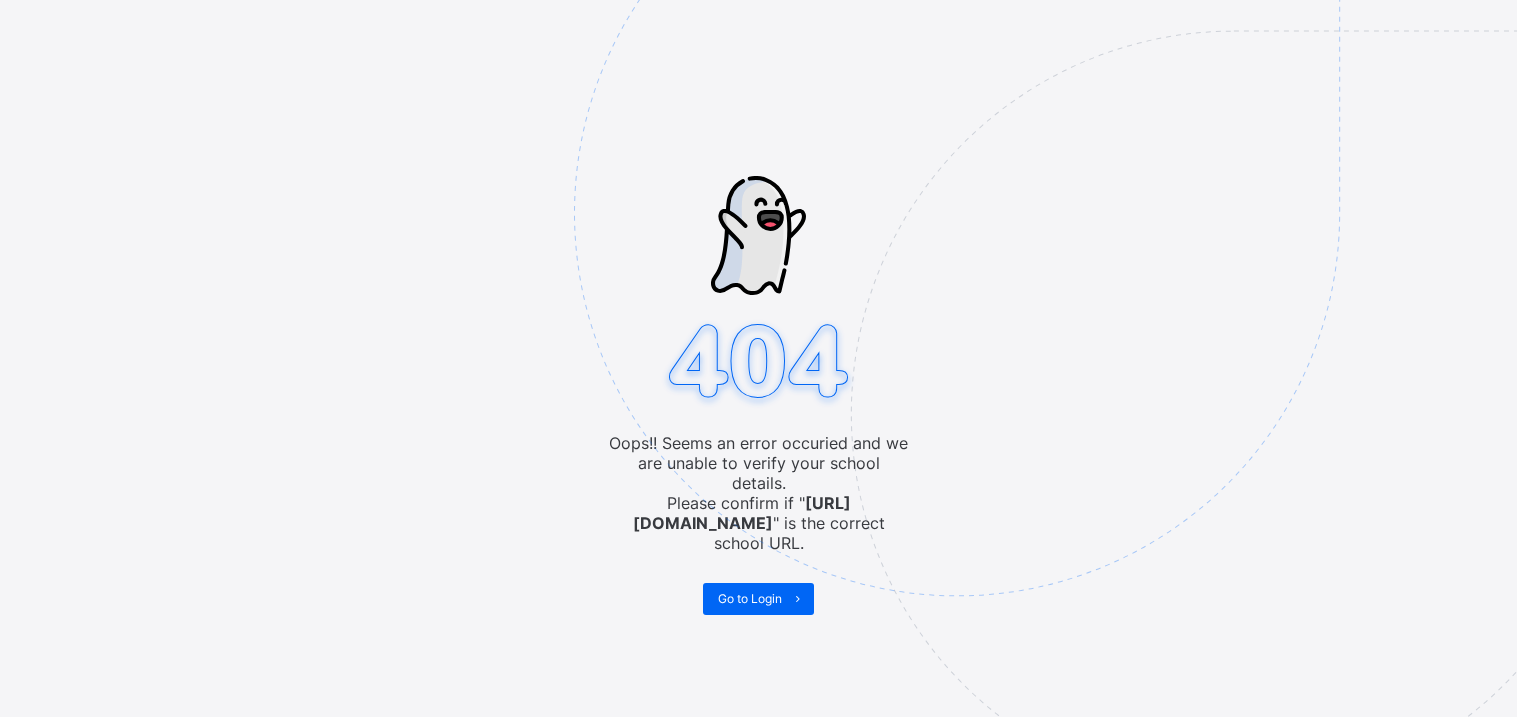 scroll, scrollTop: 0, scrollLeft: 0, axis: both 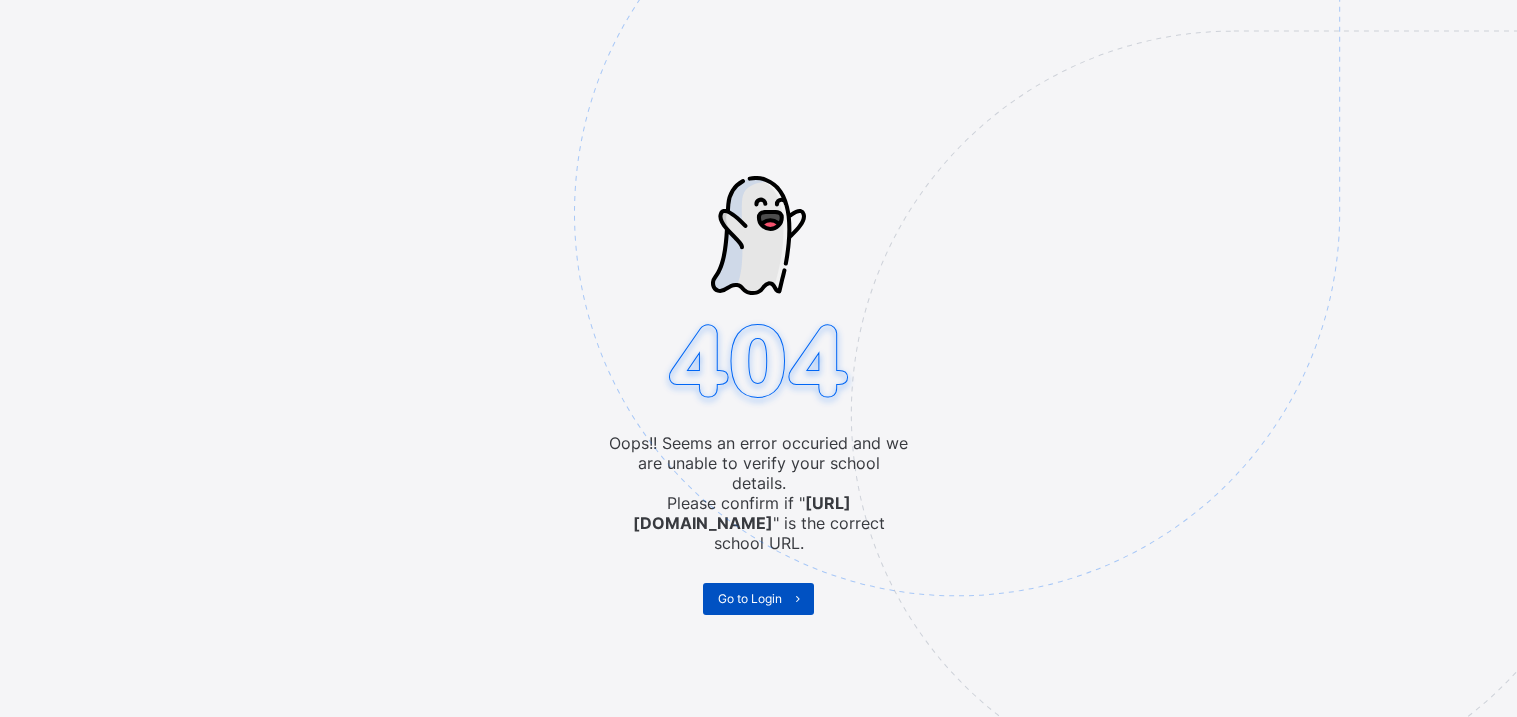 click on "Go to Login" at bounding box center [750, 598] 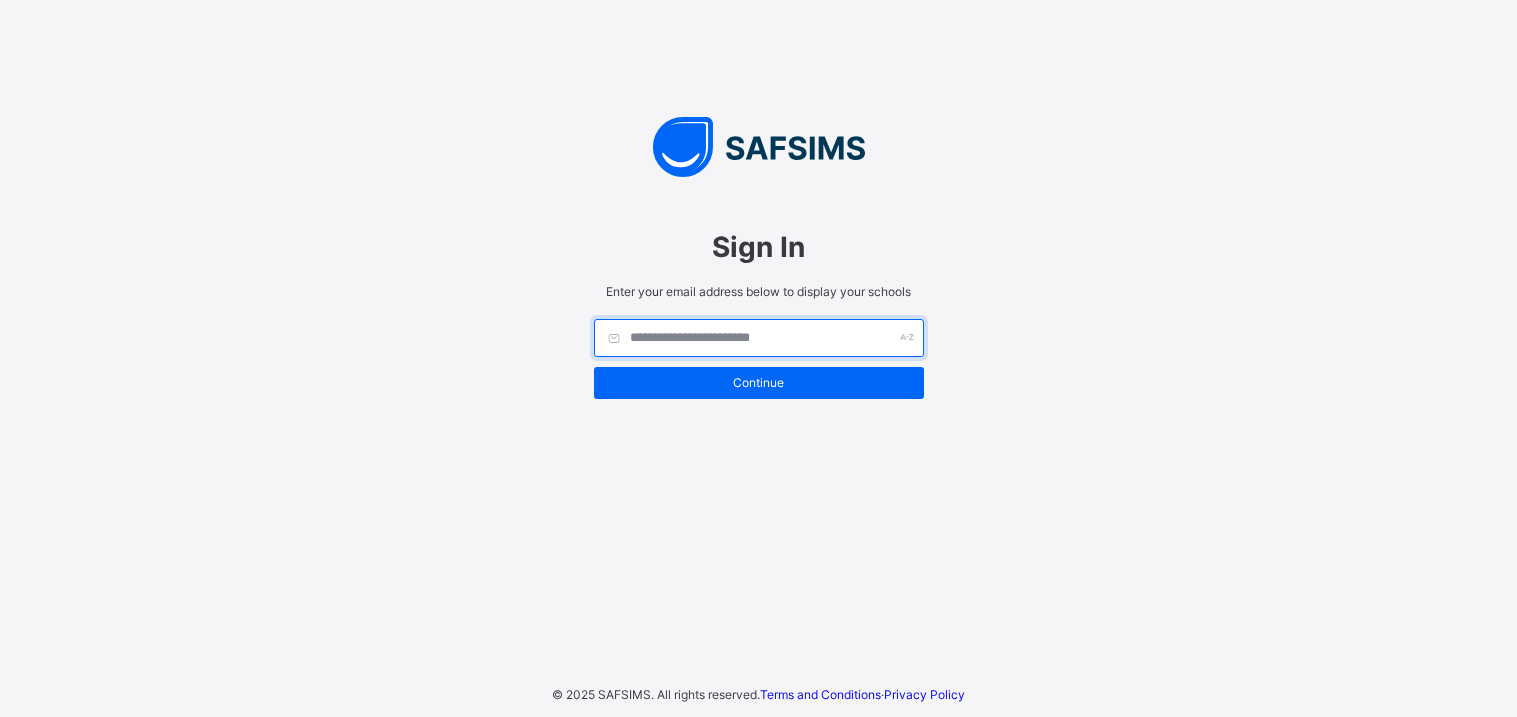 click at bounding box center (759, 338) 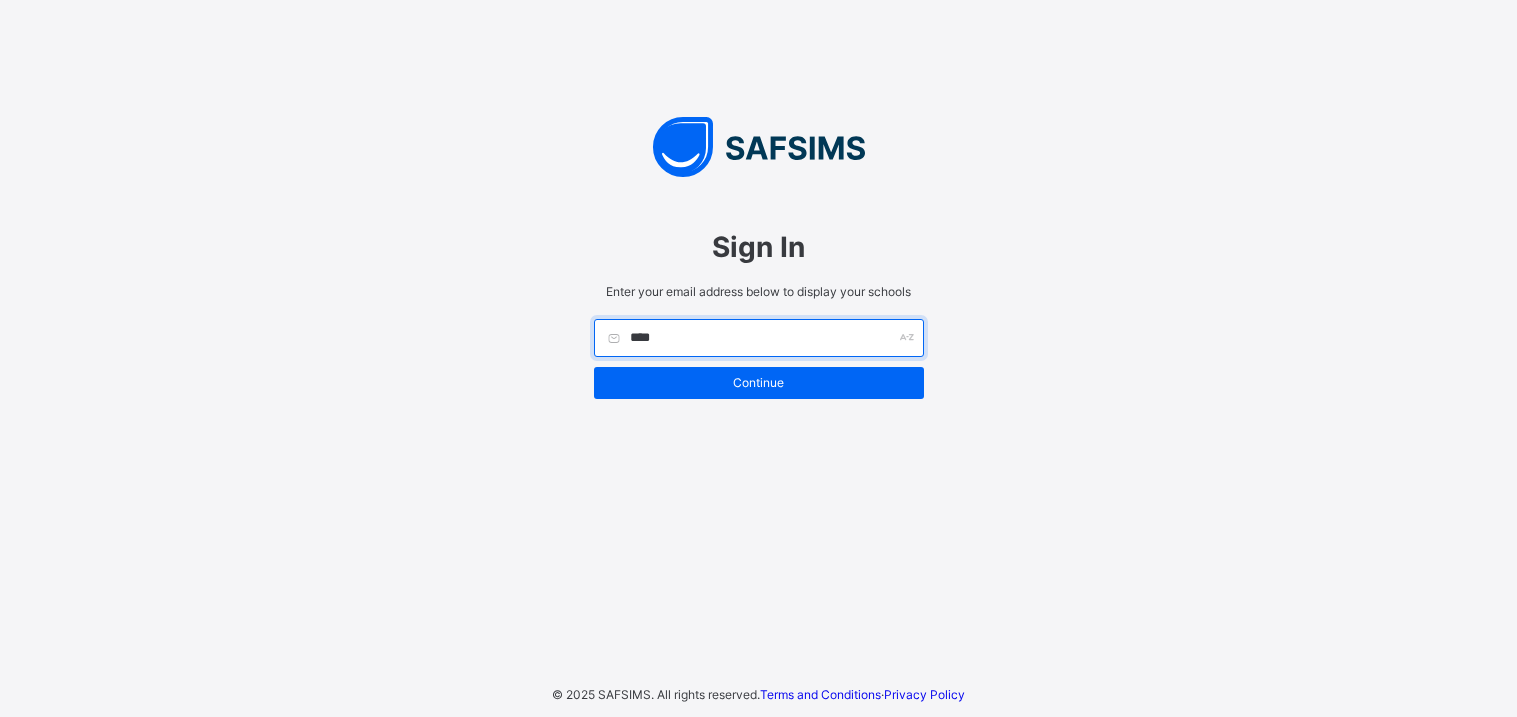 type on "*****" 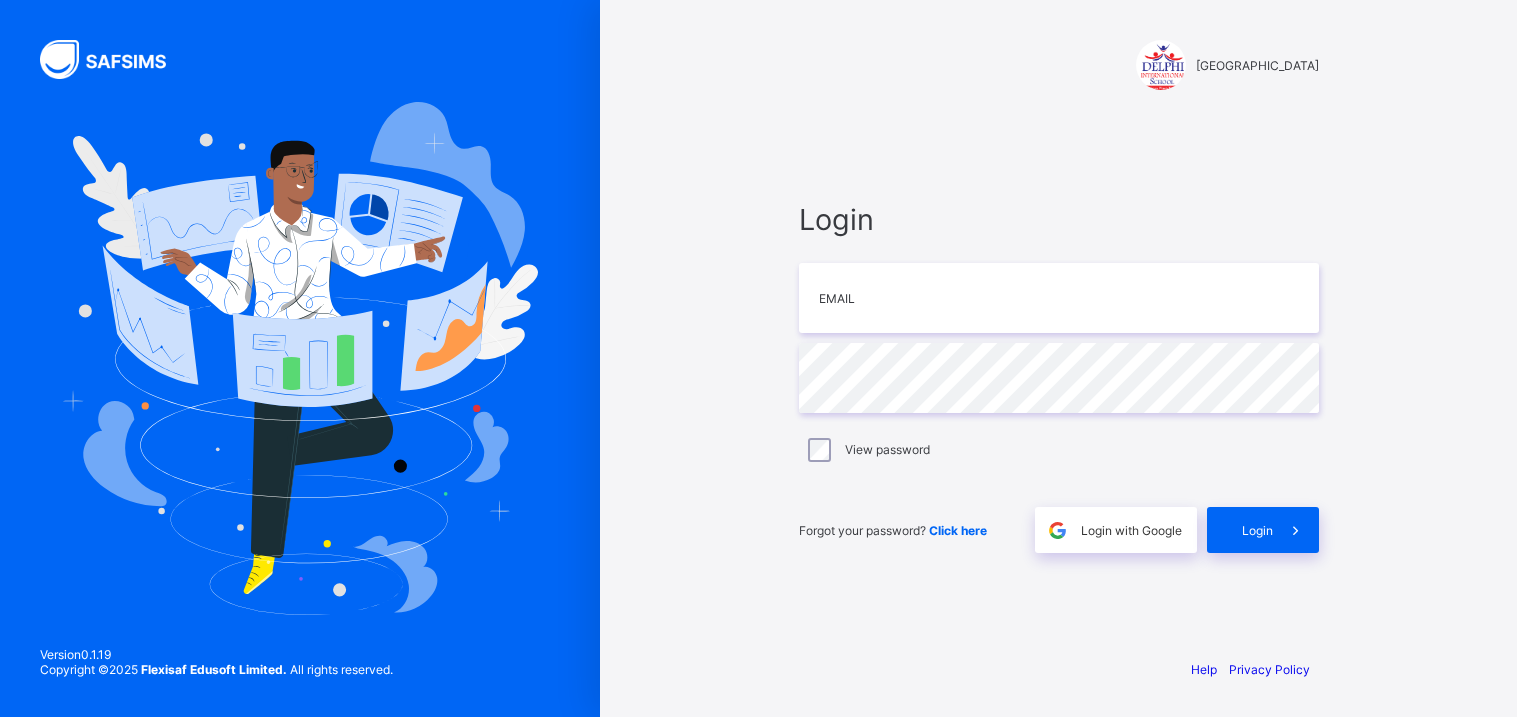 scroll, scrollTop: 0, scrollLeft: 0, axis: both 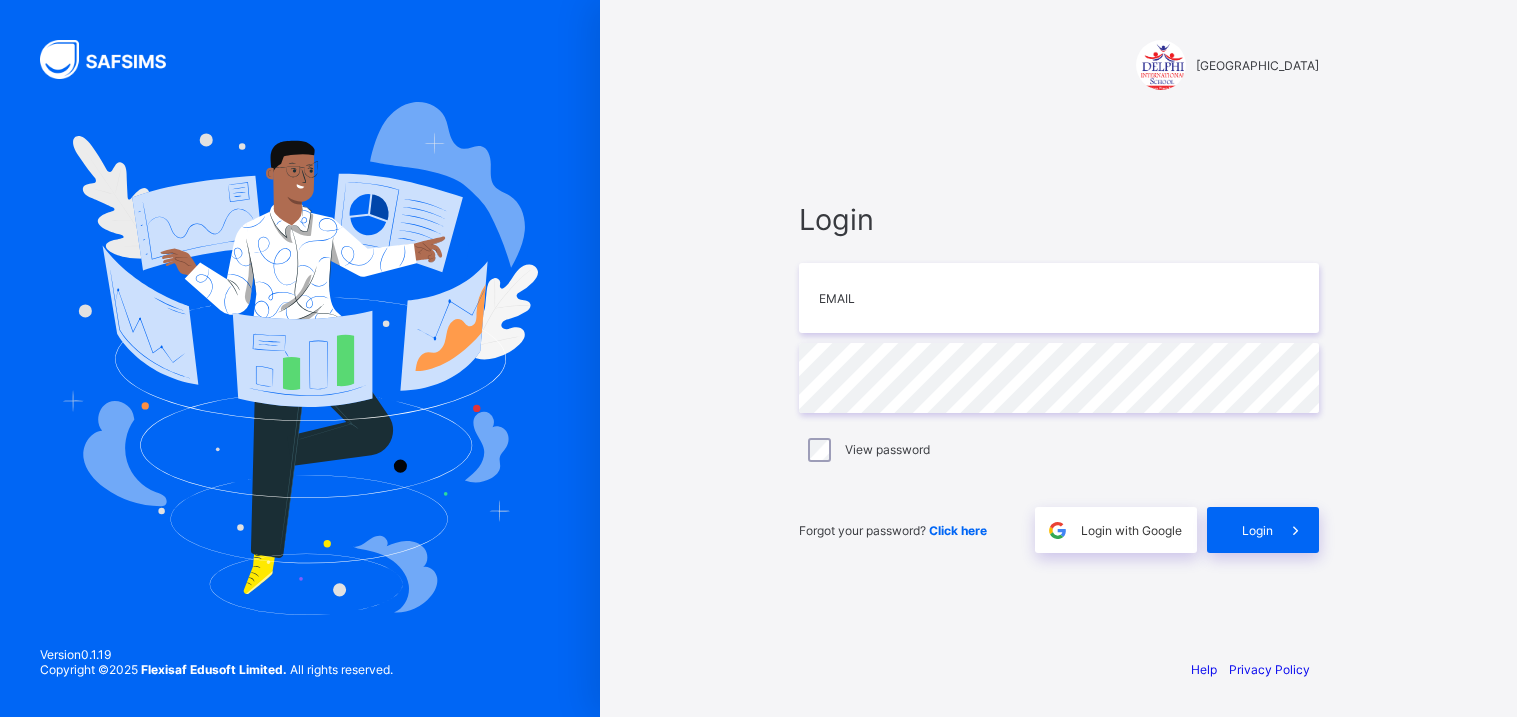 type on "**********" 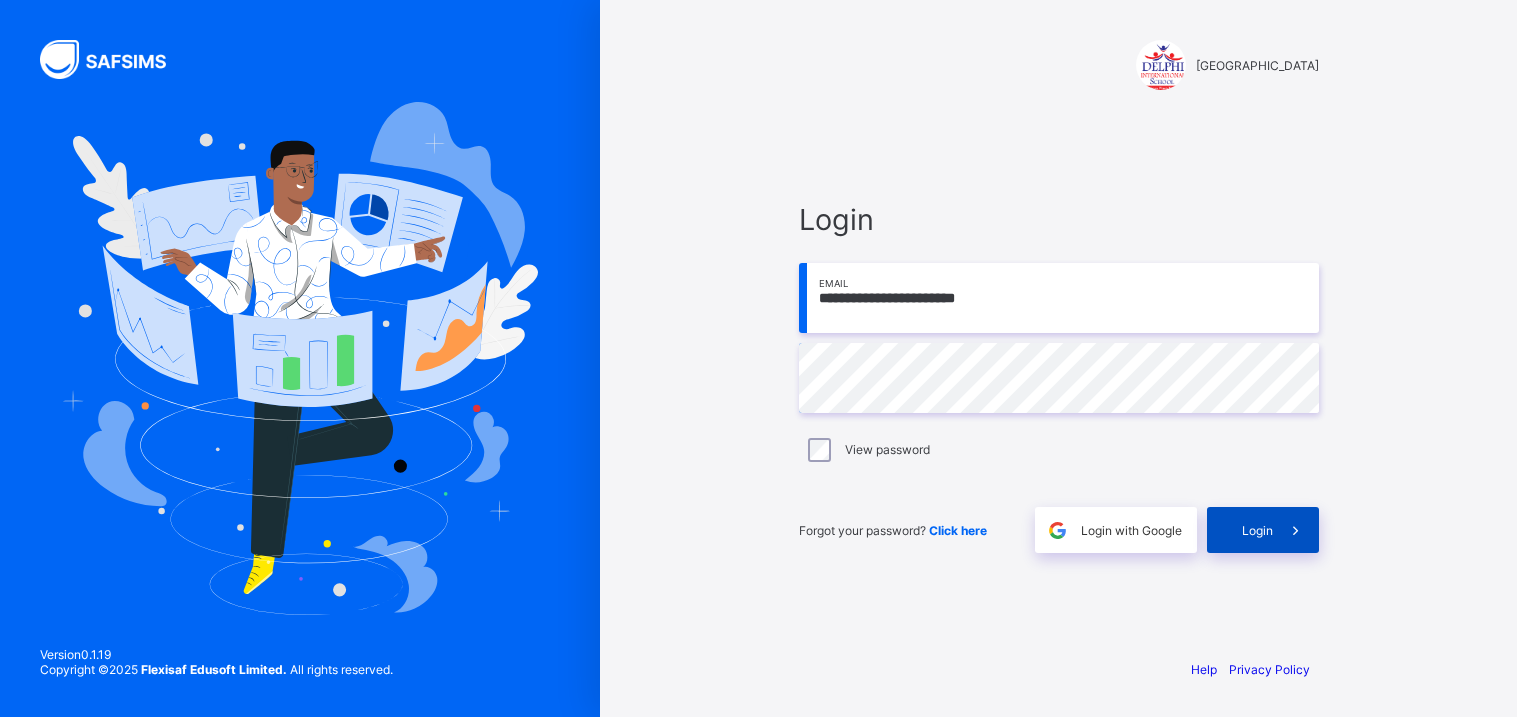click on "Login" at bounding box center (1263, 530) 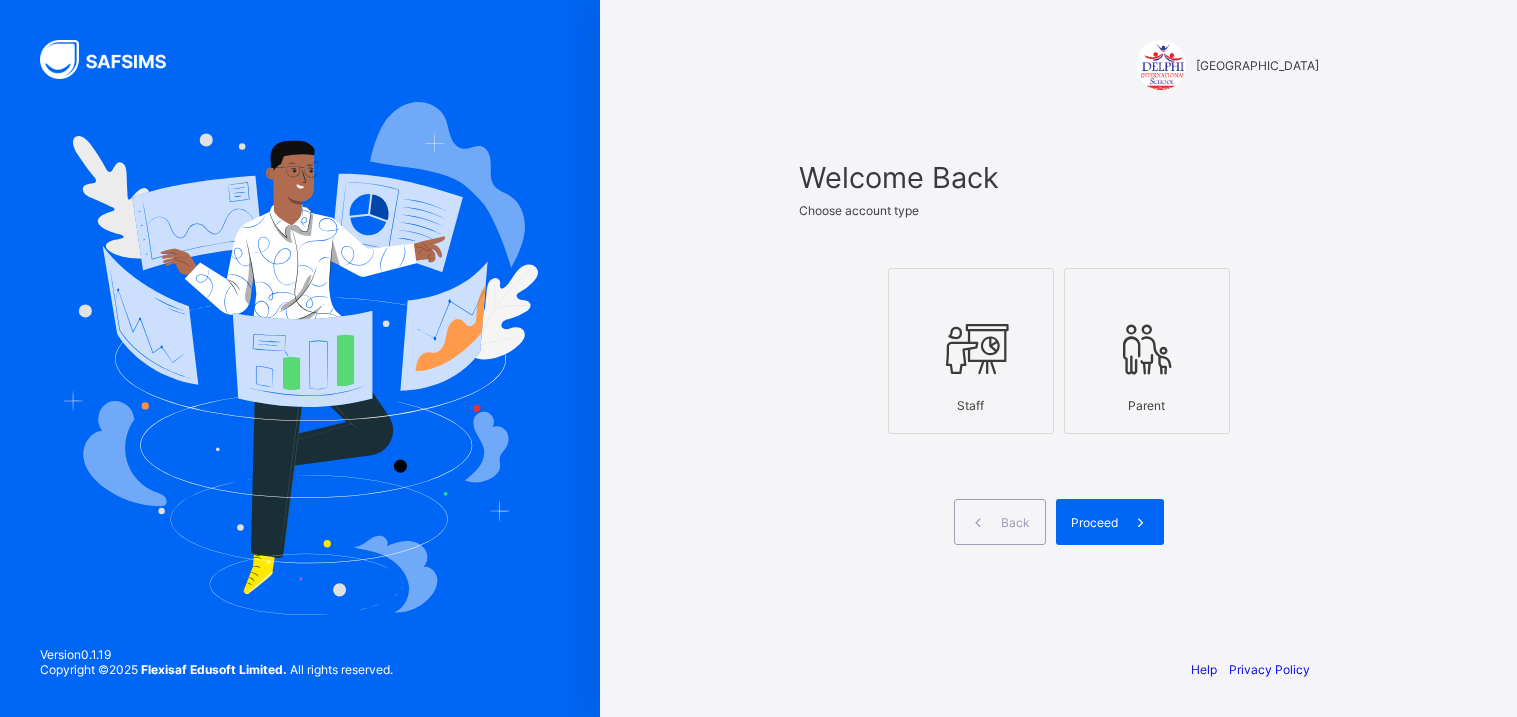 click on "Staff" at bounding box center (971, 405) 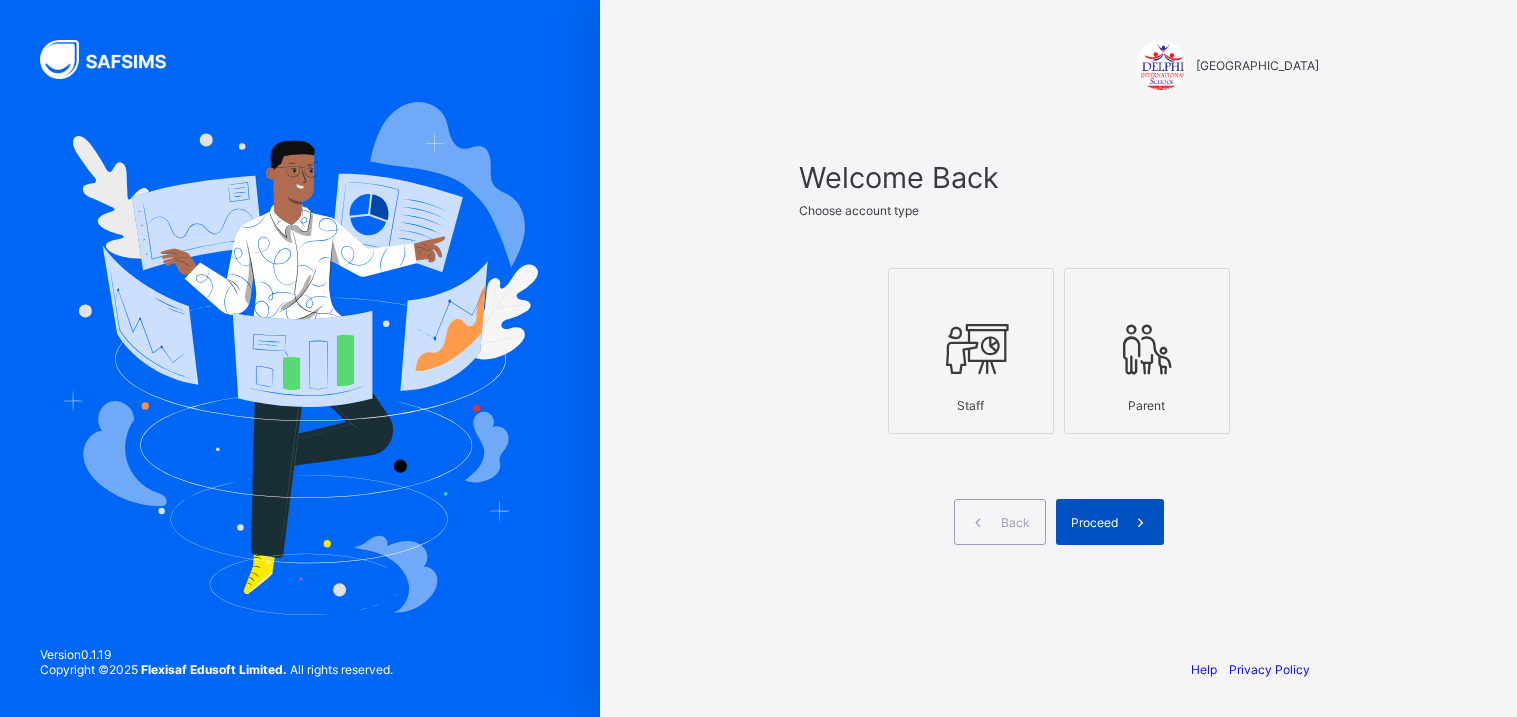 click on "Proceed" at bounding box center (1110, 522) 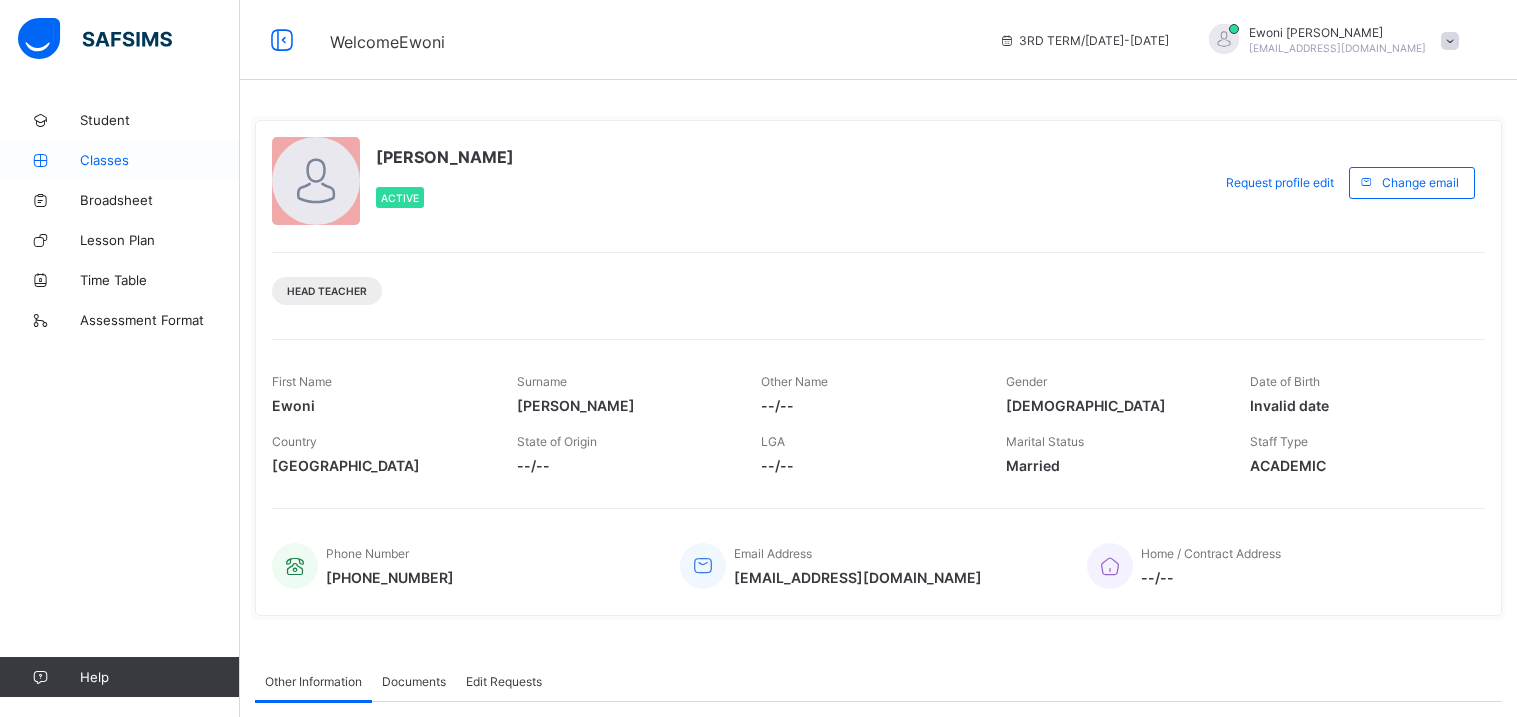 click on "Classes" at bounding box center (160, 160) 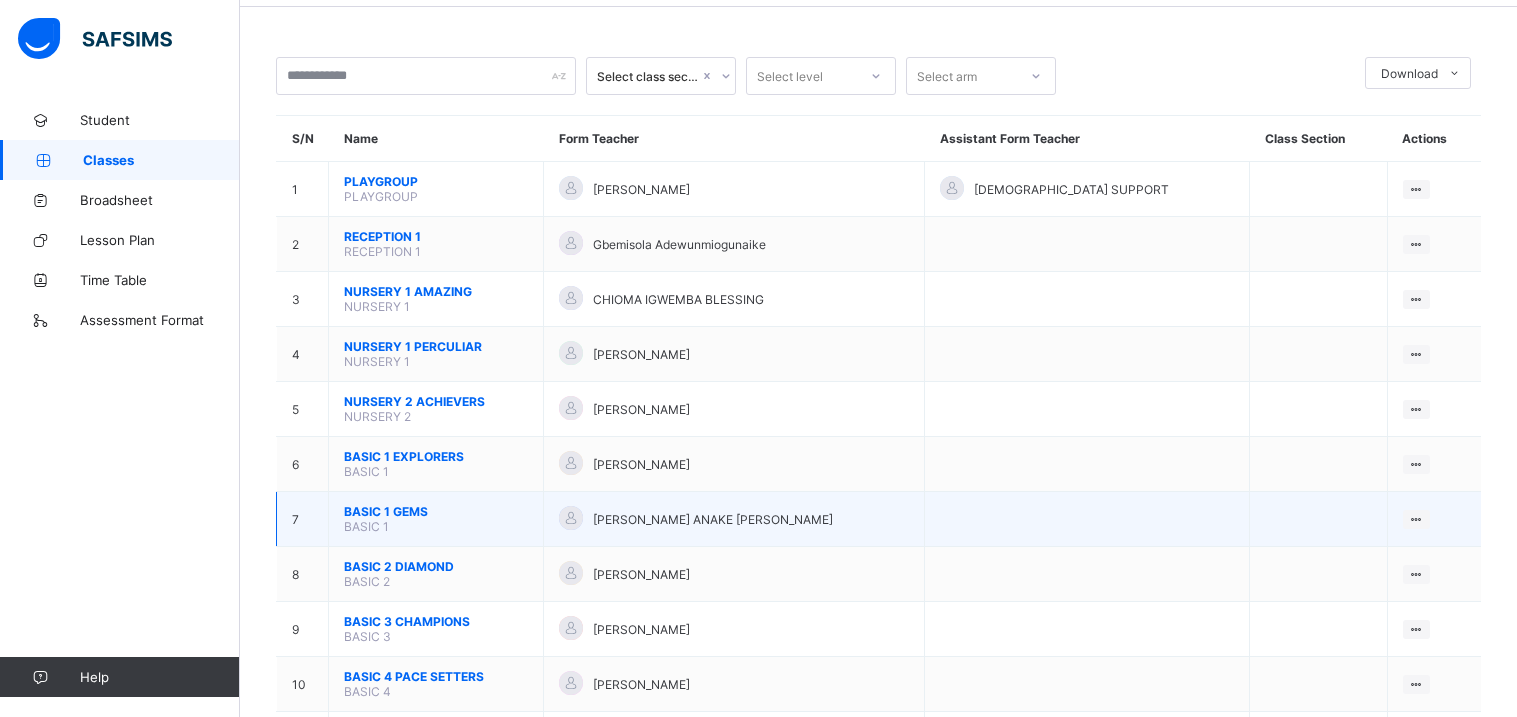 scroll, scrollTop: 84, scrollLeft: 0, axis: vertical 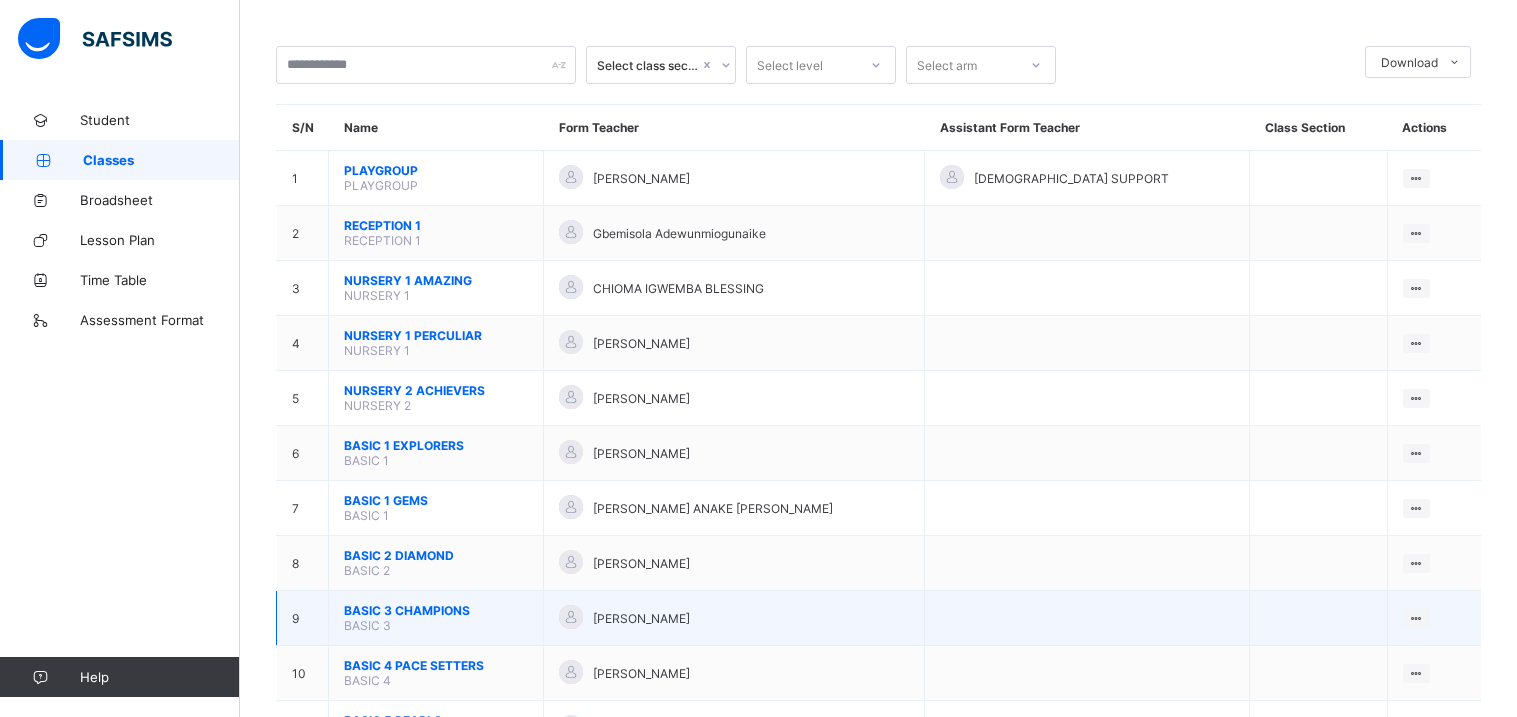 click on "BASIC 3   CHAMPIONS" at bounding box center [436, 610] 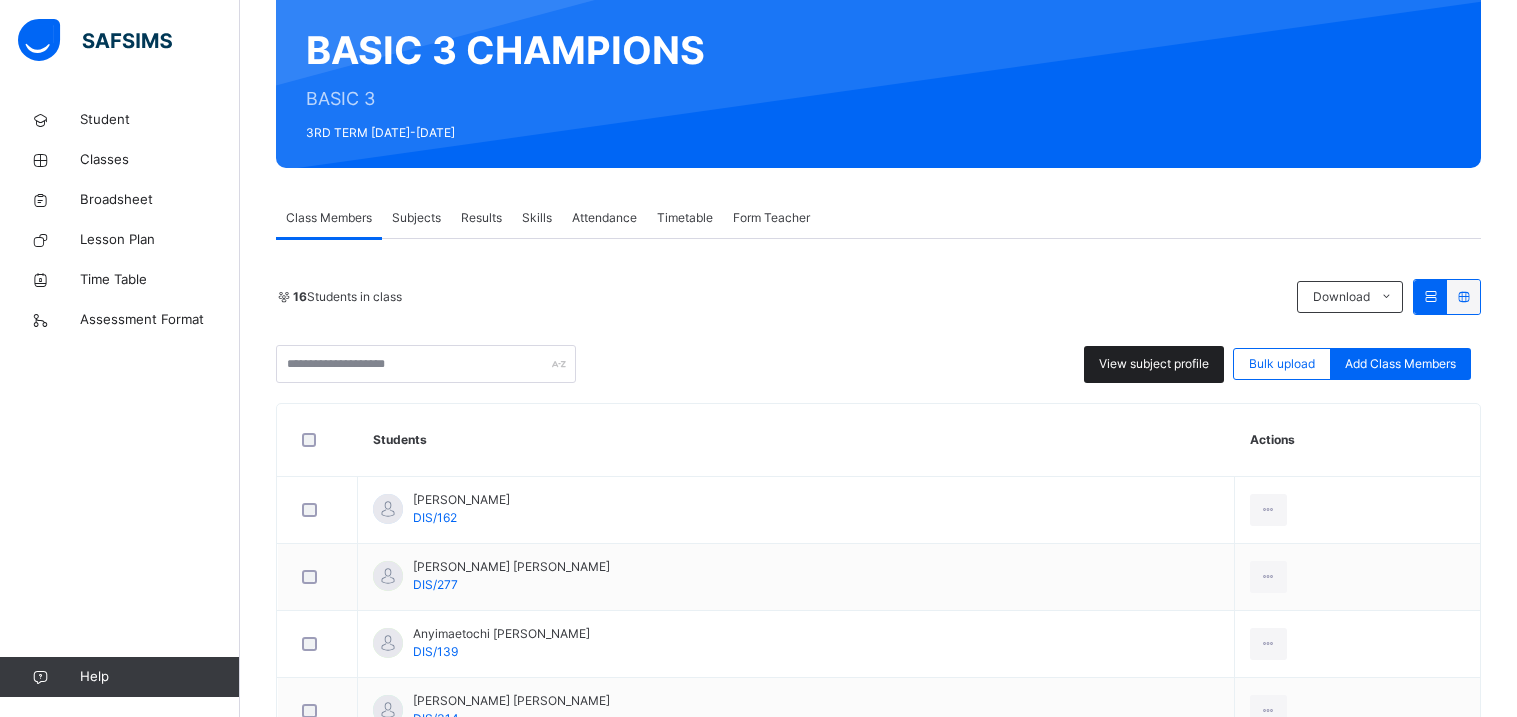 scroll, scrollTop: 181, scrollLeft: 0, axis: vertical 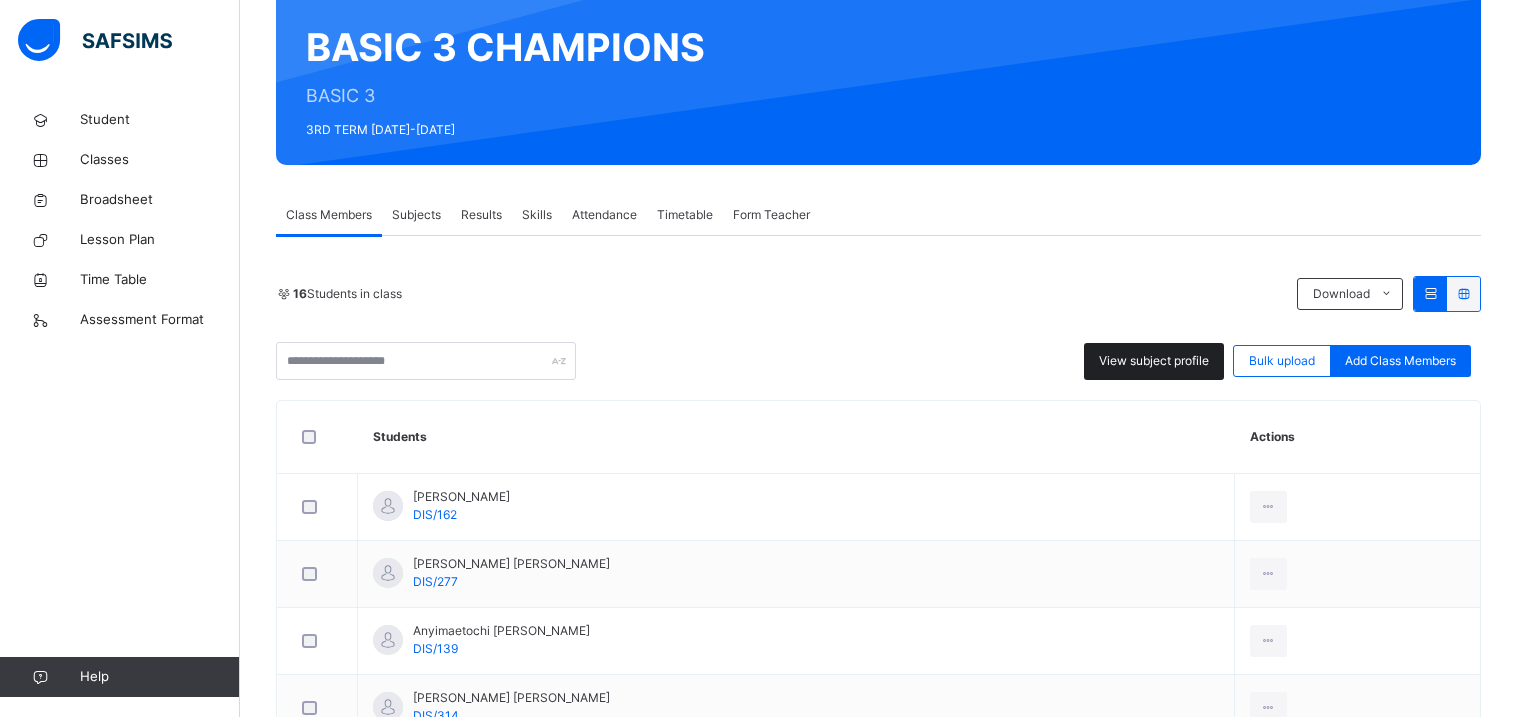 click on "View subject profile" at bounding box center (1154, 361) 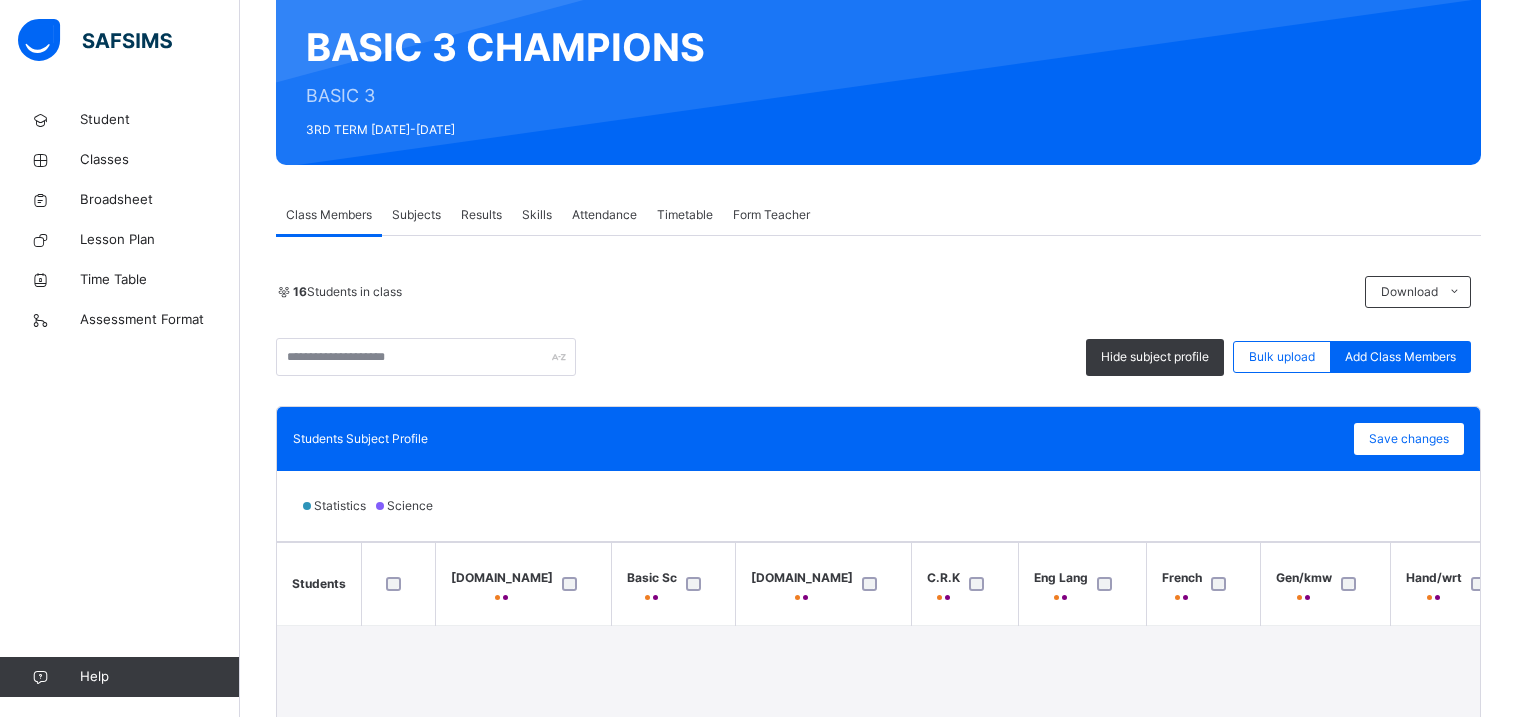 click on "Subjects" at bounding box center [416, 215] 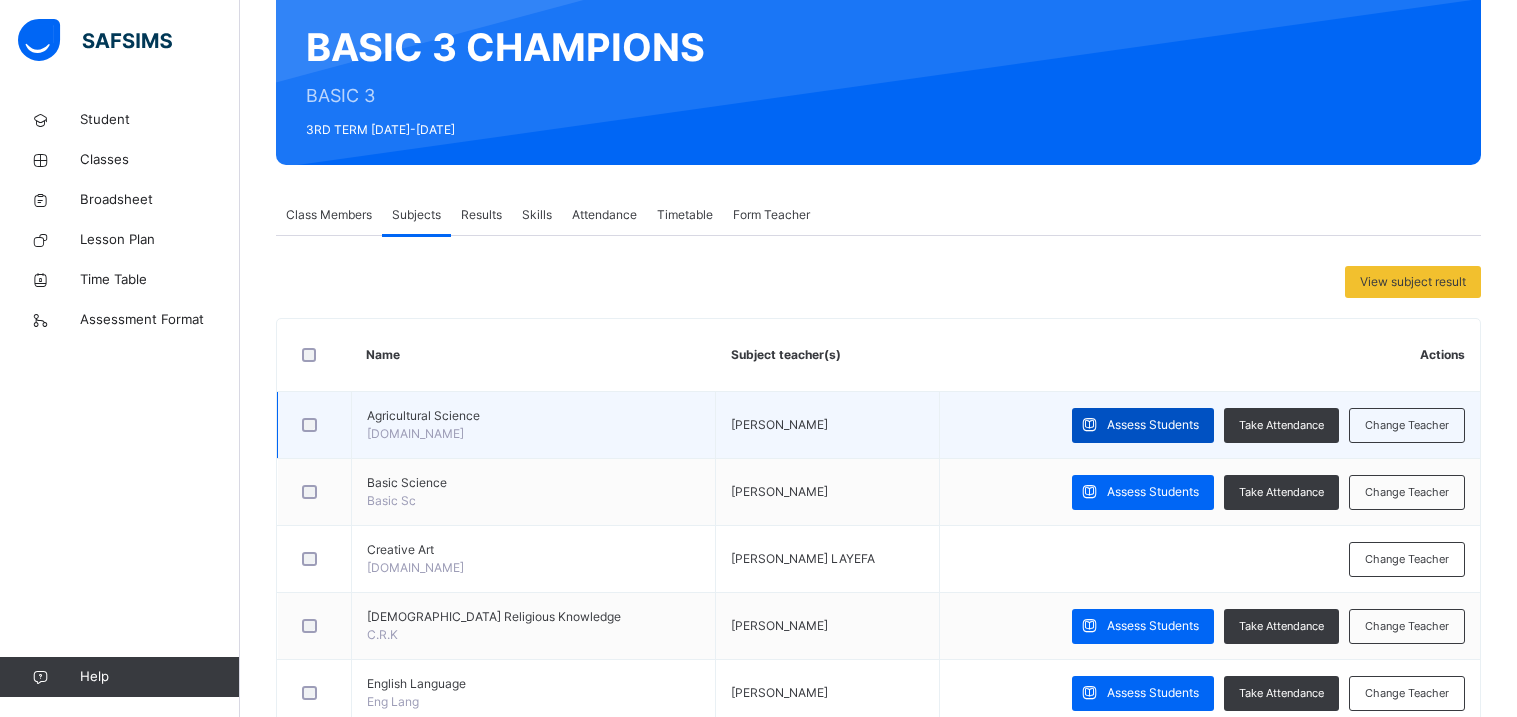 click on "Assess Students" at bounding box center [1153, 425] 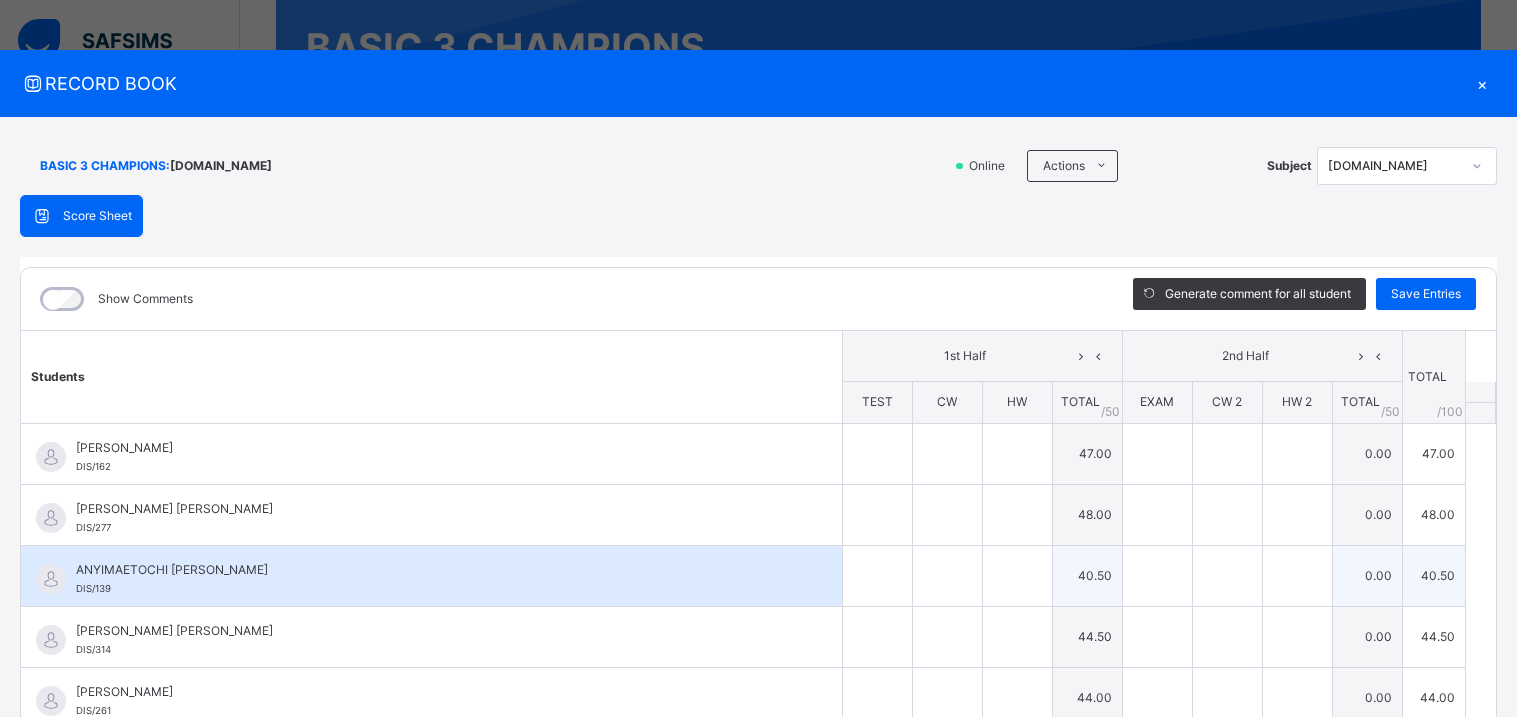 type on "**" 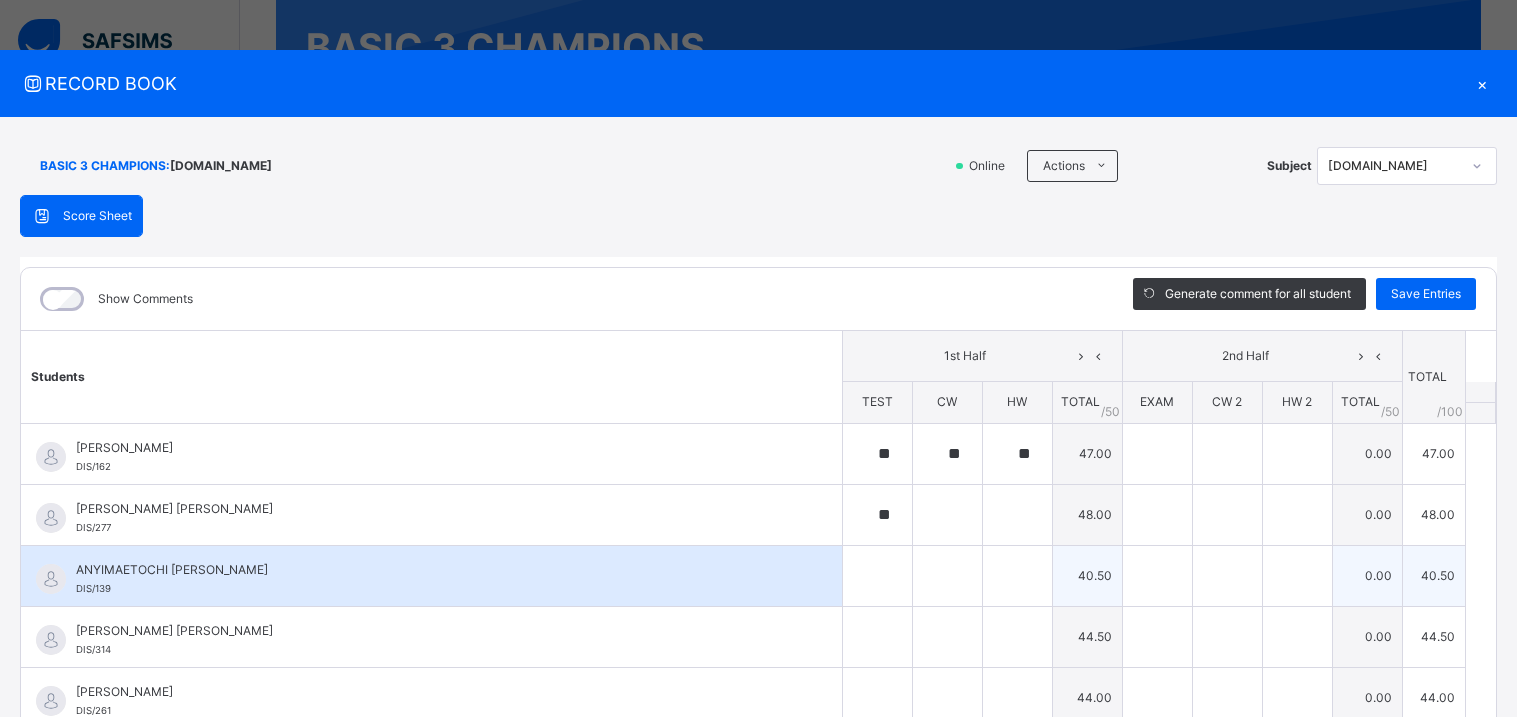 type on "**" 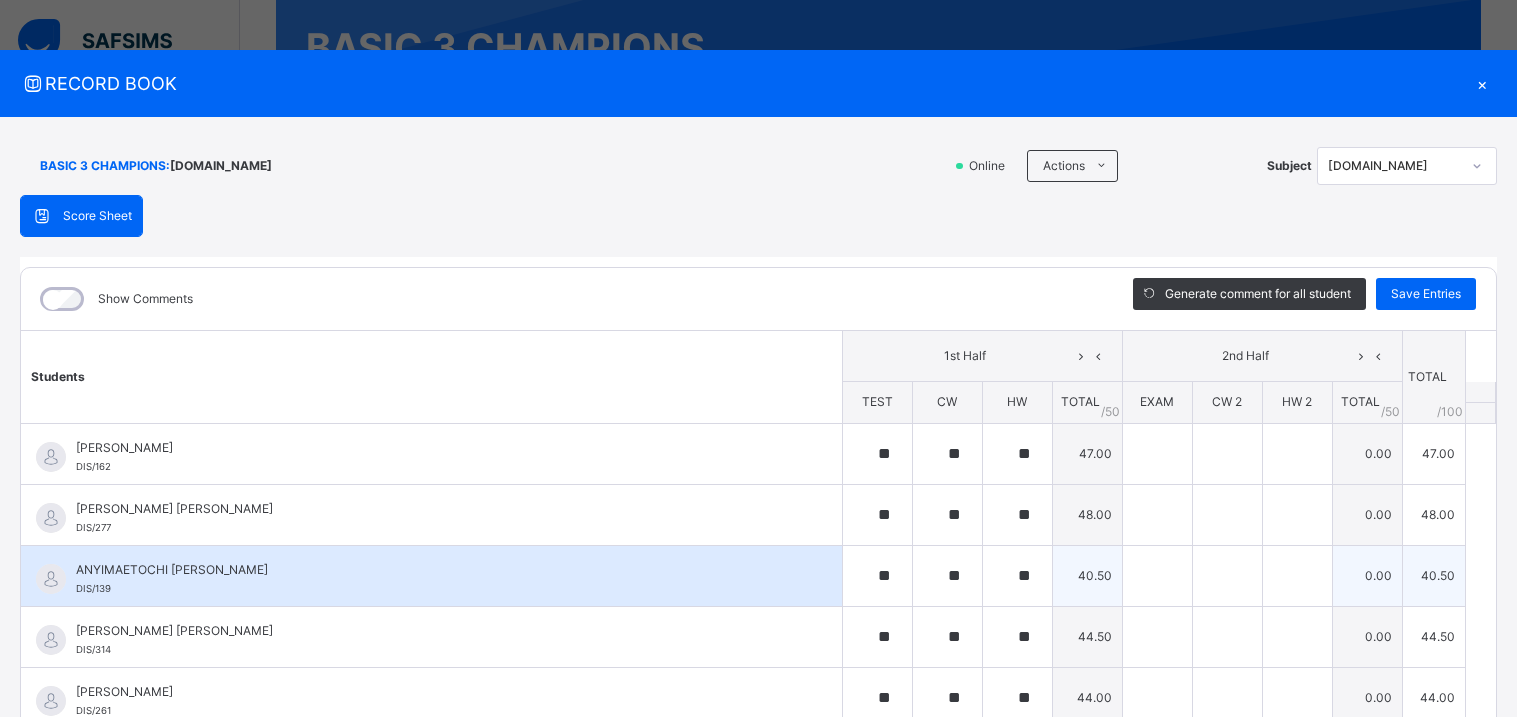 type on "**" 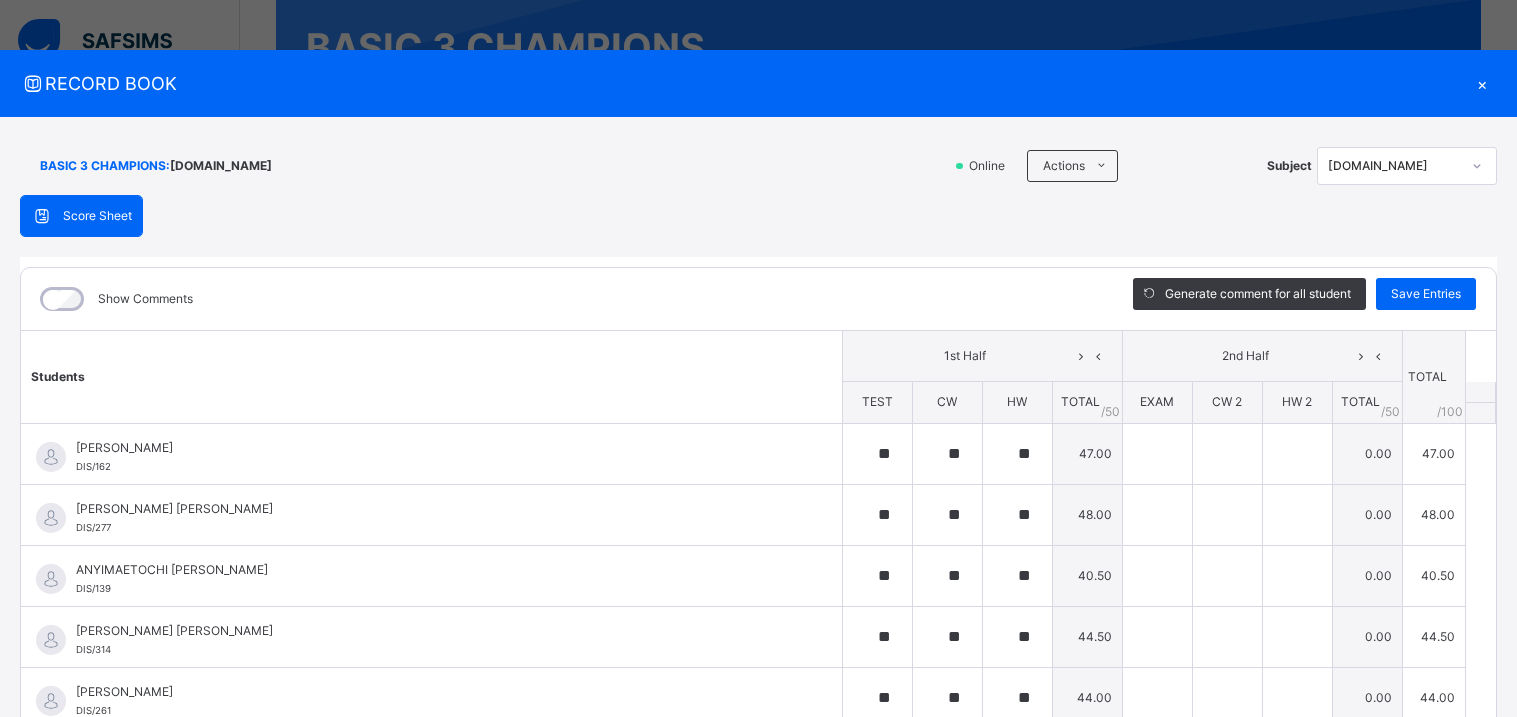 click on "×" at bounding box center [1482, 83] 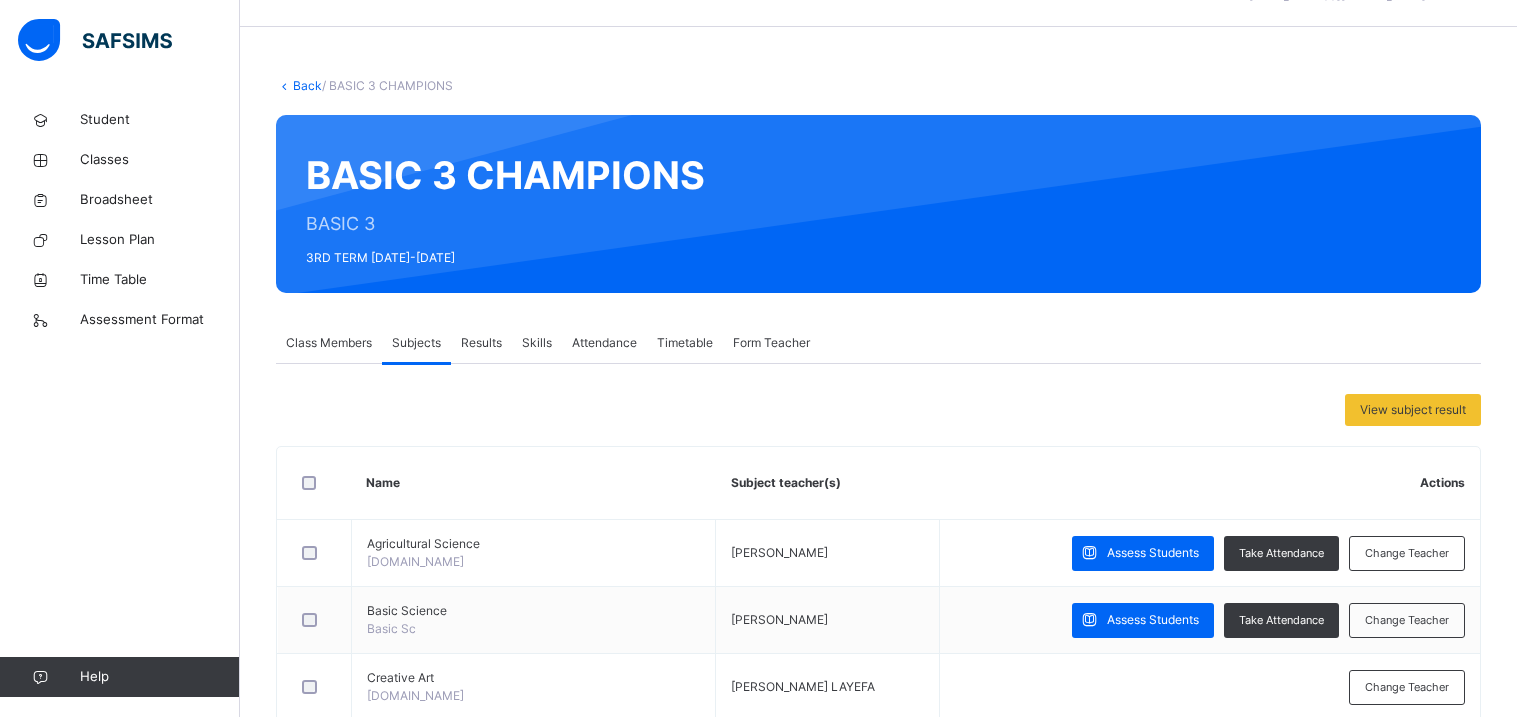 scroll, scrollTop: 52, scrollLeft: 0, axis: vertical 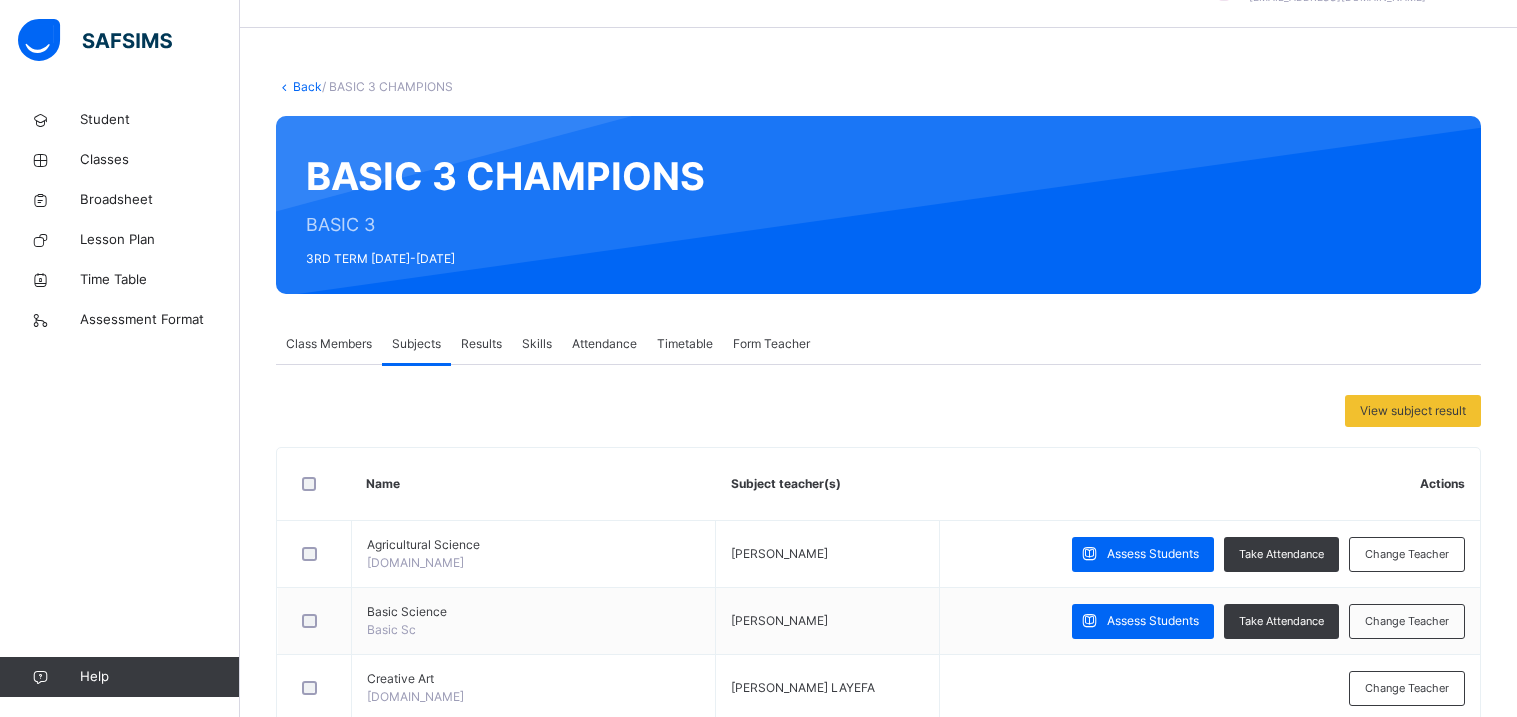 click on "Results" at bounding box center (481, 344) 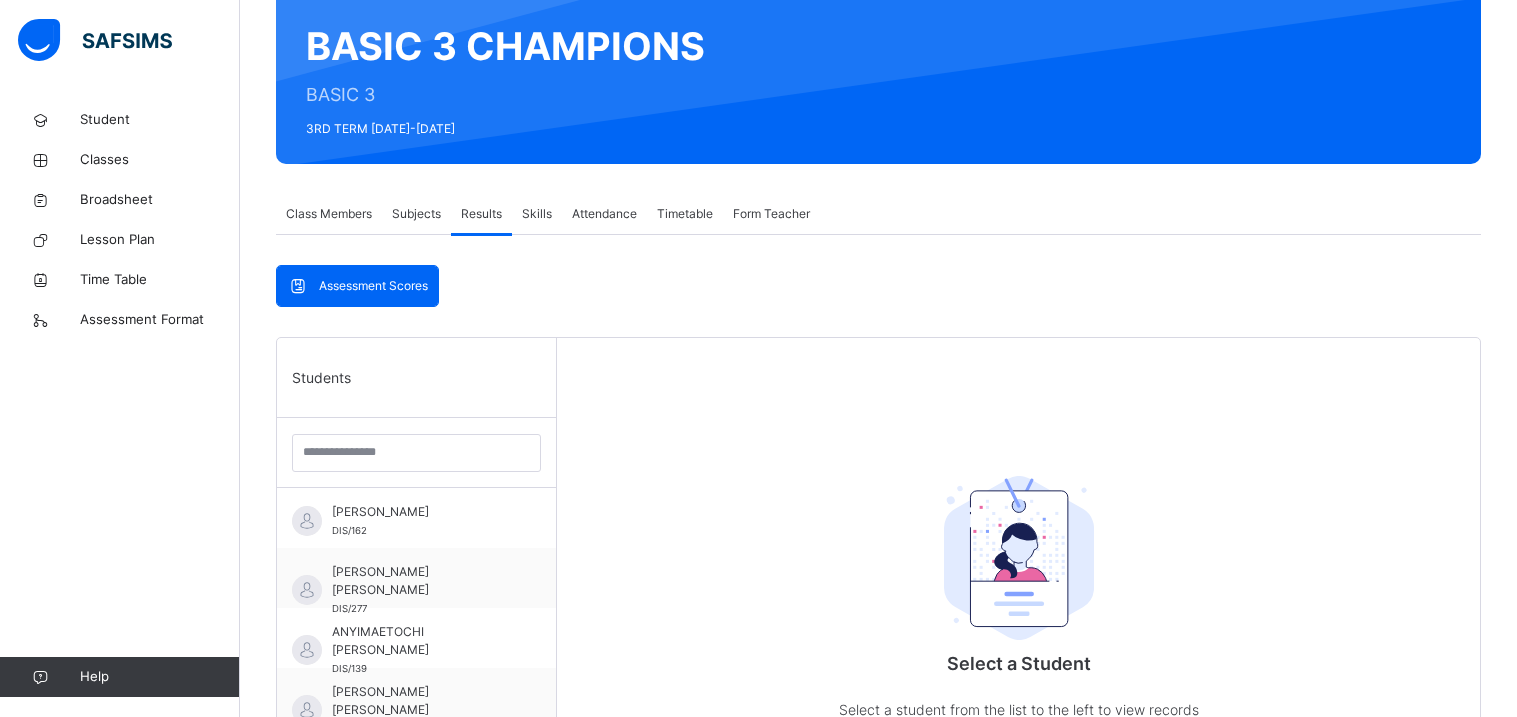 scroll, scrollTop: 177, scrollLeft: 0, axis: vertical 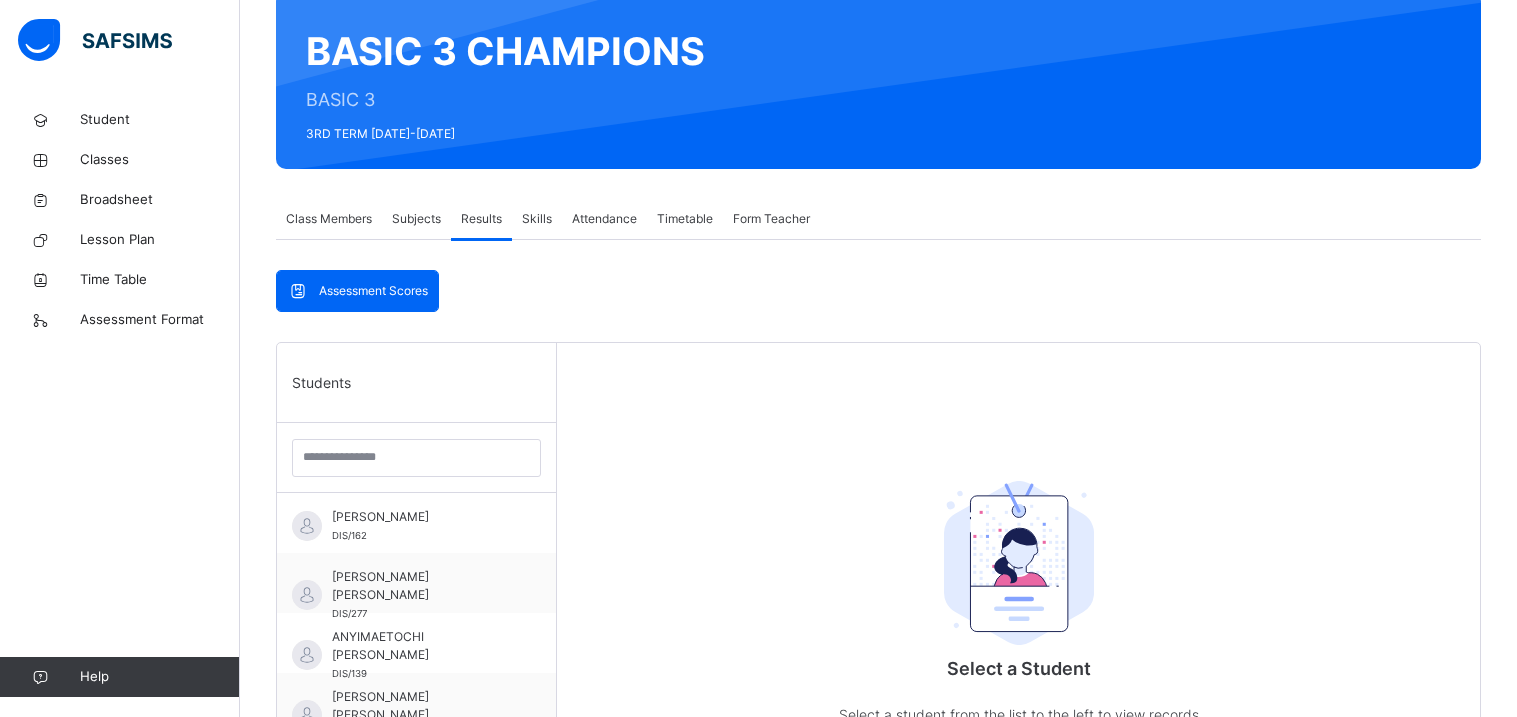 click on "Subjects" at bounding box center (416, 219) 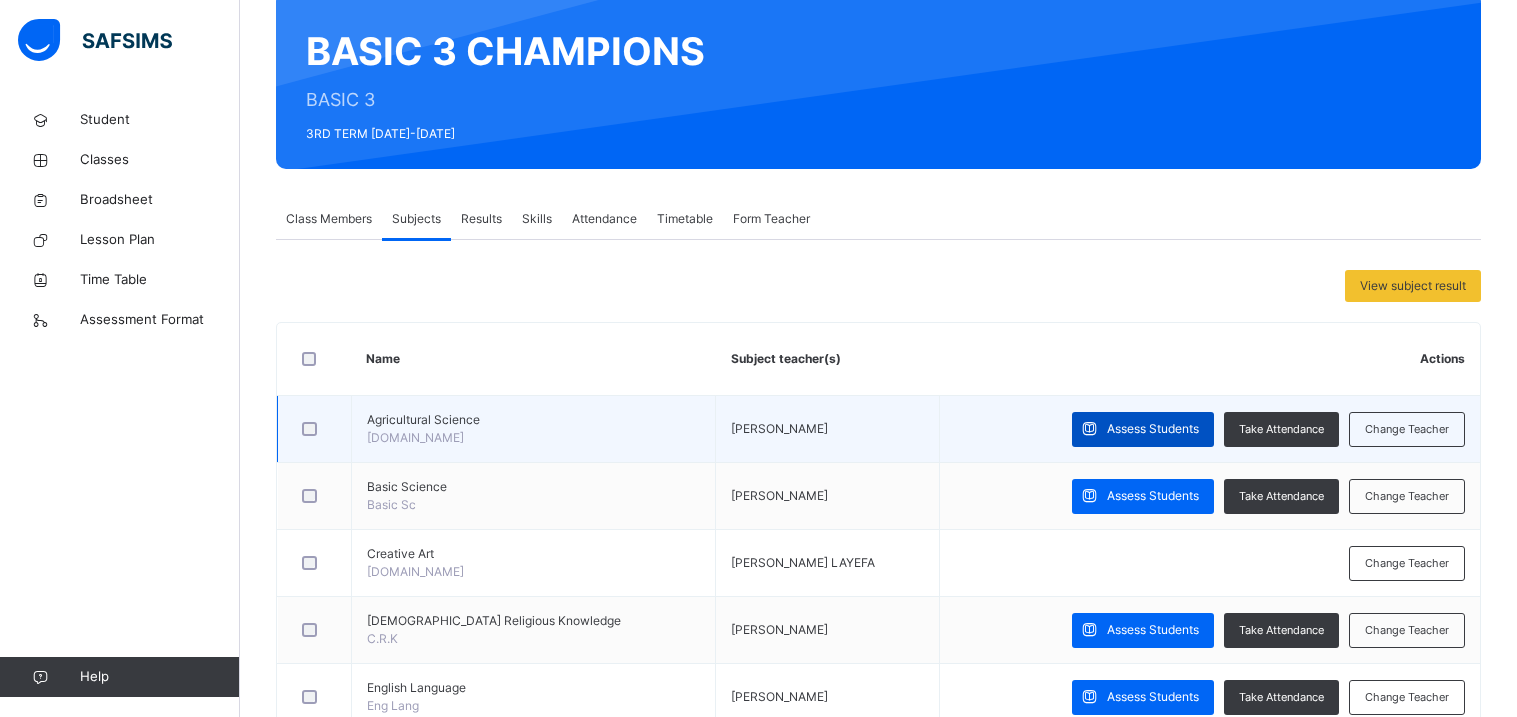 click on "Assess Students" at bounding box center (1153, 429) 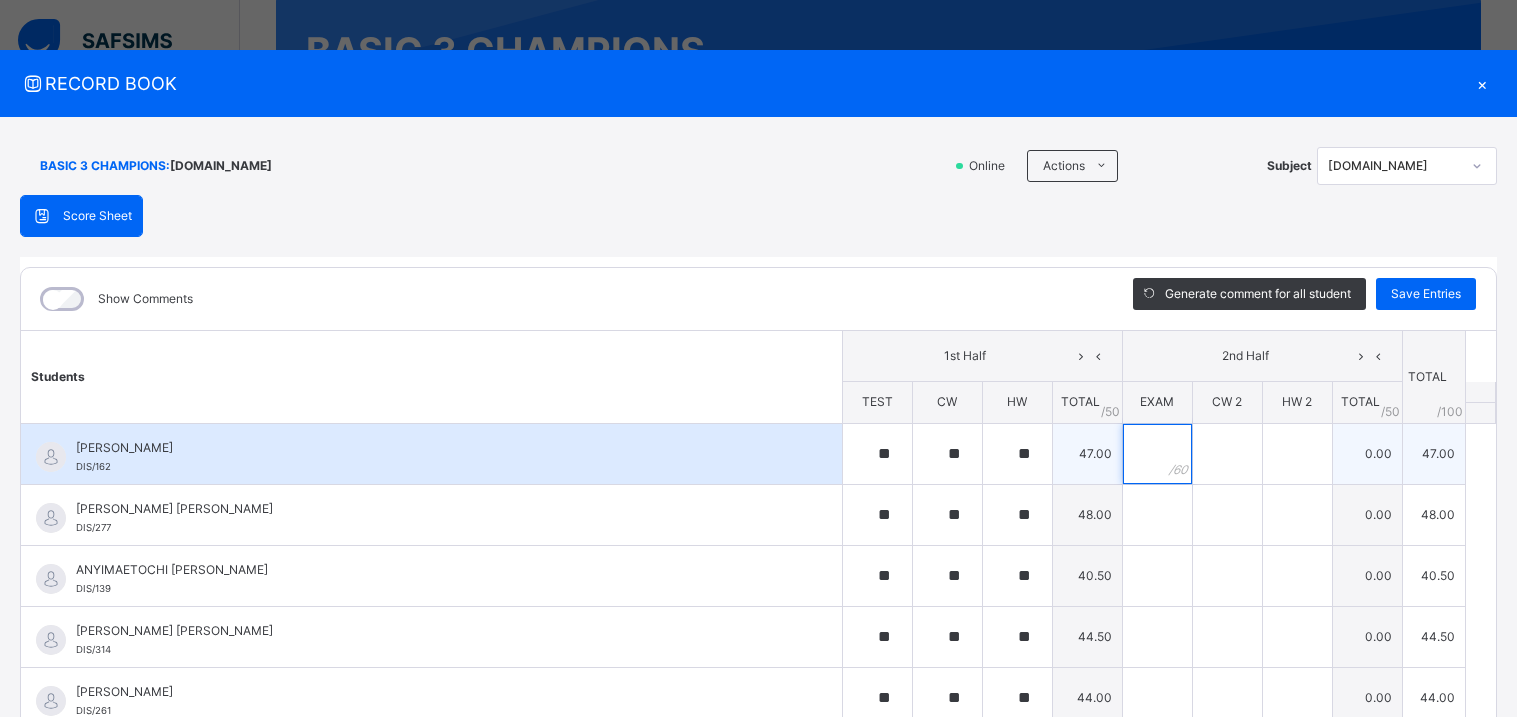 click at bounding box center (1157, 454) 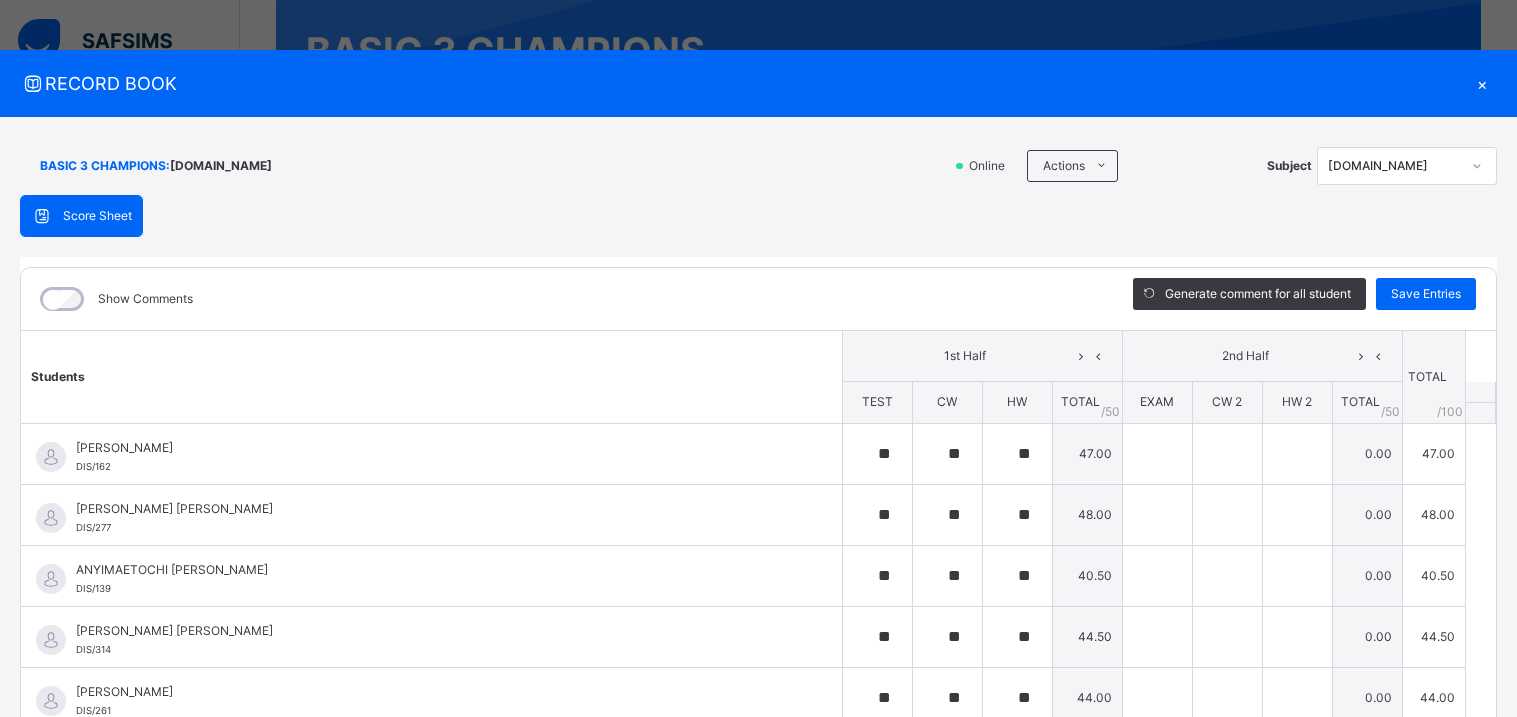 click on "[DOMAIN_NAME]" at bounding box center [1407, 166] 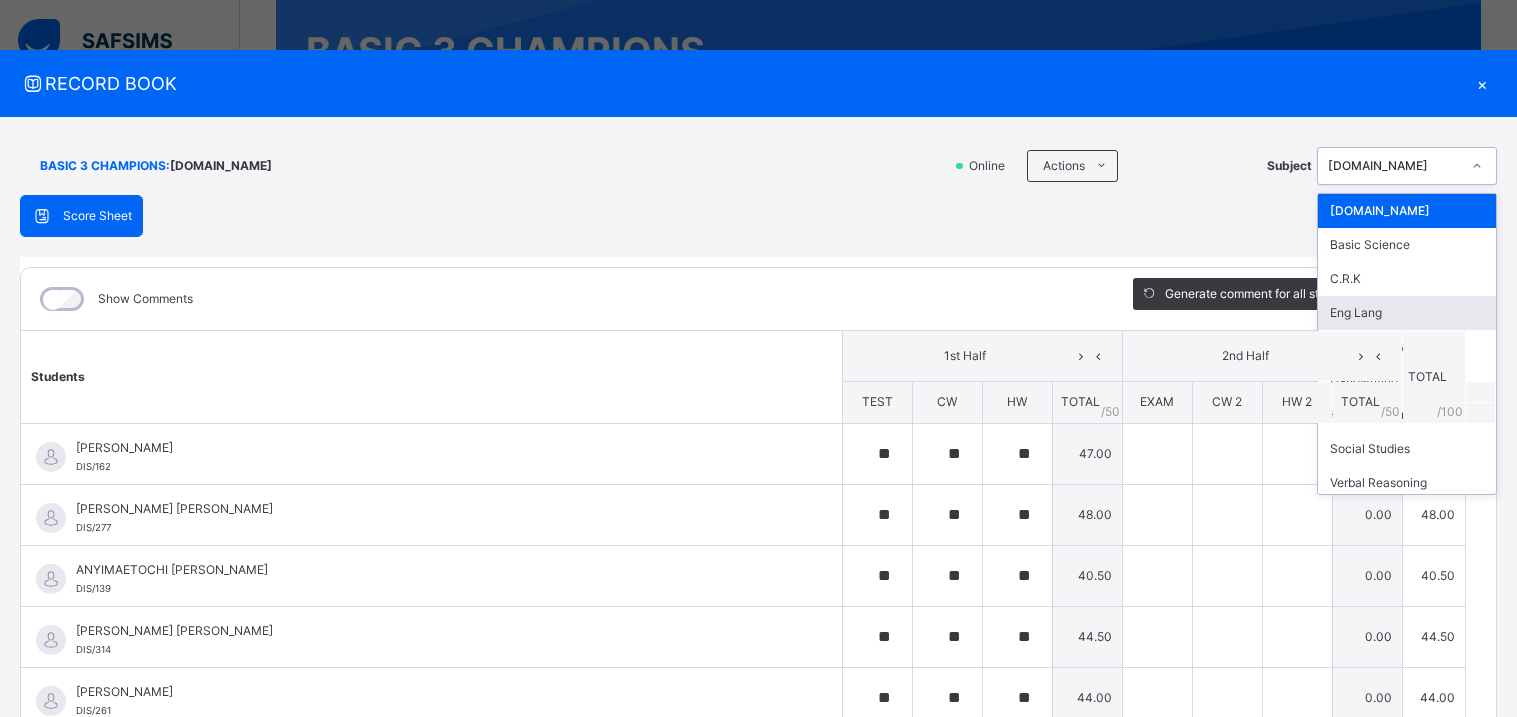 scroll, scrollTop: 49, scrollLeft: 0, axis: vertical 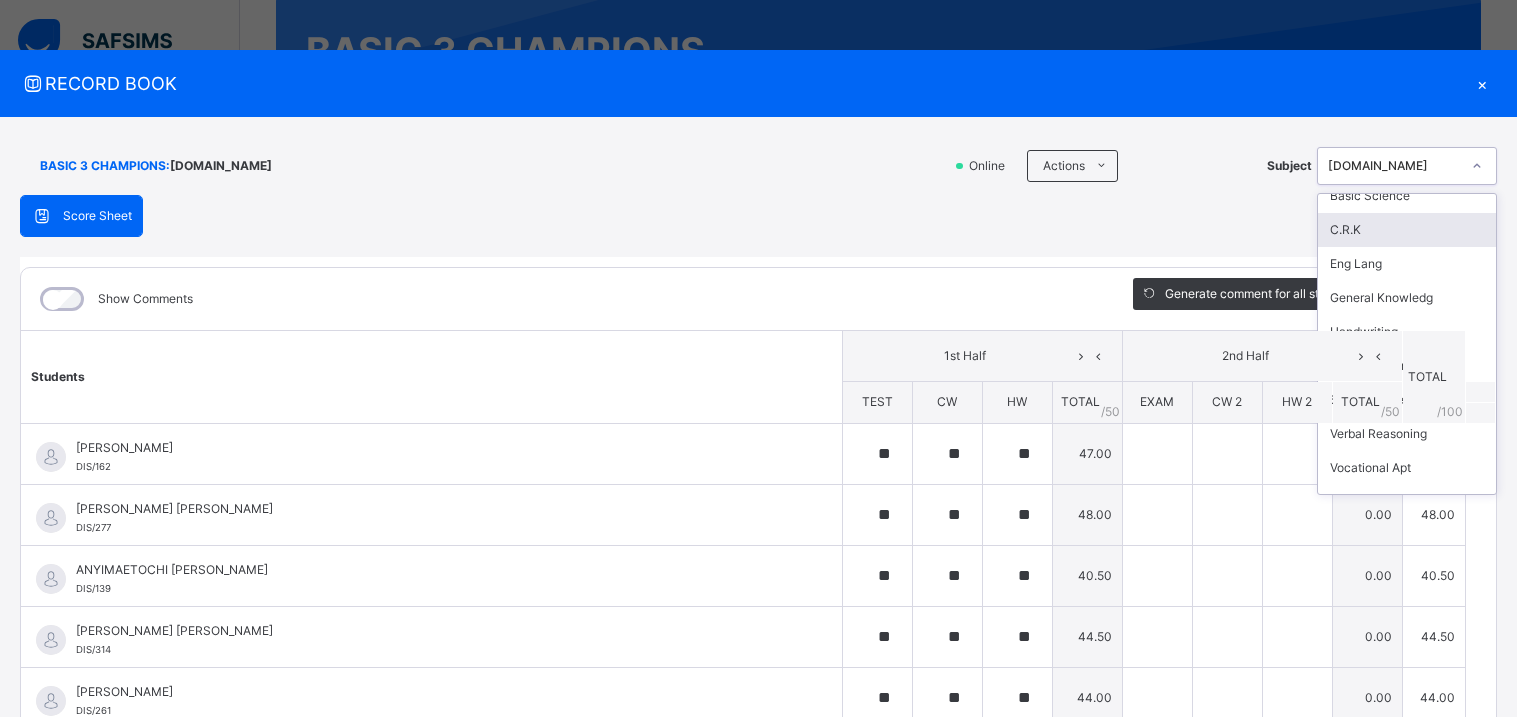 click 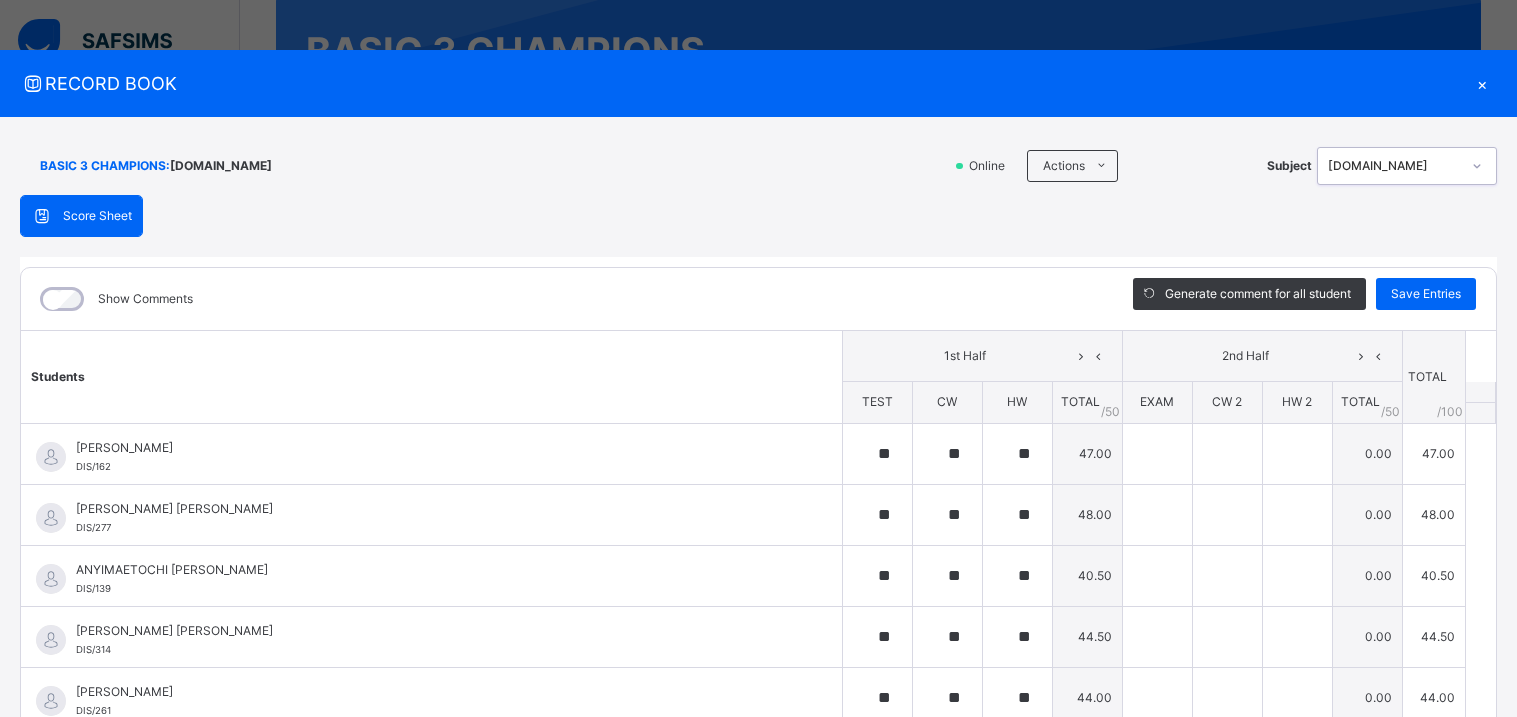click 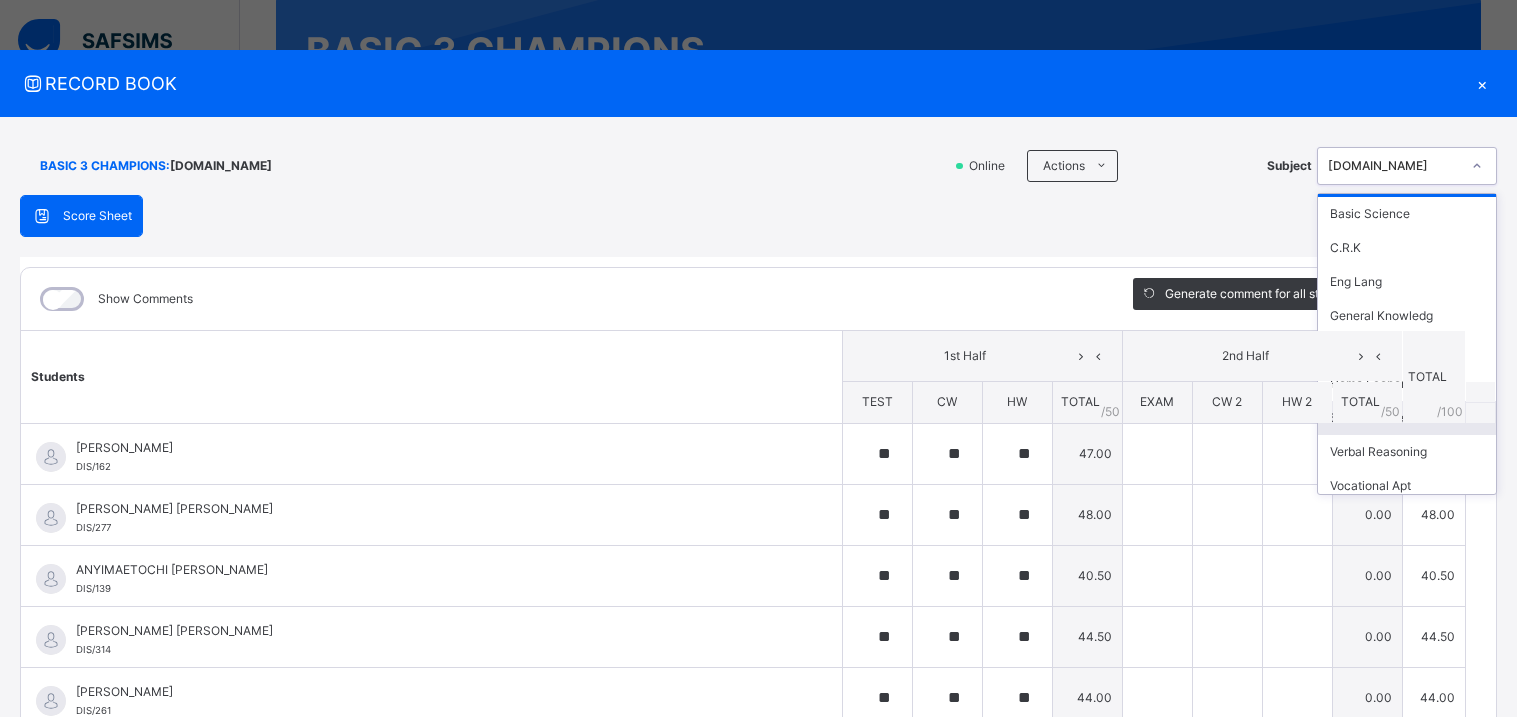 scroll, scrollTop: 0, scrollLeft: 0, axis: both 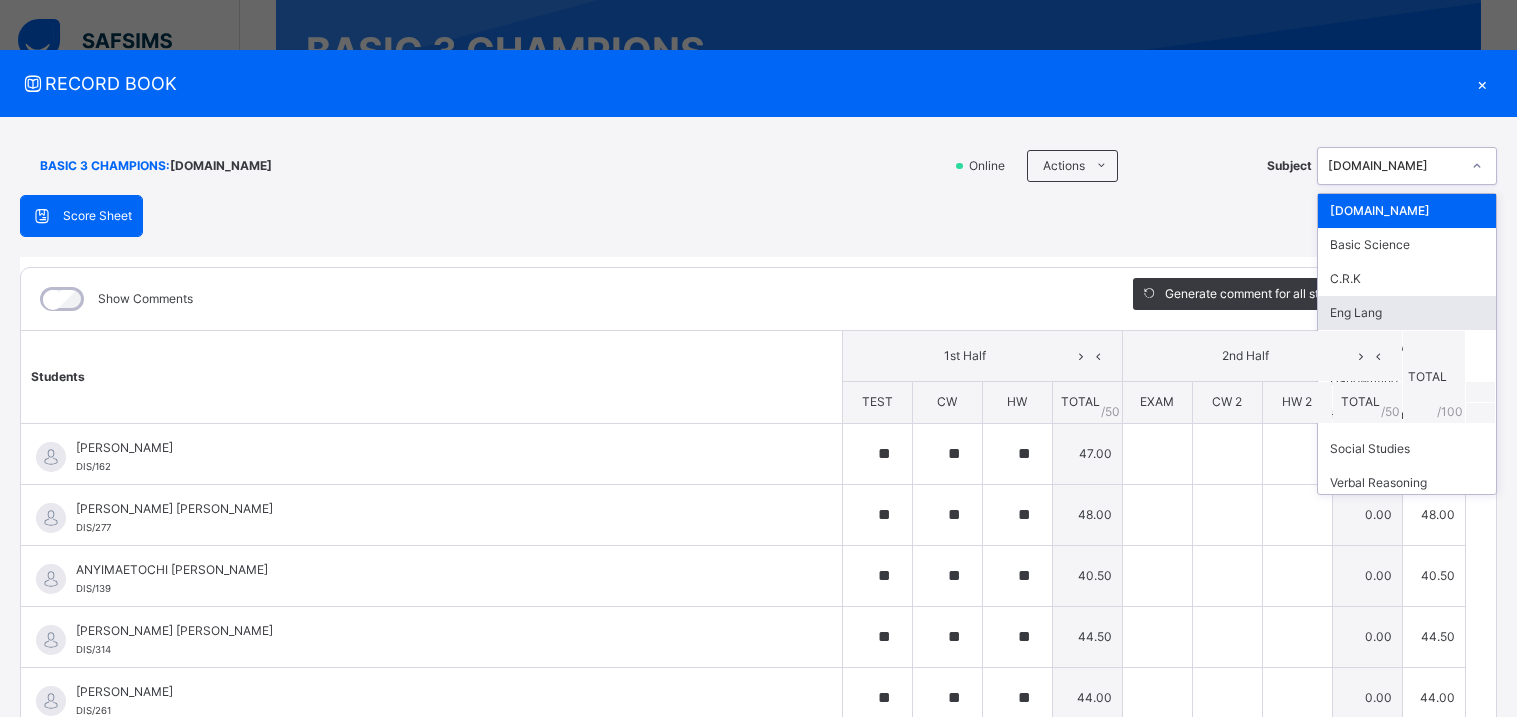 click on "Eng Lang" at bounding box center (1407, 313) 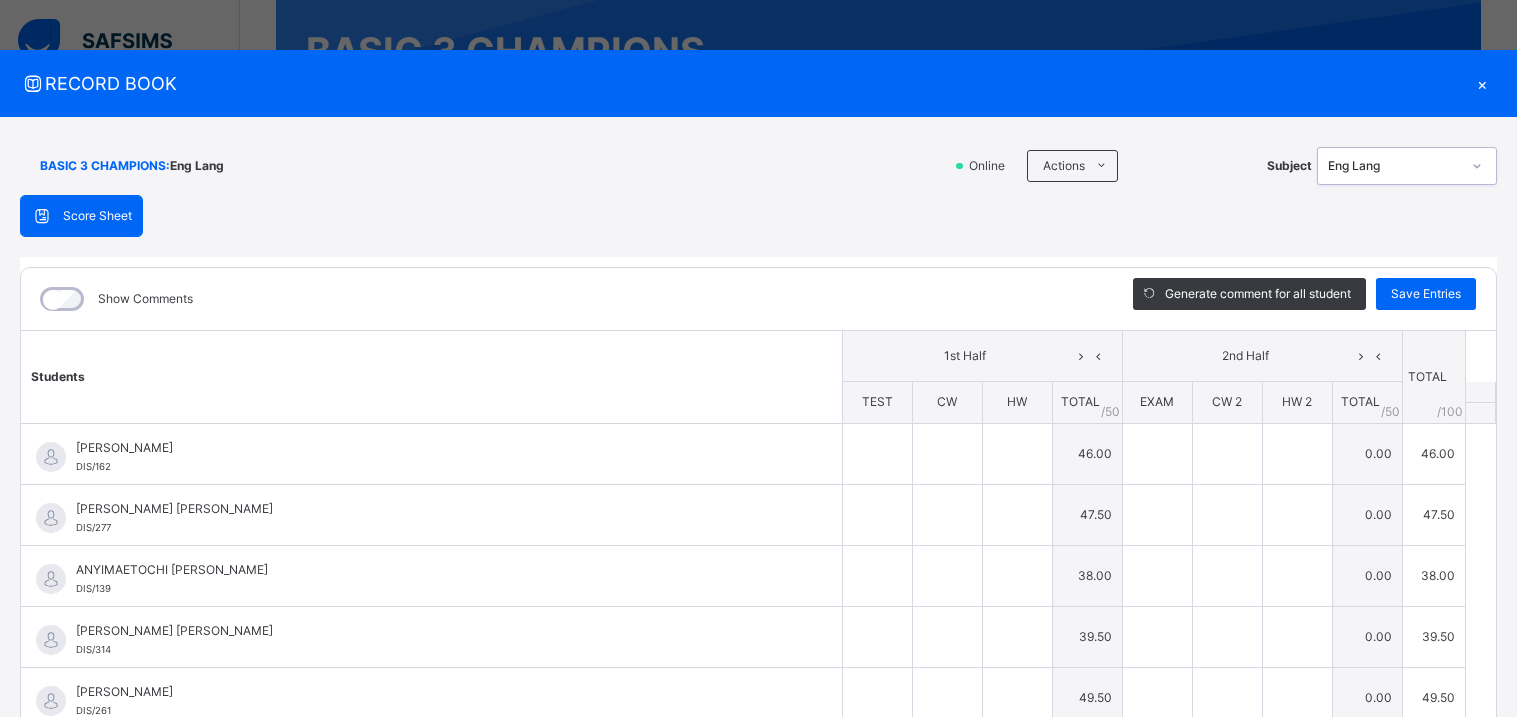 type on "**" 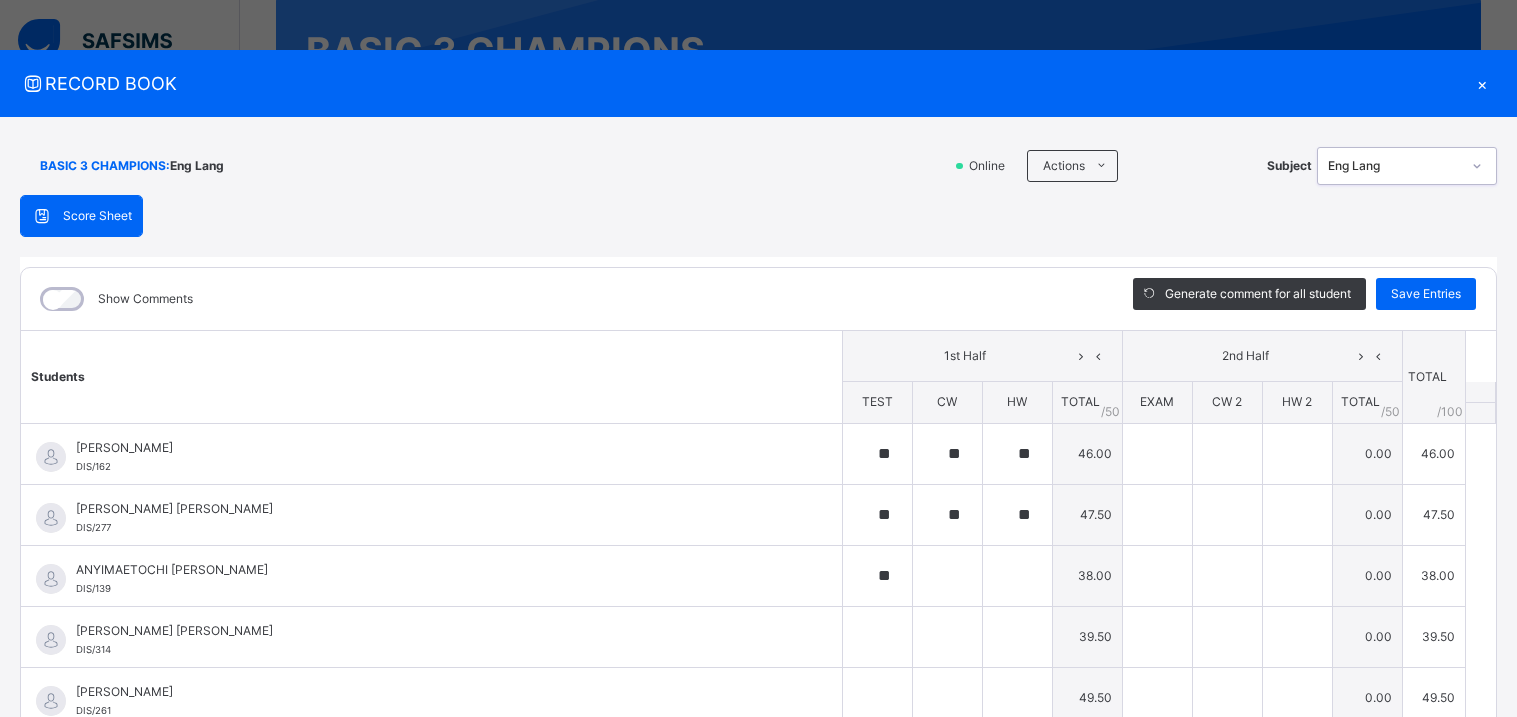 type on "**" 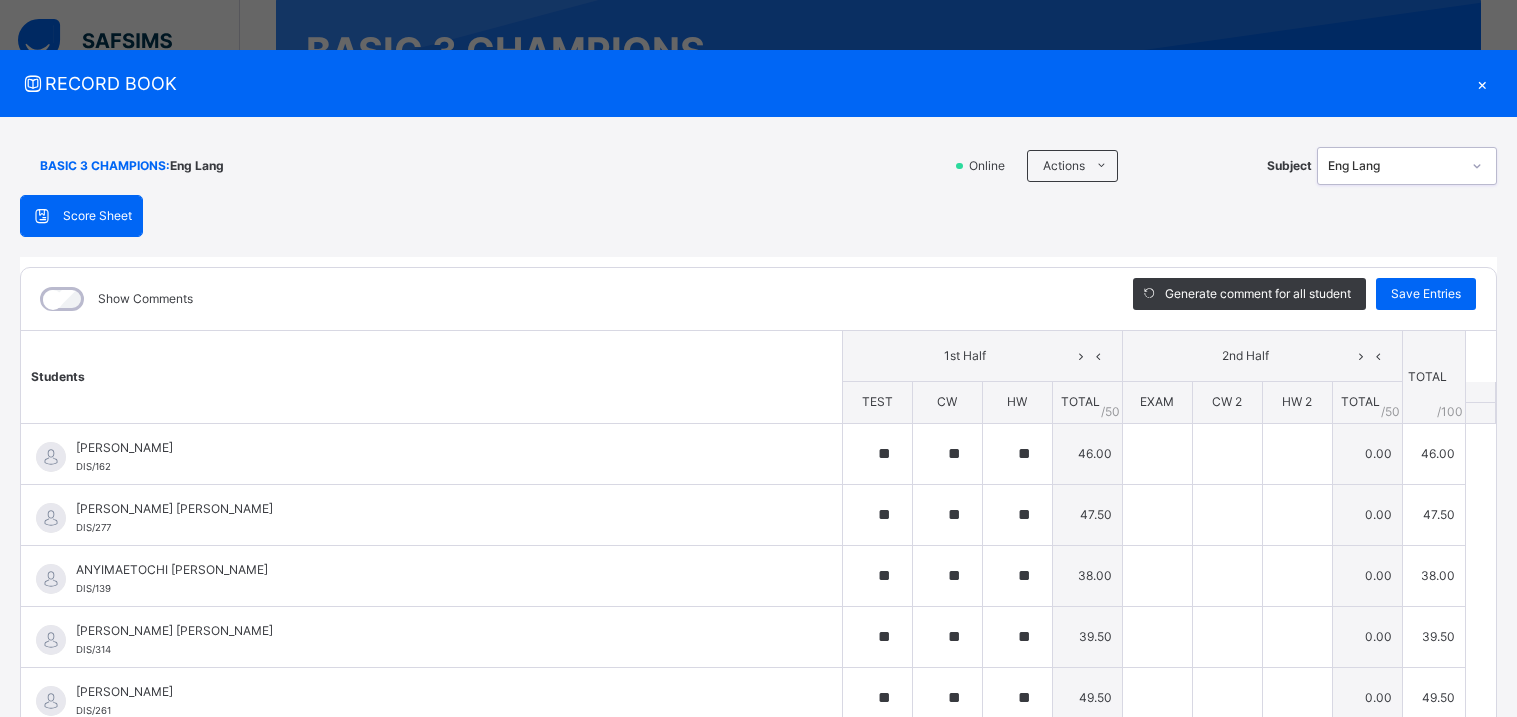 type on "**" 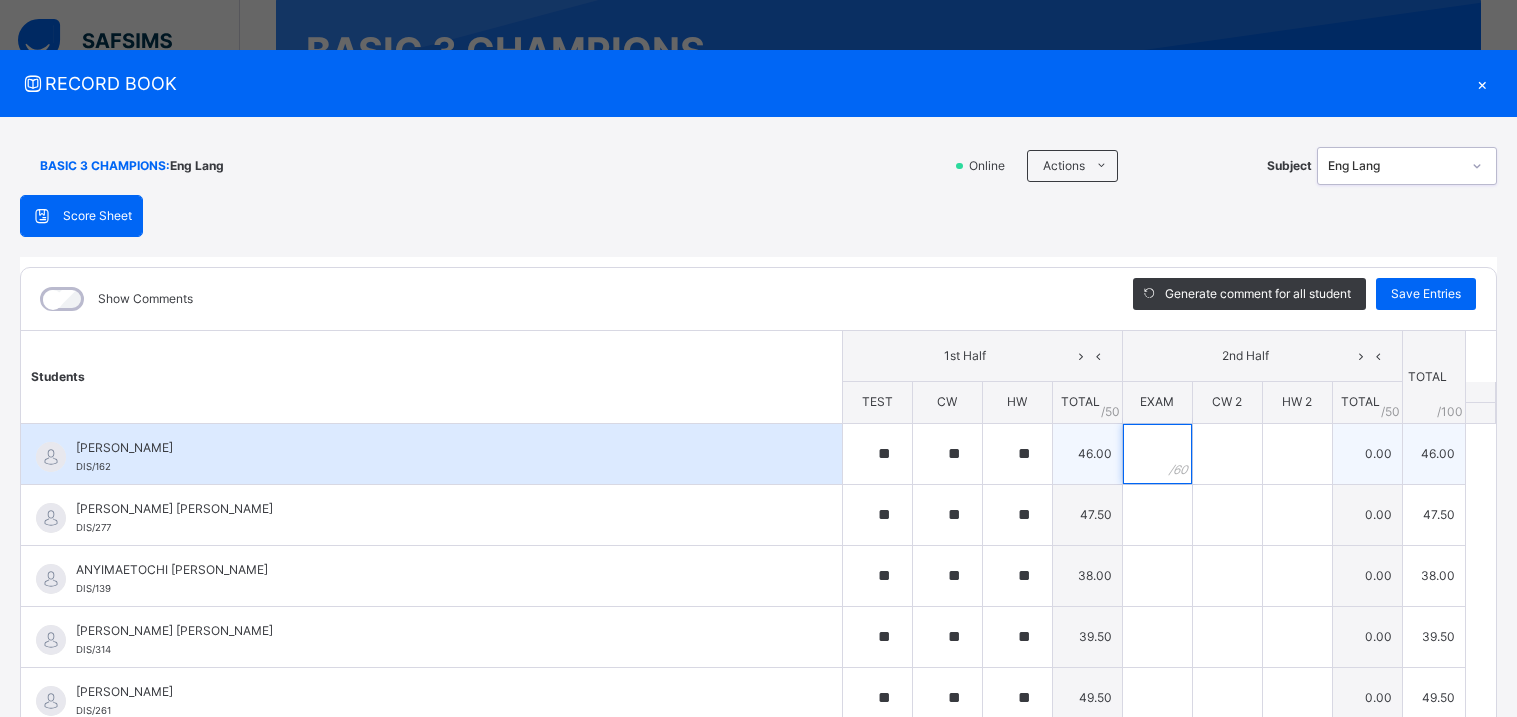 click at bounding box center (1157, 454) 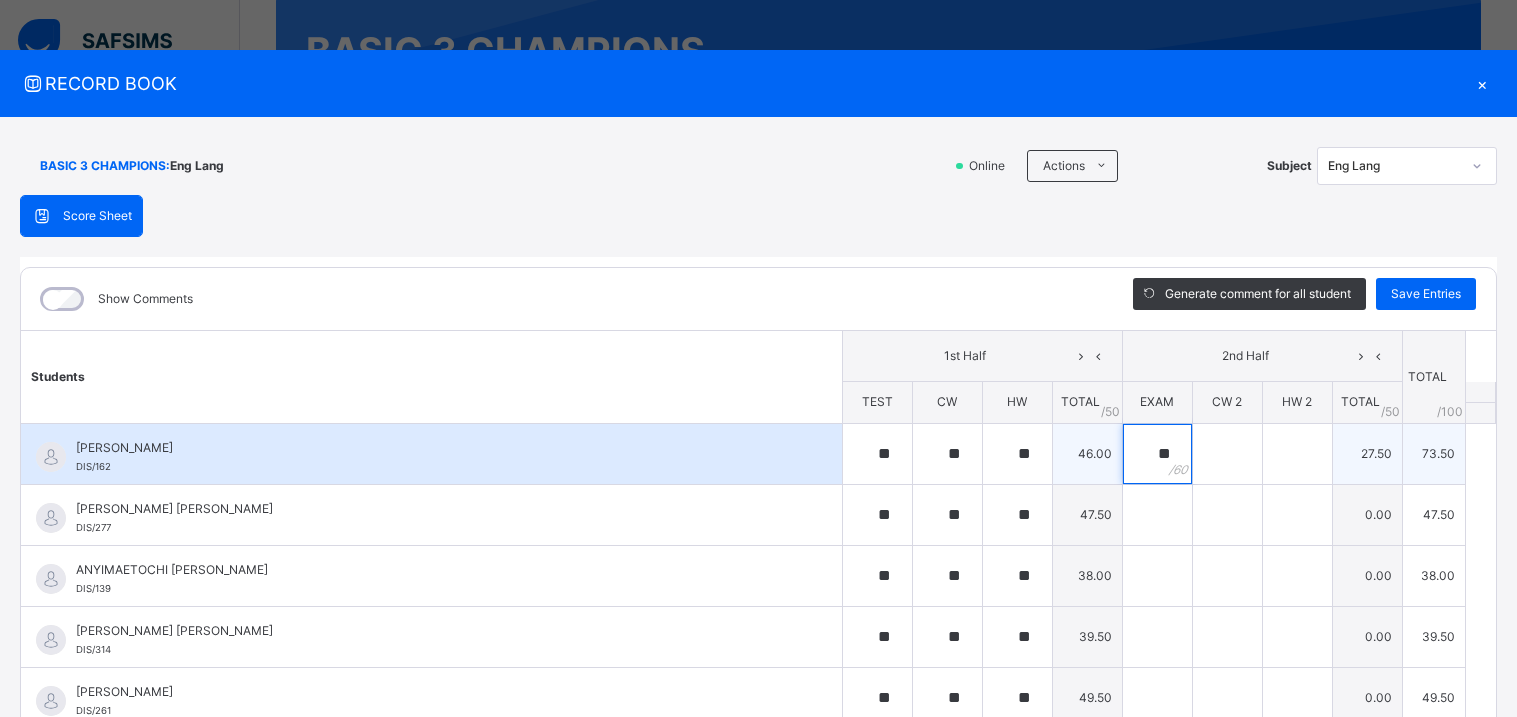 type on "**" 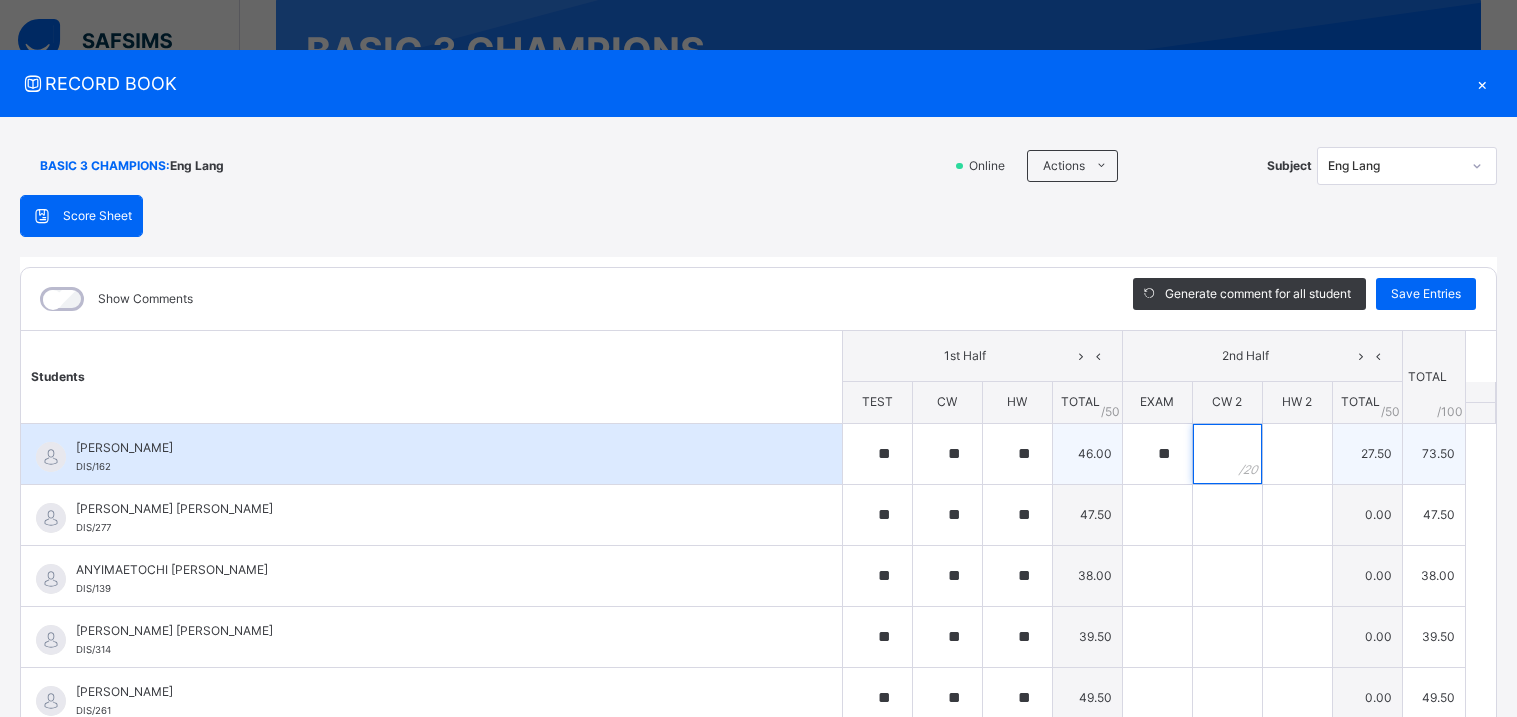click at bounding box center (1227, 454) 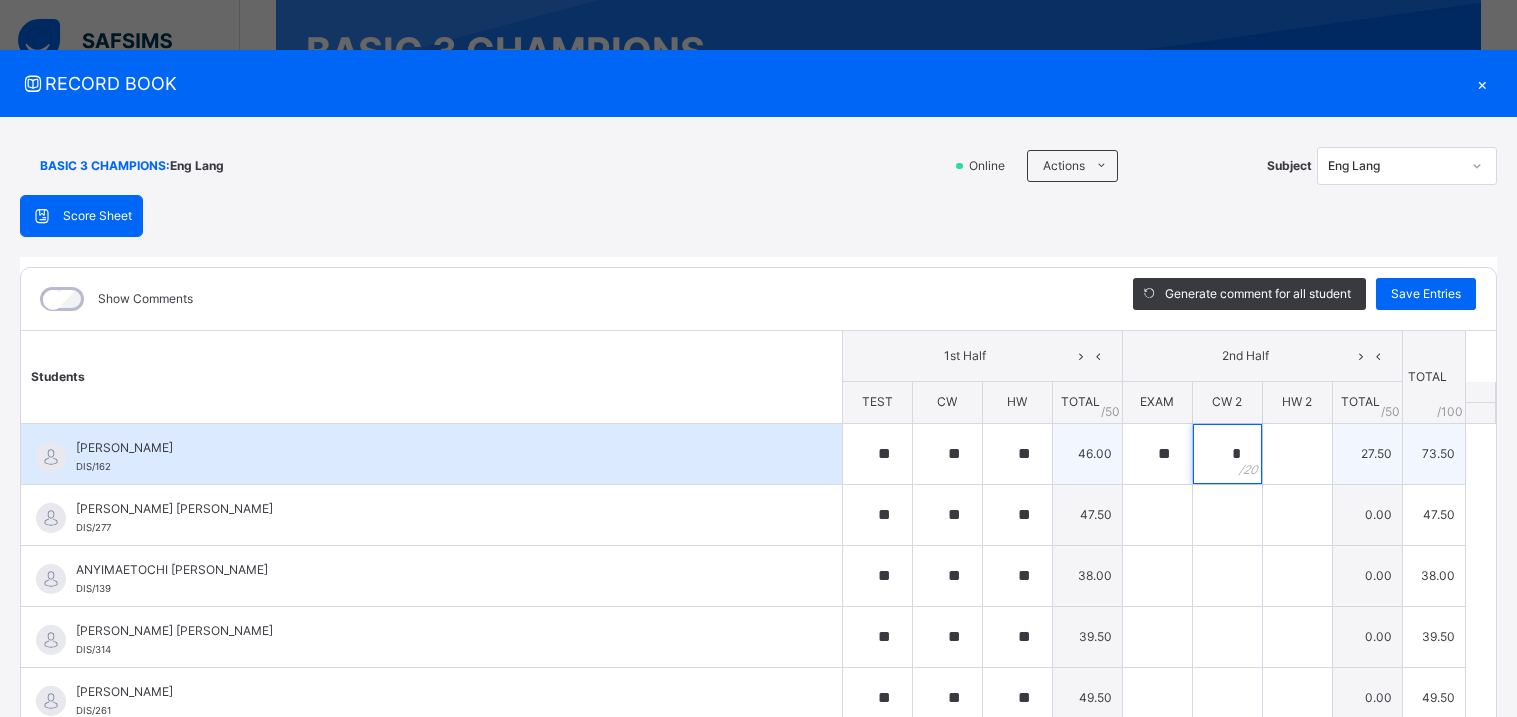 type on "**" 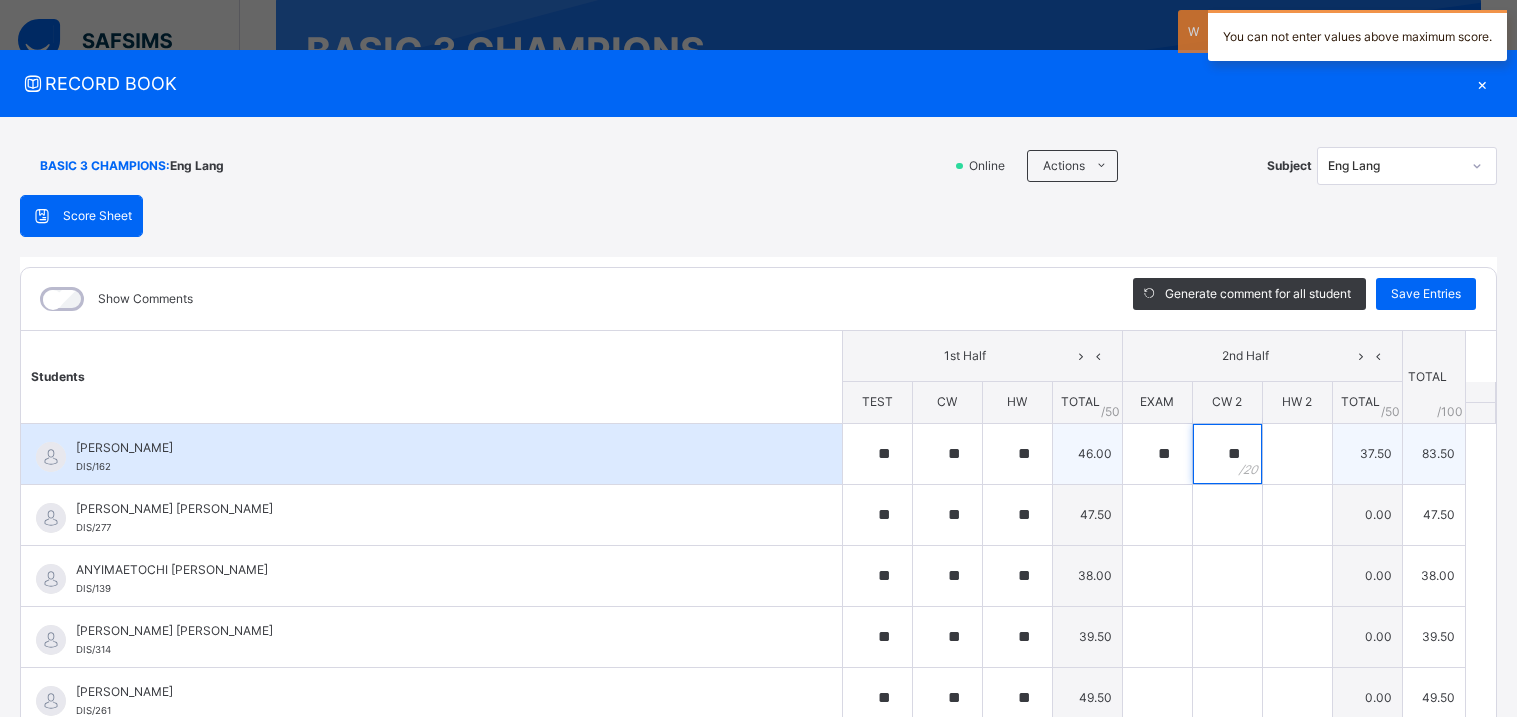 type on "**" 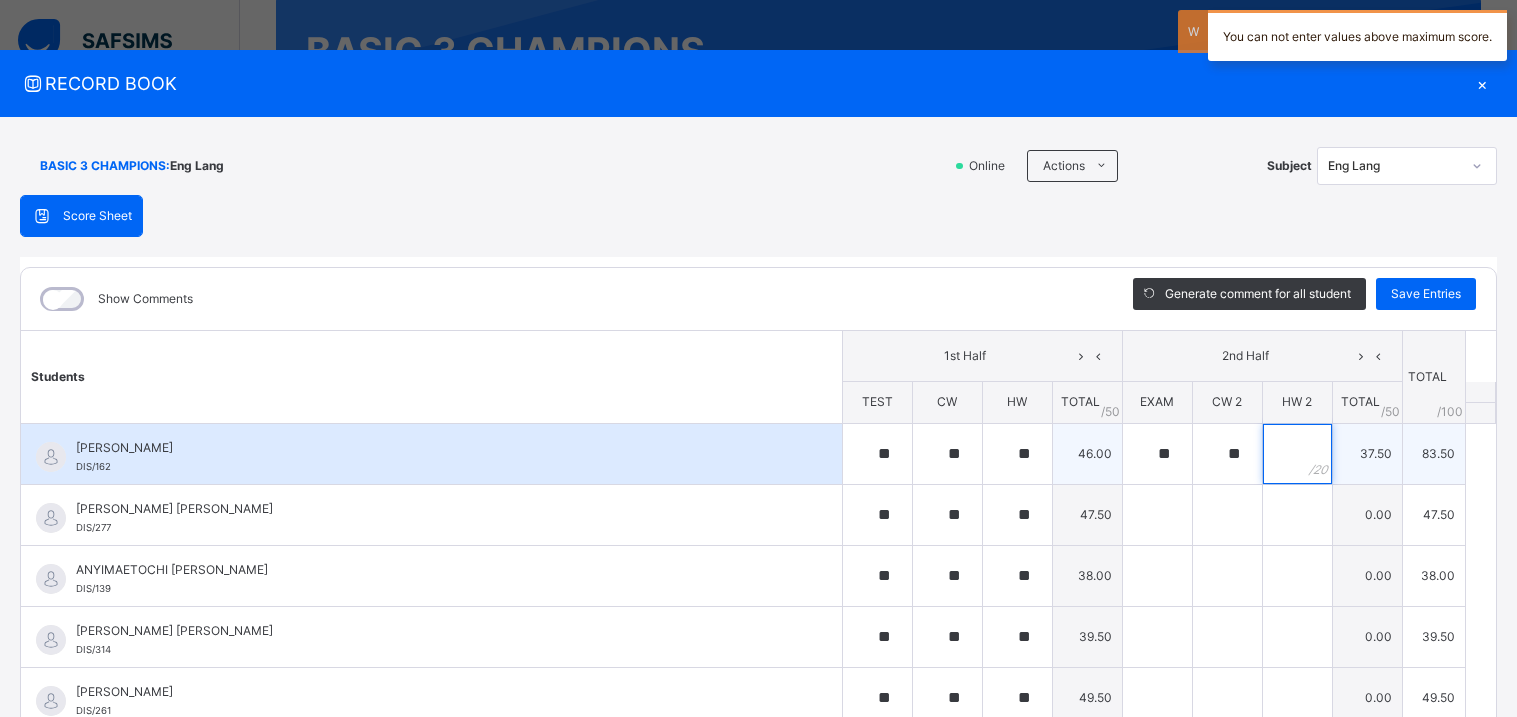 click at bounding box center [1297, 454] 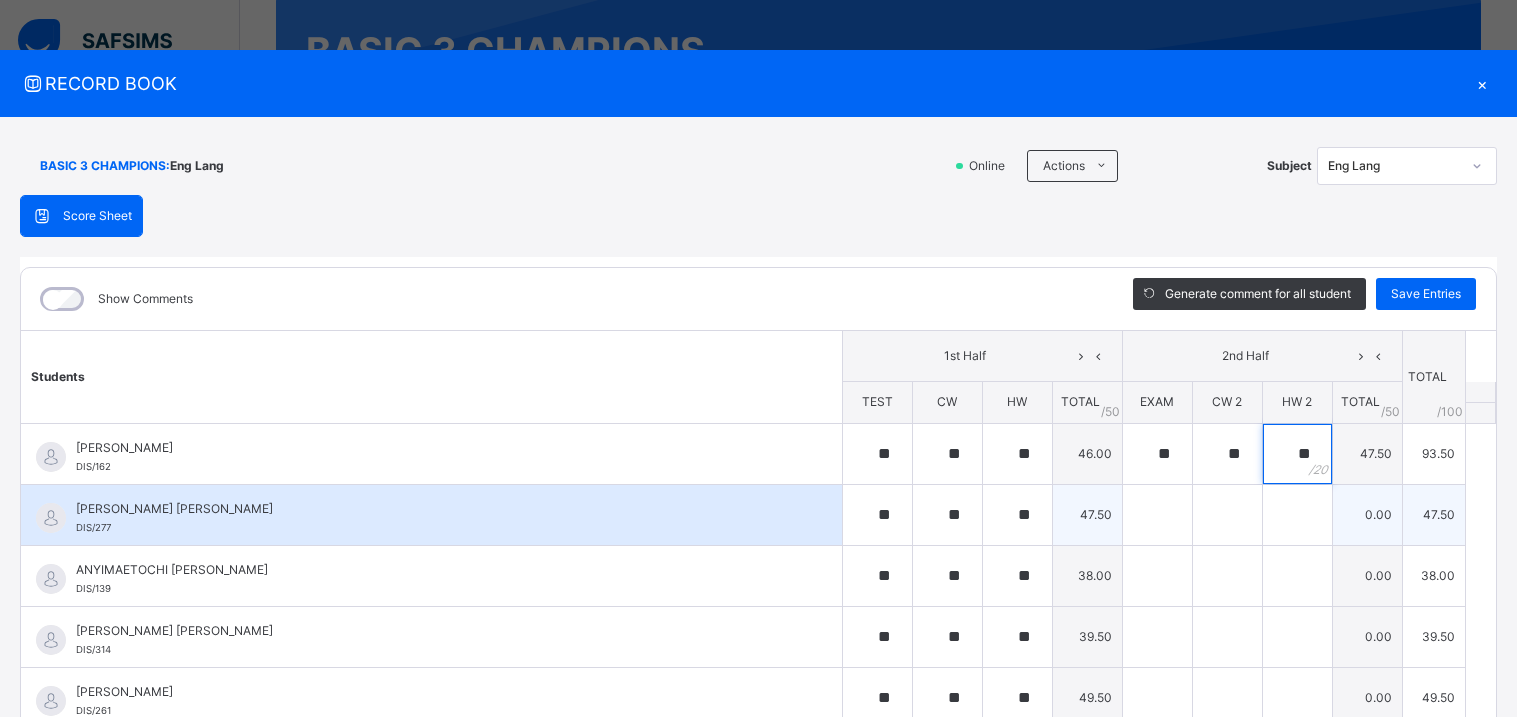 type on "**" 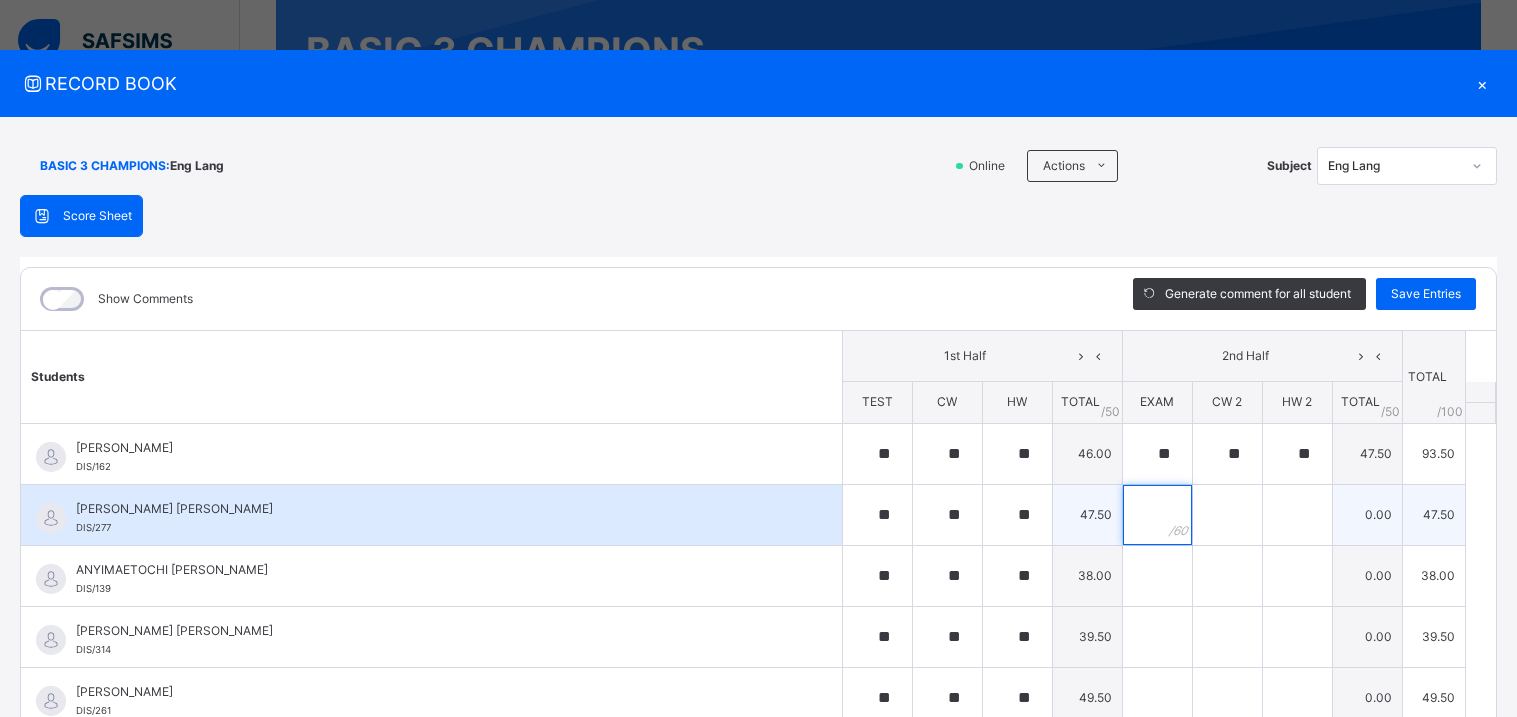 click at bounding box center [1157, 515] 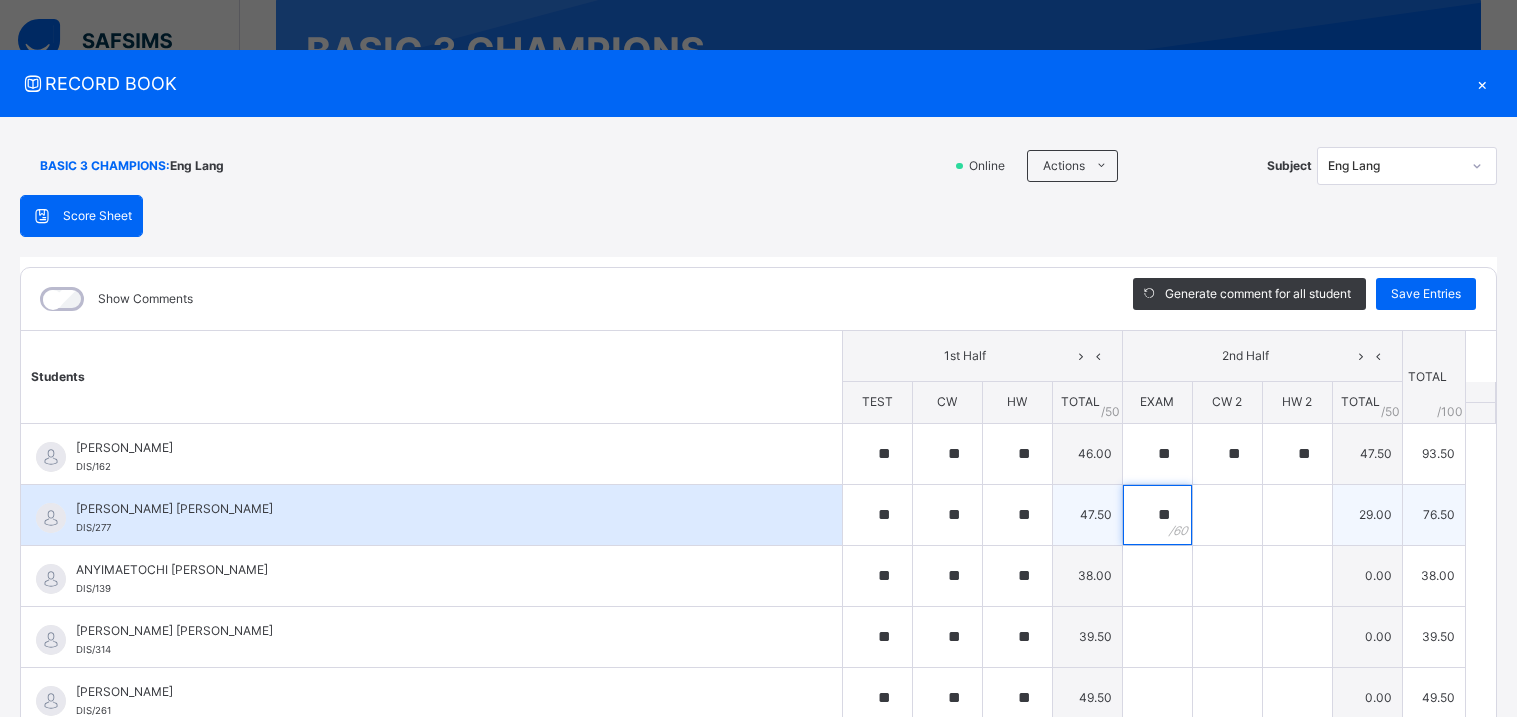 type on "**" 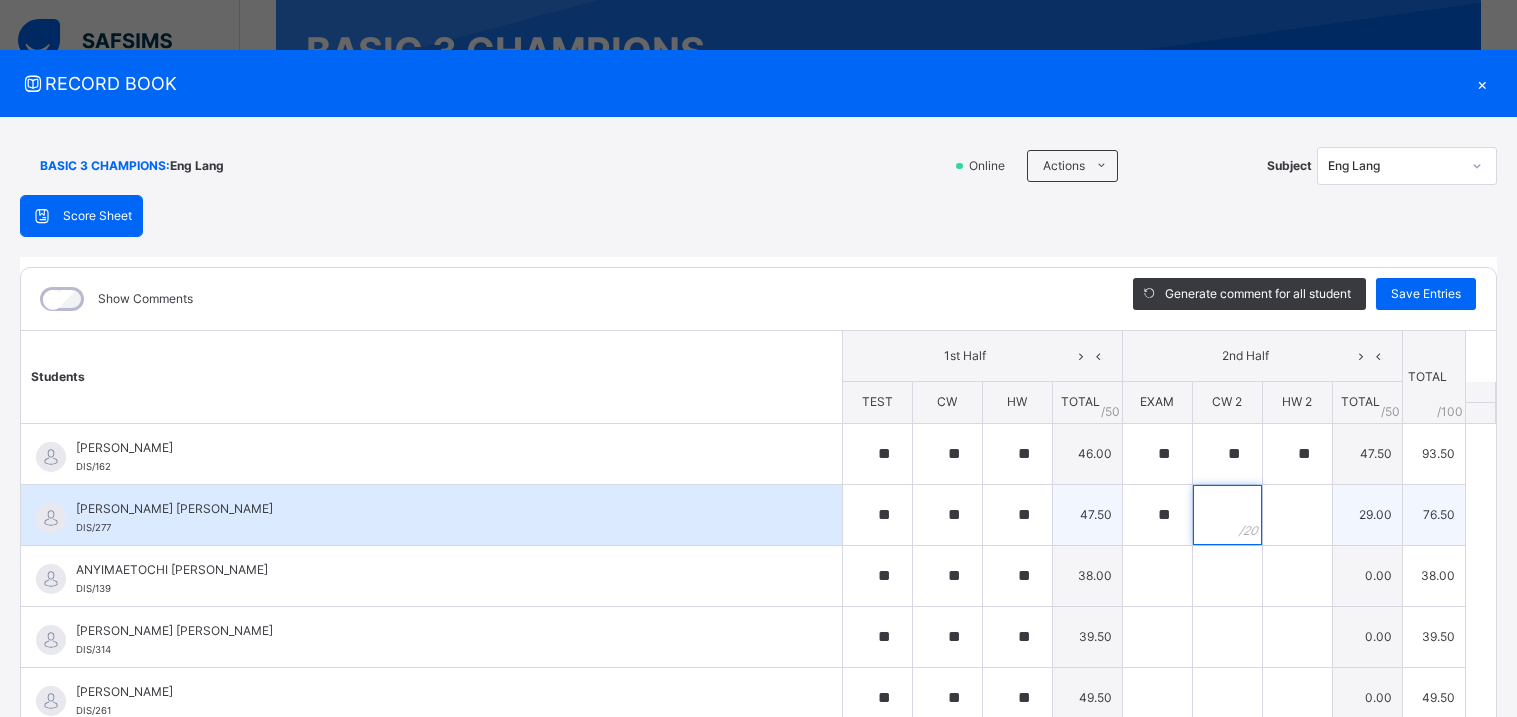click at bounding box center [1227, 515] 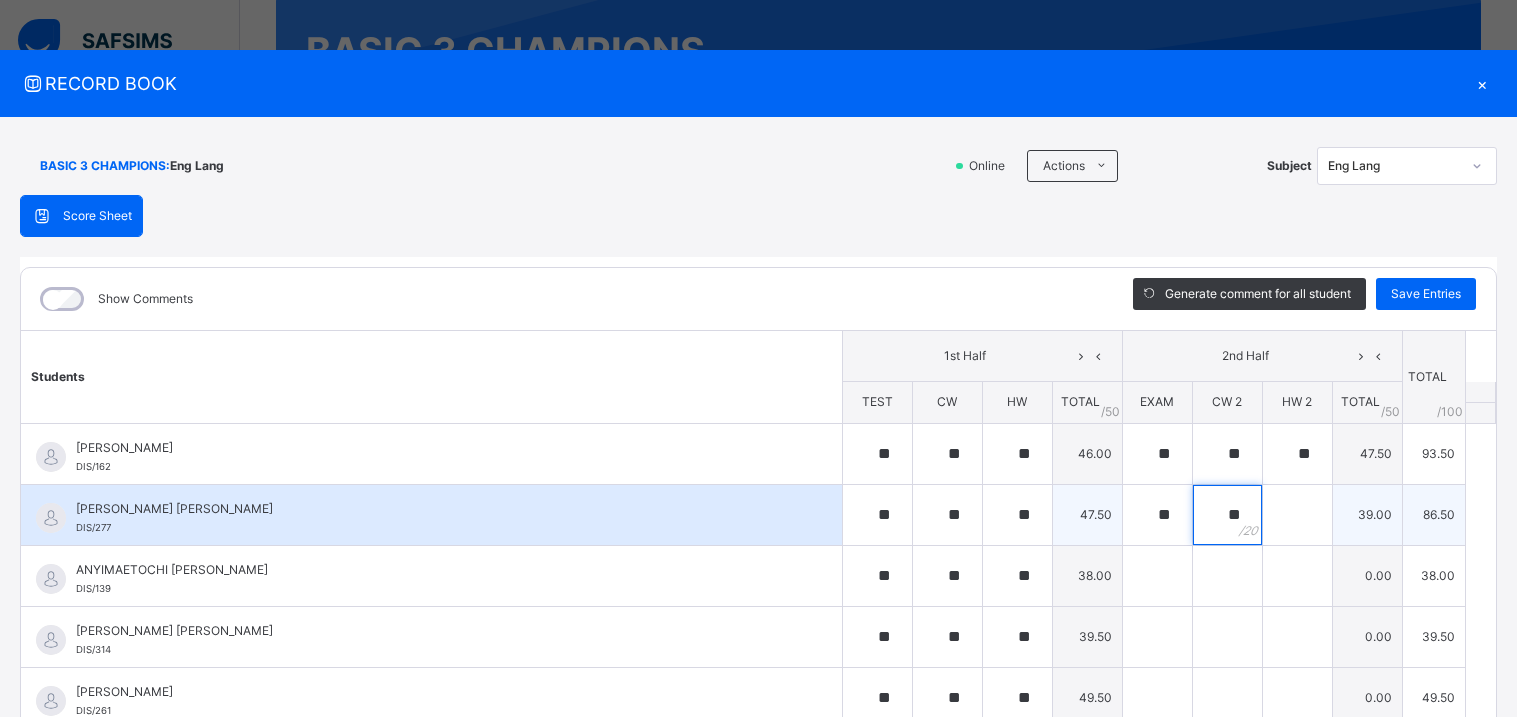 type on "**" 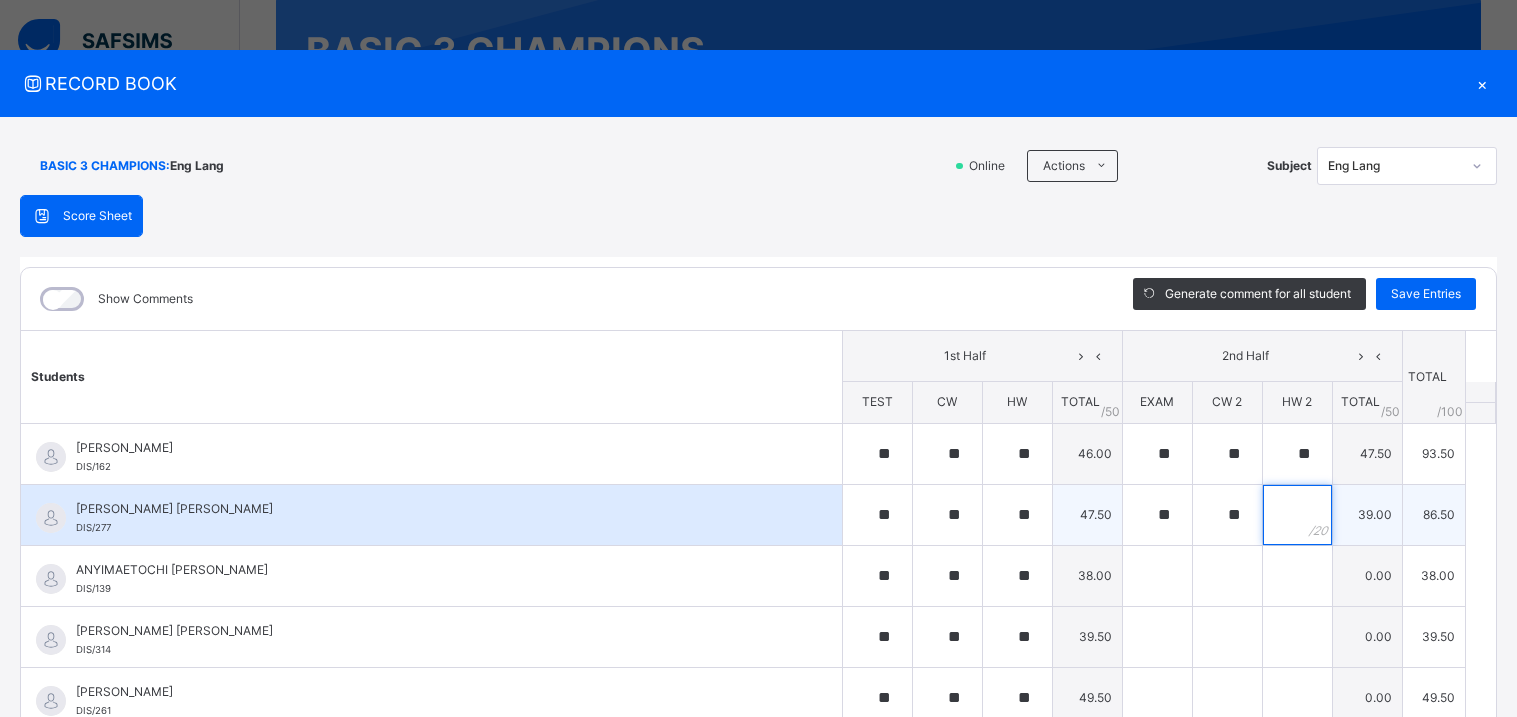 click at bounding box center [1297, 515] 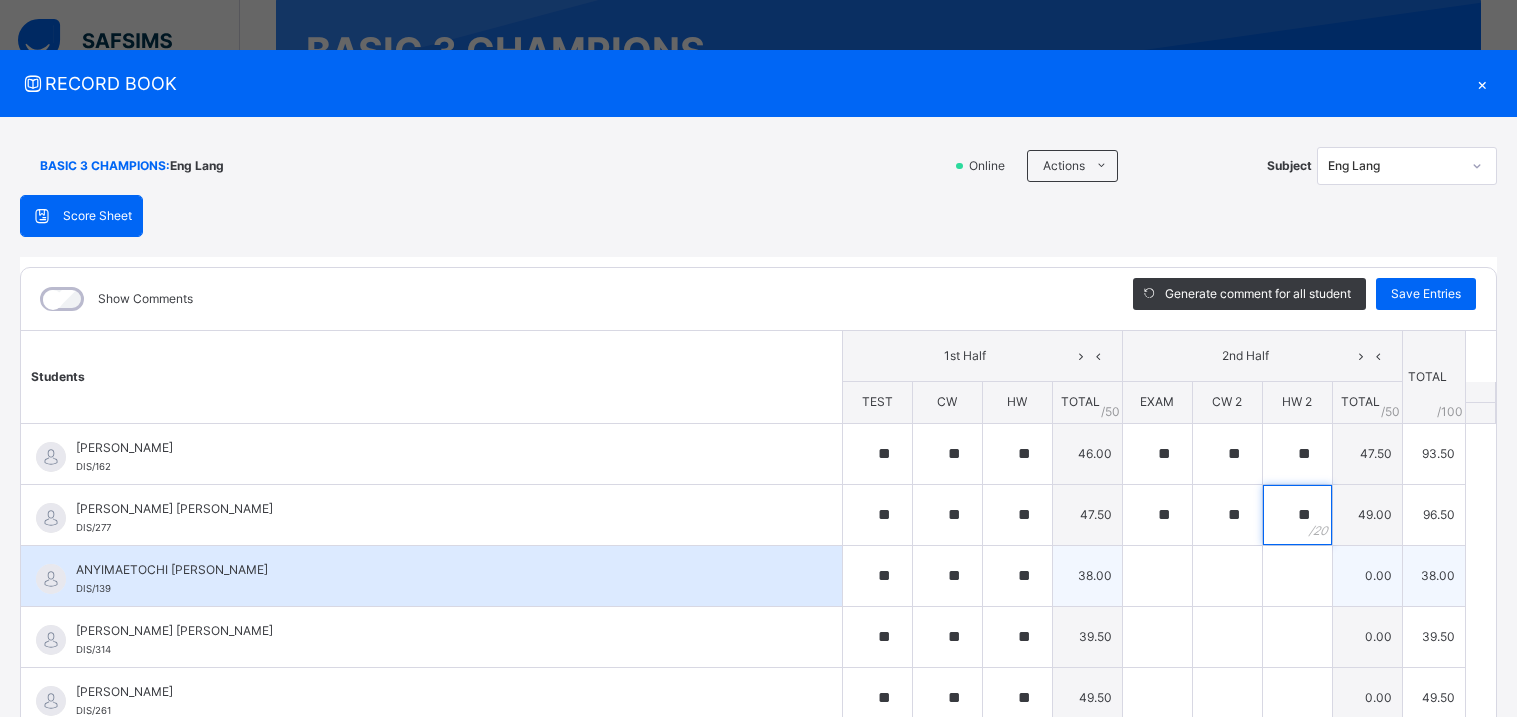 type on "**" 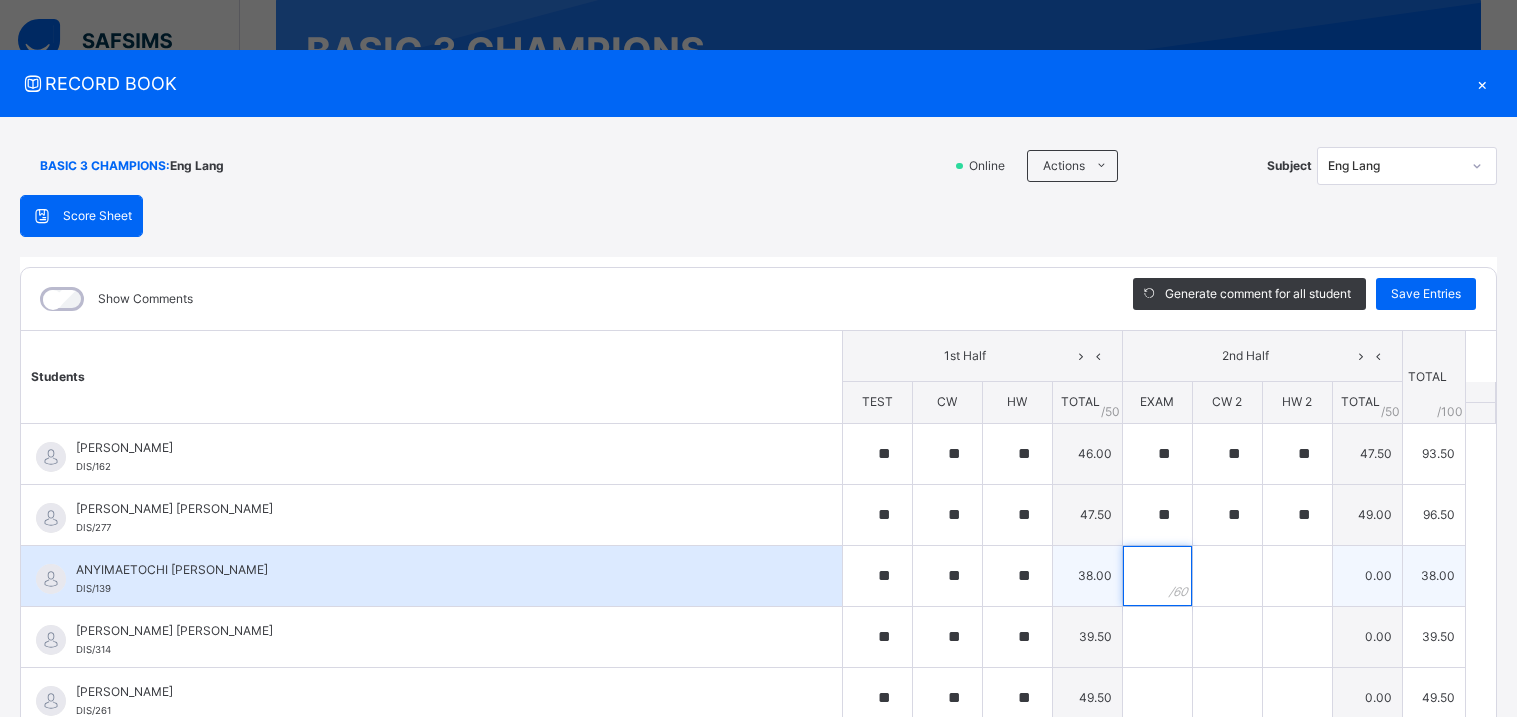 click at bounding box center [1157, 576] 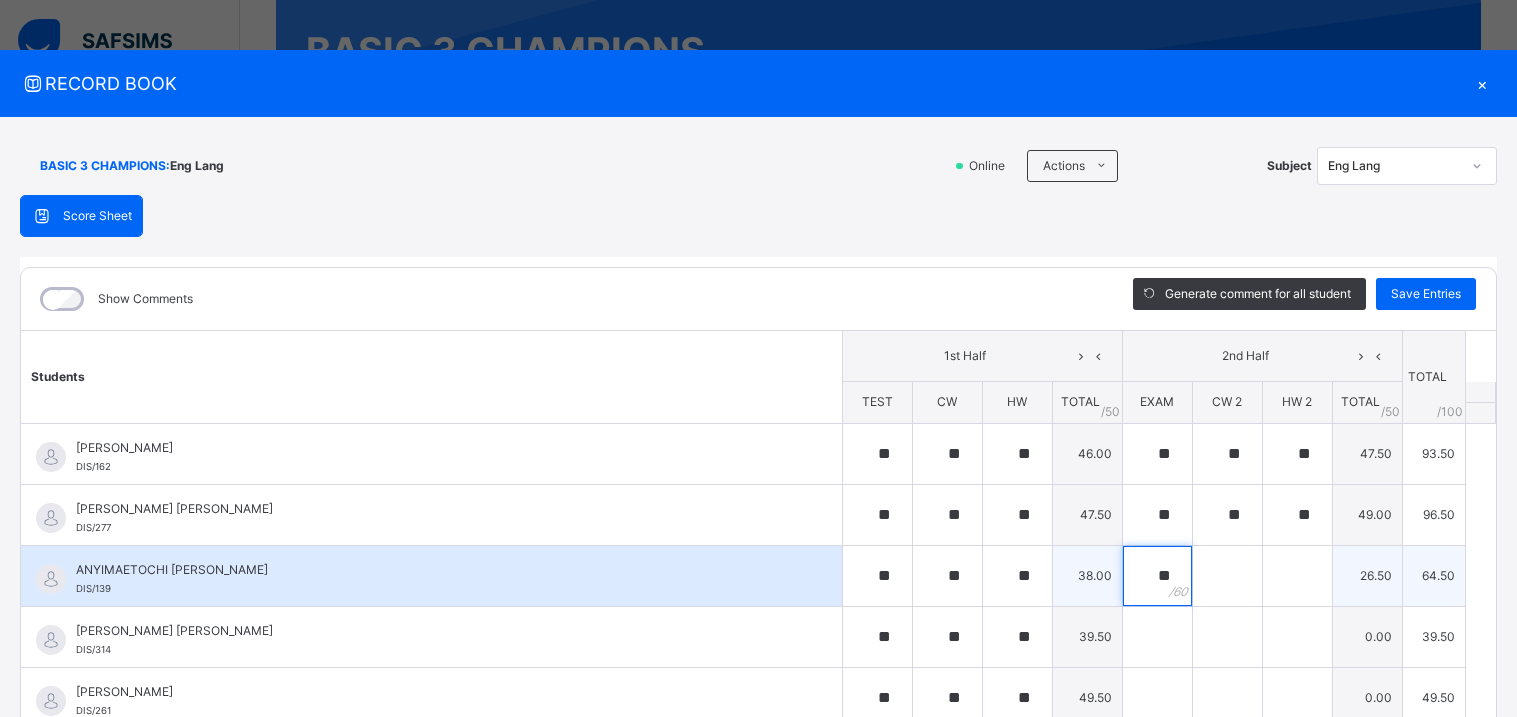 type on "**" 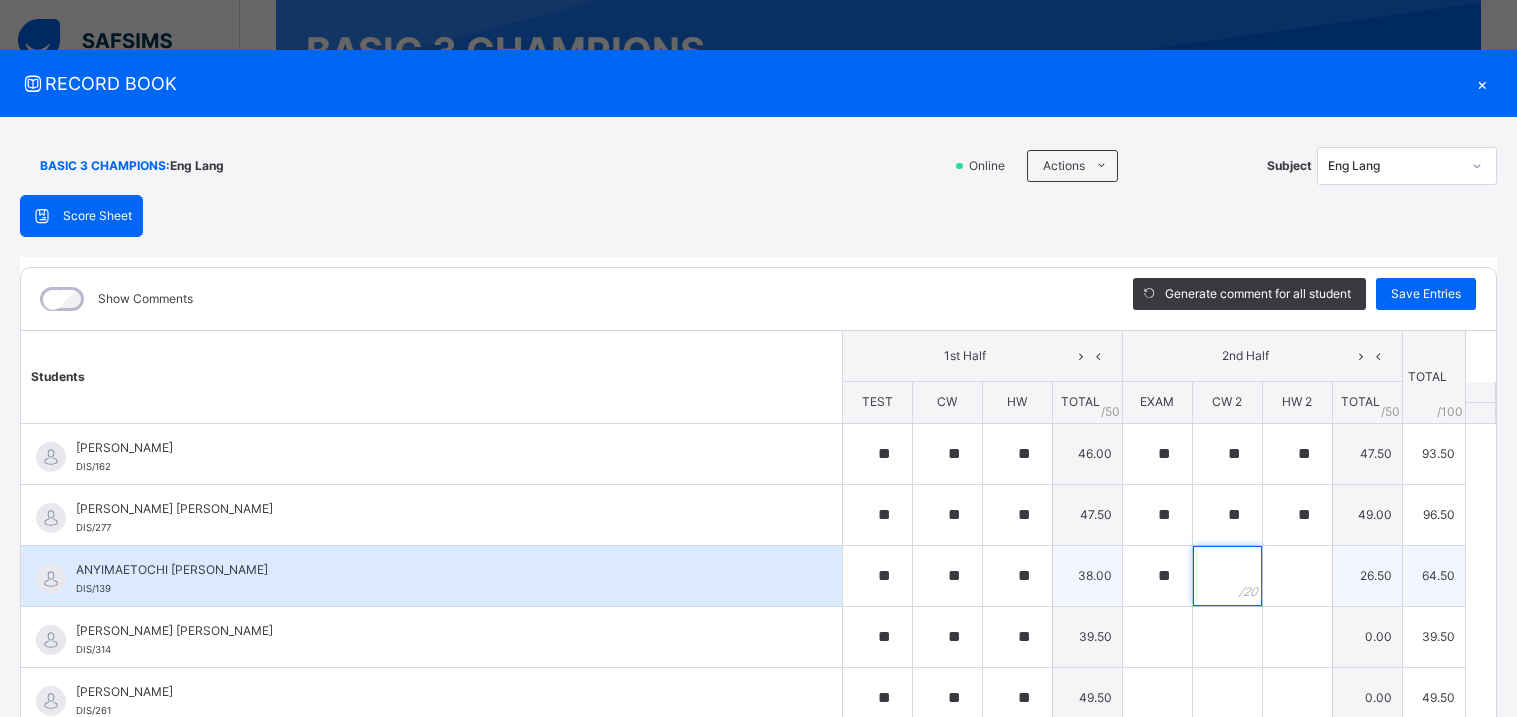 click at bounding box center (1227, 576) 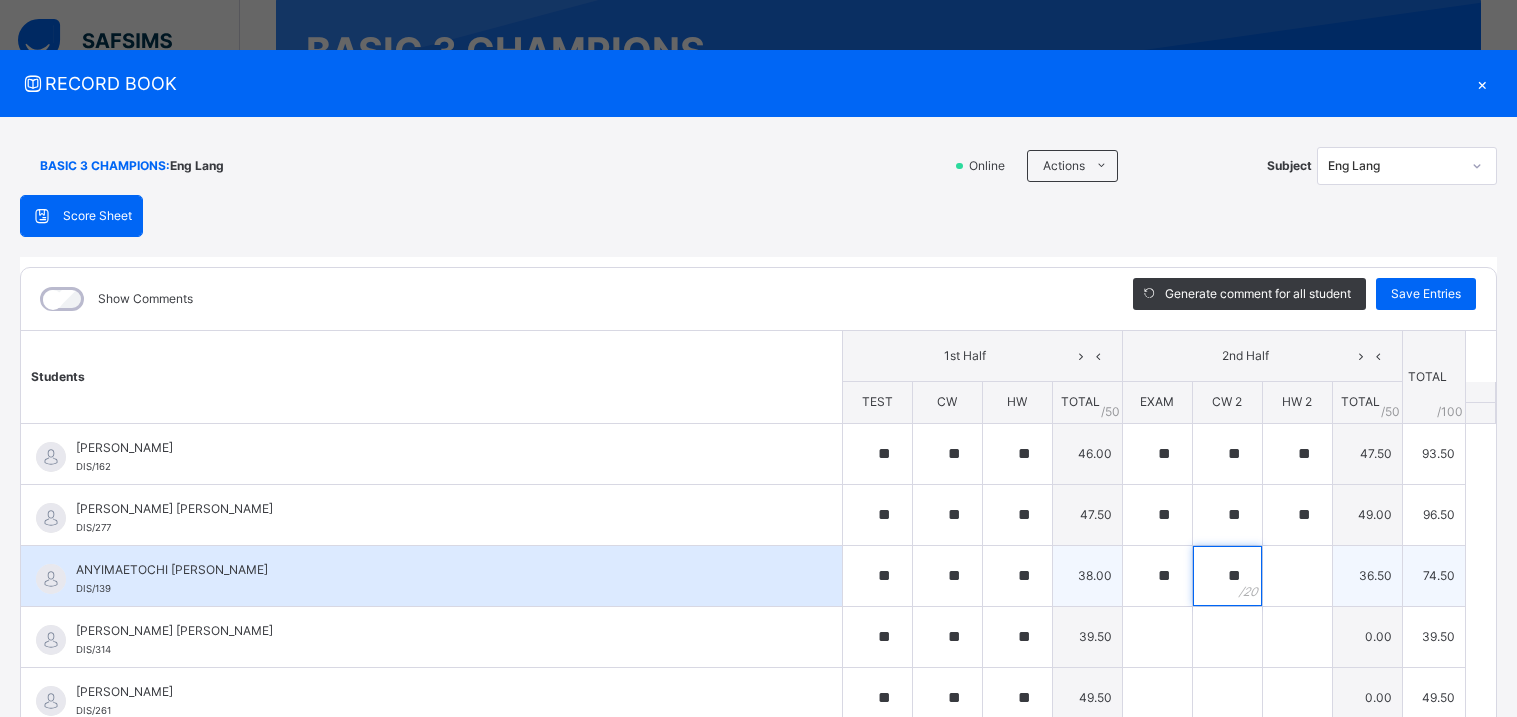 type on "**" 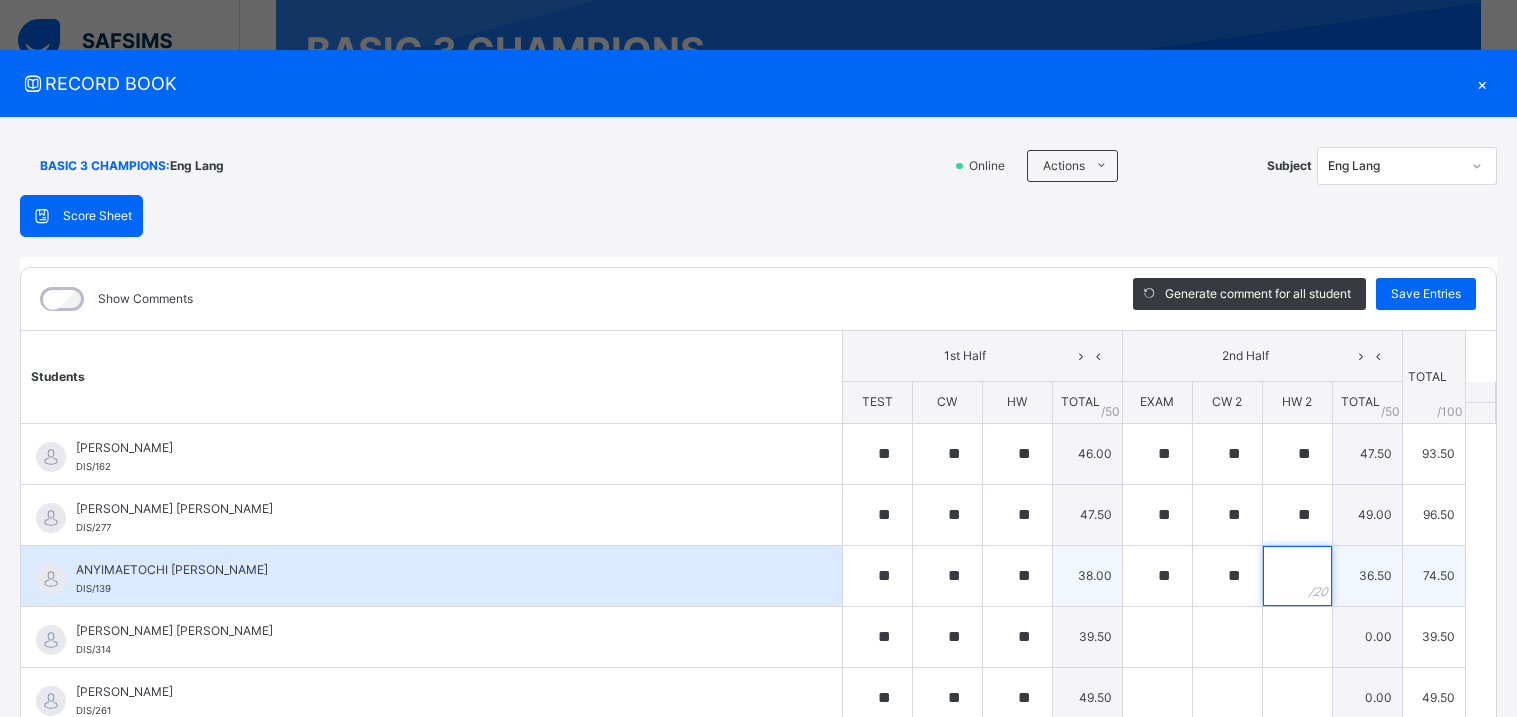 click at bounding box center [1297, 576] 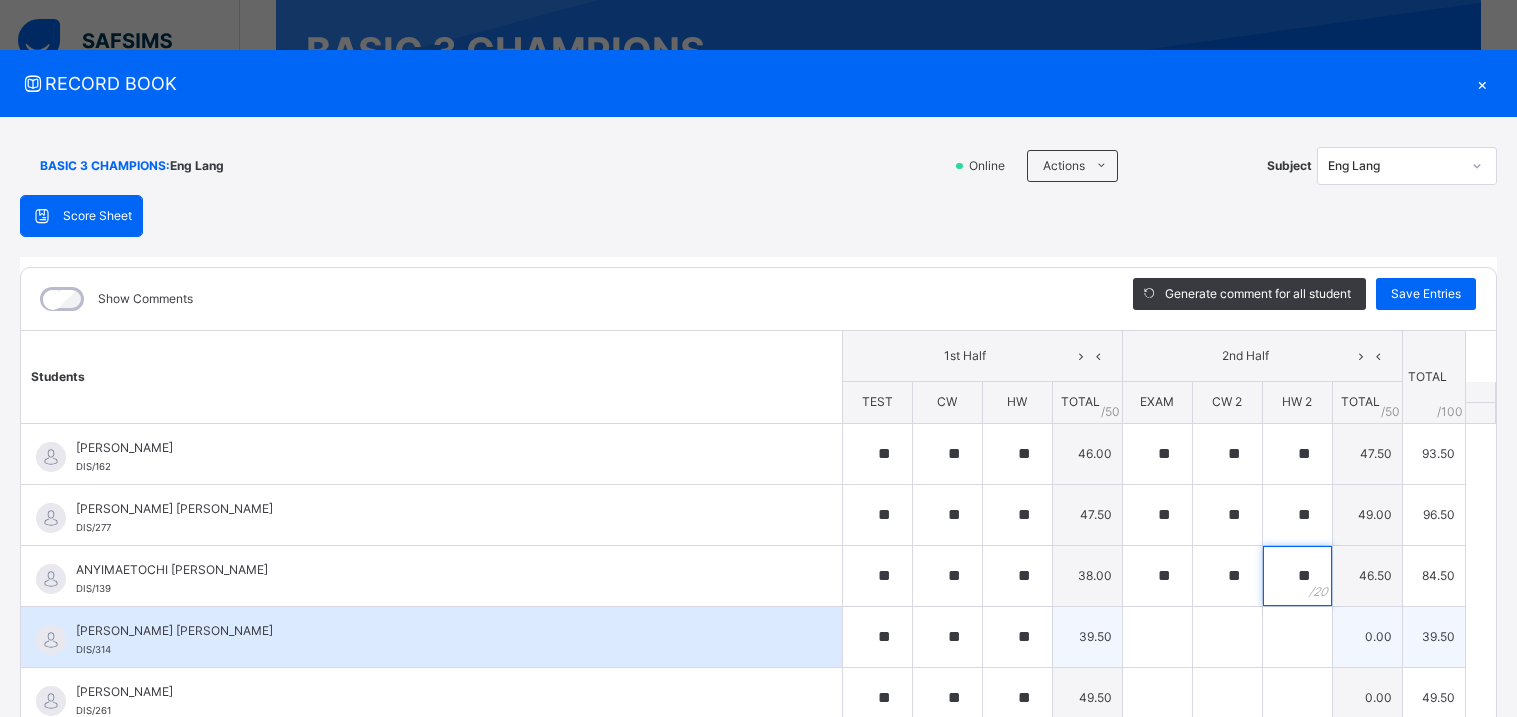 type on "**" 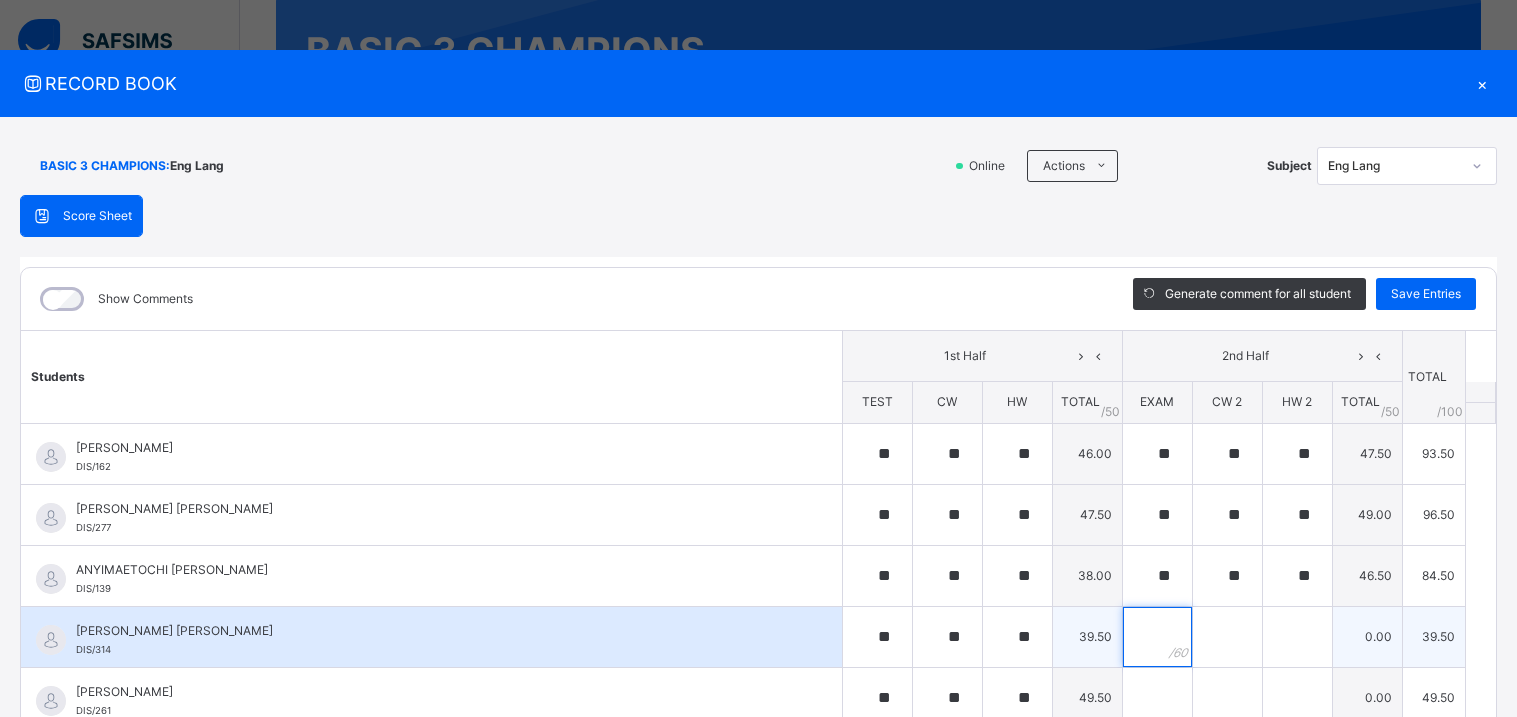 click at bounding box center [1157, 637] 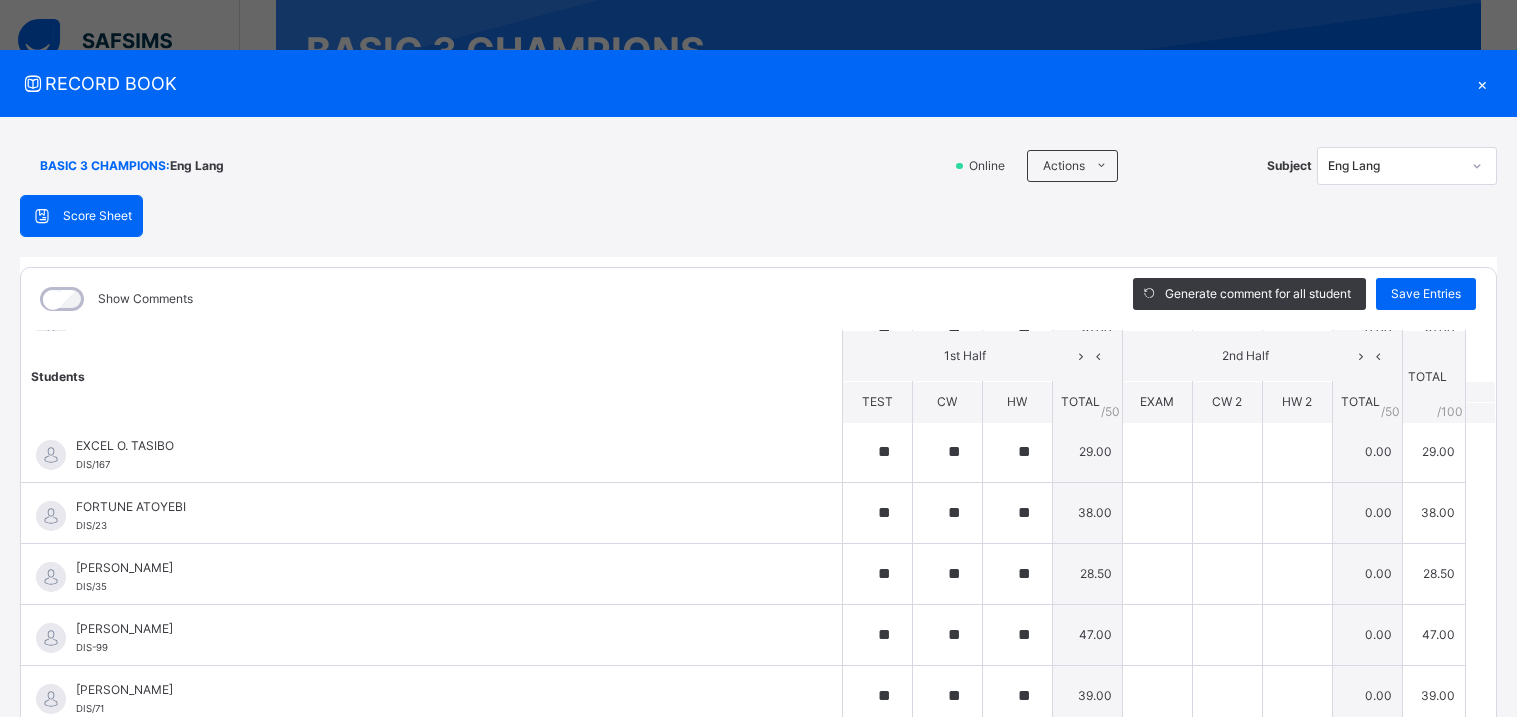 scroll, scrollTop: 494, scrollLeft: 0, axis: vertical 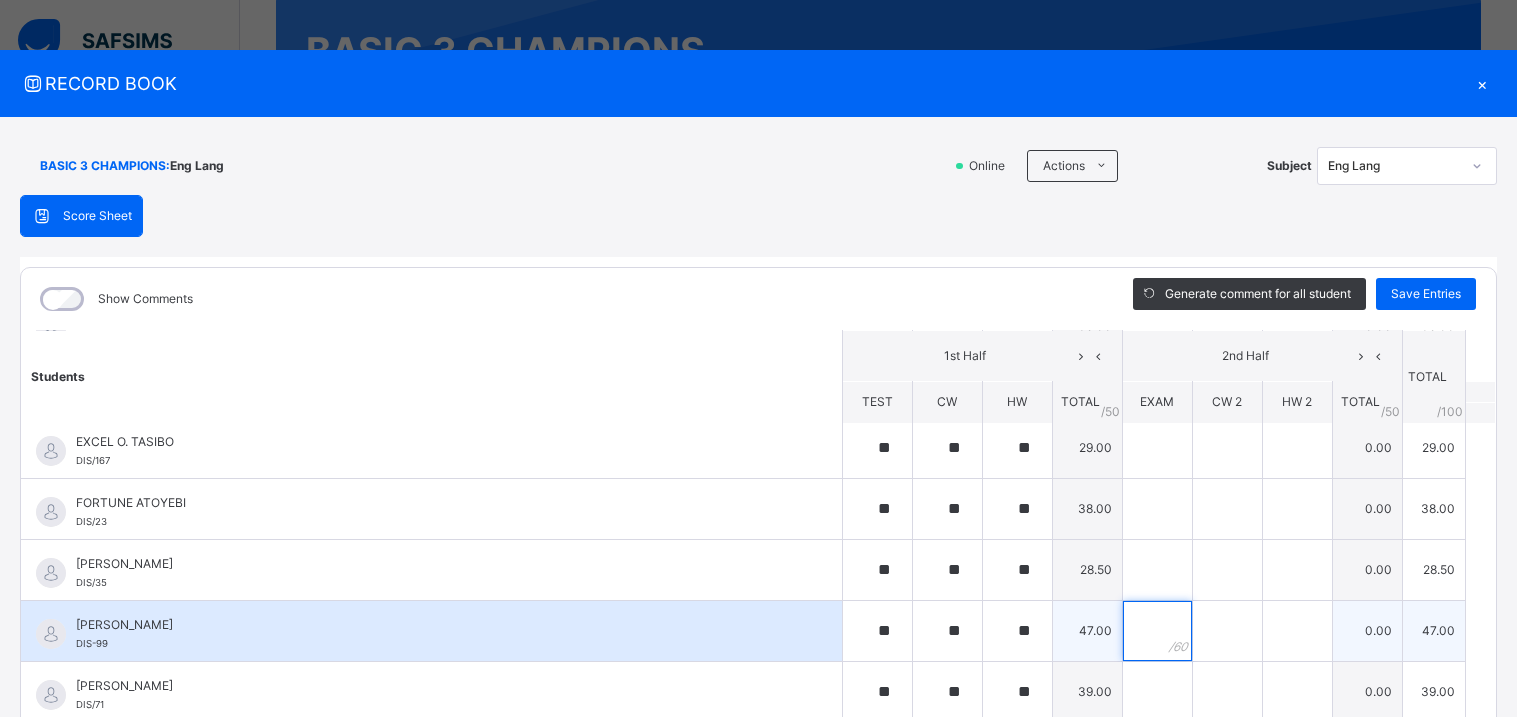 click at bounding box center (1157, 631) 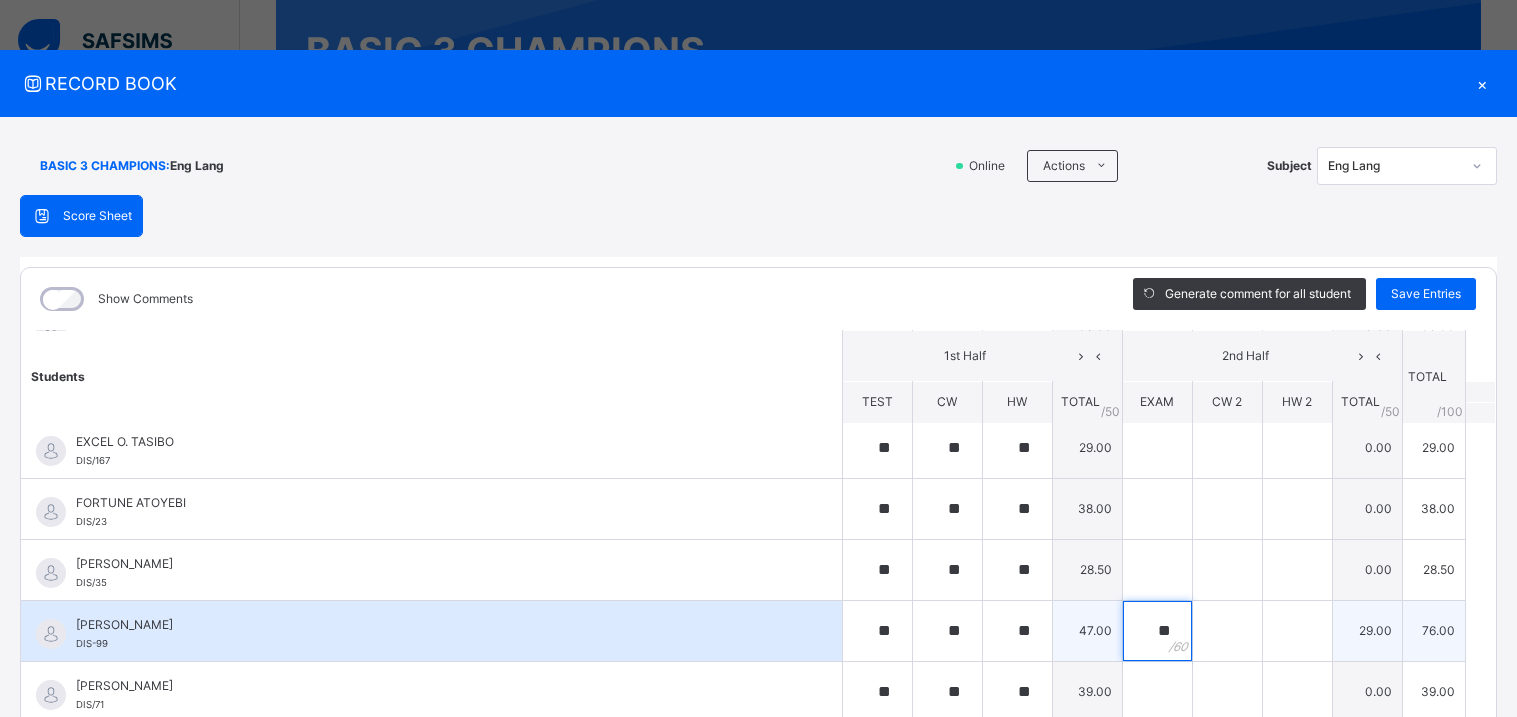 type on "**" 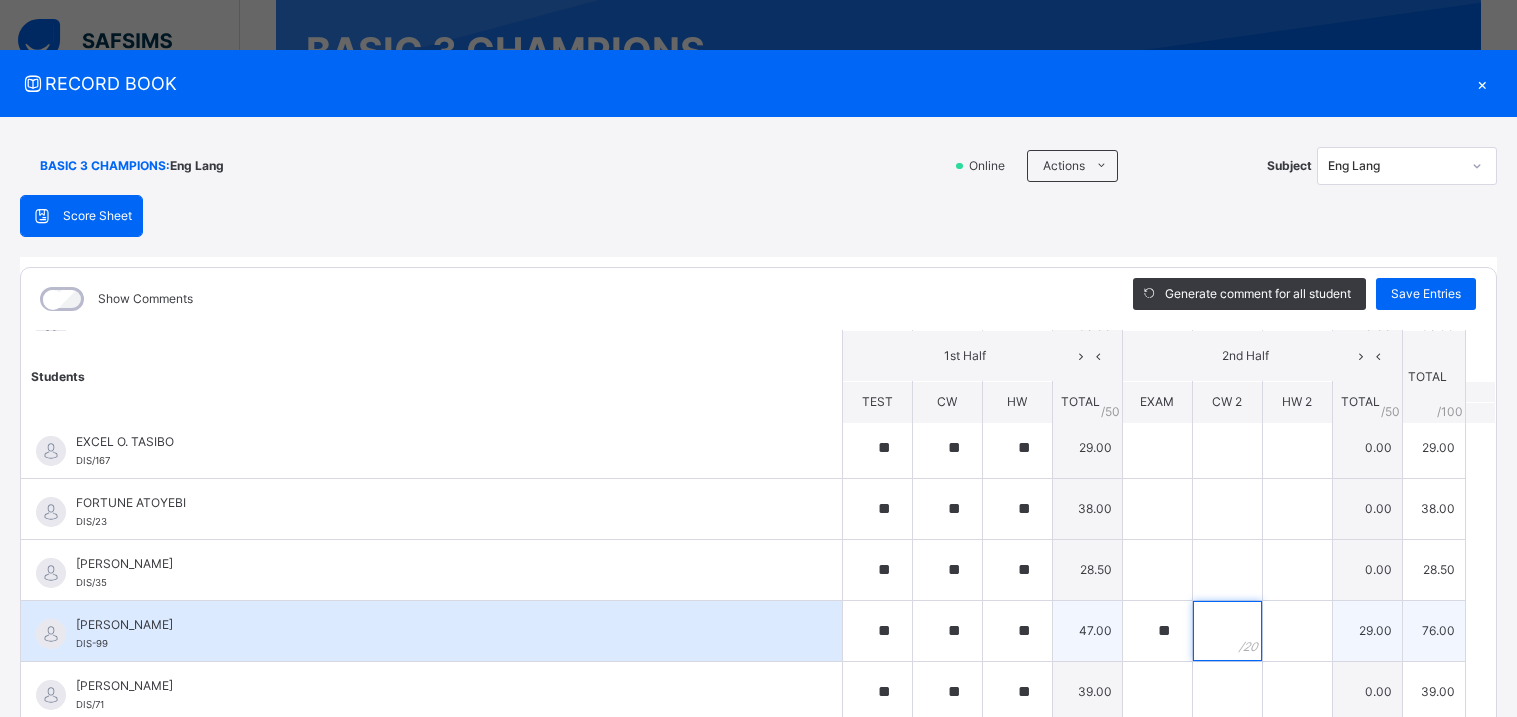 click at bounding box center [1227, 631] 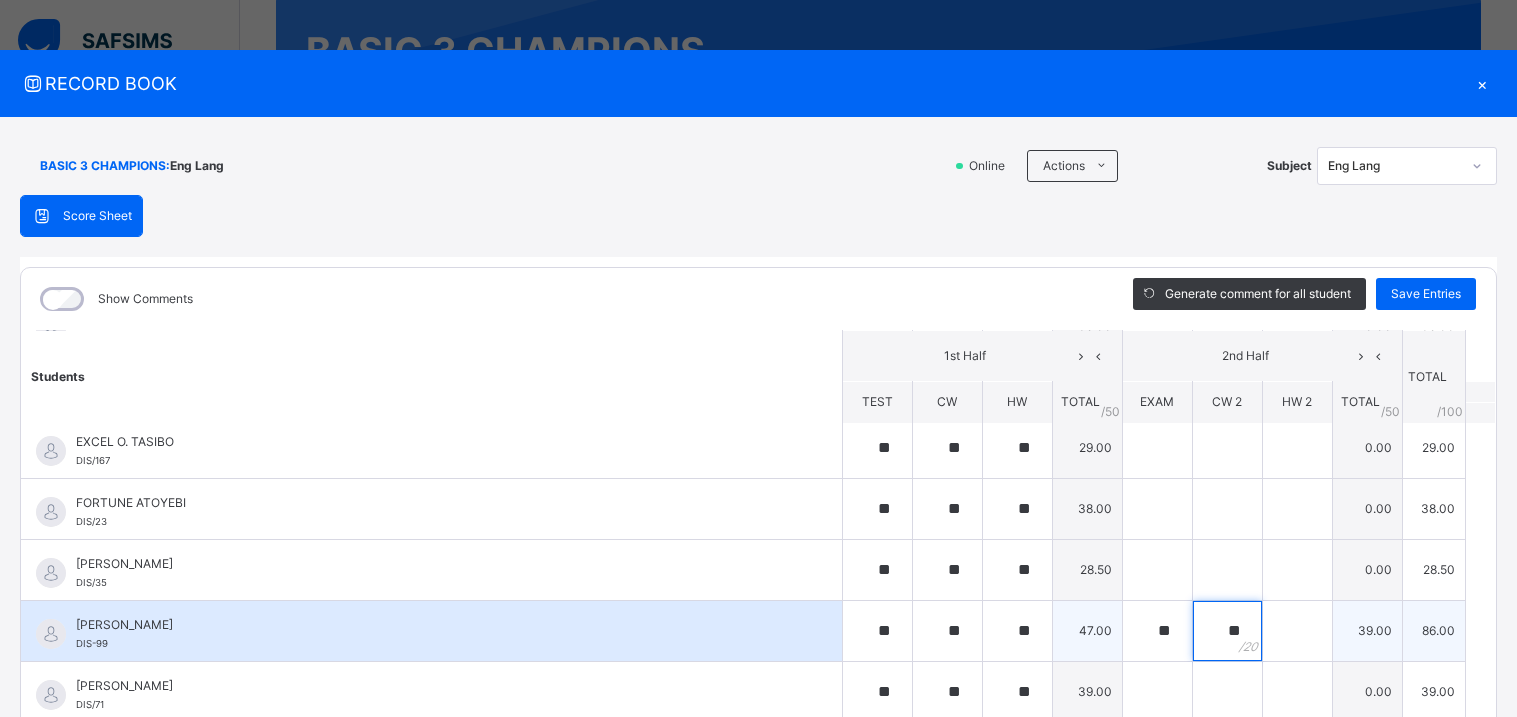 type on "**" 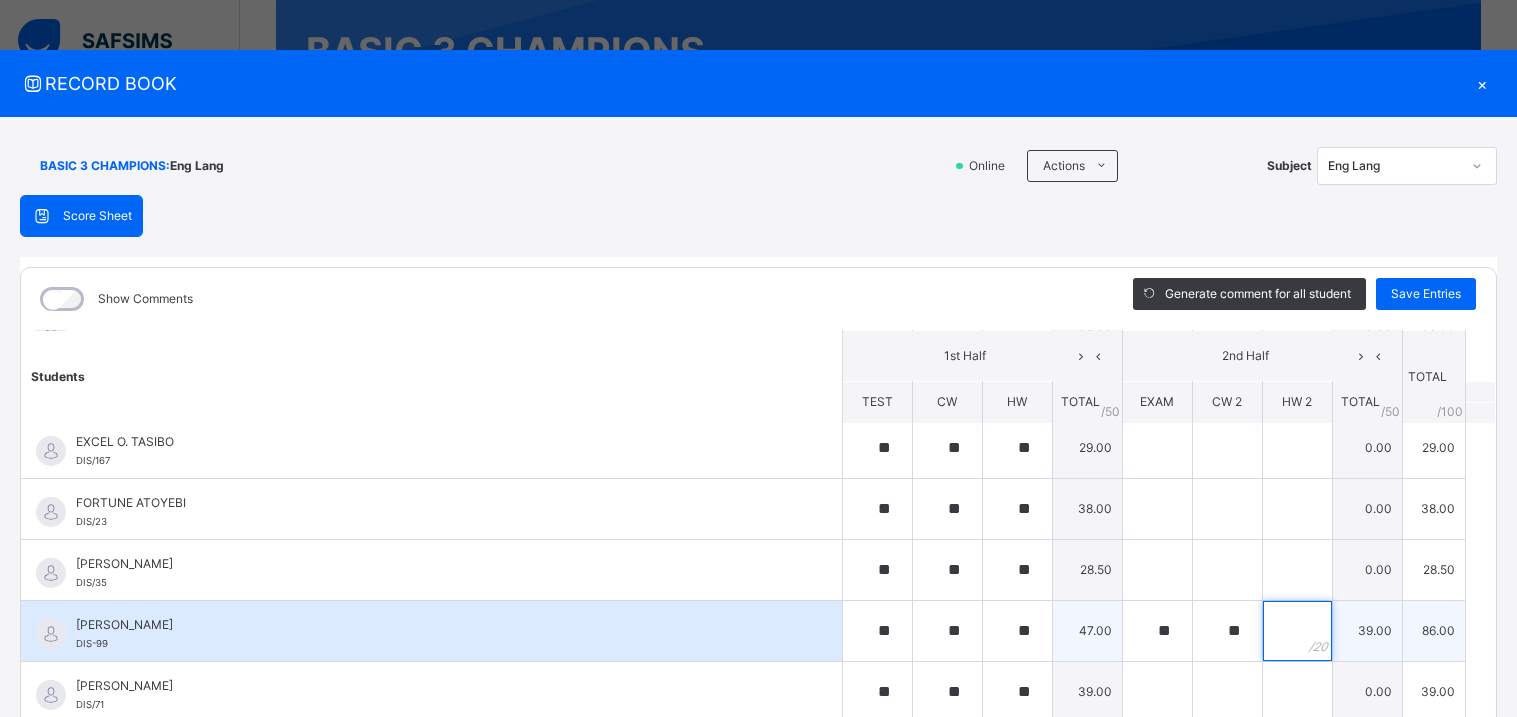 click at bounding box center (1297, 631) 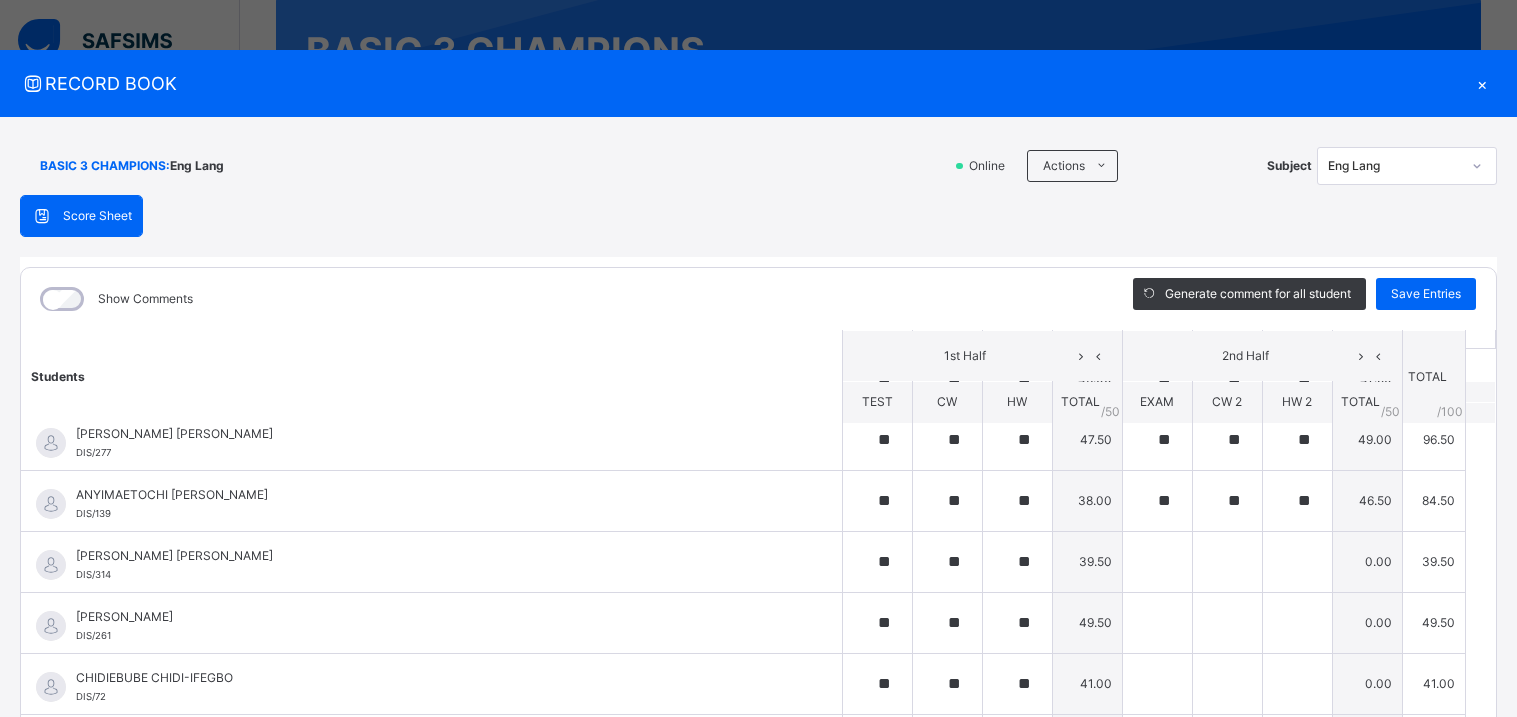 scroll, scrollTop: 73, scrollLeft: 0, axis: vertical 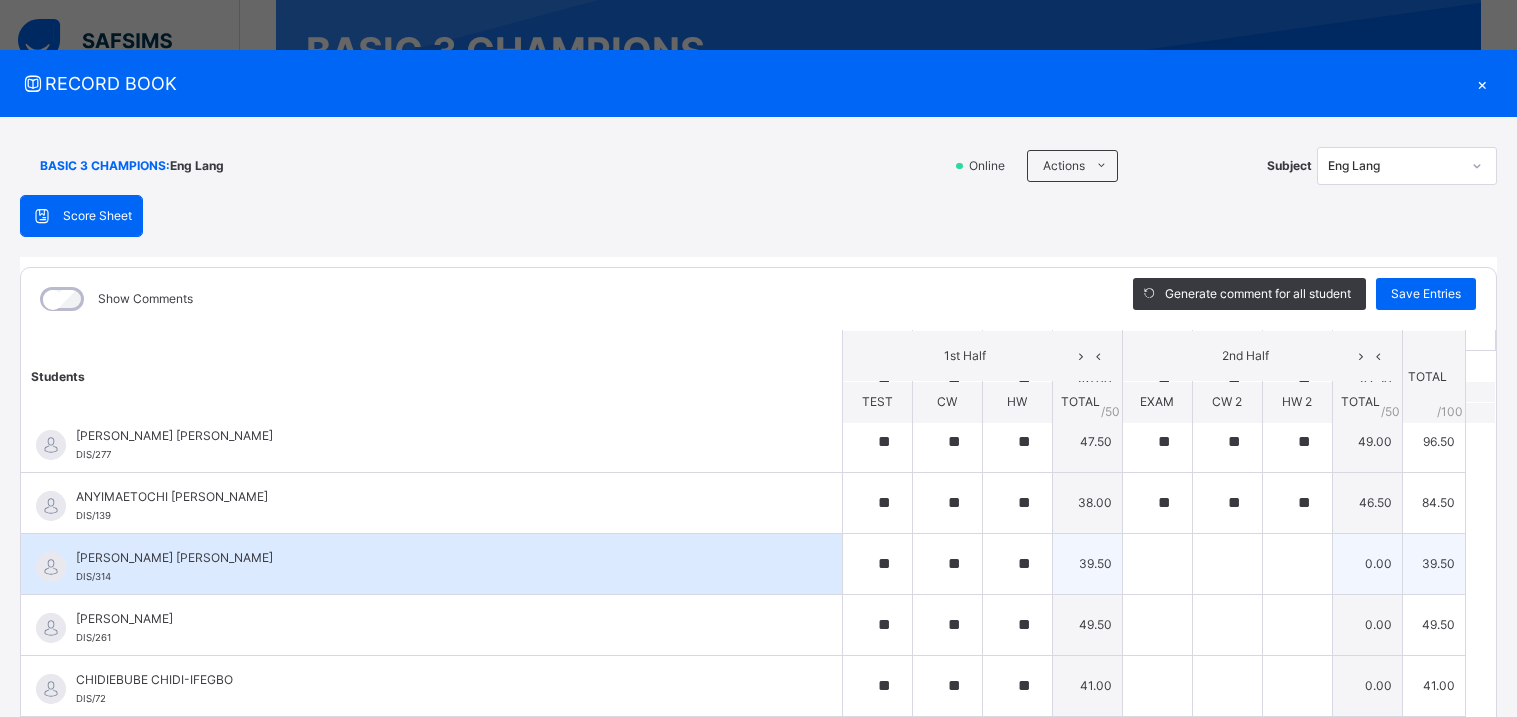 type on "**" 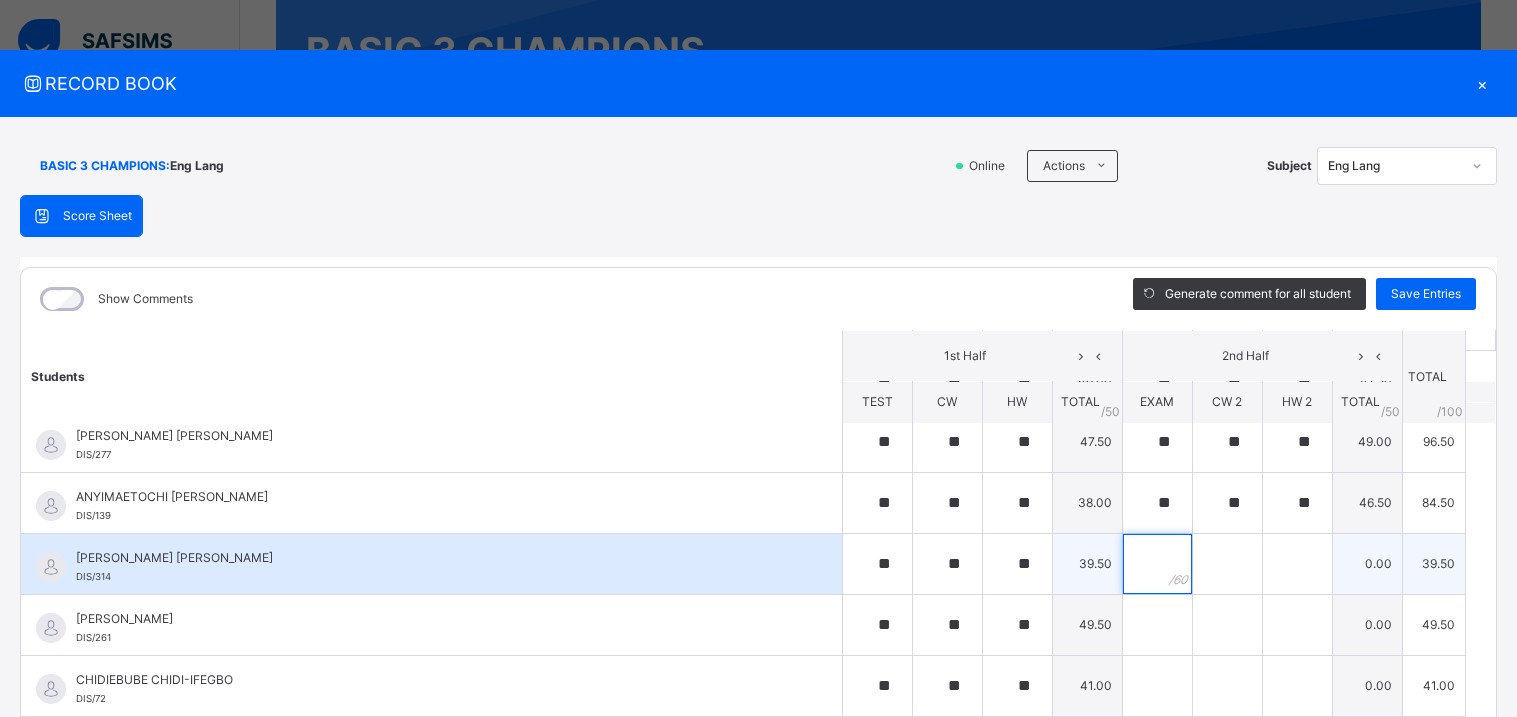 click at bounding box center (1157, 564) 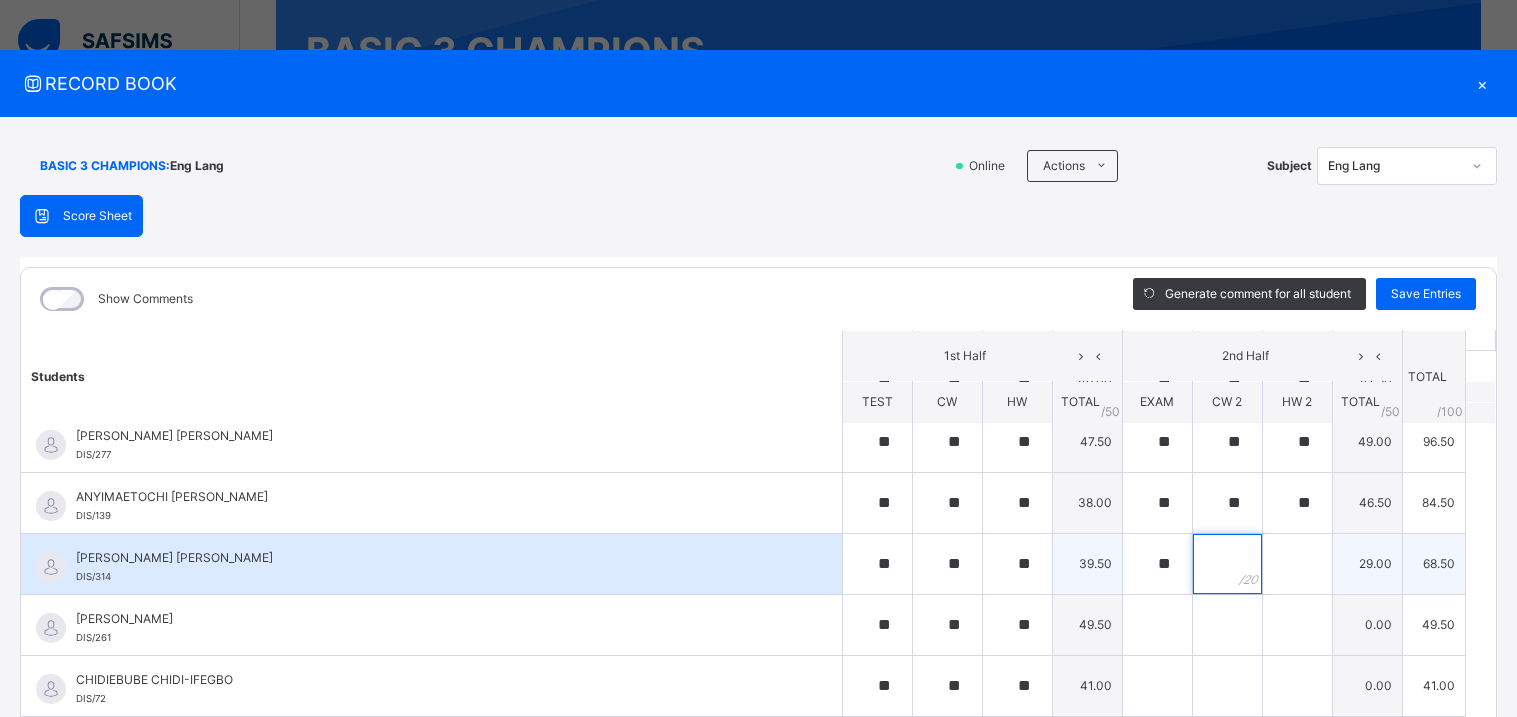 click at bounding box center [1227, 564] 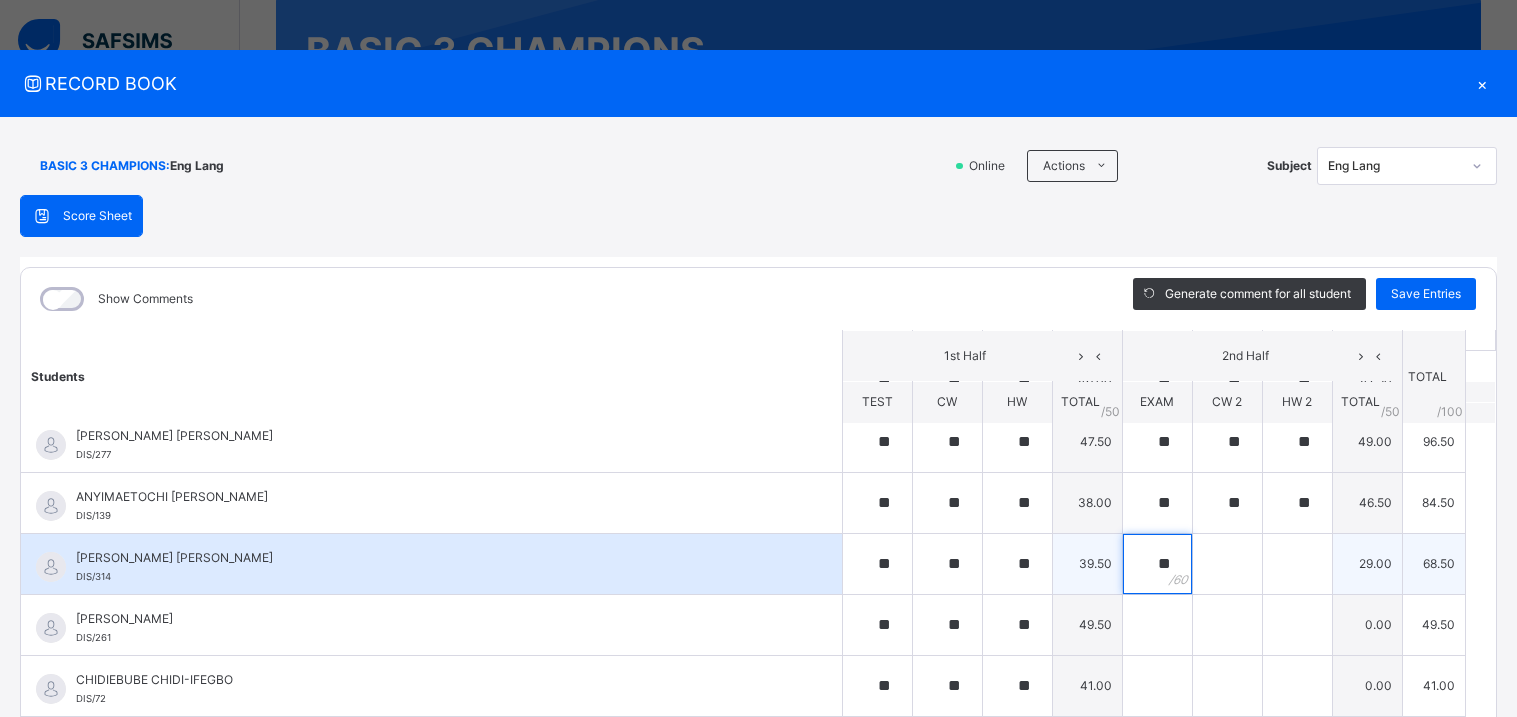 click on "**" at bounding box center (1157, 564) 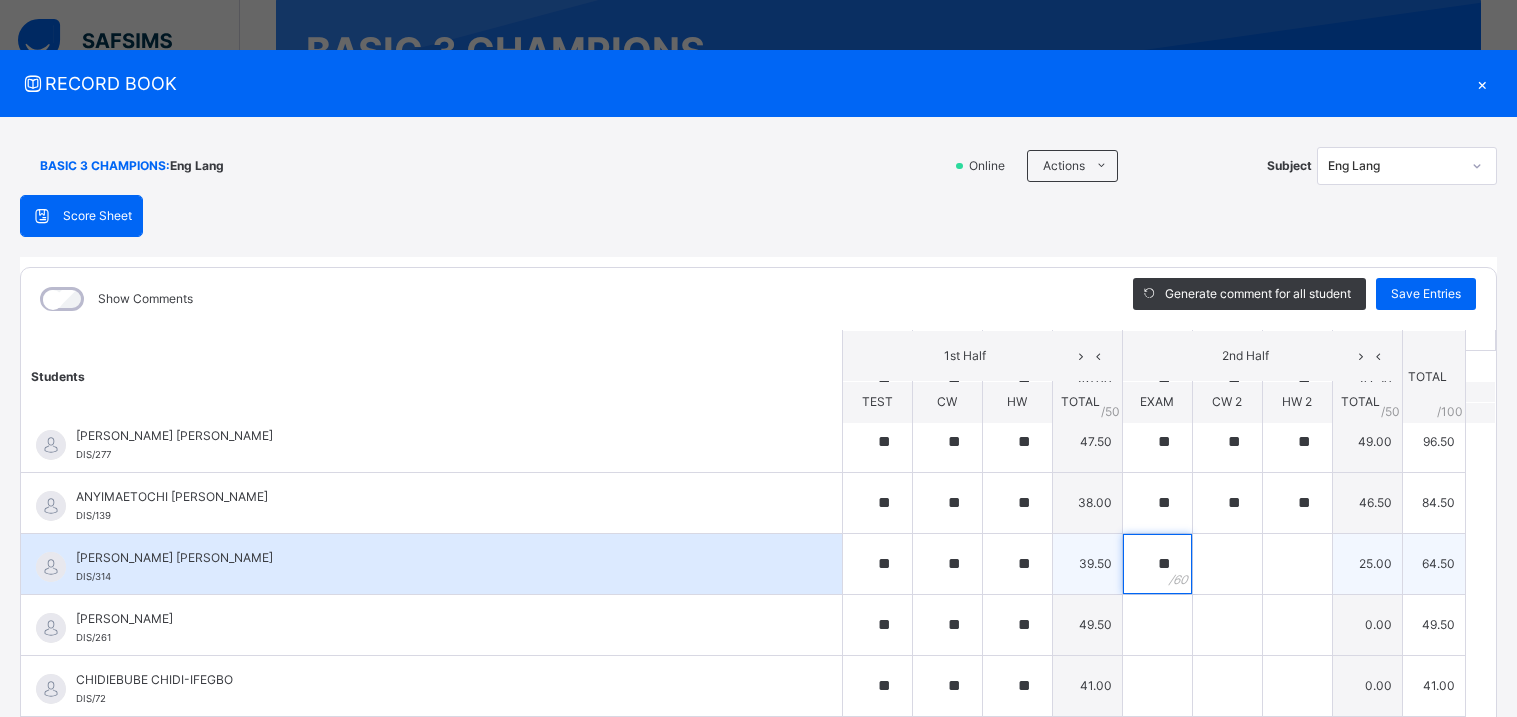 type on "**" 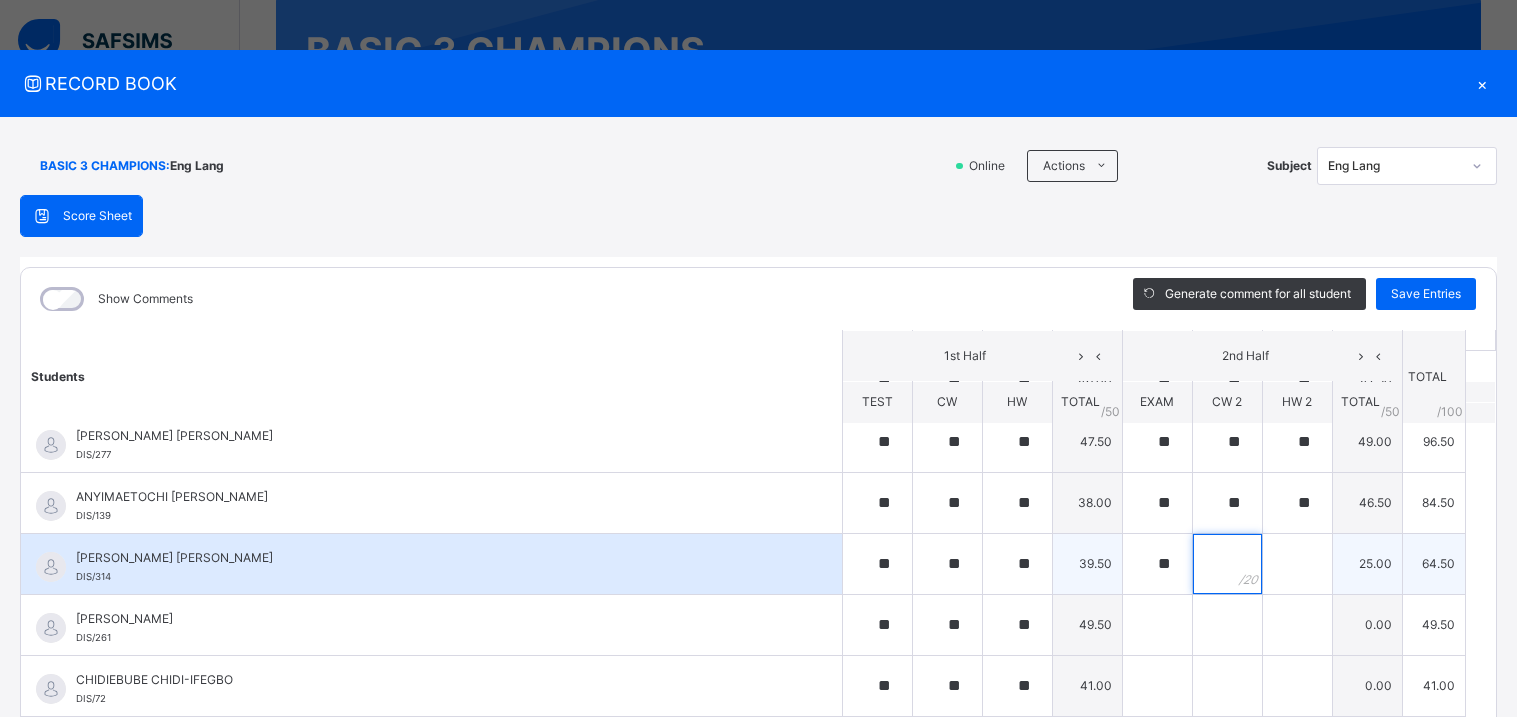 click at bounding box center [1227, 564] 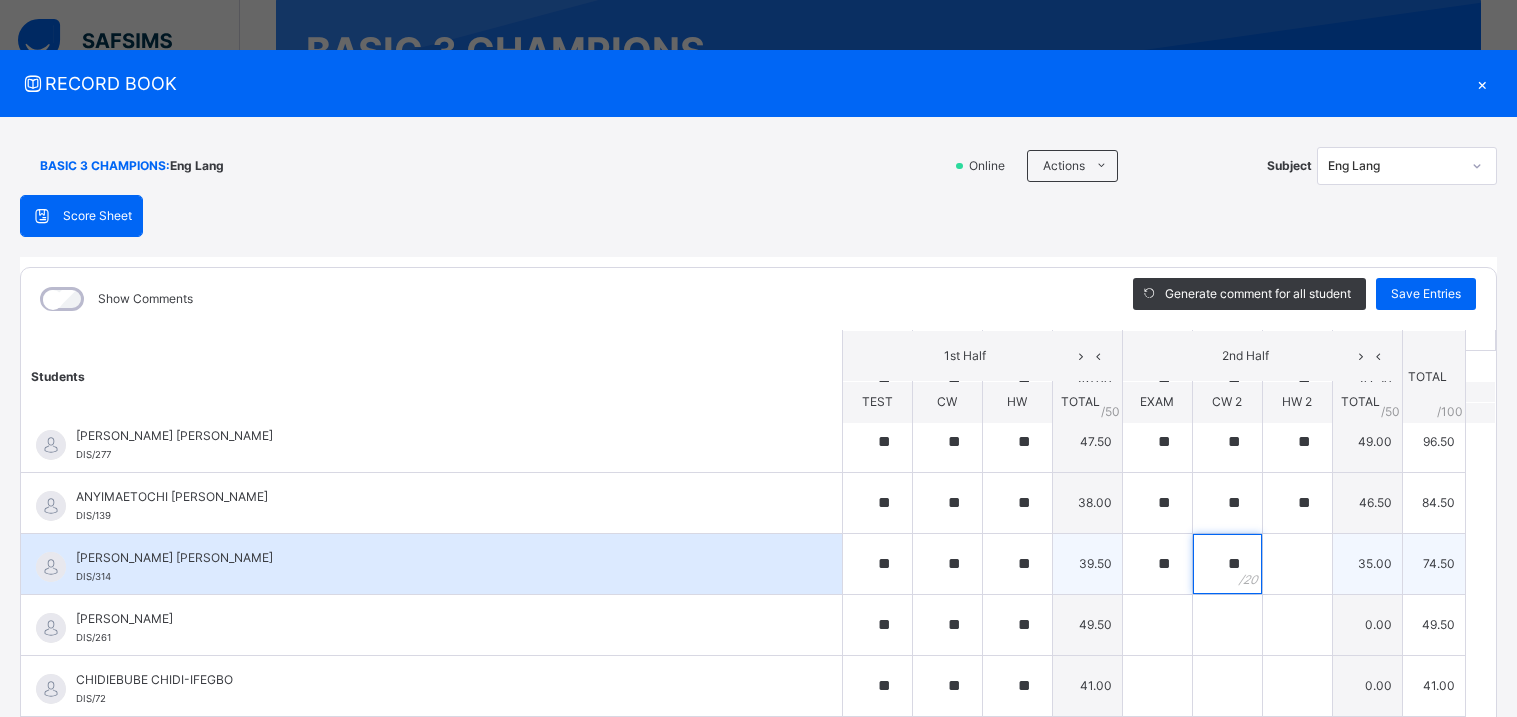 type on "**" 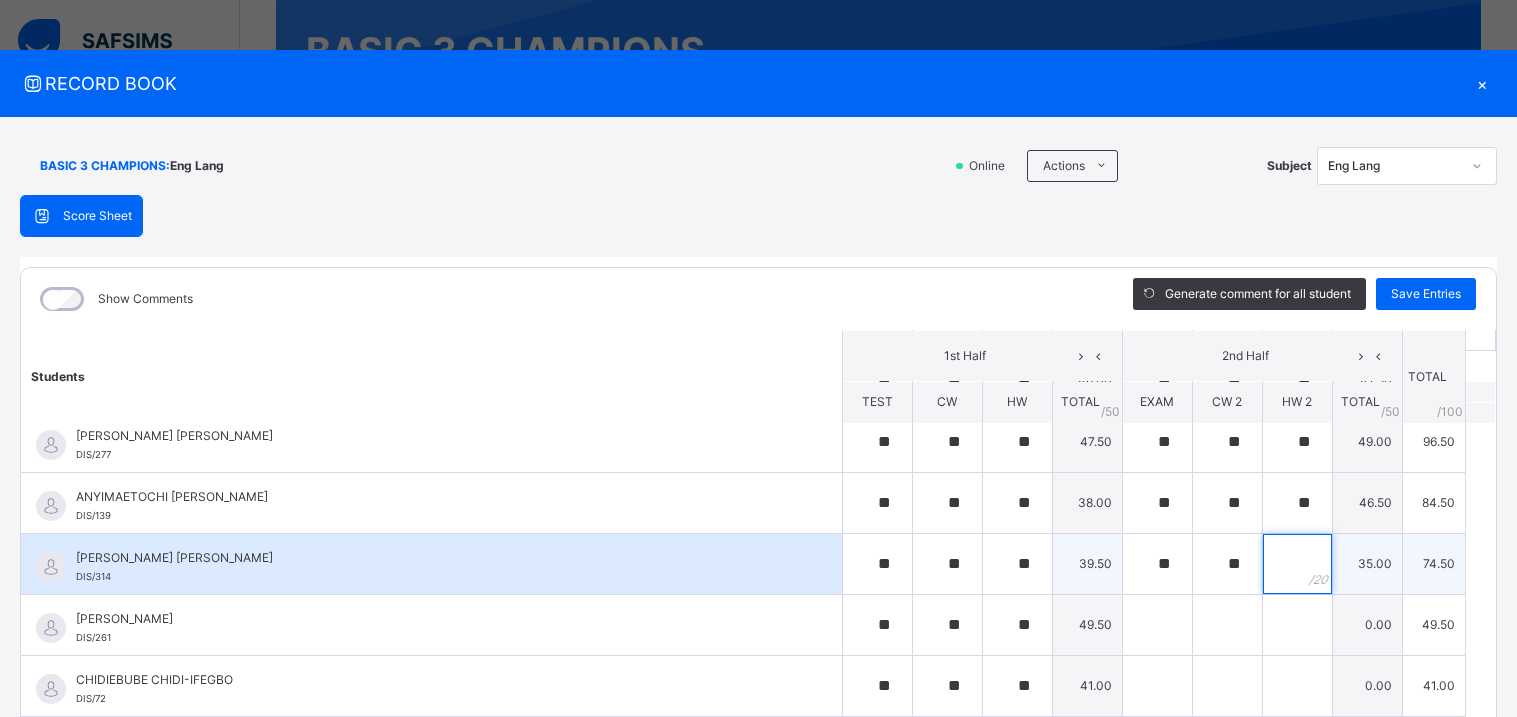 click at bounding box center (1297, 564) 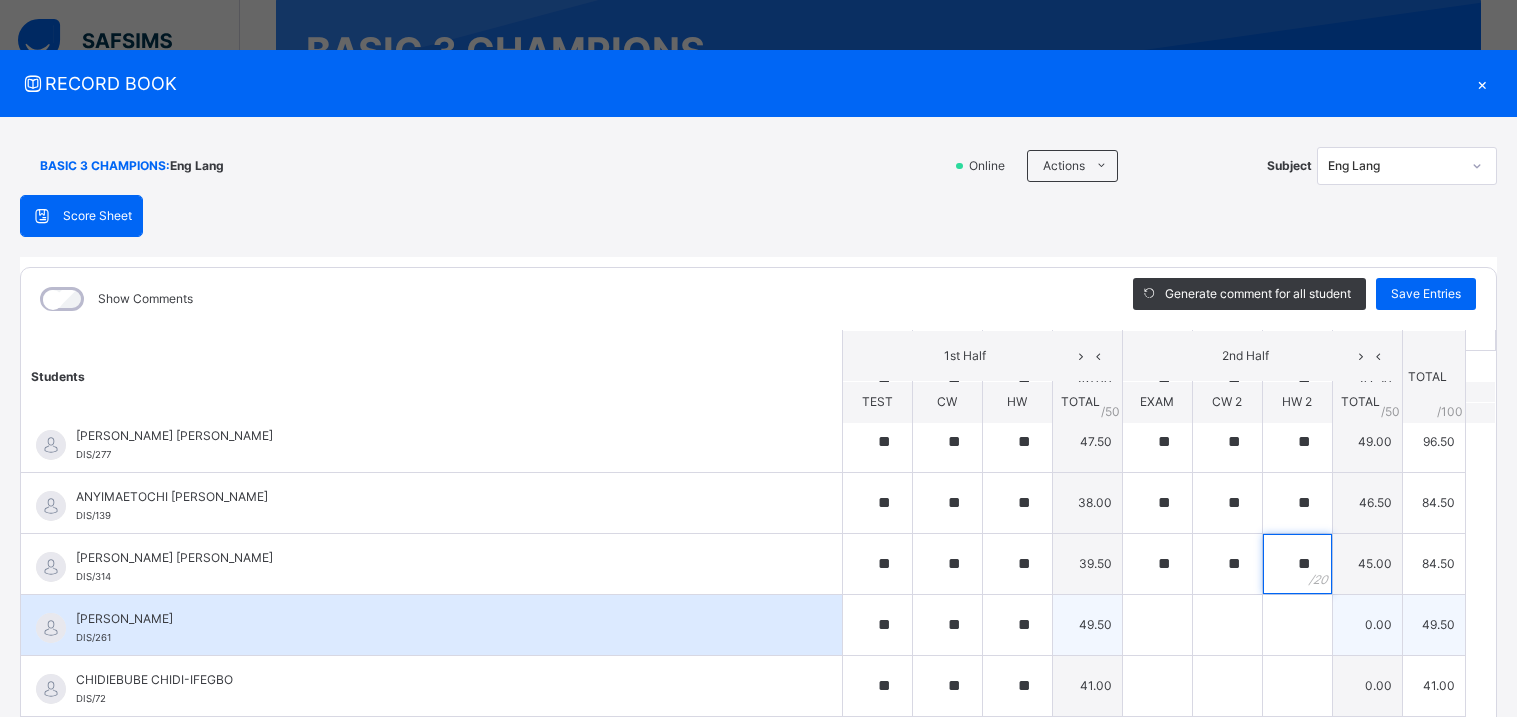 type on "**" 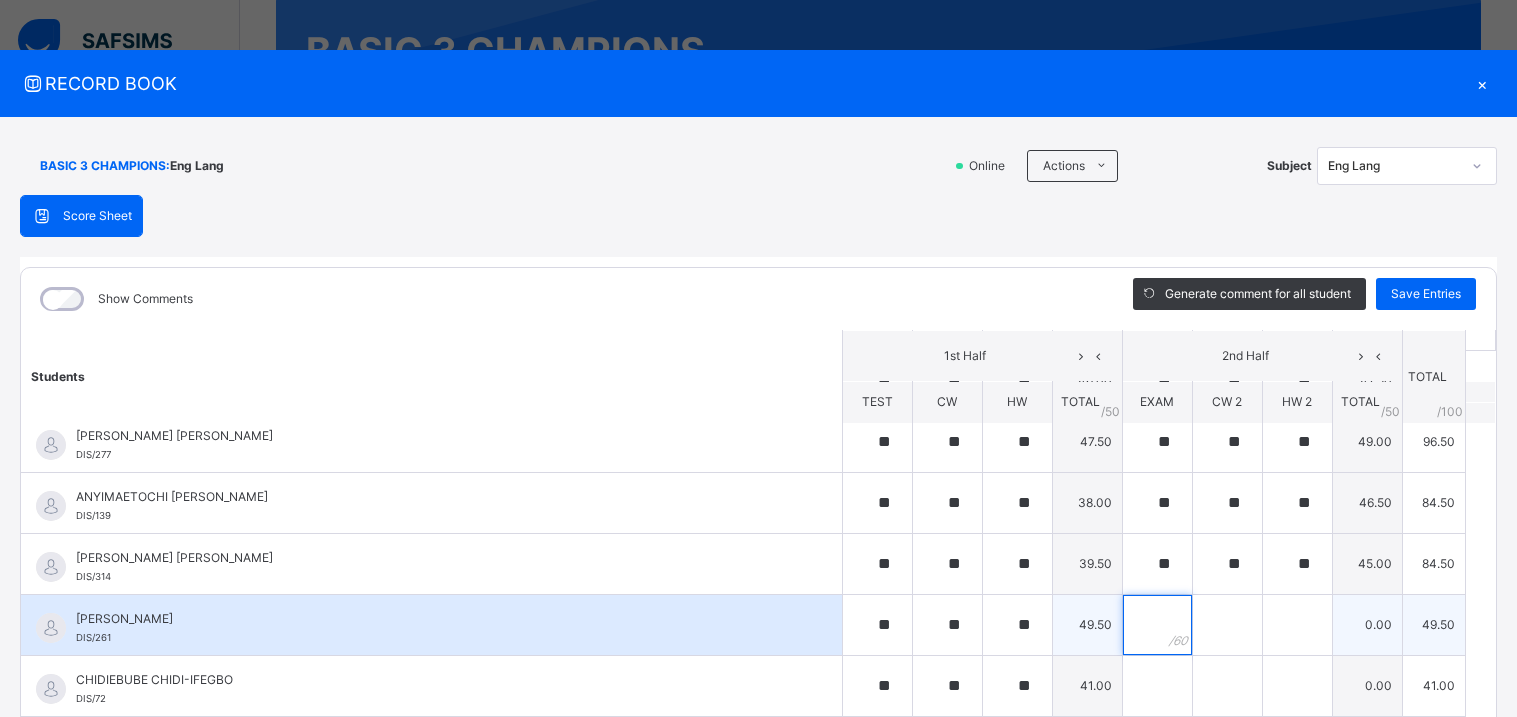 click at bounding box center (1157, 625) 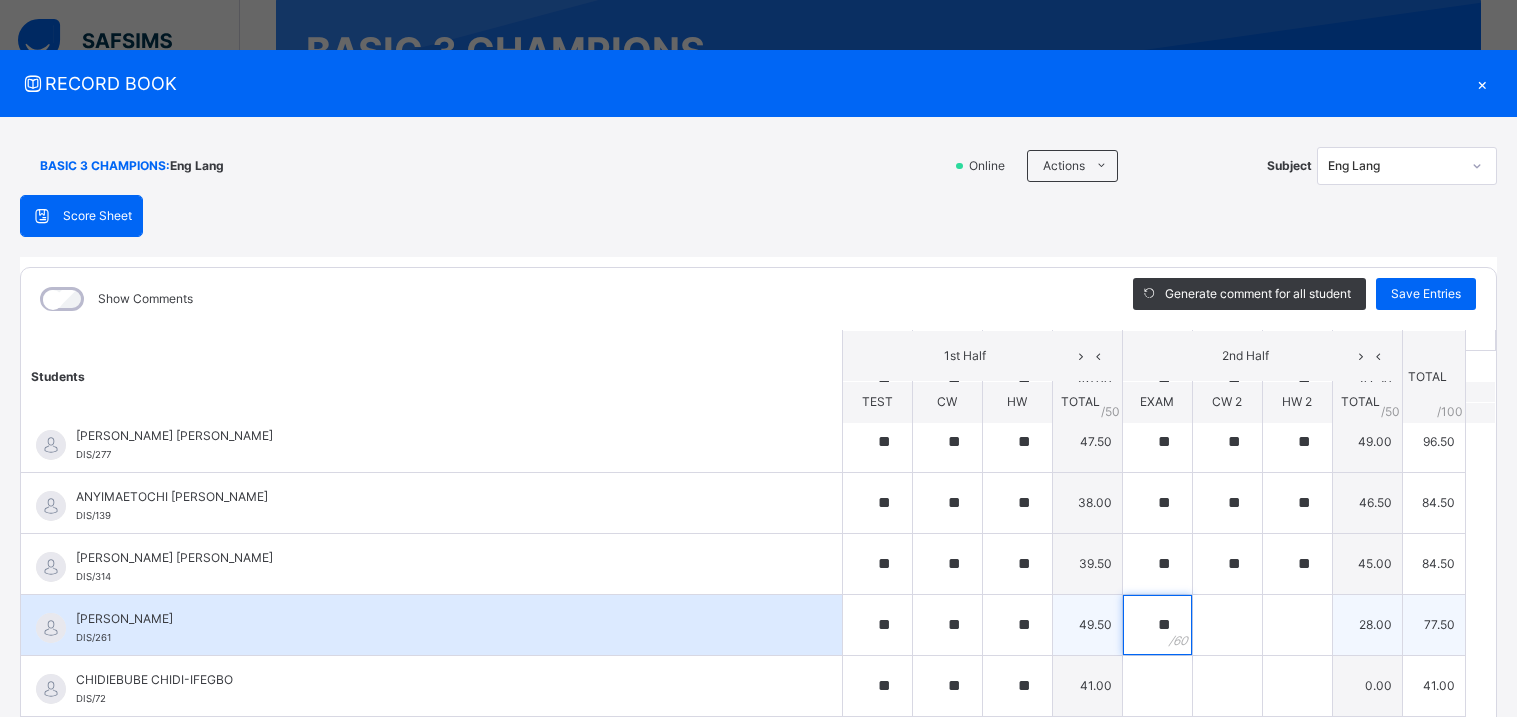 type on "**" 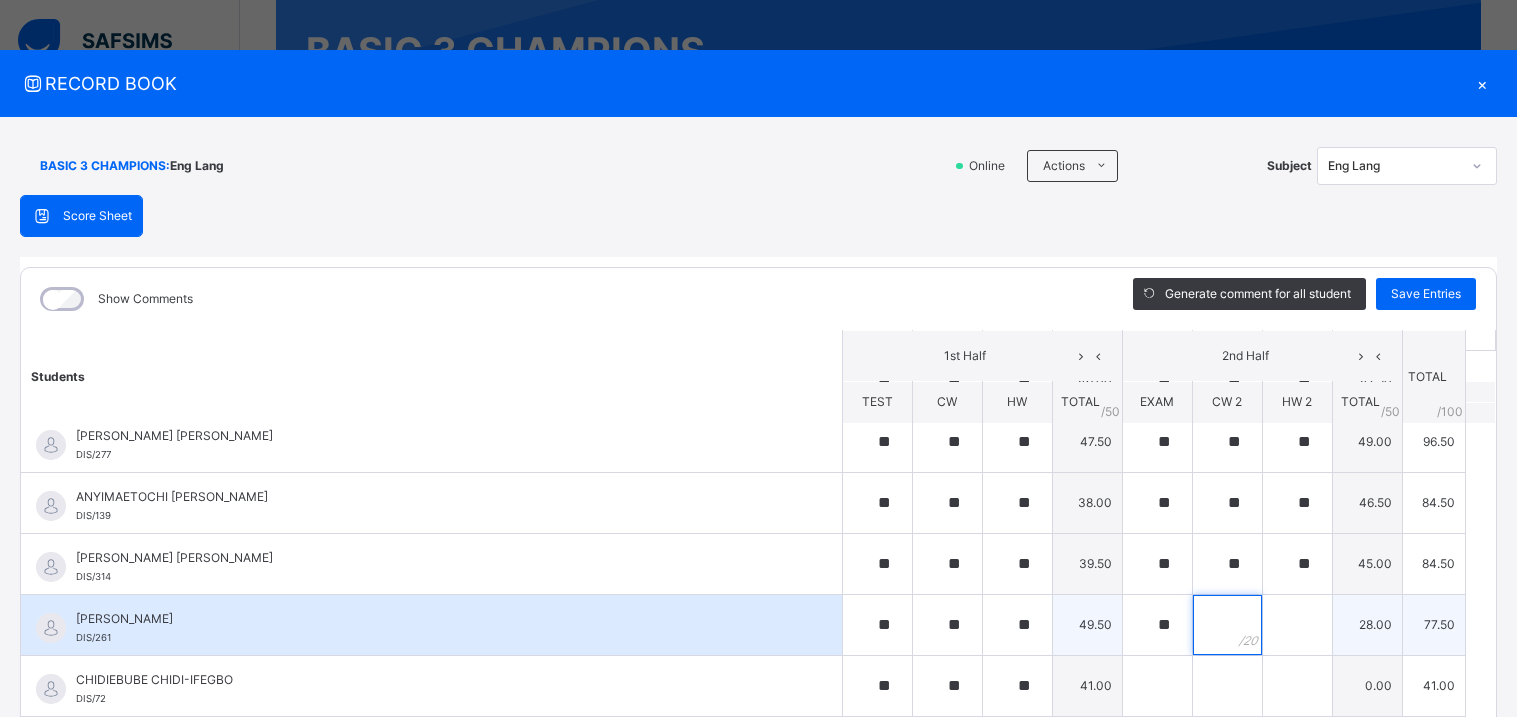 click at bounding box center [1227, 625] 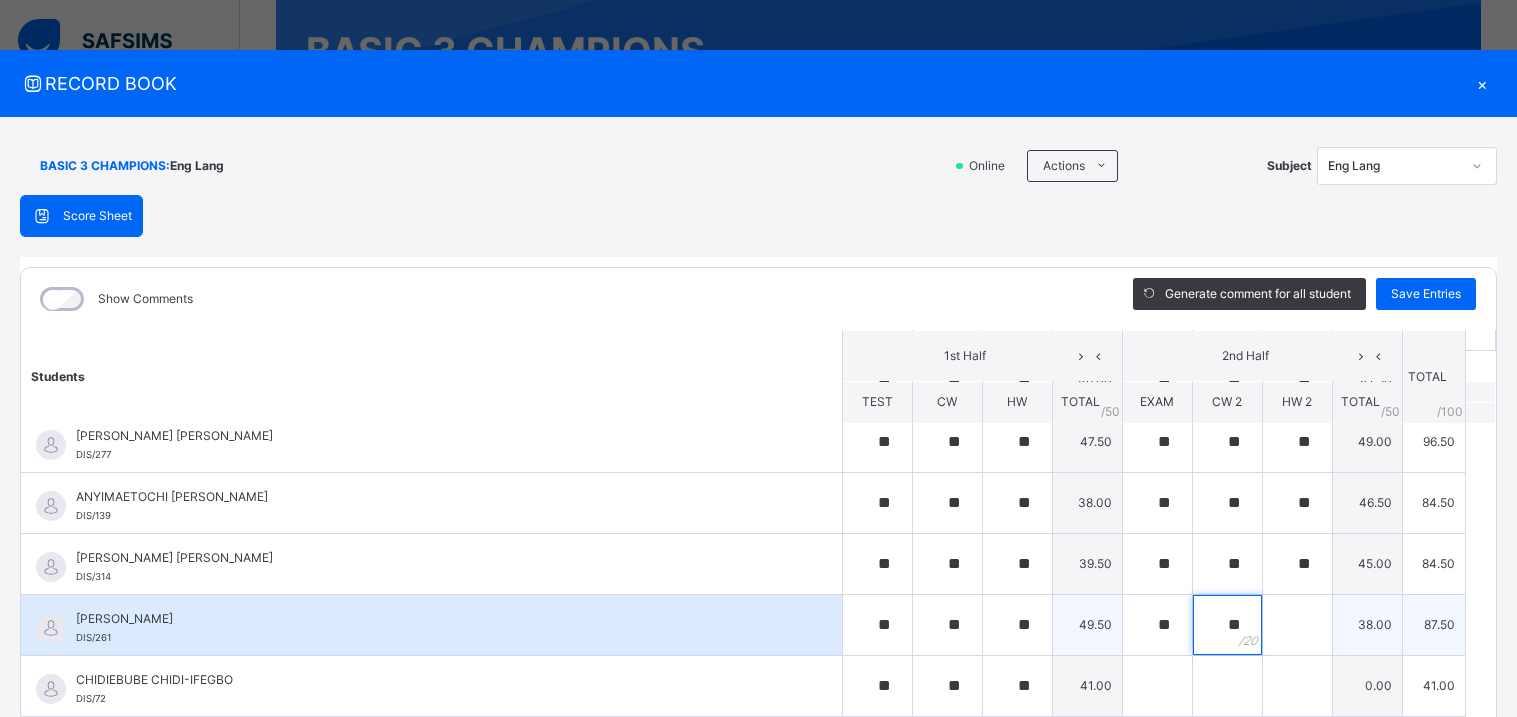 type on "**" 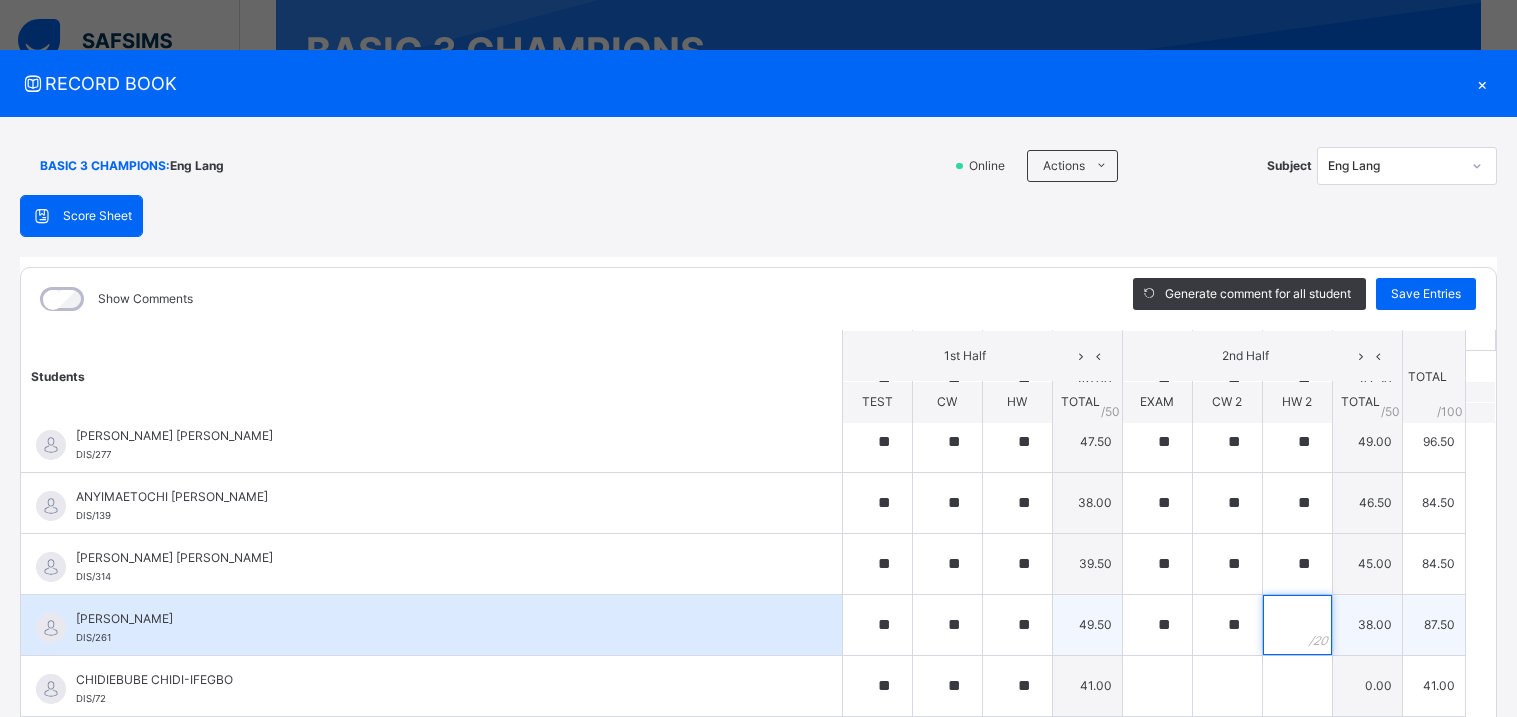 click at bounding box center (1297, 625) 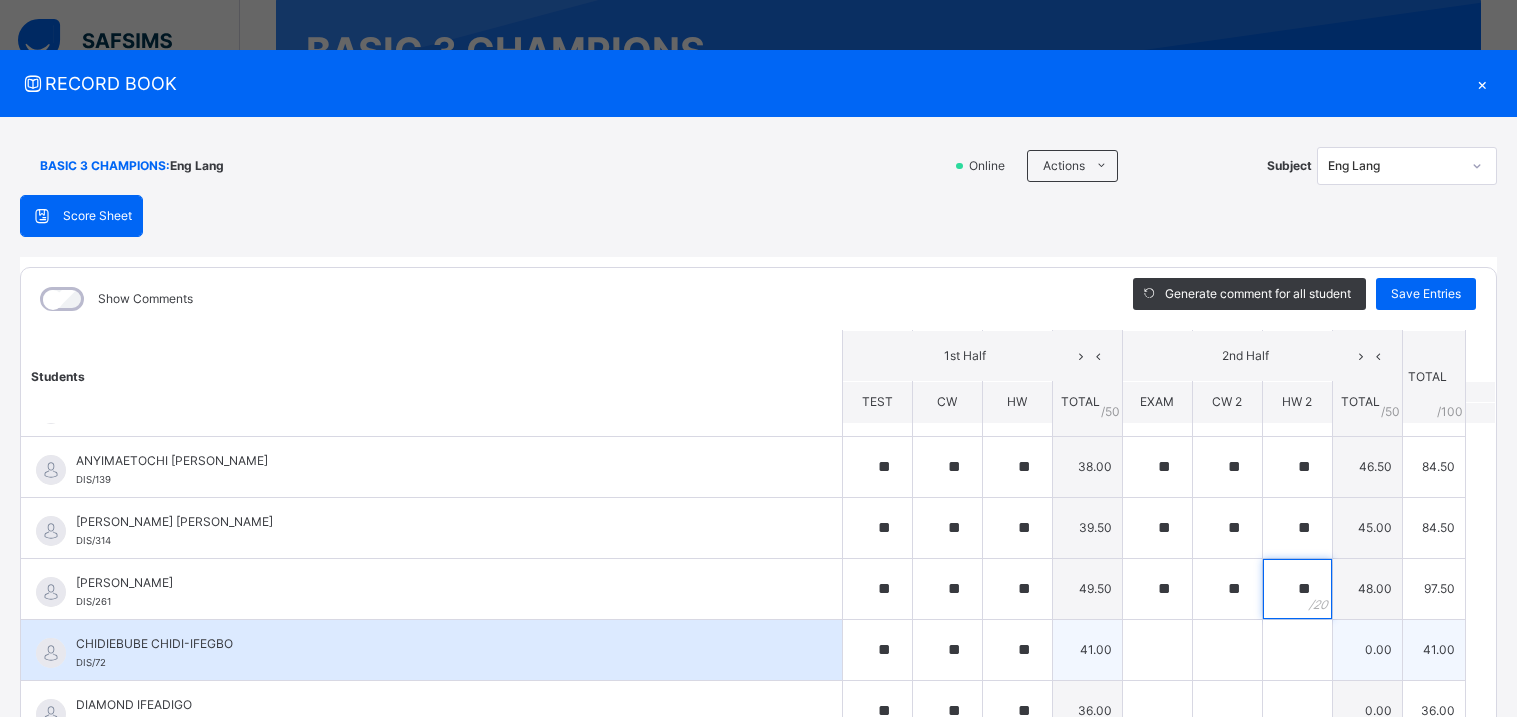 scroll, scrollTop: 111, scrollLeft: 0, axis: vertical 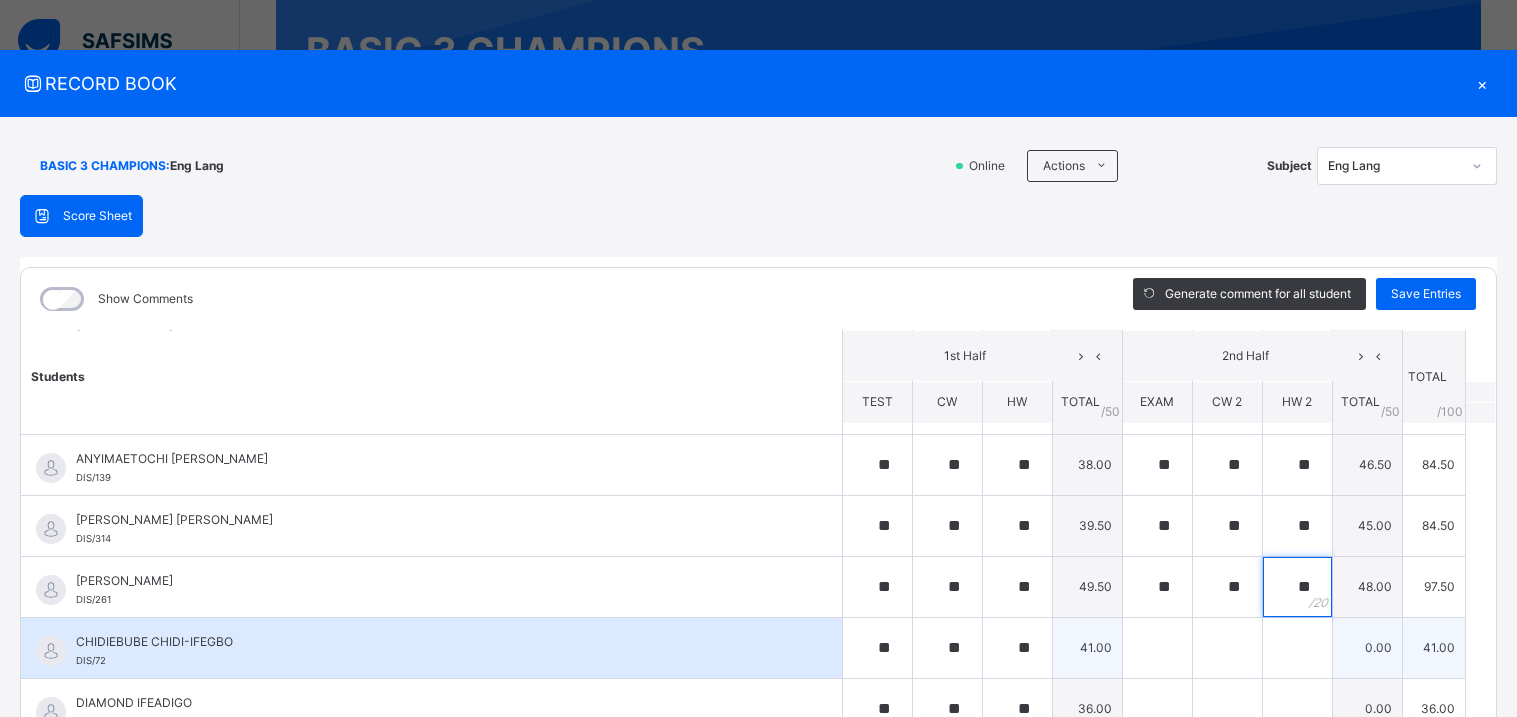 type on "**" 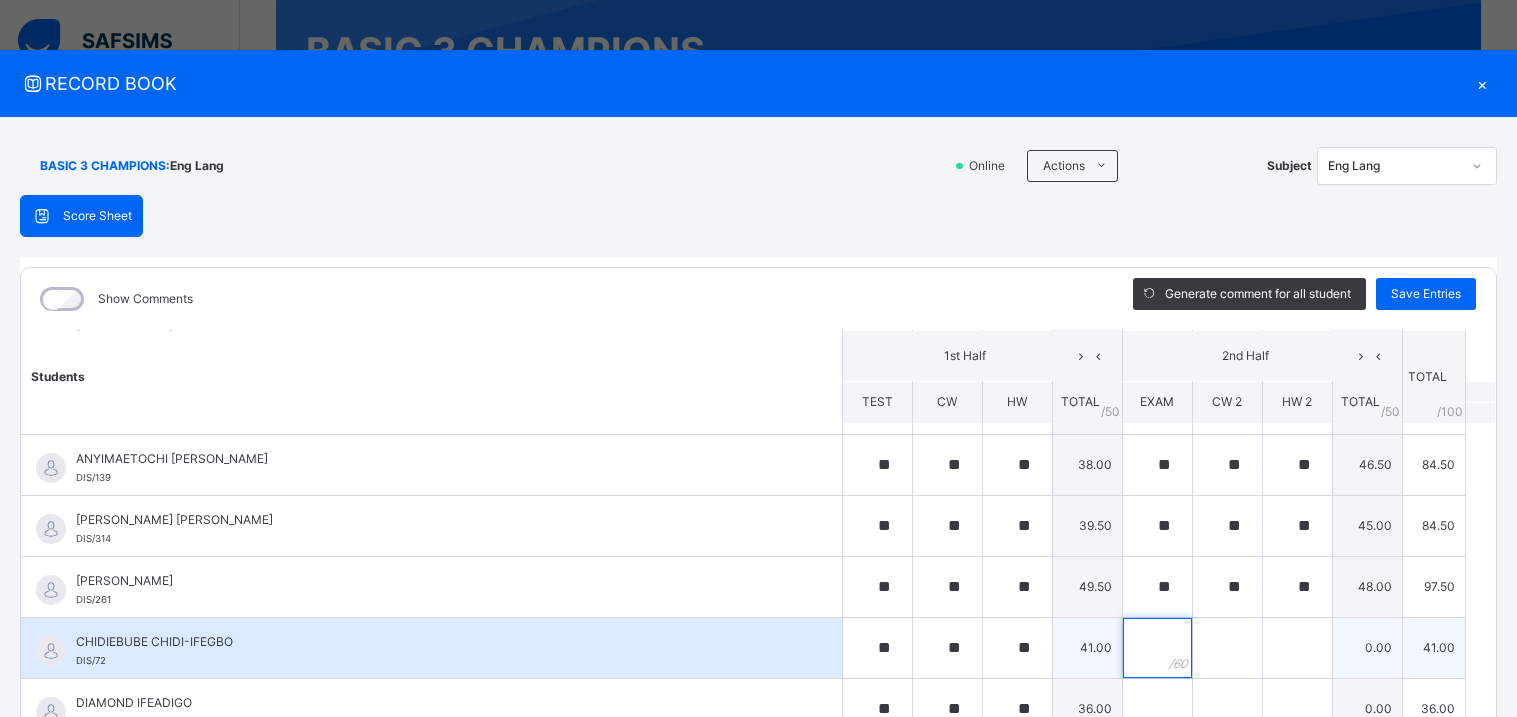 click at bounding box center [1157, 648] 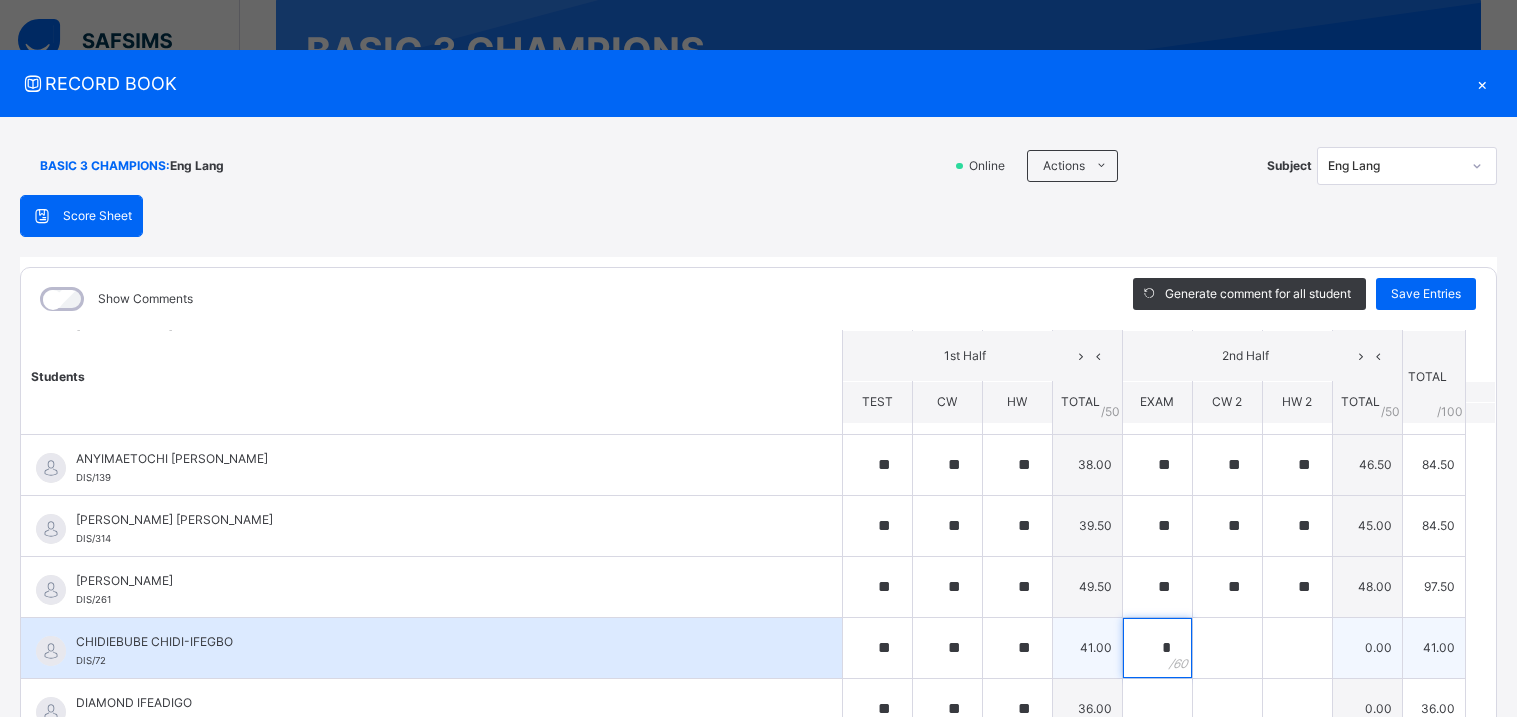 type on "**" 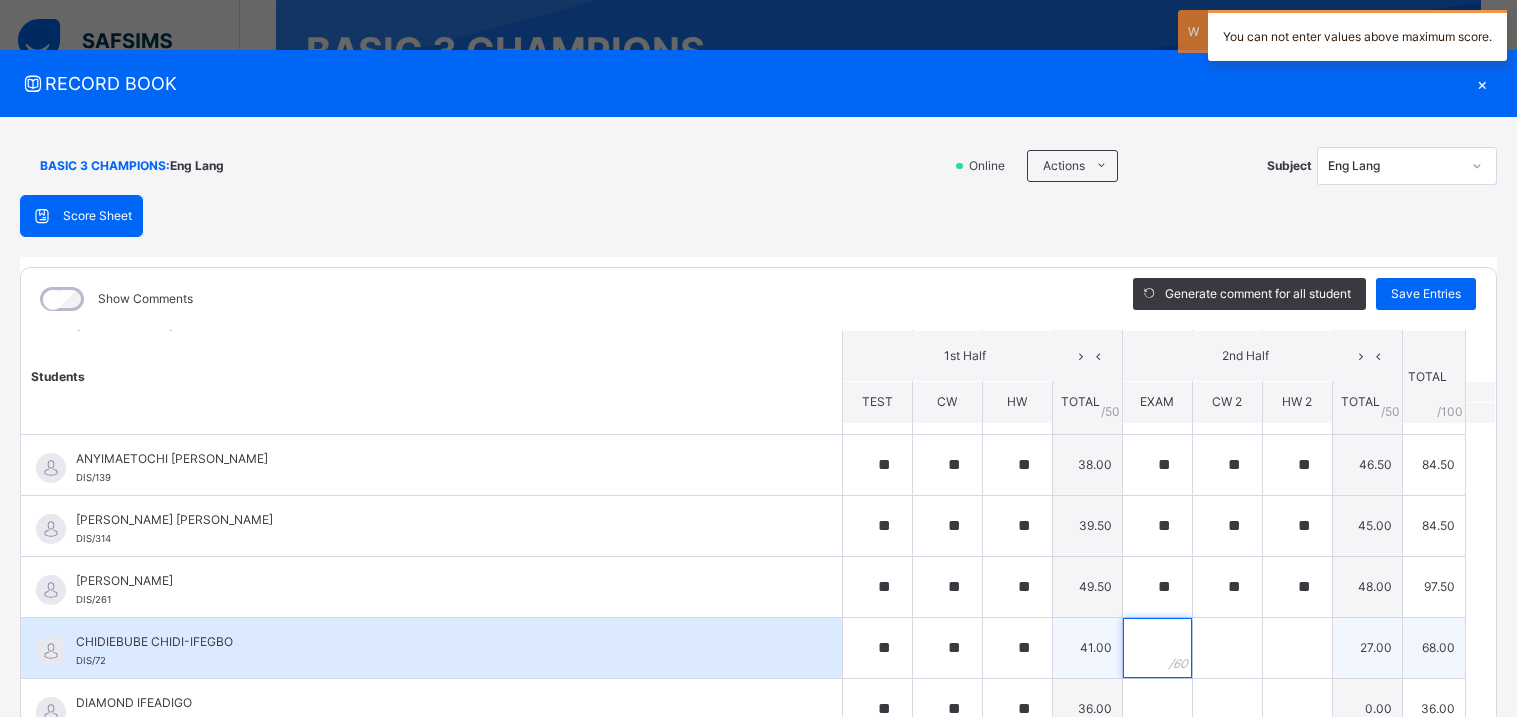 type on "*" 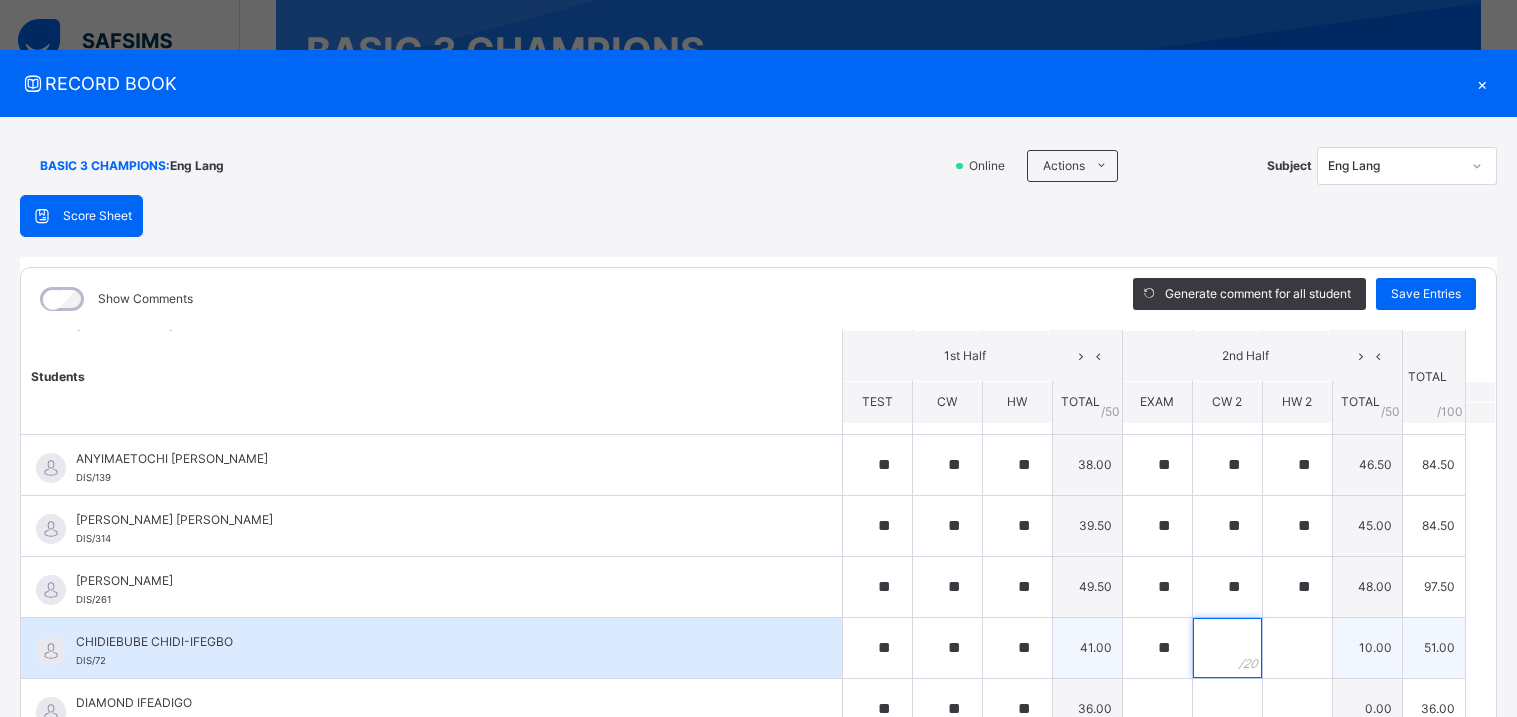 click at bounding box center [1227, 648] 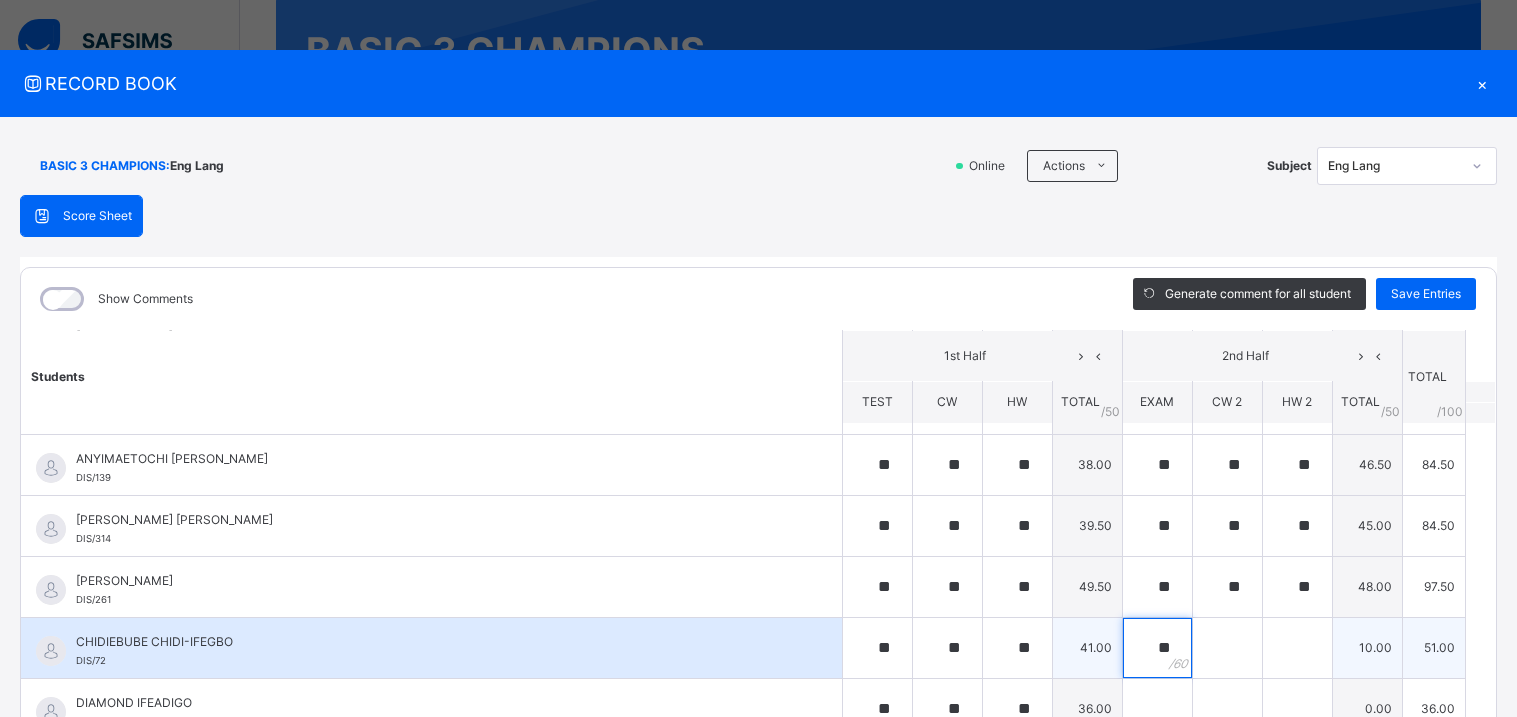click on "**" at bounding box center (1157, 648) 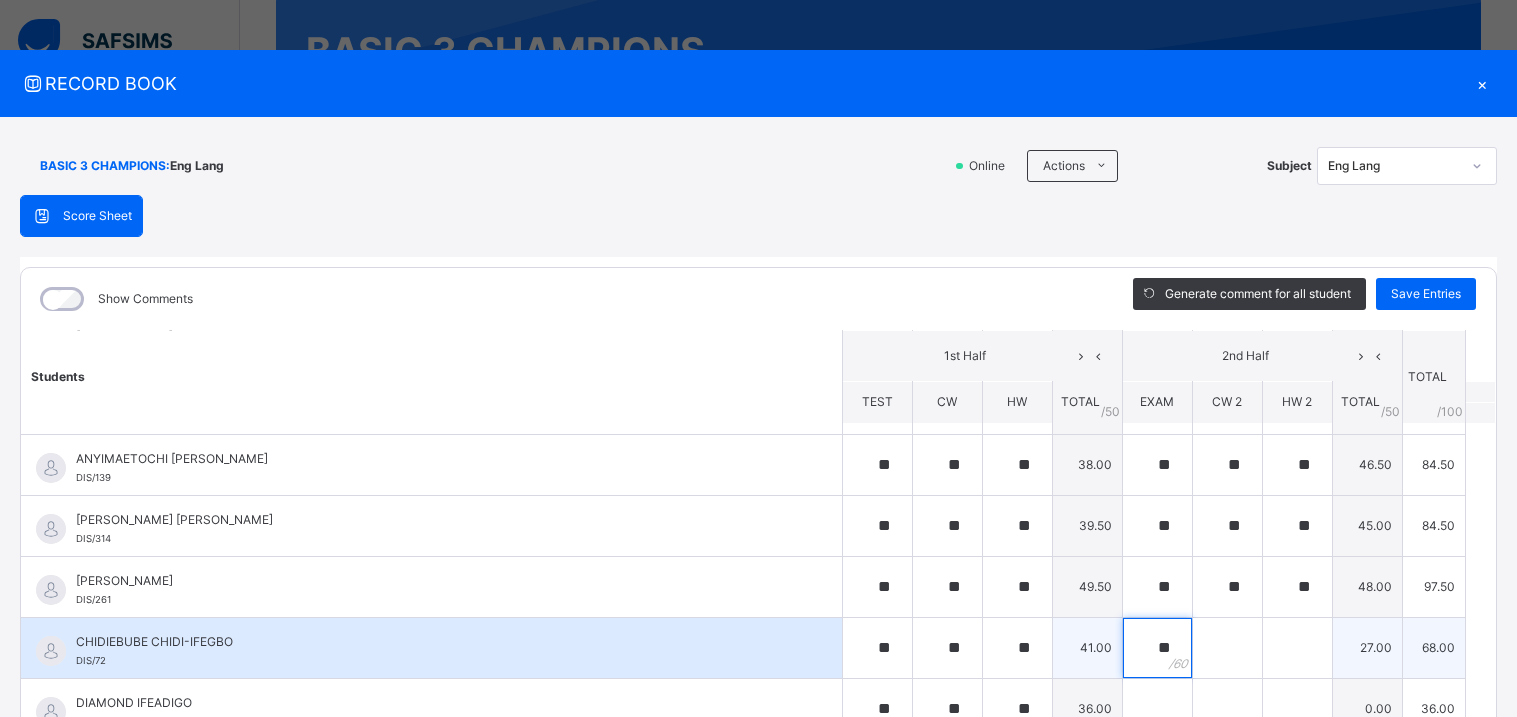 type on "**" 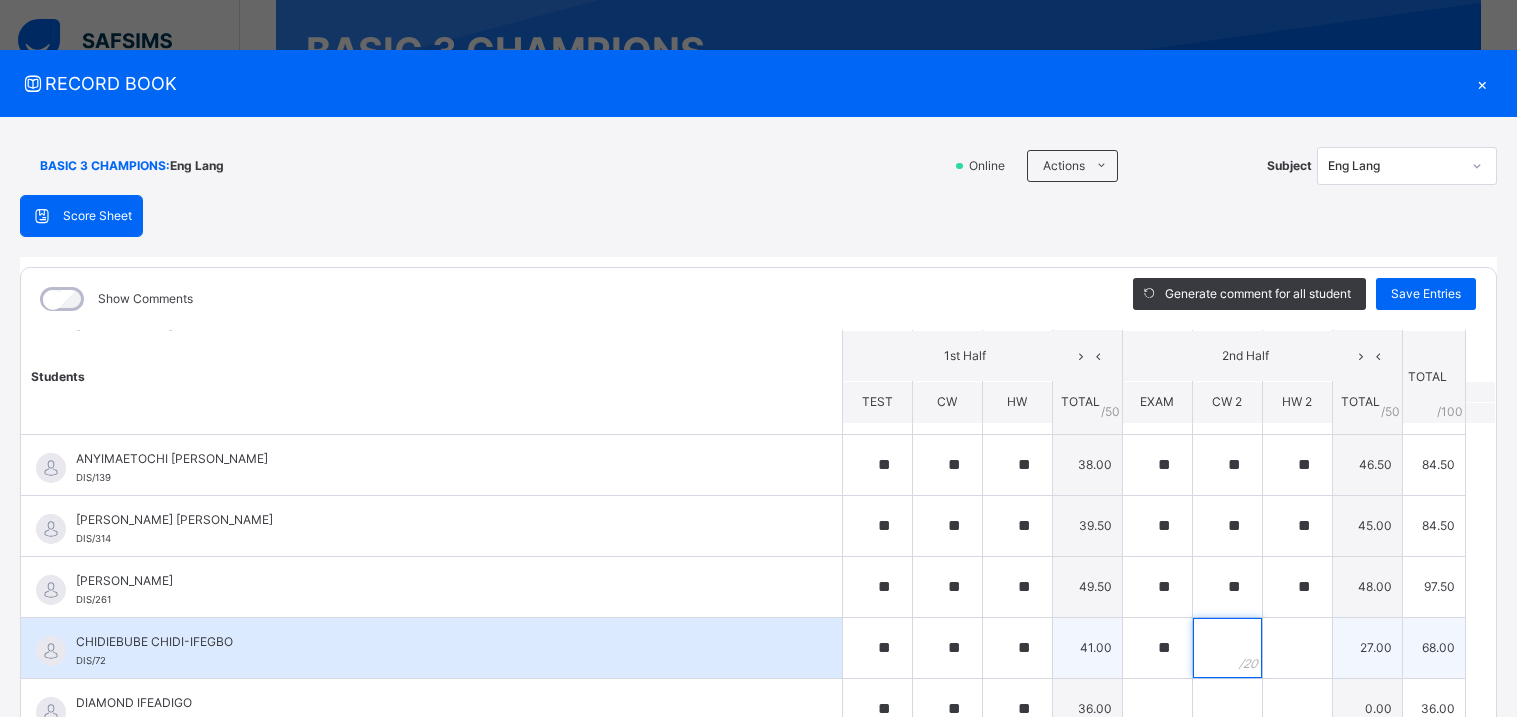 click at bounding box center [1227, 648] 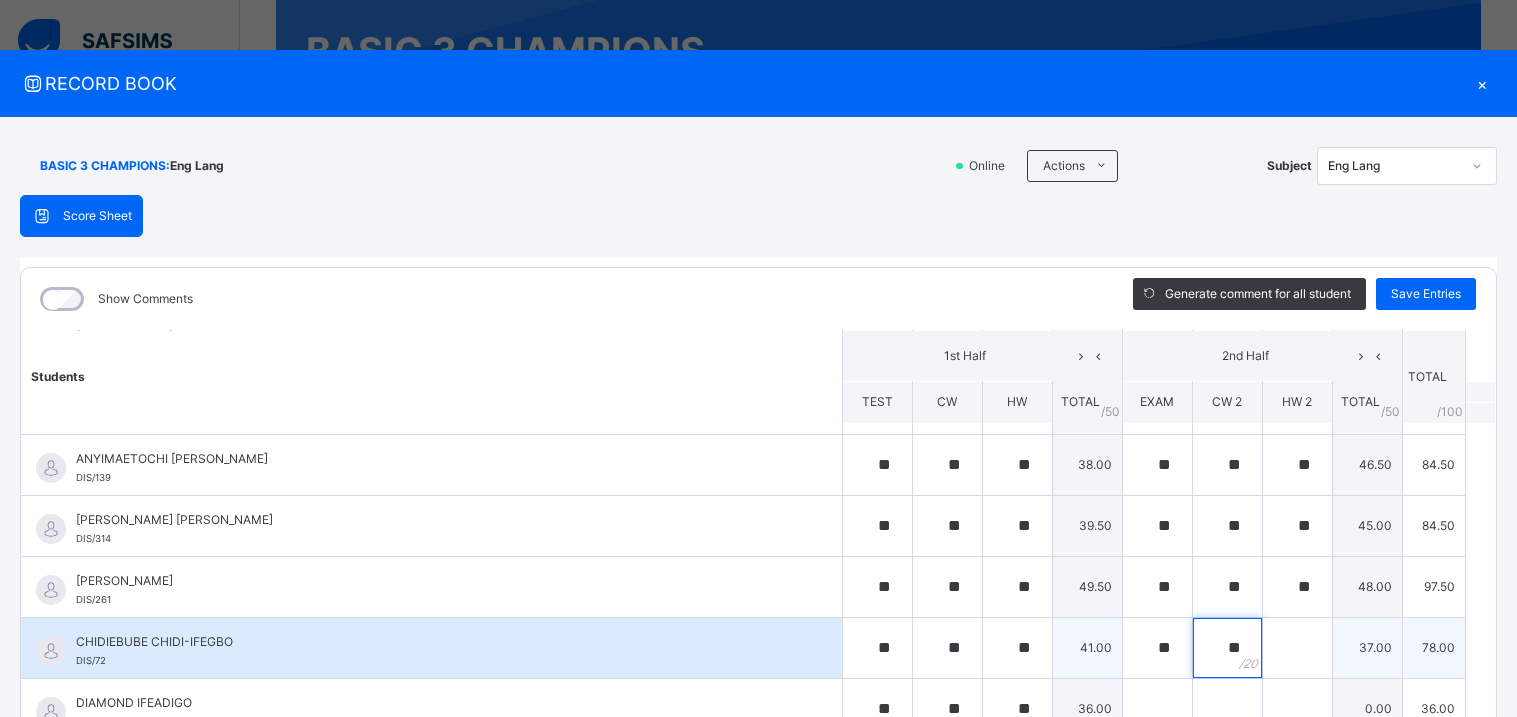 type on "**" 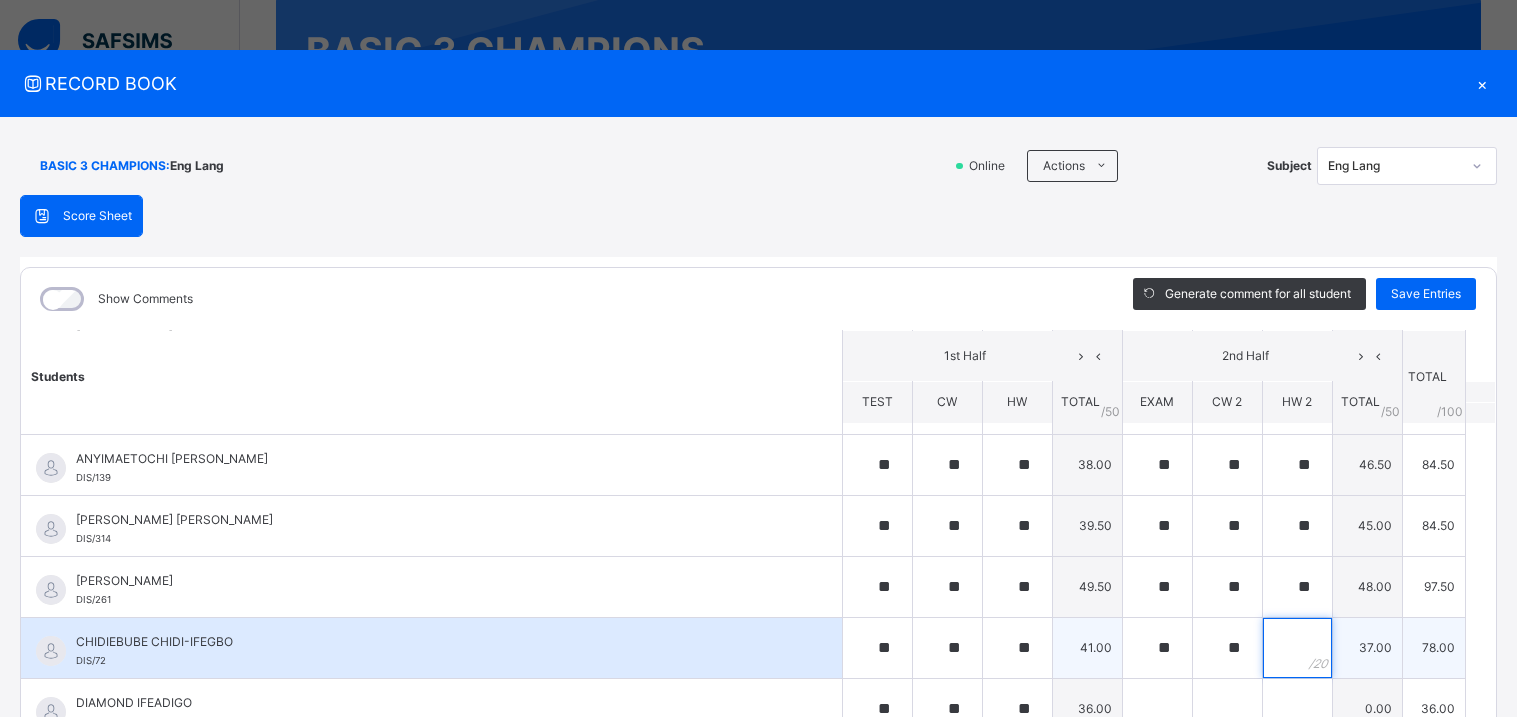 click at bounding box center [1297, 648] 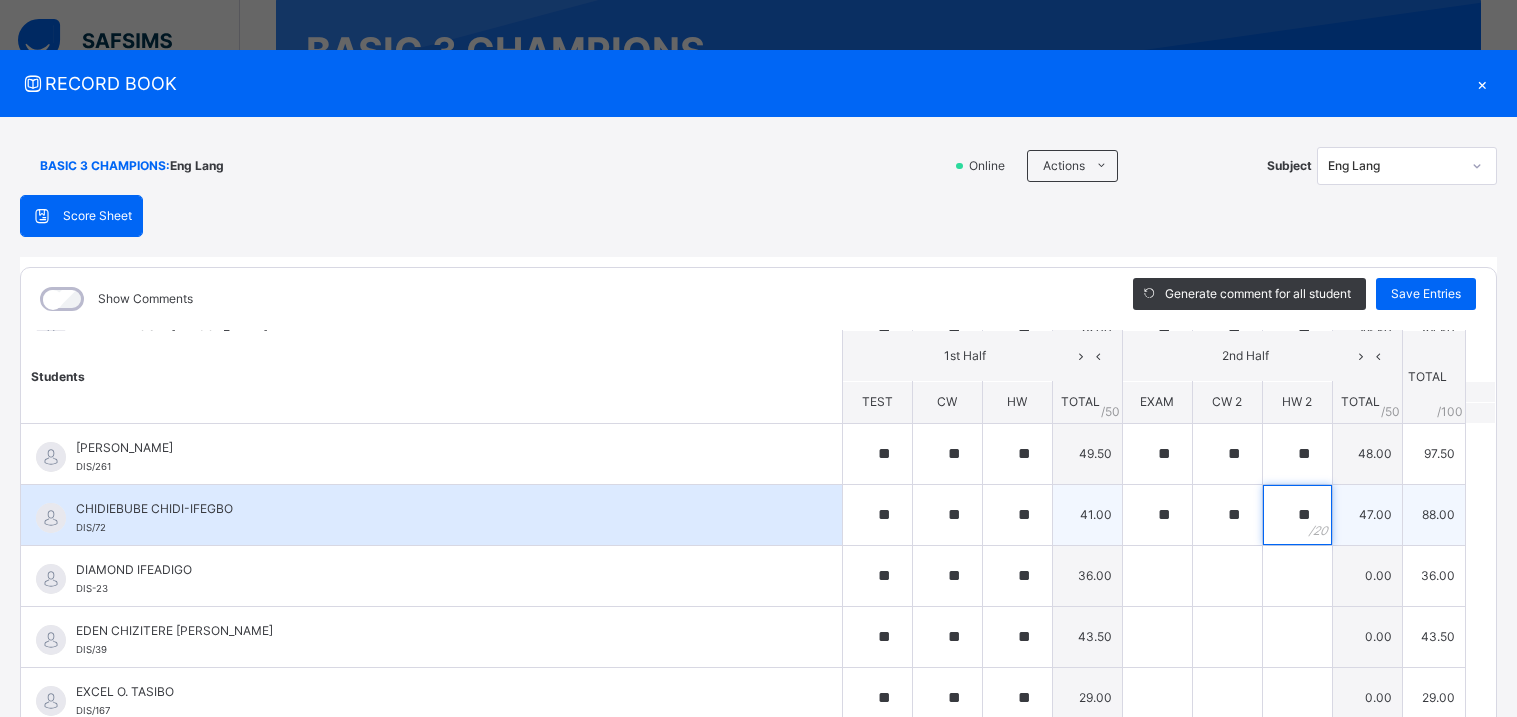 scroll, scrollTop: 248, scrollLeft: 0, axis: vertical 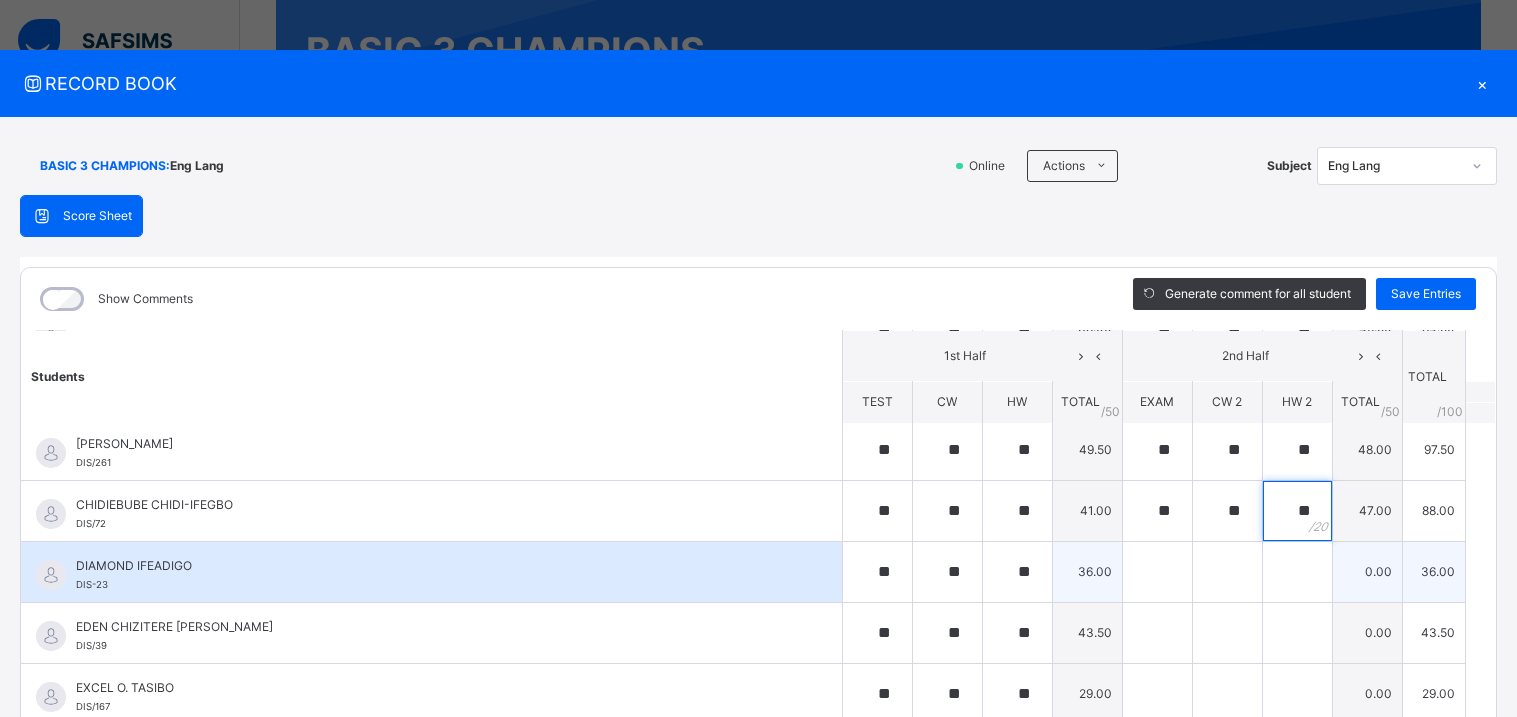 type on "**" 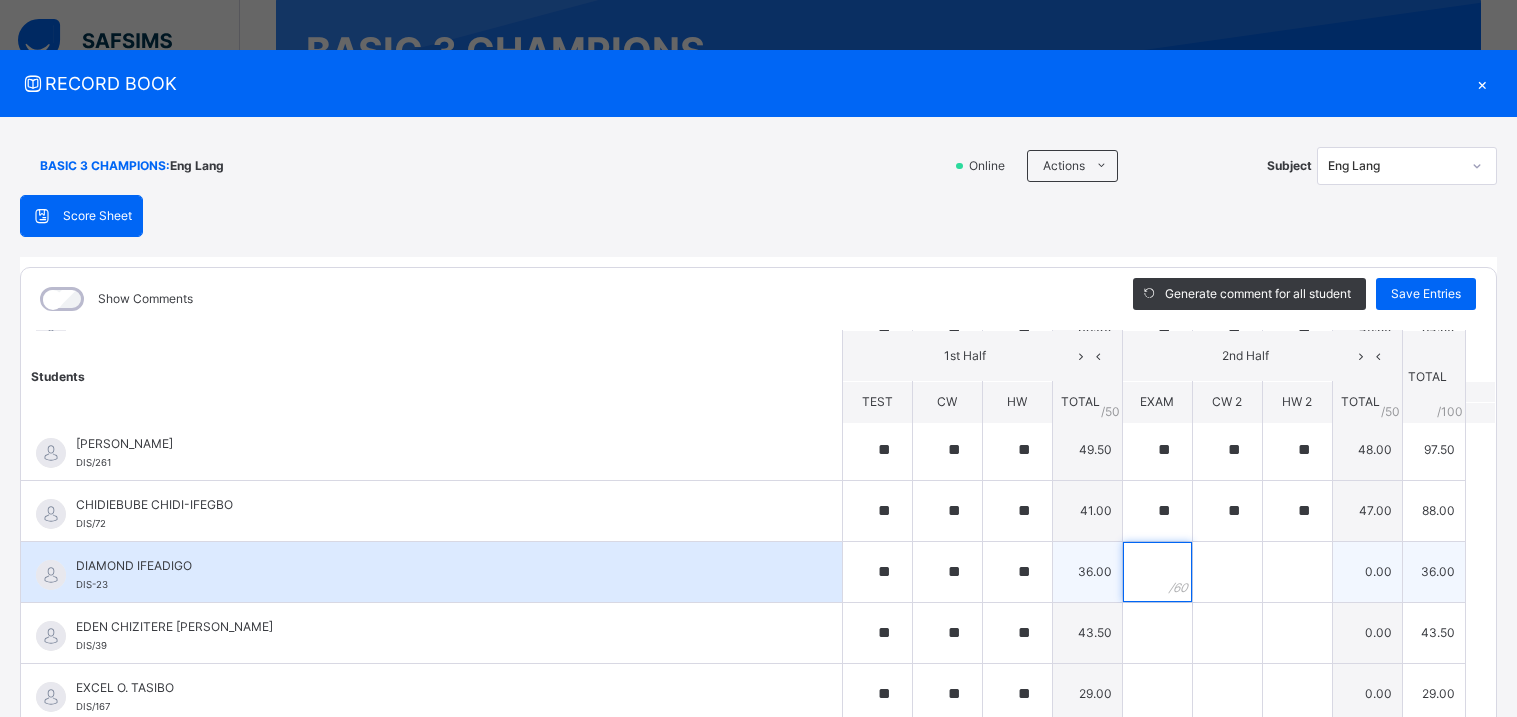 click at bounding box center (1157, 572) 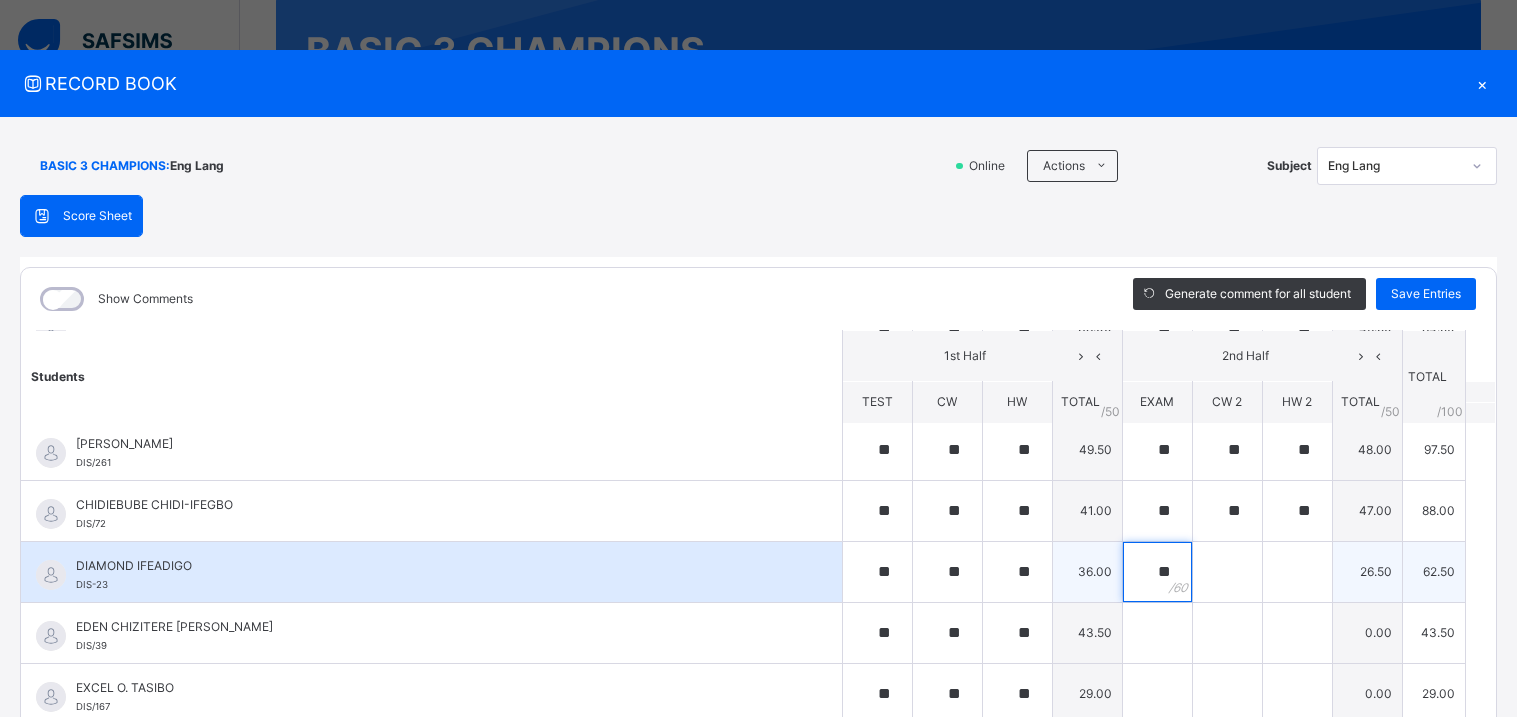 type on "**" 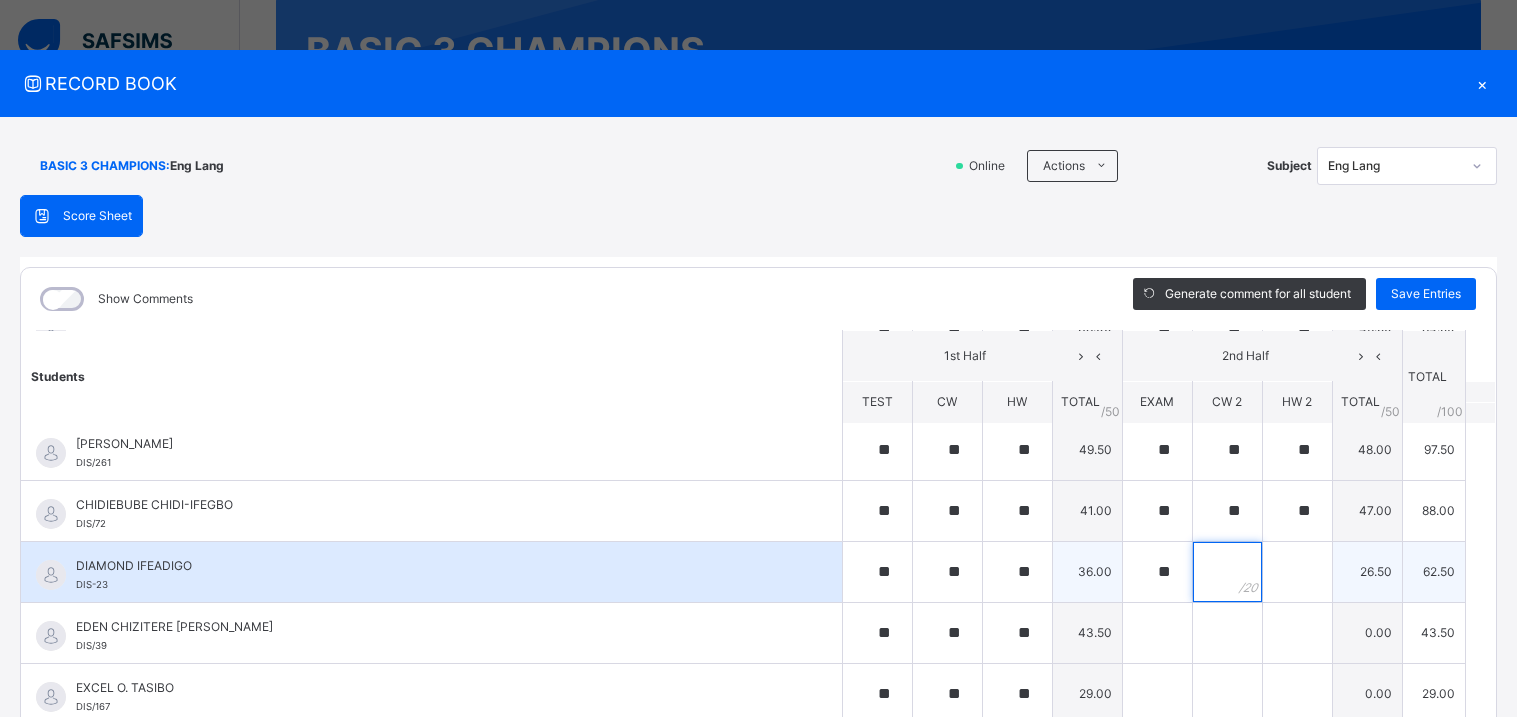 click at bounding box center (1227, 572) 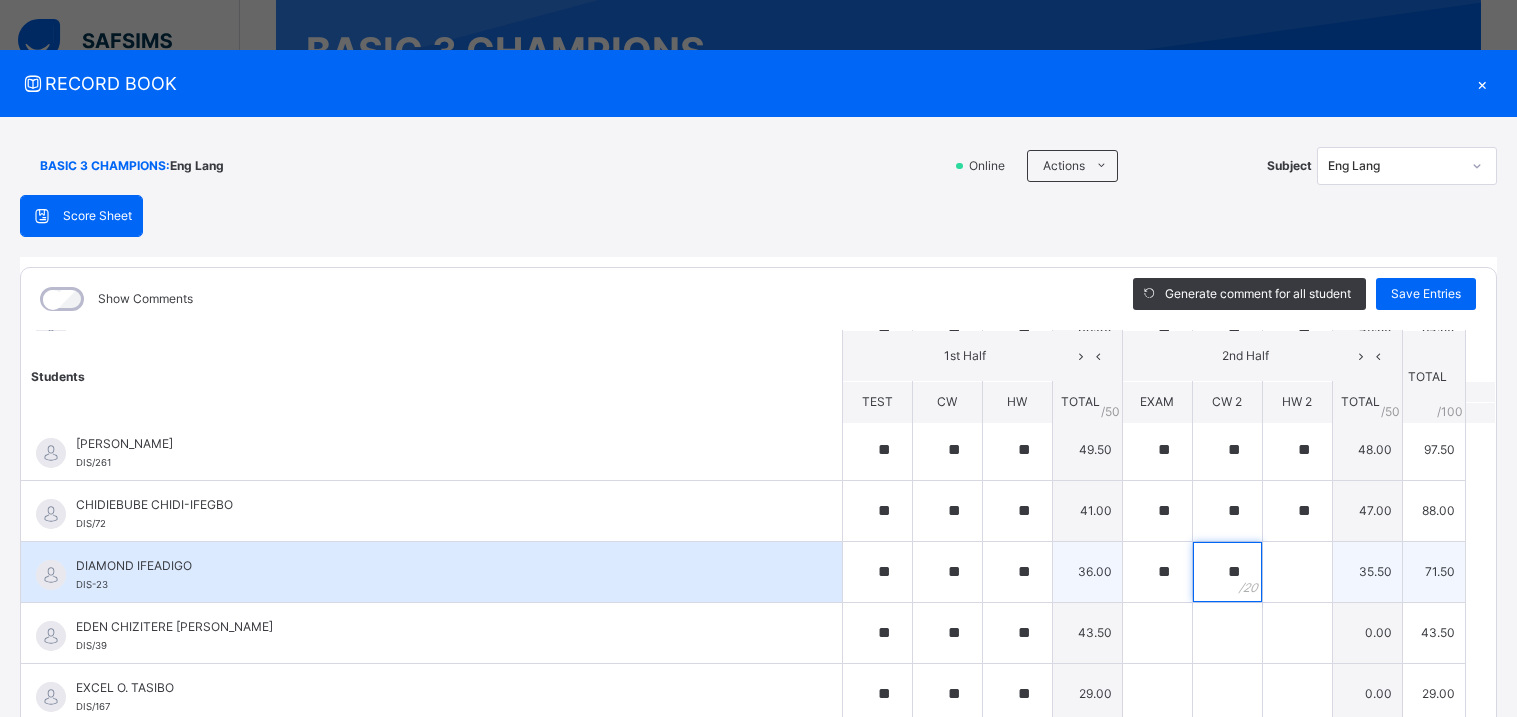 type on "**" 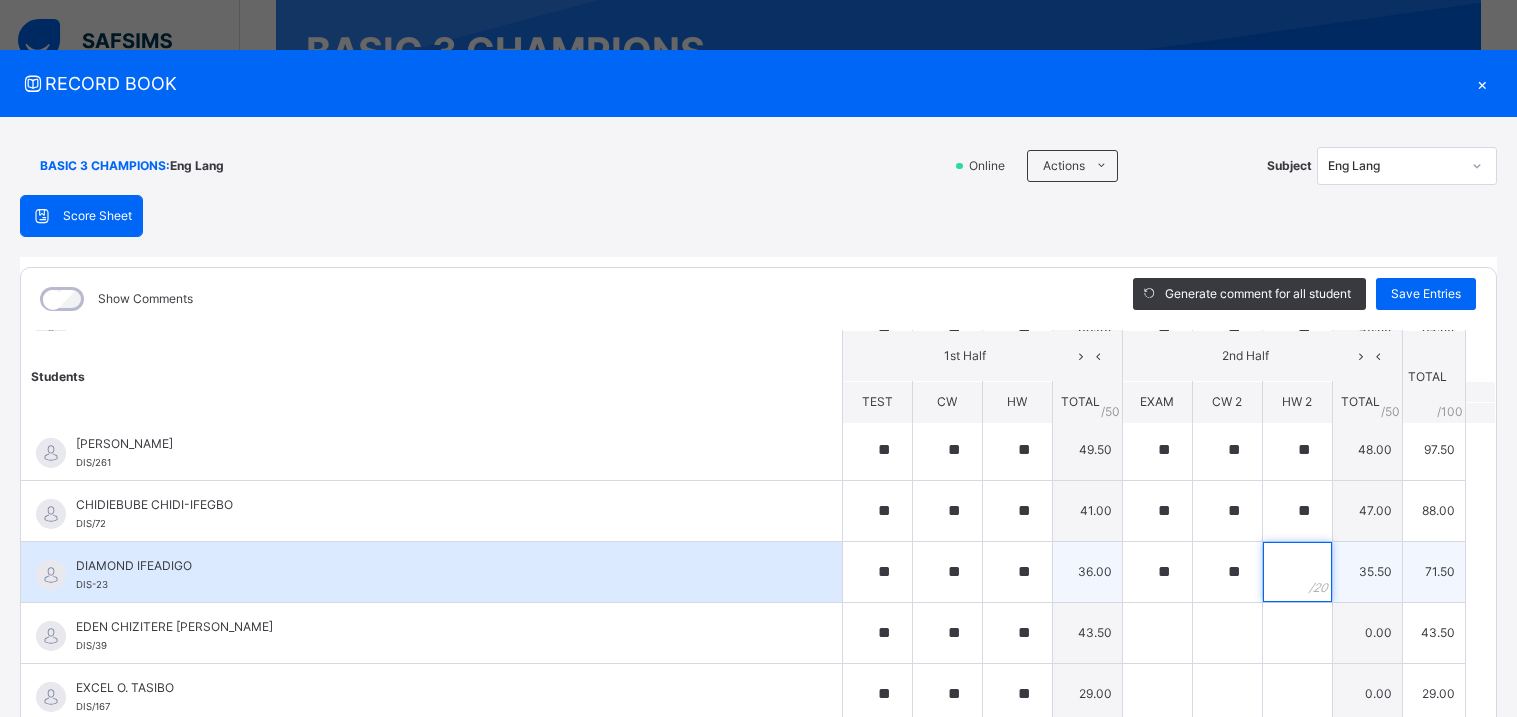 click at bounding box center [1297, 572] 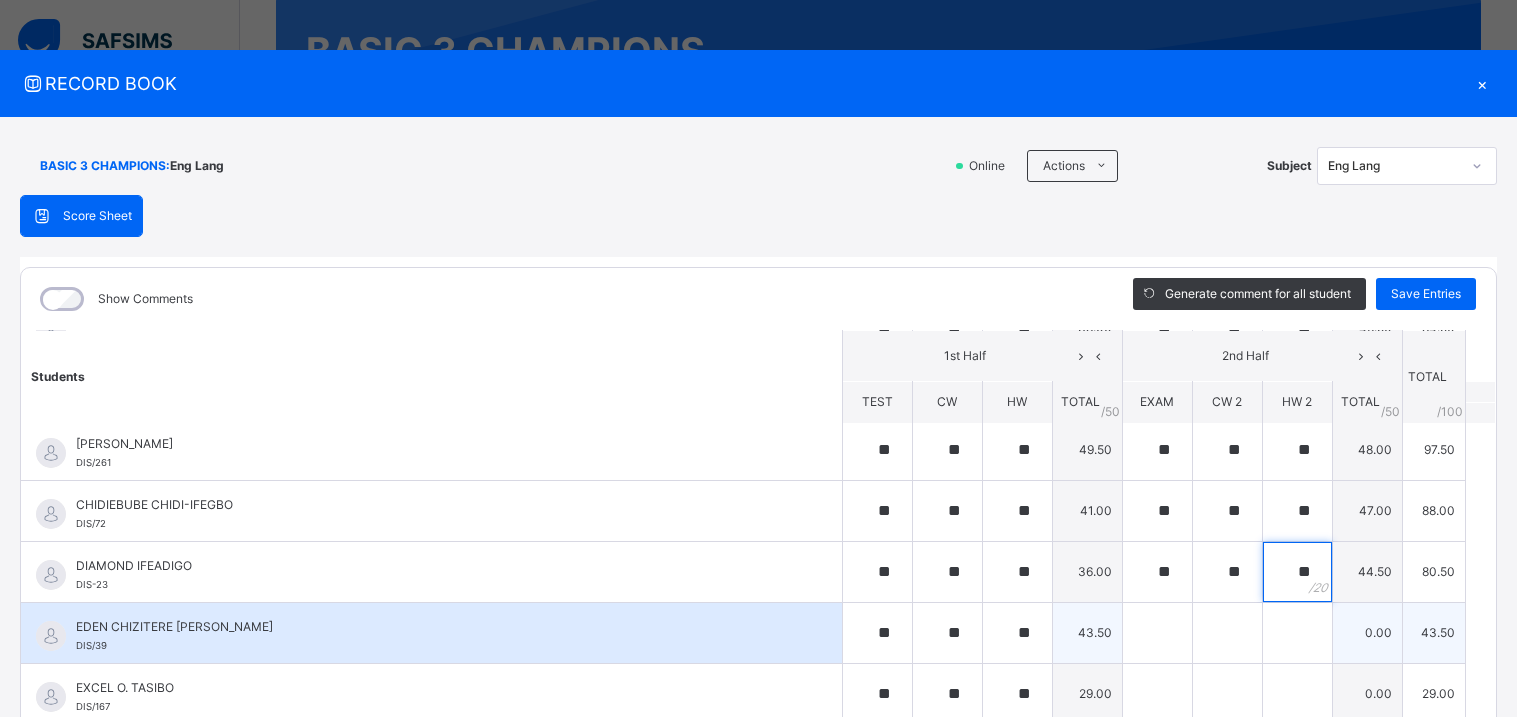 type on "**" 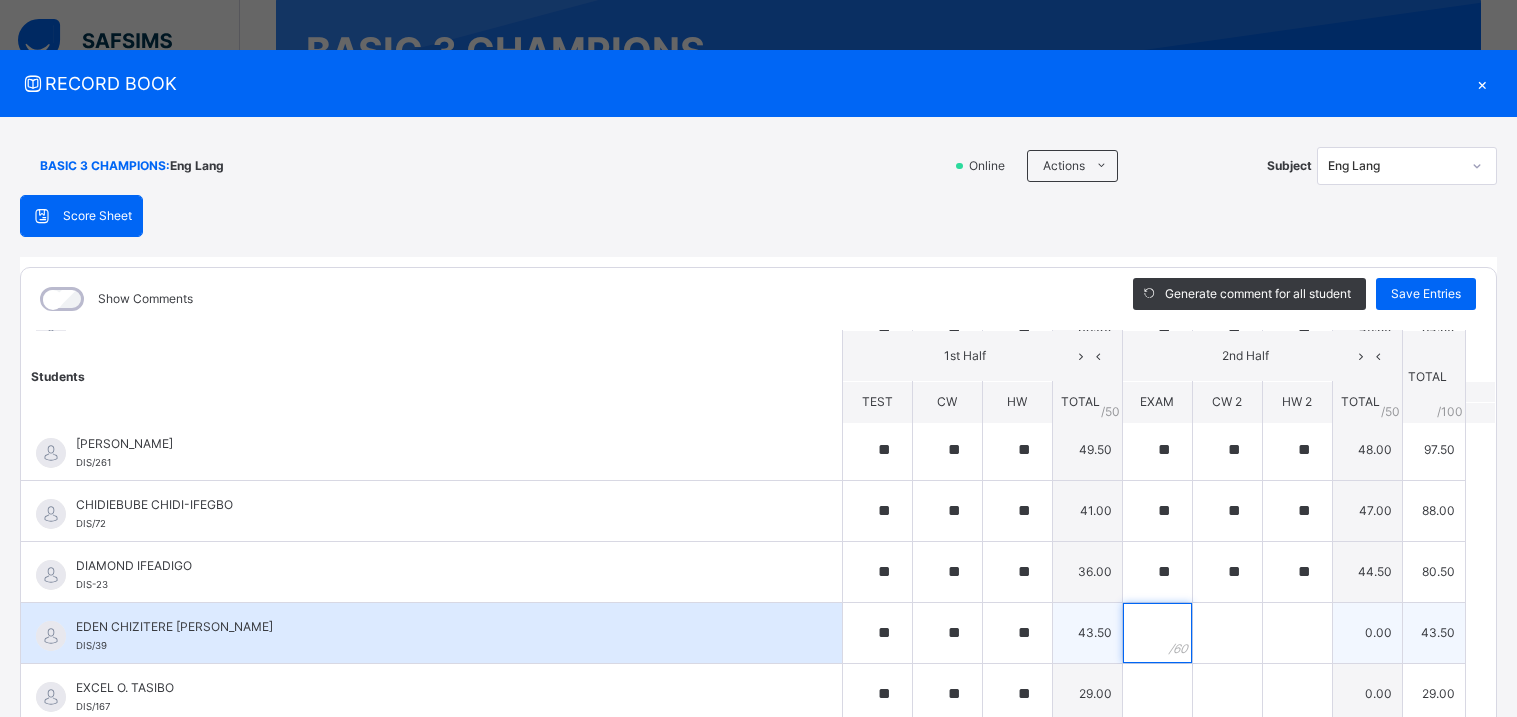 click at bounding box center (1157, 633) 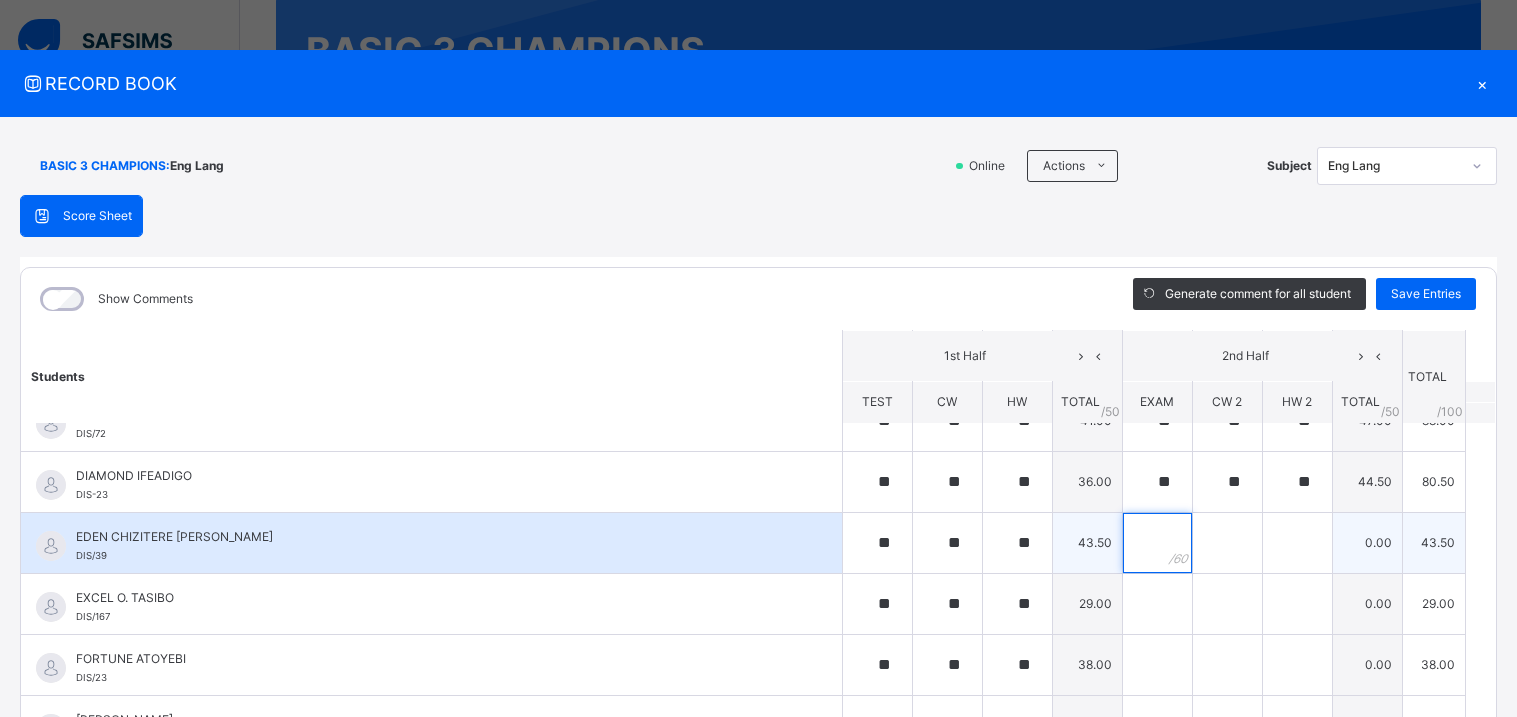 scroll, scrollTop: 348, scrollLeft: 0, axis: vertical 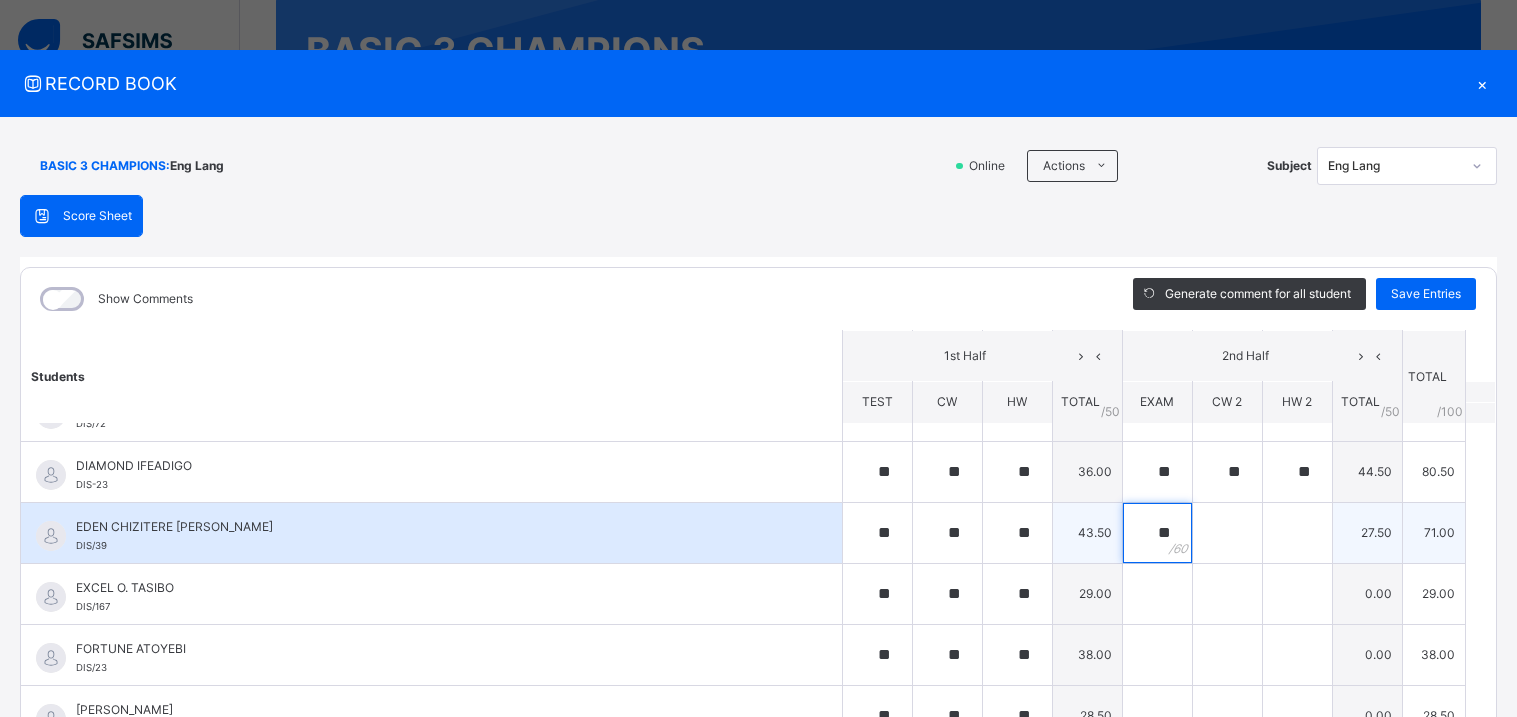 type on "**" 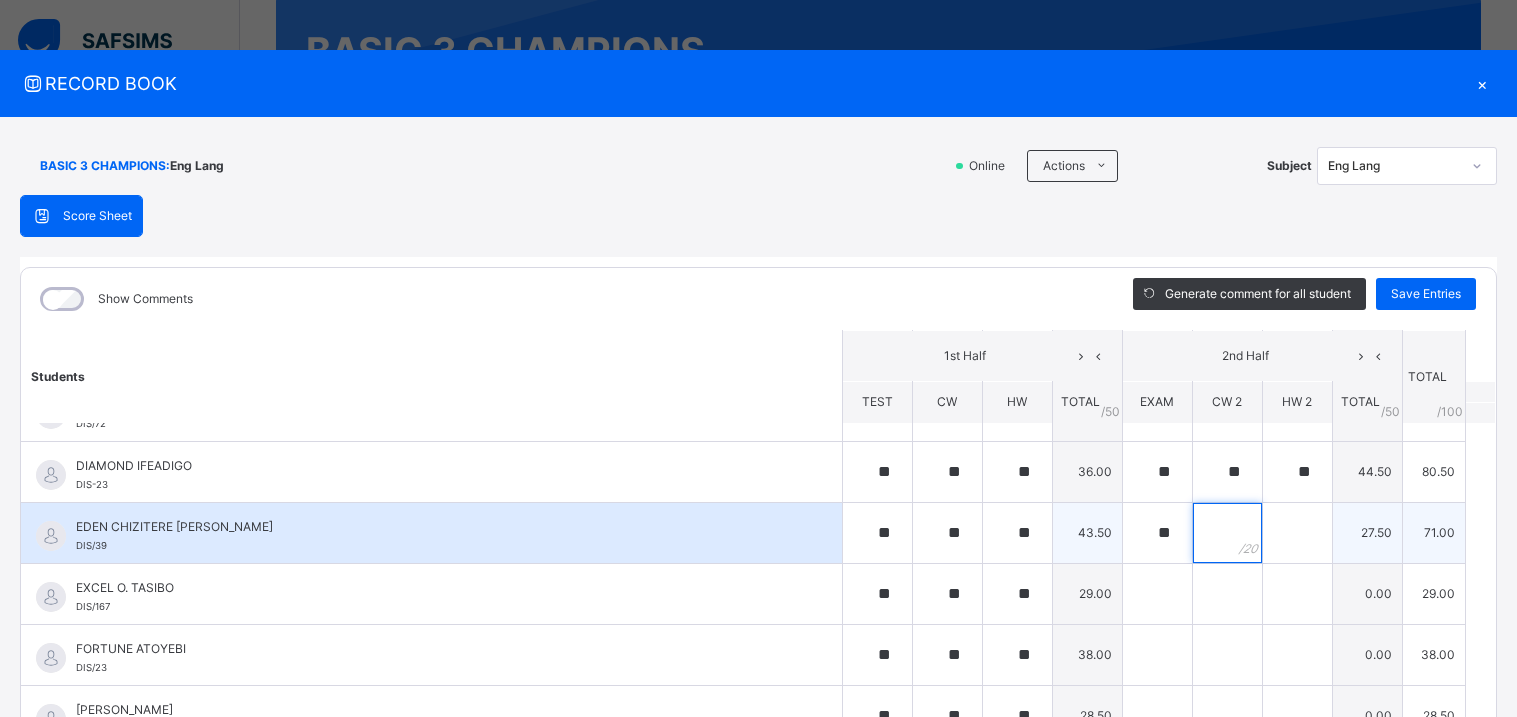 click at bounding box center (1227, 533) 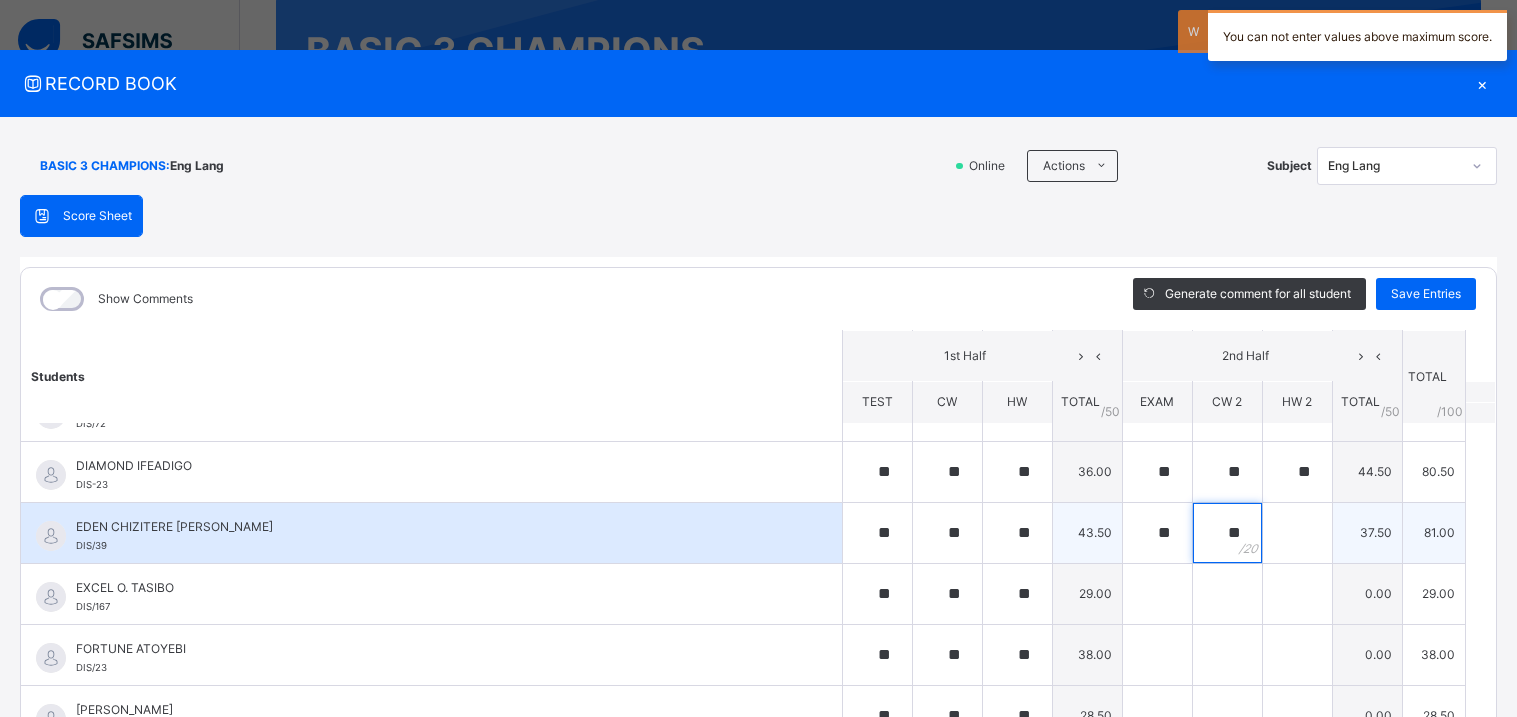 type on "**" 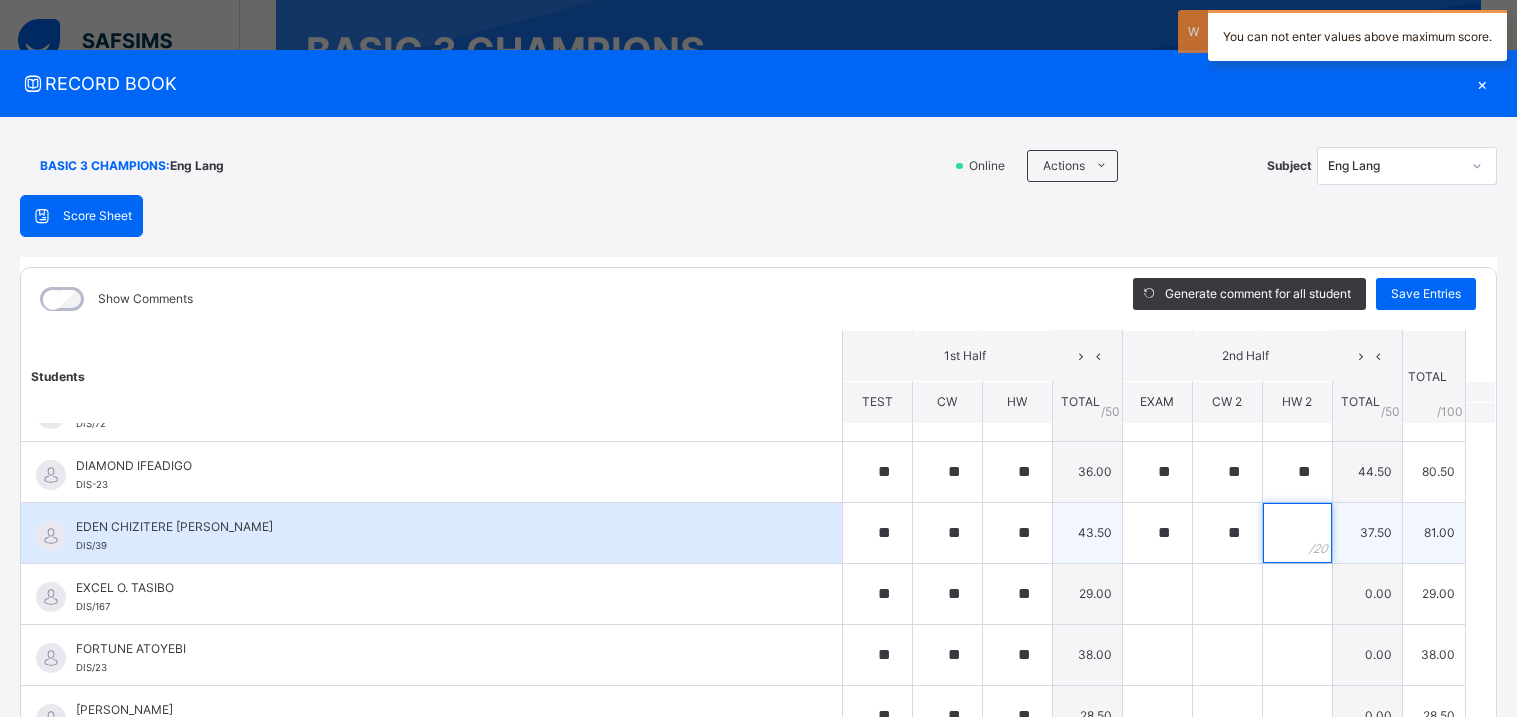 click at bounding box center (1297, 533) 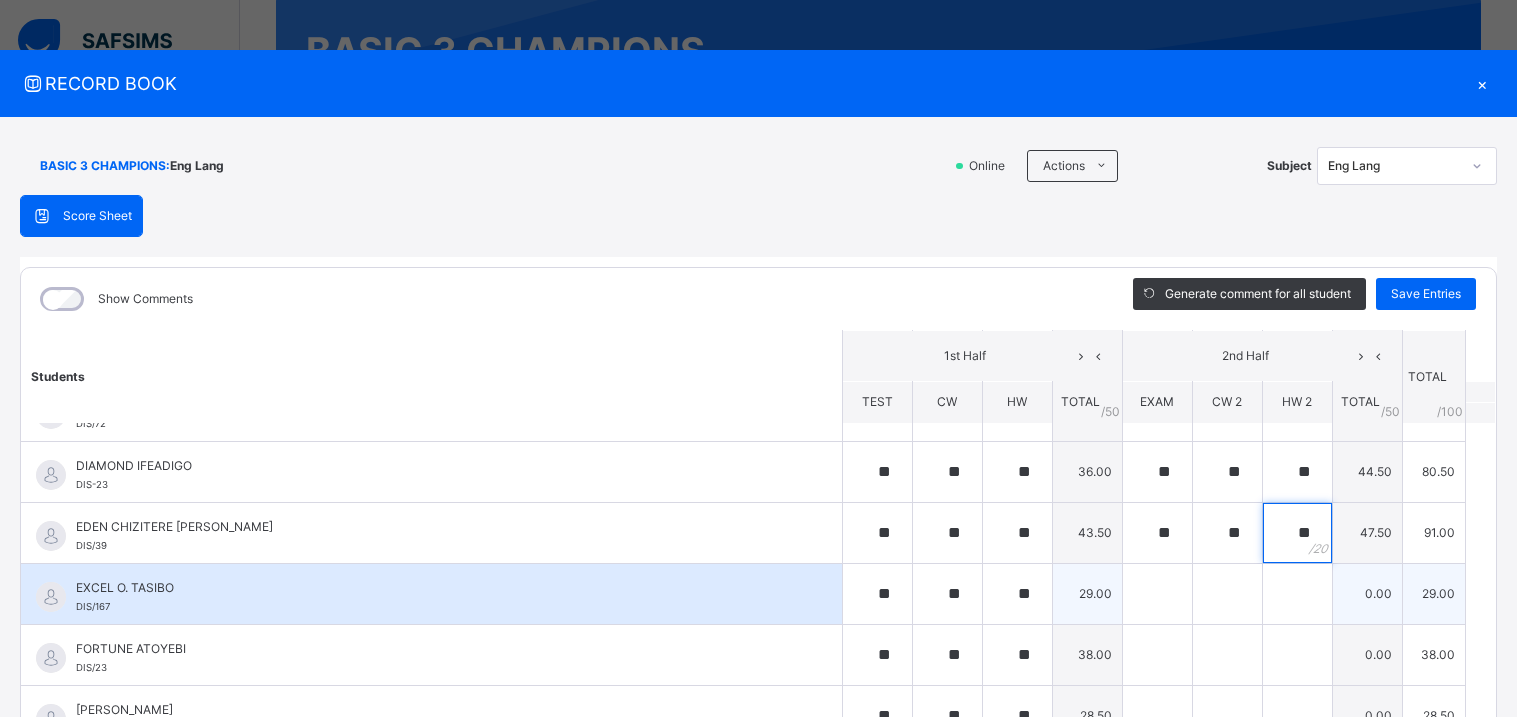 type on "**" 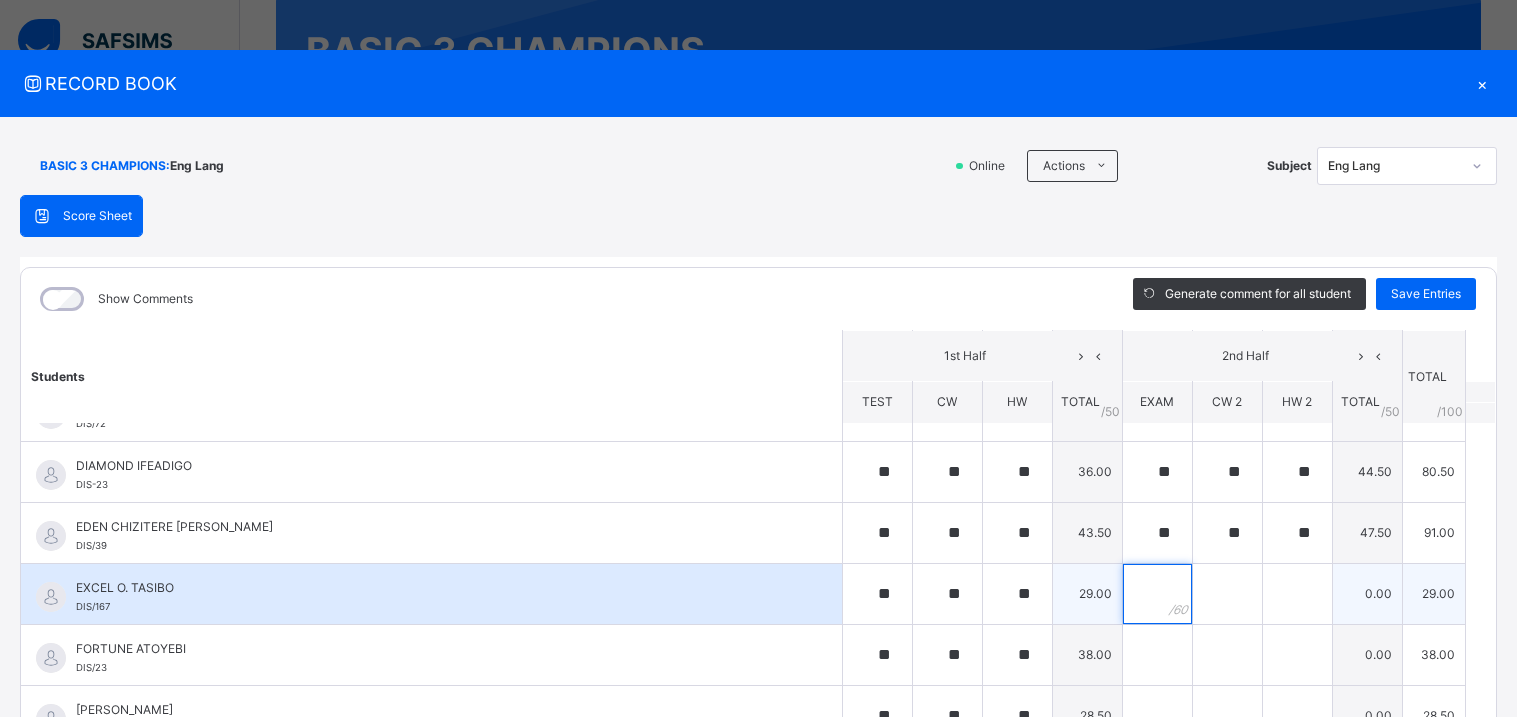 click at bounding box center [1157, 594] 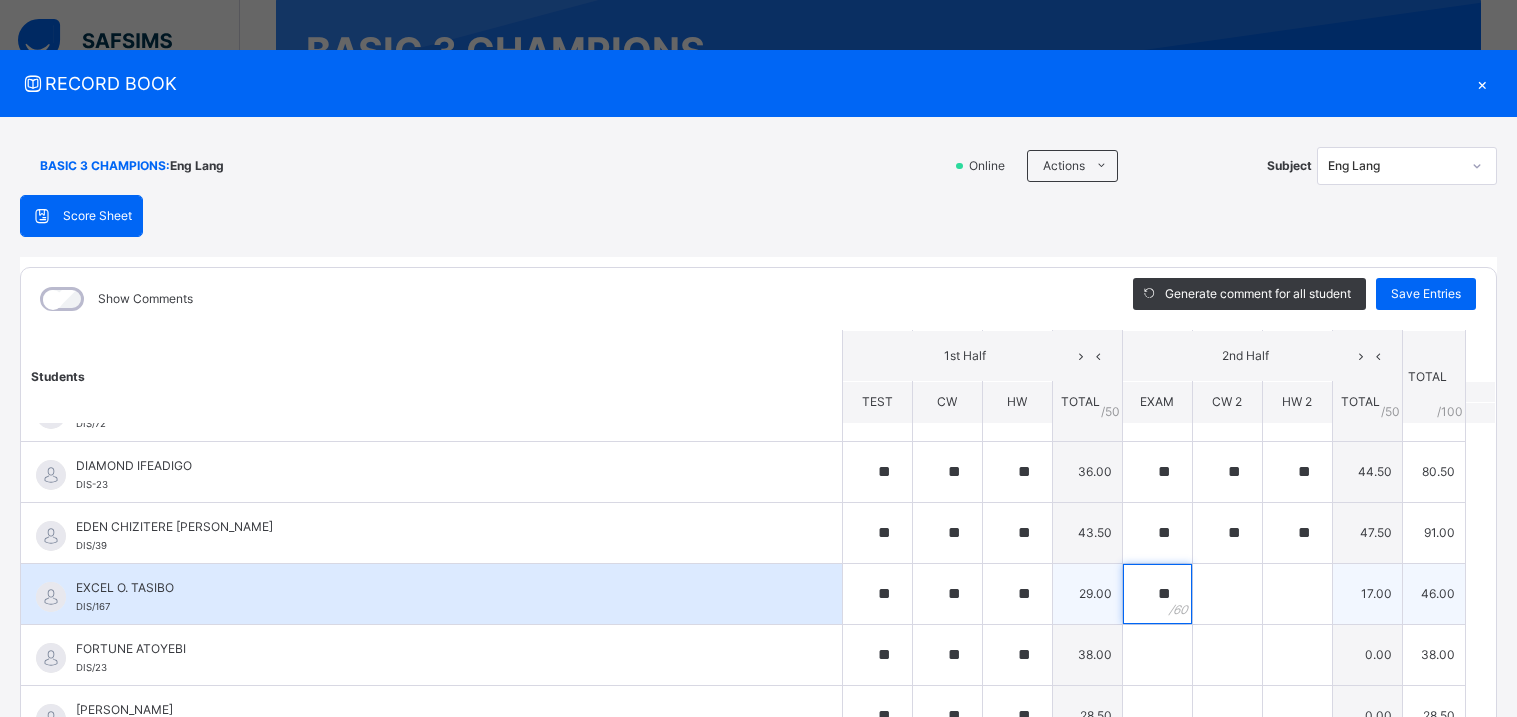 type on "**" 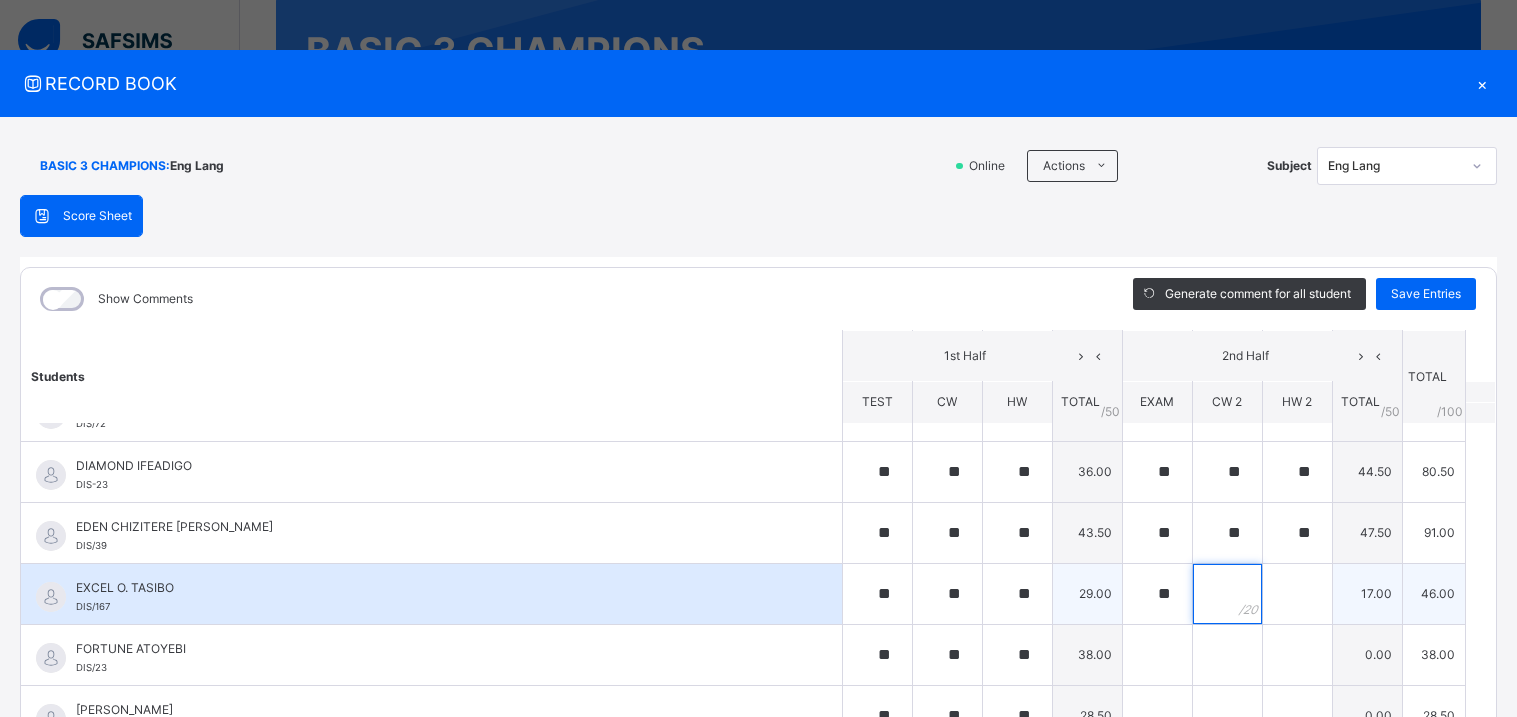 click at bounding box center [1227, 594] 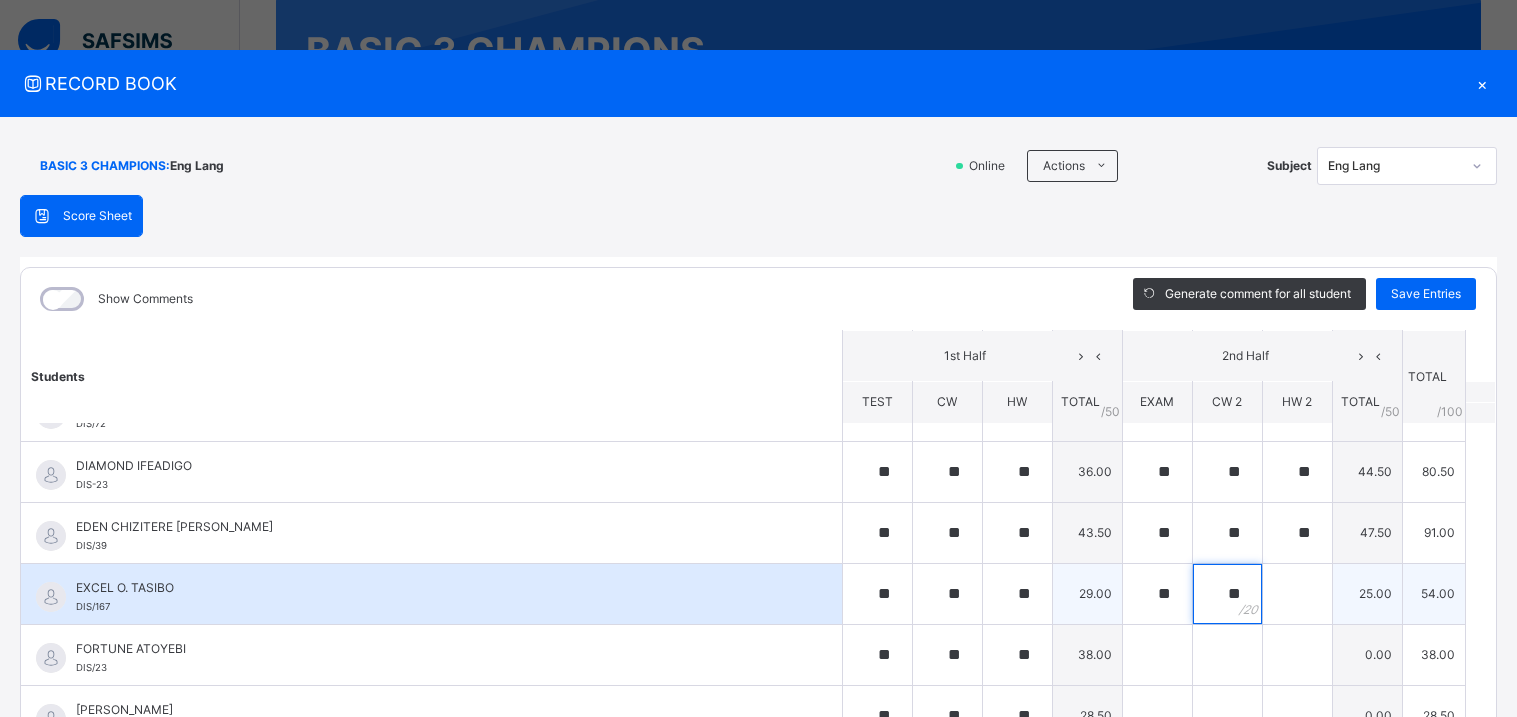type on "**" 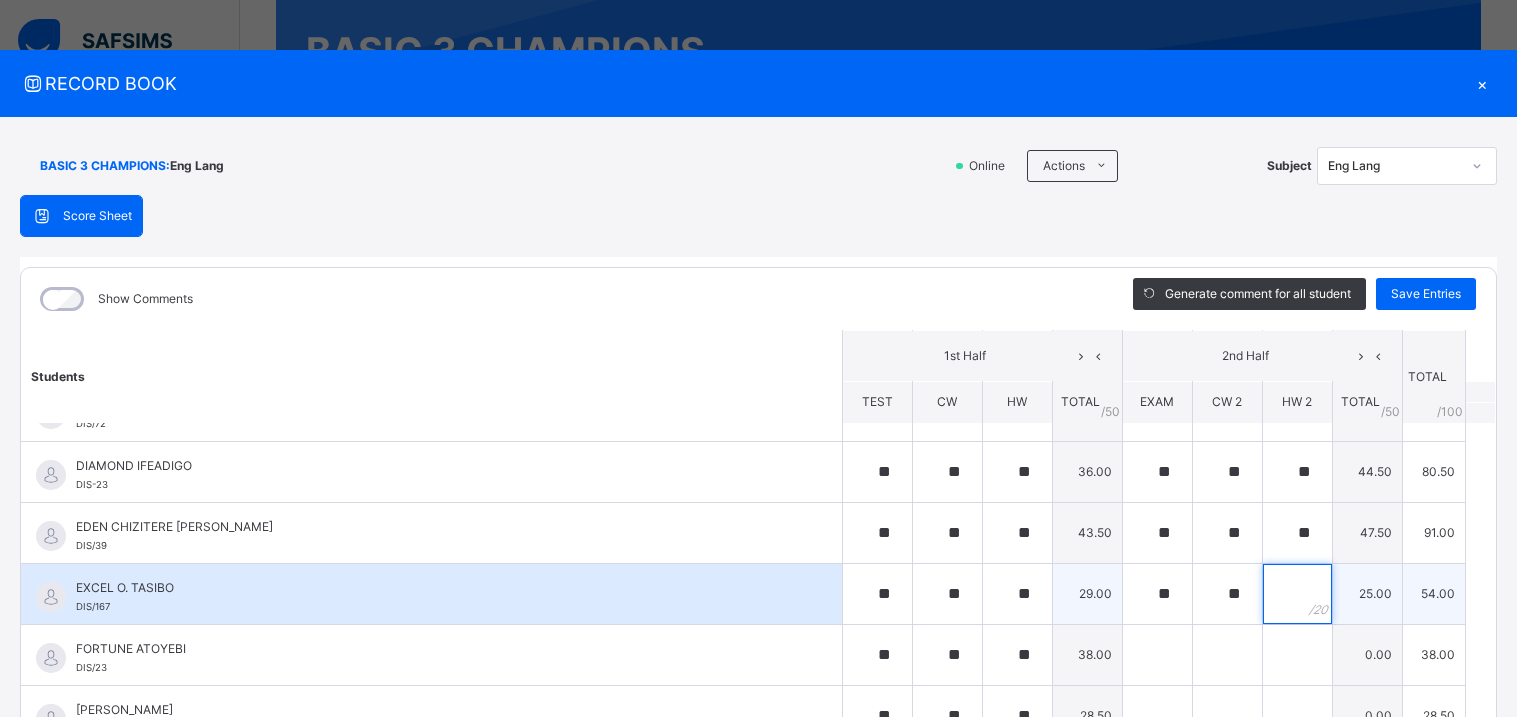 click at bounding box center [1297, 594] 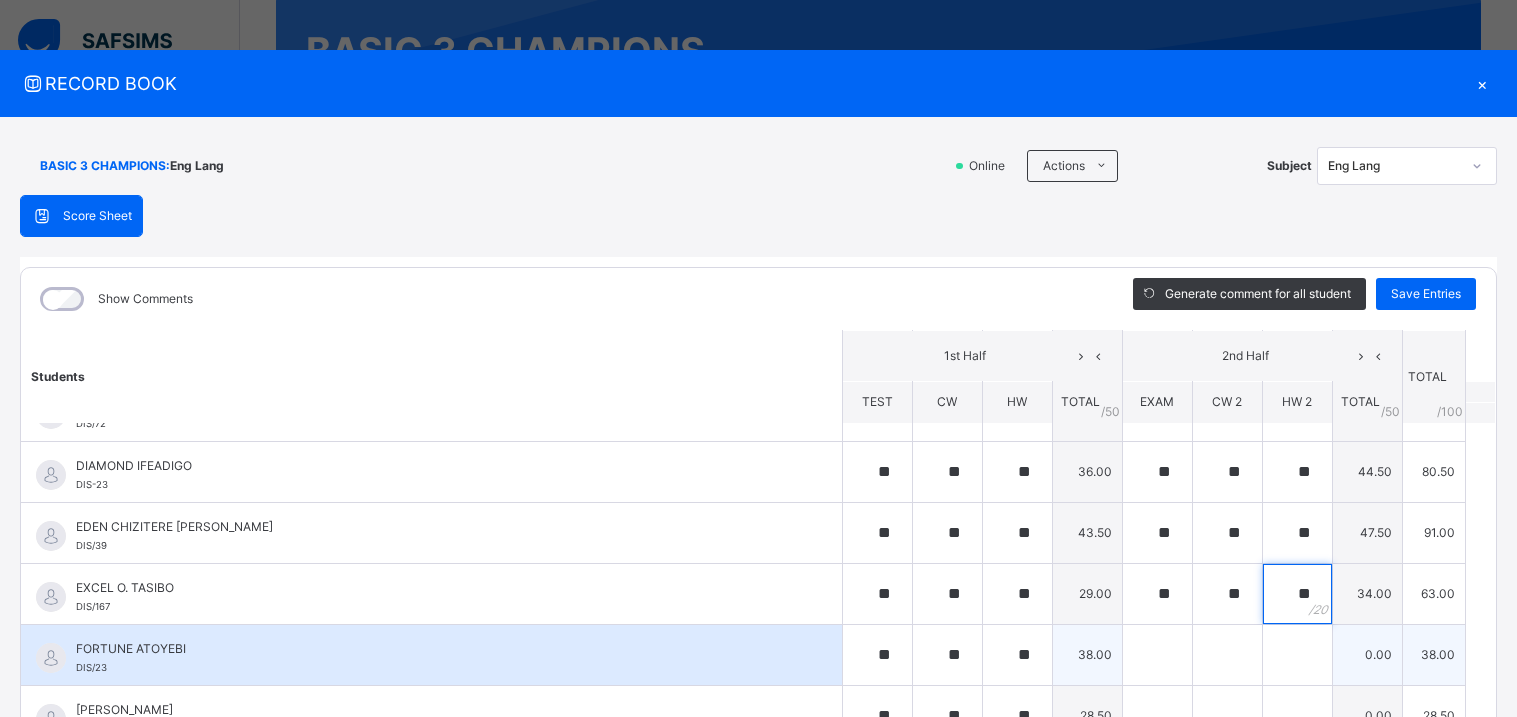 type on "**" 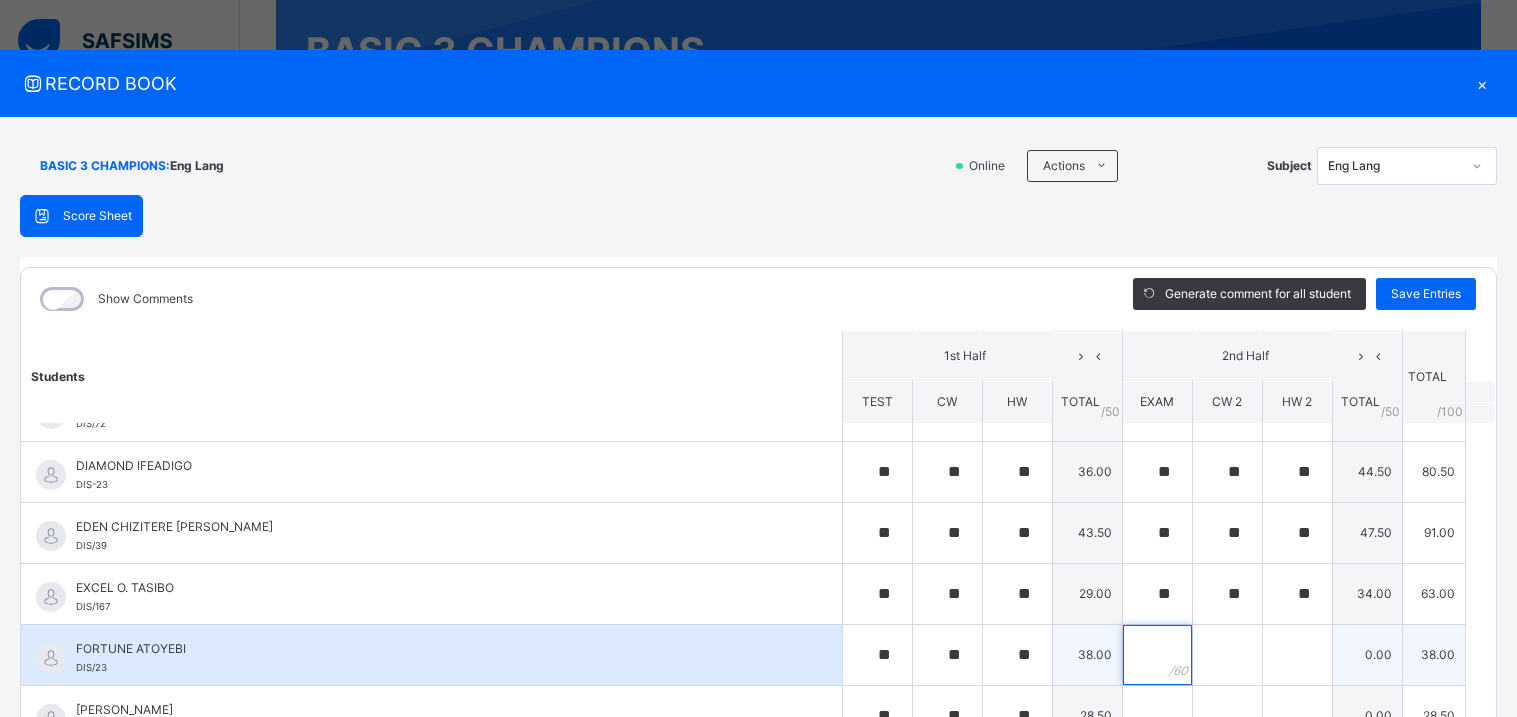 click at bounding box center [1157, 655] 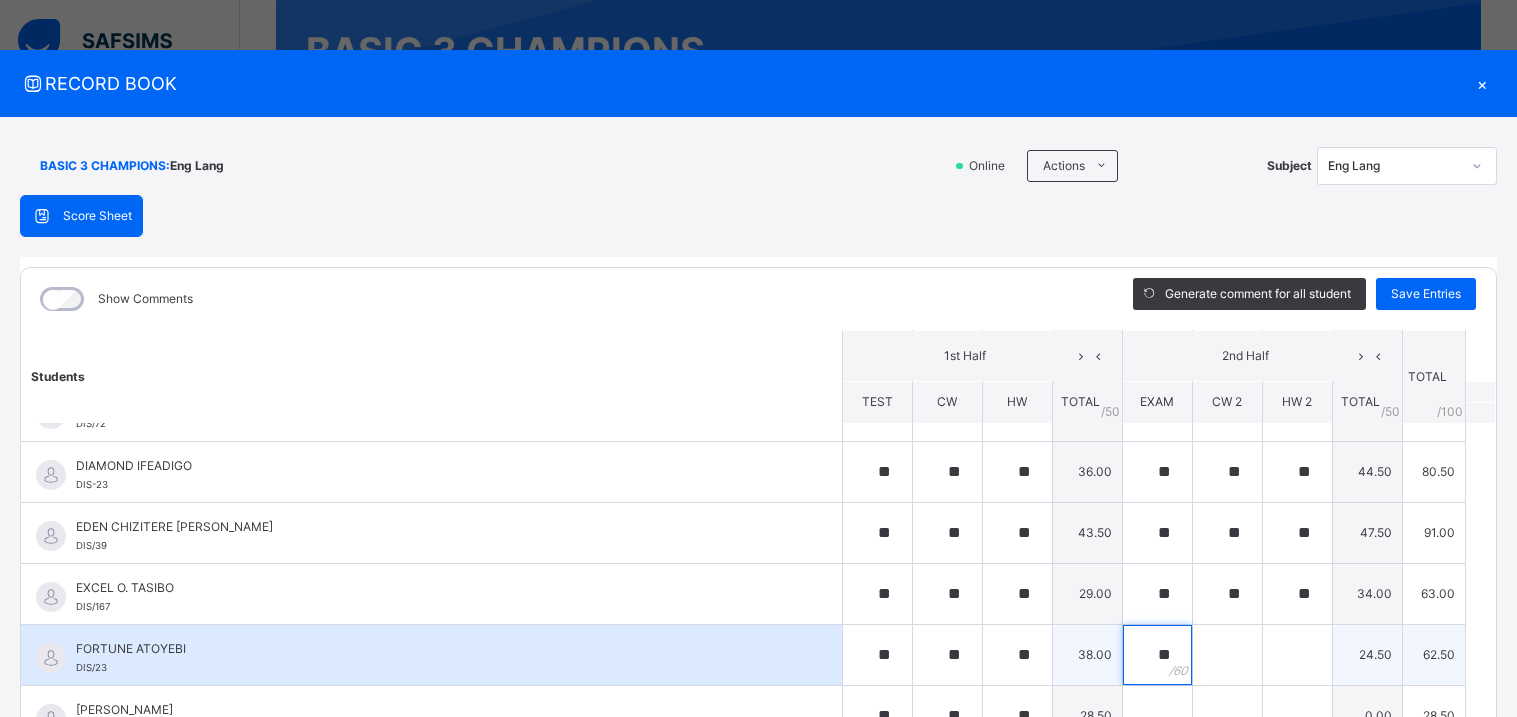 type on "**" 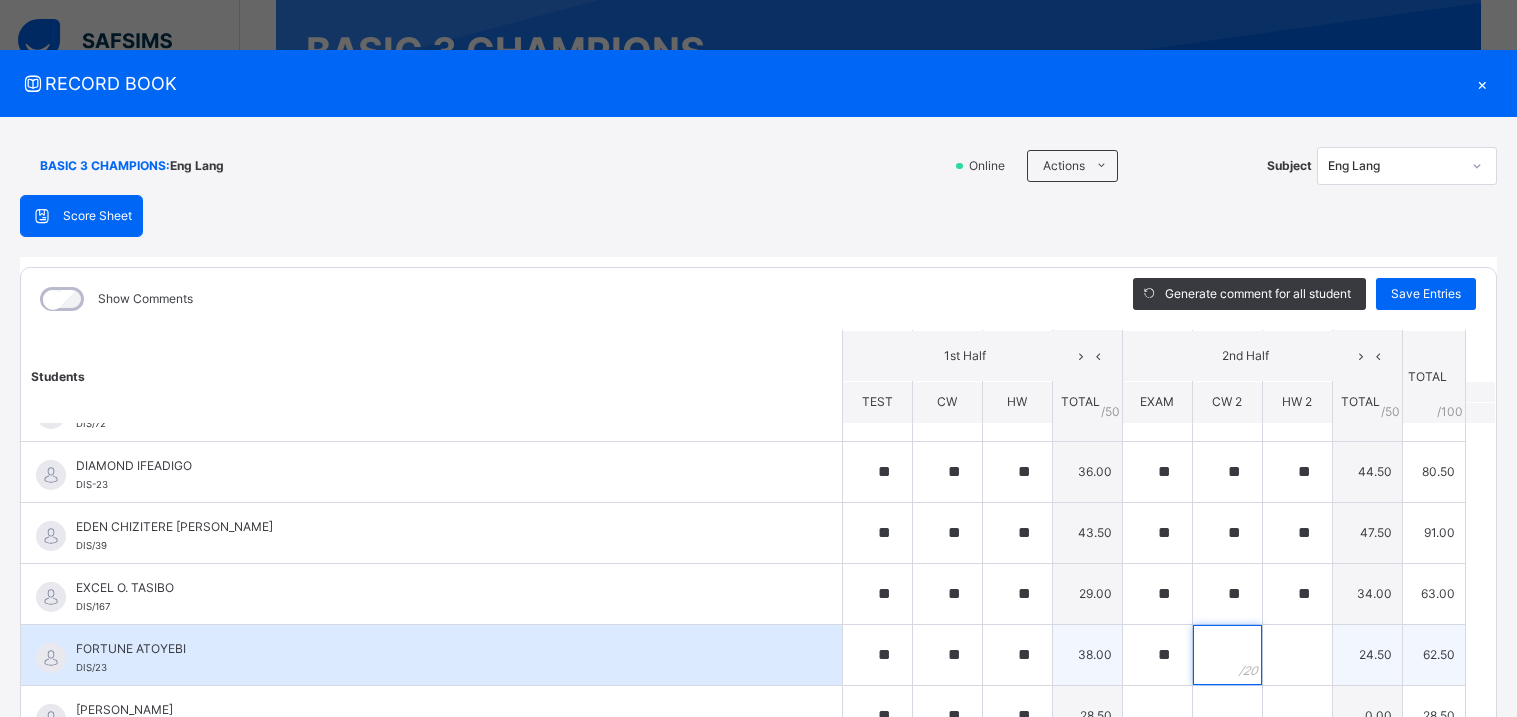 click at bounding box center [1227, 655] 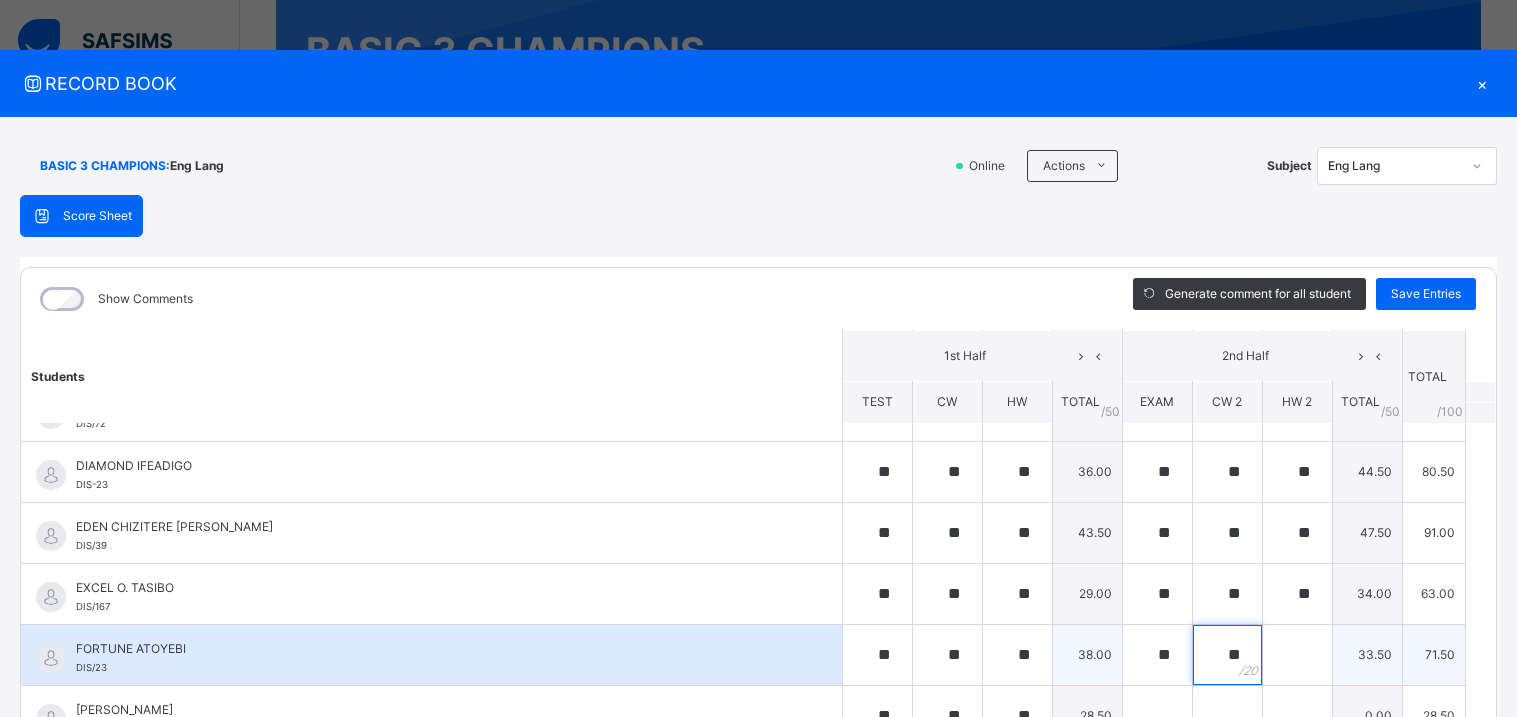 type on "**" 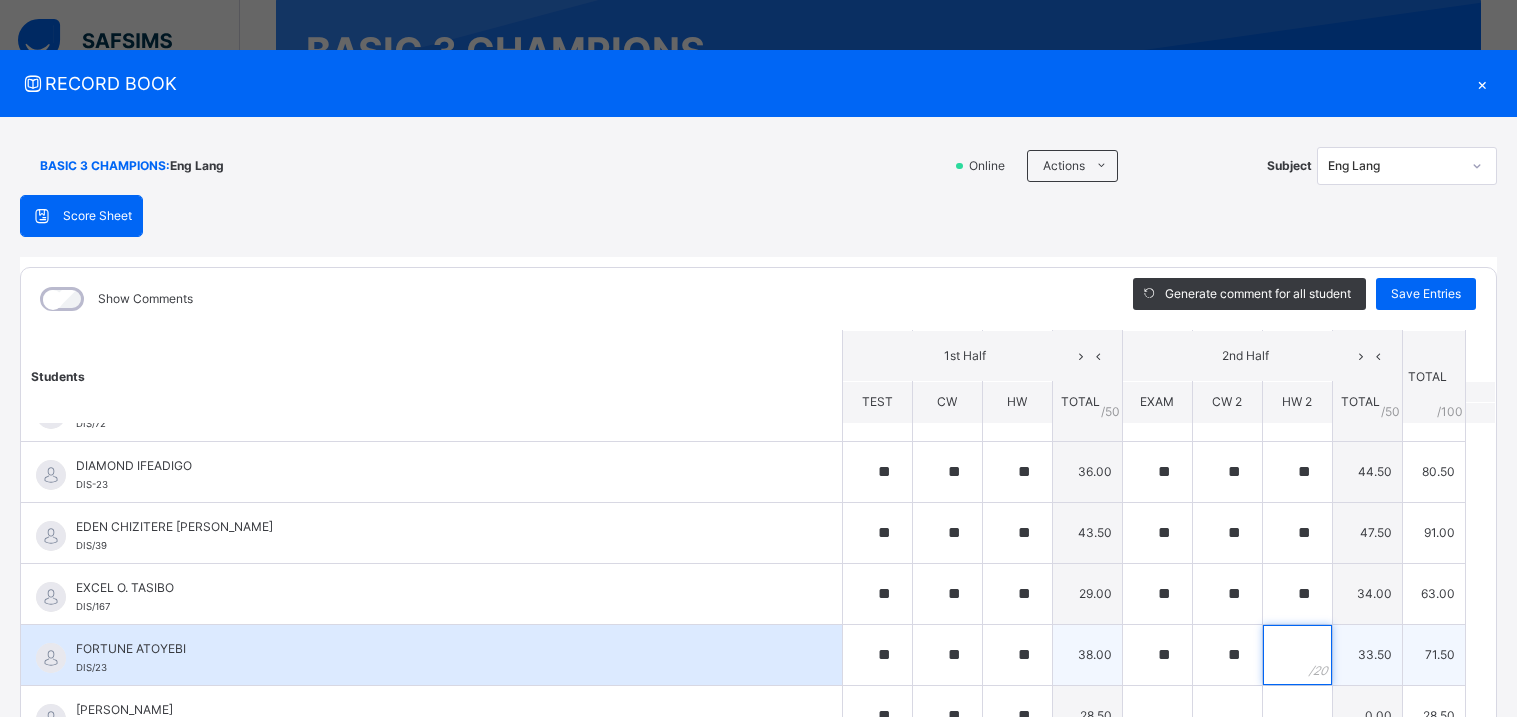 click at bounding box center (1297, 655) 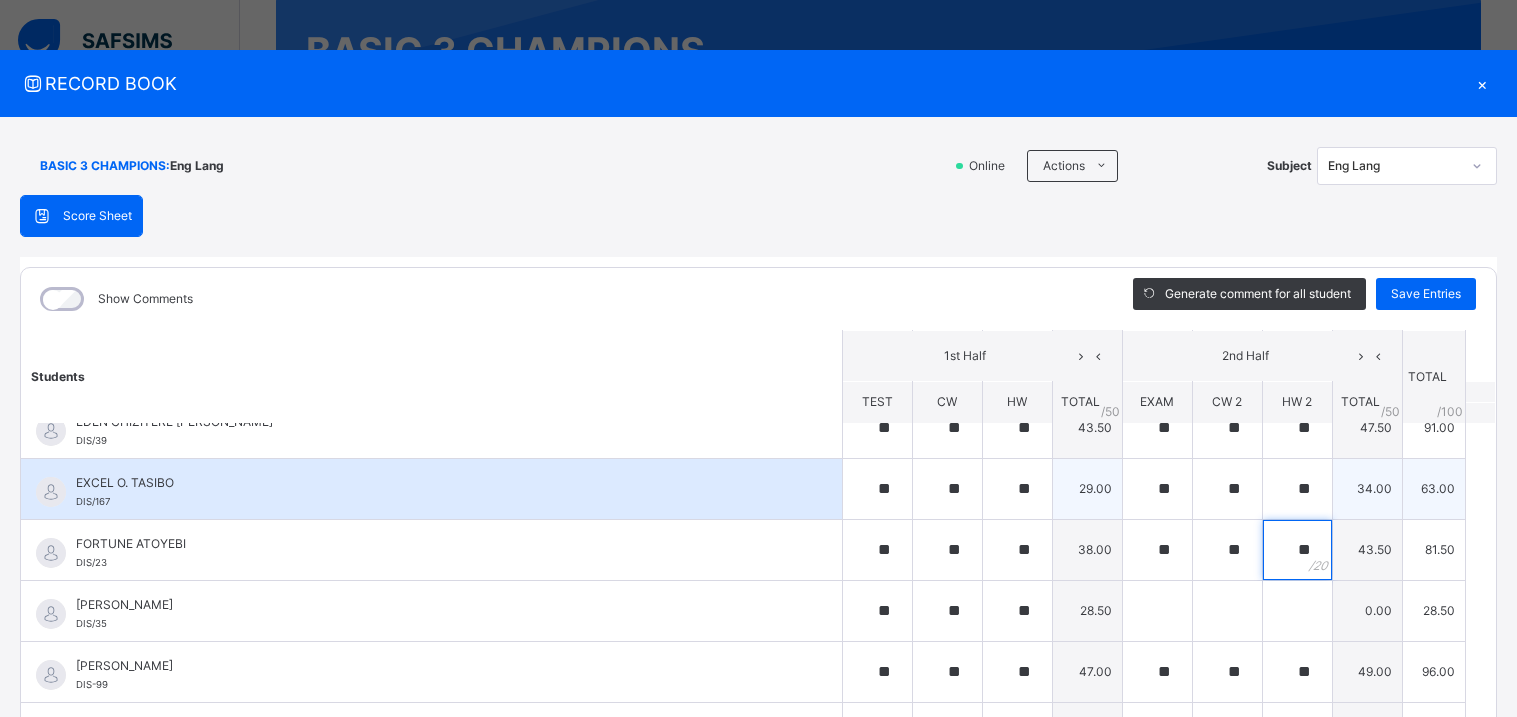 scroll, scrollTop: 455, scrollLeft: 0, axis: vertical 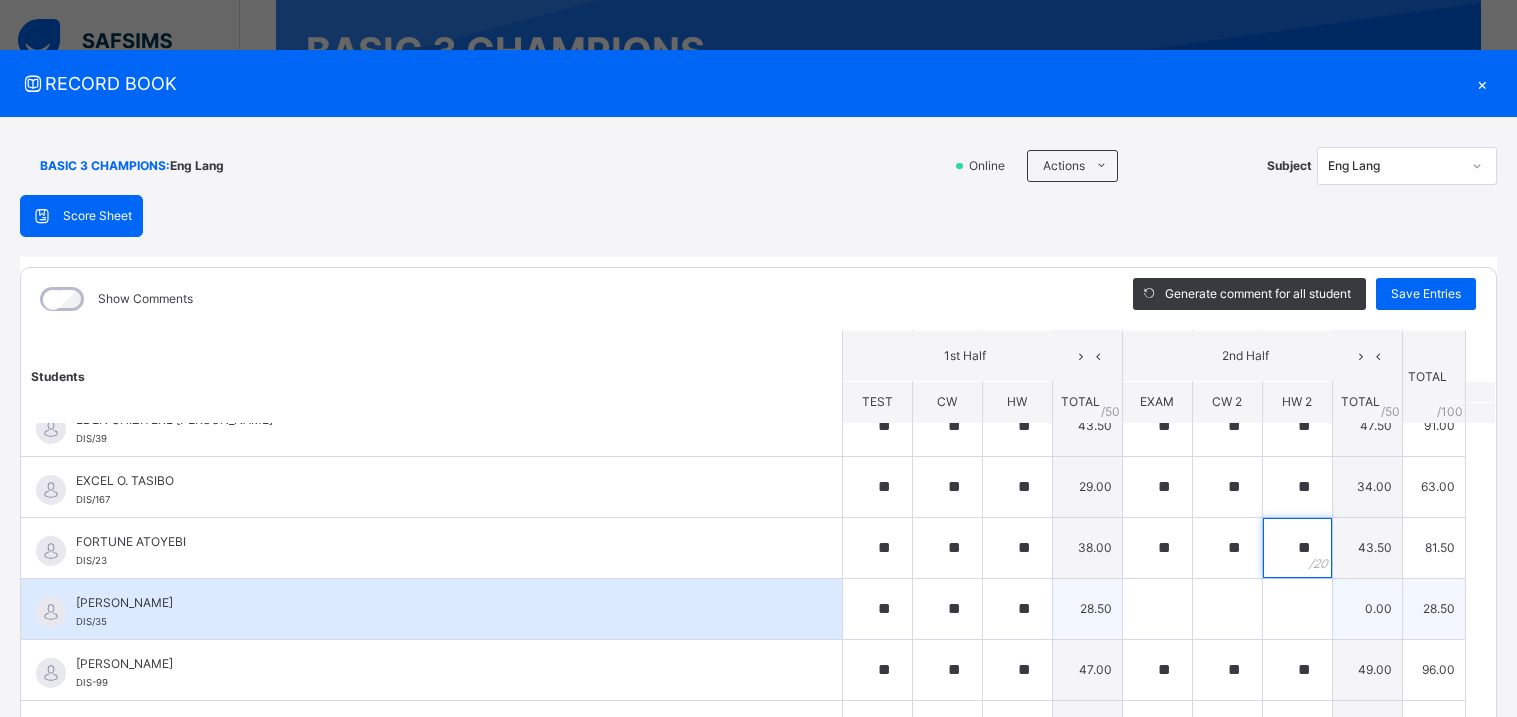 type on "**" 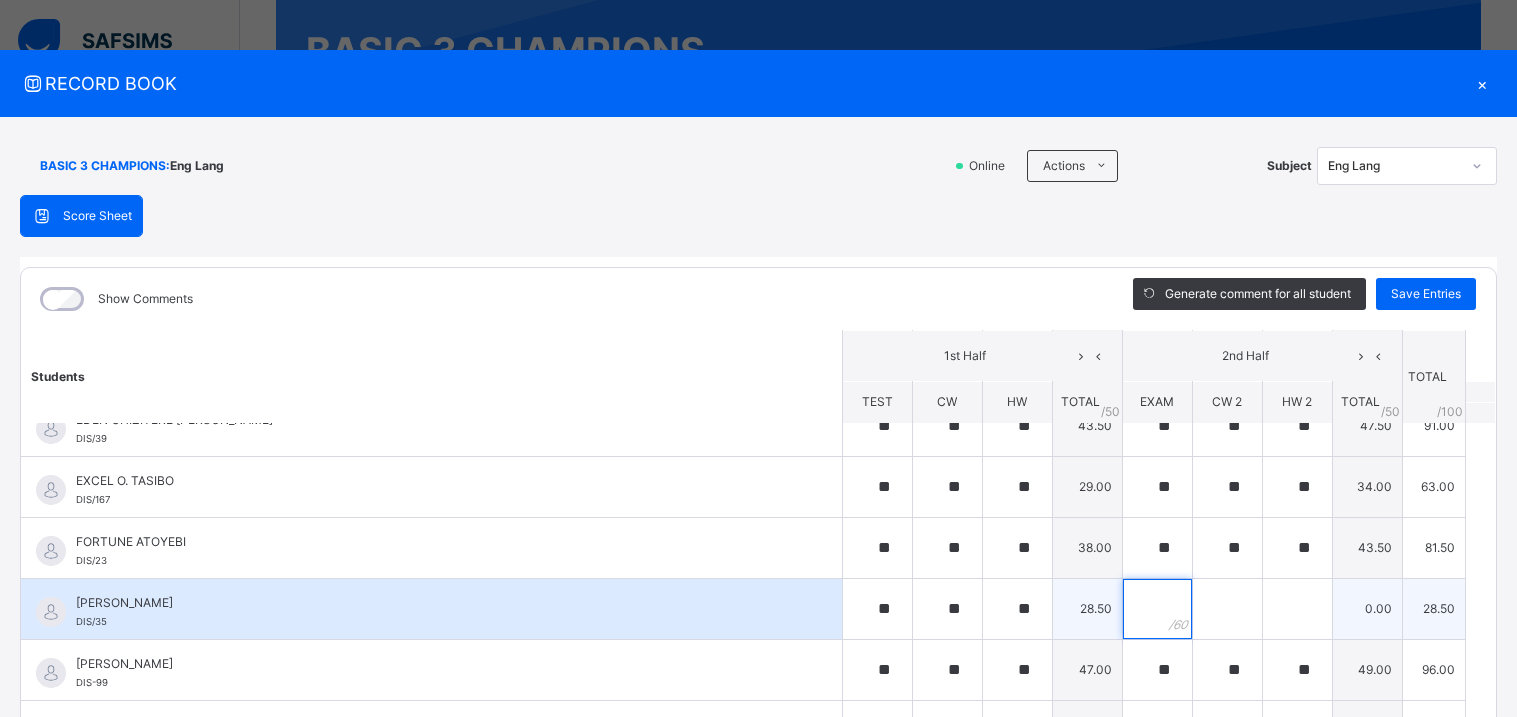 click at bounding box center (1157, 609) 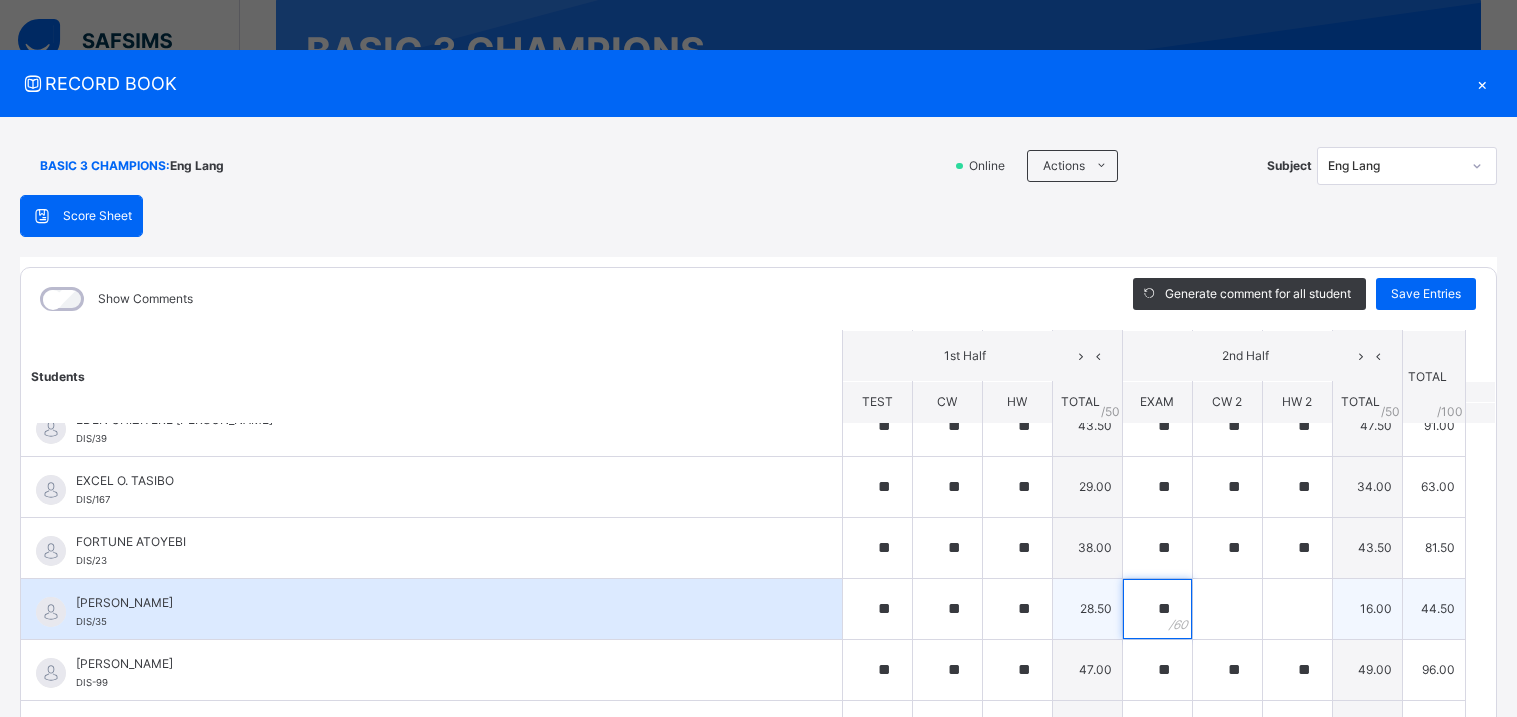 type on "**" 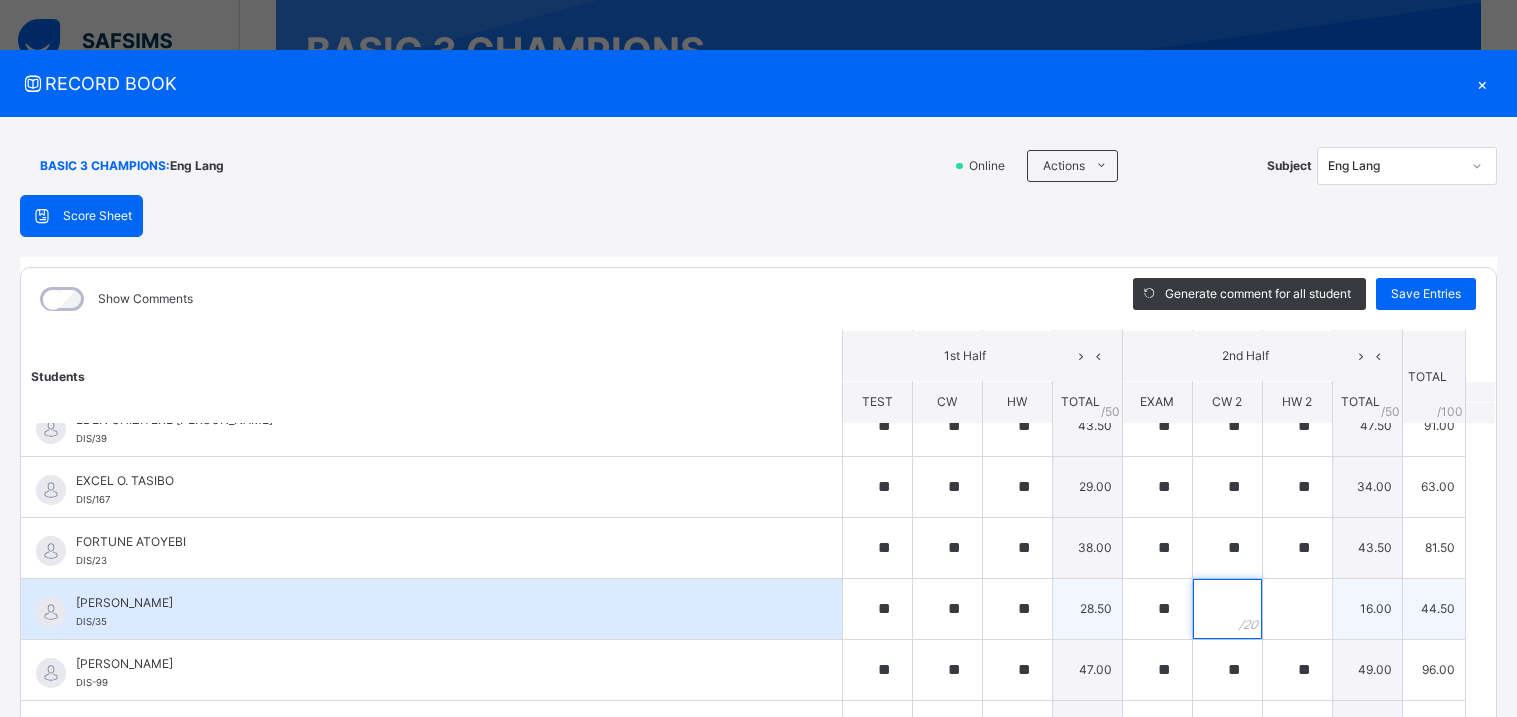 click at bounding box center [1227, 609] 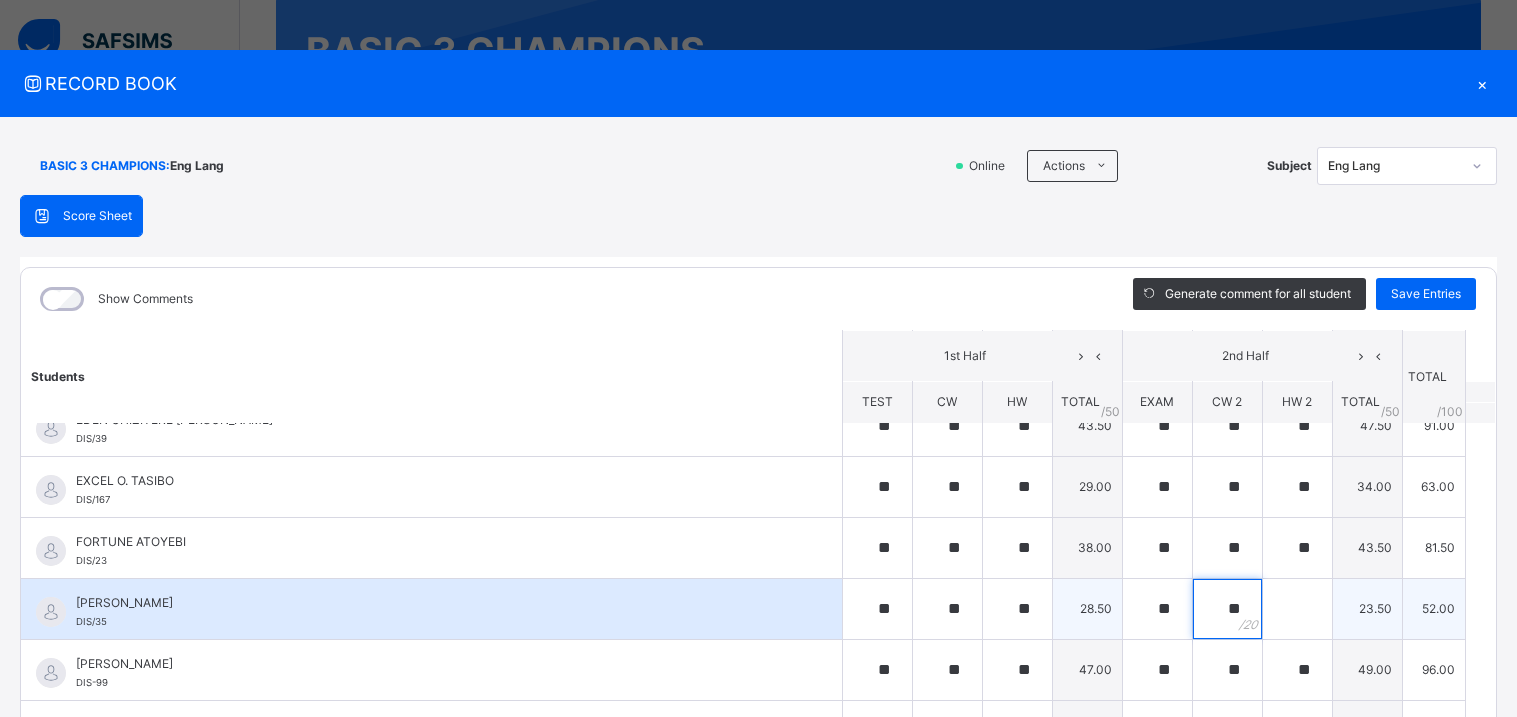 type on "**" 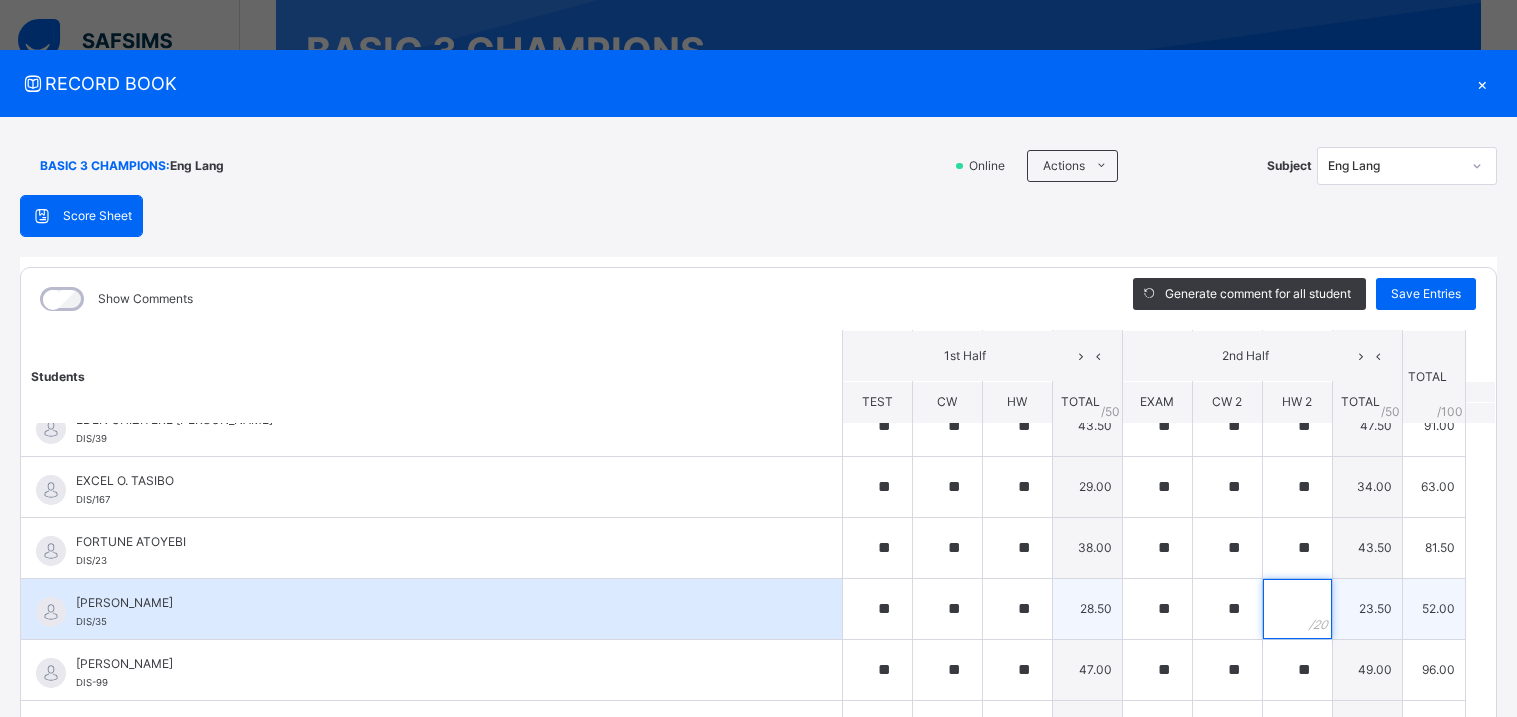 click at bounding box center (1297, 609) 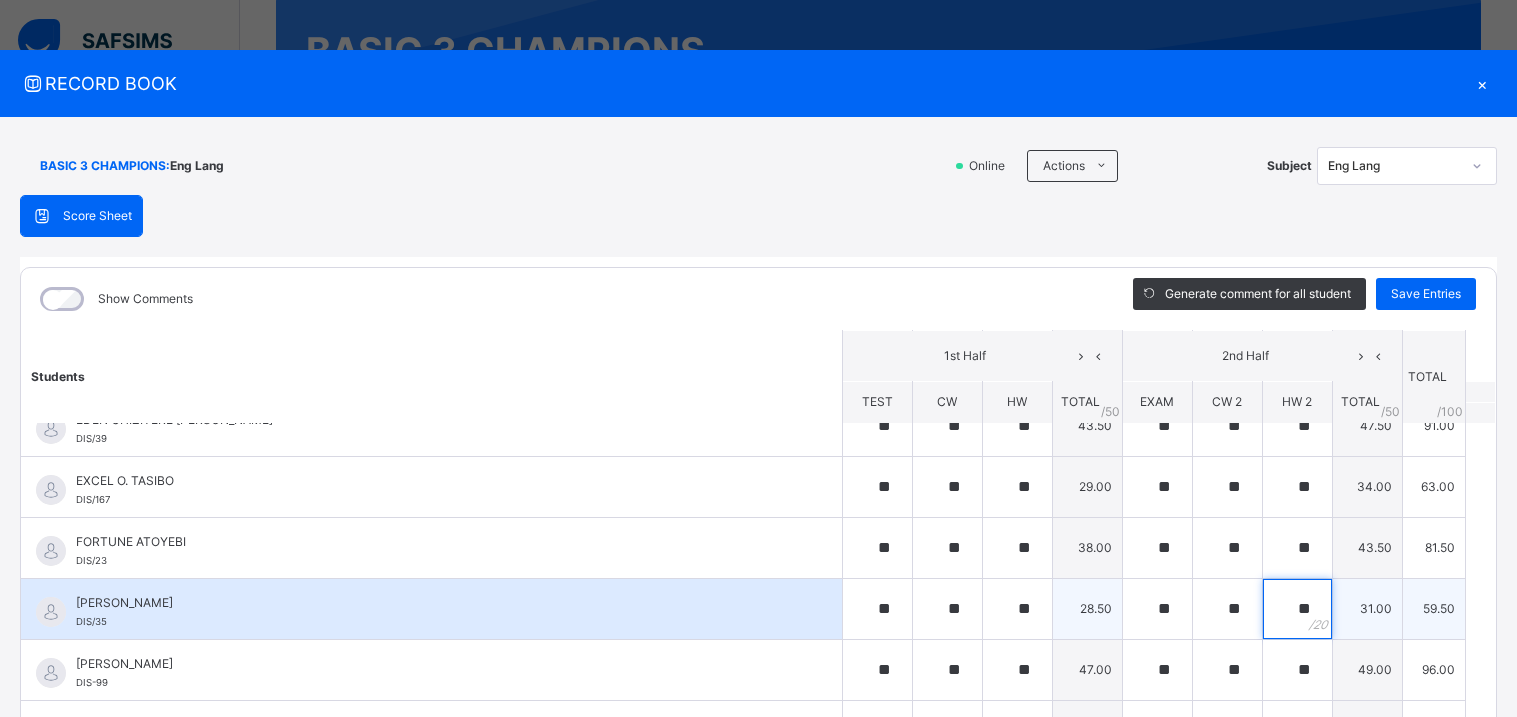 scroll, scrollTop: 570, scrollLeft: 0, axis: vertical 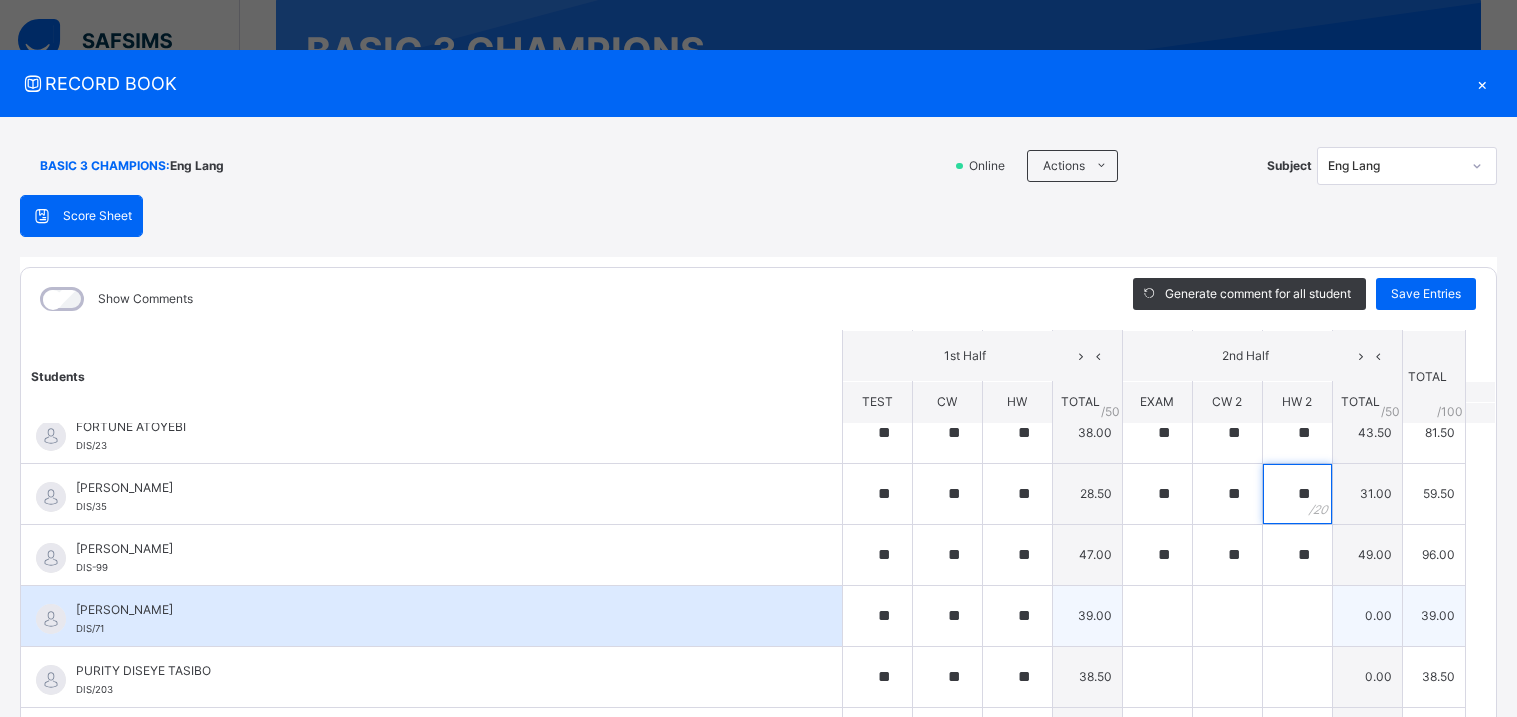 type on "**" 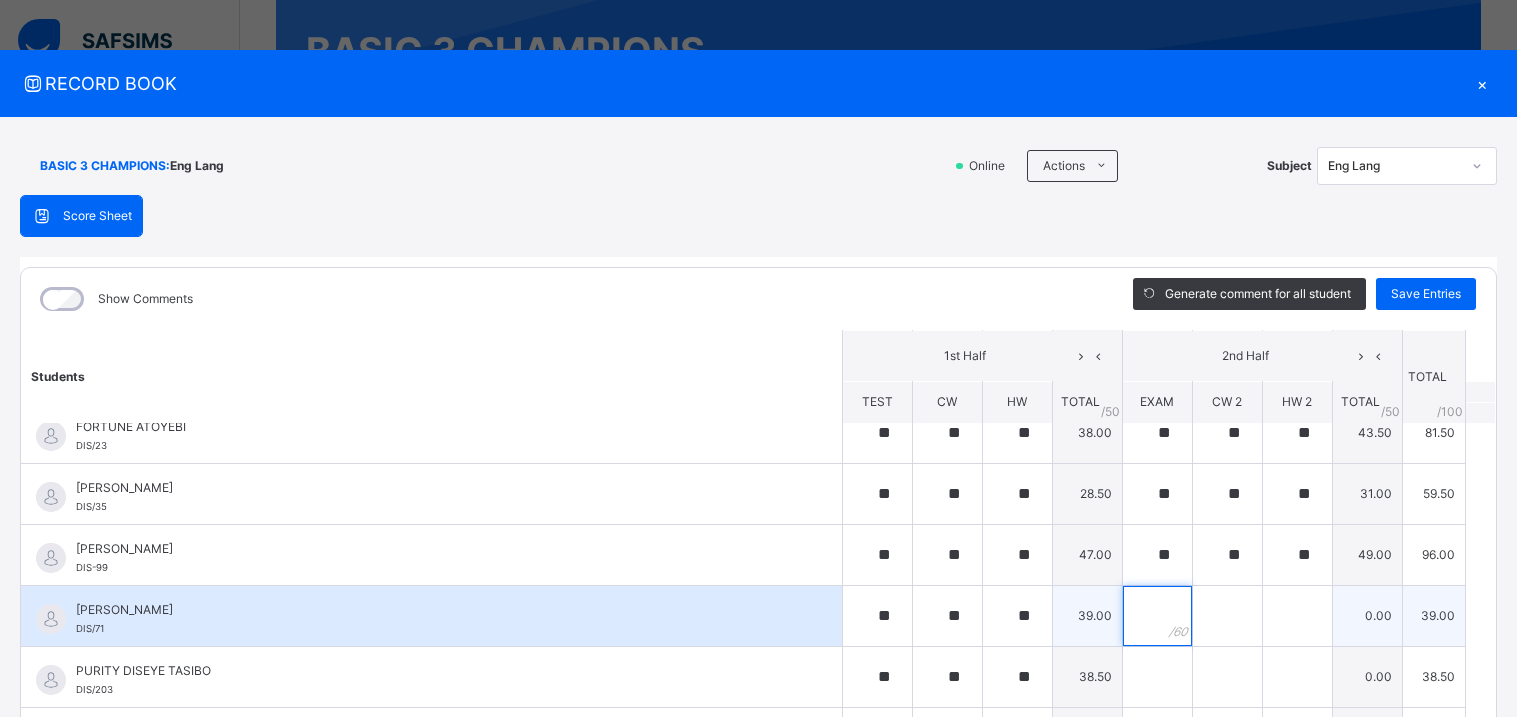 click at bounding box center [1157, 616] 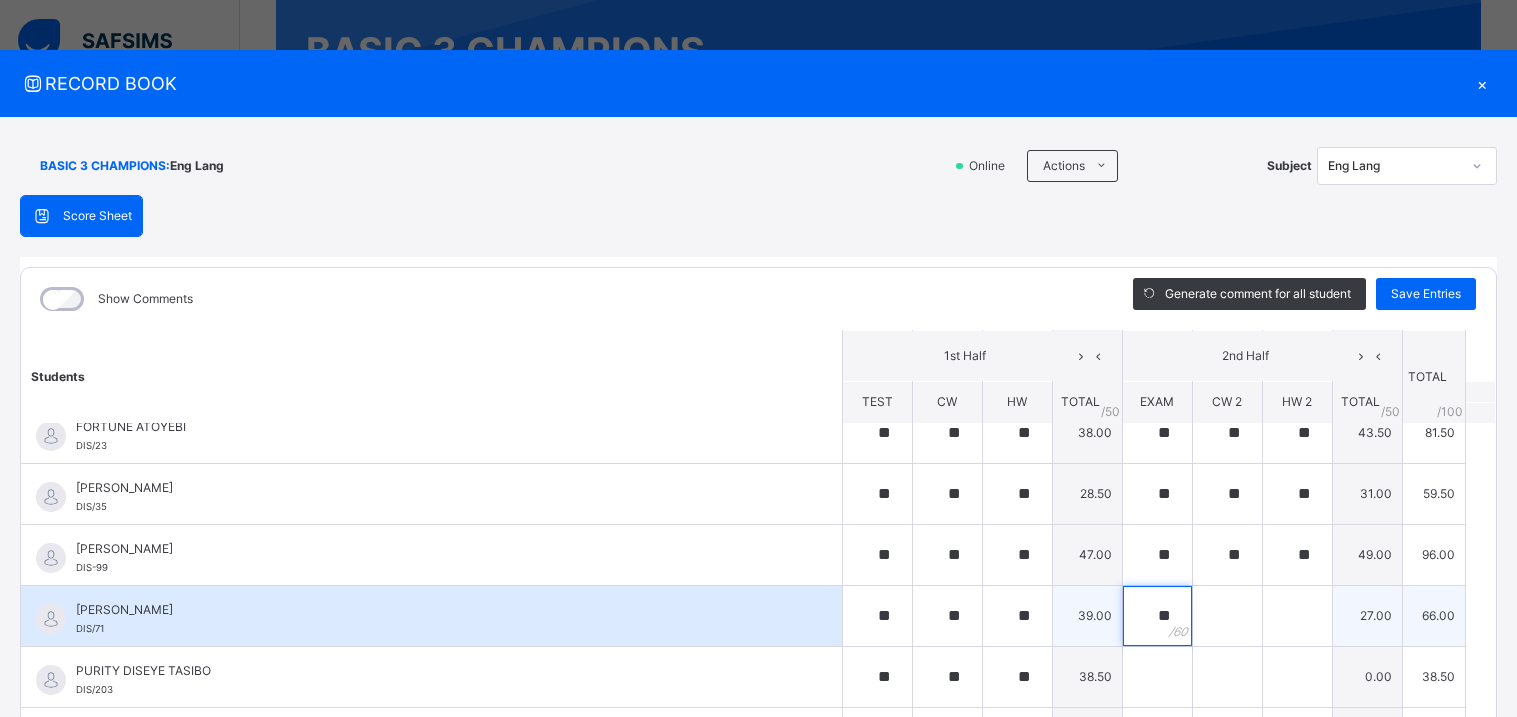 type on "**" 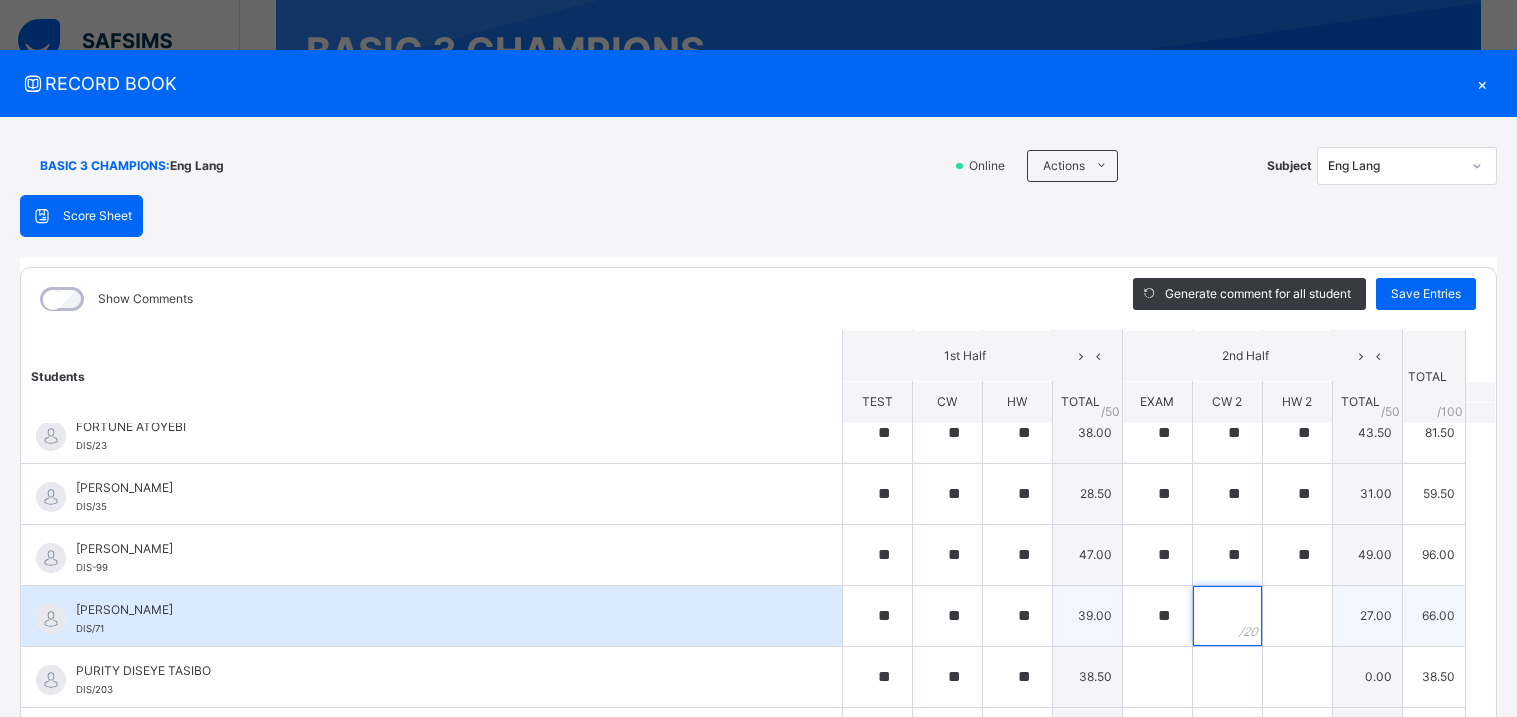 click at bounding box center [1227, 616] 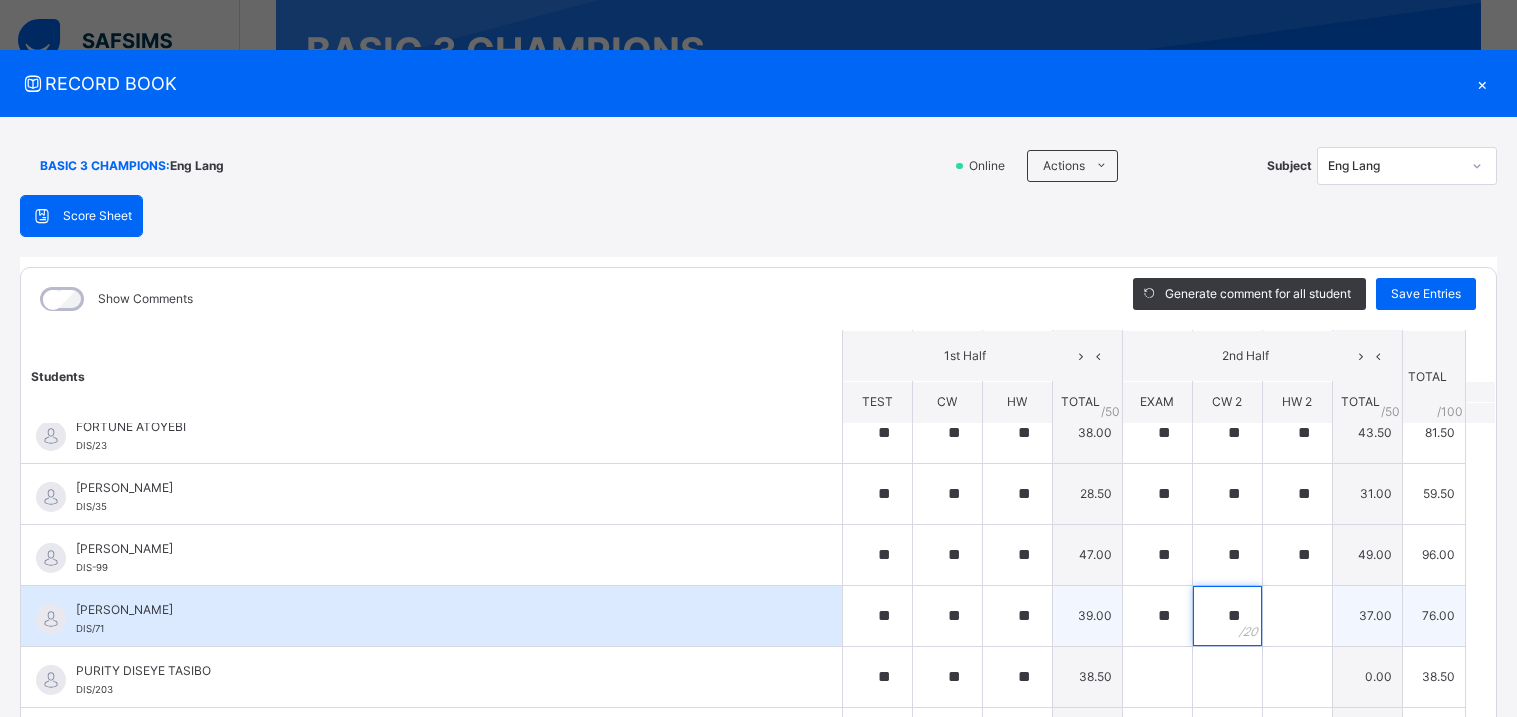 type on "**" 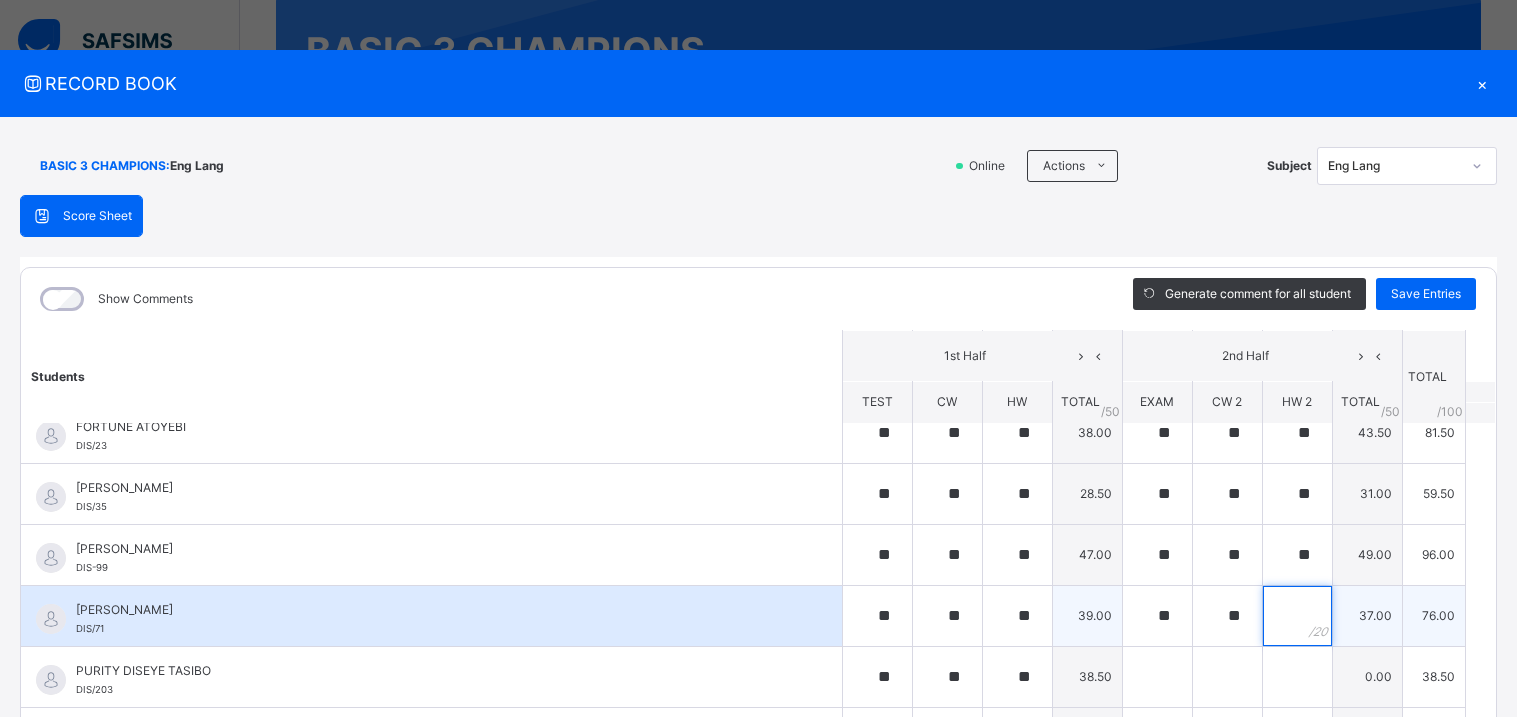 click at bounding box center [1297, 616] 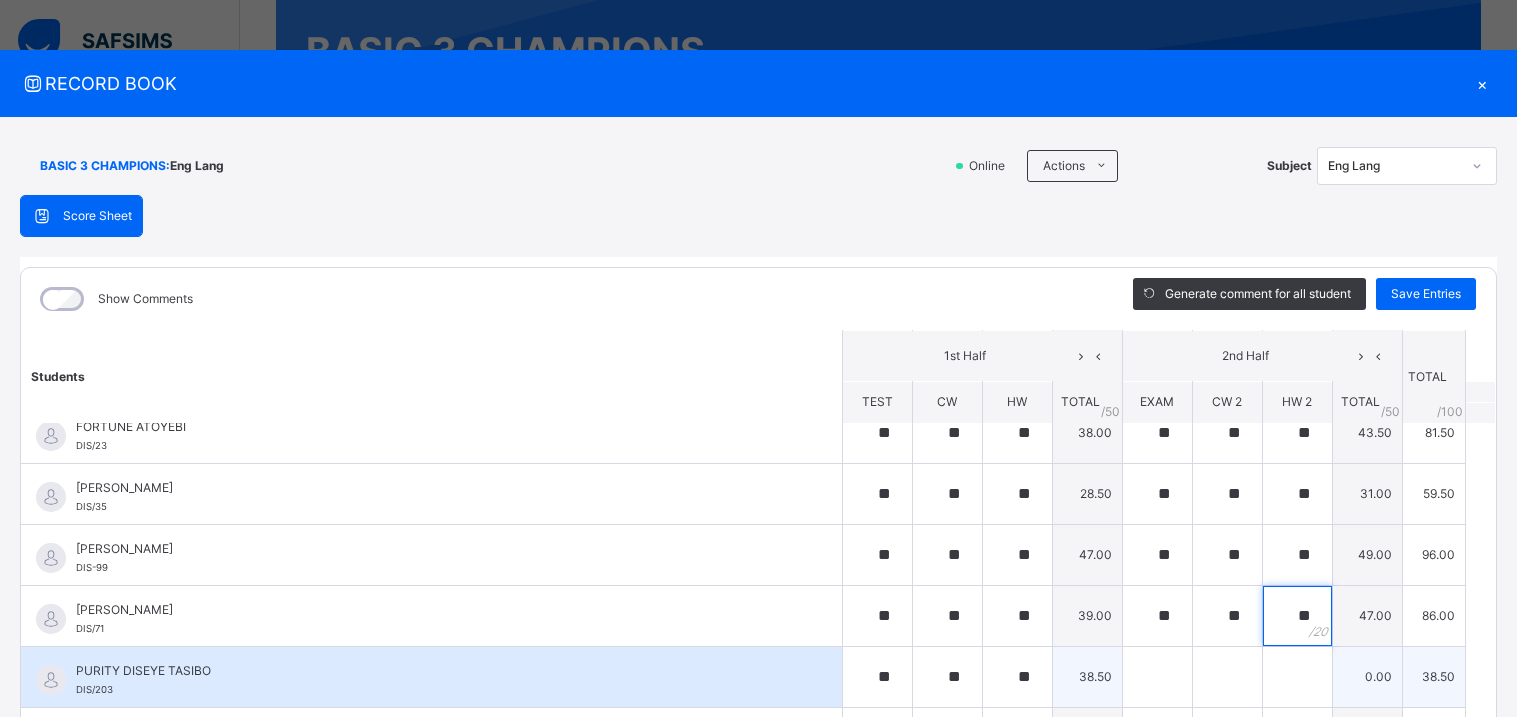 type on "**" 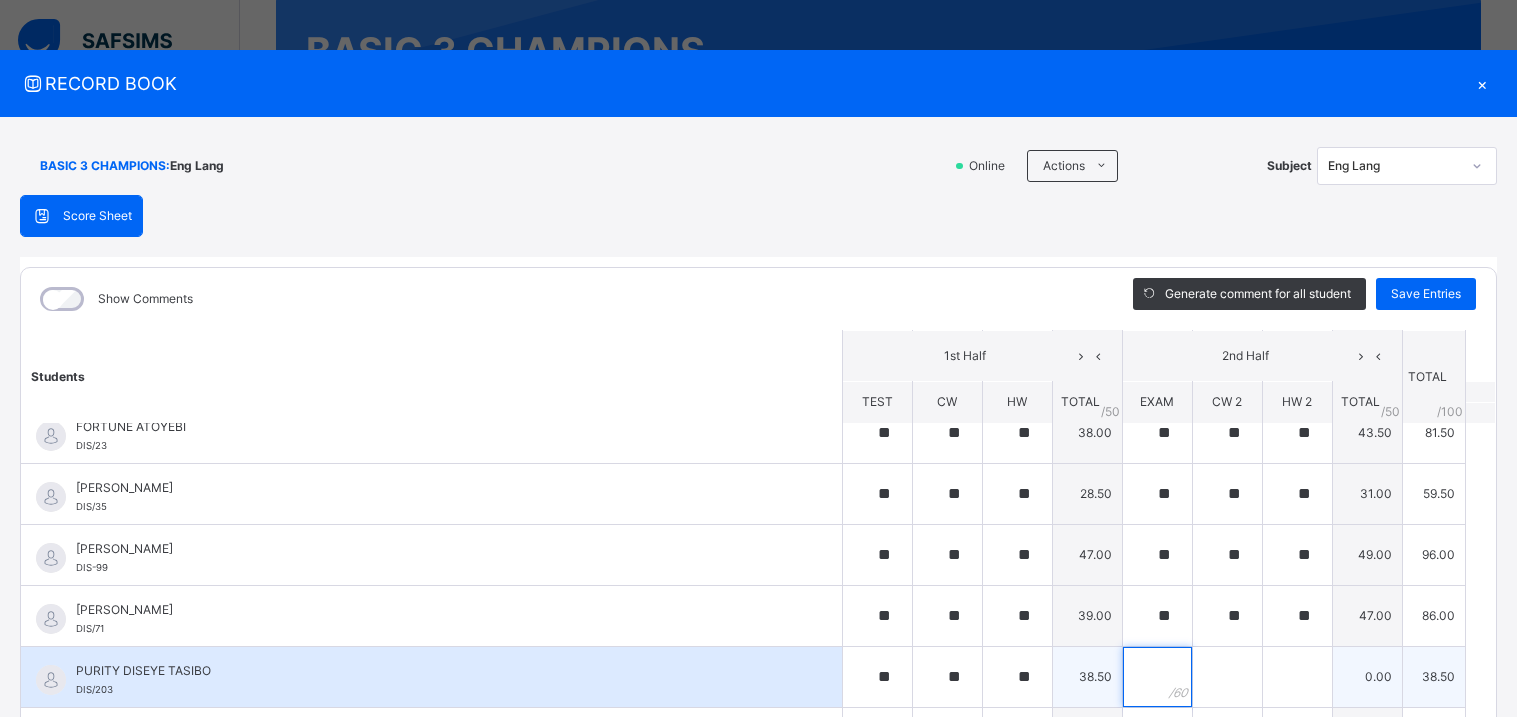 click at bounding box center [1157, 677] 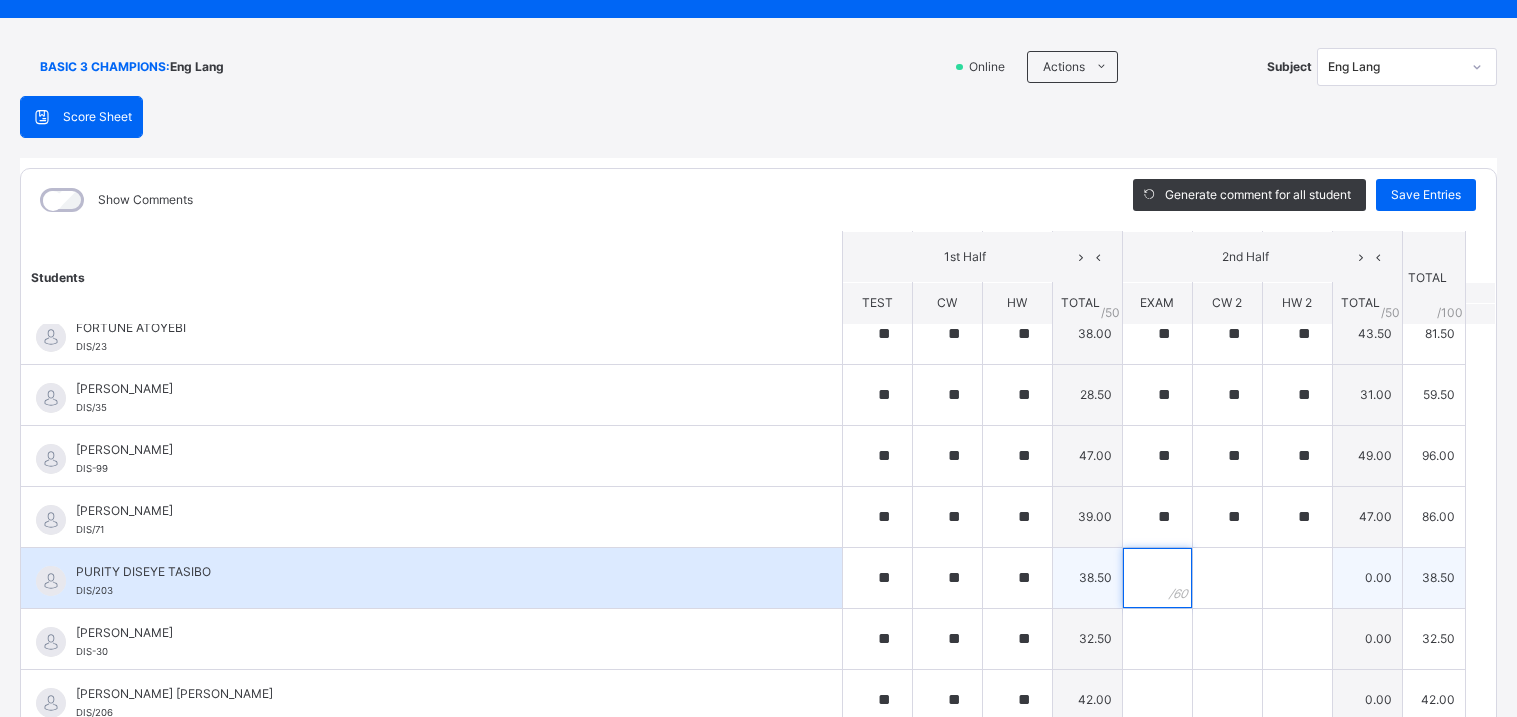 scroll, scrollTop: 102, scrollLeft: 0, axis: vertical 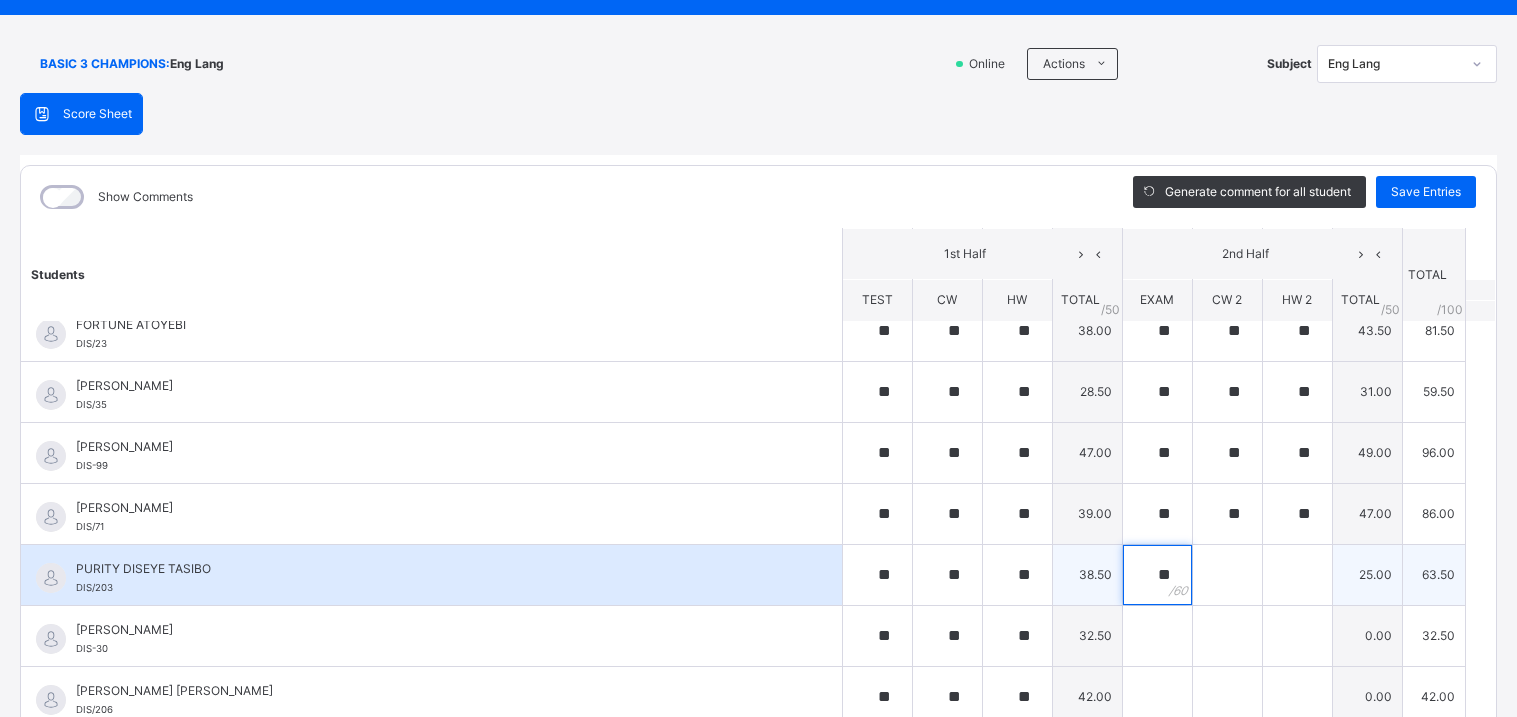 type on "**" 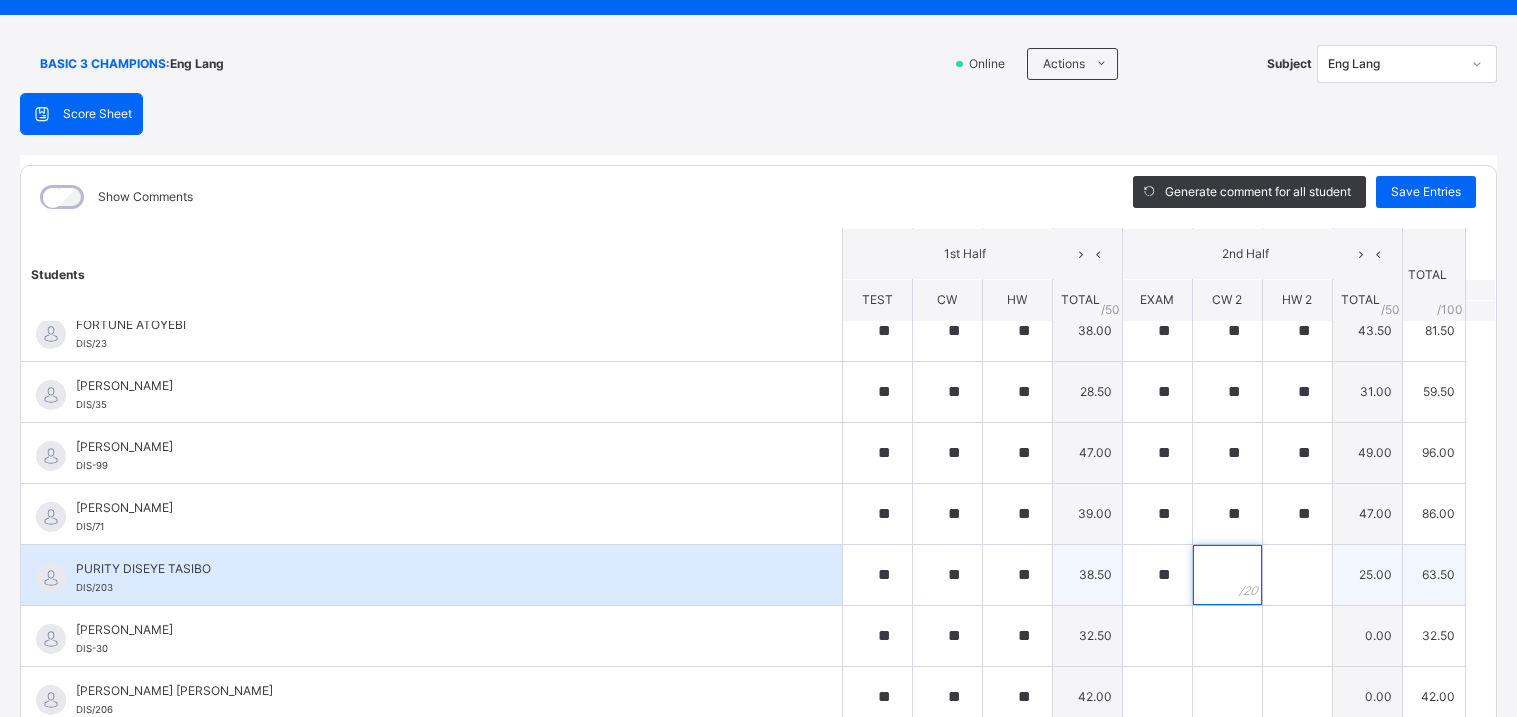 click at bounding box center [1227, 575] 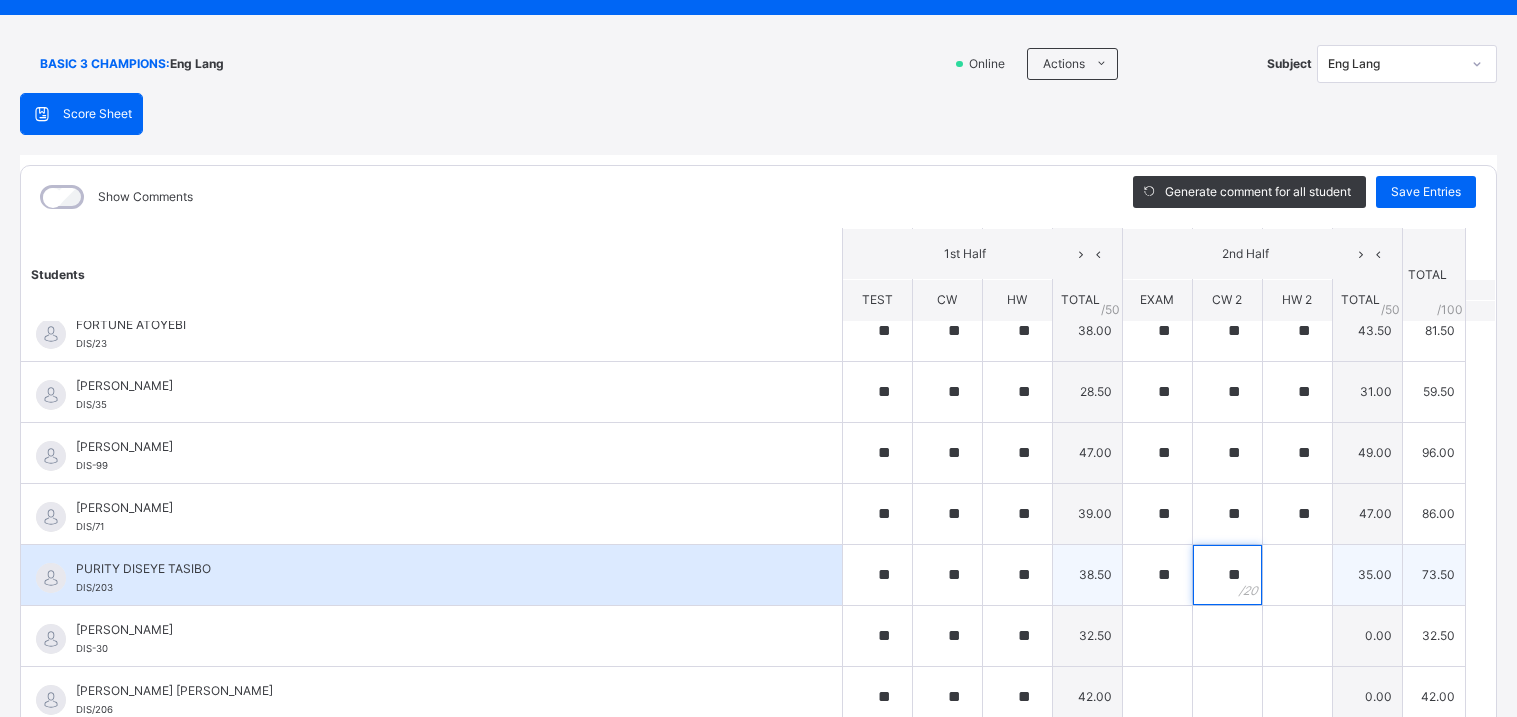type on "**" 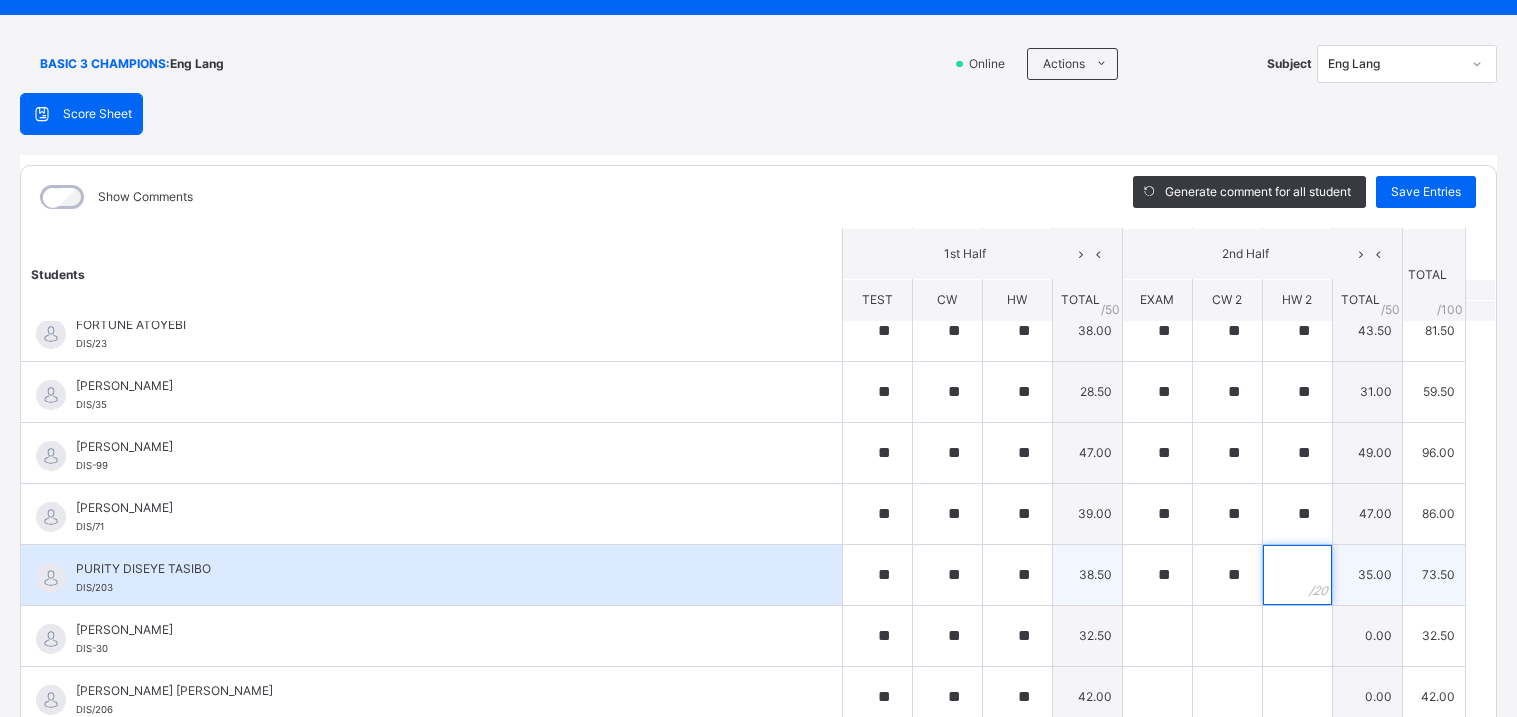 click at bounding box center [1297, 575] 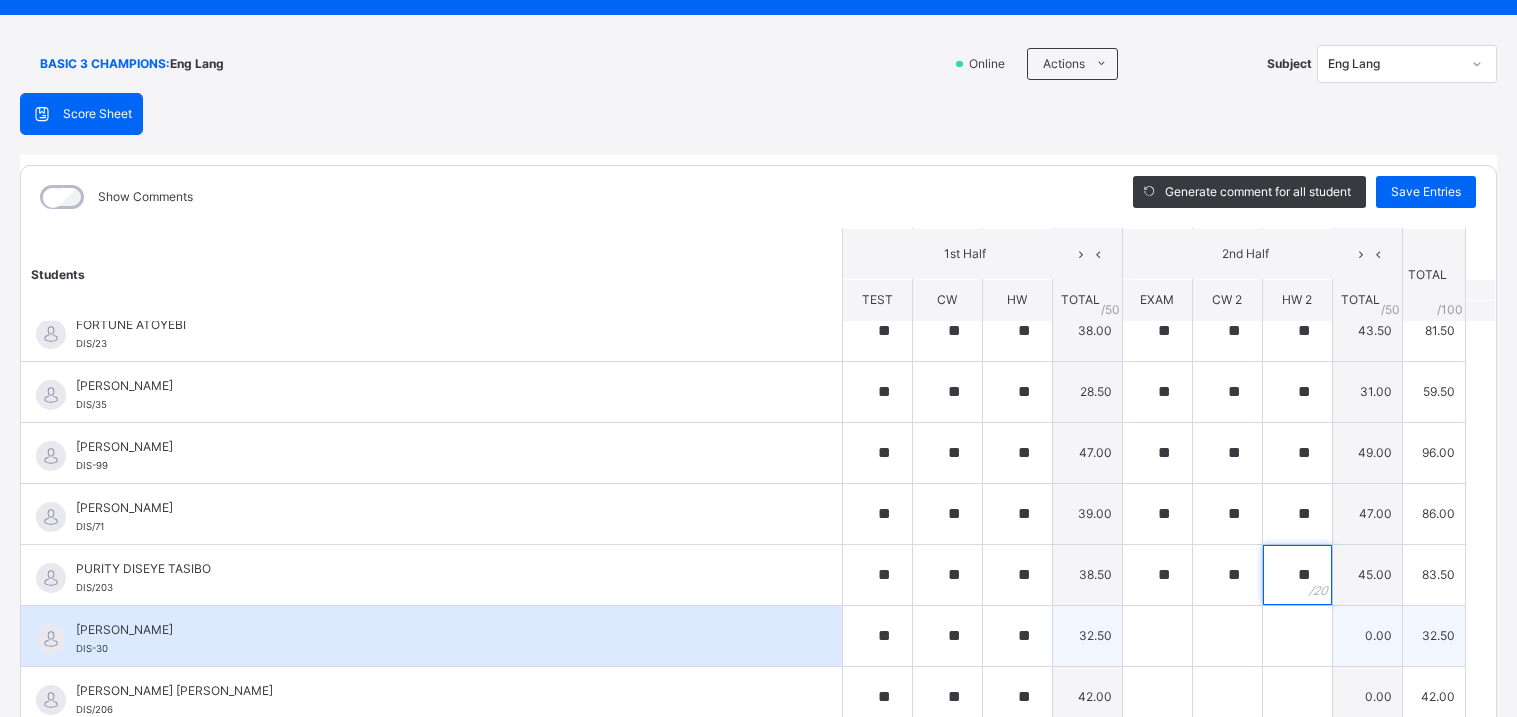 type on "**" 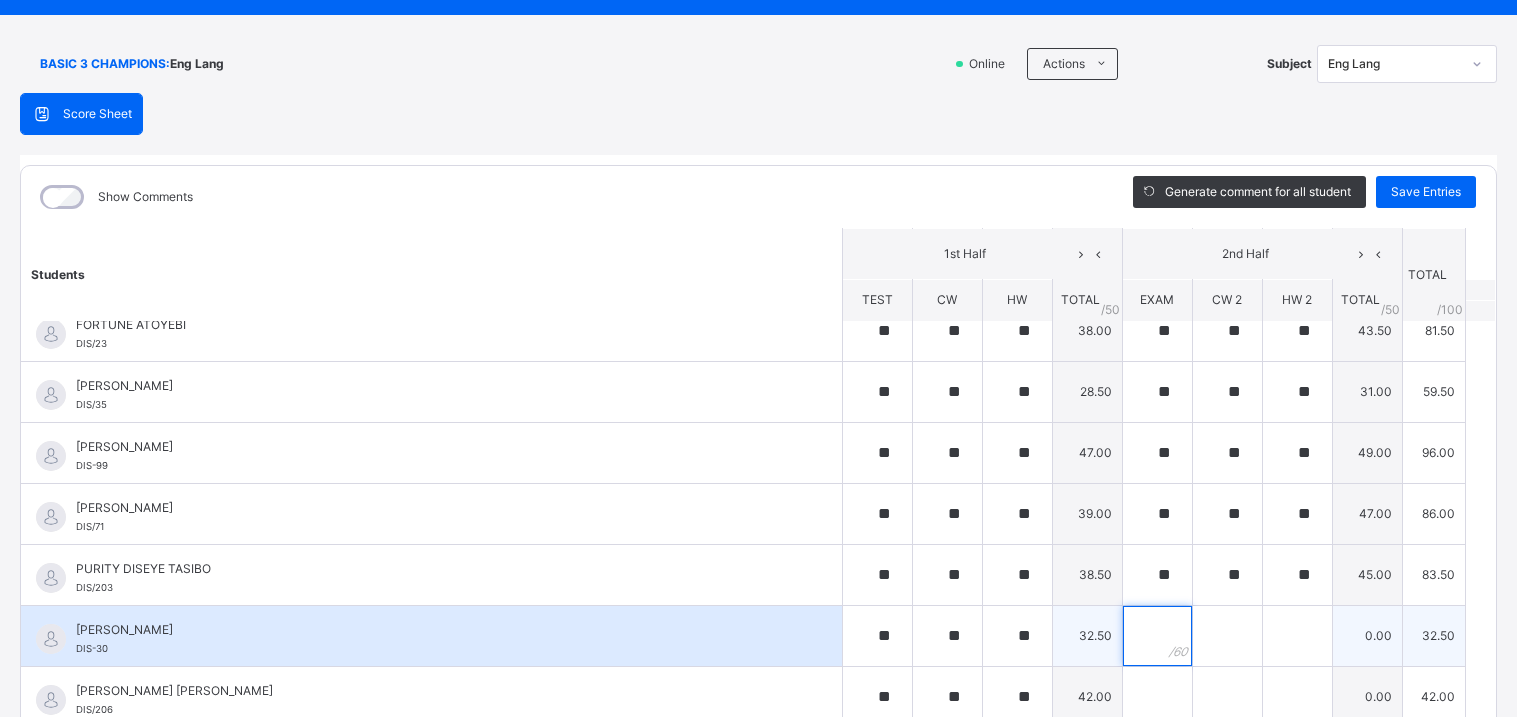 click at bounding box center [1157, 636] 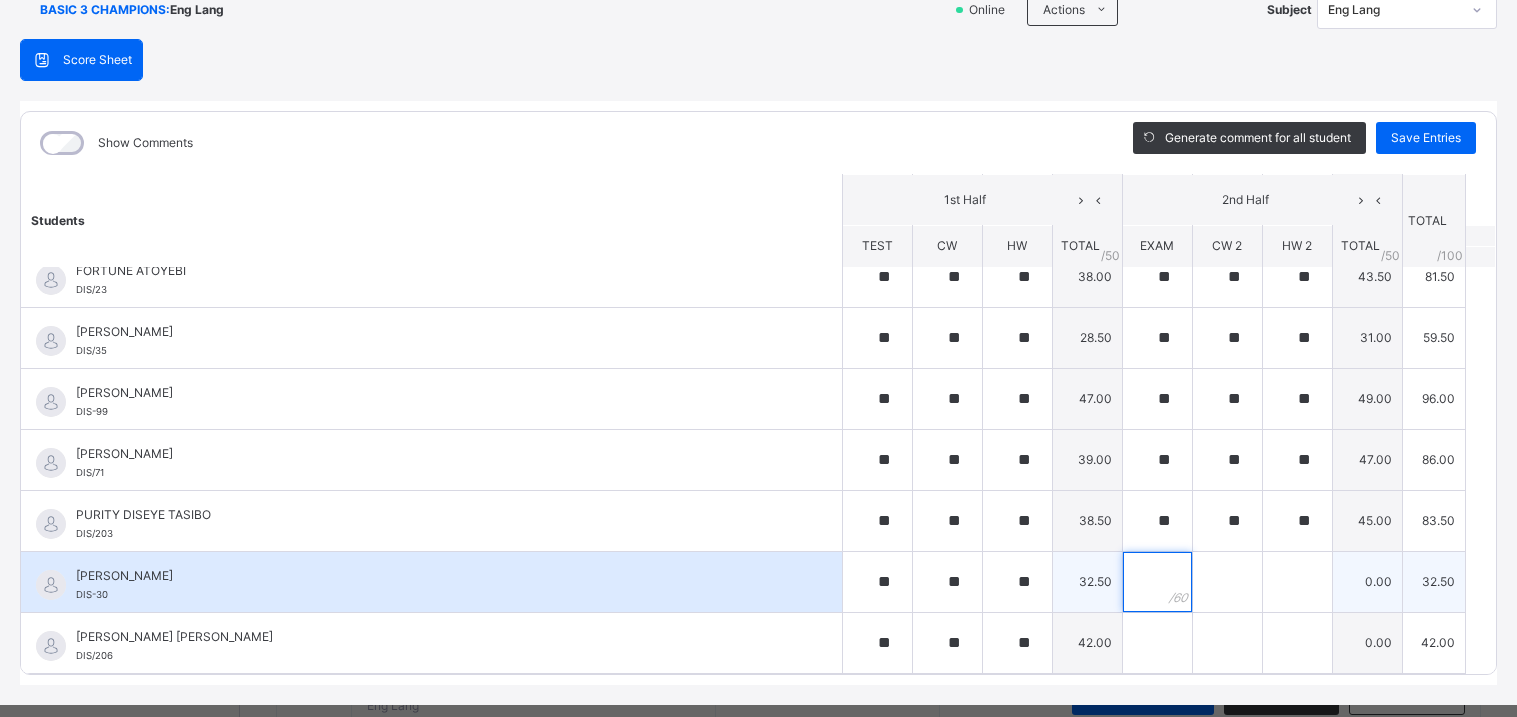 scroll, scrollTop: 158, scrollLeft: 0, axis: vertical 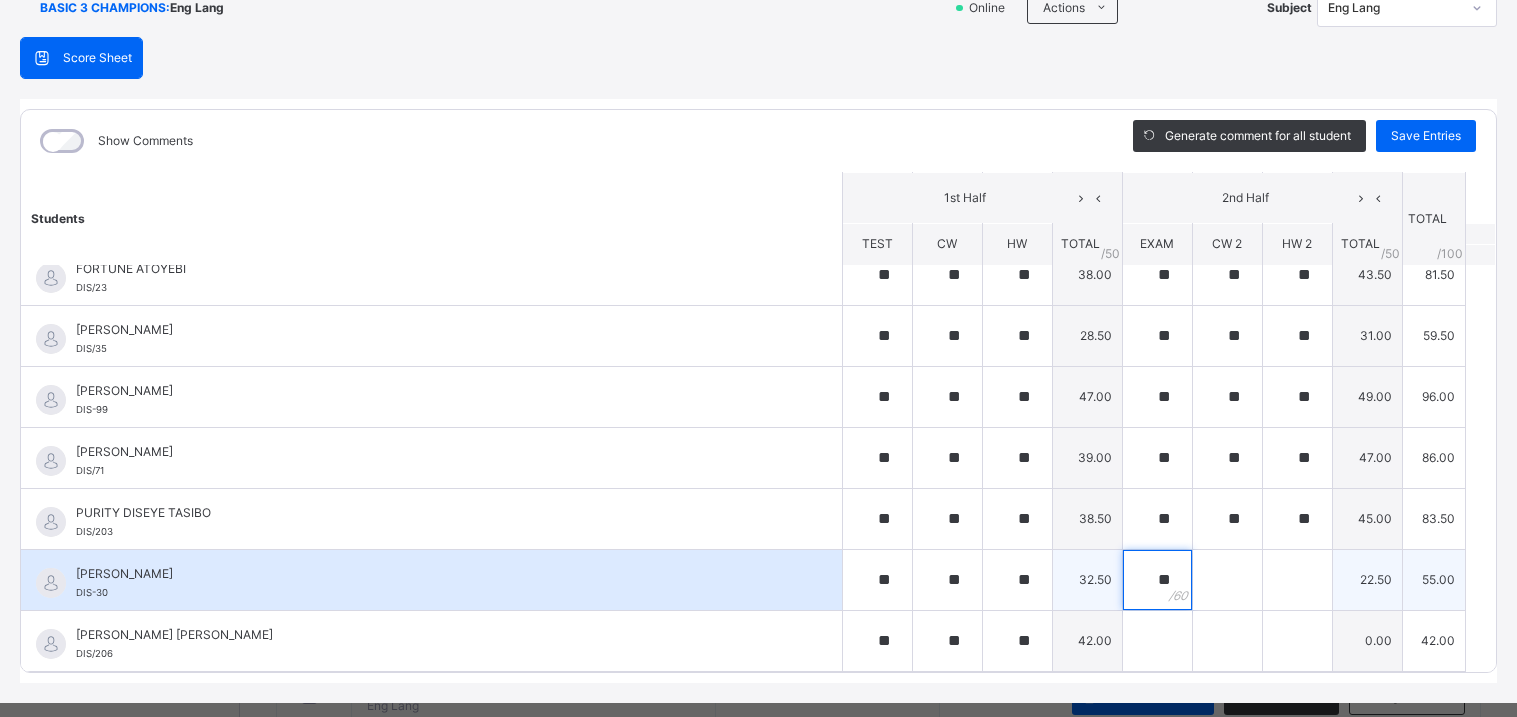 type on "**" 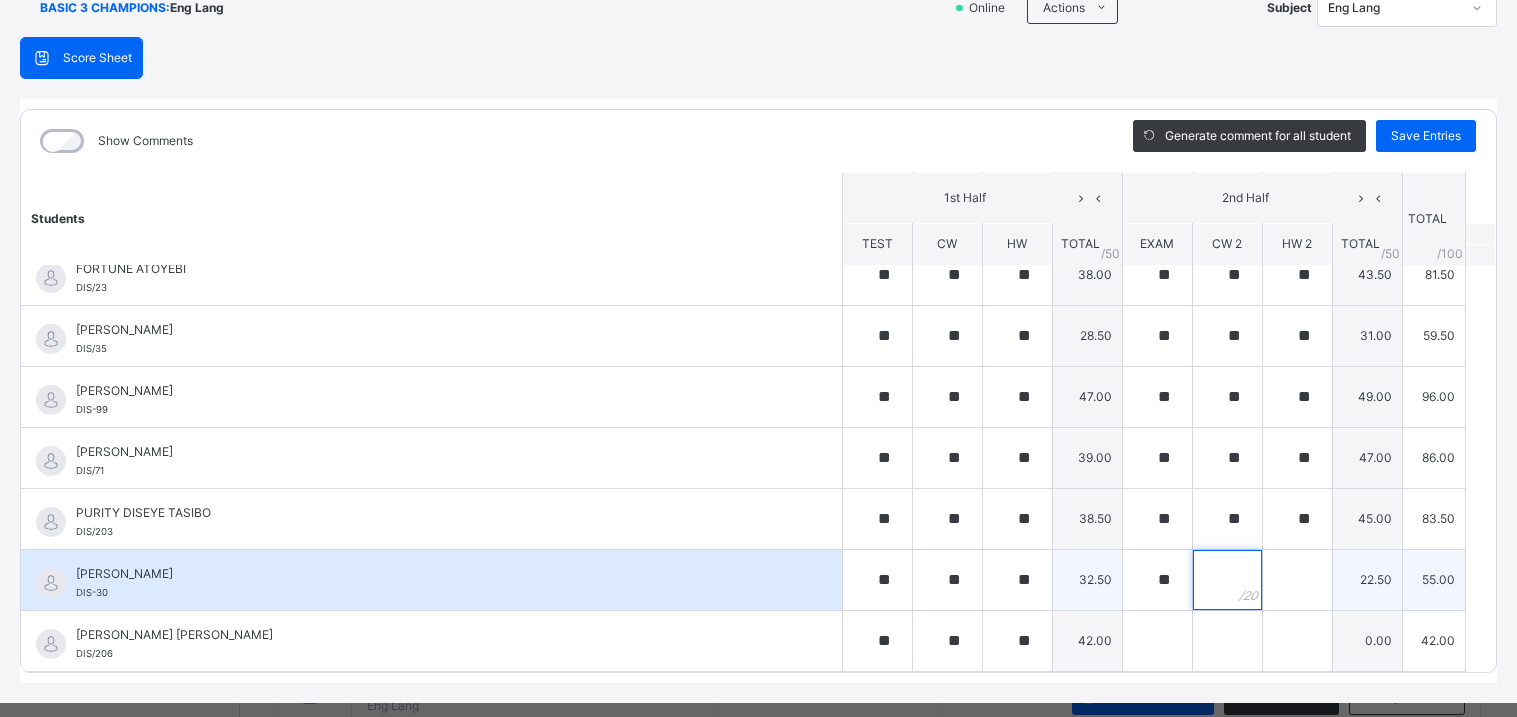 click at bounding box center [1227, 580] 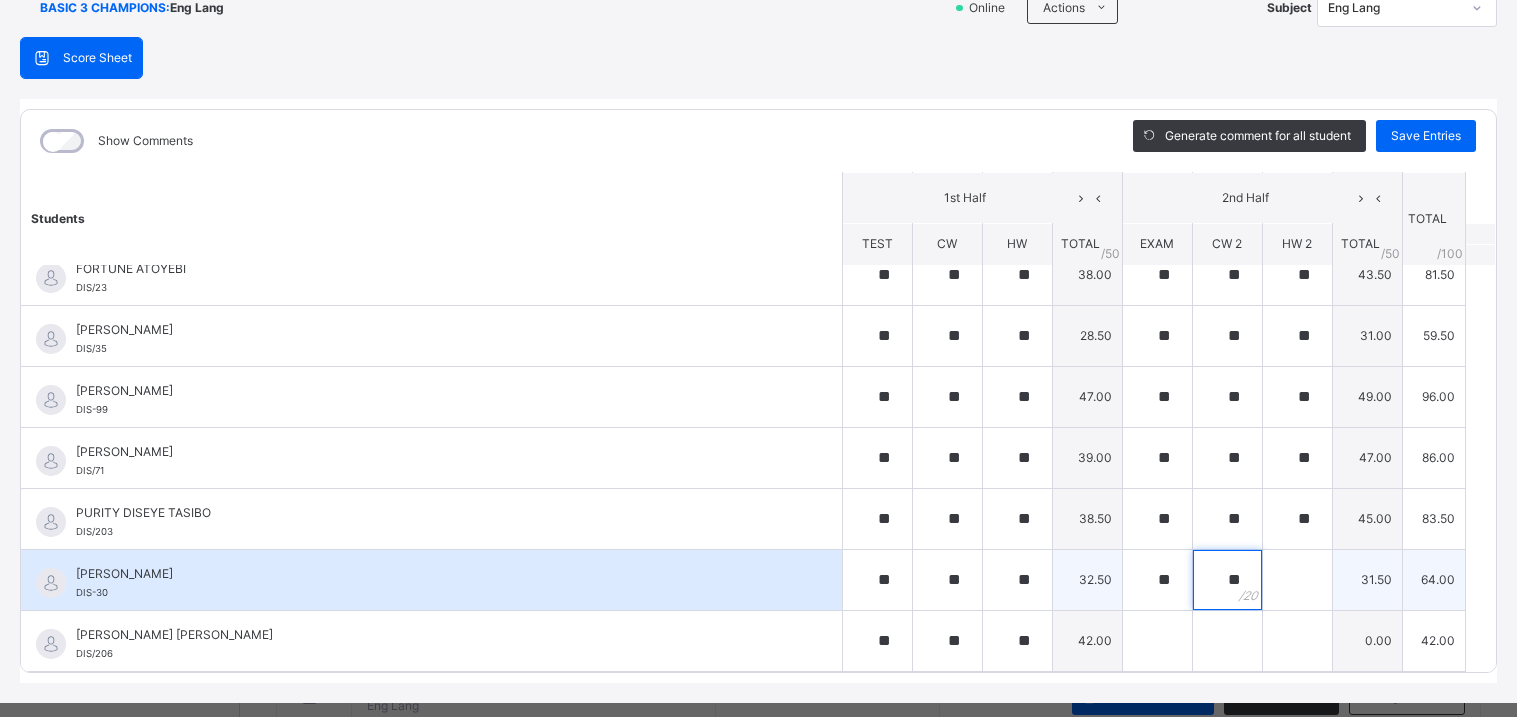 type on "**" 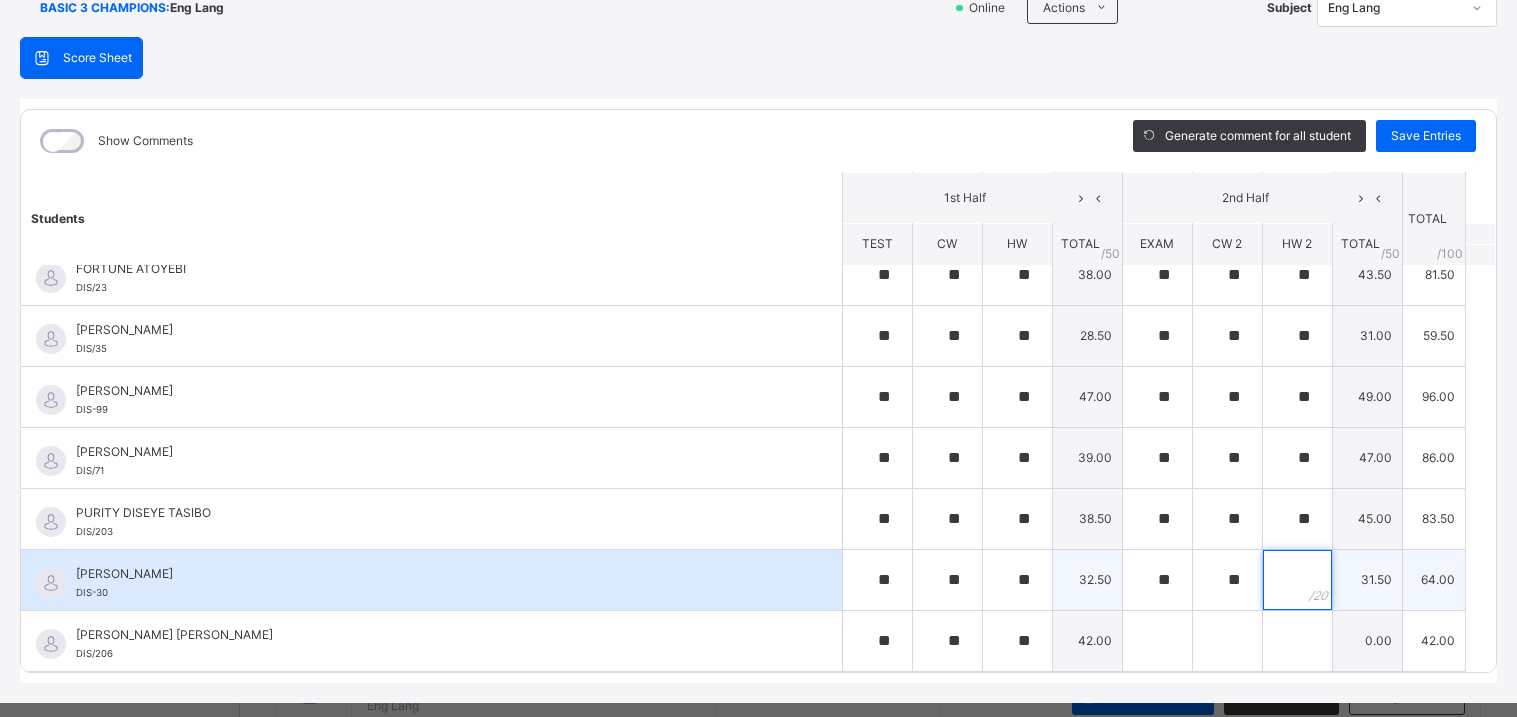 click at bounding box center (1297, 580) 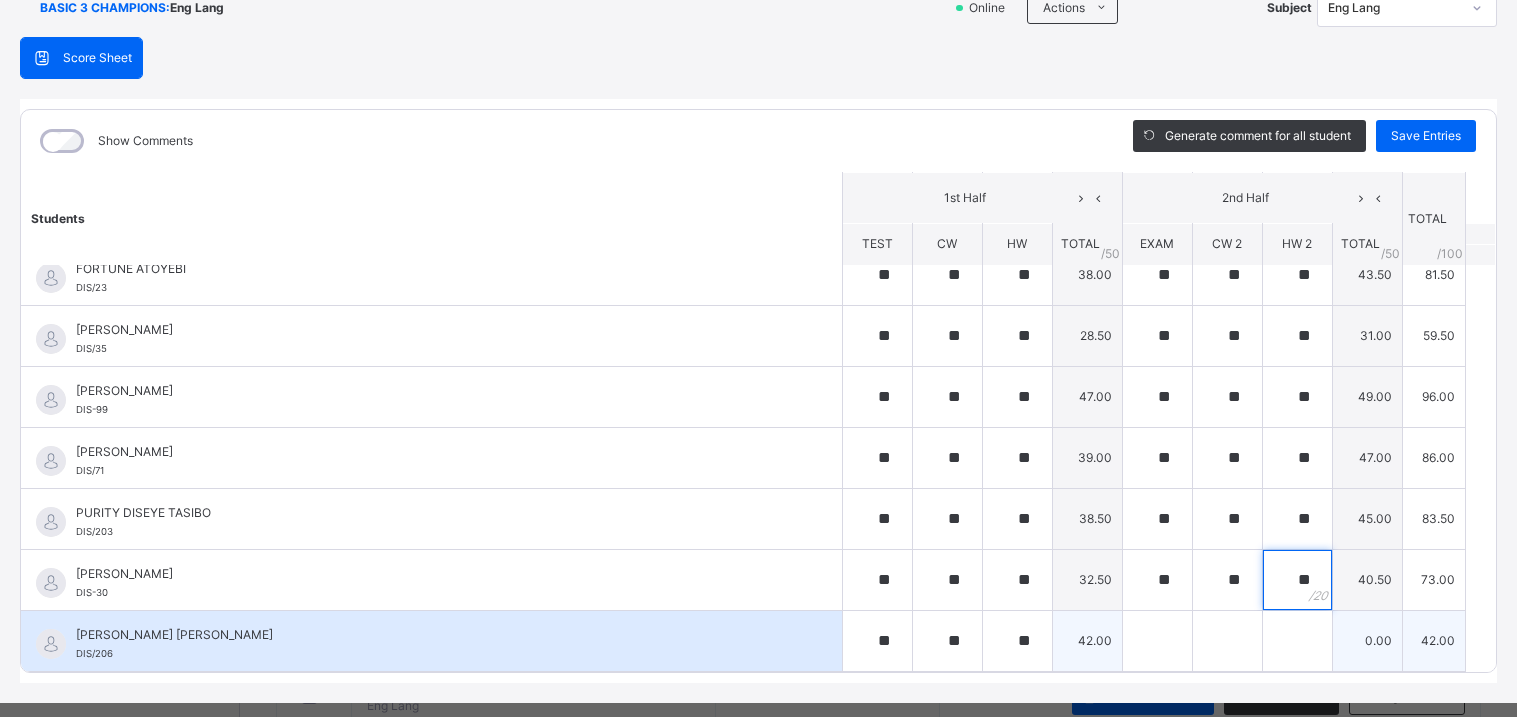 type on "**" 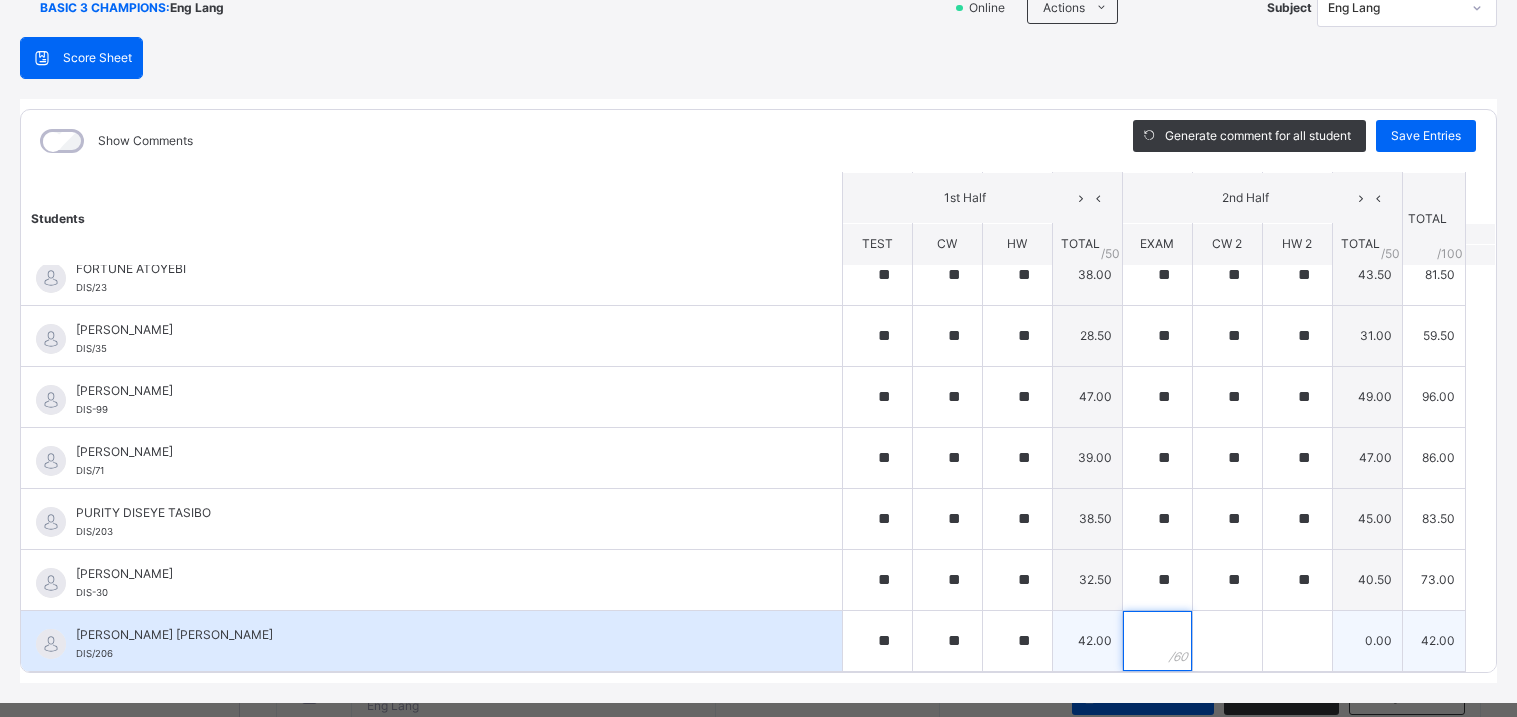 click at bounding box center (1157, 641) 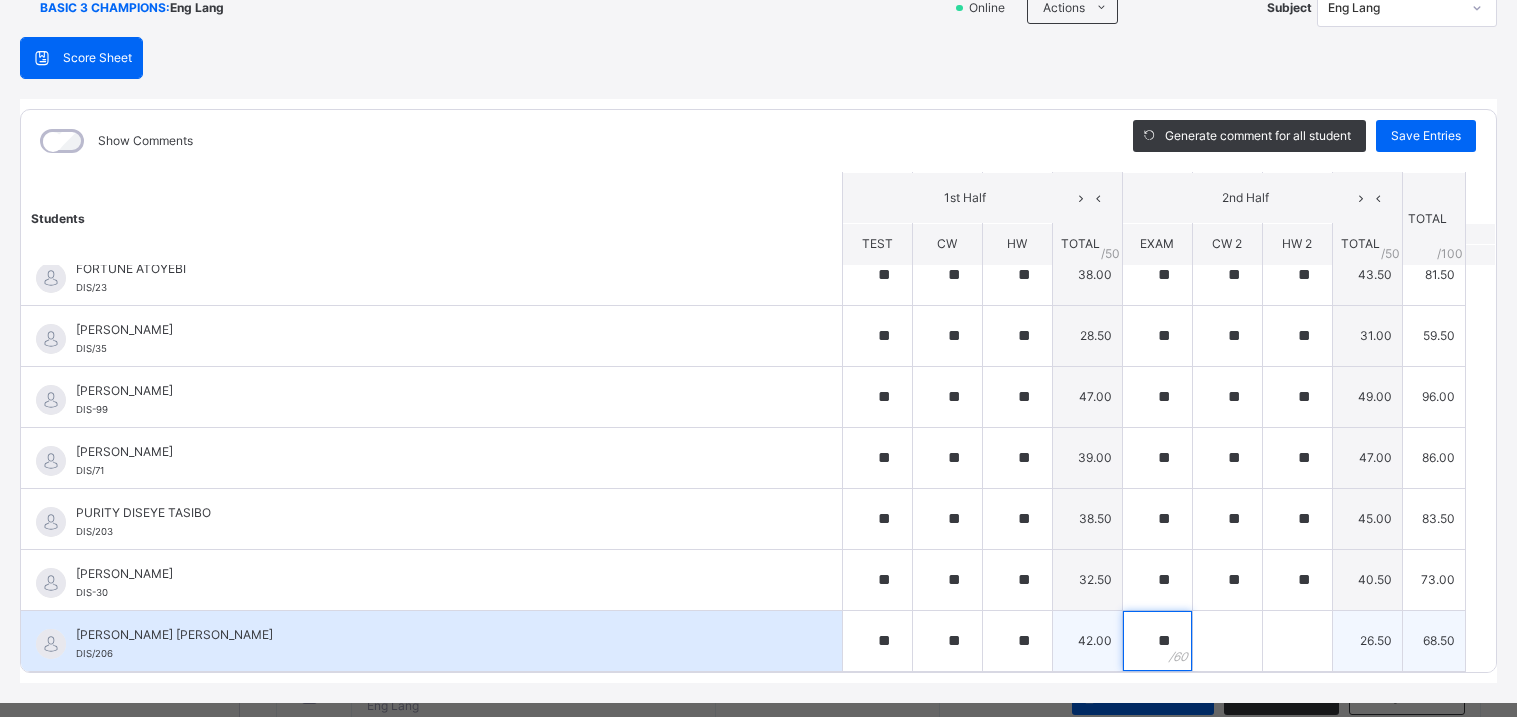 type on "**" 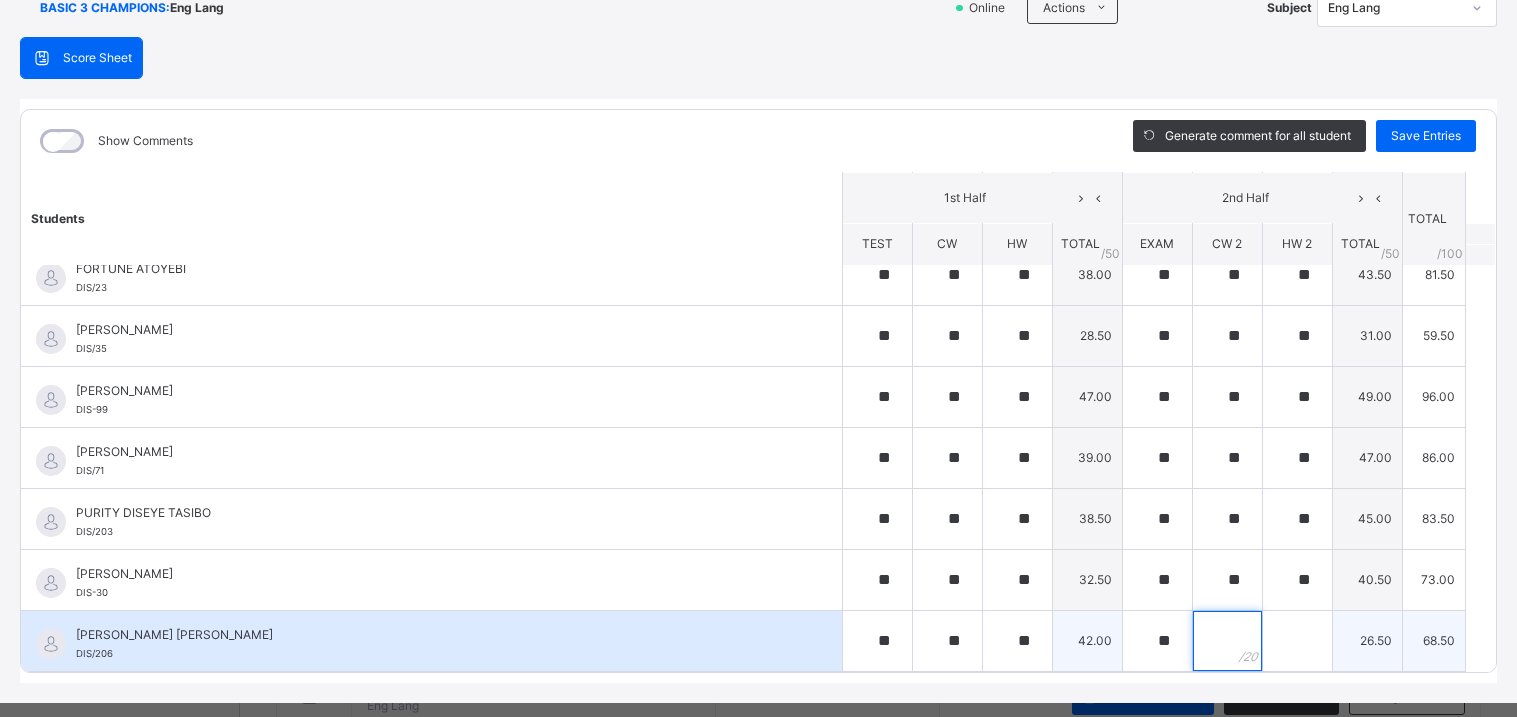 click at bounding box center [1227, 641] 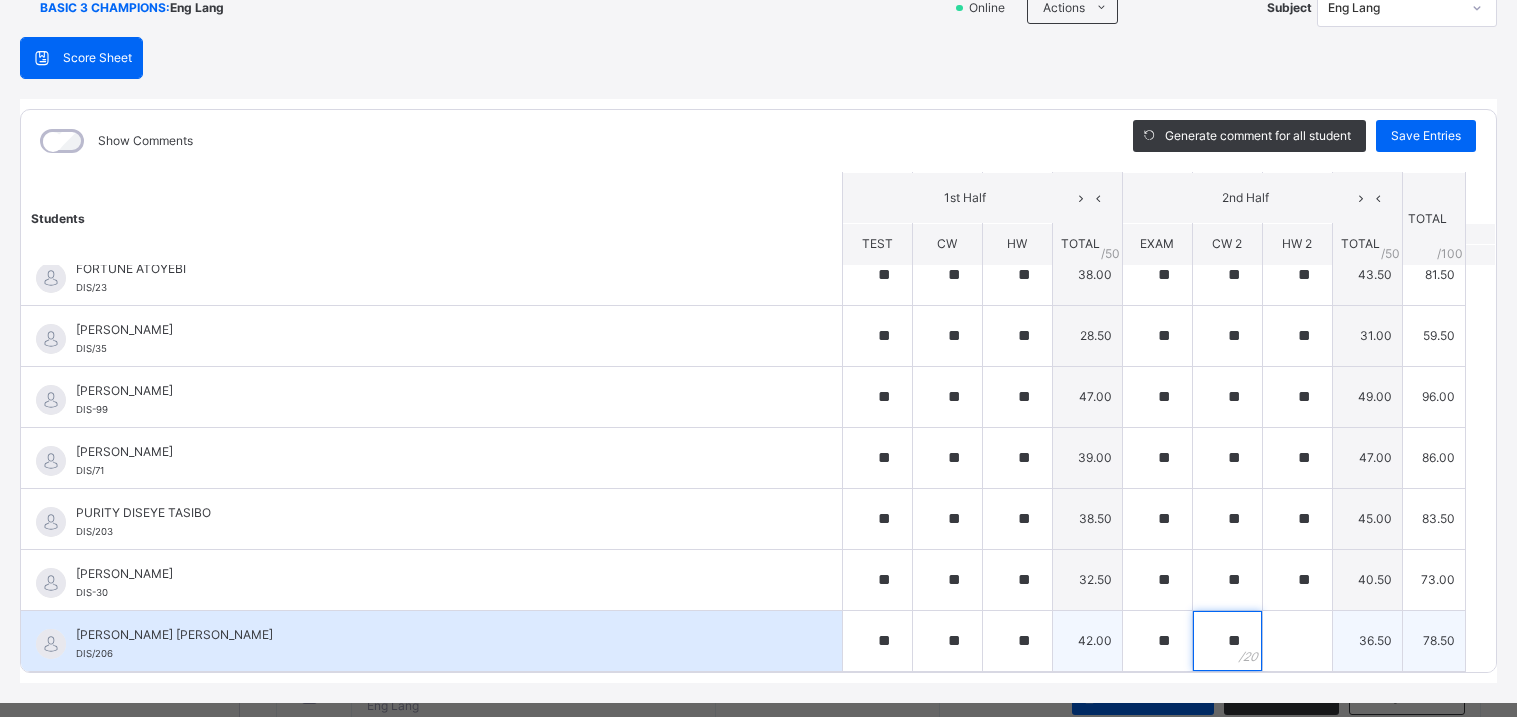 type on "**" 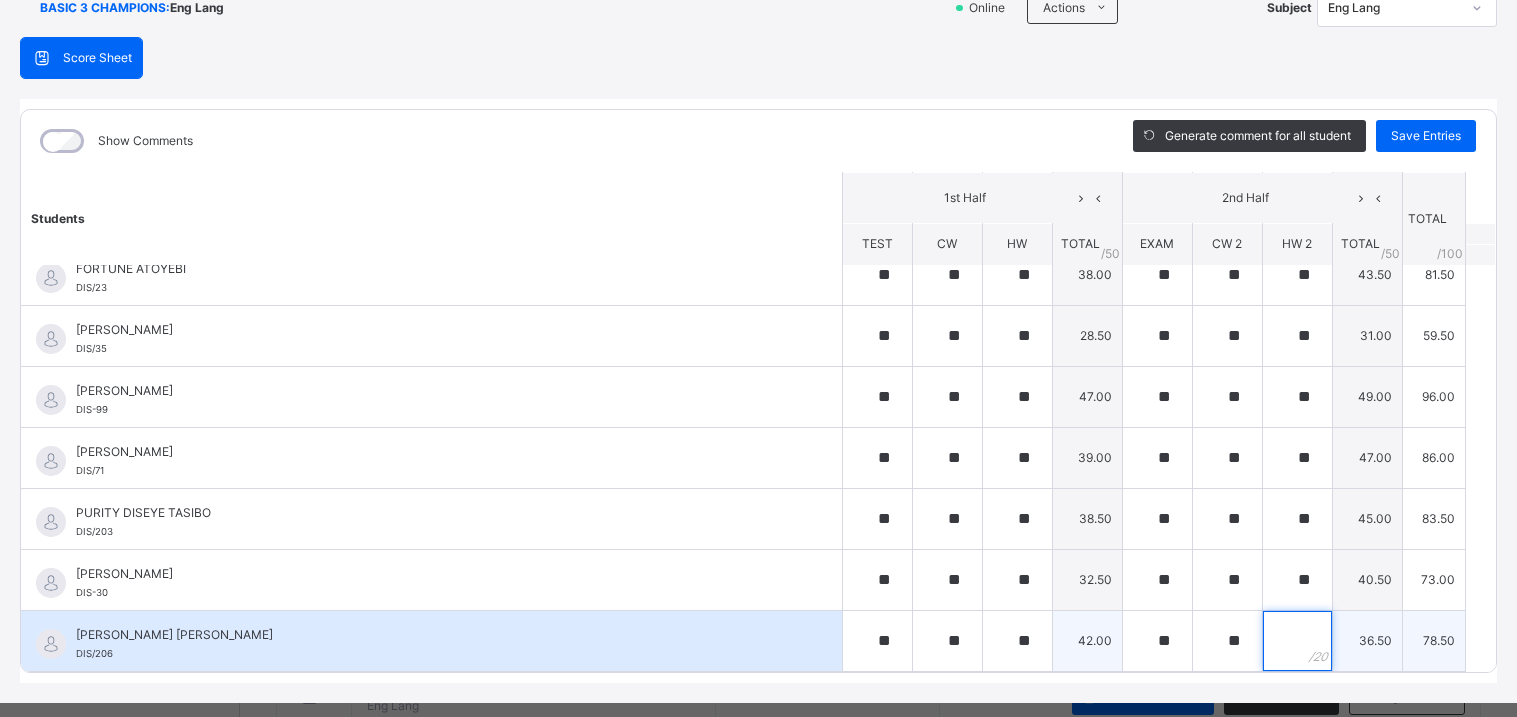 click at bounding box center [1297, 641] 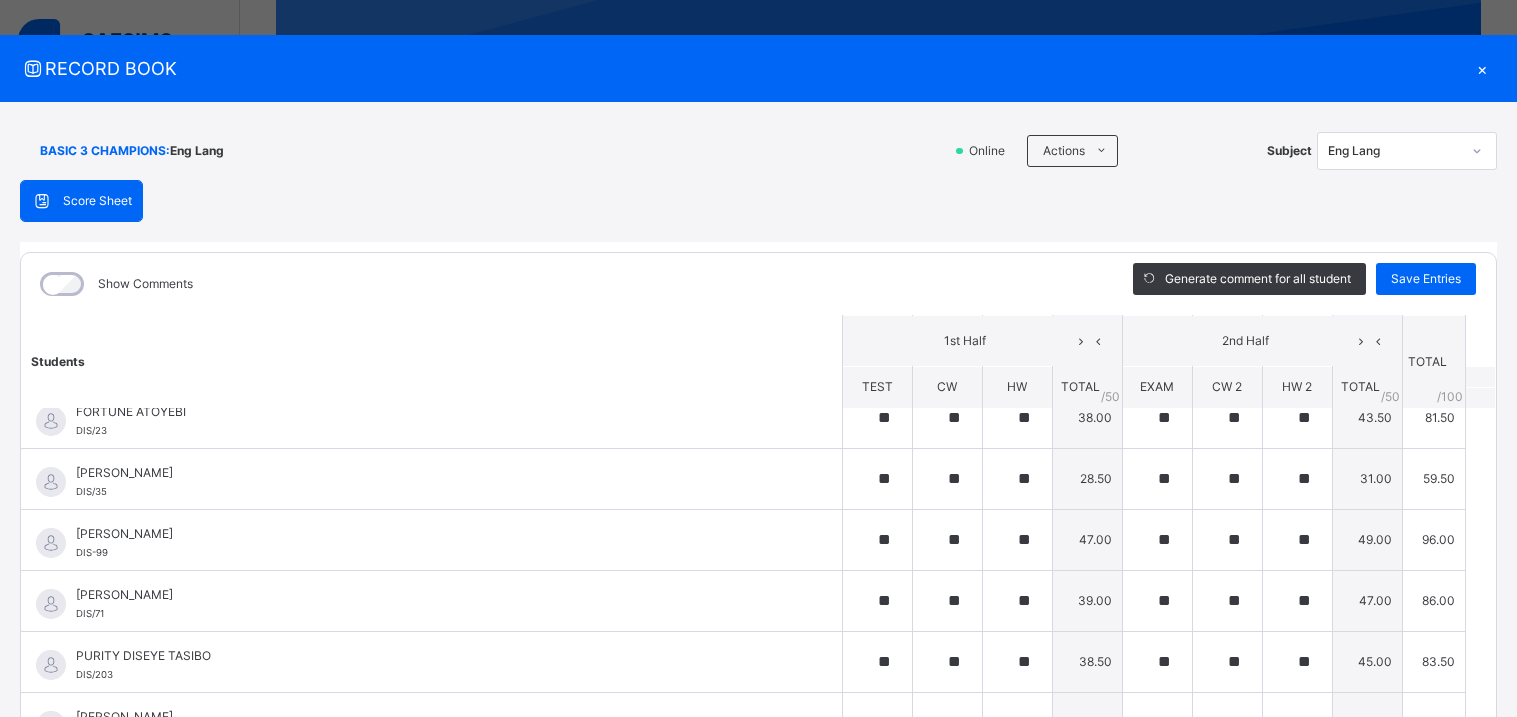 scroll, scrollTop: 0, scrollLeft: 0, axis: both 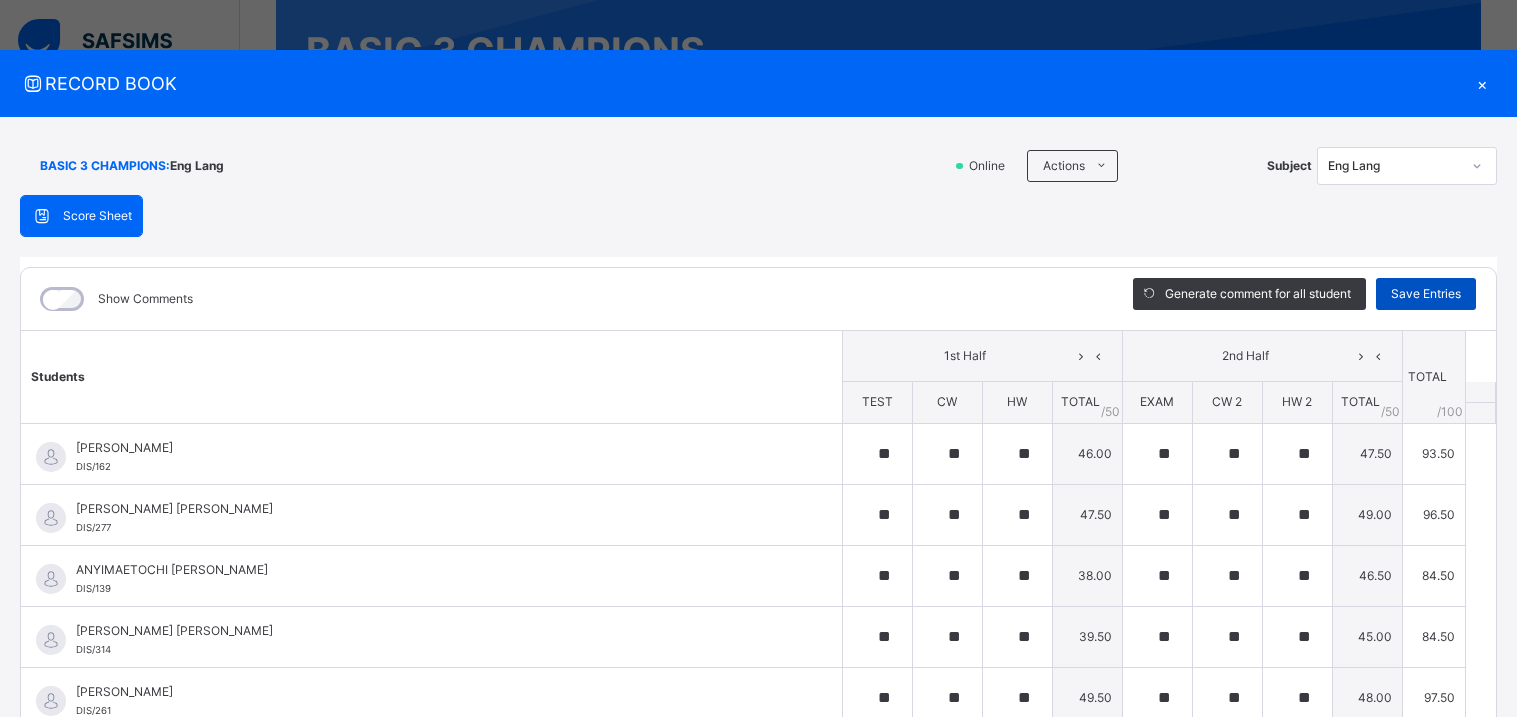 type on "**" 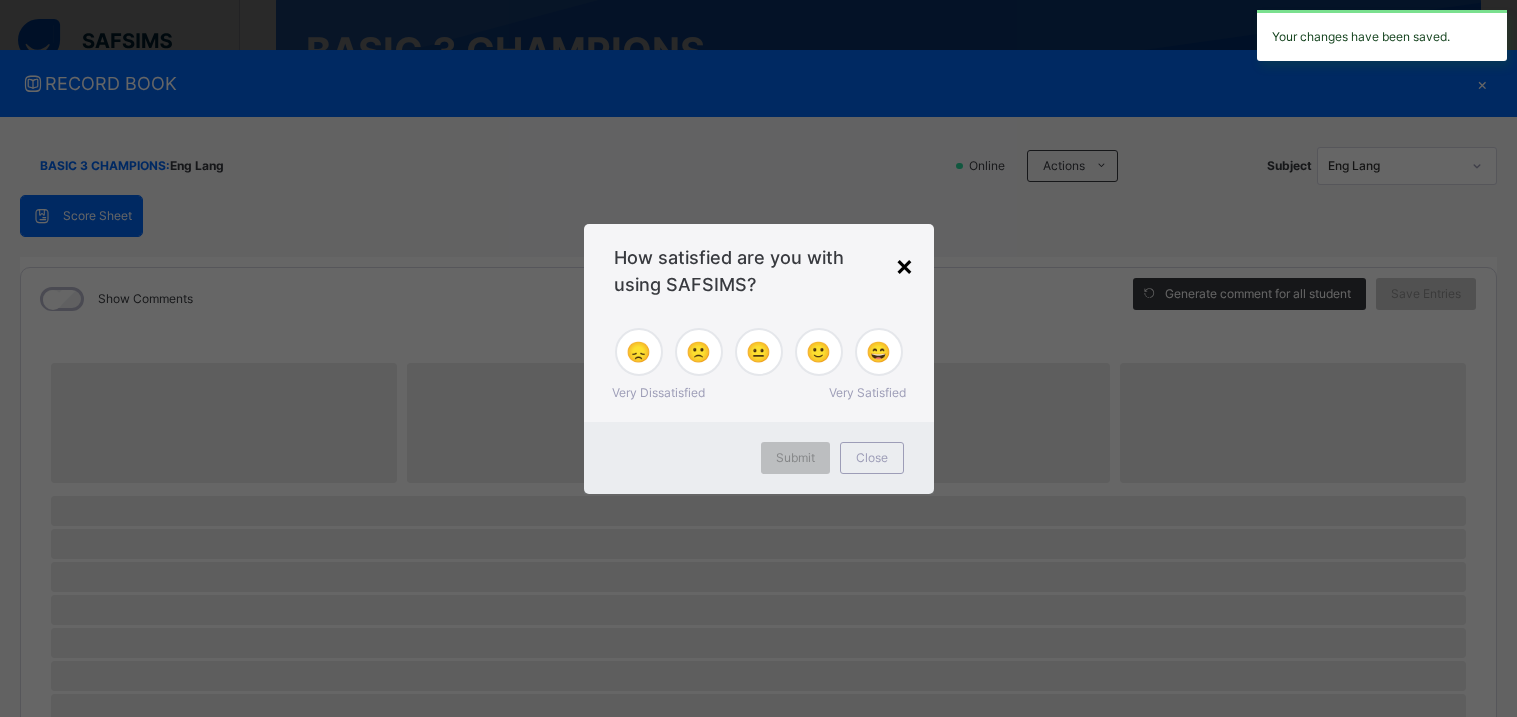 click on "×" at bounding box center [904, 265] 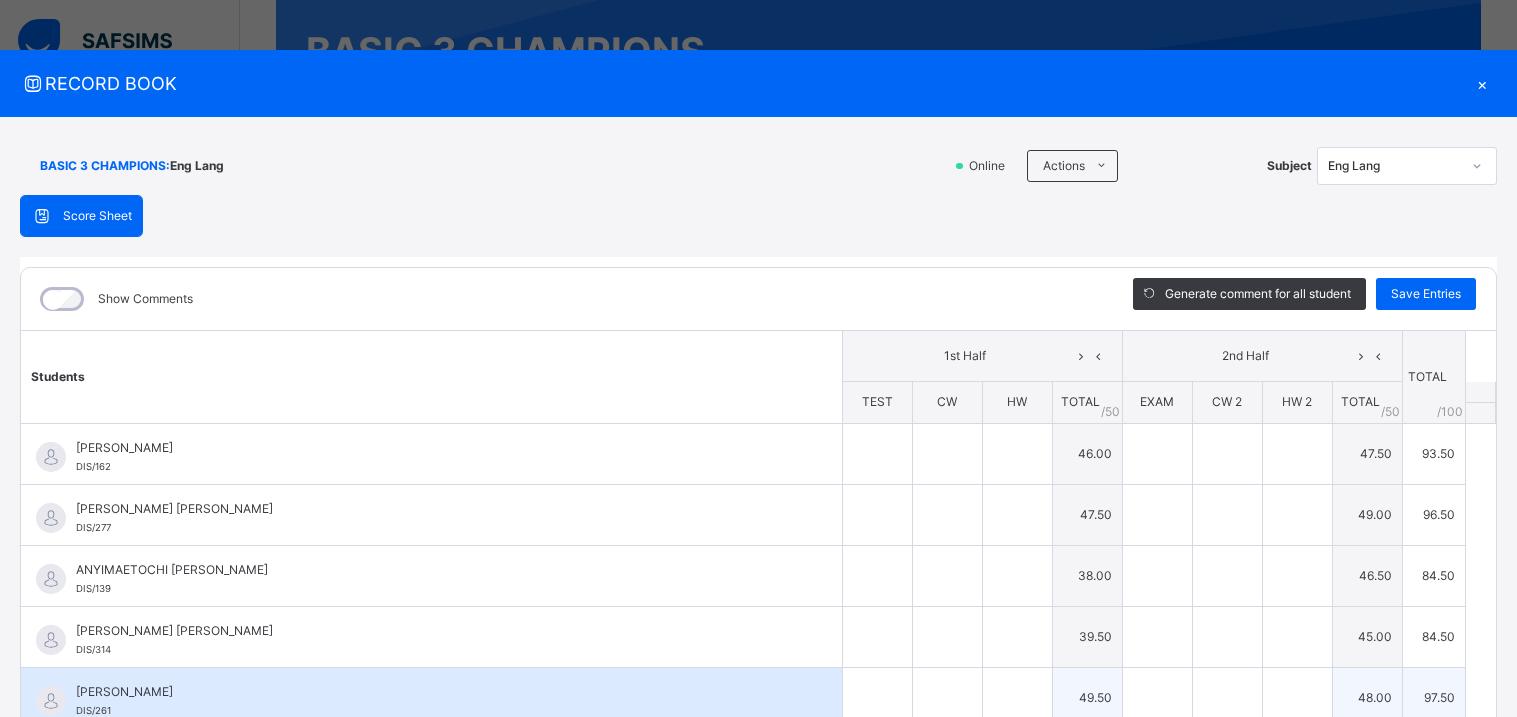 type on "**" 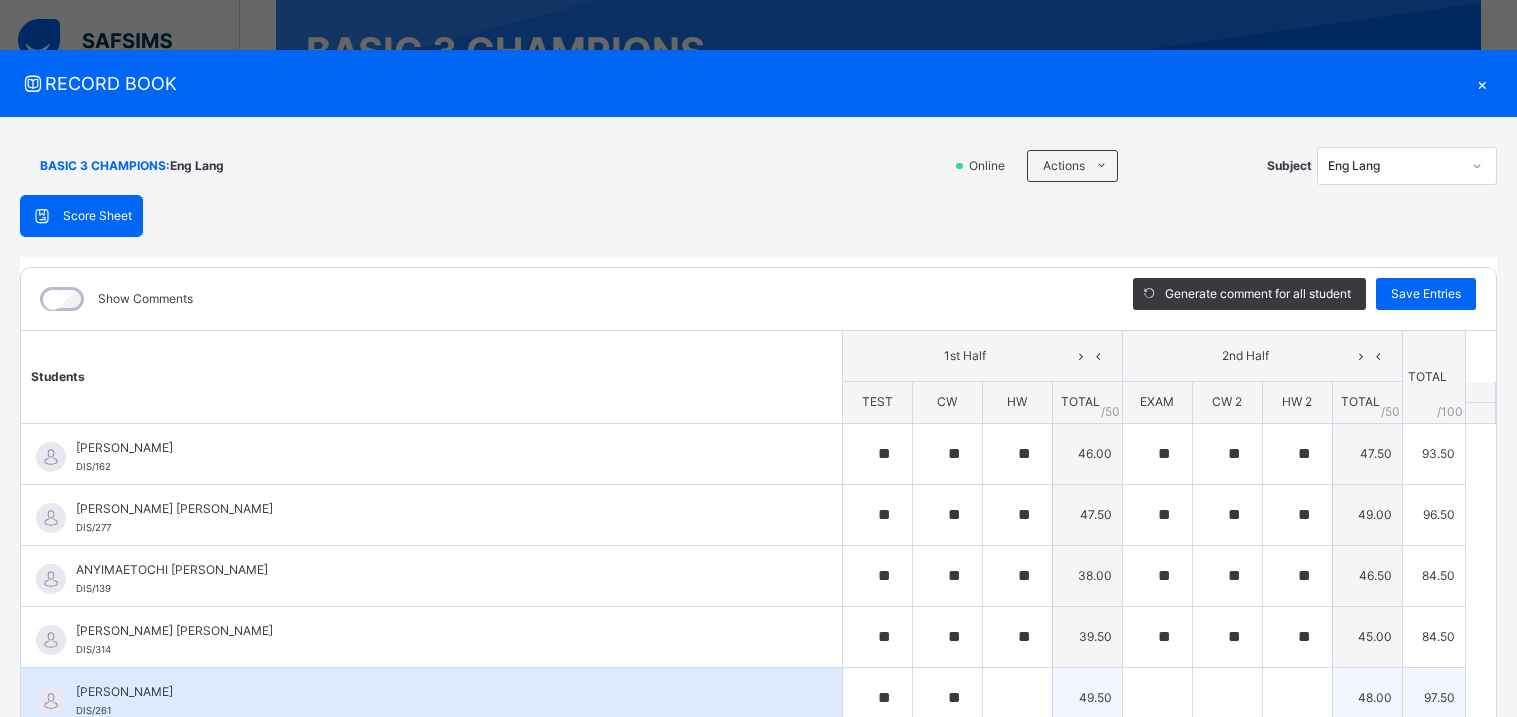 type on "**" 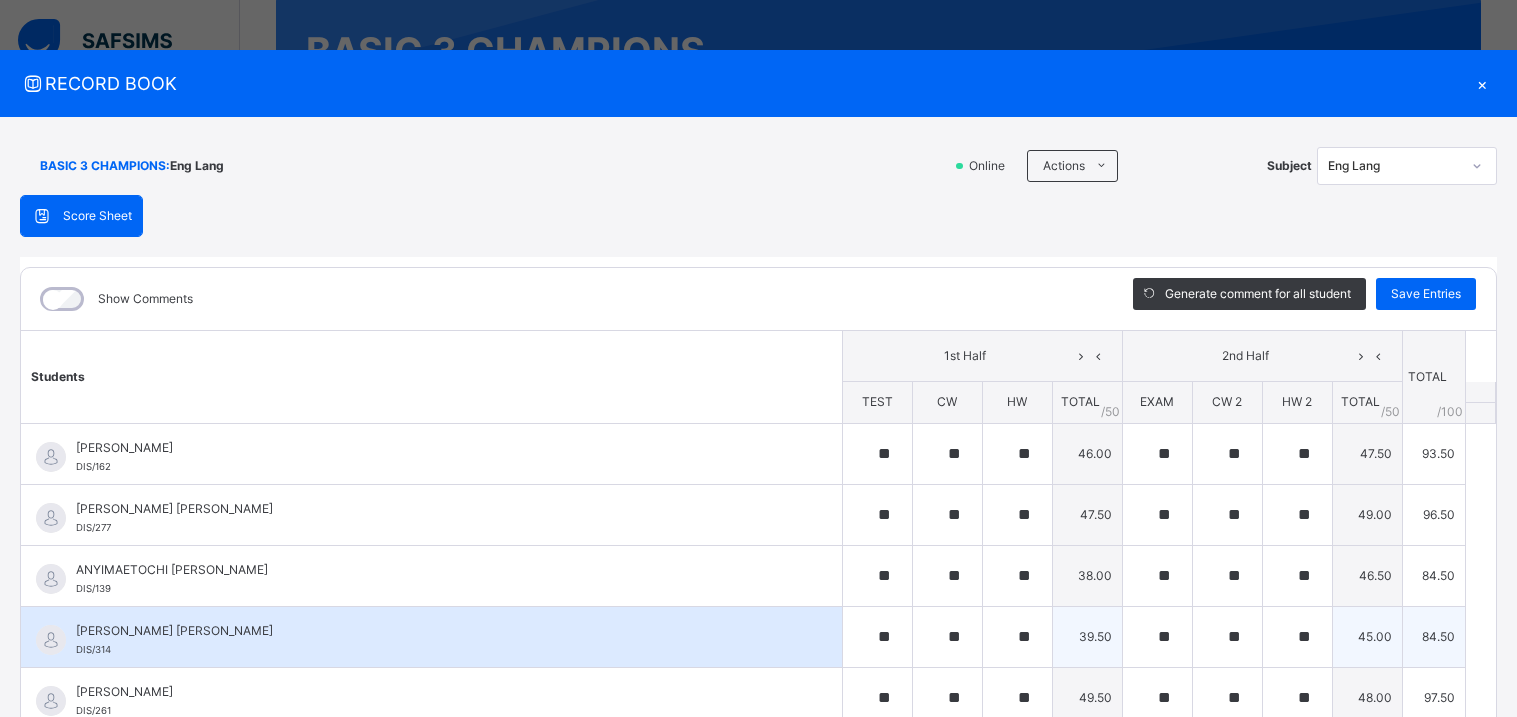 scroll, scrollTop: 1, scrollLeft: 0, axis: vertical 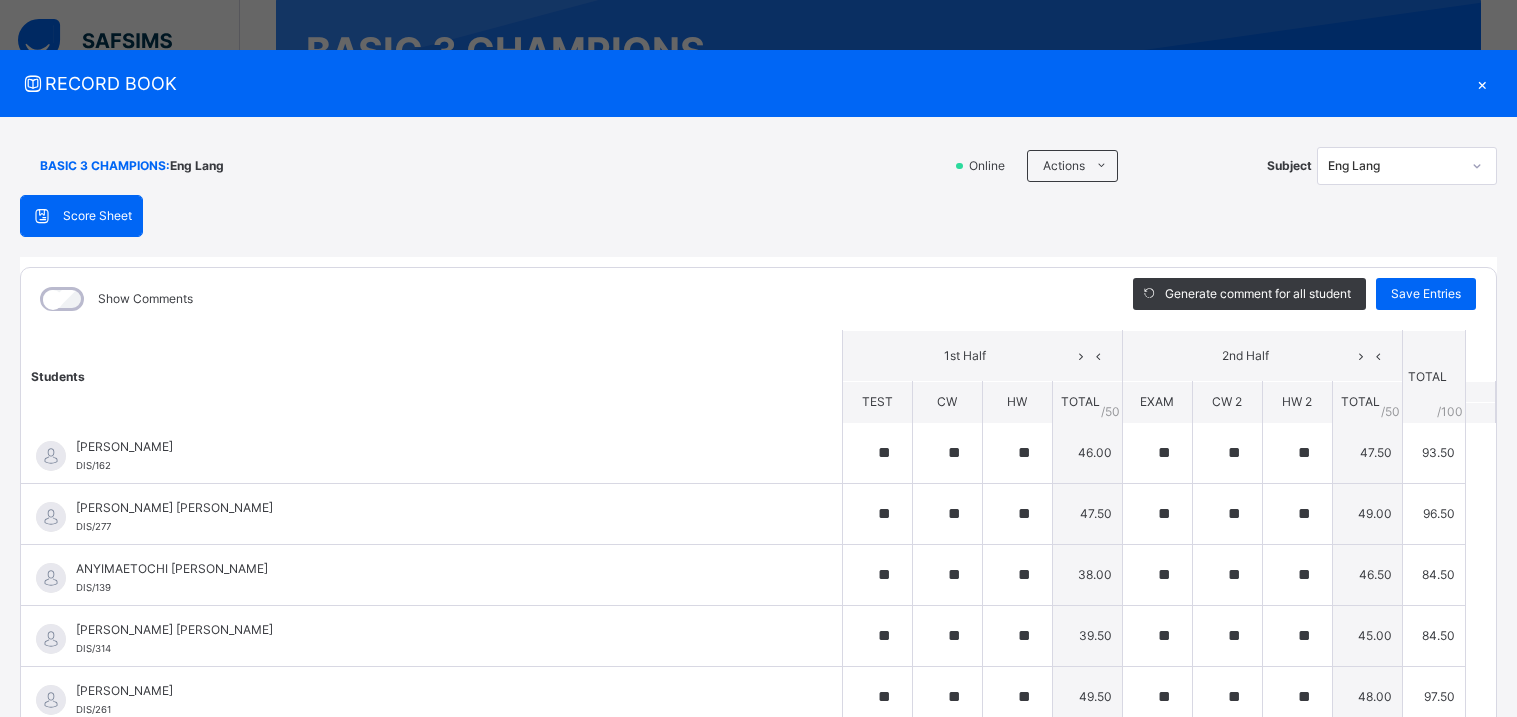 click at bounding box center (1477, 166) 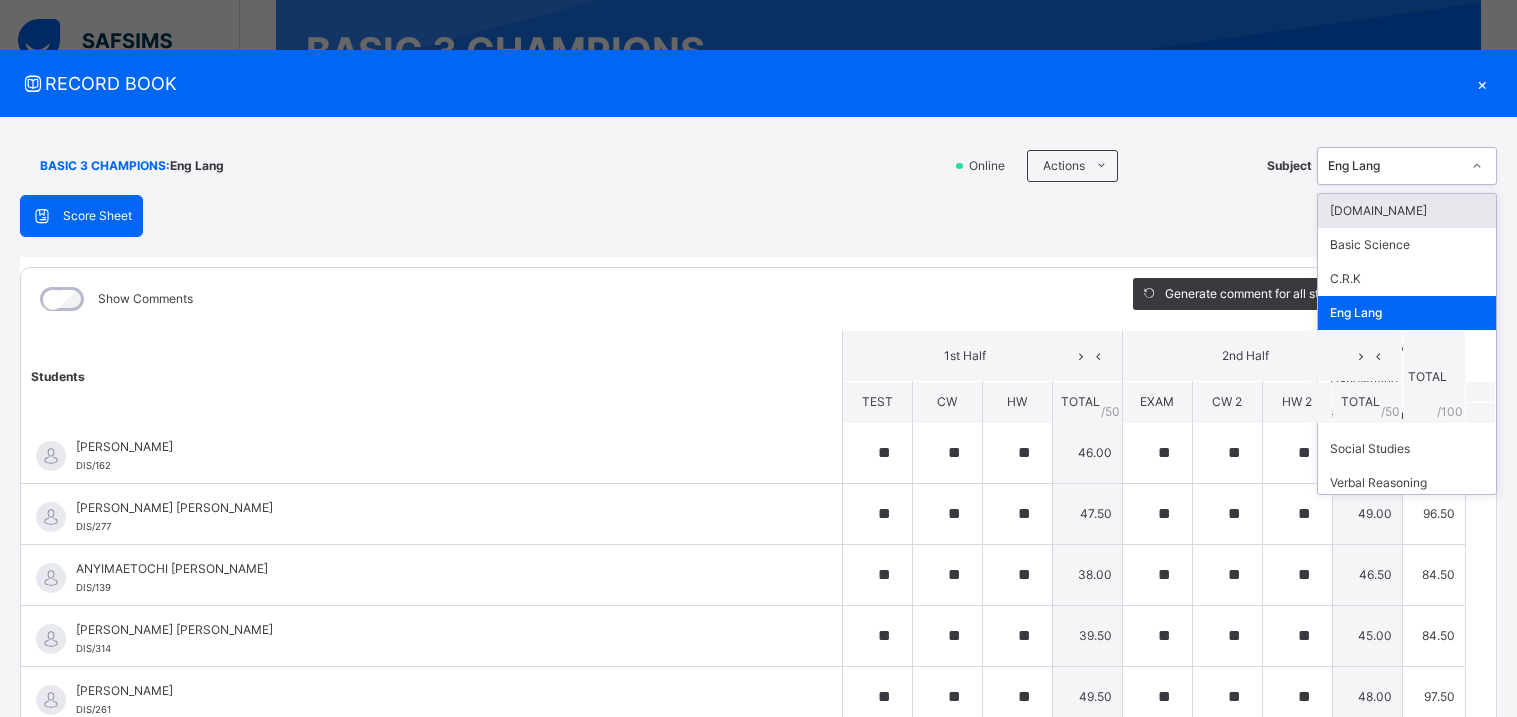 click on "[DOMAIN_NAME]" at bounding box center (1407, 211) 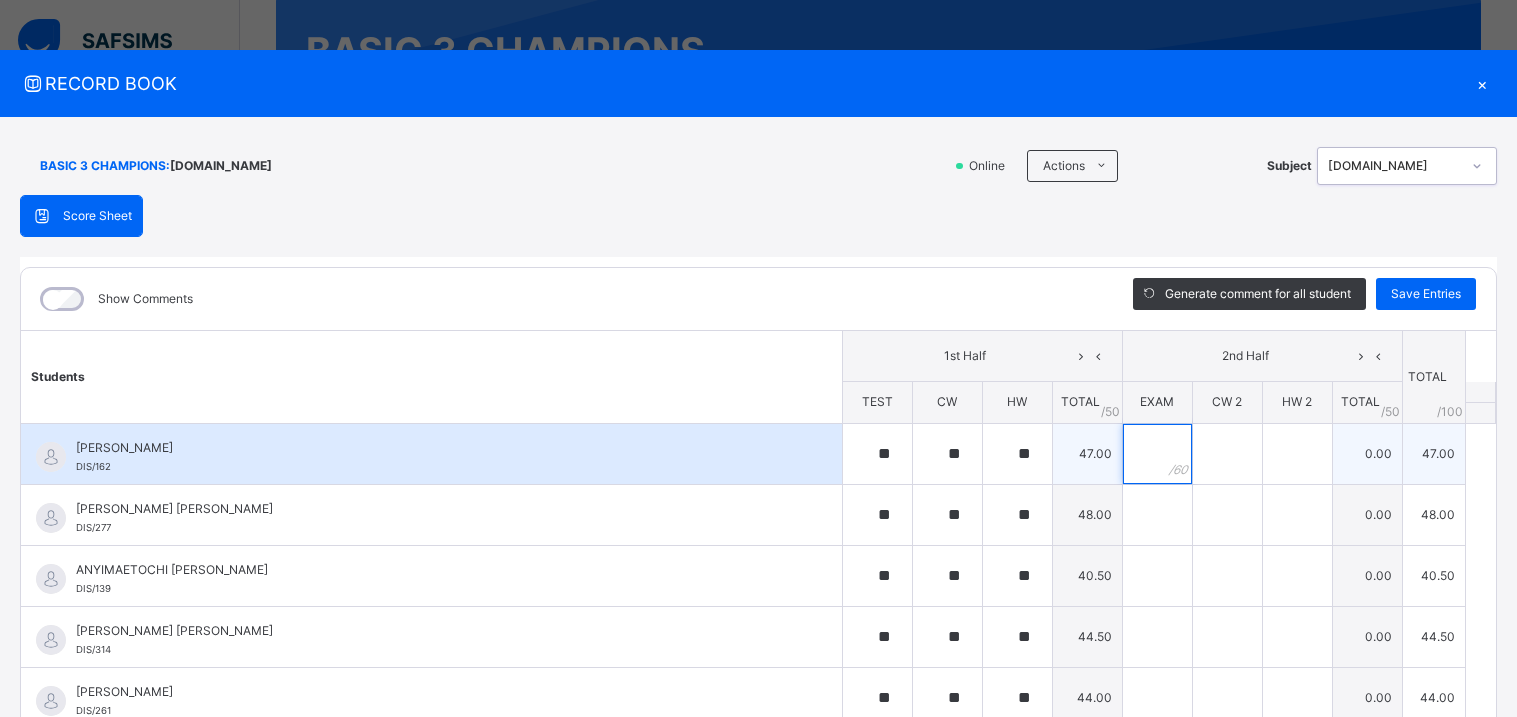 click at bounding box center (1157, 454) 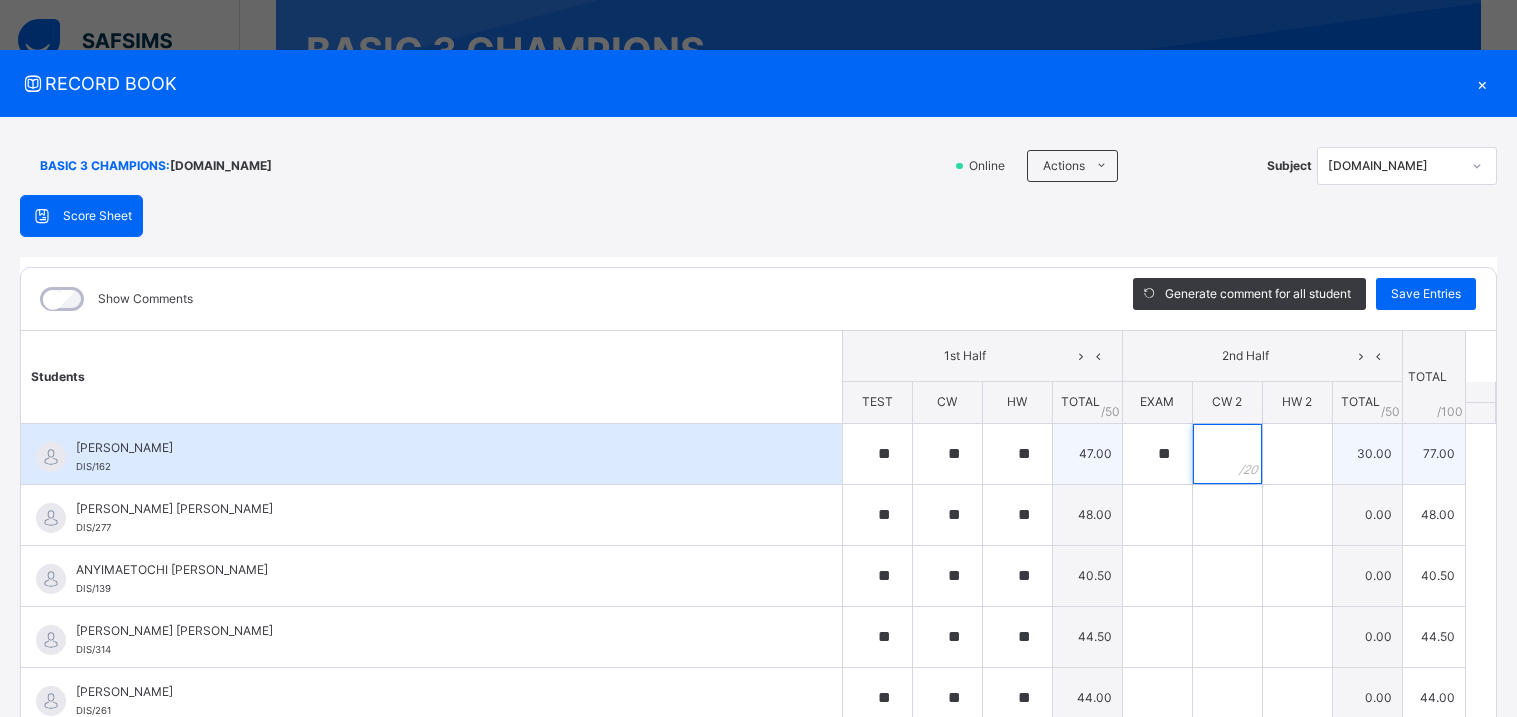 click at bounding box center [1227, 454] 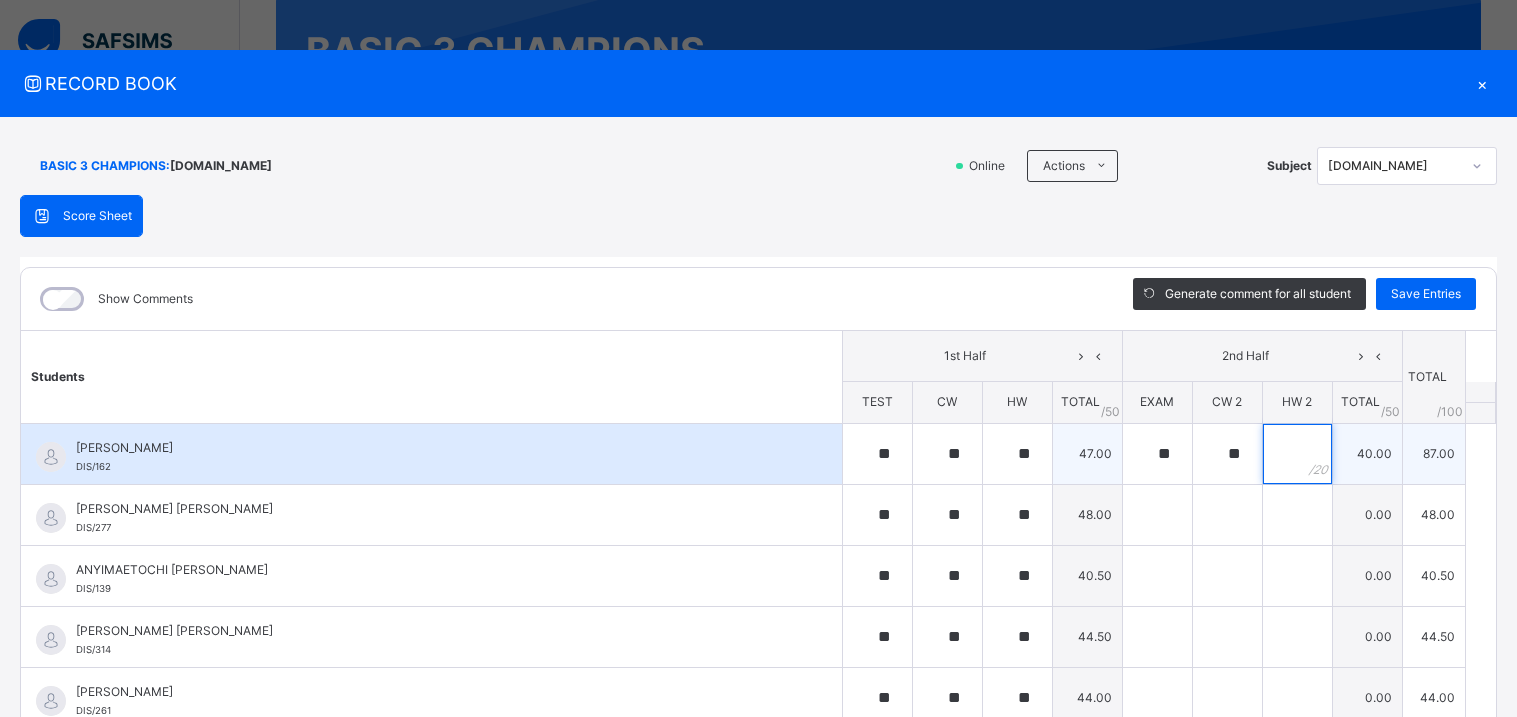 click at bounding box center [1297, 454] 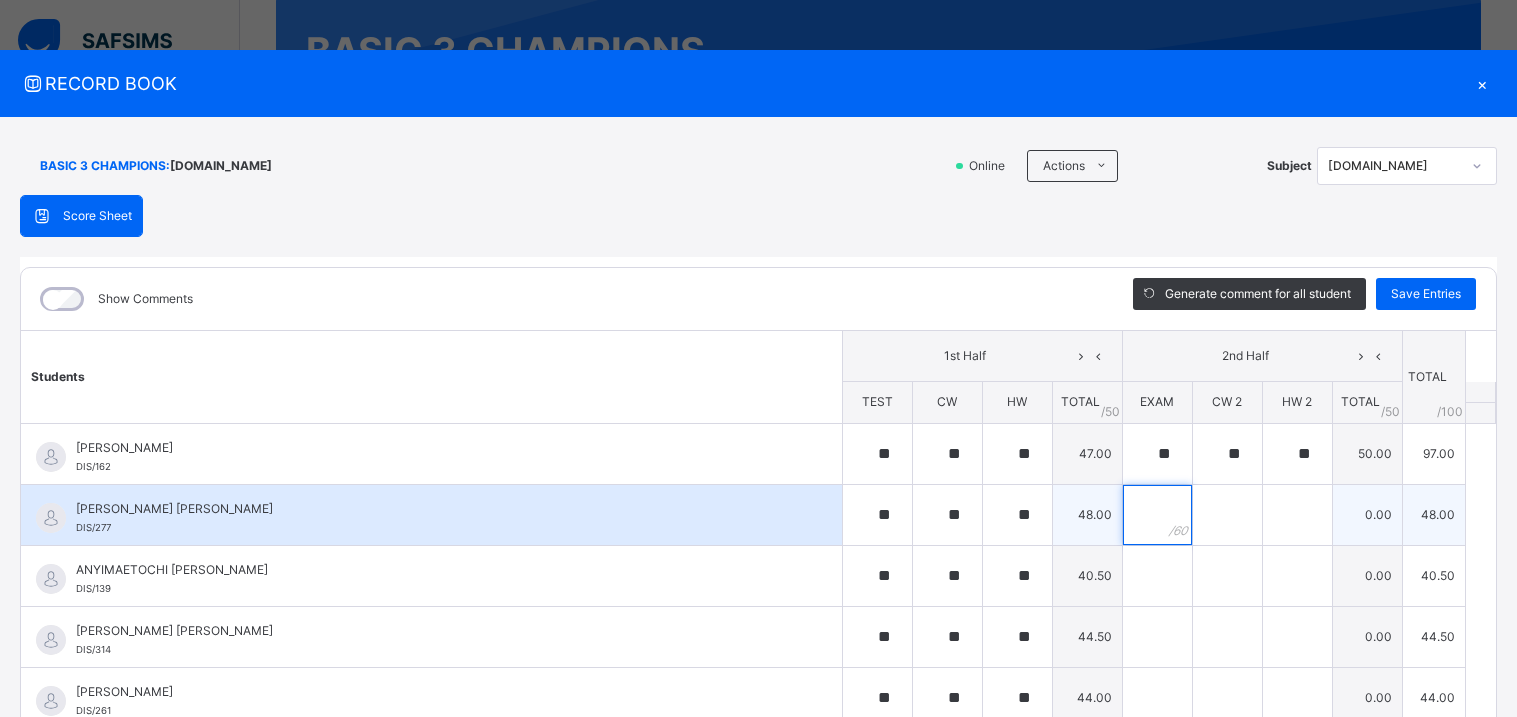click at bounding box center (1157, 515) 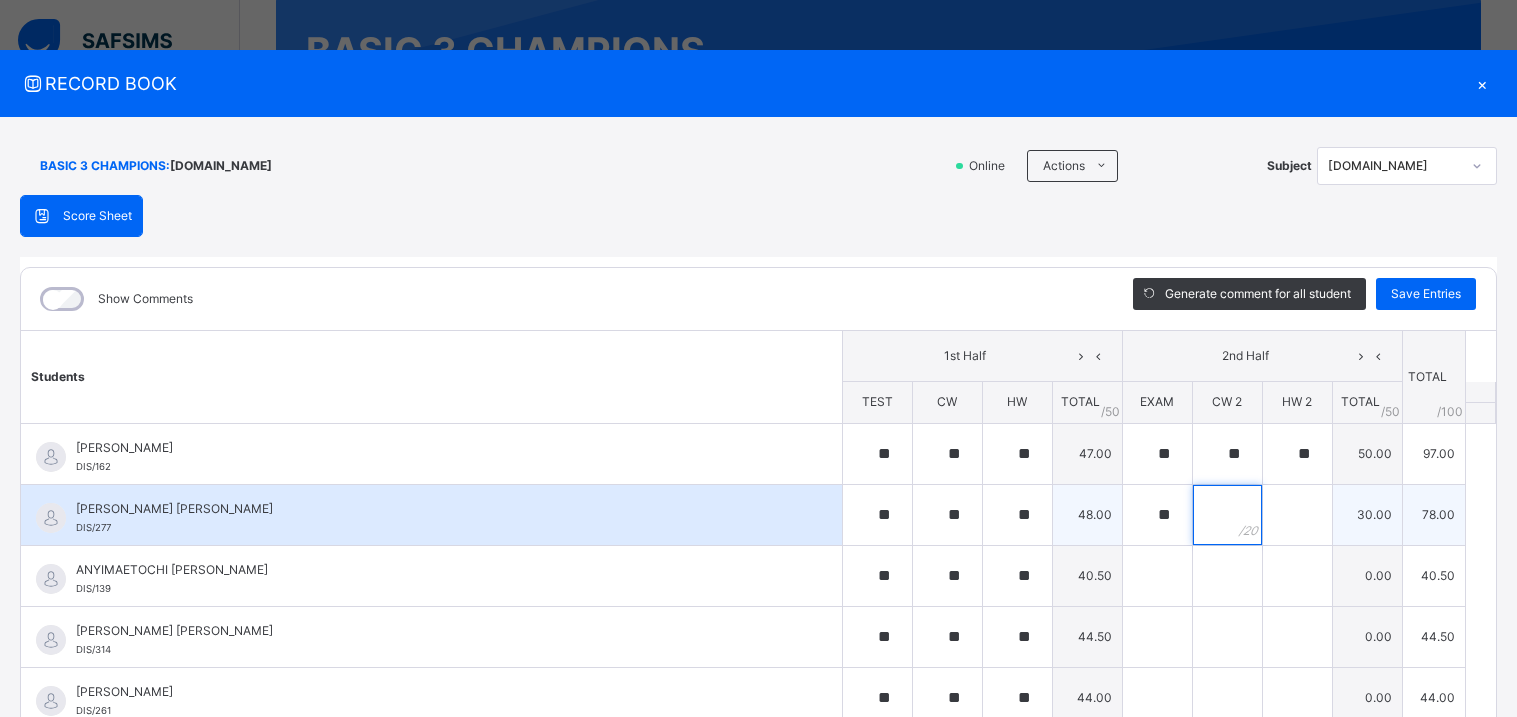 click at bounding box center [1227, 515] 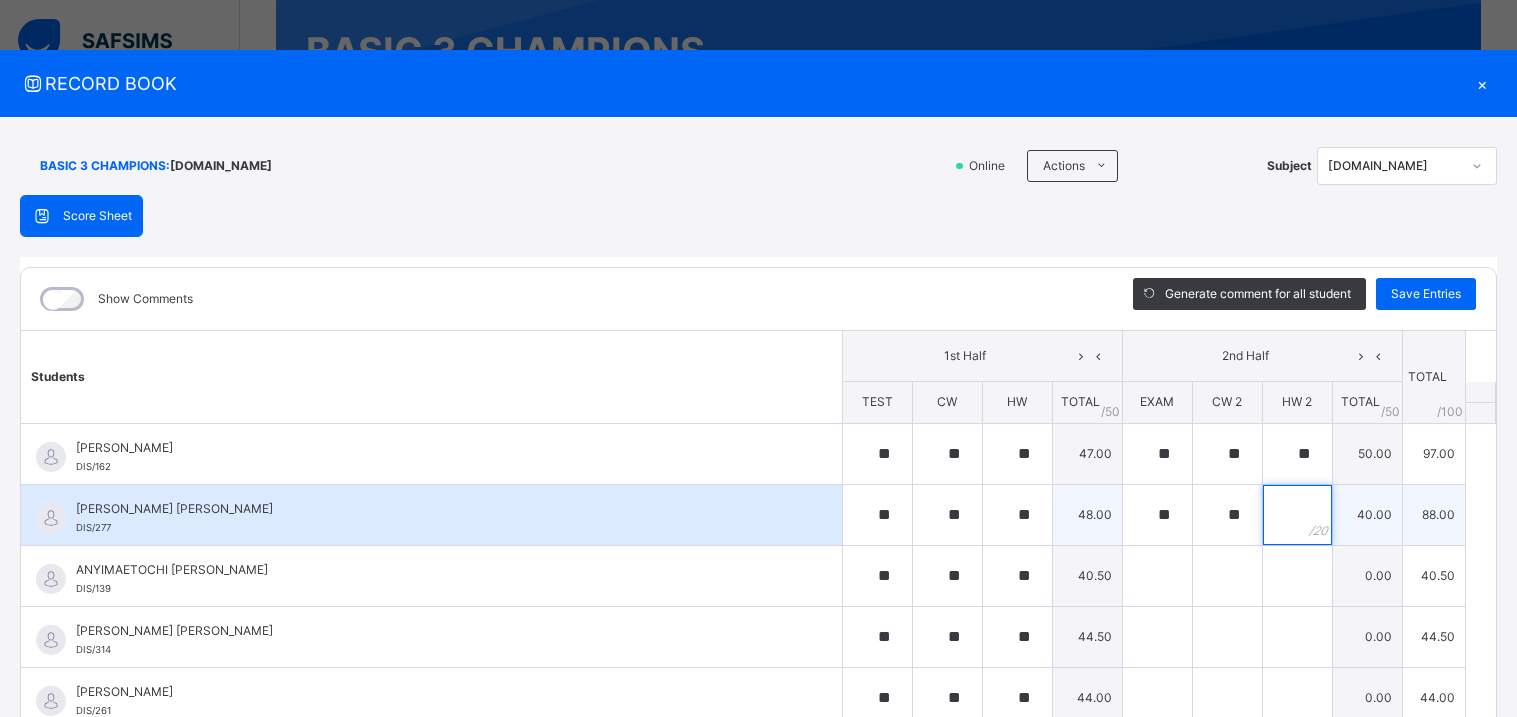 click at bounding box center [1297, 515] 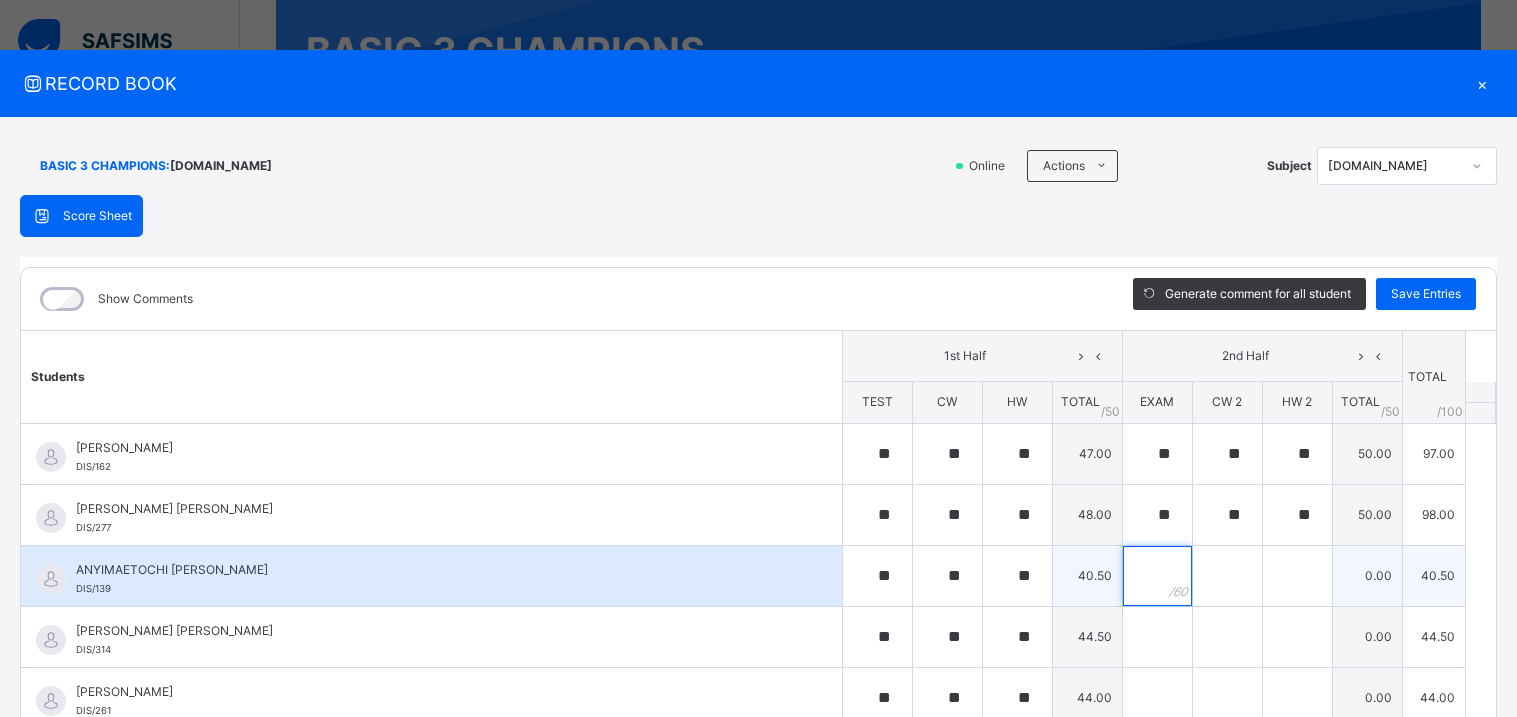 click at bounding box center (1157, 576) 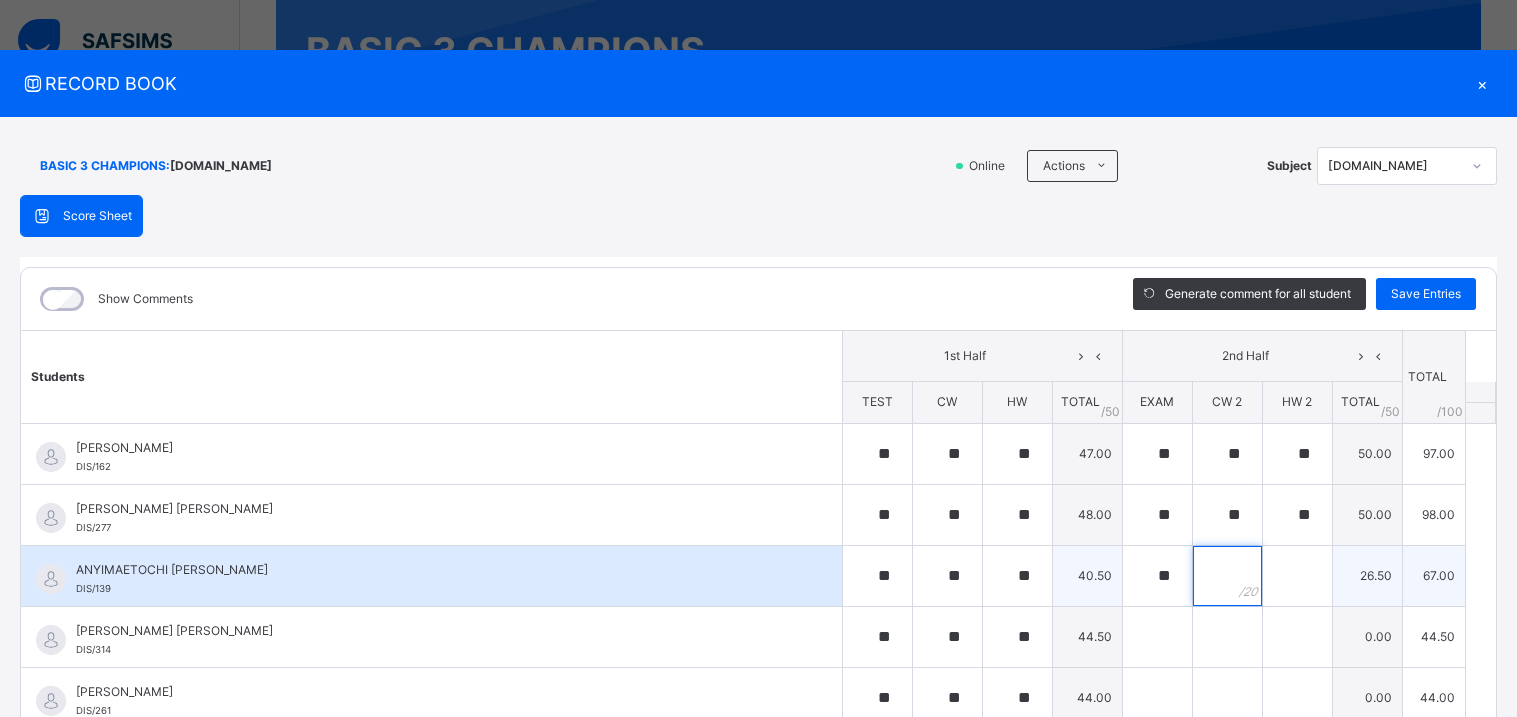 click at bounding box center (1227, 576) 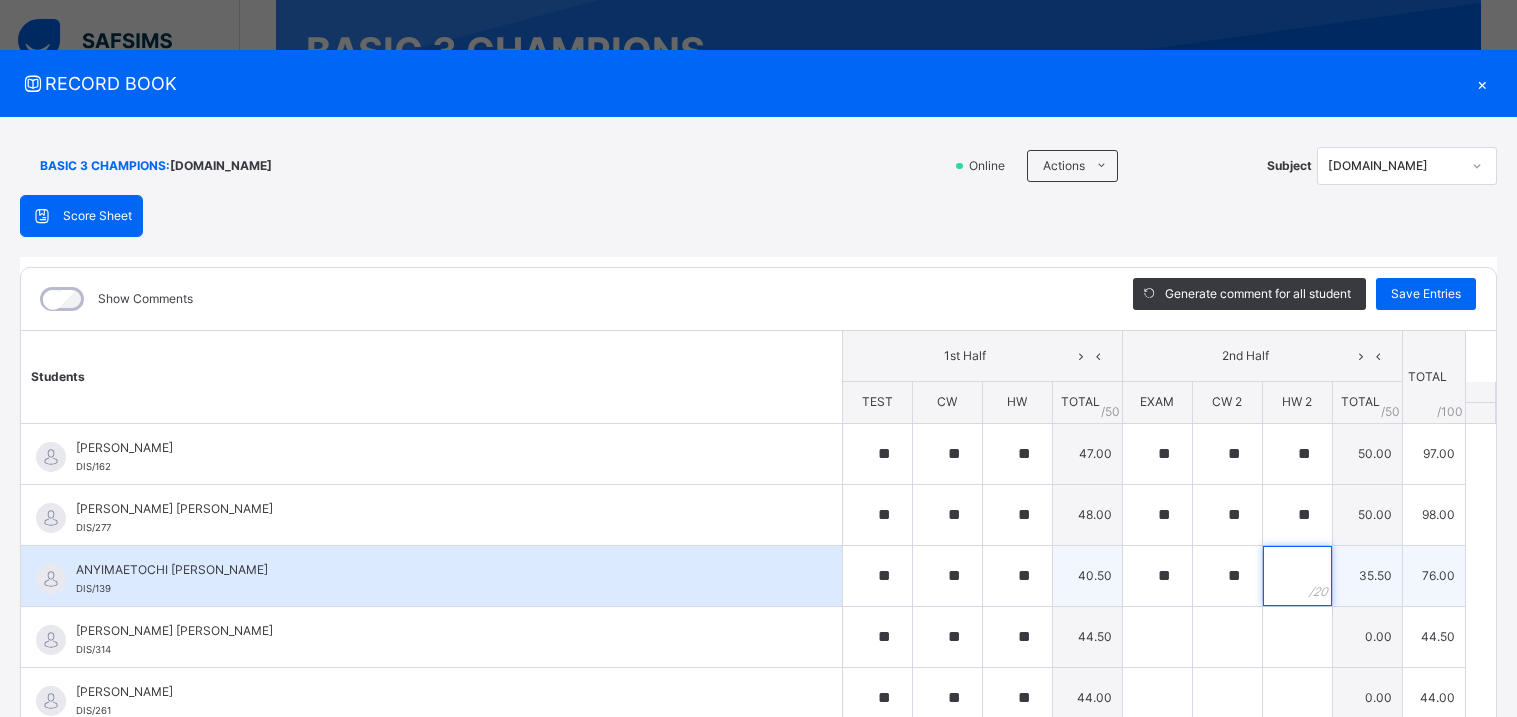 click at bounding box center [1297, 576] 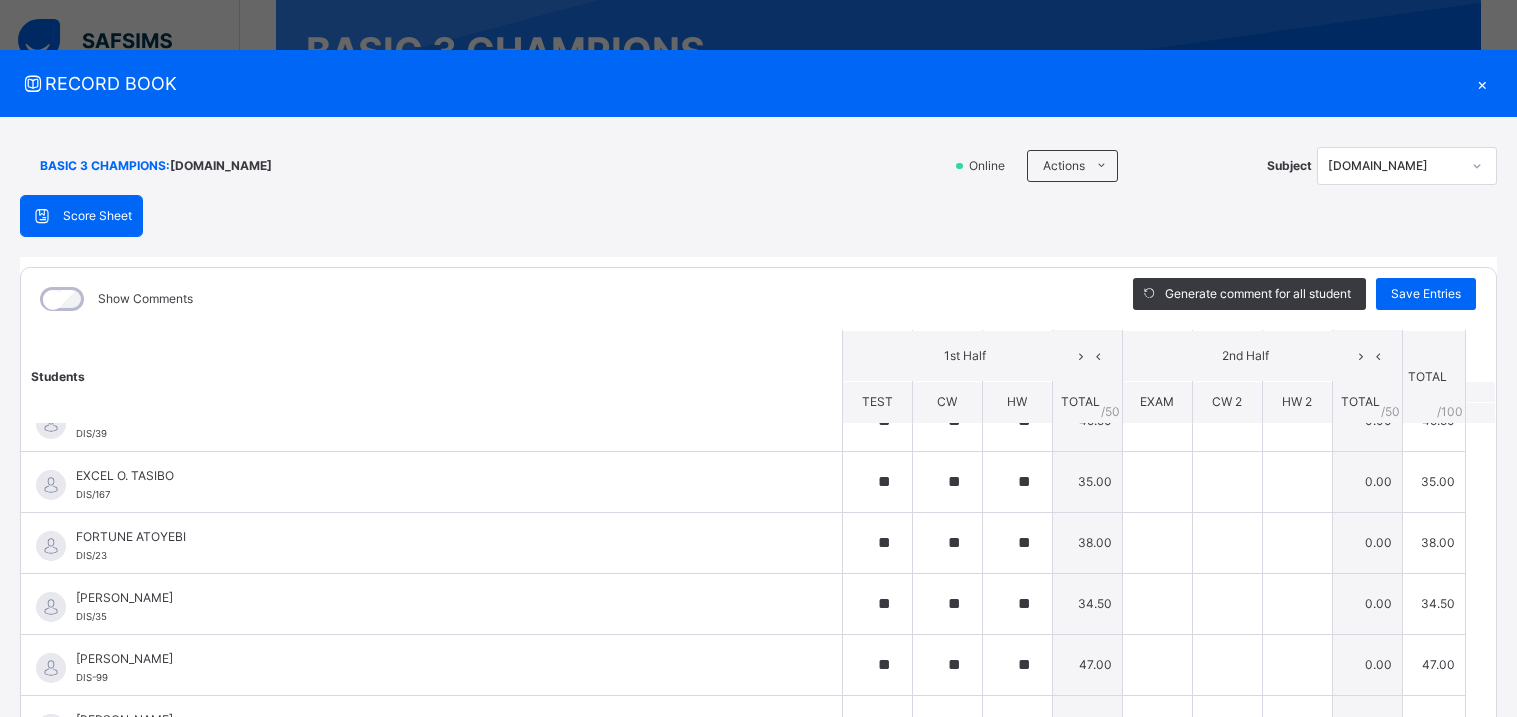 scroll, scrollTop: 461, scrollLeft: 0, axis: vertical 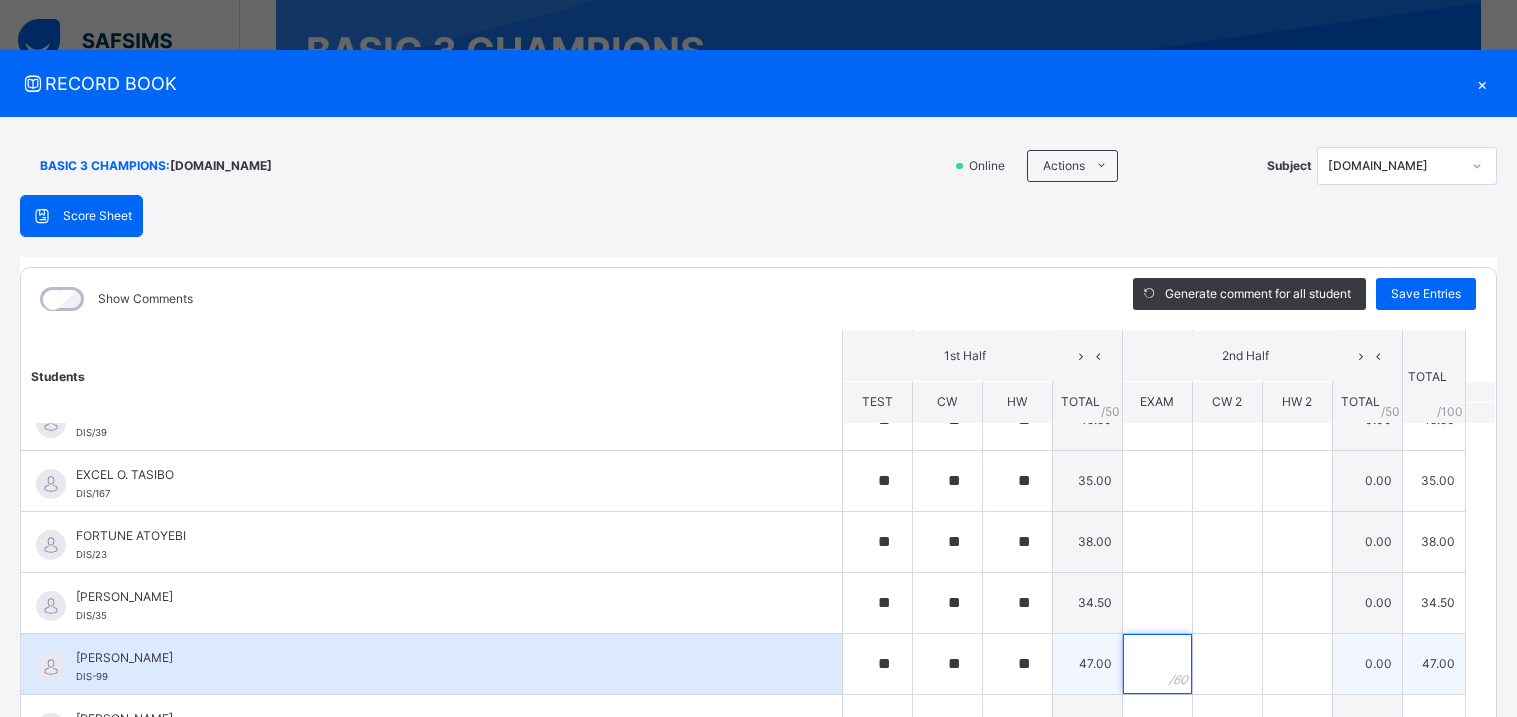 click at bounding box center (1157, 664) 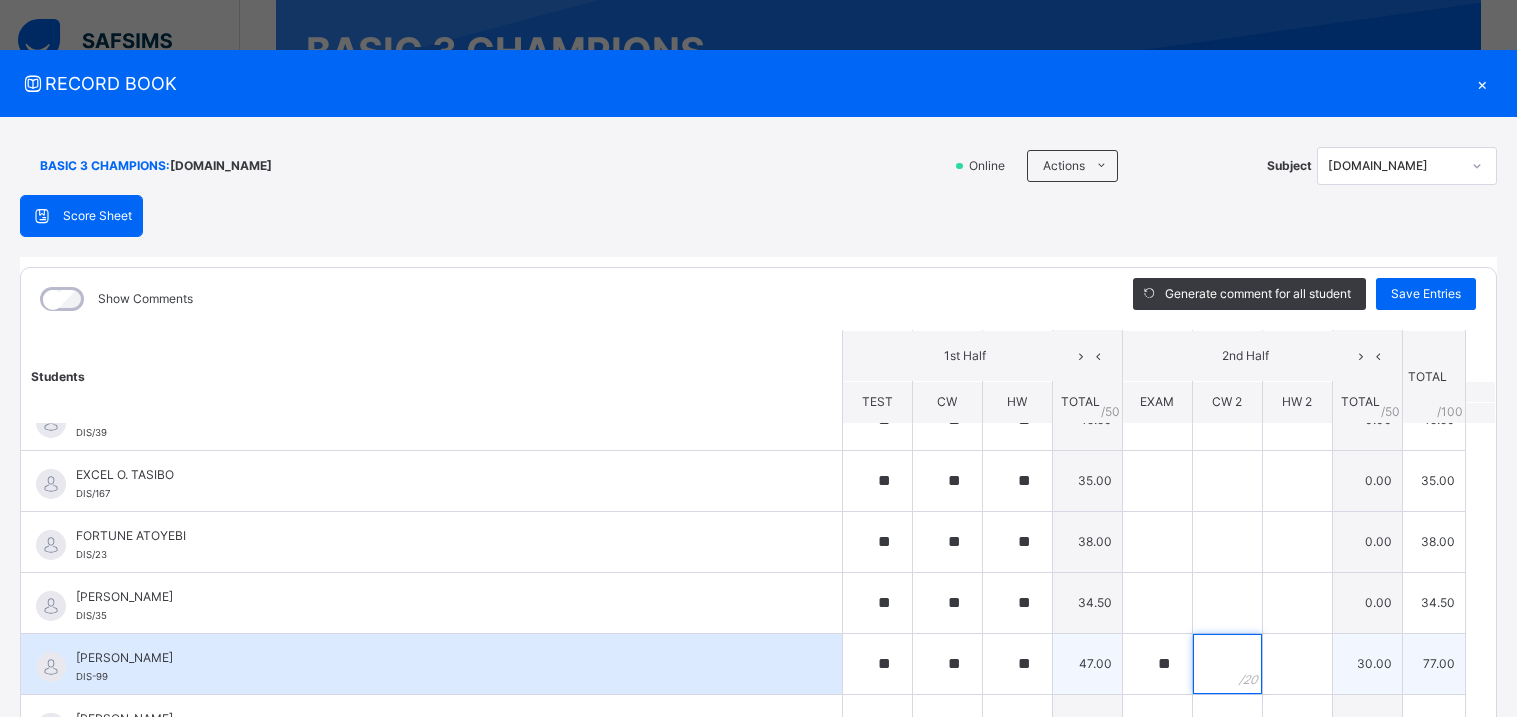 click at bounding box center [1227, 664] 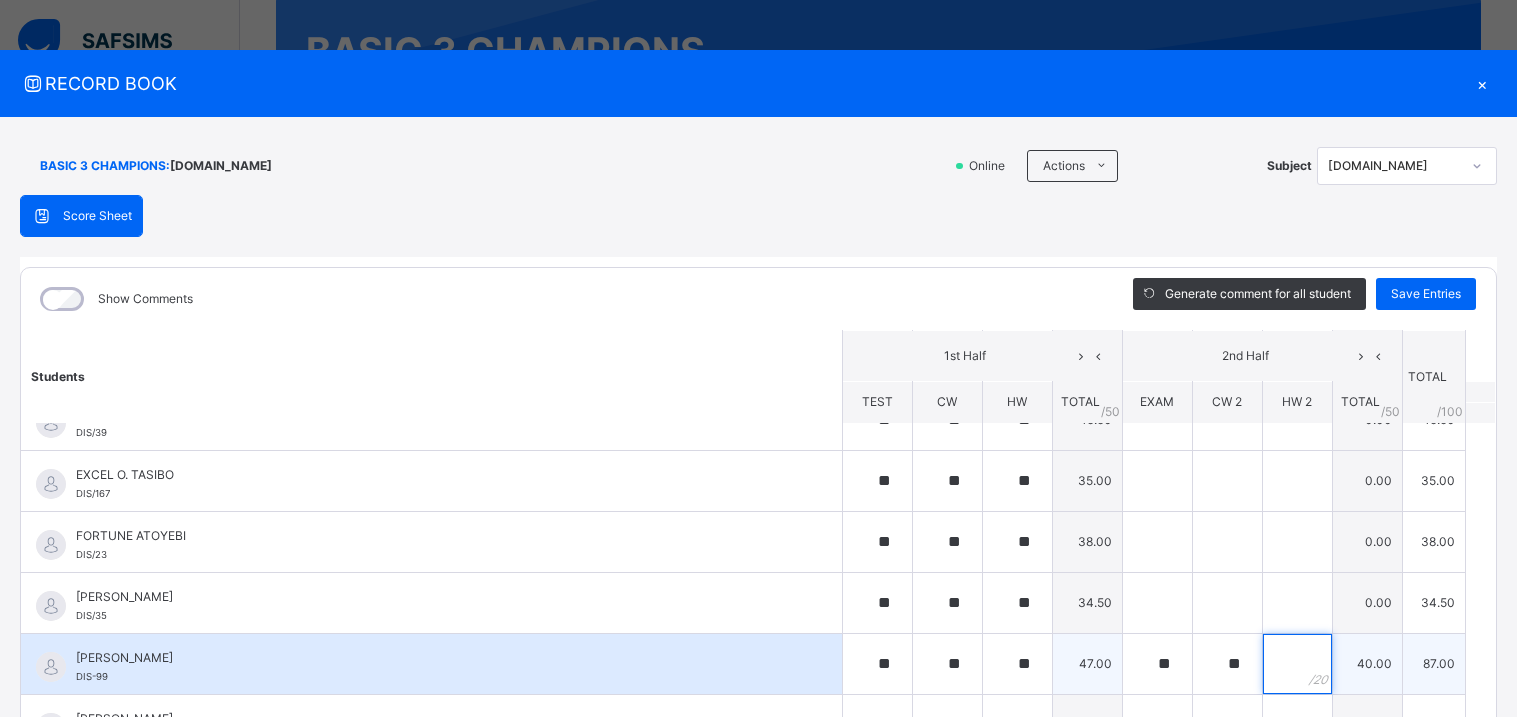 click at bounding box center [1297, 664] 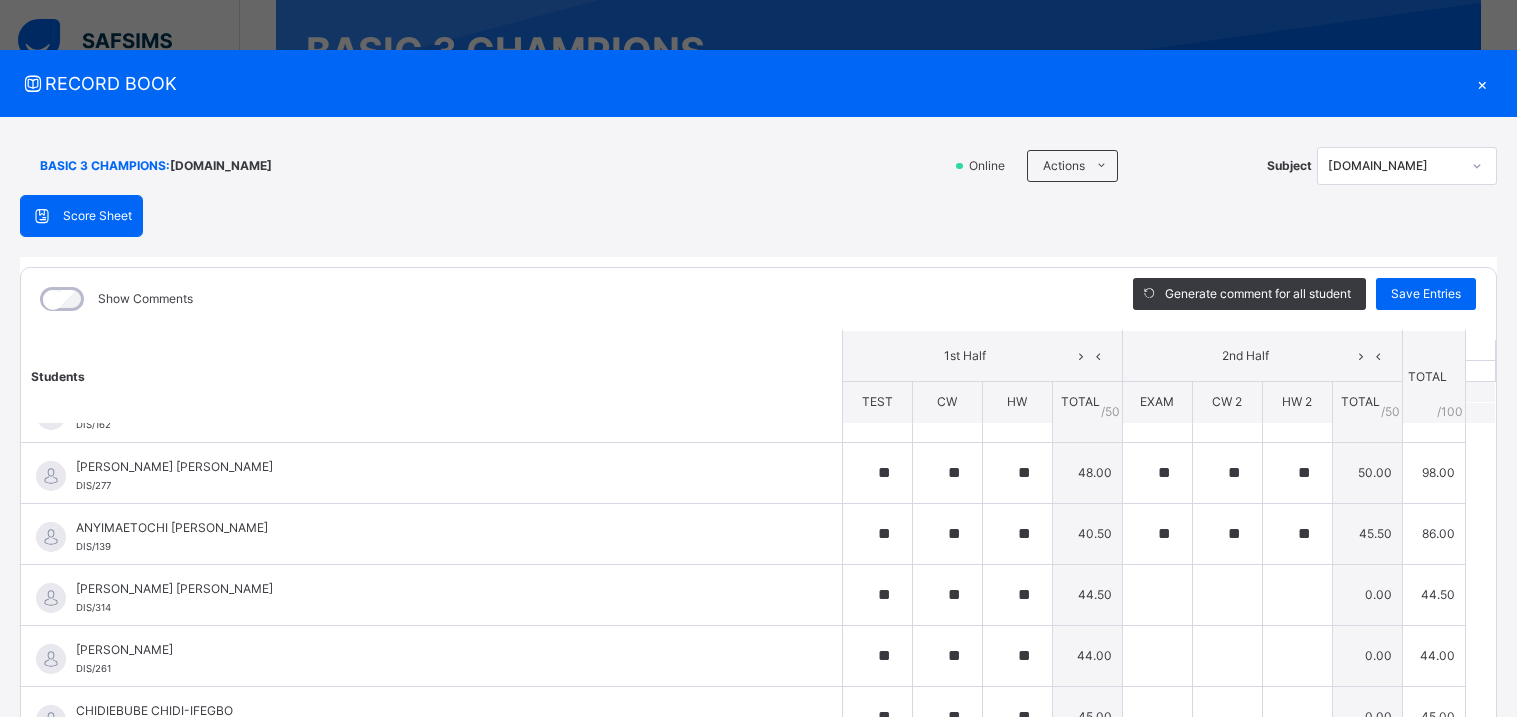 scroll, scrollTop: 39, scrollLeft: 0, axis: vertical 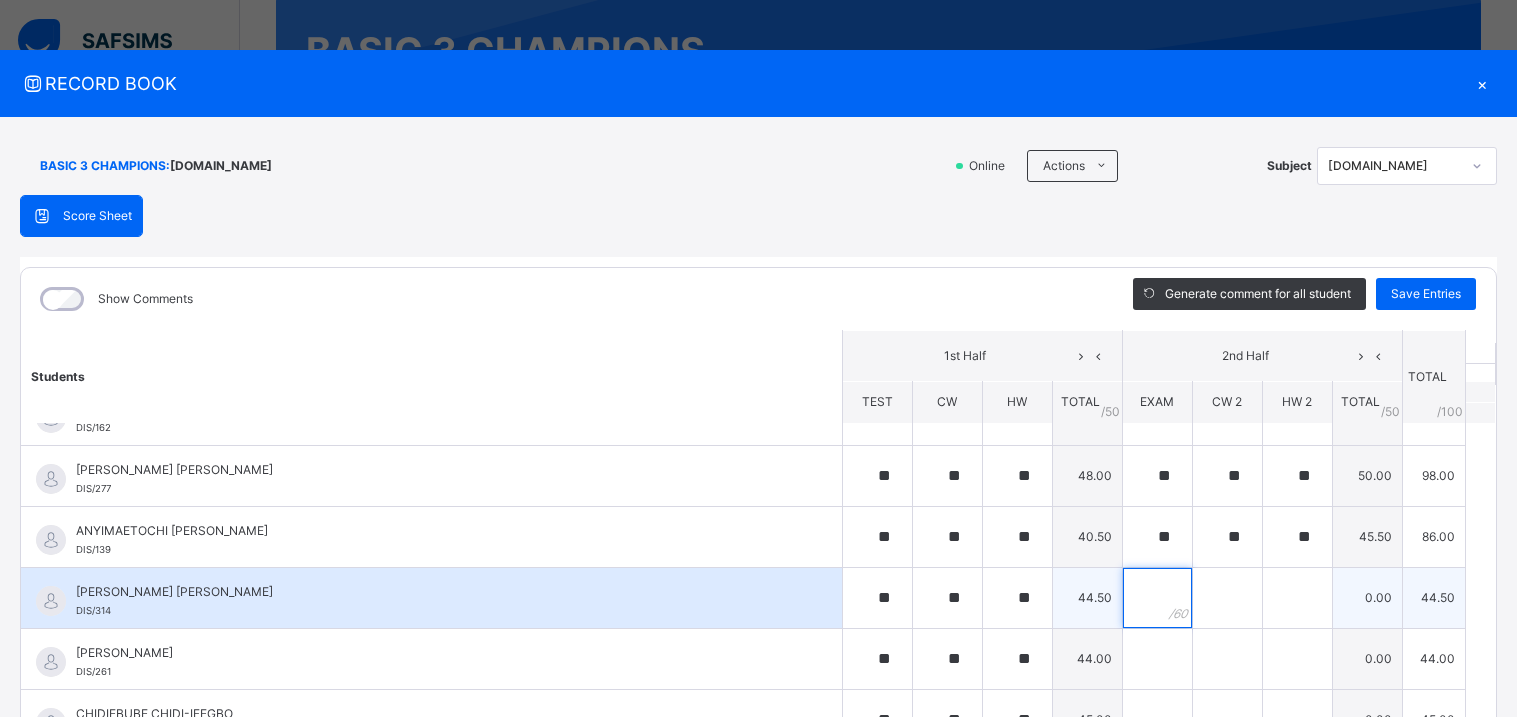 click at bounding box center (1157, 598) 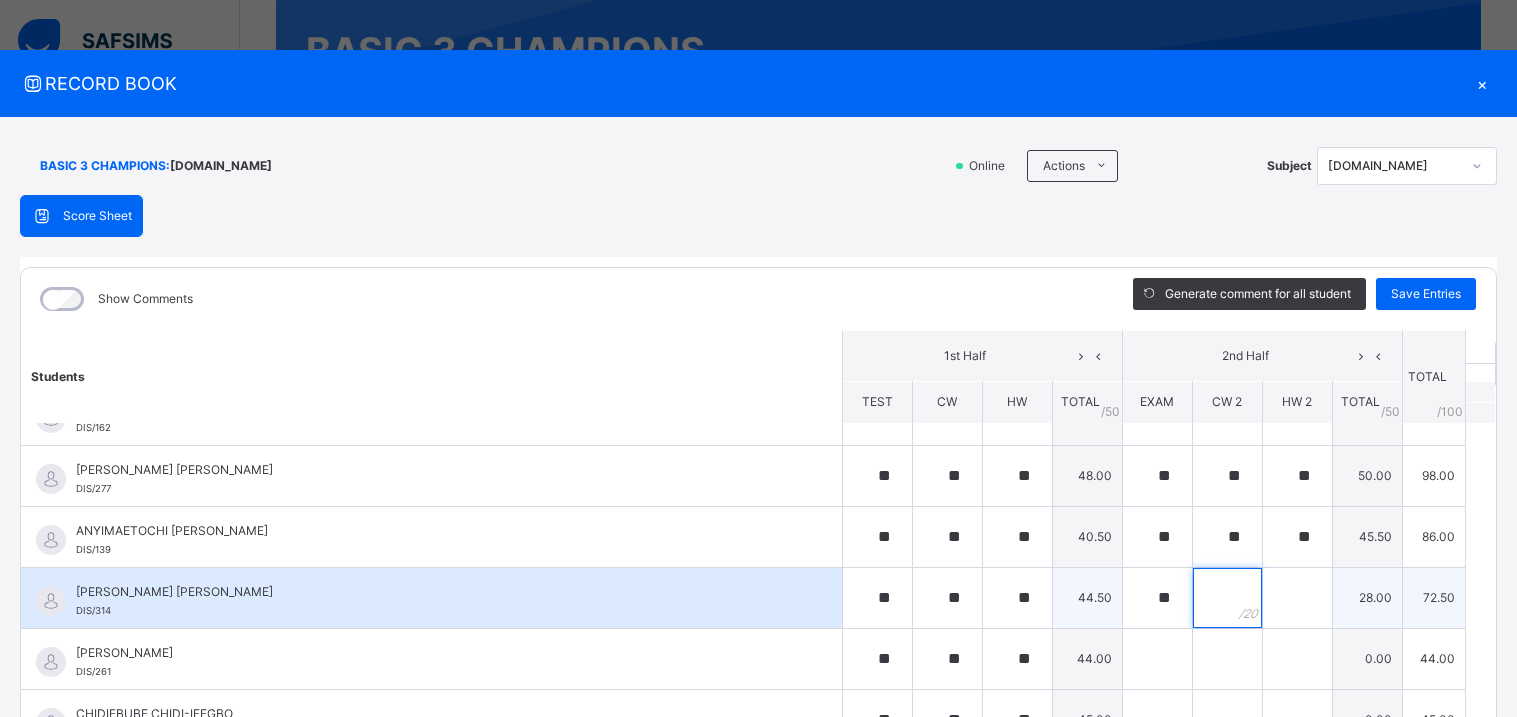 click at bounding box center (1227, 598) 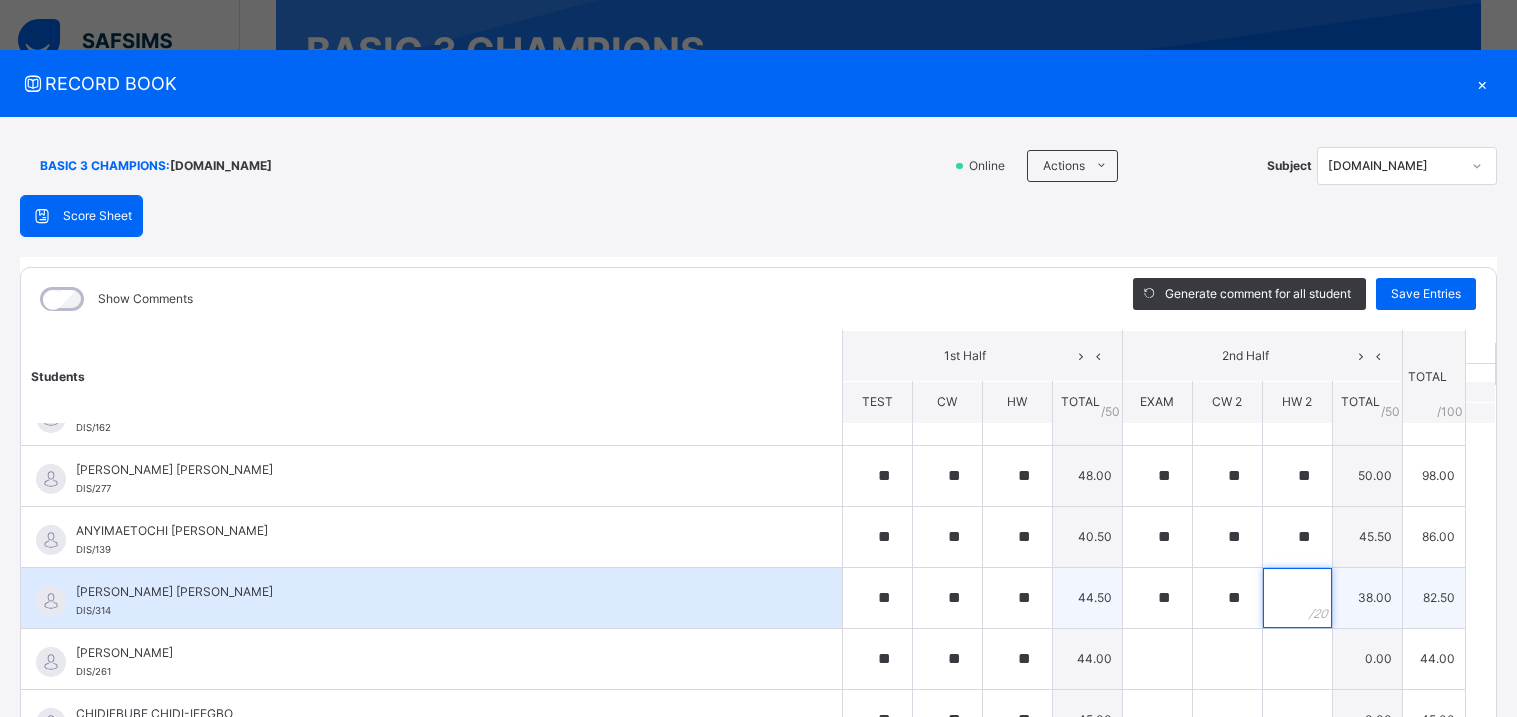 click at bounding box center [1297, 598] 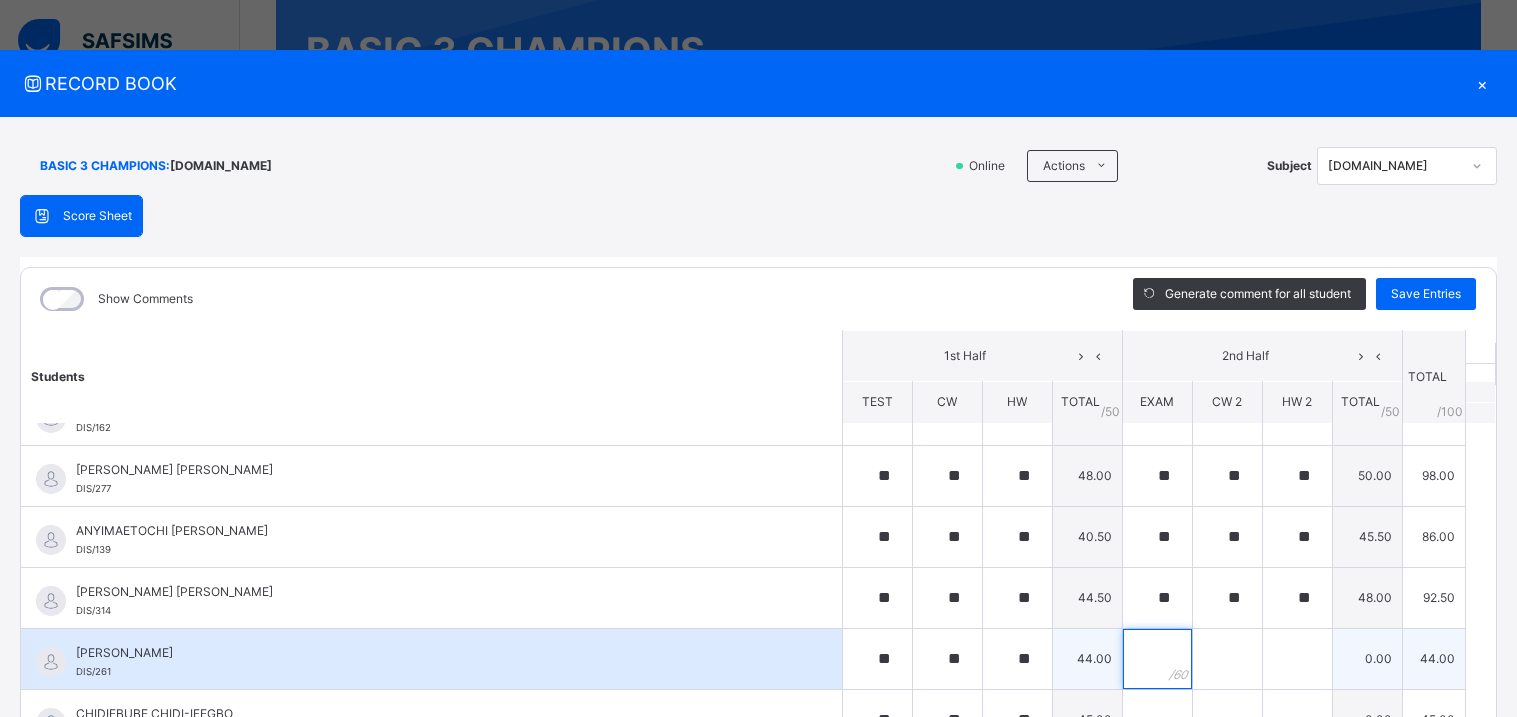 click at bounding box center [1157, 659] 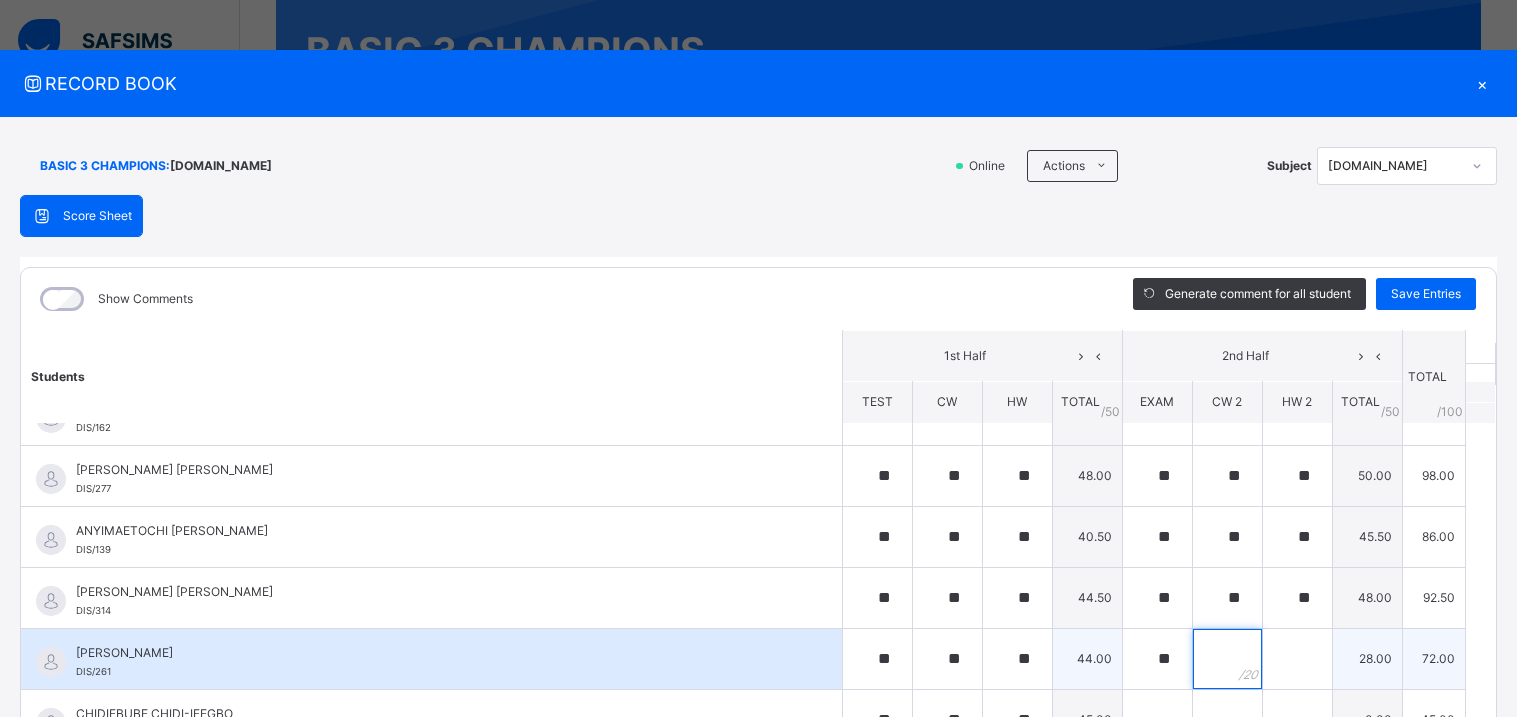 click at bounding box center (1227, 659) 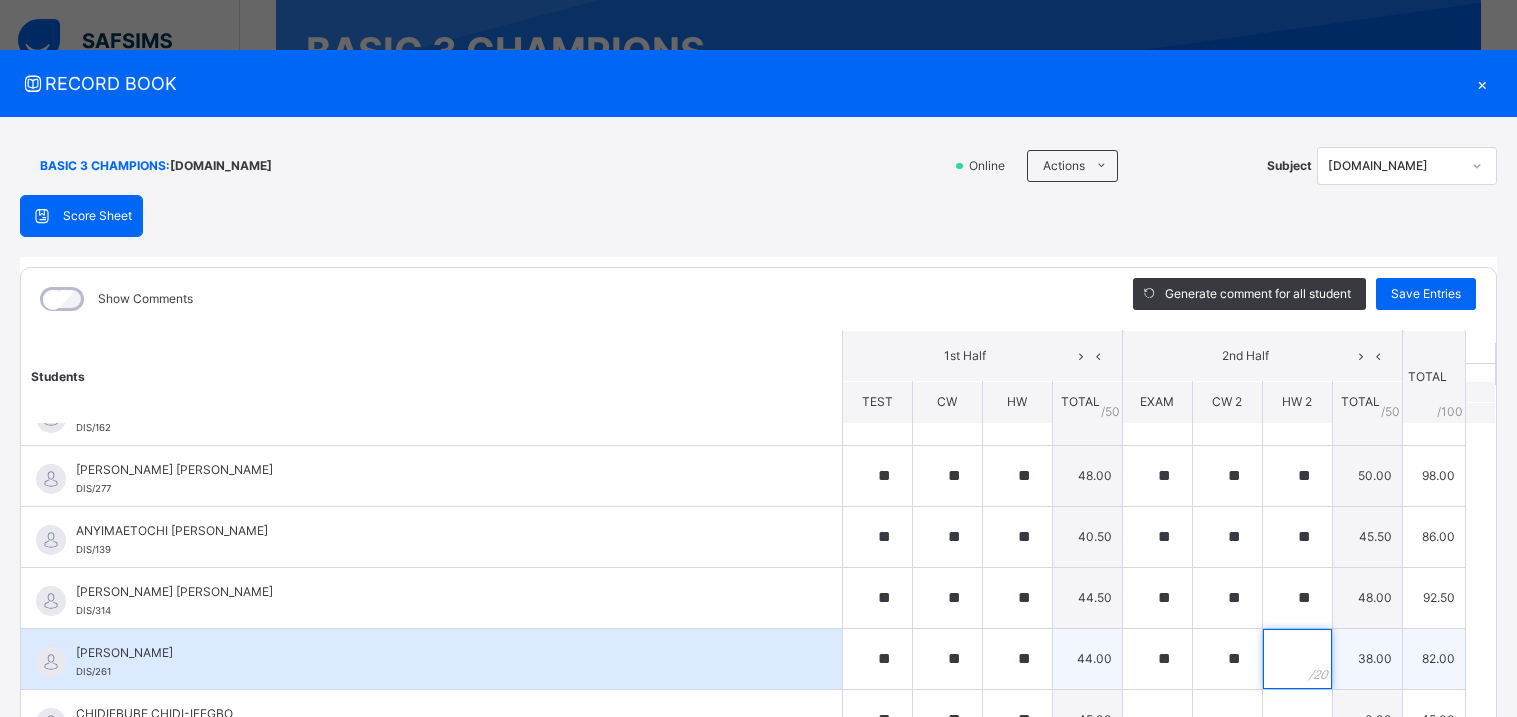 click at bounding box center (1297, 659) 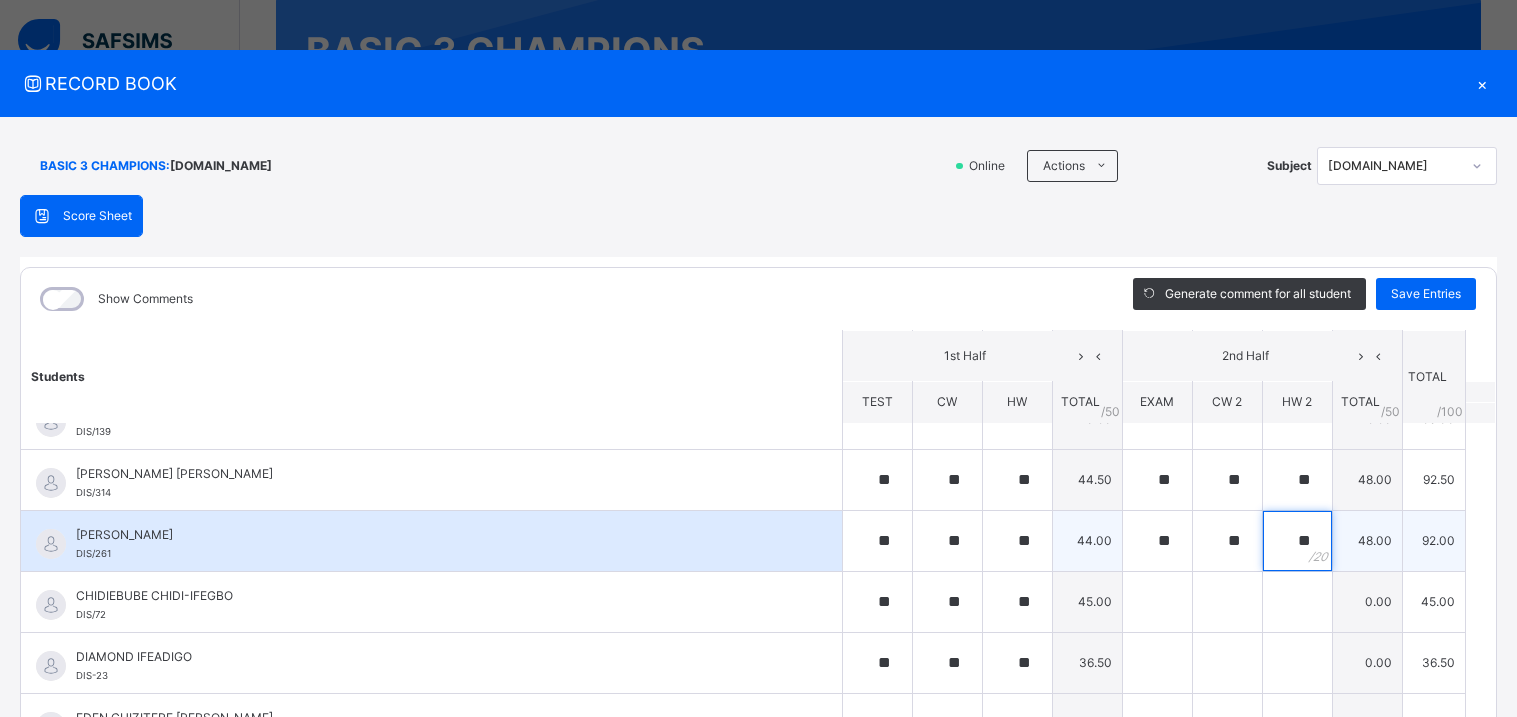 scroll, scrollTop: 158, scrollLeft: 0, axis: vertical 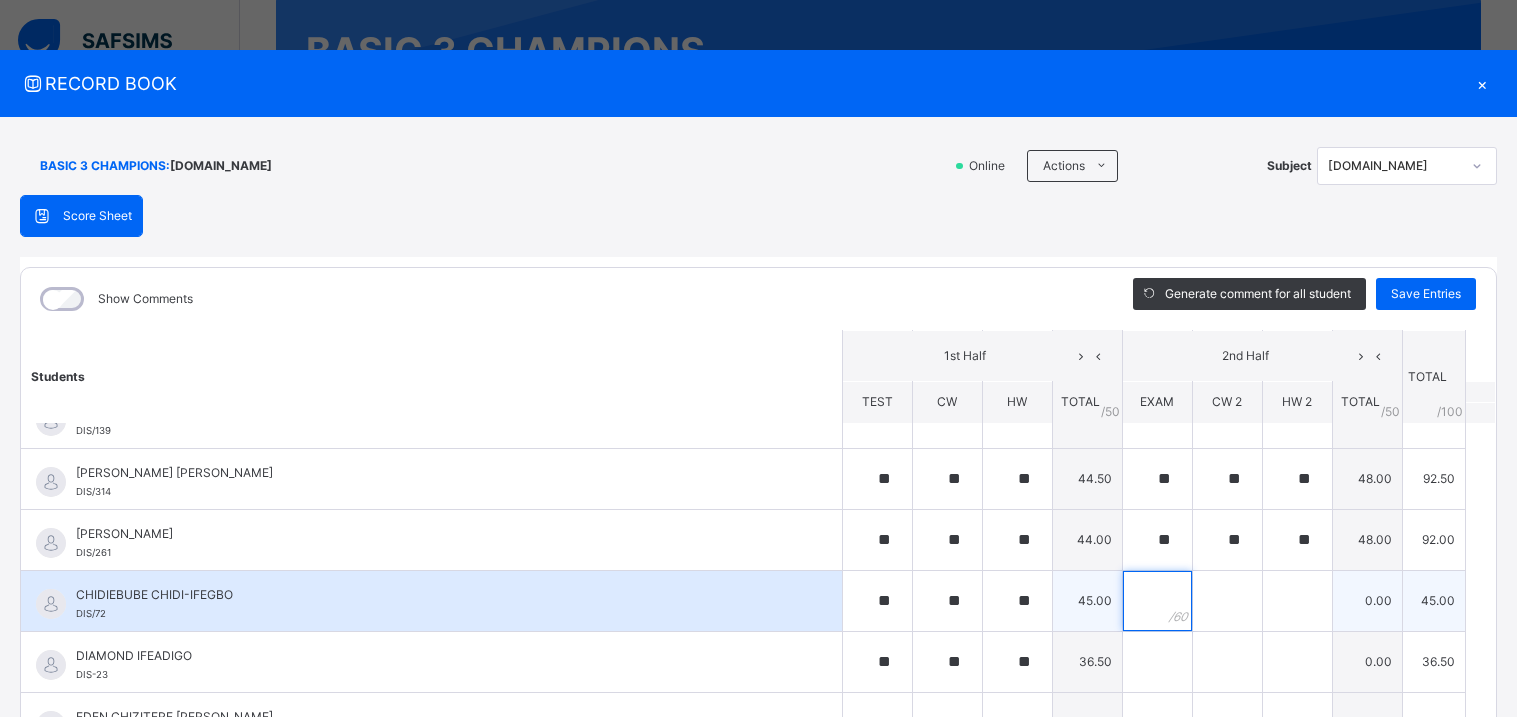click at bounding box center (1157, 601) 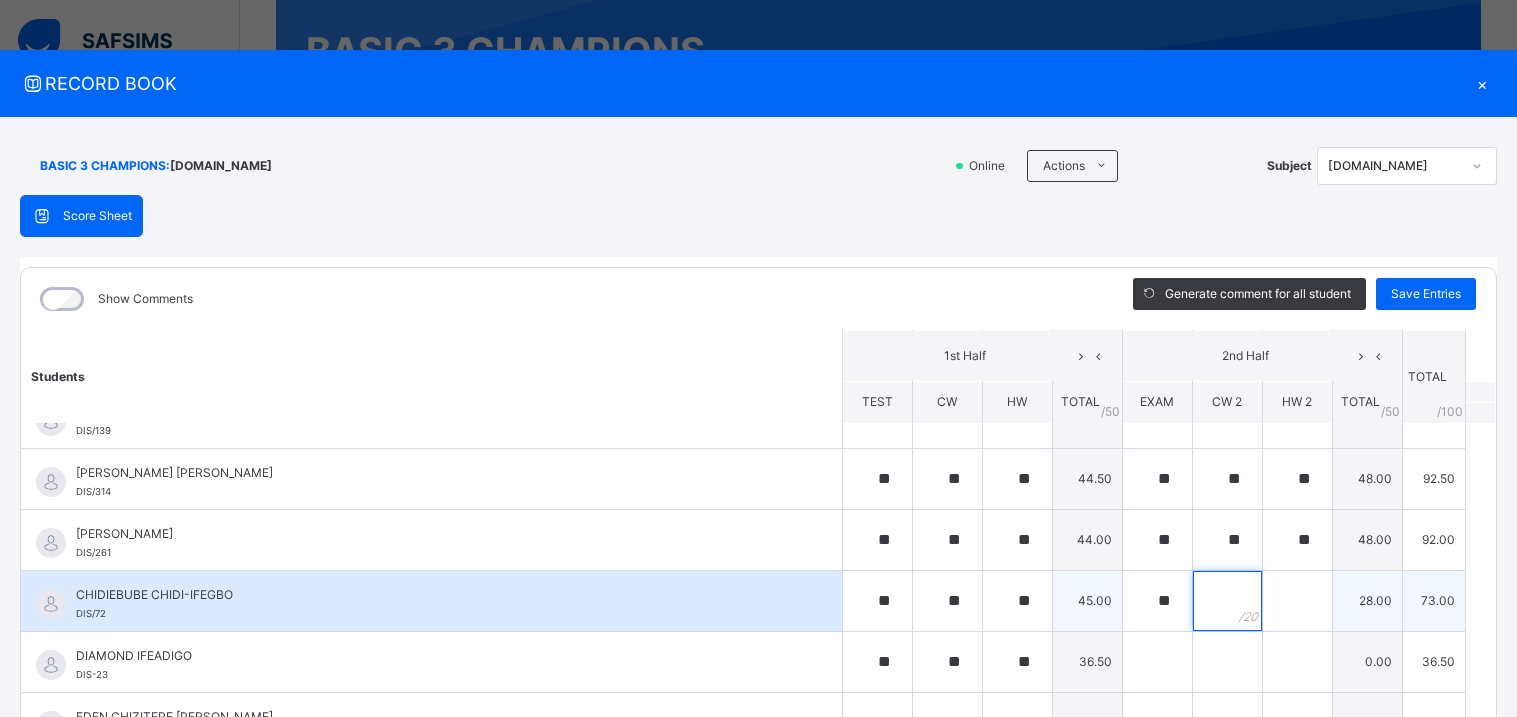 click at bounding box center [1227, 601] 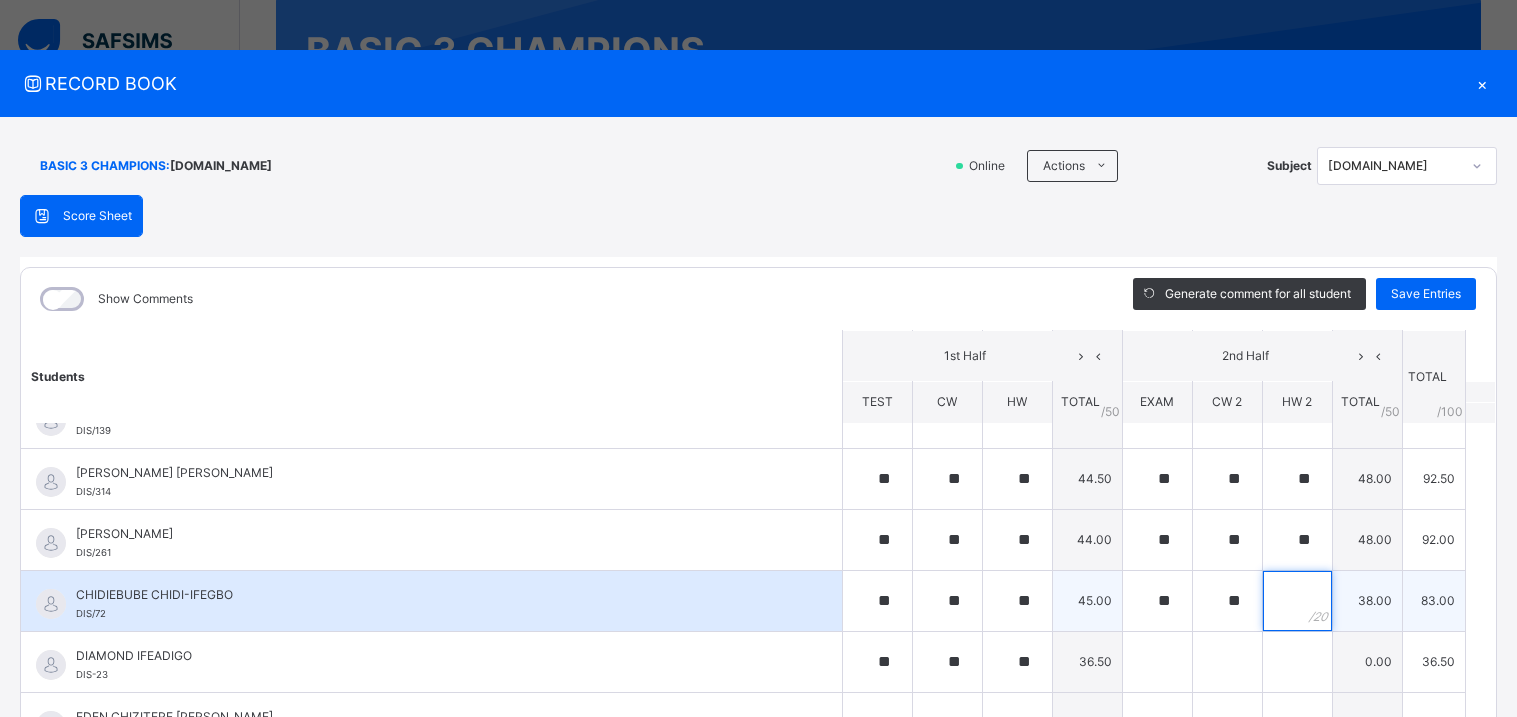 click at bounding box center [1297, 601] 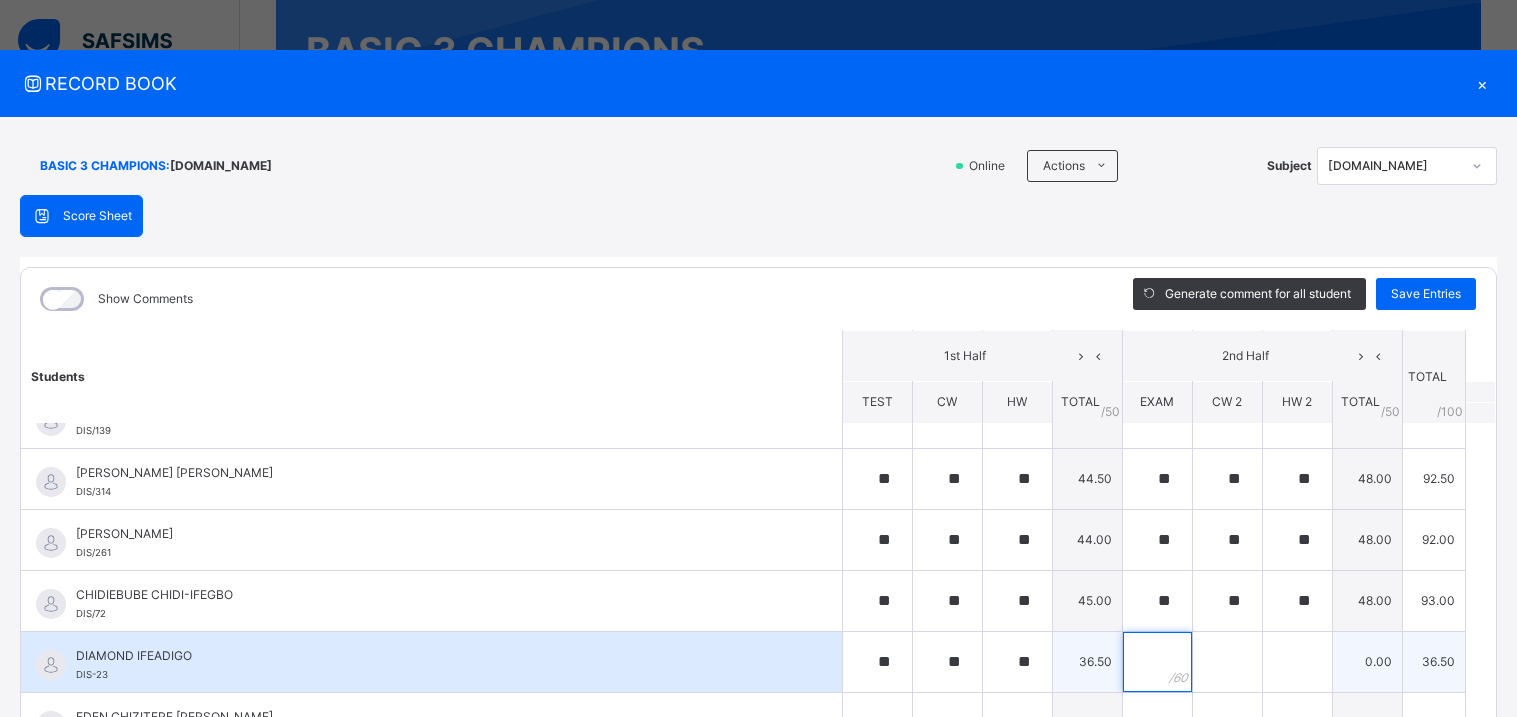 click at bounding box center [1157, 662] 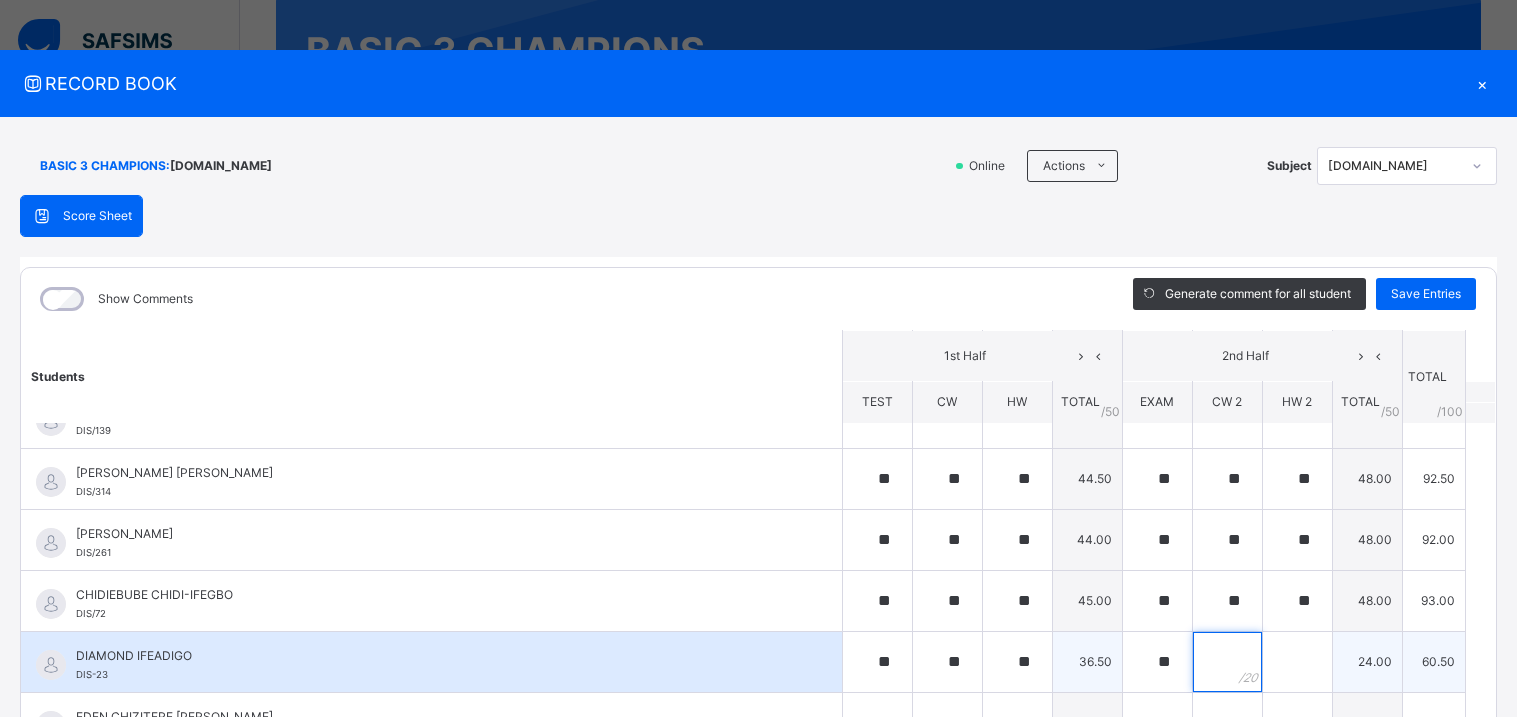 click at bounding box center (1227, 662) 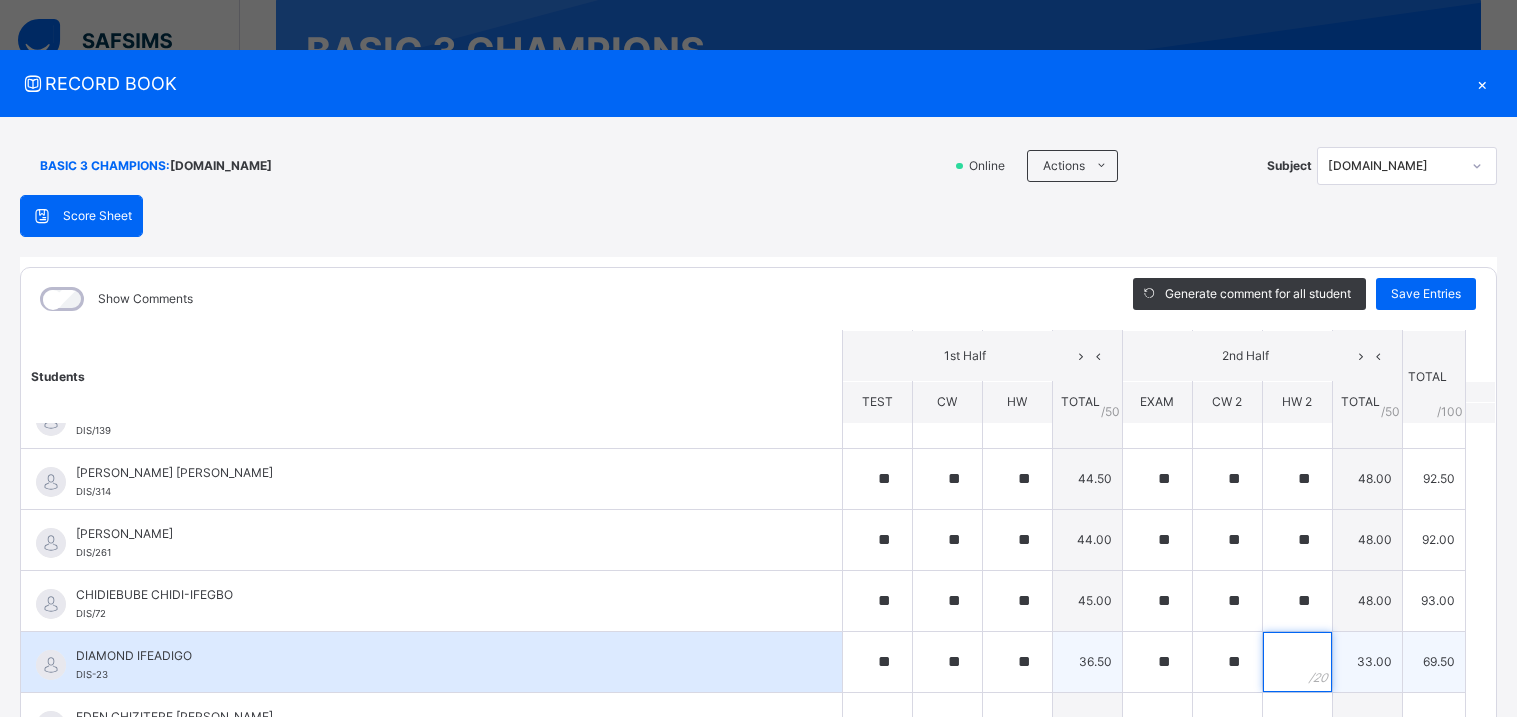 click at bounding box center (1297, 662) 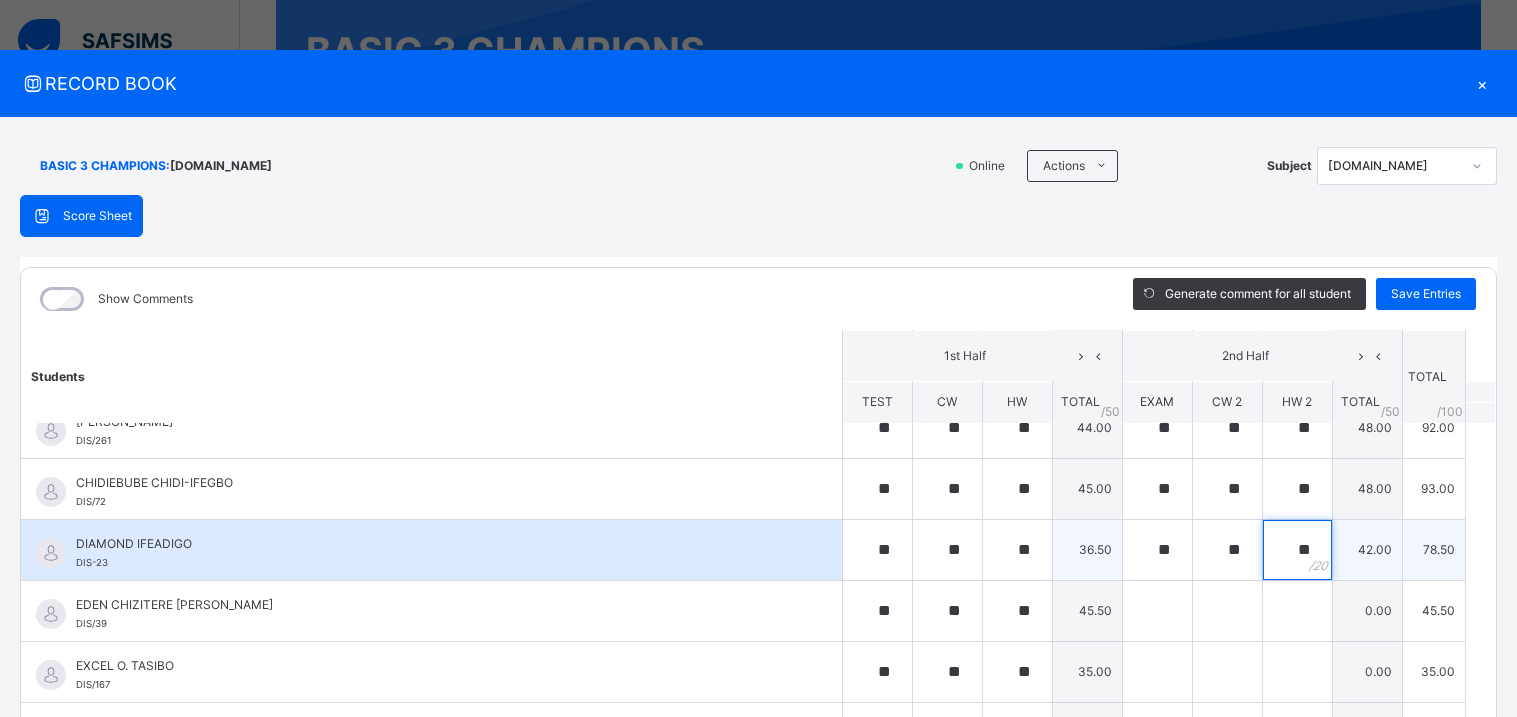 scroll, scrollTop: 278, scrollLeft: 0, axis: vertical 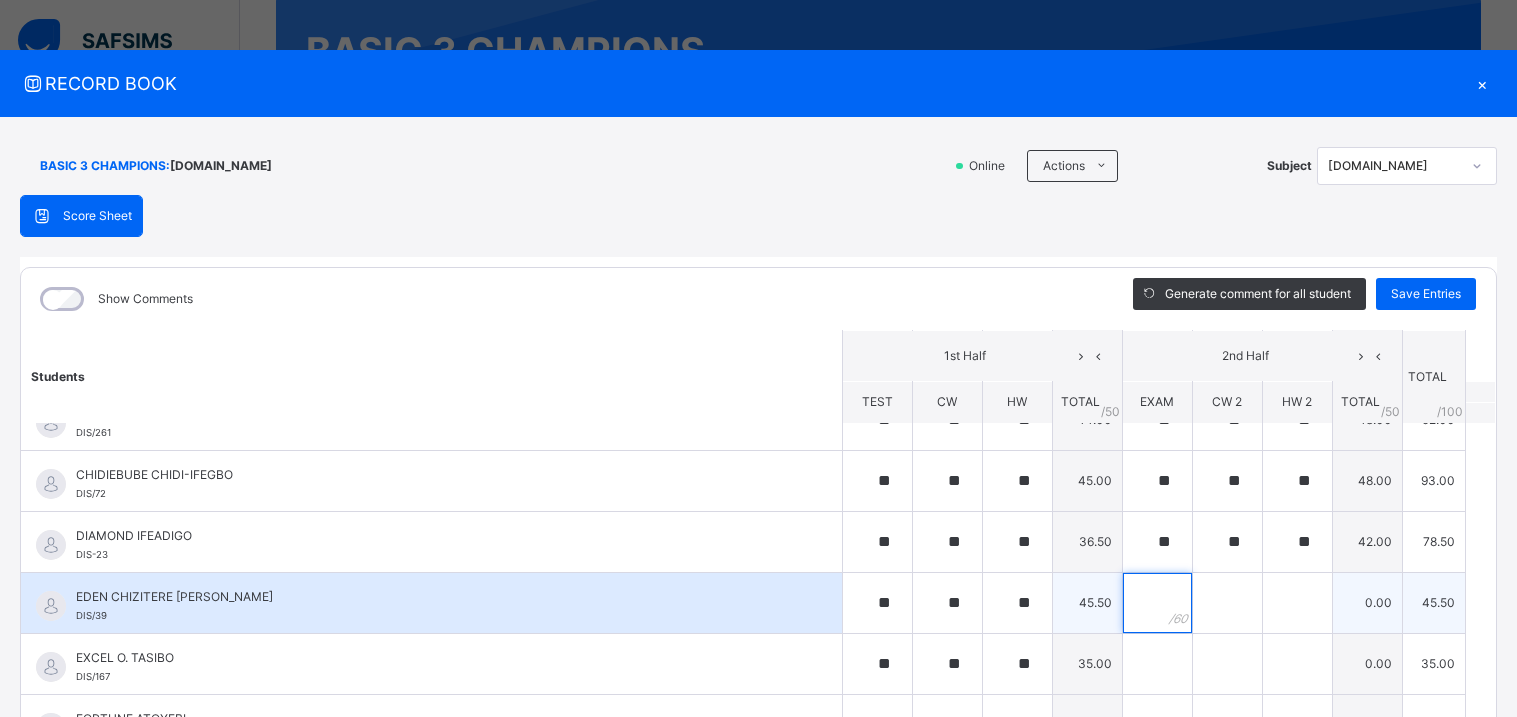 click at bounding box center (1157, 603) 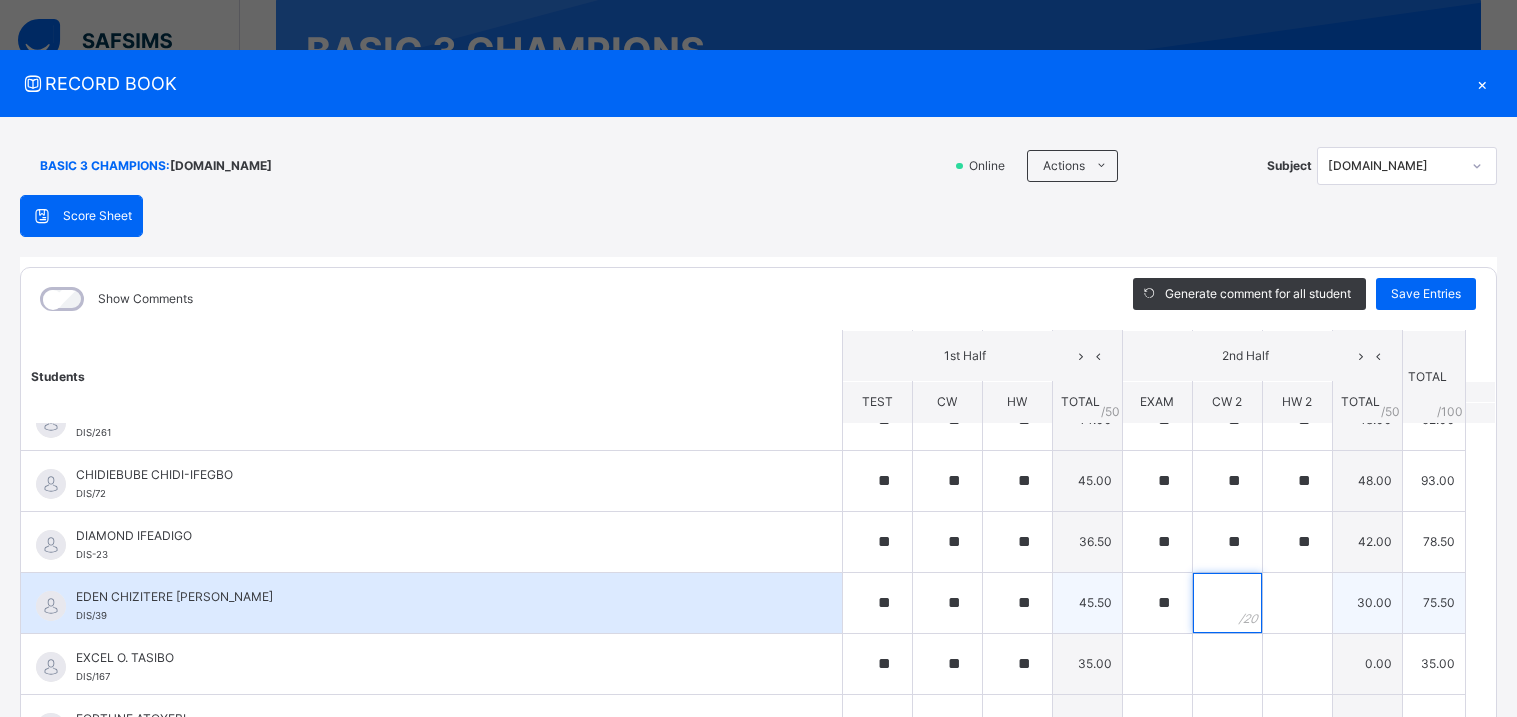 click at bounding box center [1227, 603] 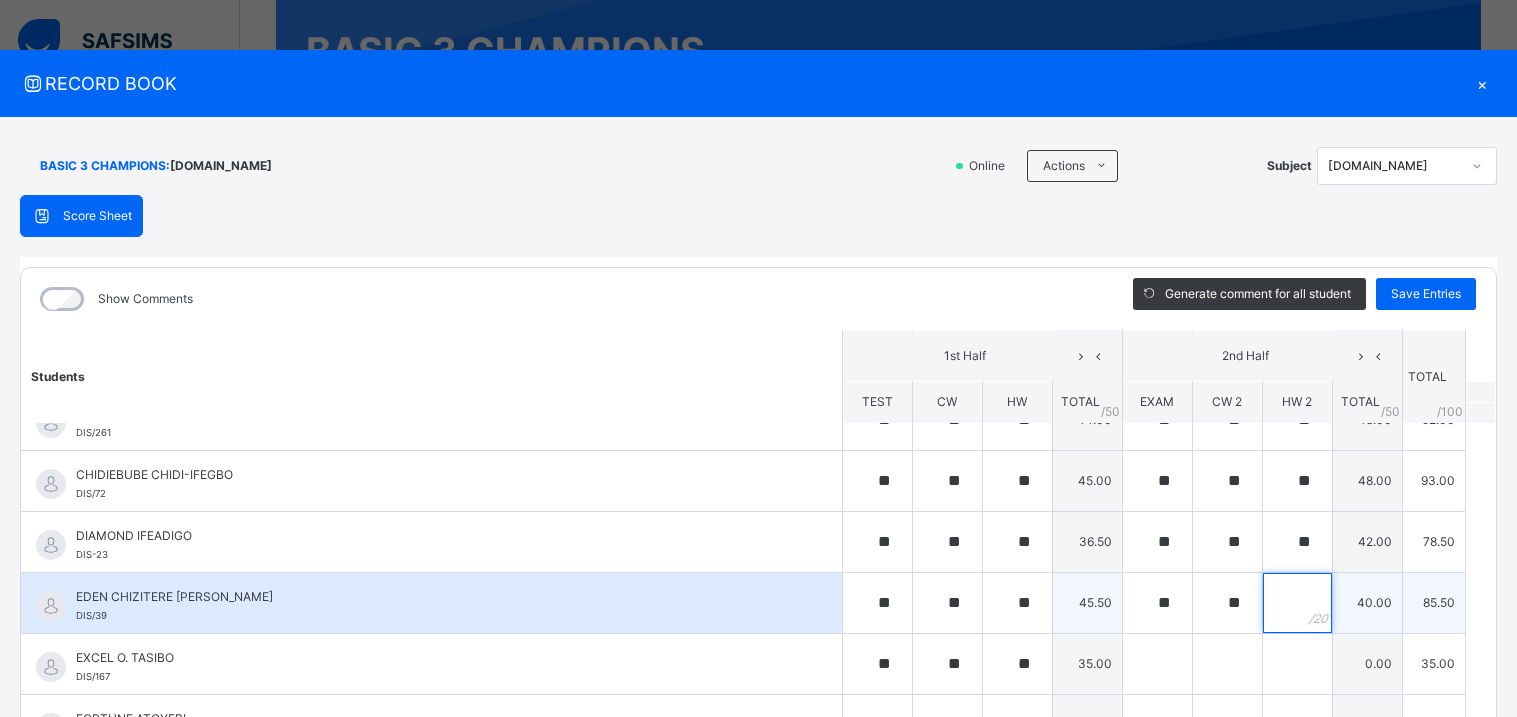 click at bounding box center [1297, 603] 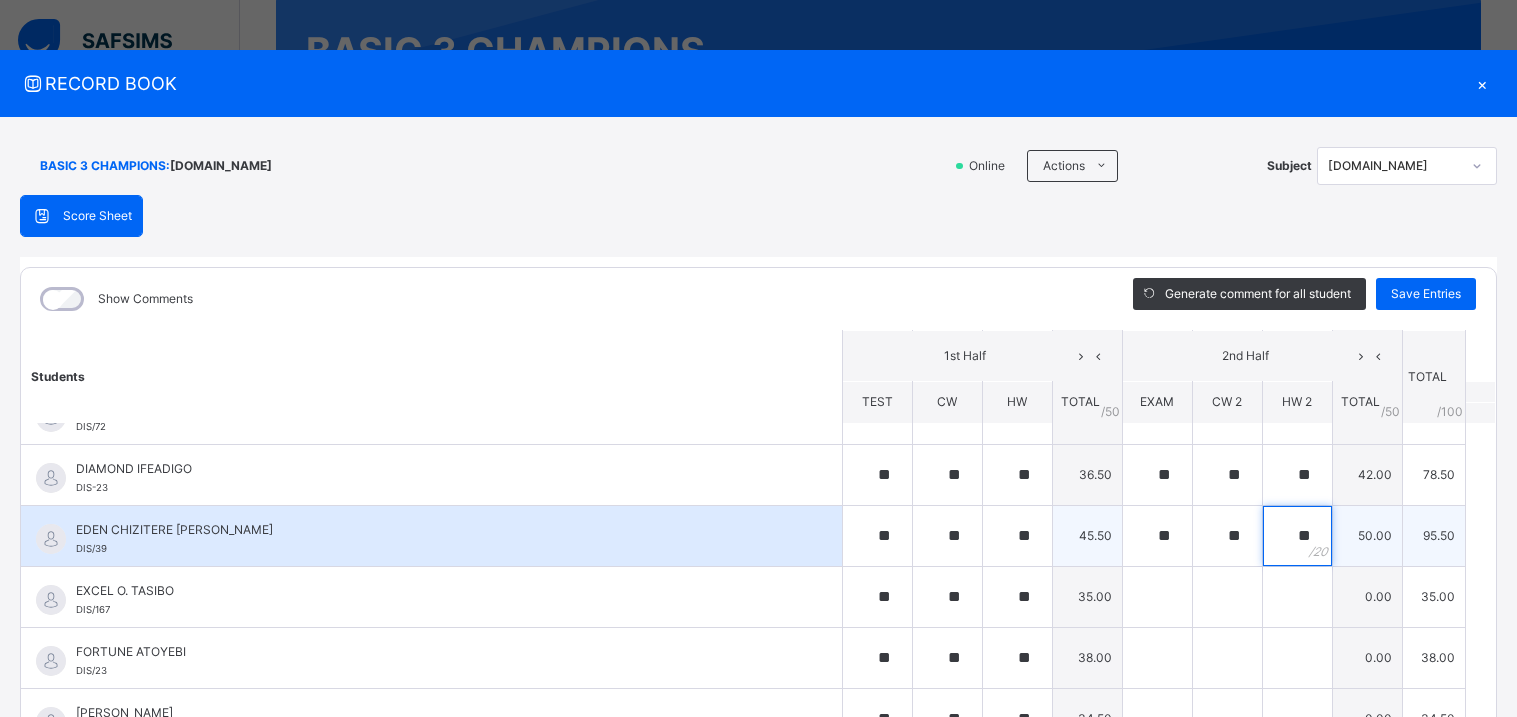 scroll, scrollTop: 354, scrollLeft: 0, axis: vertical 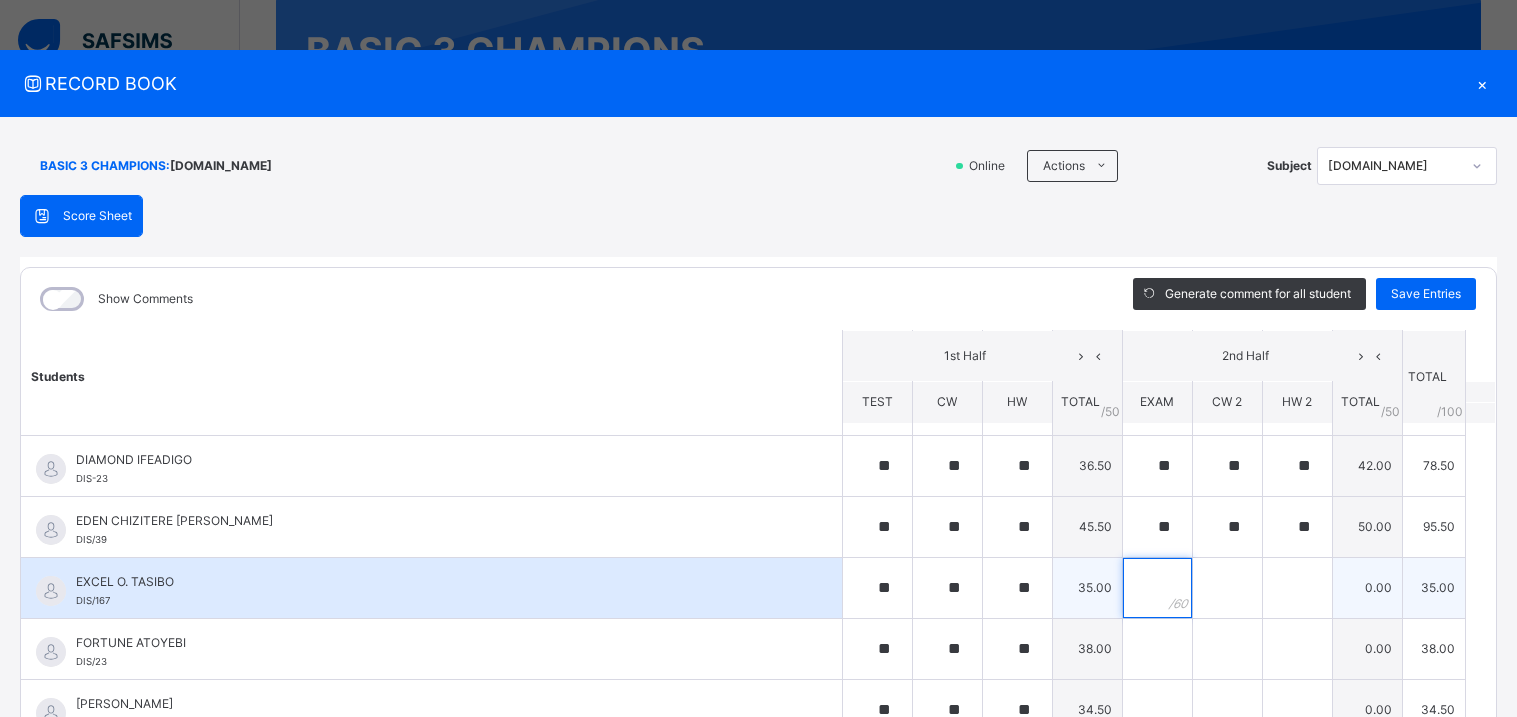click at bounding box center [1157, 588] 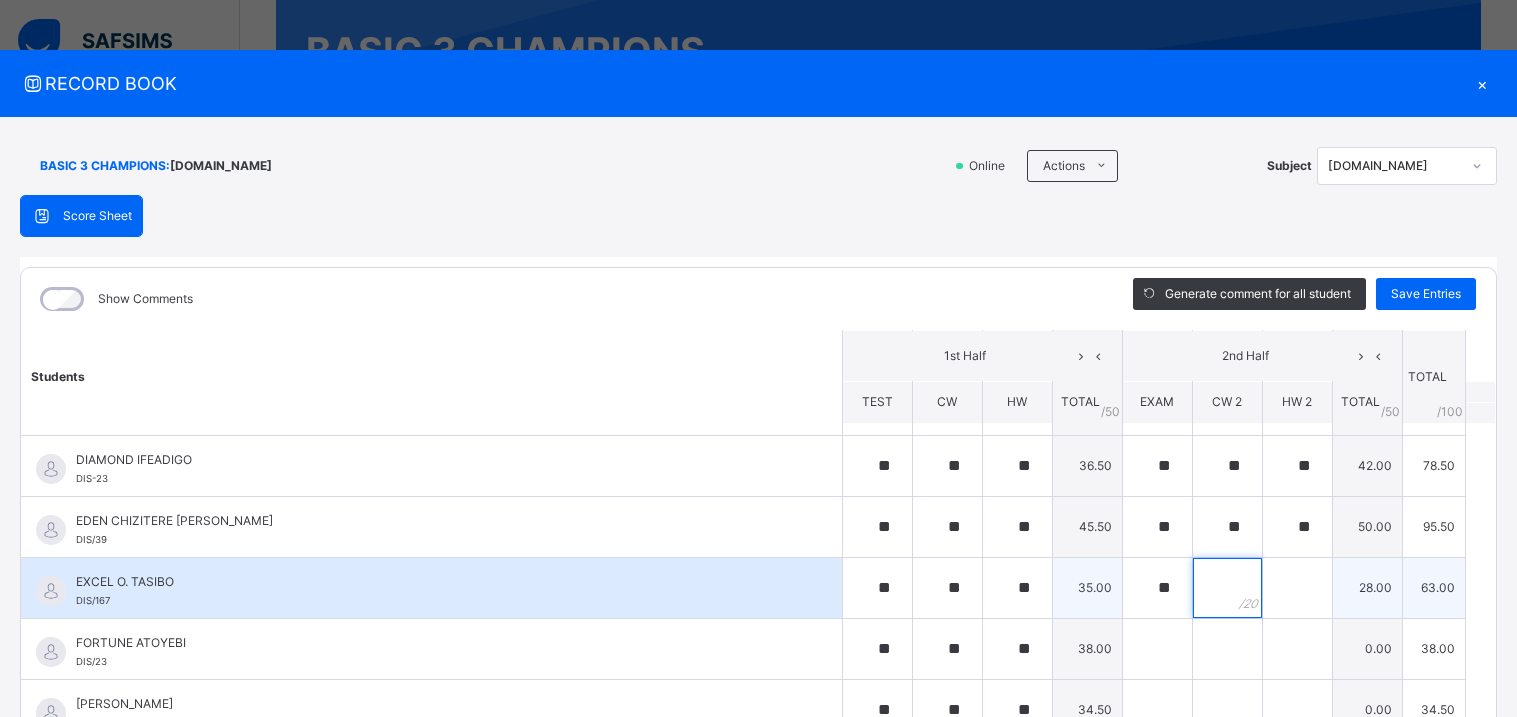 click at bounding box center [1227, 588] 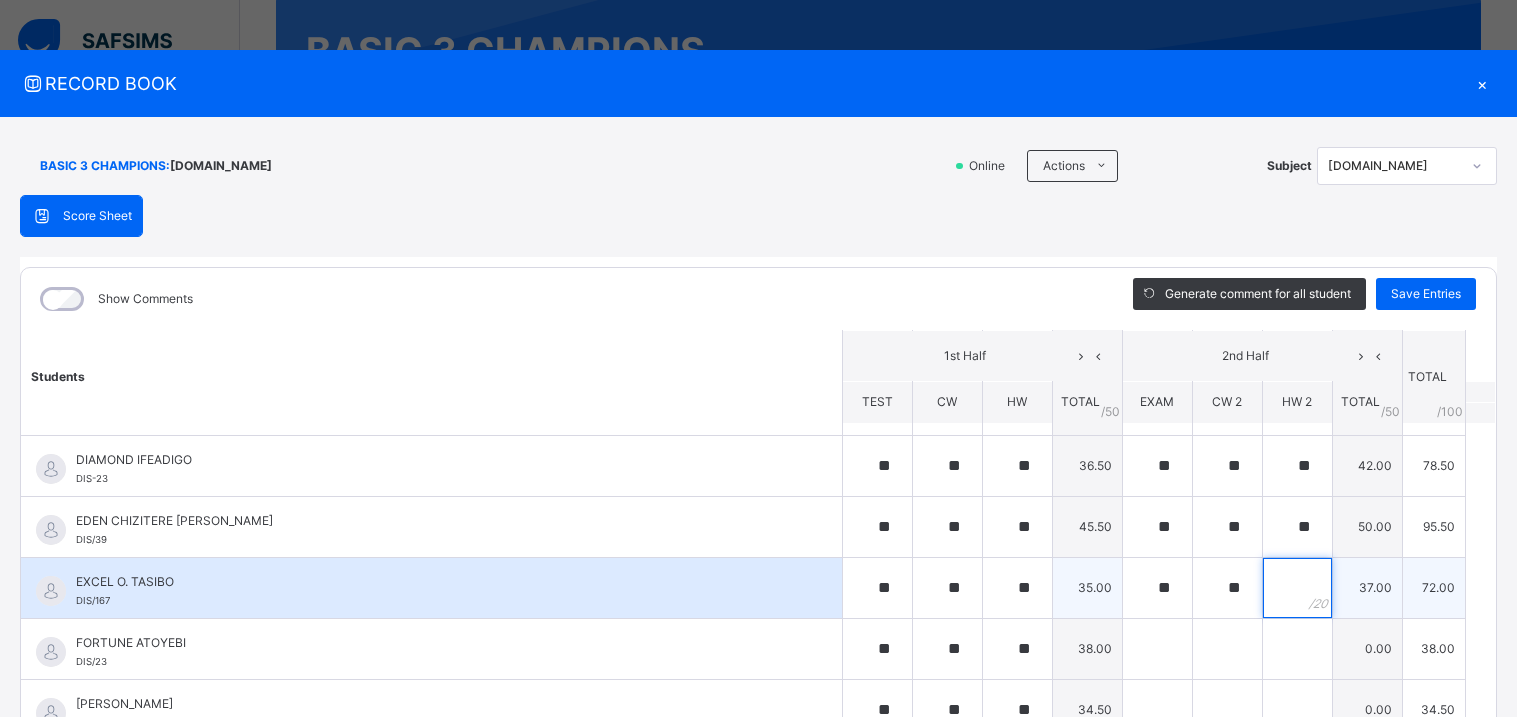 click at bounding box center [1297, 588] 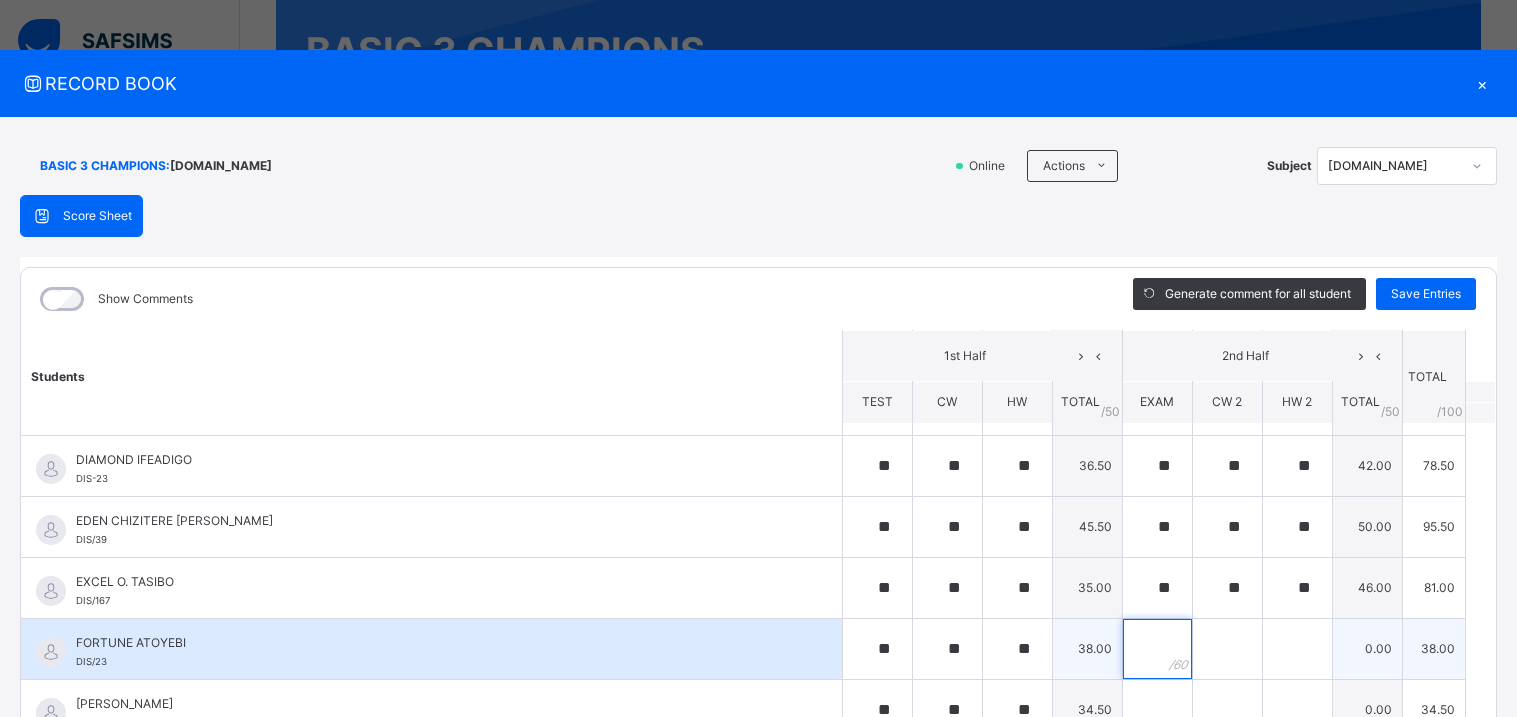 click at bounding box center [1157, 649] 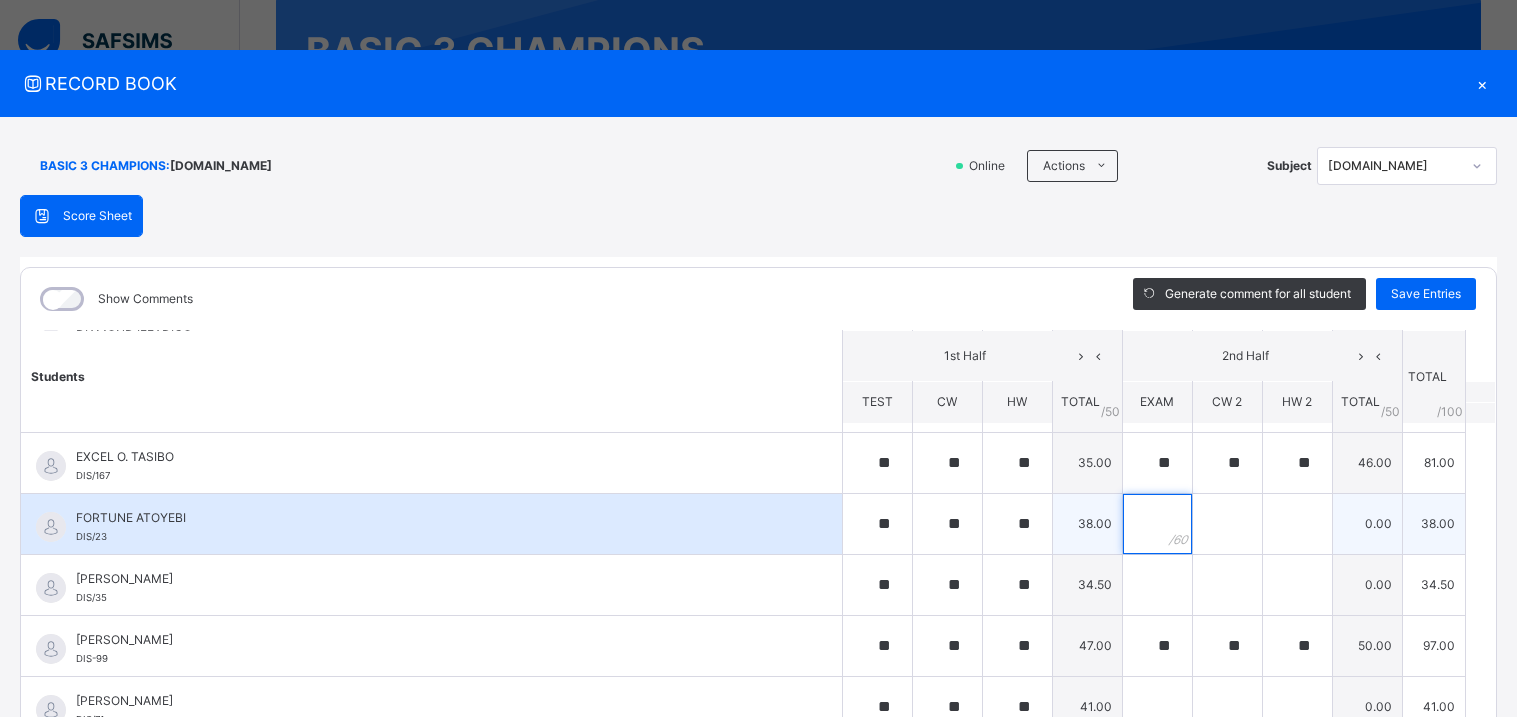 scroll, scrollTop: 483, scrollLeft: 0, axis: vertical 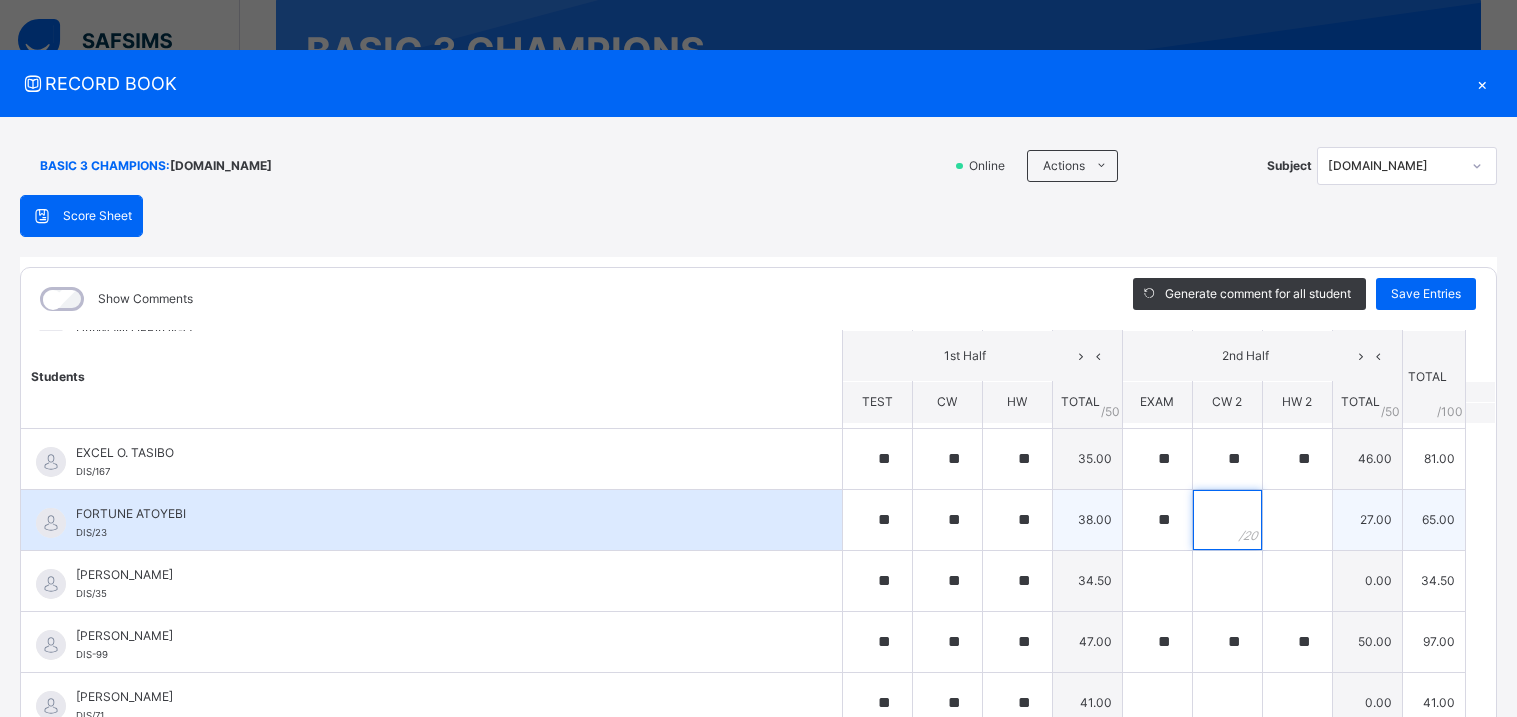click at bounding box center (1227, 520) 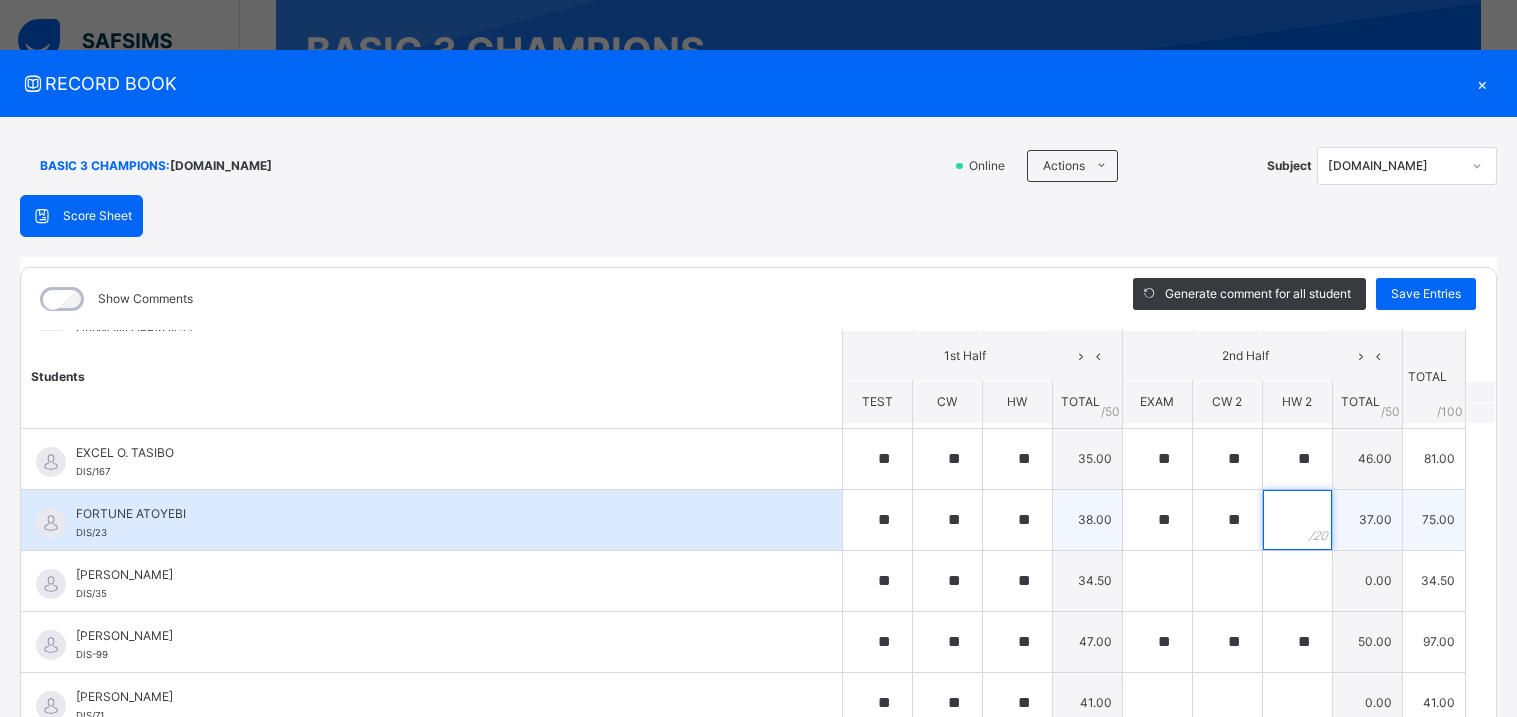click at bounding box center [1297, 520] 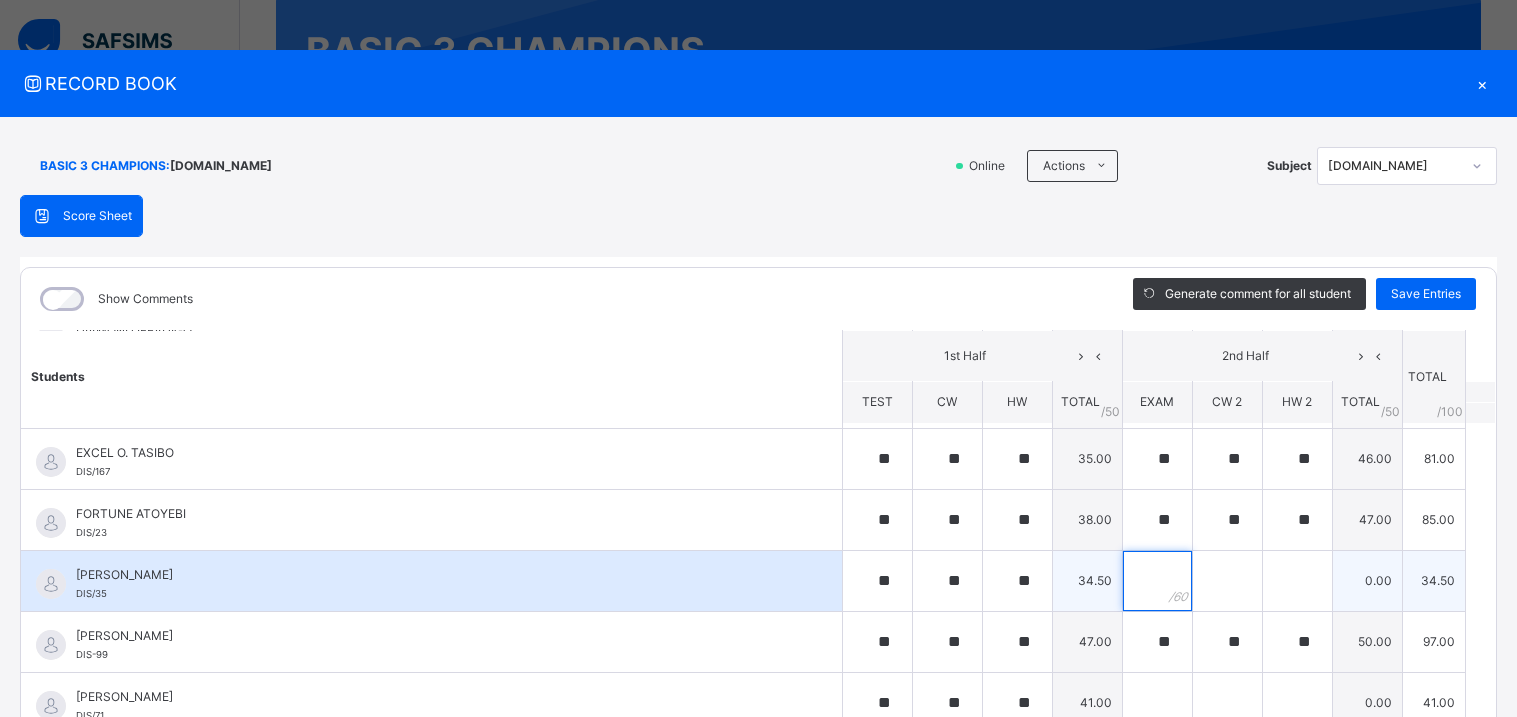 click at bounding box center (1157, 581) 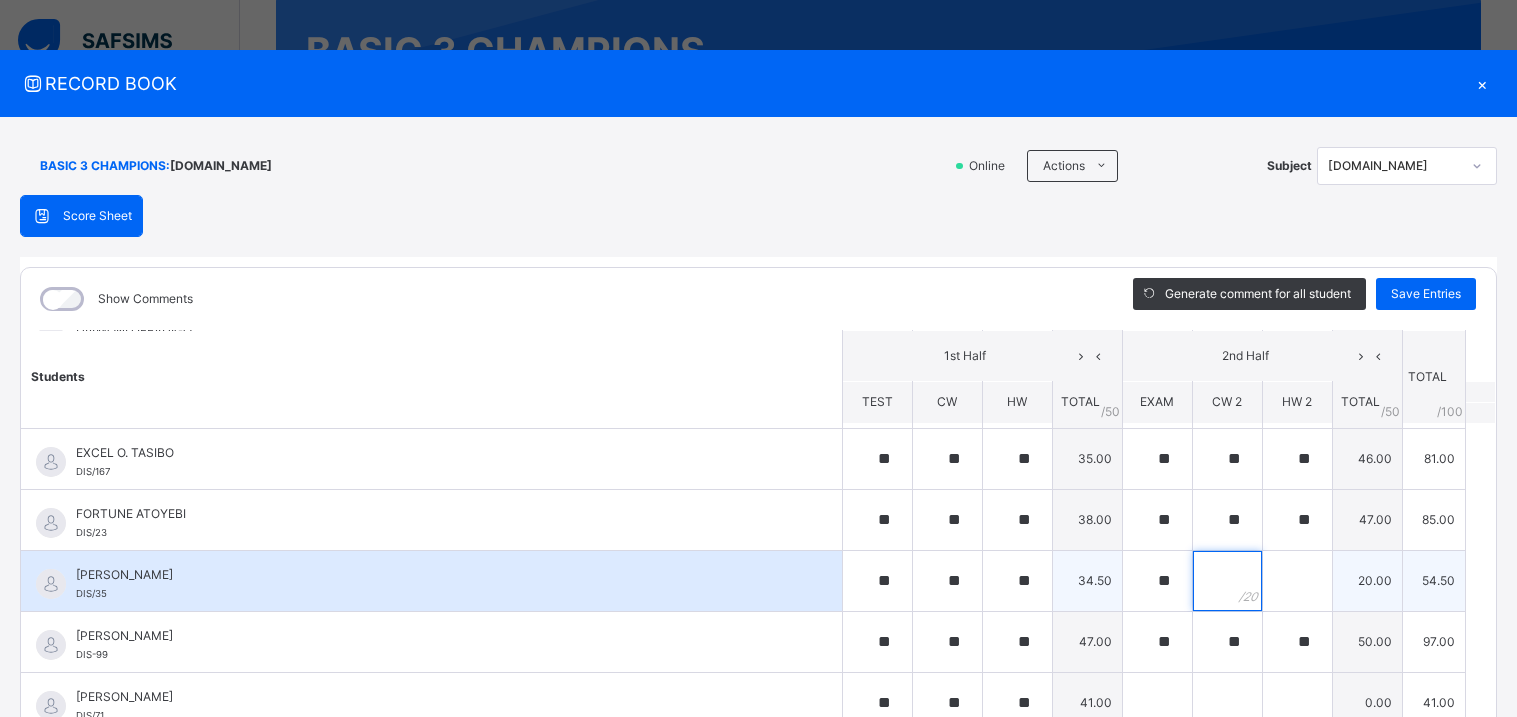 click at bounding box center [1227, 581] 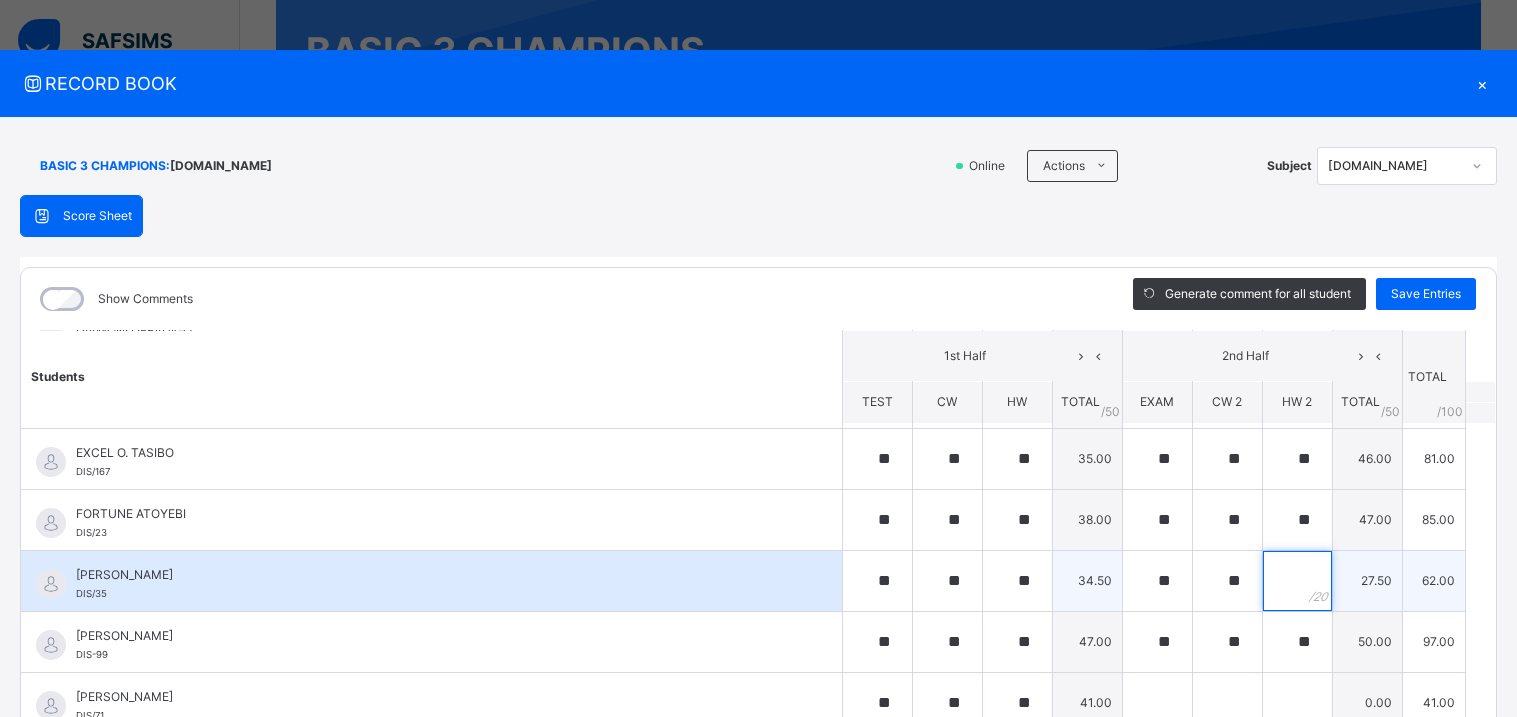 click at bounding box center (1297, 581) 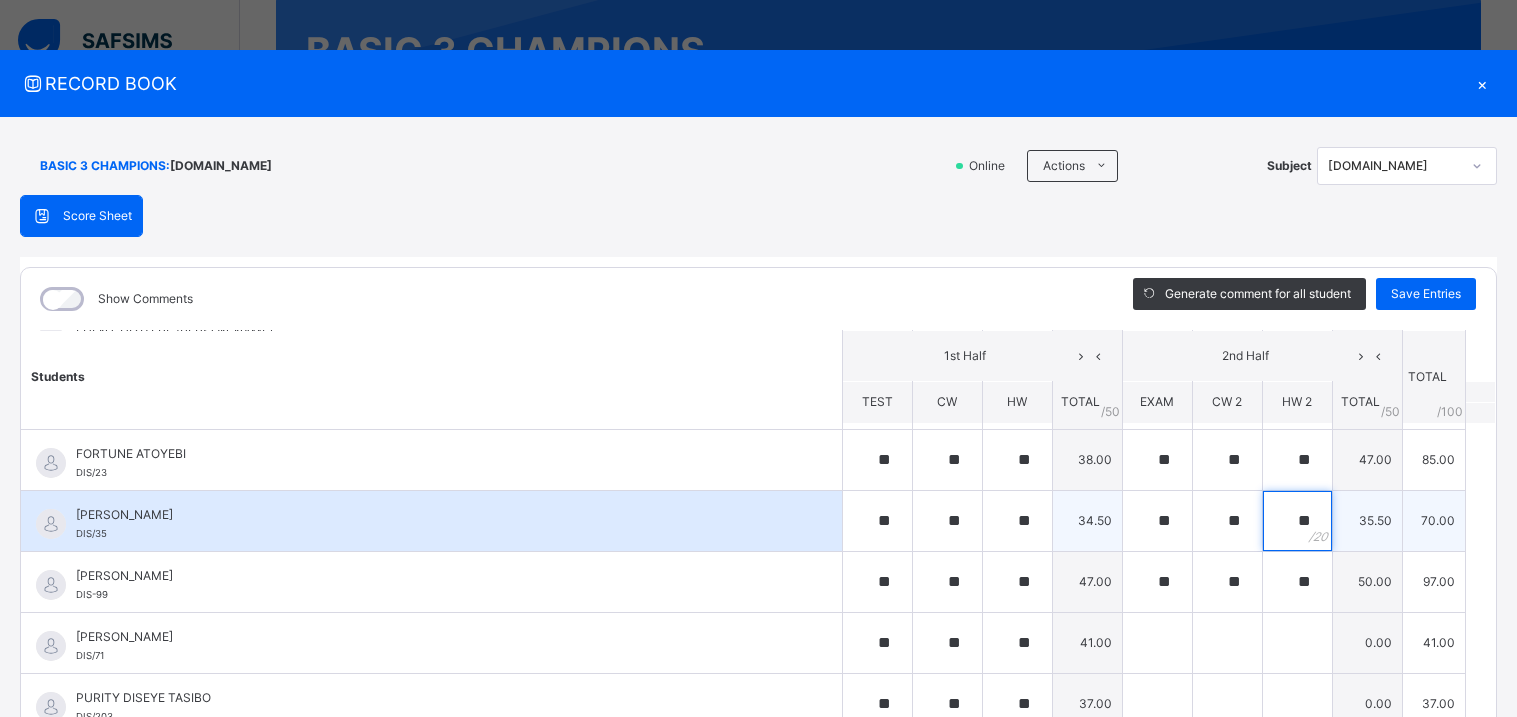 scroll, scrollTop: 551, scrollLeft: 0, axis: vertical 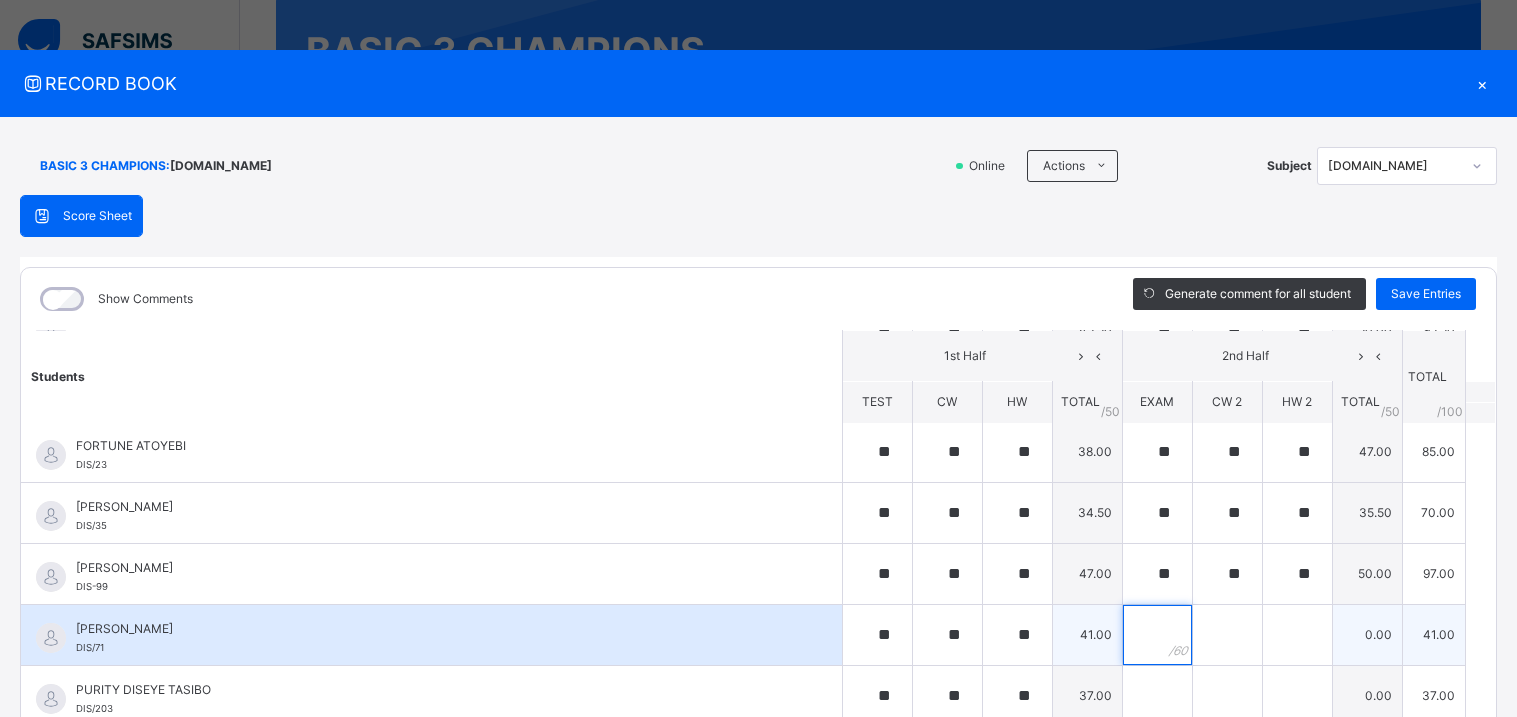 click at bounding box center [1157, 635] 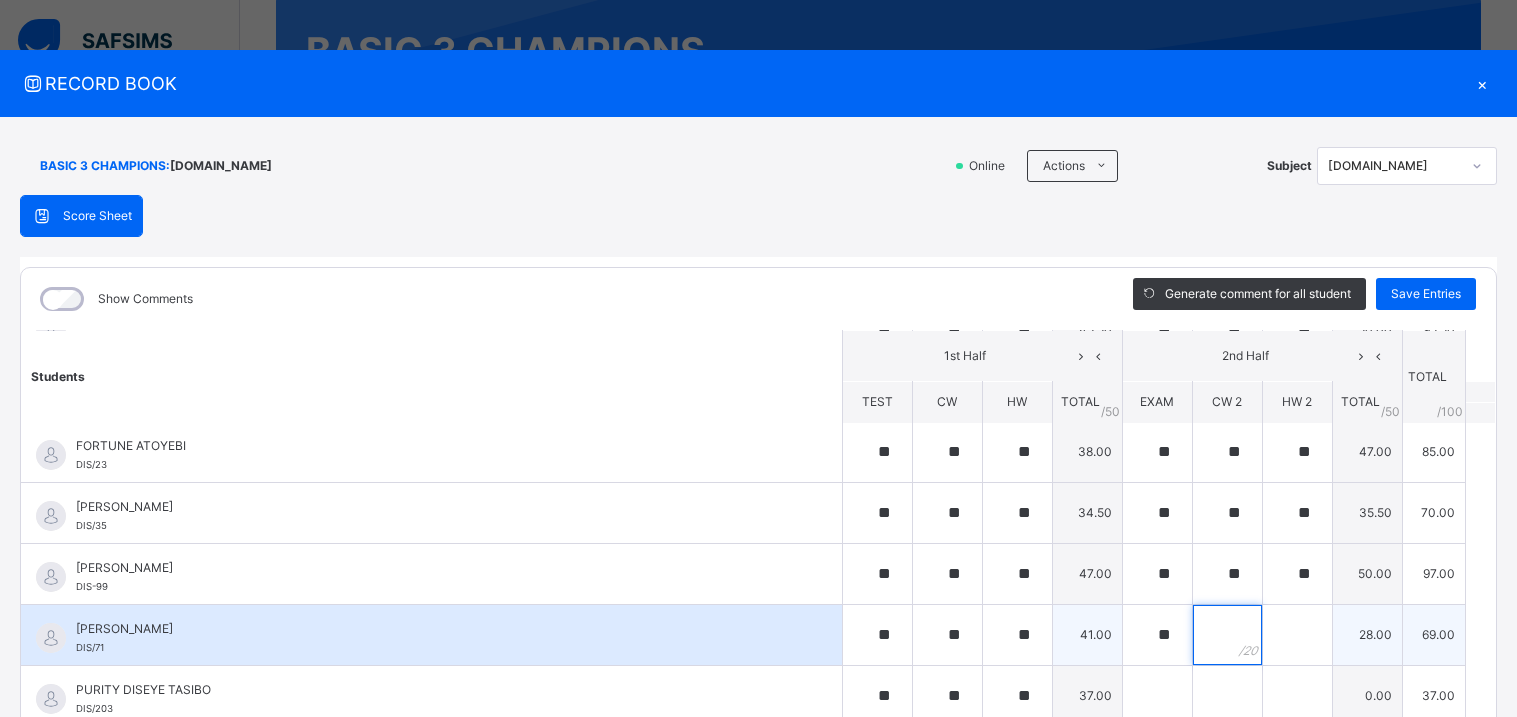 click at bounding box center [1227, 635] 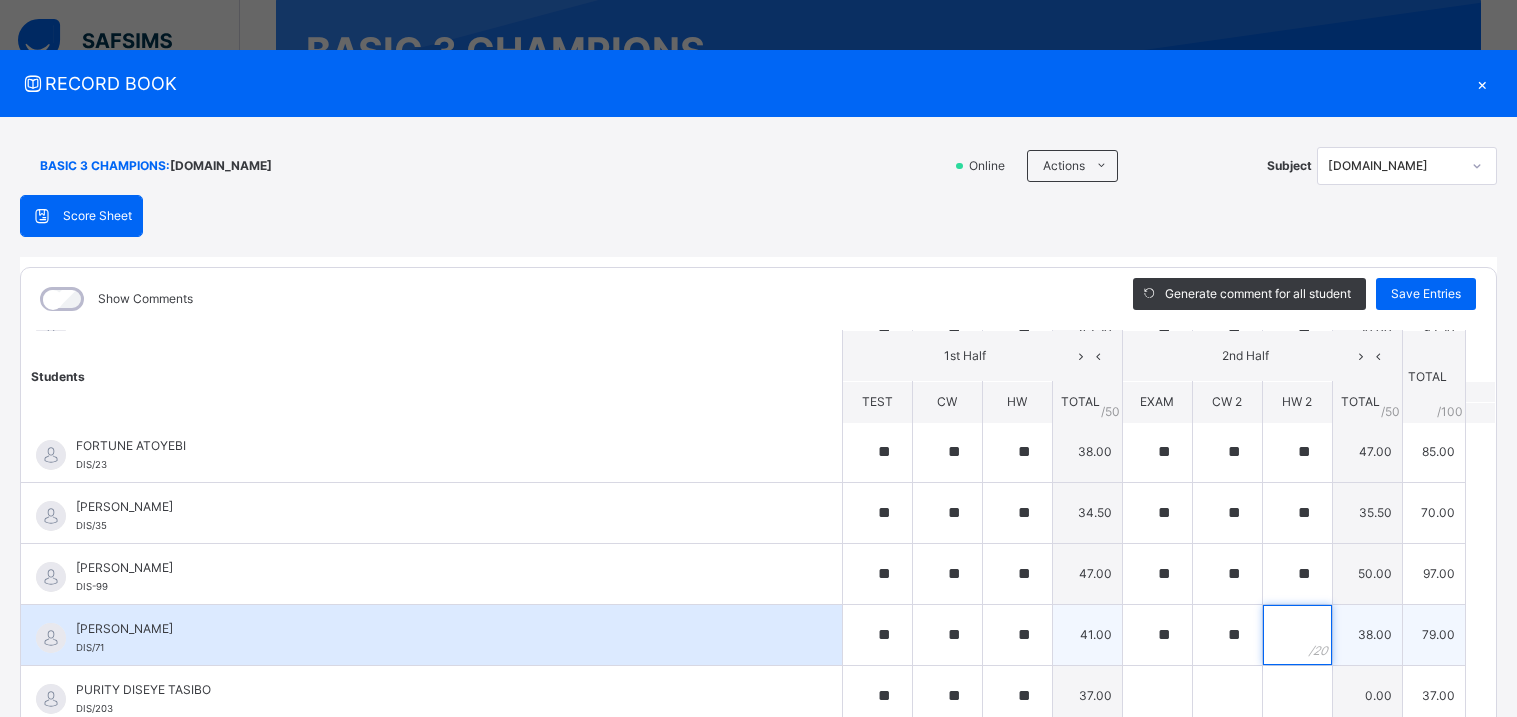 click at bounding box center [1297, 635] 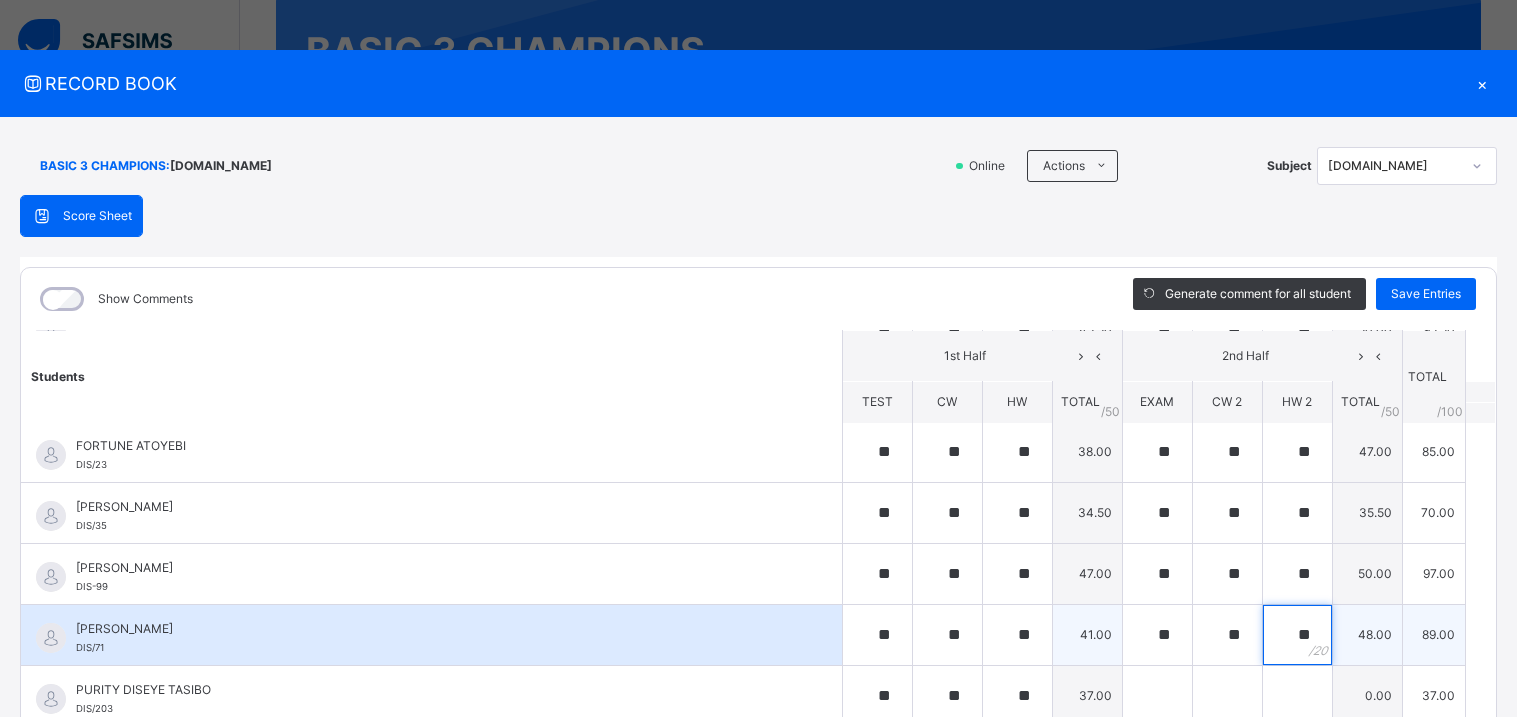 scroll, scrollTop: 570, scrollLeft: 0, axis: vertical 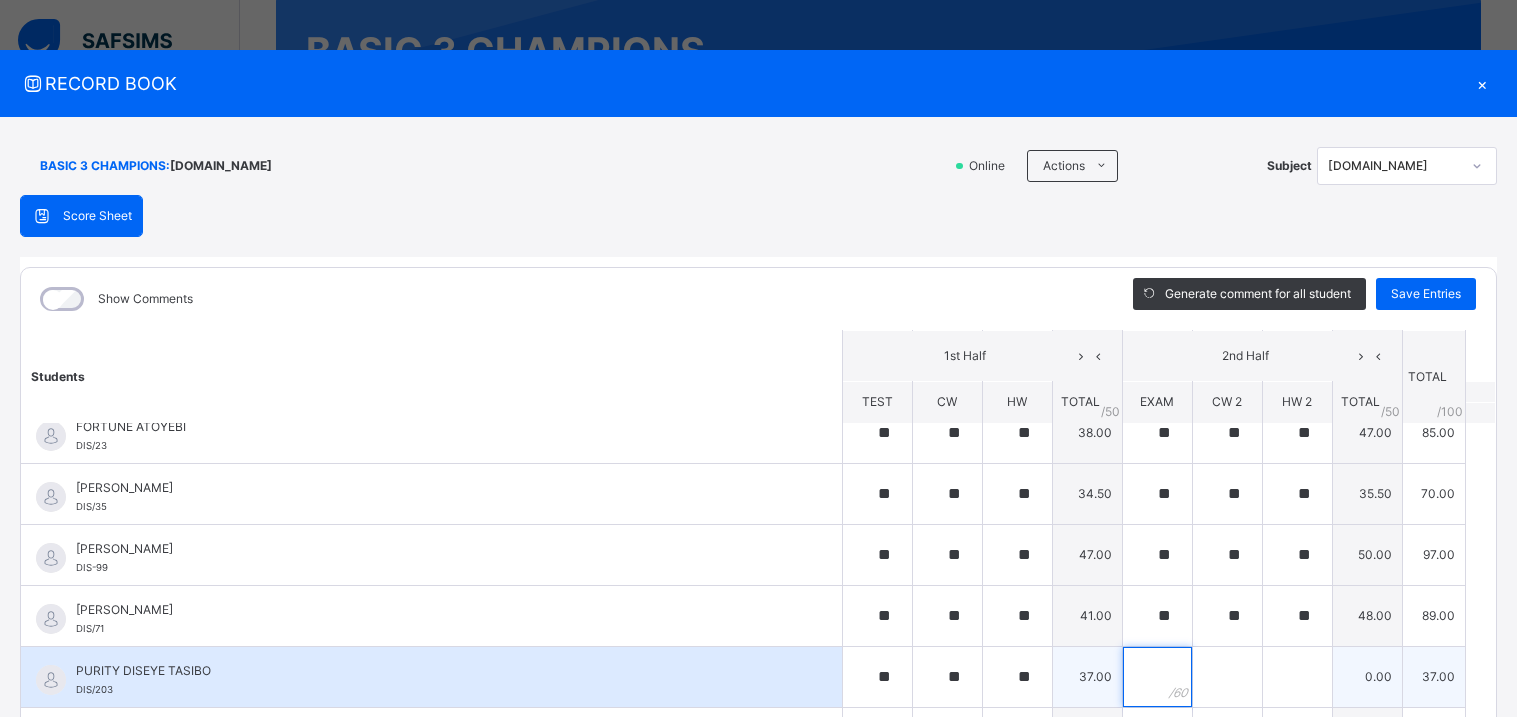 click at bounding box center [1157, 677] 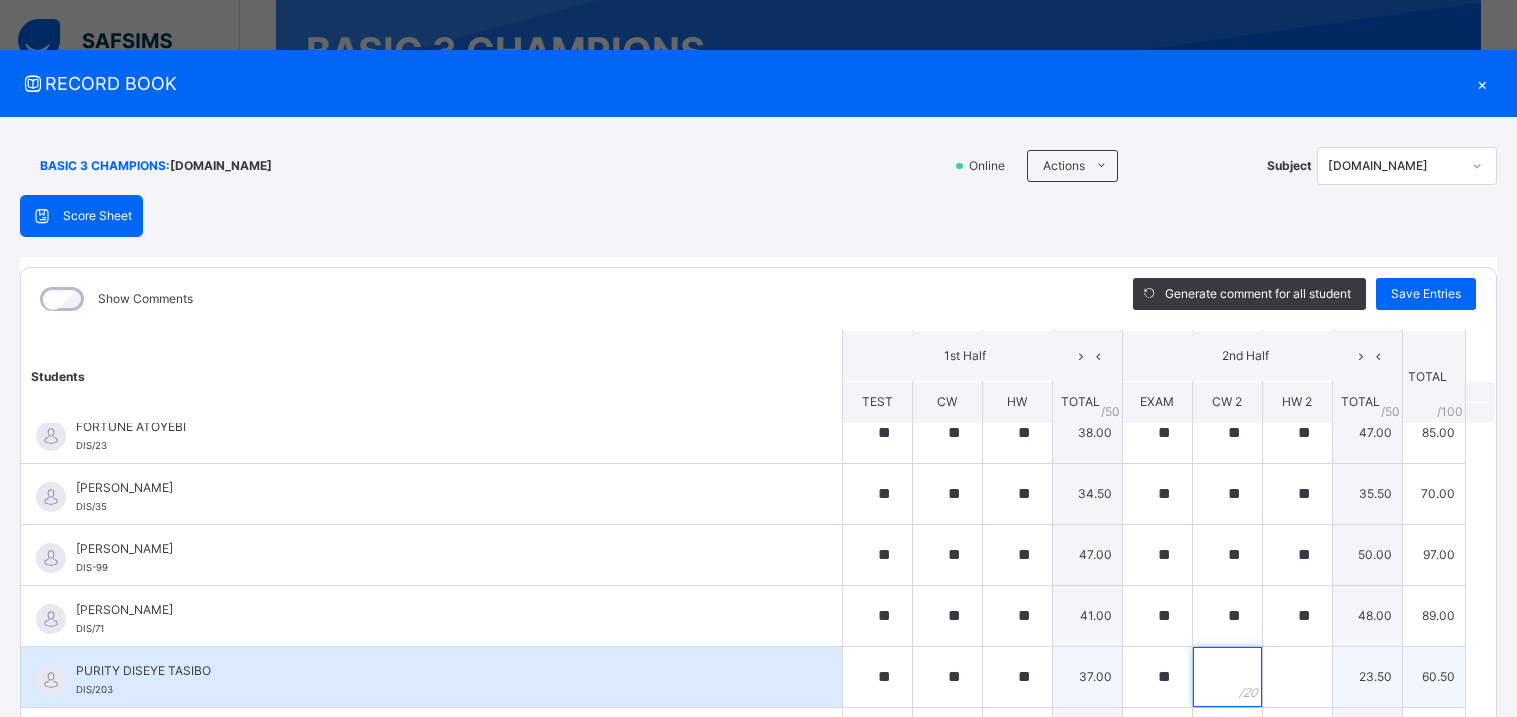 click at bounding box center (1227, 677) 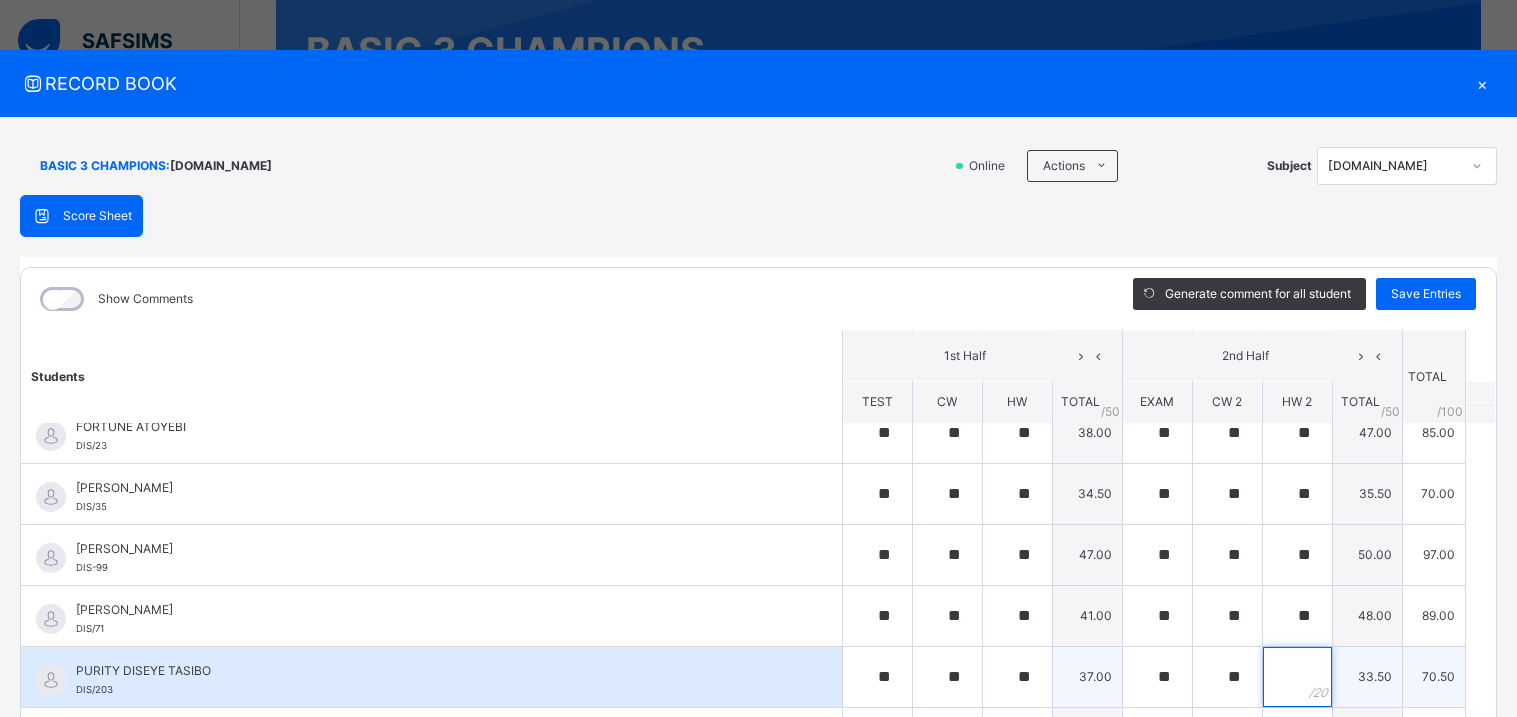 click at bounding box center [1297, 677] 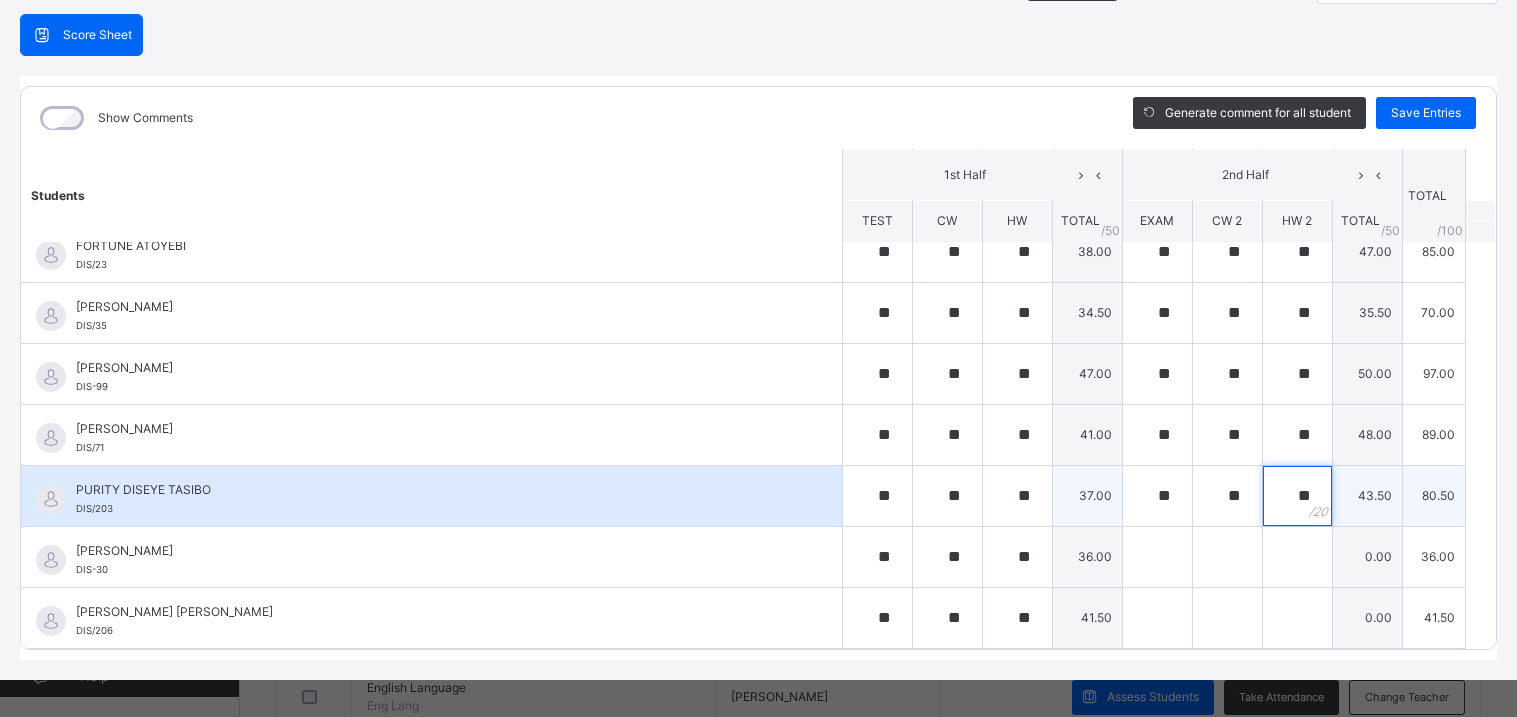scroll, scrollTop: 186, scrollLeft: 0, axis: vertical 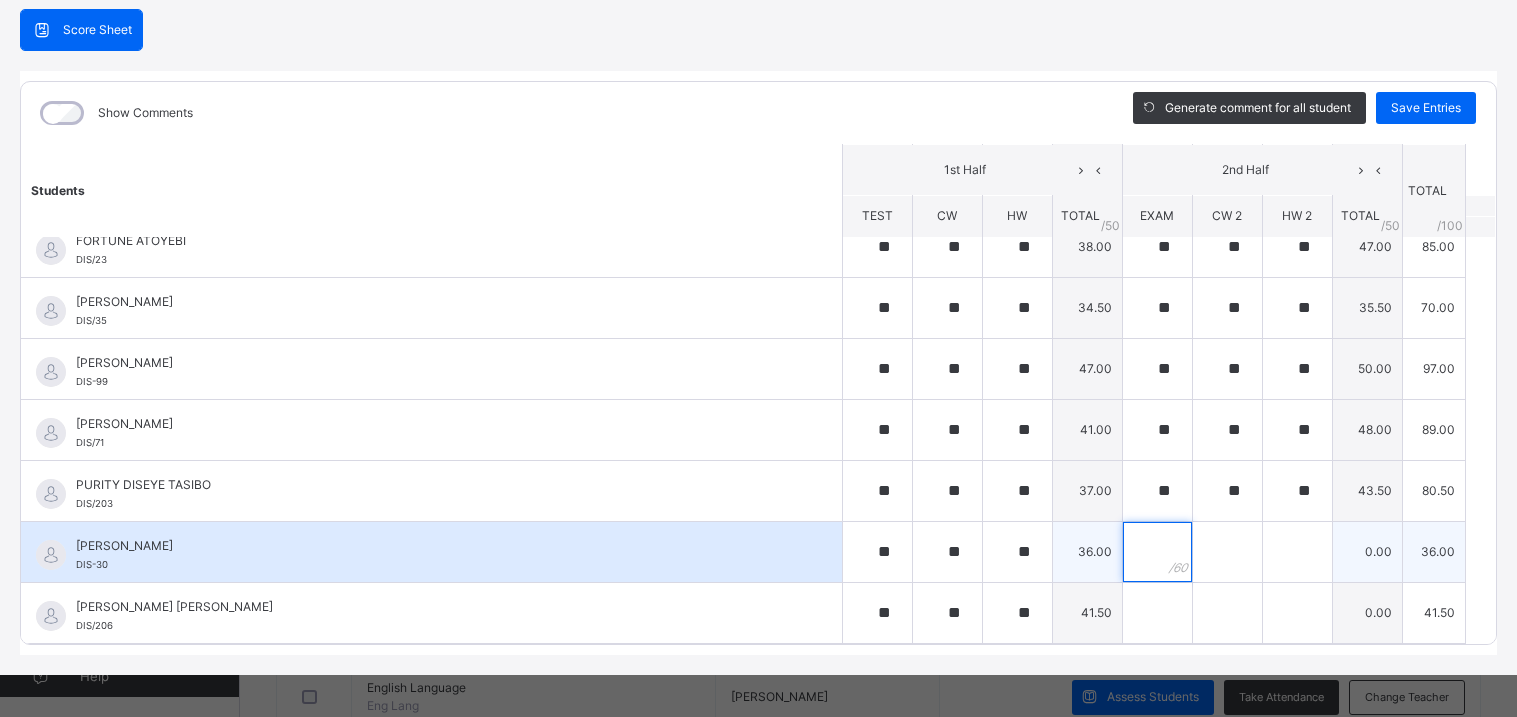 click at bounding box center [1157, 552] 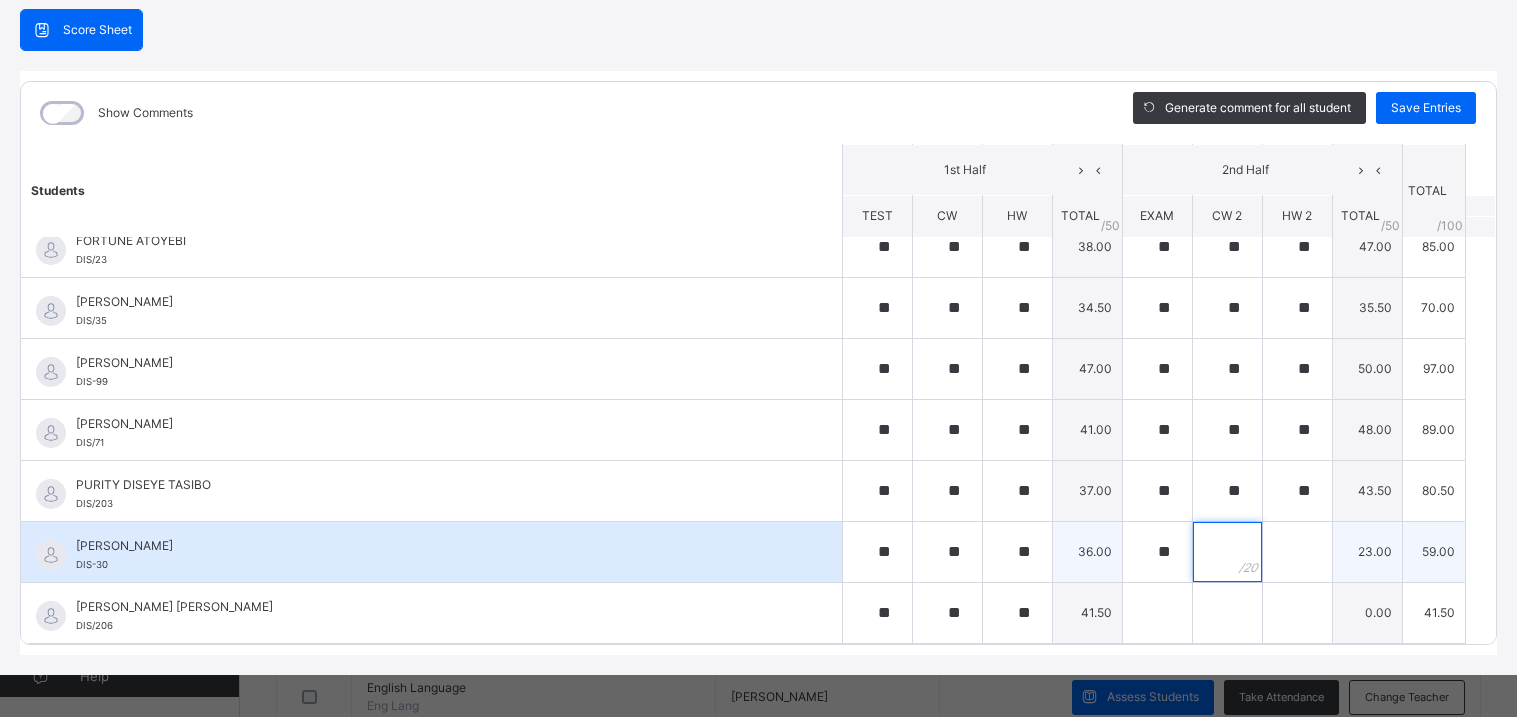 click at bounding box center [1227, 552] 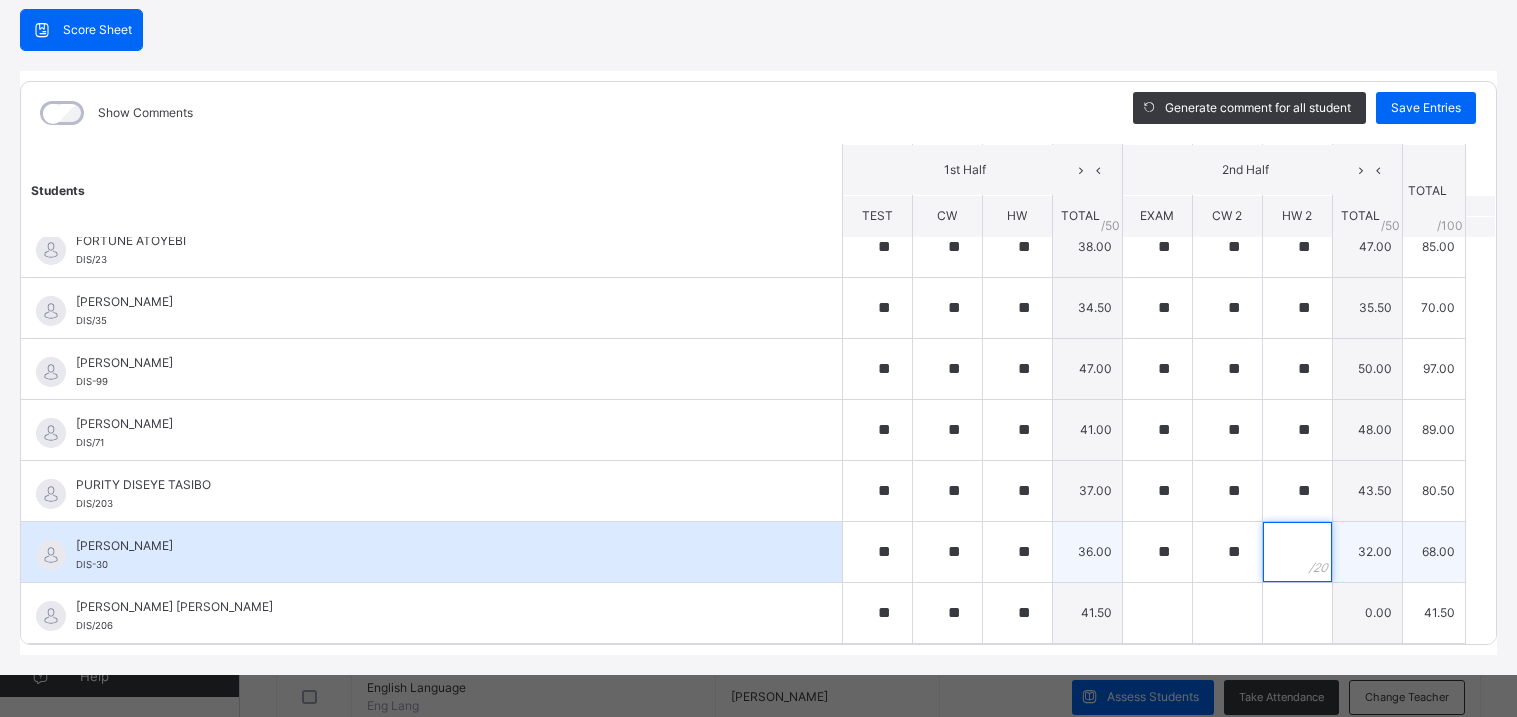 click at bounding box center [1297, 552] 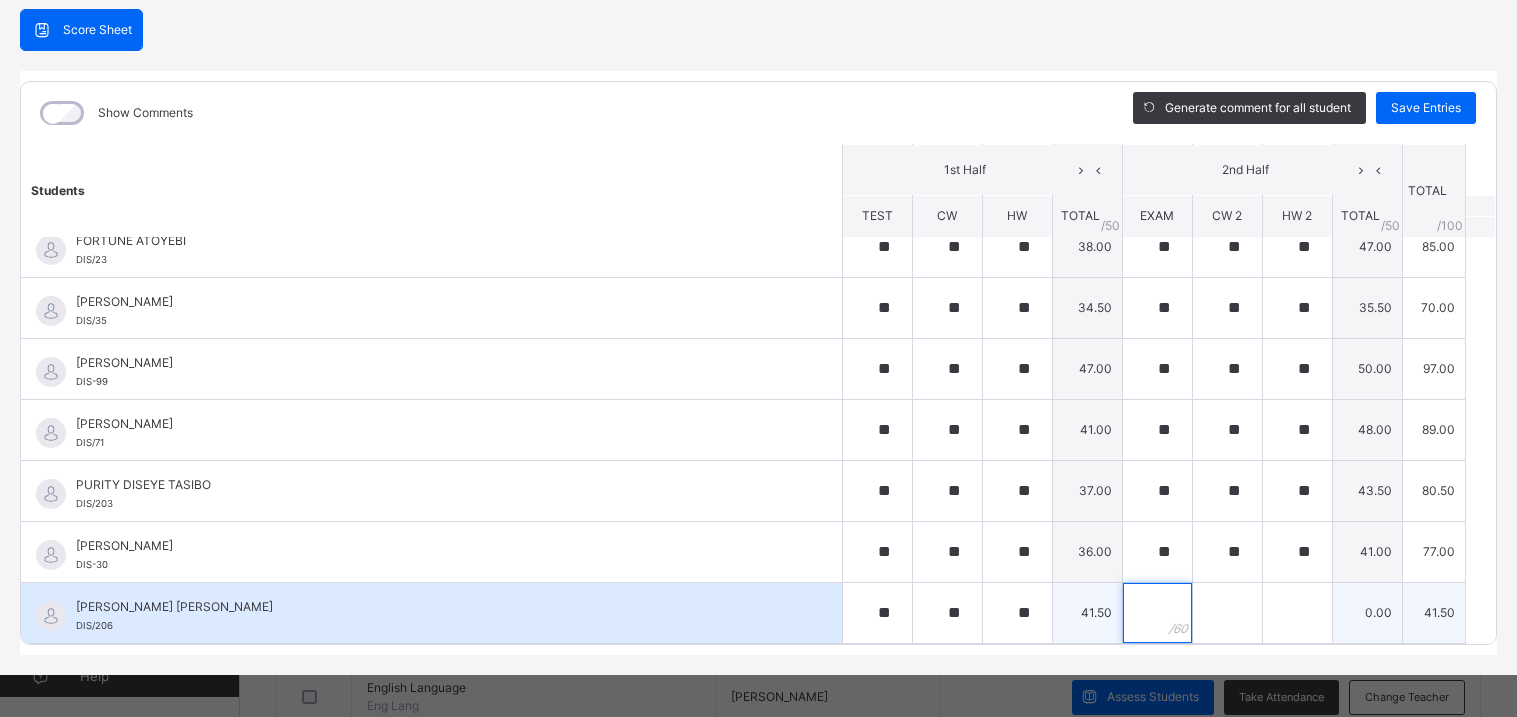click at bounding box center (1157, 613) 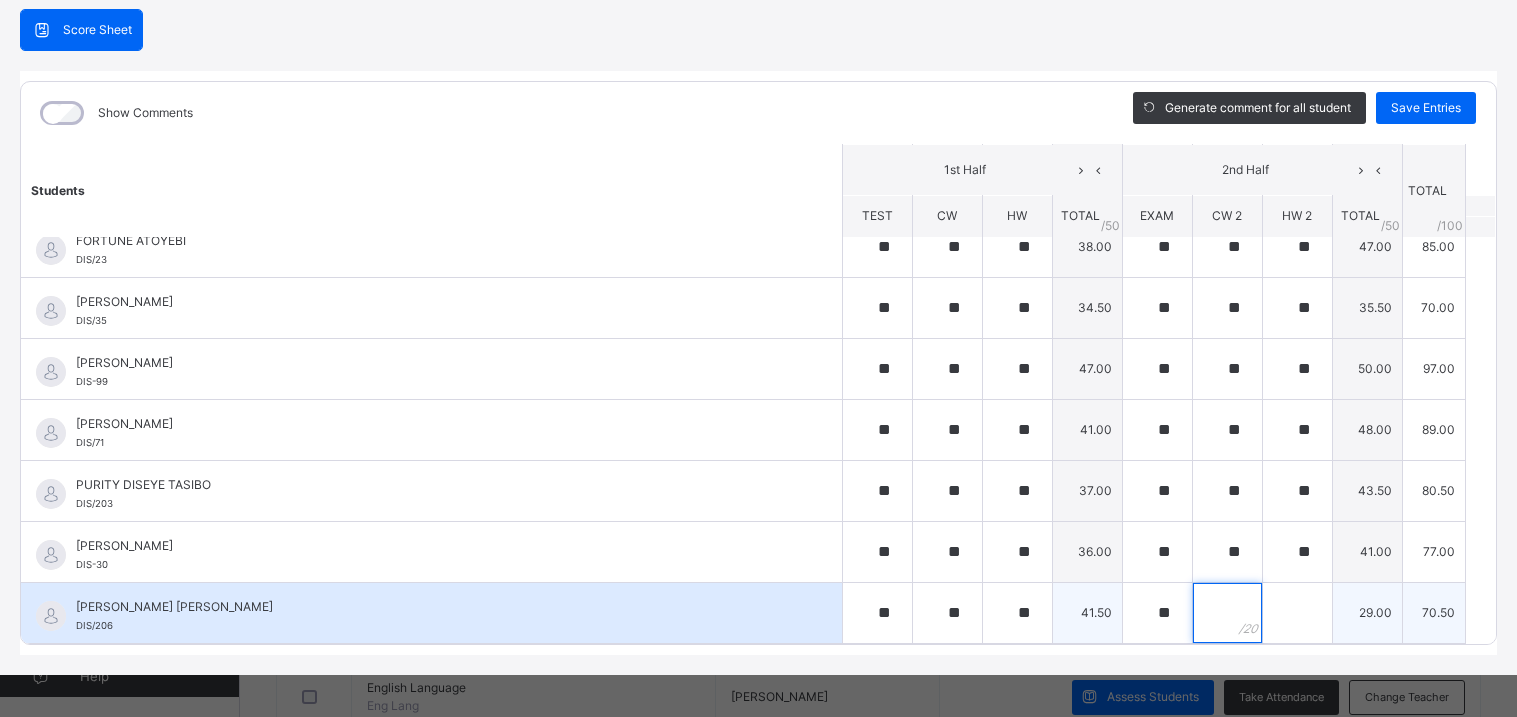 click at bounding box center (1227, 613) 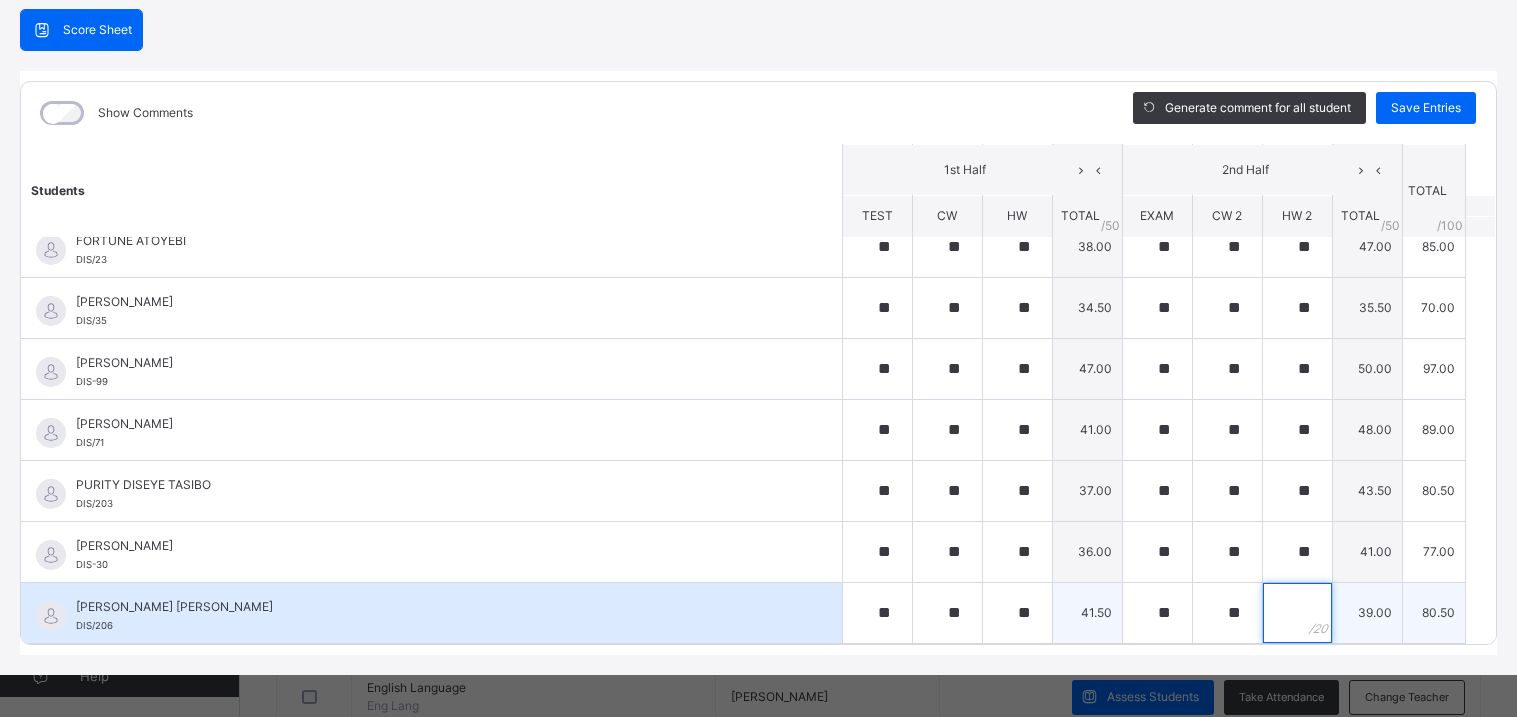 click at bounding box center (1297, 613) 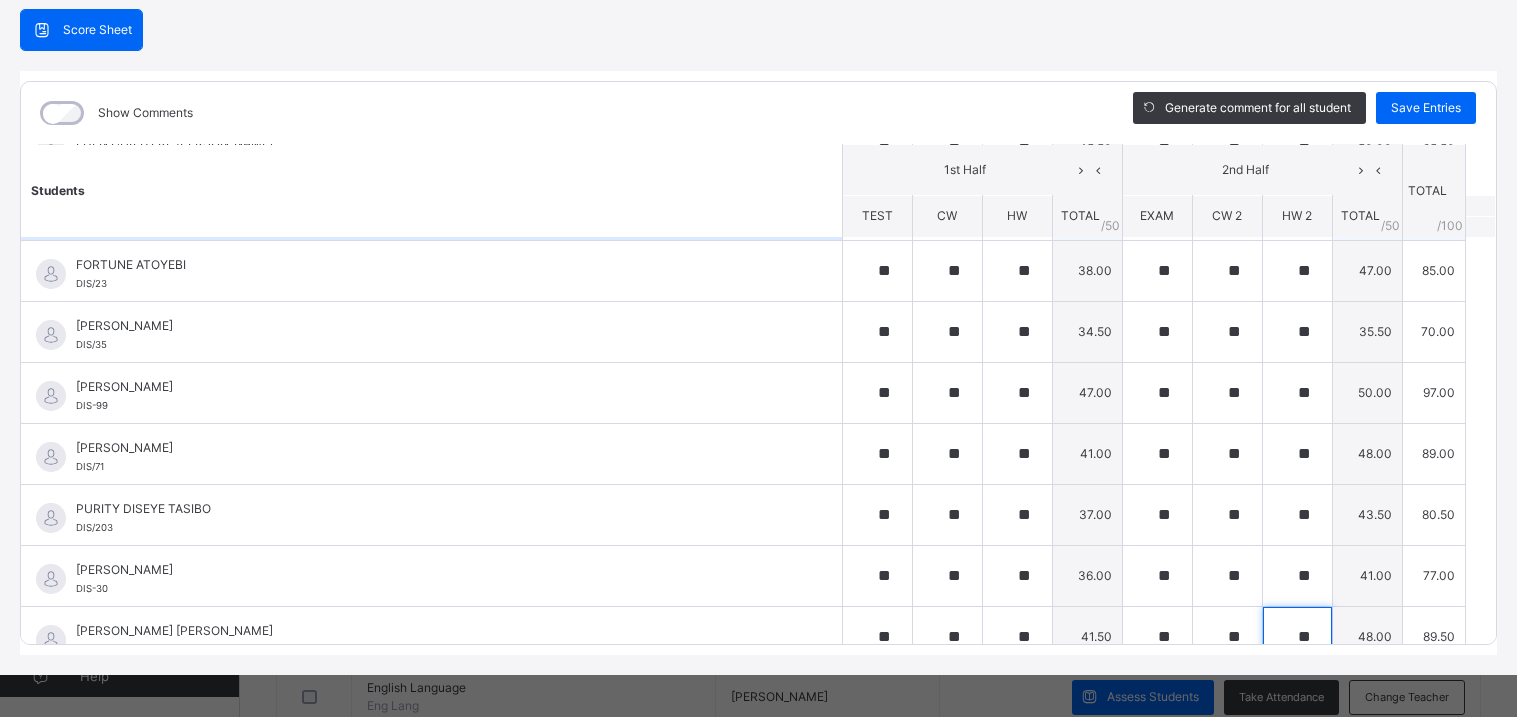 scroll, scrollTop: 570, scrollLeft: 0, axis: vertical 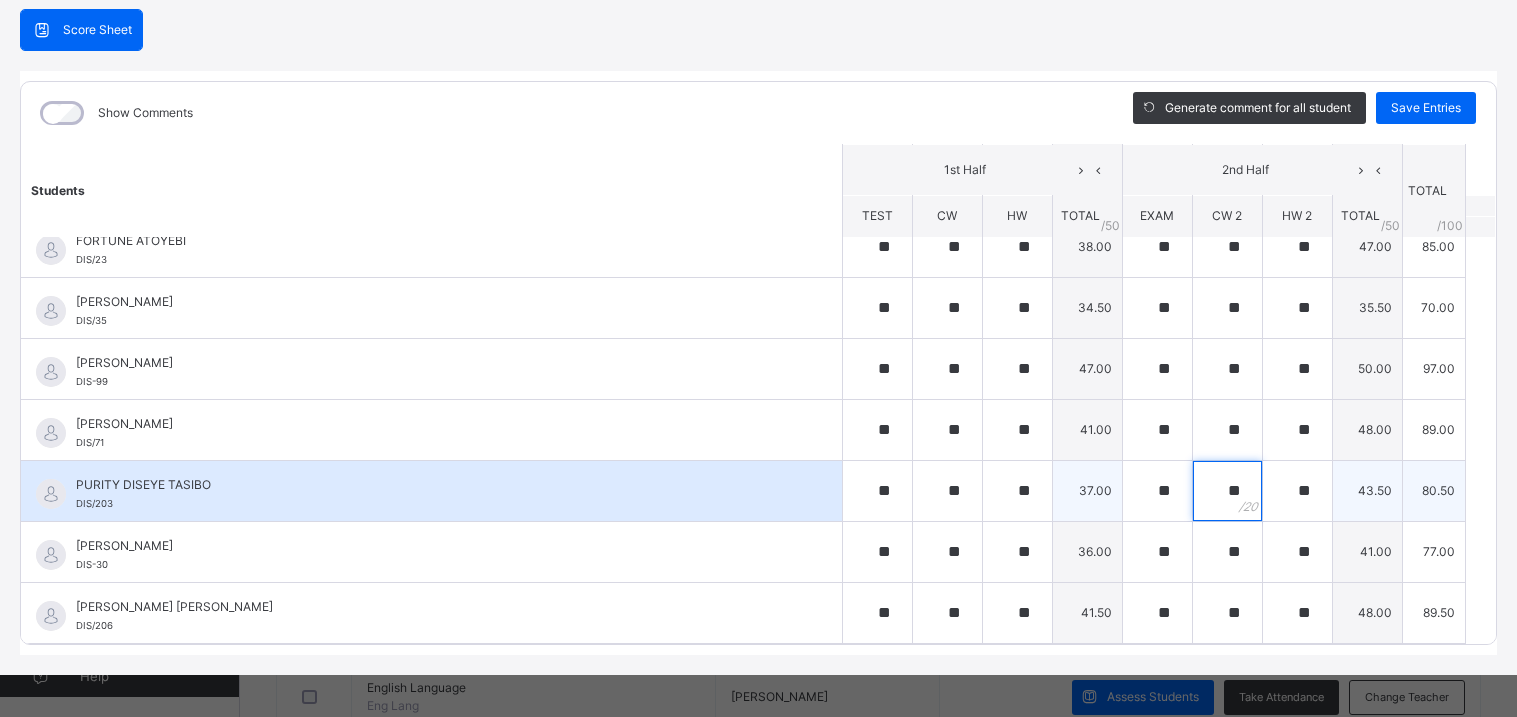 click on "**" at bounding box center (1227, 491) 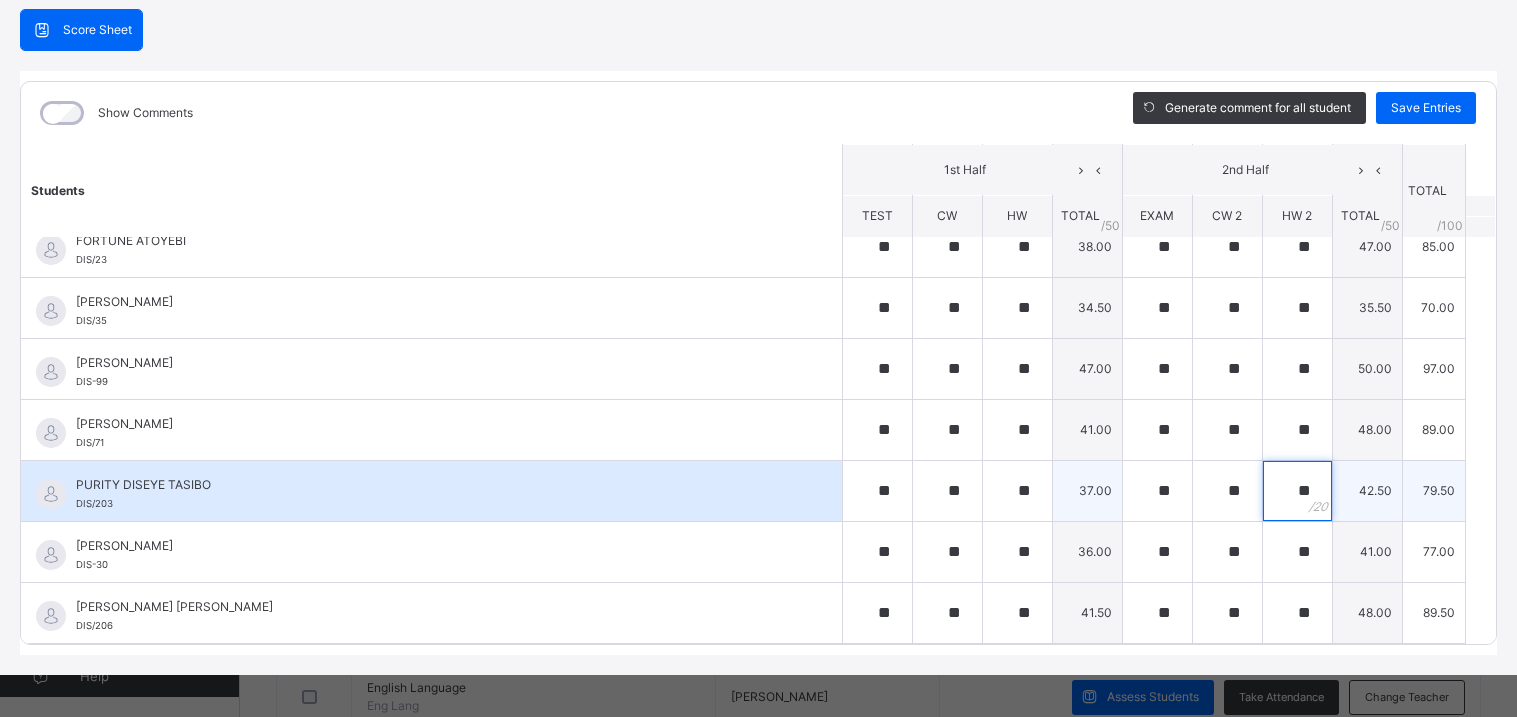click on "**" at bounding box center (1297, 491) 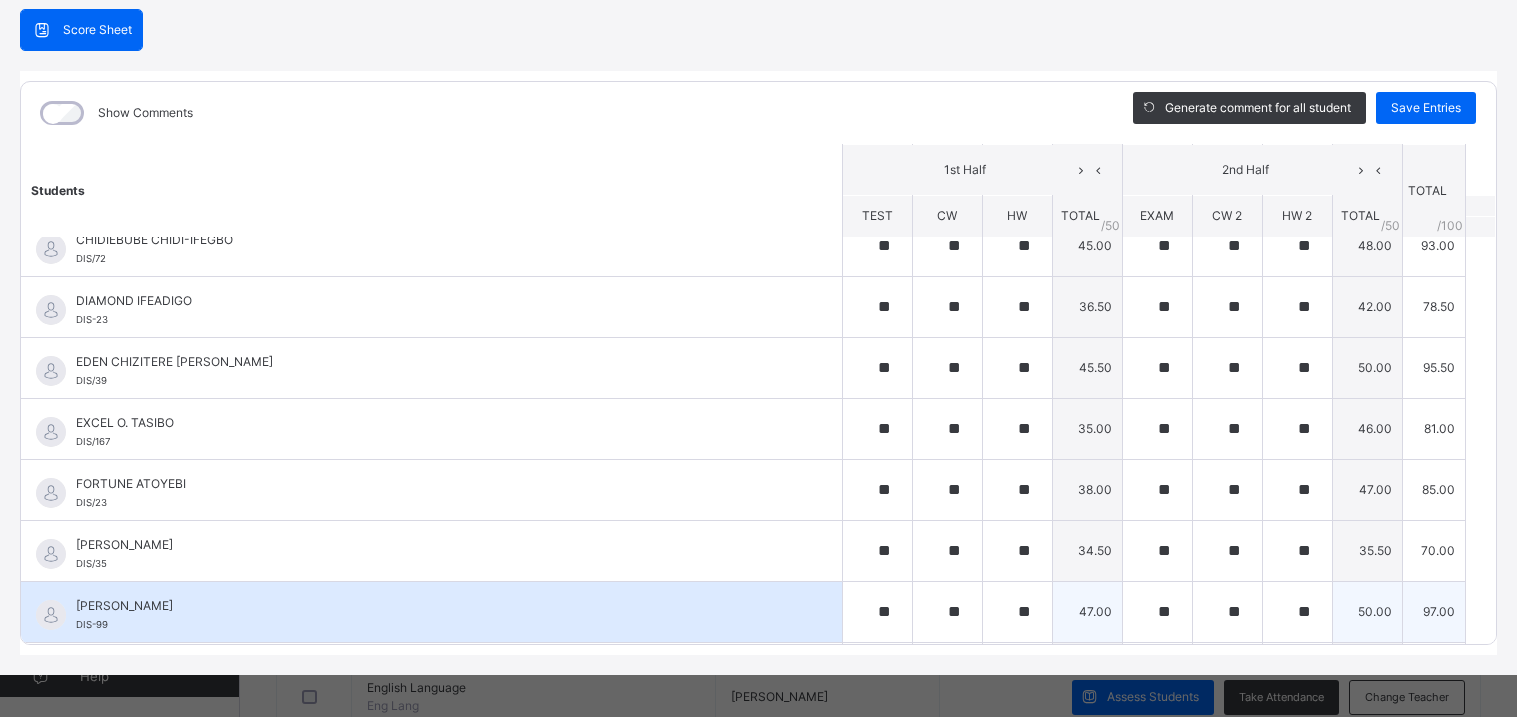 scroll, scrollTop: 324, scrollLeft: 0, axis: vertical 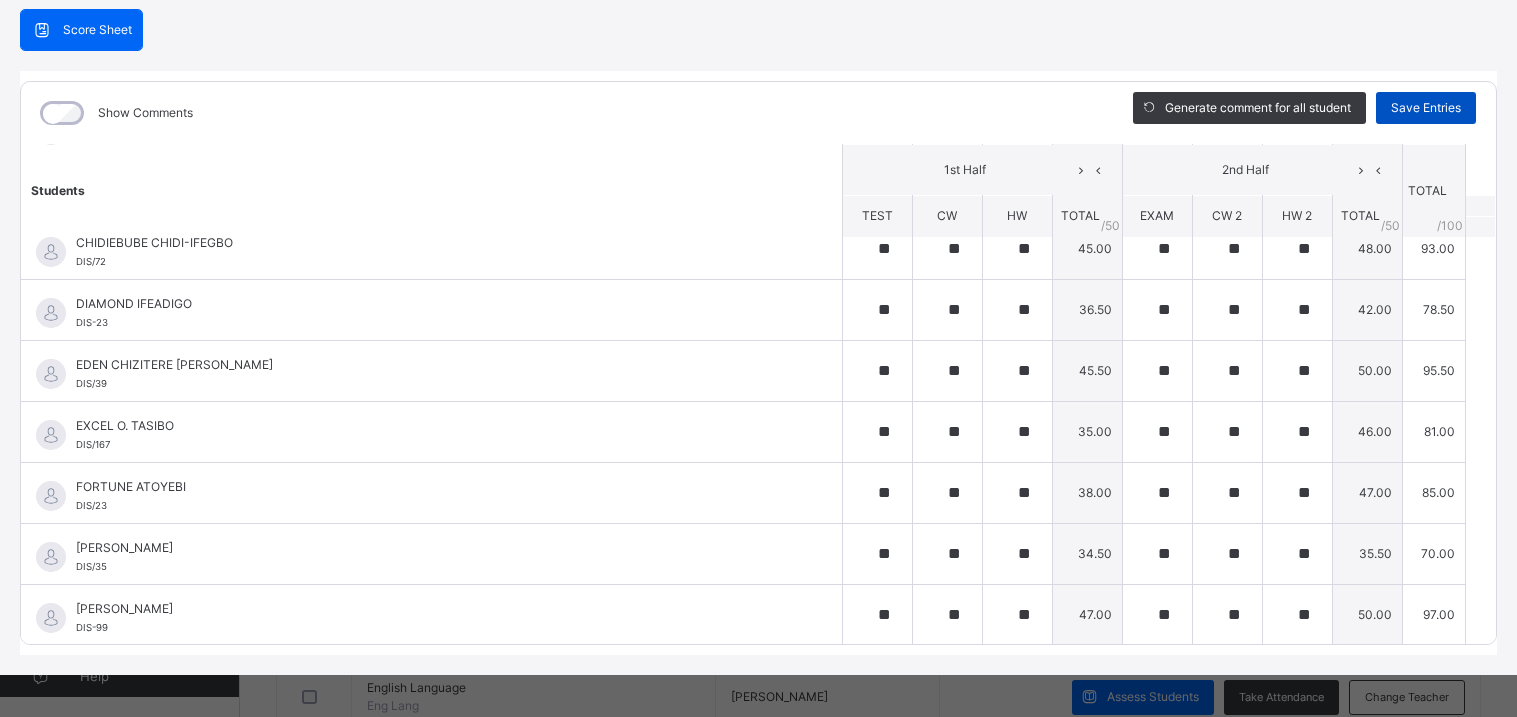 click on "Save Entries" at bounding box center (1426, 108) 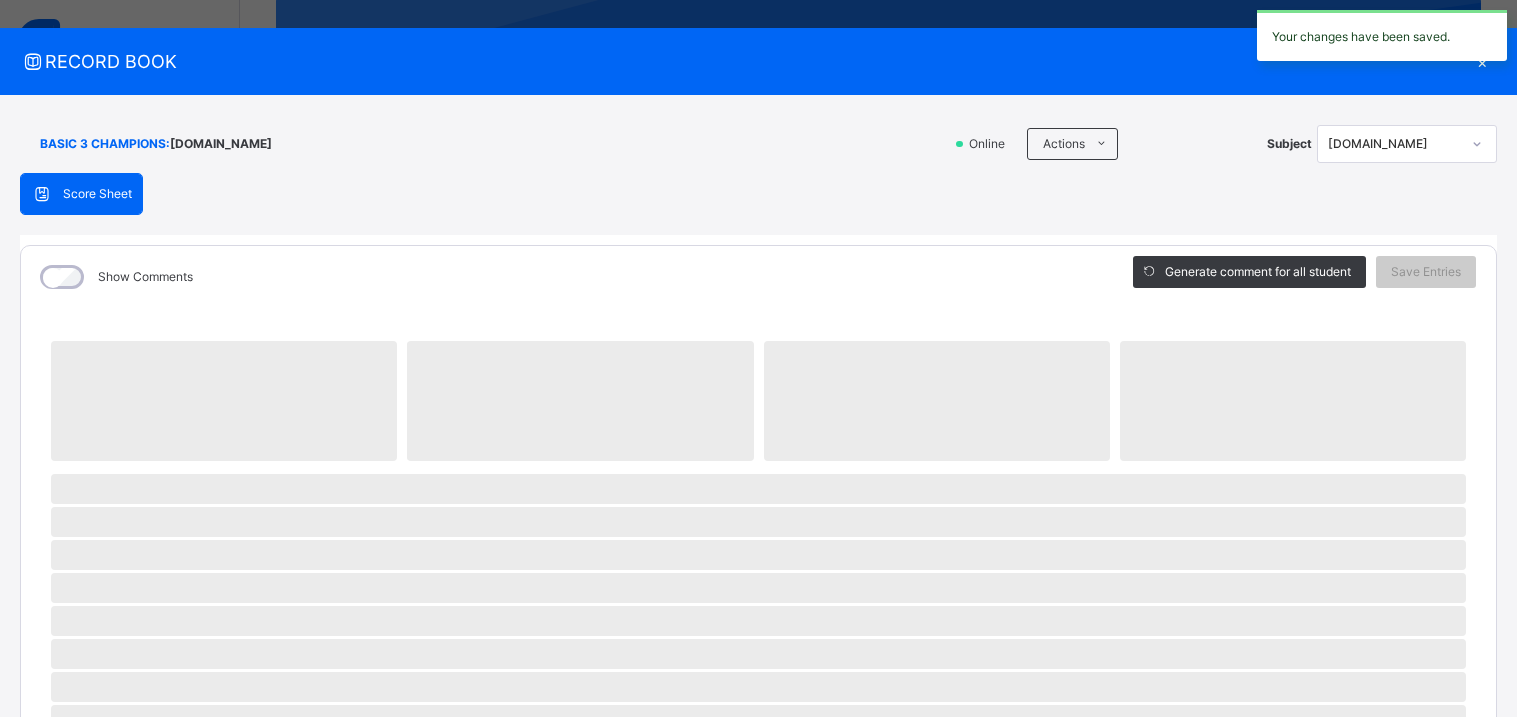 scroll, scrollTop: 19, scrollLeft: 0, axis: vertical 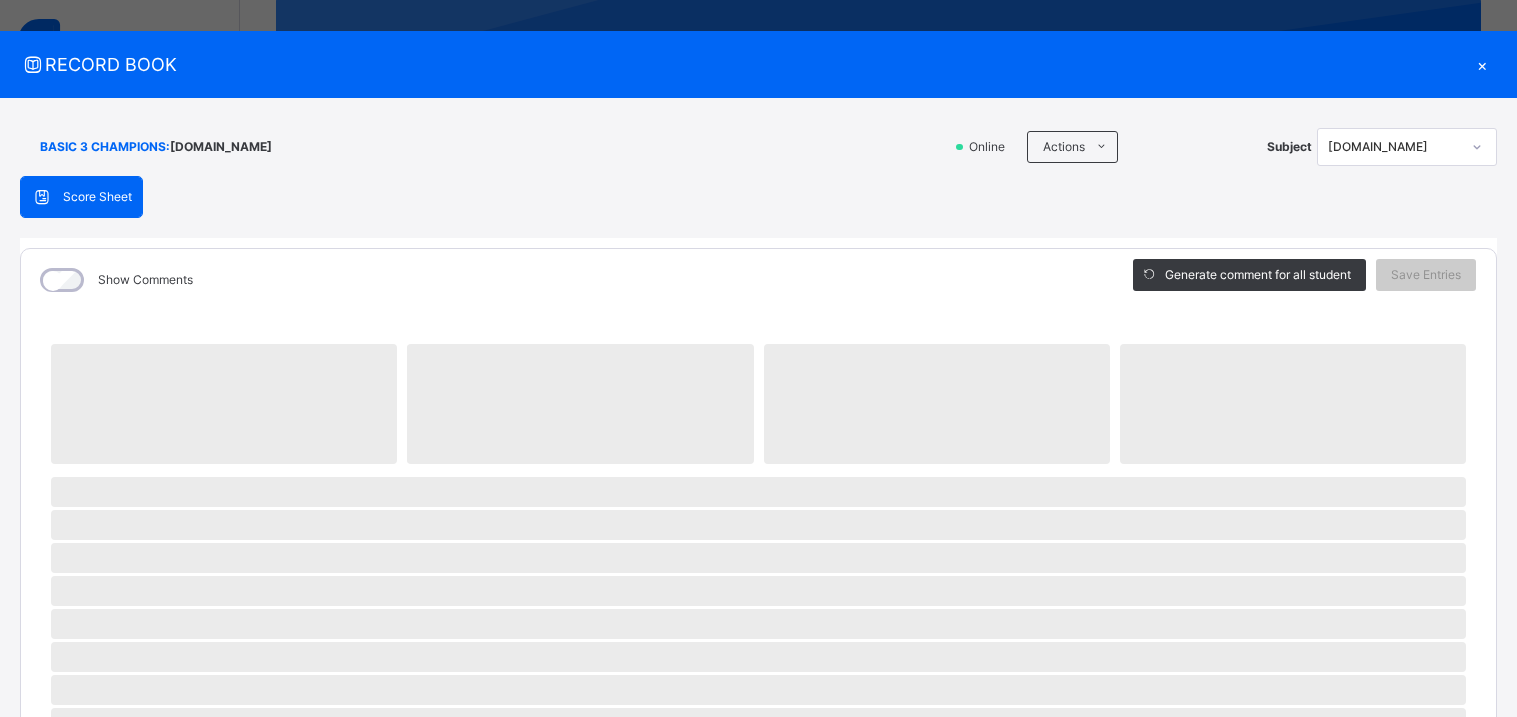 click on "[DOMAIN_NAME]" at bounding box center (1394, 147) 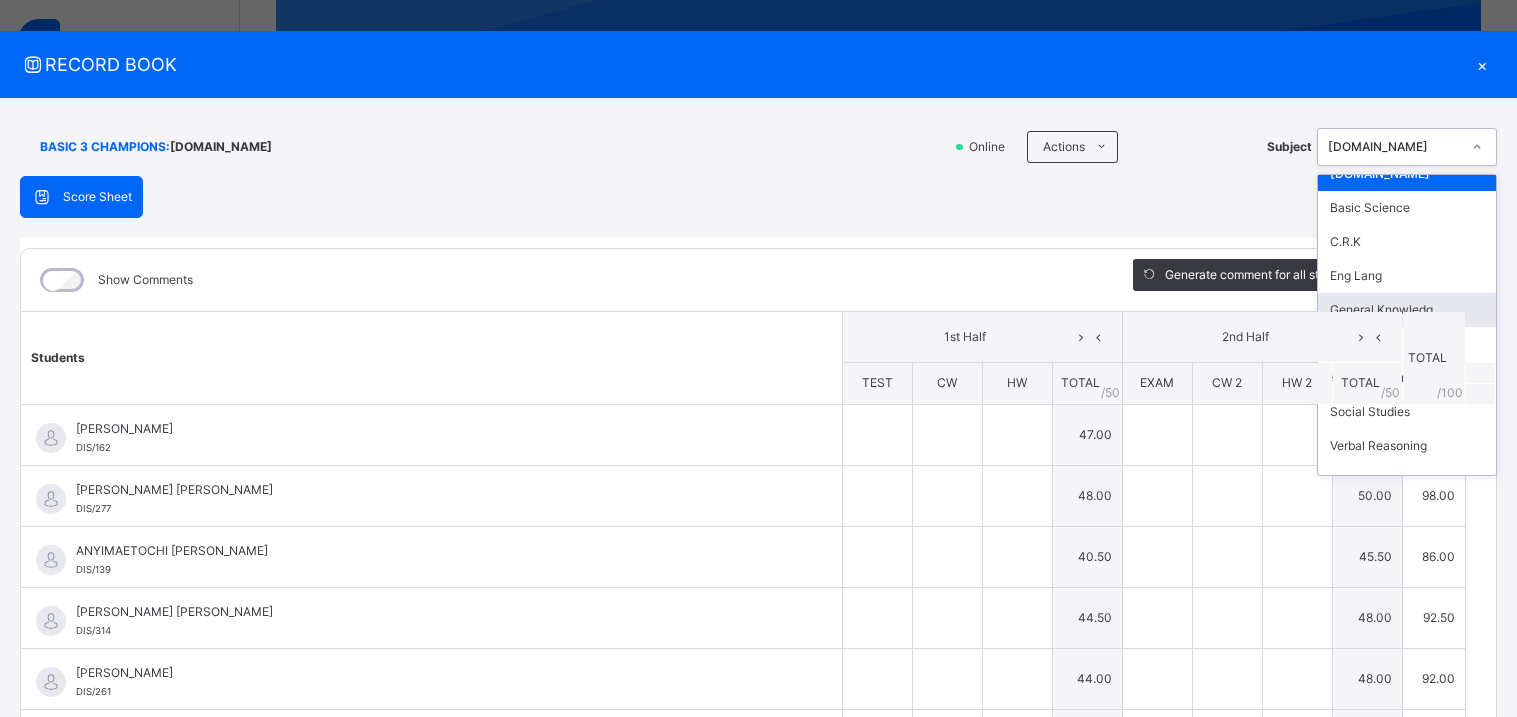 scroll, scrollTop: 37, scrollLeft: 0, axis: vertical 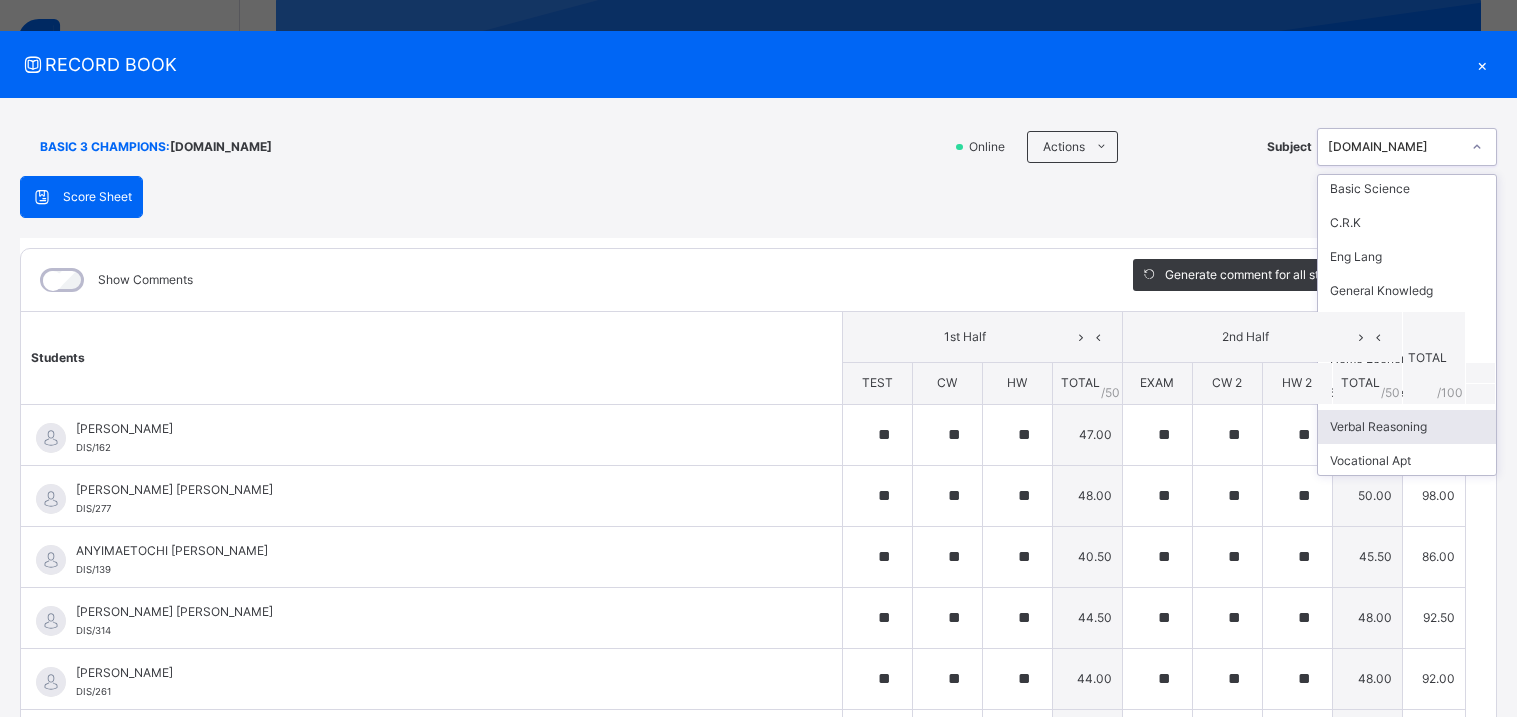 click on "Verbal Reasoning" at bounding box center (1407, 427) 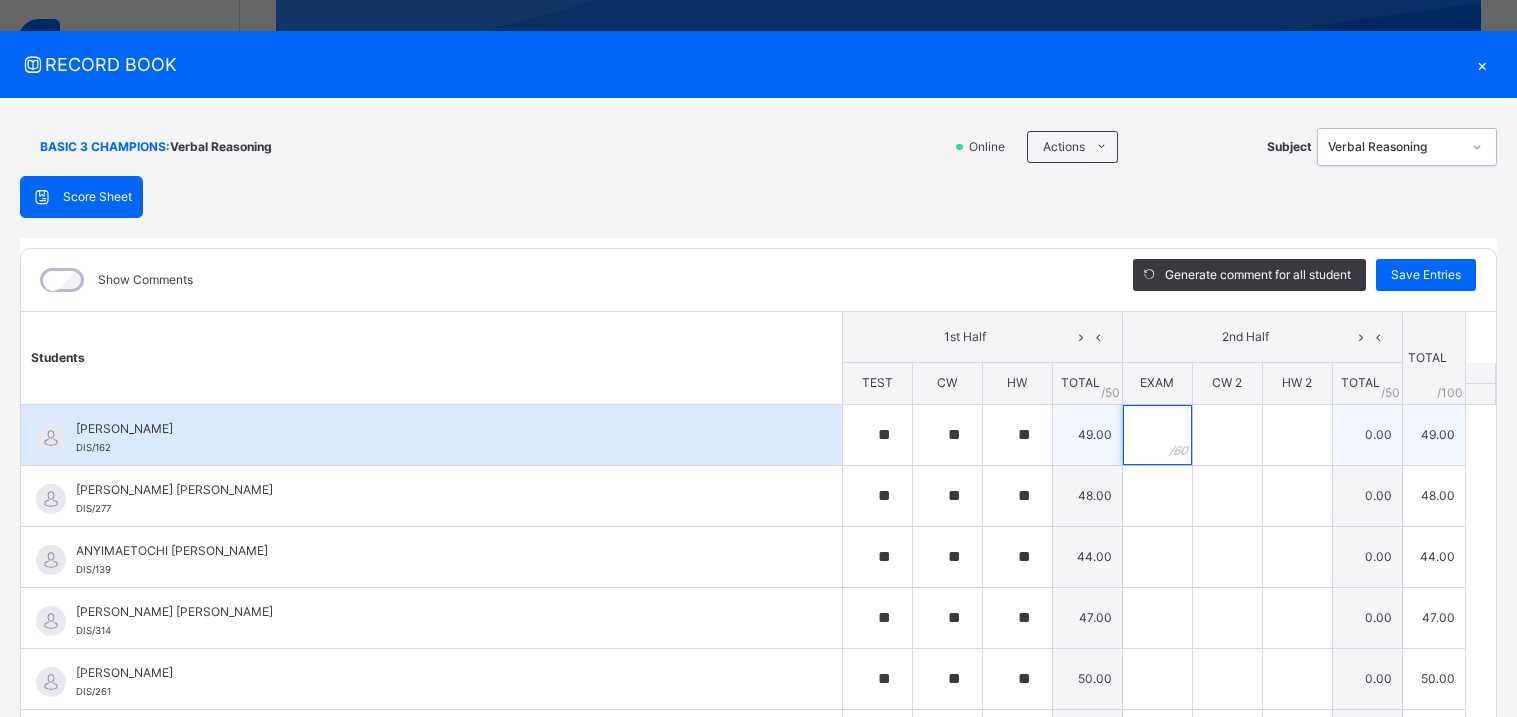 click at bounding box center [1157, 435] 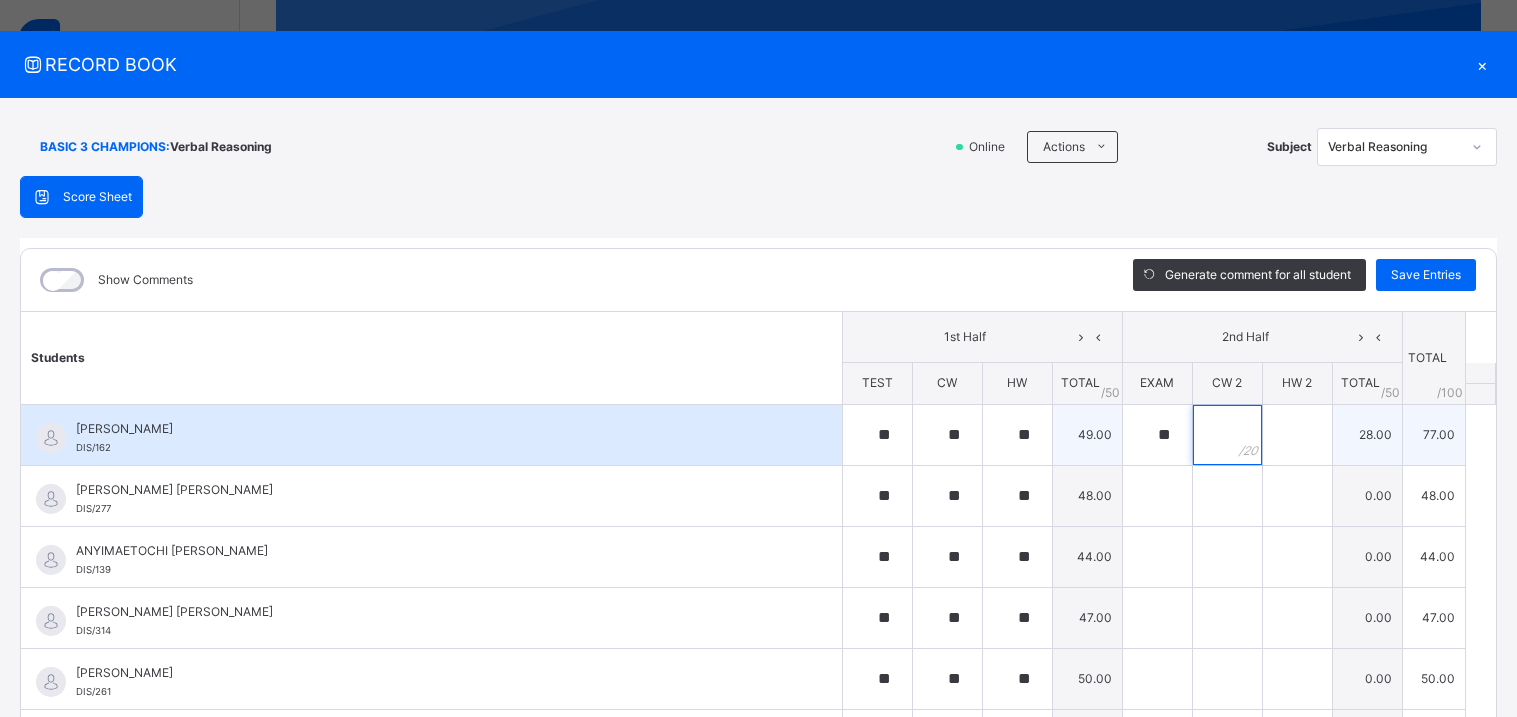 click at bounding box center (1227, 435) 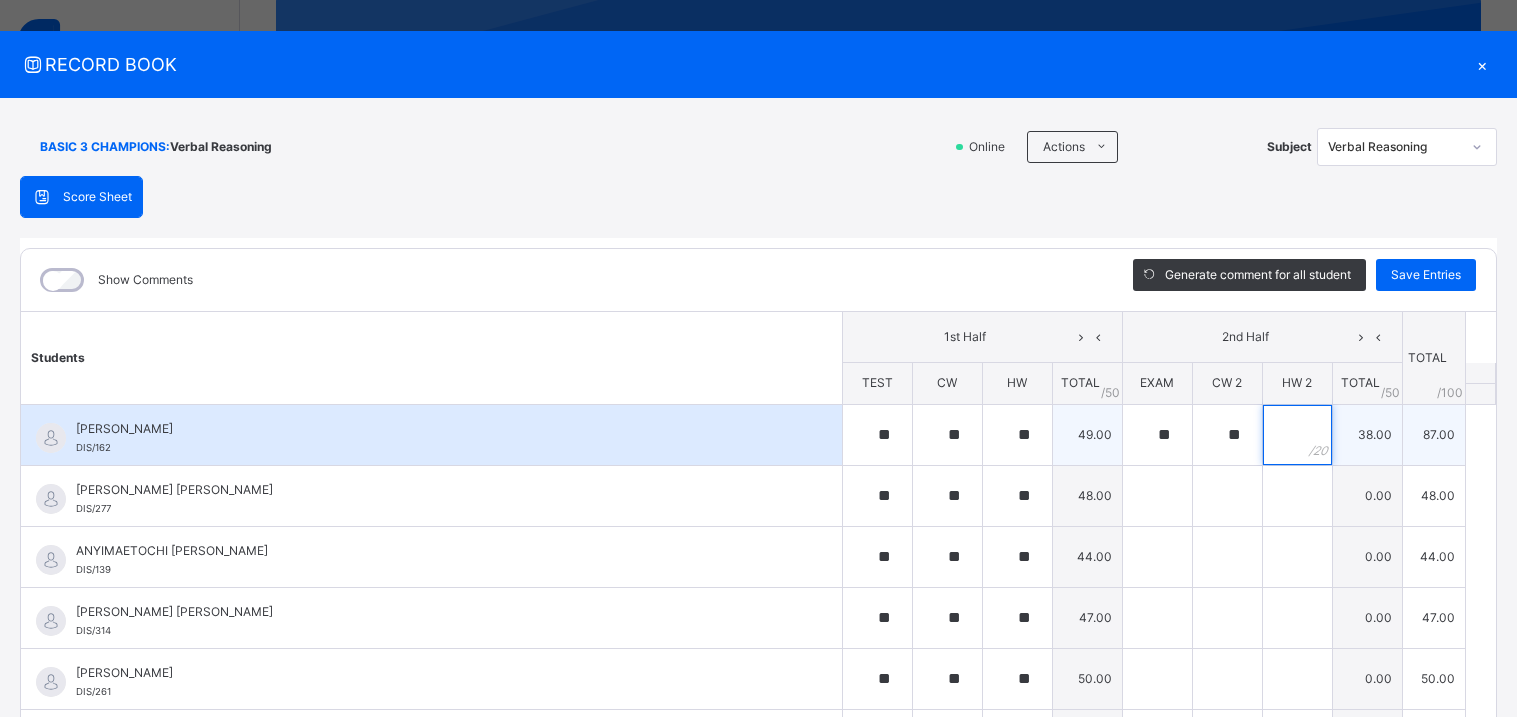 click at bounding box center (1297, 435) 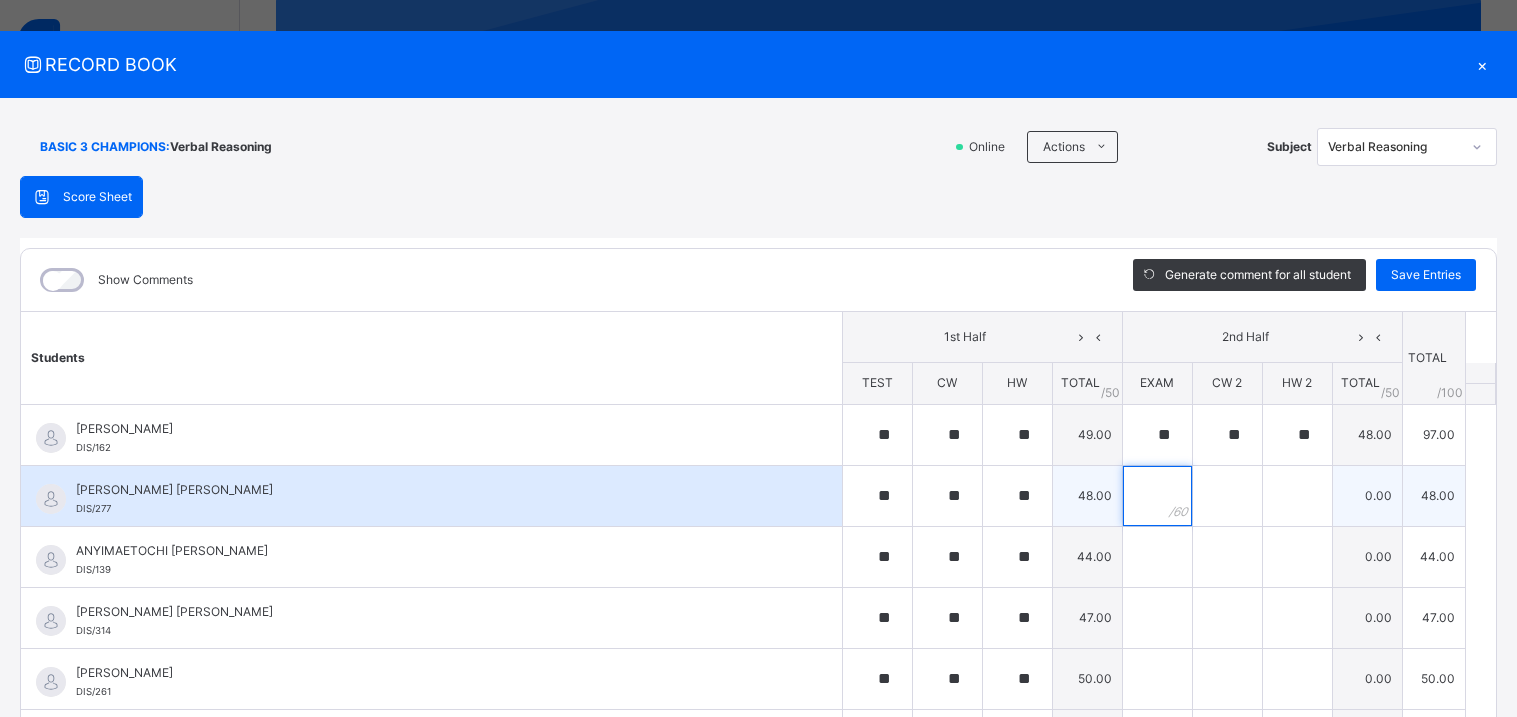 click at bounding box center [1157, 496] 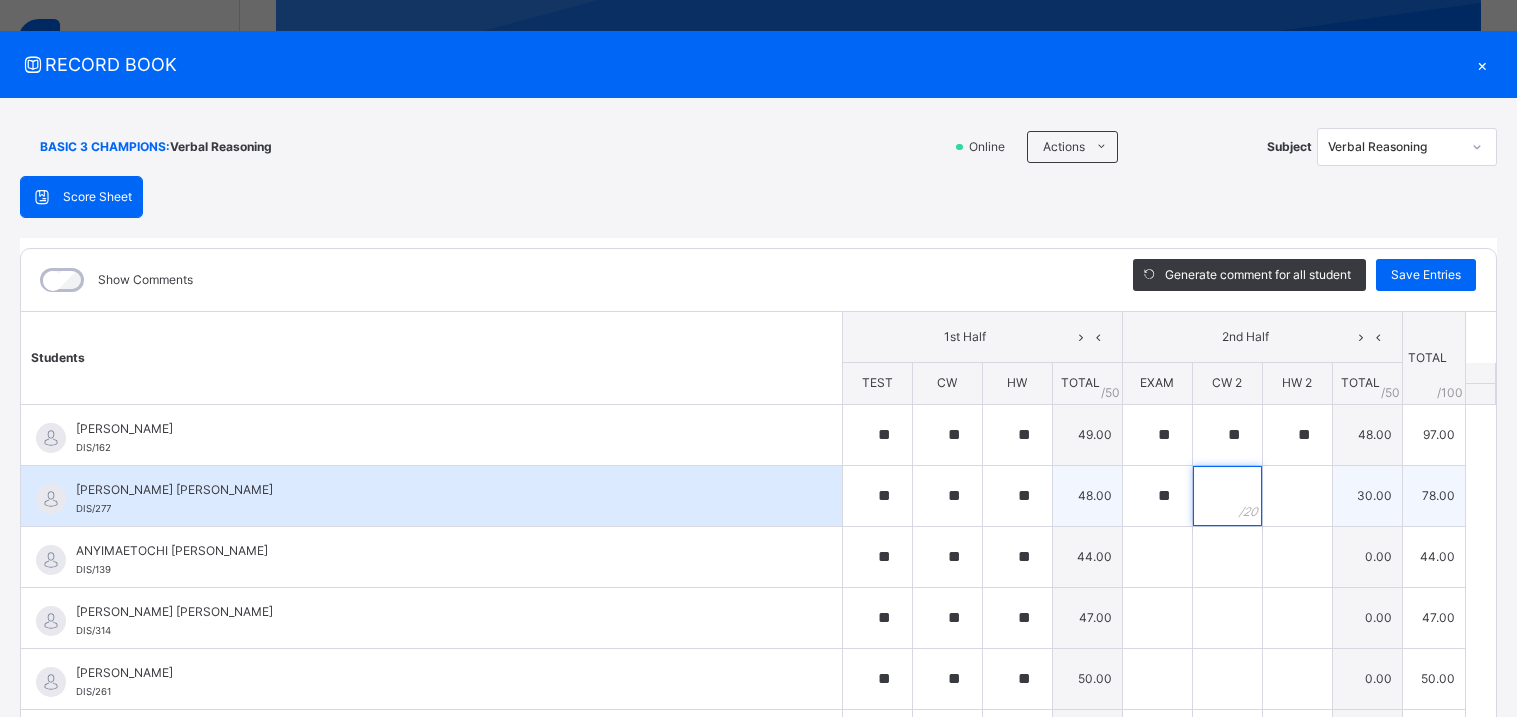 click at bounding box center (1227, 496) 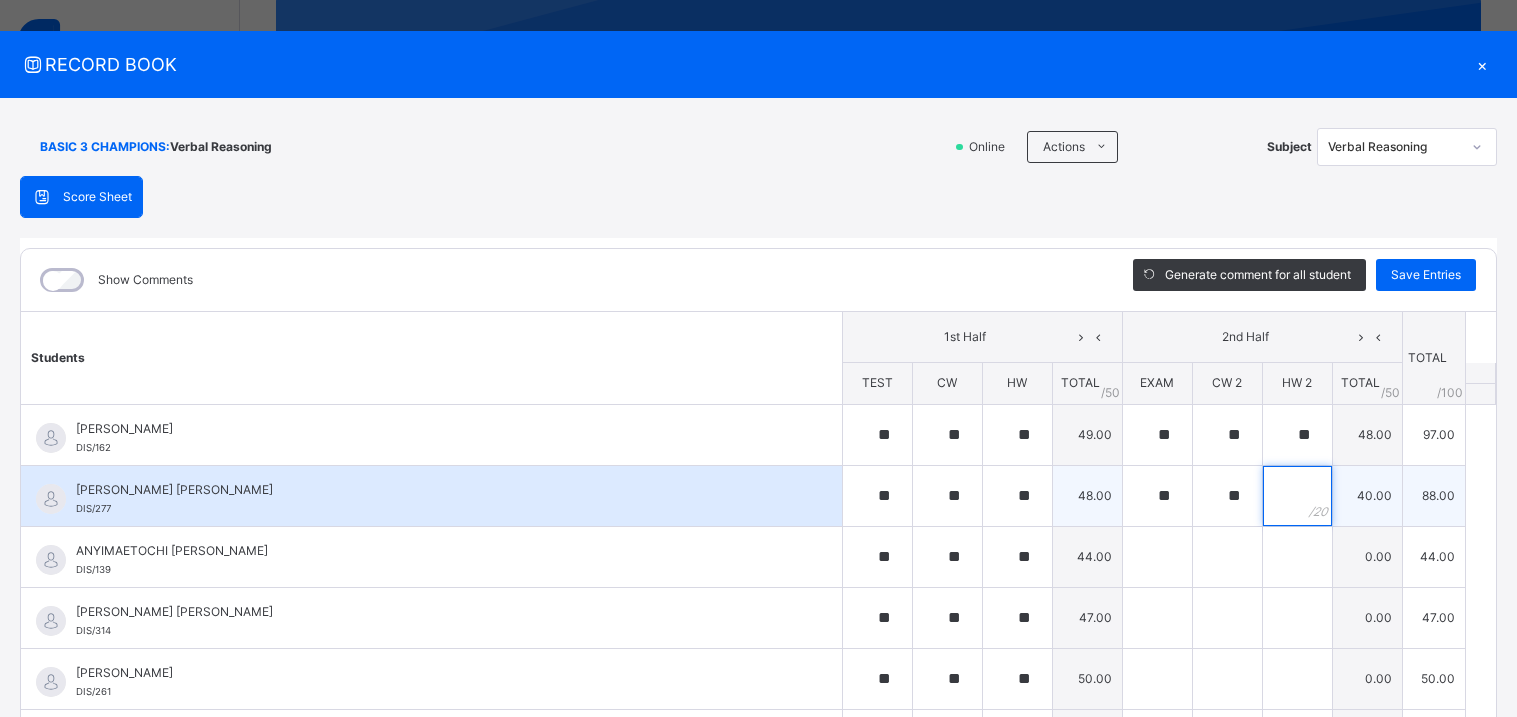 click at bounding box center (1297, 496) 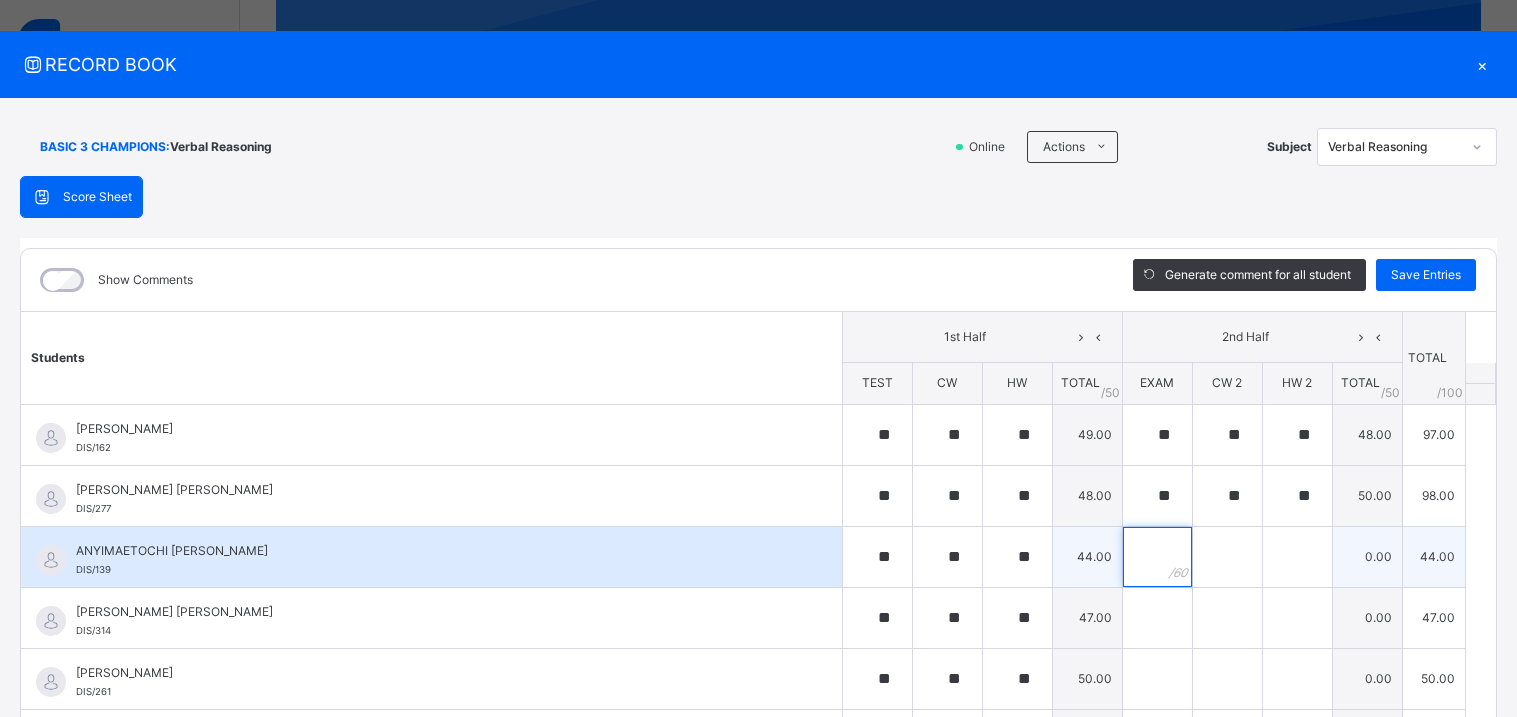 click at bounding box center (1157, 557) 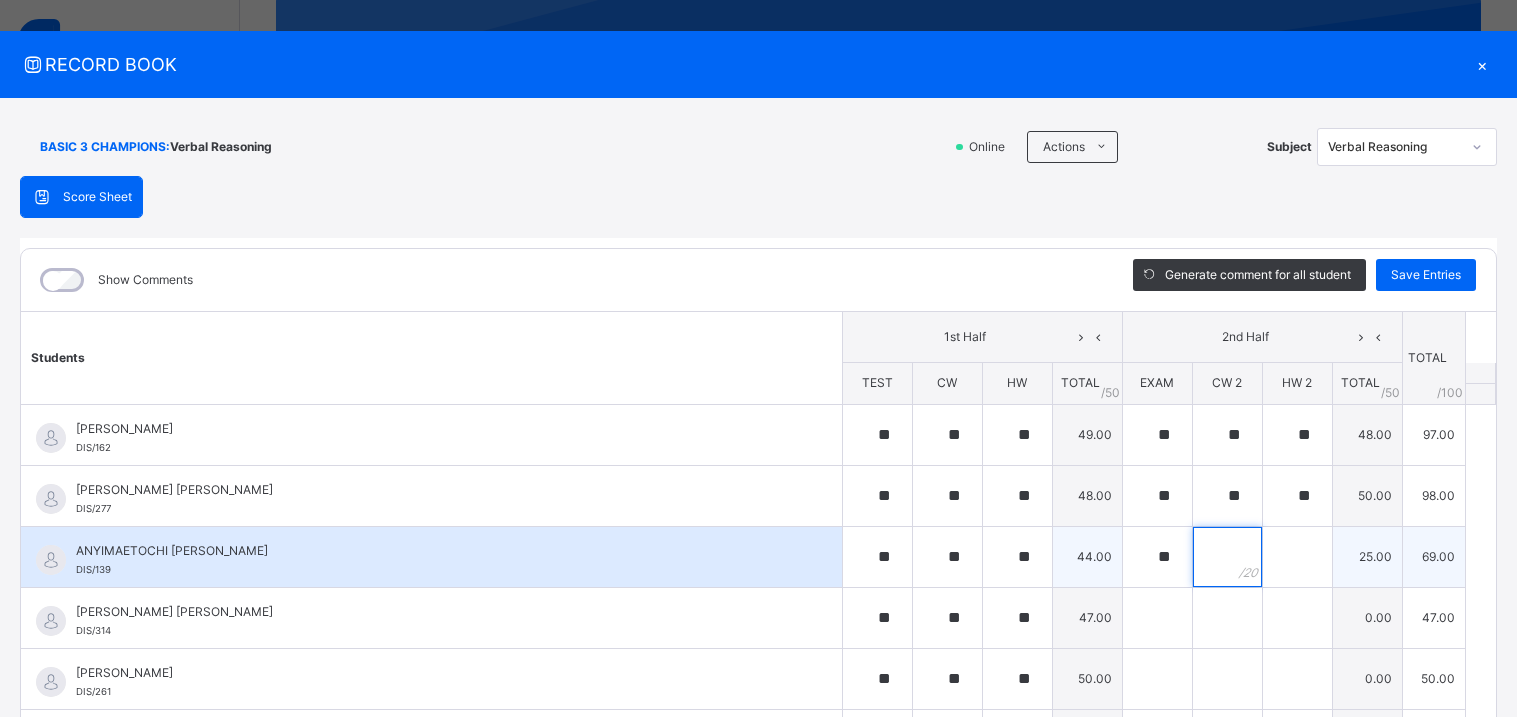 click at bounding box center (1227, 557) 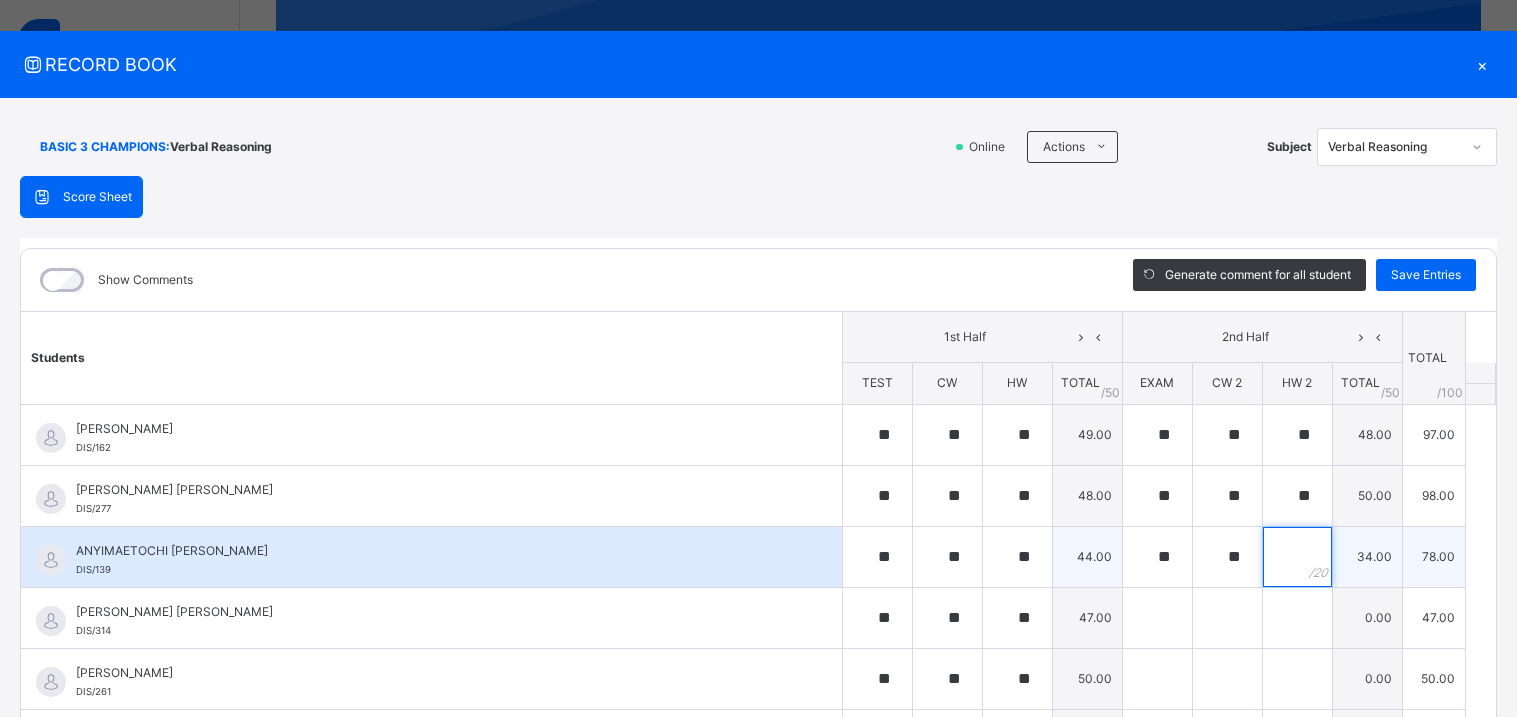 click at bounding box center (1297, 557) 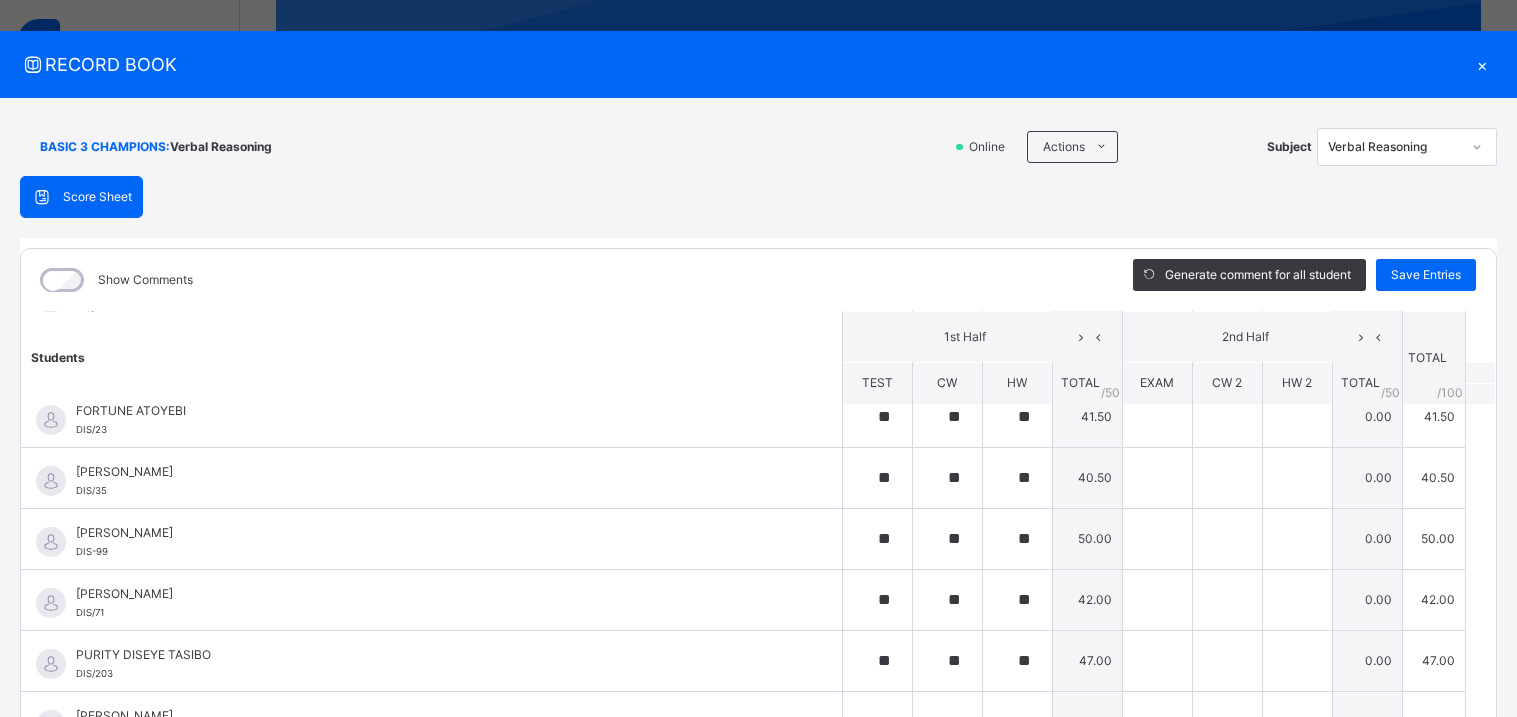 scroll, scrollTop: 570, scrollLeft: 0, axis: vertical 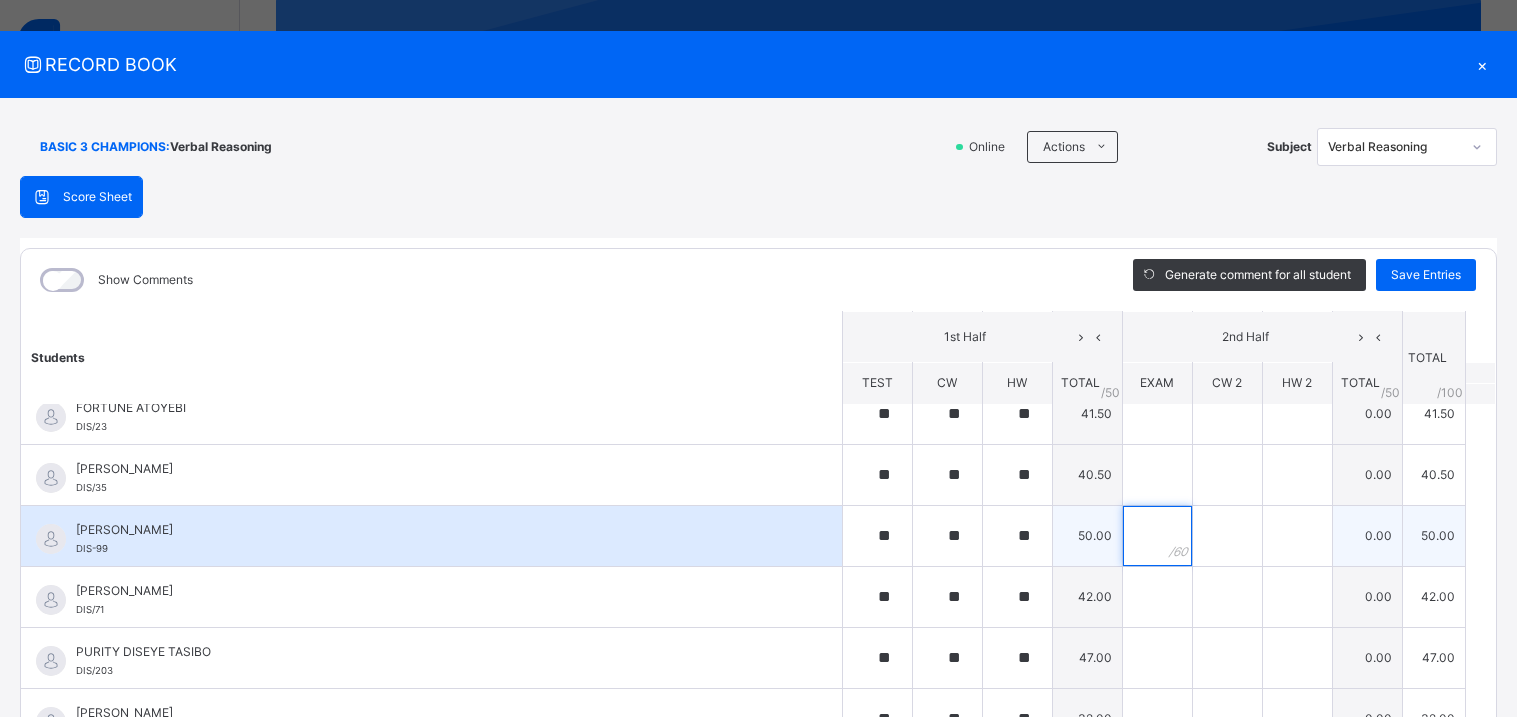 click at bounding box center [1157, 536] 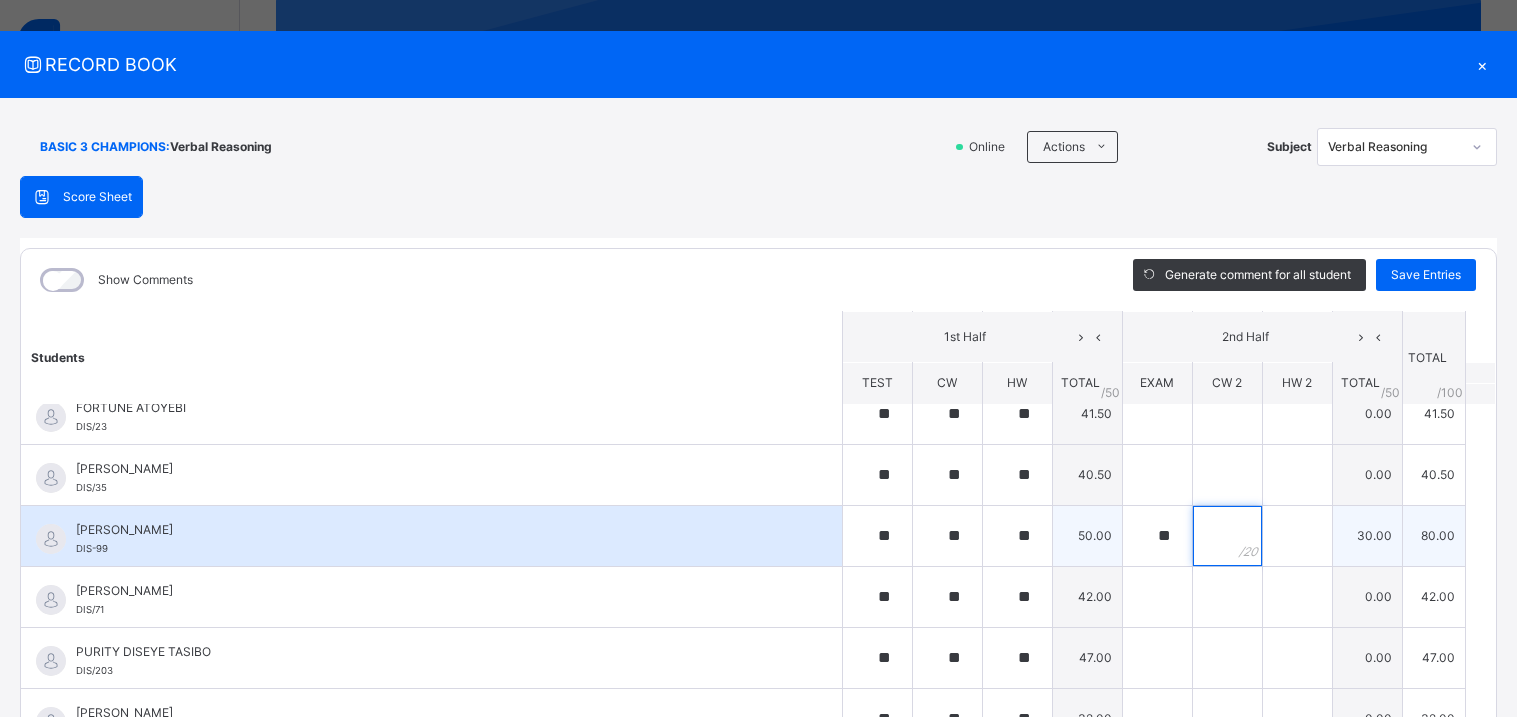 click at bounding box center [1227, 536] 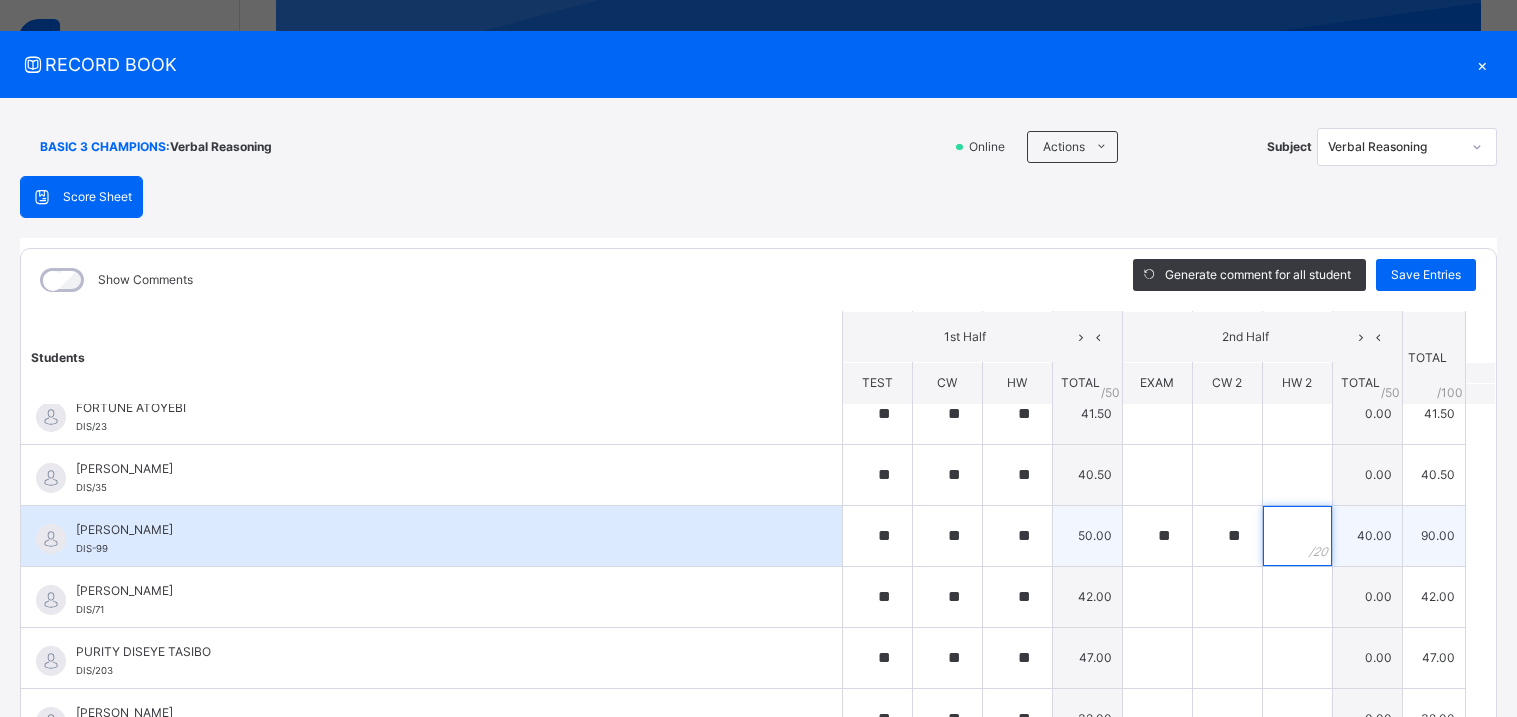 click at bounding box center (1297, 536) 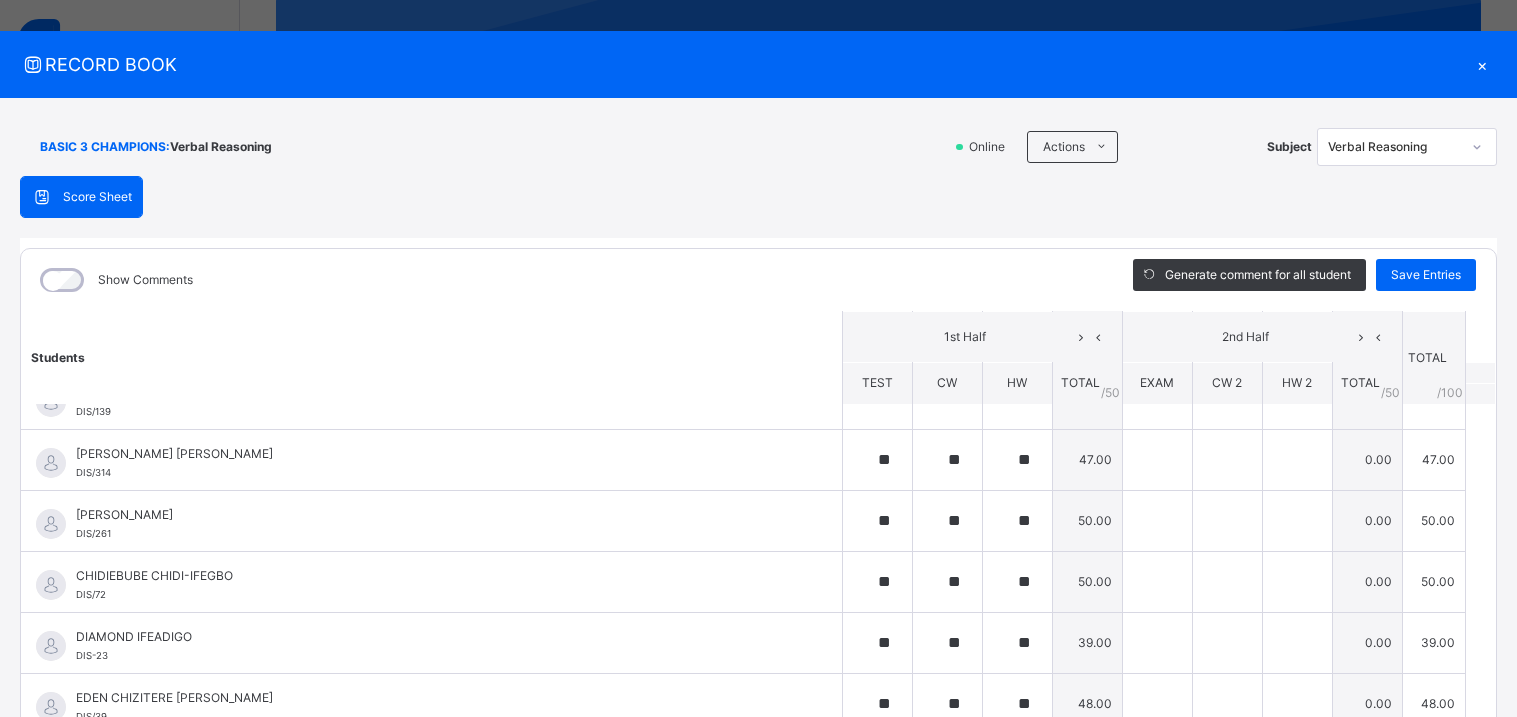 scroll, scrollTop: 87, scrollLeft: 0, axis: vertical 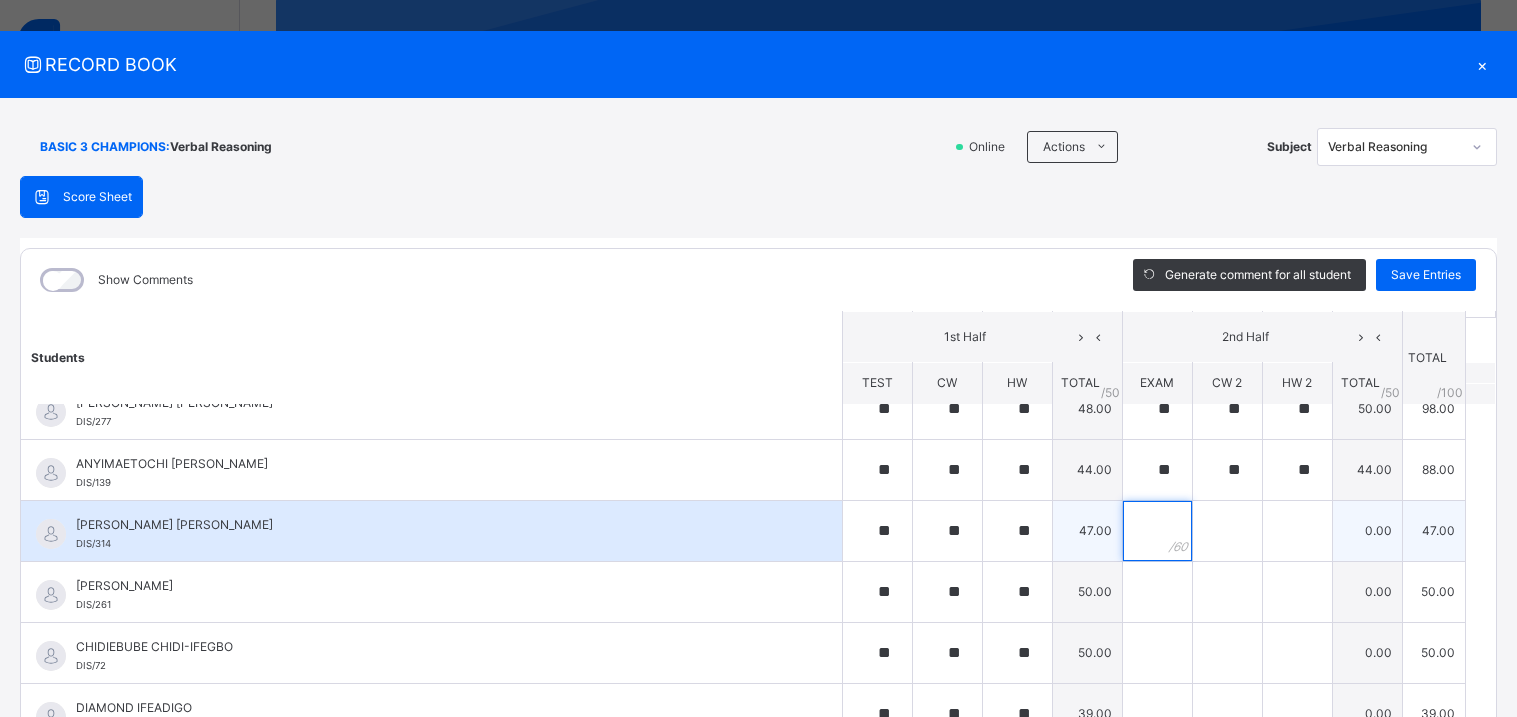 click at bounding box center [1157, 531] 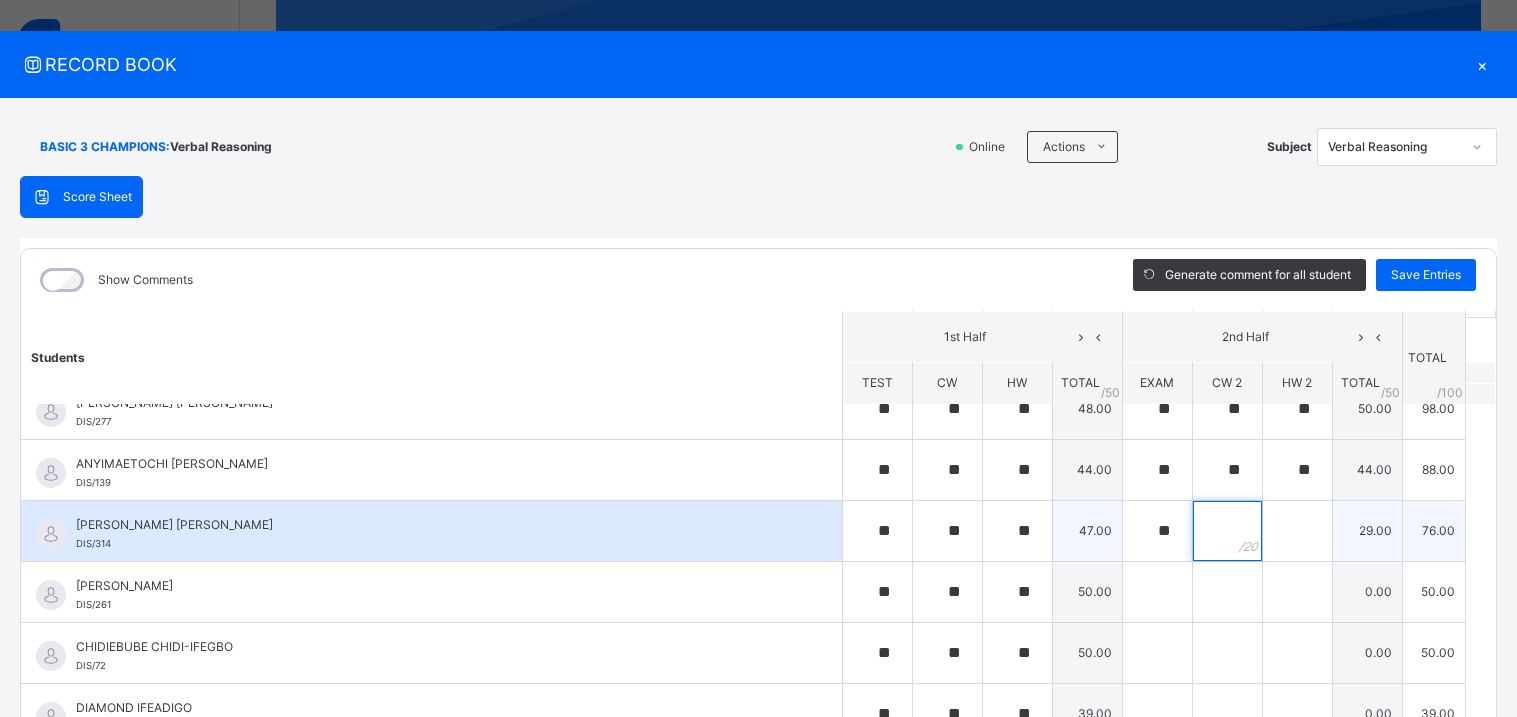 click at bounding box center [1227, 531] 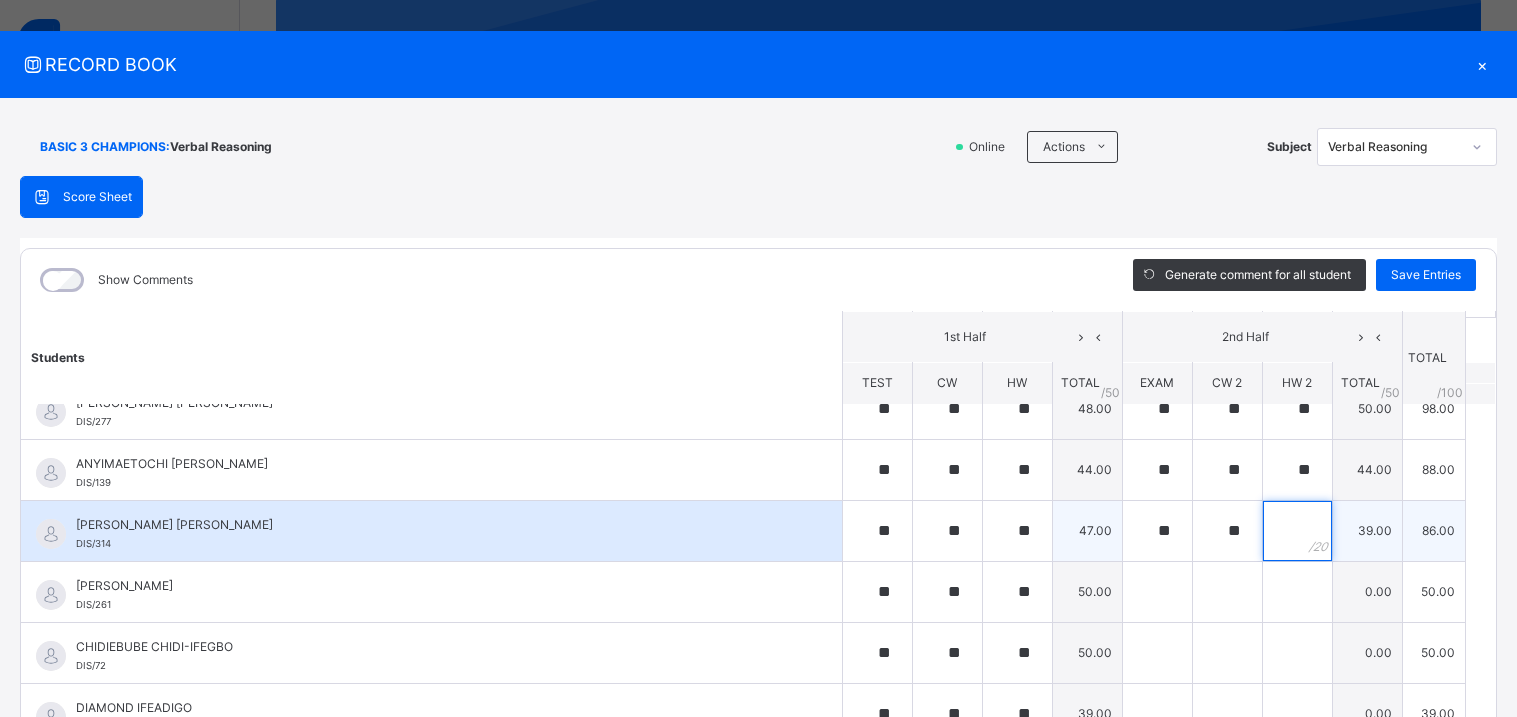 click at bounding box center (1297, 531) 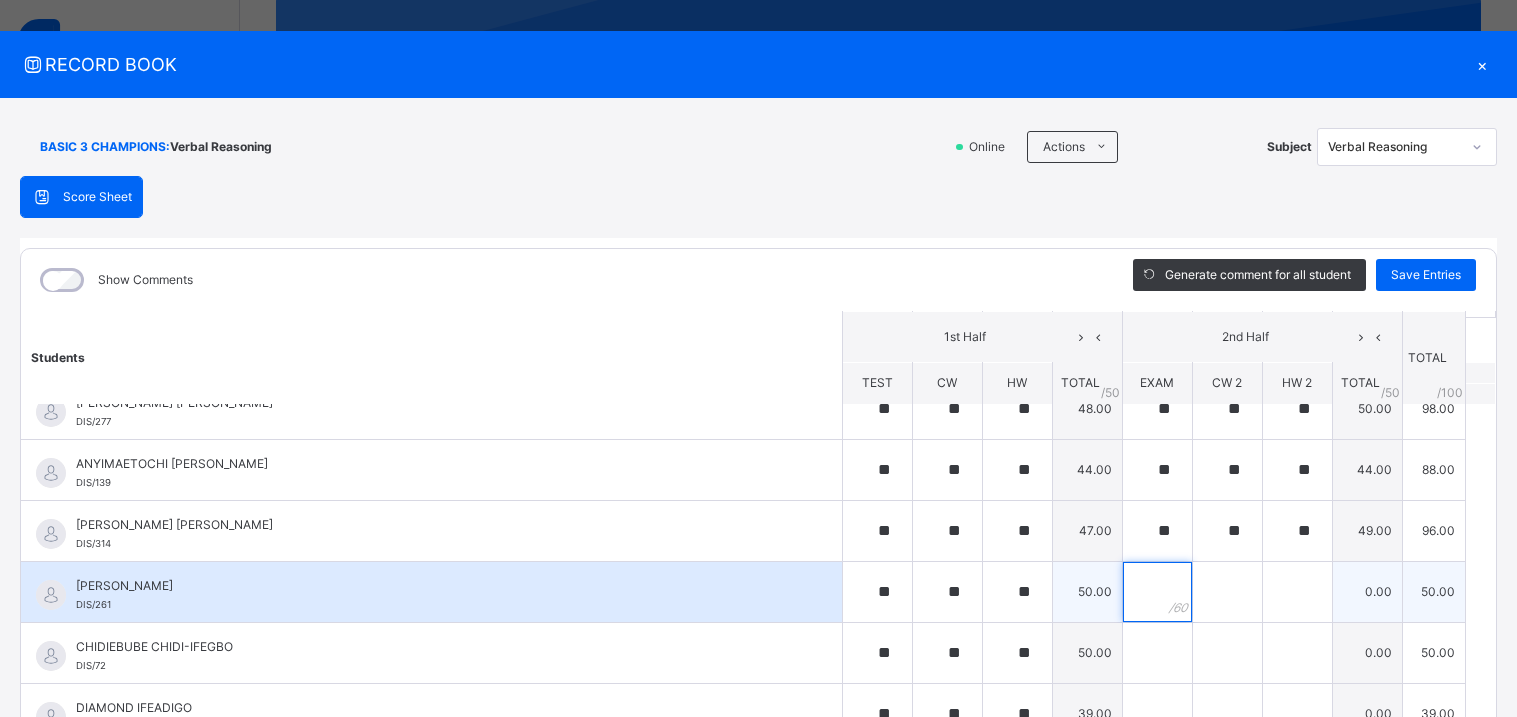 click at bounding box center [1157, 592] 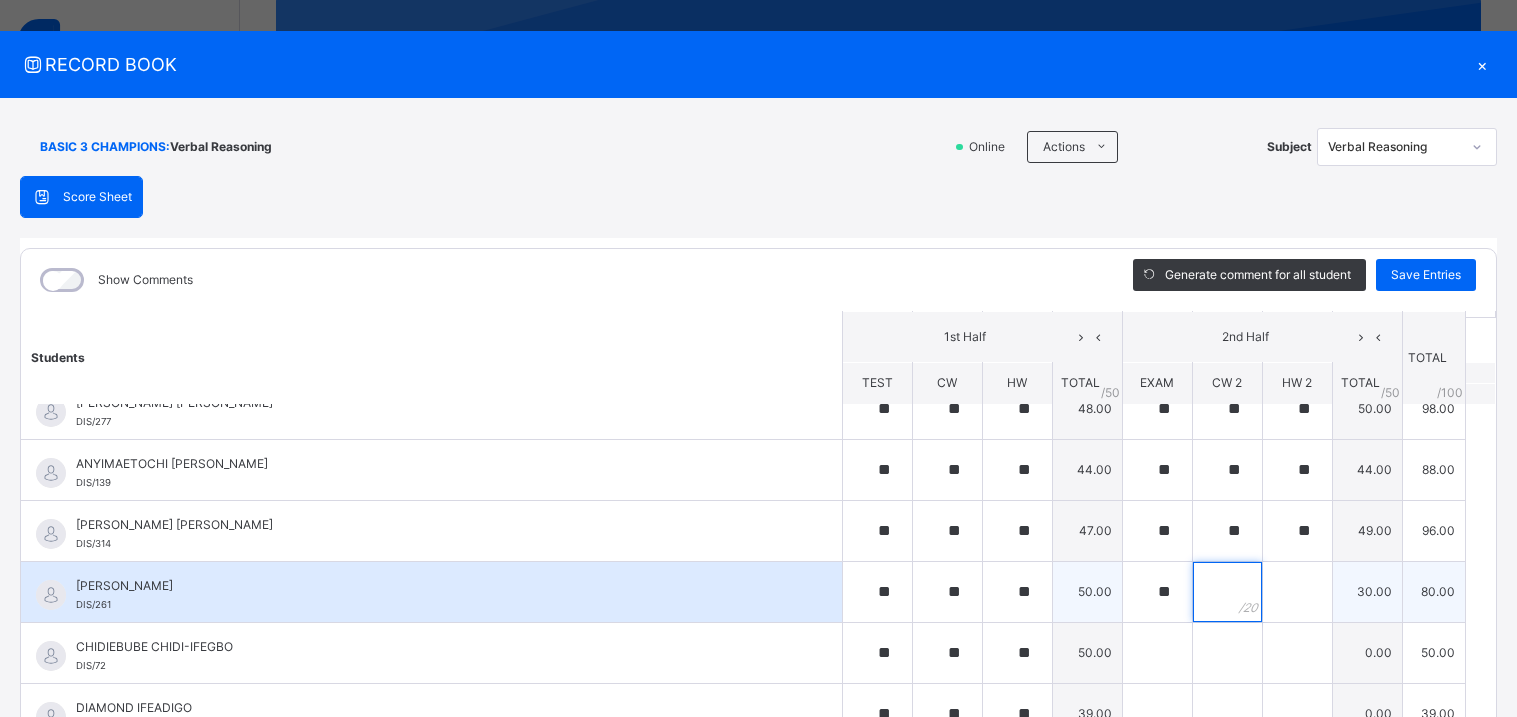 click at bounding box center [1227, 592] 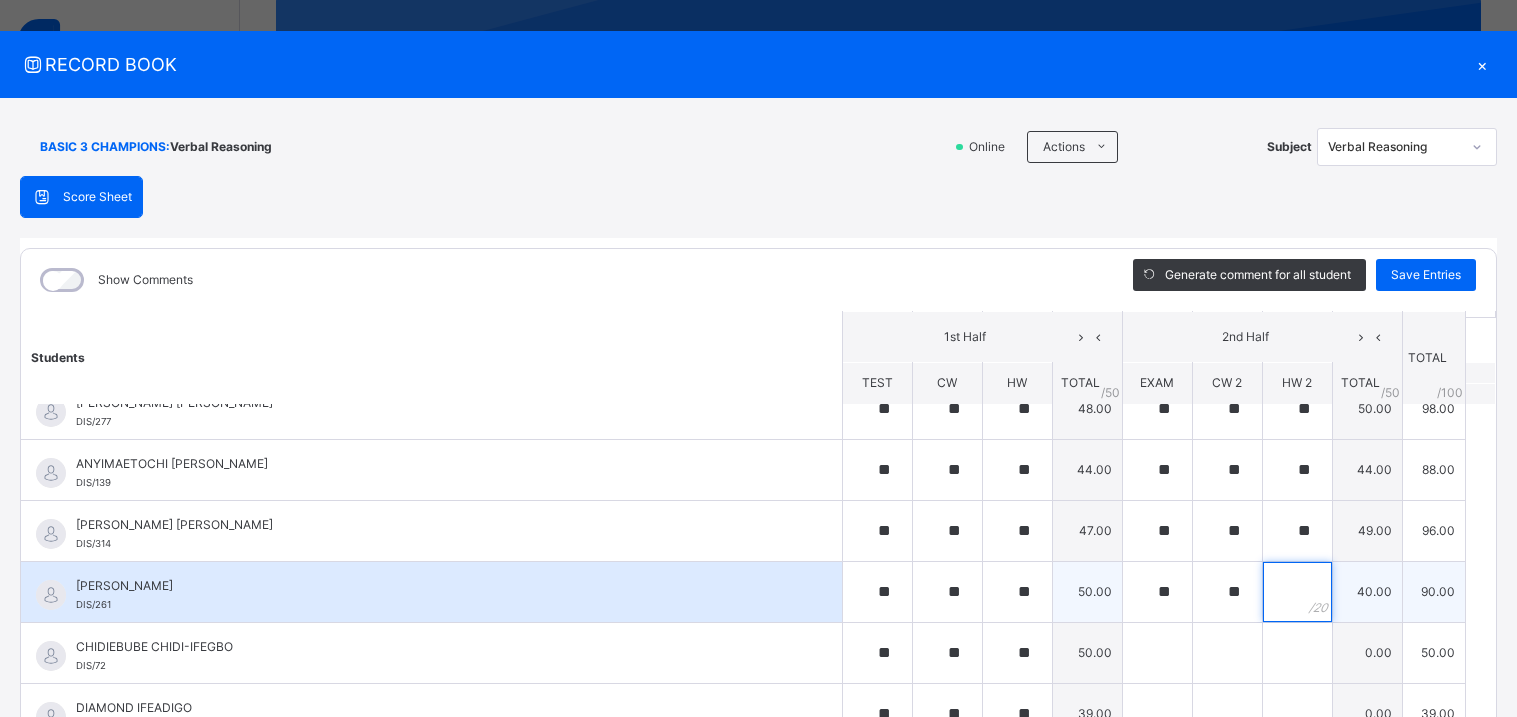 click at bounding box center [1297, 592] 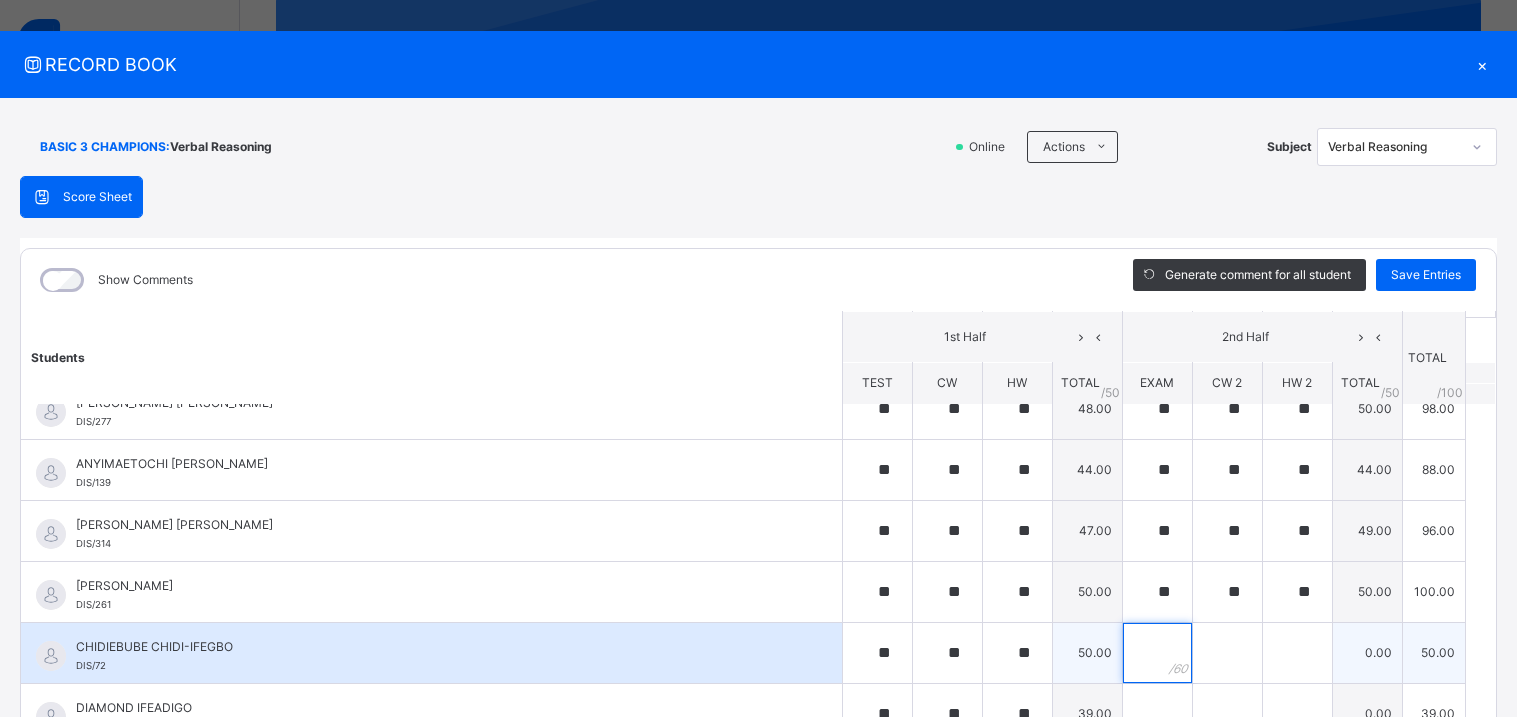 click at bounding box center [1157, 653] 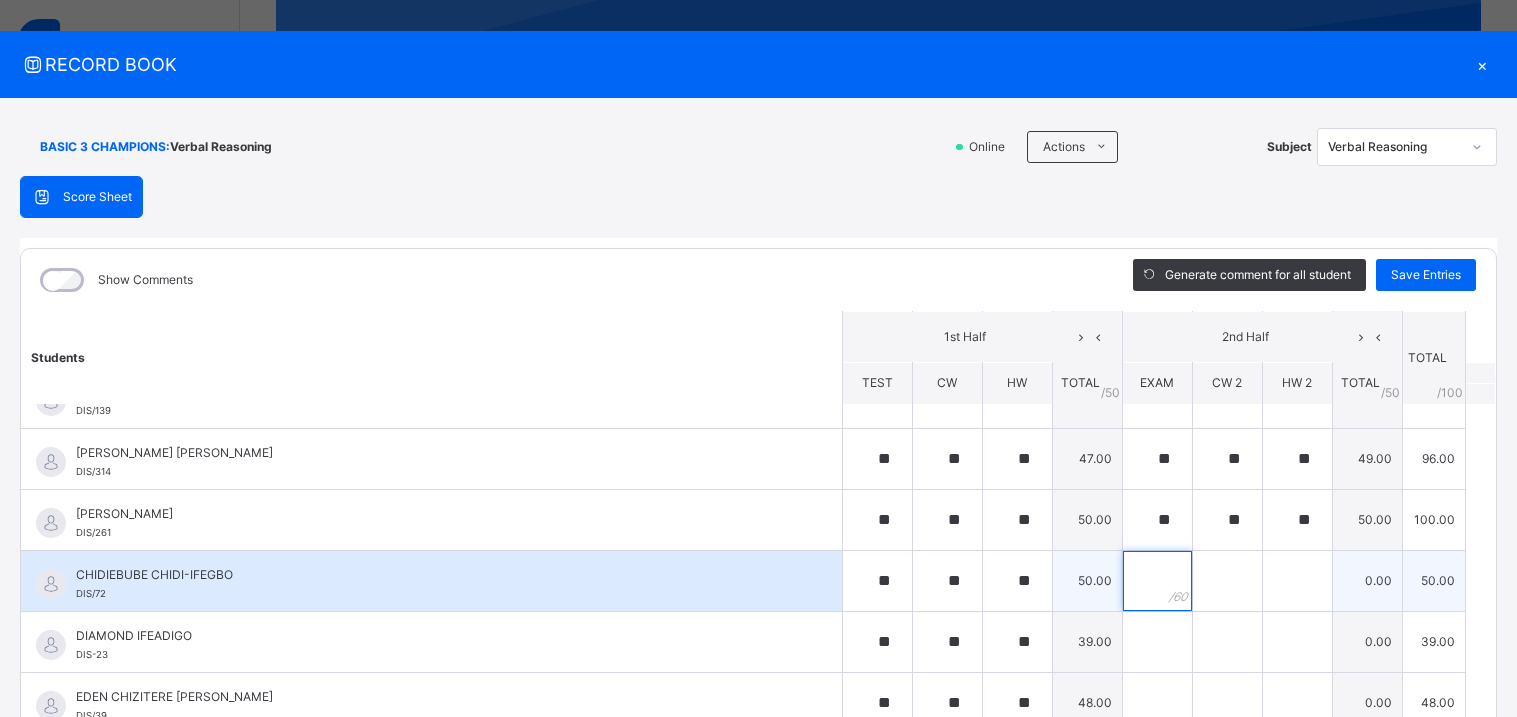 scroll, scrollTop: 161, scrollLeft: 0, axis: vertical 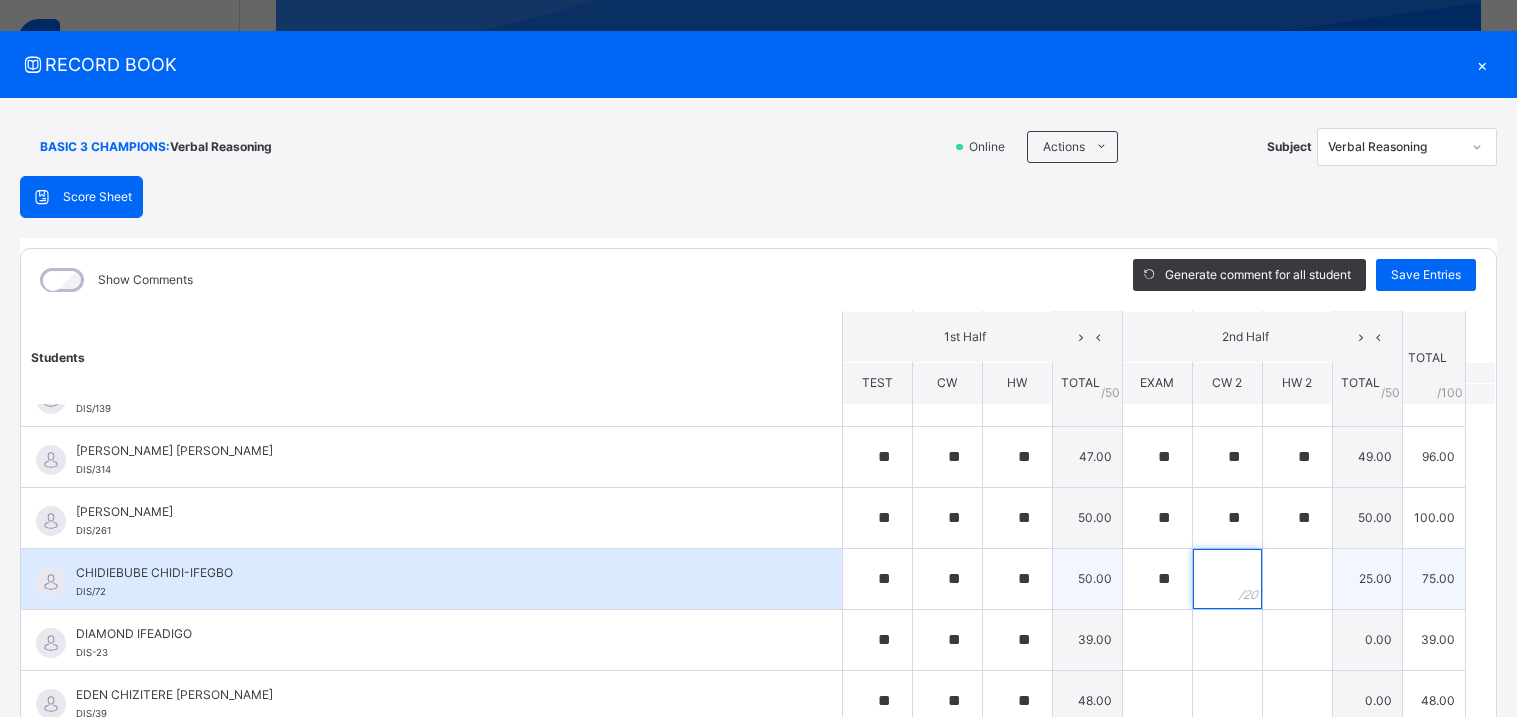 click at bounding box center [1227, 579] 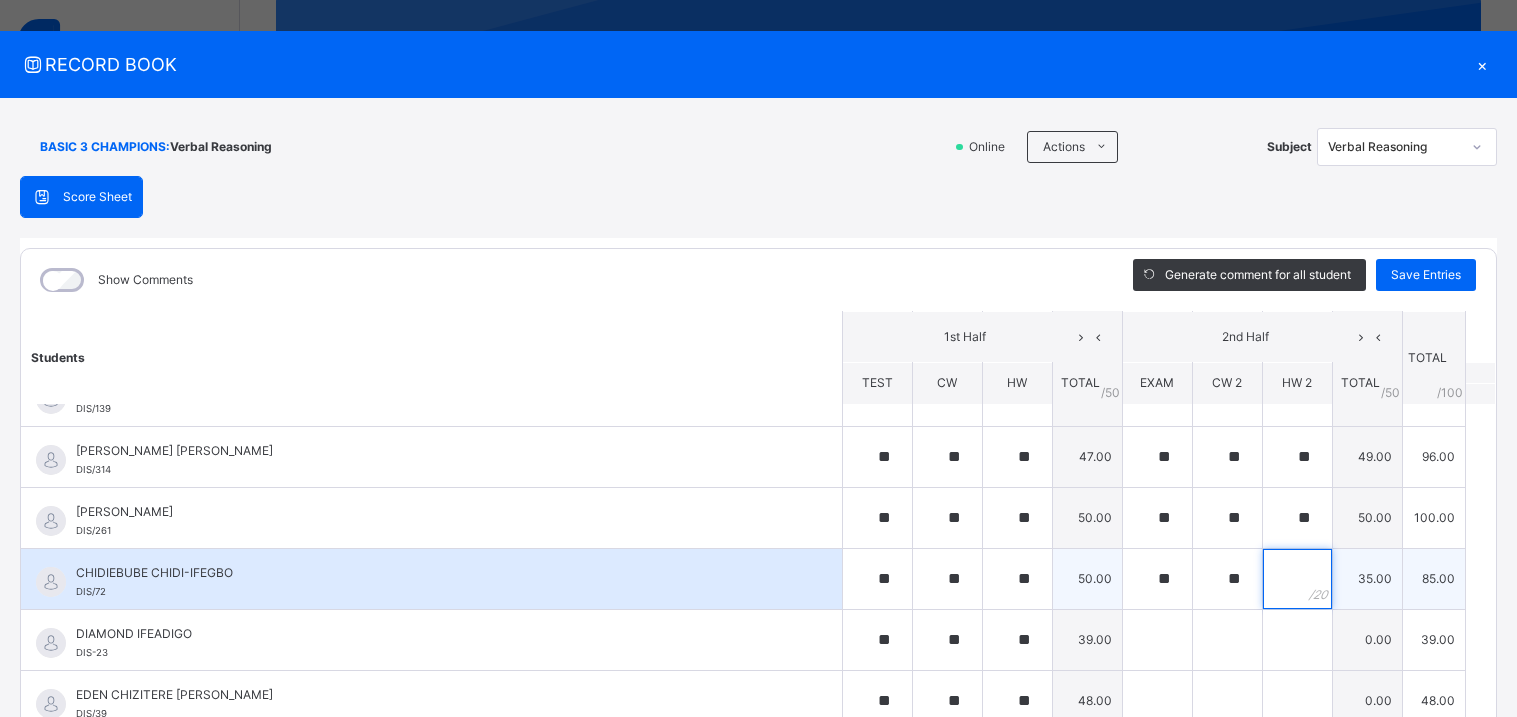 click at bounding box center [1297, 579] 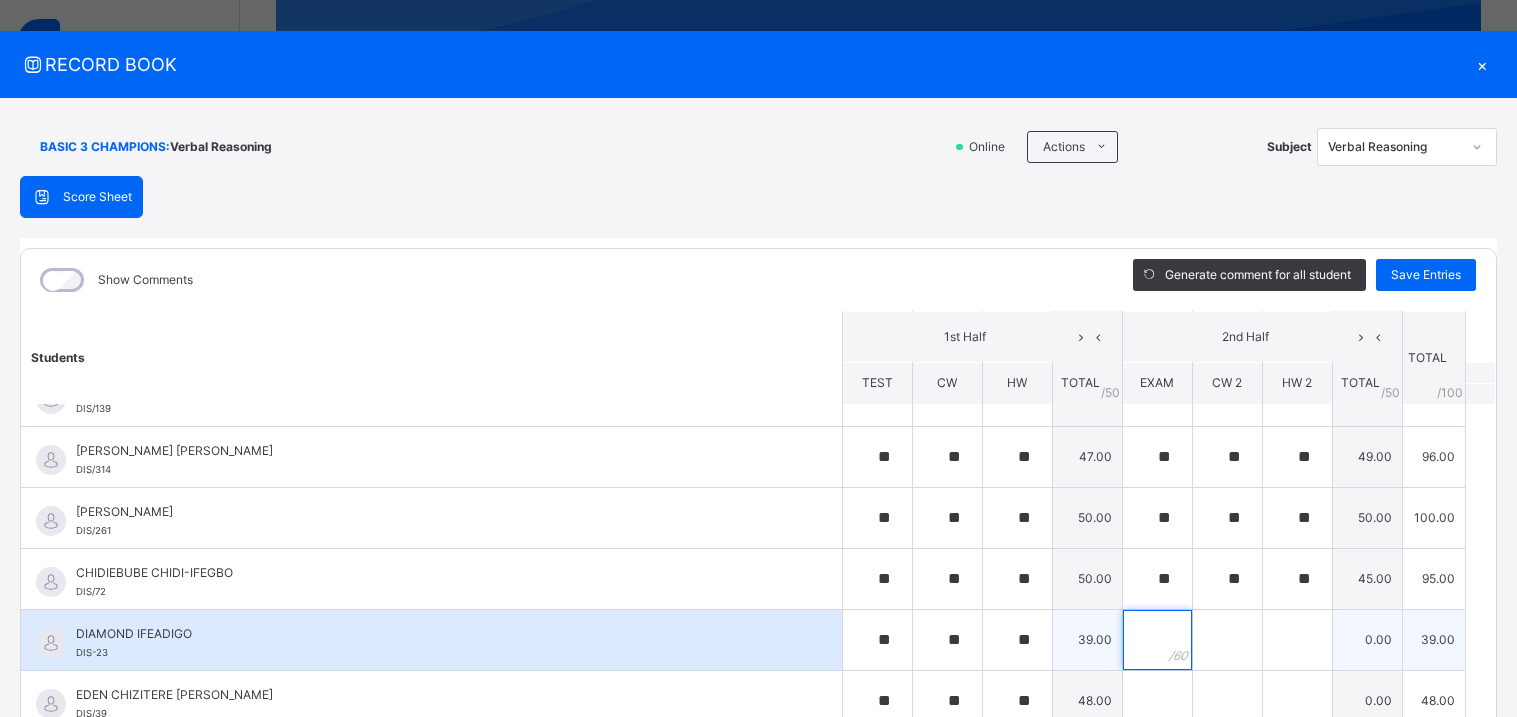 click at bounding box center [1157, 640] 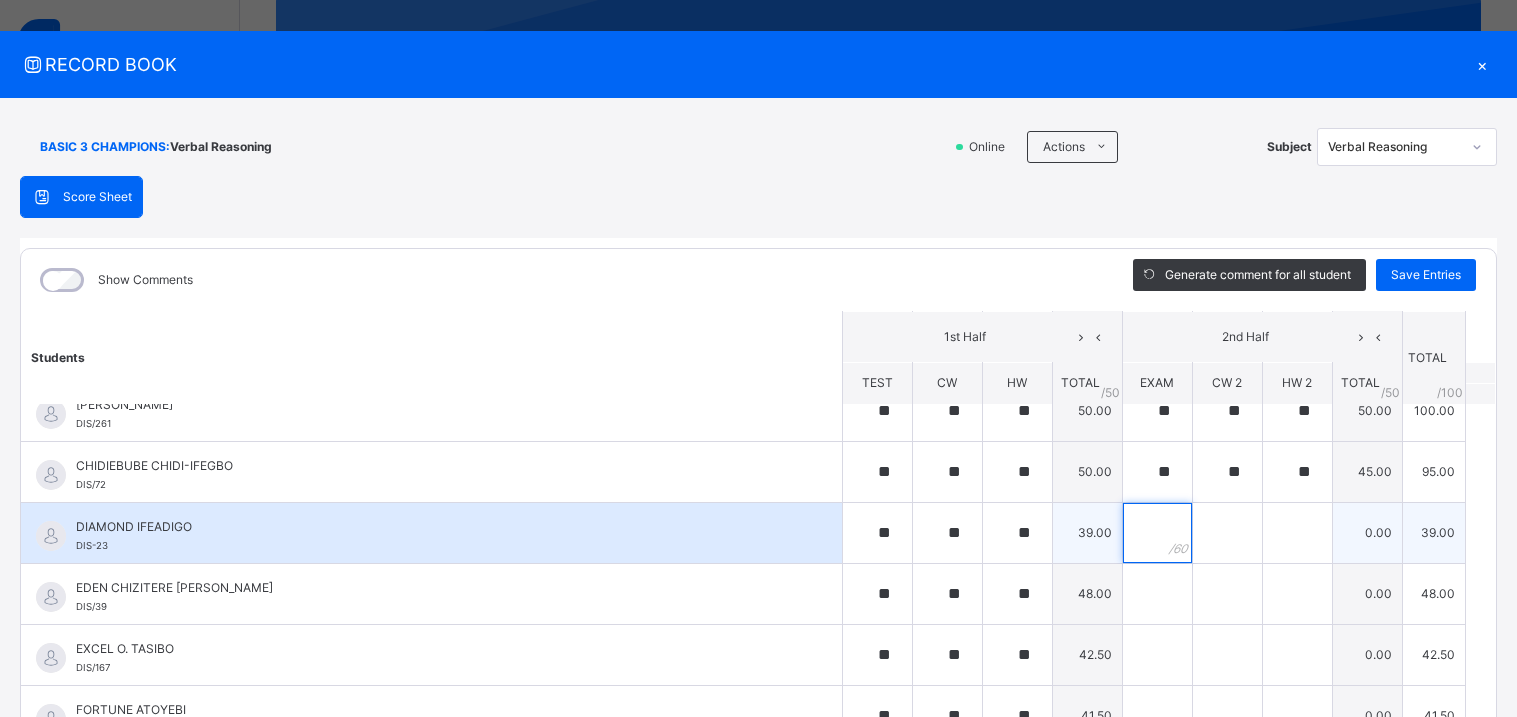scroll, scrollTop: 269, scrollLeft: 0, axis: vertical 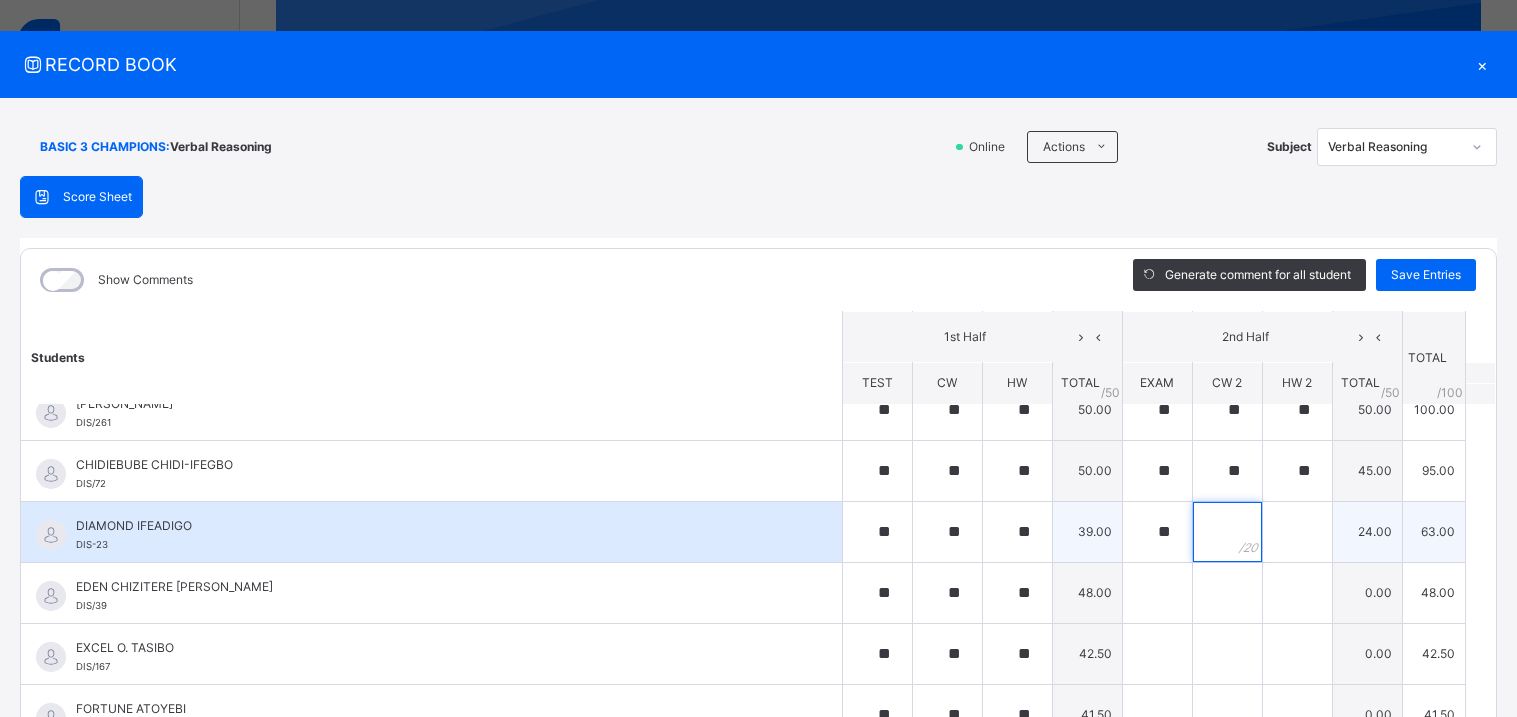 click at bounding box center [1227, 532] 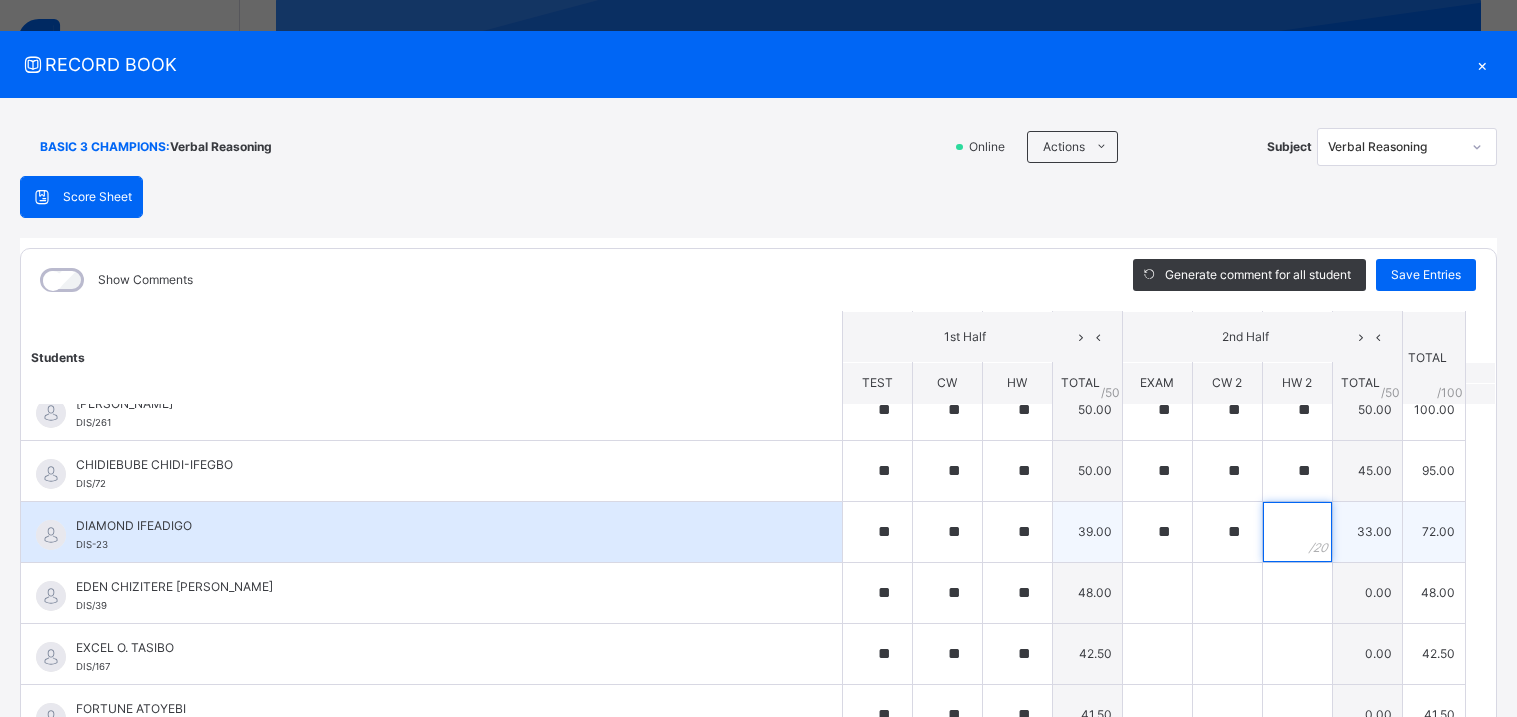 click at bounding box center (1297, 532) 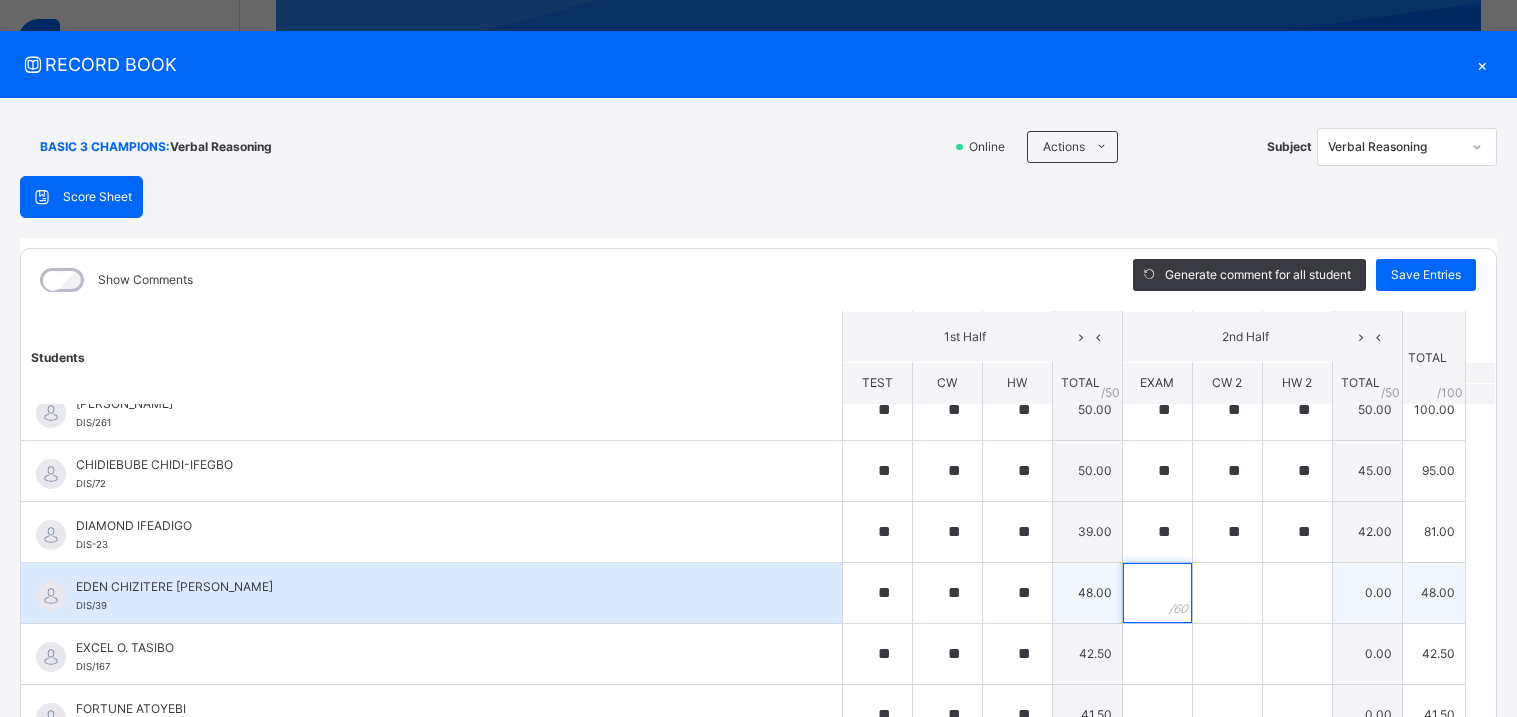 click at bounding box center [1157, 593] 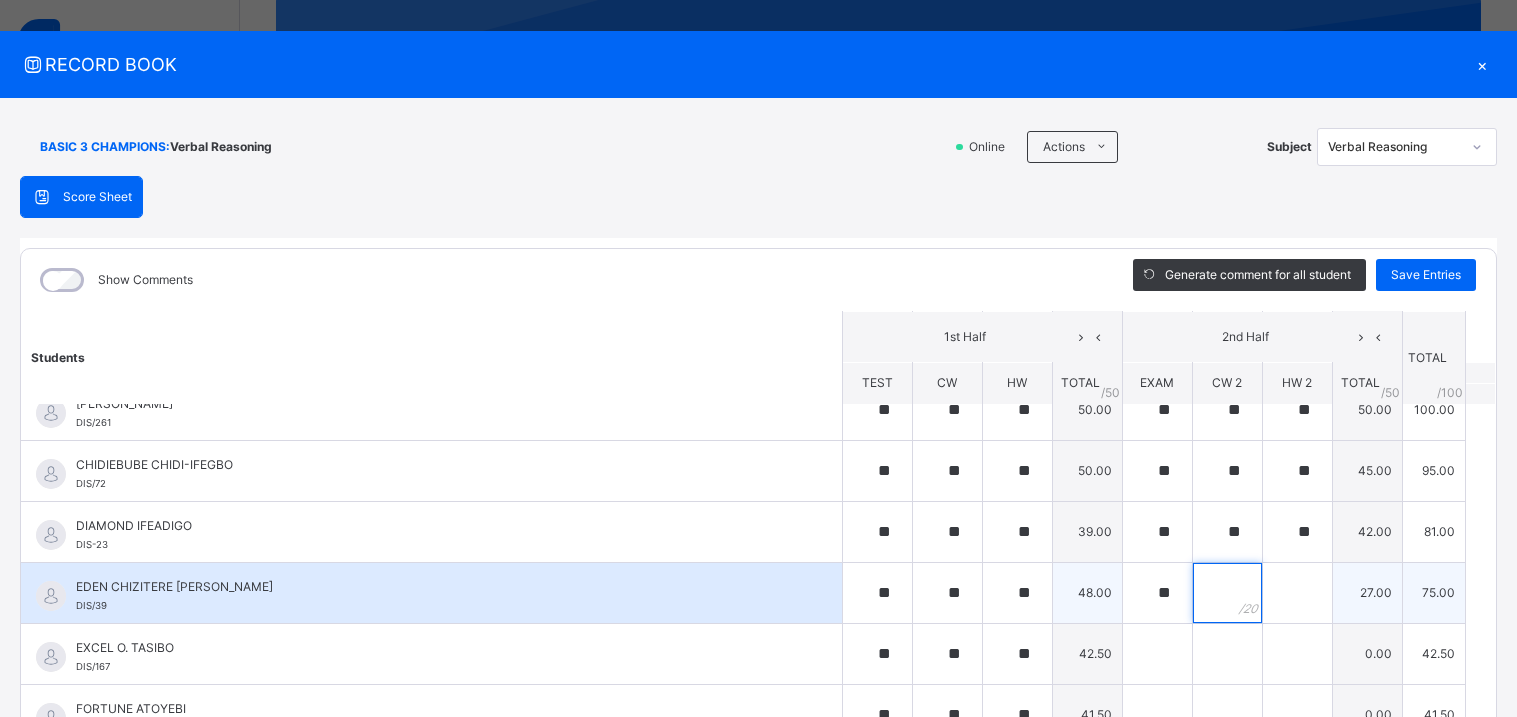 click at bounding box center [1227, 593] 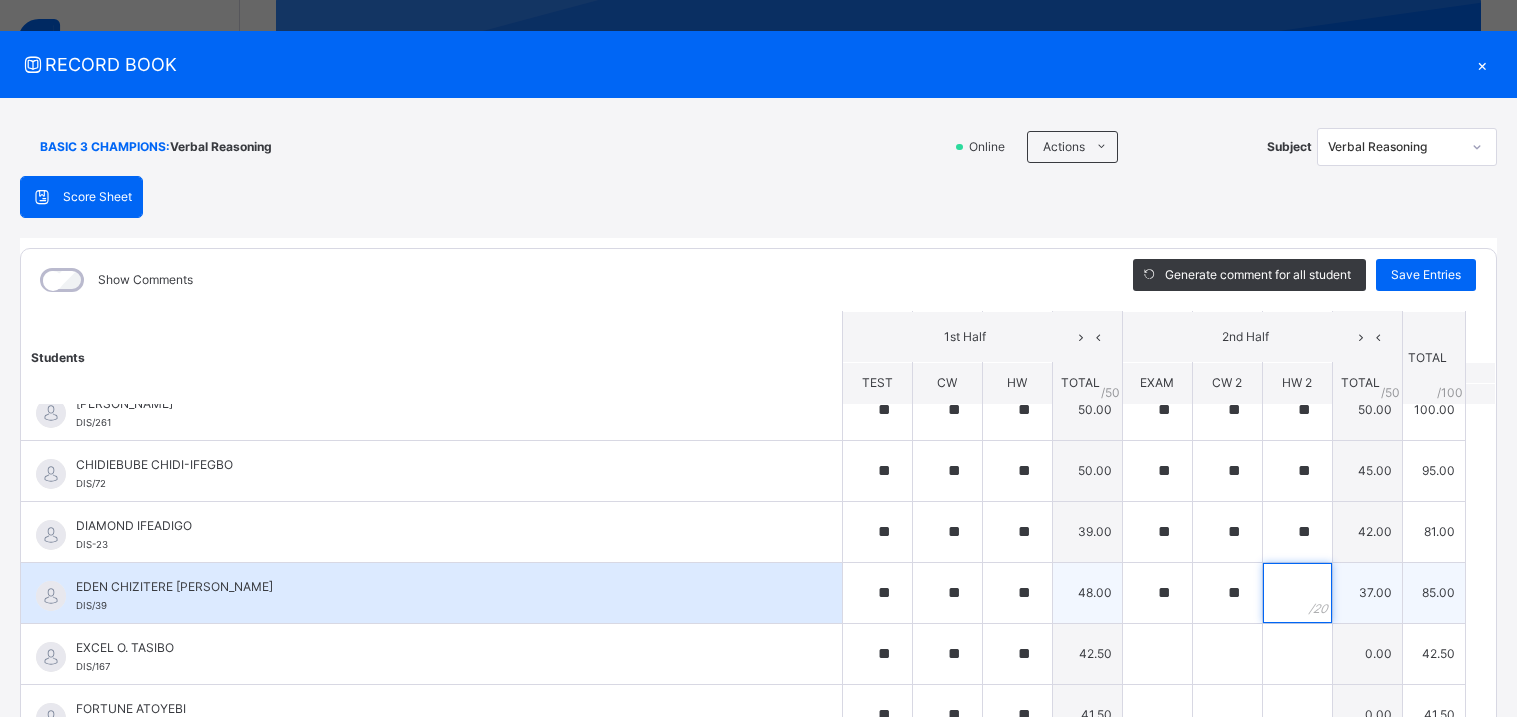 click at bounding box center [1297, 593] 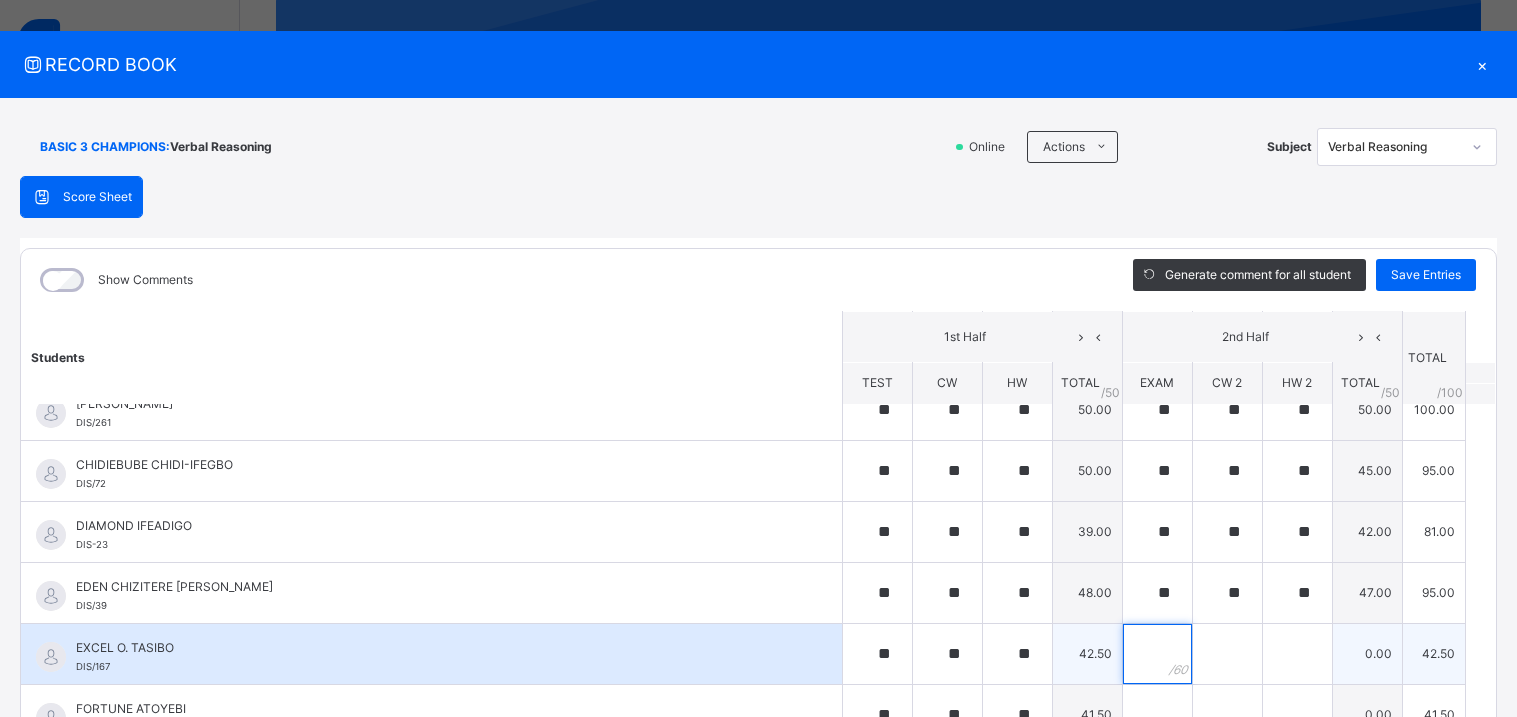 click at bounding box center (1157, 654) 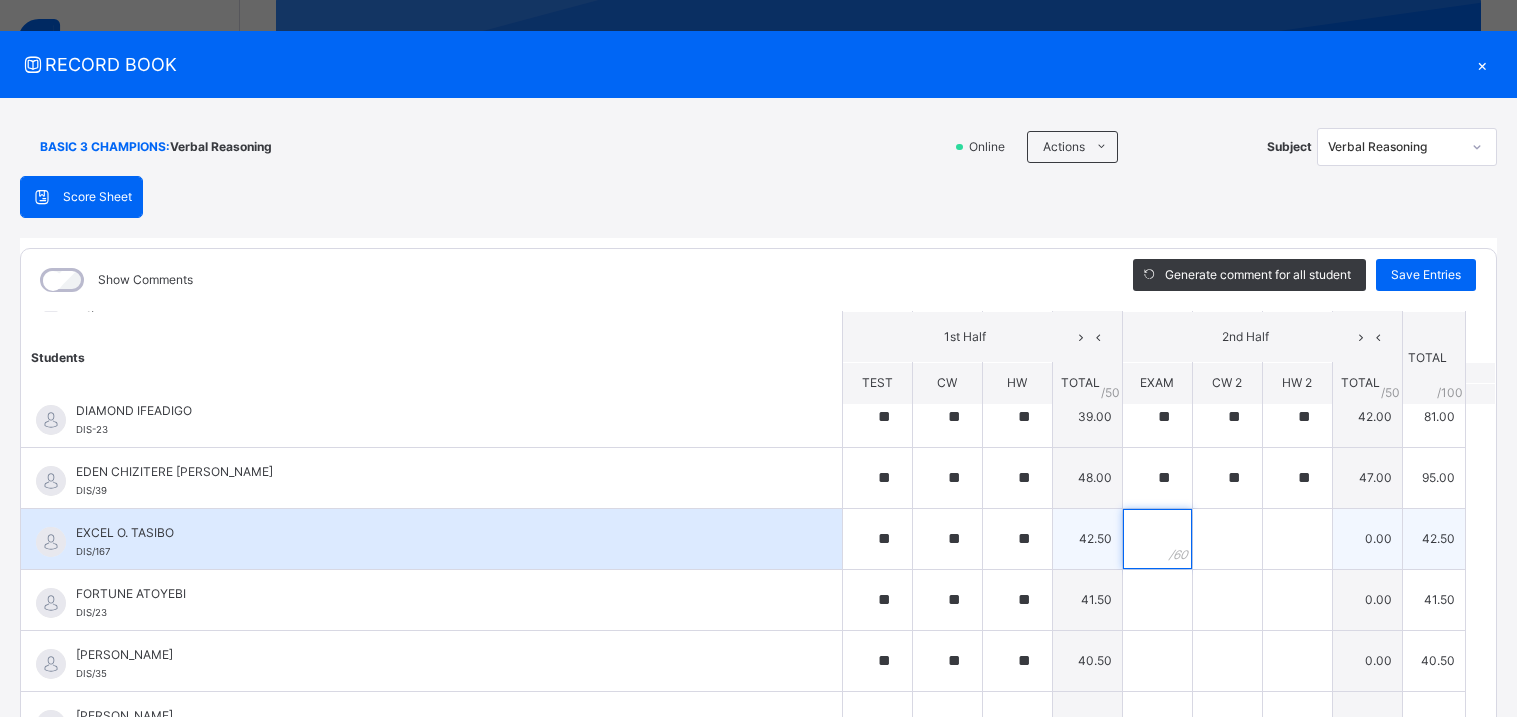 scroll, scrollTop: 385, scrollLeft: 0, axis: vertical 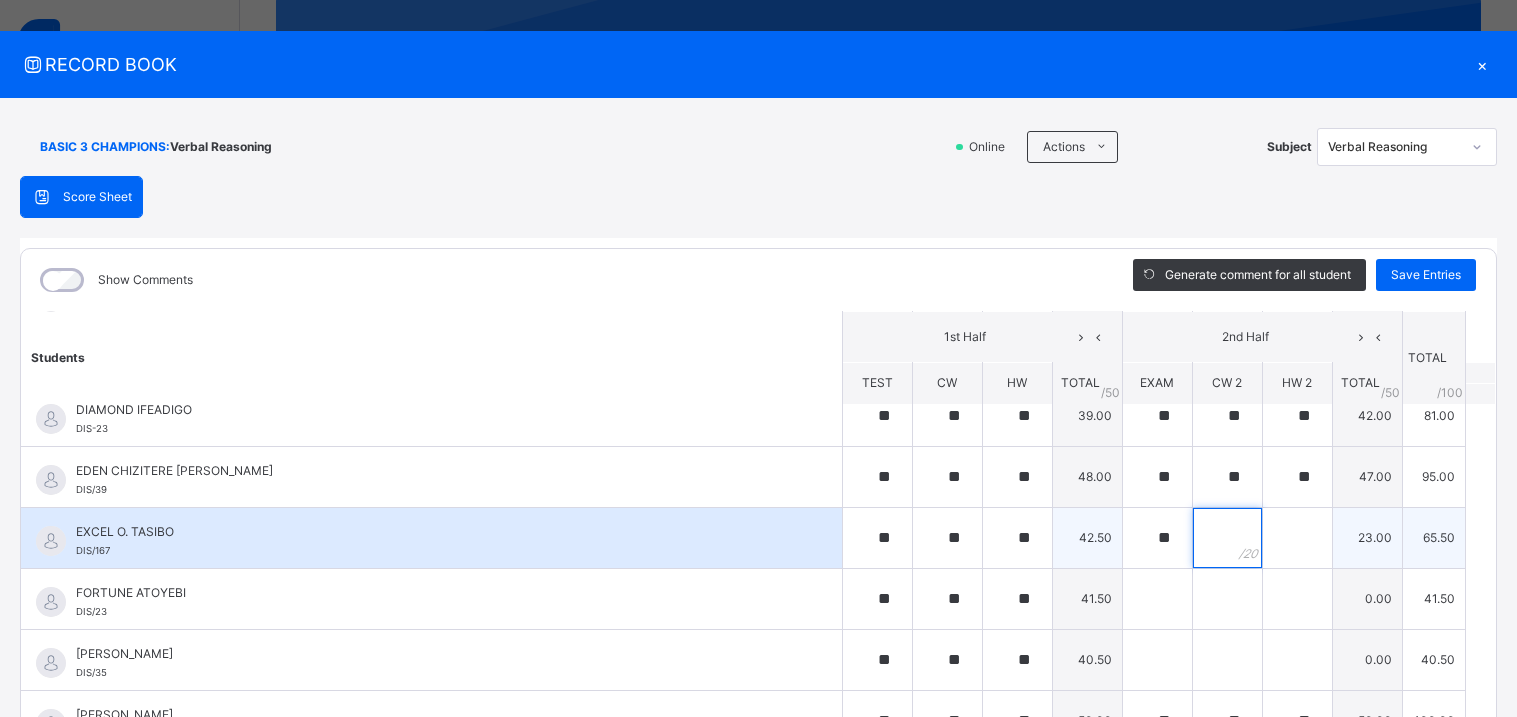 click at bounding box center (1227, 538) 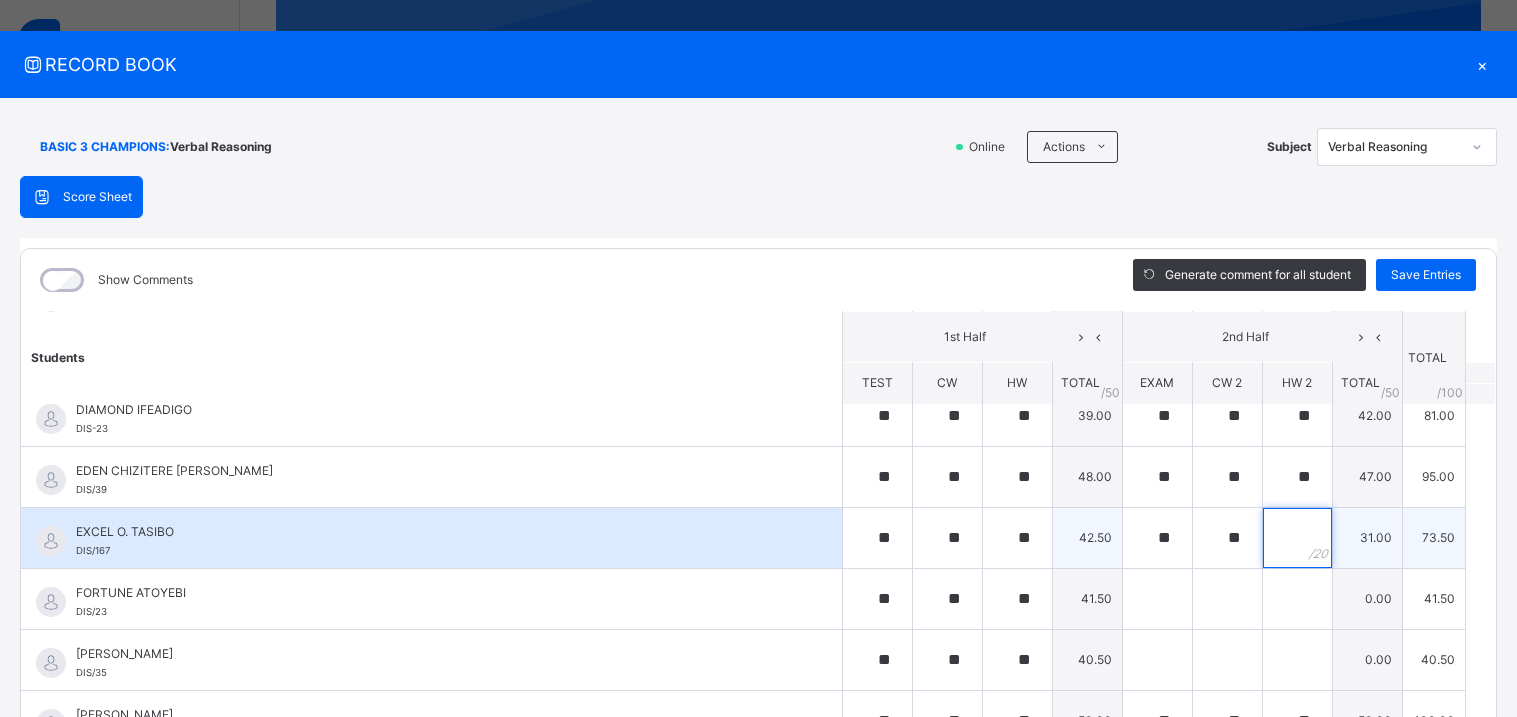 click at bounding box center [1297, 538] 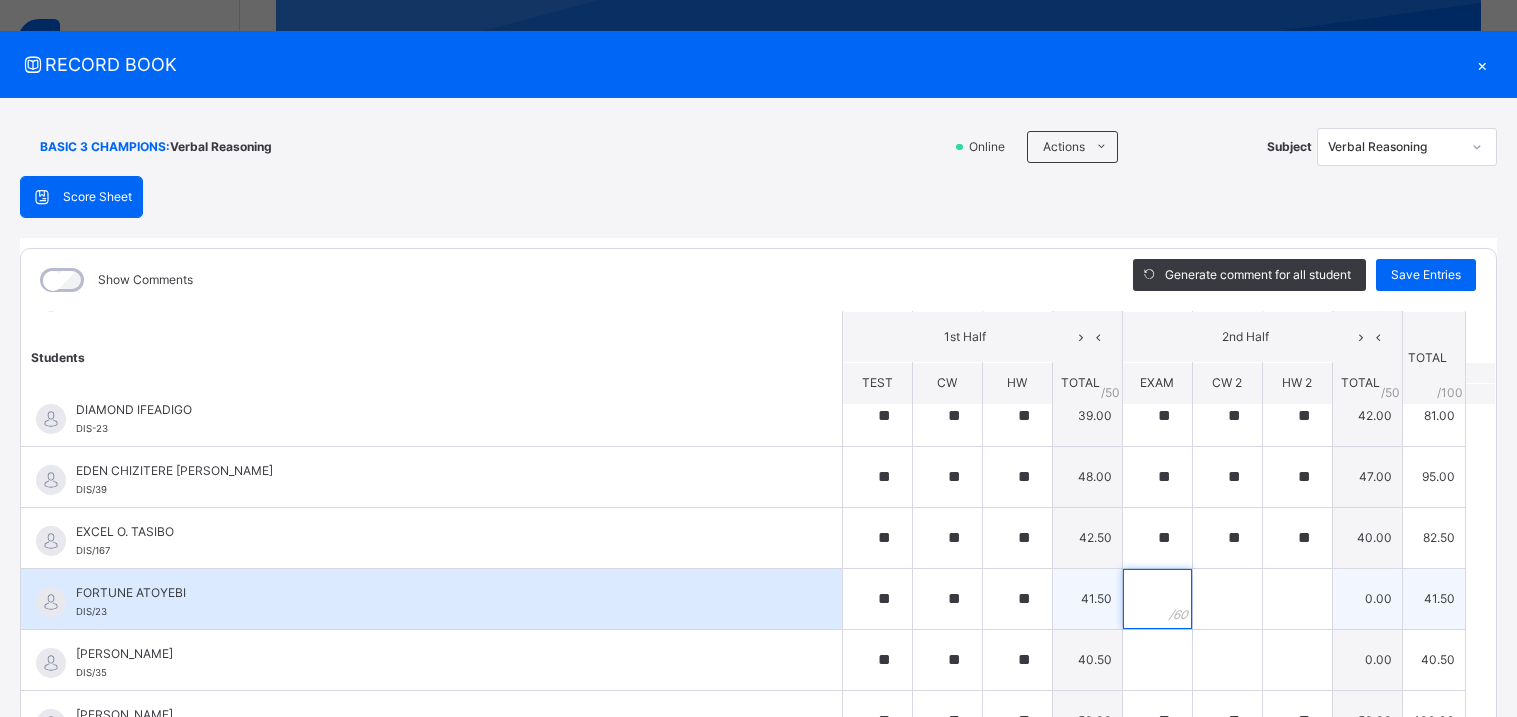 click at bounding box center [1157, 599] 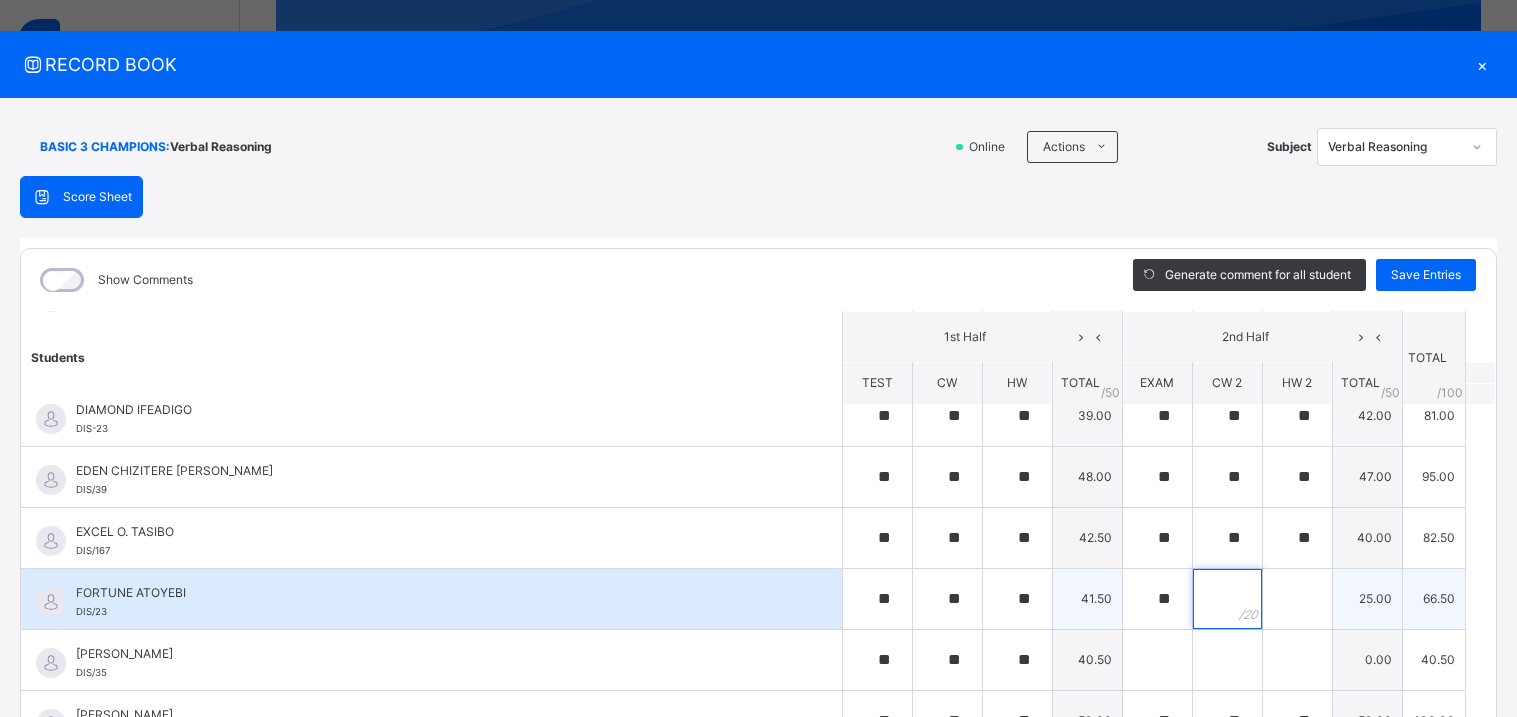 click at bounding box center [1227, 599] 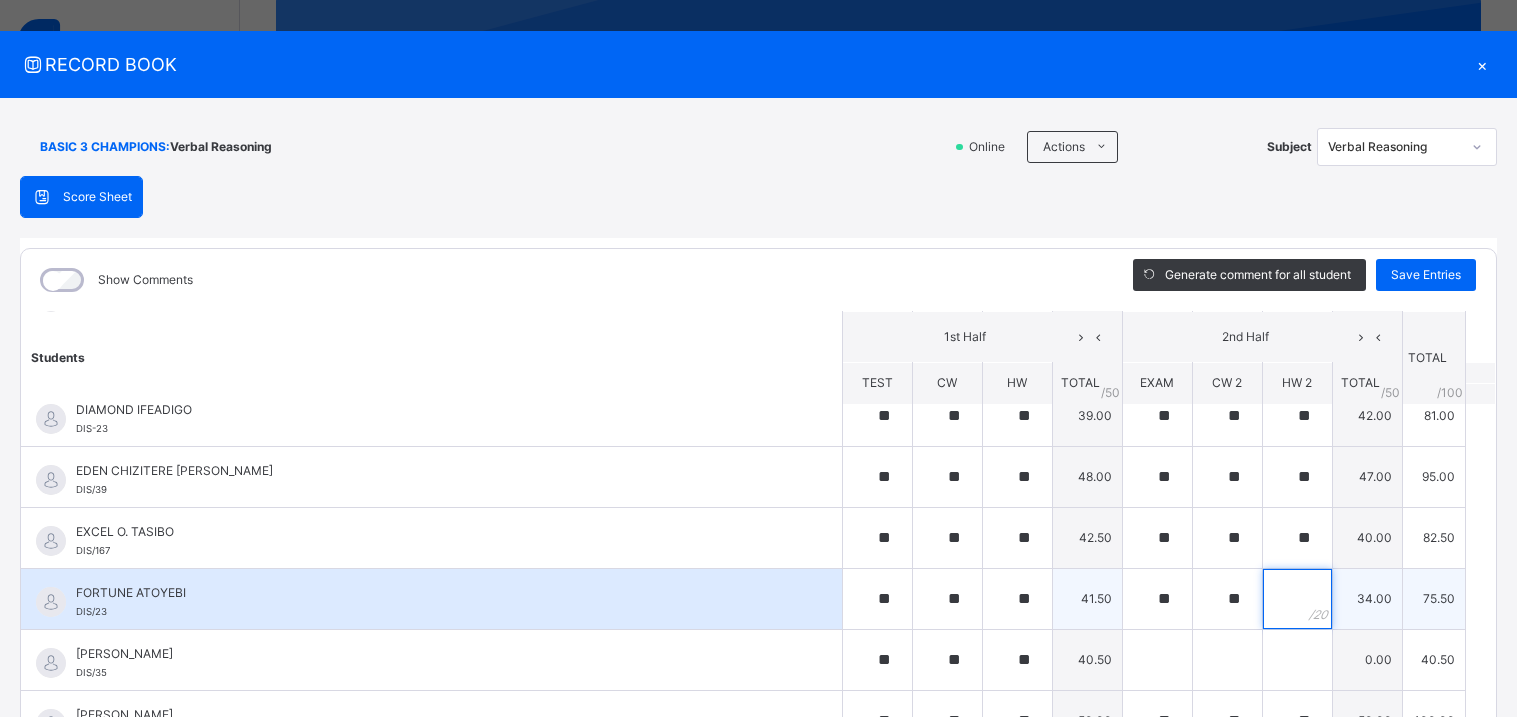 click at bounding box center [1297, 599] 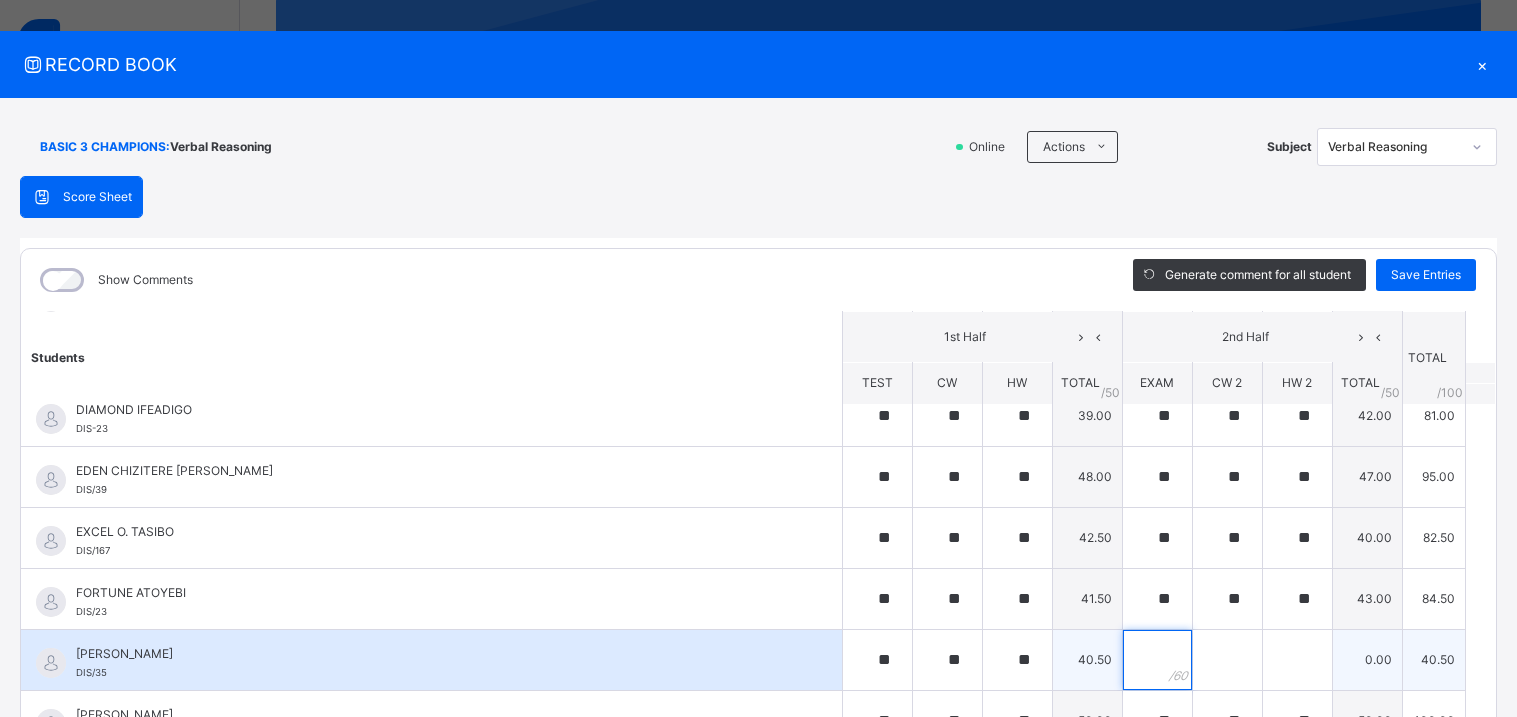 click at bounding box center [1157, 660] 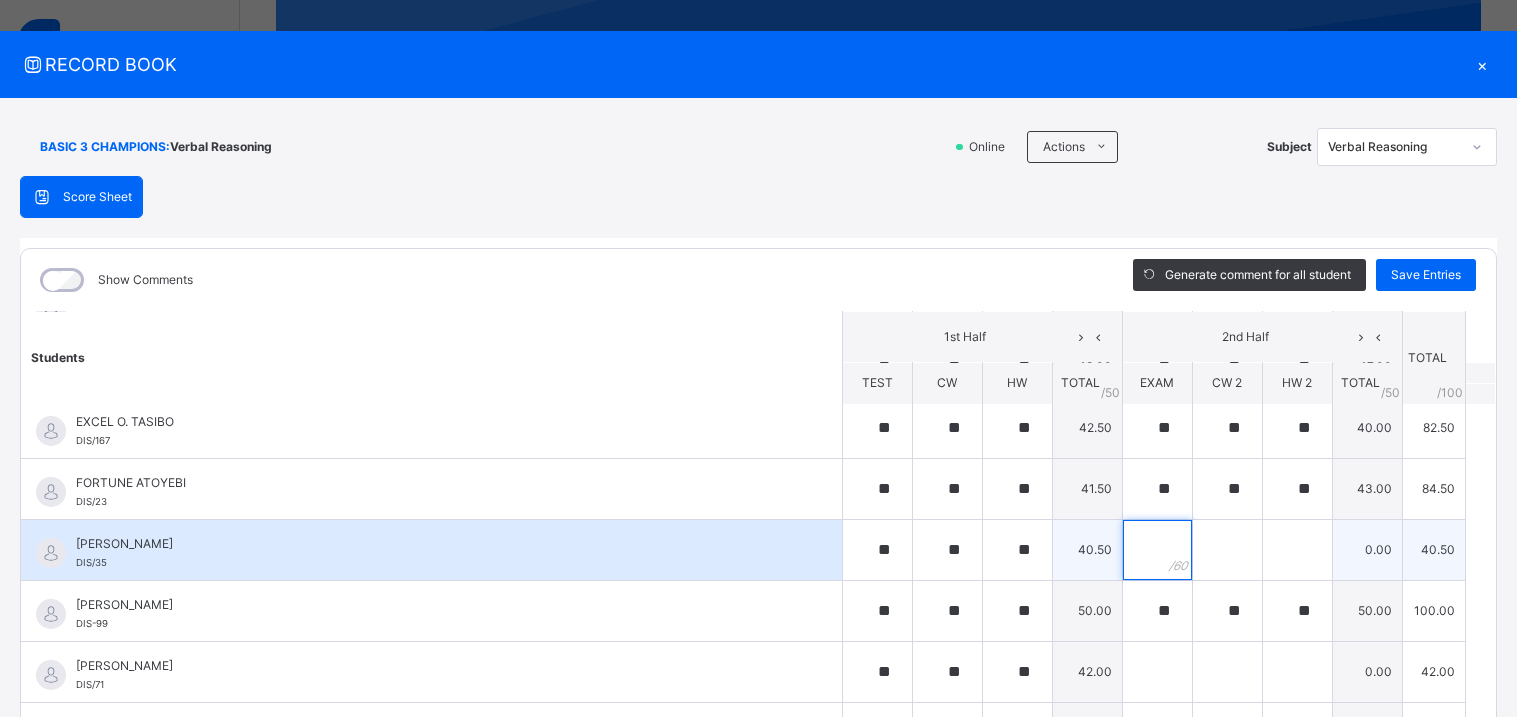 scroll, scrollTop: 500, scrollLeft: 0, axis: vertical 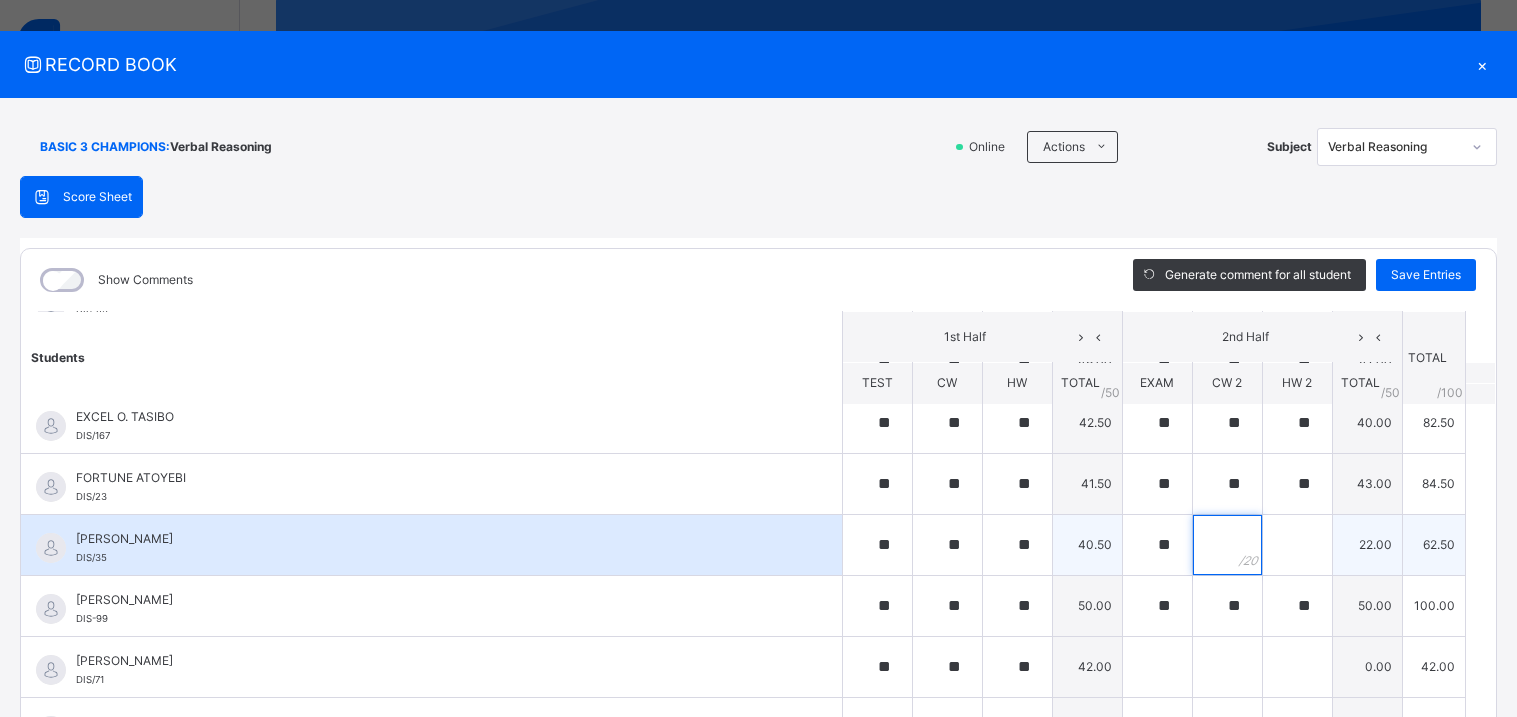click at bounding box center [1227, 545] 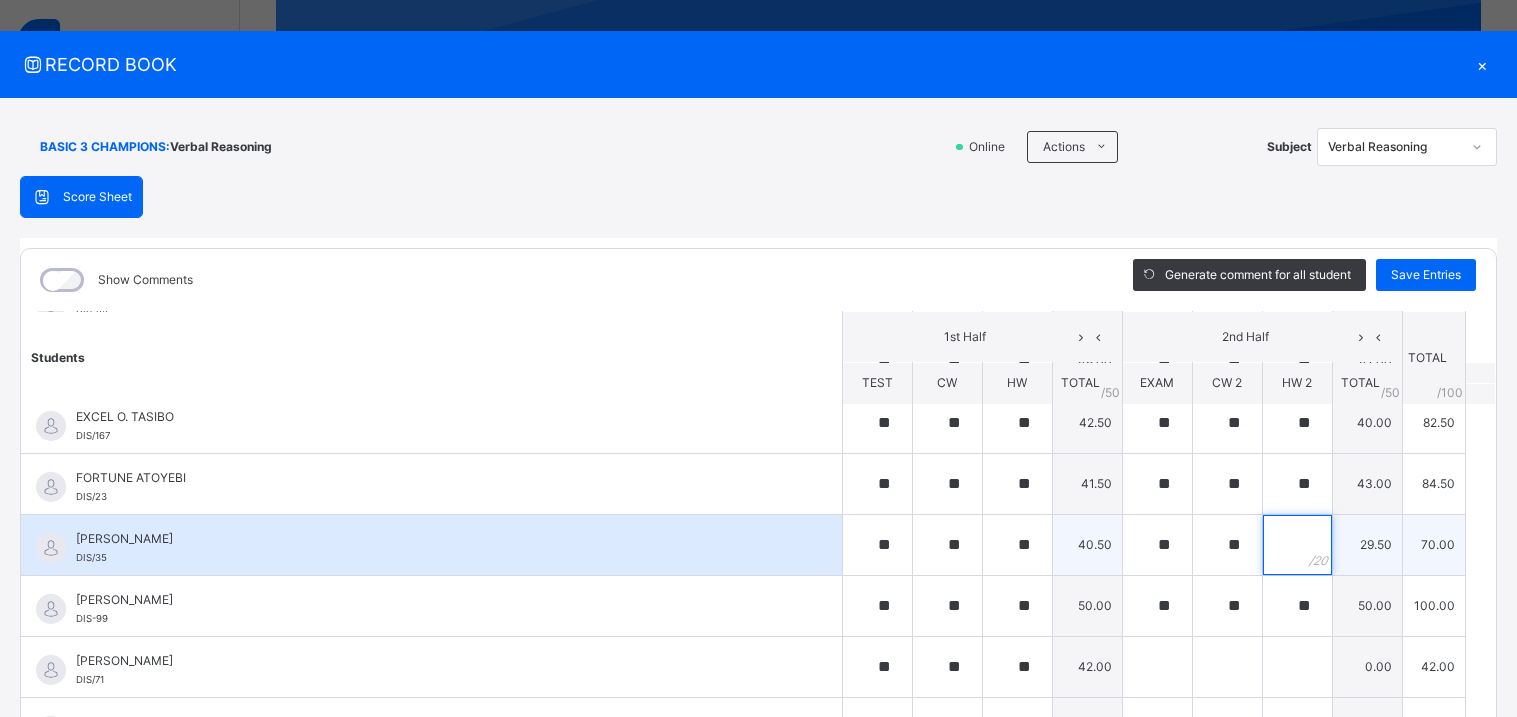 click at bounding box center (1297, 545) 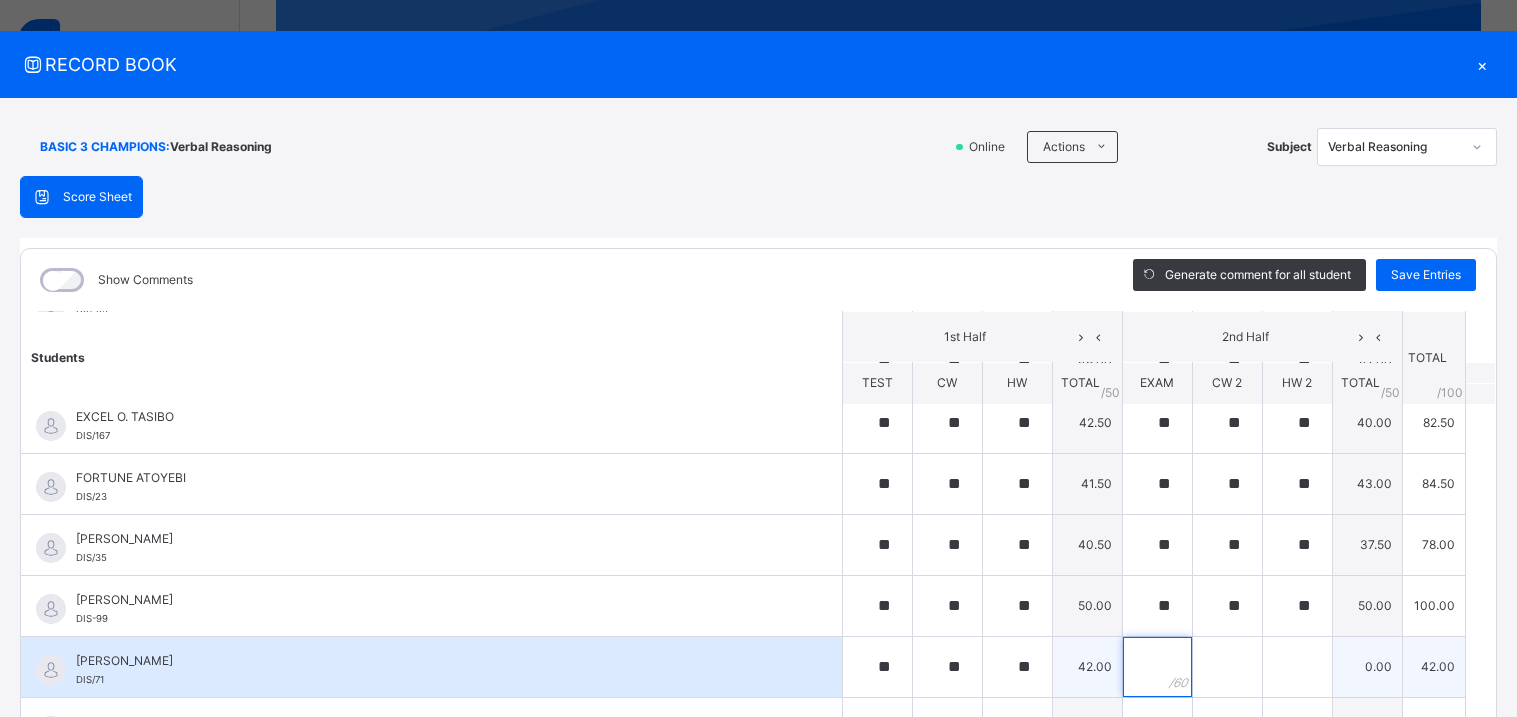 click at bounding box center (1157, 667) 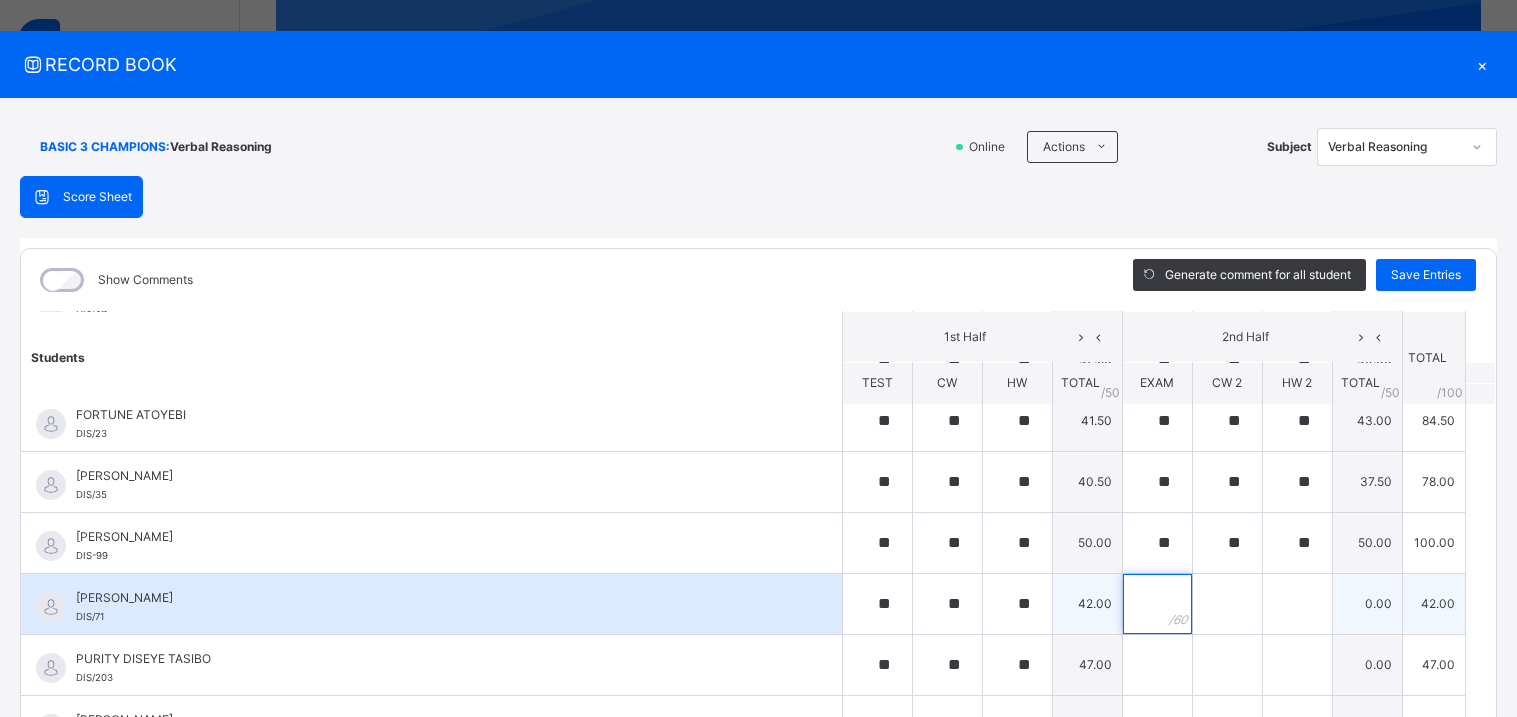 scroll, scrollTop: 568, scrollLeft: 0, axis: vertical 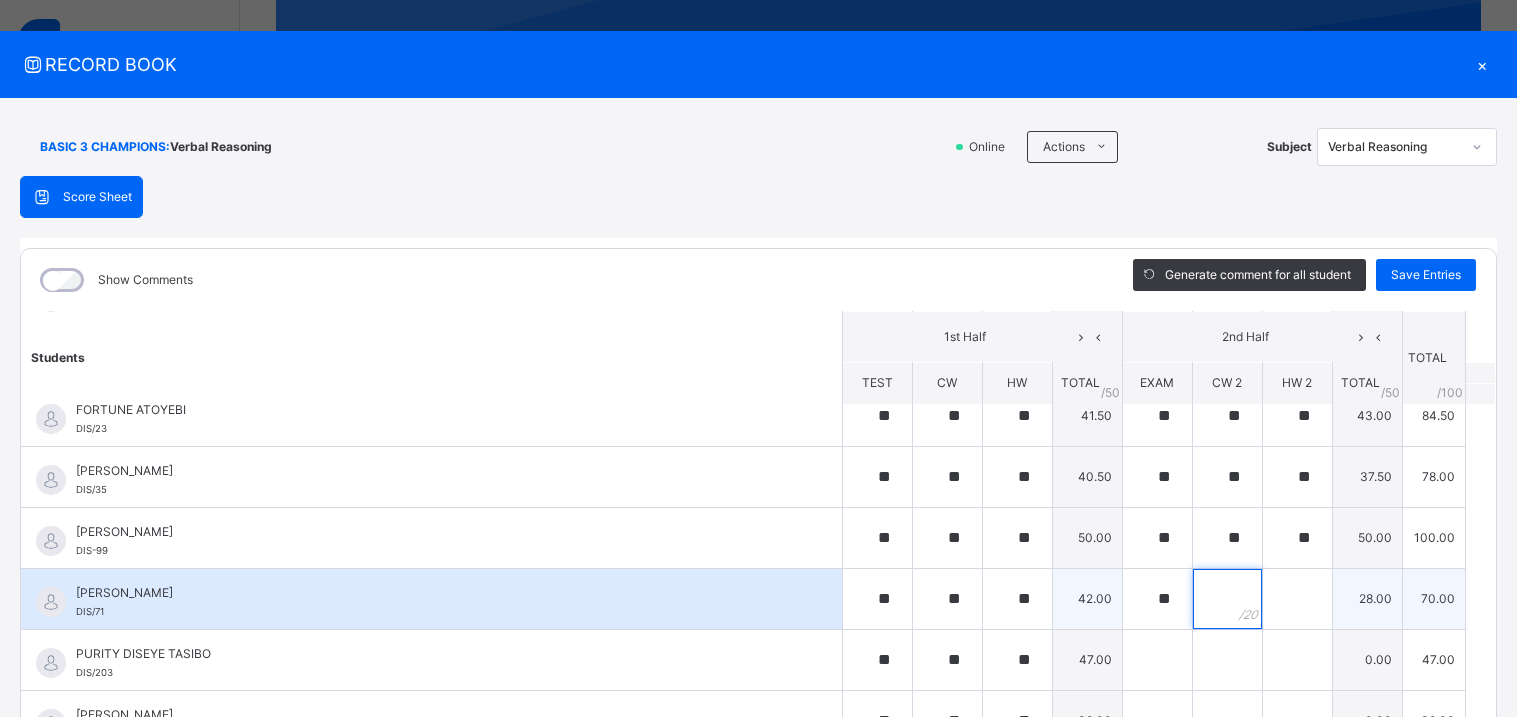click at bounding box center (1227, 599) 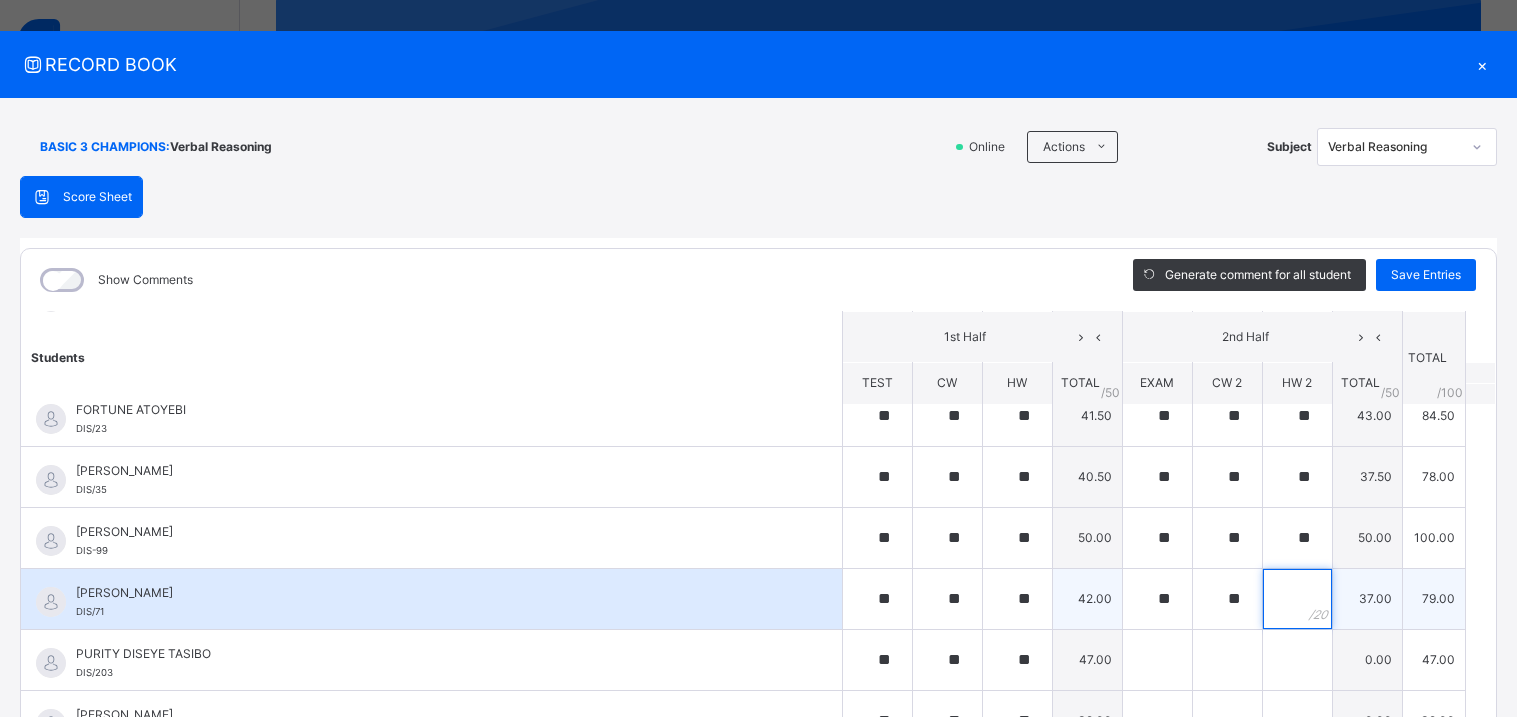 click at bounding box center [1297, 599] 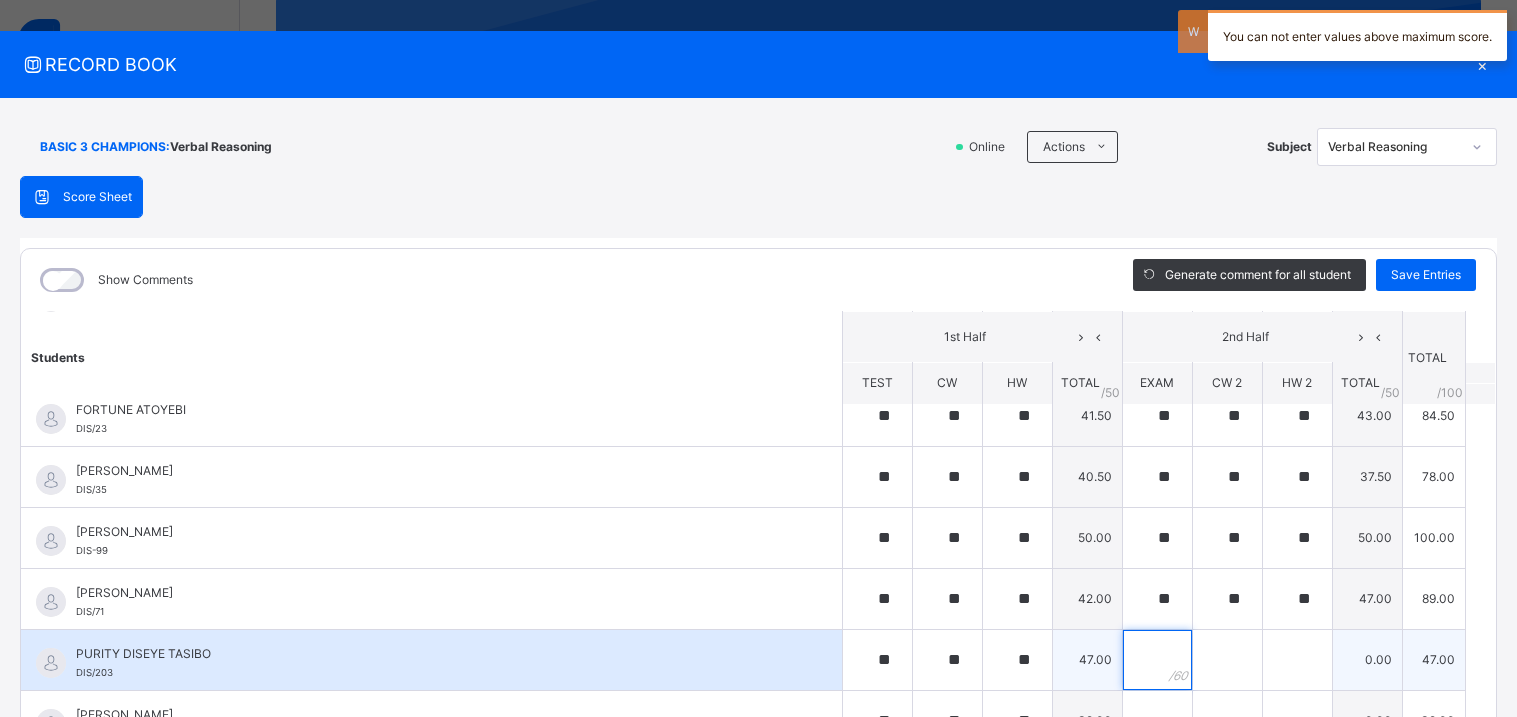 click at bounding box center [1157, 660] 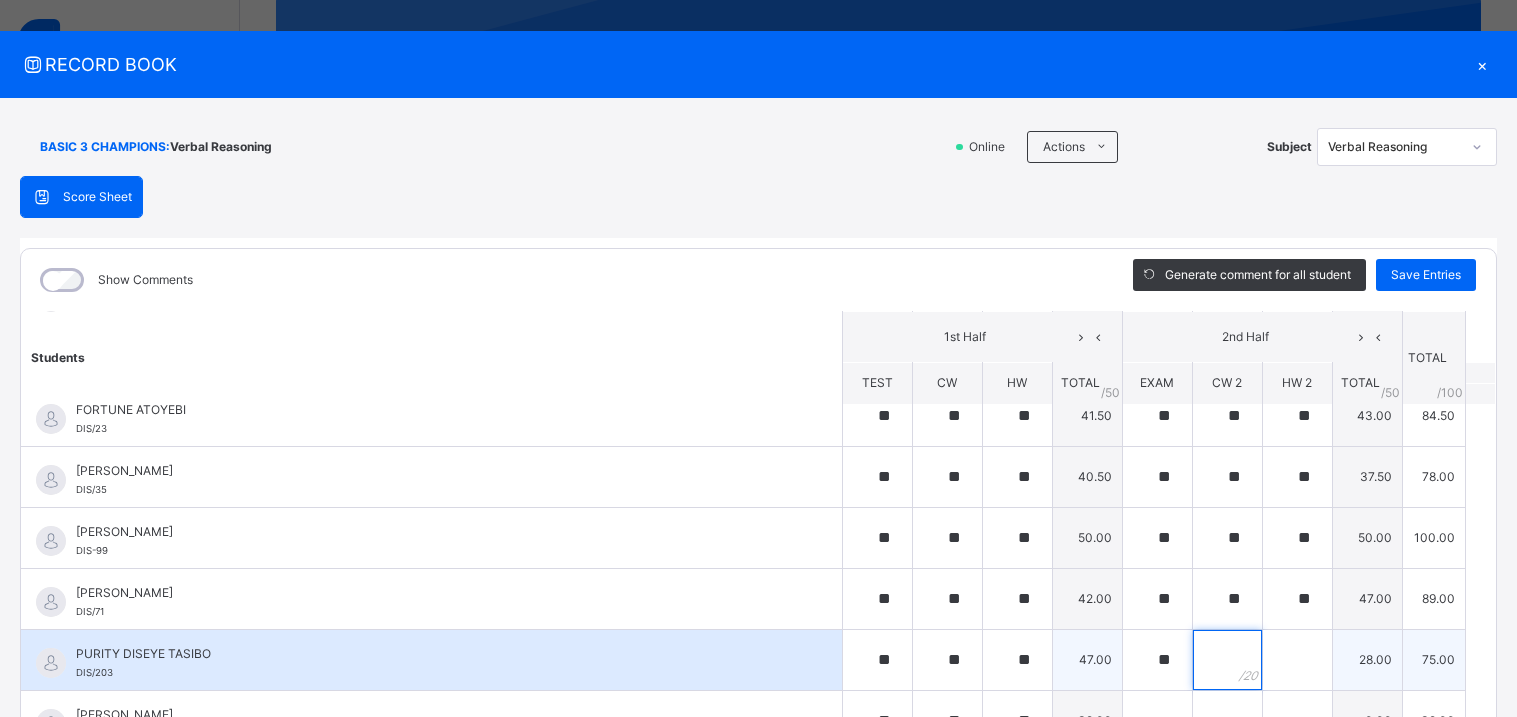 click at bounding box center (1227, 660) 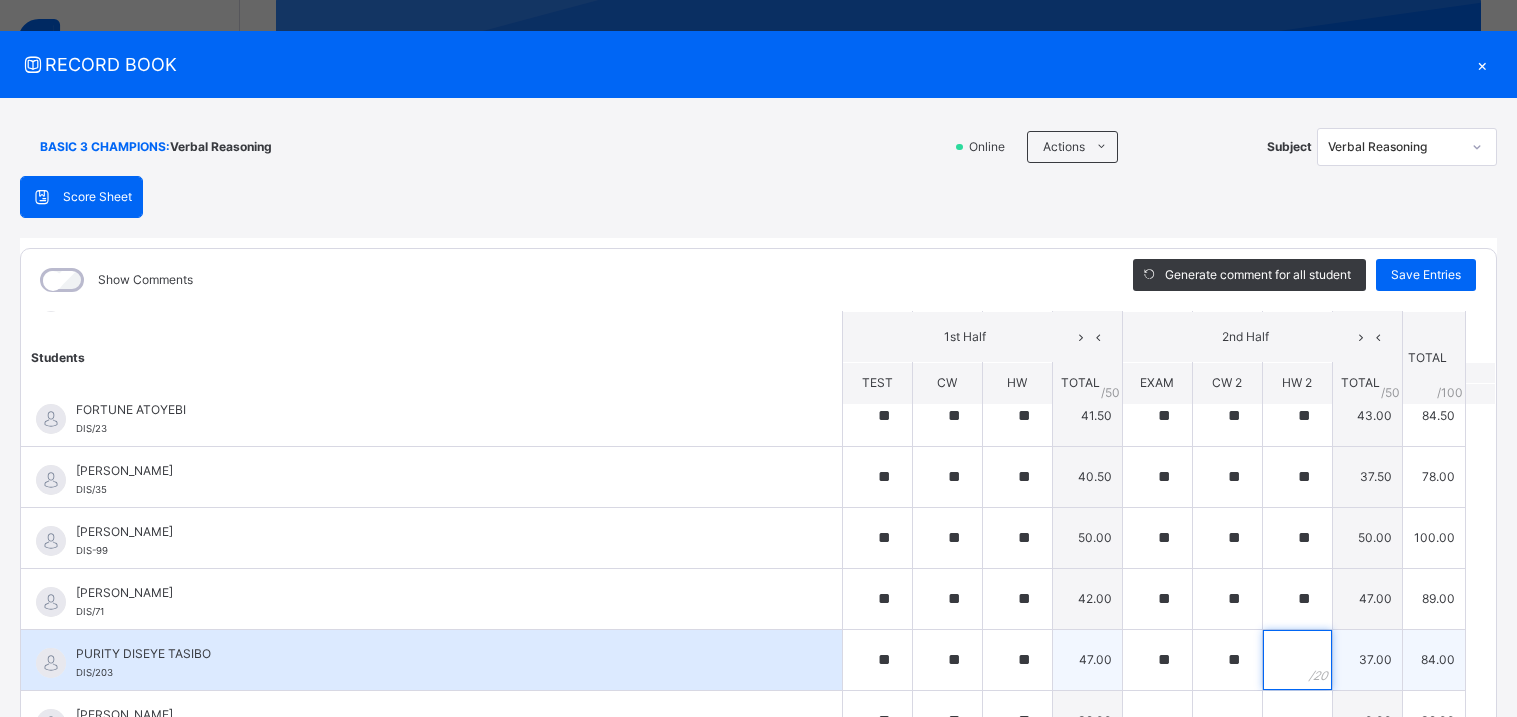 click at bounding box center (1297, 660) 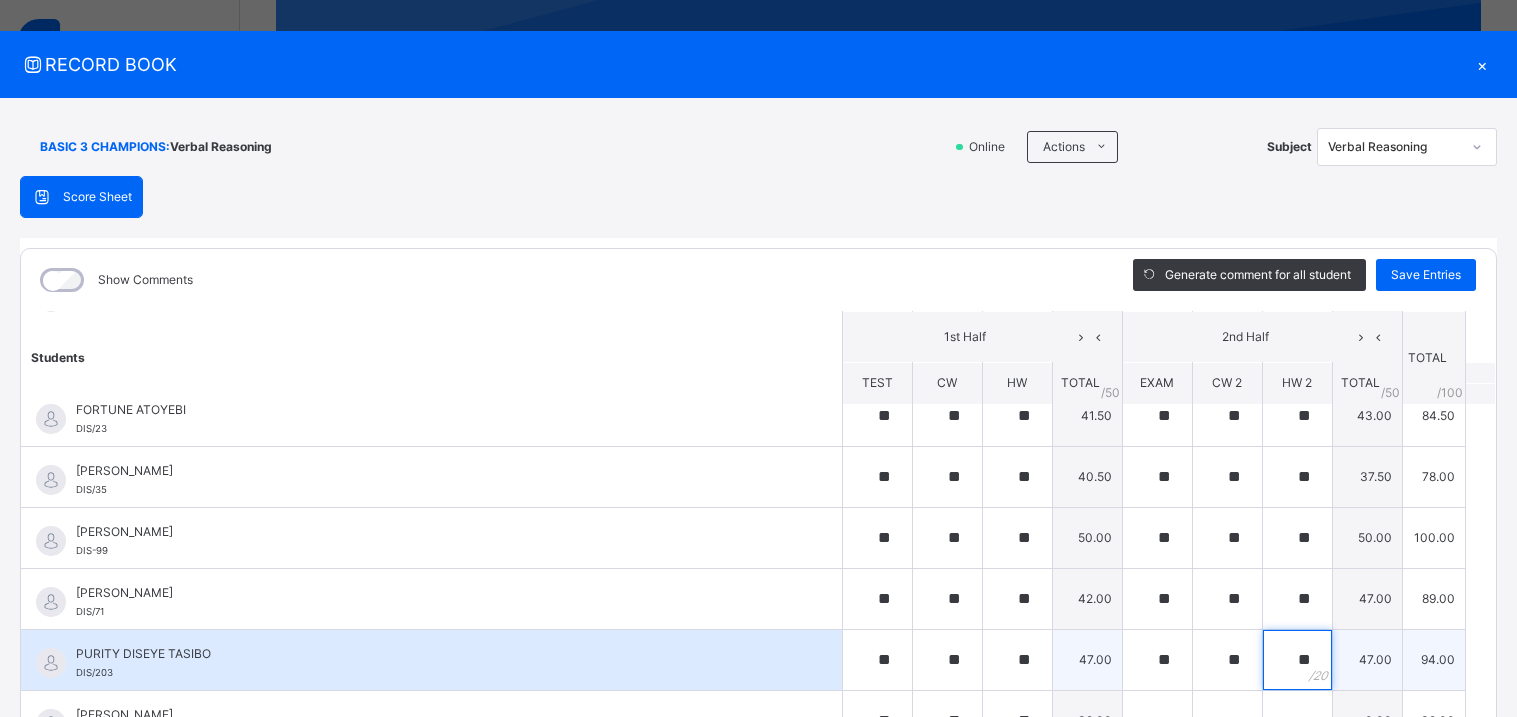 scroll, scrollTop: 570, scrollLeft: 0, axis: vertical 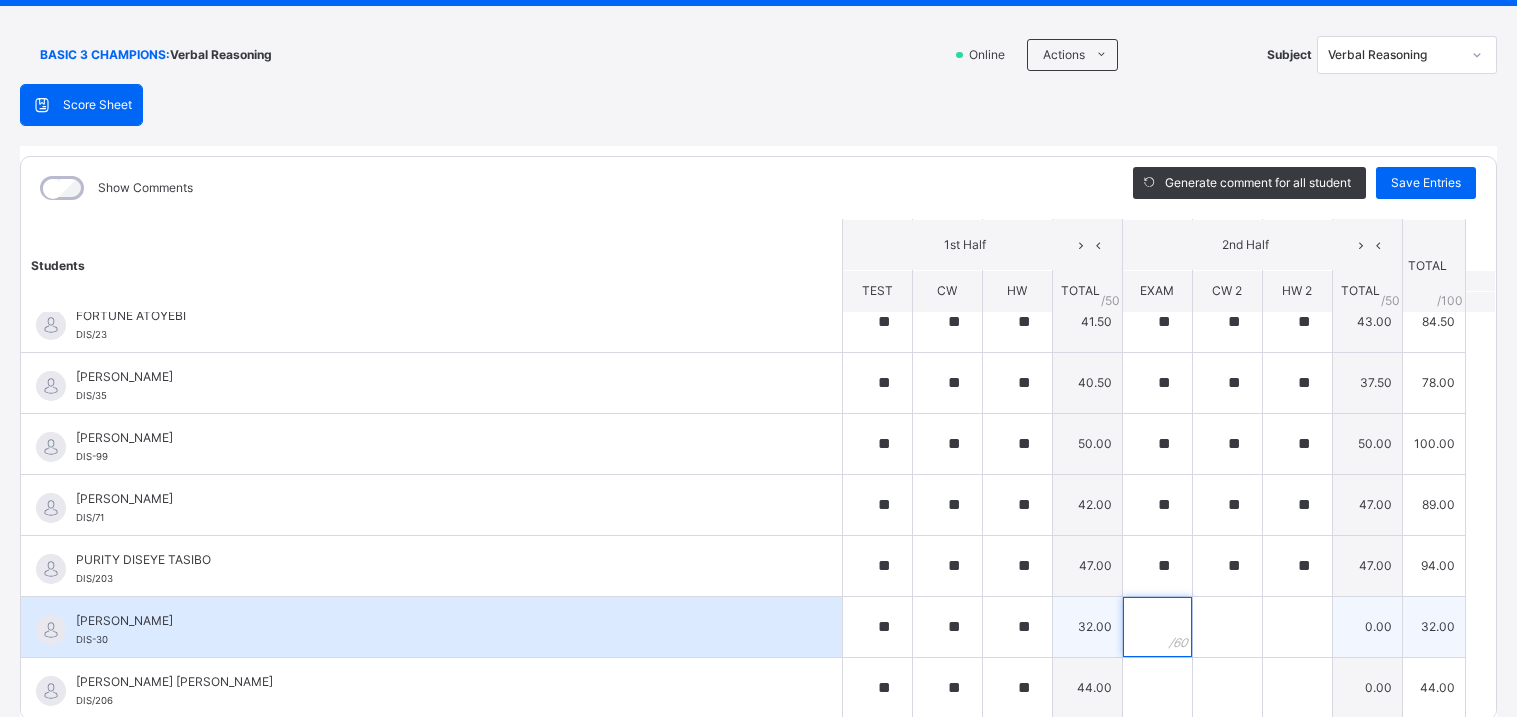 click at bounding box center (1157, 627) 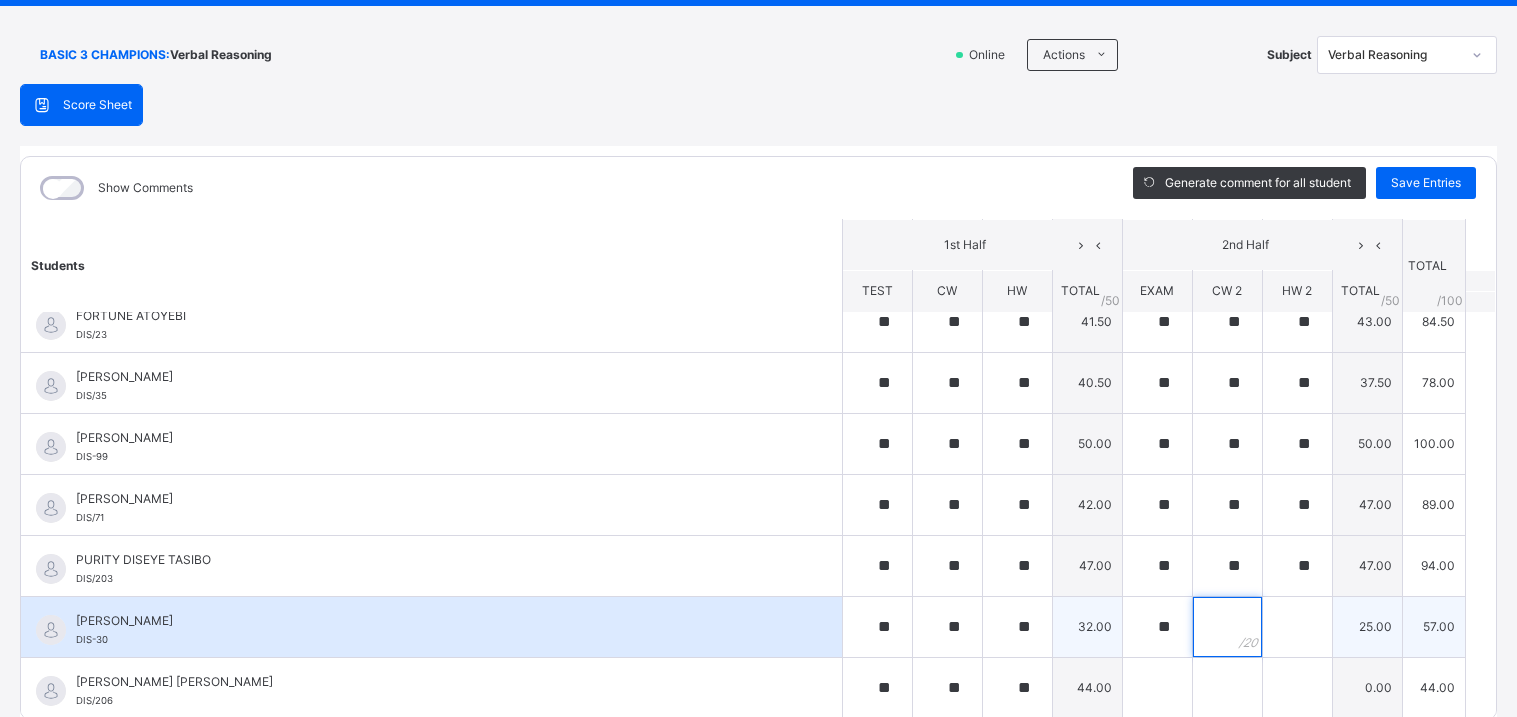 click at bounding box center [1227, 627] 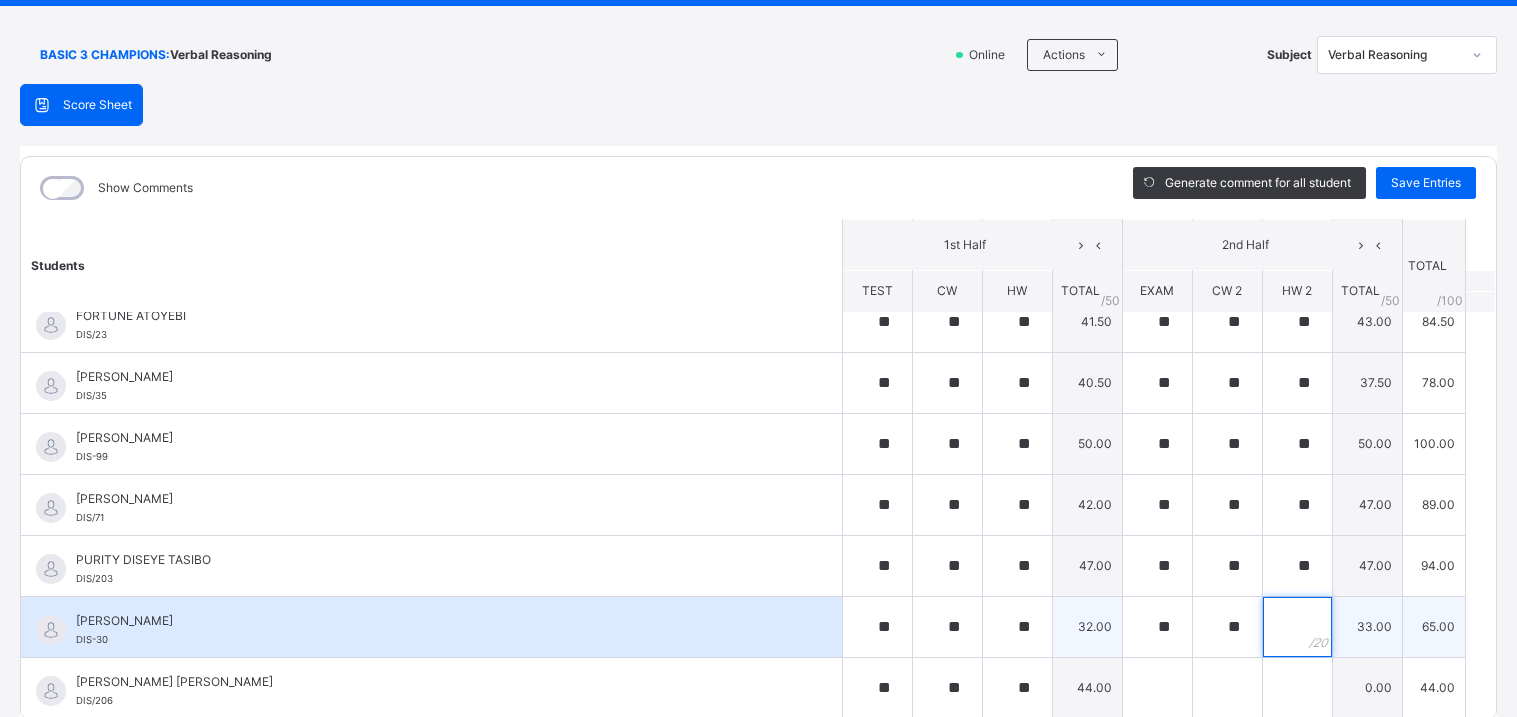 click at bounding box center (1297, 627) 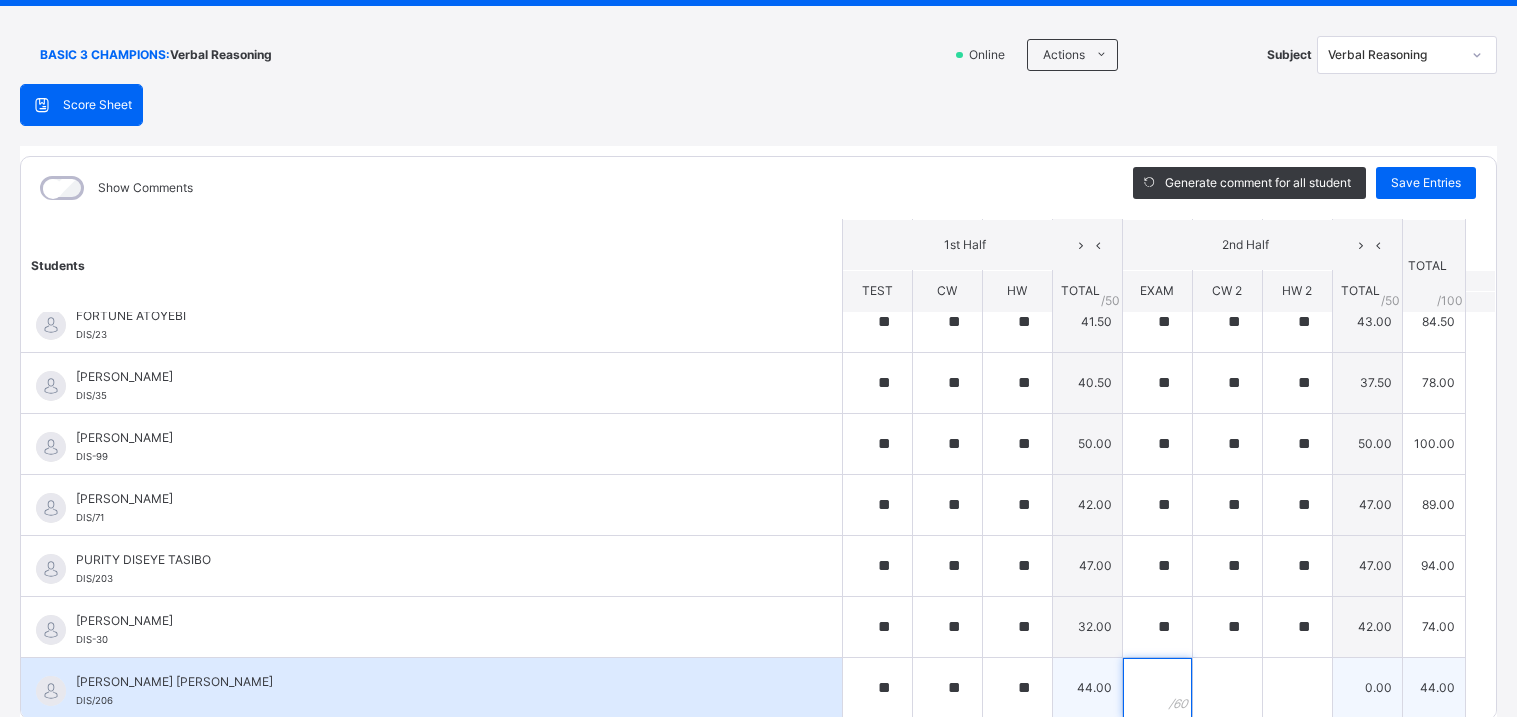 click at bounding box center [1157, 688] 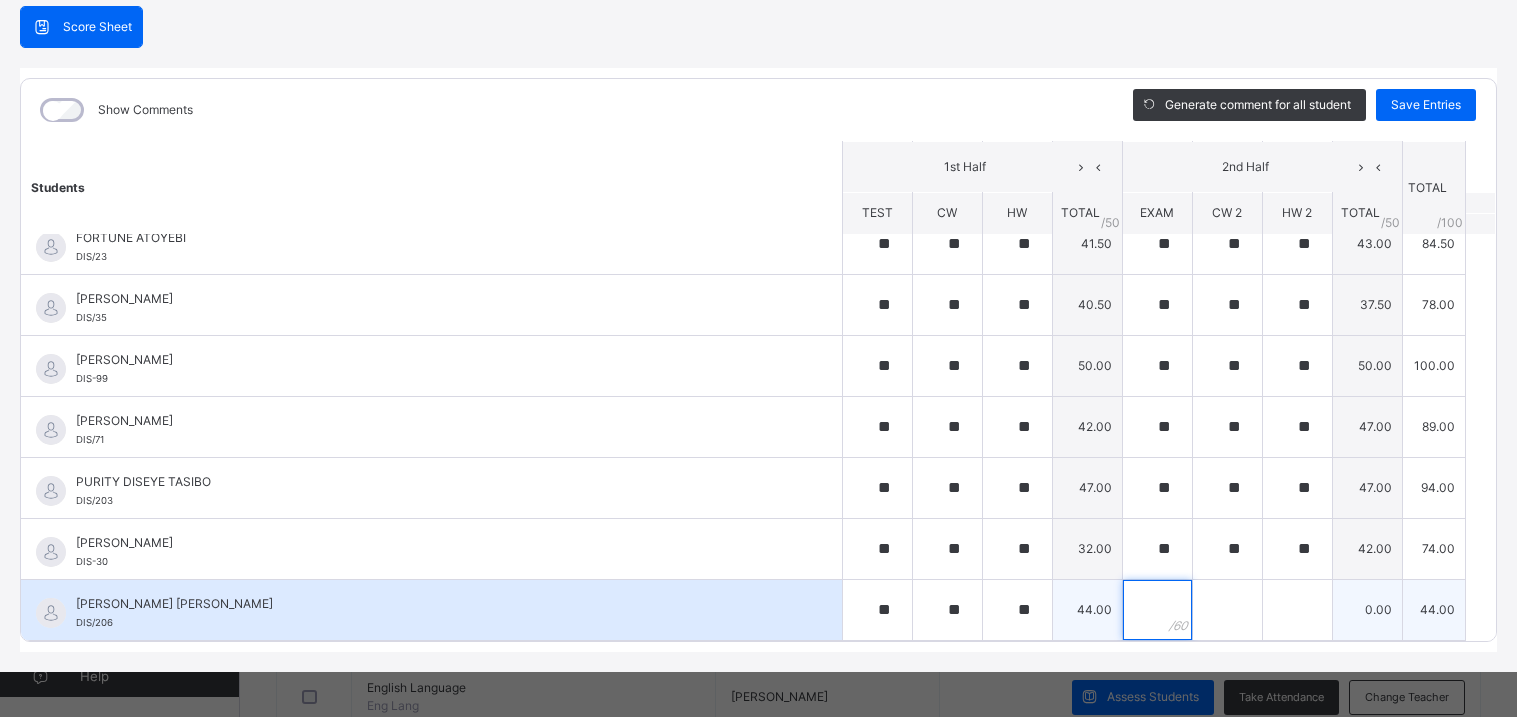 scroll, scrollTop: 194, scrollLeft: 0, axis: vertical 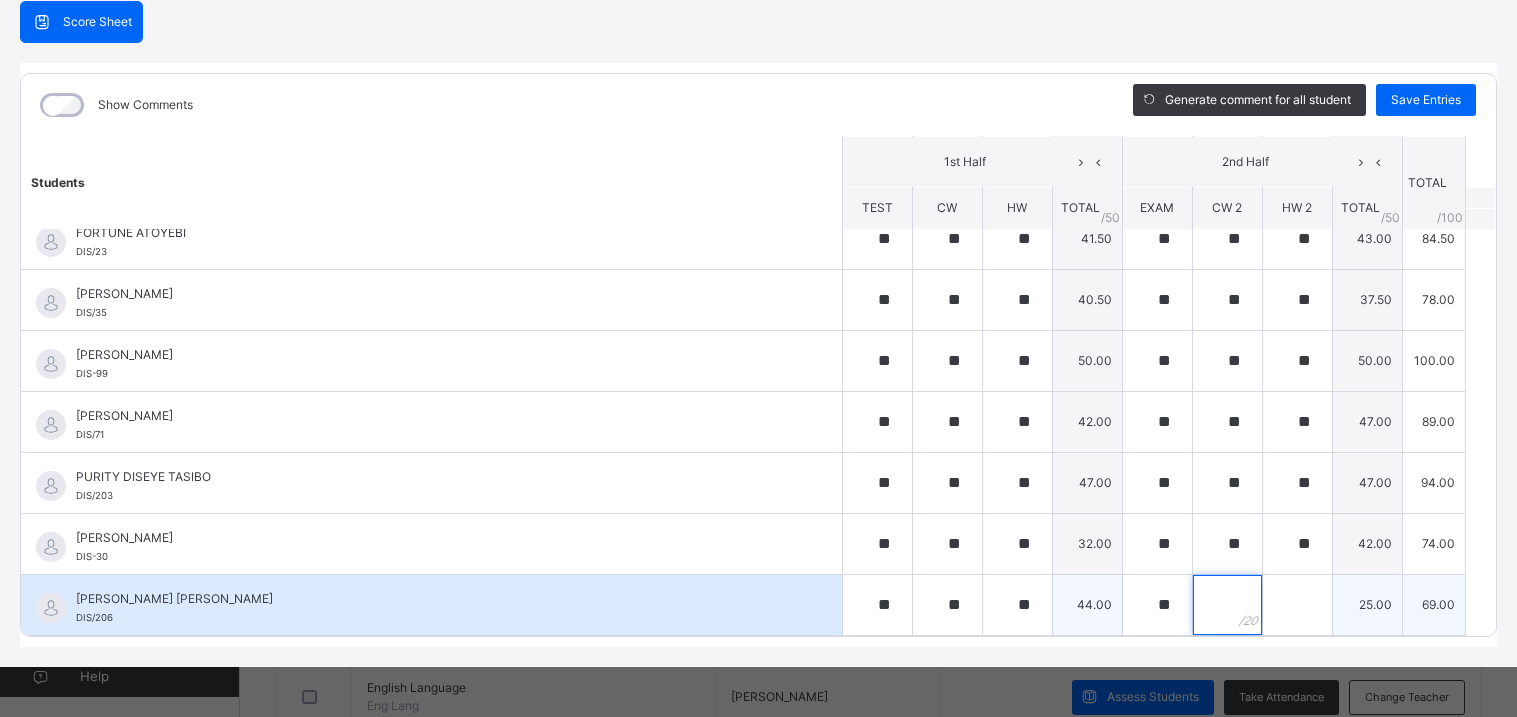 click at bounding box center (1227, 605) 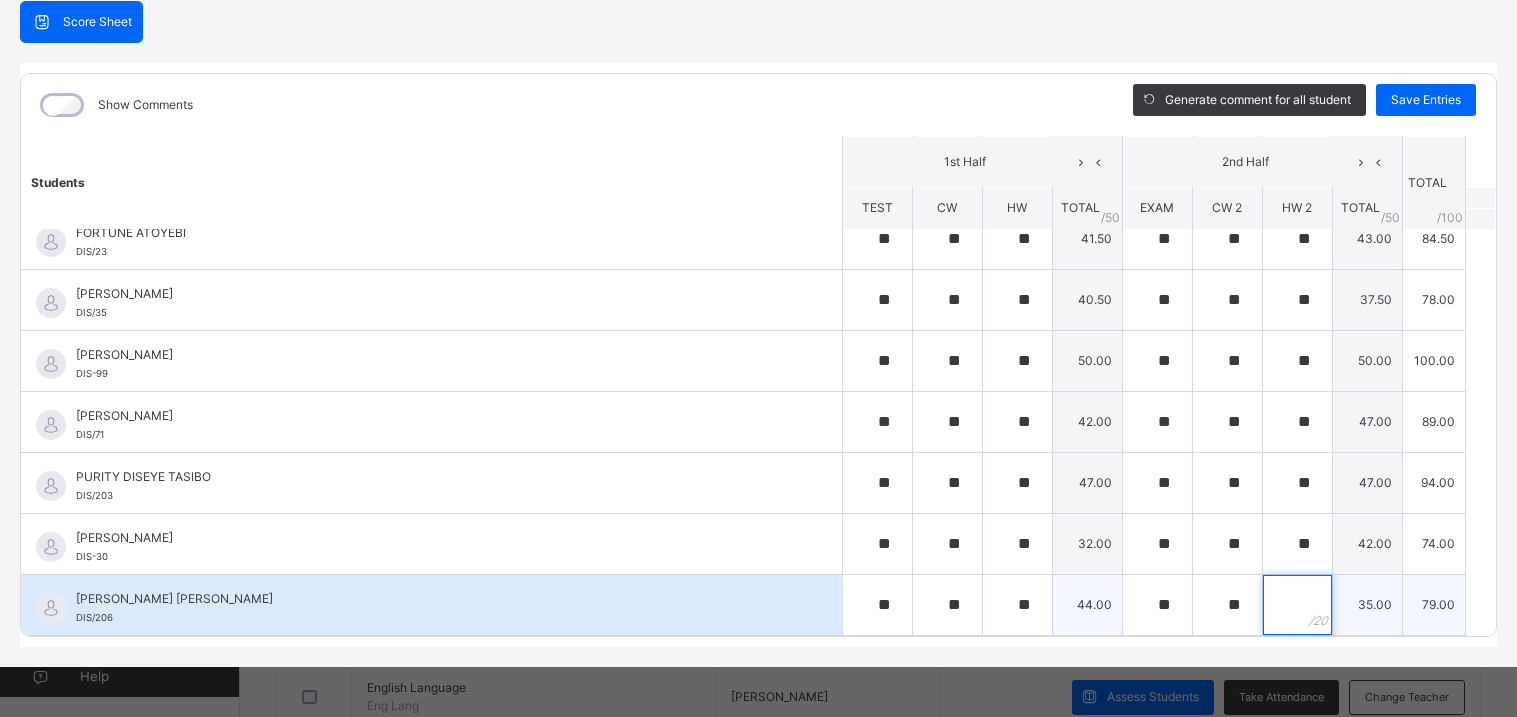 click at bounding box center (1297, 605) 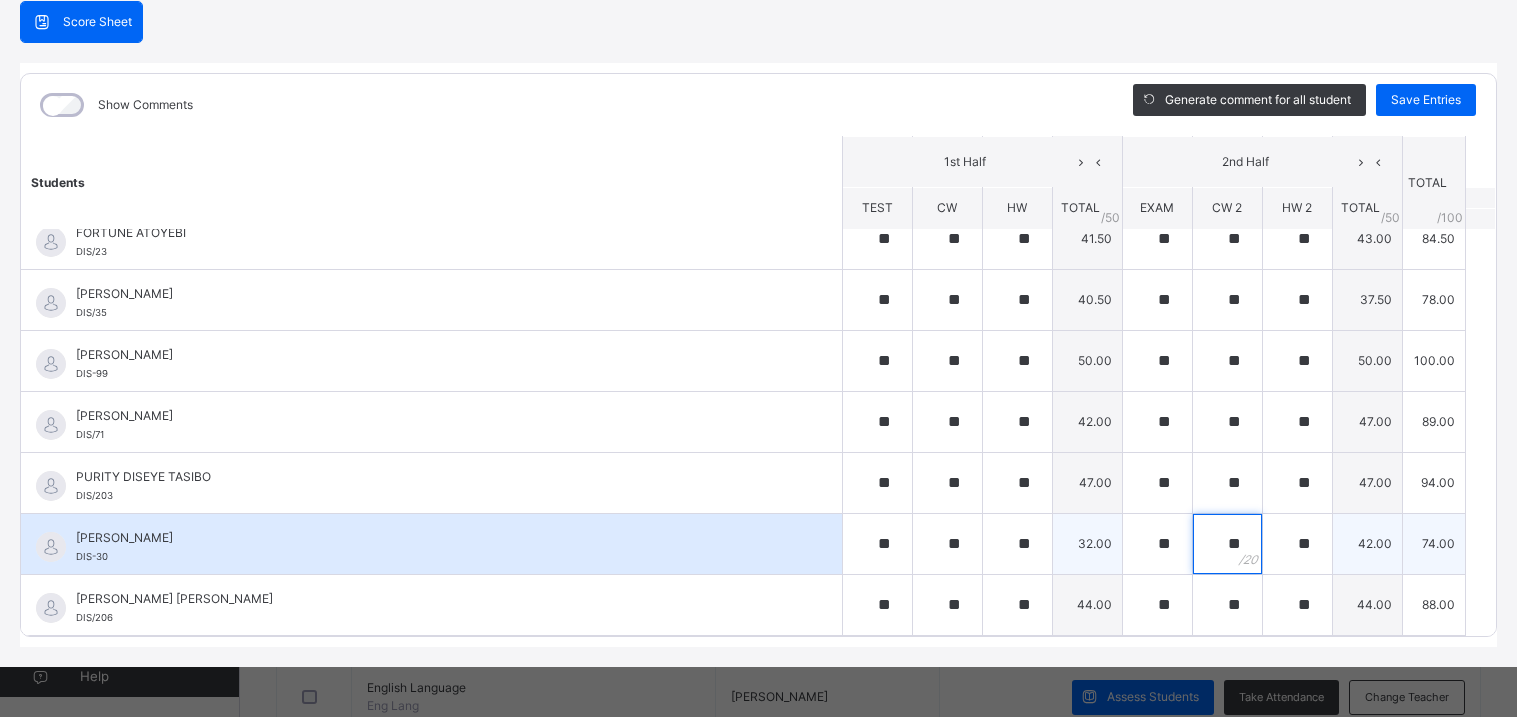 click on "**" at bounding box center [1227, 544] 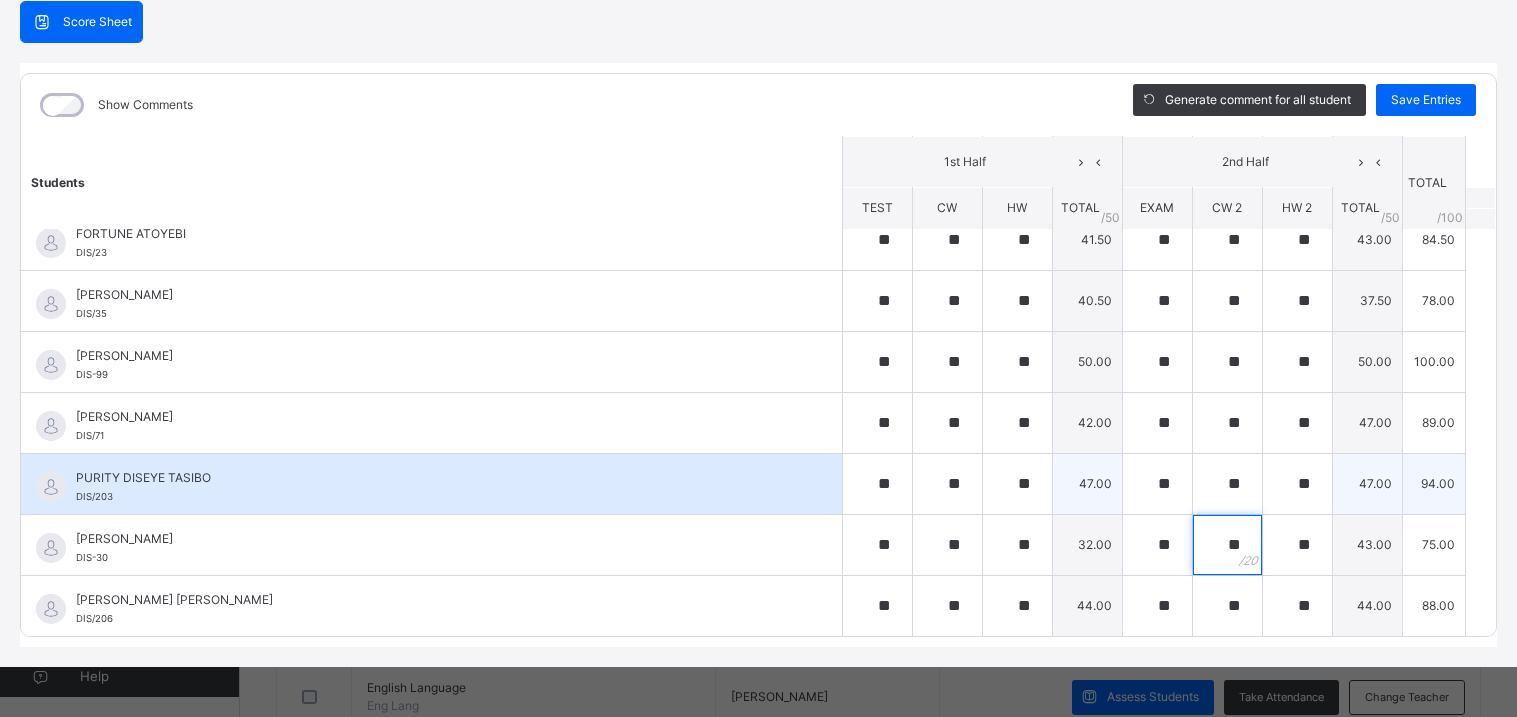 scroll, scrollTop: 570, scrollLeft: 0, axis: vertical 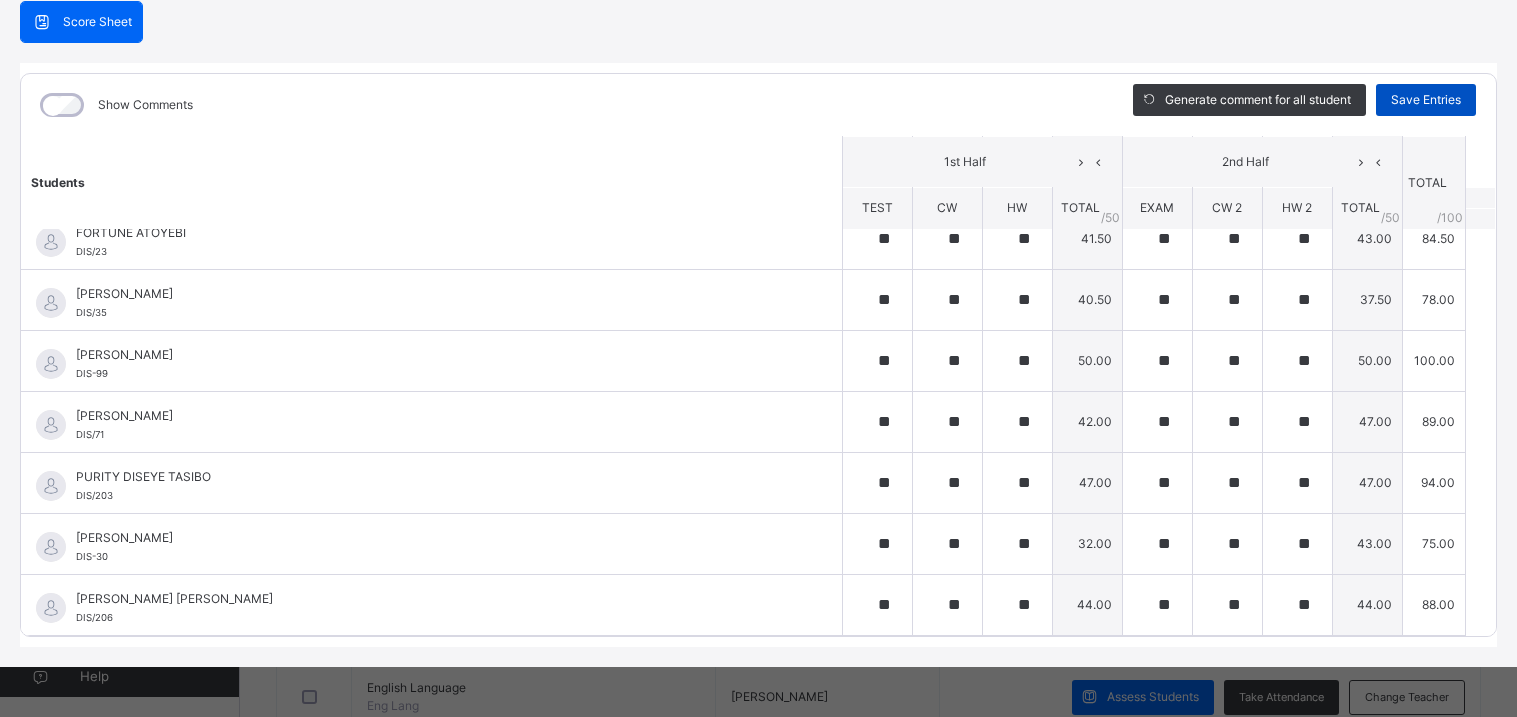 click on "Save Entries" at bounding box center (1426, 100) 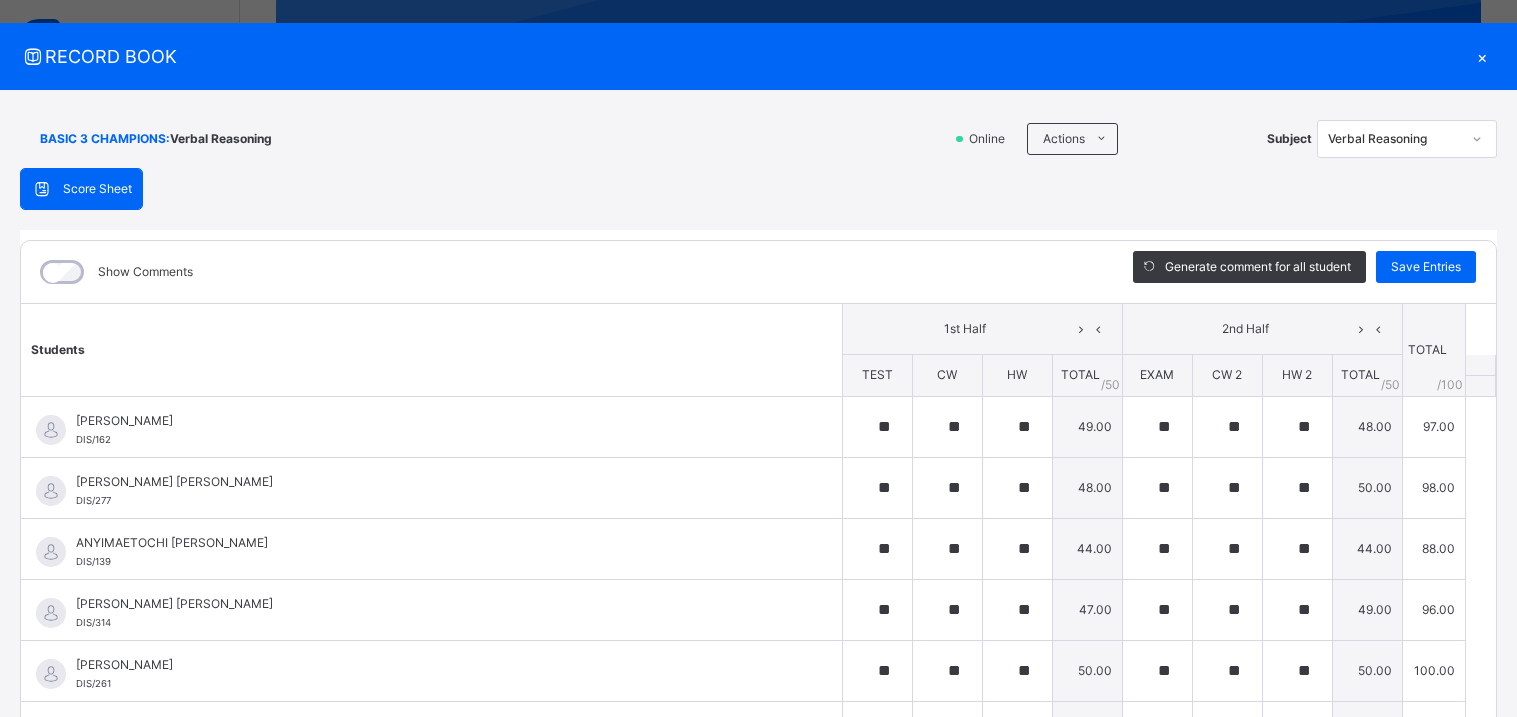 scroll, scrollTop: 19, scrollLeft: 0, axis: vertical 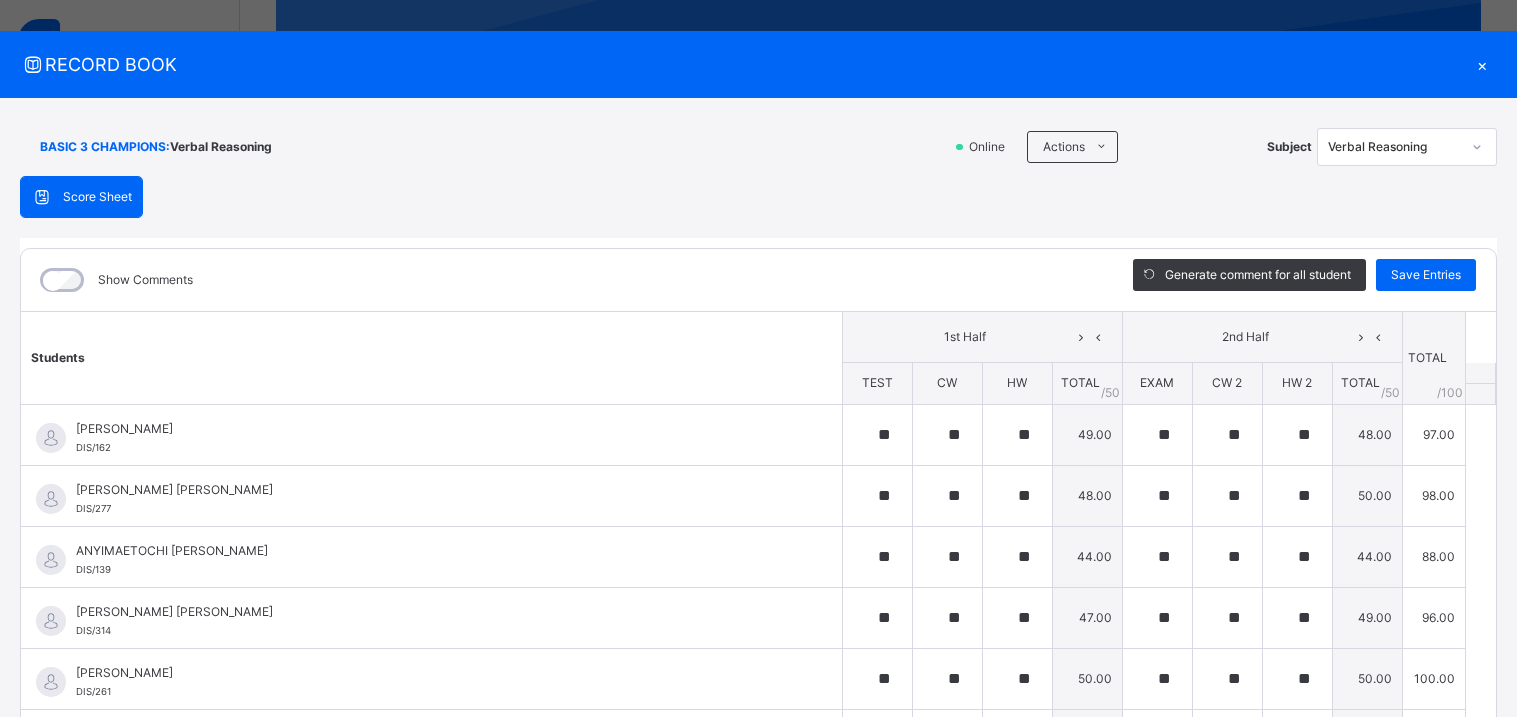 click on "Verbal Reasoning" at bounding box center (1394, 147) 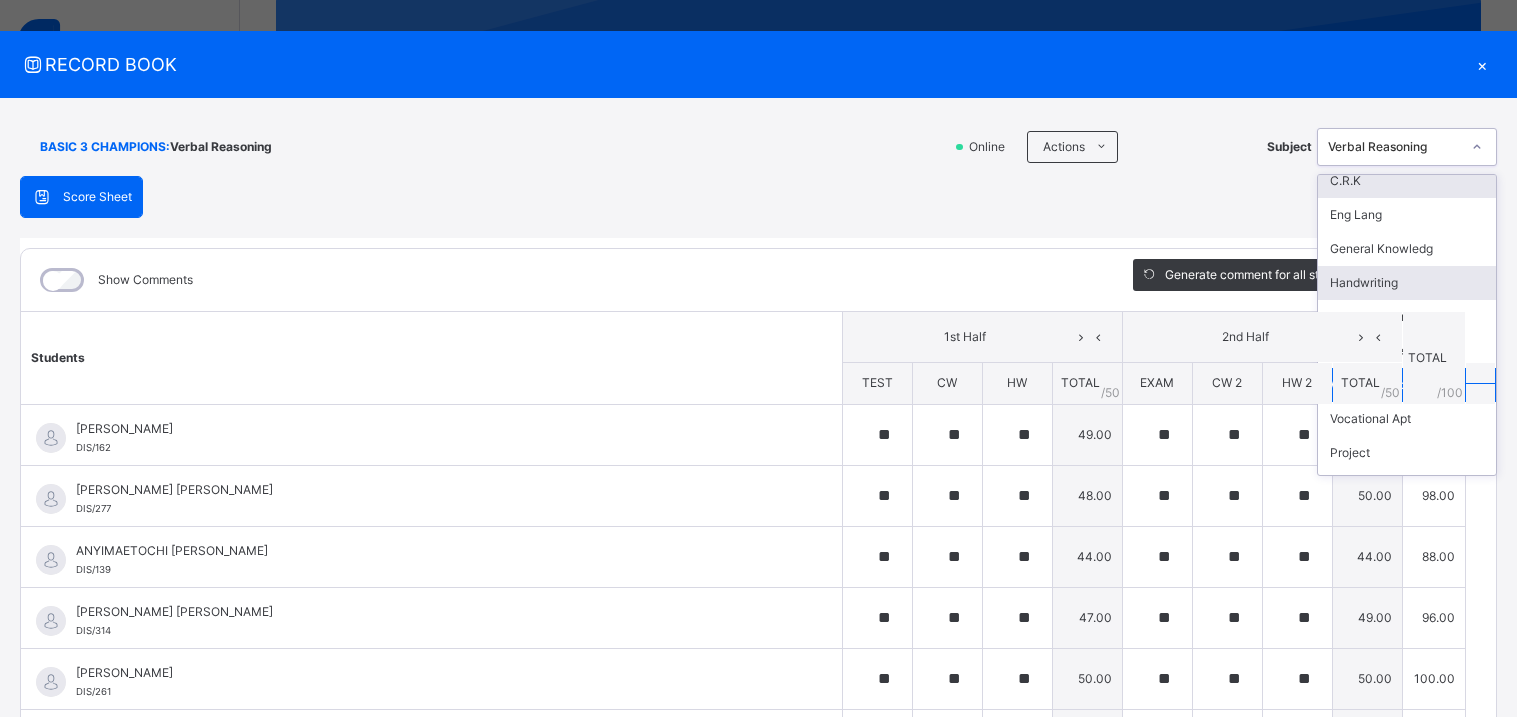 scroll, scrollTop: 77, scrollLeft: 0, axis: vertical 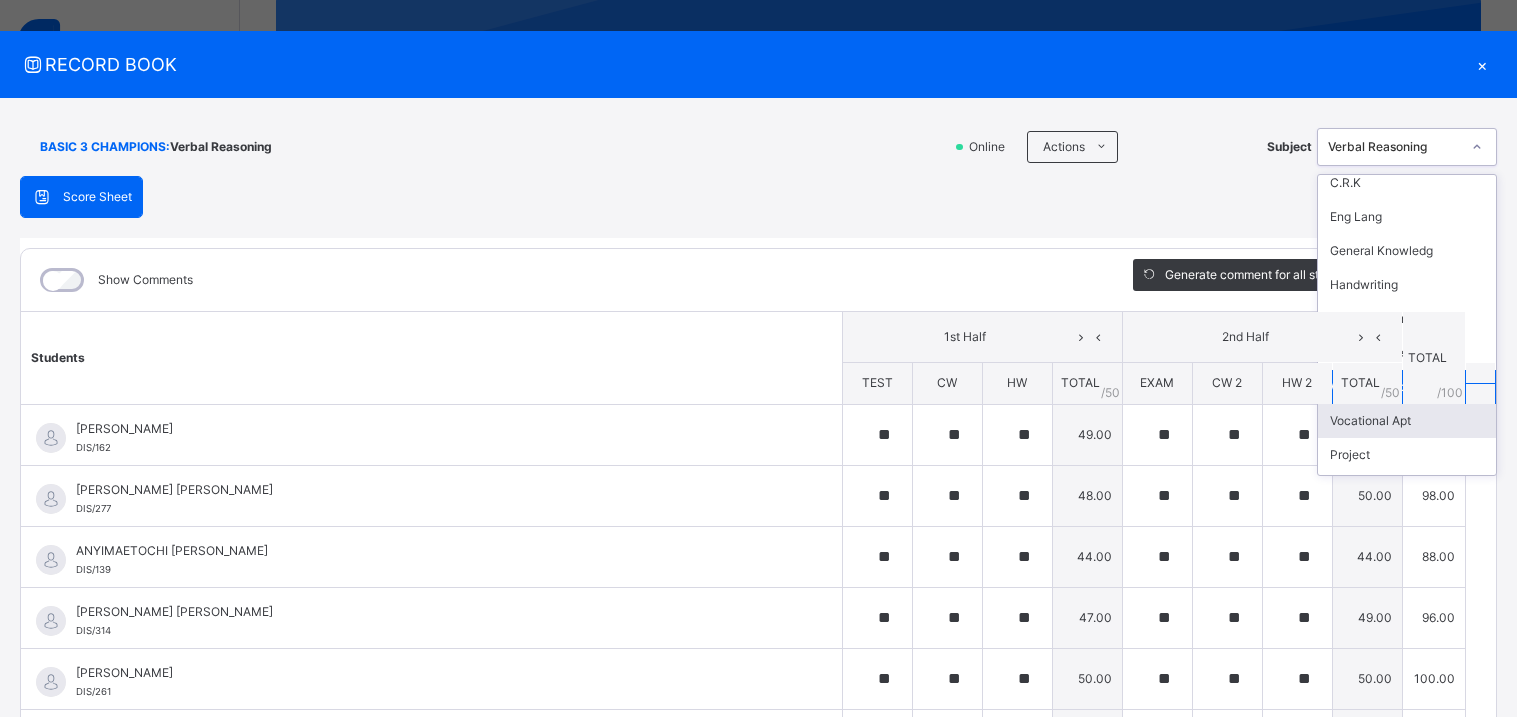 click on "Vocational Apt" at bounding box center (1407, 421) 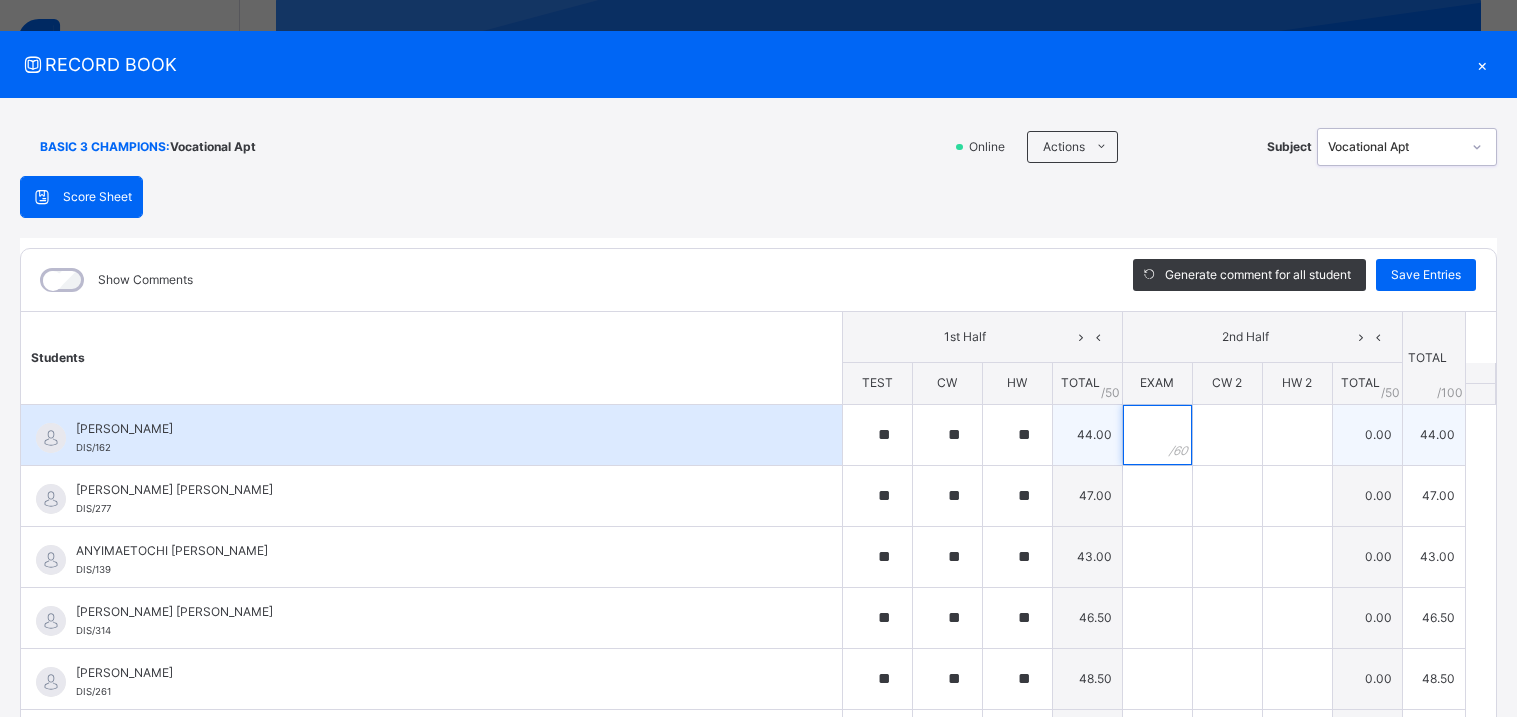 click at bounding box center [1157, 435] 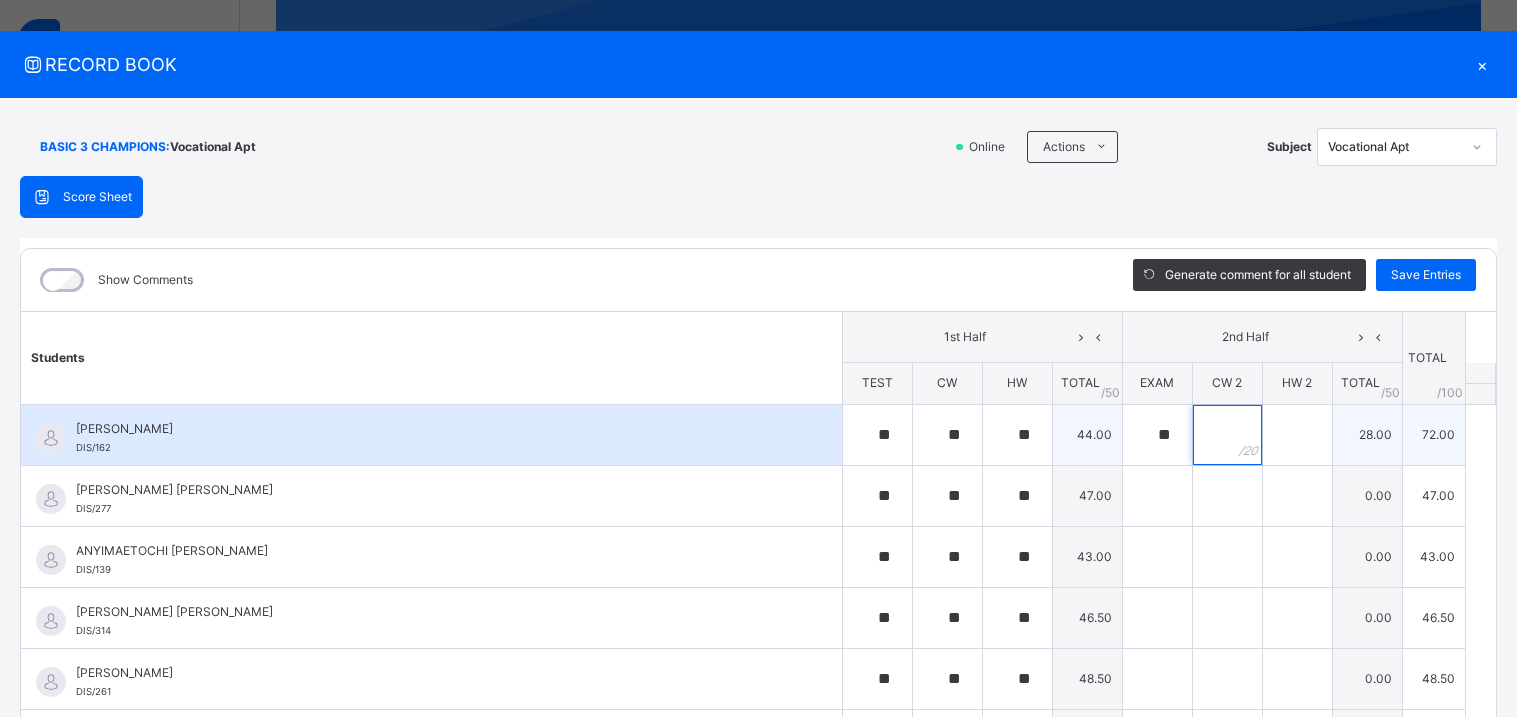 click at bounding box center [1227, 435] 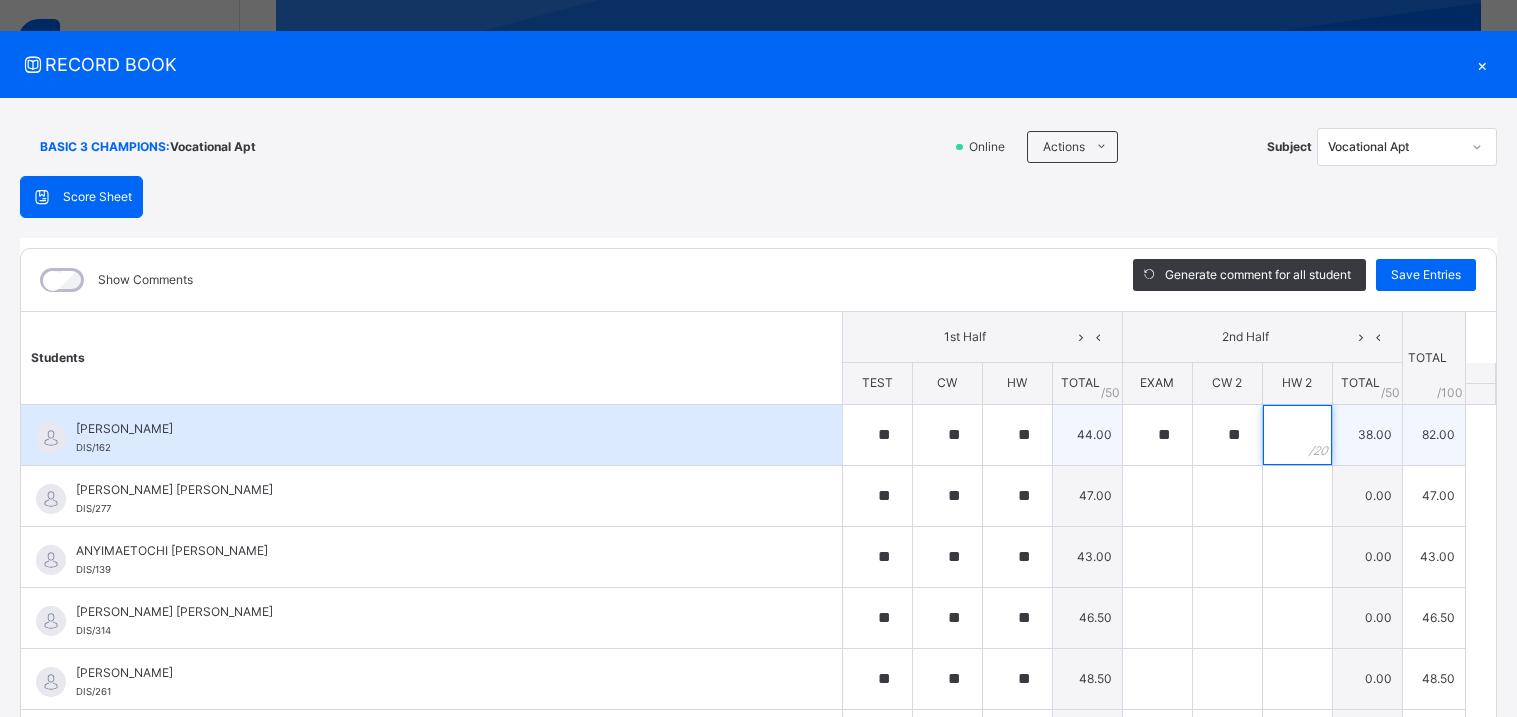 click at bounding box center [1297, 435] 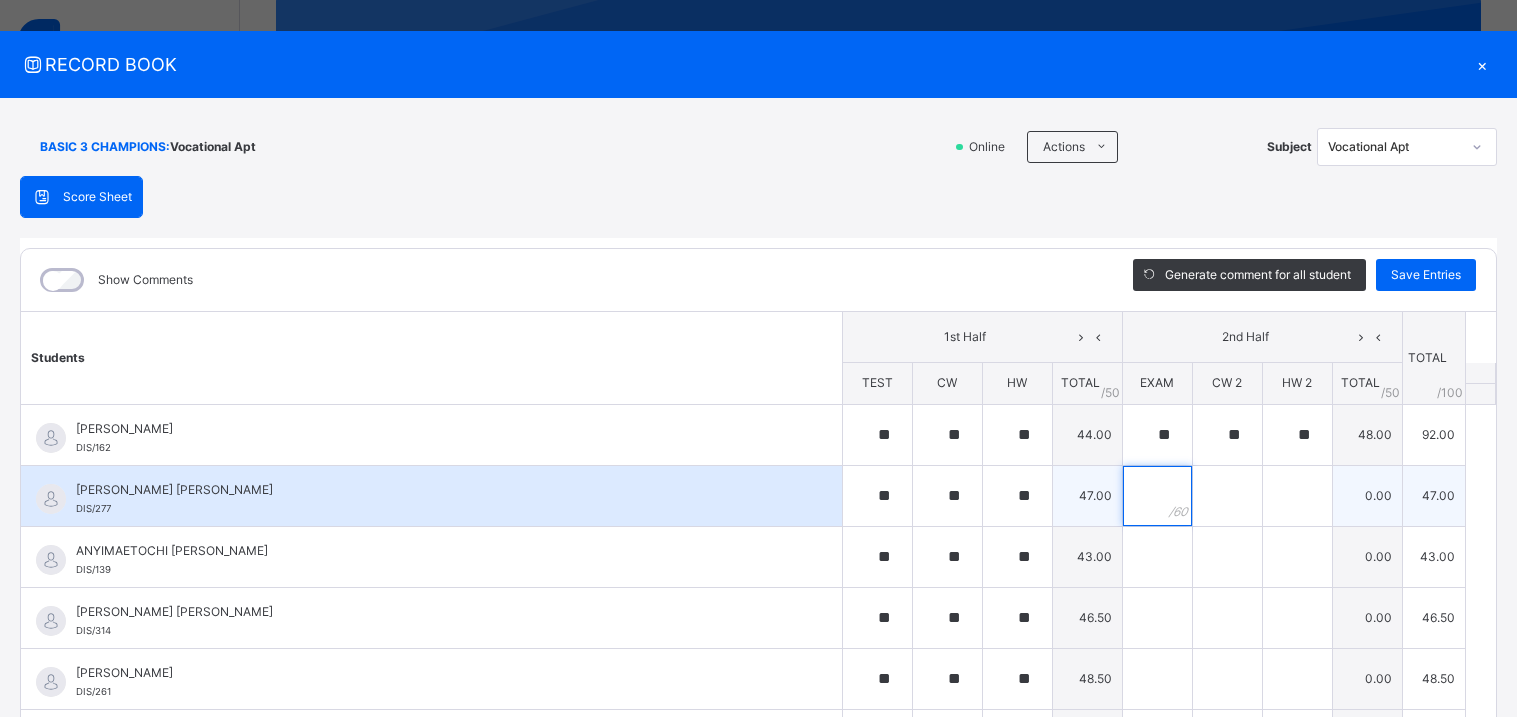click at bounding box center (1157, 496) 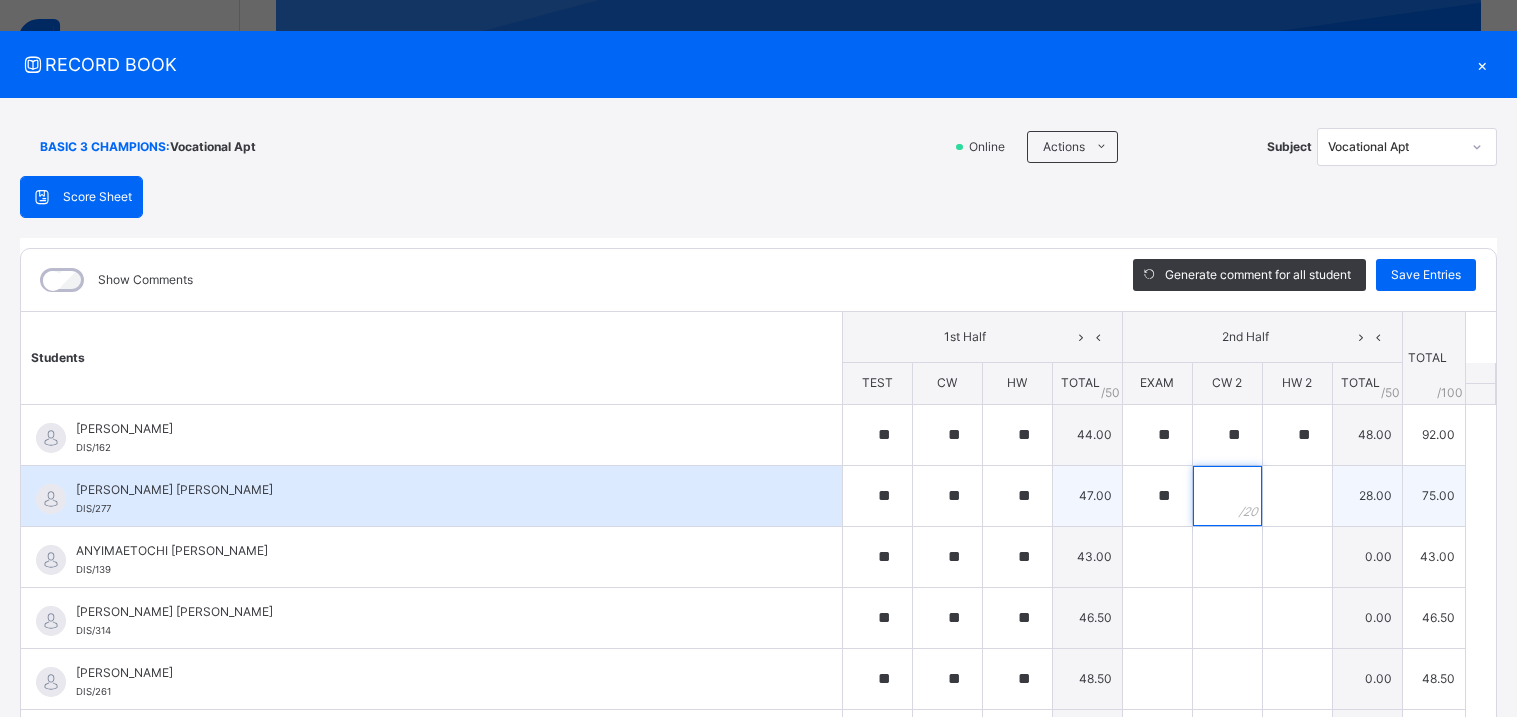 click at bounding box center (1227, 496) 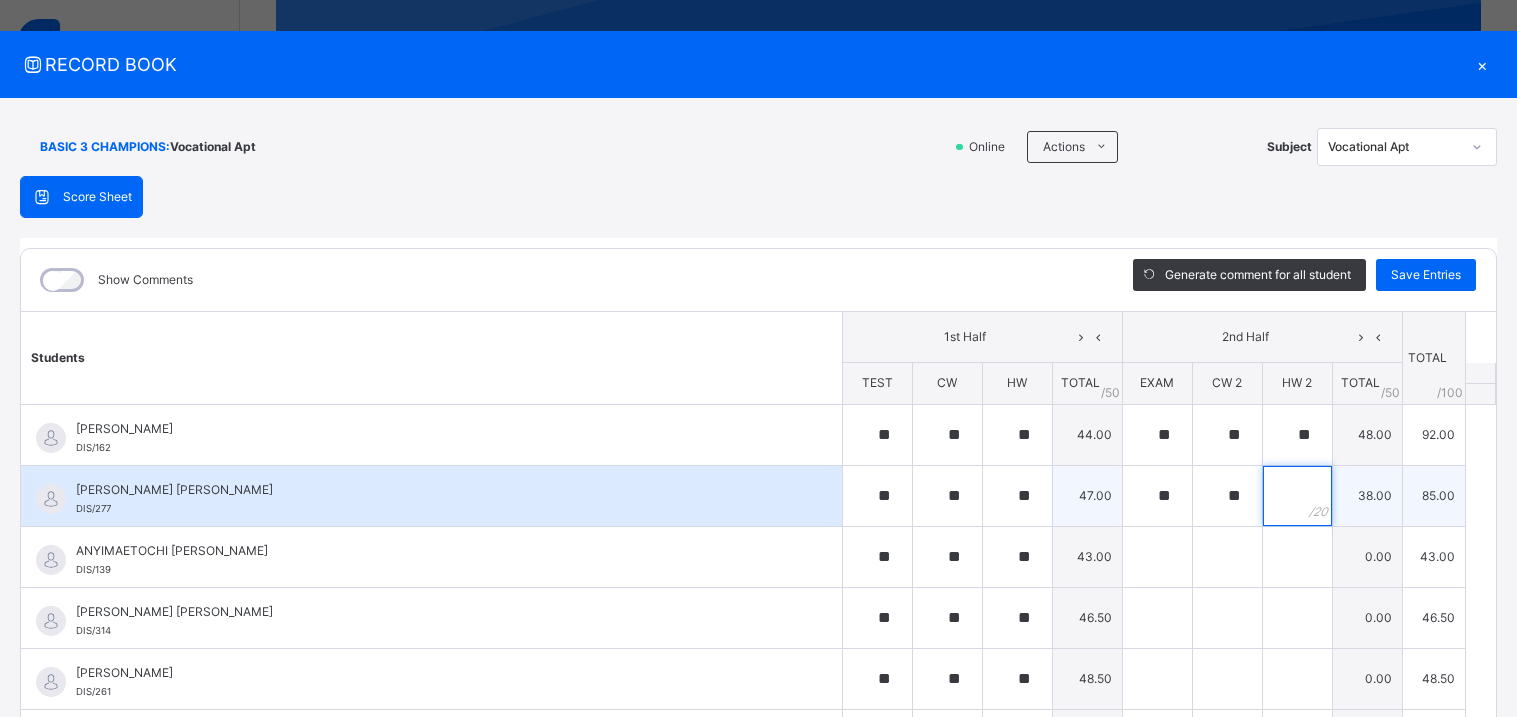 click at bounding box center (1297, 496) 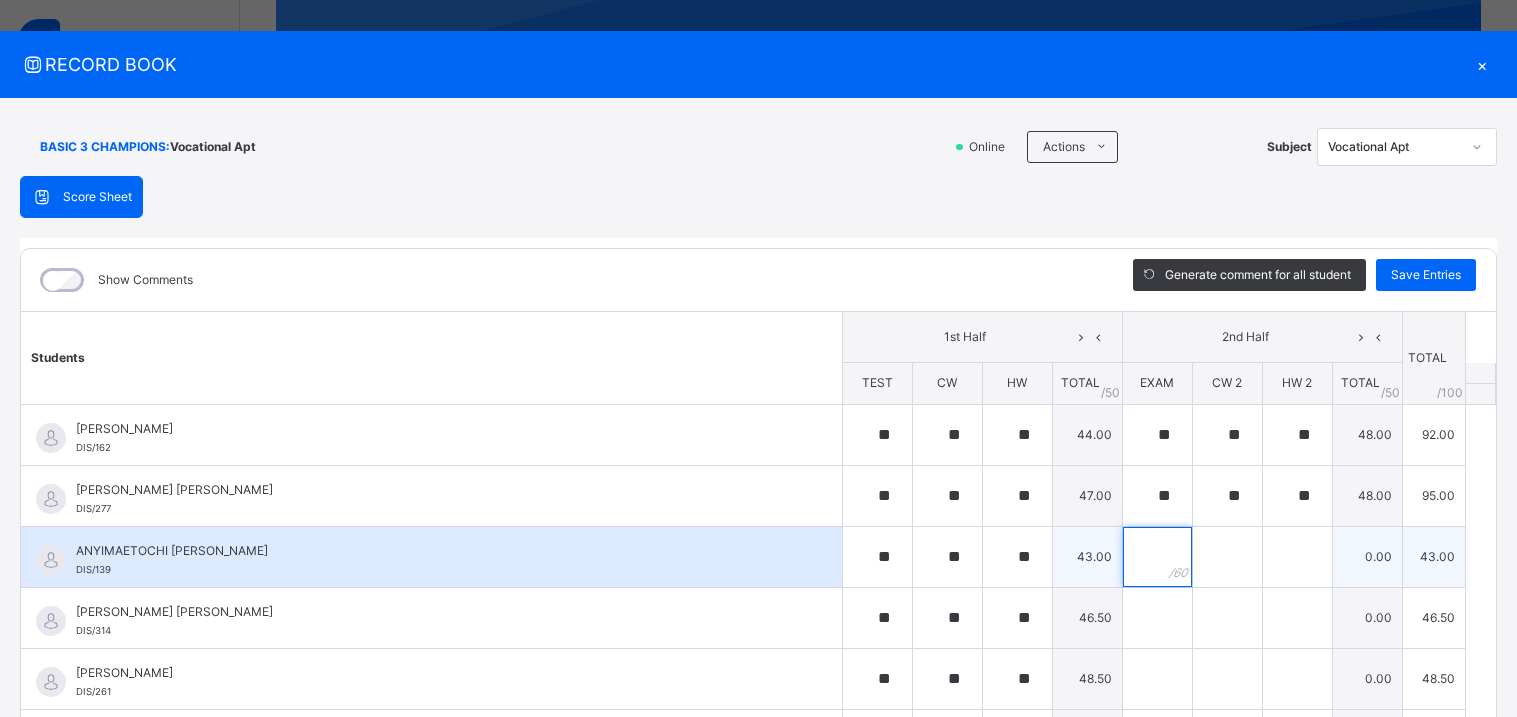 click at bounding box center (1157, 557) 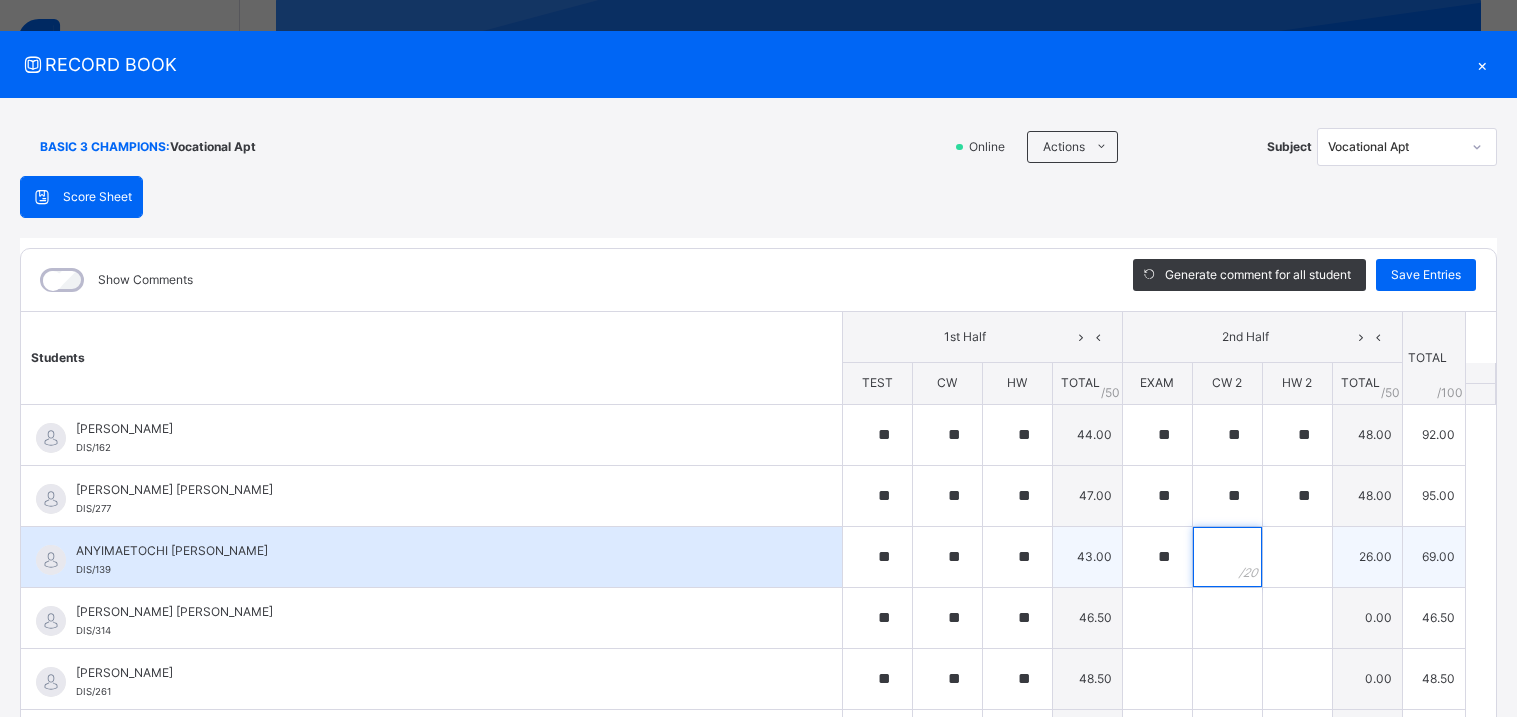 click at bounding box center [1227, 557] 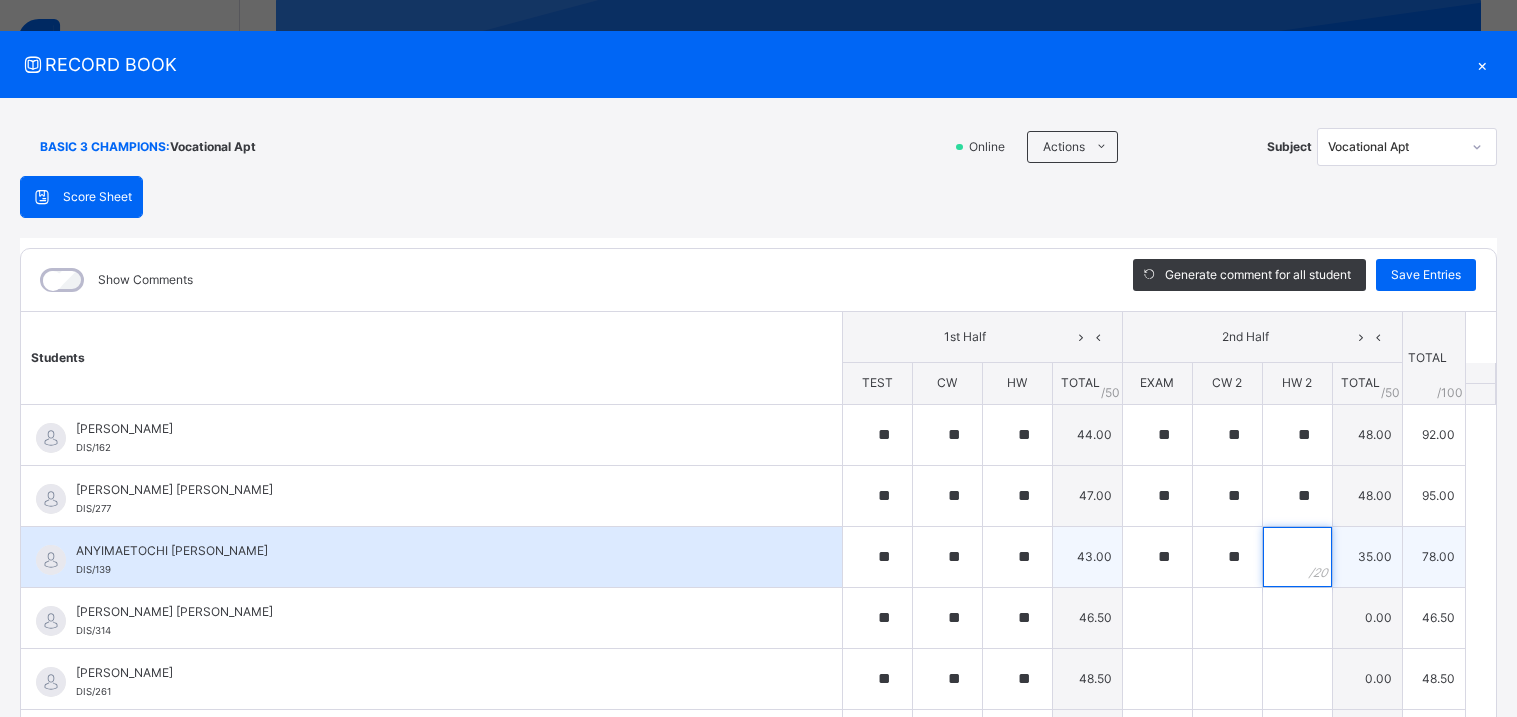 click at bounding box center [1297, 557] 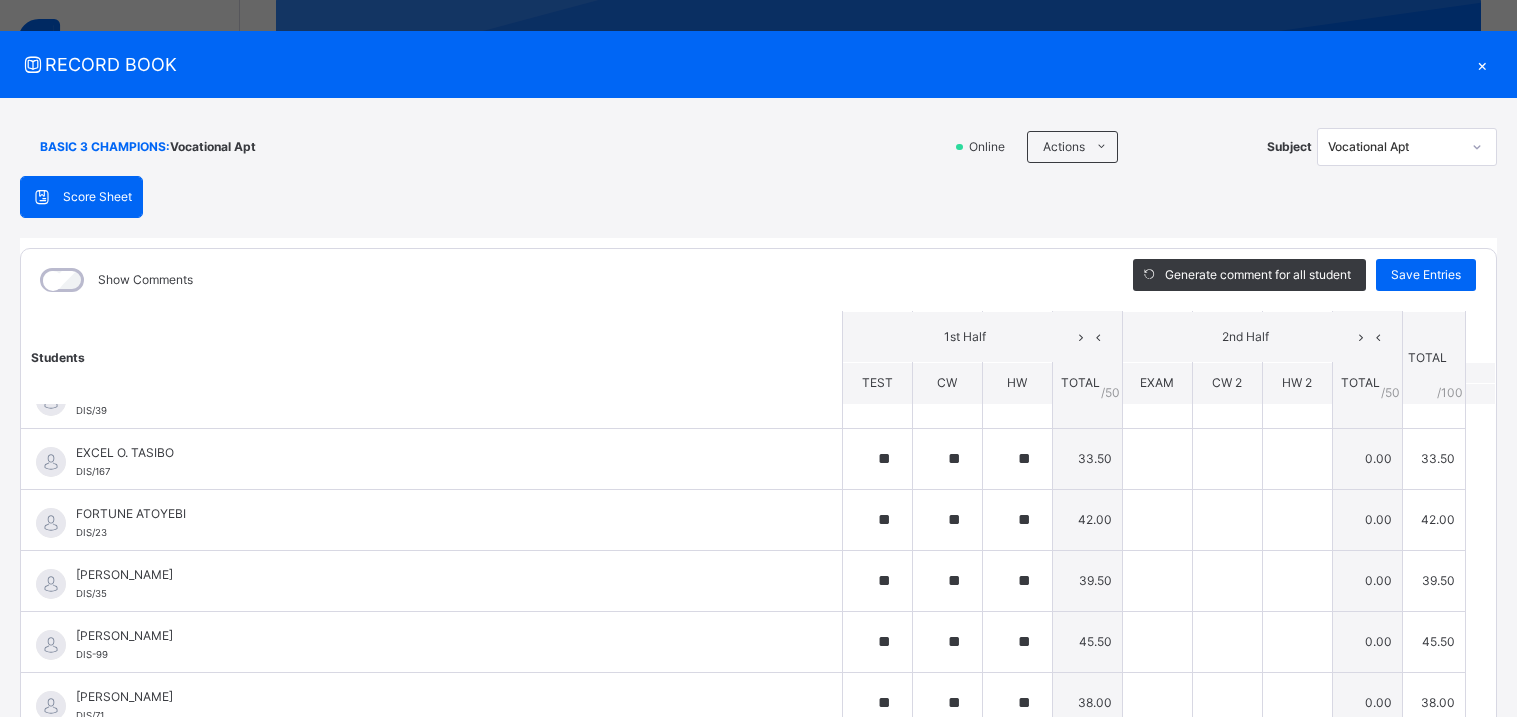 scroll, scrollTop: 470, scrollLeft: 0, axis: vertical 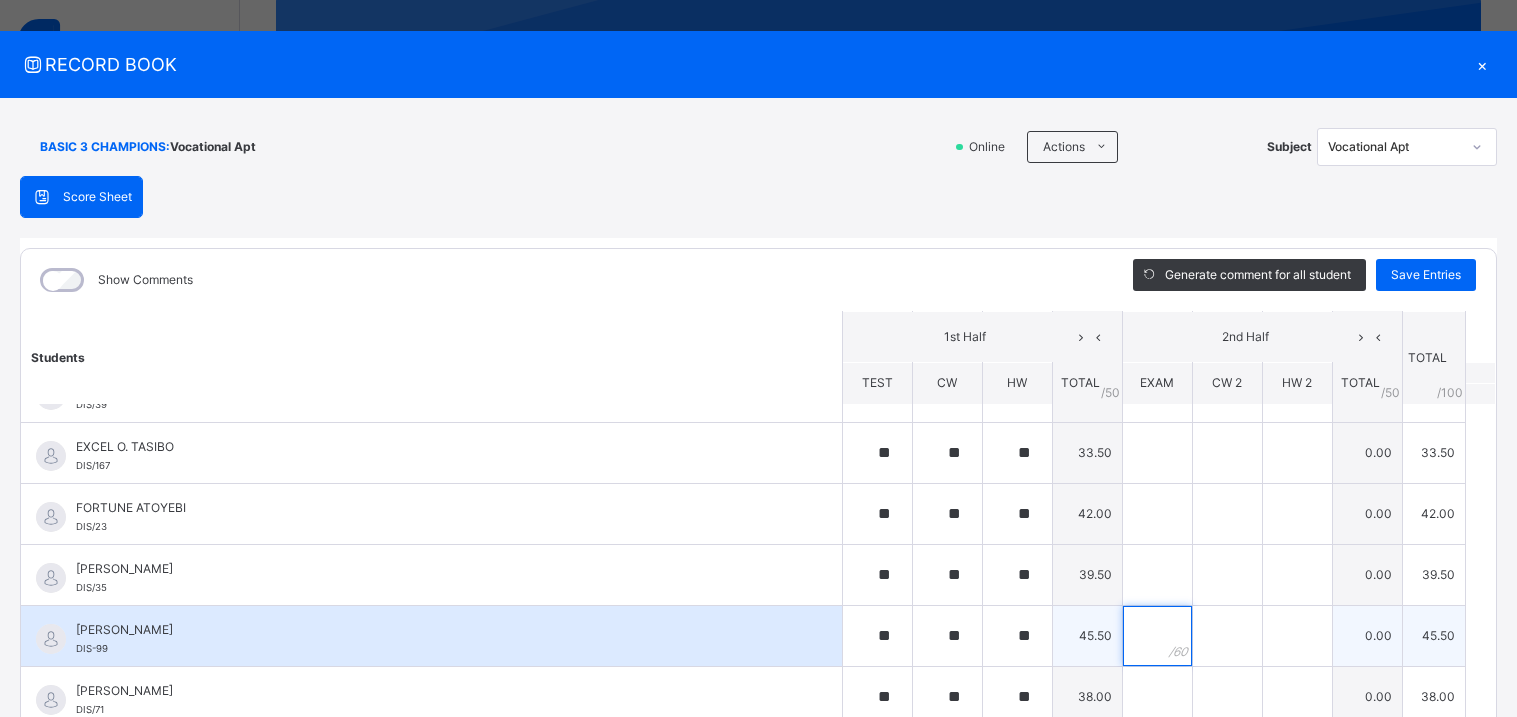 click at bounding box center [1157, 636] 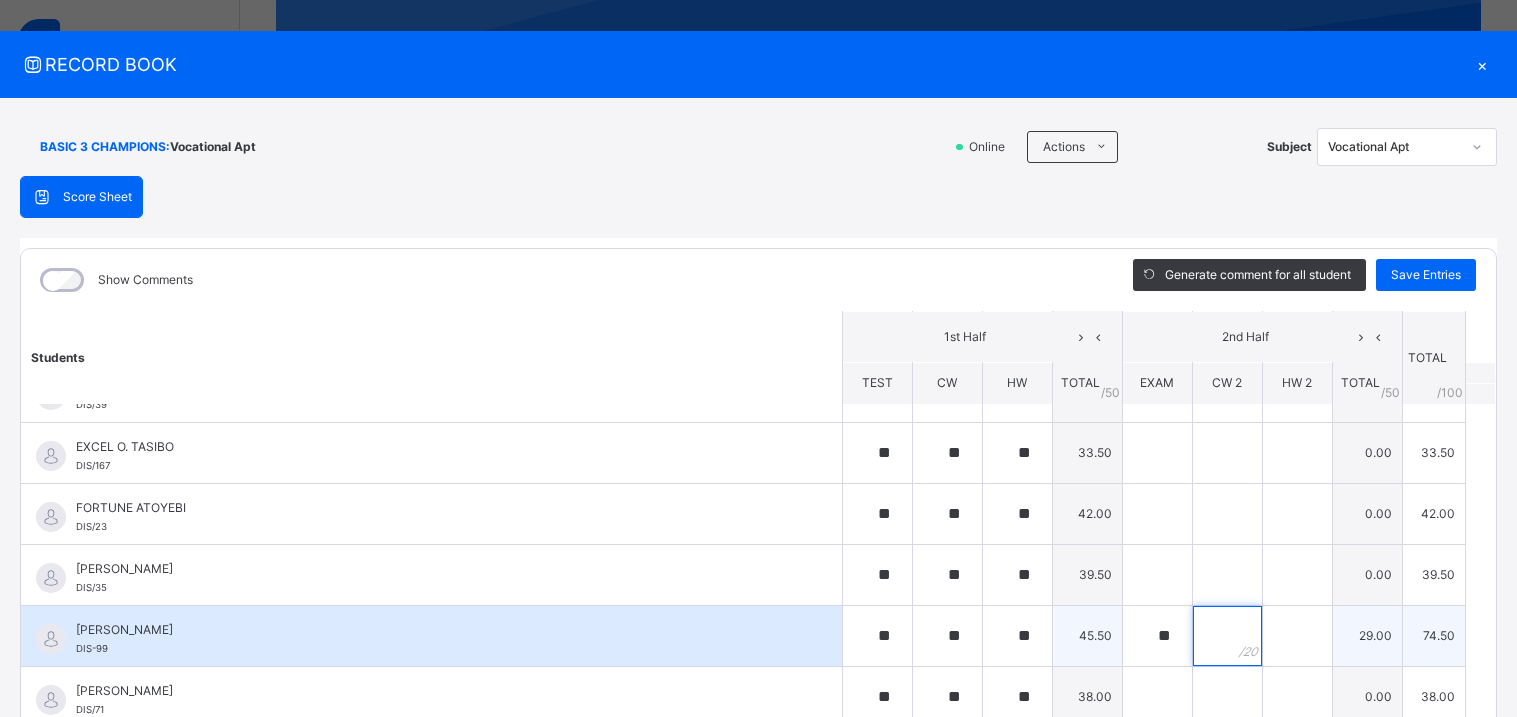 click at bounding box center [1227, 636] 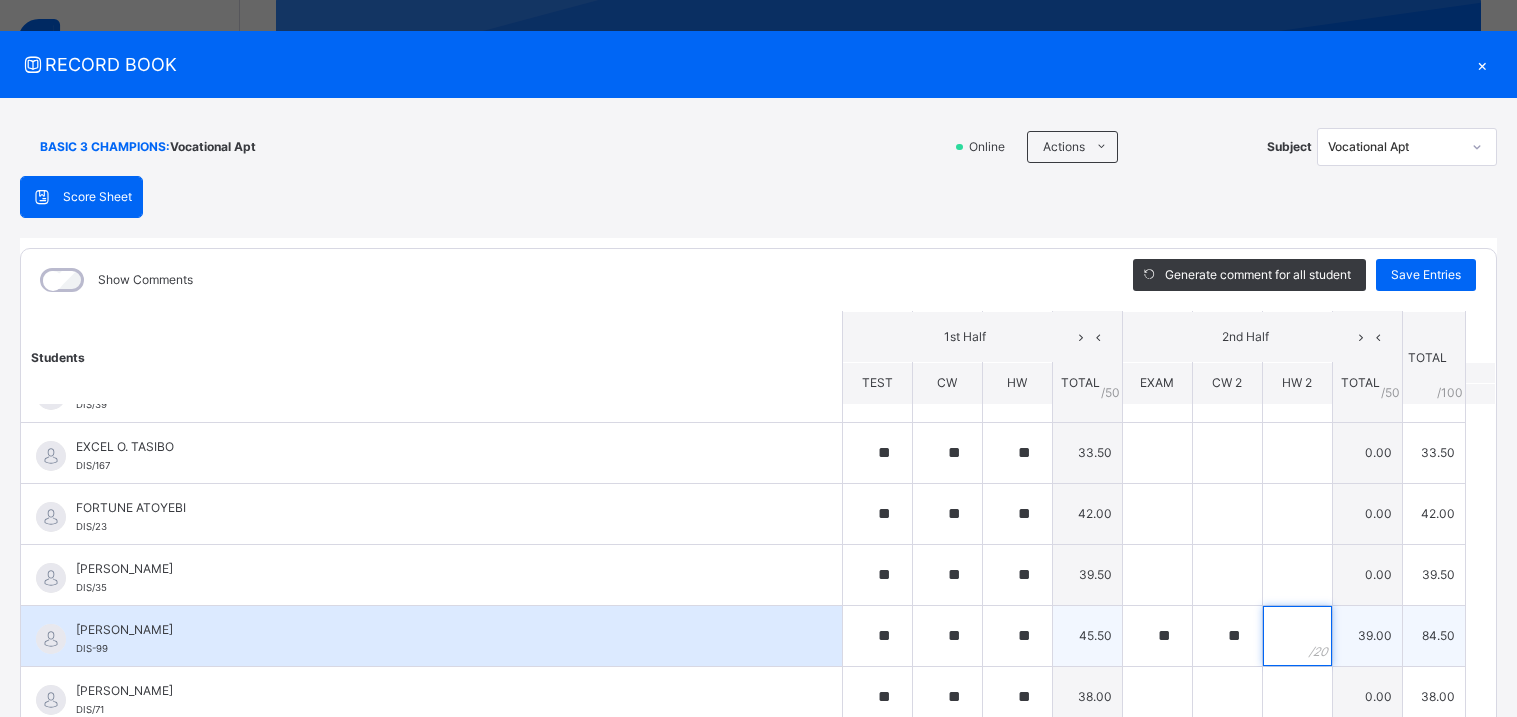 click at bounding box center [1297, 636] 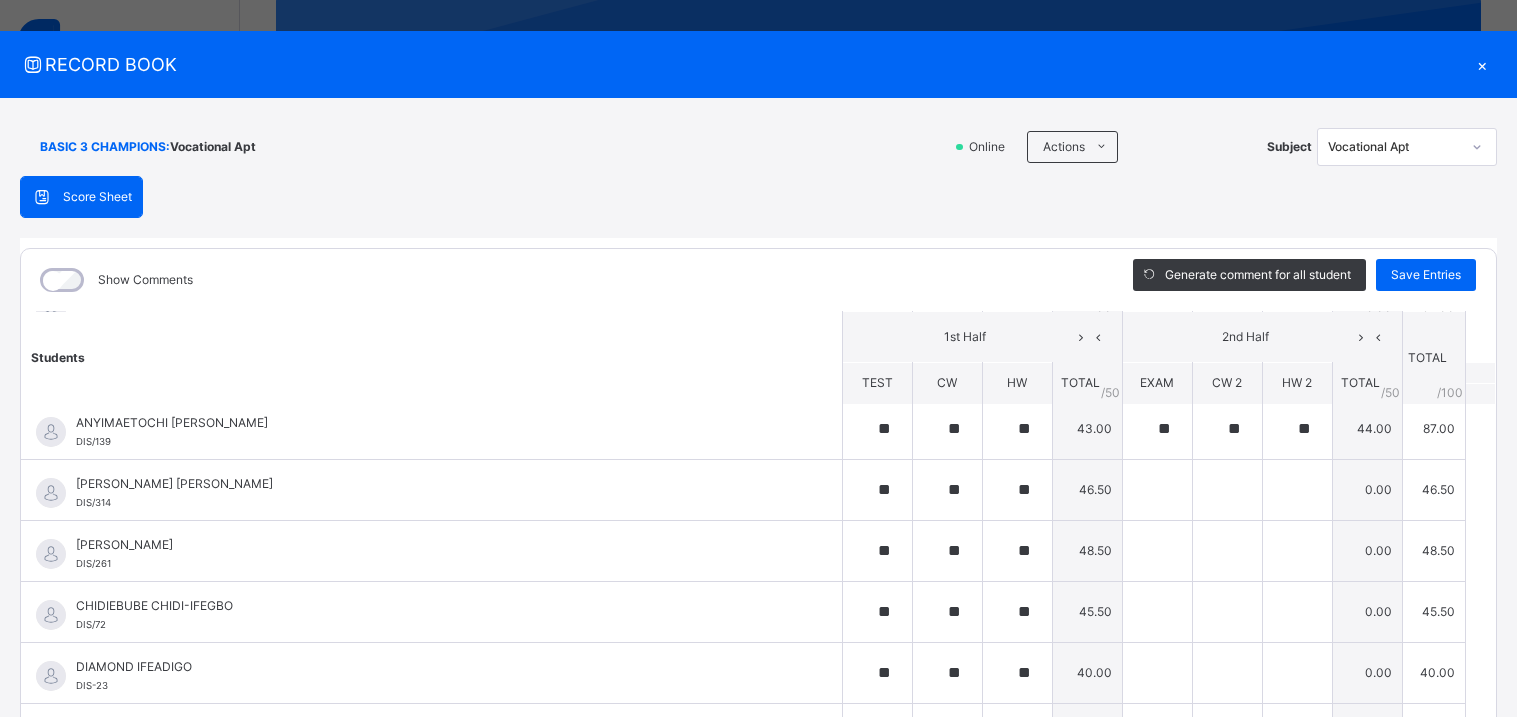 scroll, scrollTop: 113, scrollLeft: 0, axis: vertical 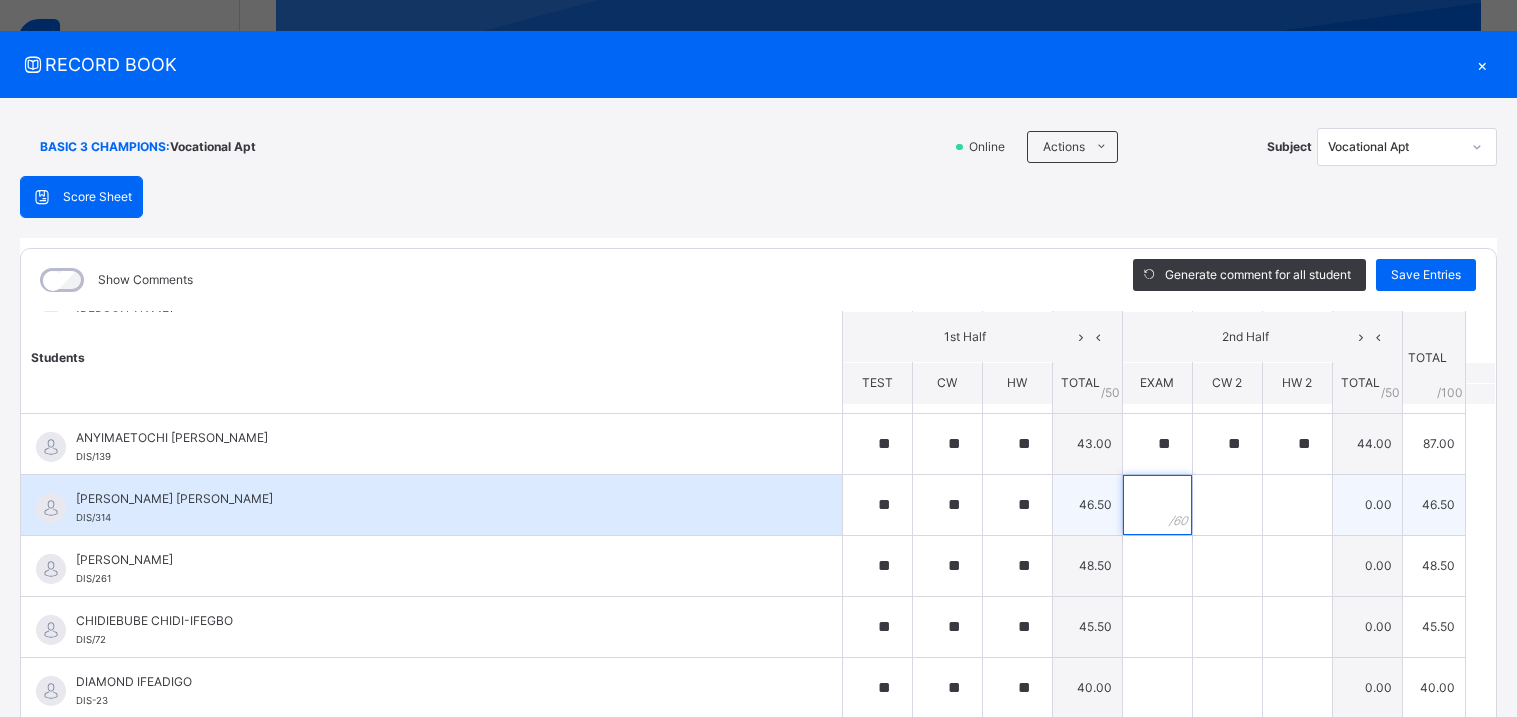 click at bounding box center (1157, 505) 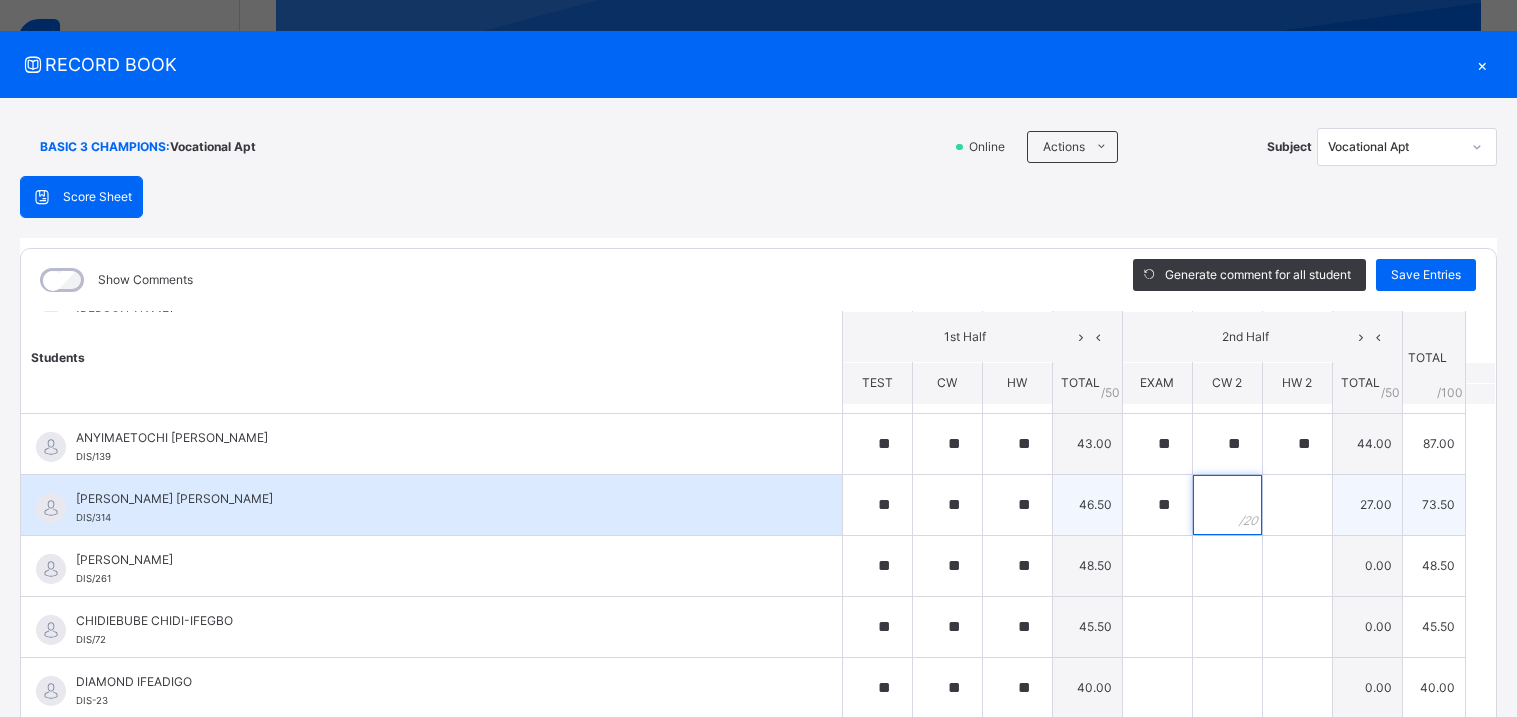 click at bounding box center (1227, 505) 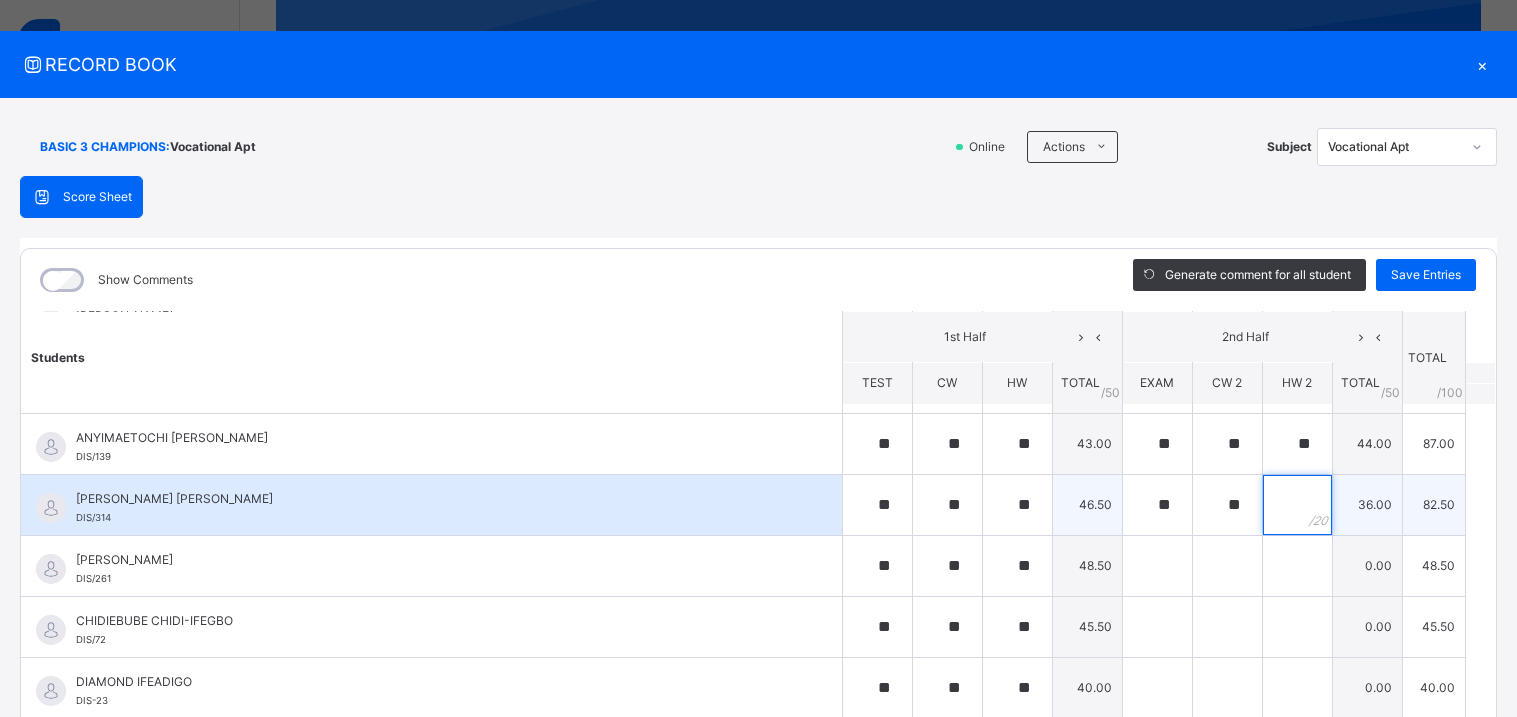 click at bounding box center (1297, 505) 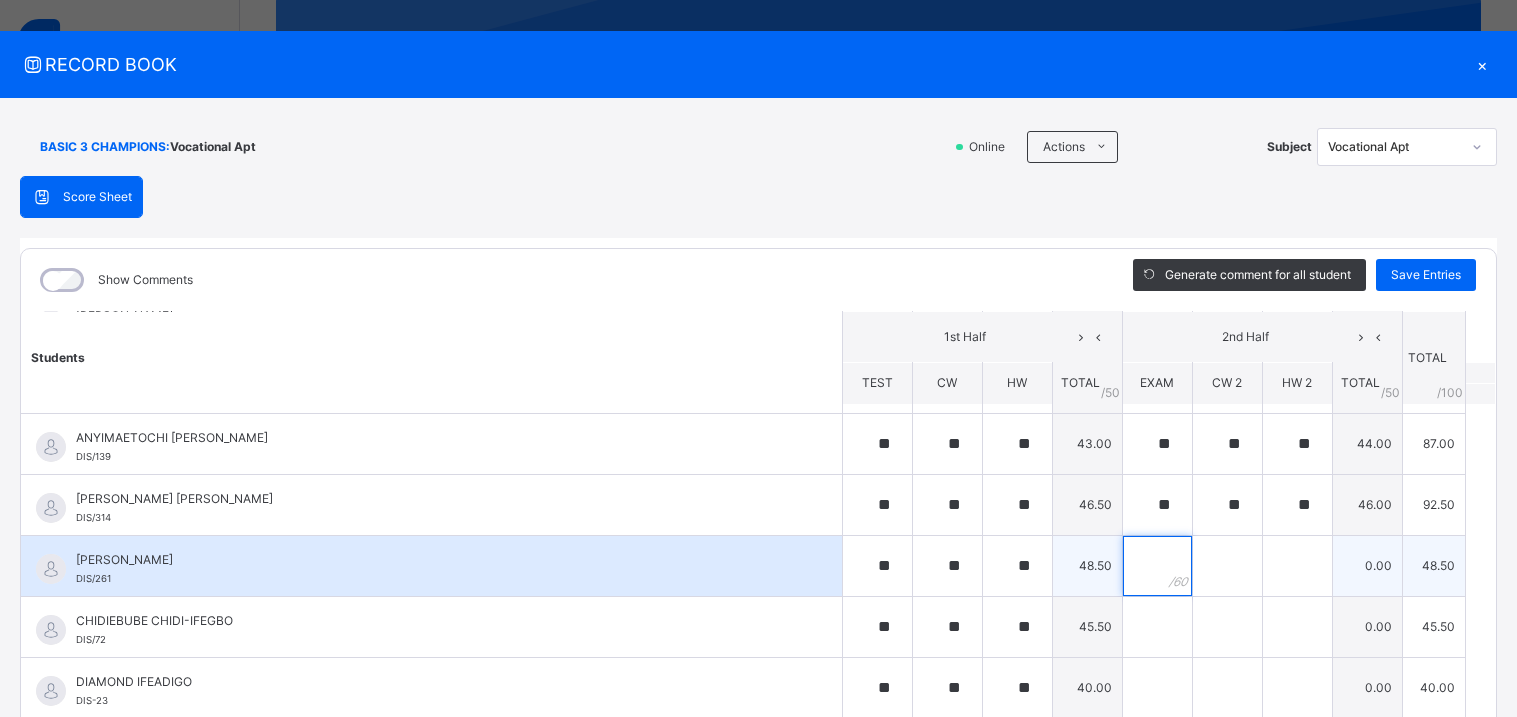 click at bounding box center [1157, 566] 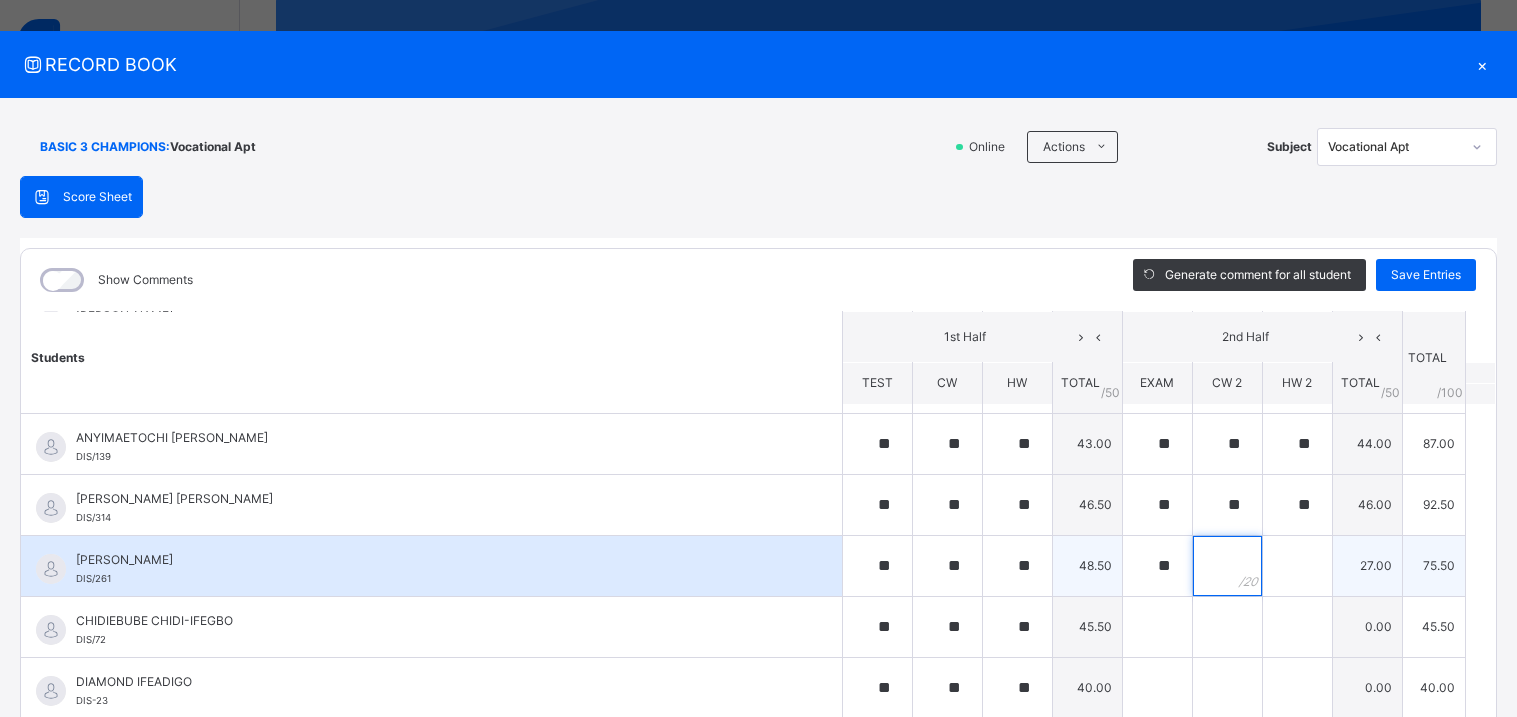 click at bounding box center [1227, 566] 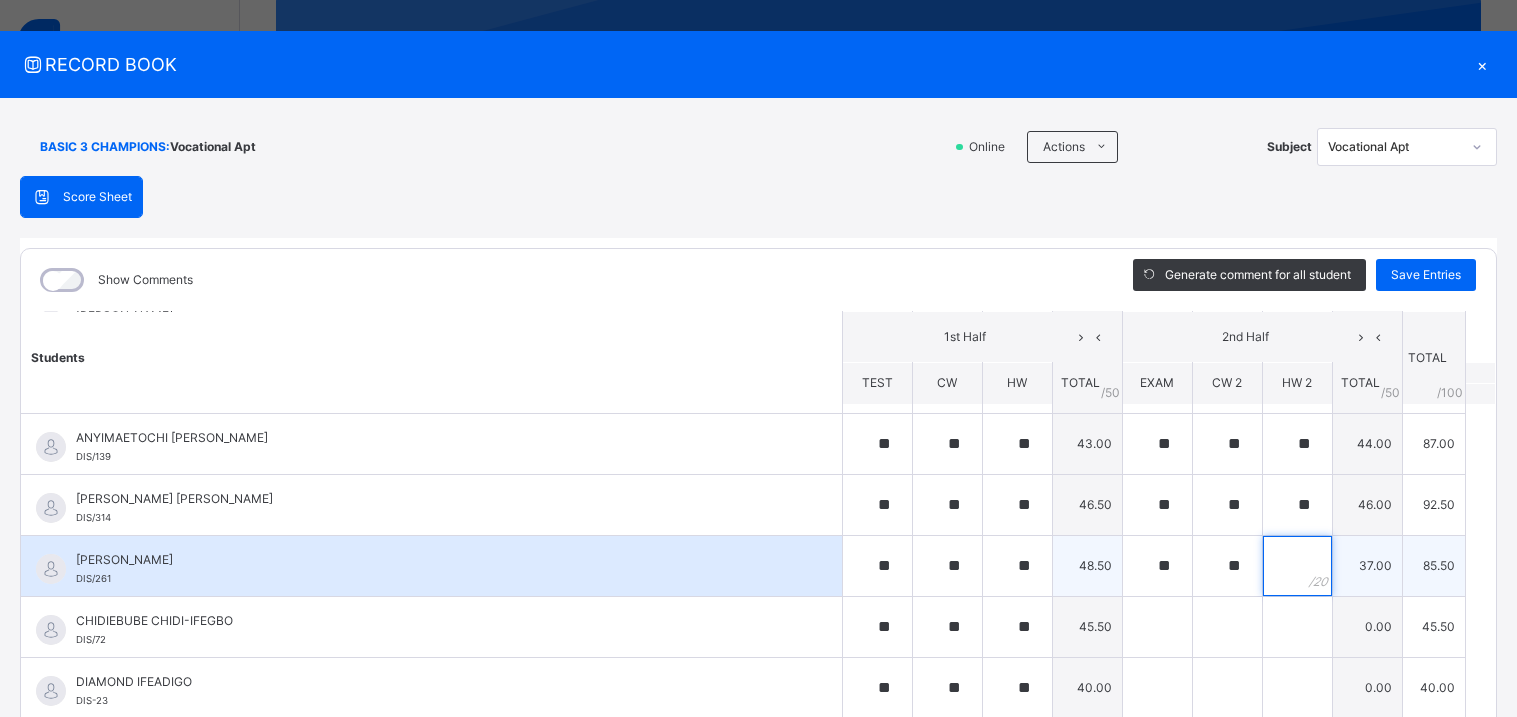 click at bounding box center (1297, 566) 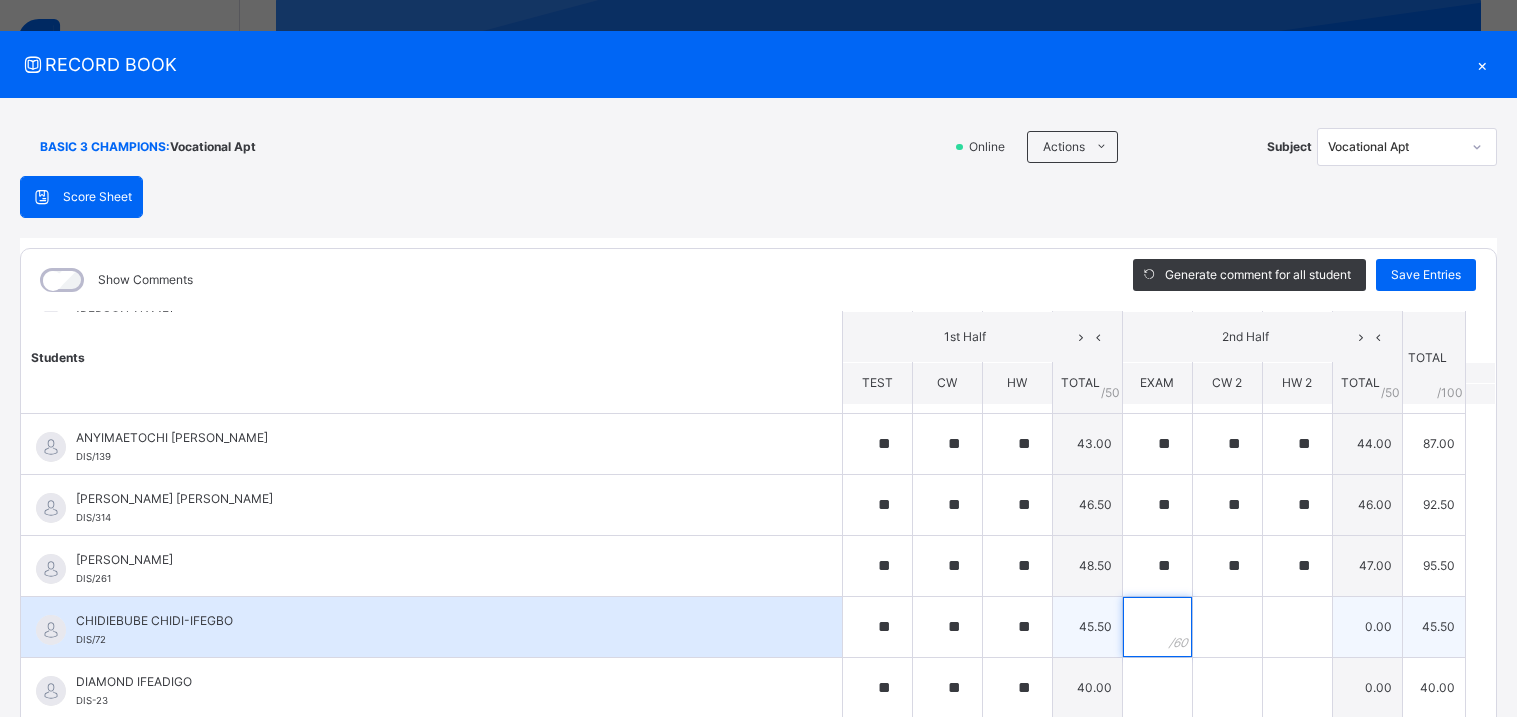 click at bounding box center [1157, 627] 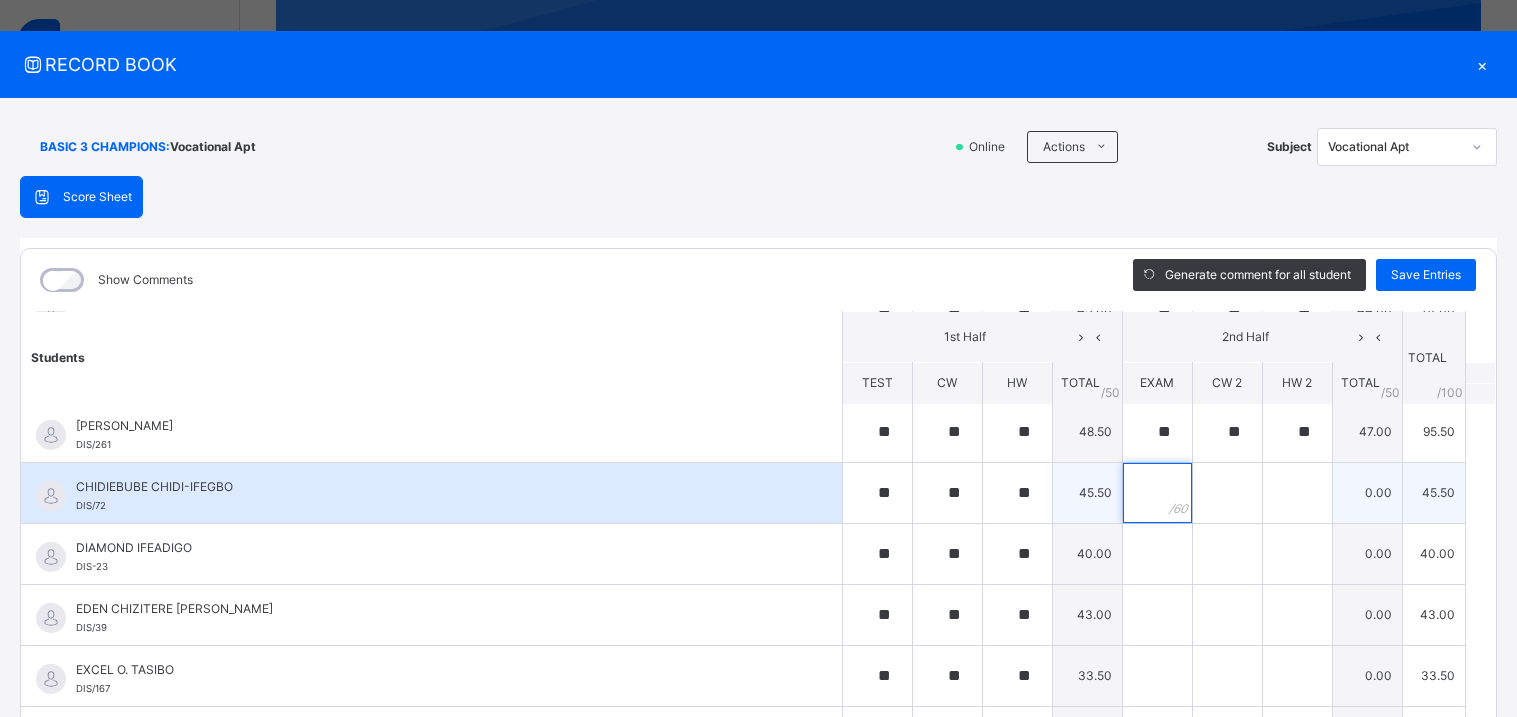 scroll, scrollTop: 252, scrollLeft: 0, axis: vertical 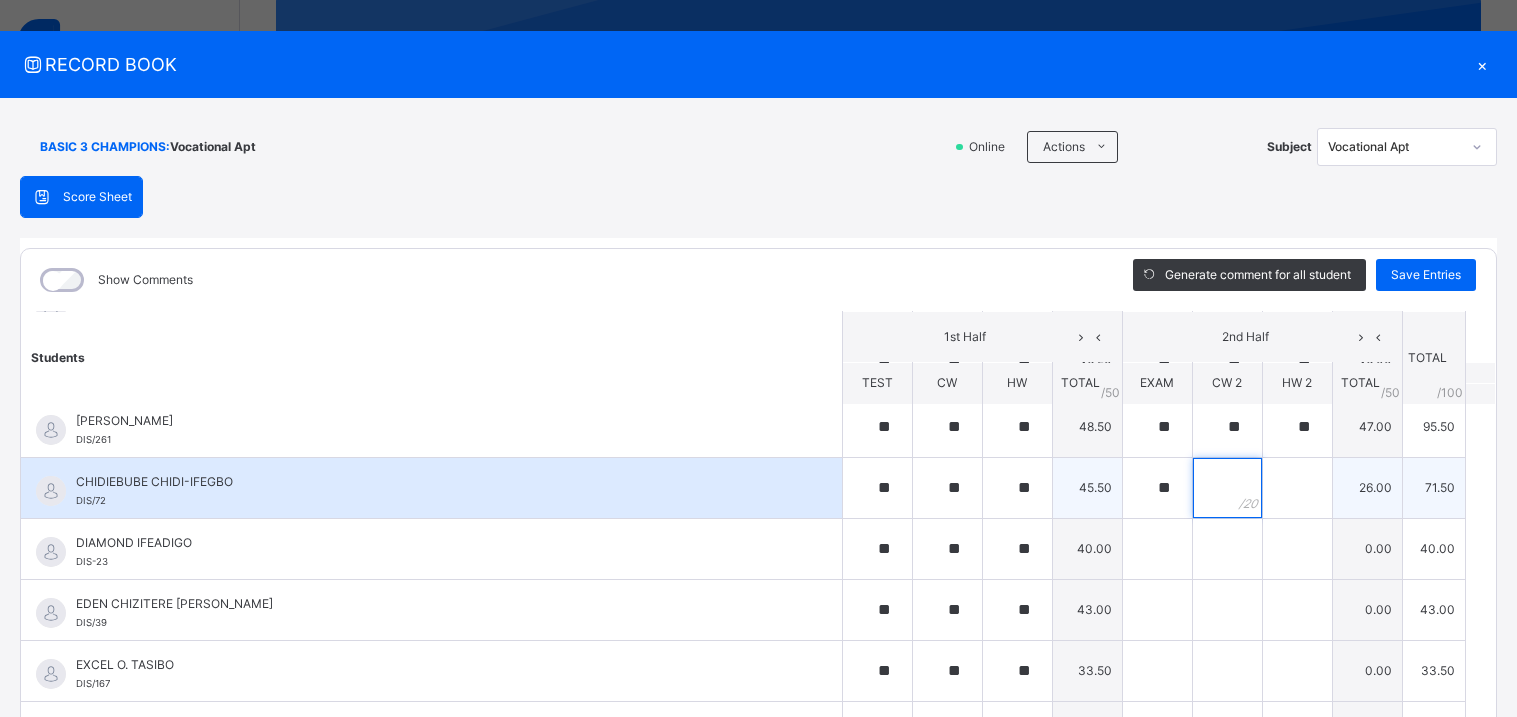 click at bounding box center [1227, 488] 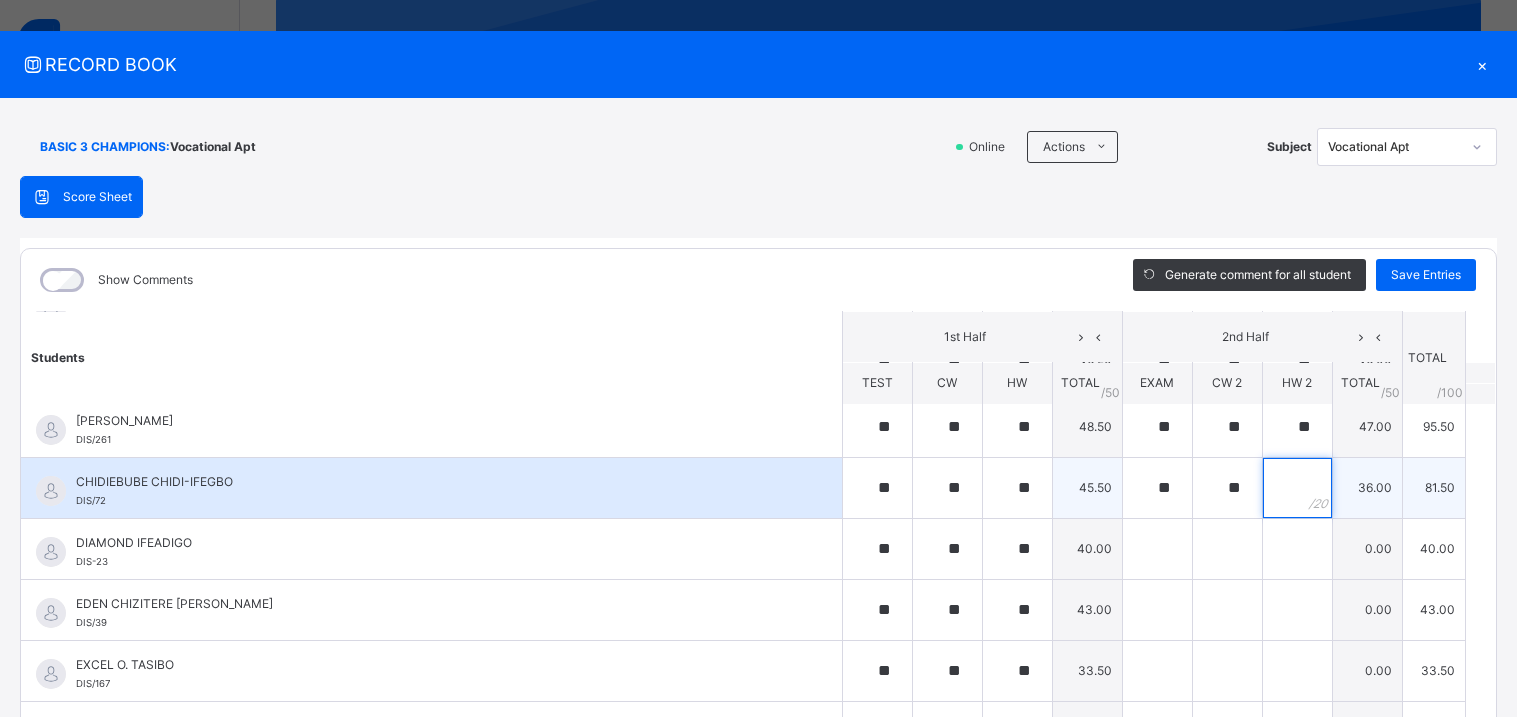 click at bounding box center (1297, 488) 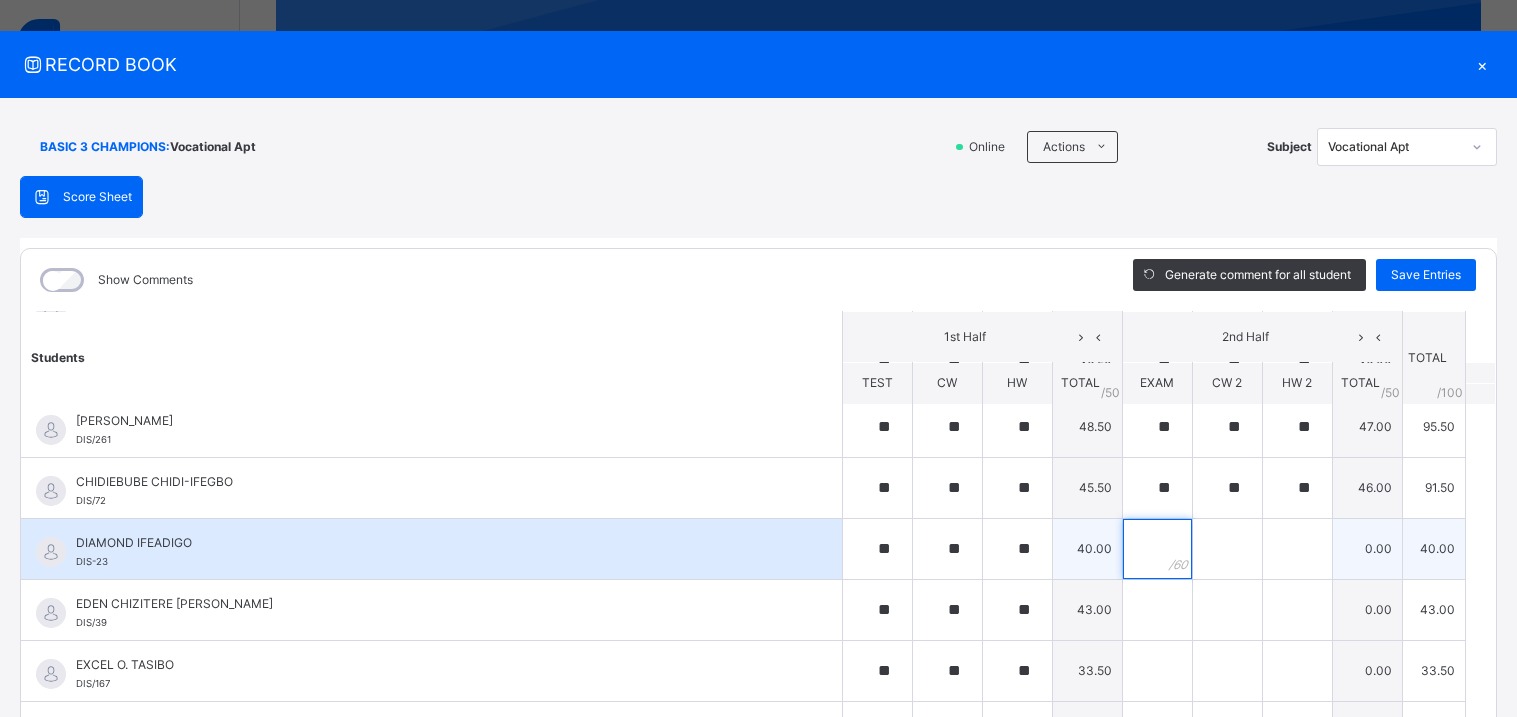 click at bounding box center (1157, 549) 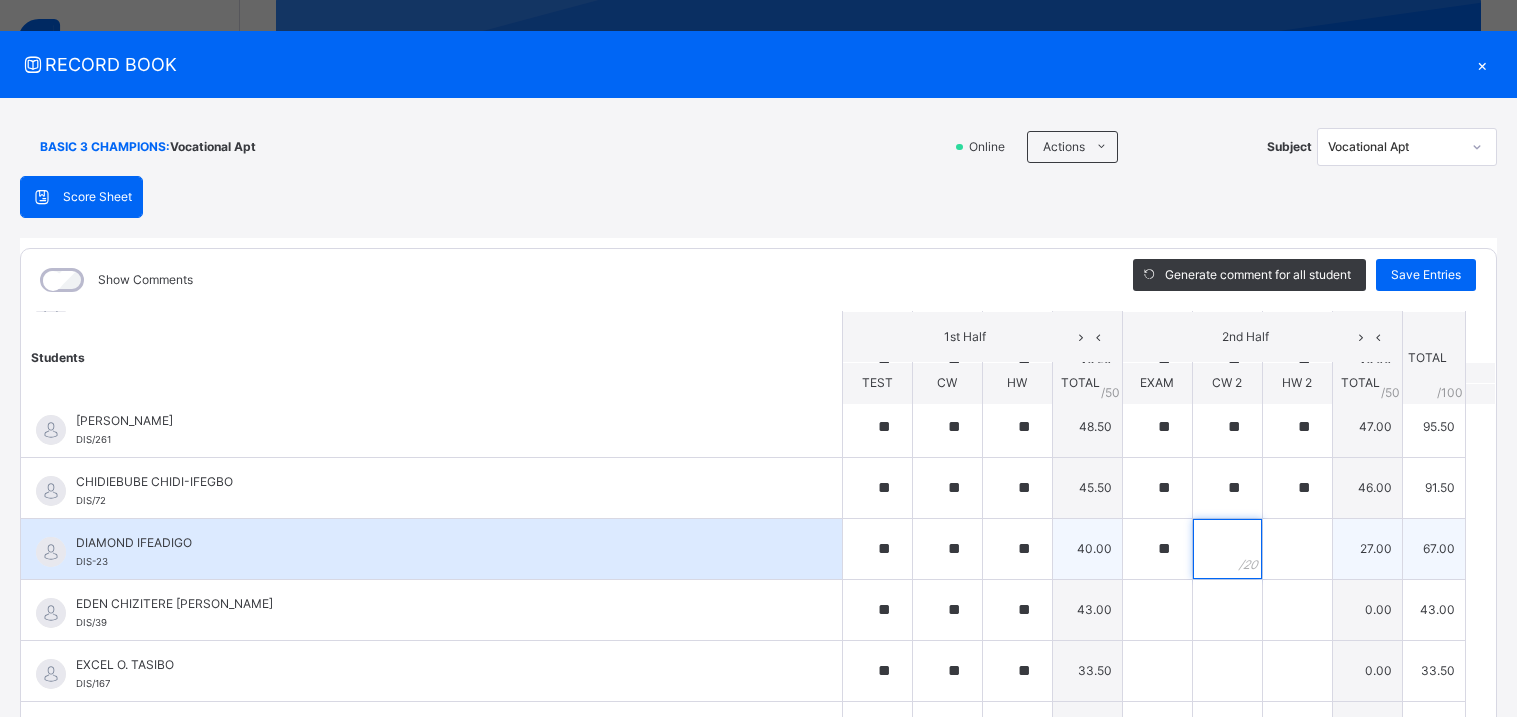 click at bounding box center (1227, 549) 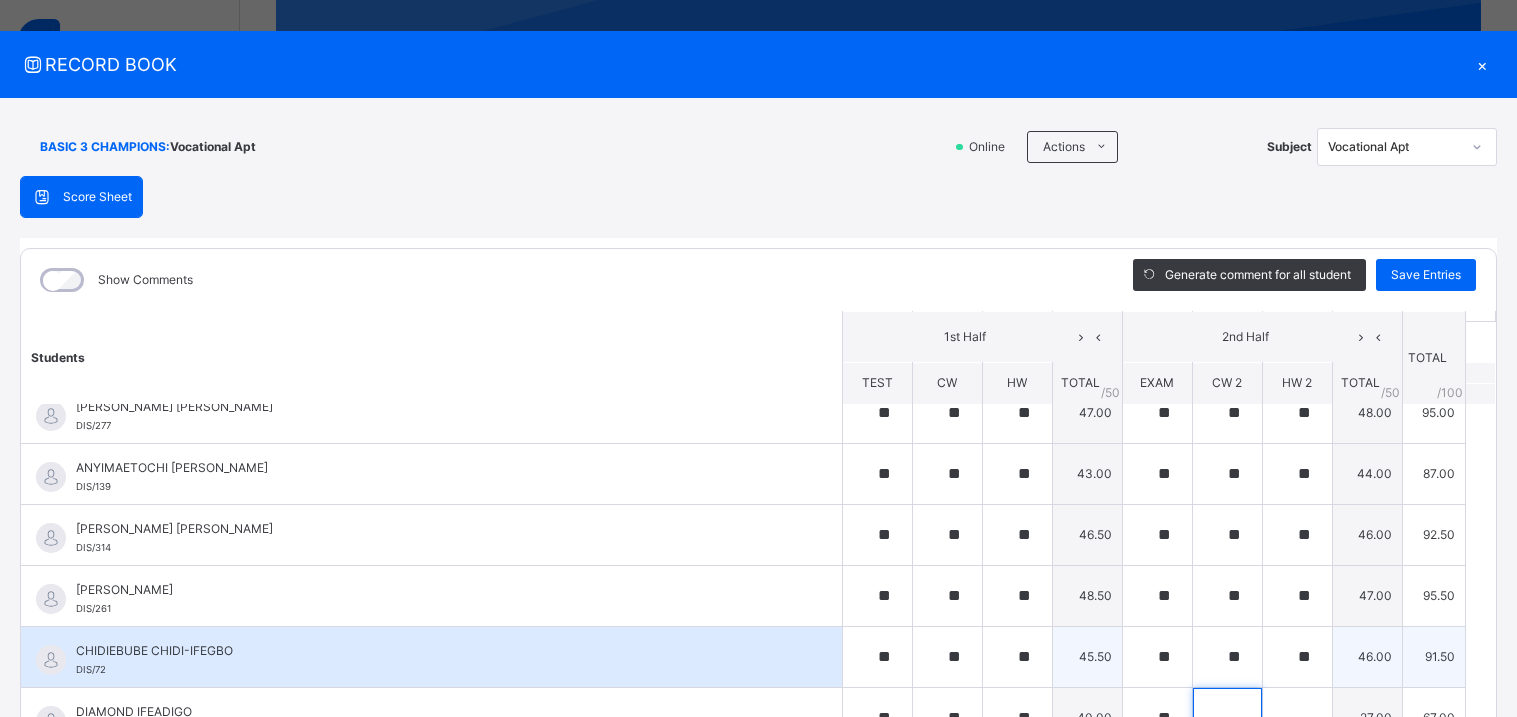 scroll, scrollTop: 84, scrollLeft: 0, axis: vertical 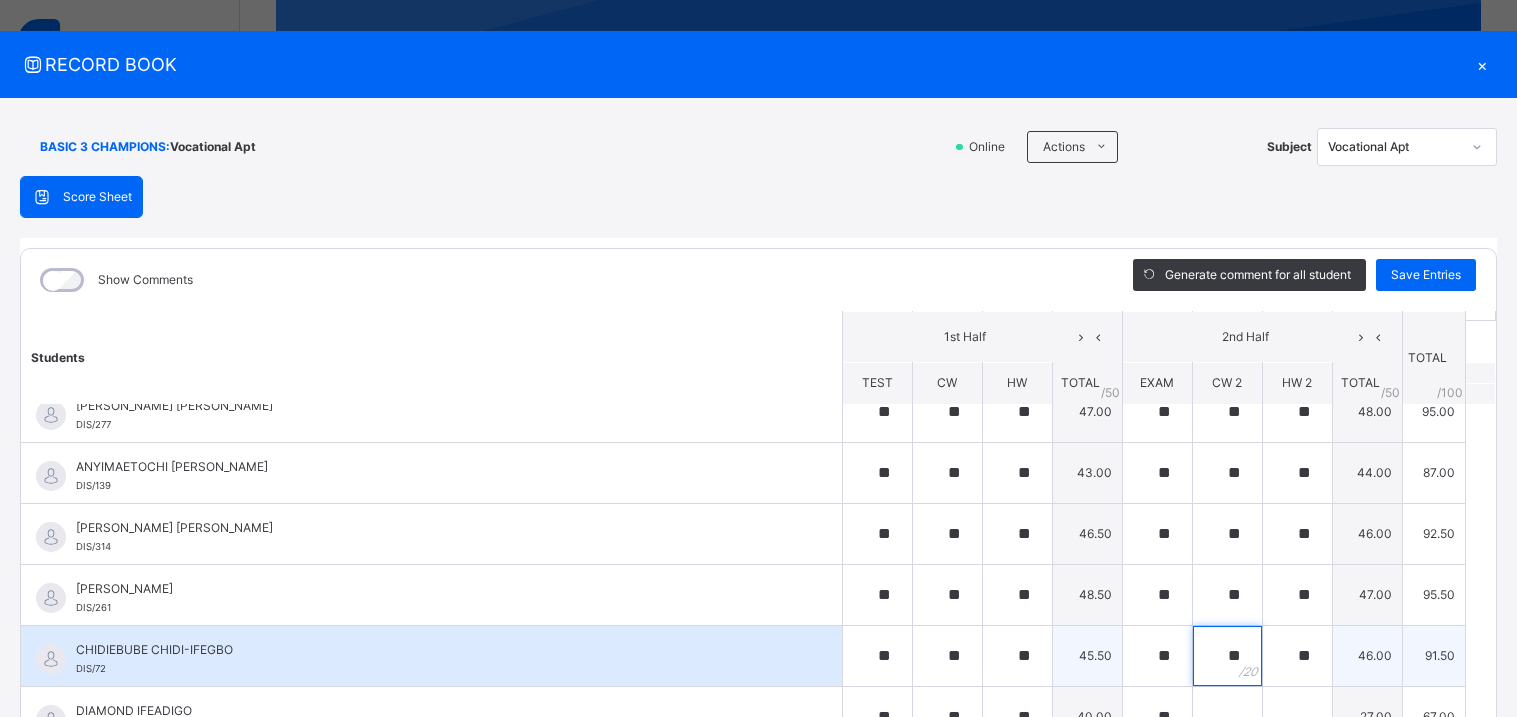 click on "**" at bounding box center [1227, 656] 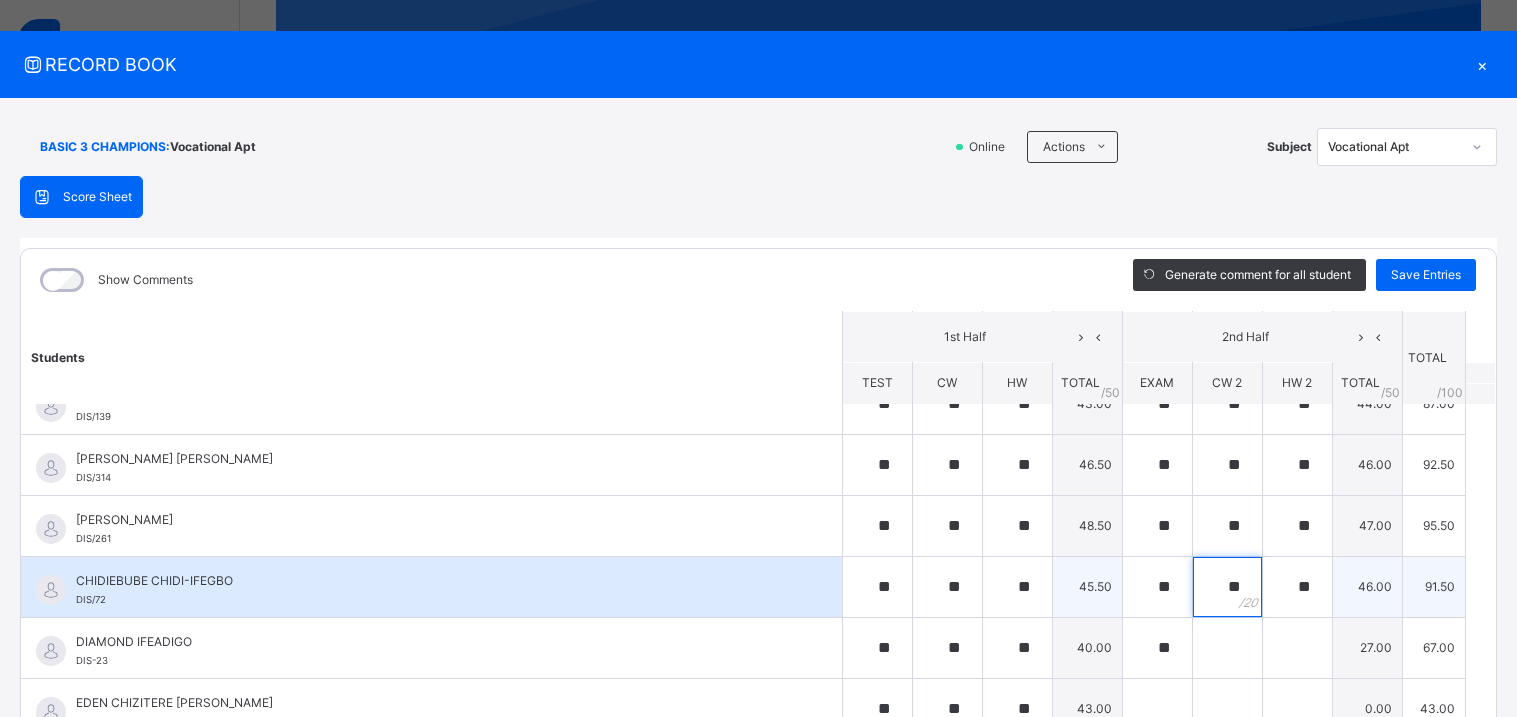 scroll, scrollTop: 155, scrollLeft: 0, axis: vertical 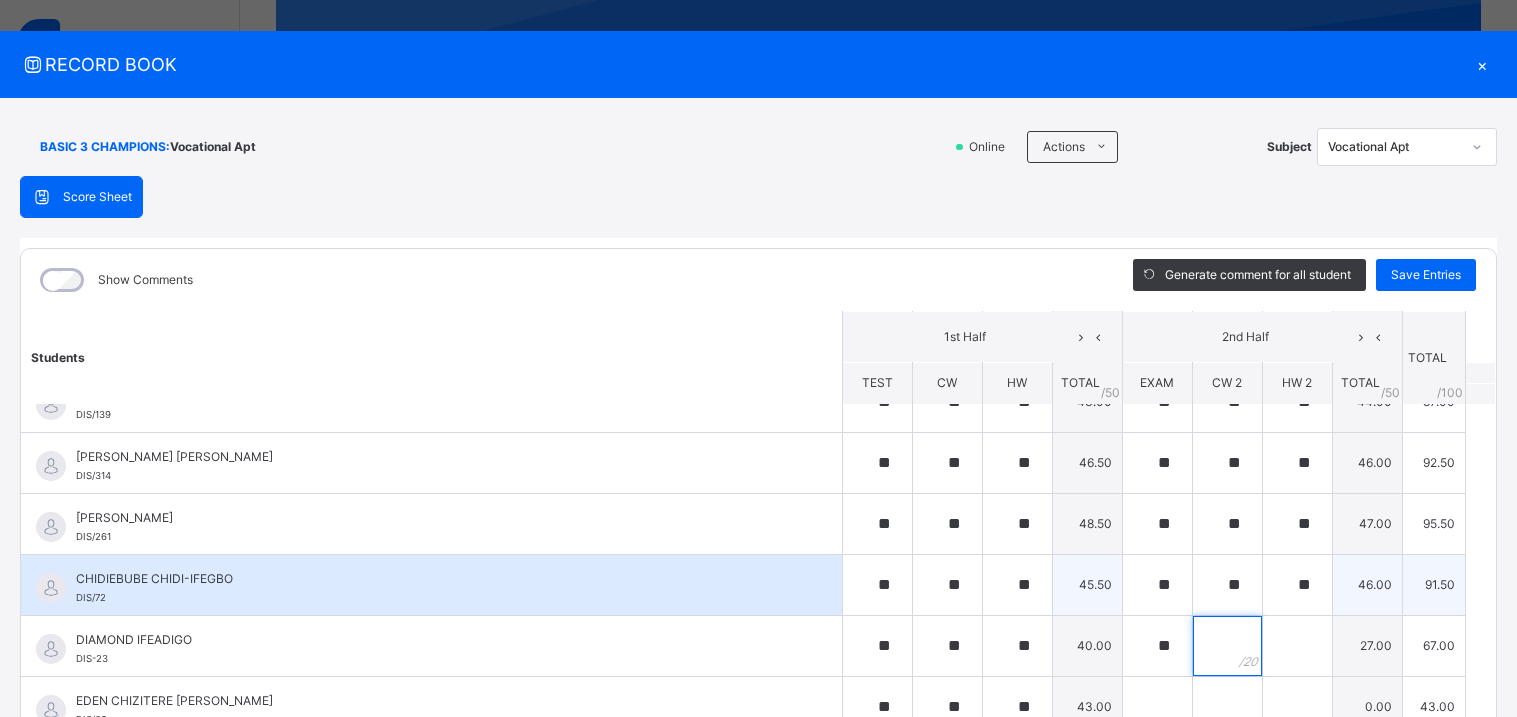 click at bounding box center [1227, 646] 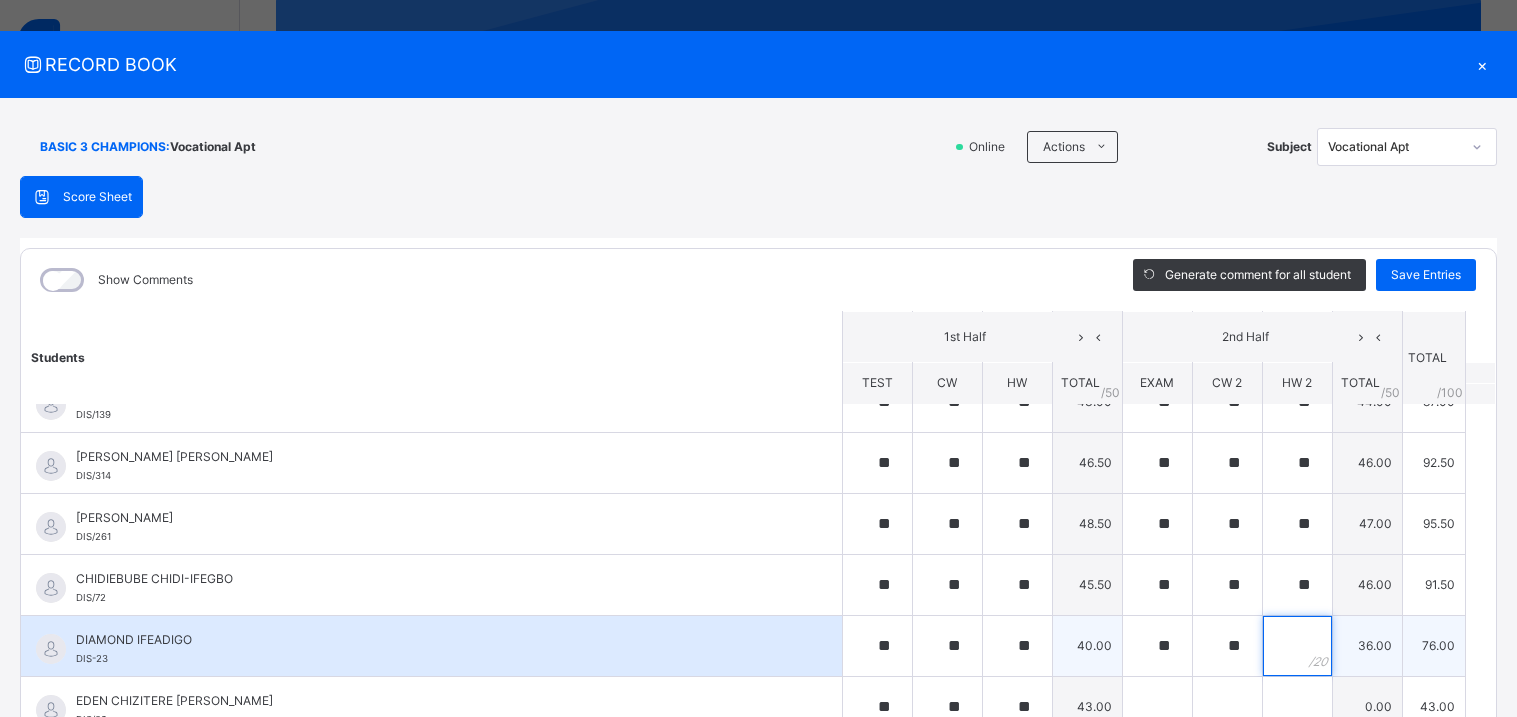 click at bounding box center [1297, 646] 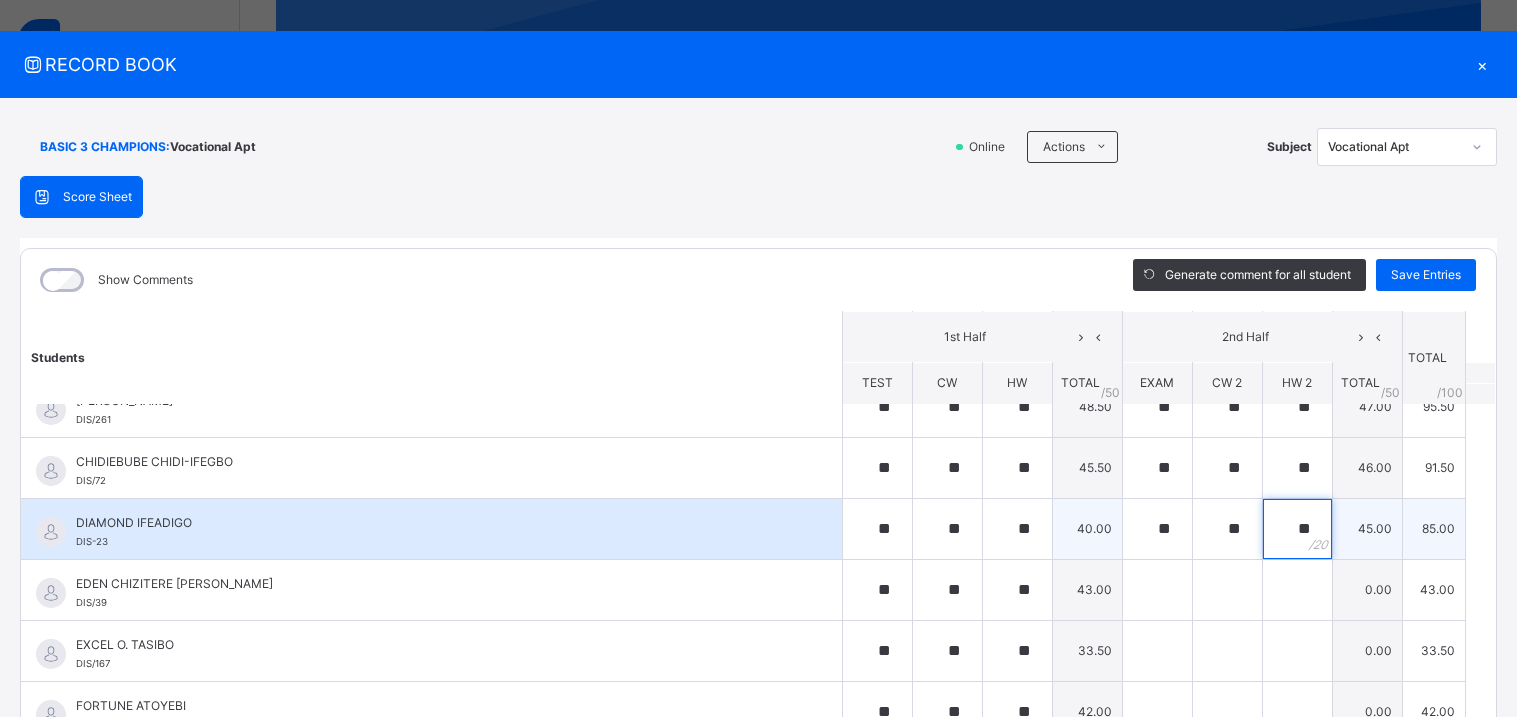 scroll, scrollTop: 273, scrollLeft: 0, axis: vertical 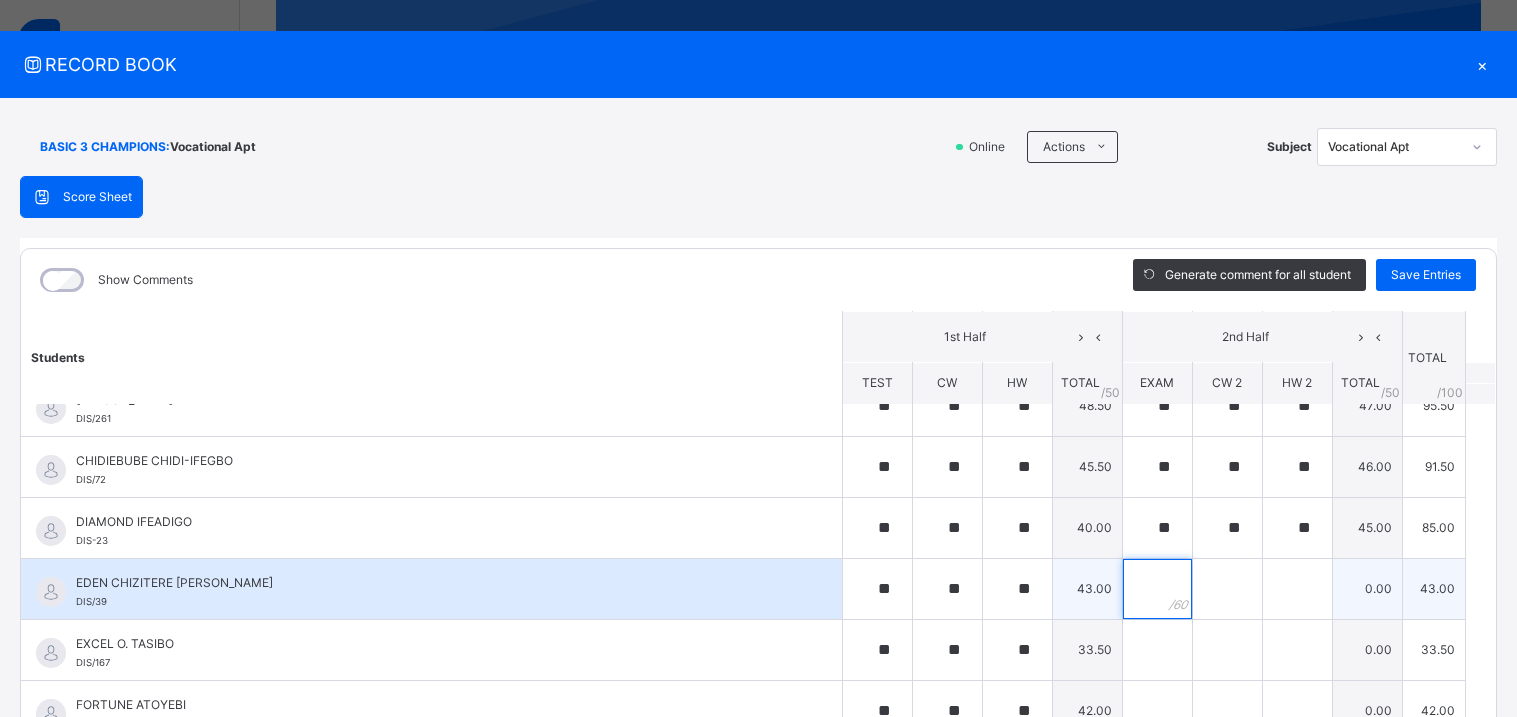 click at bounding box center [1157, 589] 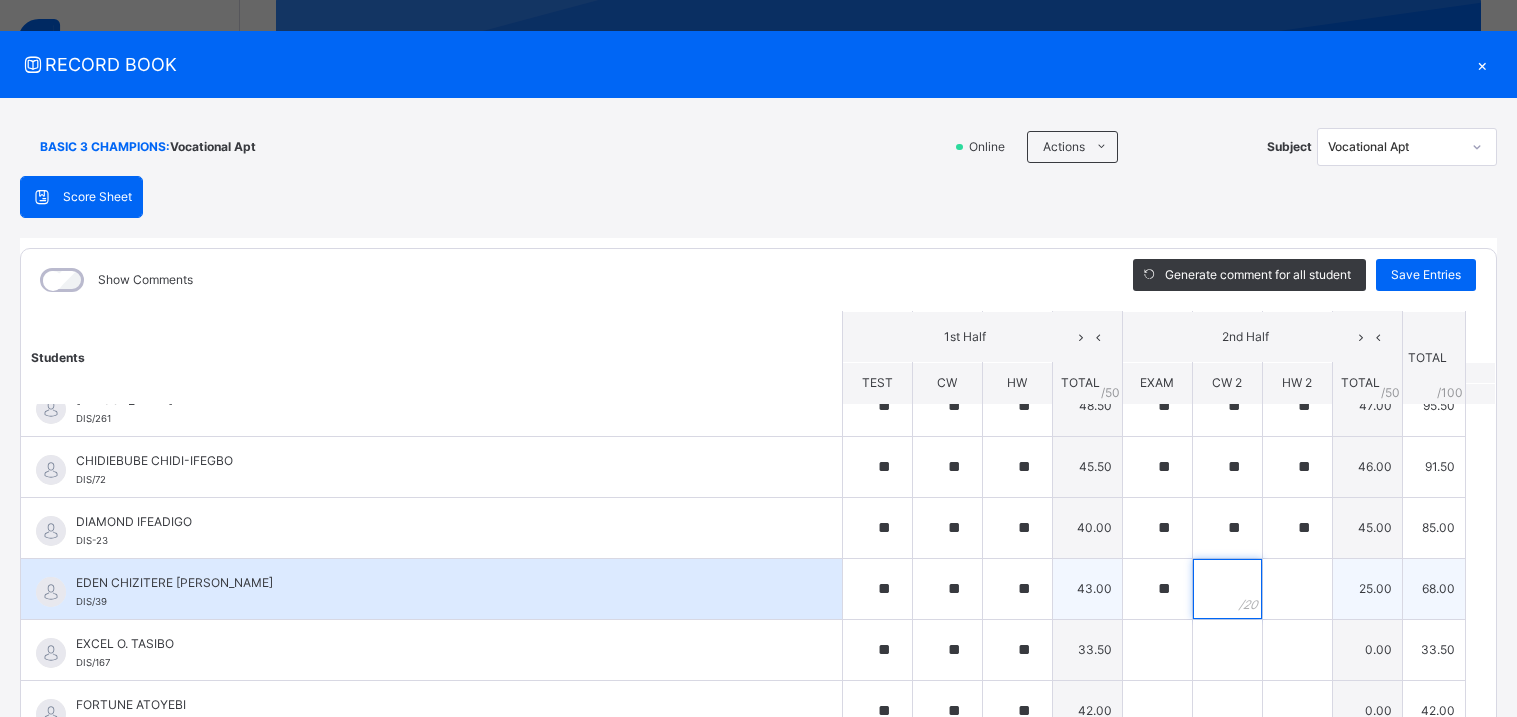 click at bounding box center (1227, 589) 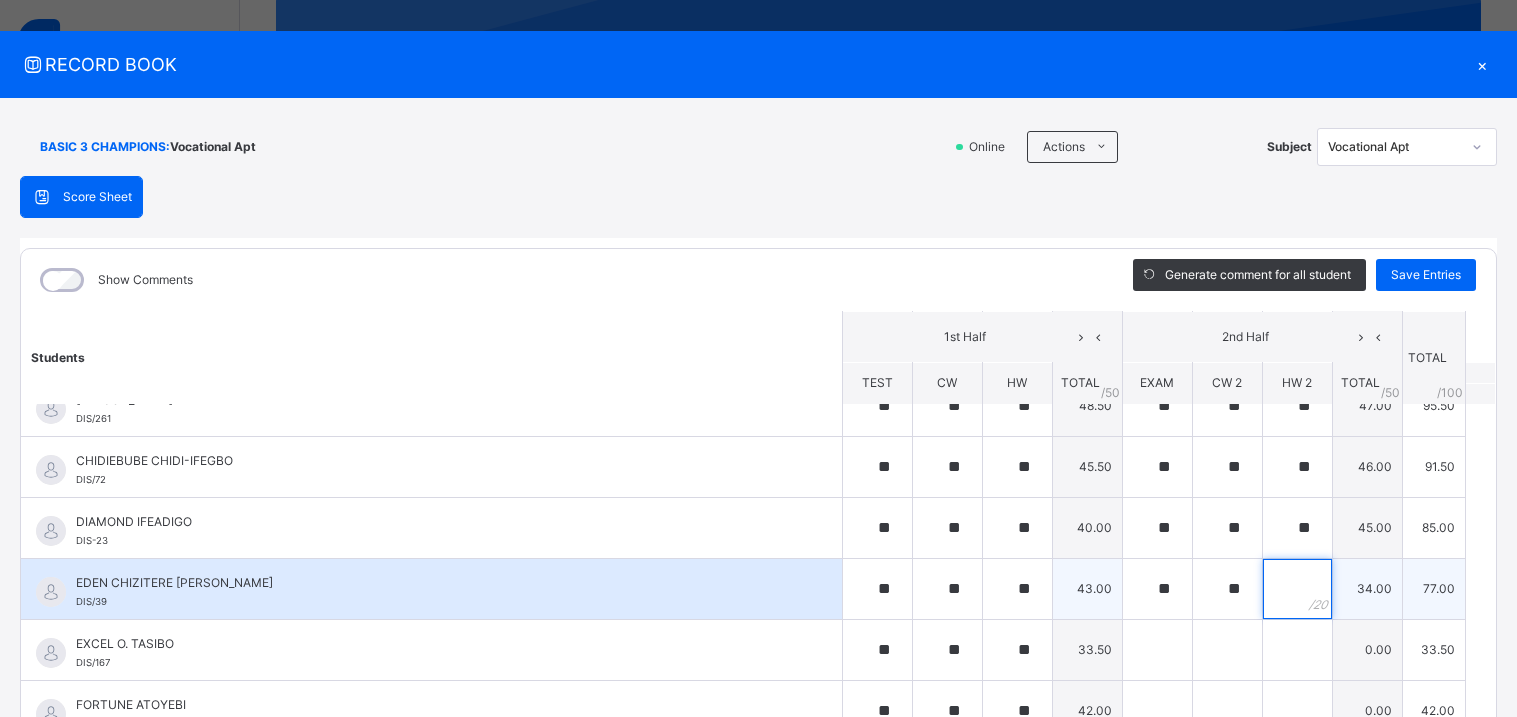 click at bounding box center (1297, 589) 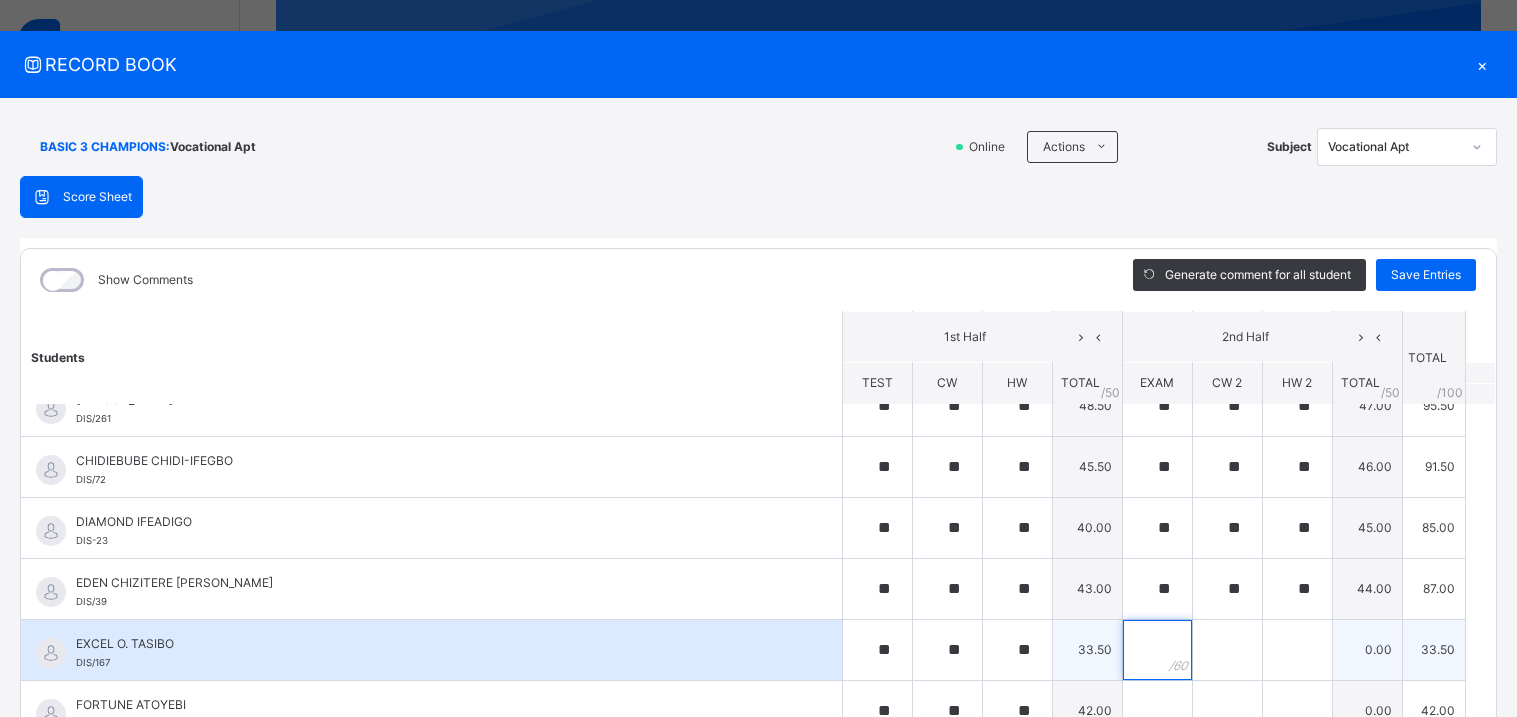 click at bounding box center (1157, 650) 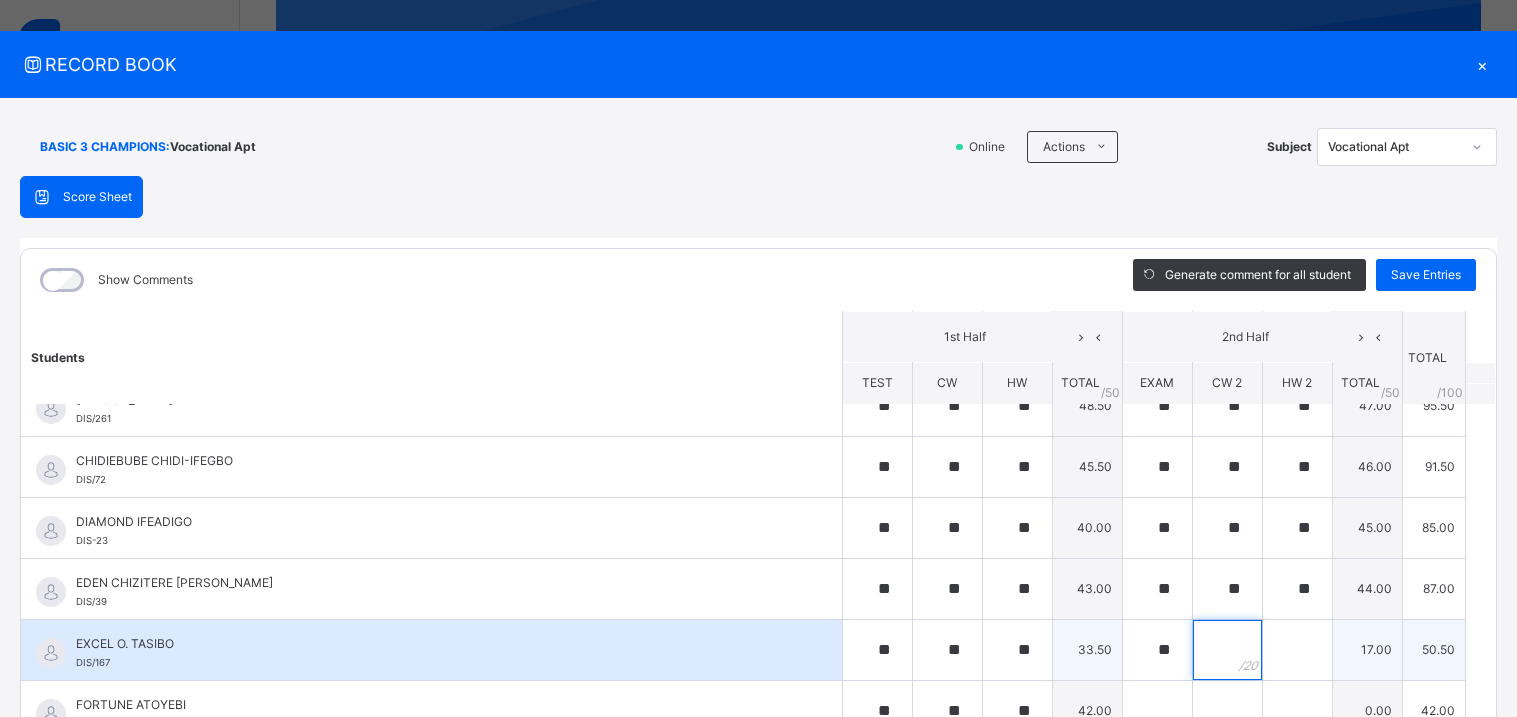 click at bounding box center (1227, 650) 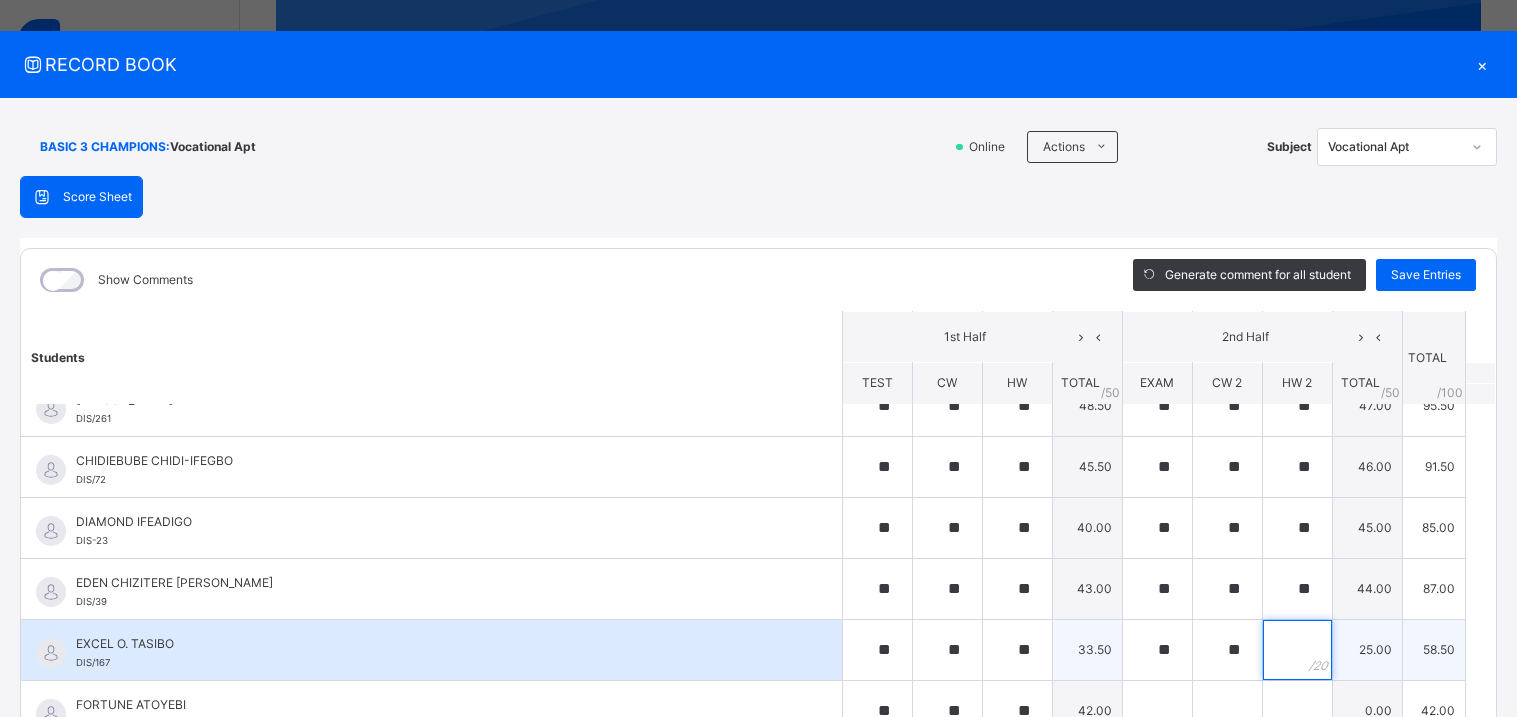 click at bounding box center [1297, 650] 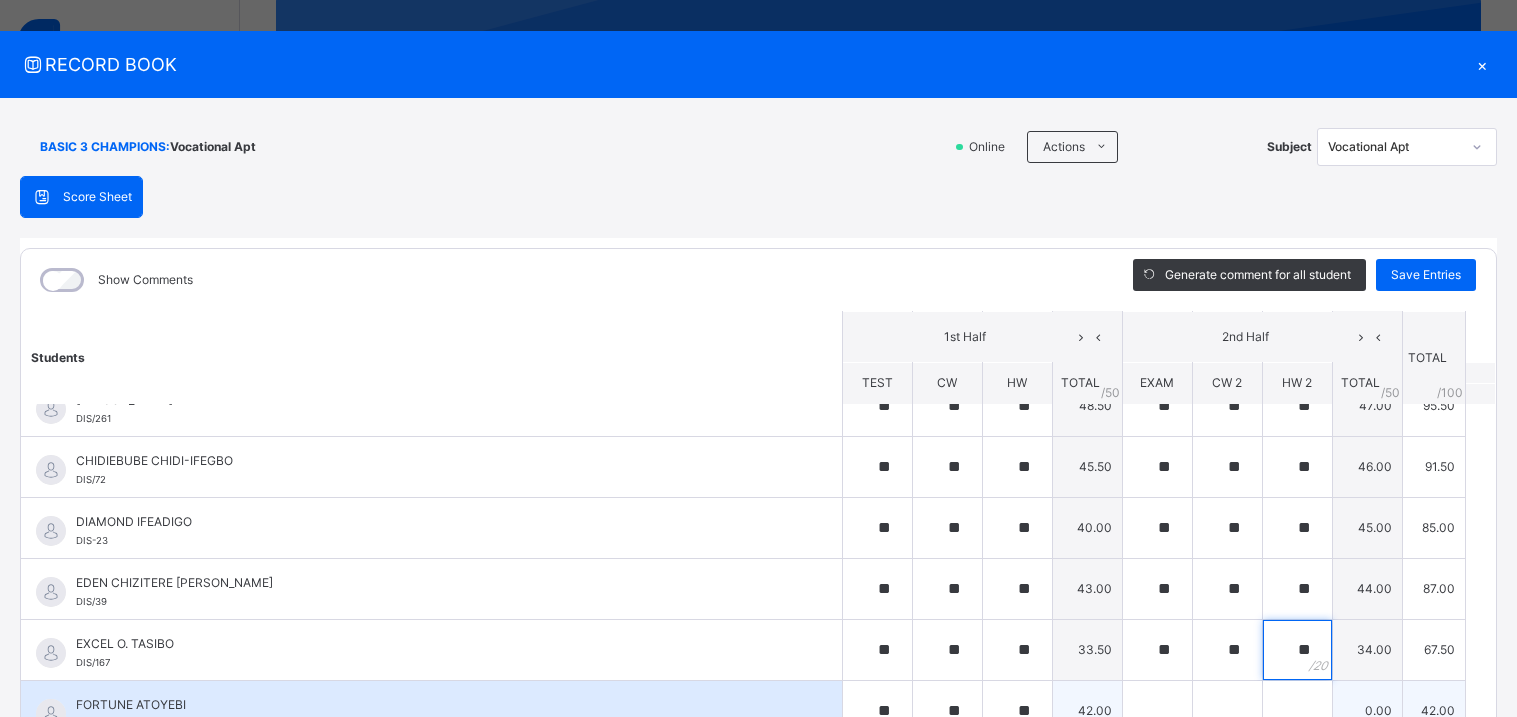 scroll, scrollTop: 366, scrollLeft: 0, axis: vertical 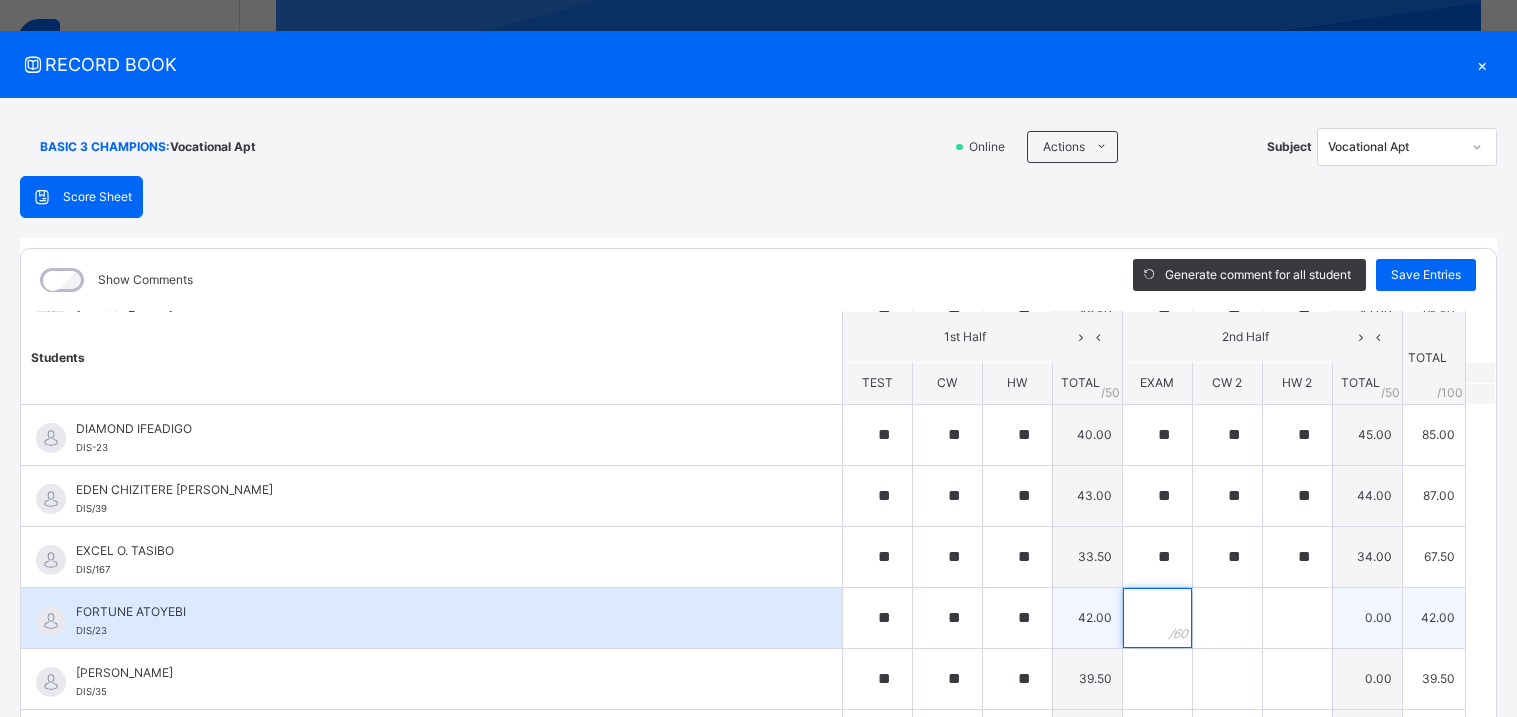 click at bounding box center [1157, 618] 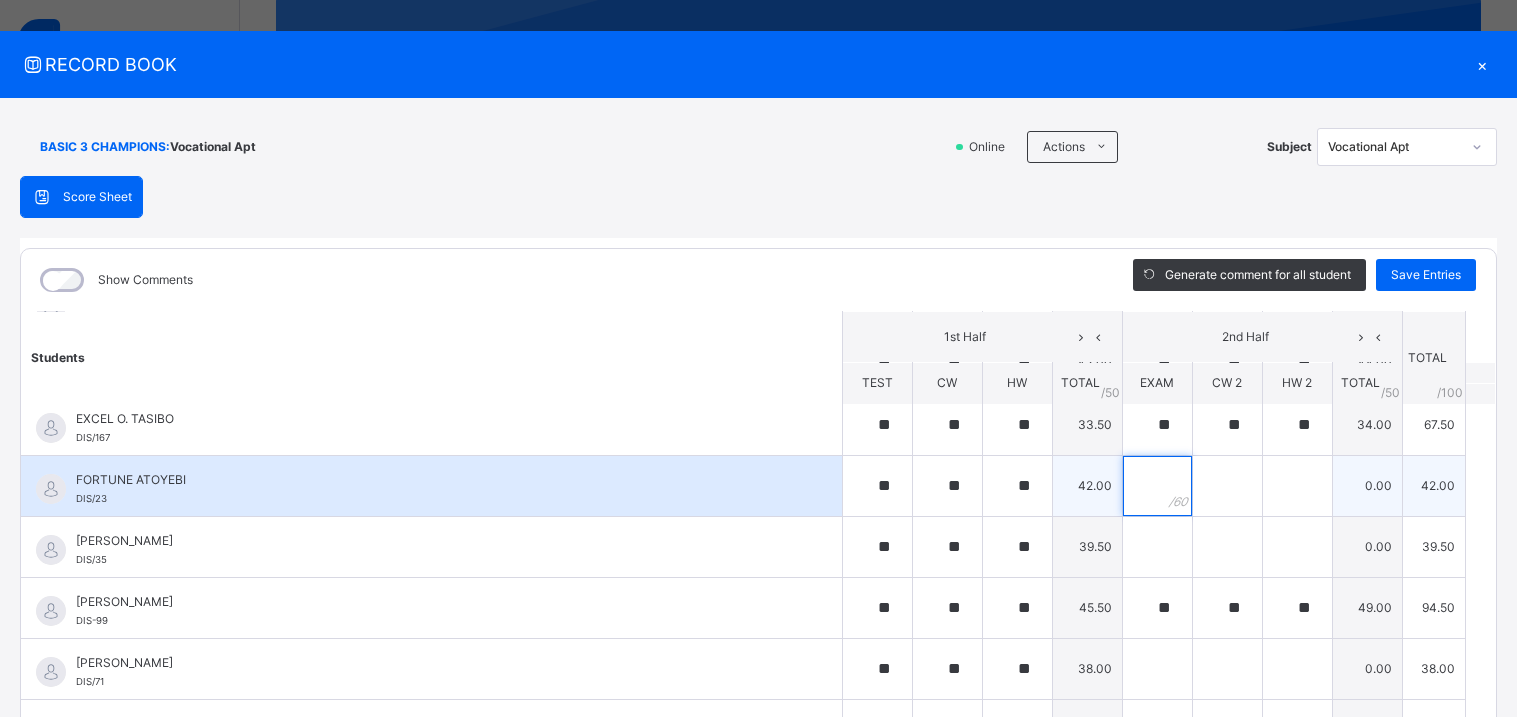 scroll, scrollTop: 501, scrollLeft: 0, axis: vertical 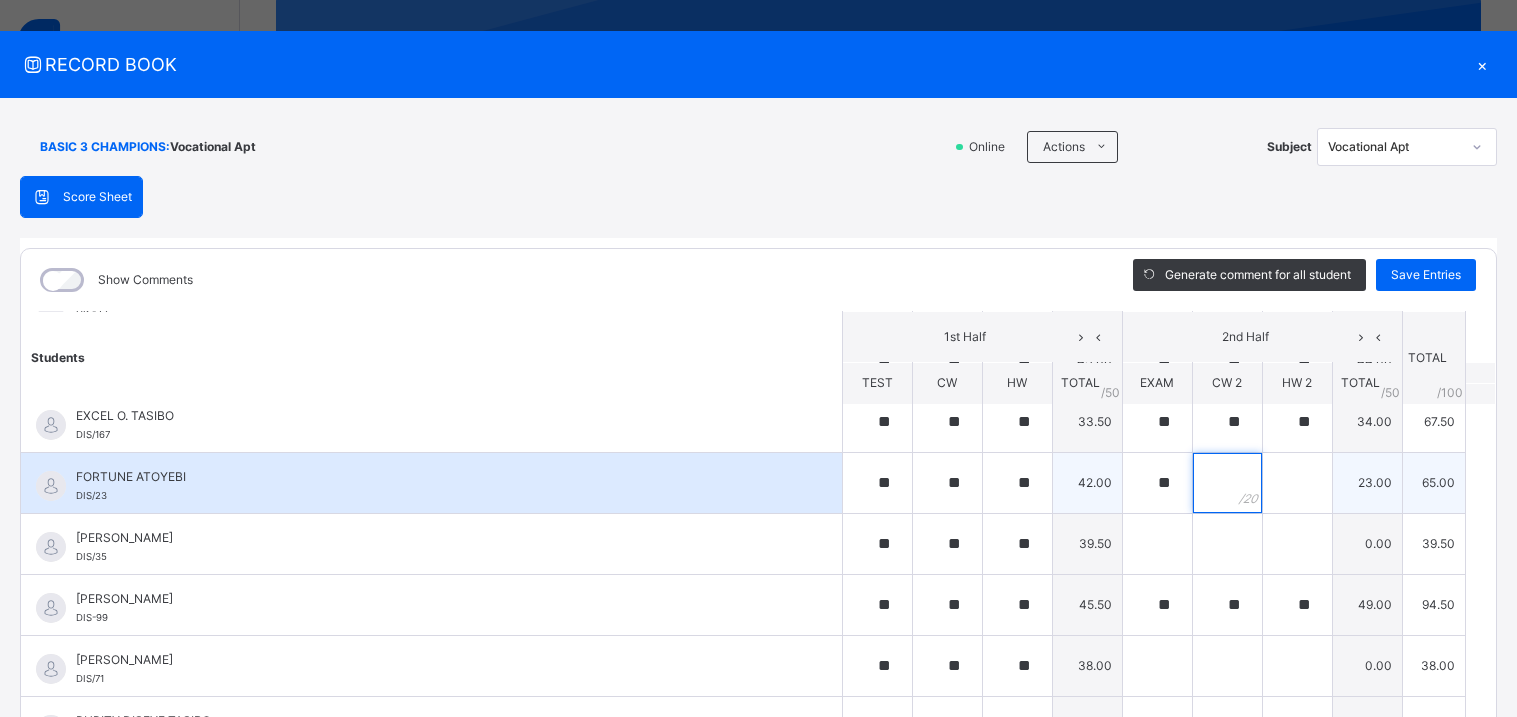click at bounding box center (1227, 483) 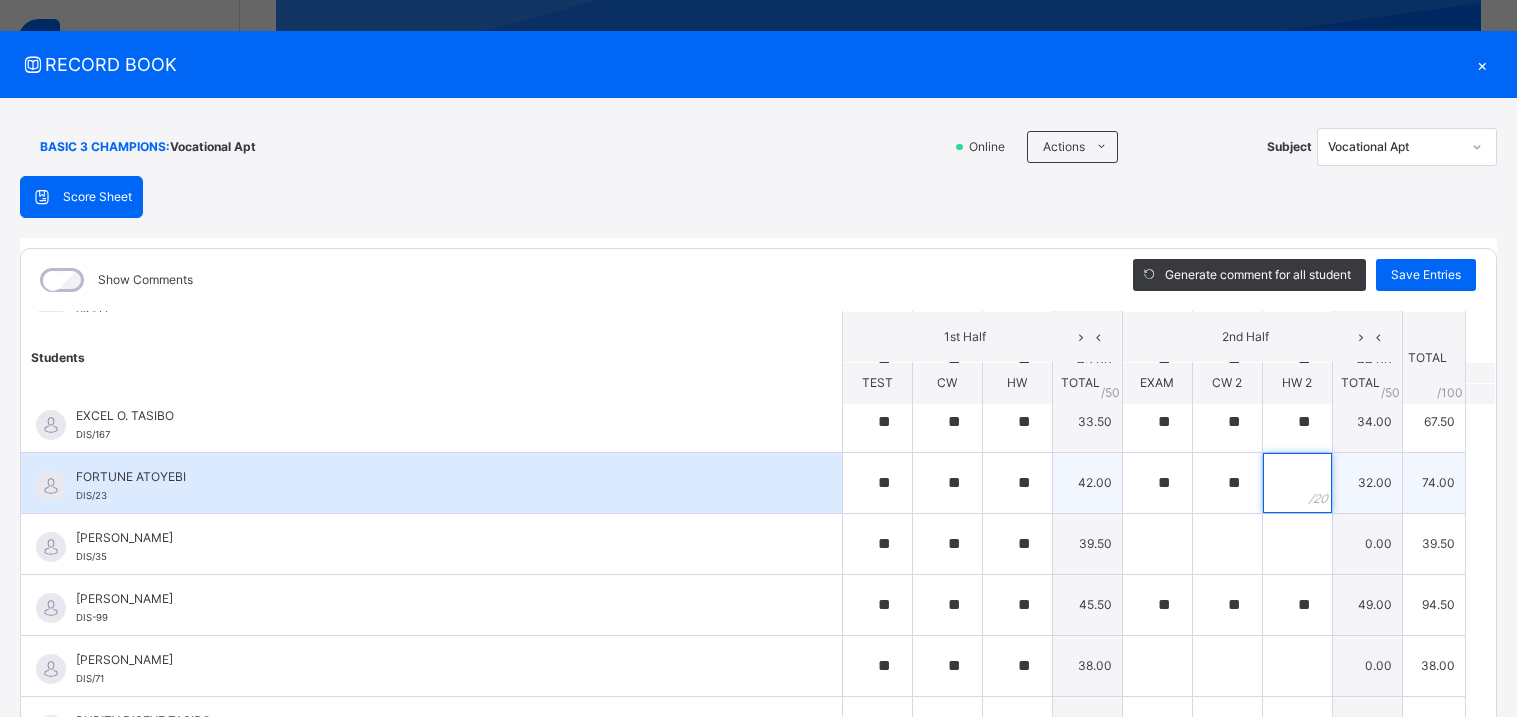 click at bounding box center (1297, 483) 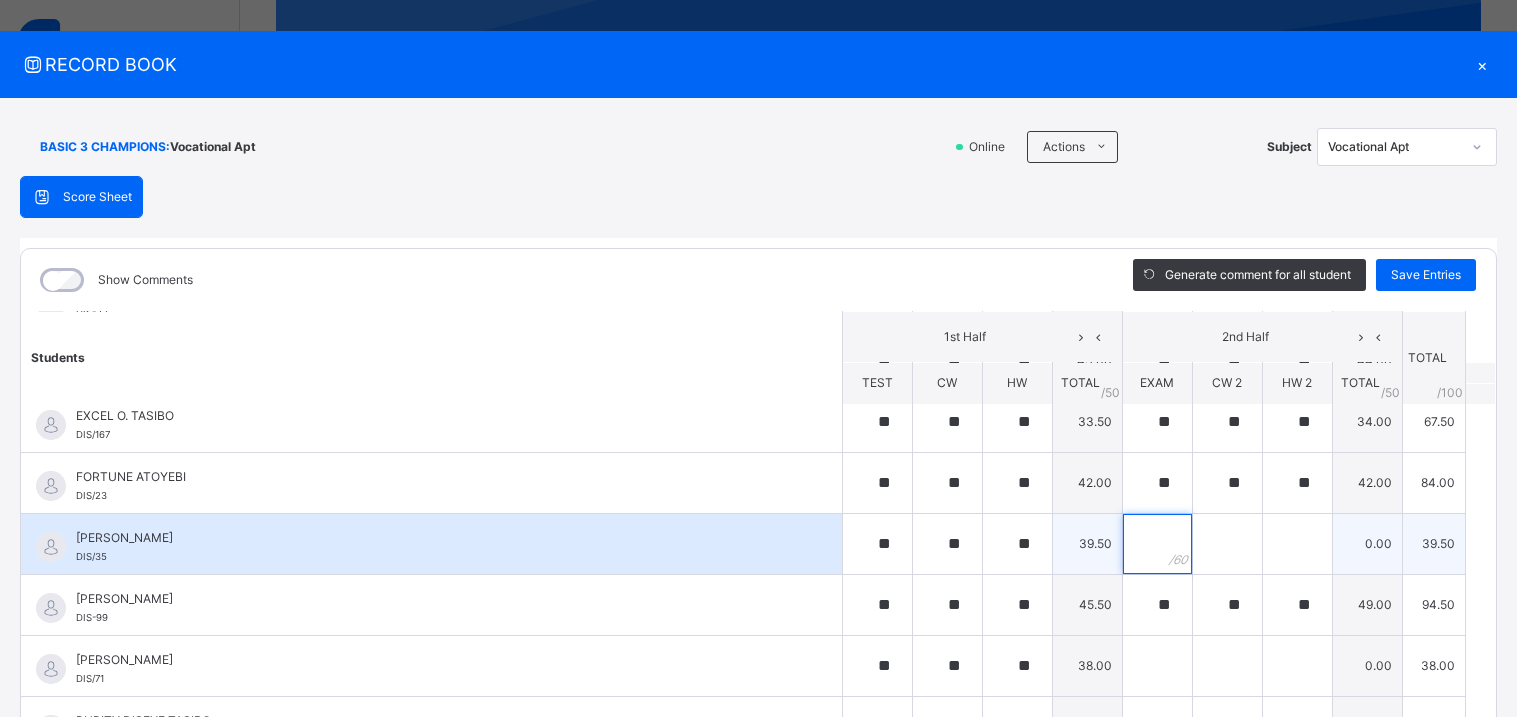 click at bounding box center (1157, 544) 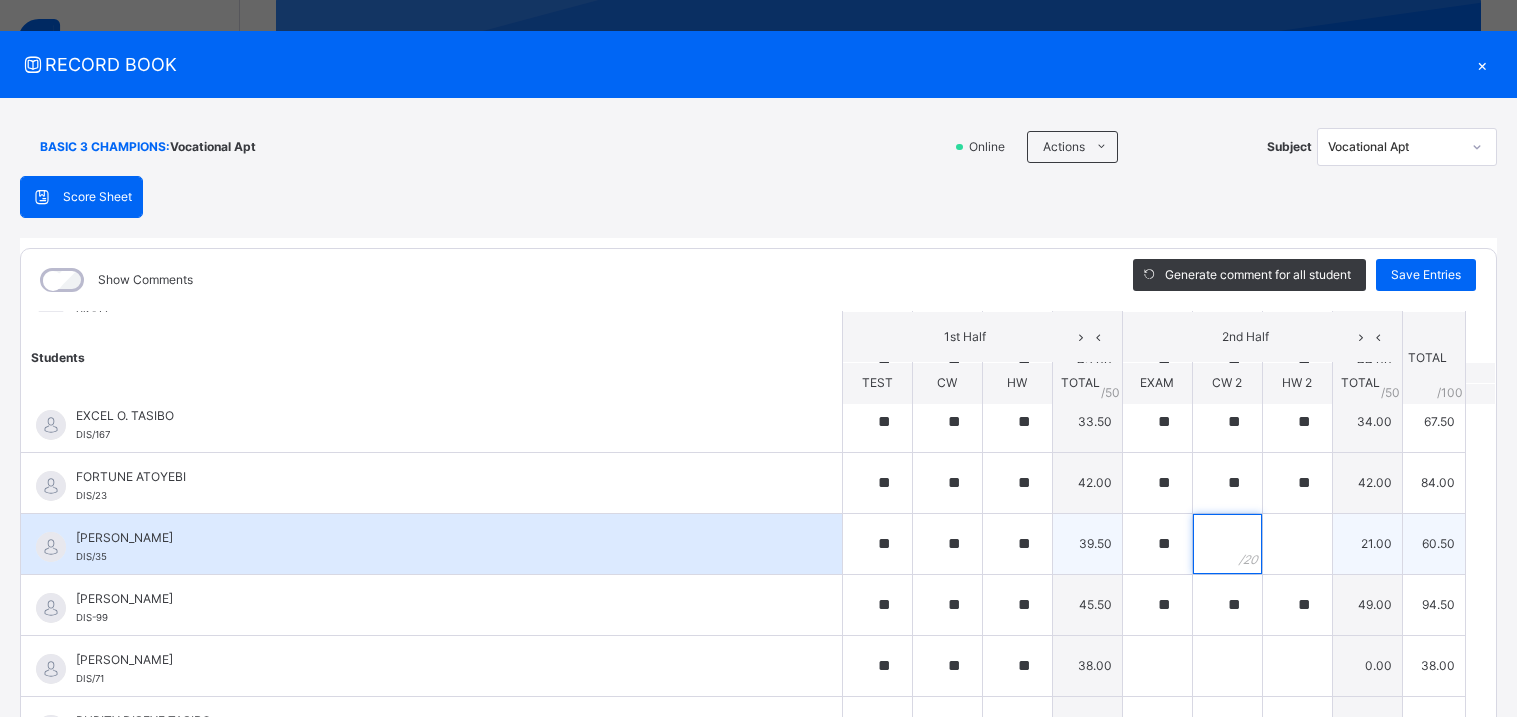click at bounding box center (1227, 544) 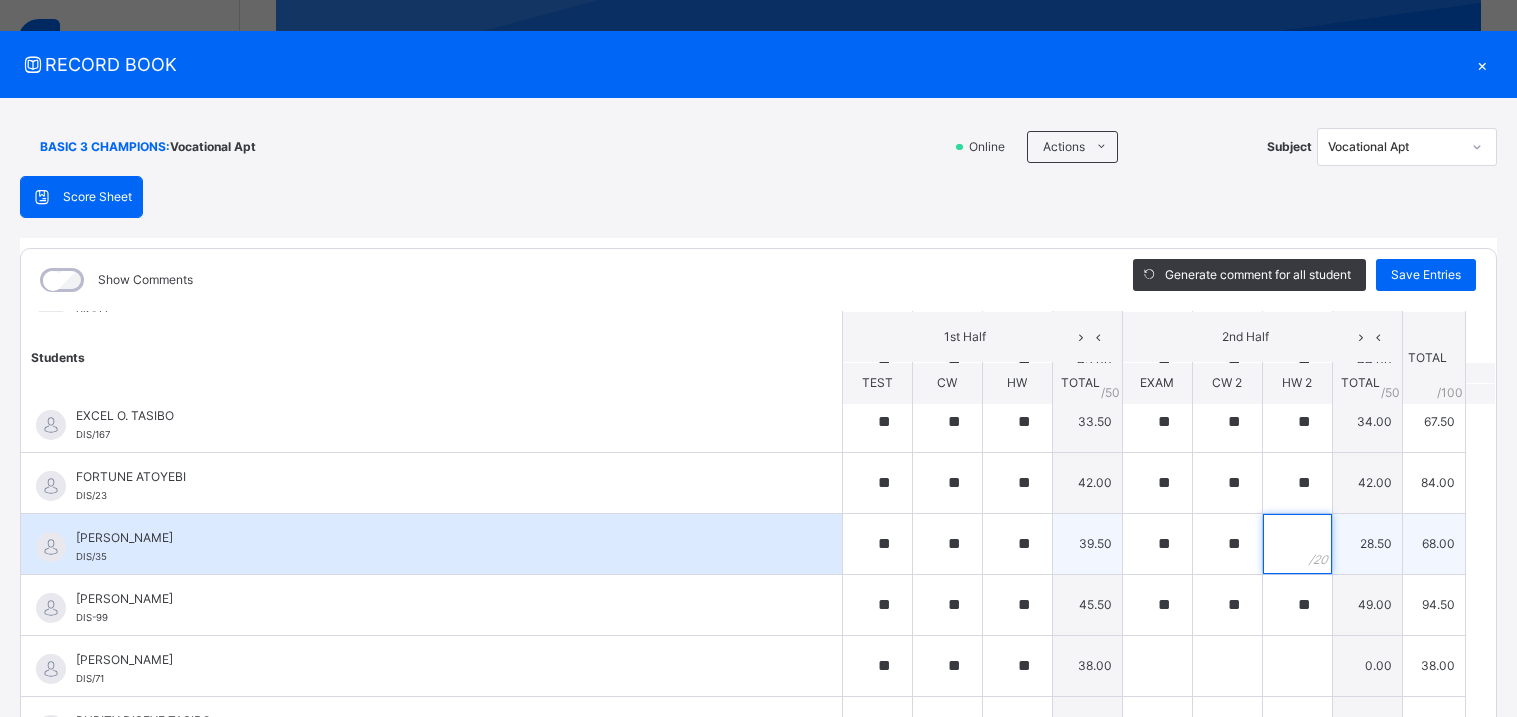 click at bounding box center [1297, 544] 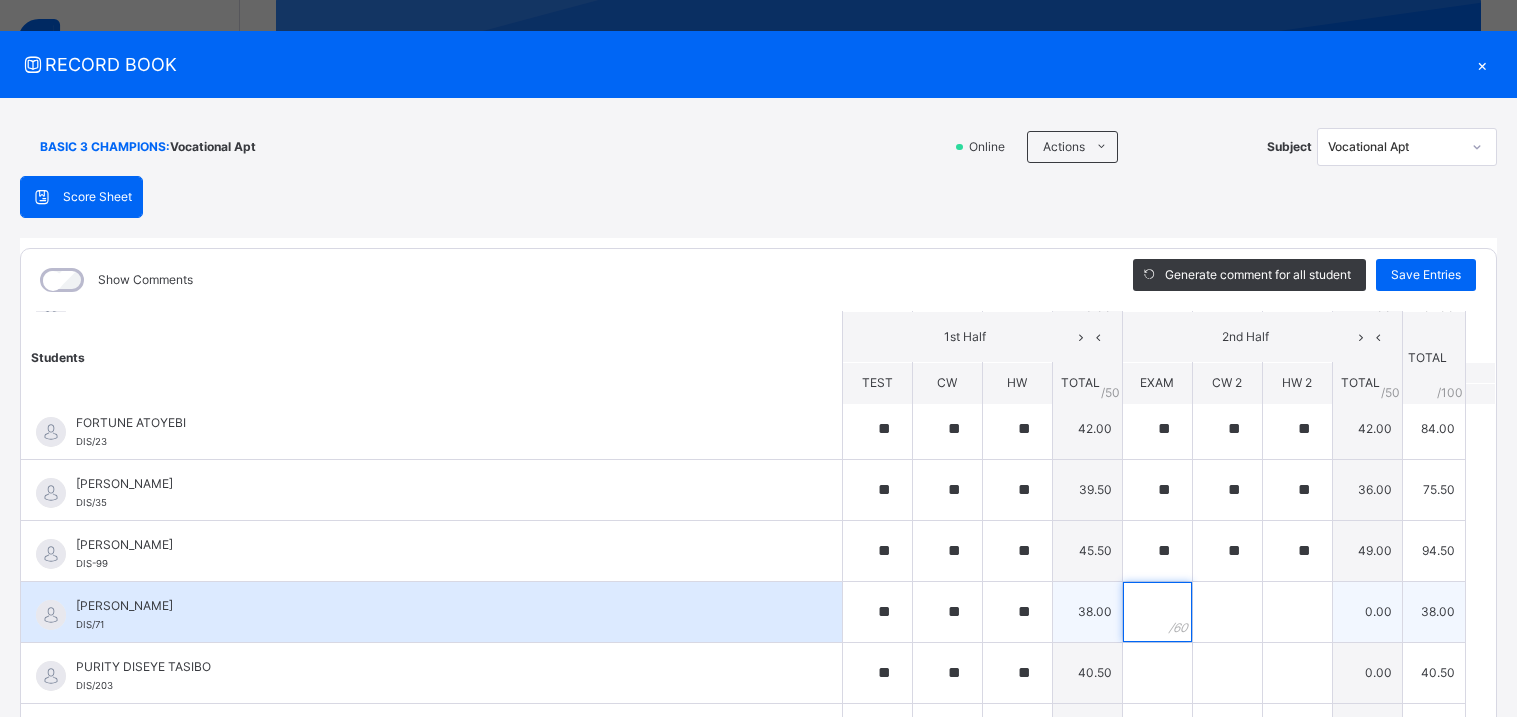 scroll, scrollTop: 553, scrollLeft: 0, axis: vertical 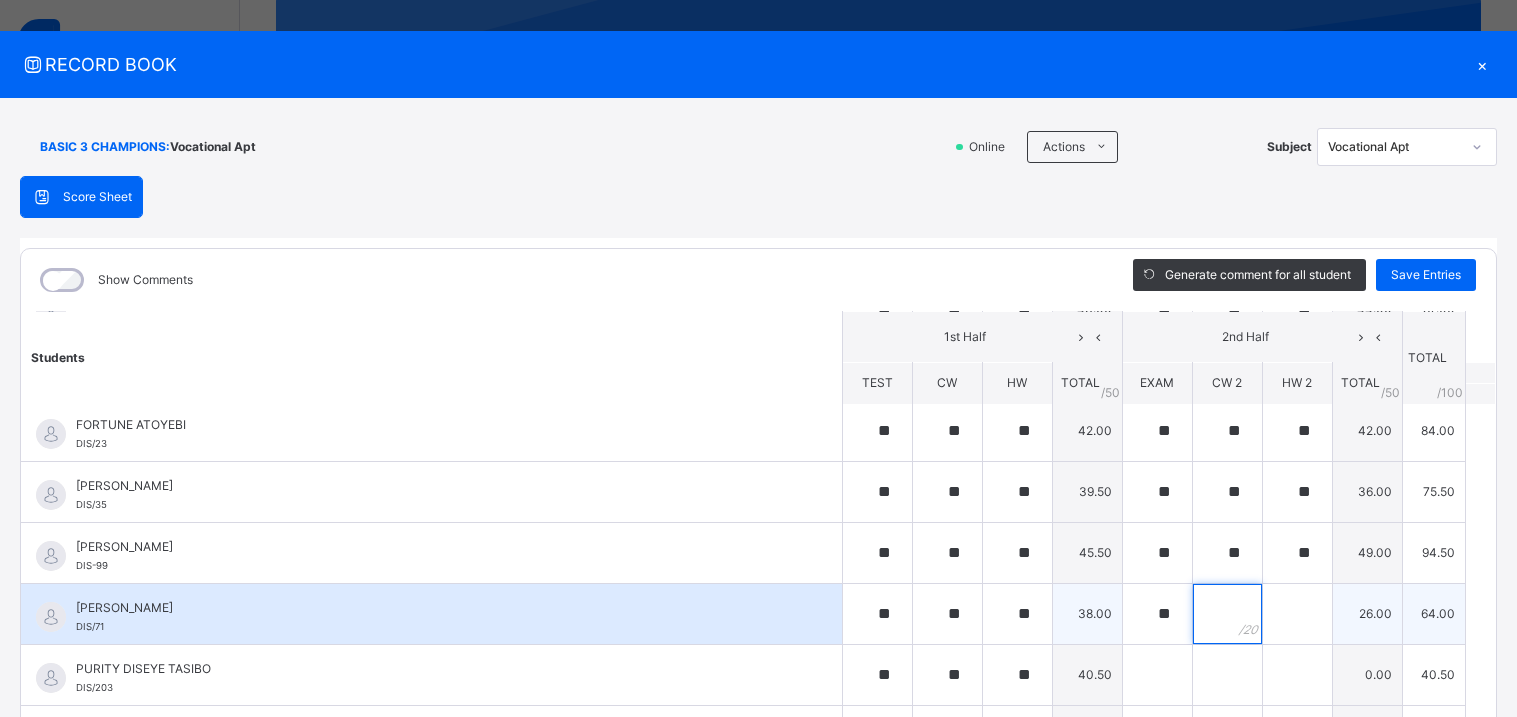 click at bounding box center (1227, 614) 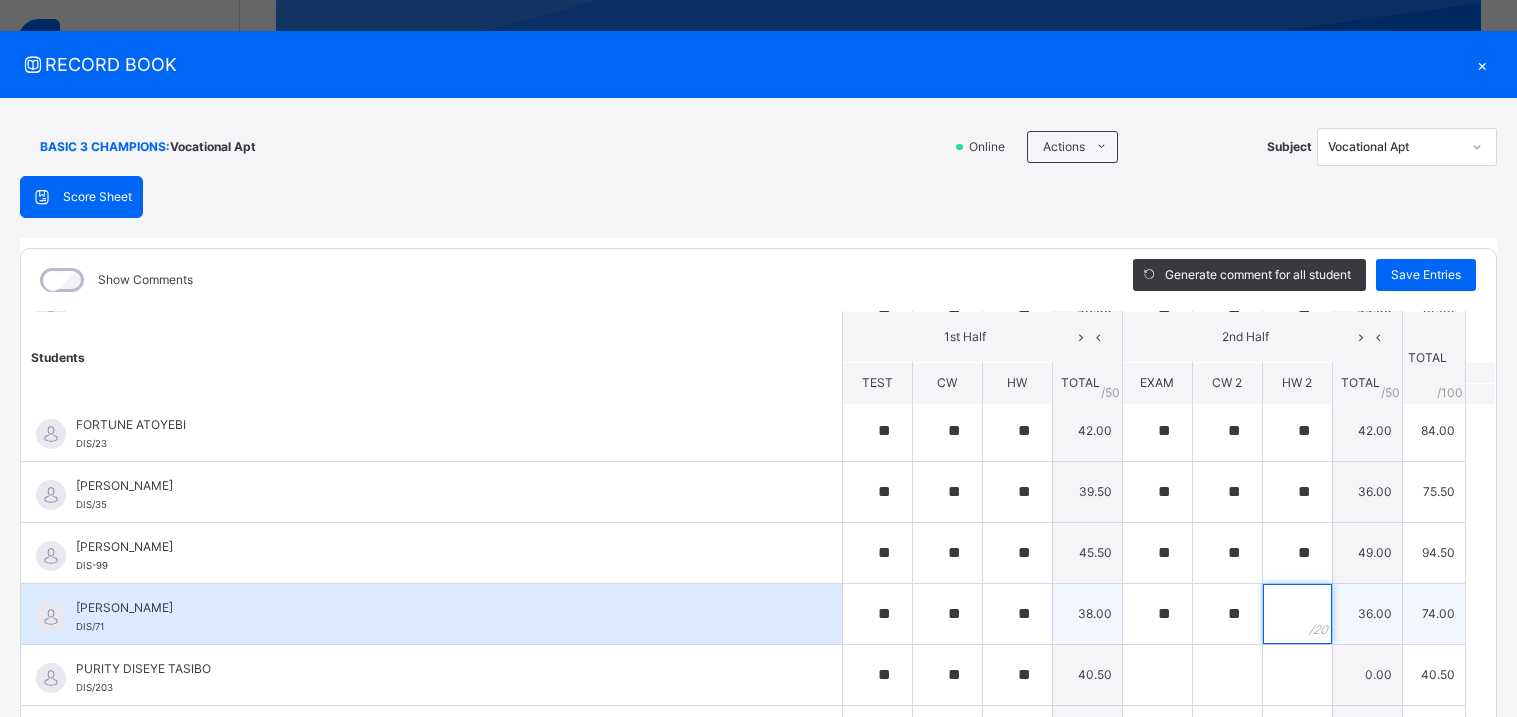 click at bounding box center (1297, 614) 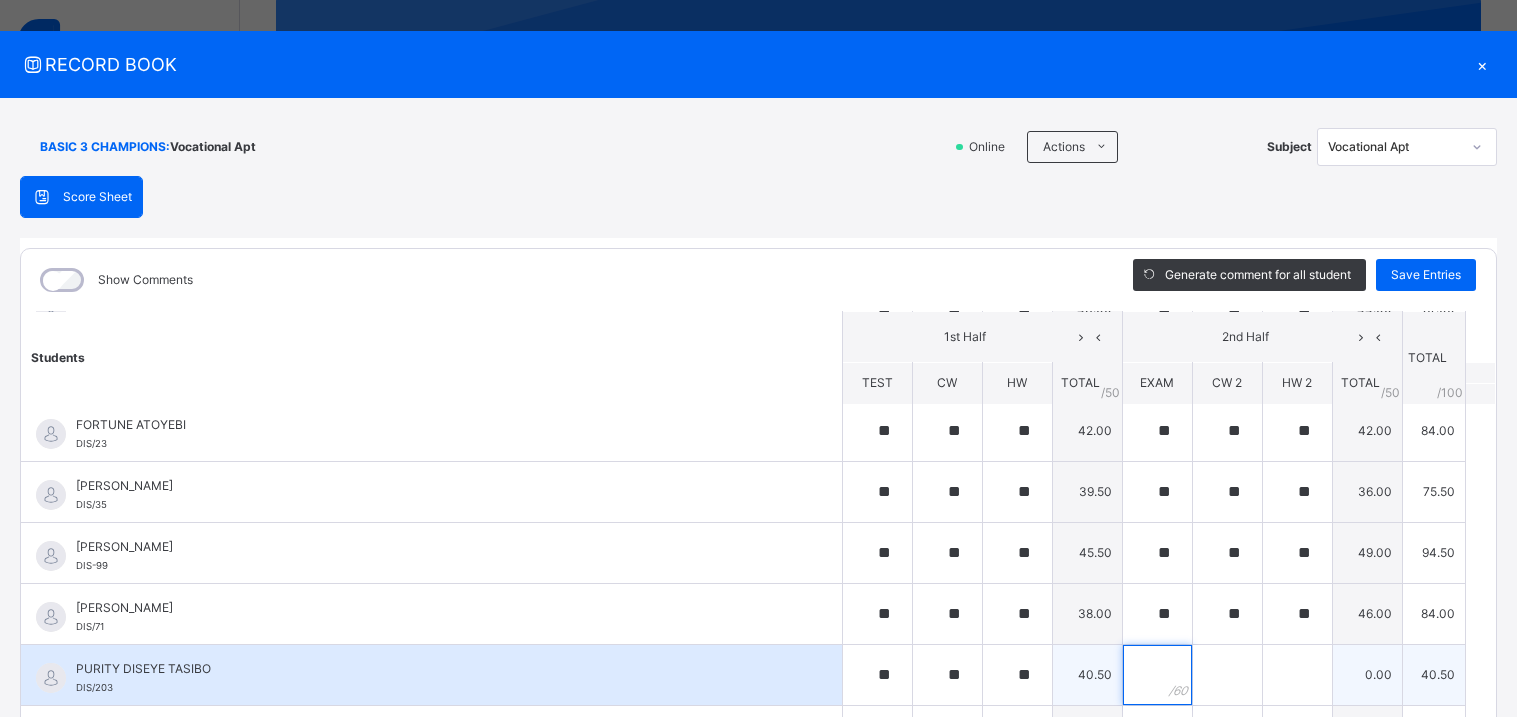 click at bounding box center (1157, 675) 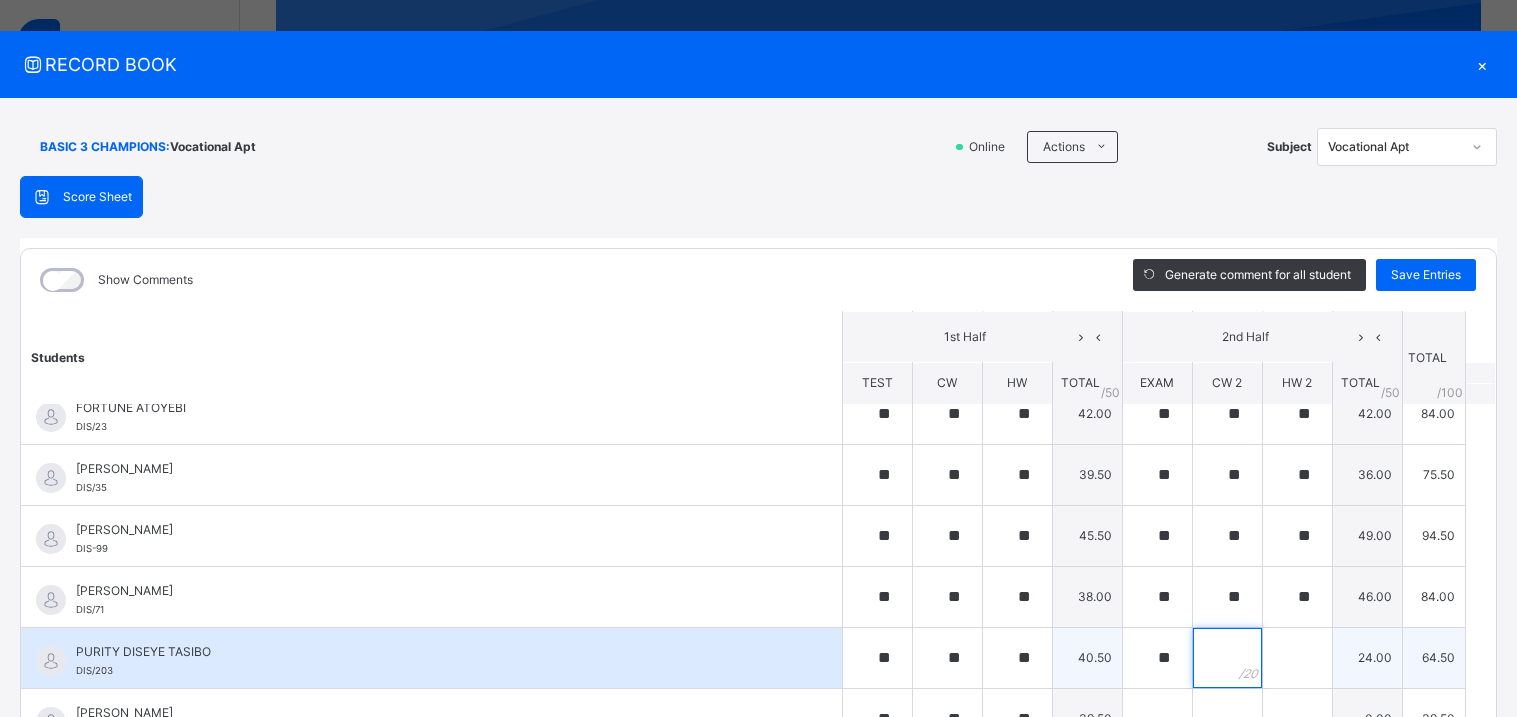 click at bounding box center (1227, 658) 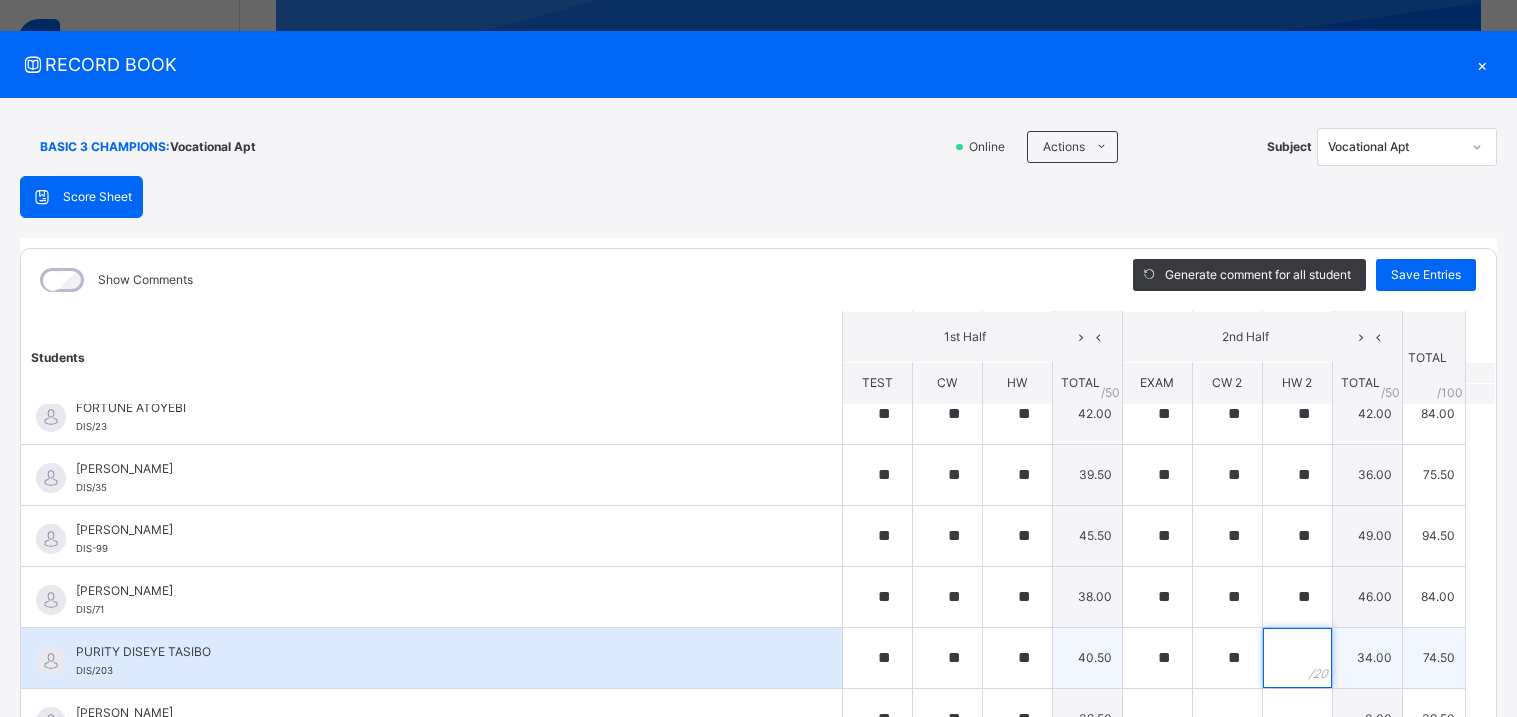 click at bounding box center [1297, 658] 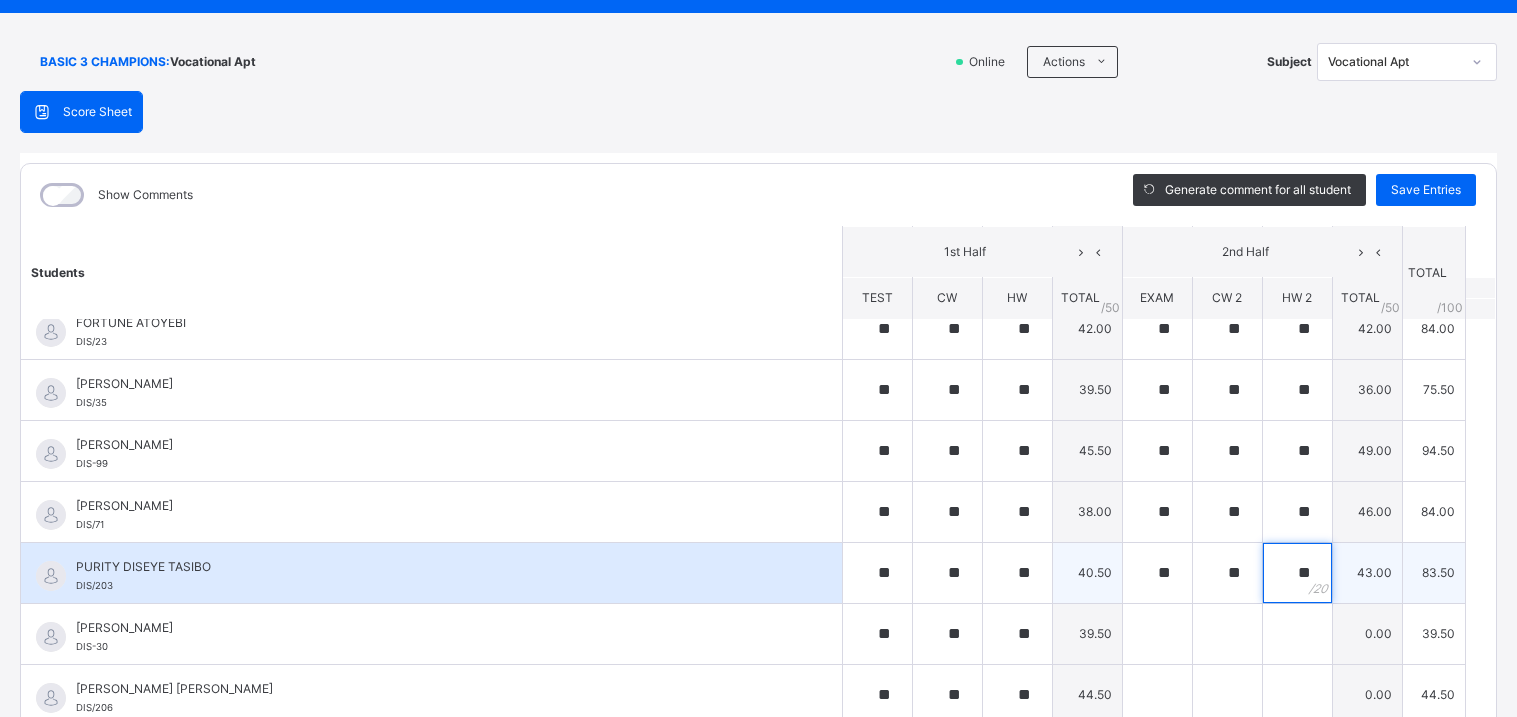 scroll, scrollTop: 107, scrollLeft: 0, axis: vertical 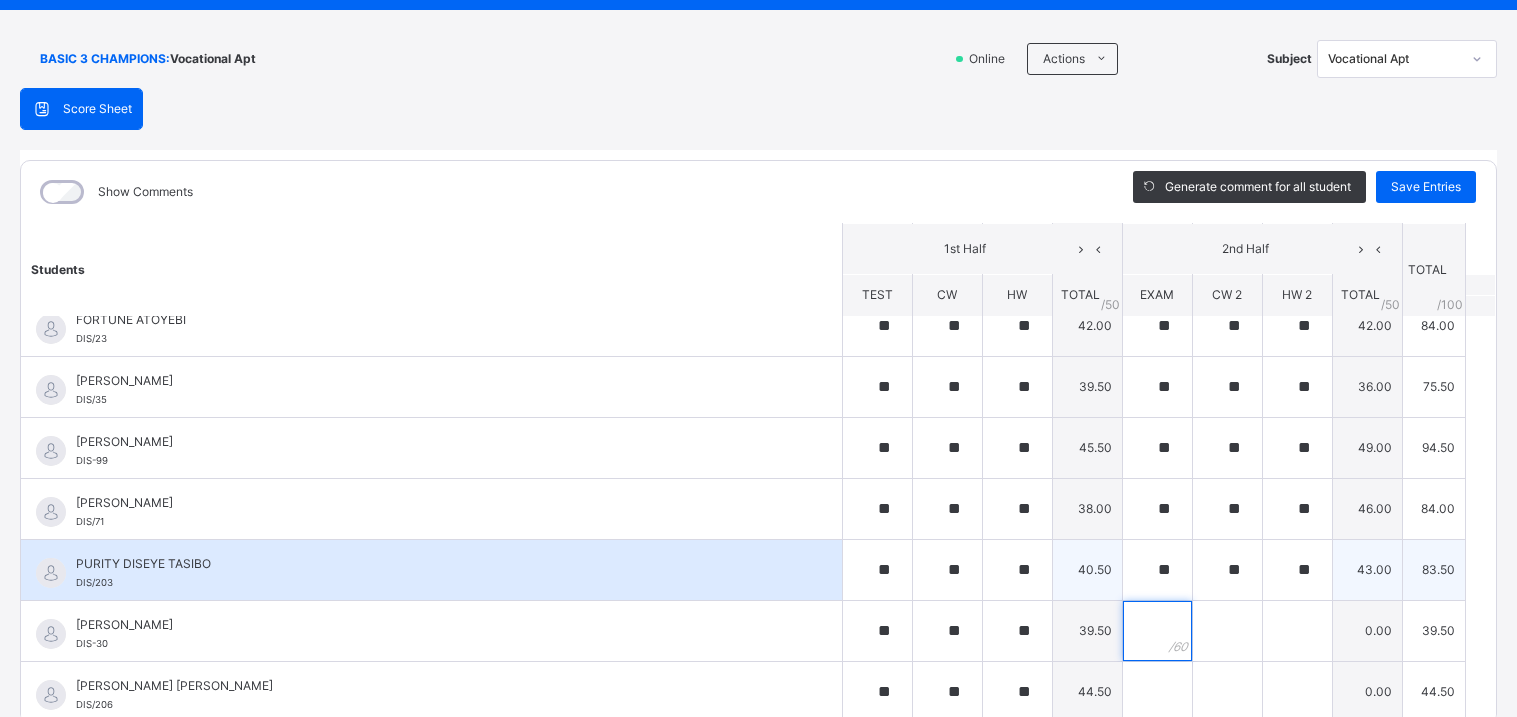 click at bounding box center (1157, 631) 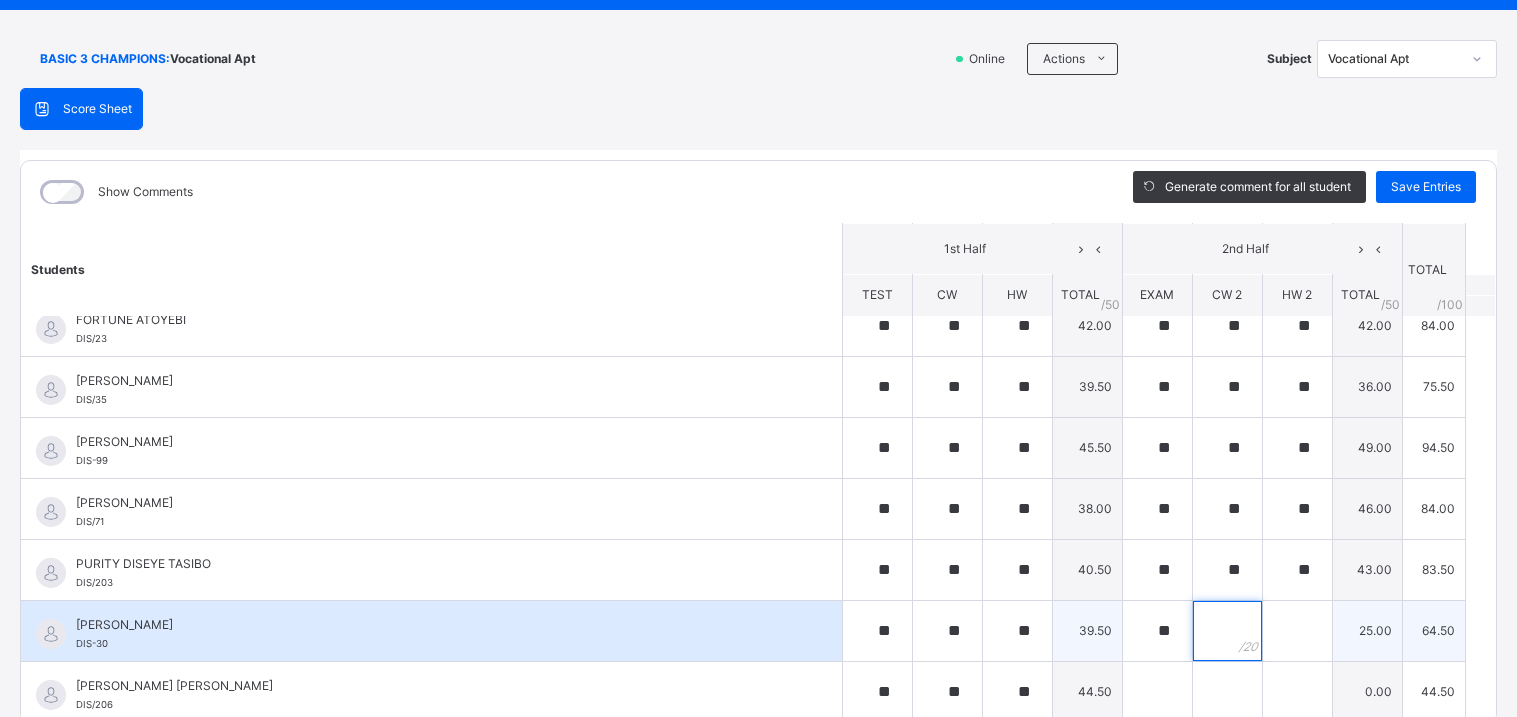 click at bounding box center [1227, 631] 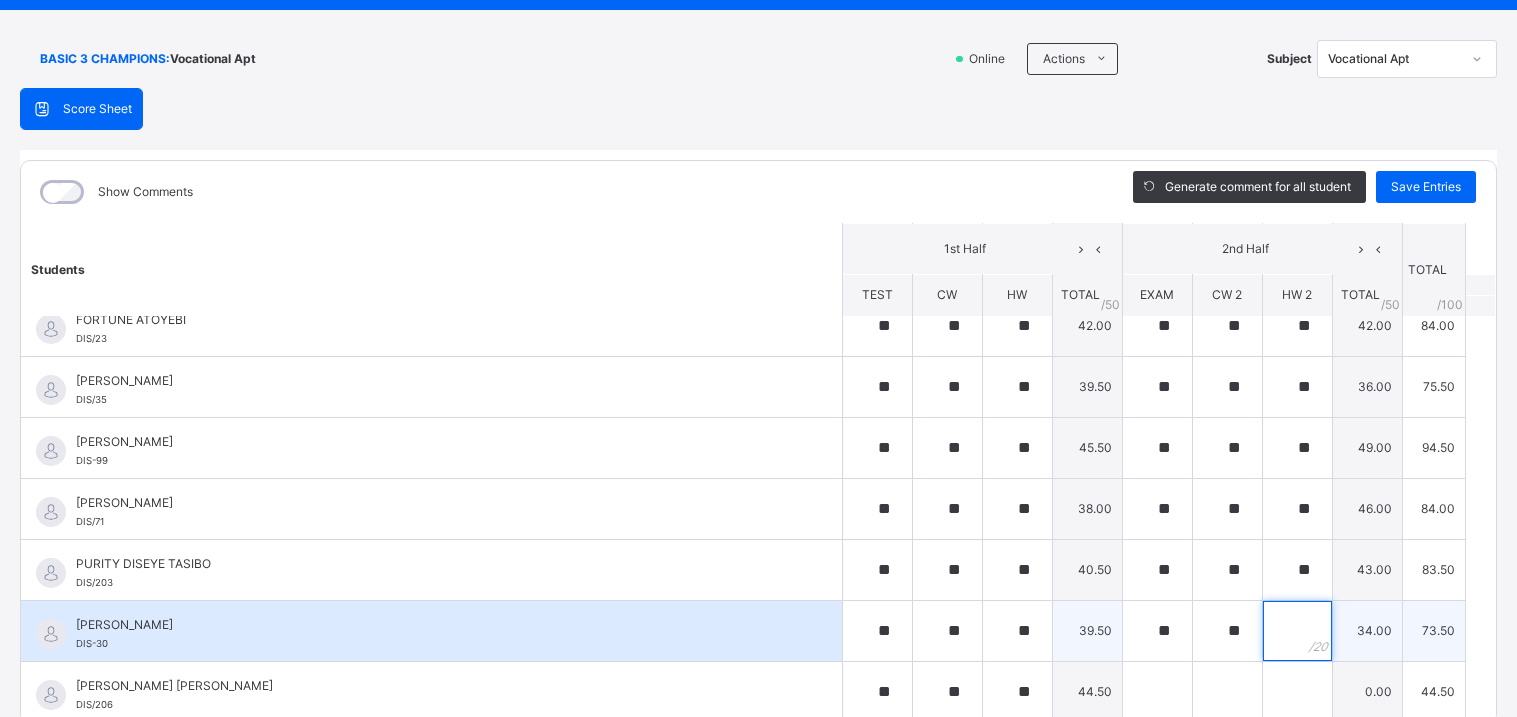 click at bounding box center (1297, 631) 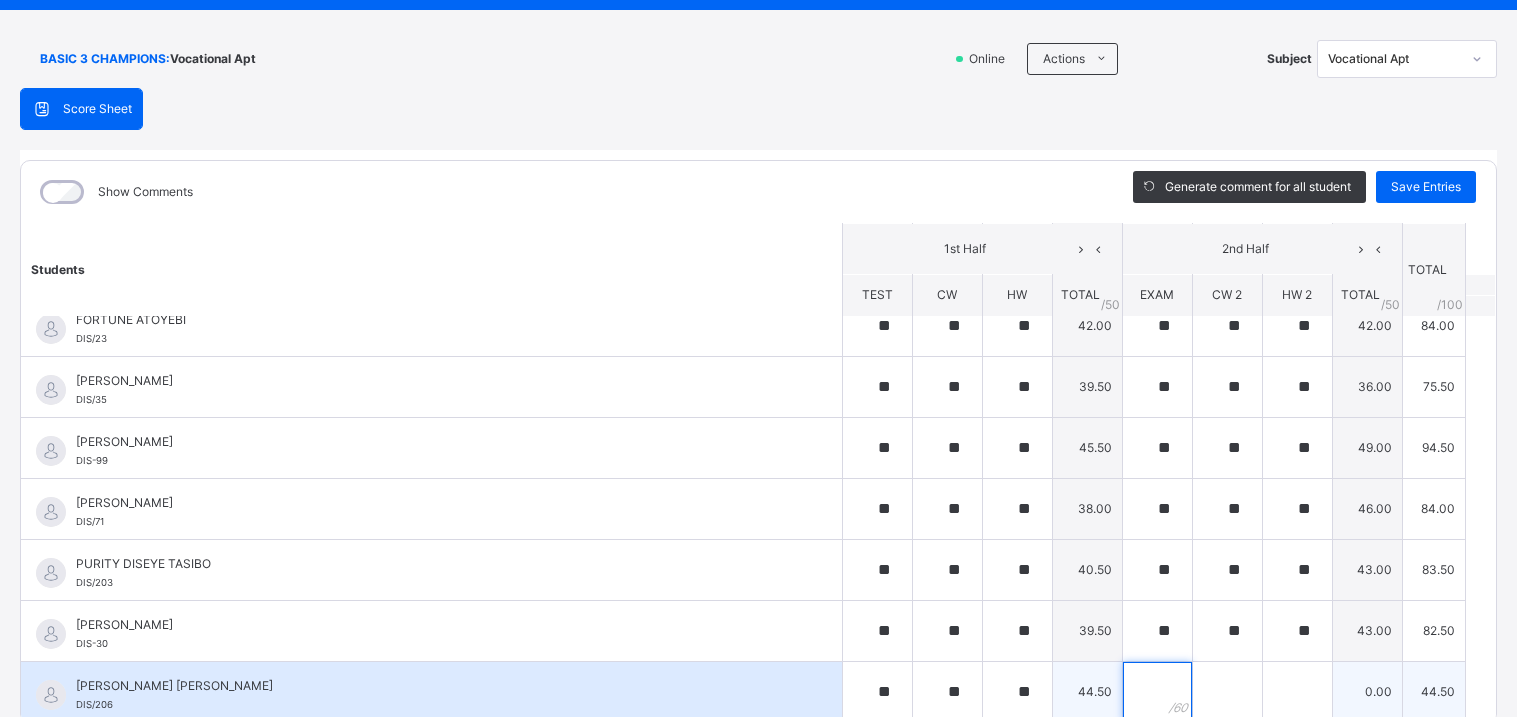 click at bounding box center [1157, 692] 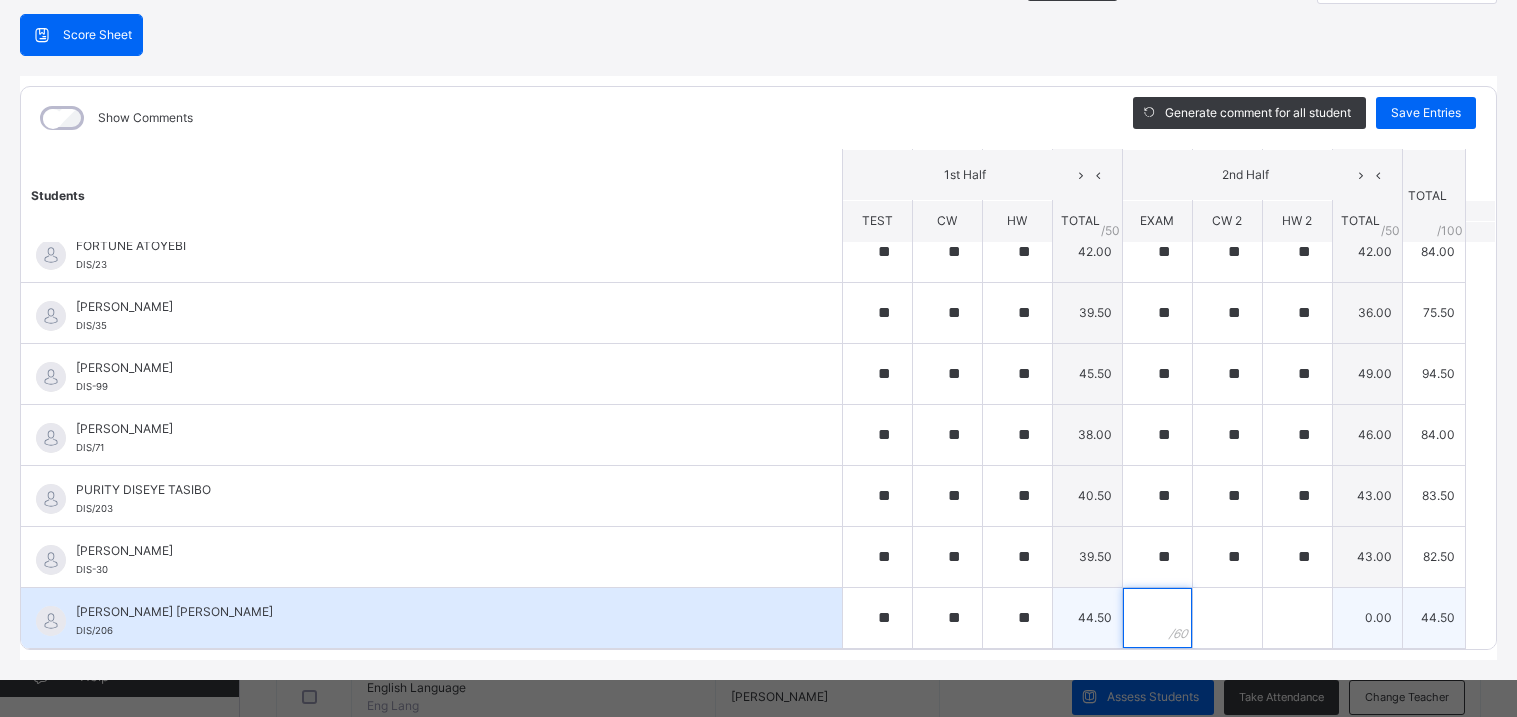 scroll, scrollTop: 194, scrollLeft: 0, axis: vertical 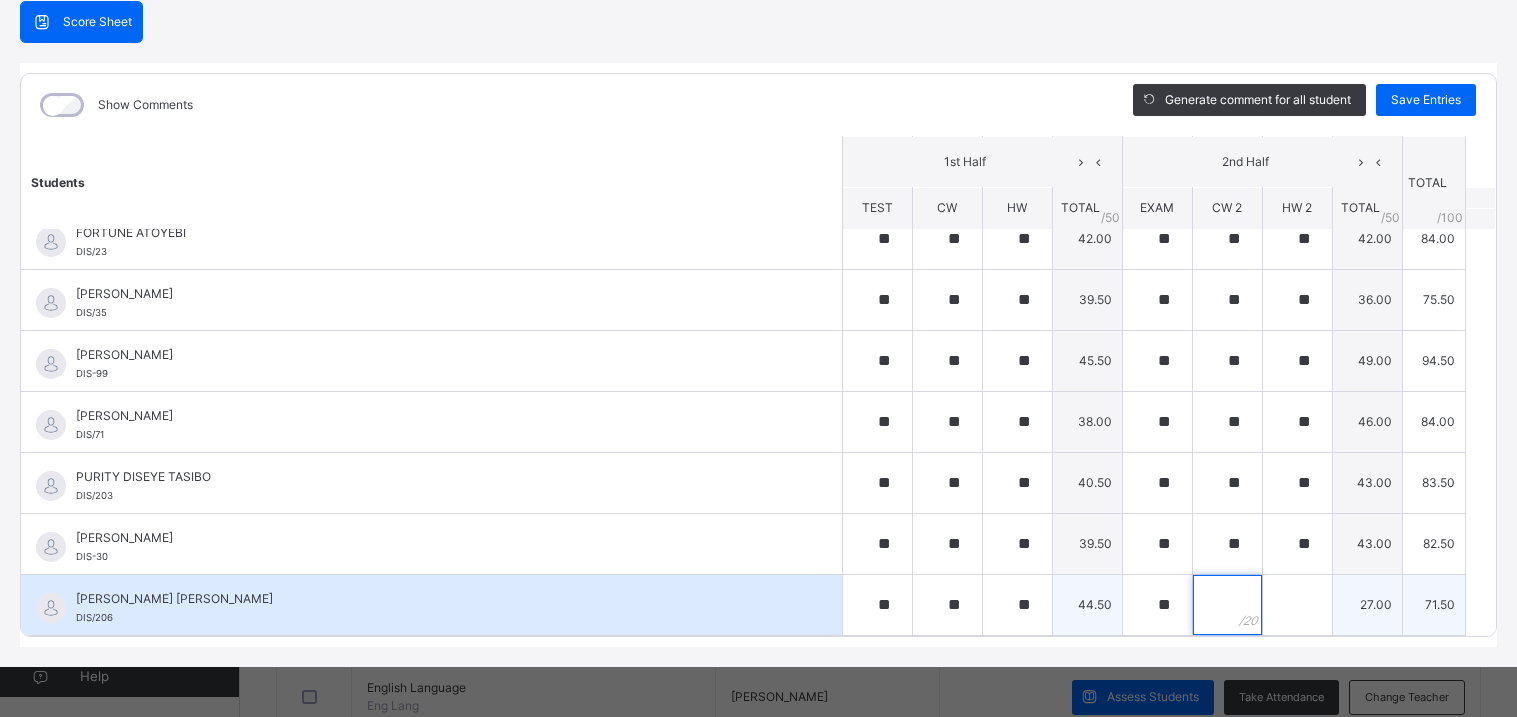 click at bounding box center (1227, 605) 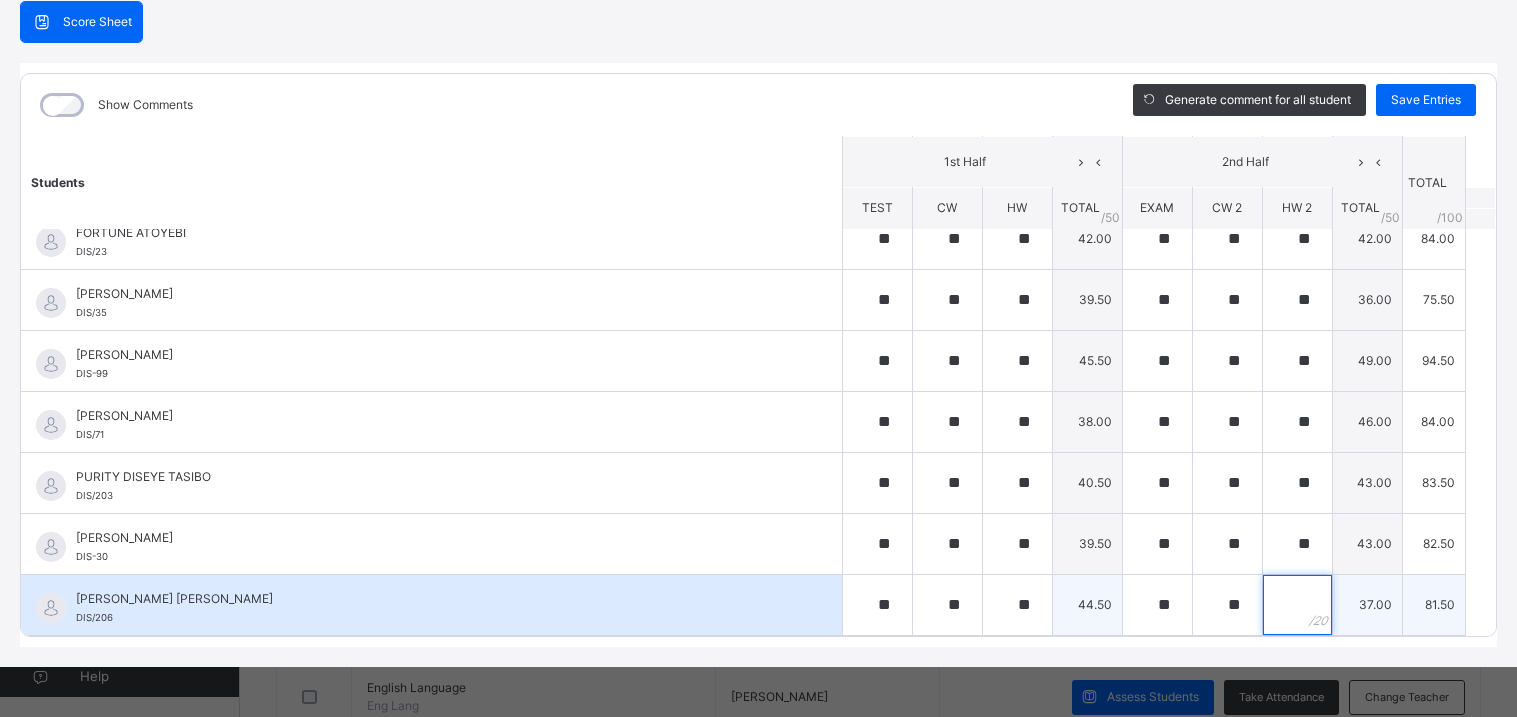 click at bounding box center (1297, 605) 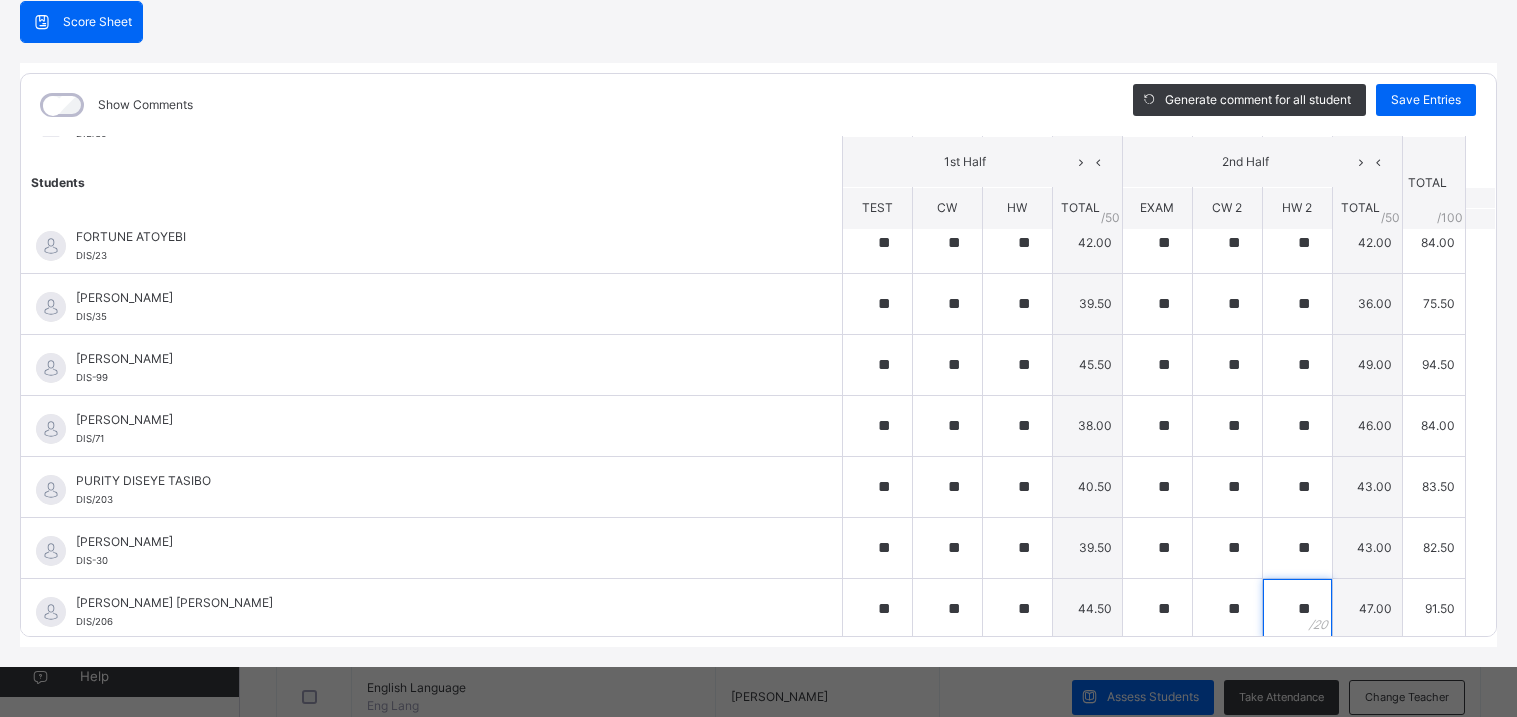 scroll, scrollTop: 570, scrollLeft: 0, axis: vertical 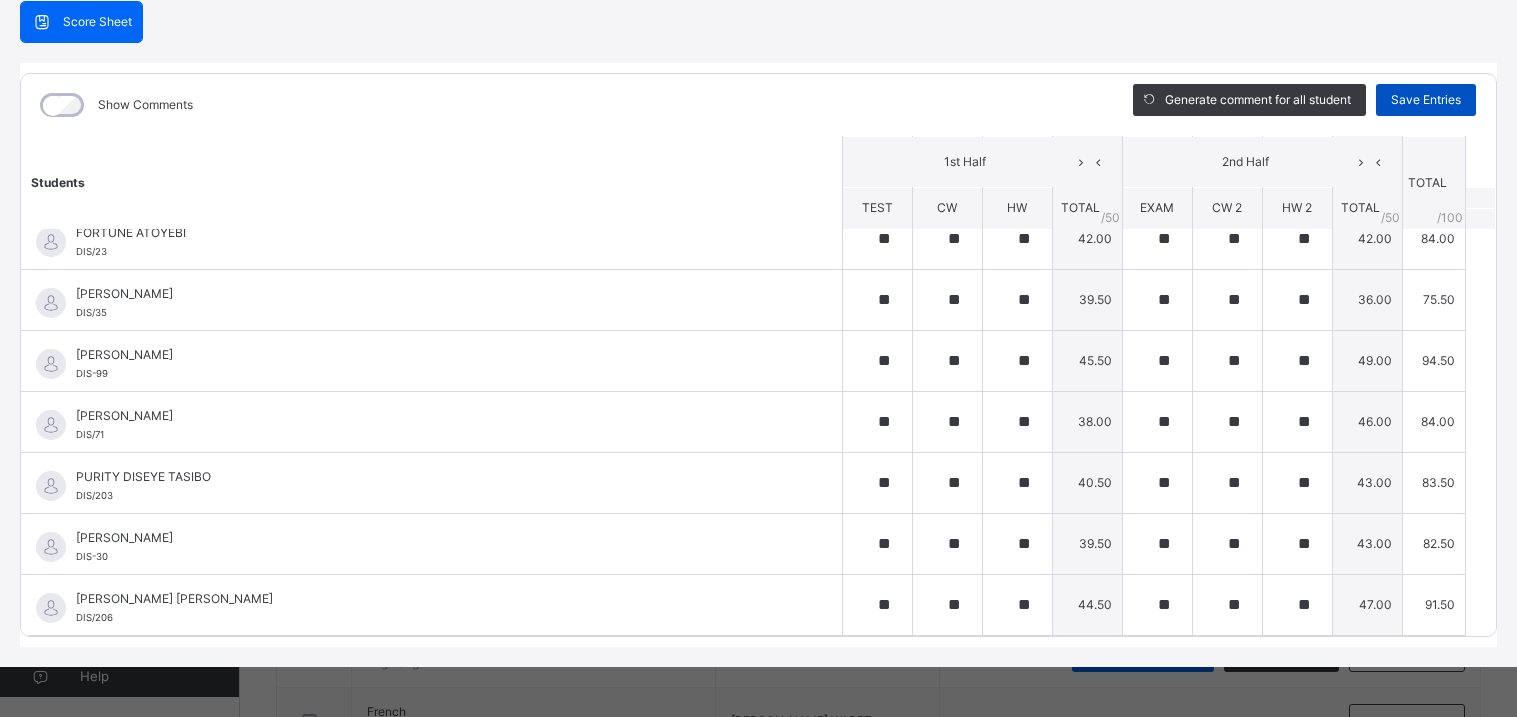 click on "Save Entries" at bounding box center [1426, 100] 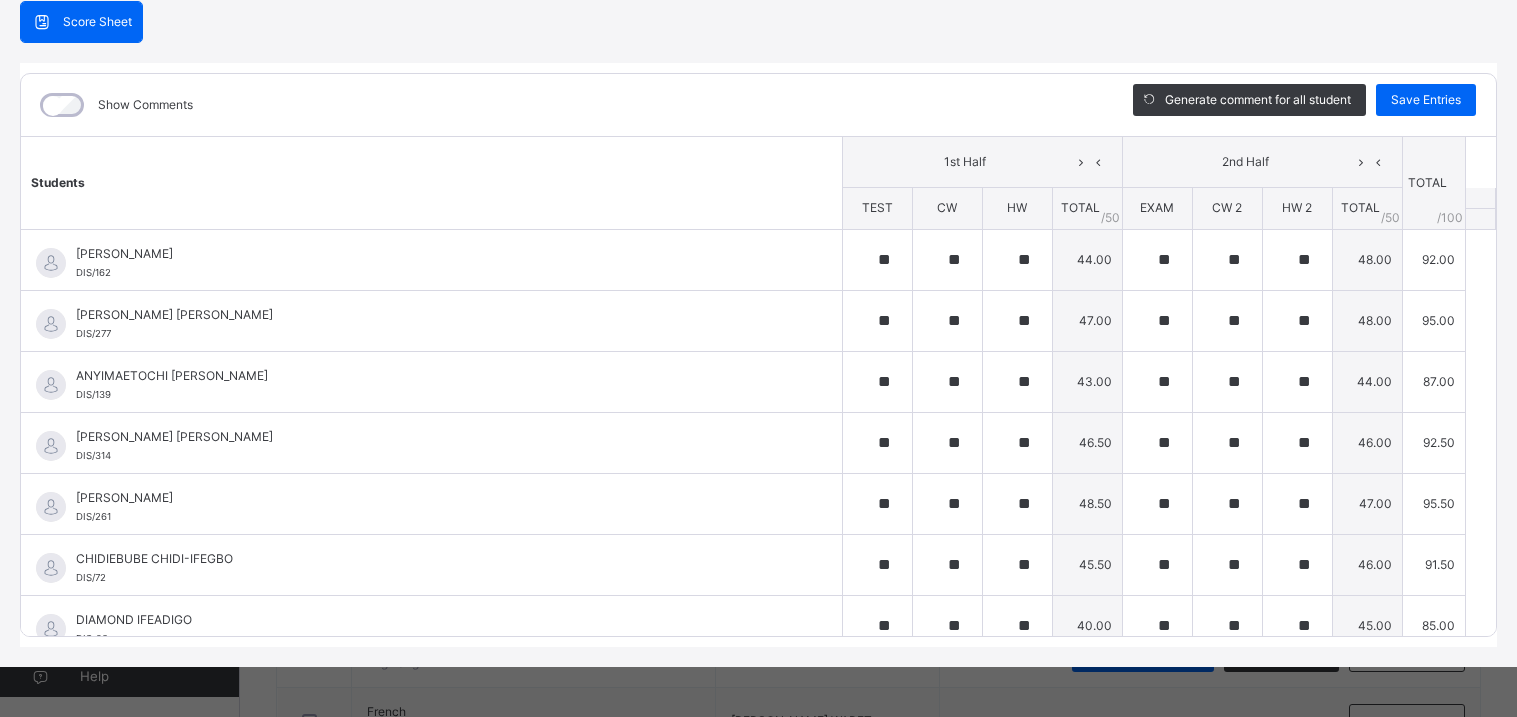scroll, scrollTop: 17, scrollLeft: 0, axis: vertical 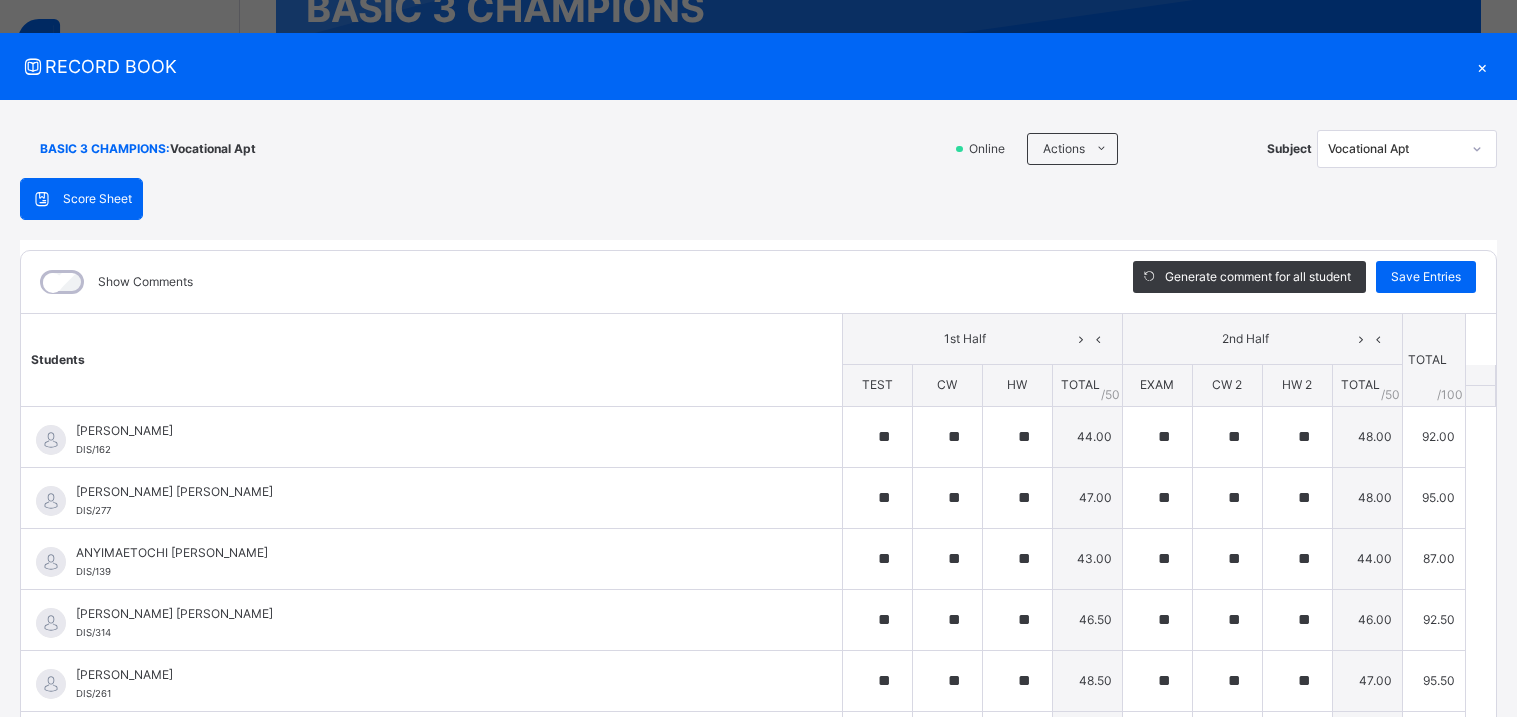 click on "Vocational Apt" at bounding box center (1394, 149) 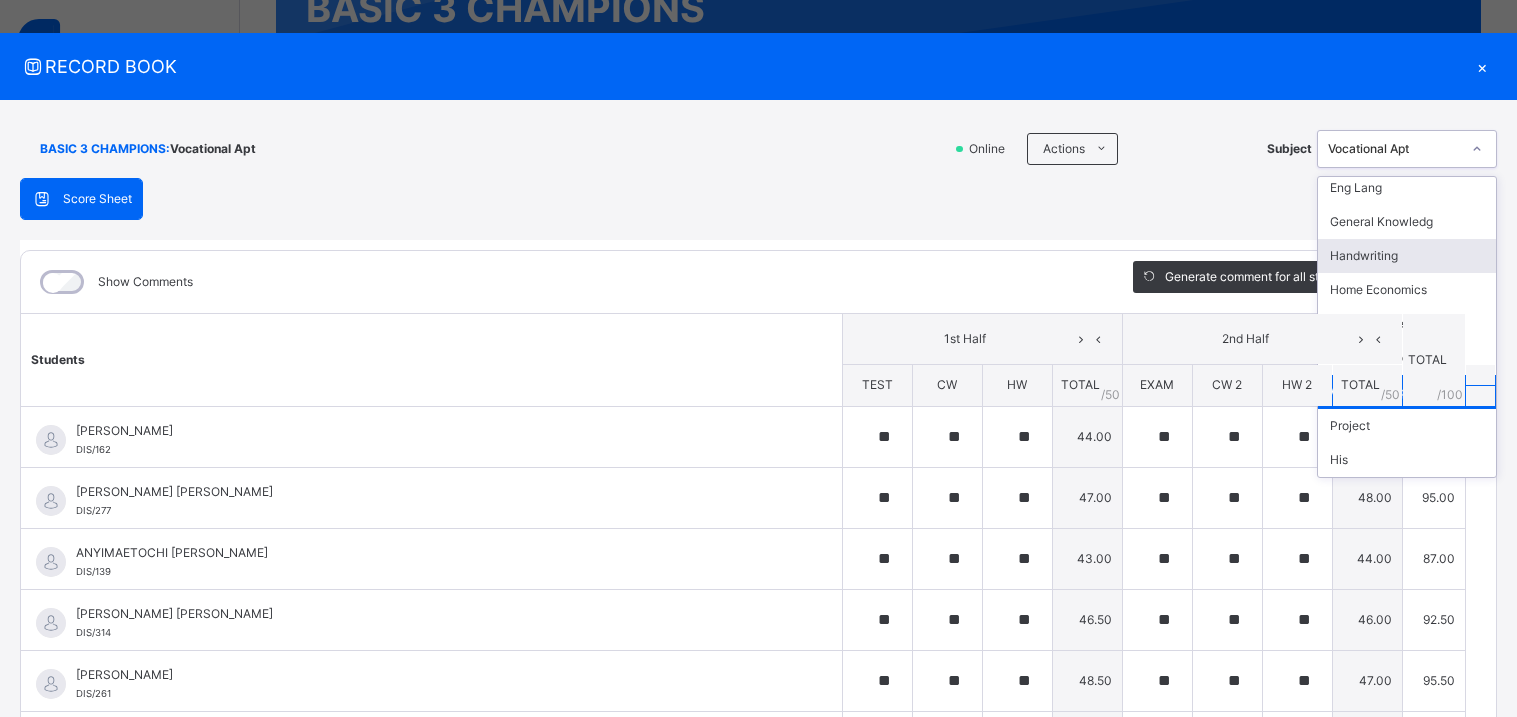 scroll, scrollTop: 108, scrollLeft: 0, axis: vertical 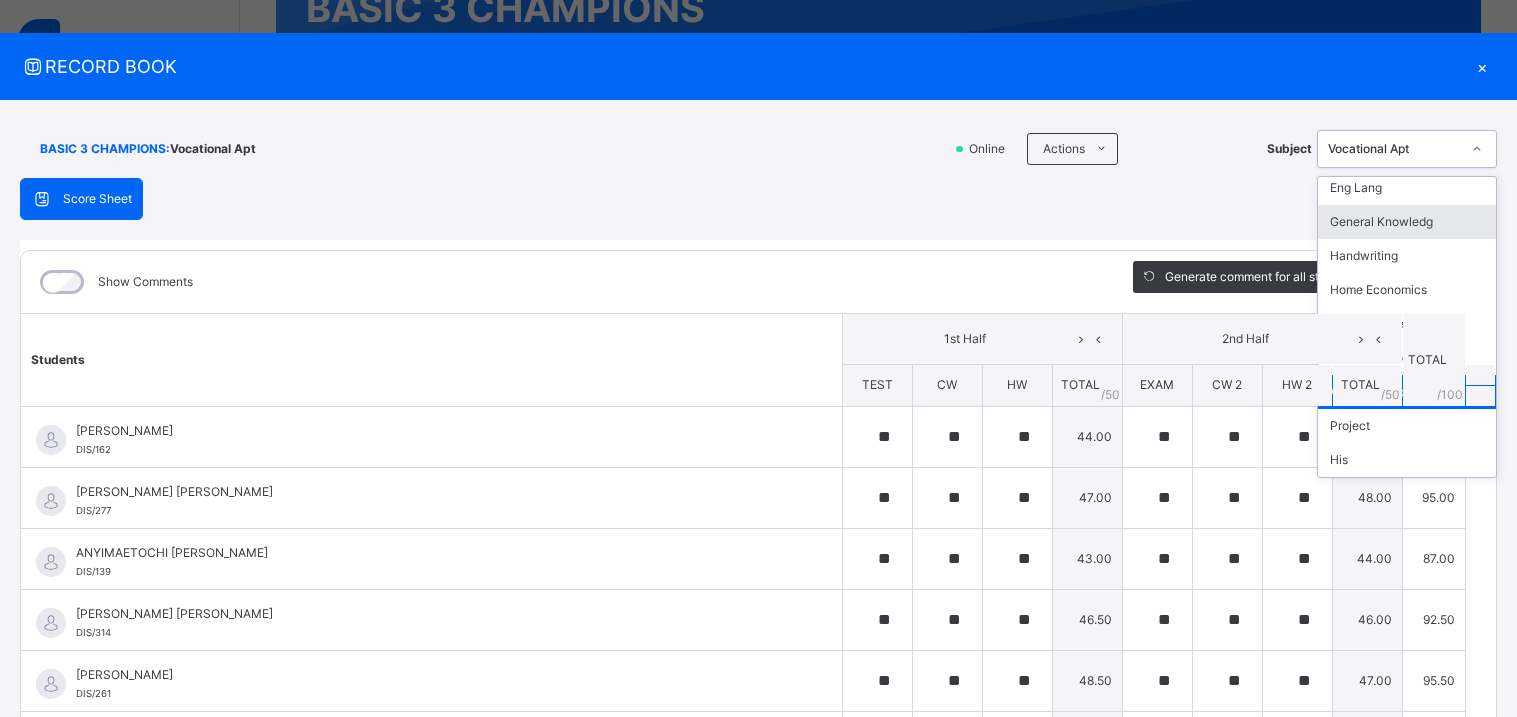 click on "General Knowledg" at bounding box center [1407, 222] 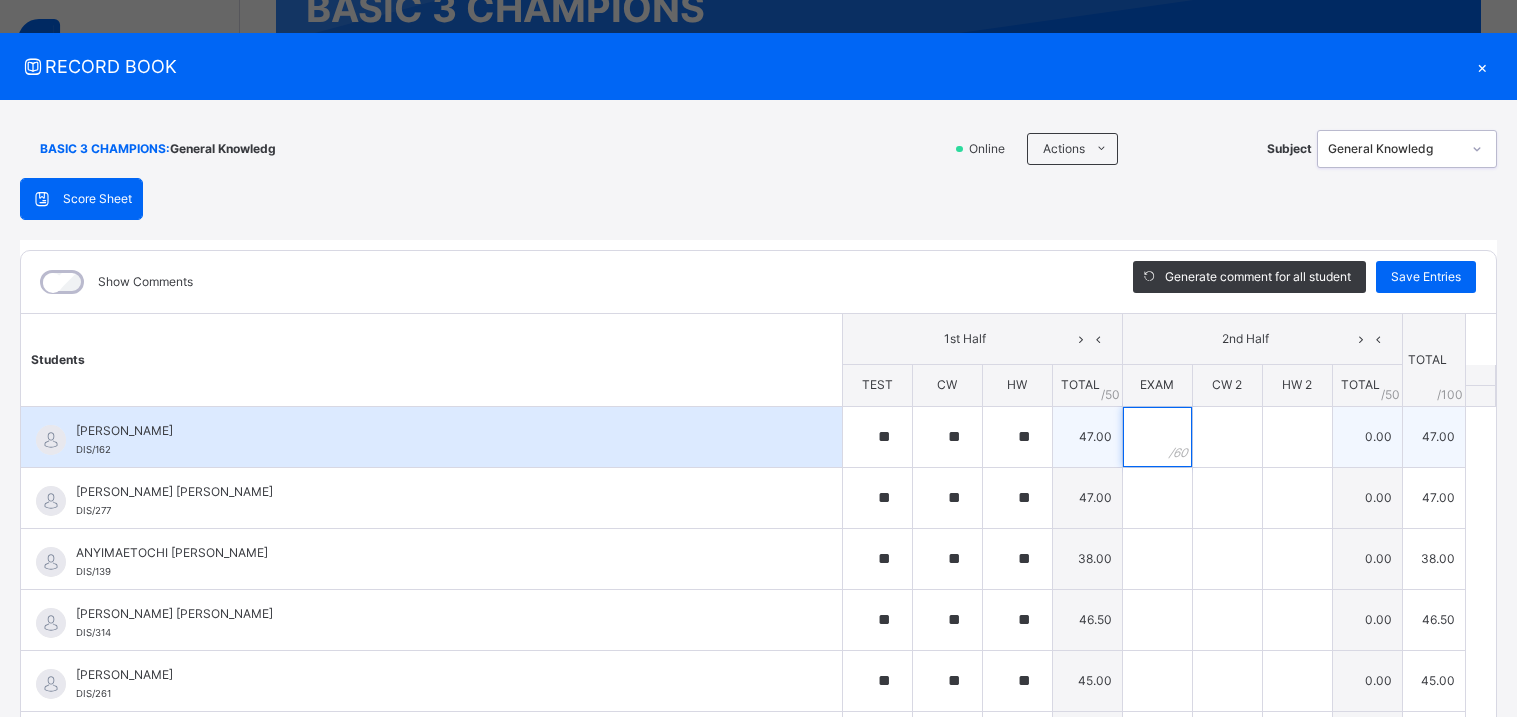click at bounding box center (1157, 437) 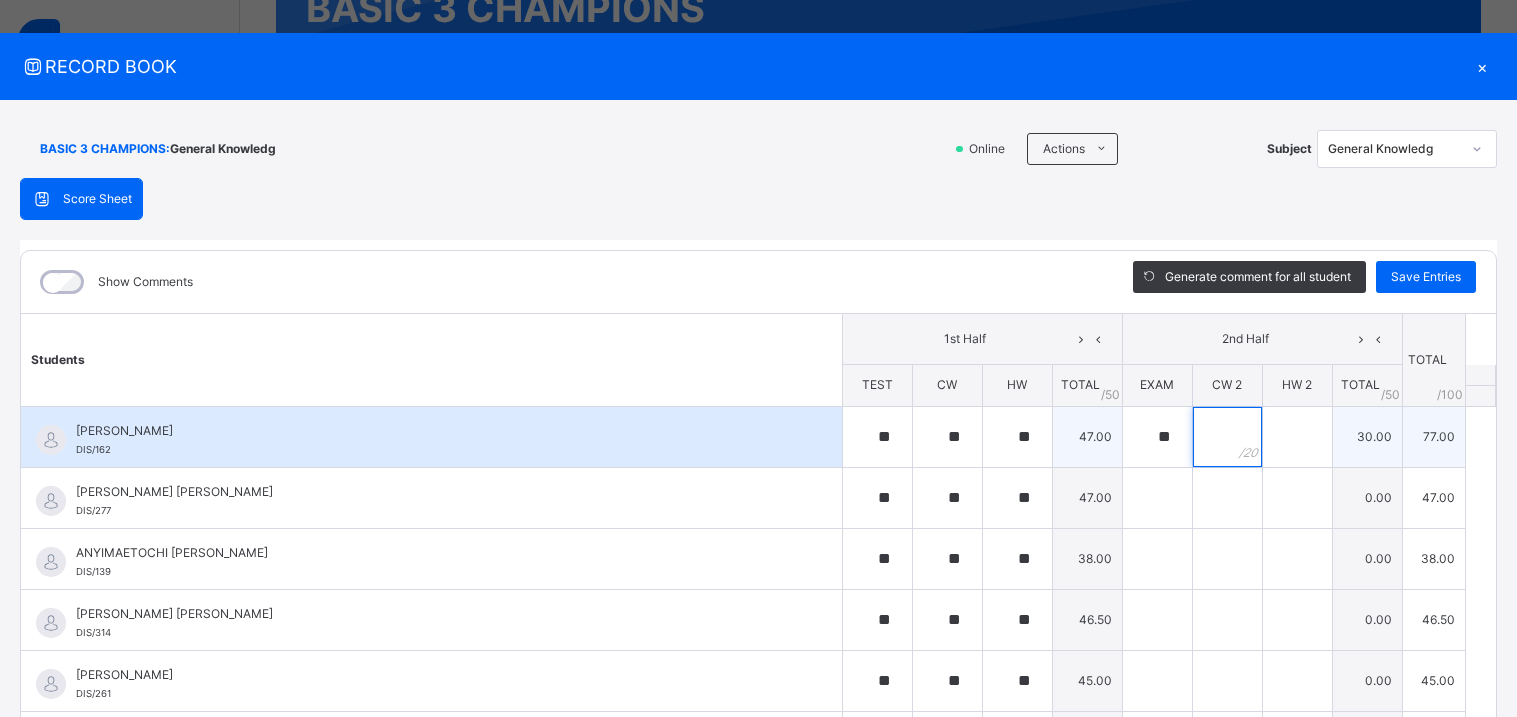 click at bounding box center [1227, 437] 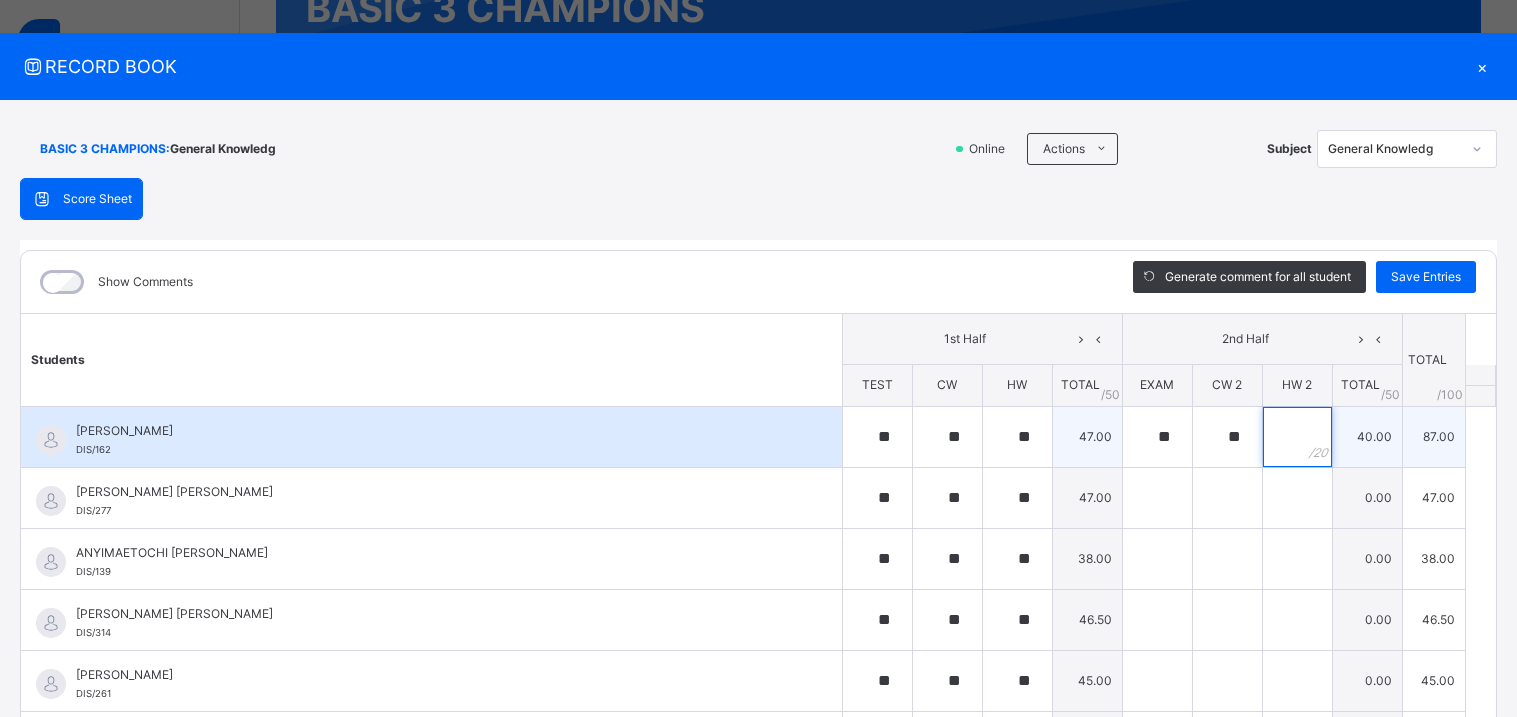 click at bounding box center (1297, 437) 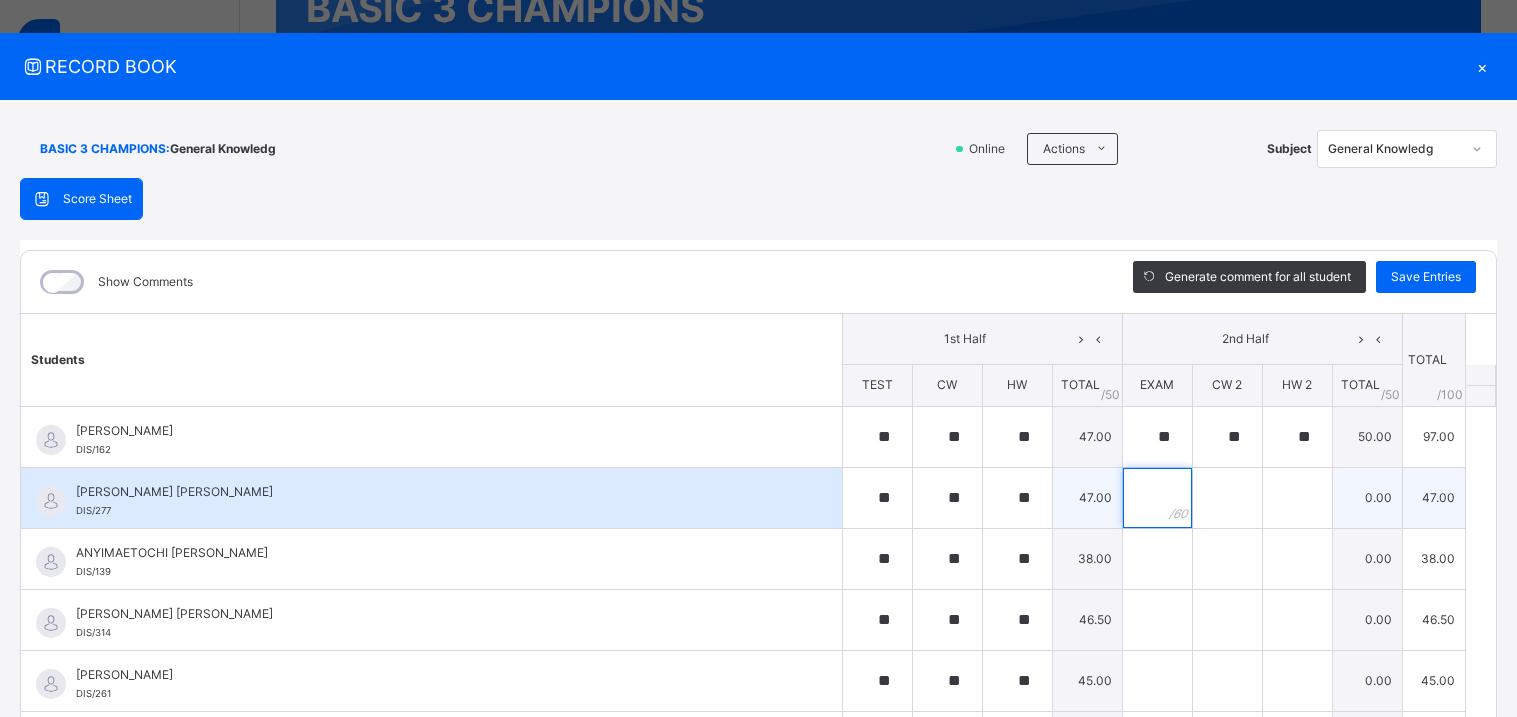 click at bounding box center (1157, 498) 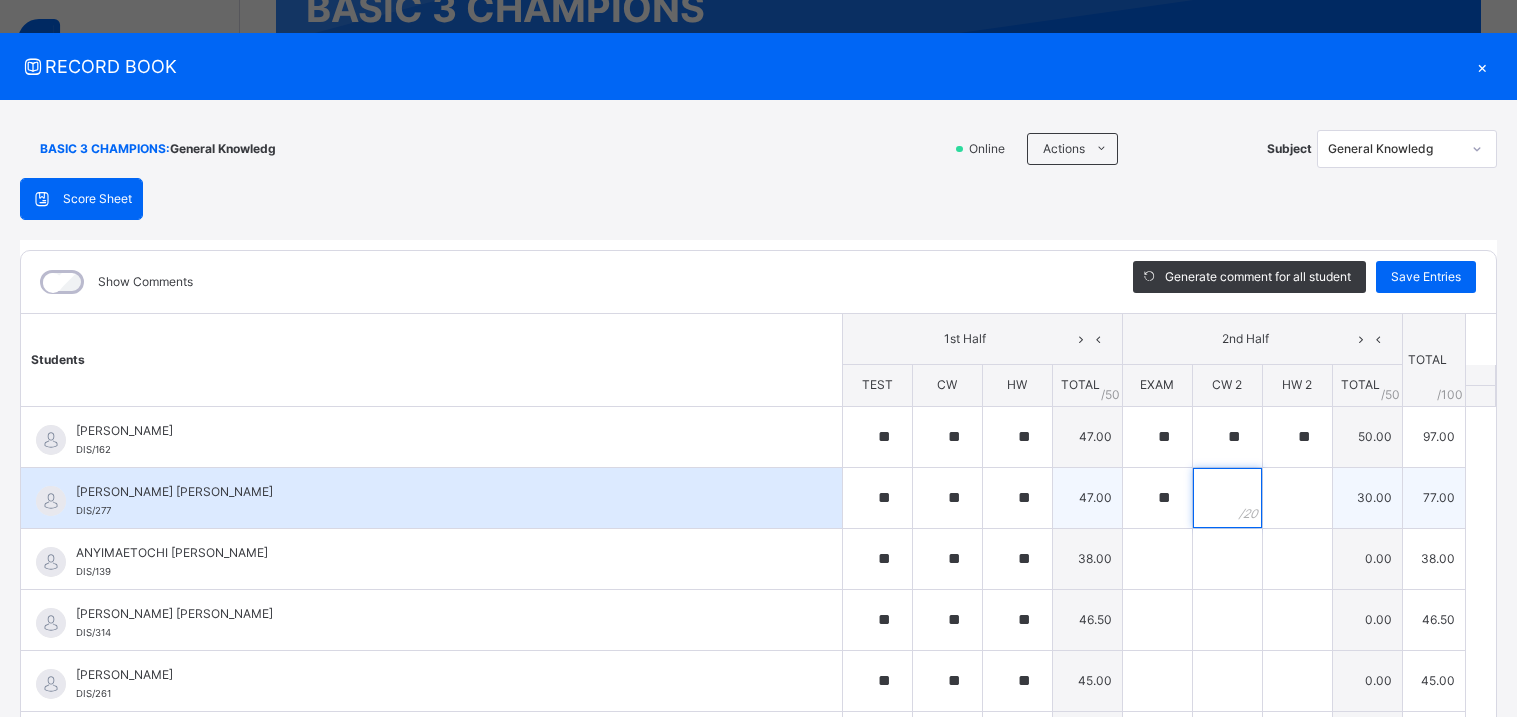 click at bounding box center [1227, 498] 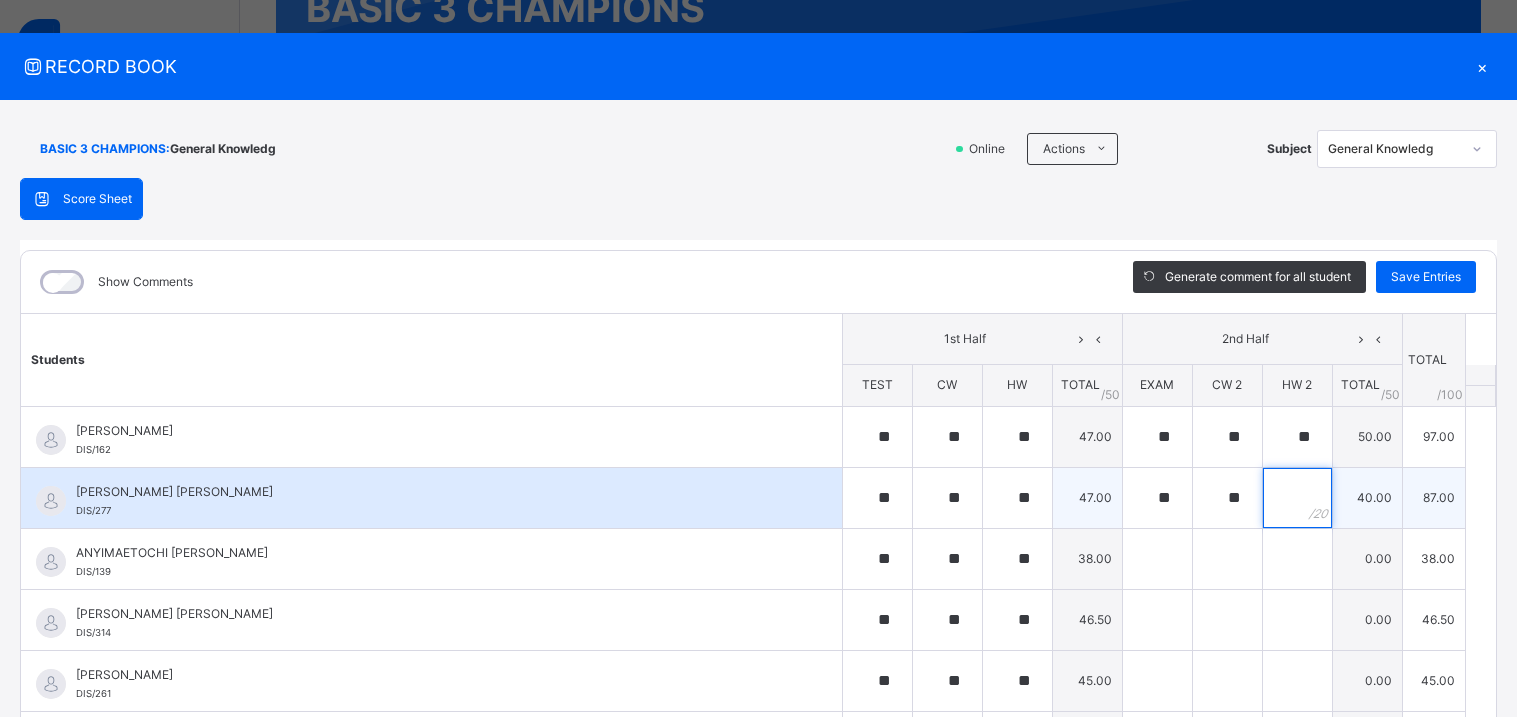 click at bounding box center (1297, 498) 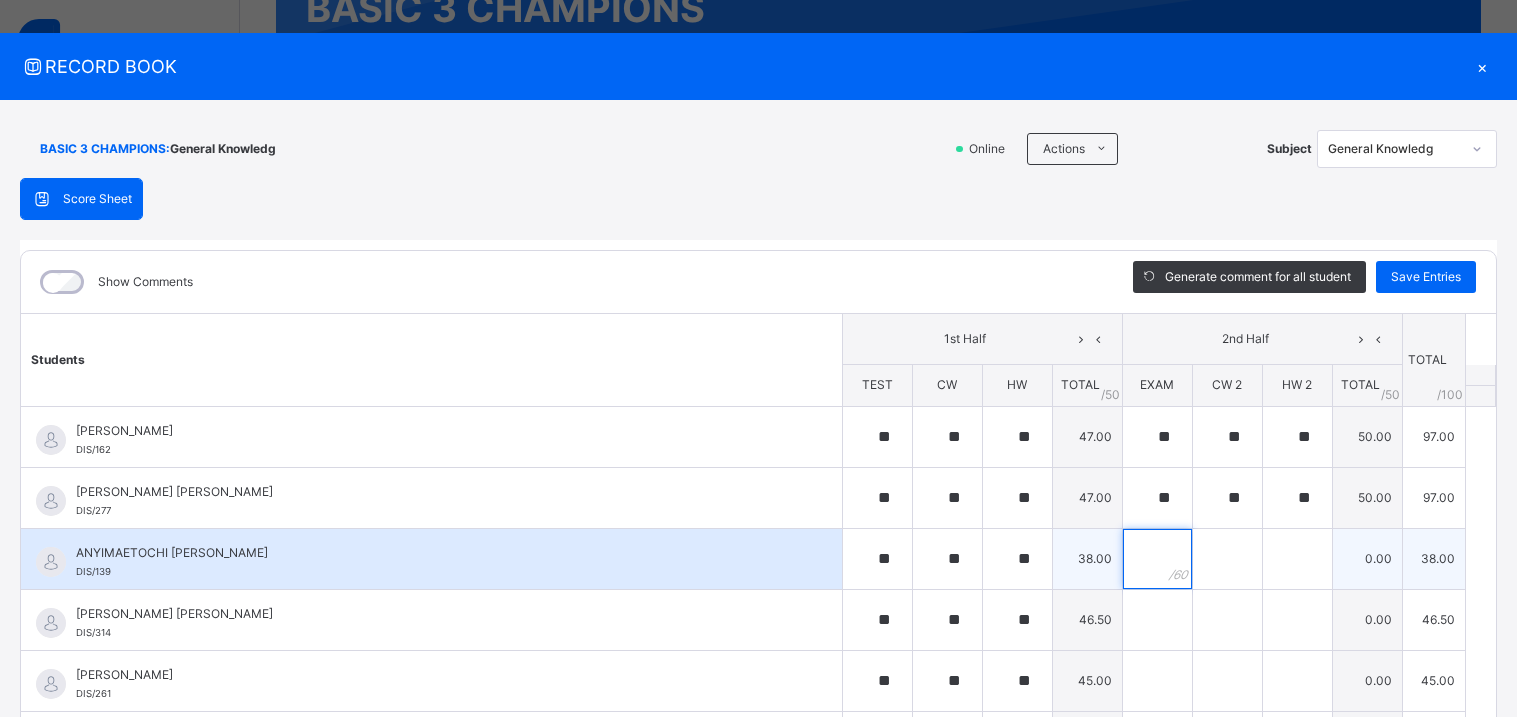 click at bounding box center (1157, 559) 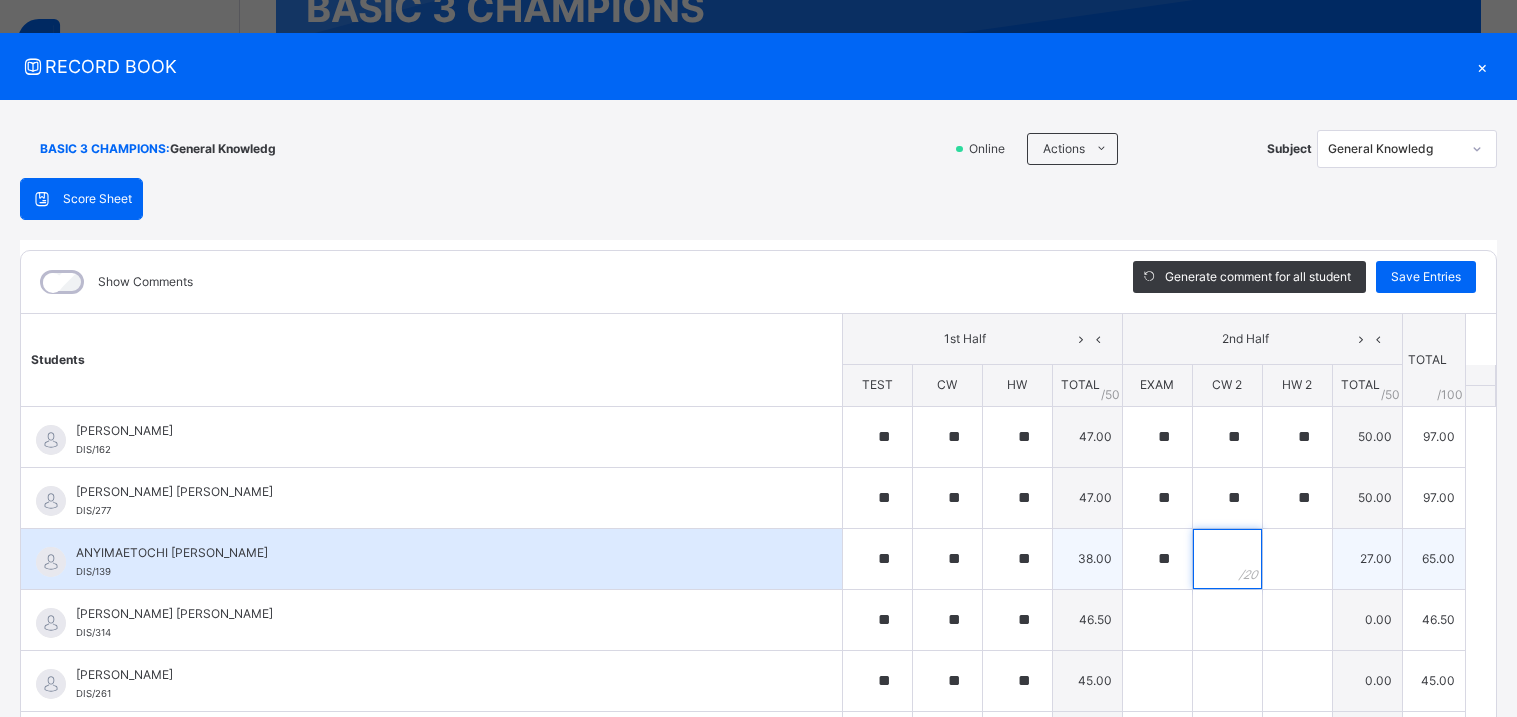 click at bounding box center [1227, 559] 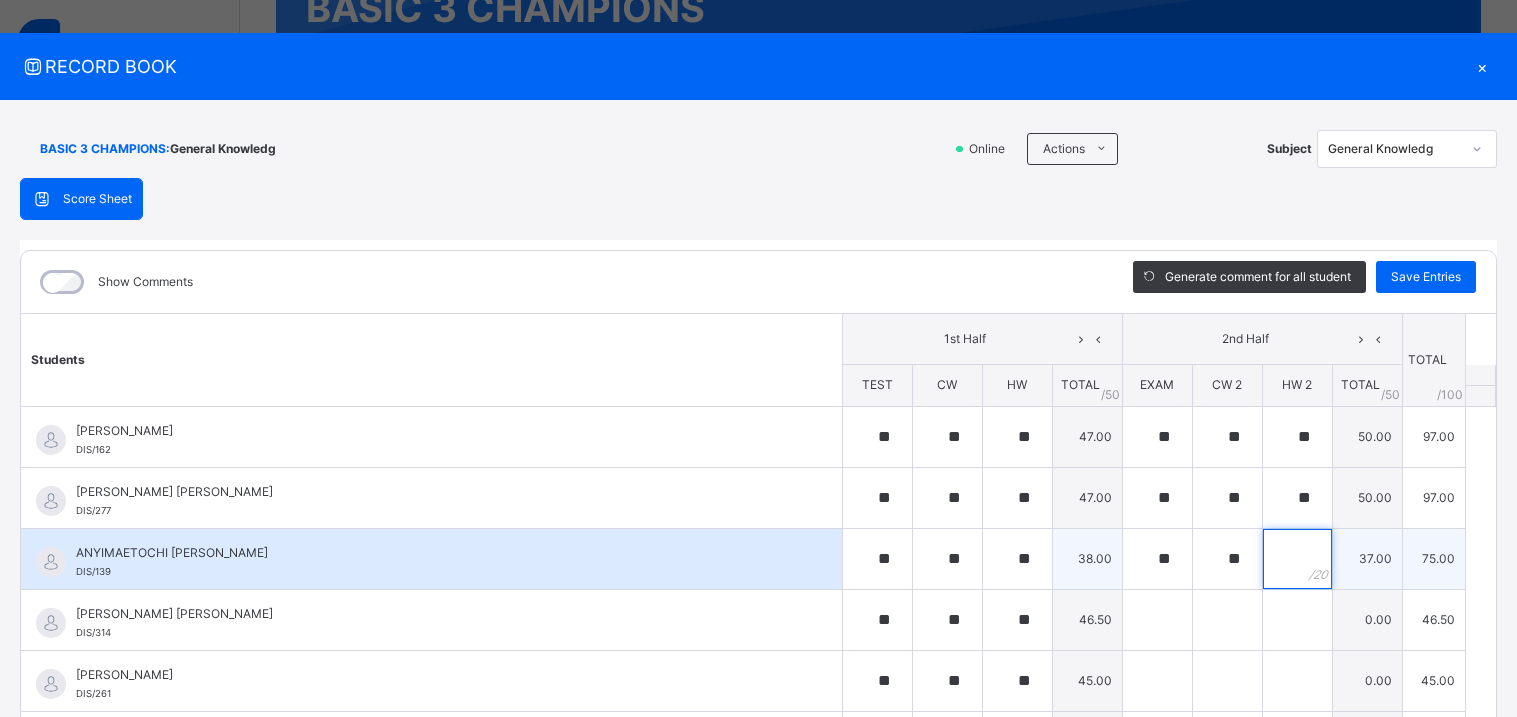 click at bounding box center (1297, 559) 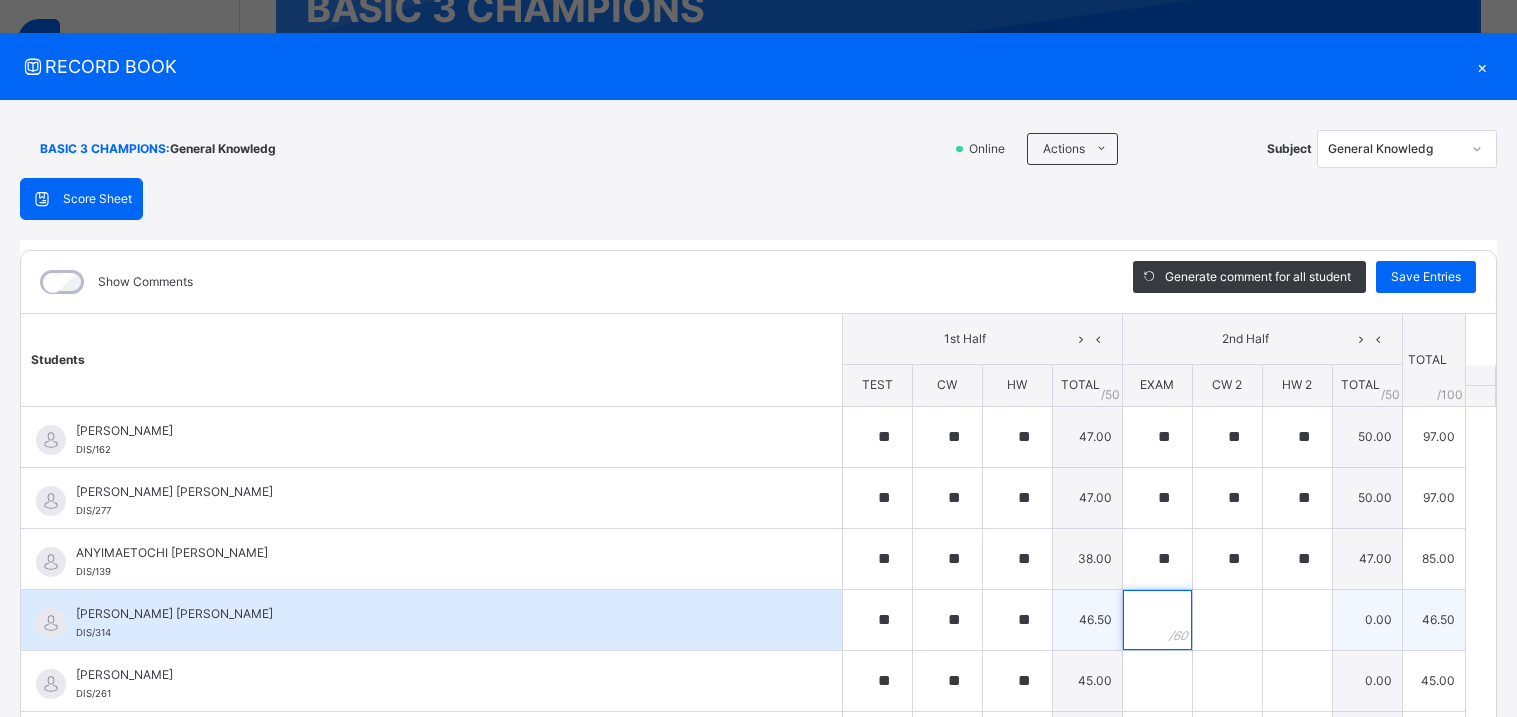 click at bounding box center (1157, 620) 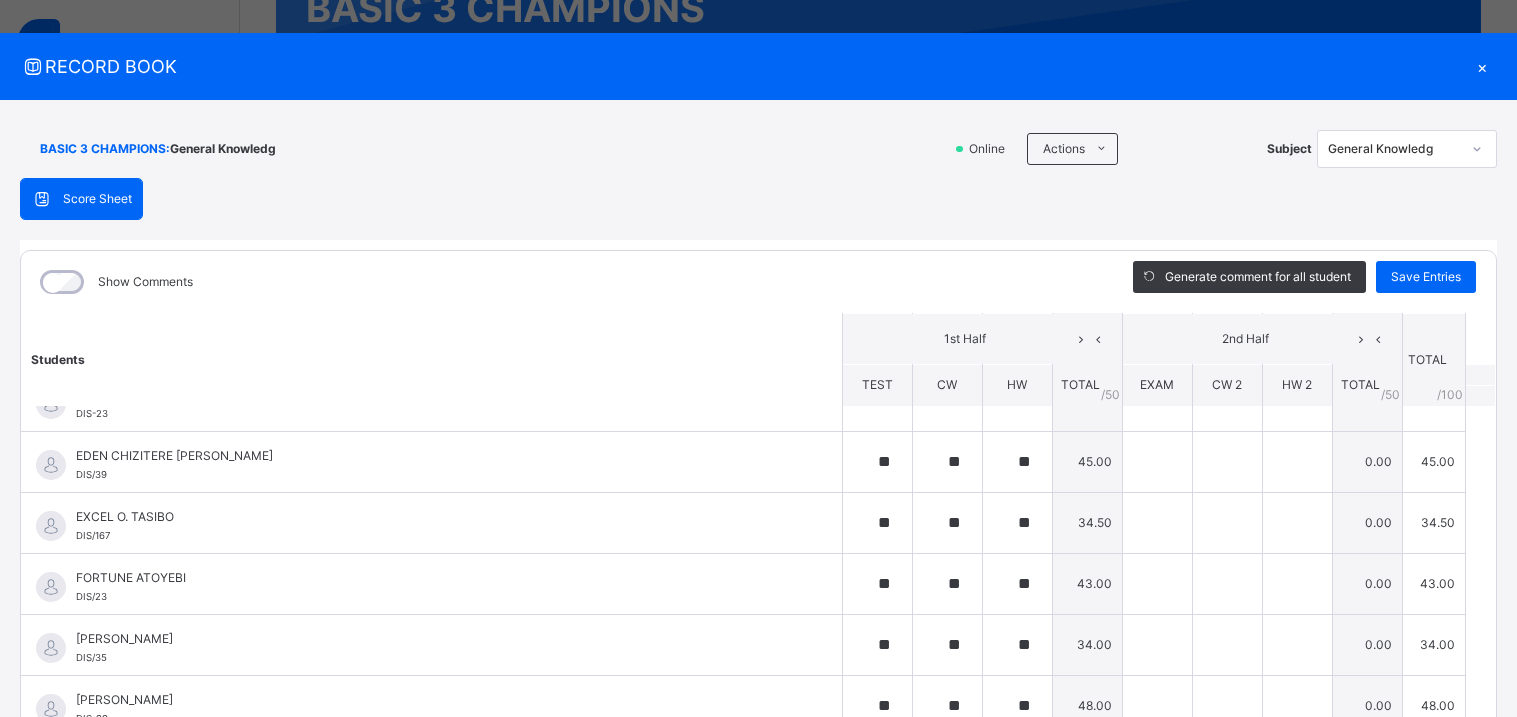 scroll, scrollTop: 409, scrollLeft: 0, axis: vertical 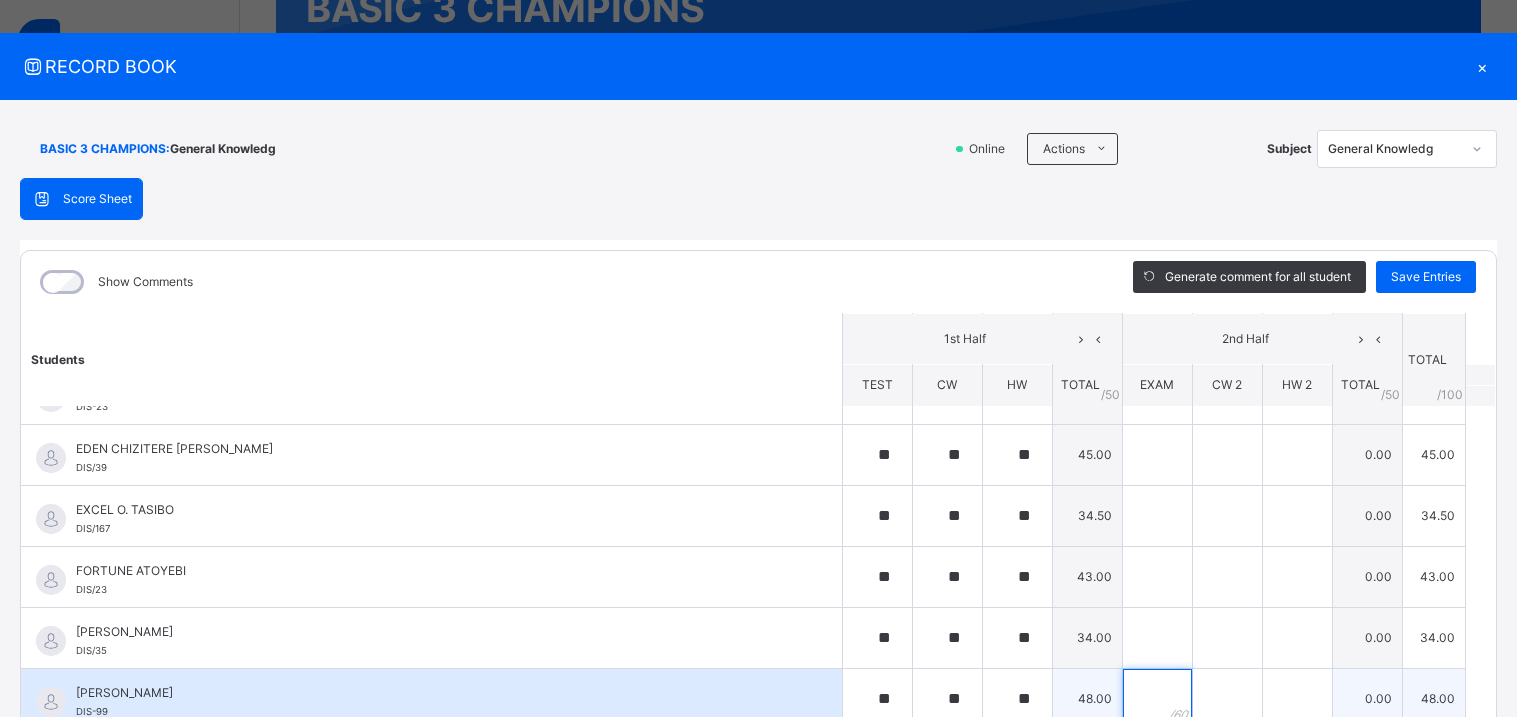 click at bounding box center (1157, 699) 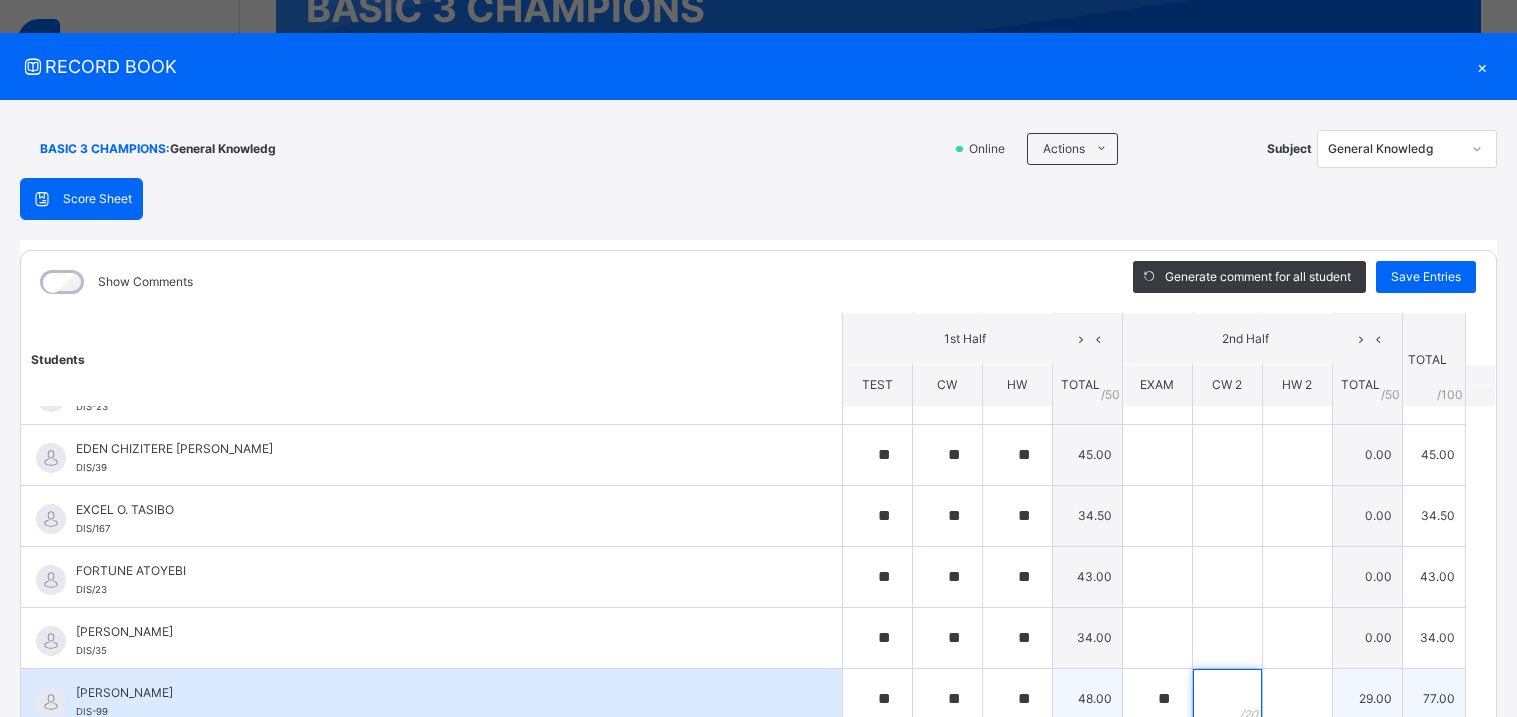 click at bounding box center (1227, 699) 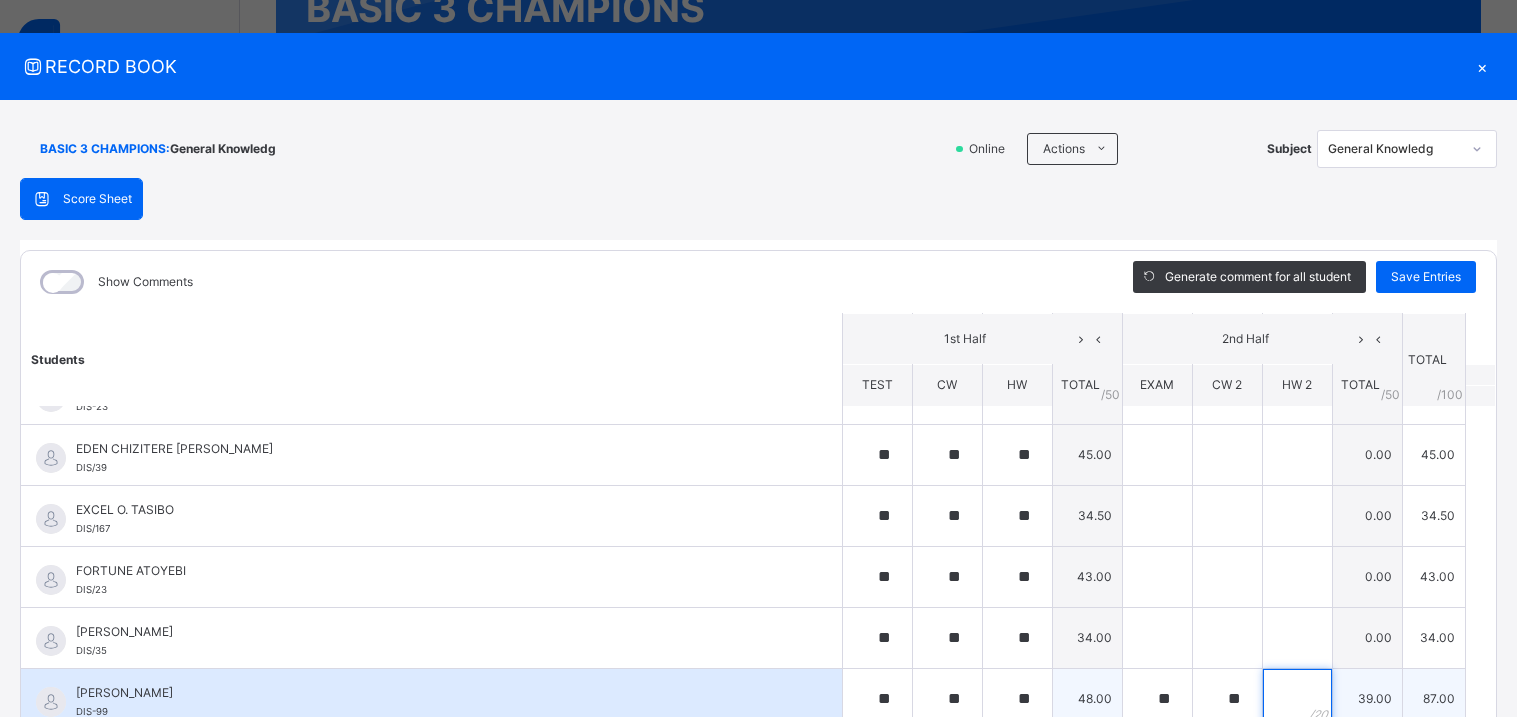 click at bounding box center [1297, 699] 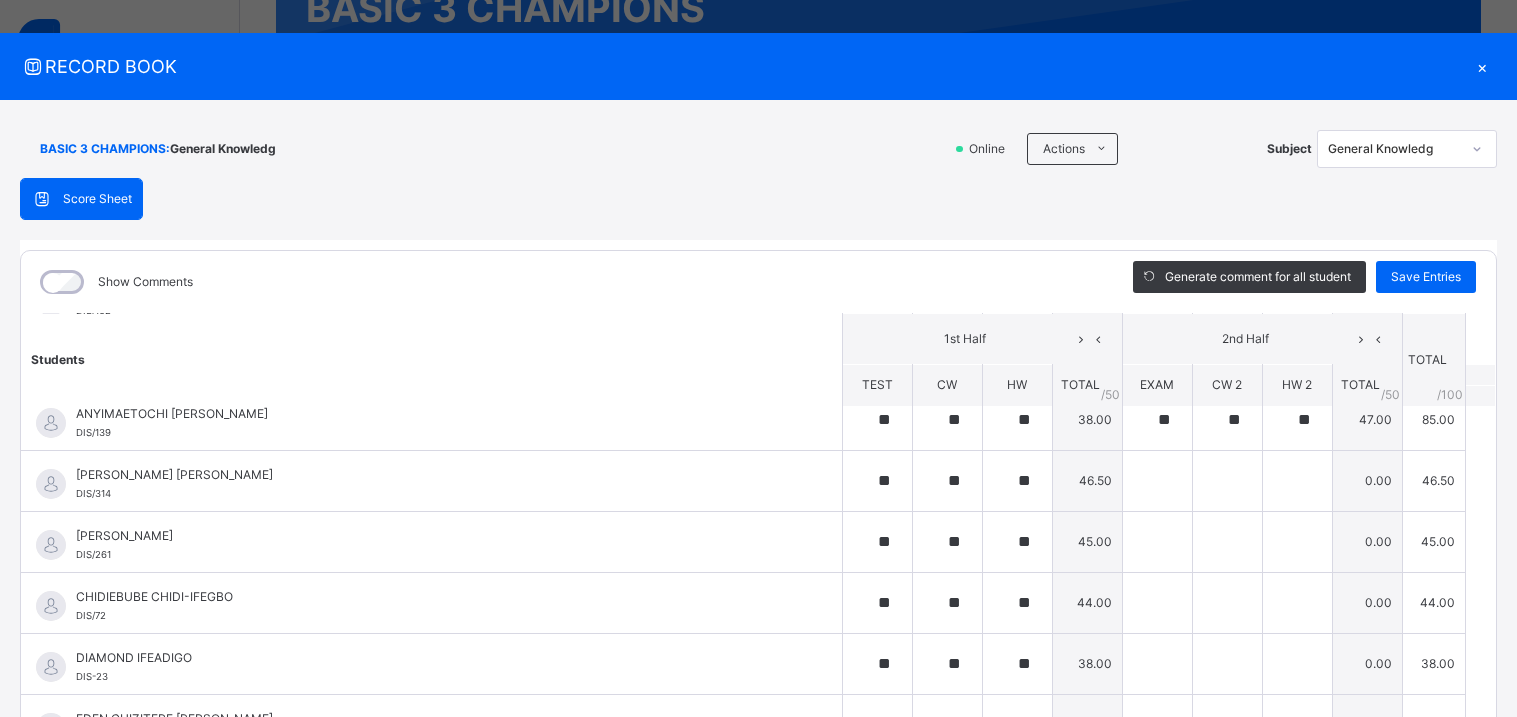 scroll, scrollTop: 83, scrollLeft: 0, axis: vertical 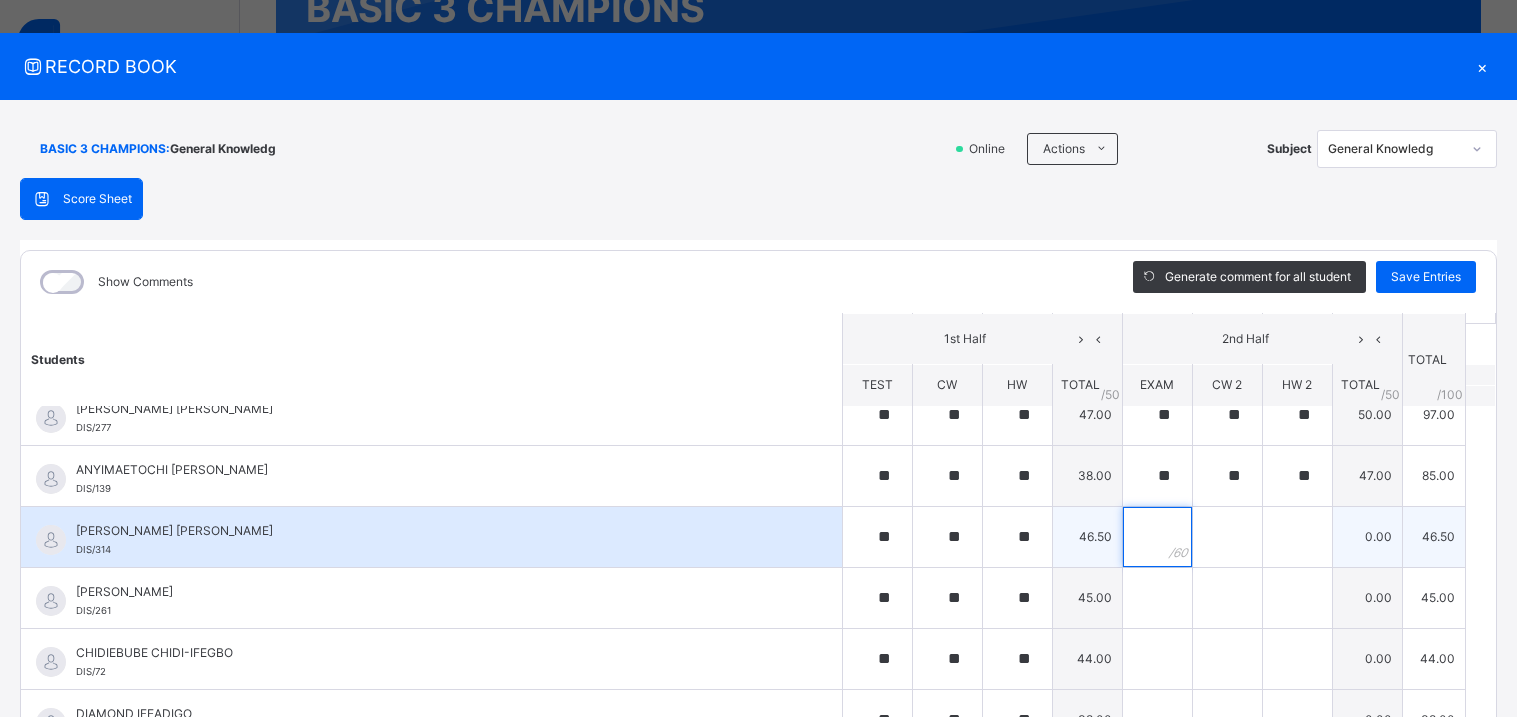 click at bounding box center [1157, 537] 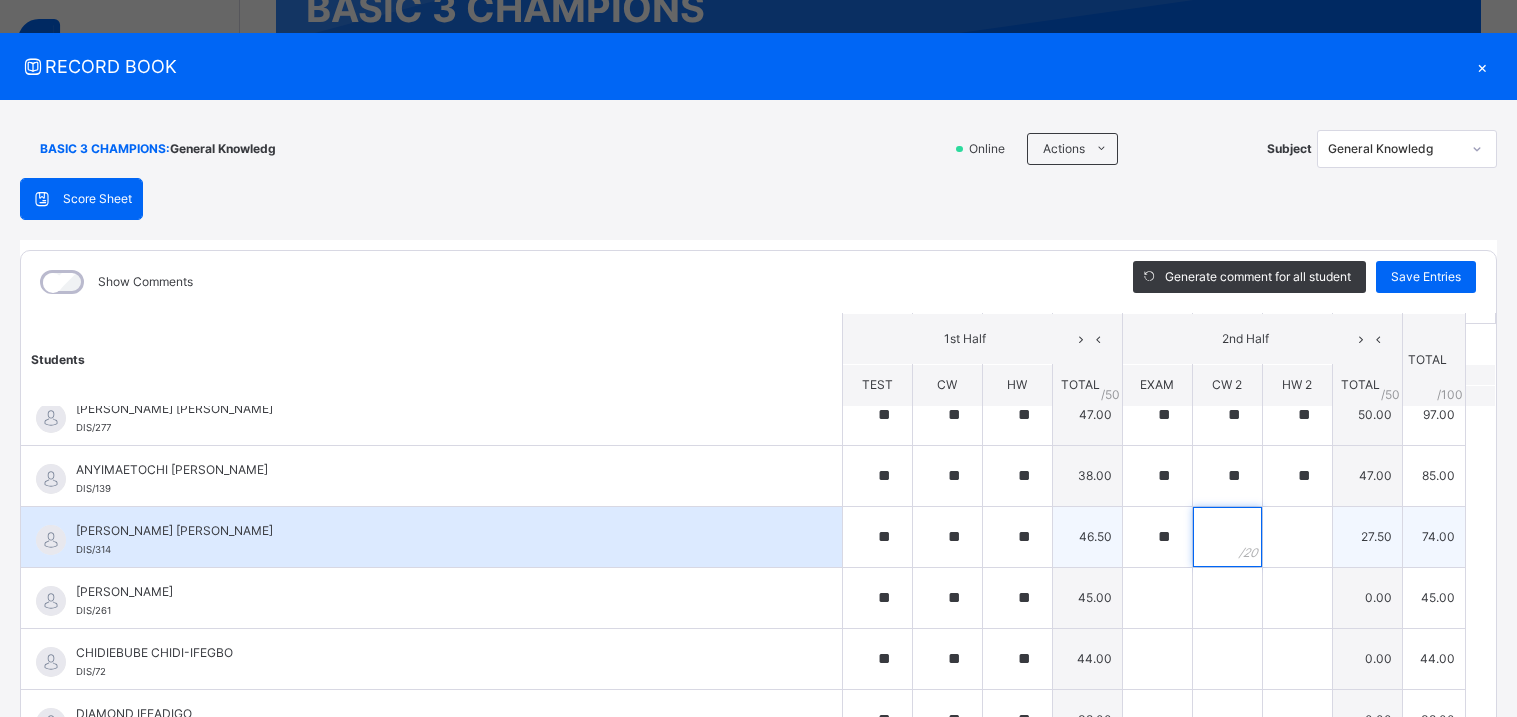 click at bounding box center (1227, 537) 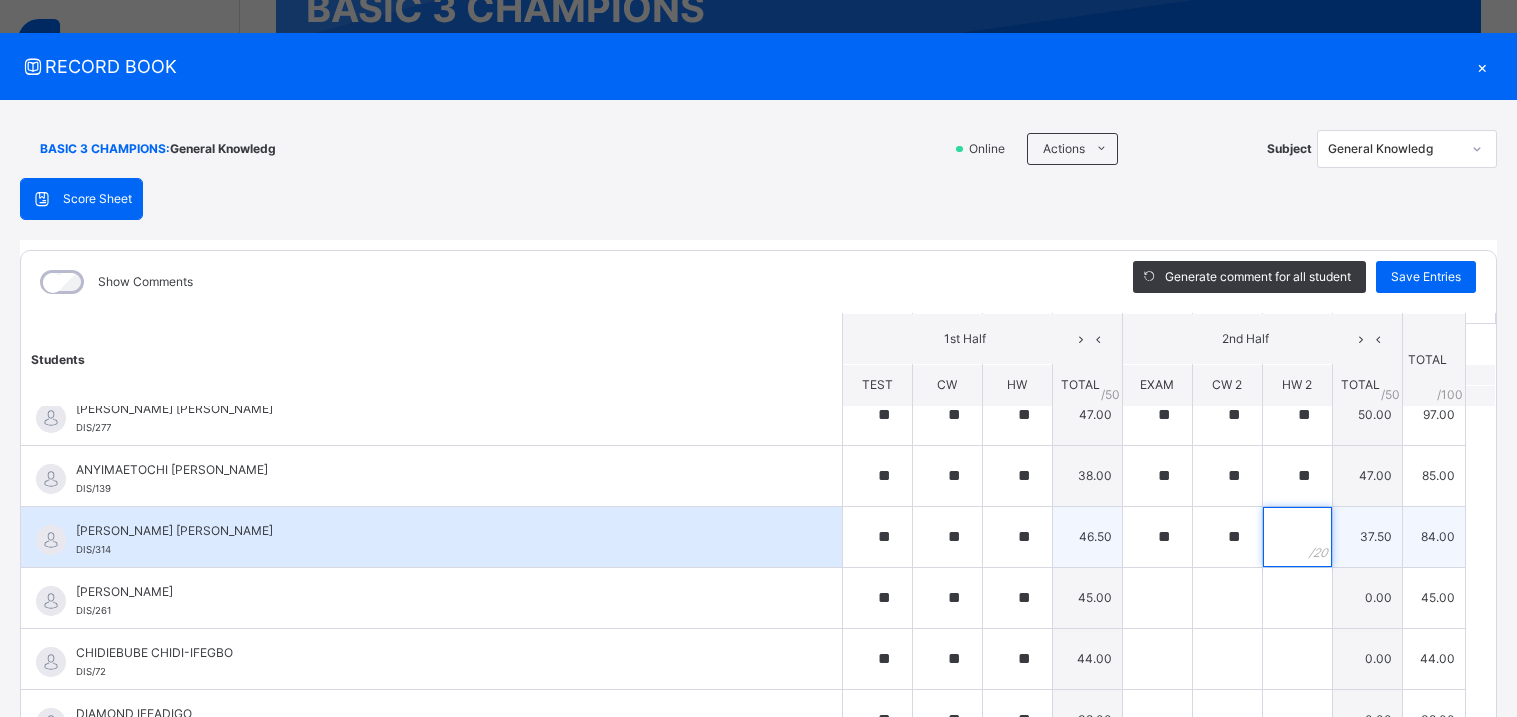 click at bounding box center [1297, 537] 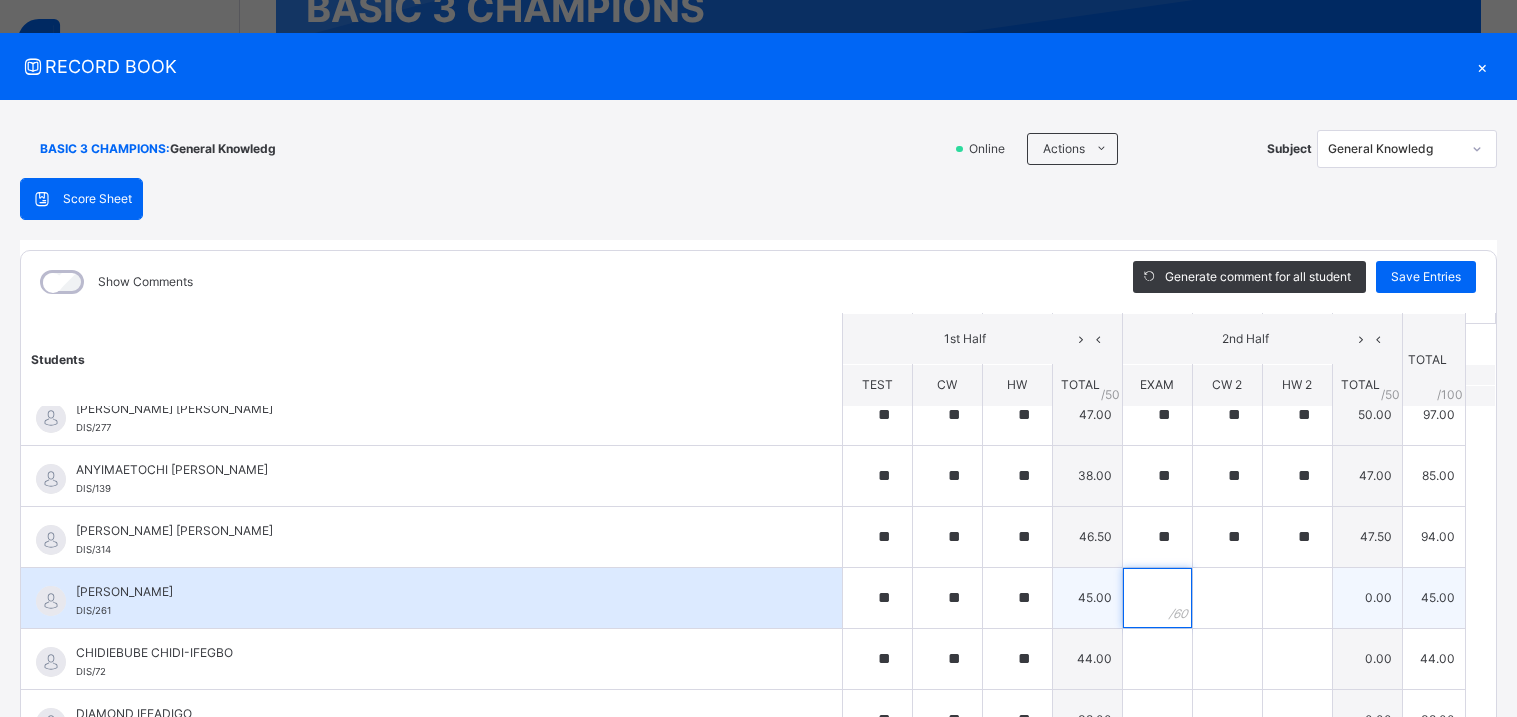 click at bounding box center (1157, 598) 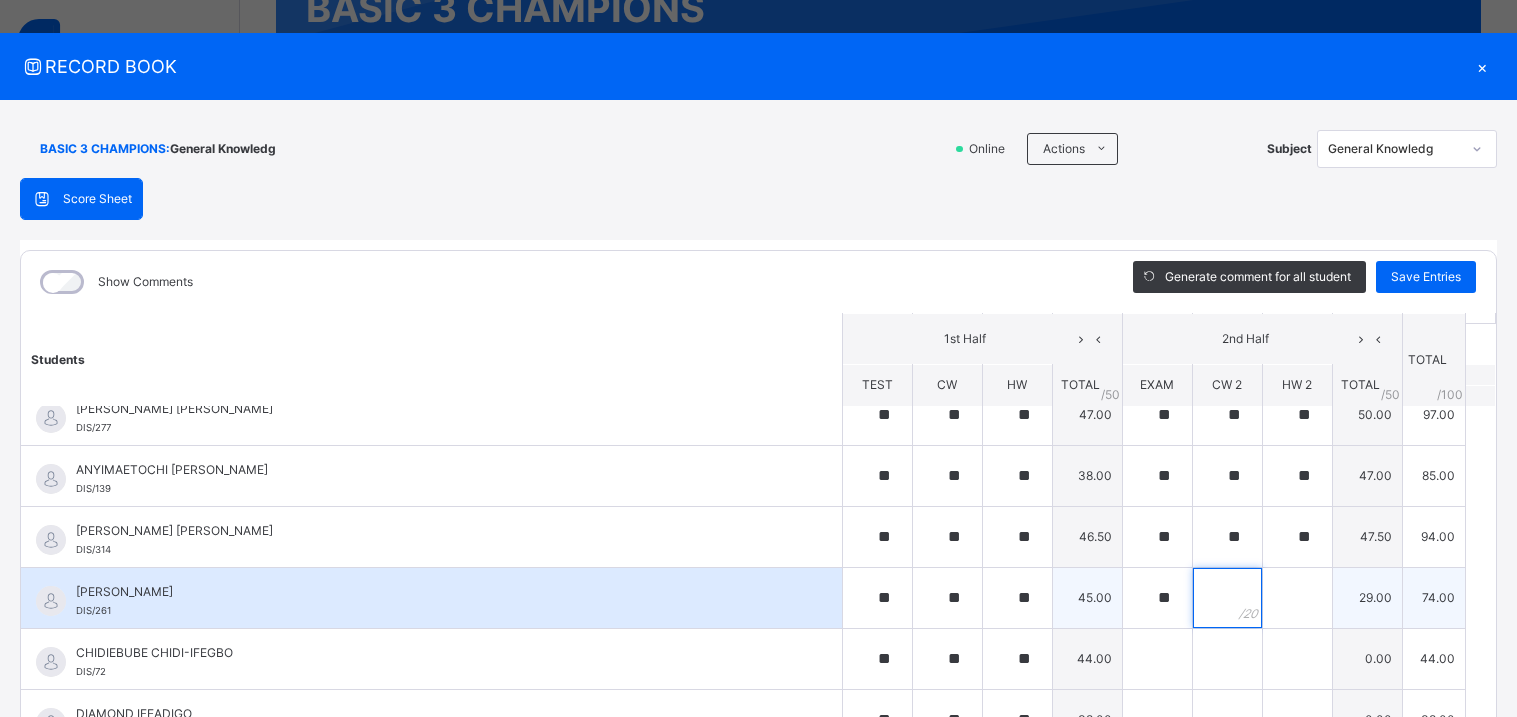 click at bounding box center [1227, 598] 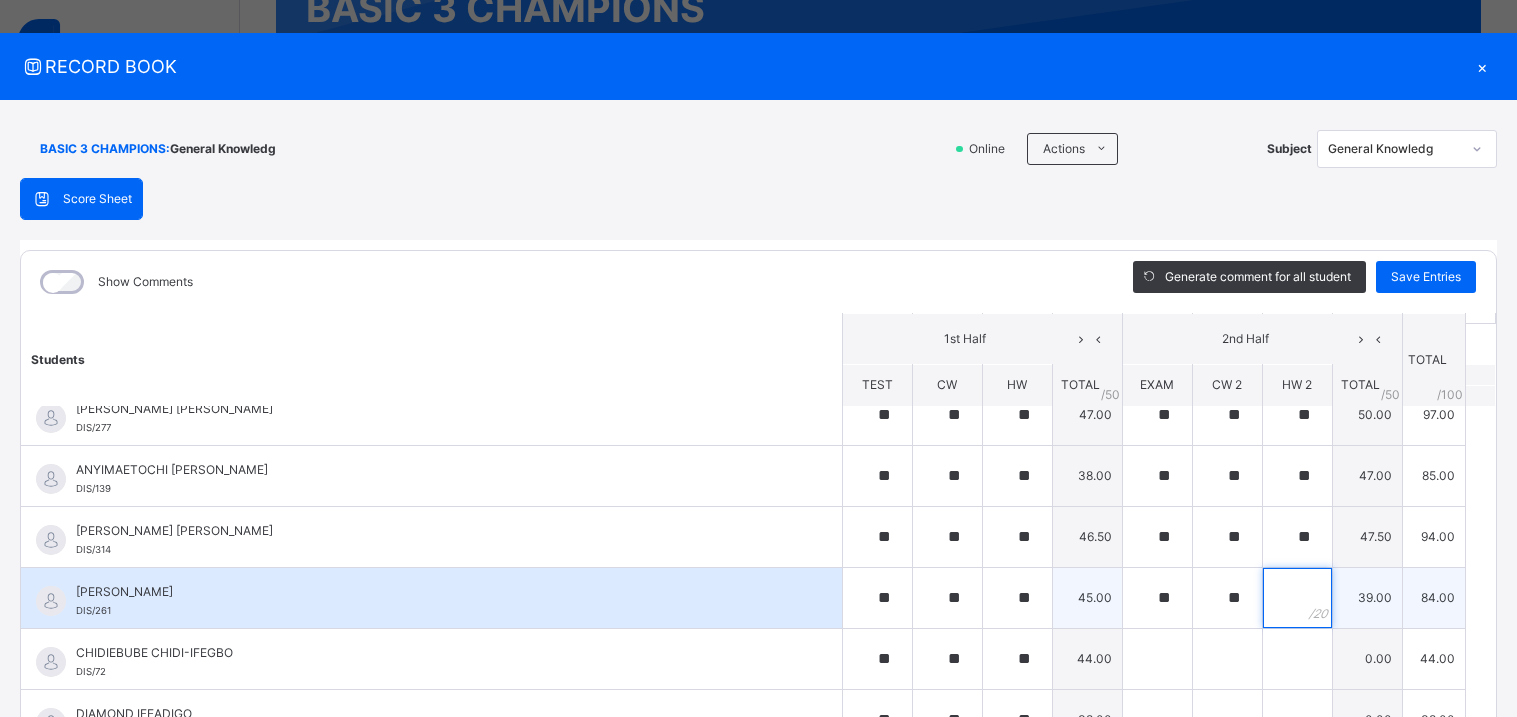 click at bounding box center (1297, 598) 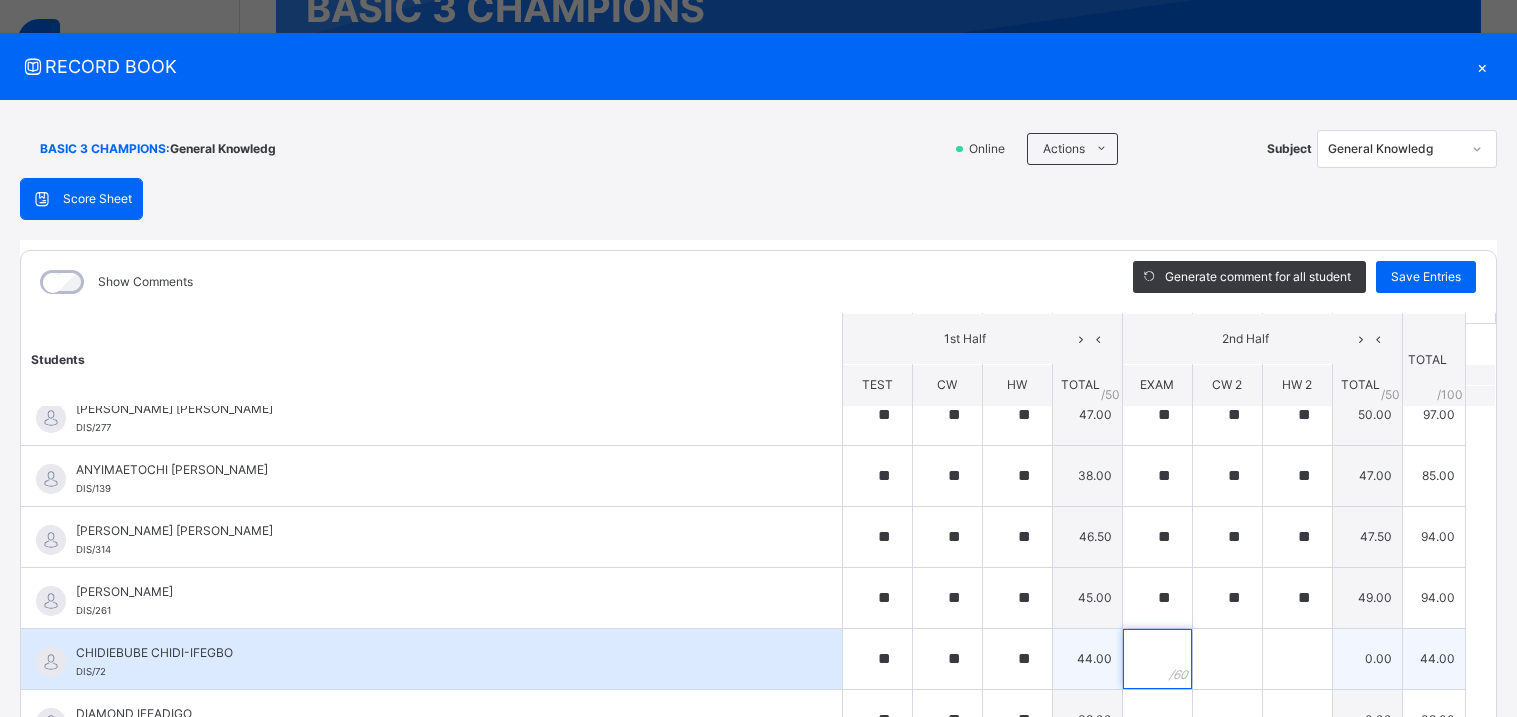 click at bounding box center [1157, 659] 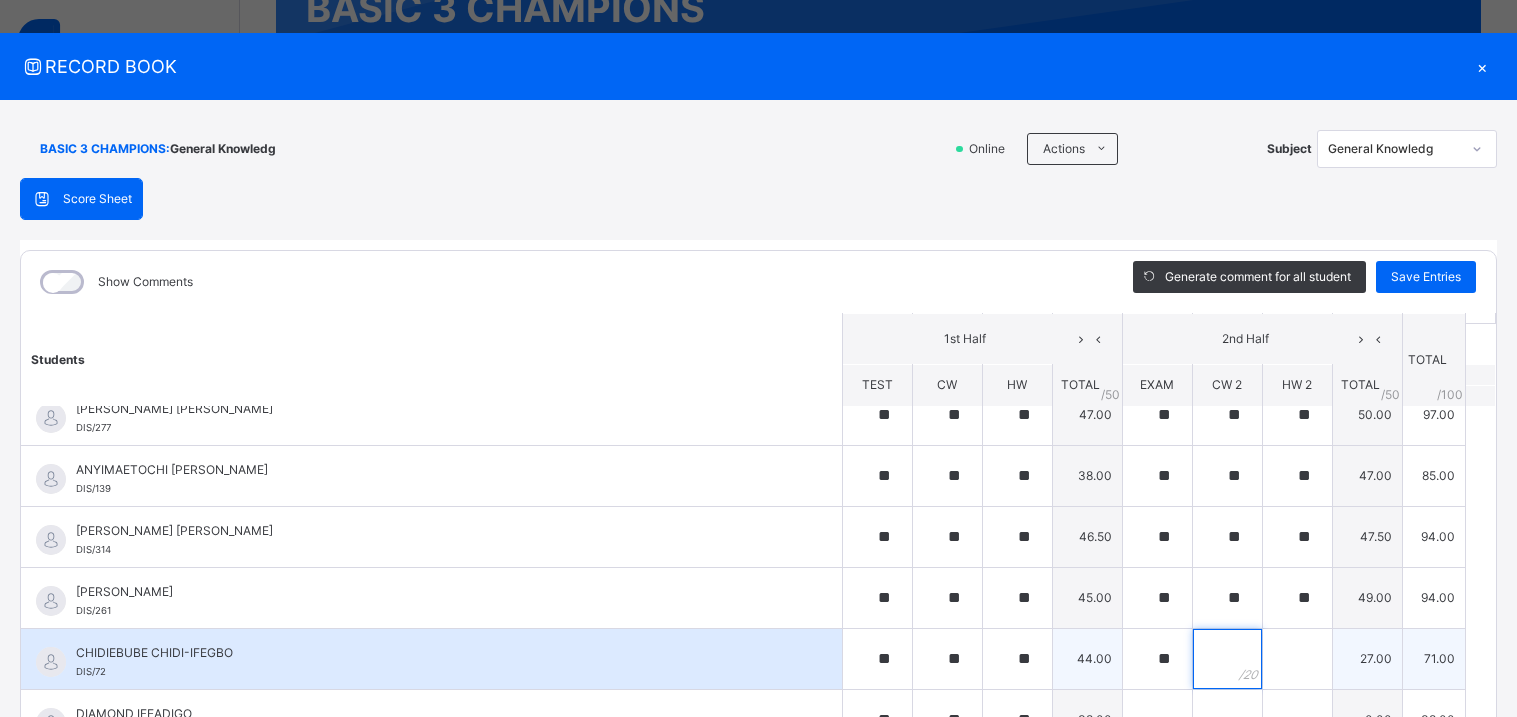 click at bounding box center (1227, 659) 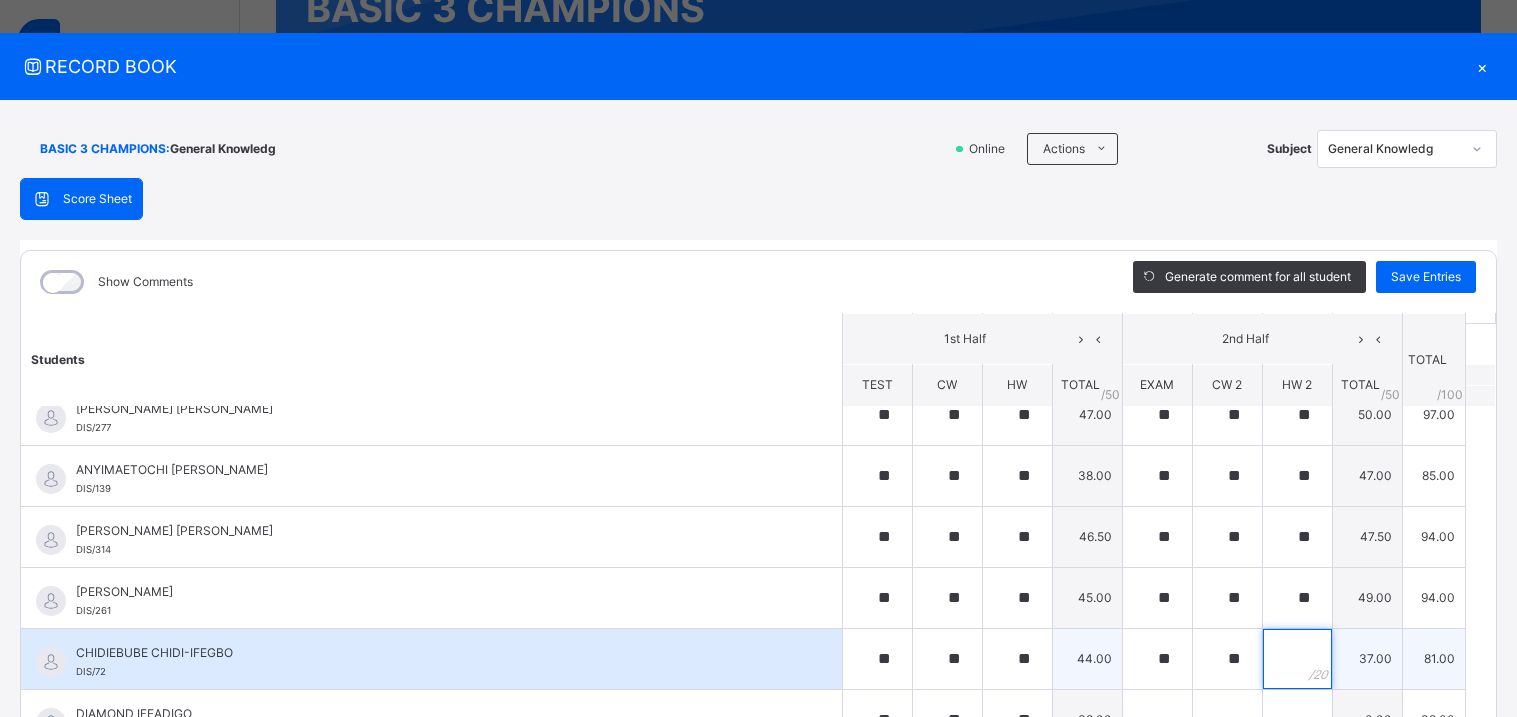 click at bounding box center (1297, 659) 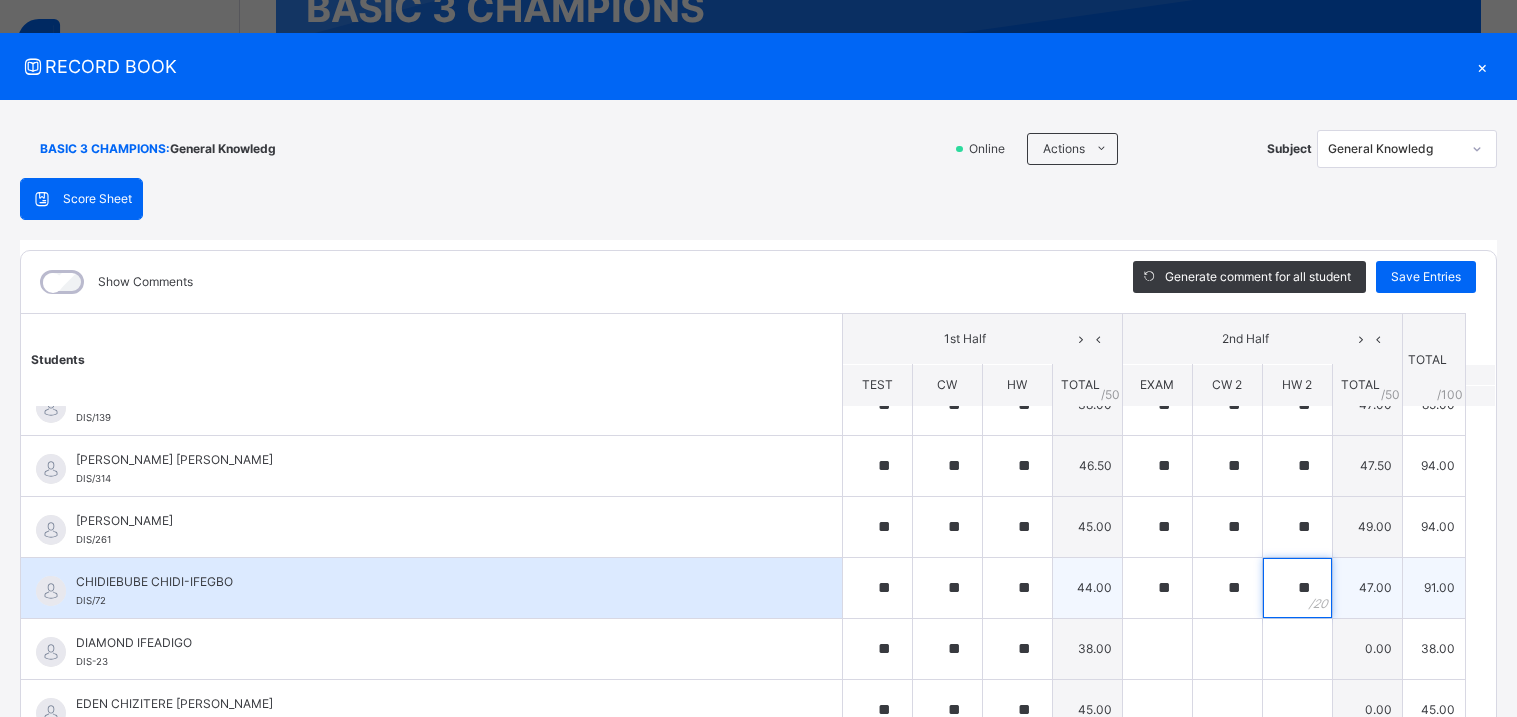 scroll, scrollTop: 157, scrollLeft: 0, axis: vertical 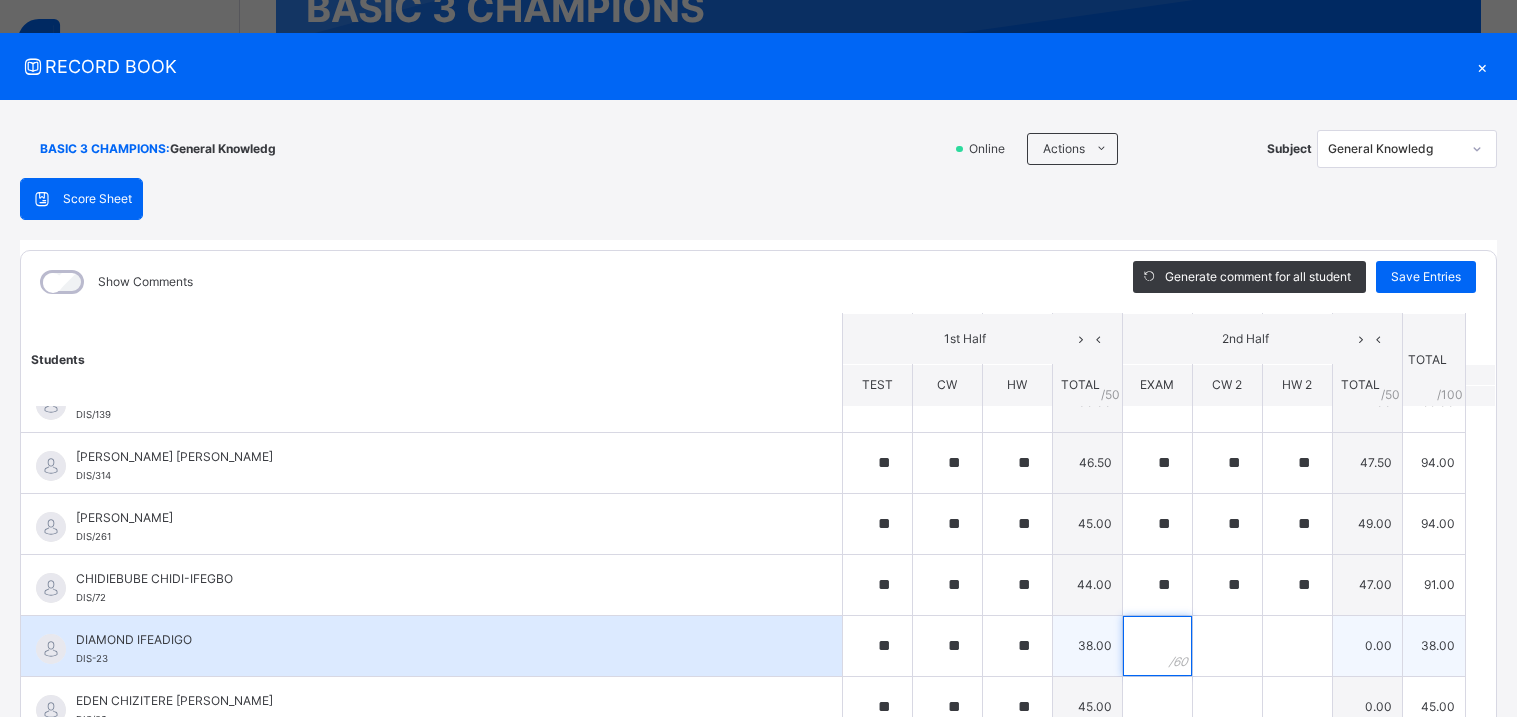 click at bounding box center (1157, 646) 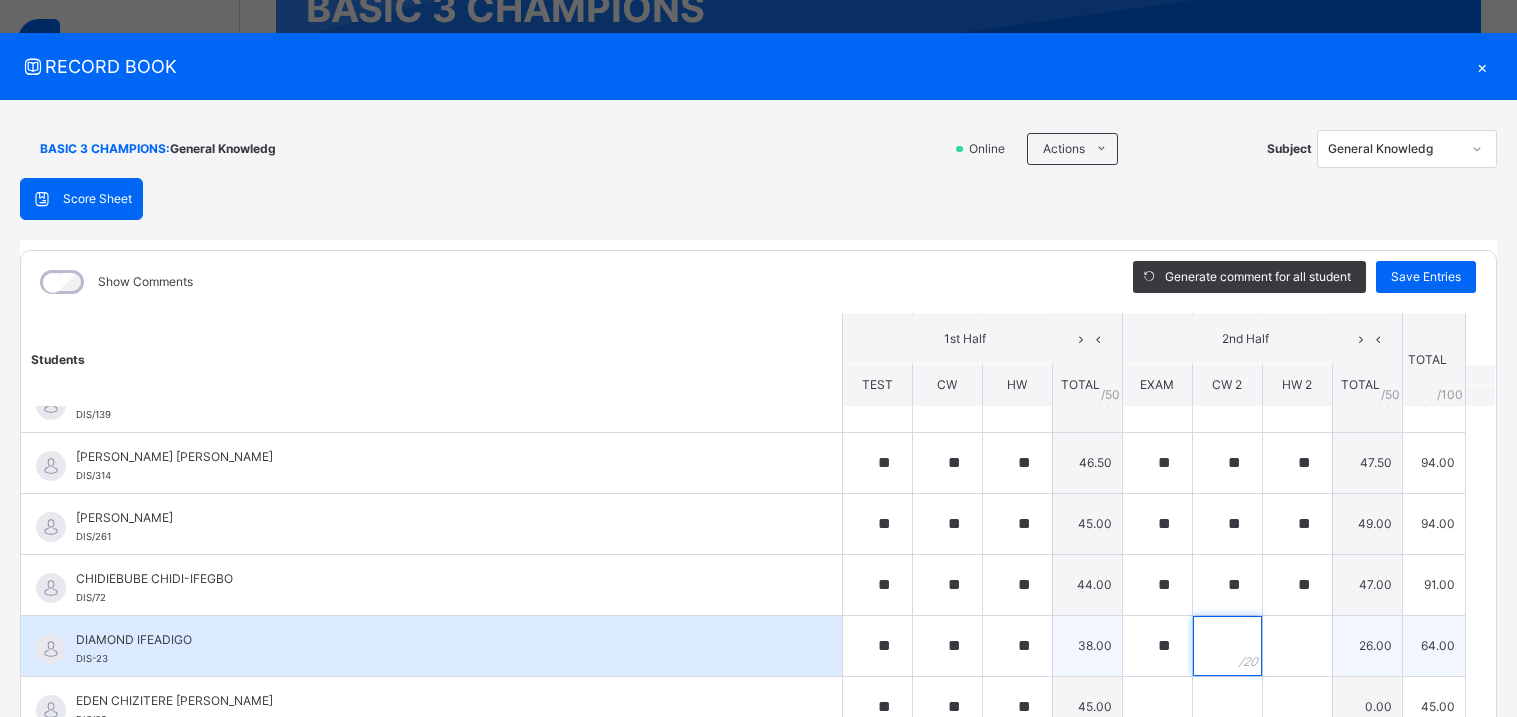 click at bounding box center [1227, 646] 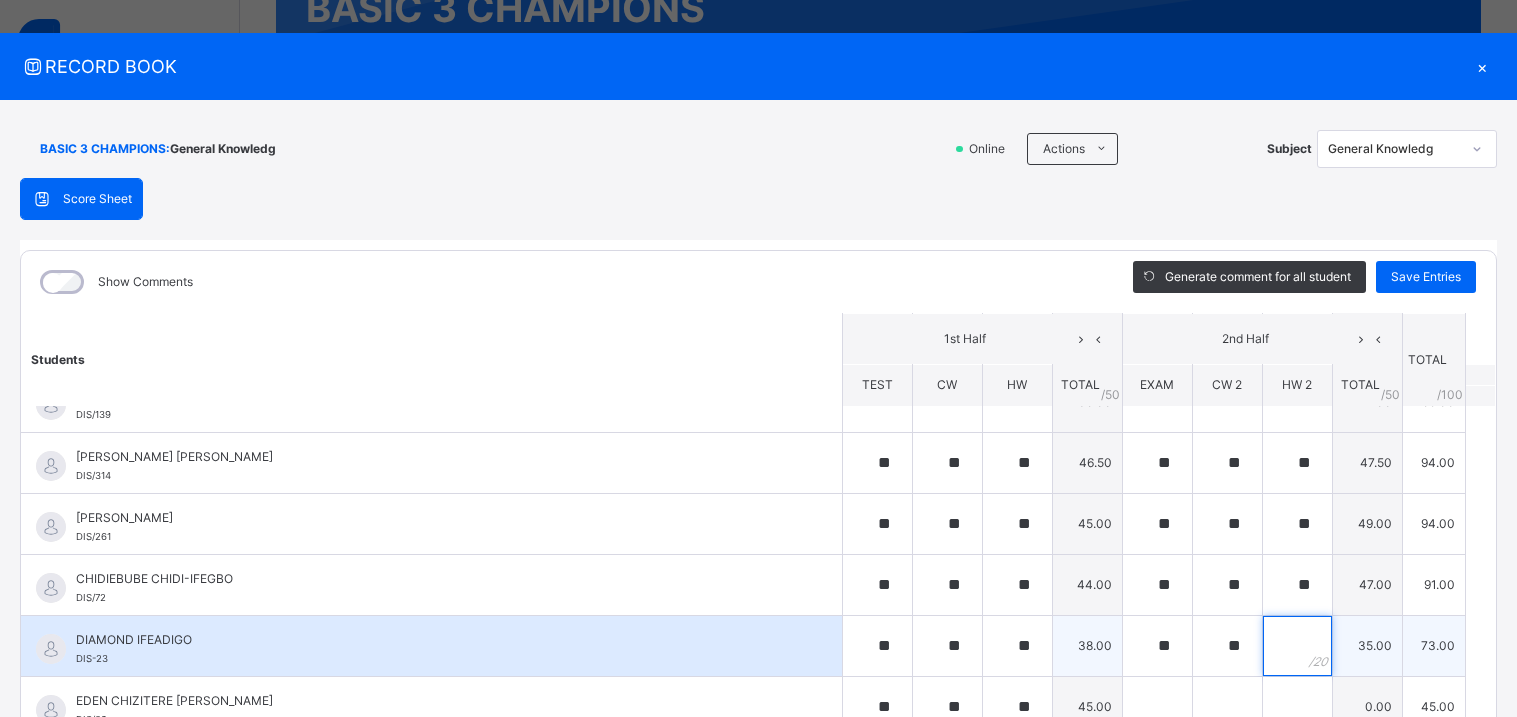 click at bounding box center (1297, 646) 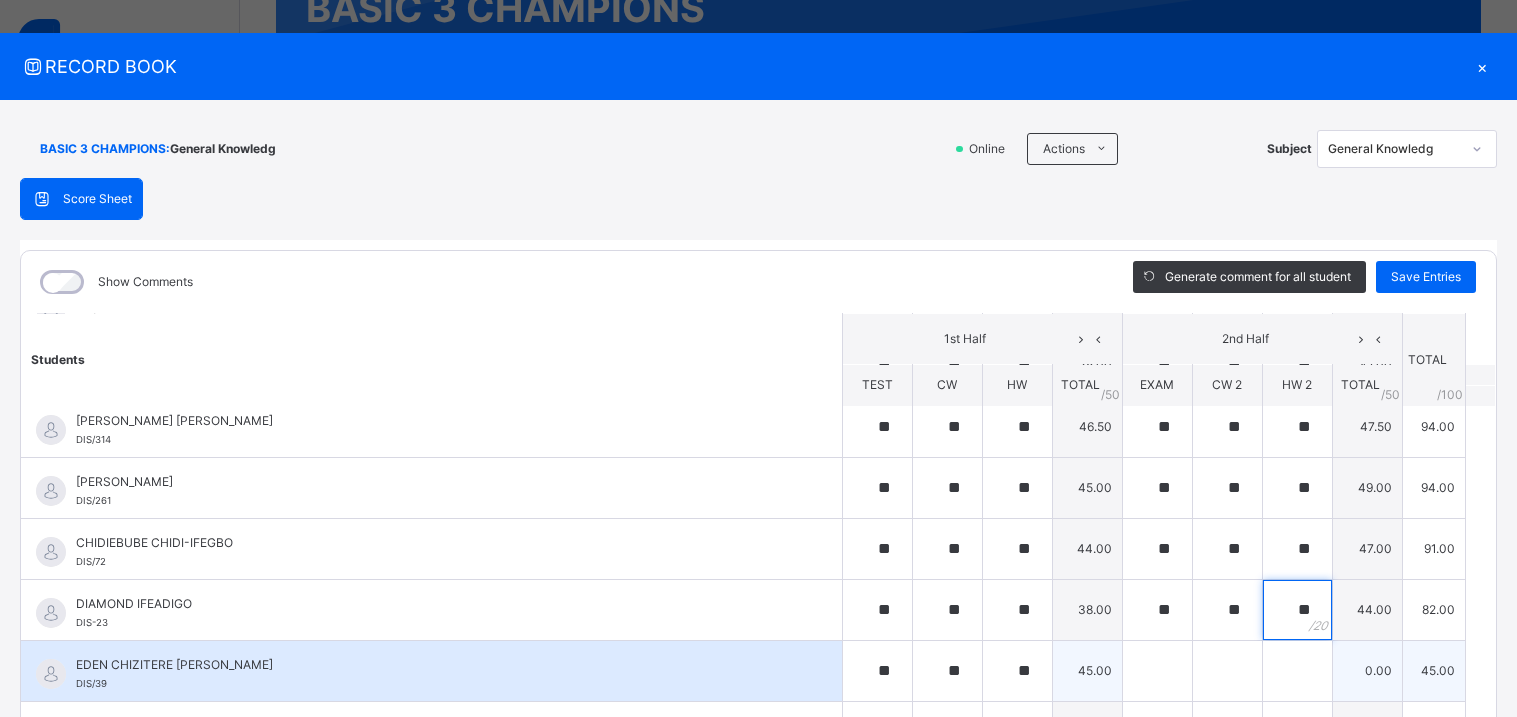 scroll, scrollTop: 235, scrollLeft: 0, axis: vertical 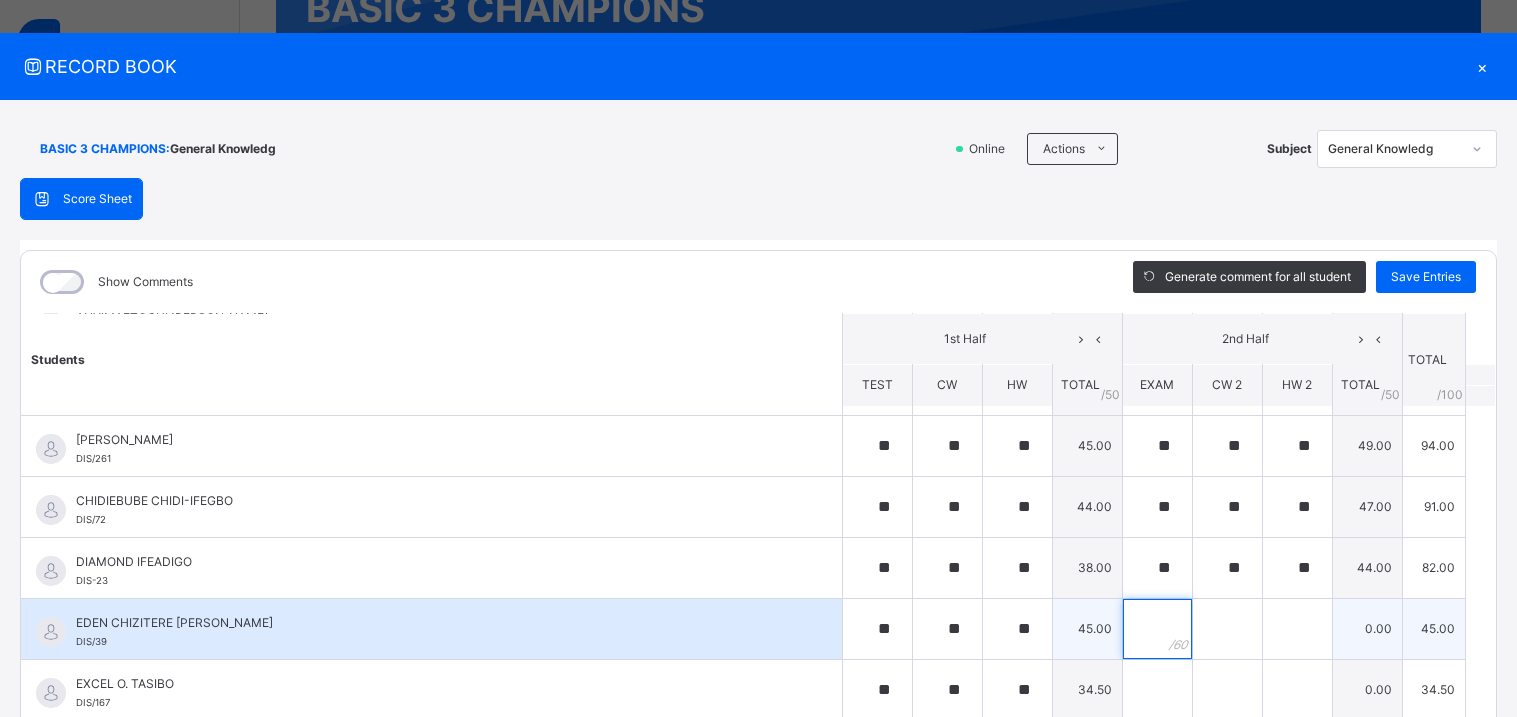 click at bounding box center (1157, 629) 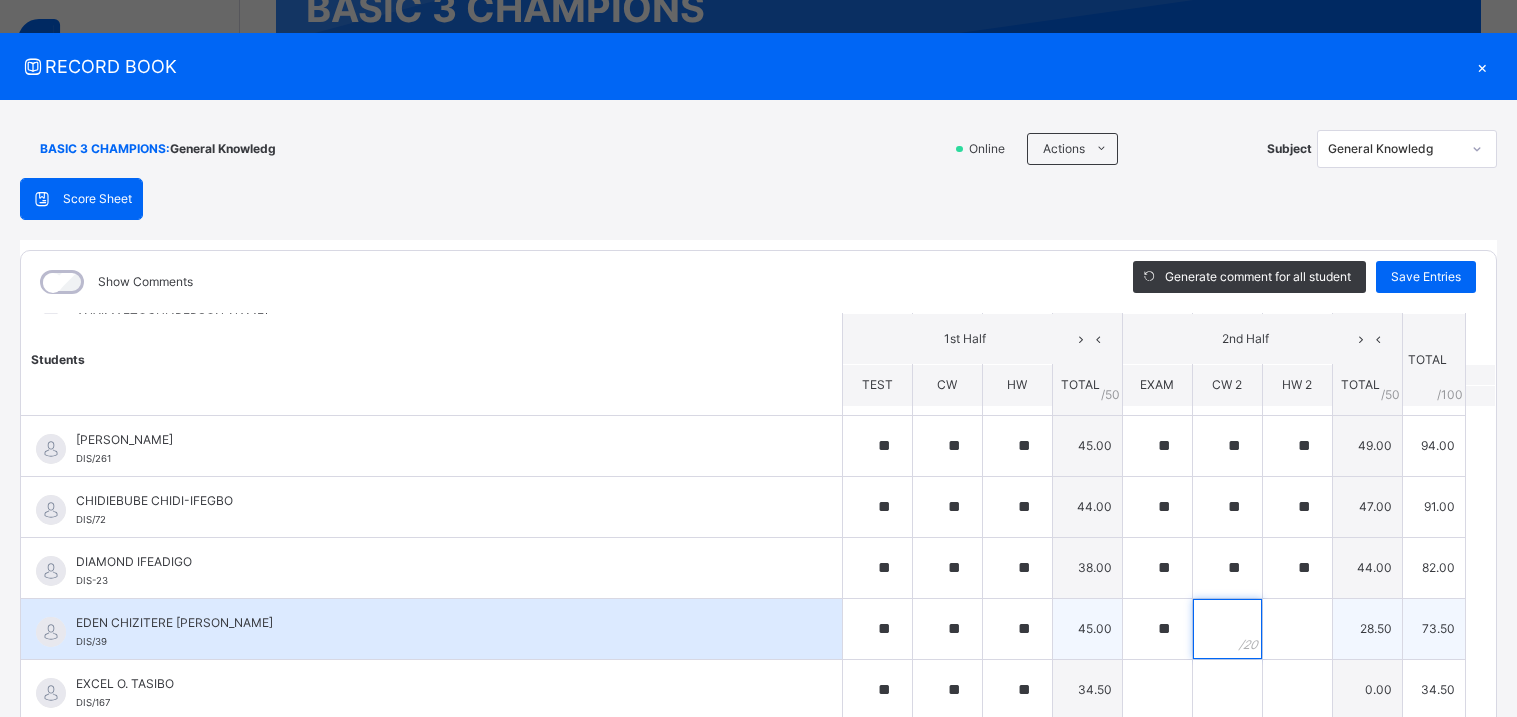 click at bounding box center (1227, 629) 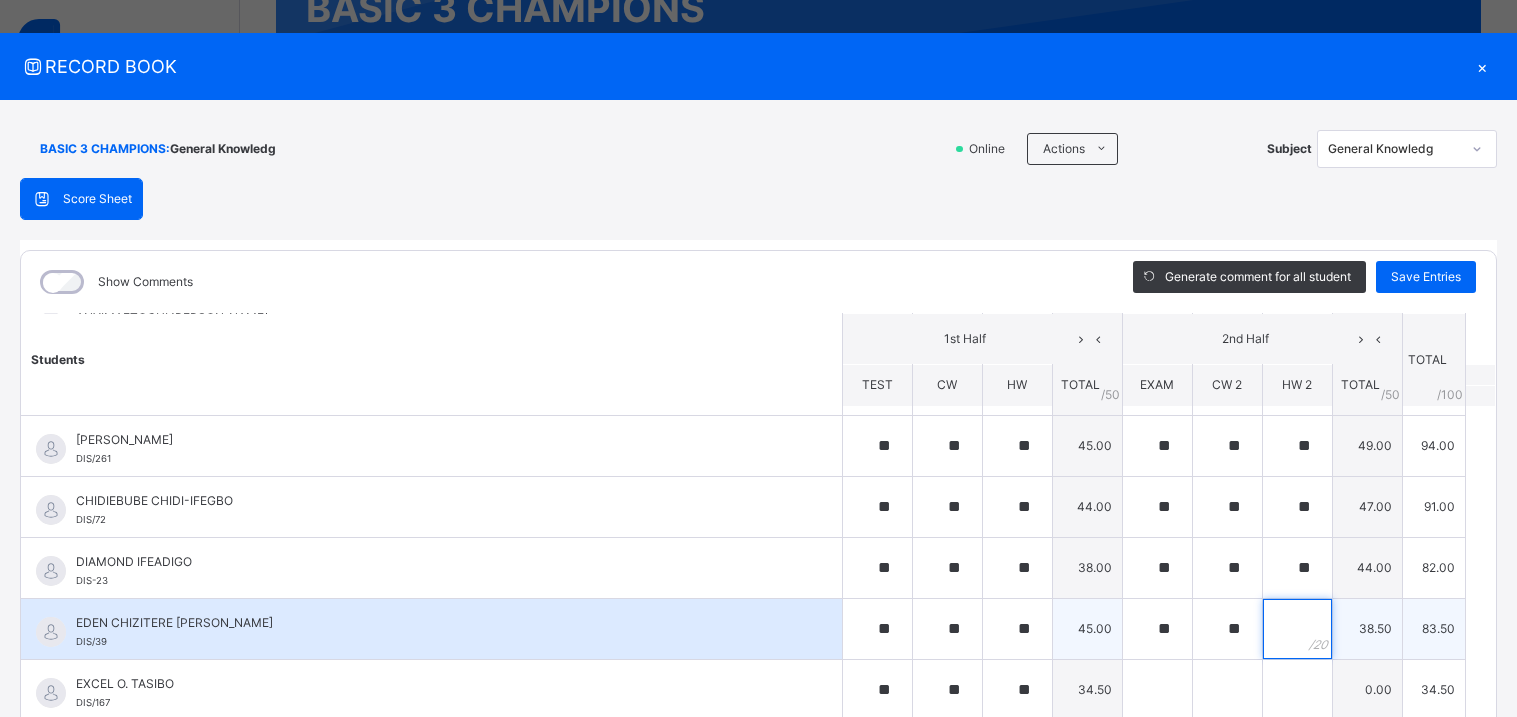 click at bounding box center [1297, 629] 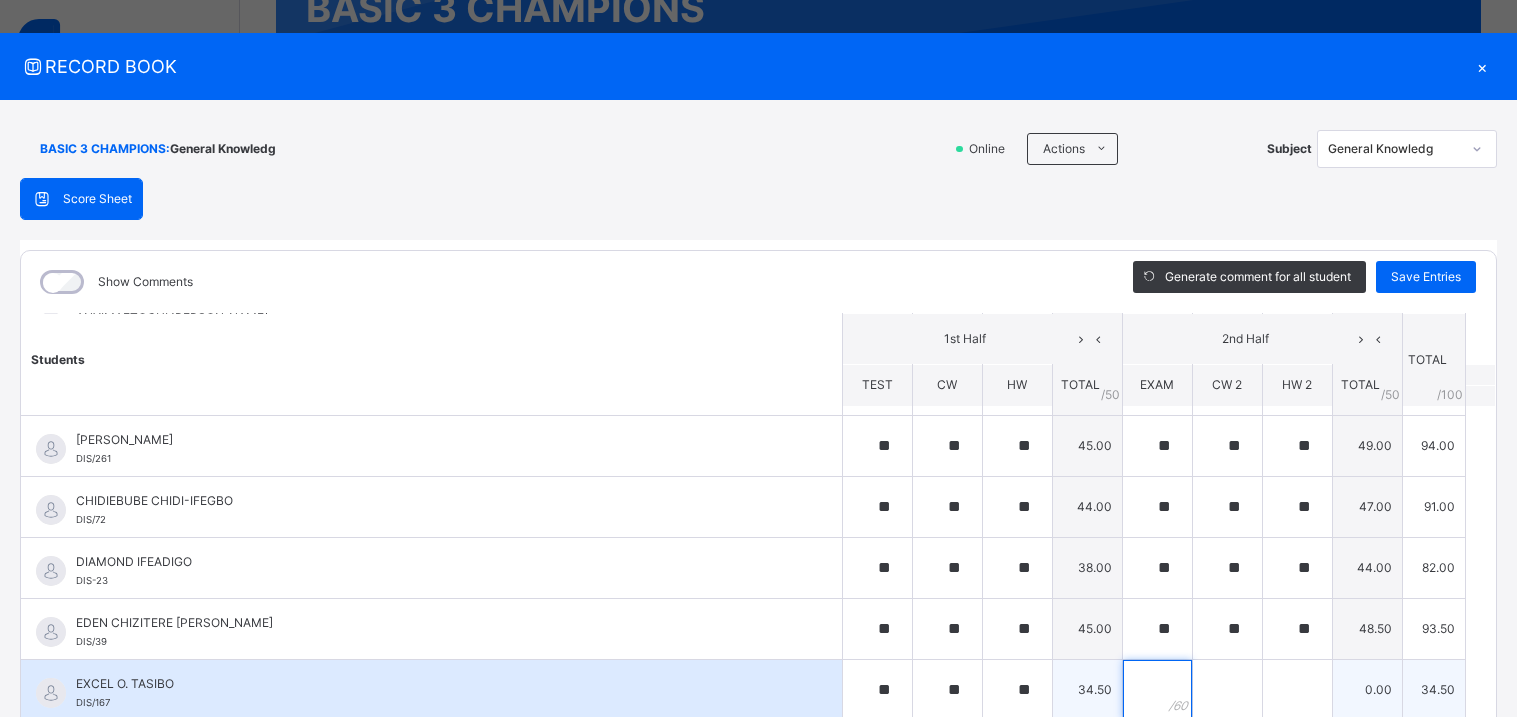 click at bounding box center [1157, 690] 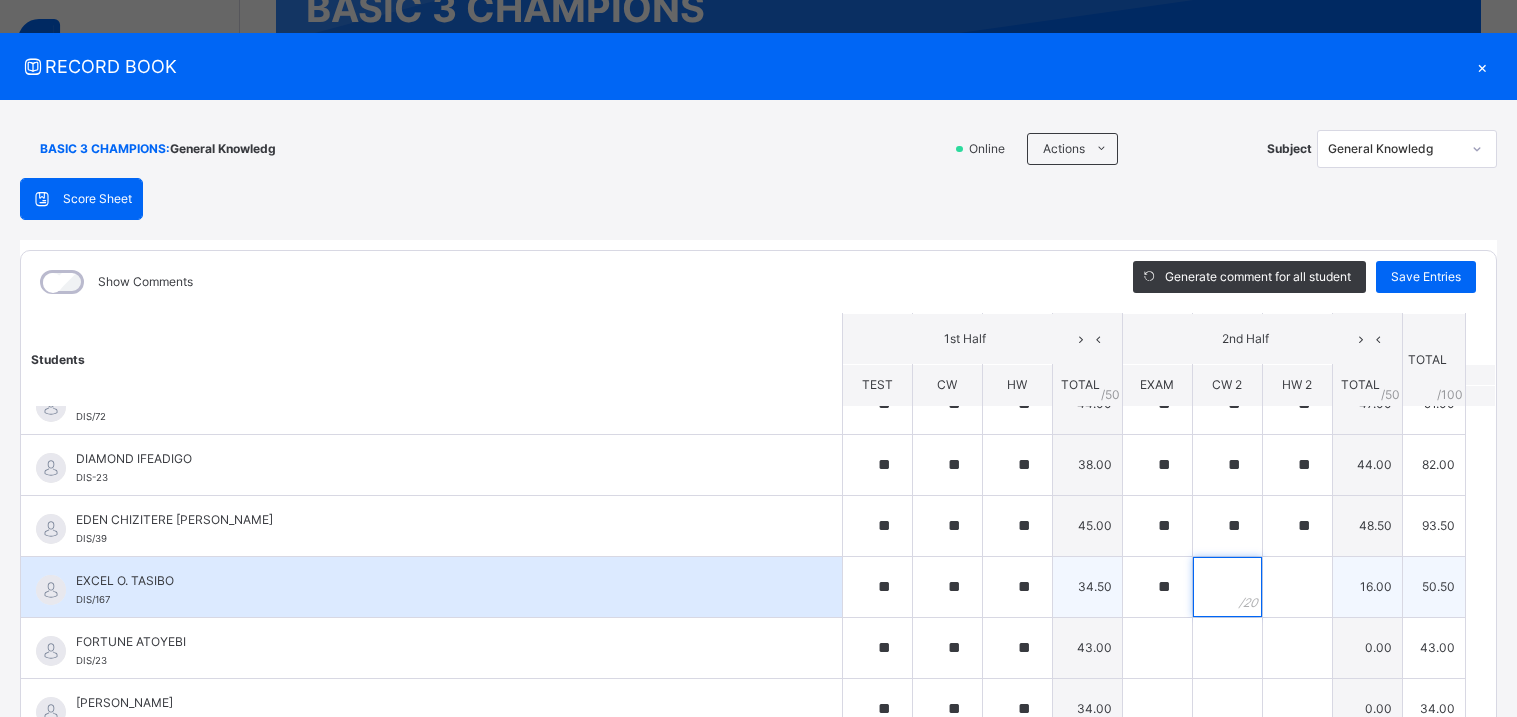 click at bounding box center (1227, 587) 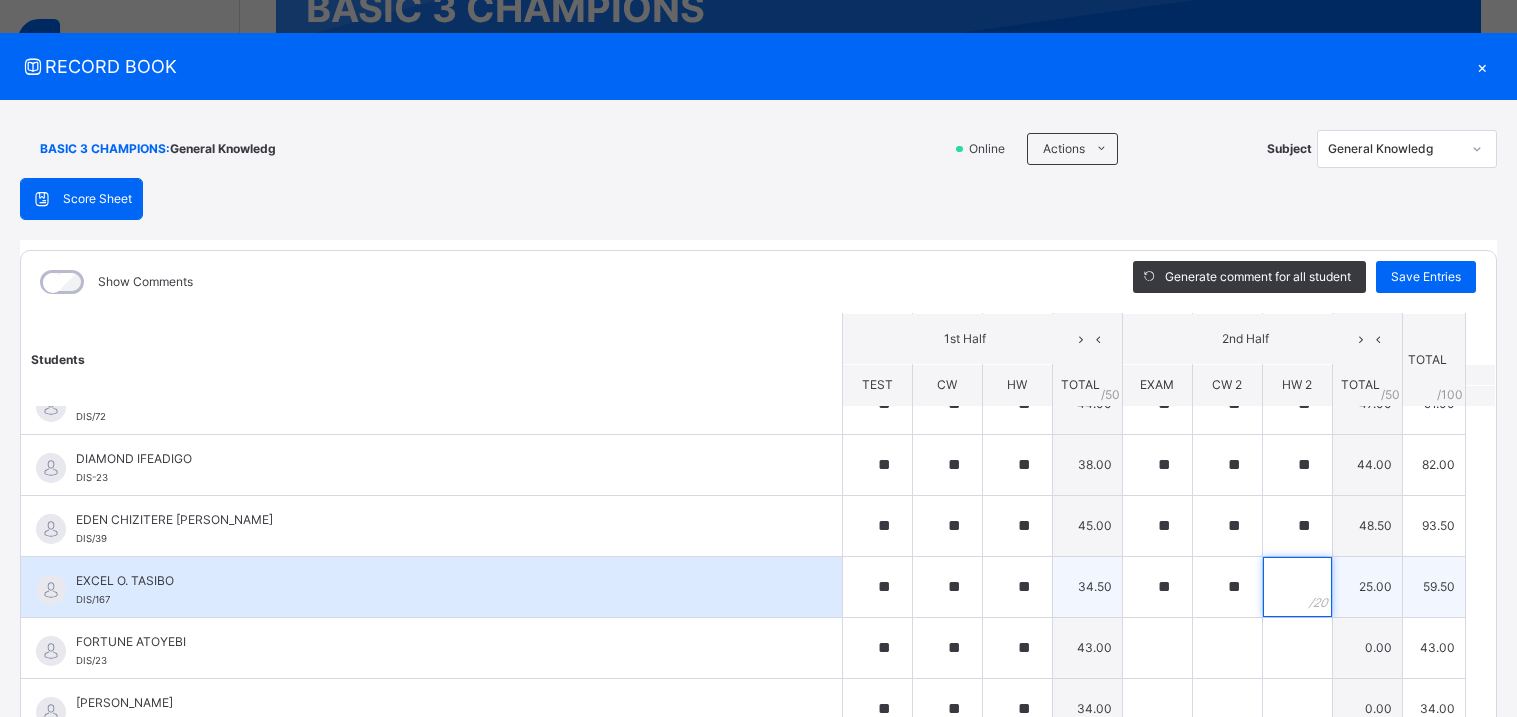 click at bounding box center (1297, 587) 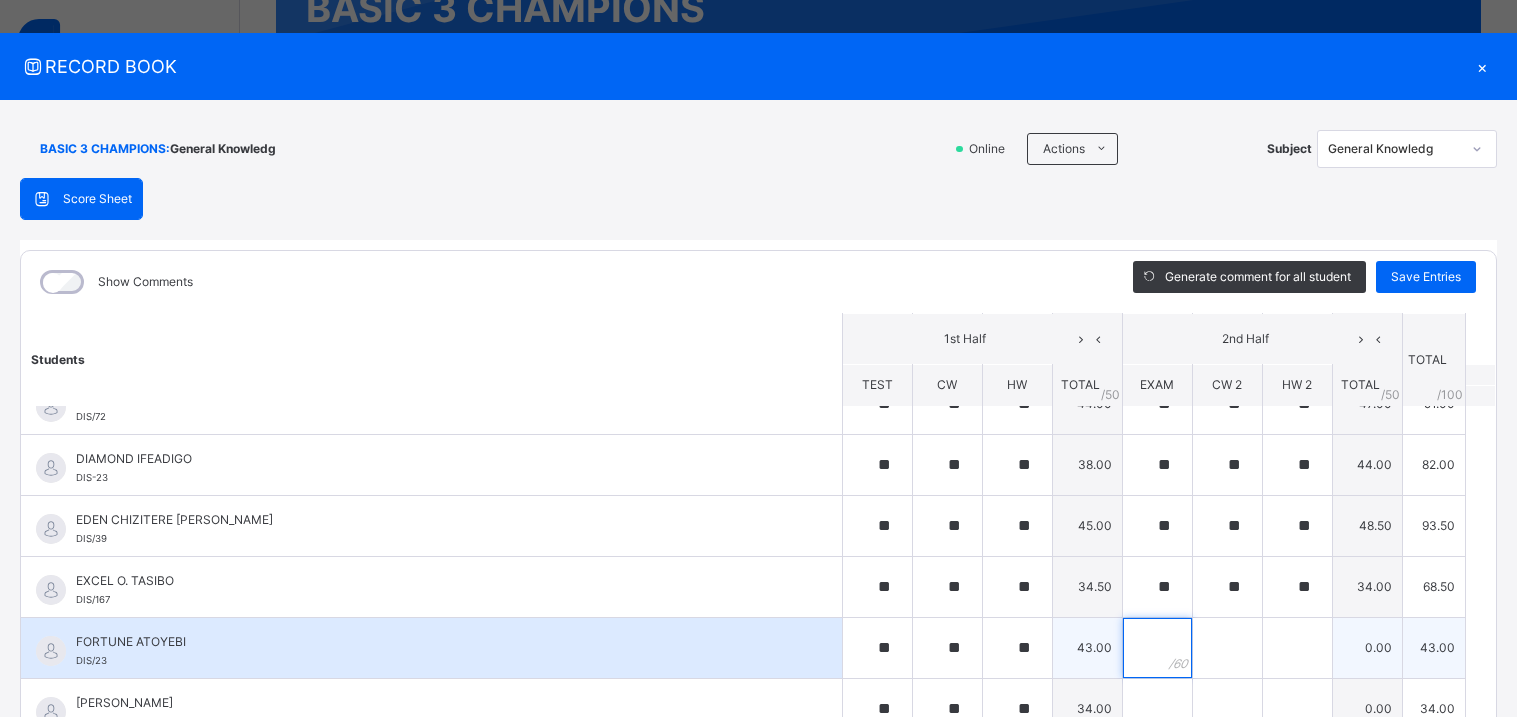click at bounding box center (1157, 648) 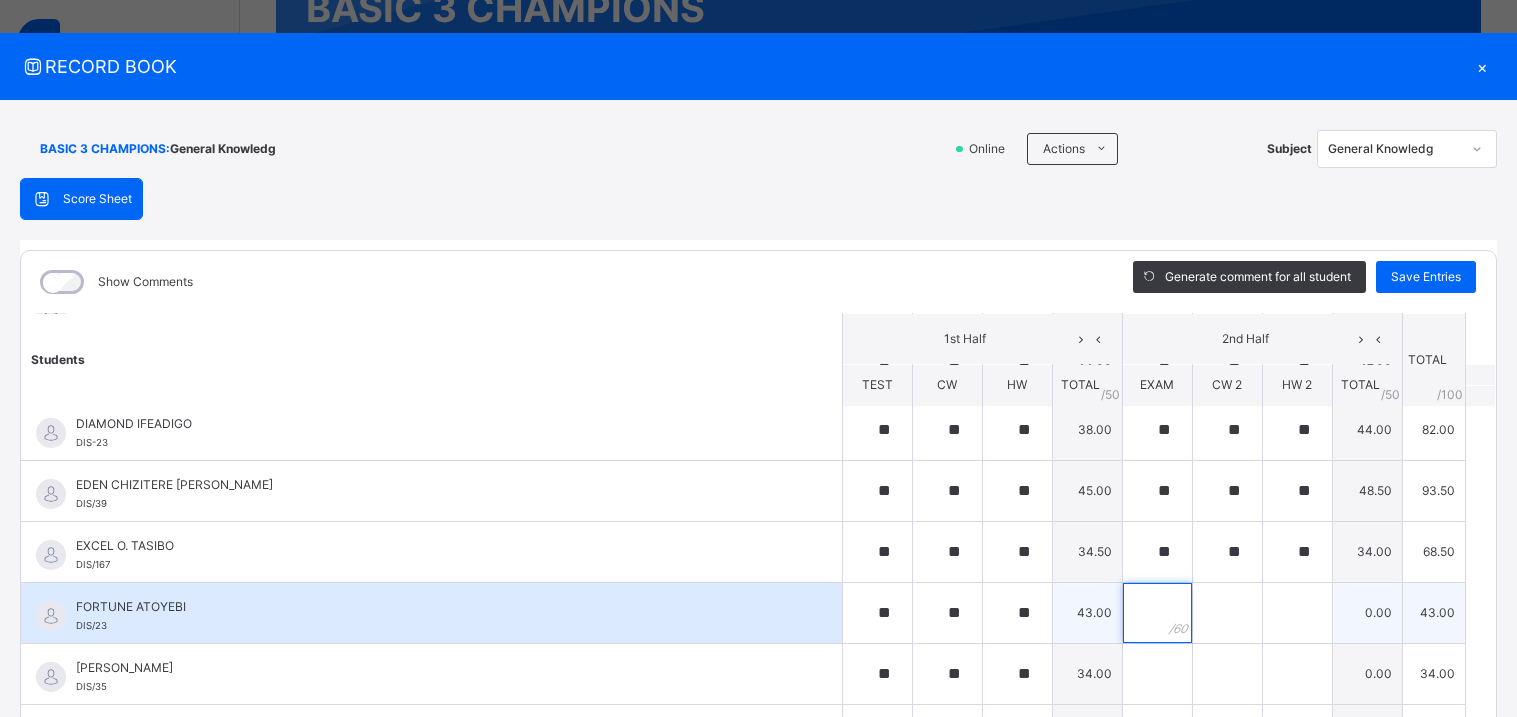 scroll, scrollTop: 448, scrollLeft: 0, axis: vertical 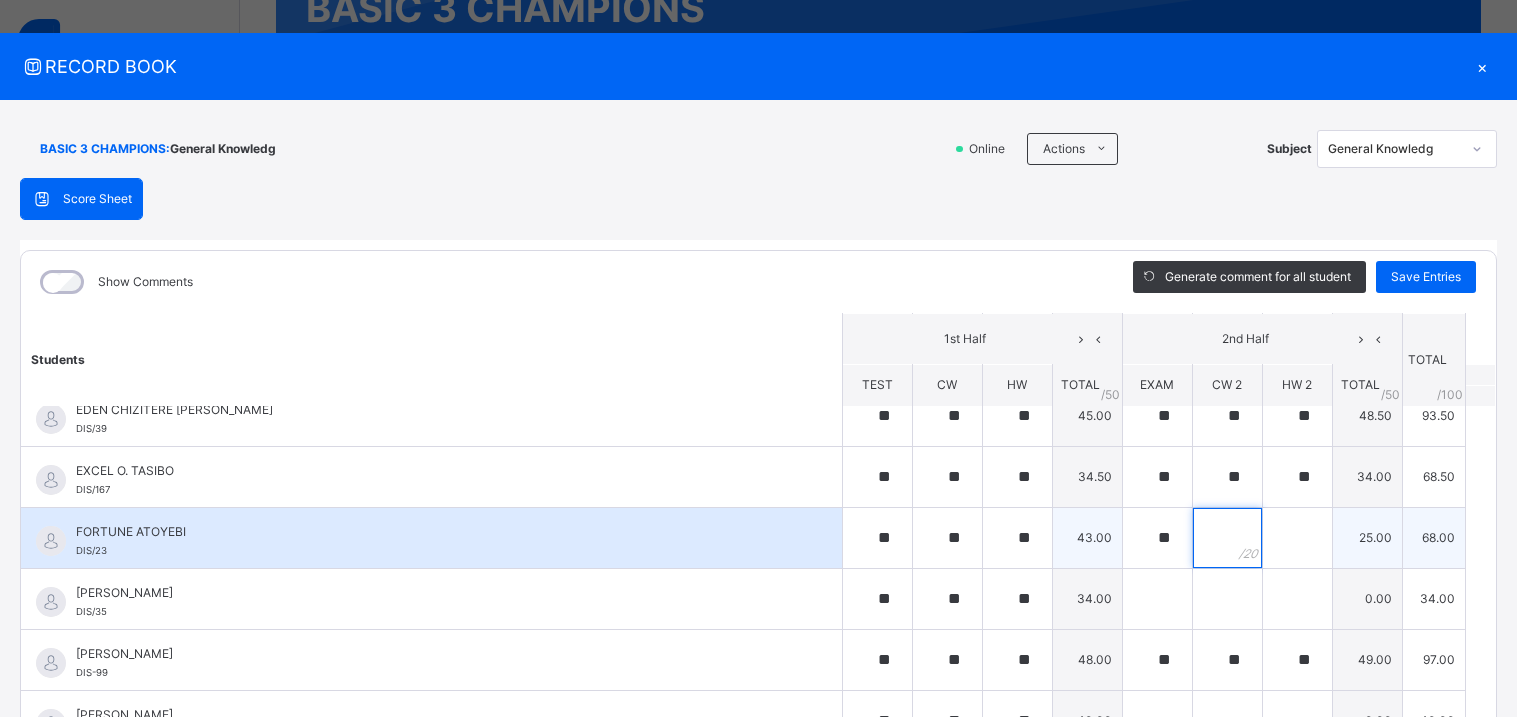 click at bounding box center [1227, 538] 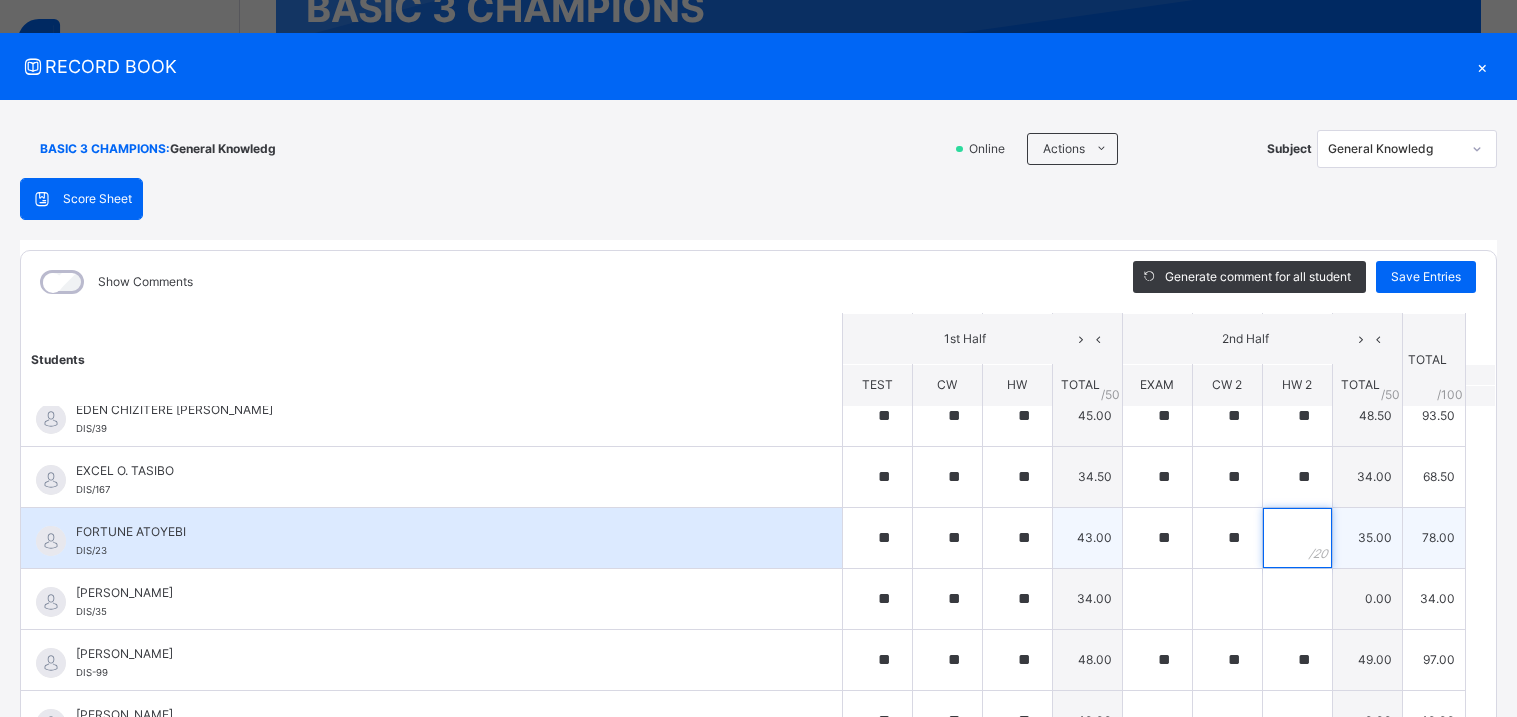 click at bounding box center [1297, 538] 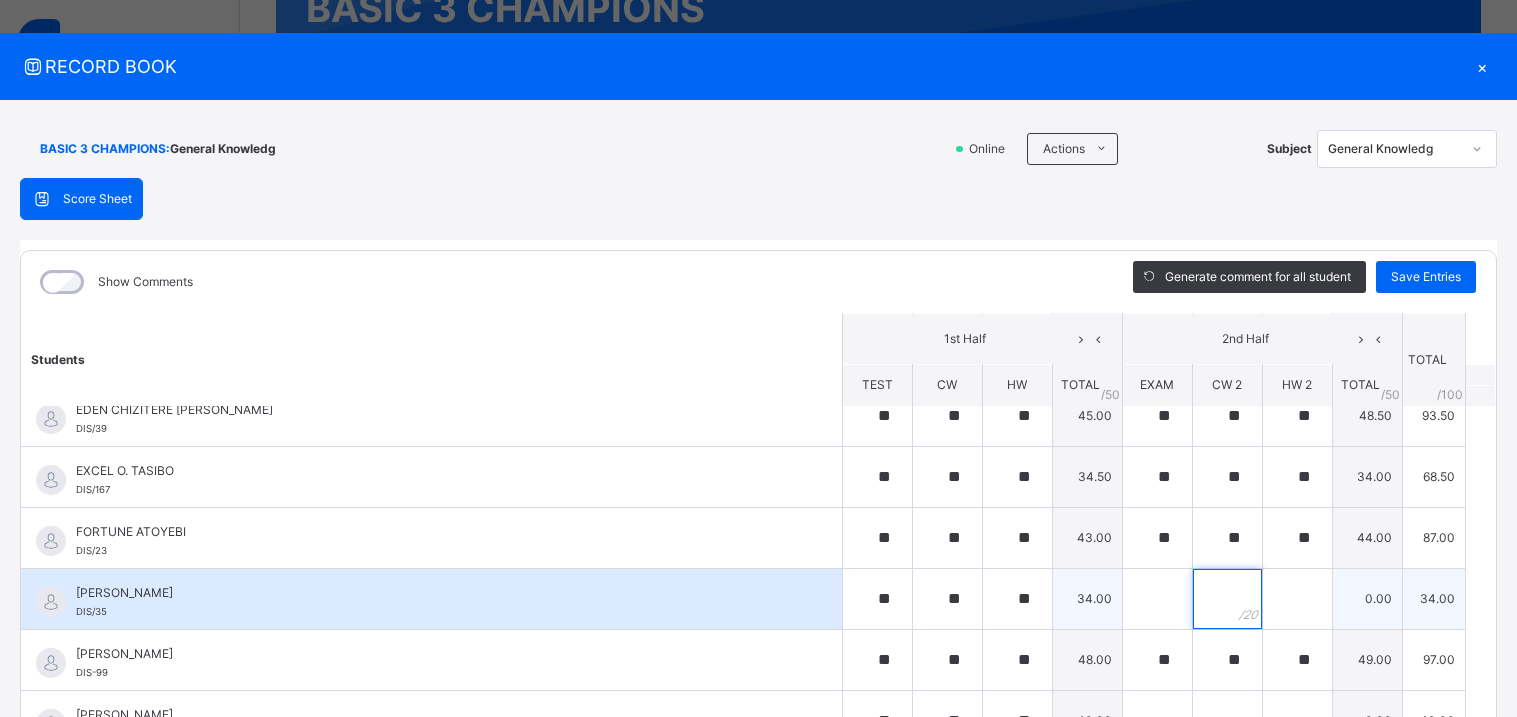 click at bounding box center (1227, 599) 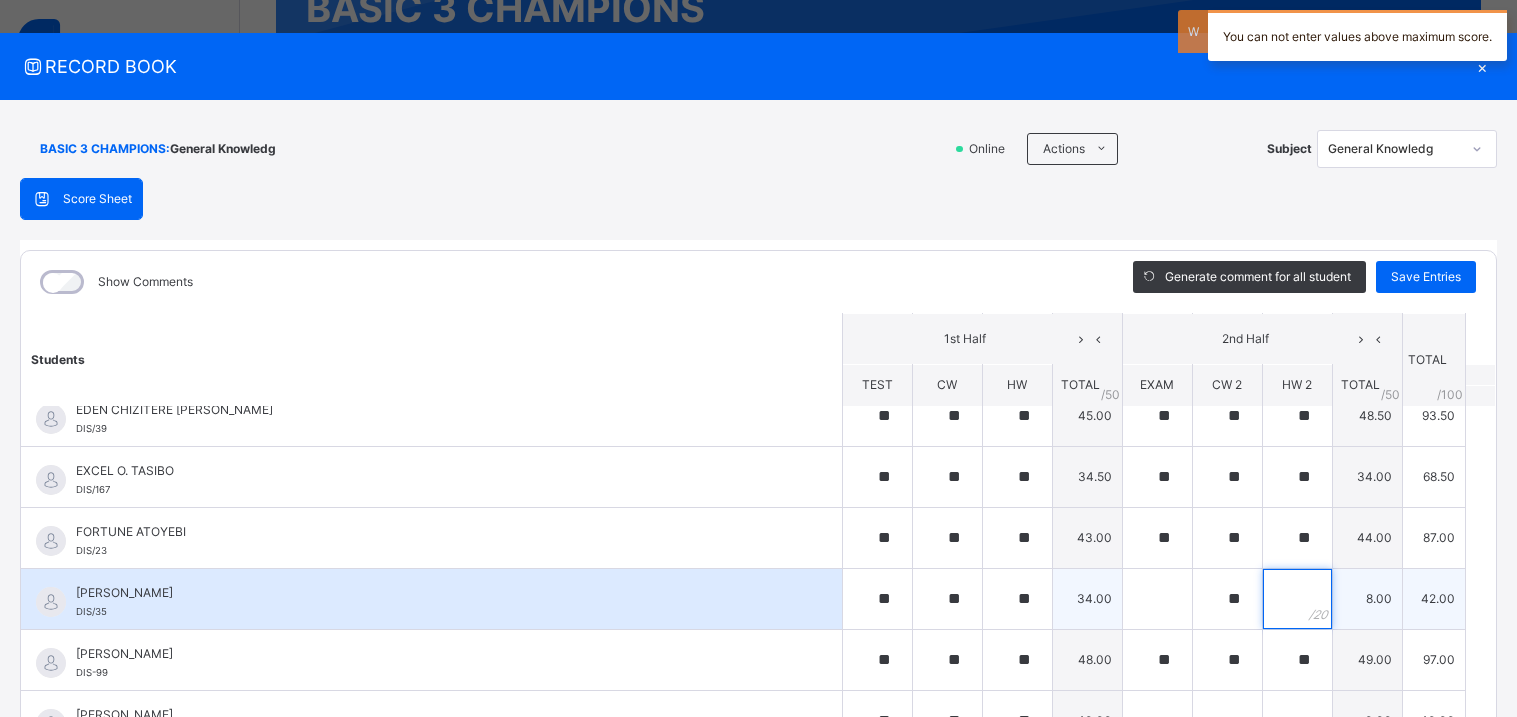 click at bounding box center (1297, 599) 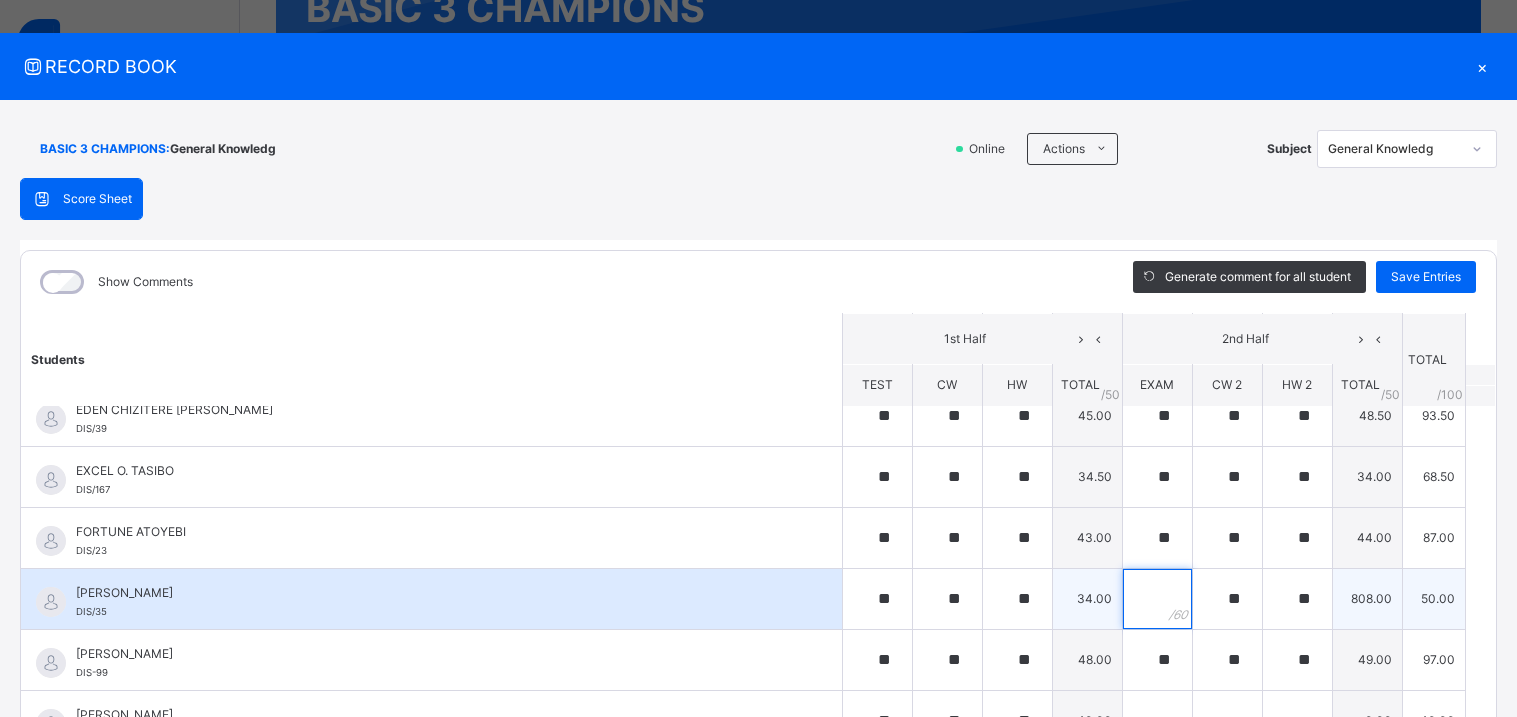 click at bounding box center (1157, 599) 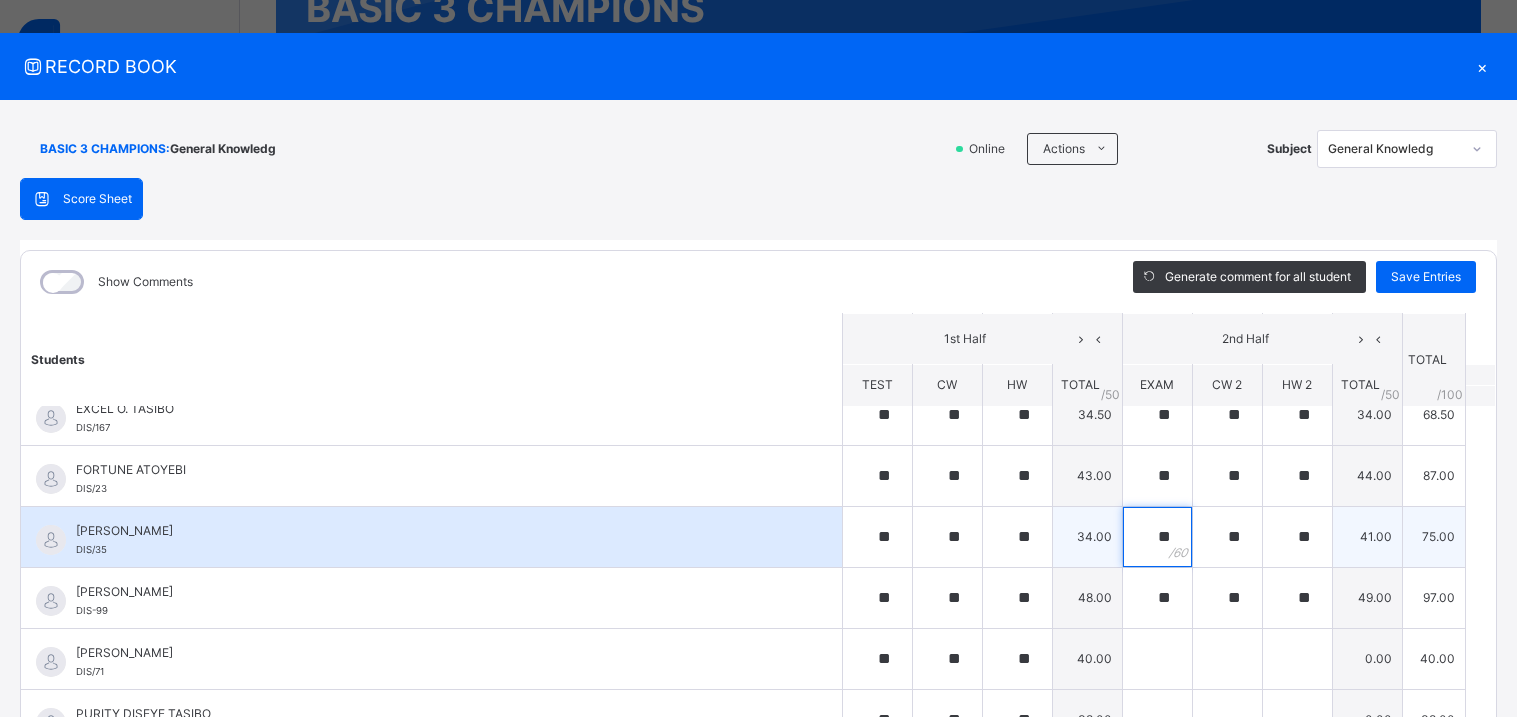 scroll, scrollTop: 551, scrollLeft: 0, axis: vertical 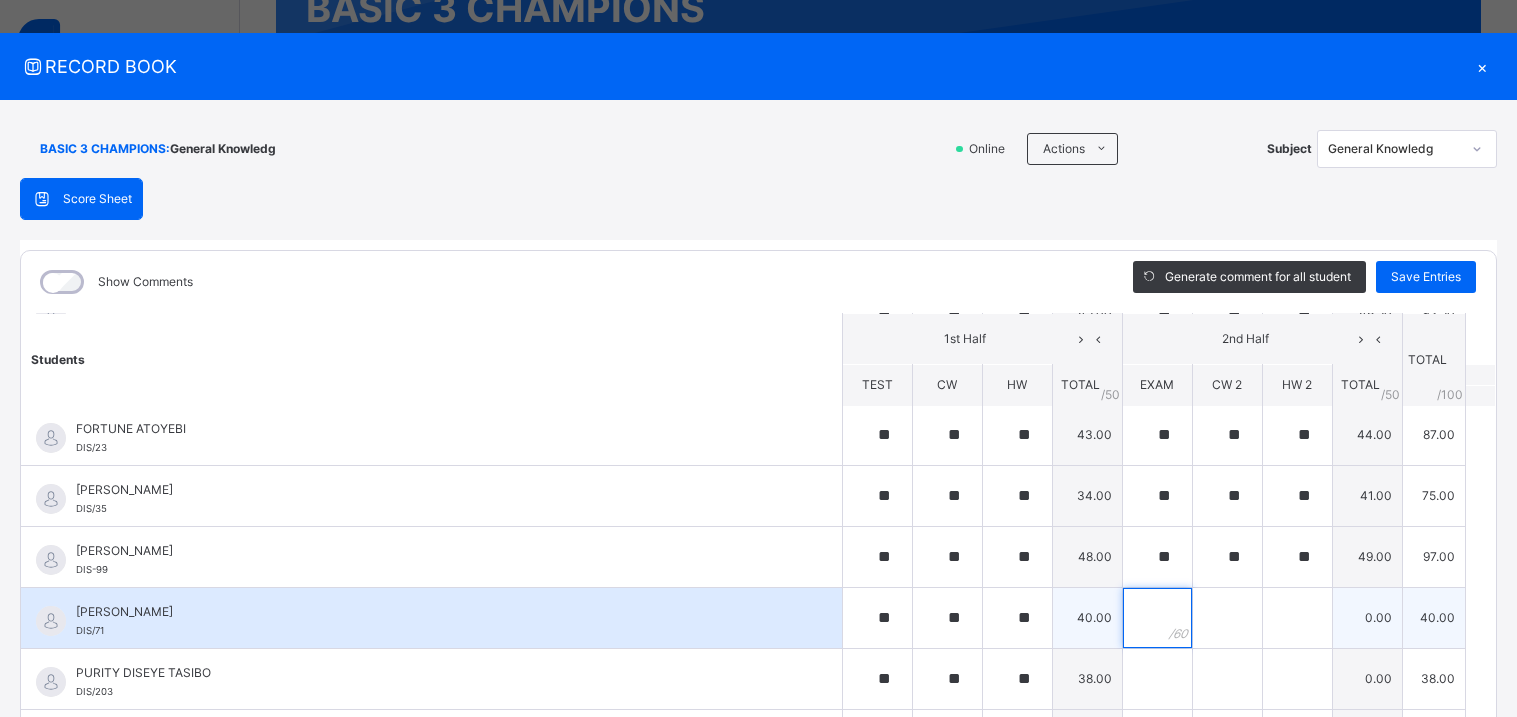 click at bounding box center (1157, 618) 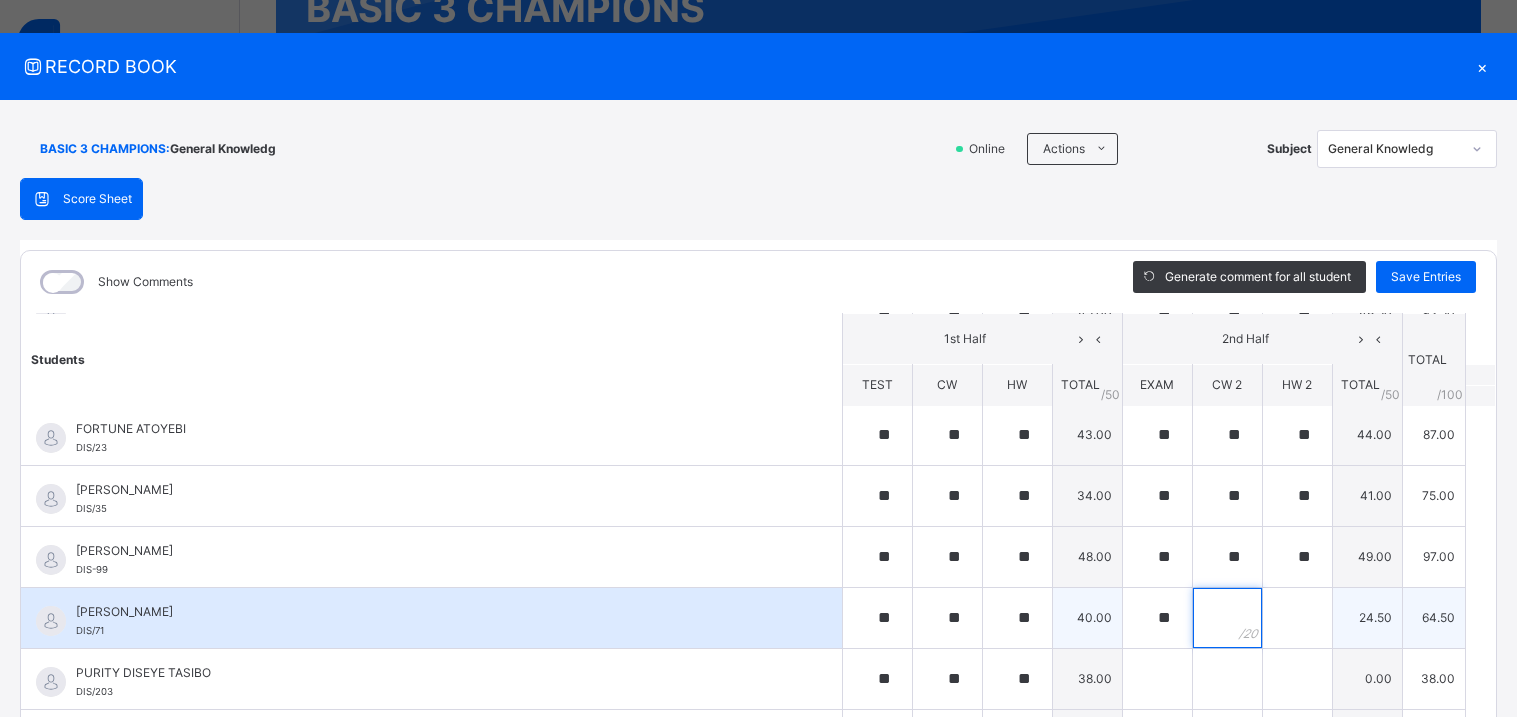 click at bounding box center (1227, 618) 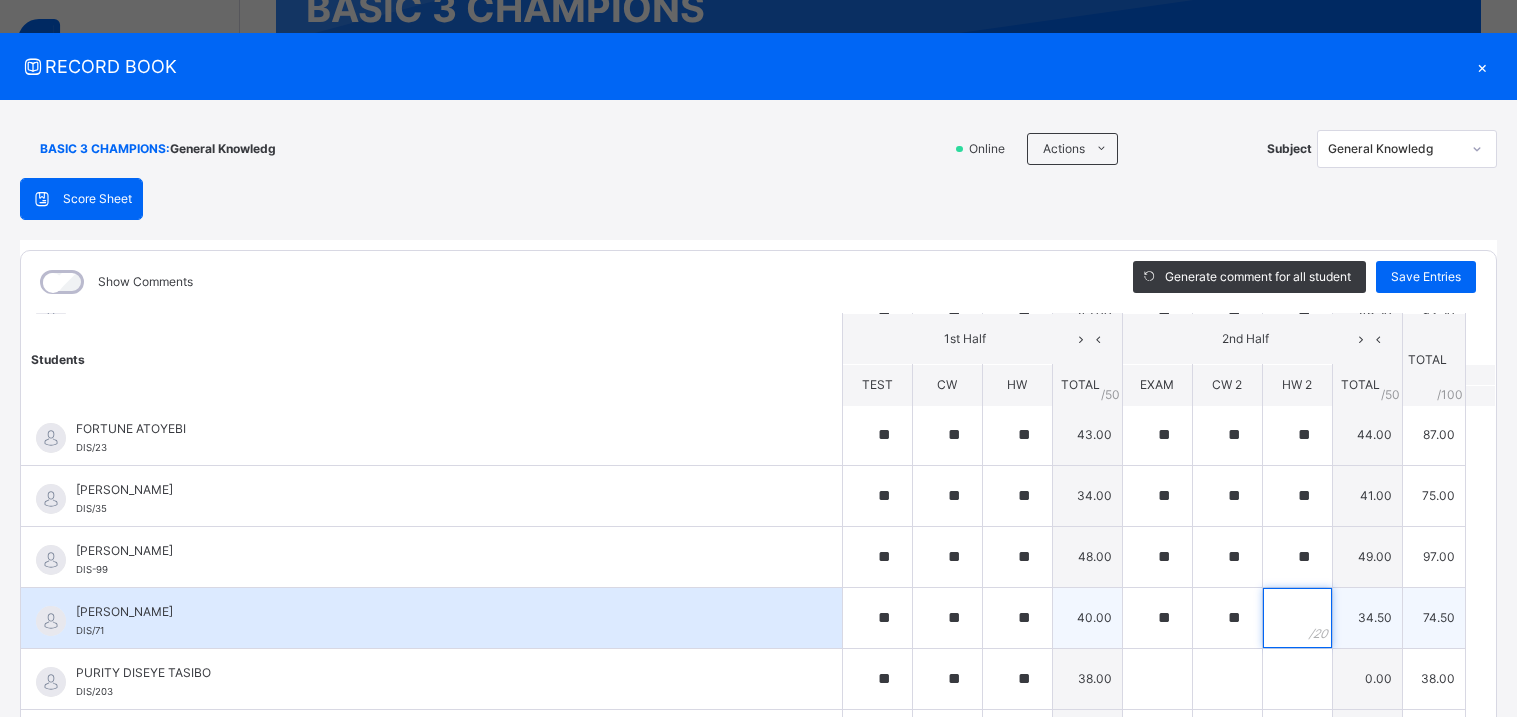 click at bounding box center (1297, 618) 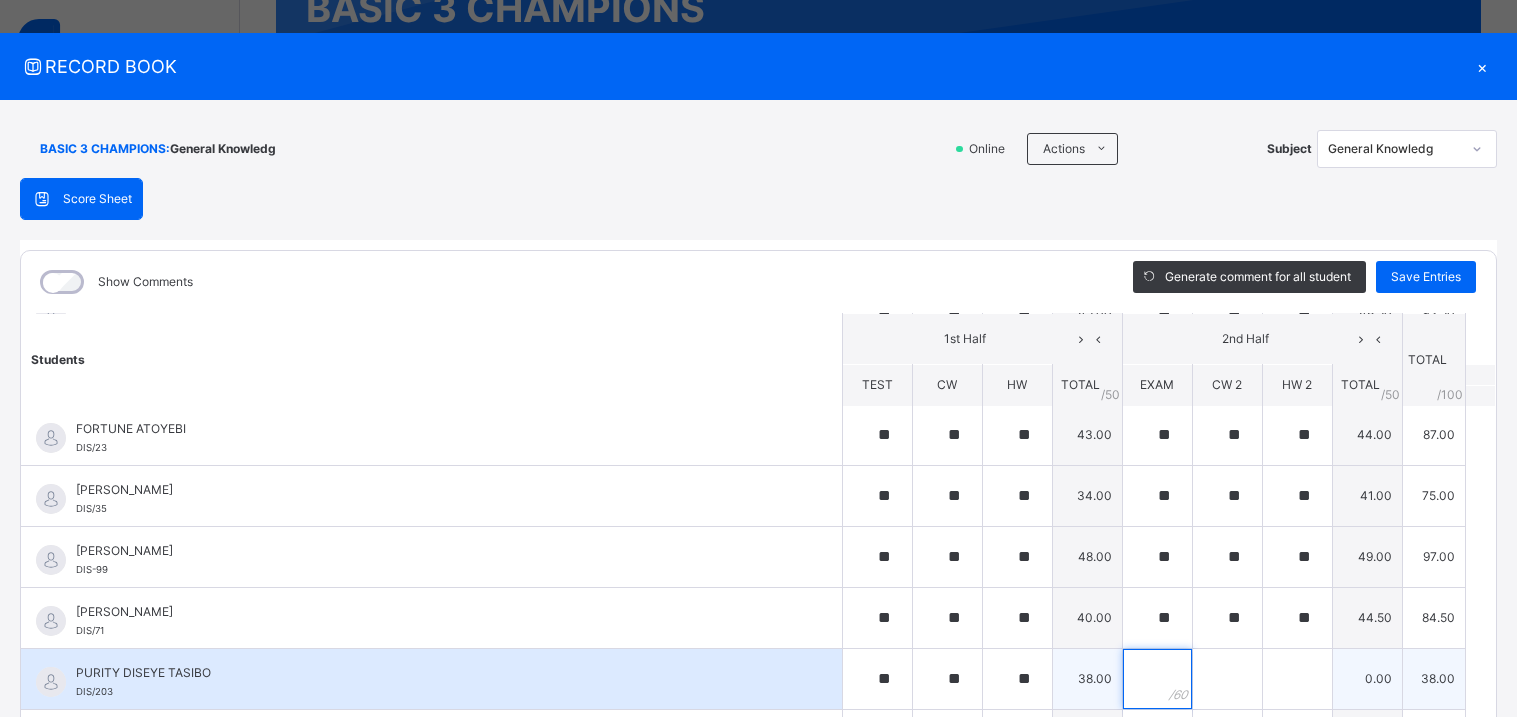click at bounding box center [1157, 679] 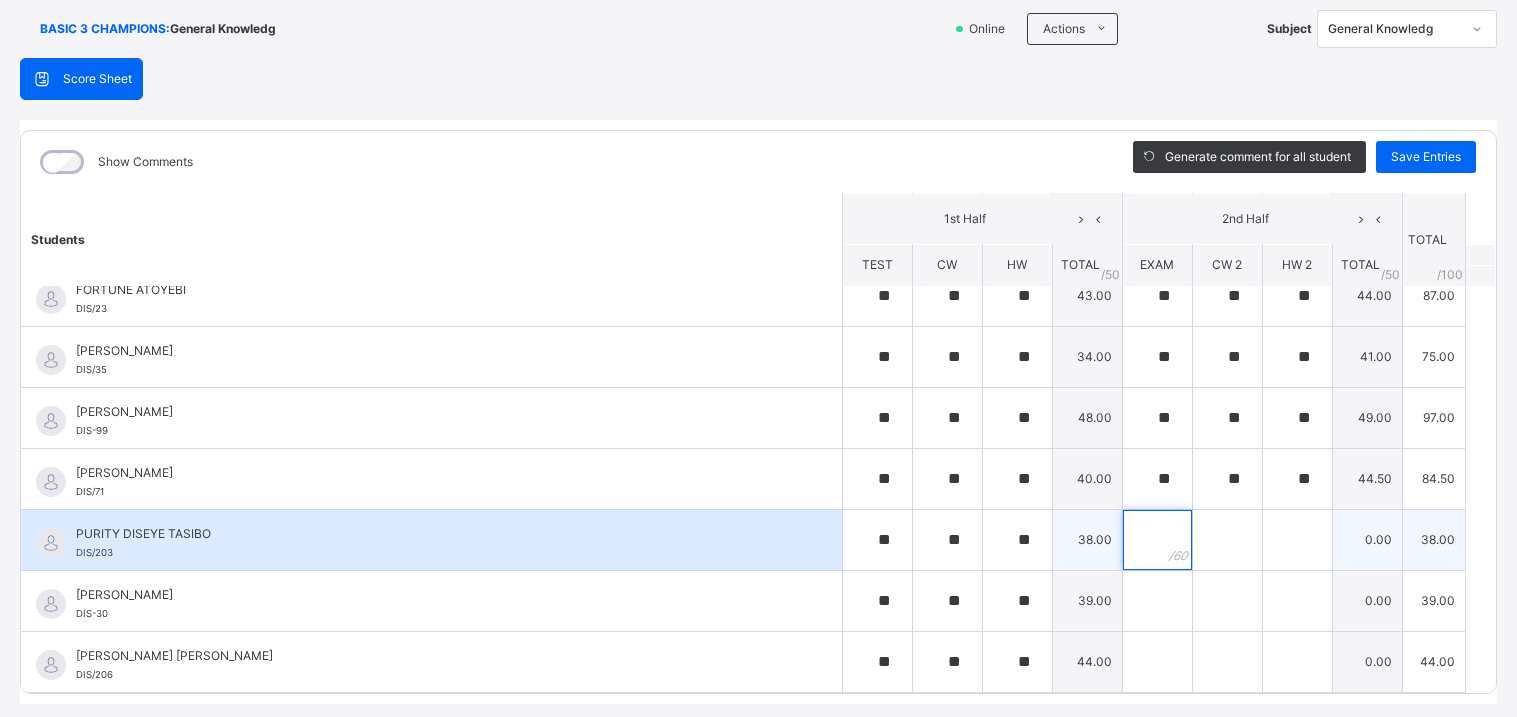 scroll, scrollTop: 138, scrollLeft: 0, axis: vertical 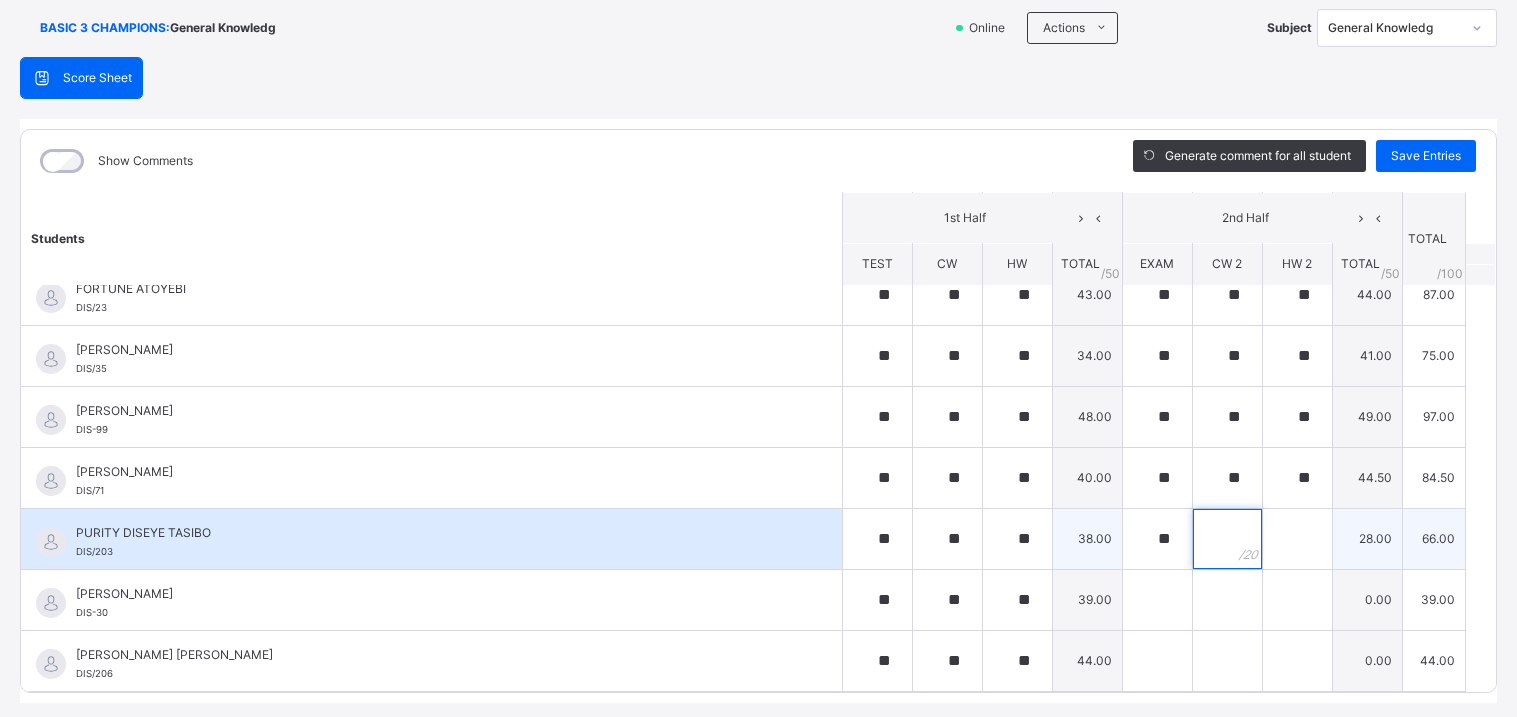 click at bounding box center (1227, 539) 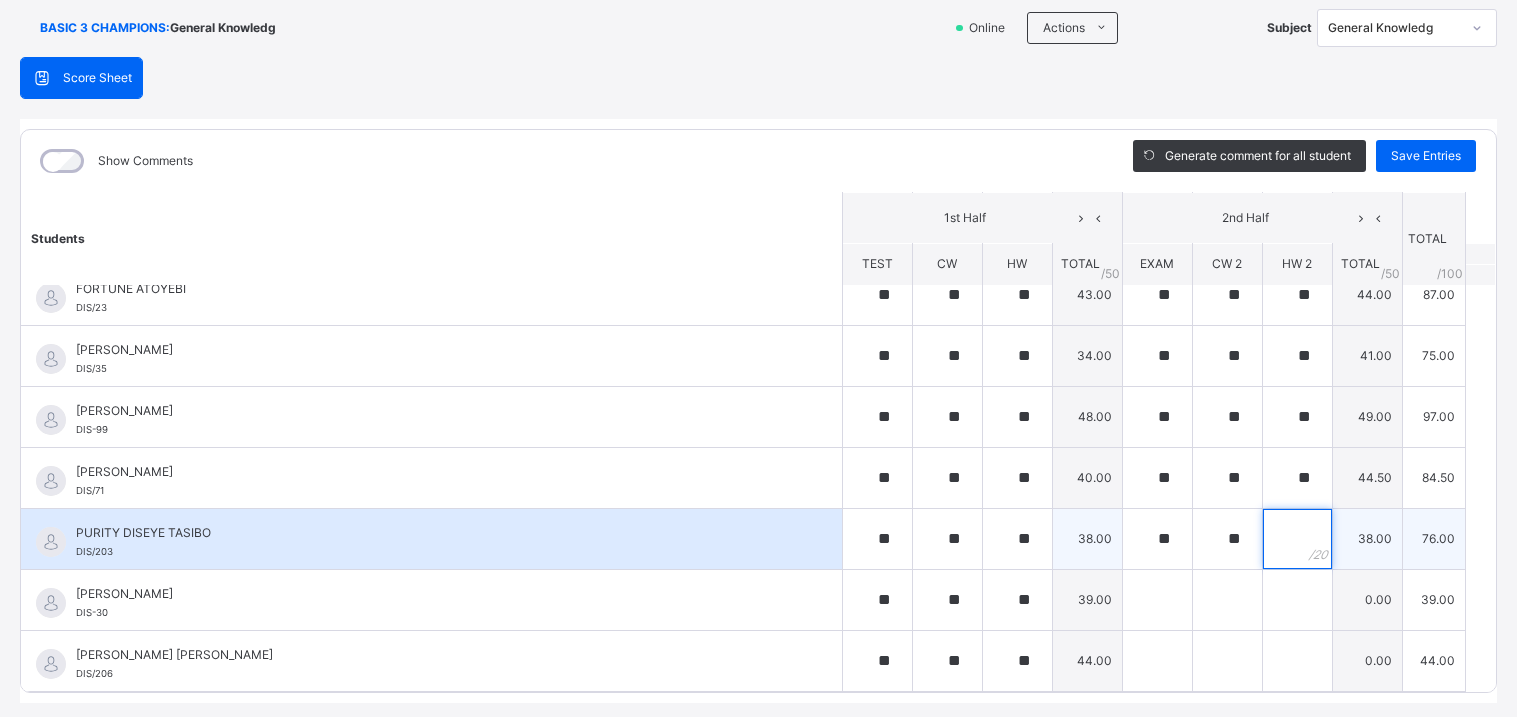 click at bounding box center [1297, 539] 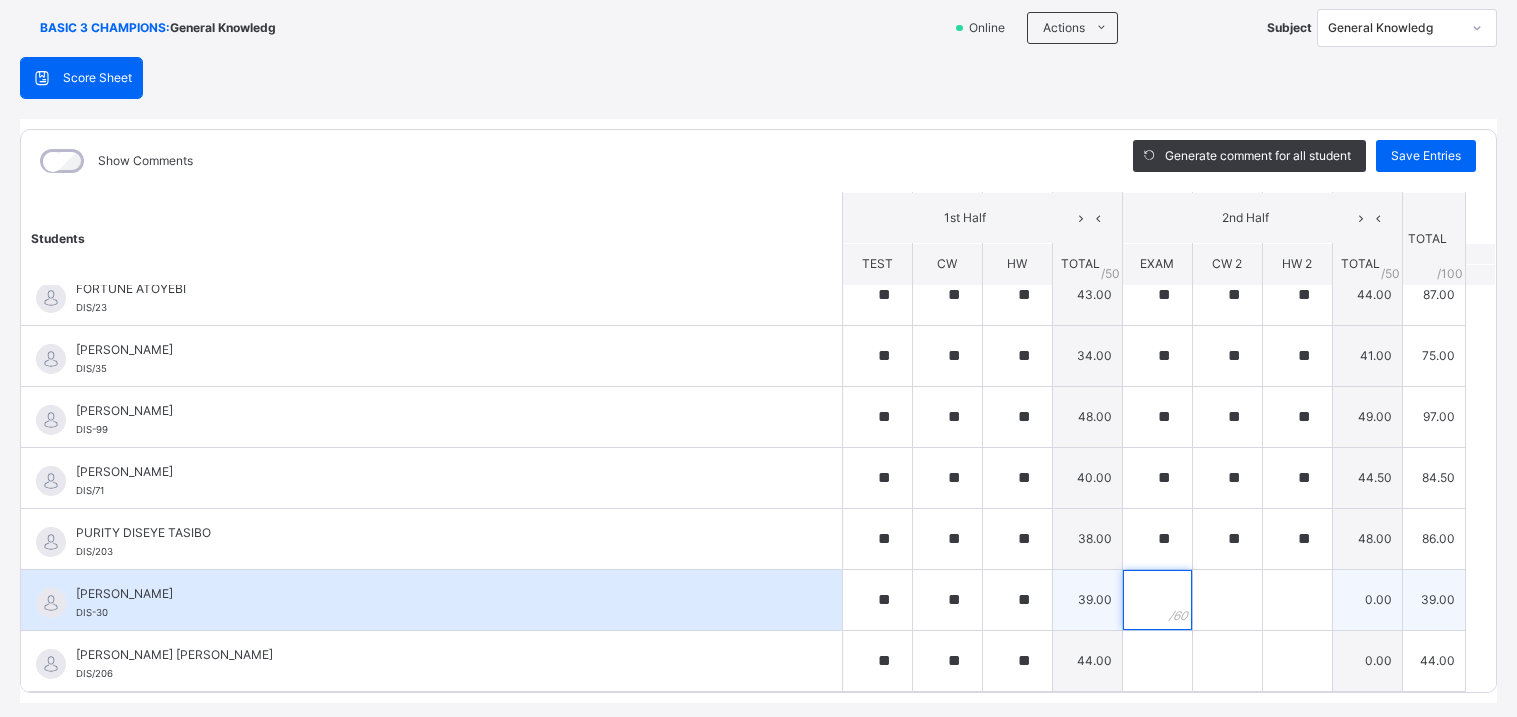 click at bounding box center (1157, 600) 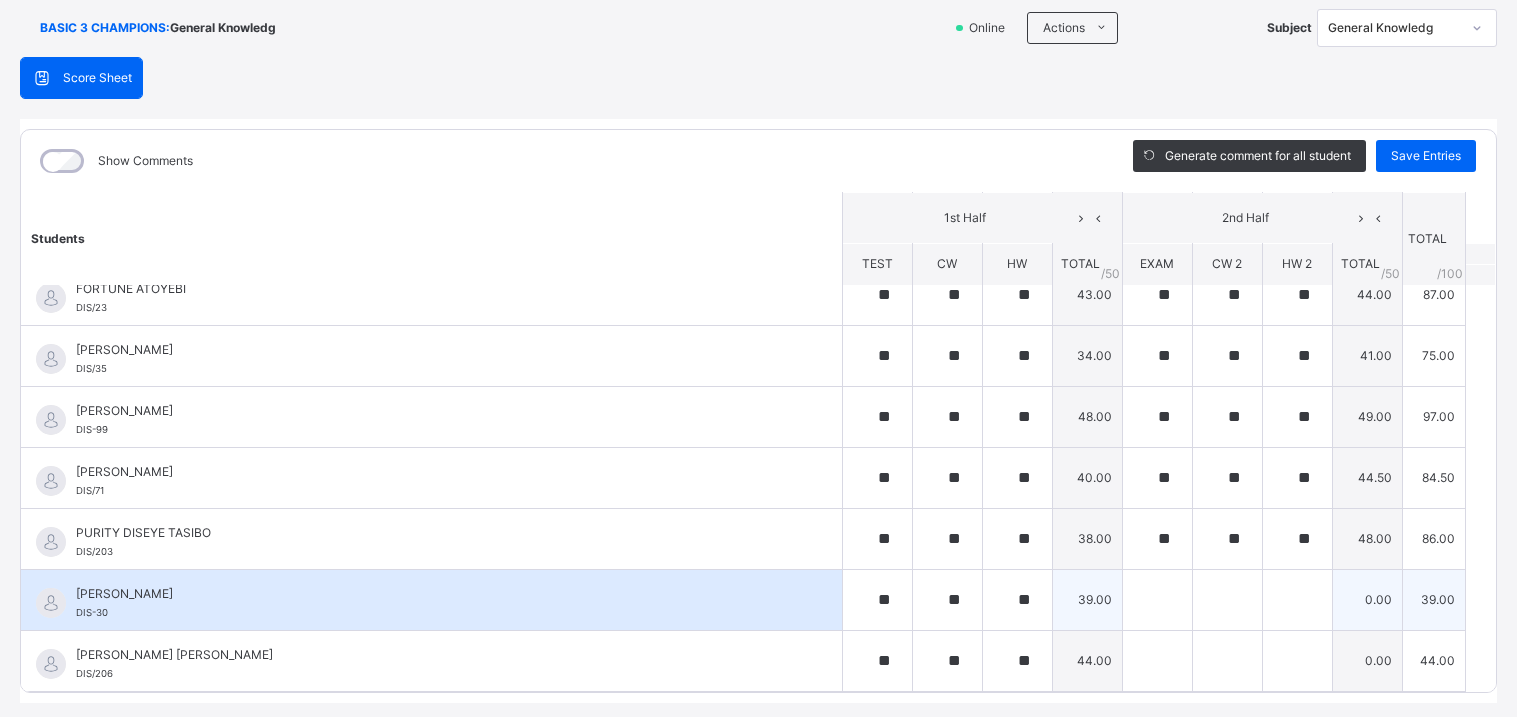 click at bounding box center [1157, 600] 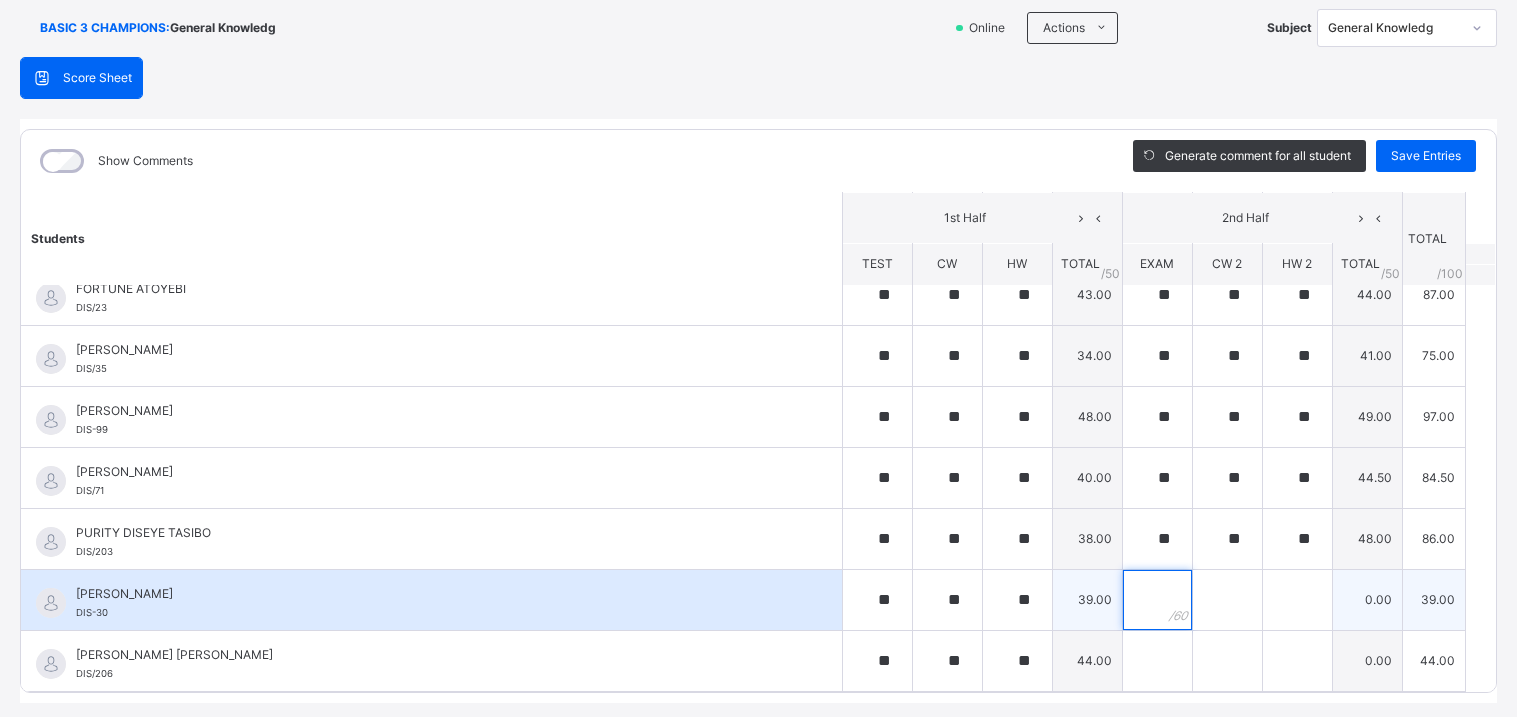 click at bounding box center (1157, 600) 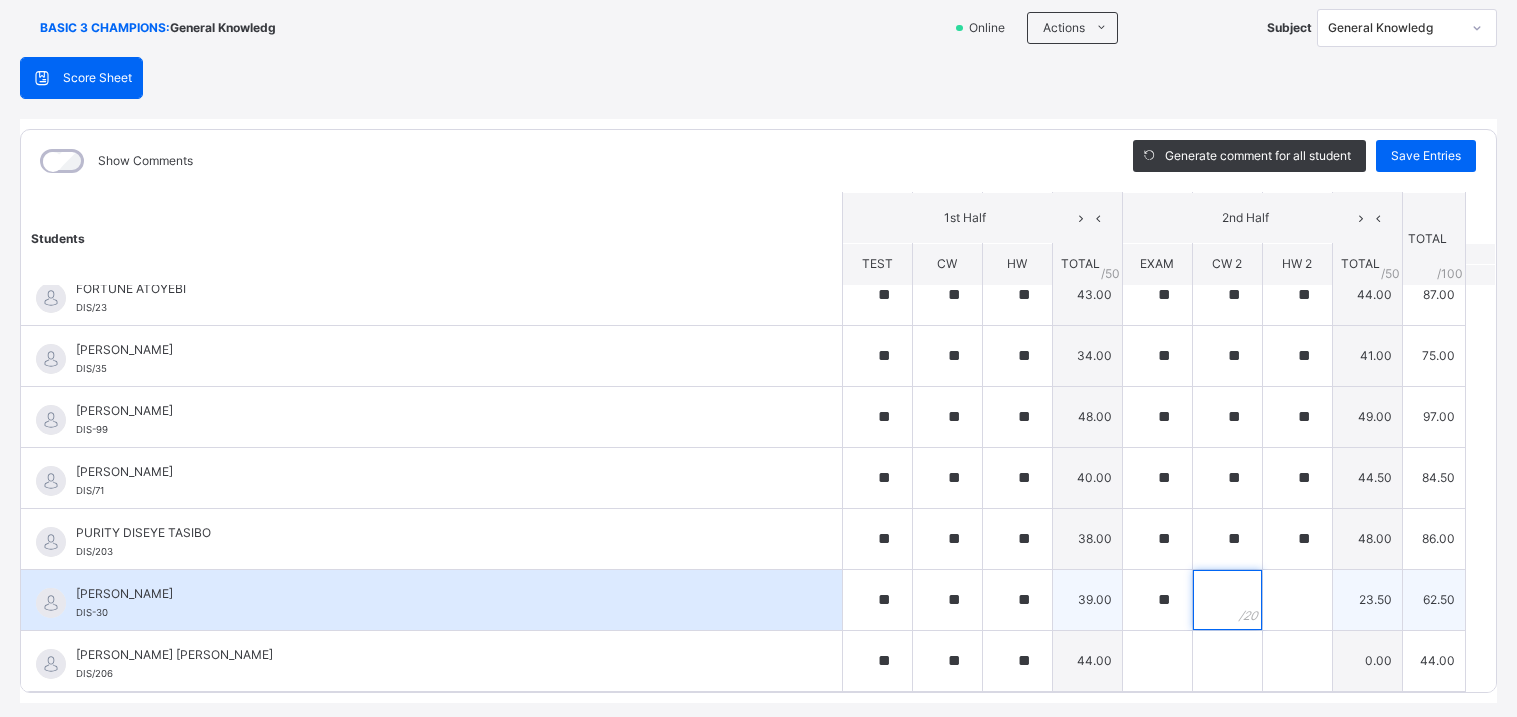 click at bounding box center (1227, 600) 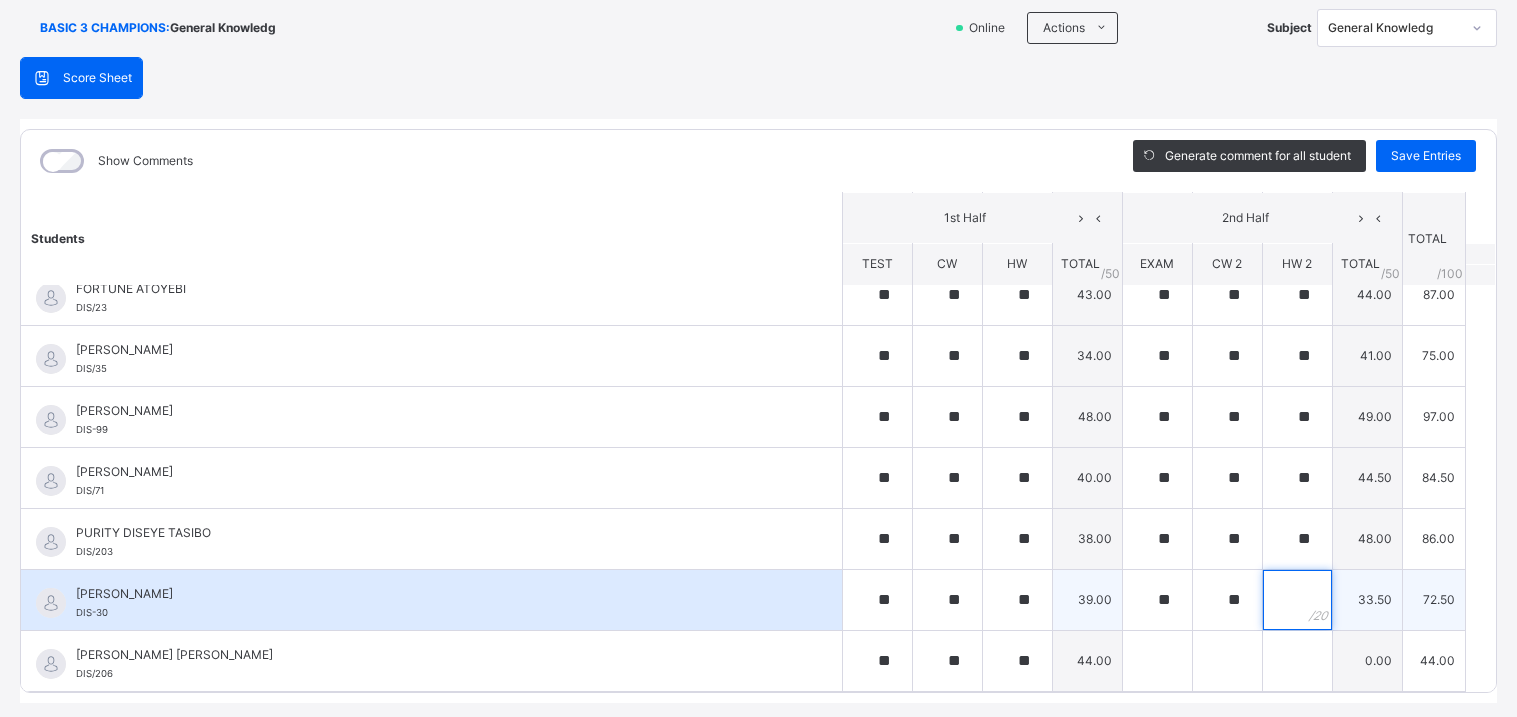 click at bounding box center [1297, 600] 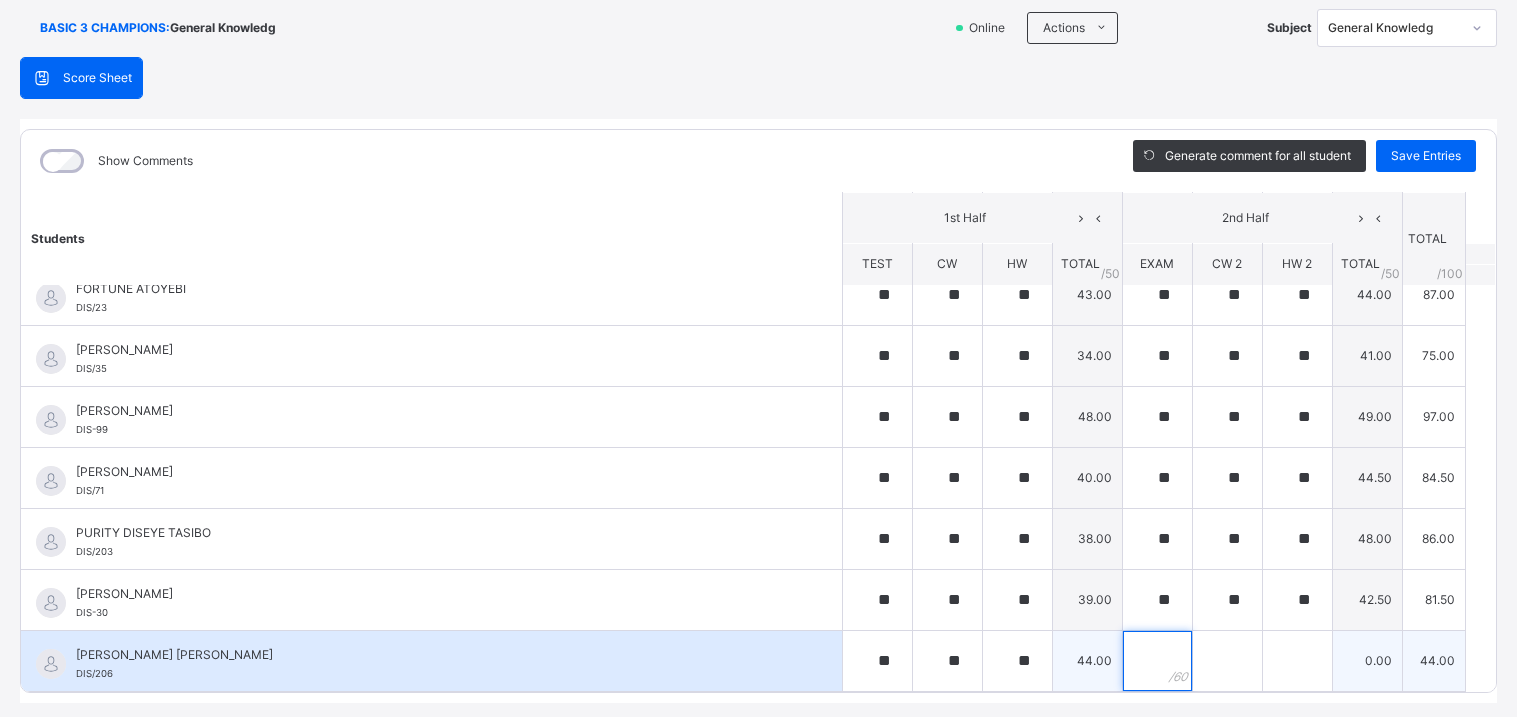 click at bounding box center [1157, 661] 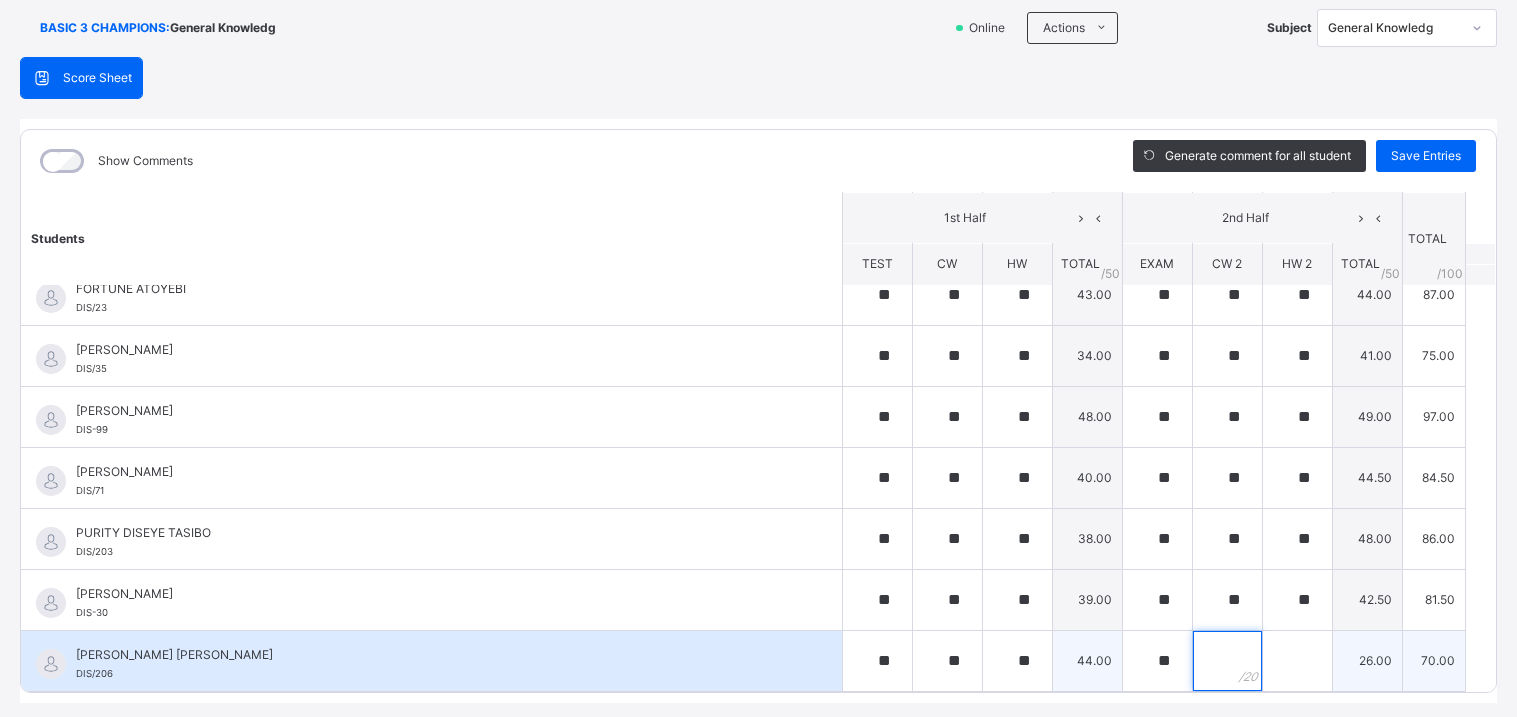 click at bounding box center [1227, 661] 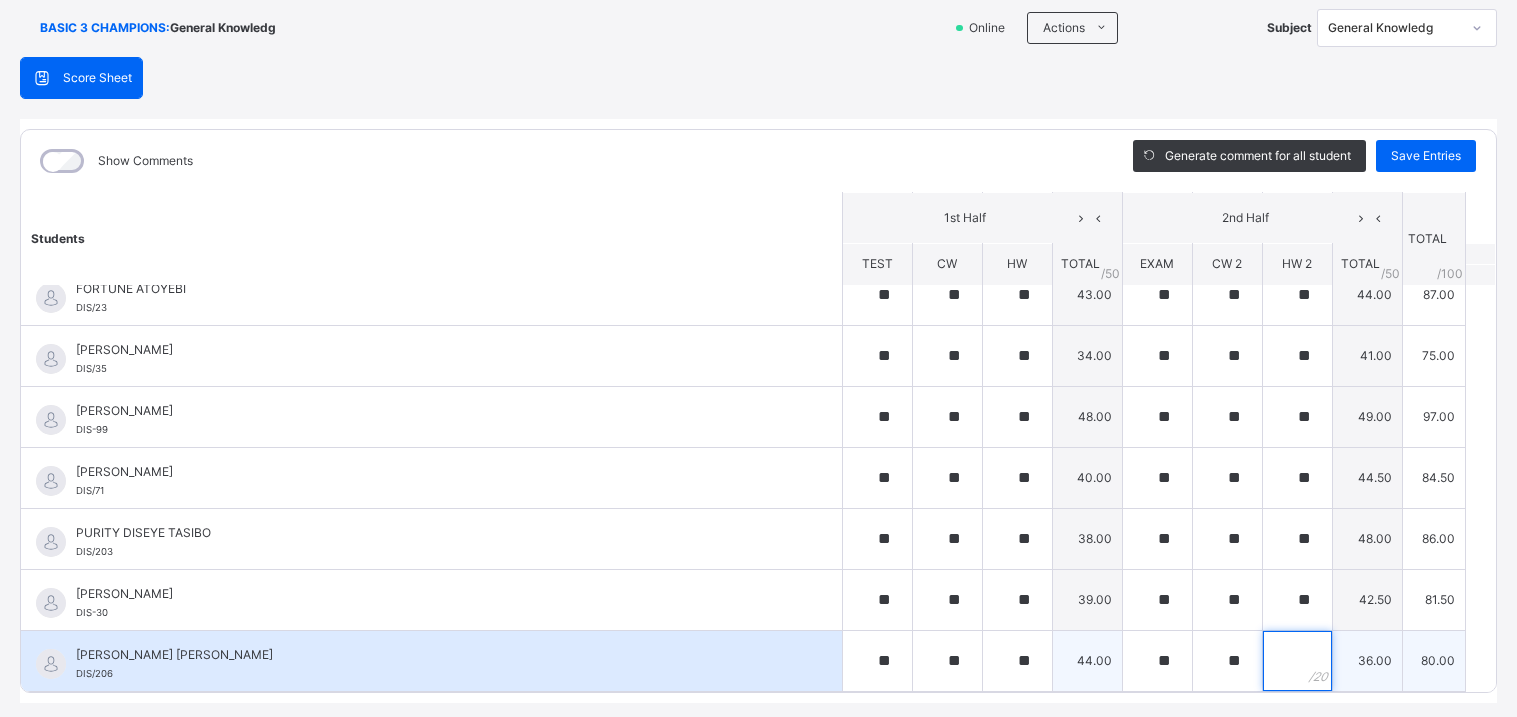 click at bounding box center [1297, 661] 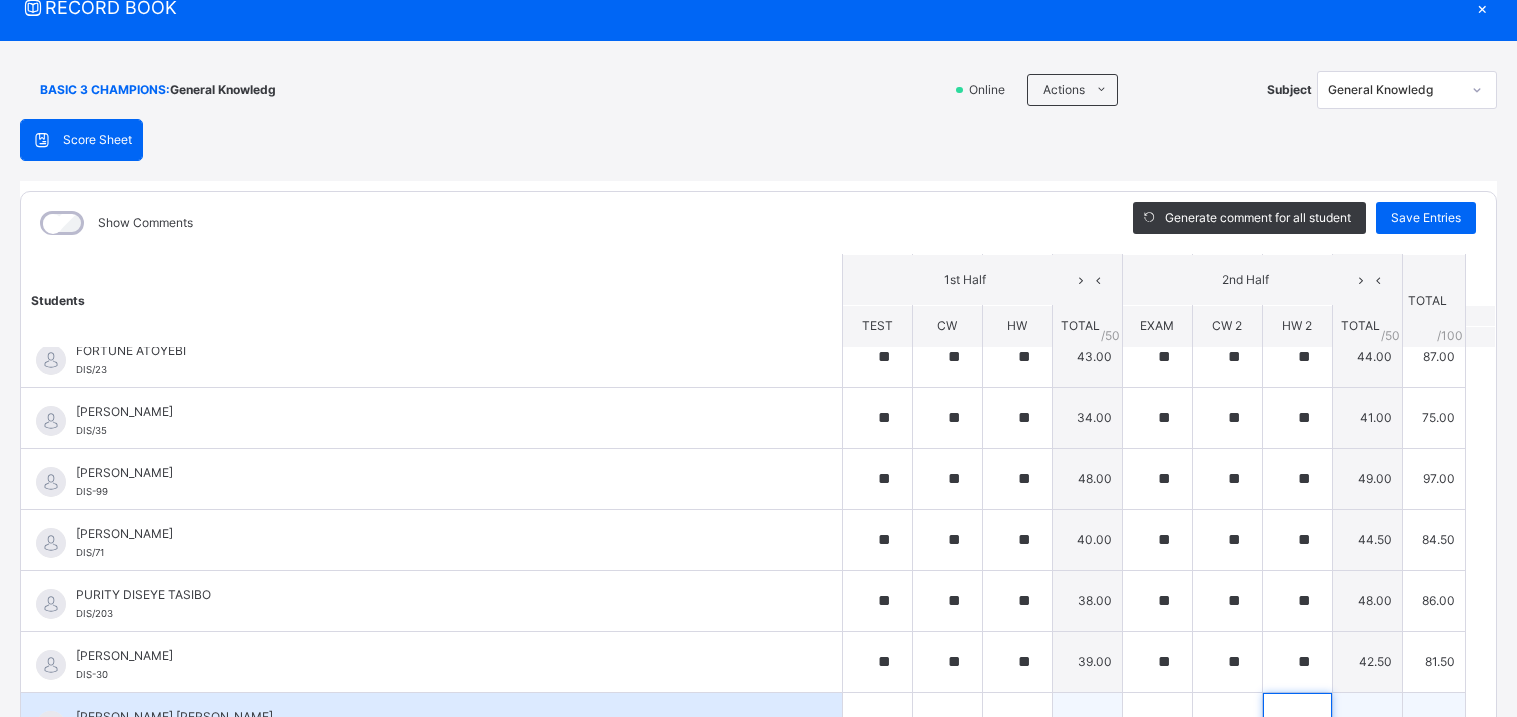 scroll, scrollTop: 0, scrollLeft: 0, axis: both 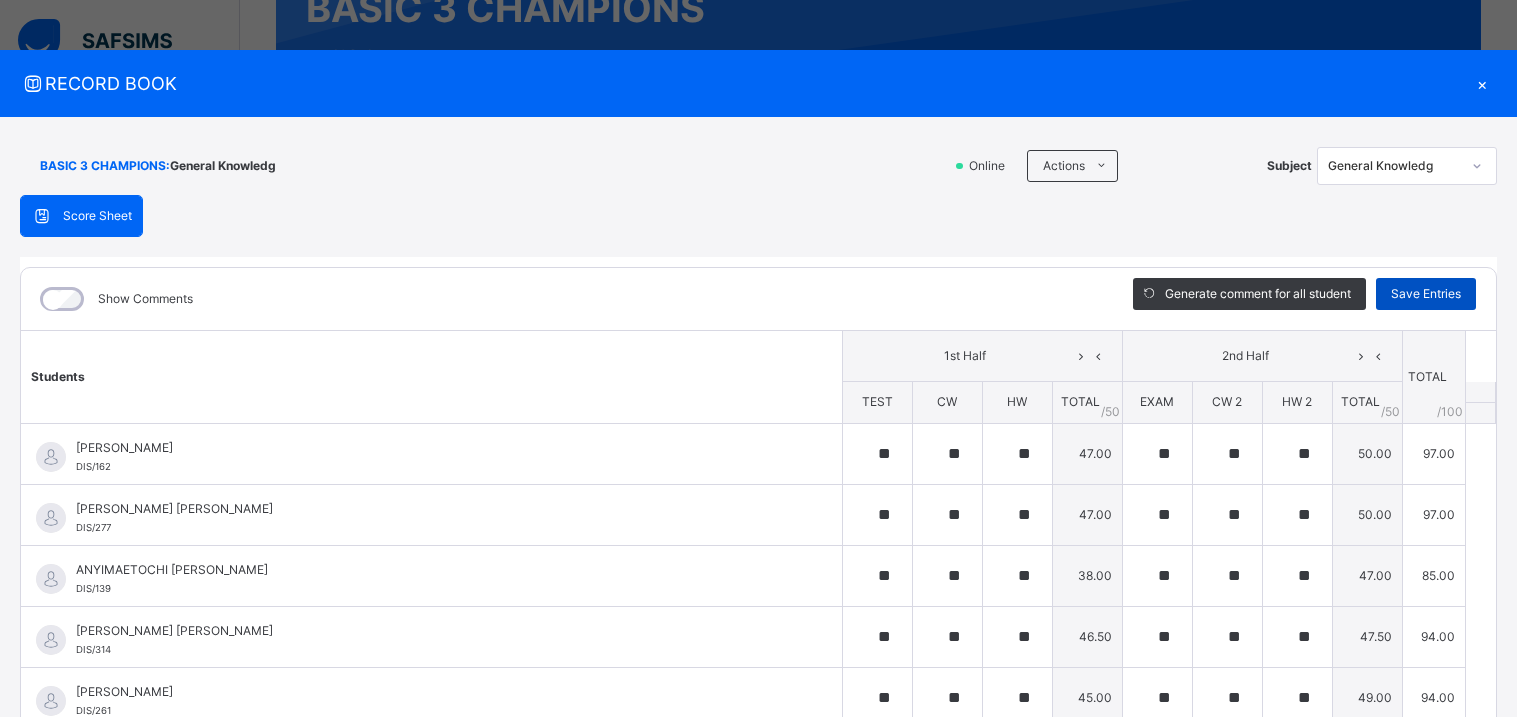 click on "Save Entries" at bounding box center [1426, 294] 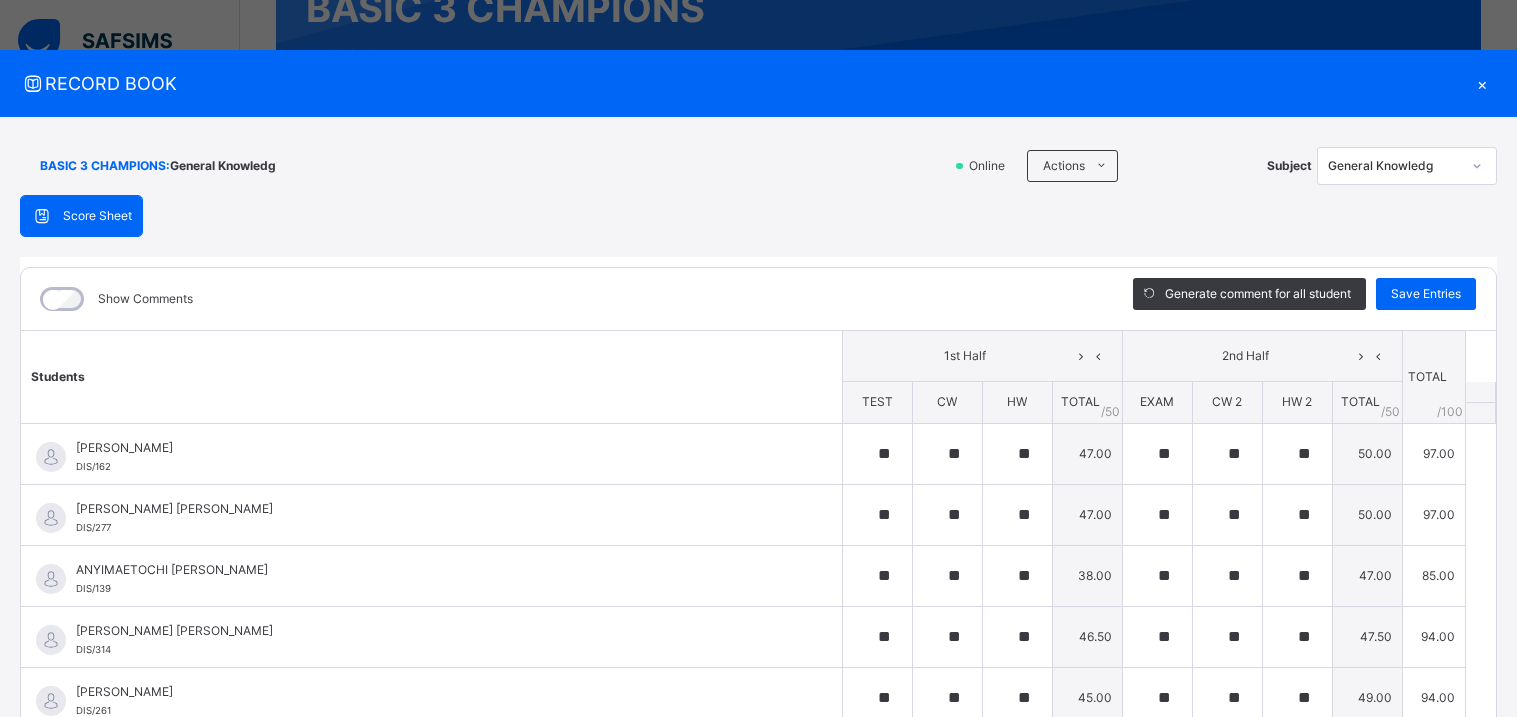 click on "General Knowledg" at bounding box center [1394, 166] 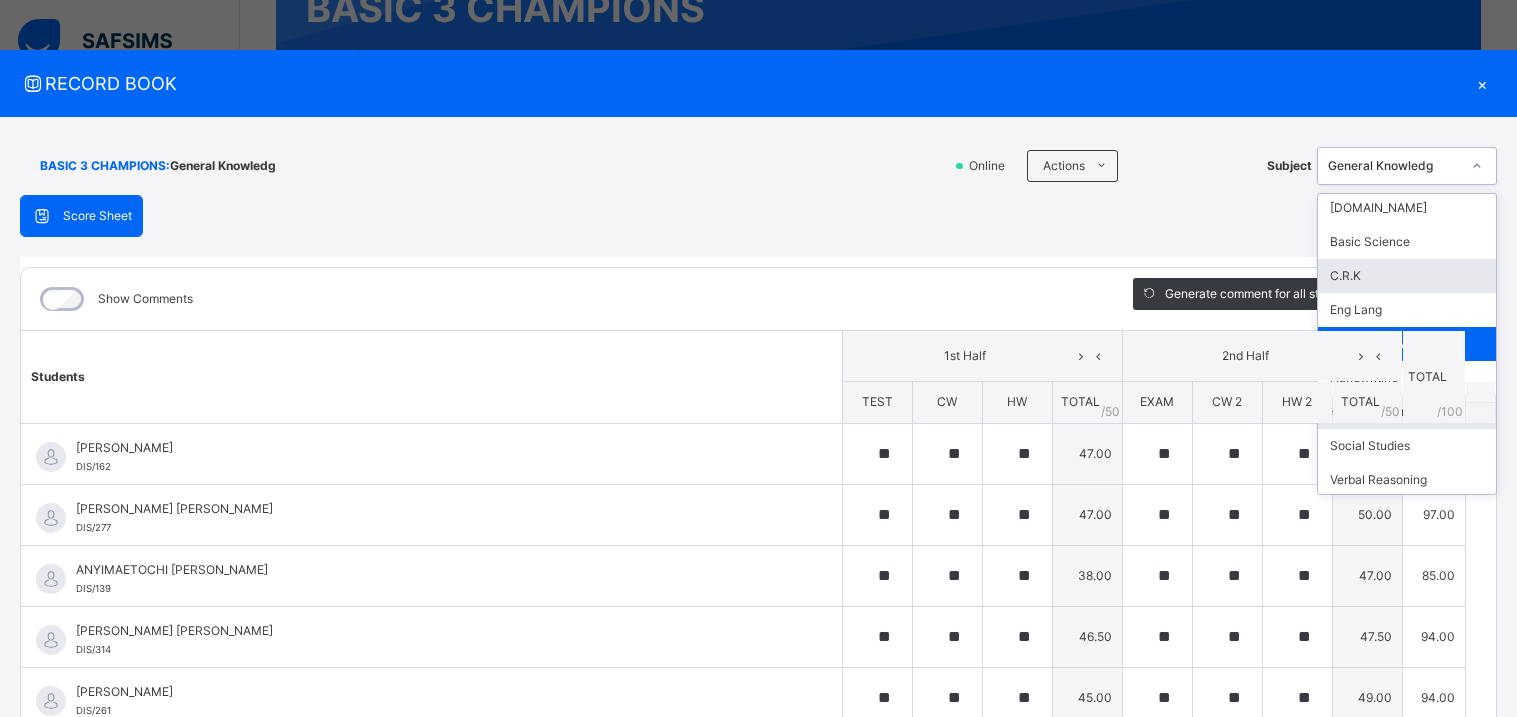 scroll, scrollTop: 0, scrollLeft: 0, axis: both 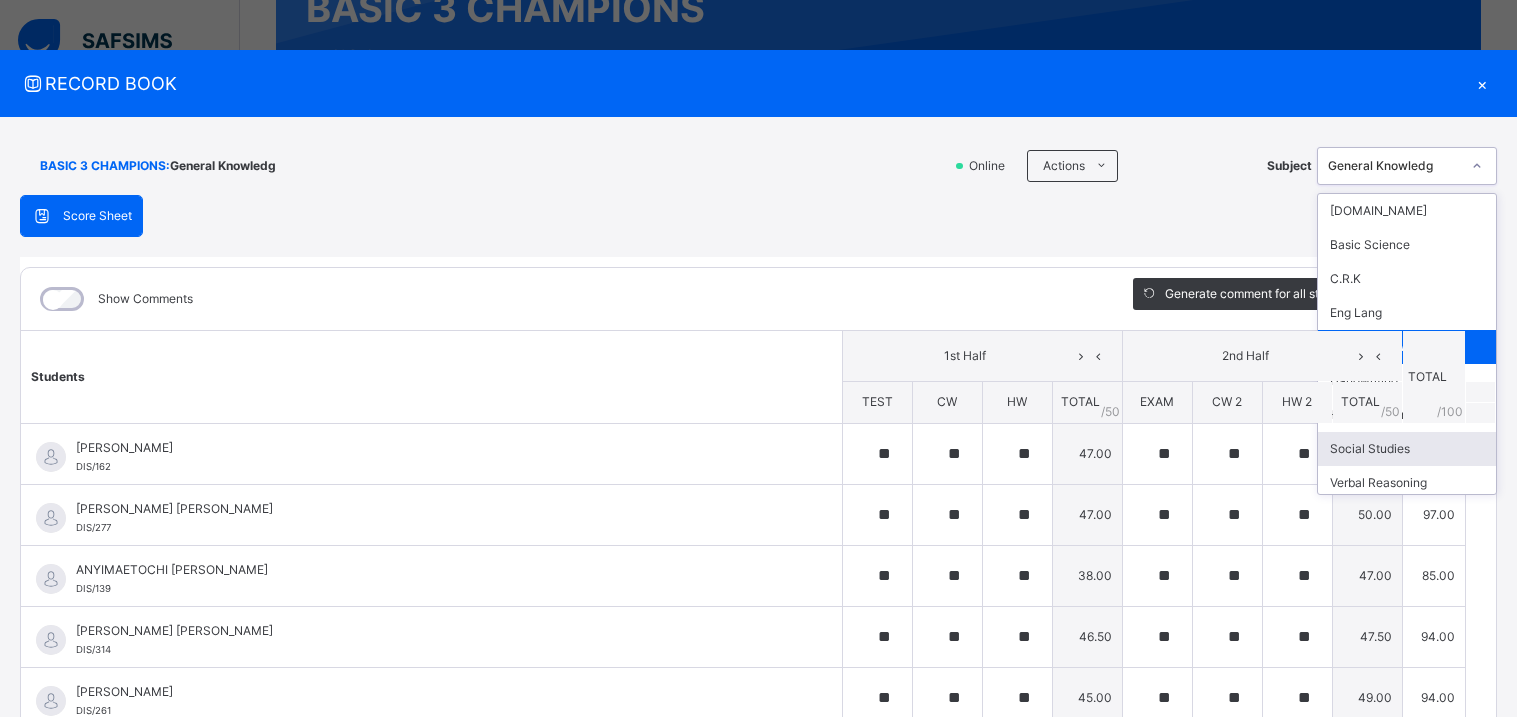 click on "Social Studies" at bounding box center (1407, 449) 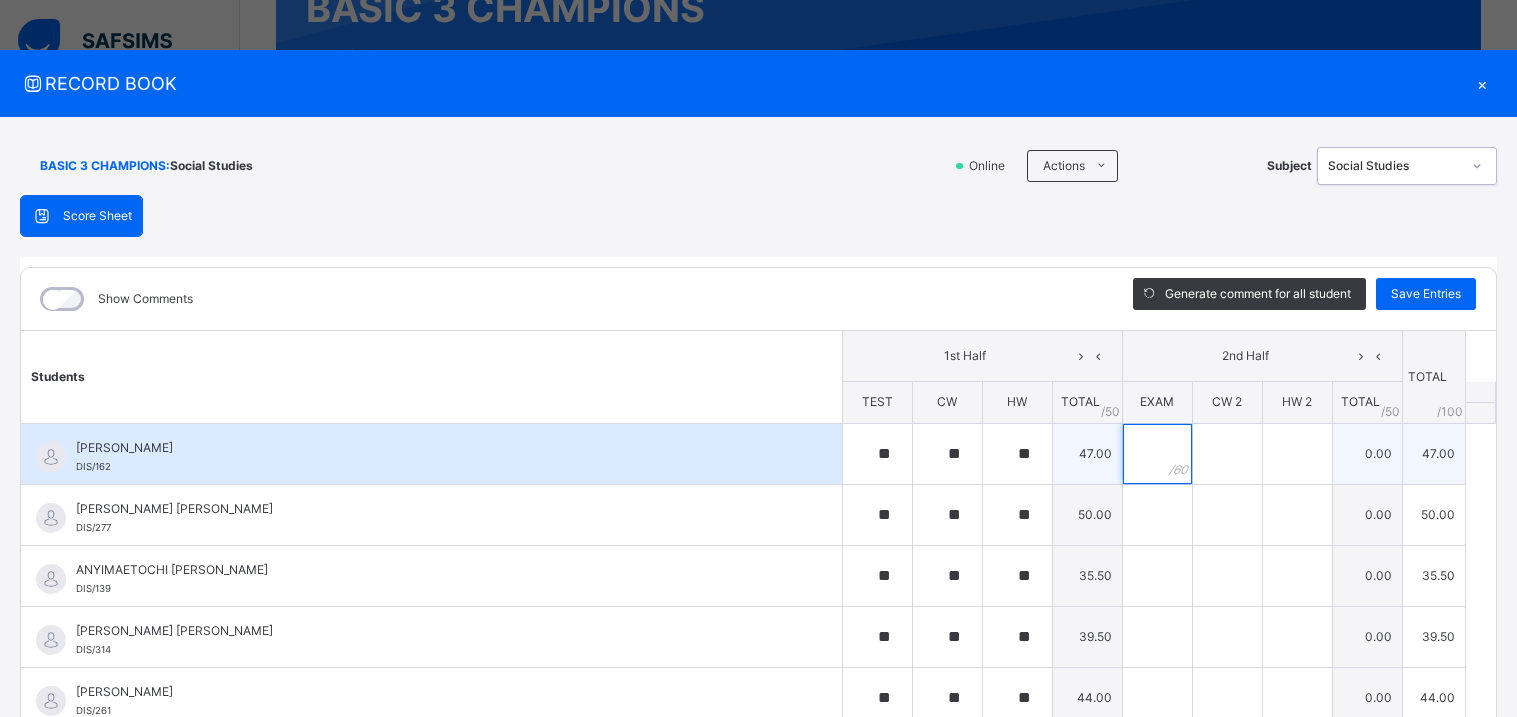click at bounding box center (1157, 454) 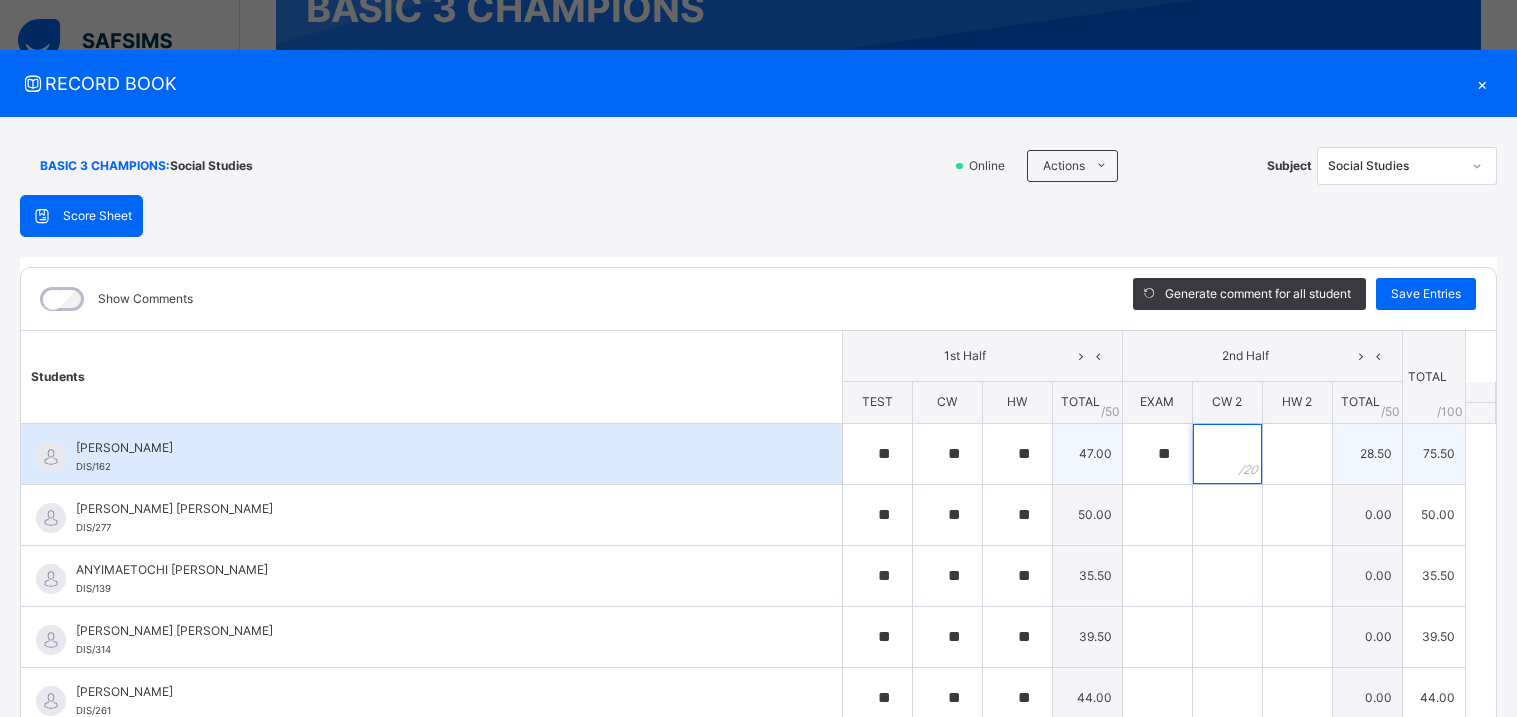 click at bounding box center [1227, 454] 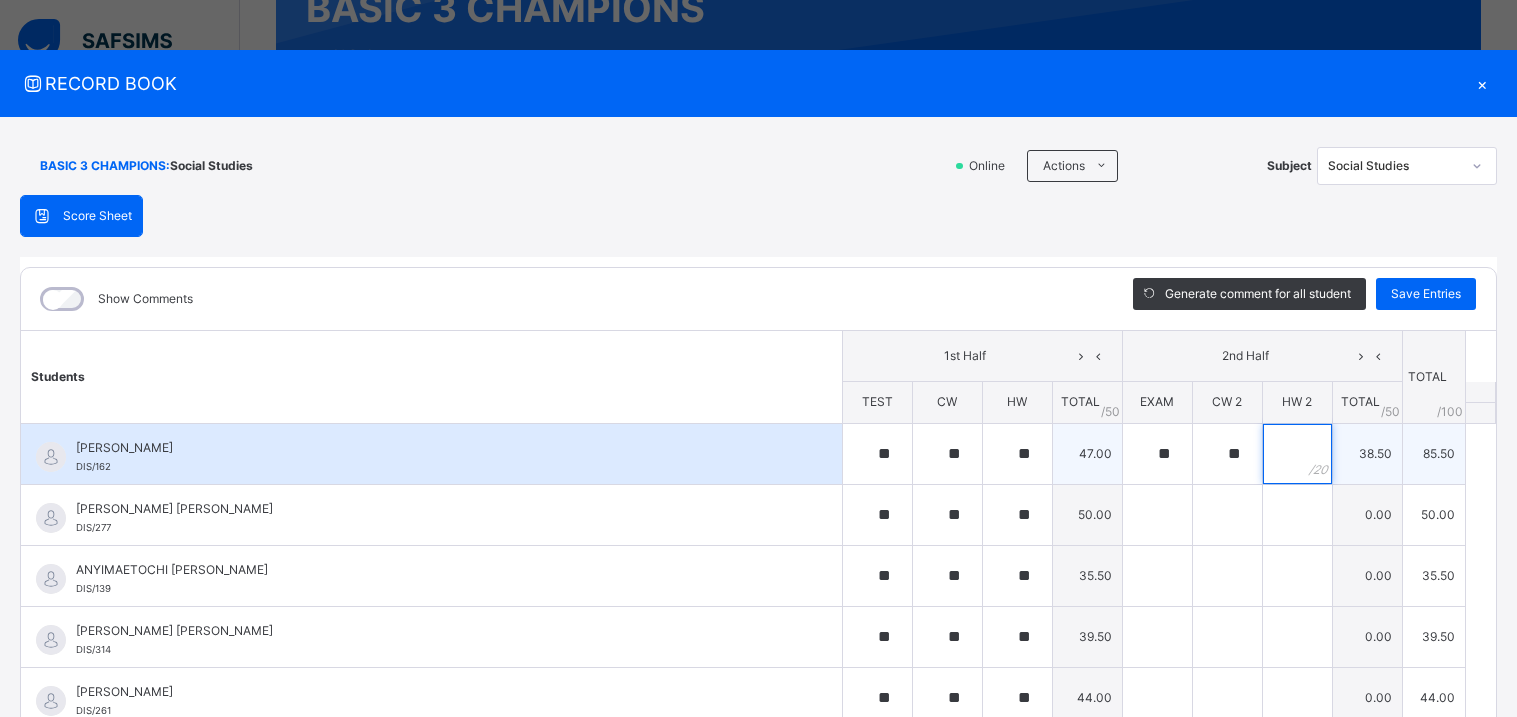 click at bounding box center (1297, 454) 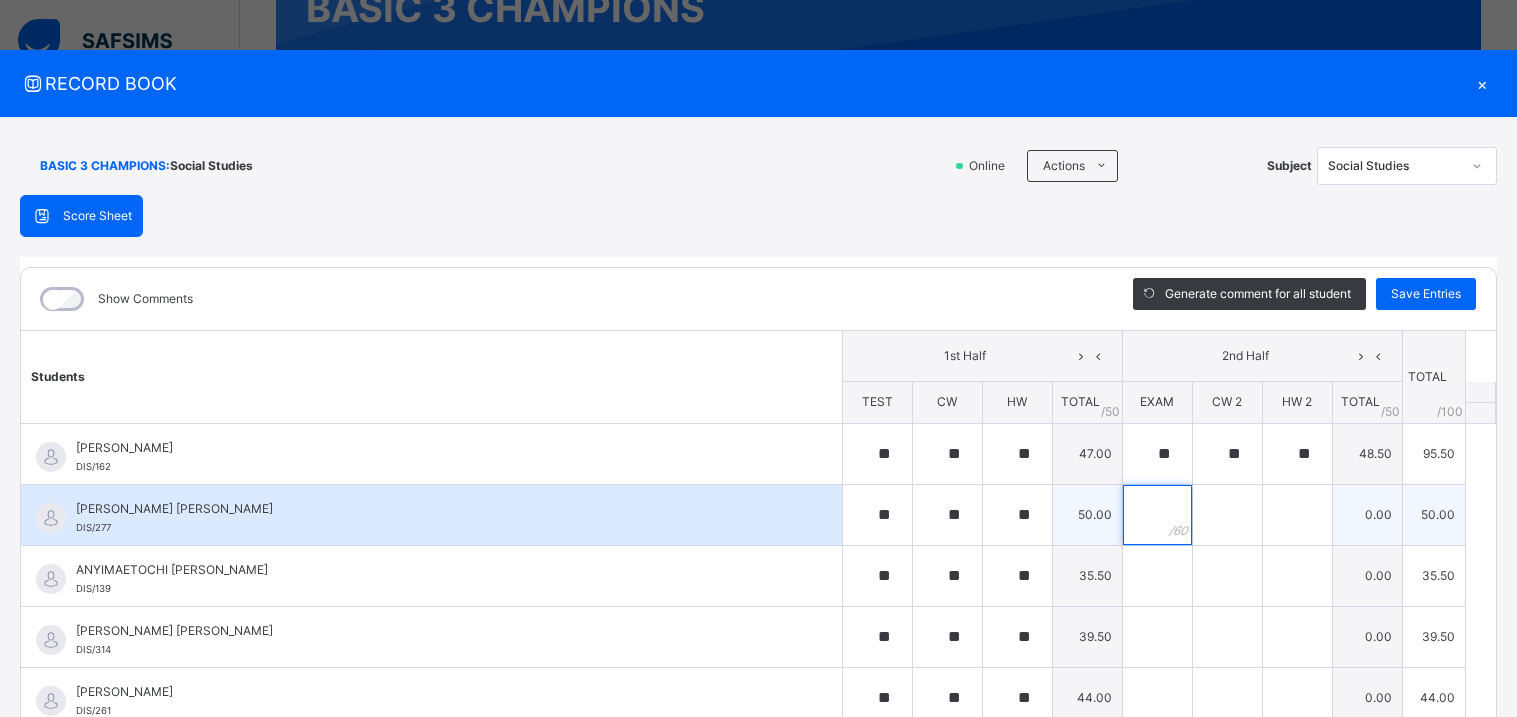 click at bounding box center (1157, 515) 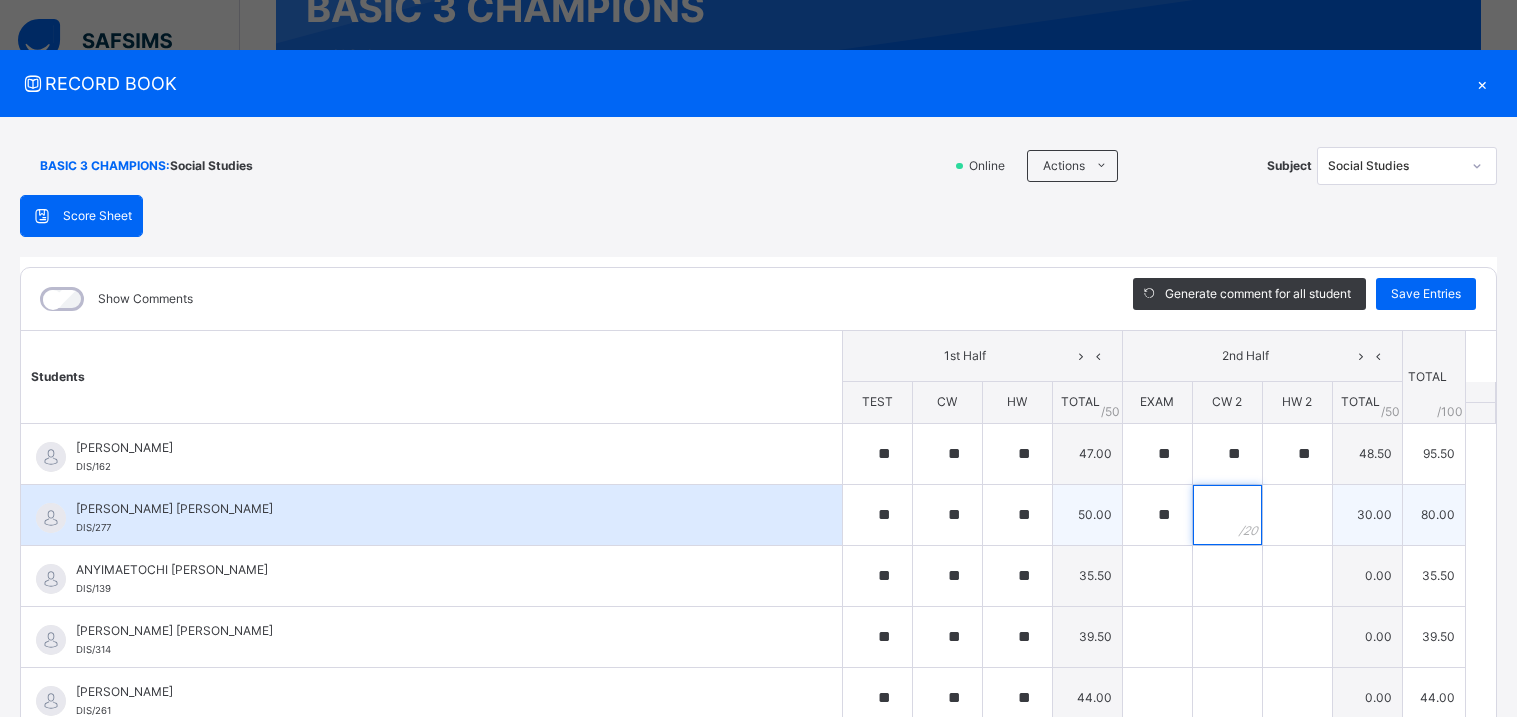 click at bounding box center [1227, 515] 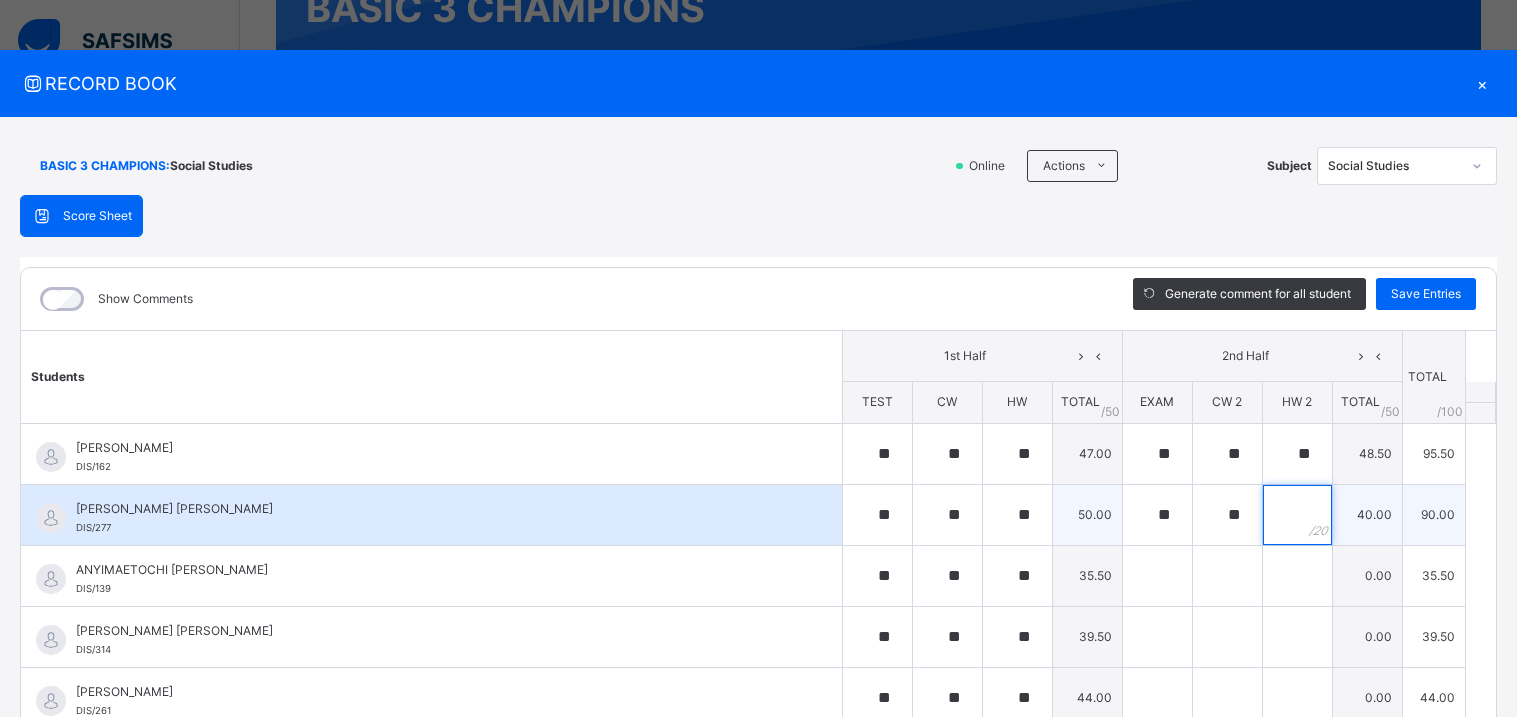 click at bounding box center (1297, 515) 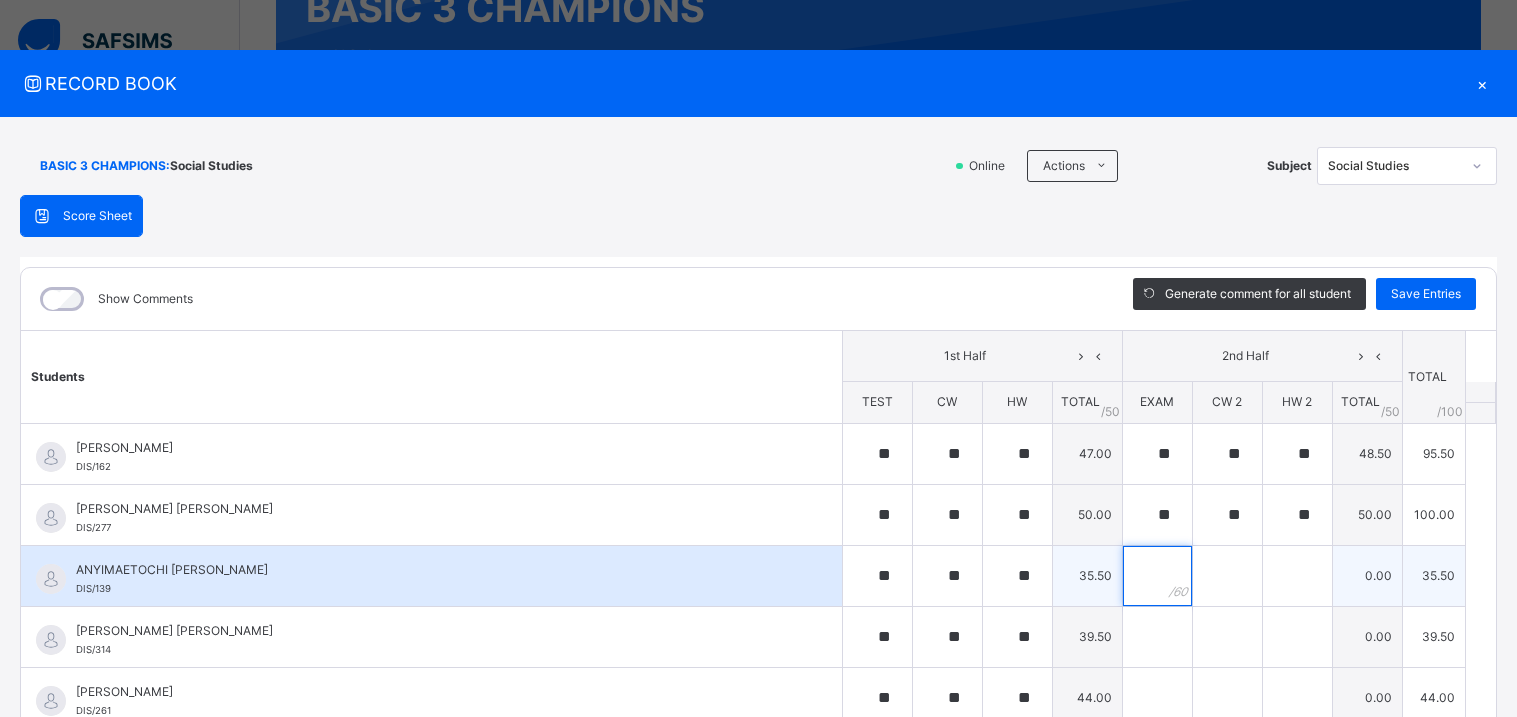 click at bounding box center (1157, 576) 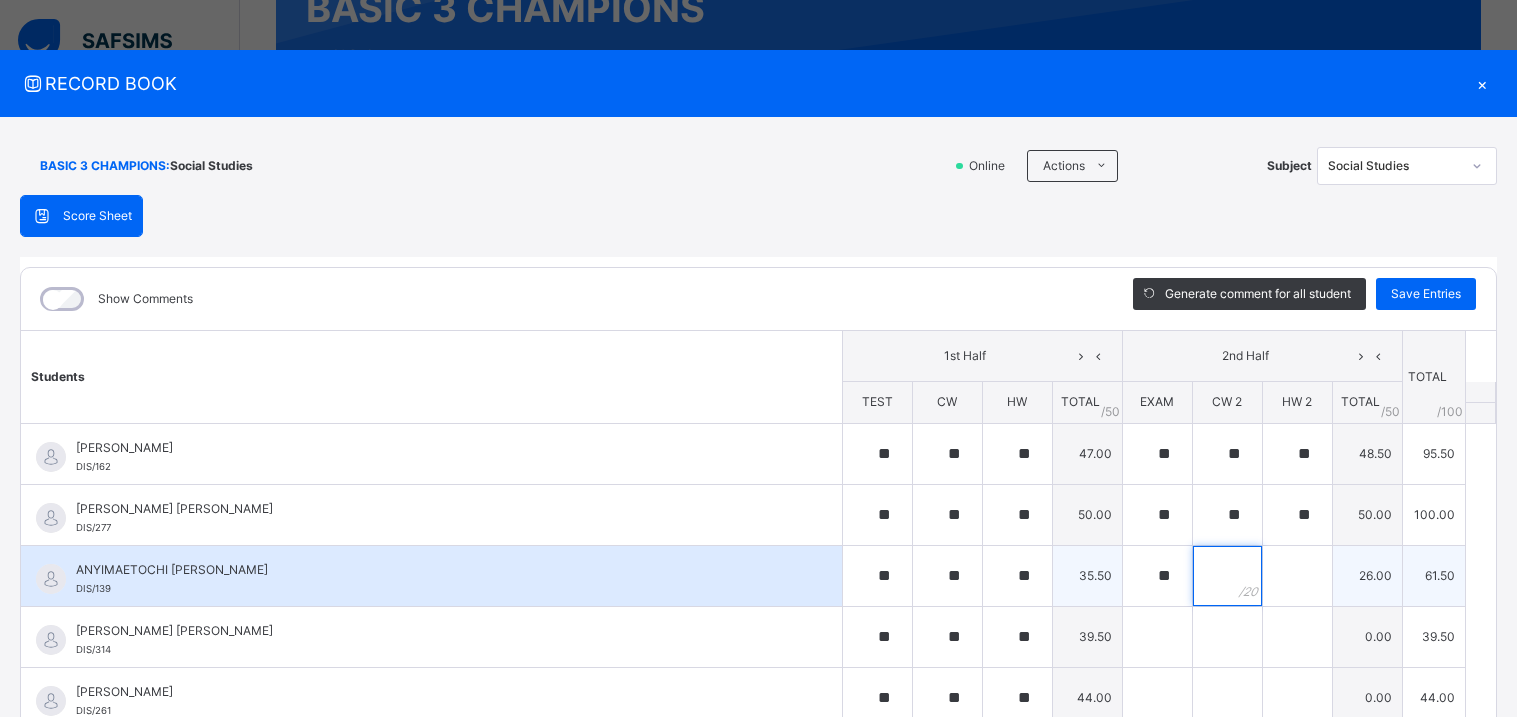 click at bounding box center [1227, 576] 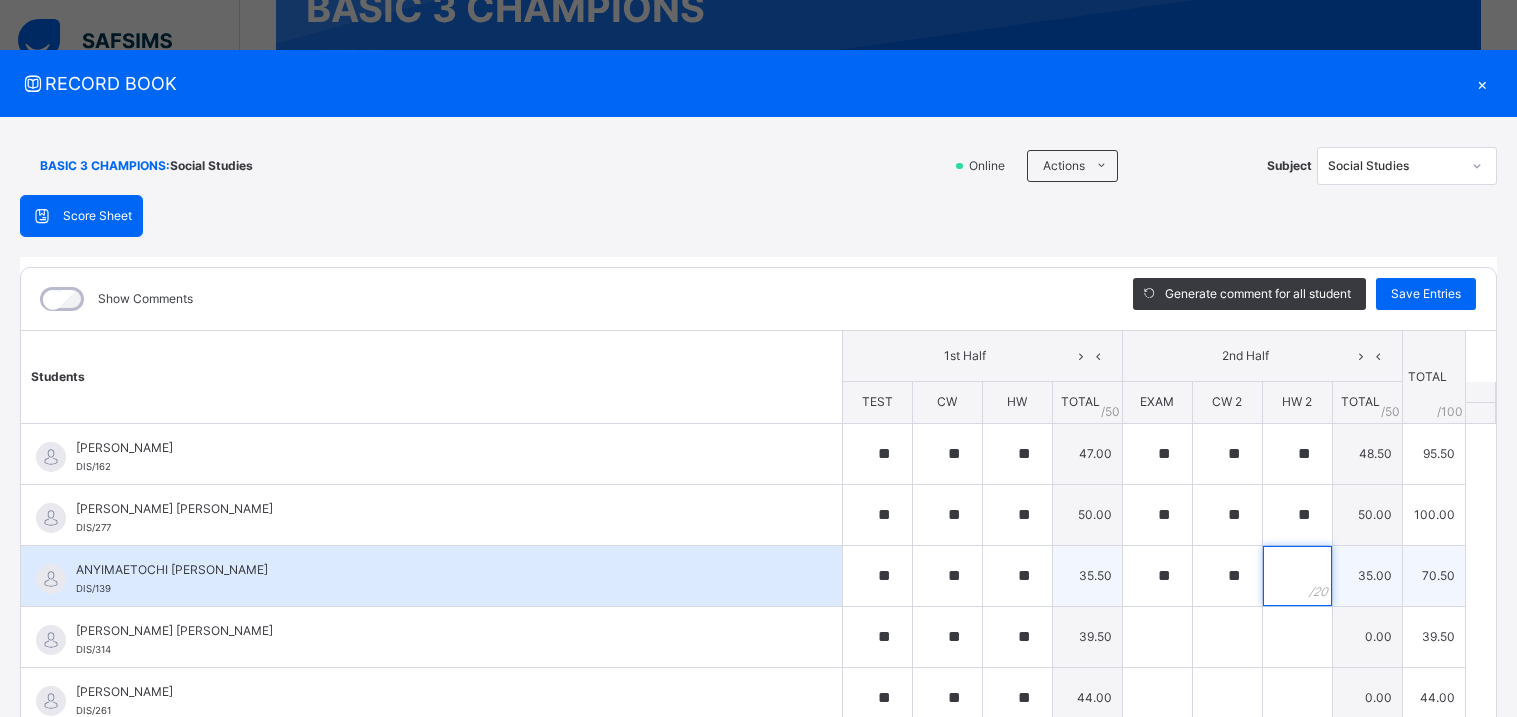 click at bounding box center (1297, 576) 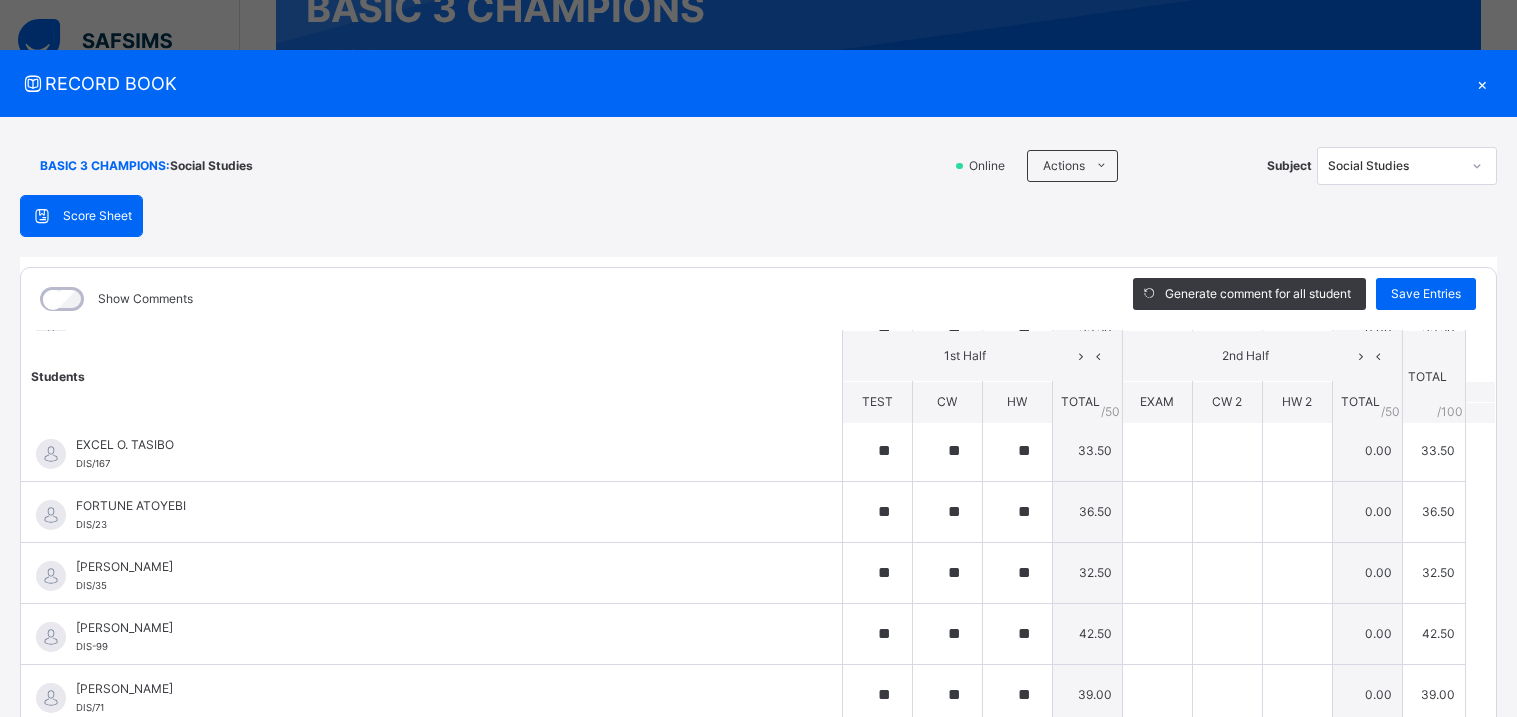 scroll, scrollTop: 491, scrollLeft: 0, axis: vertical 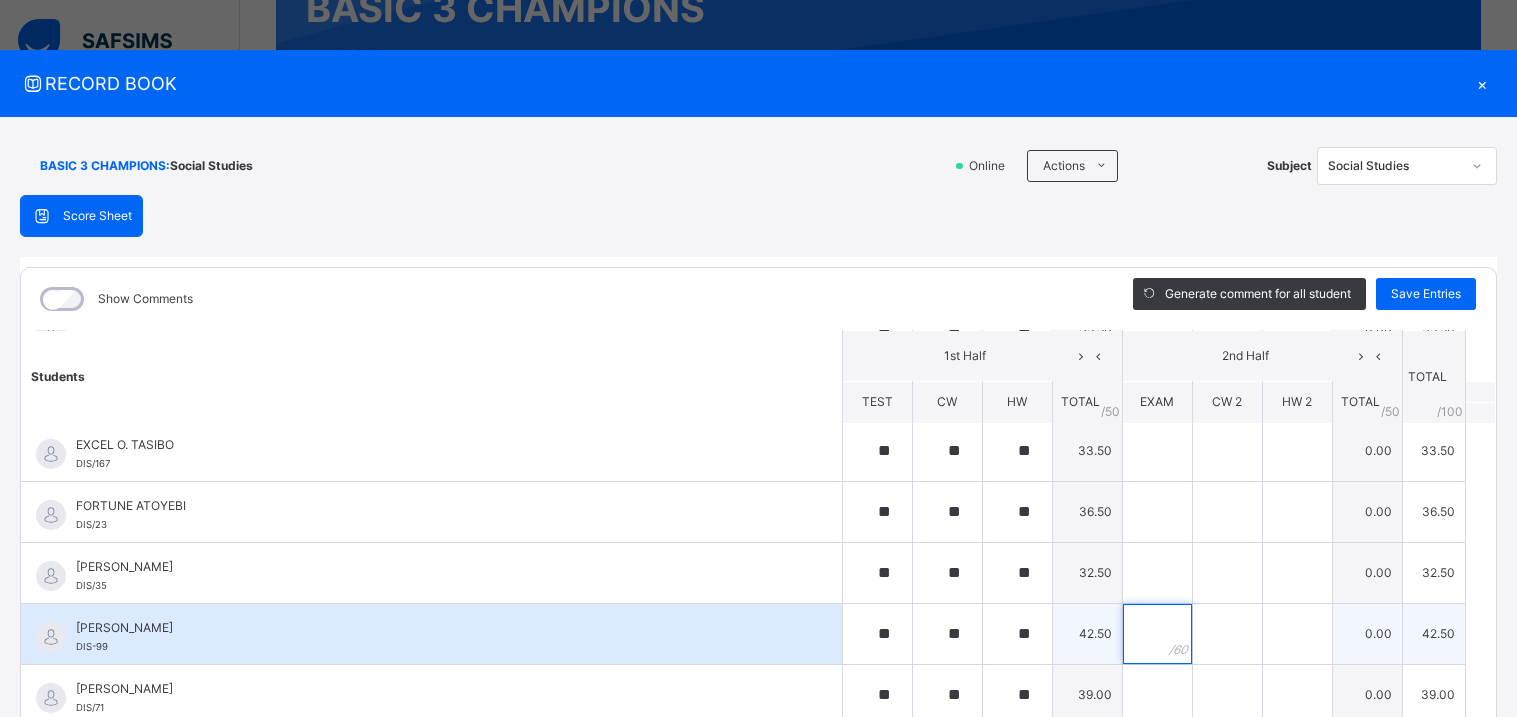 click at bounding box center [1157, 634] 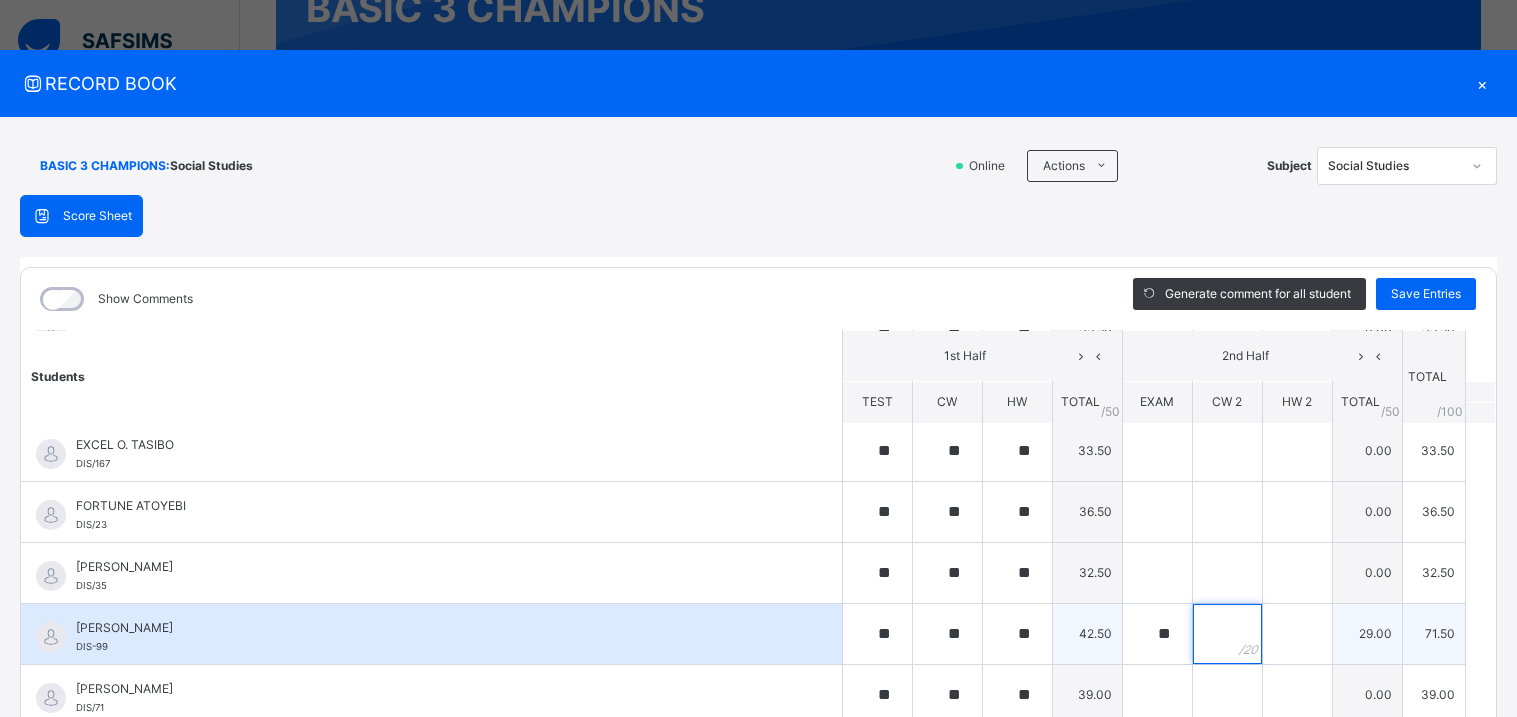 click at bounding box center [1227, 634] 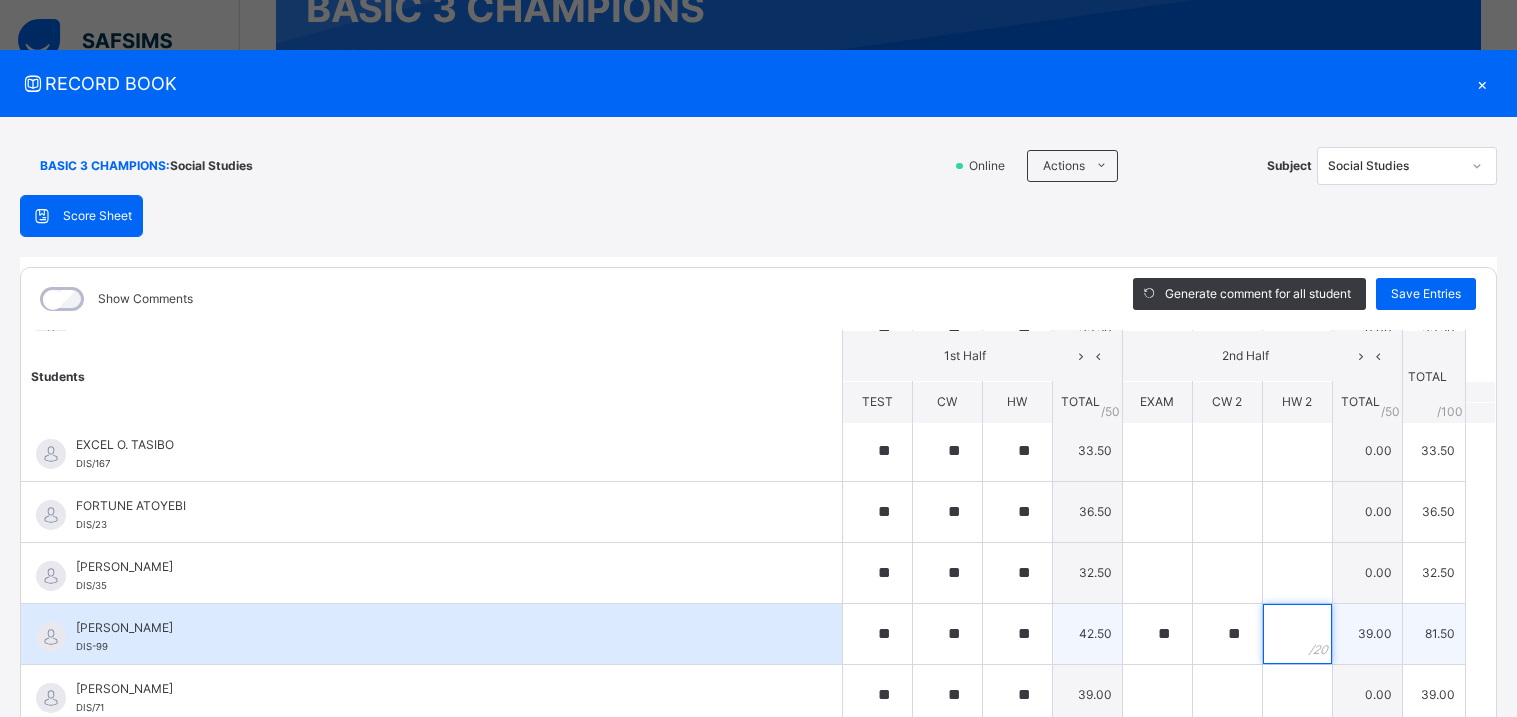 click at bounding box center [1297, 634] 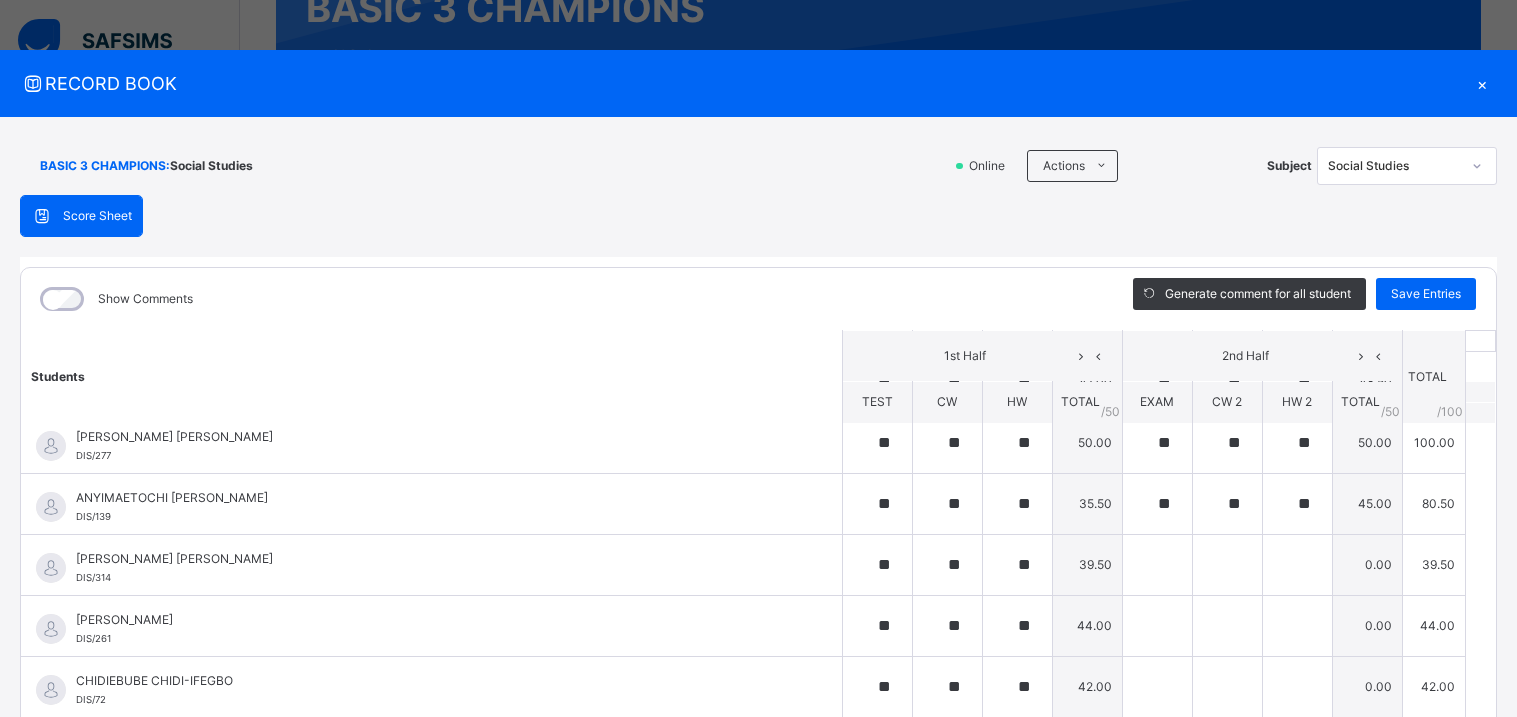 scroll, scrollTop: 71, scrollLeft: 0, axis: vertical 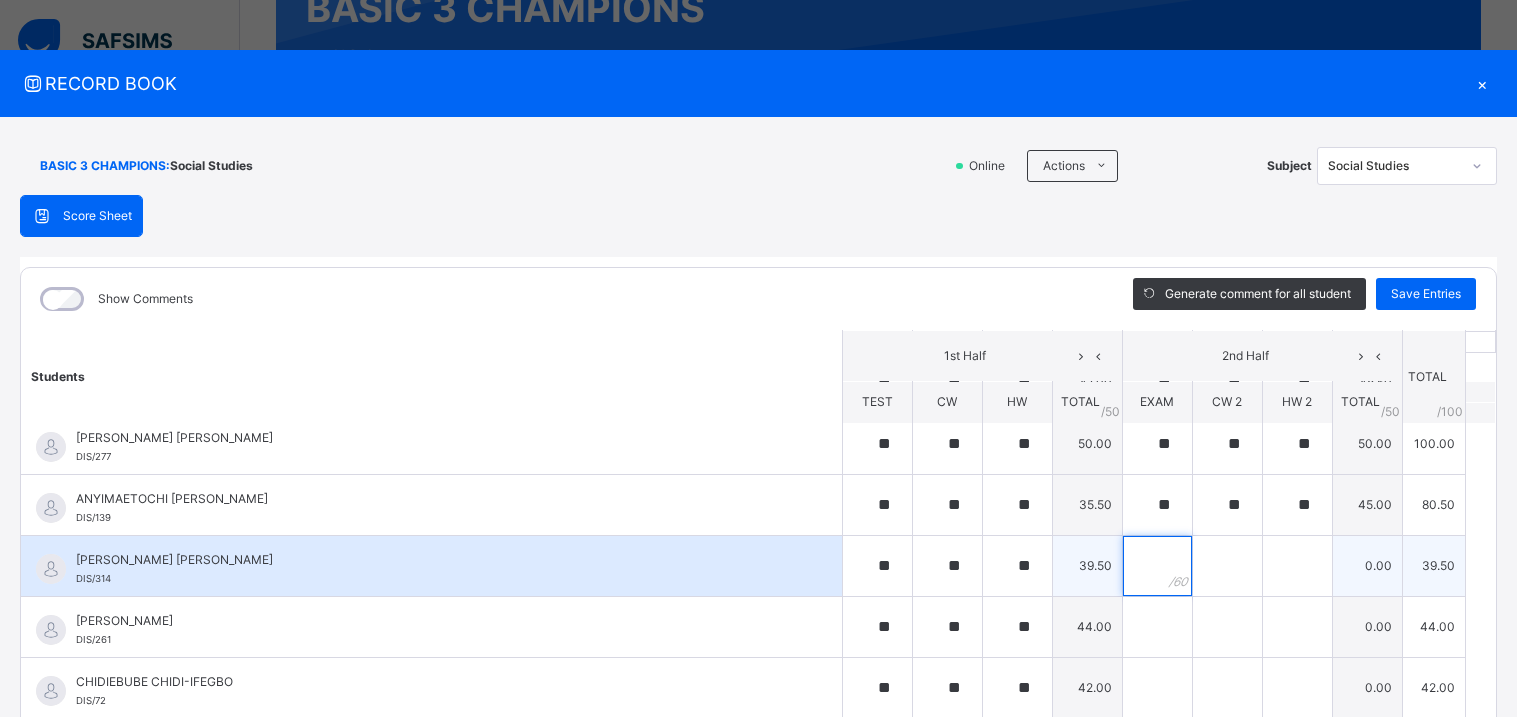 click at bounding box center (1157, 566) 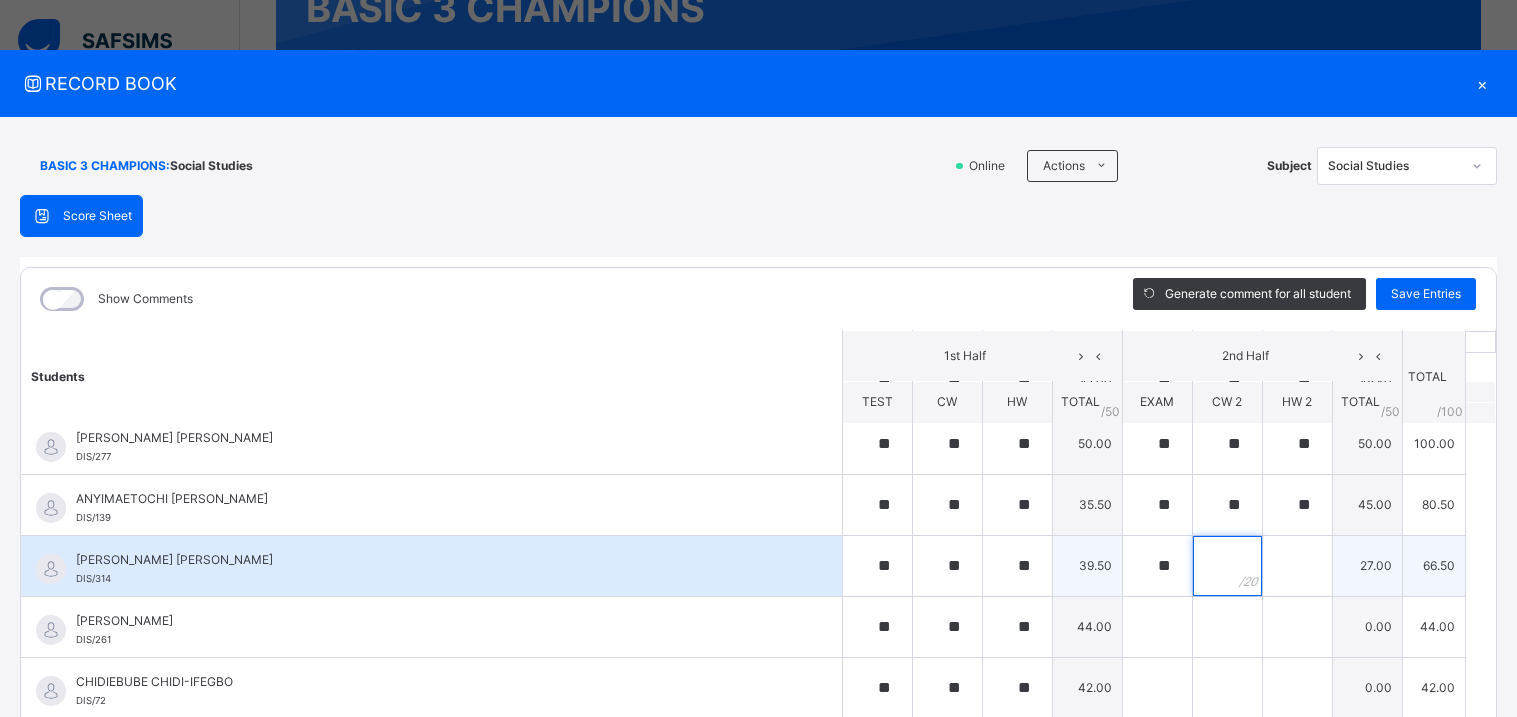 click at bounding box center (1227, 566) 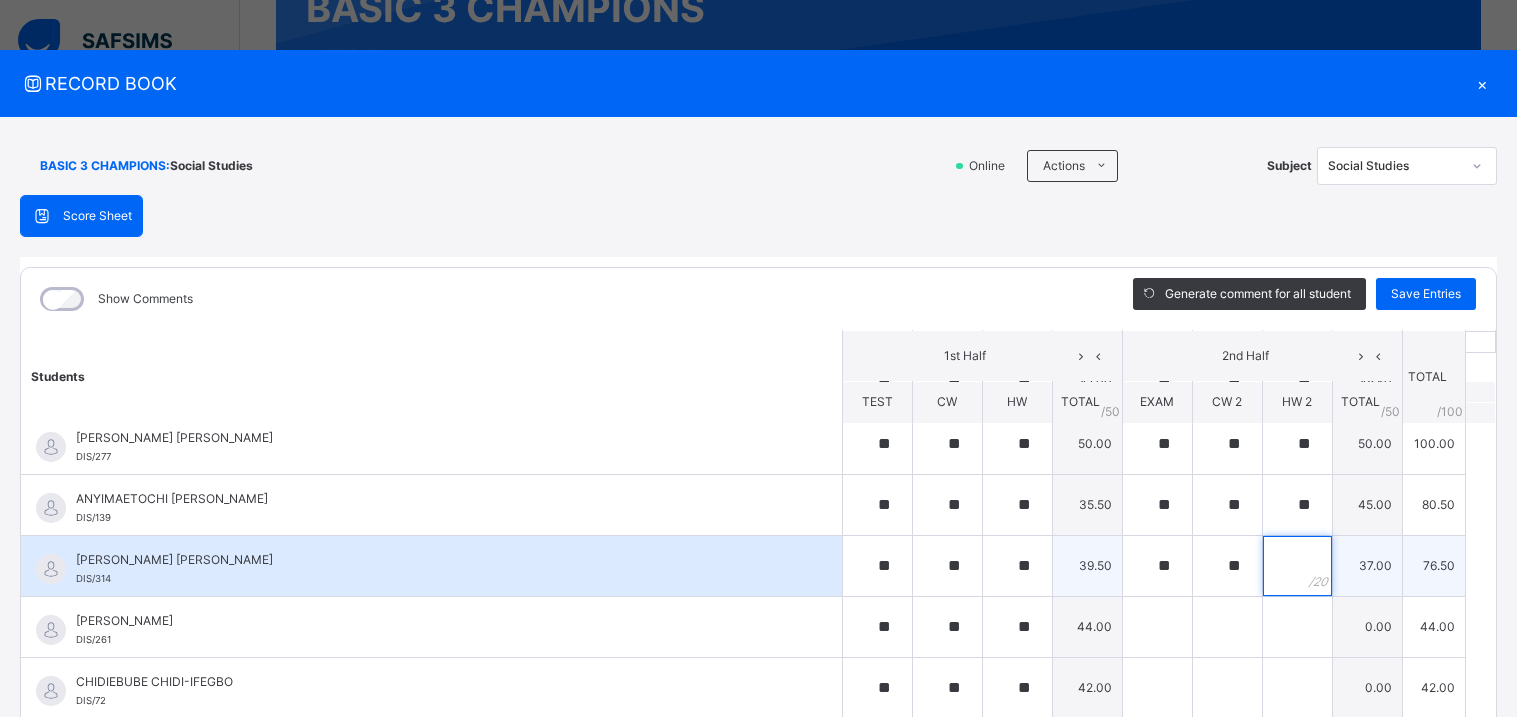 click at bounding box center [1297, 566] 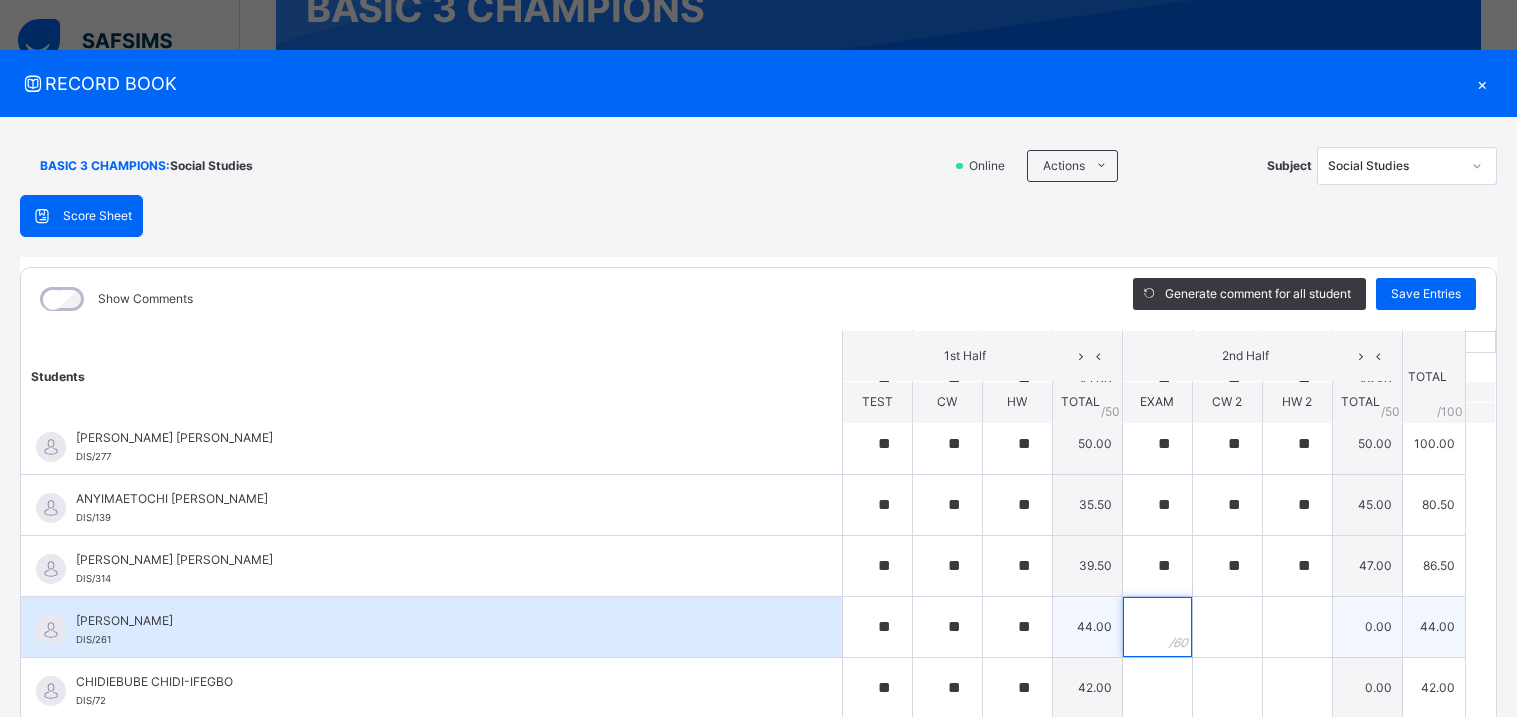 click at bounding box center [1157, 627] 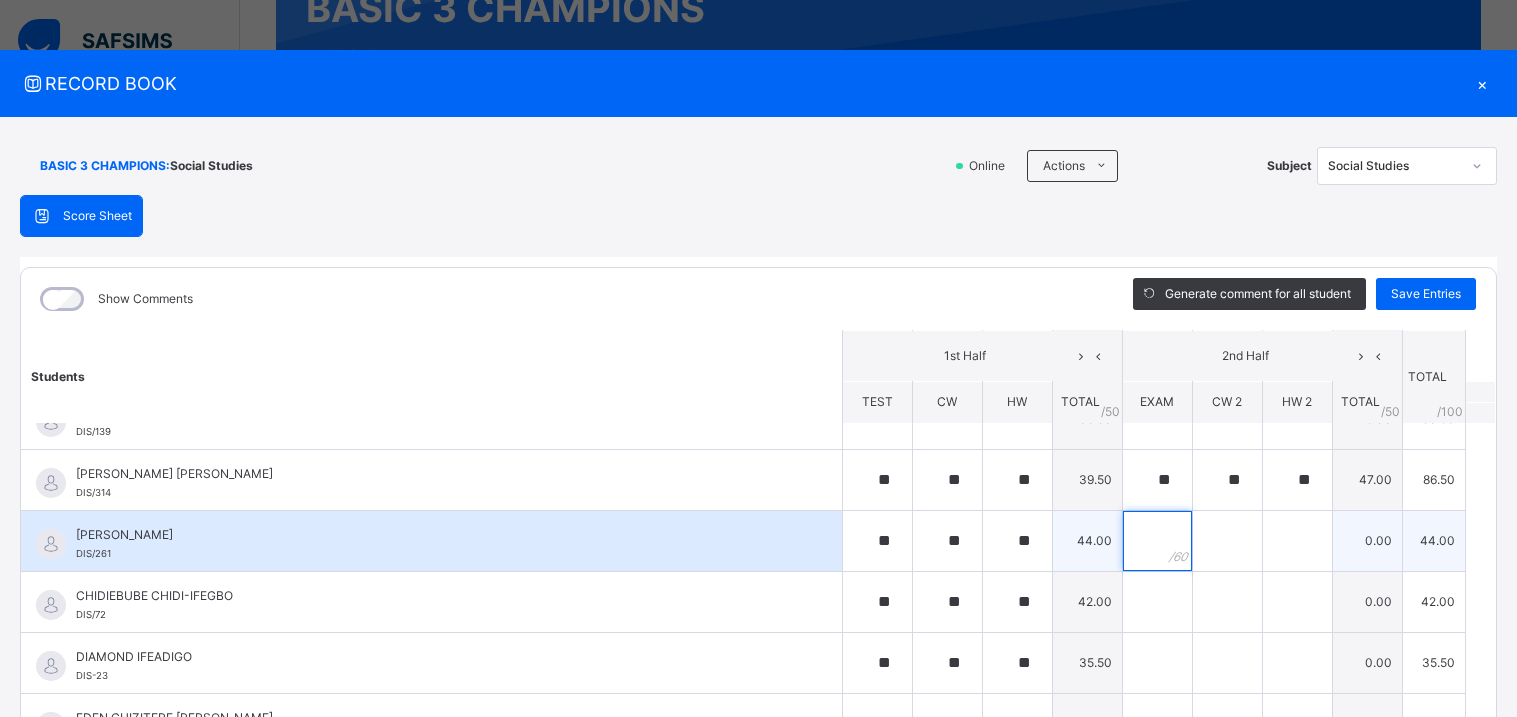 scroll, scrollTop: 158, scrollLeft: 0, axis: vertical 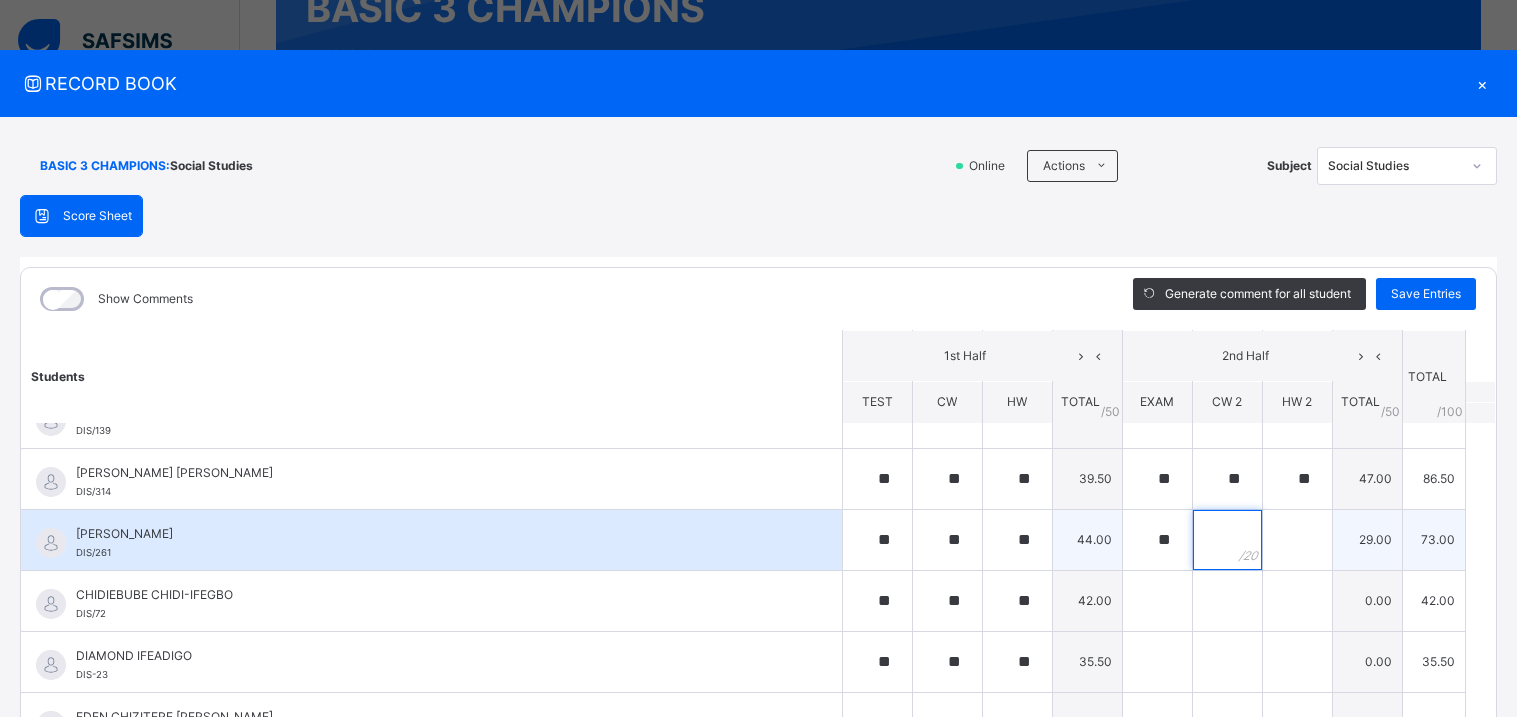 click at bounding box center (1227, 540) 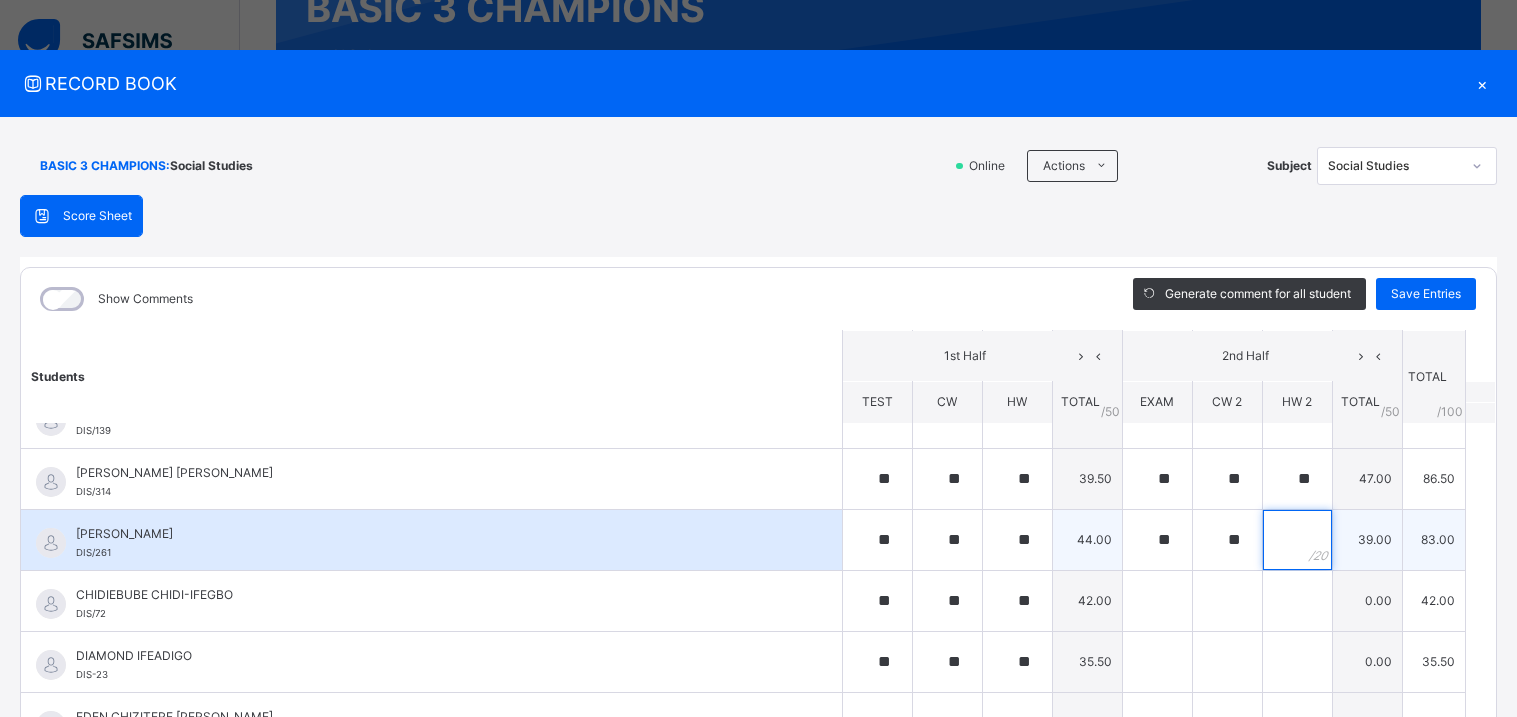 click at bounding box center (1297, 540) 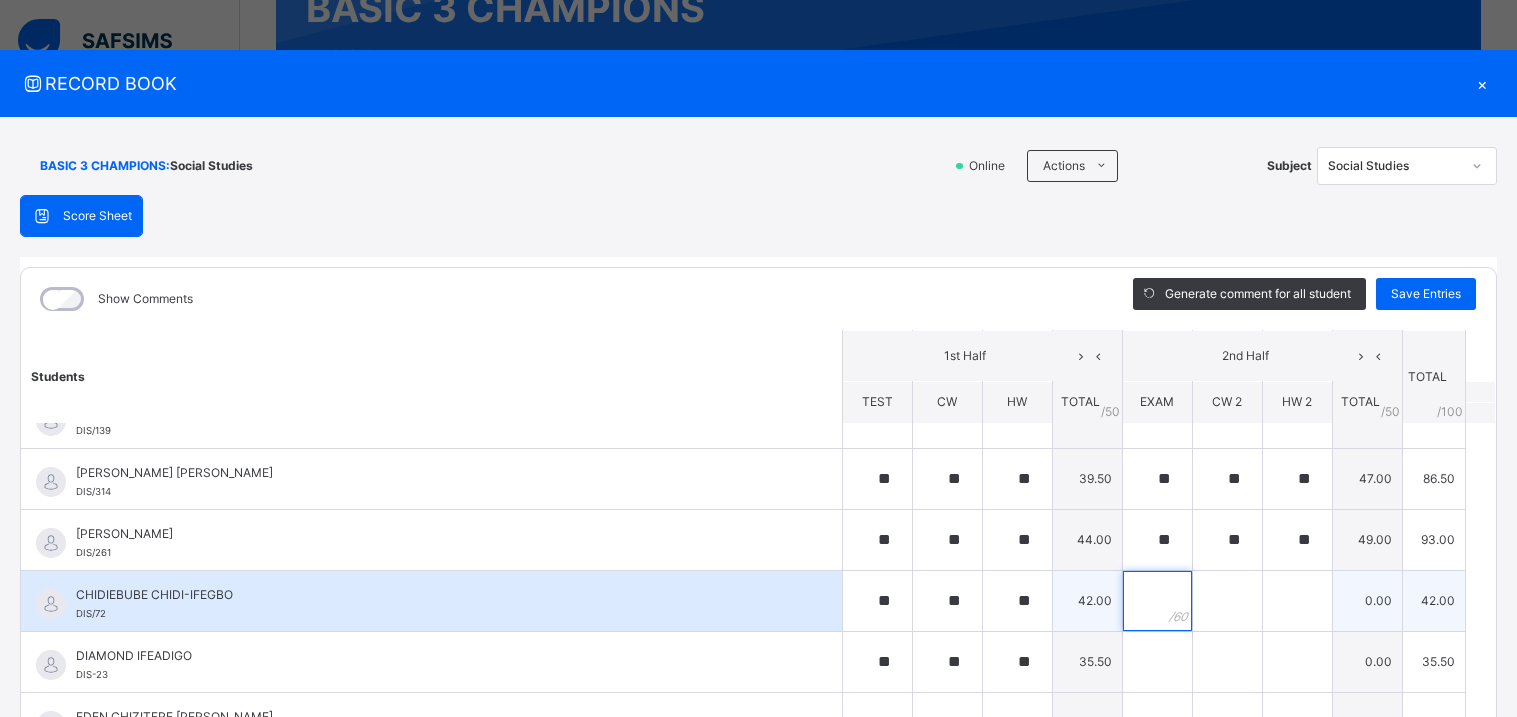 click at bounding box center (1157, 601) 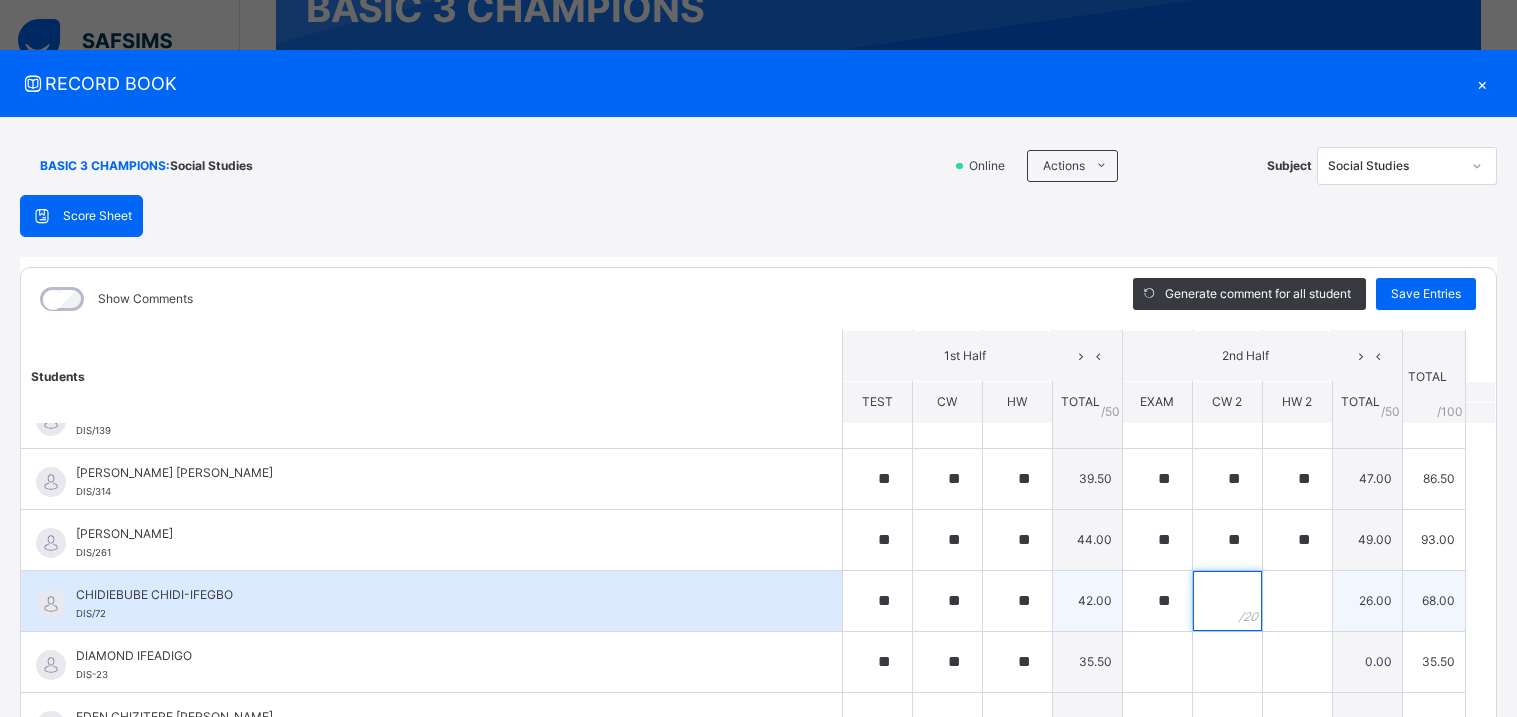 click at bounding box center [1227, 601] 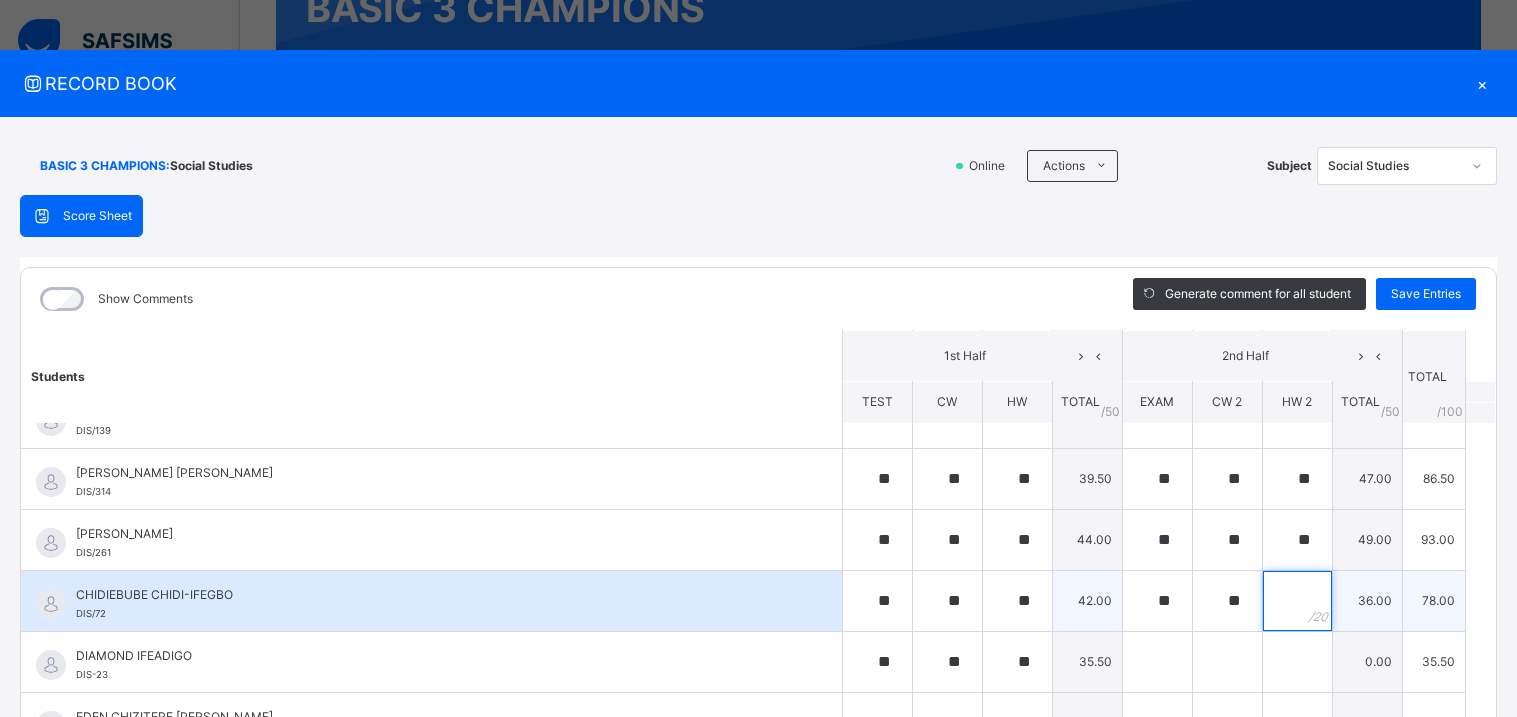 click at bounding box center (1297, 601) 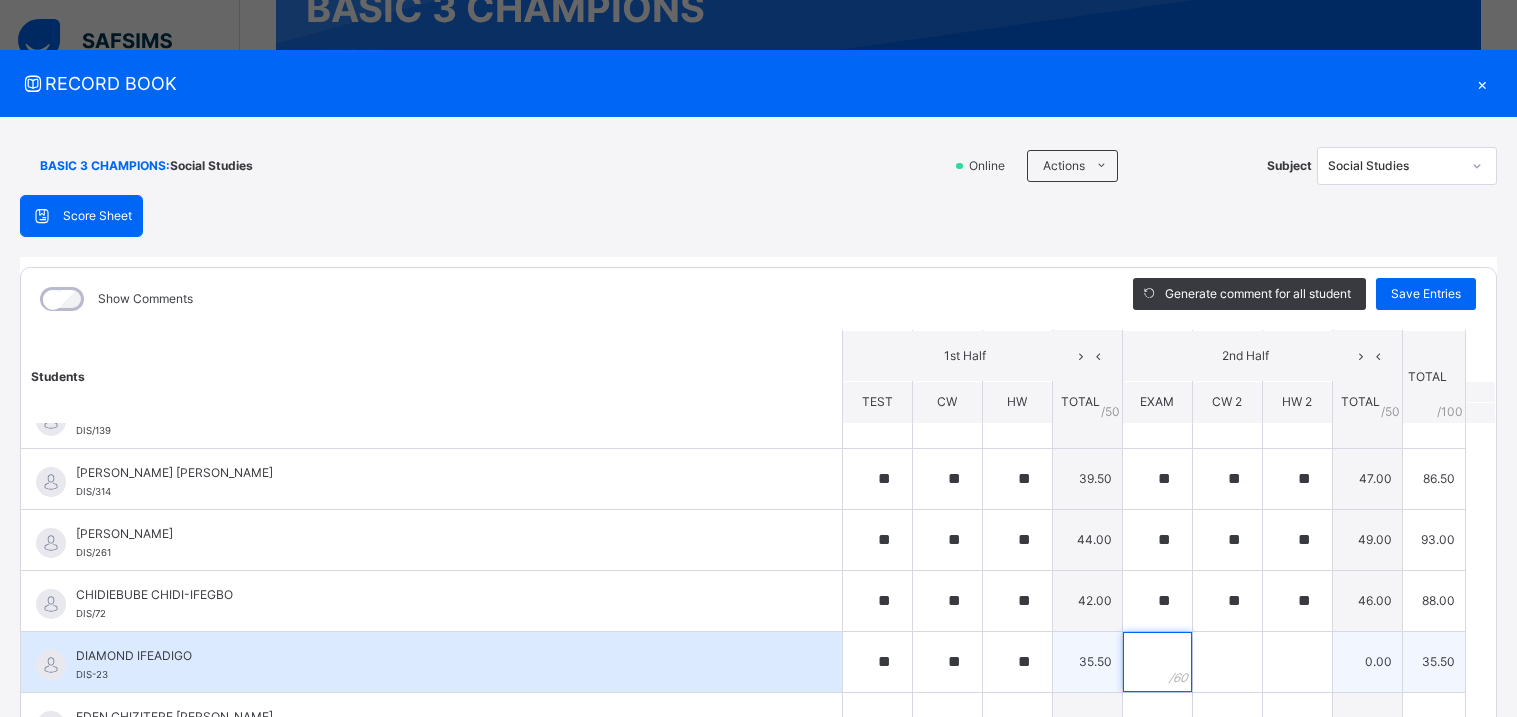 click at bounding box center [1157, 662] 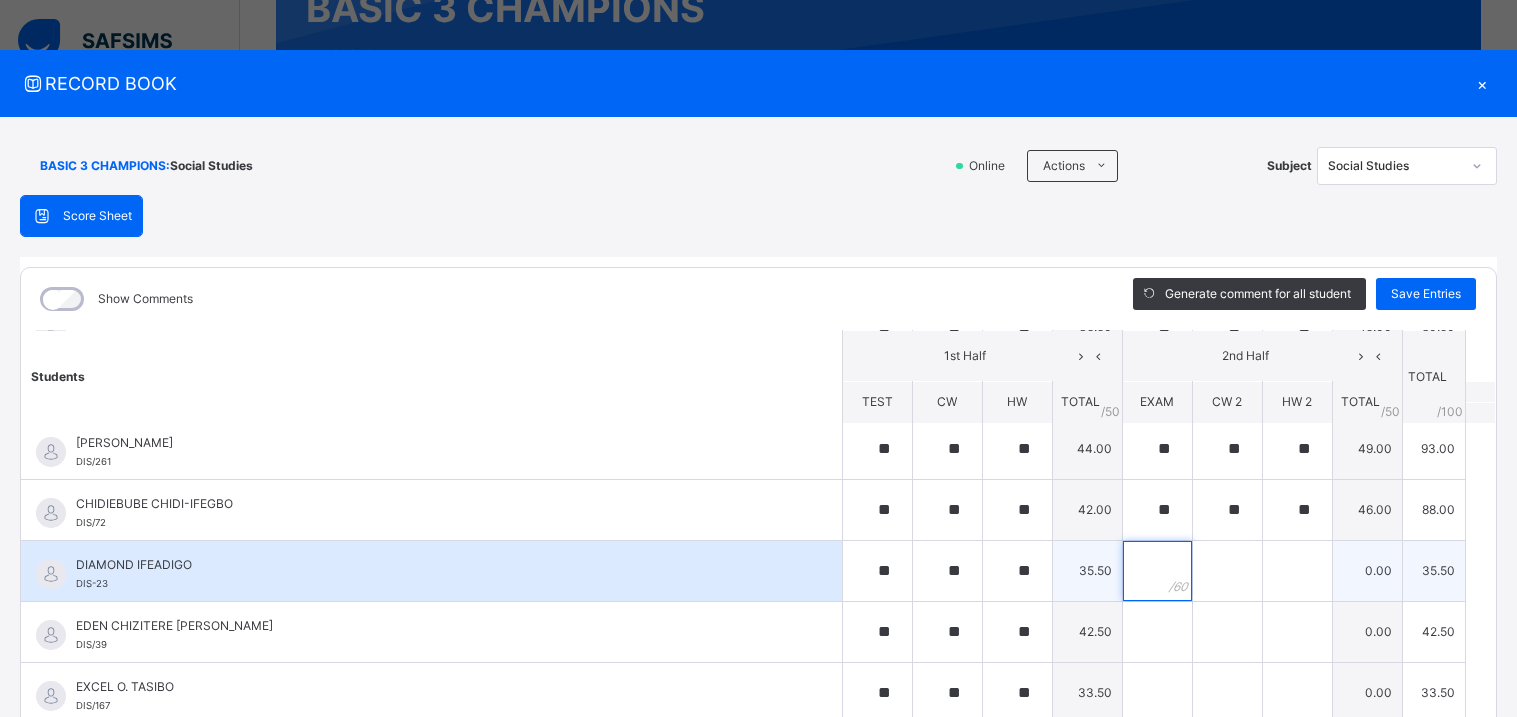 scroll, scrollTop: 253, scrollLeft: 0, axis: vertical 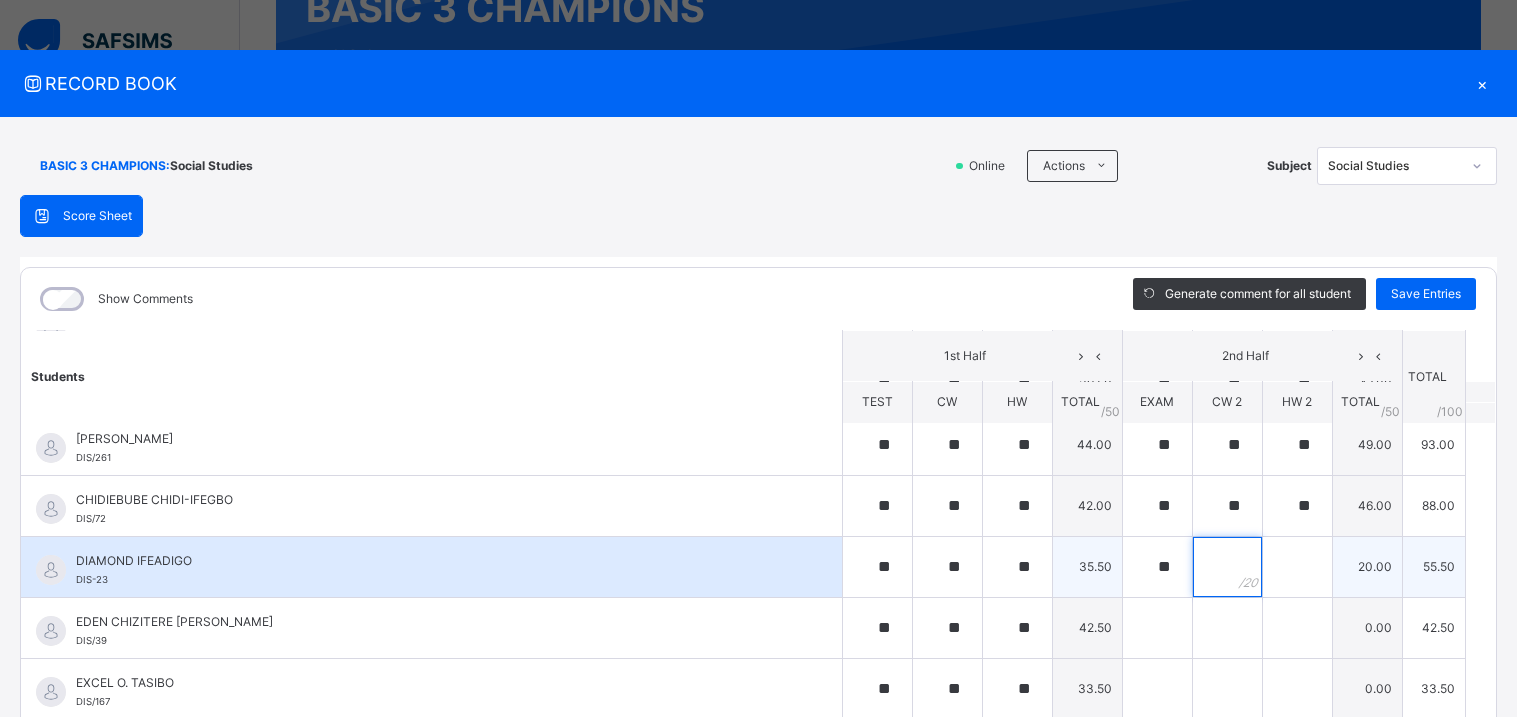 click at bounding box center [1227, 567] 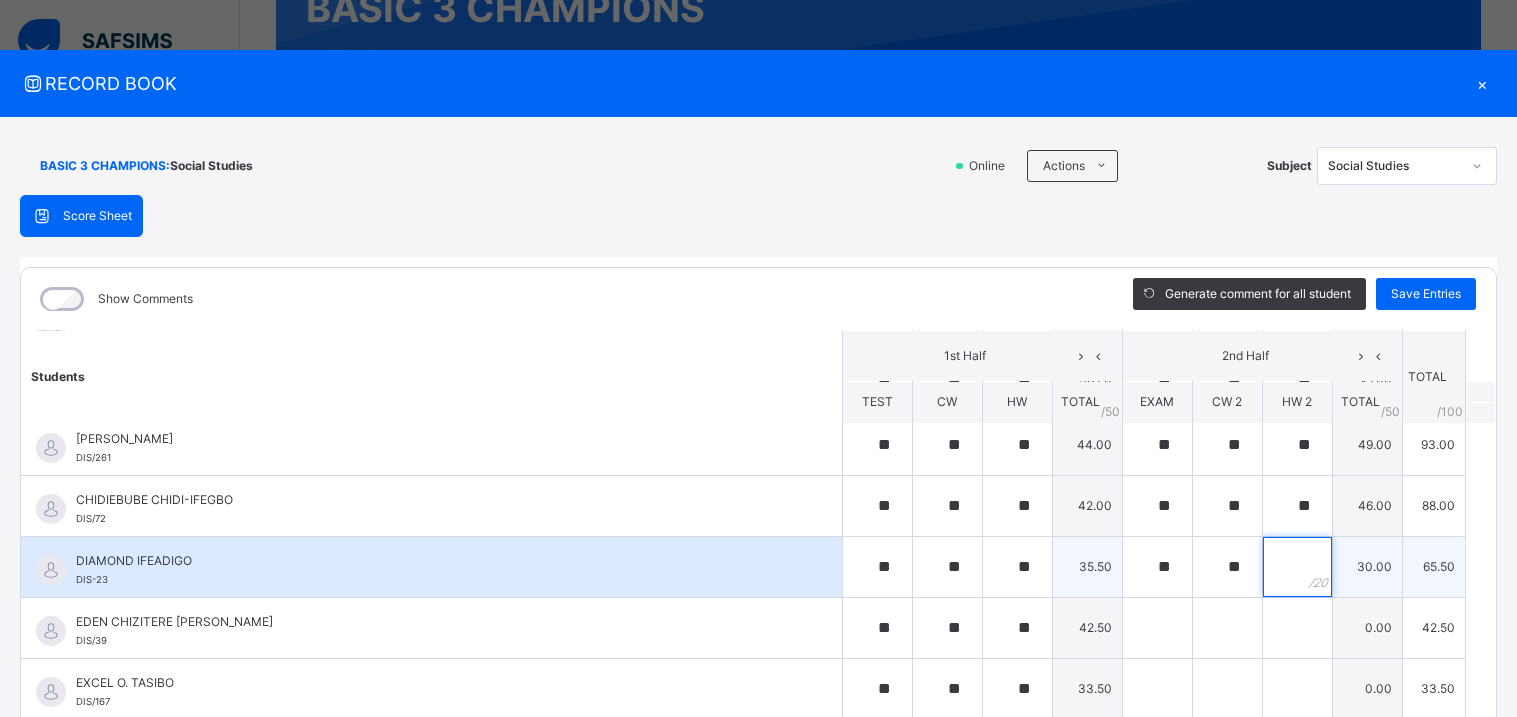 click at bounding box center (1297, 567) 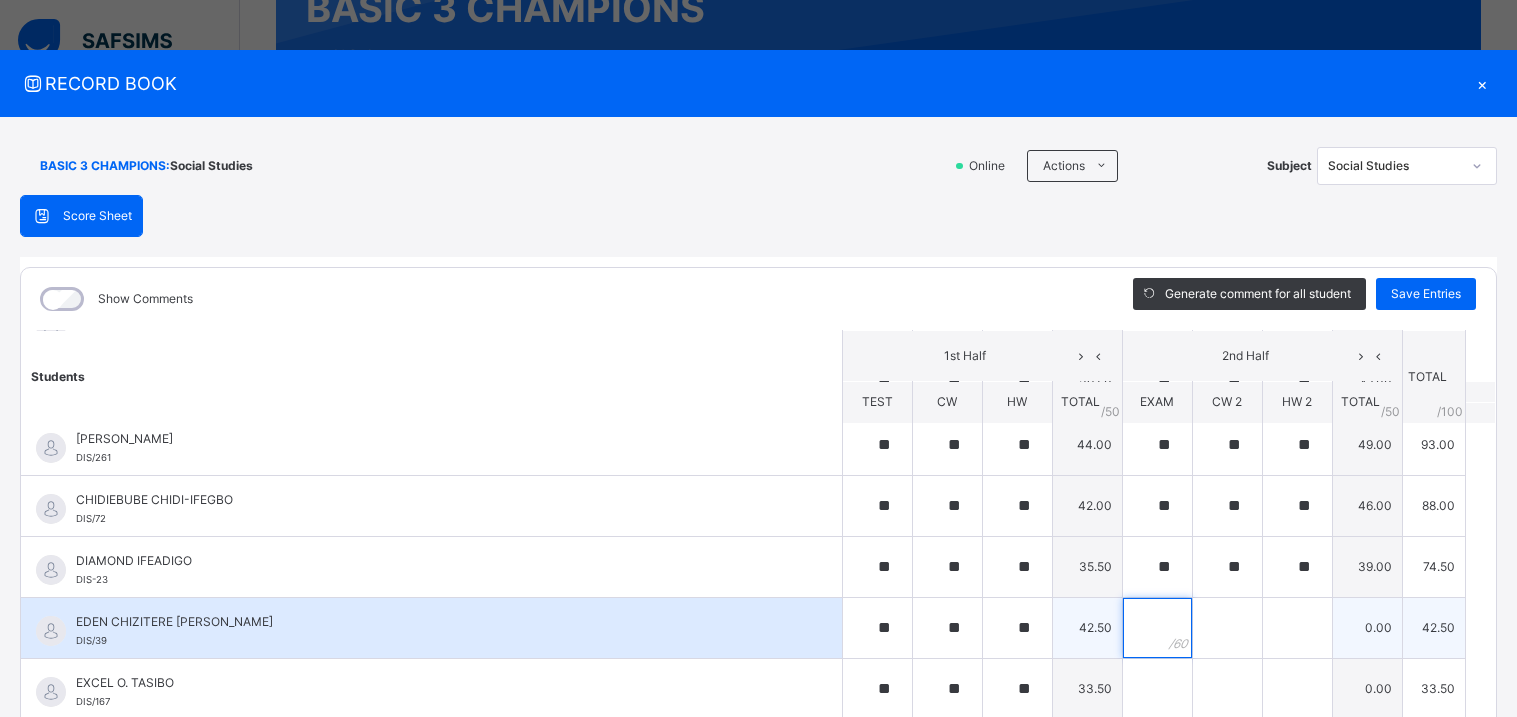 click at bounding box center [1157, 628] 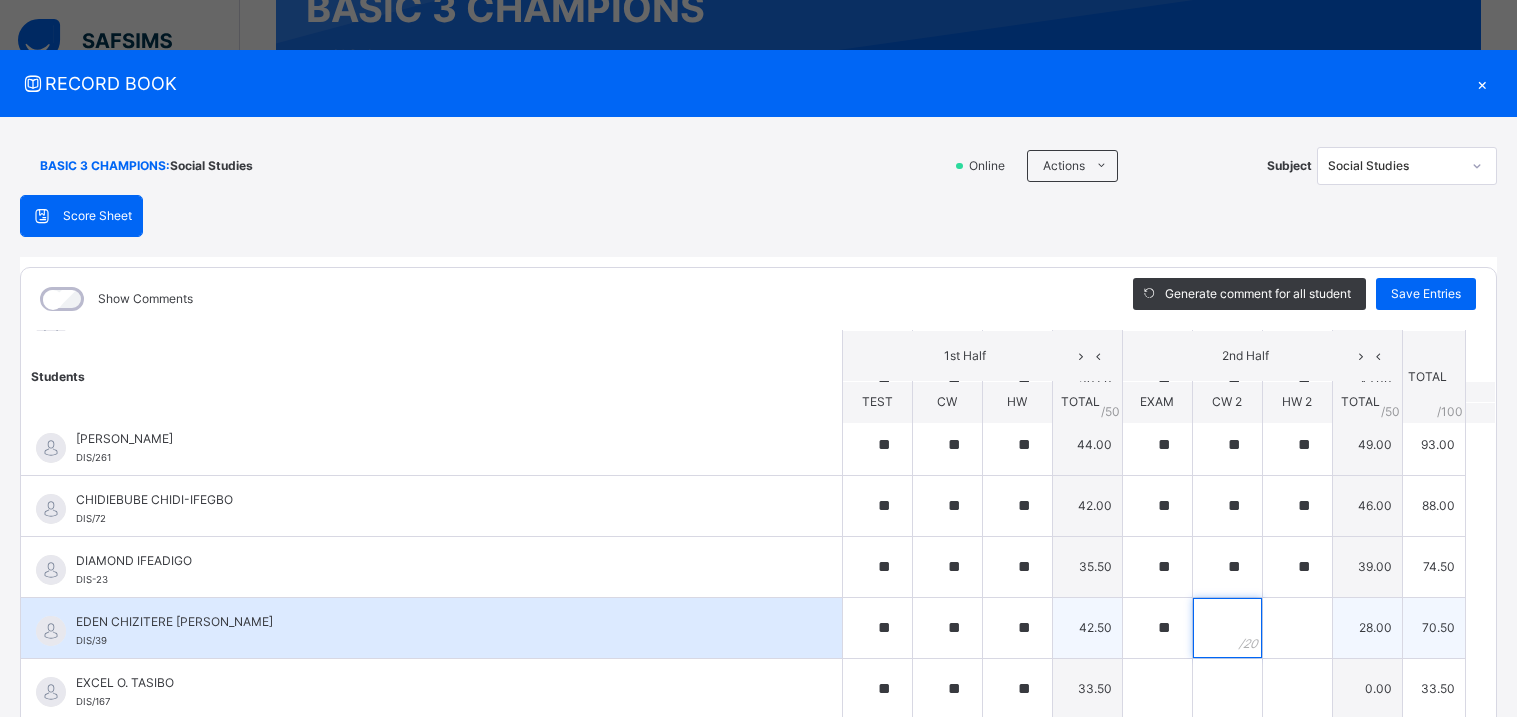 click at bounding box center (1227, 628) 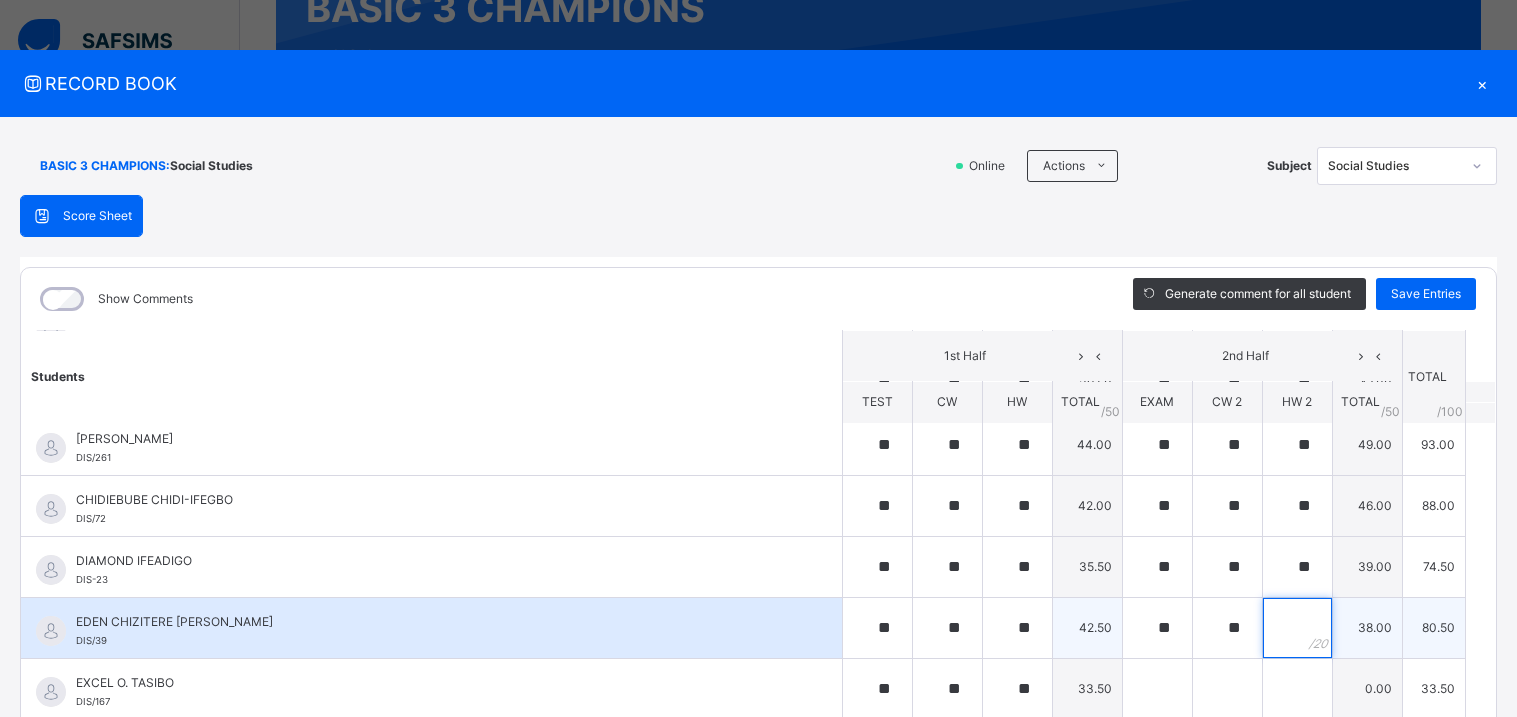click at bounding box center (1297, 628) 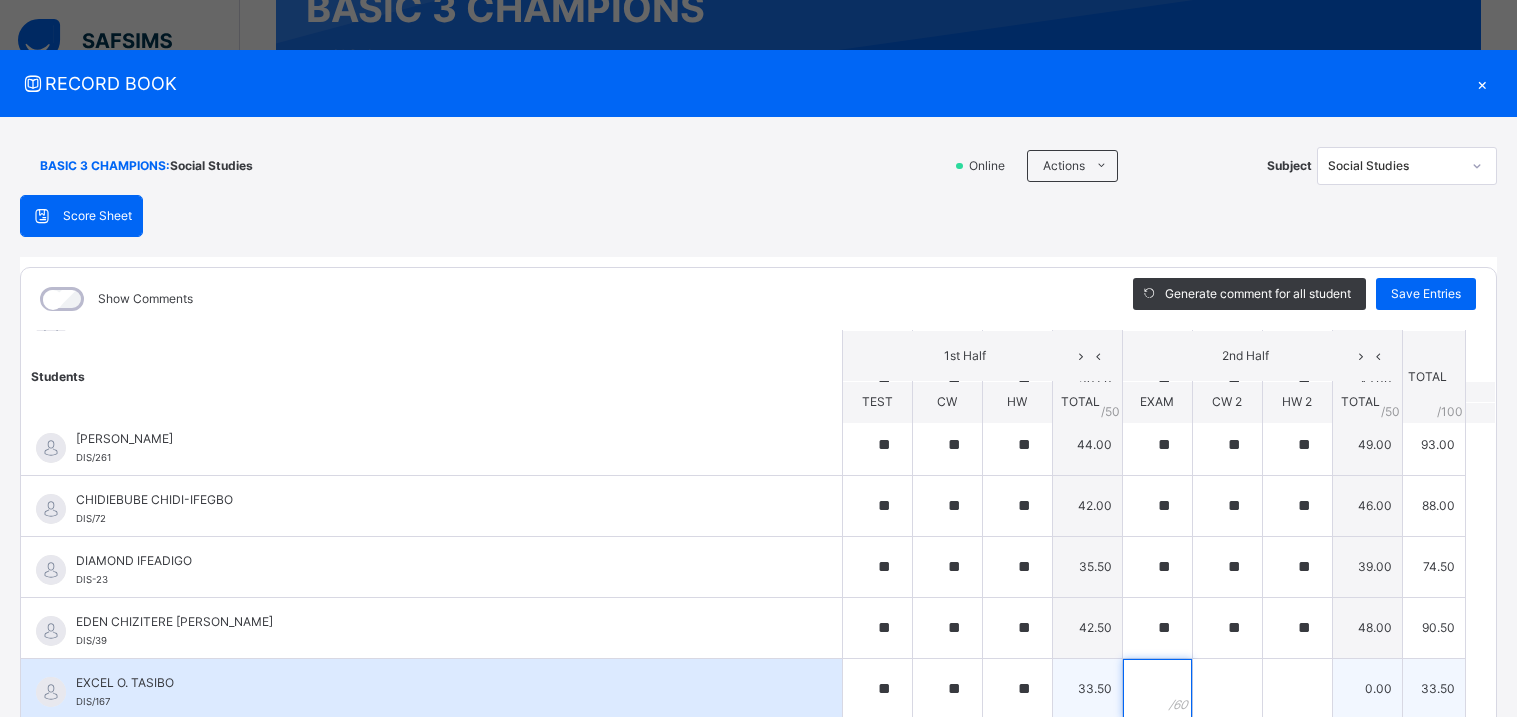 click at bounding box center [1157, 689] 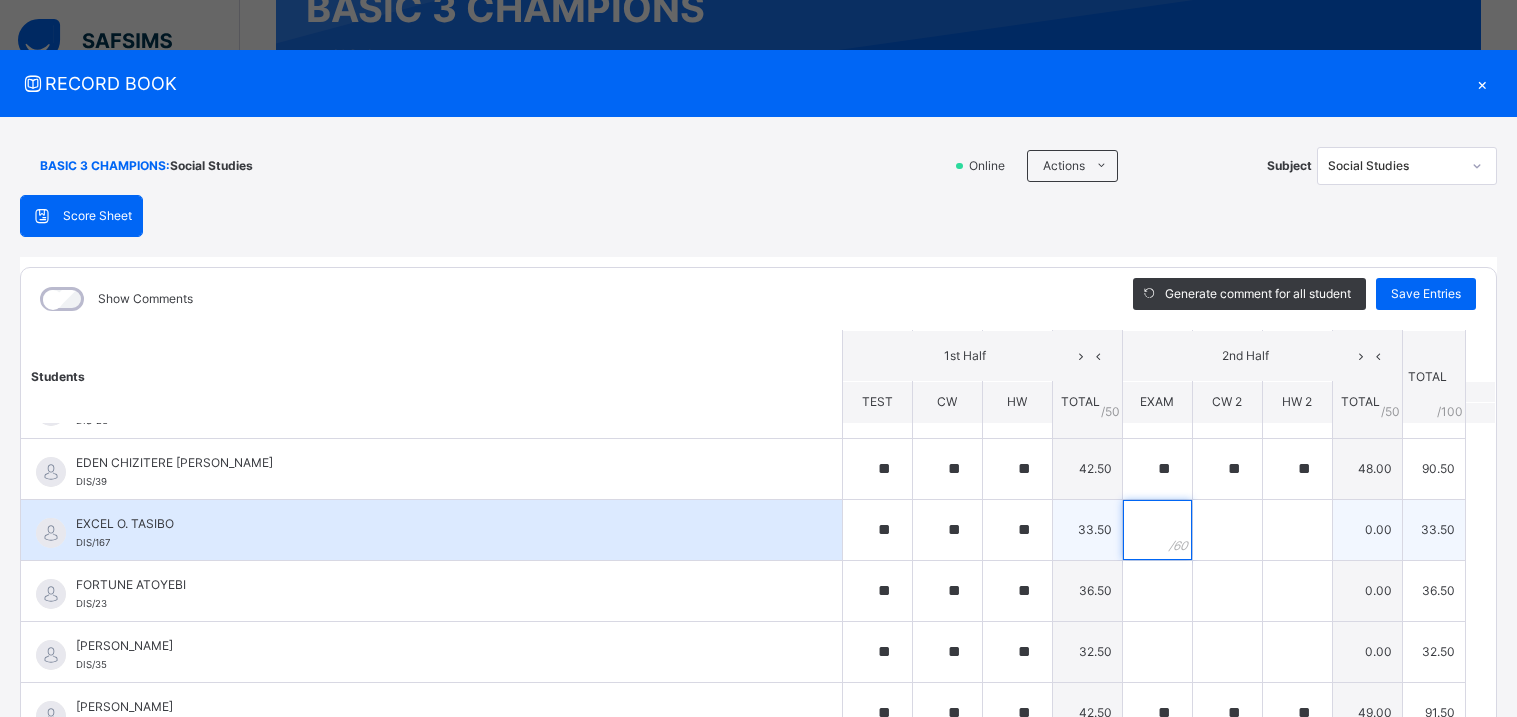 scroll, scrollTop: 413, scrollLeft: 0, axis: vertical 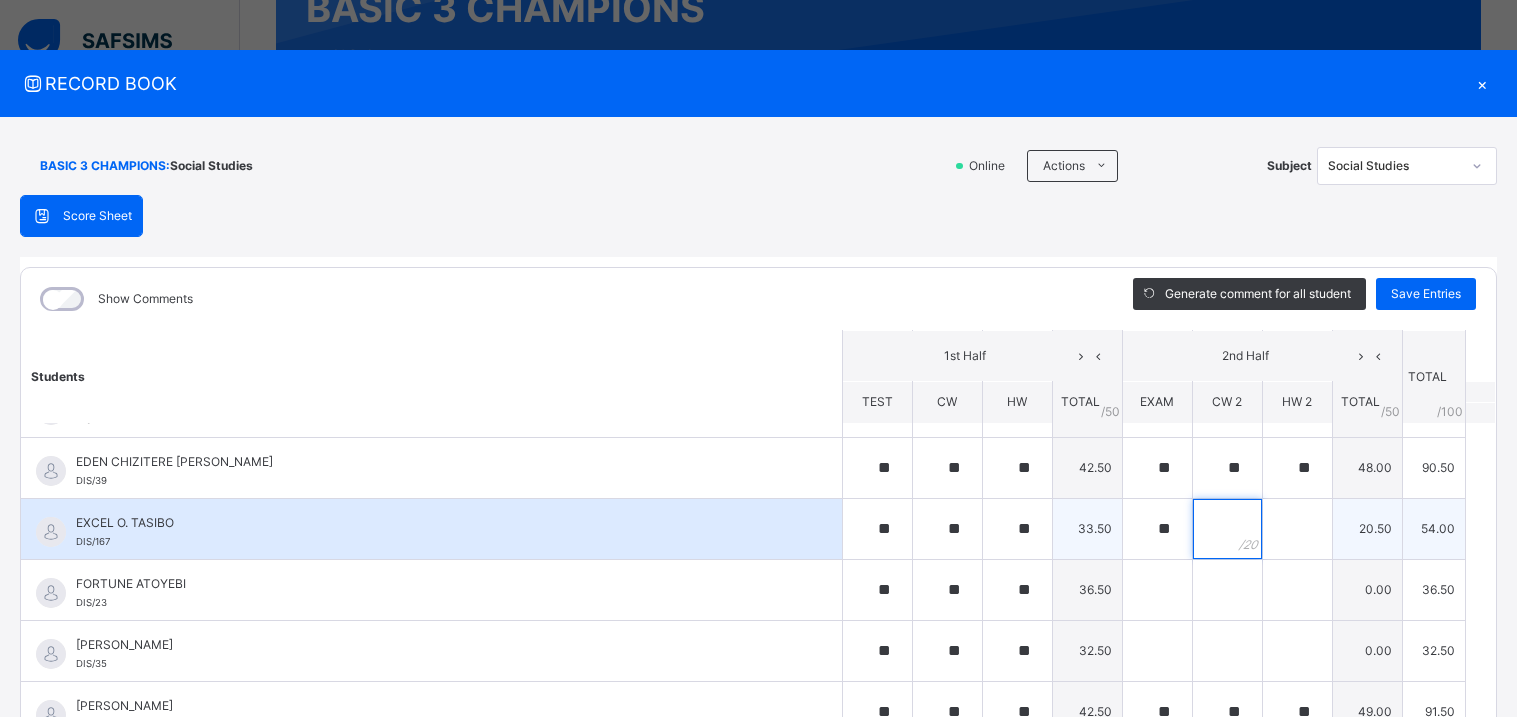 click at bounding box center [1227, 529] 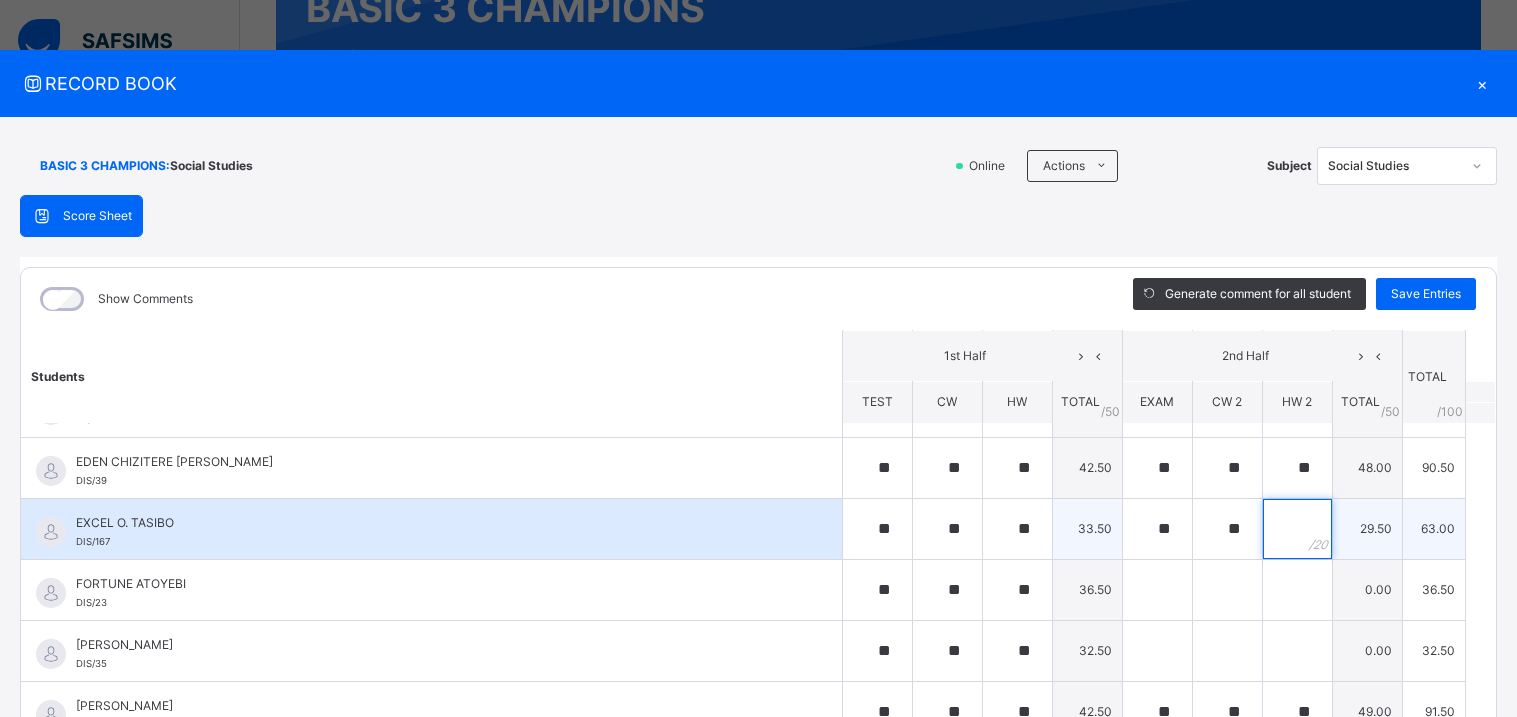 click at bounding box center (1297, 529) 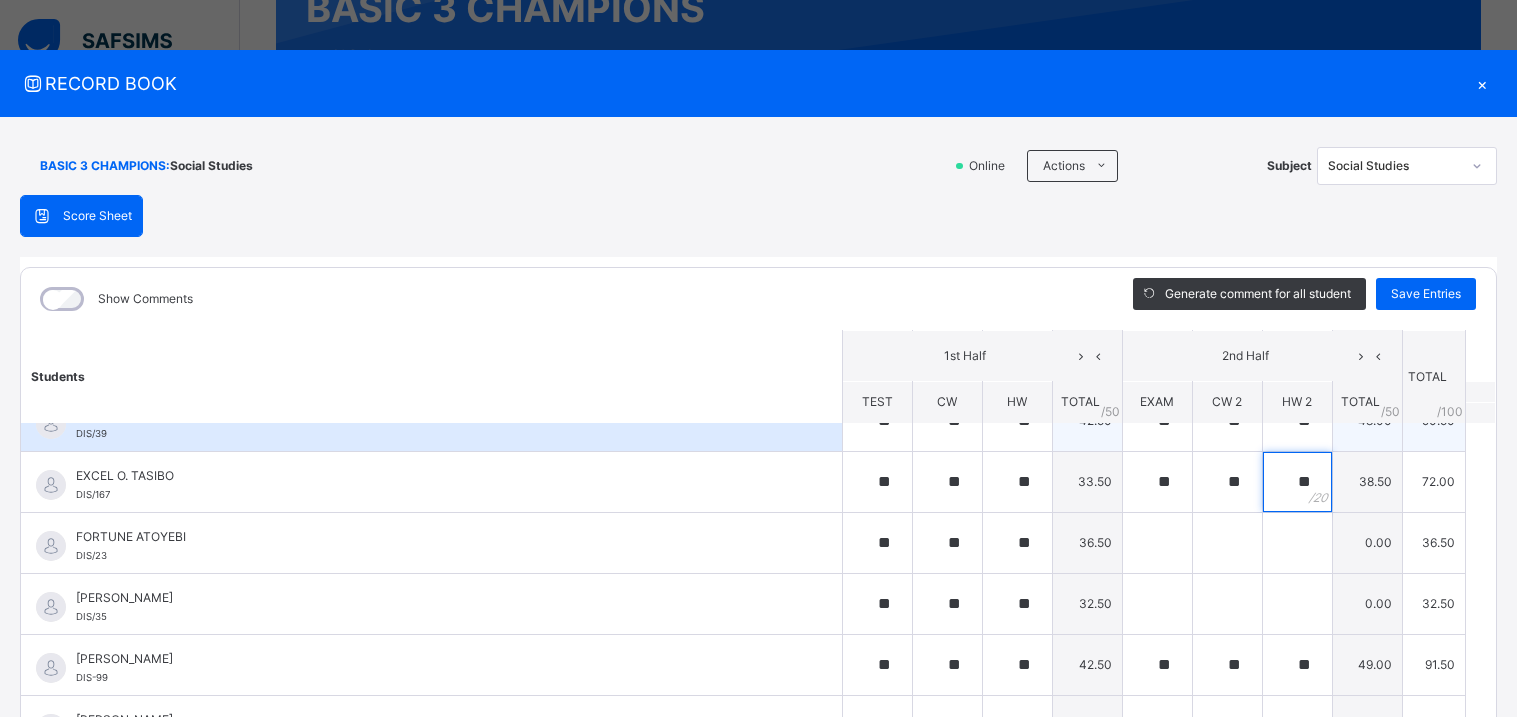 scroll, scrollTop: 464, scrollLeft: 0, axis: vertical 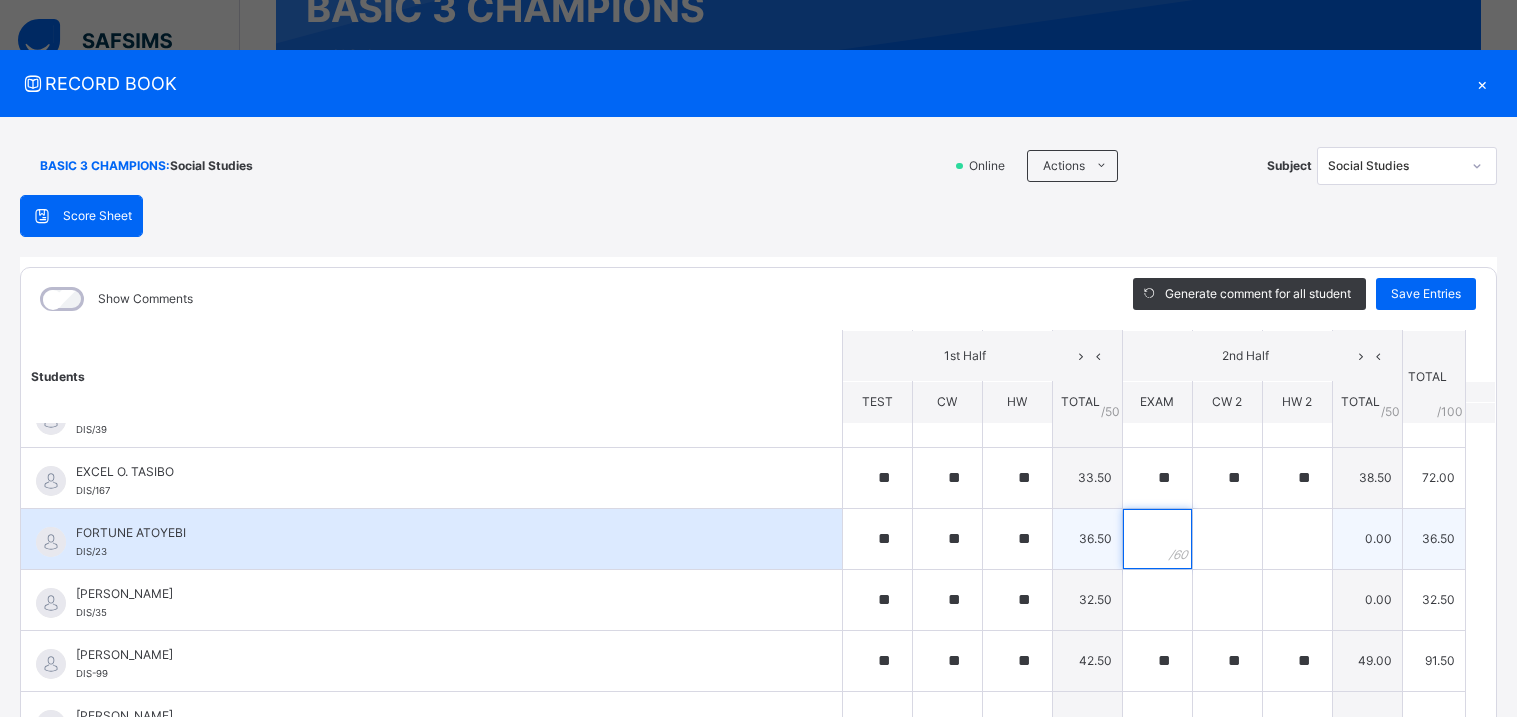click at bounding box center (1157, 539) 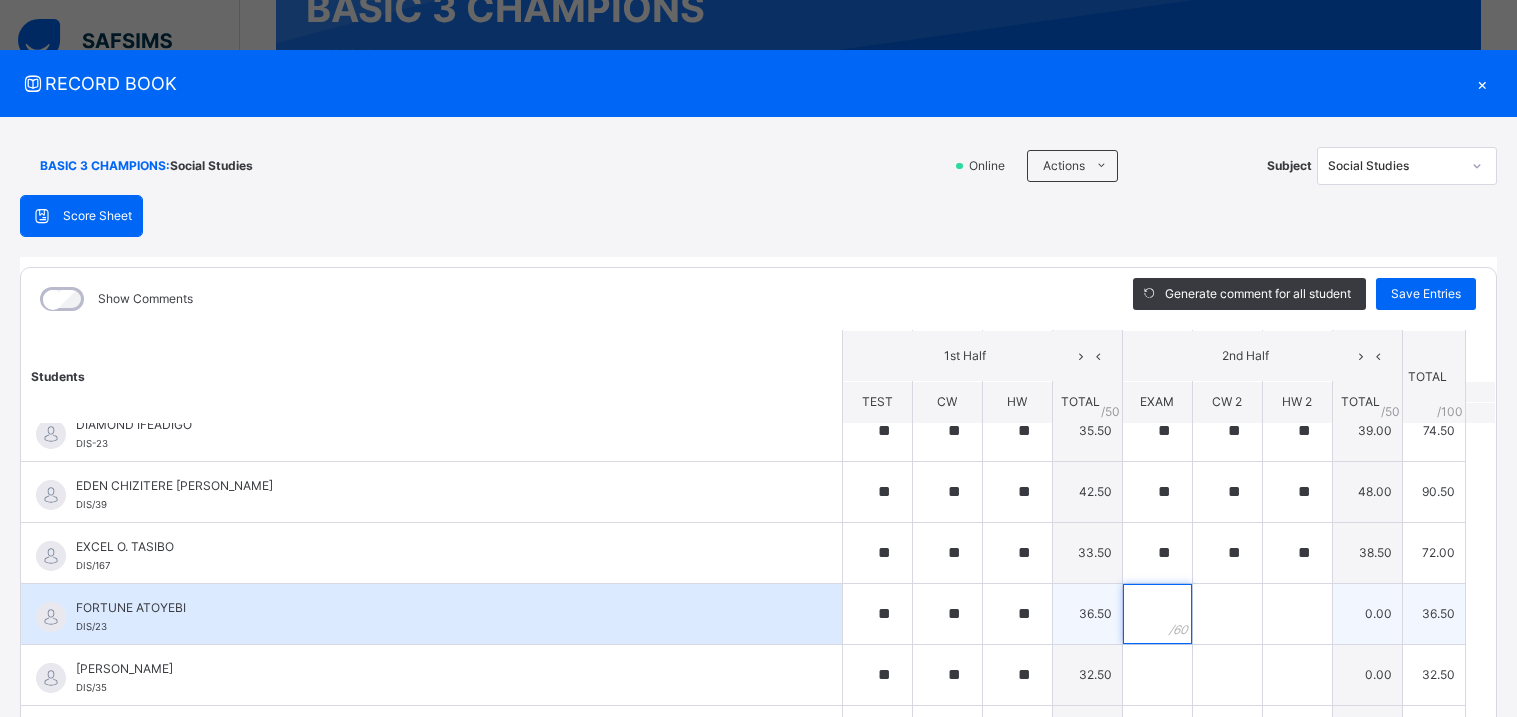 scroll, scrollTop: 387, scrollLeft: 0, axis: vertical 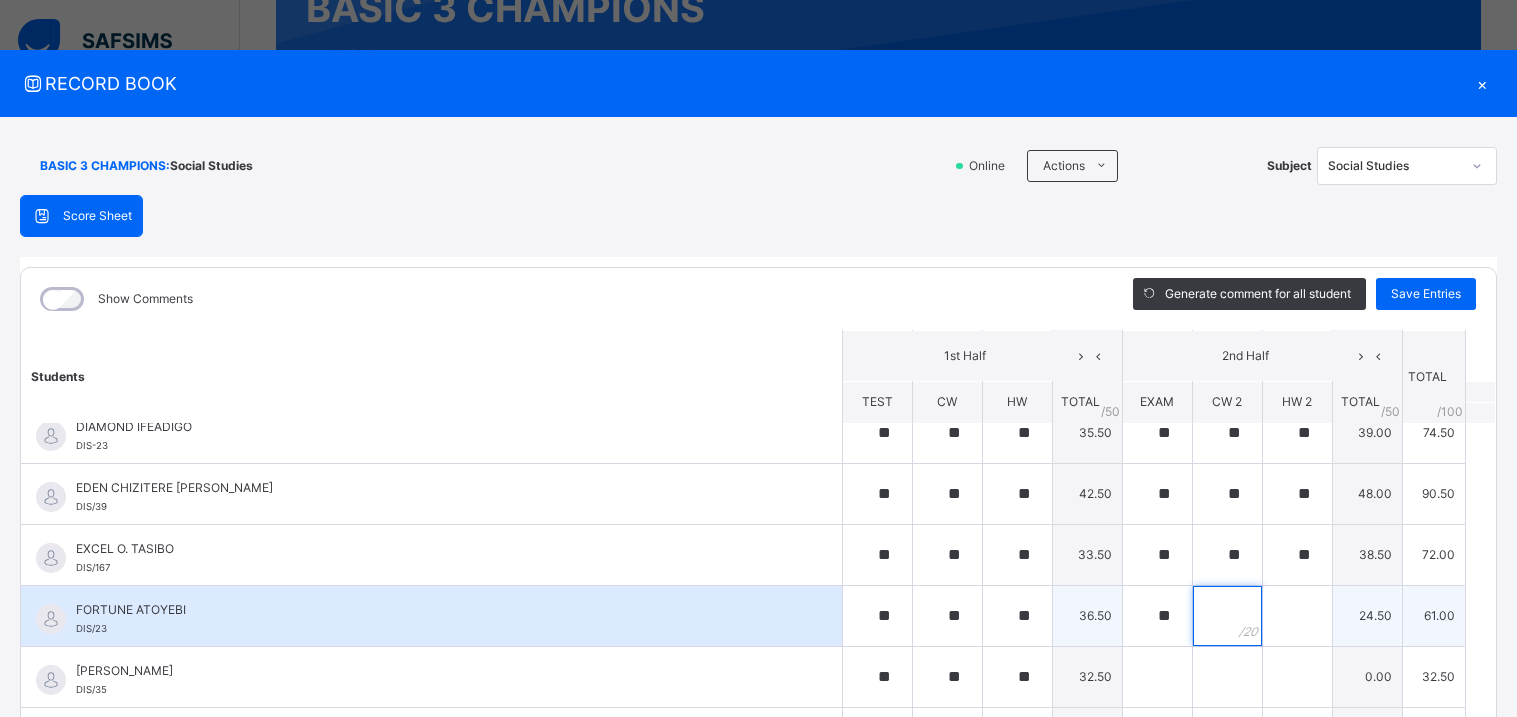 click at bounding box center [1227, 616] 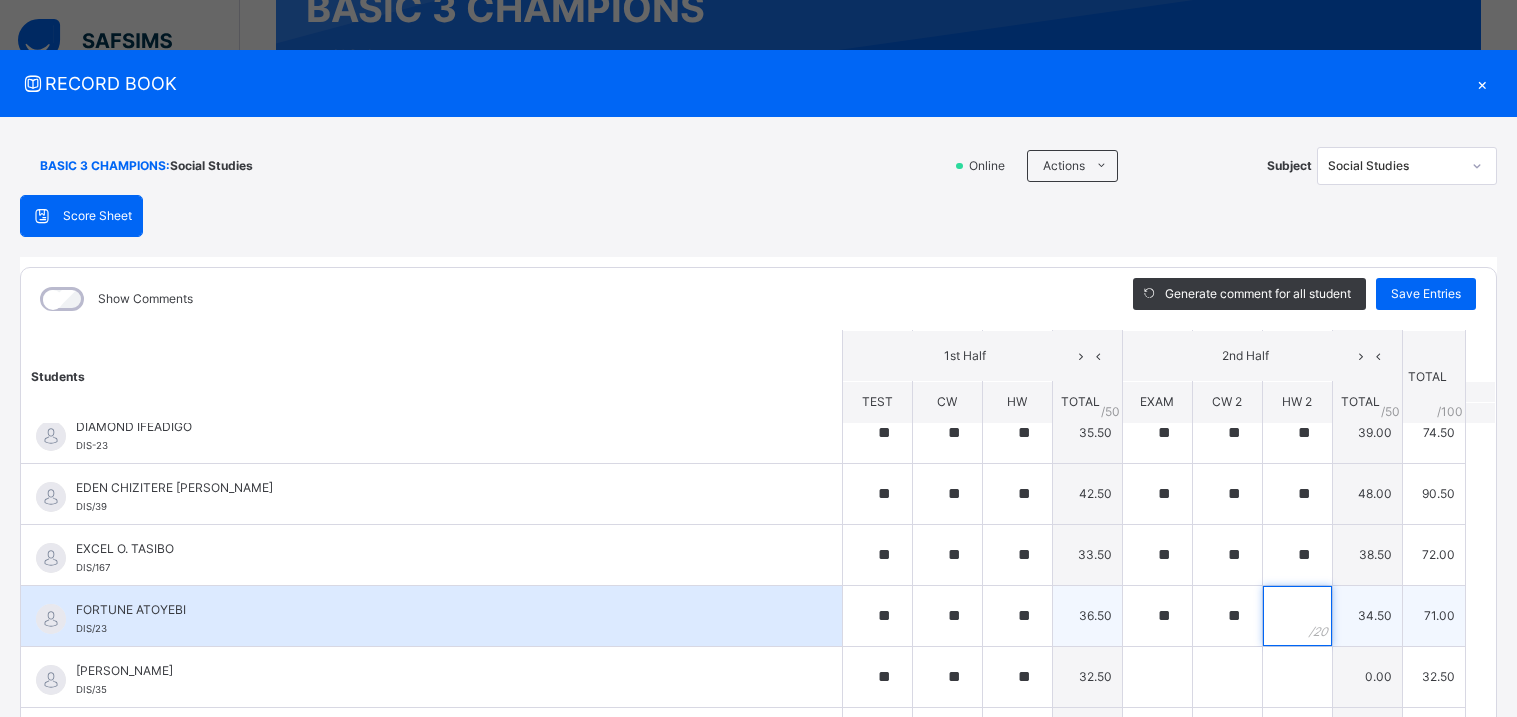 click at bounding box center [1297, 616] 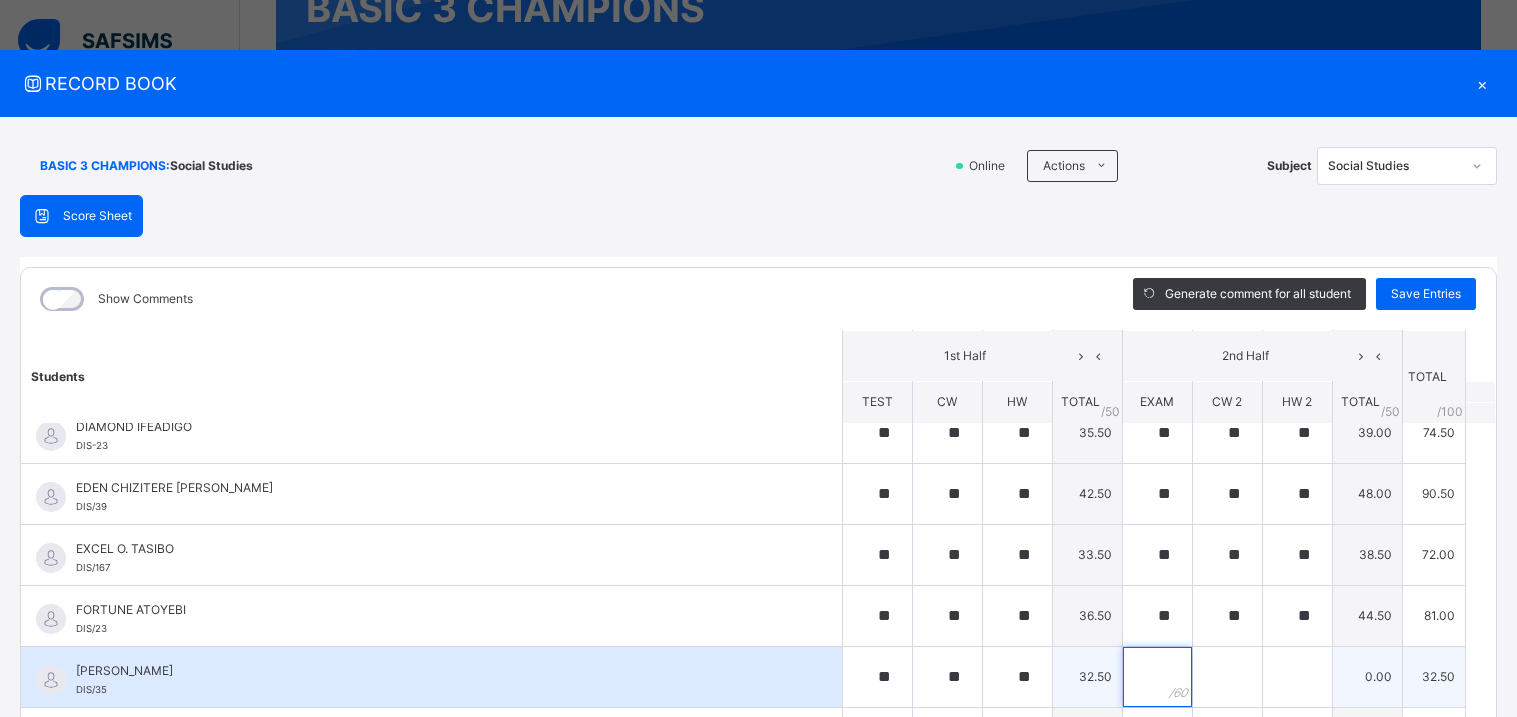 click at bounding box center [1157, 677] 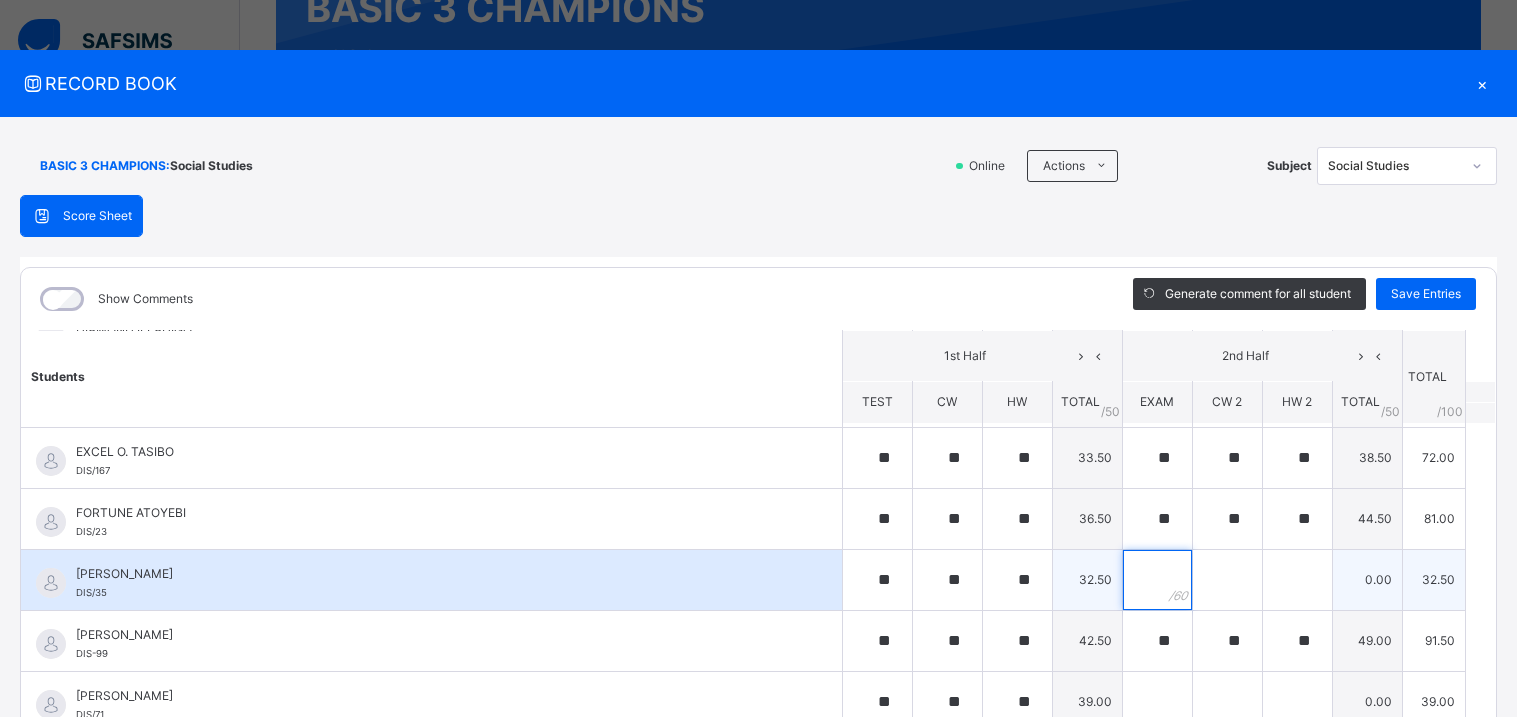 scroll, scrollTop: 494, scrollLeft: 0, axis: vertical 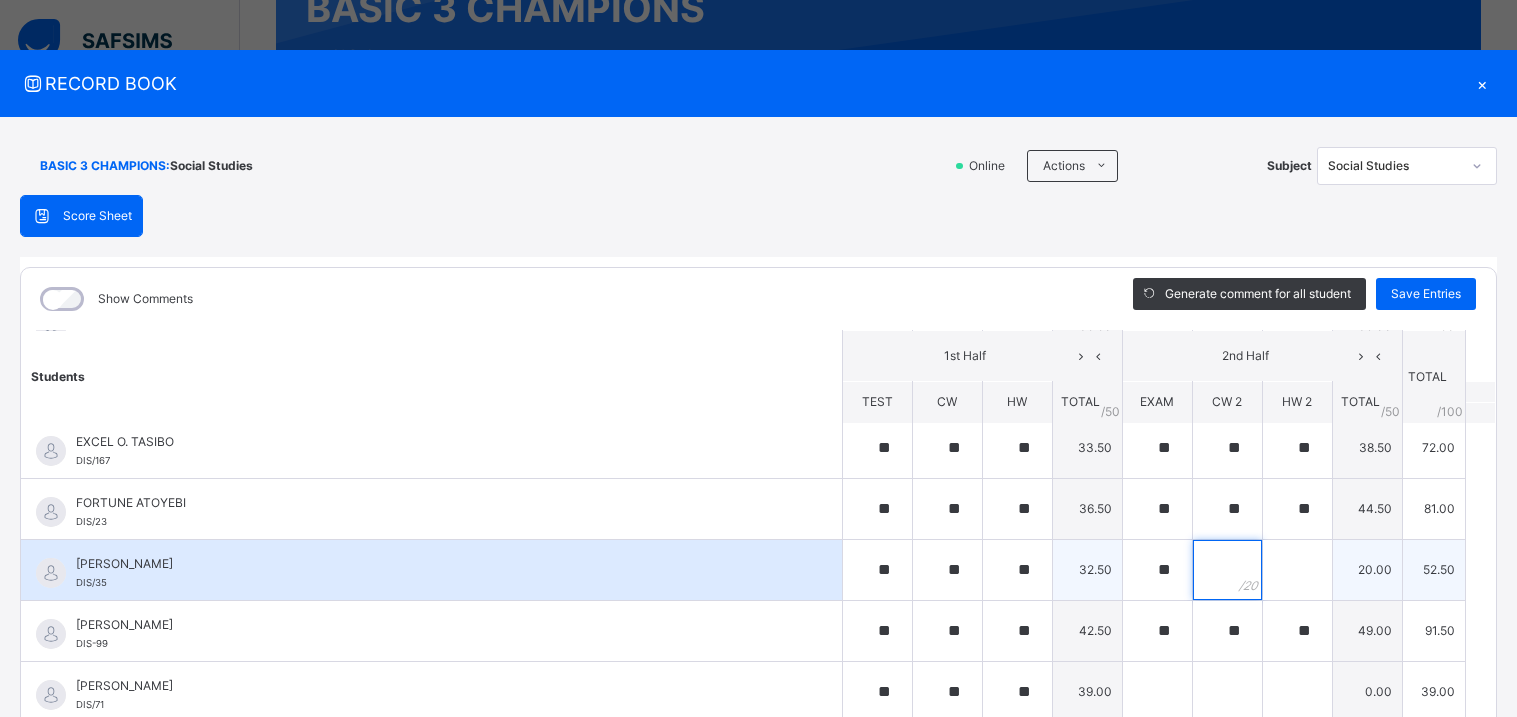 click at bounding box center [1227, 570] 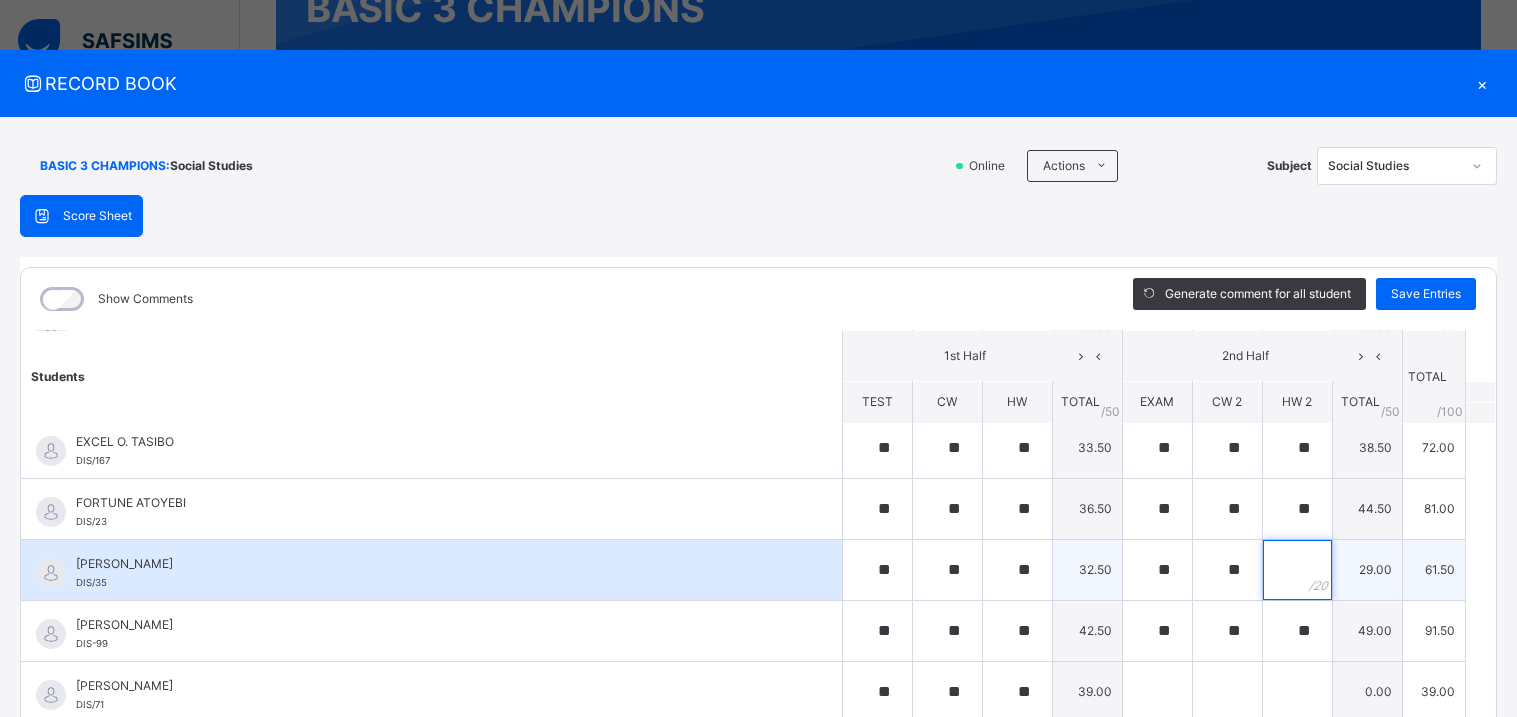click at bounding box center [1297, 570] 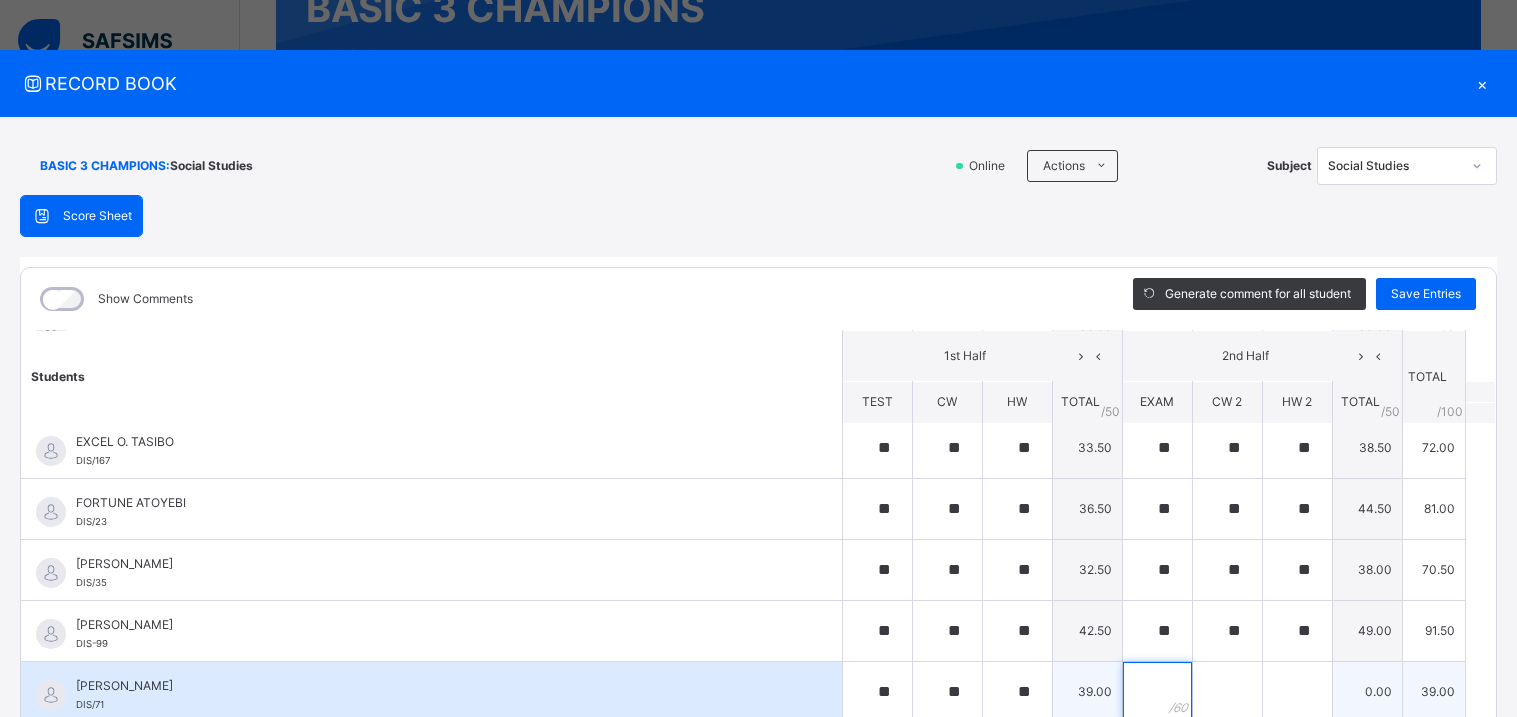 click at bounding box center [1157, 692] 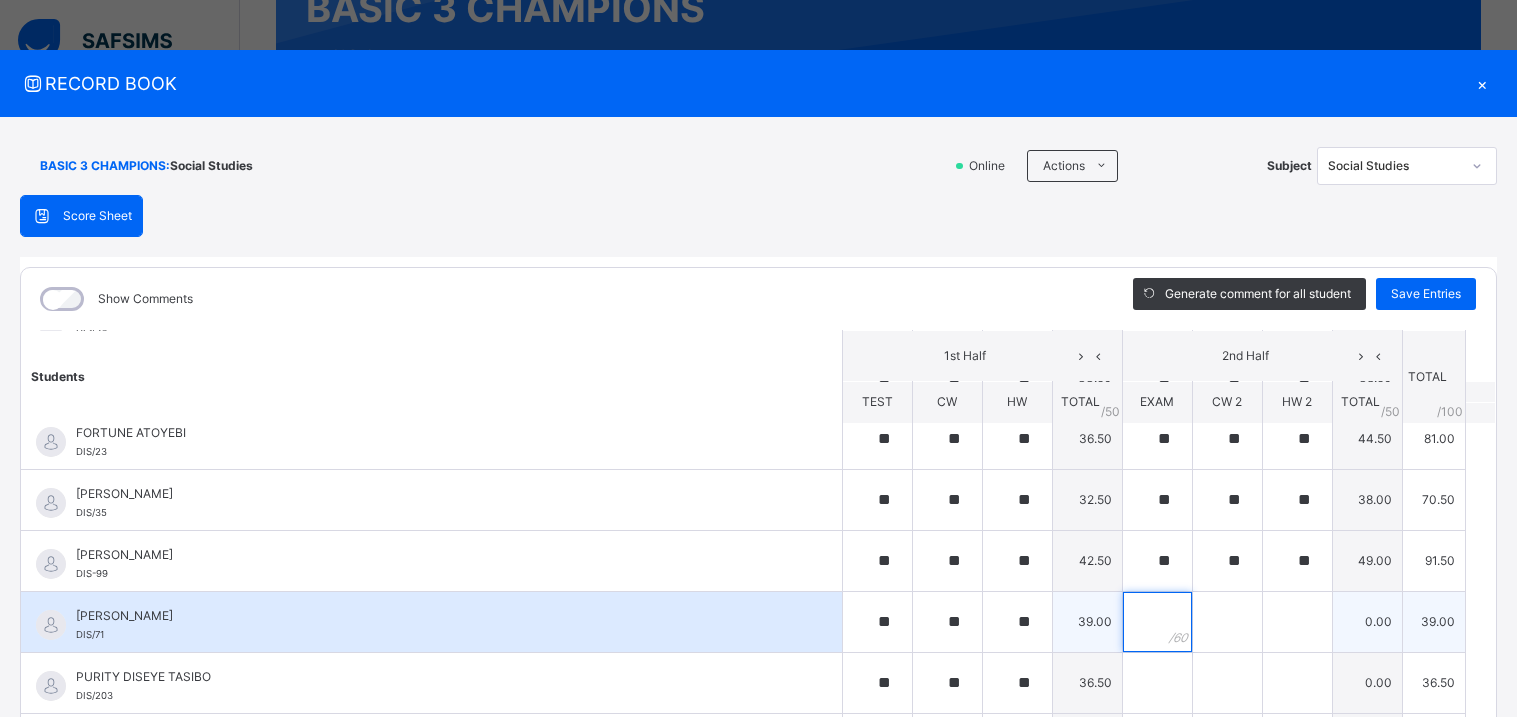 scroll, scrollTop: 567, scrollLeft: 0, axis: vertical 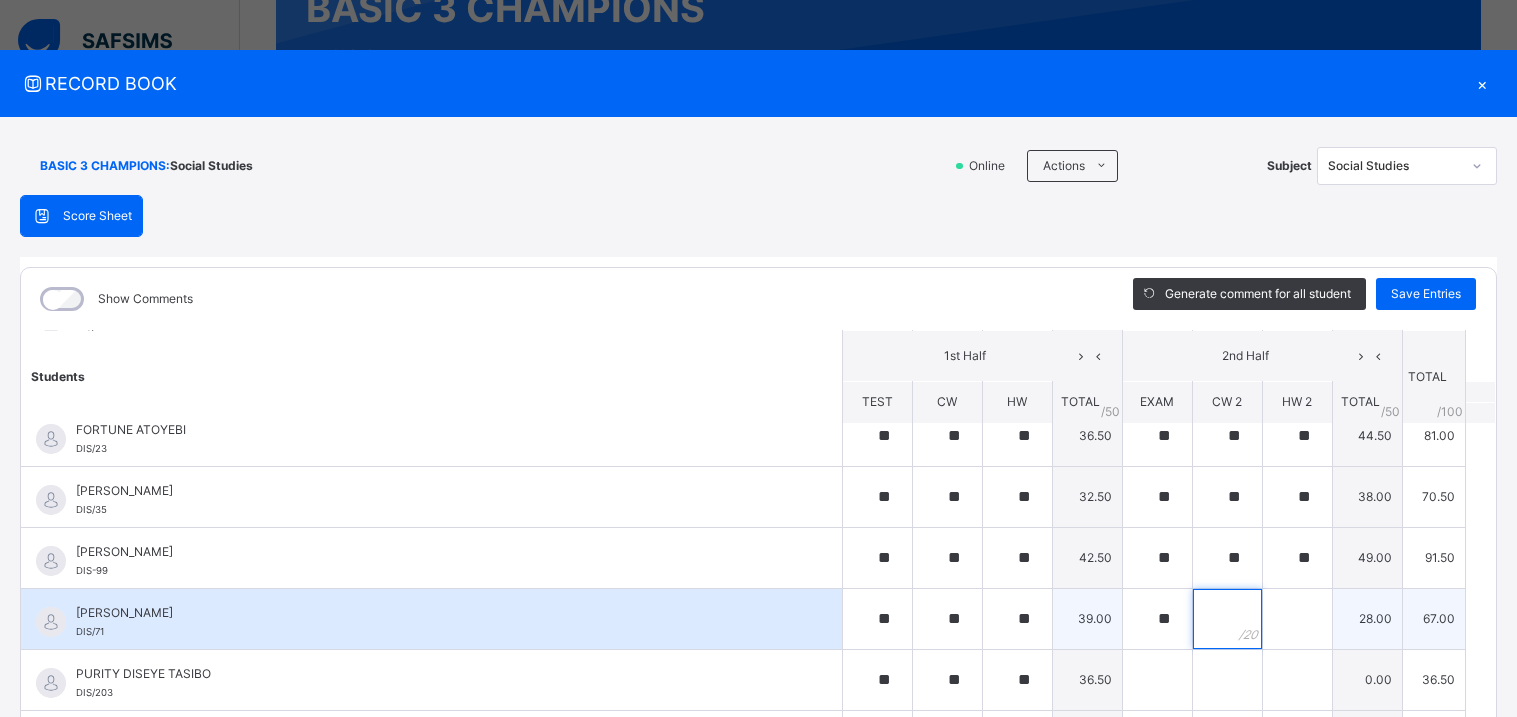 click at bounding box center (1227, 619) 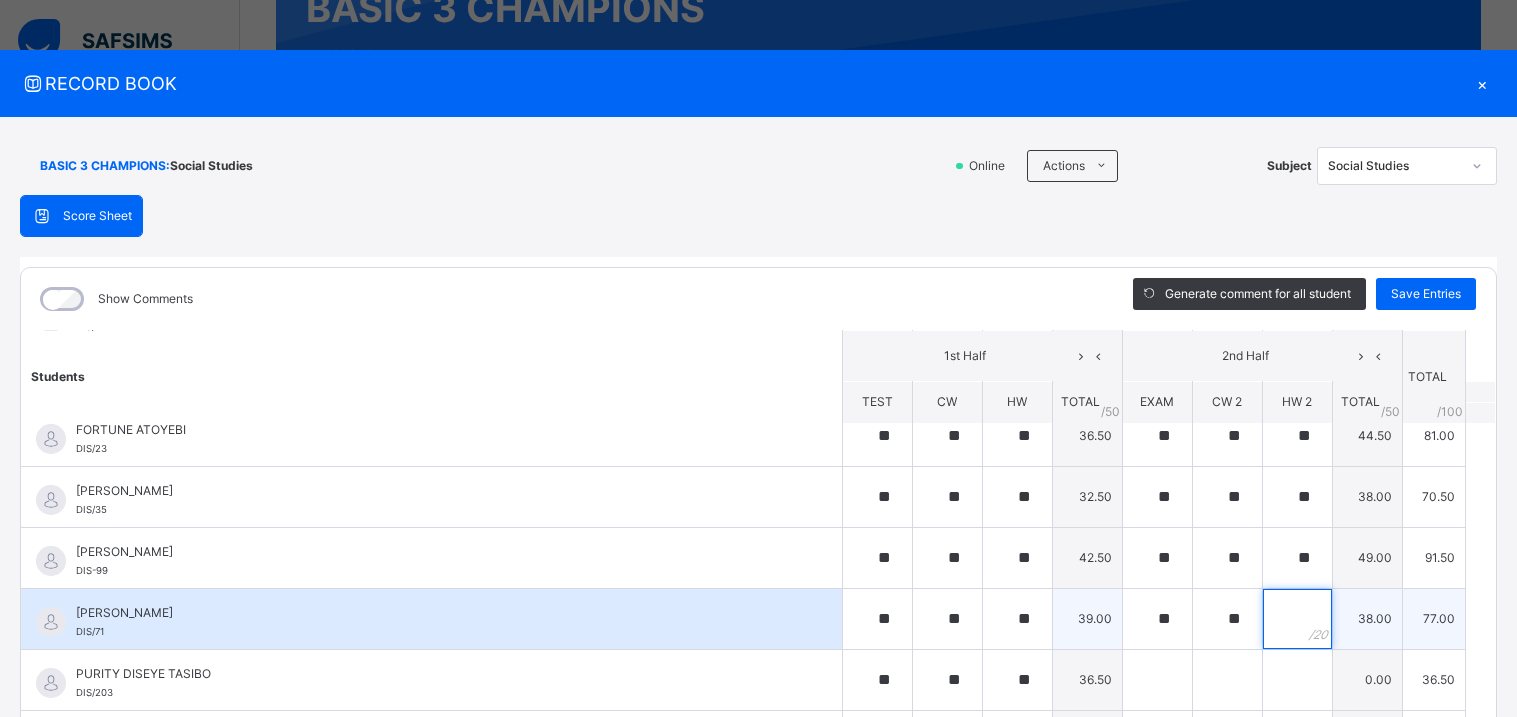 click at bounding box center (1297, 619) 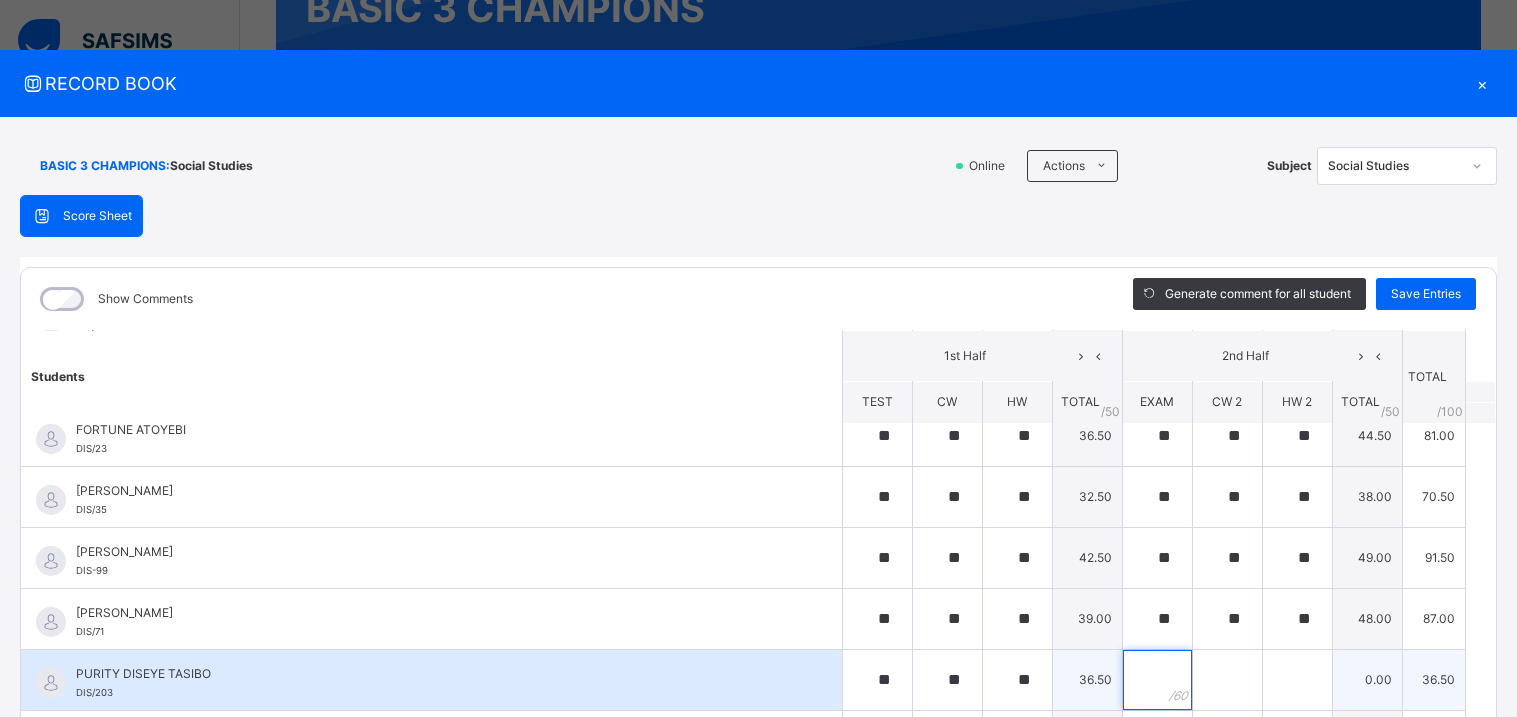 click at bounding box center (1157, 680) 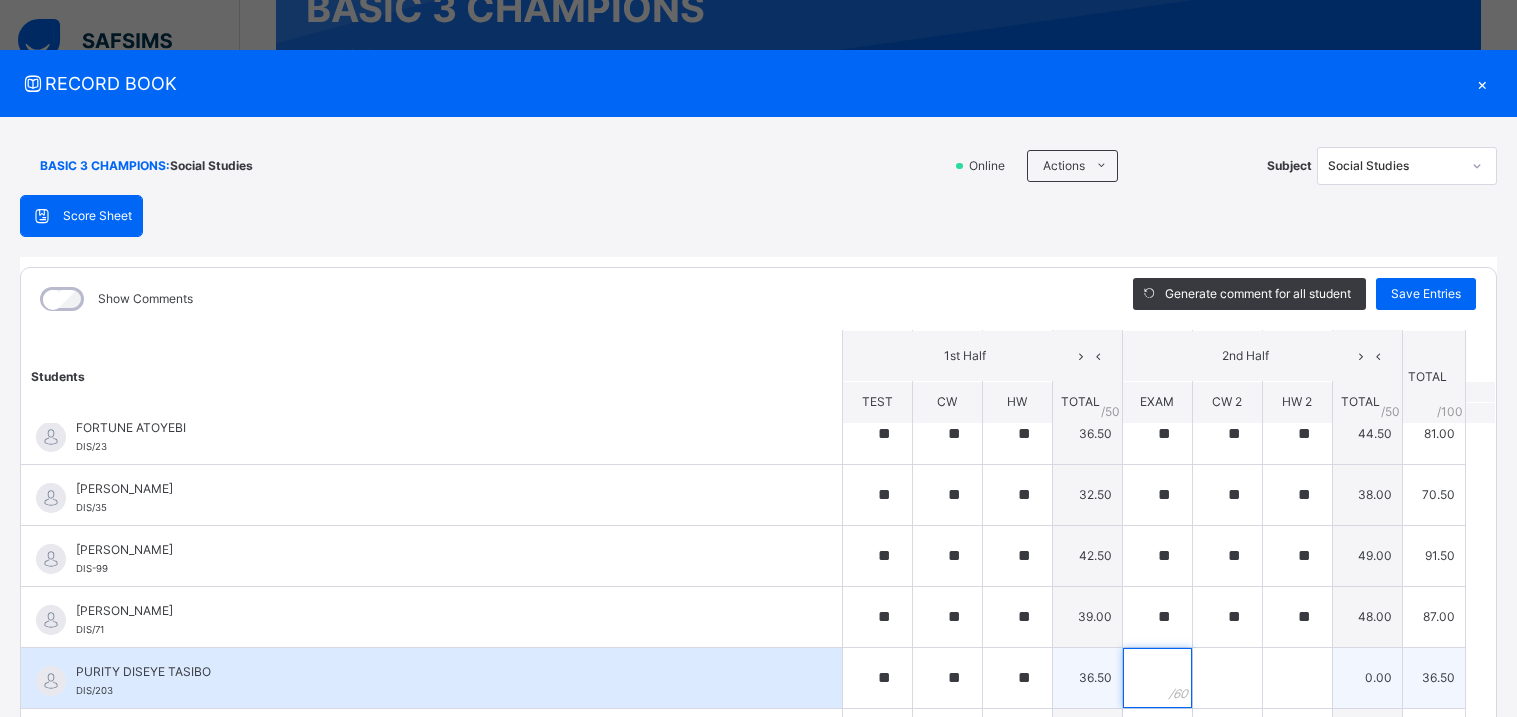 scroll, scrollTop: 570, scrollLeft: 0, axis: vertical 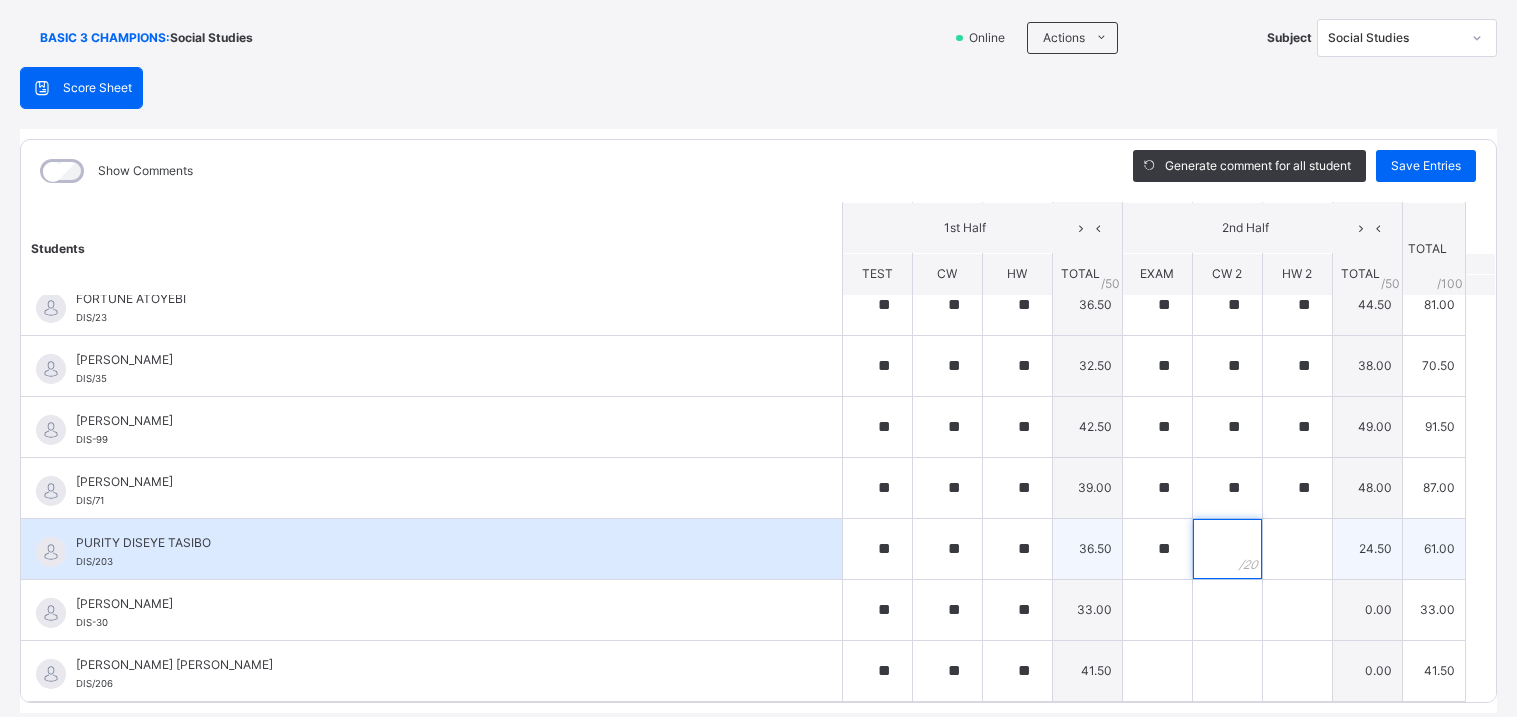 click at bounding box center [1227, 549] 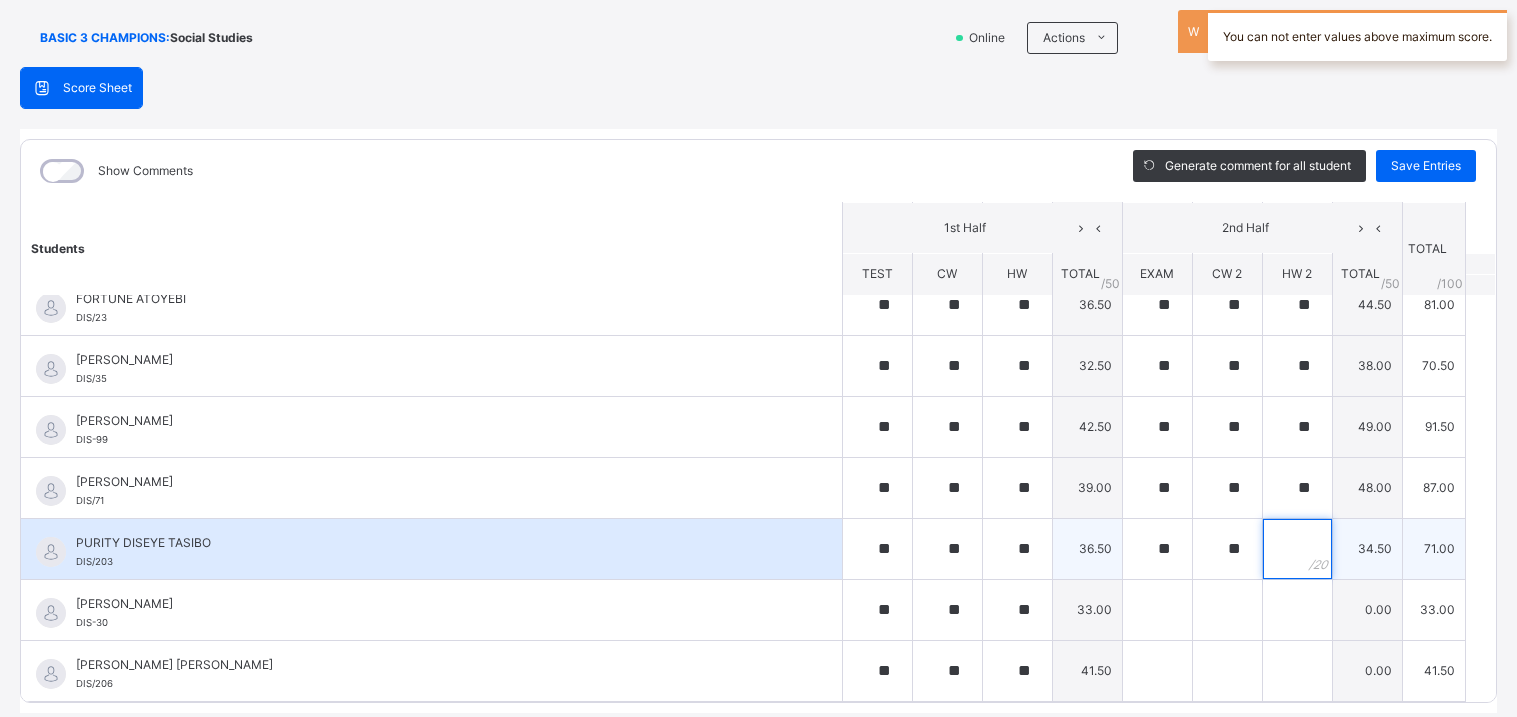 click at bounding box center [1297, 549] 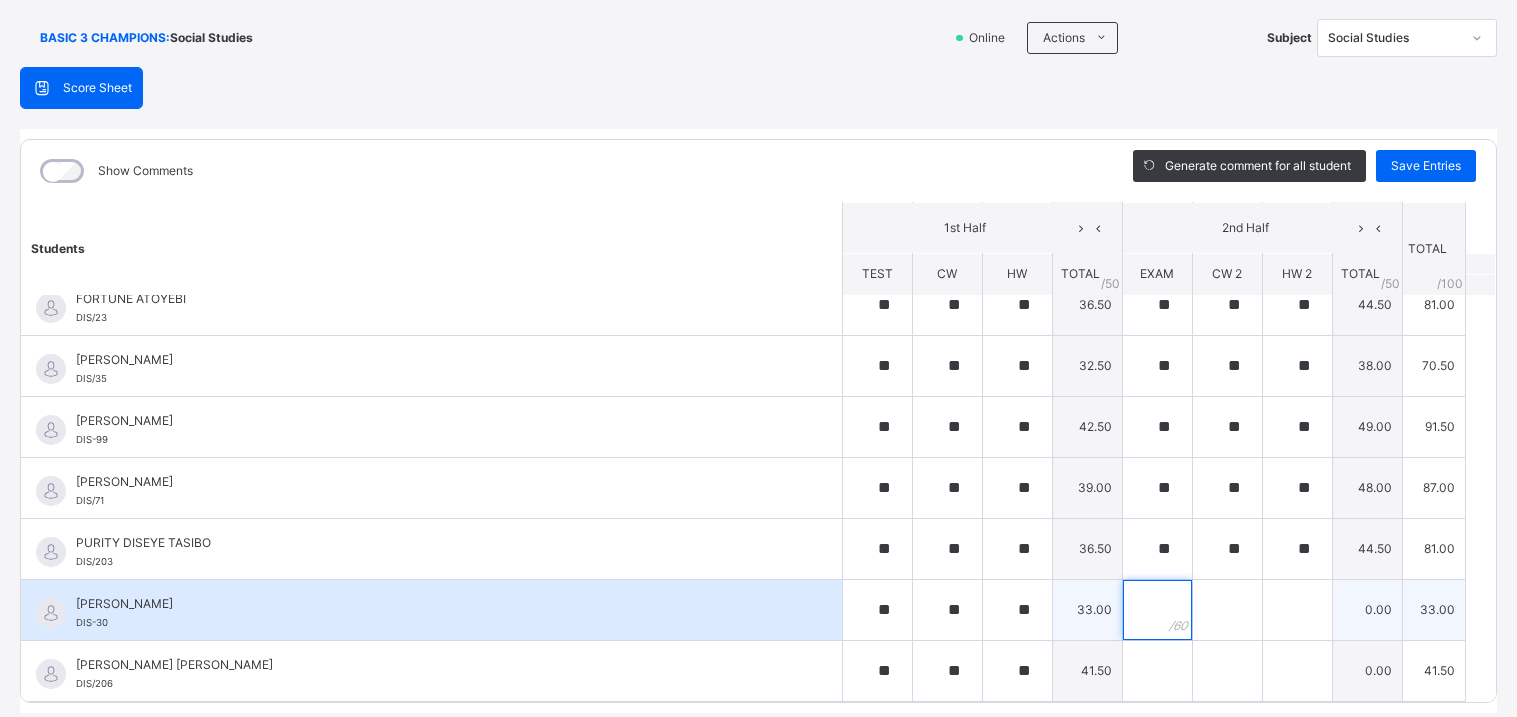 click at bounding box center [1157, 610] 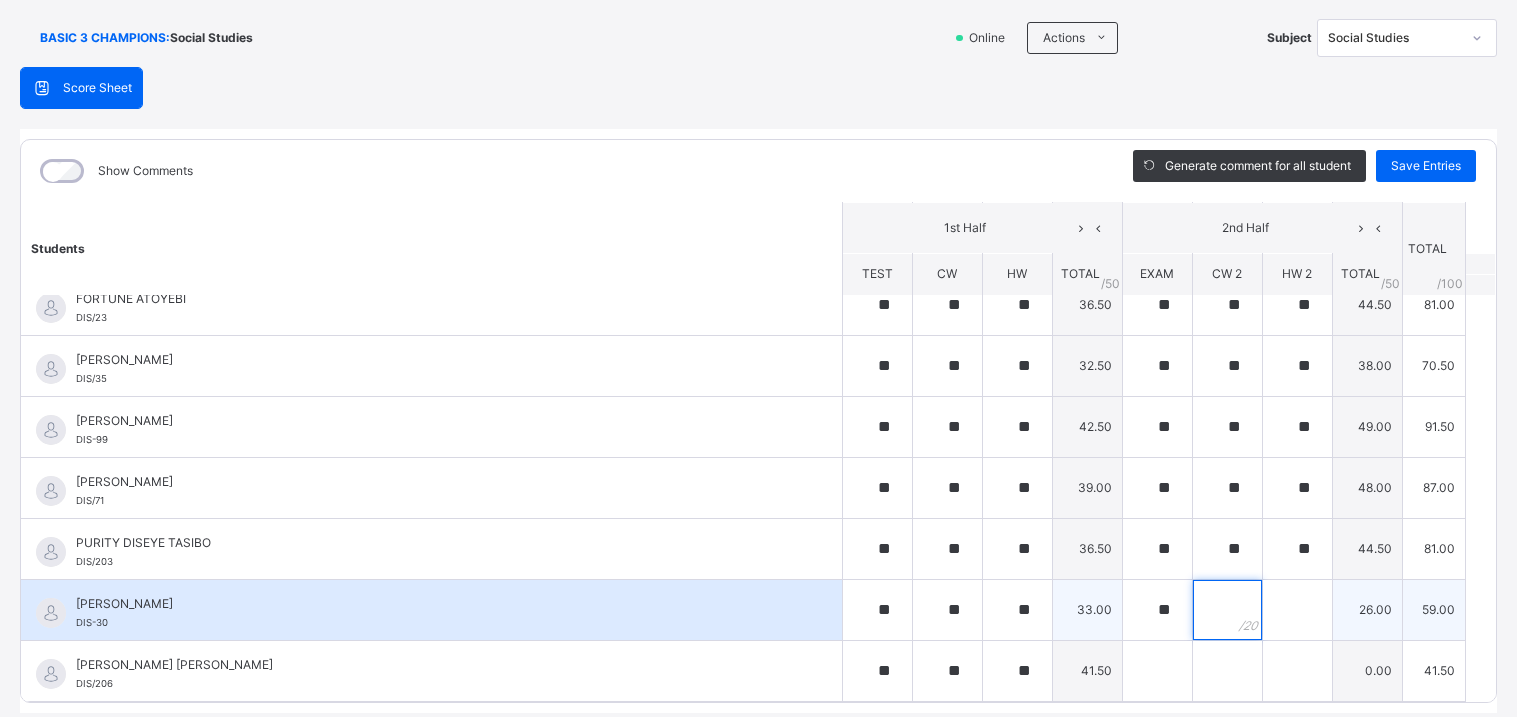 click at bounding box center [1227, 610] 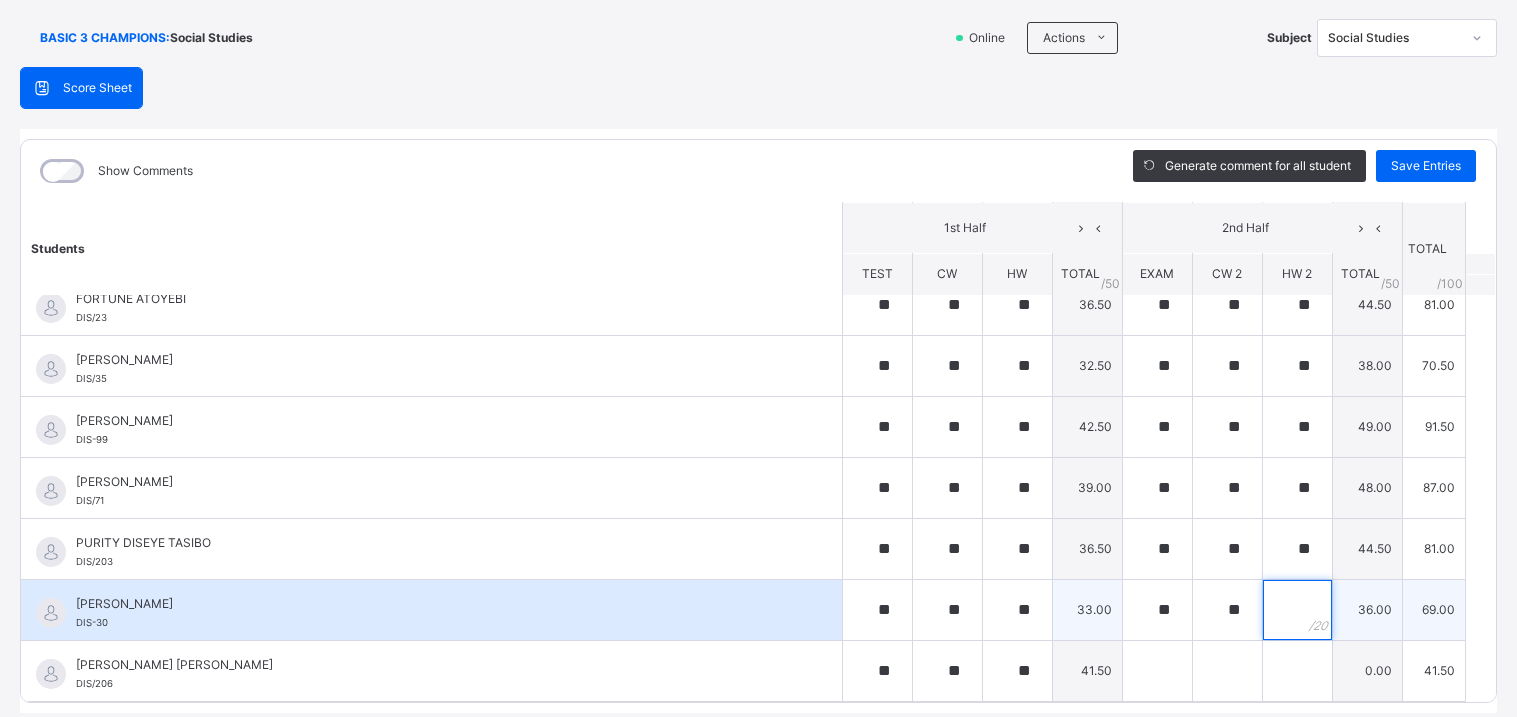 click at bounding box center [1297, 610] 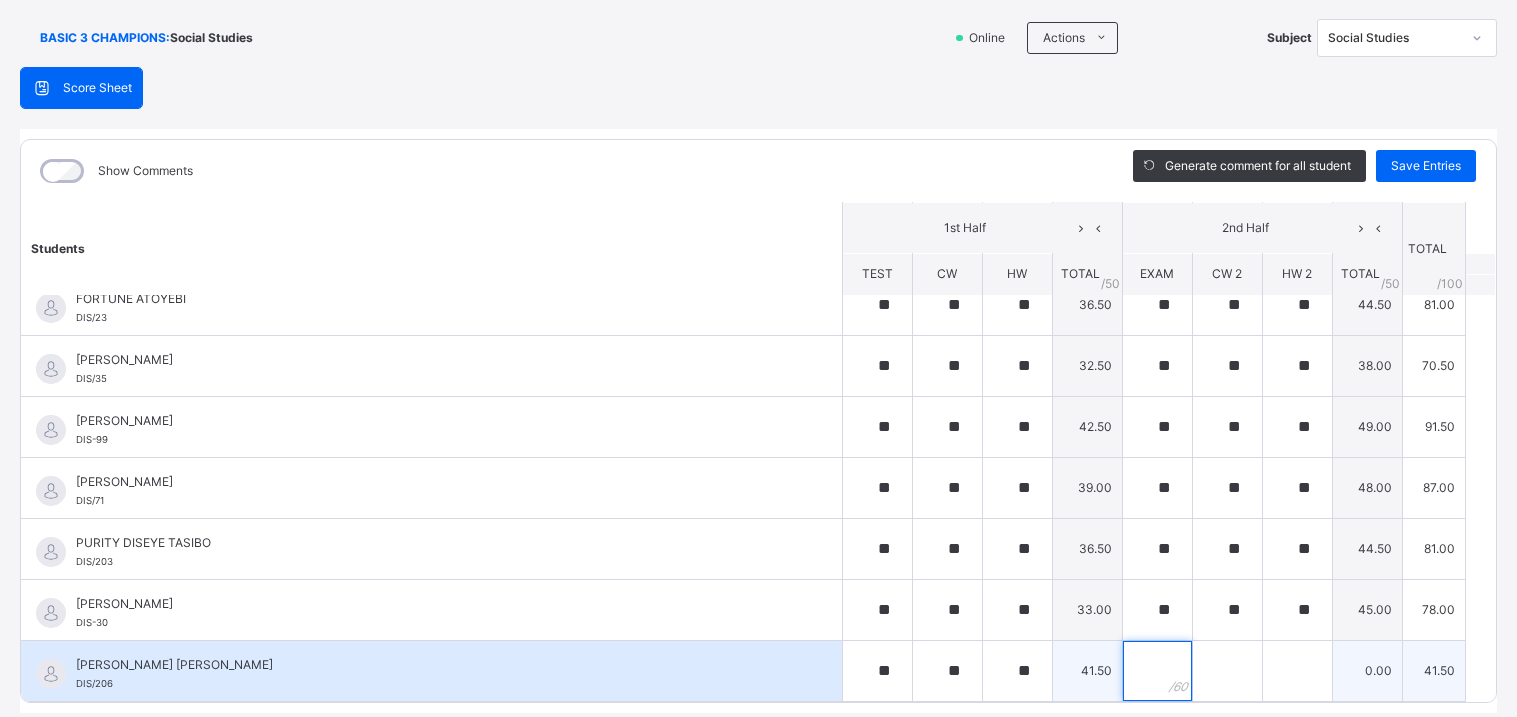 click at bounding box center [1157, 671] 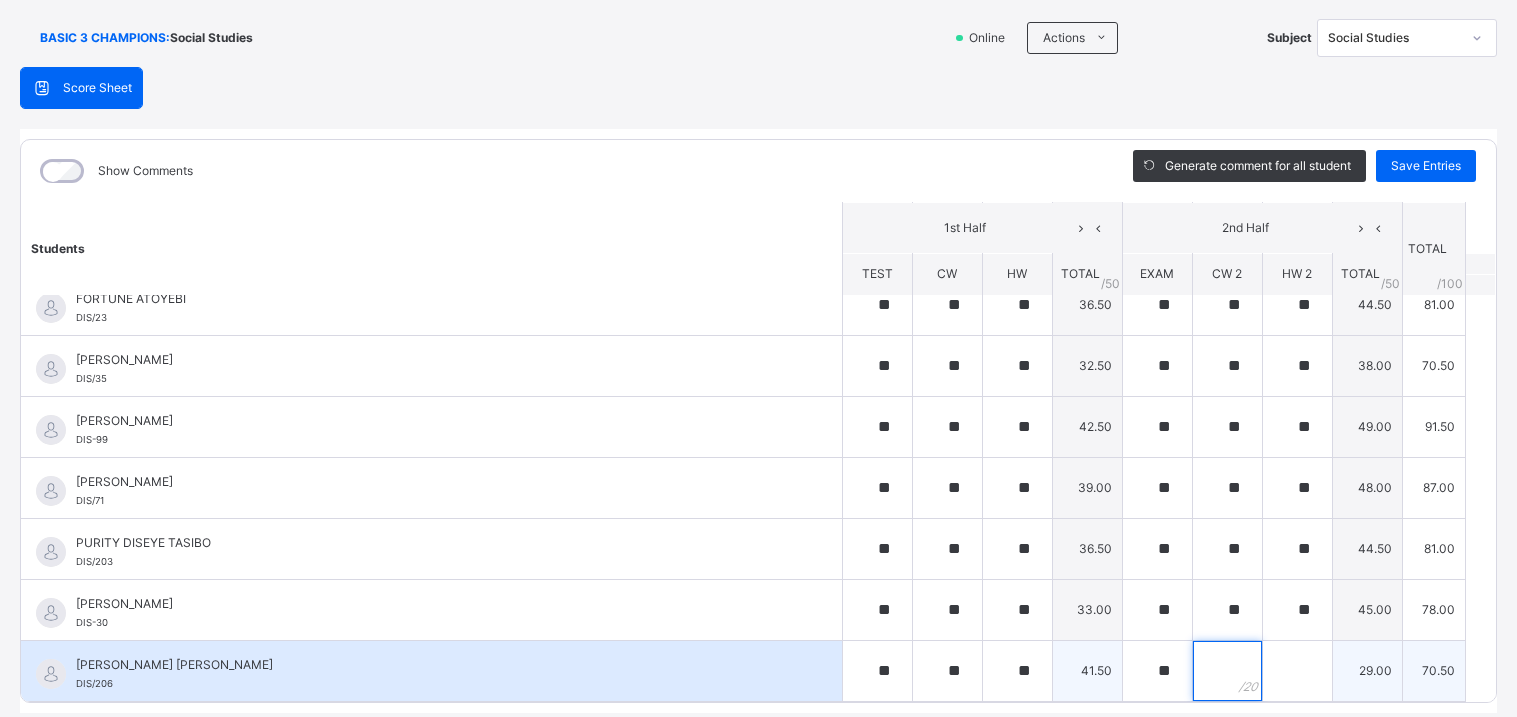 click at bounding box center [1227, 671] 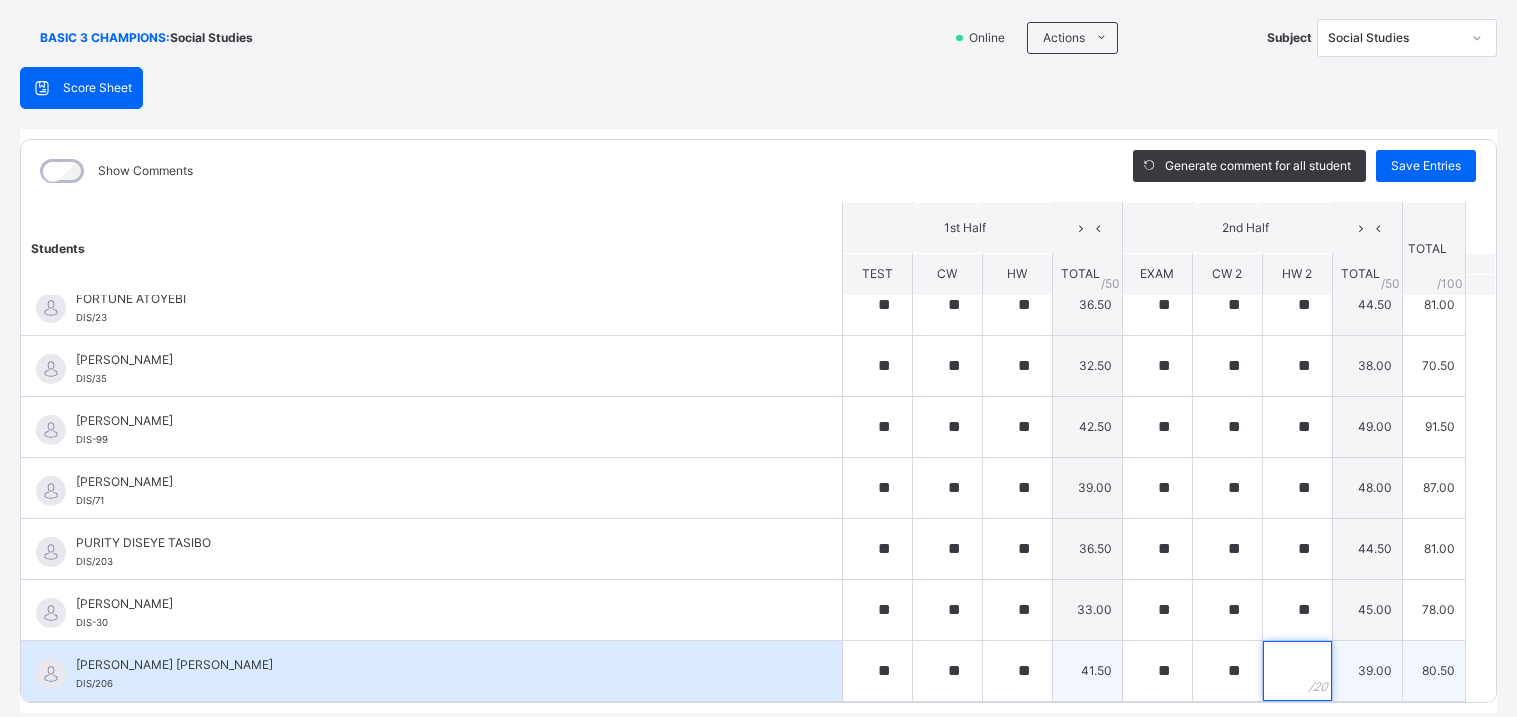 click at bounding box center [1297, 671] 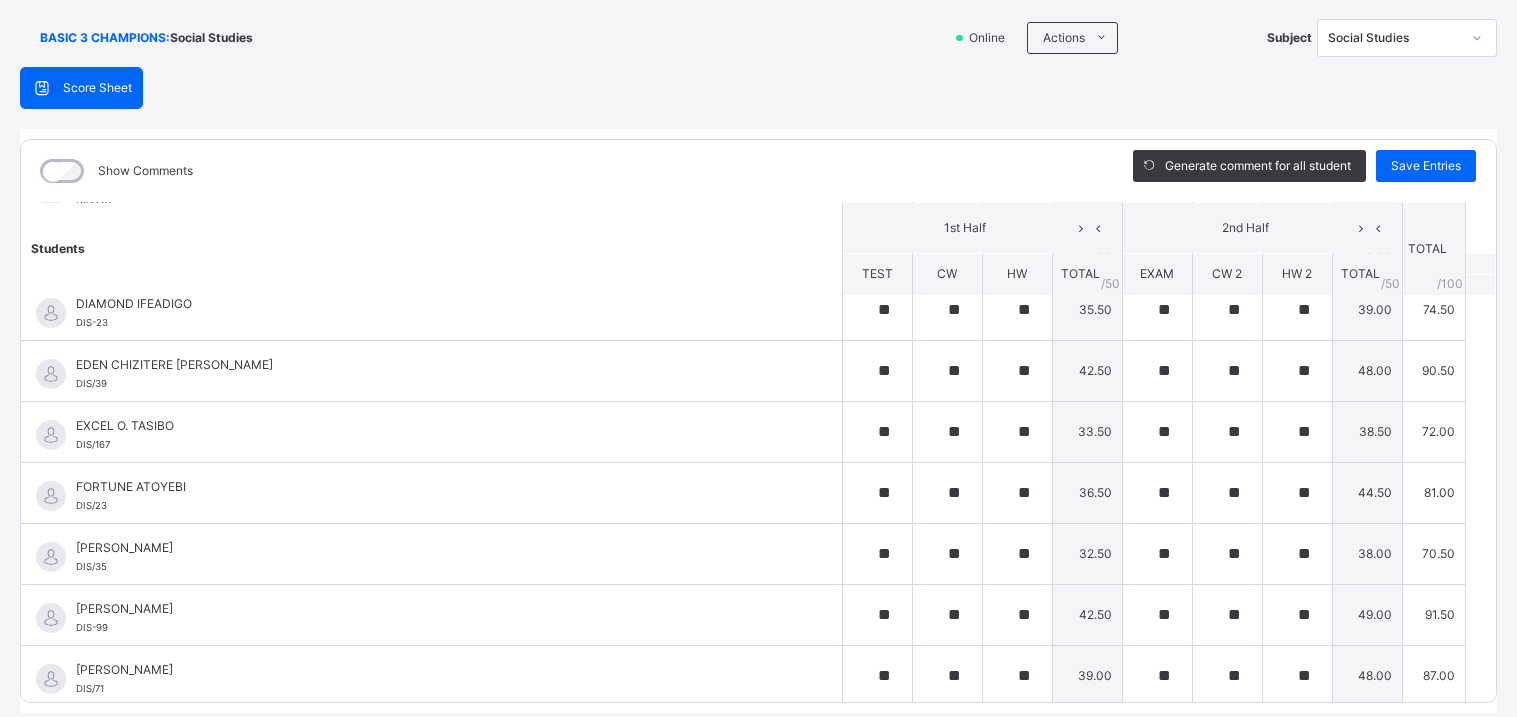 scroll, scrollTop: 570, scrollLeft: 0, axis: vertical 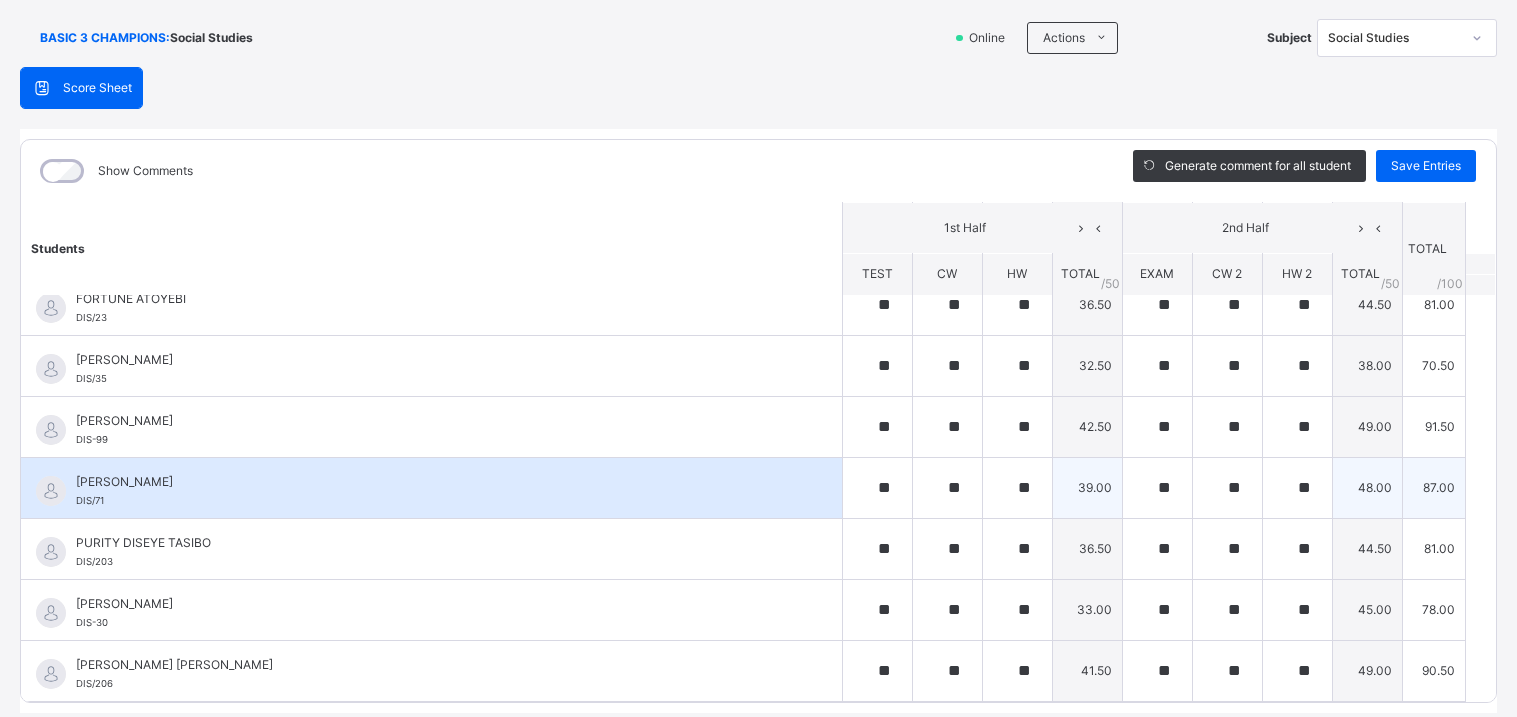 click on "48.00" at bounding box center (1367, 487) 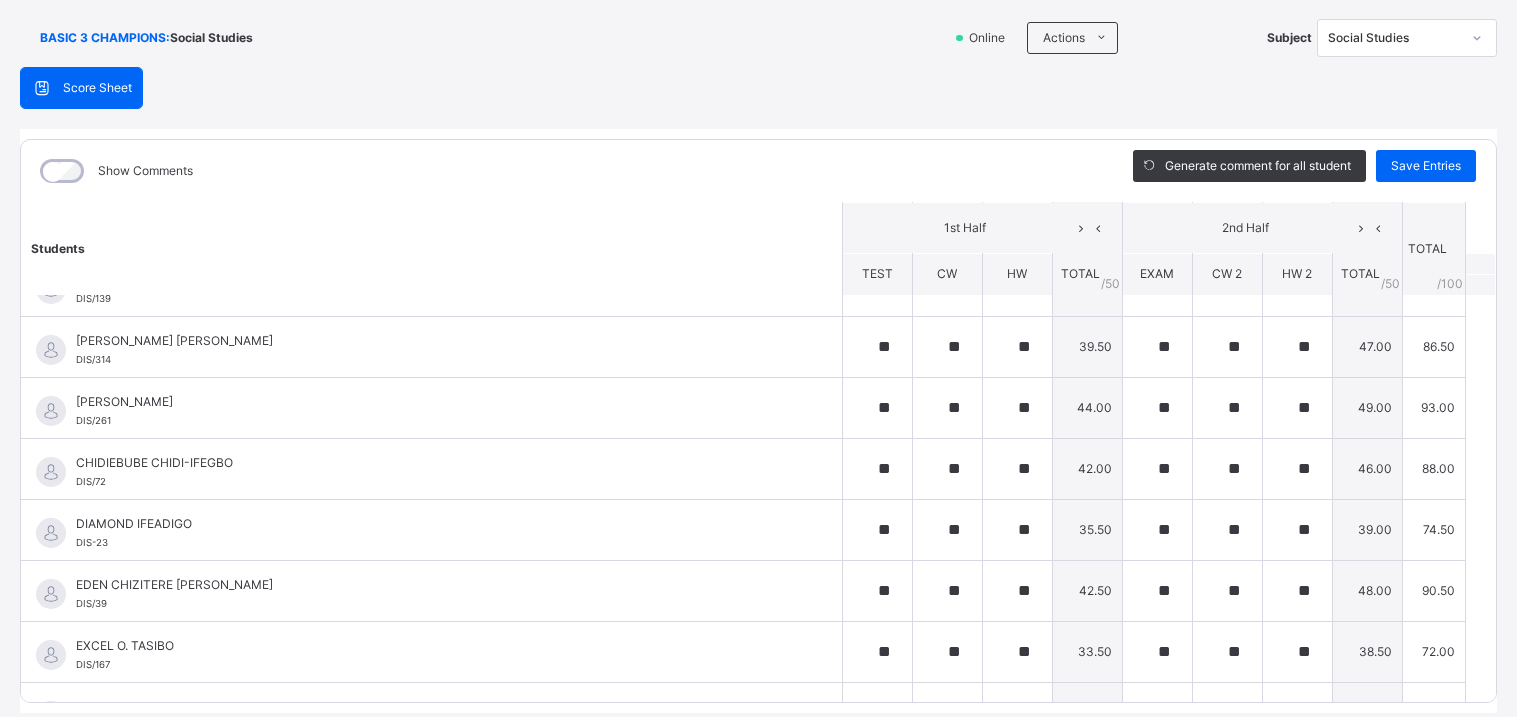 scroll, scrollTop: 156, scrollLeft: 0, axis: vertical 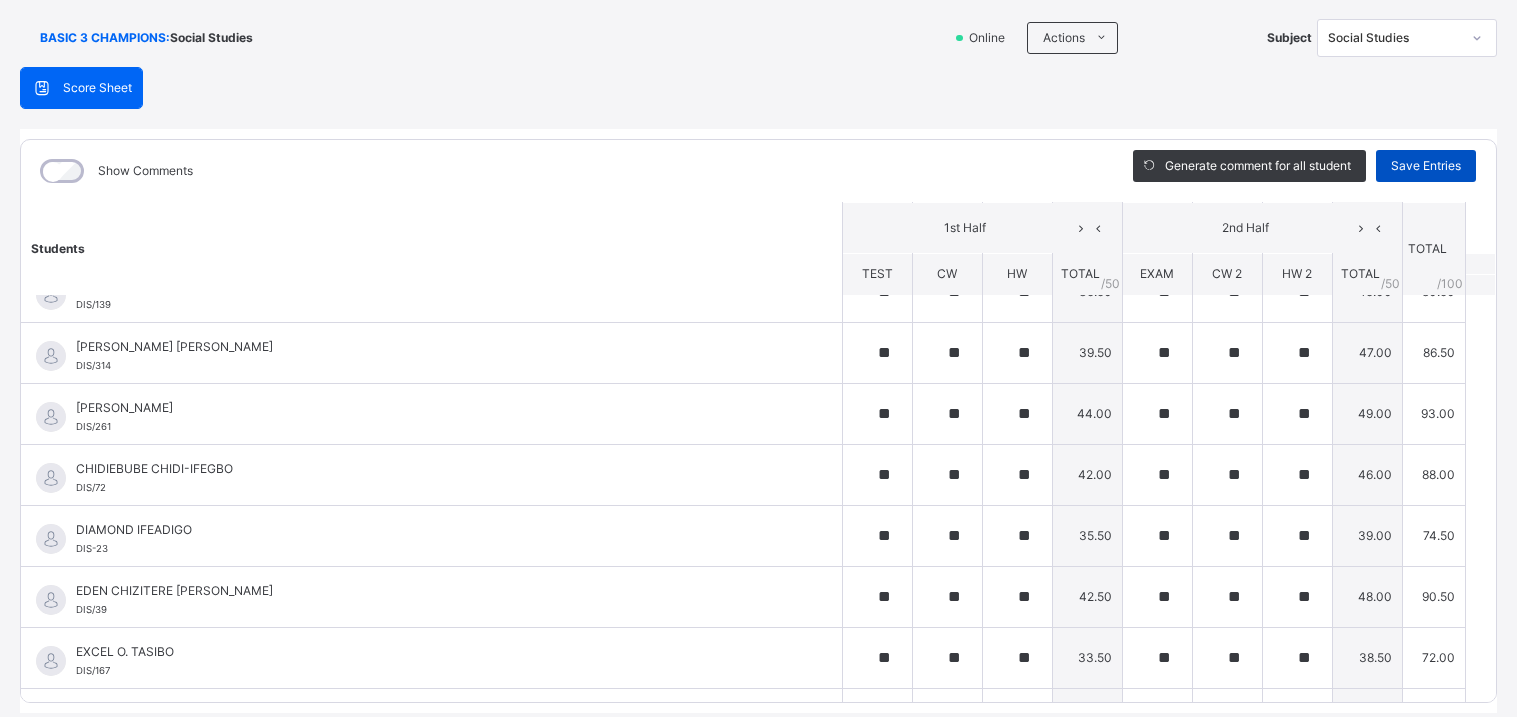 click on "Save Entries" at bounding box center (1426, 166) 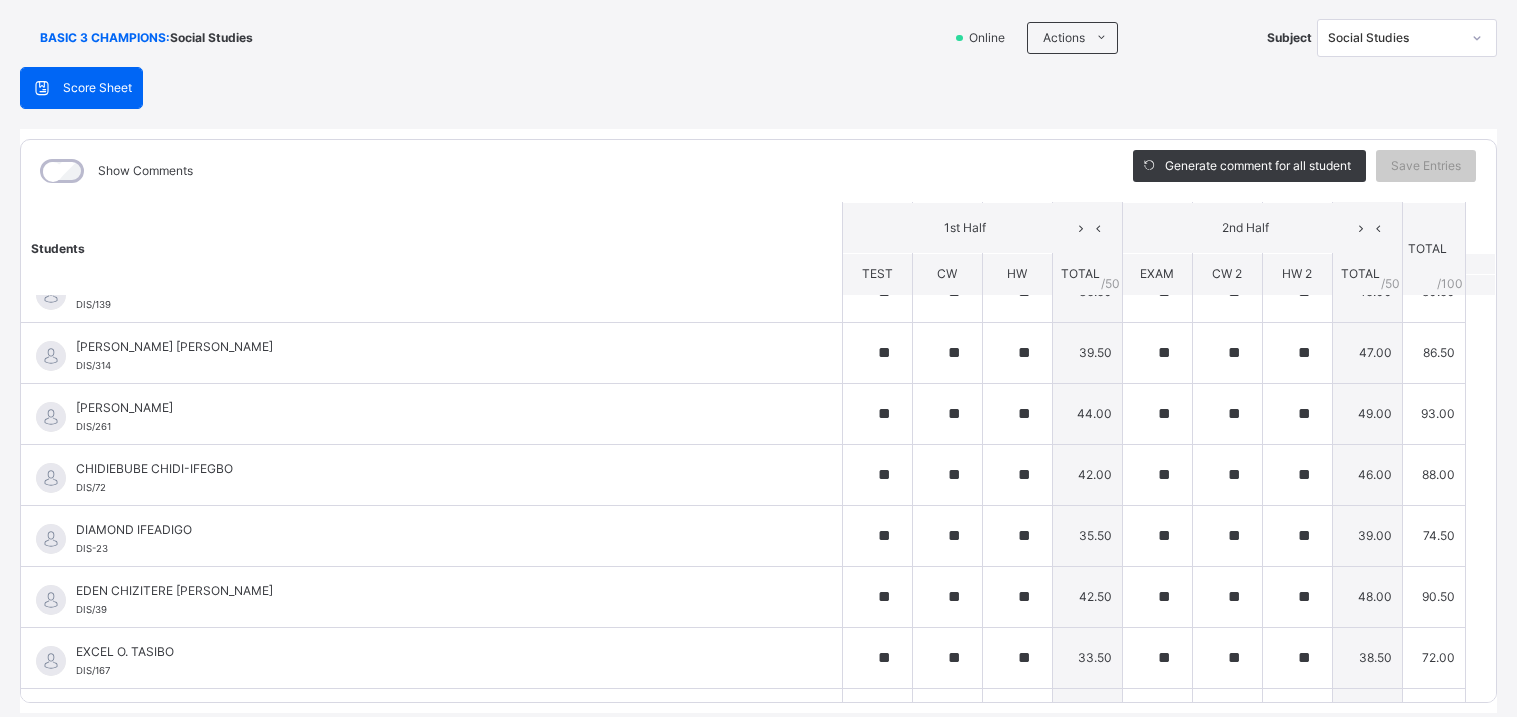 click on "Social Studies" at bounding box center (1388, 38) 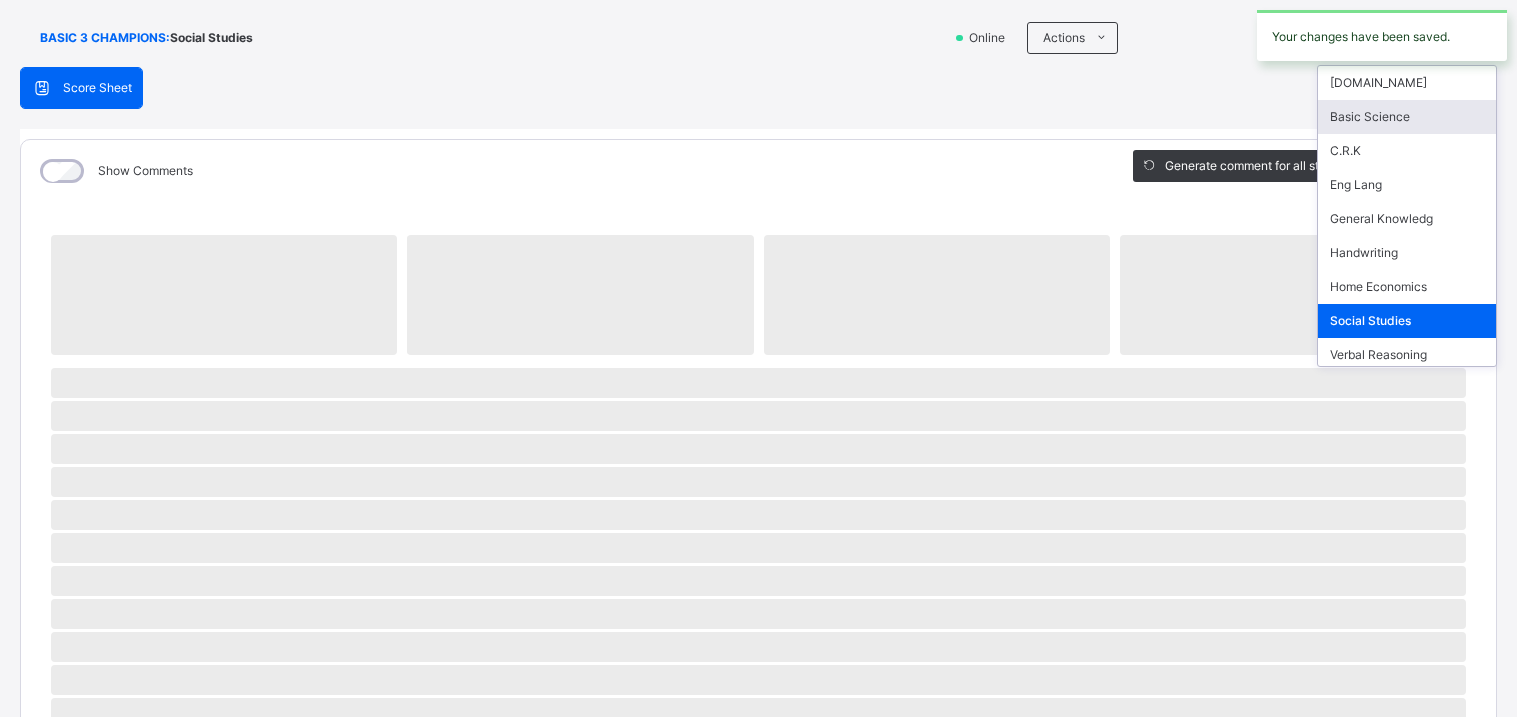 click on "Basic Science" at bounding box center (1407, 117) 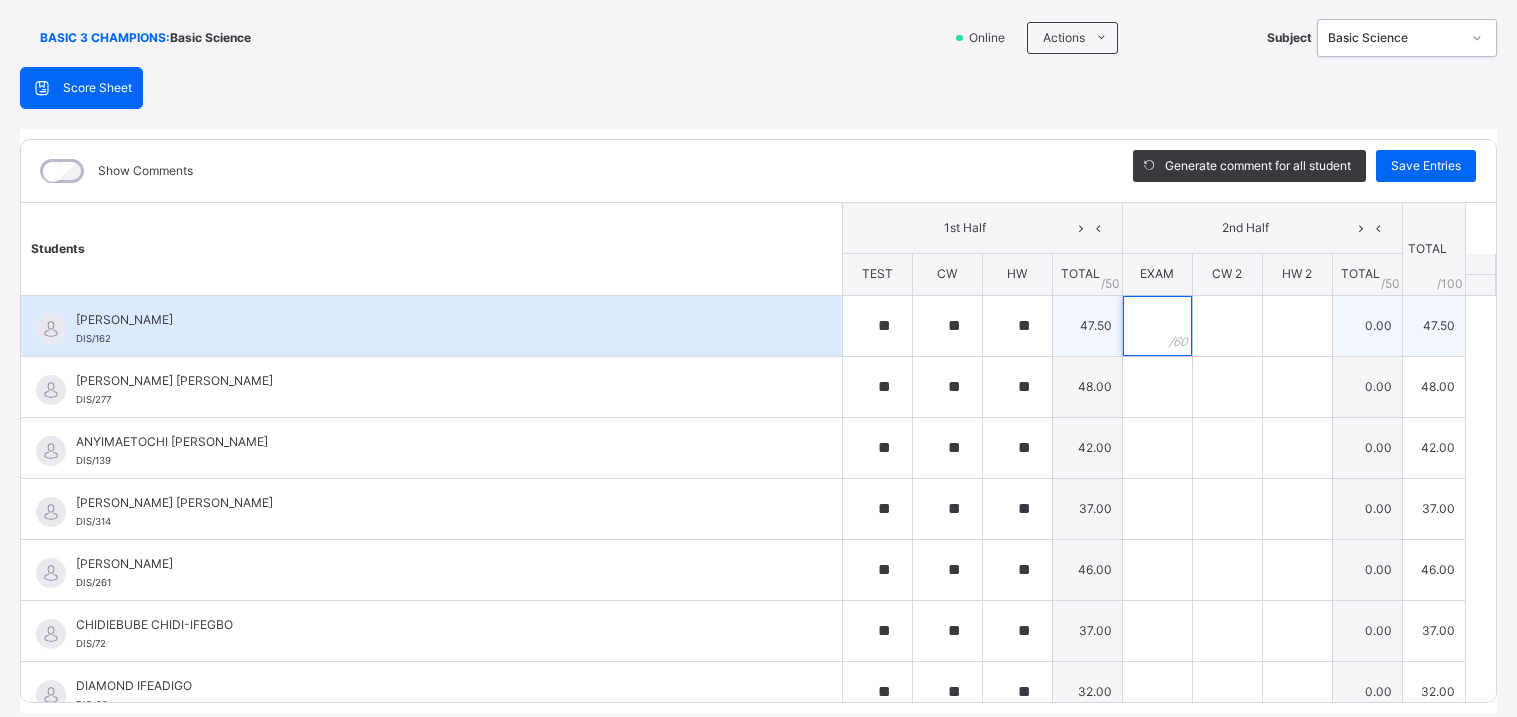 click at bounding box center (1157, 326) 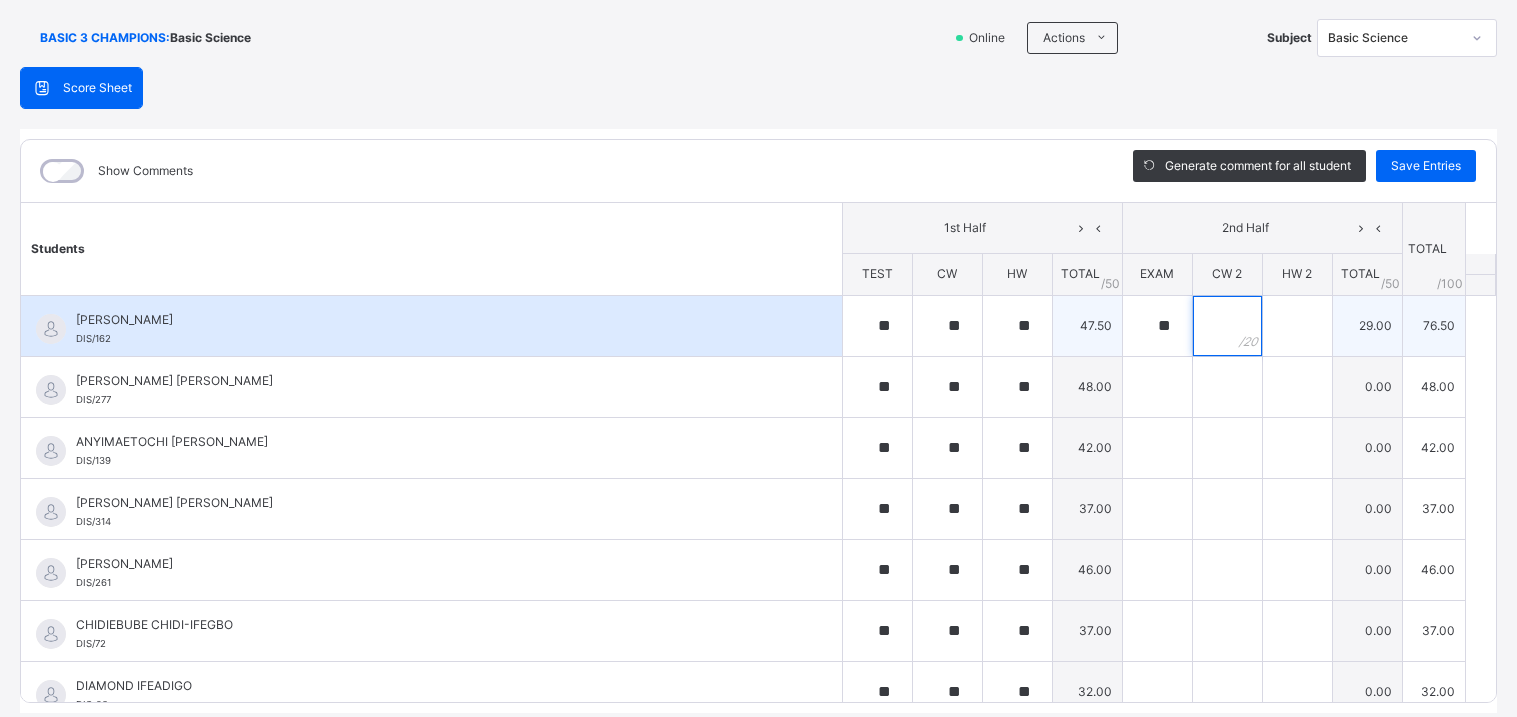 click at bounding box center (1227, 326) 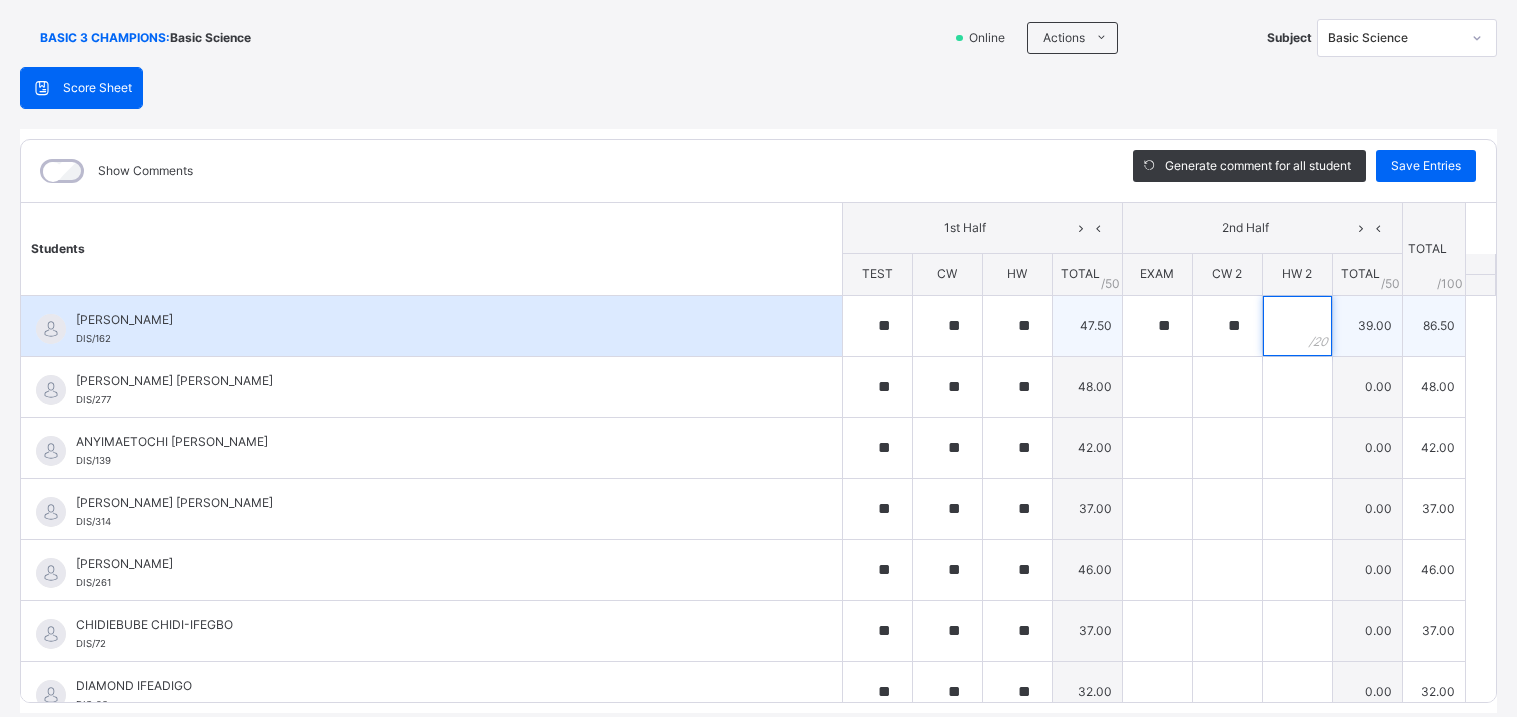 click at bounding box center [1297, 326] 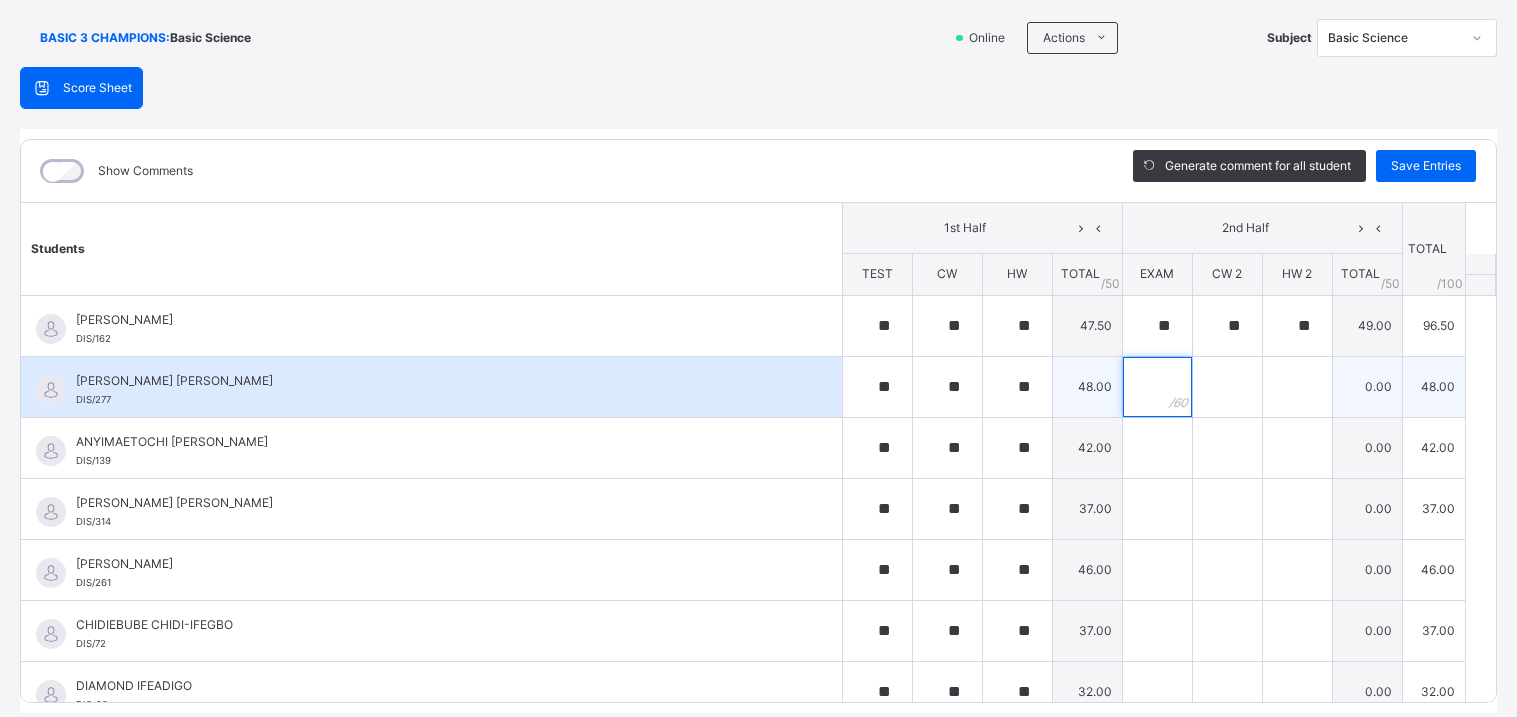 click at bounding box center (1157, 387) 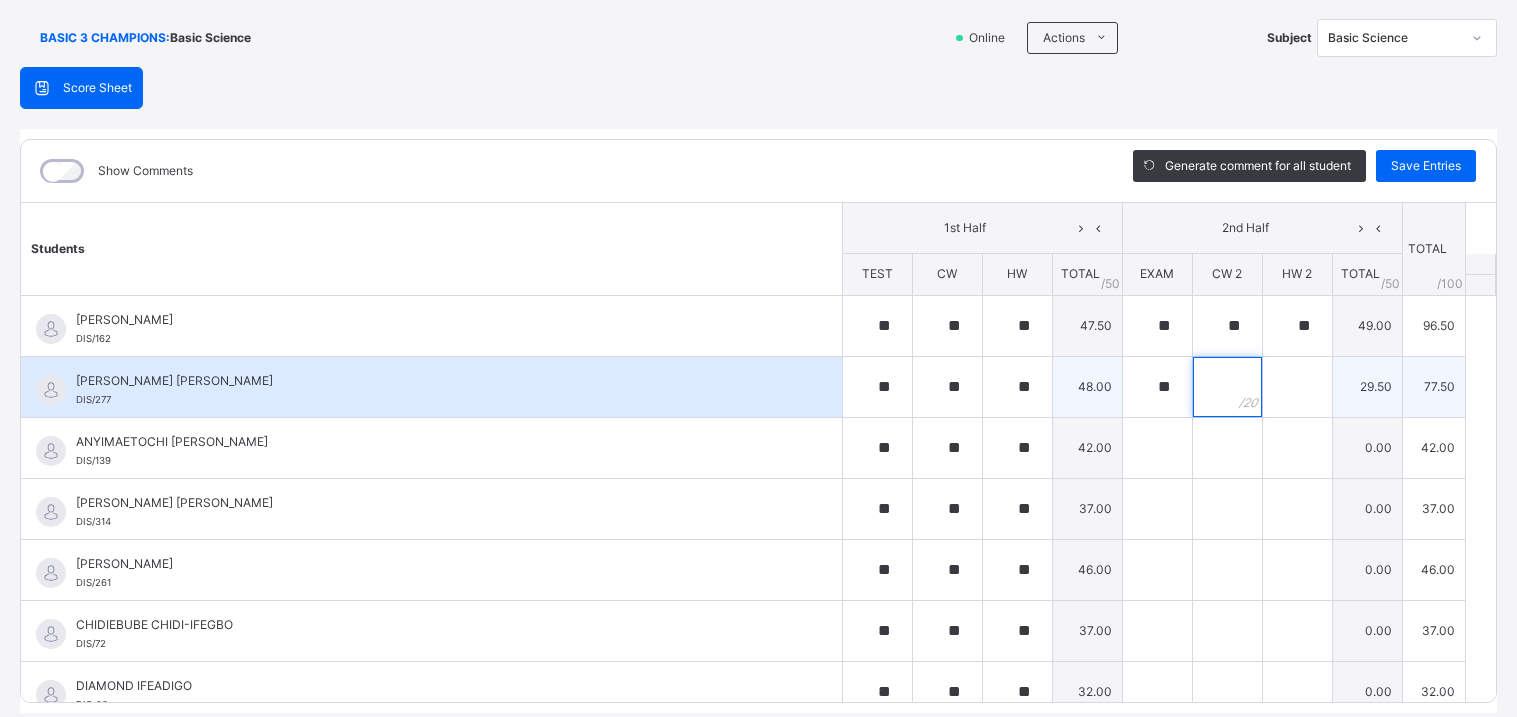 click at bounding box center (1227, 387) 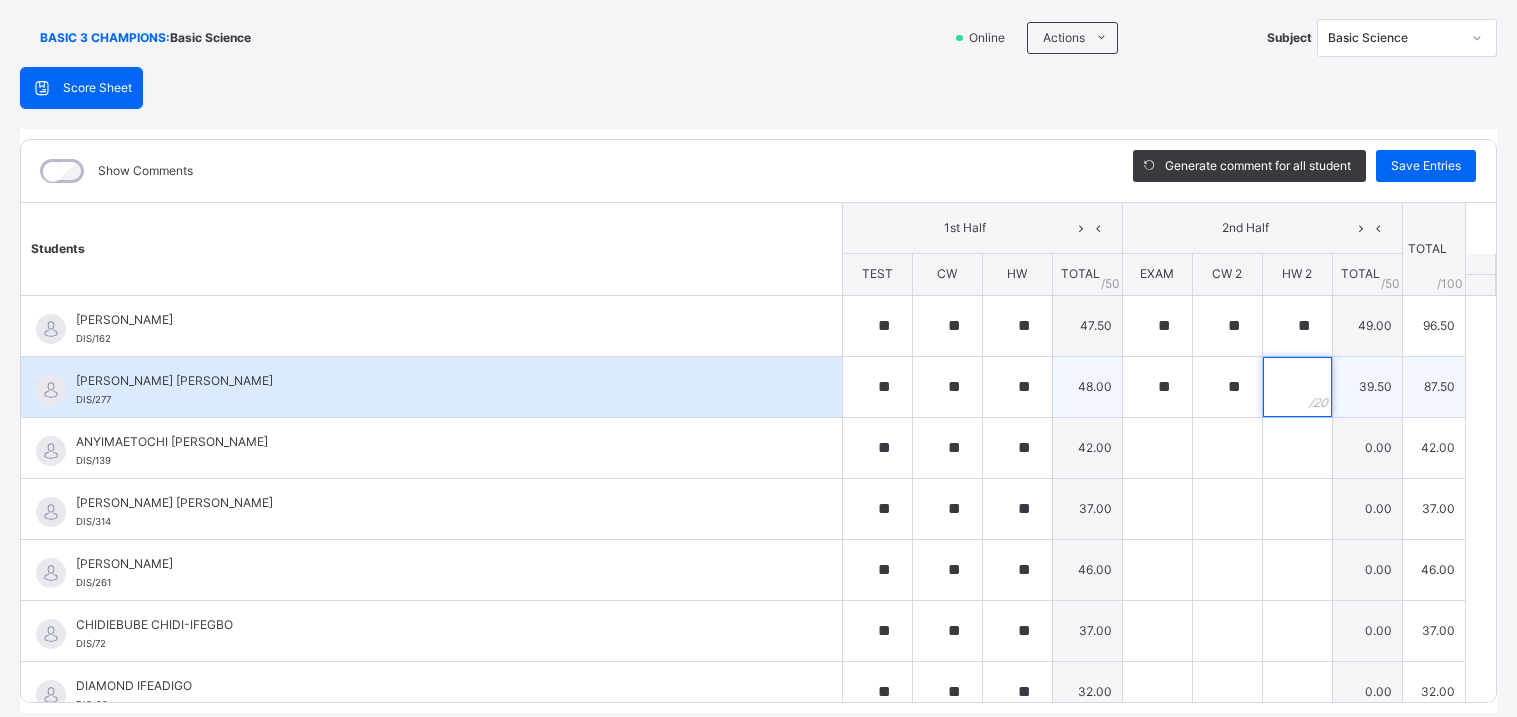 click at bounding box center [1297, 387] 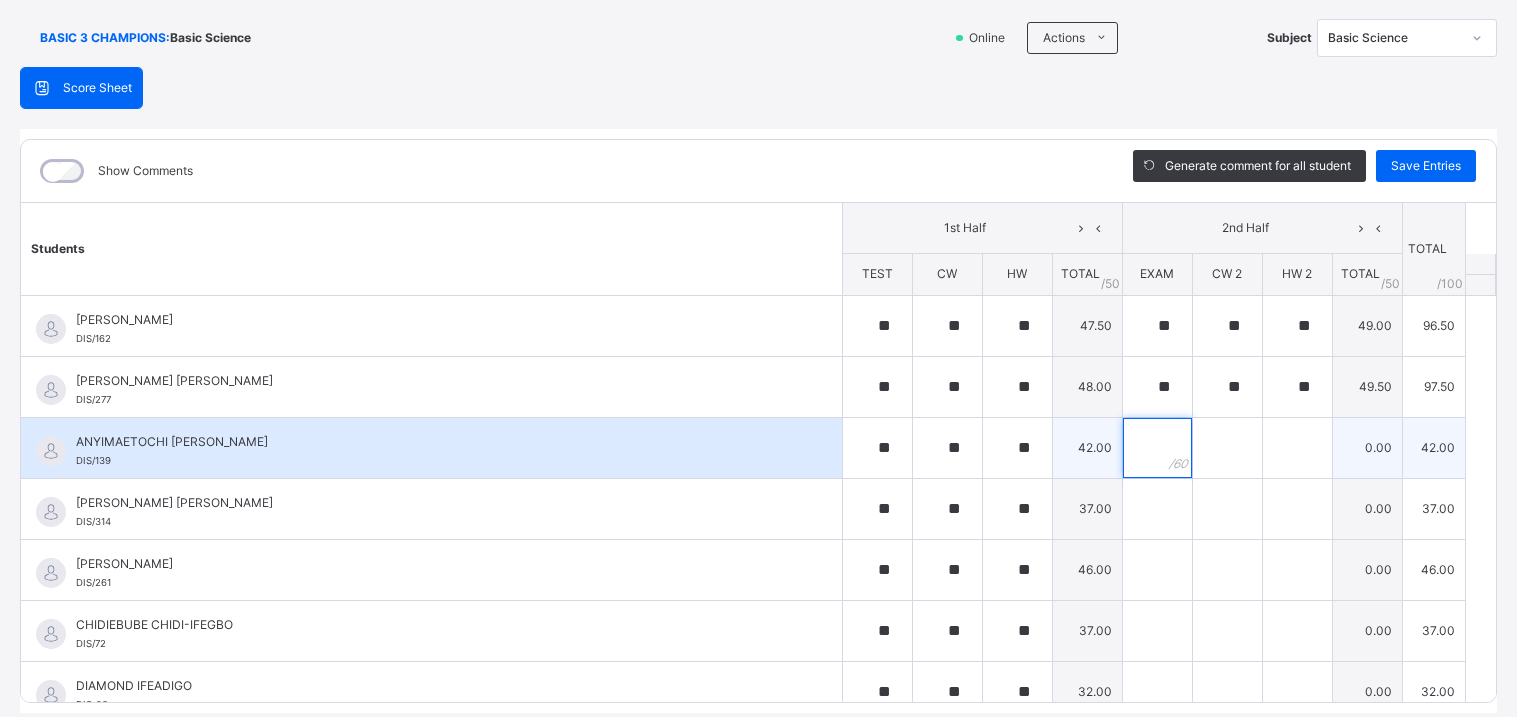 click at bounding box center [1157, 448] 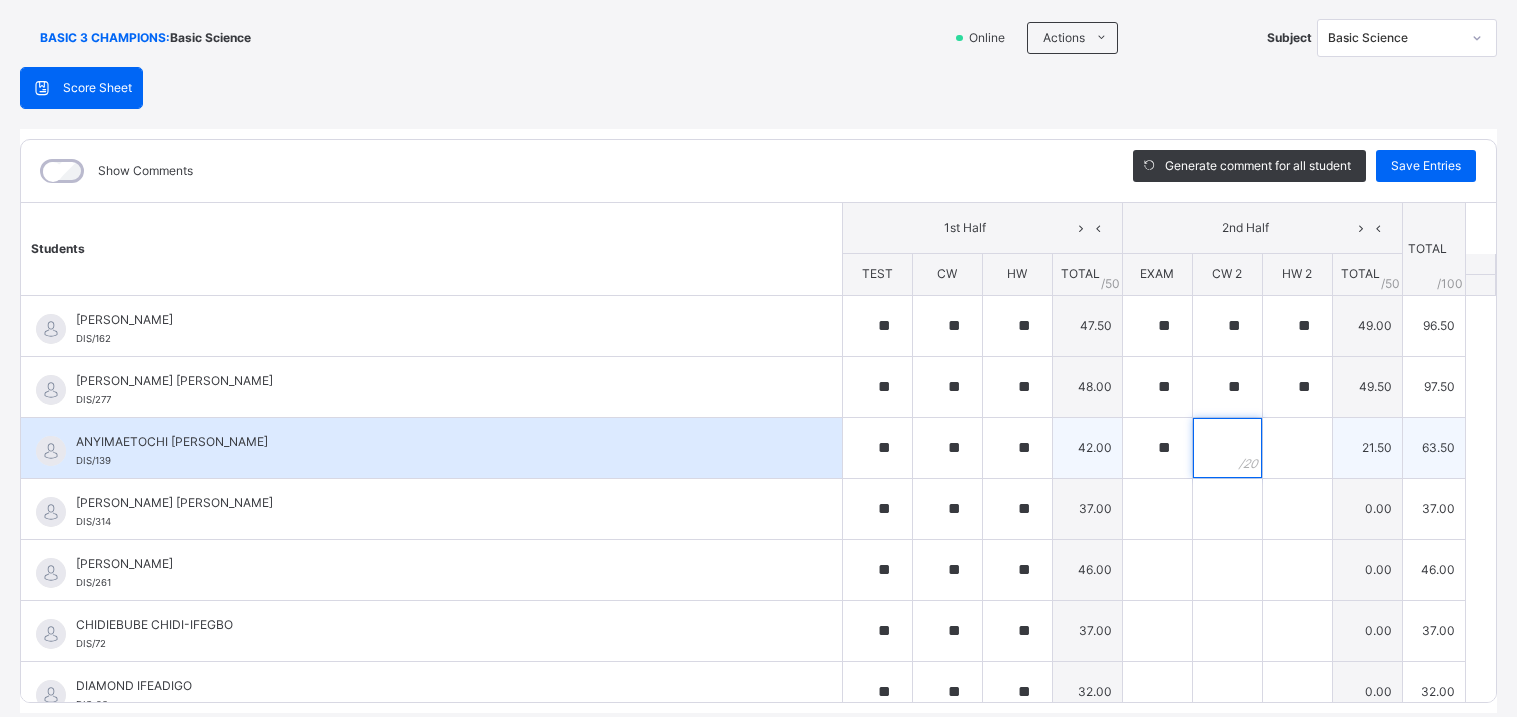 click at bounding box center [1227, 448] 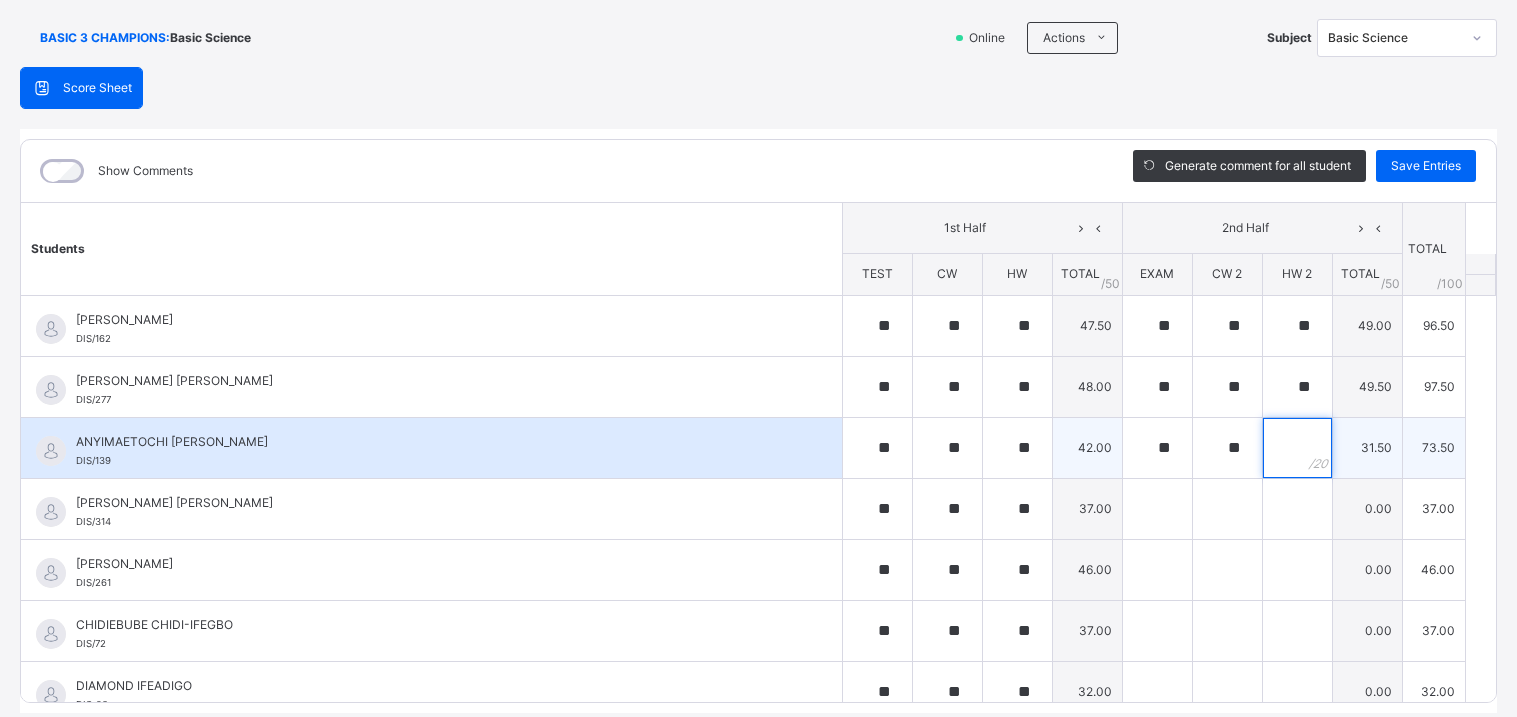 click at bounding box center (1297, 448) 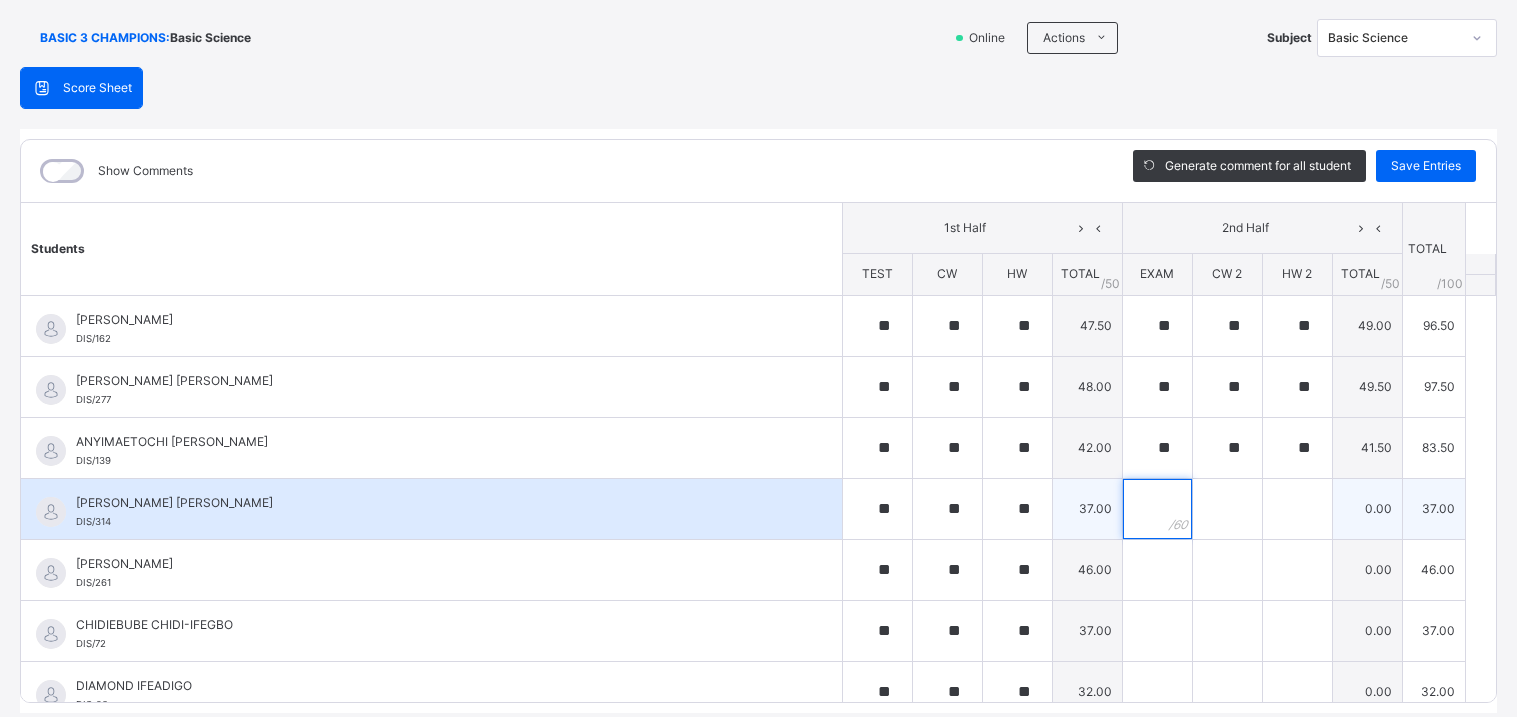 click at bounding box center [1157, 509] 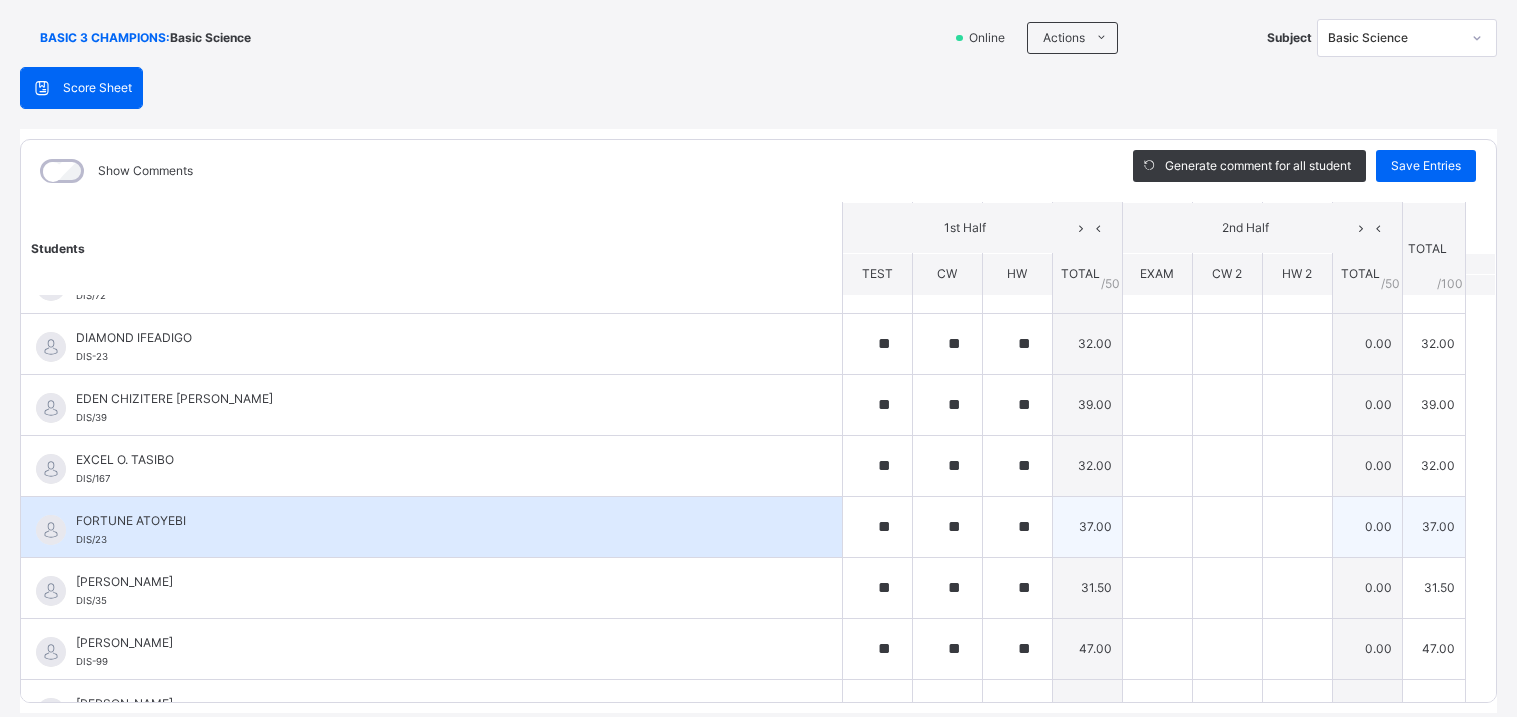scroll, scrollTop: 352, scrollLeft: 0, axis: vertical 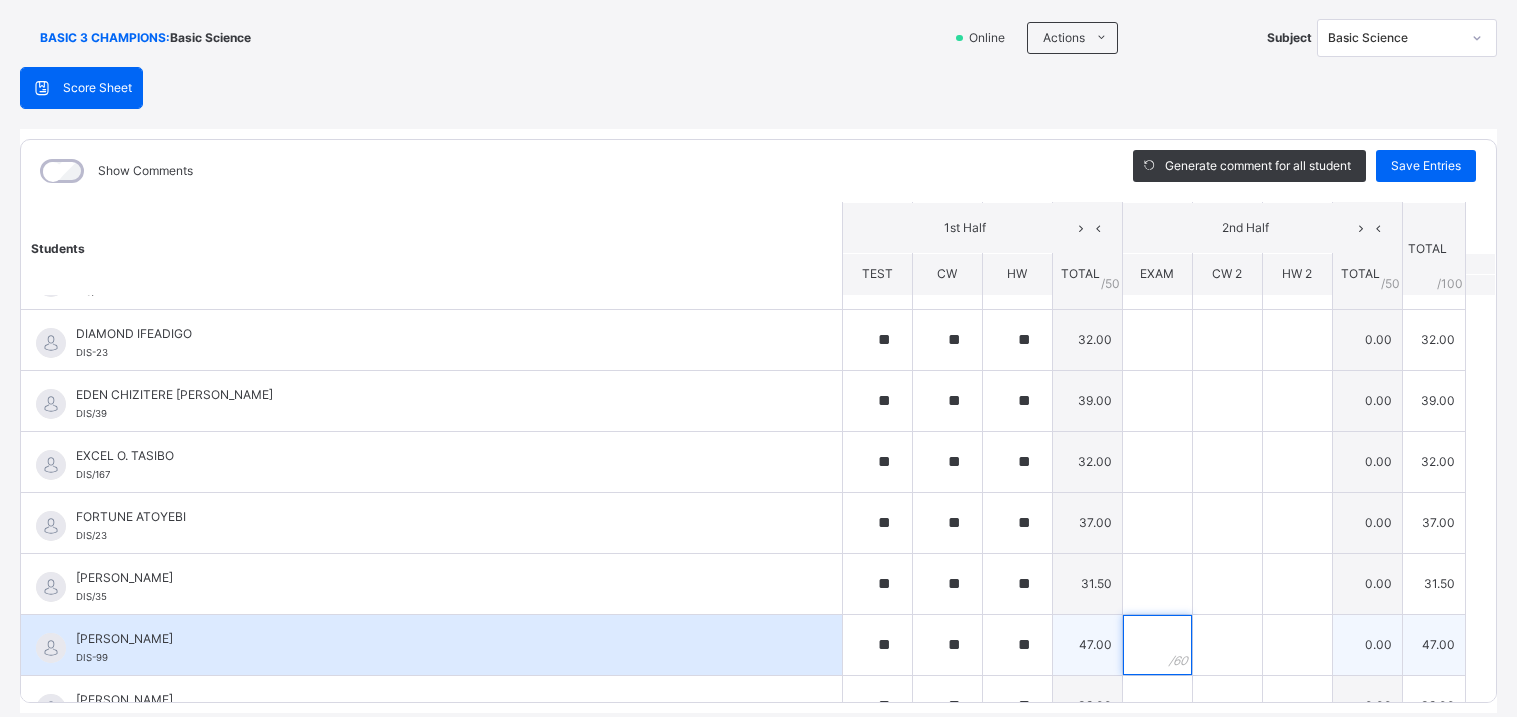 click at bounding box center [1157, 645] 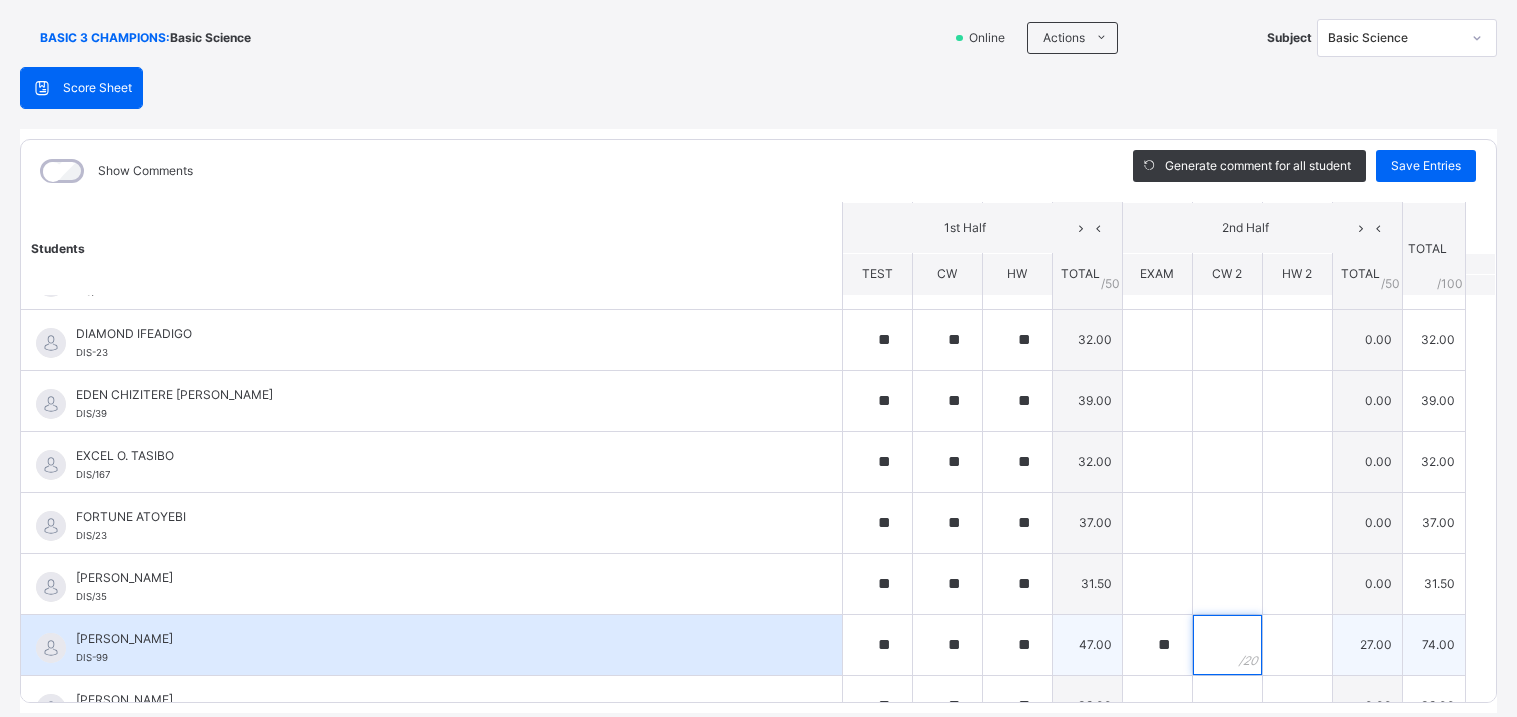 click at bounding box center [1227, 645] 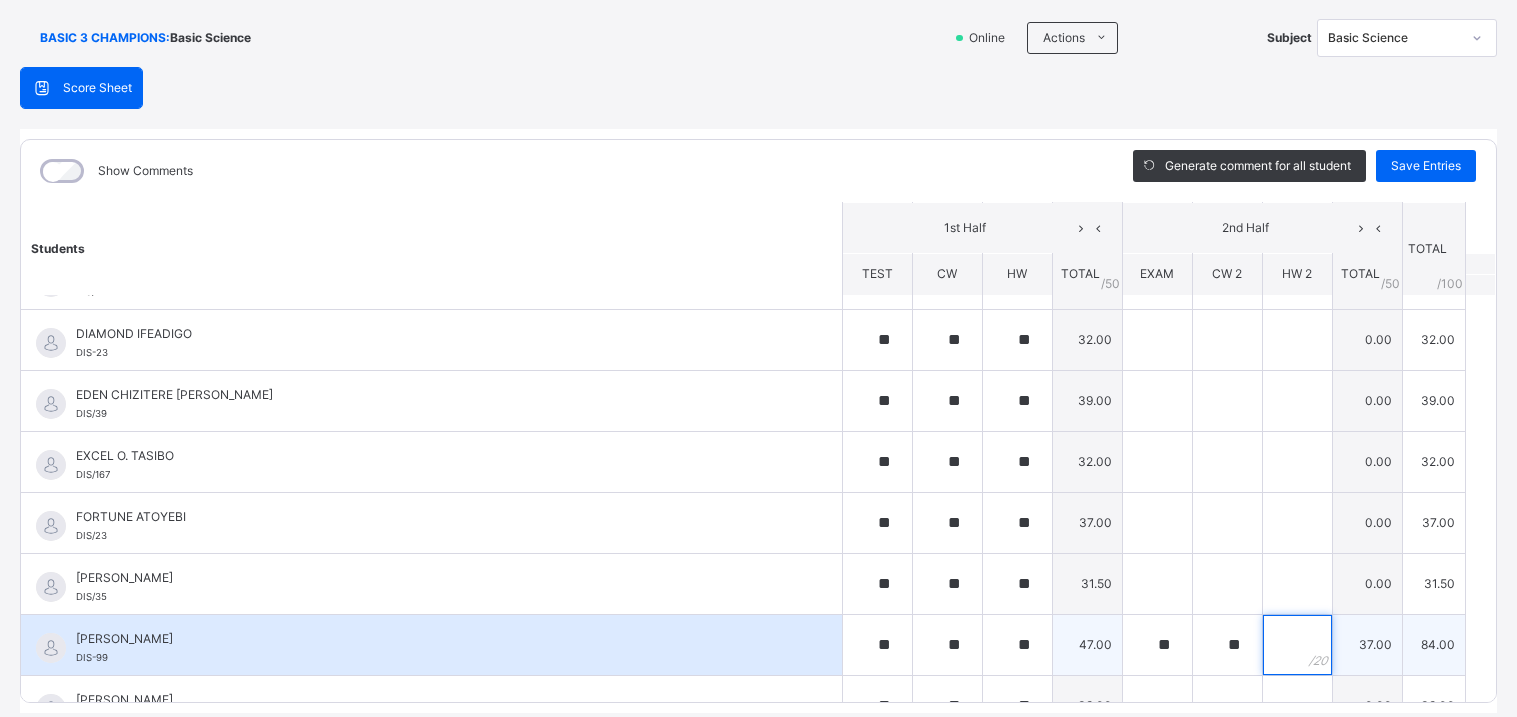 click at bounding box center [1297, 645] 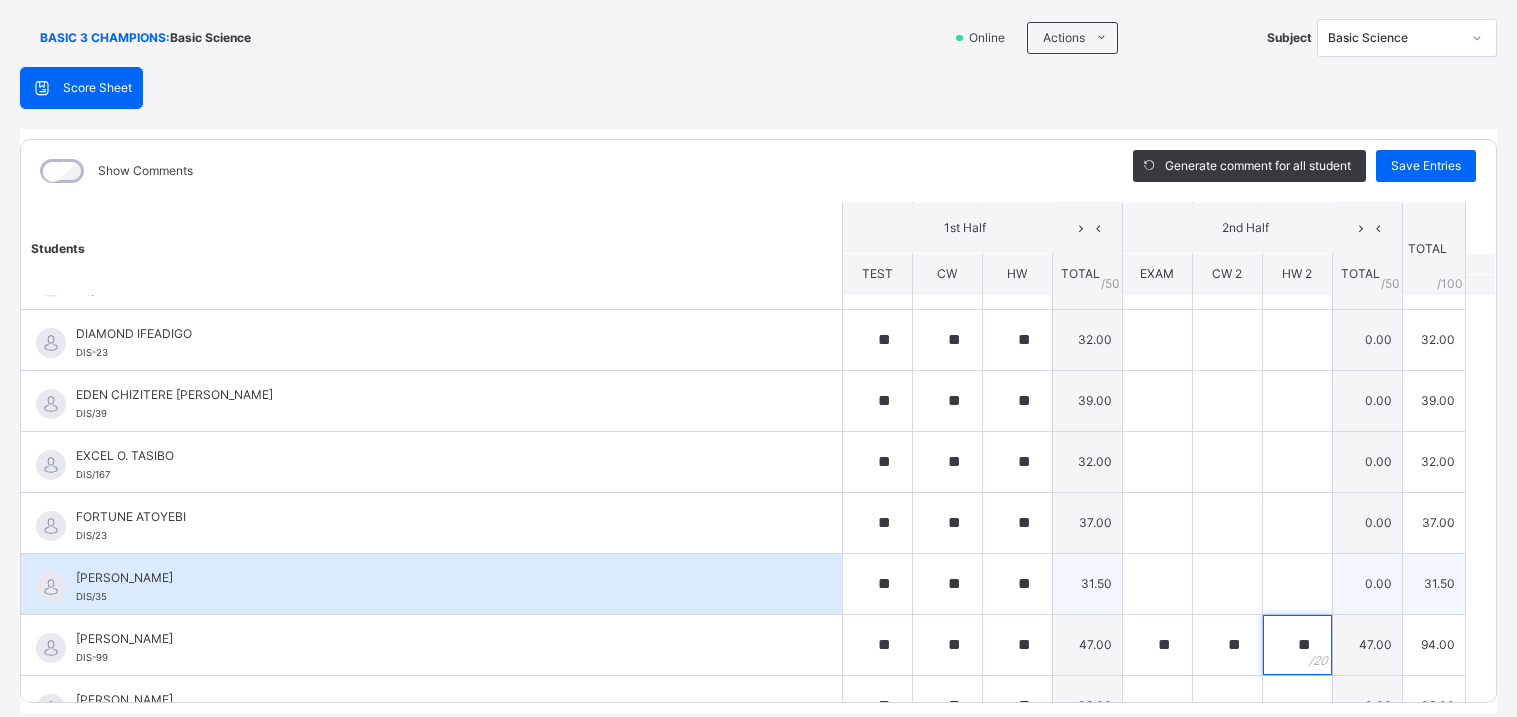 scroll, scrollTop: 0, scrollLeft: 0, axis: both 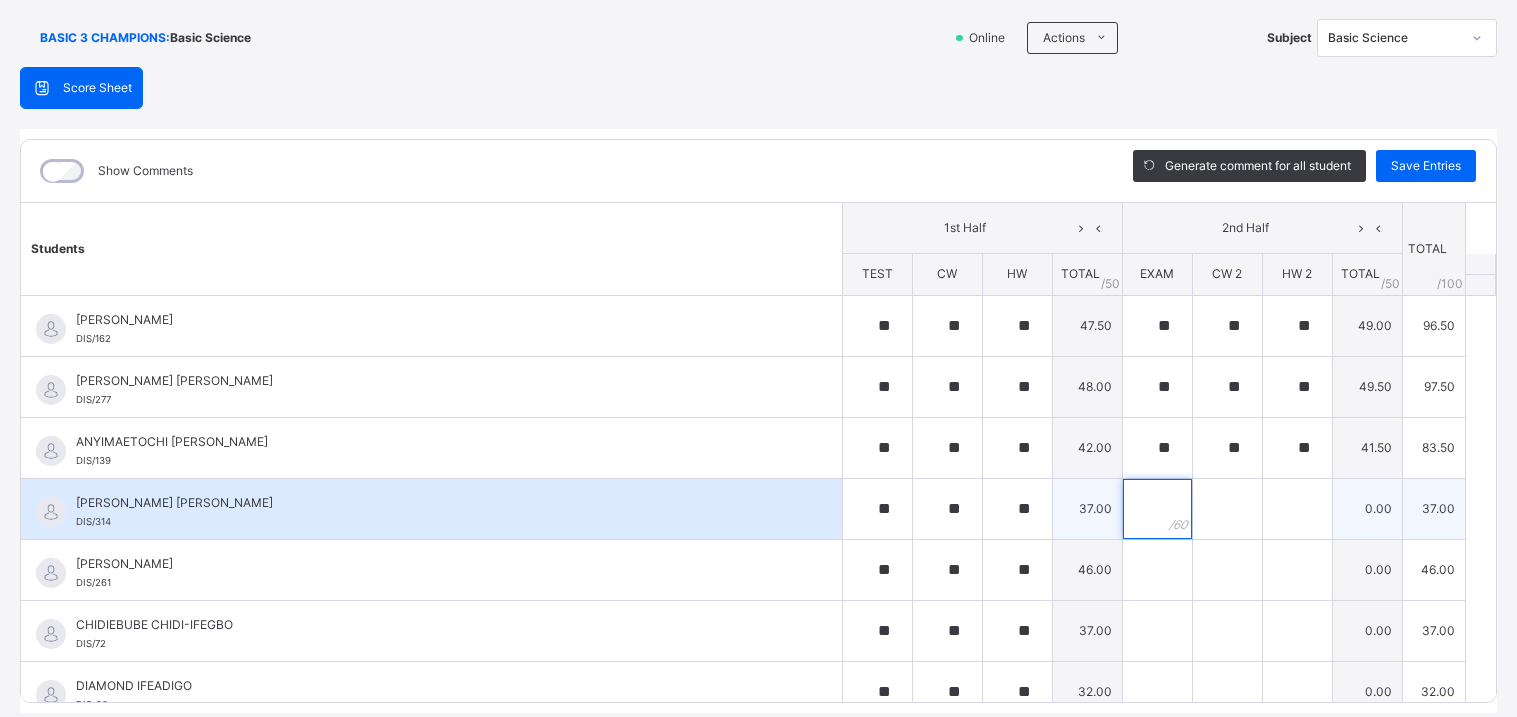 click at bounding box center (1157, 509) 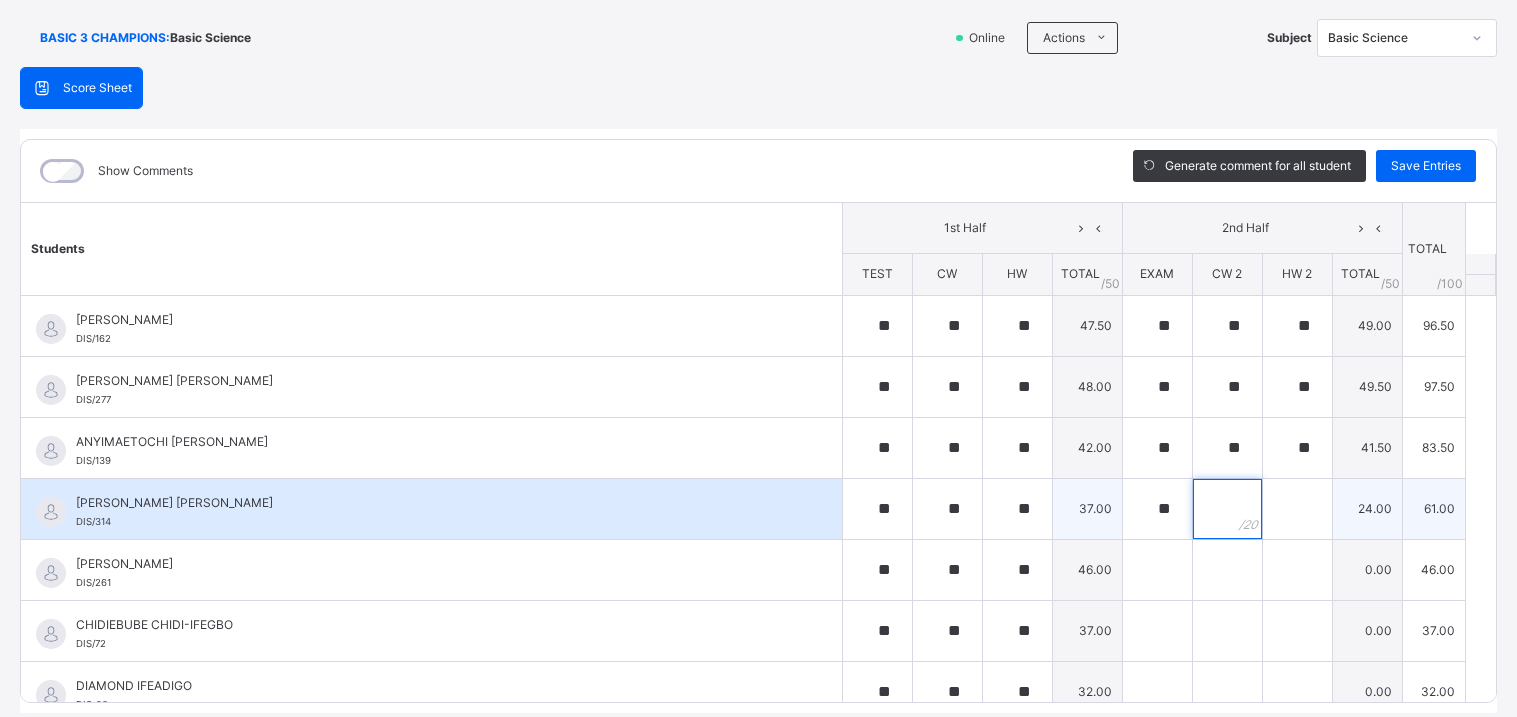 click at bounding box center (1227, 509) 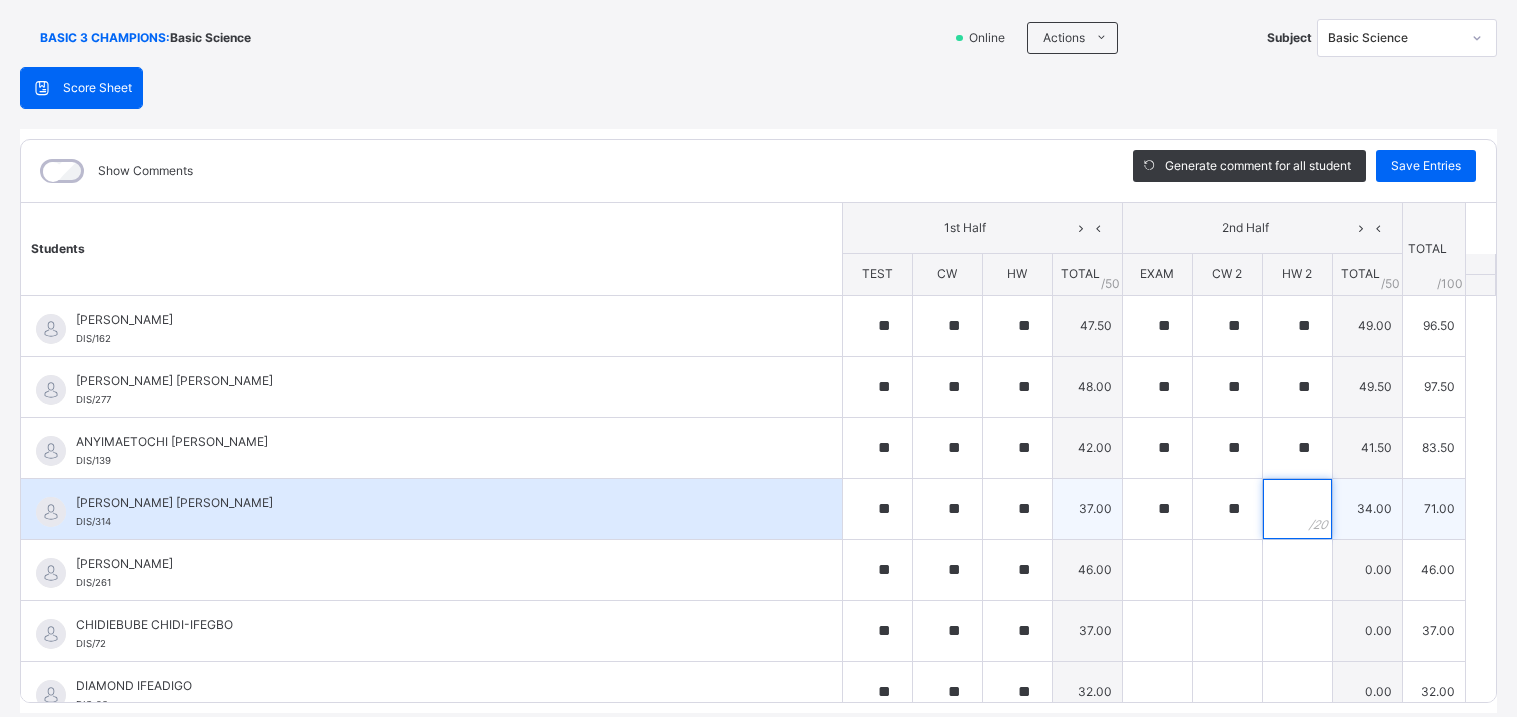 click at bounding box center (1297, 509) 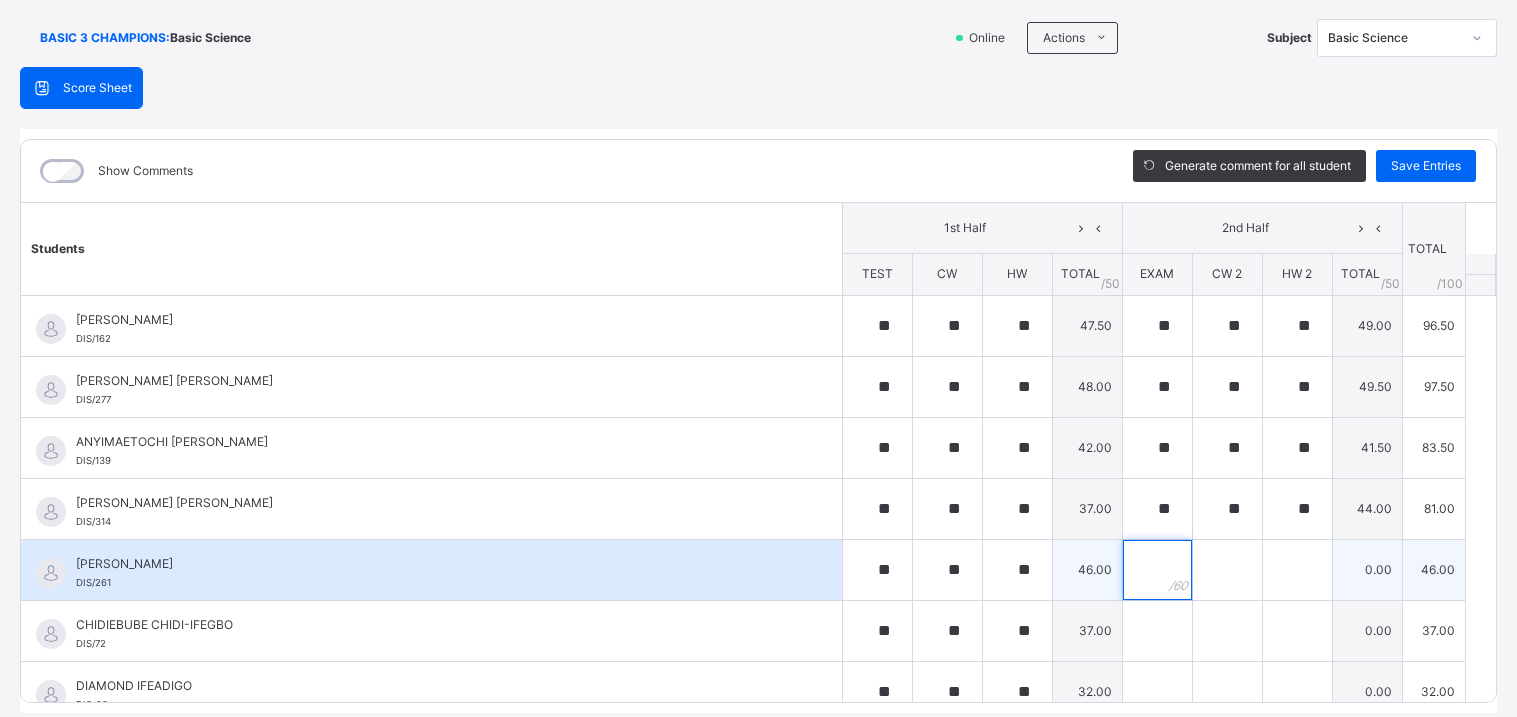 click at bounding box center [1157, 570] 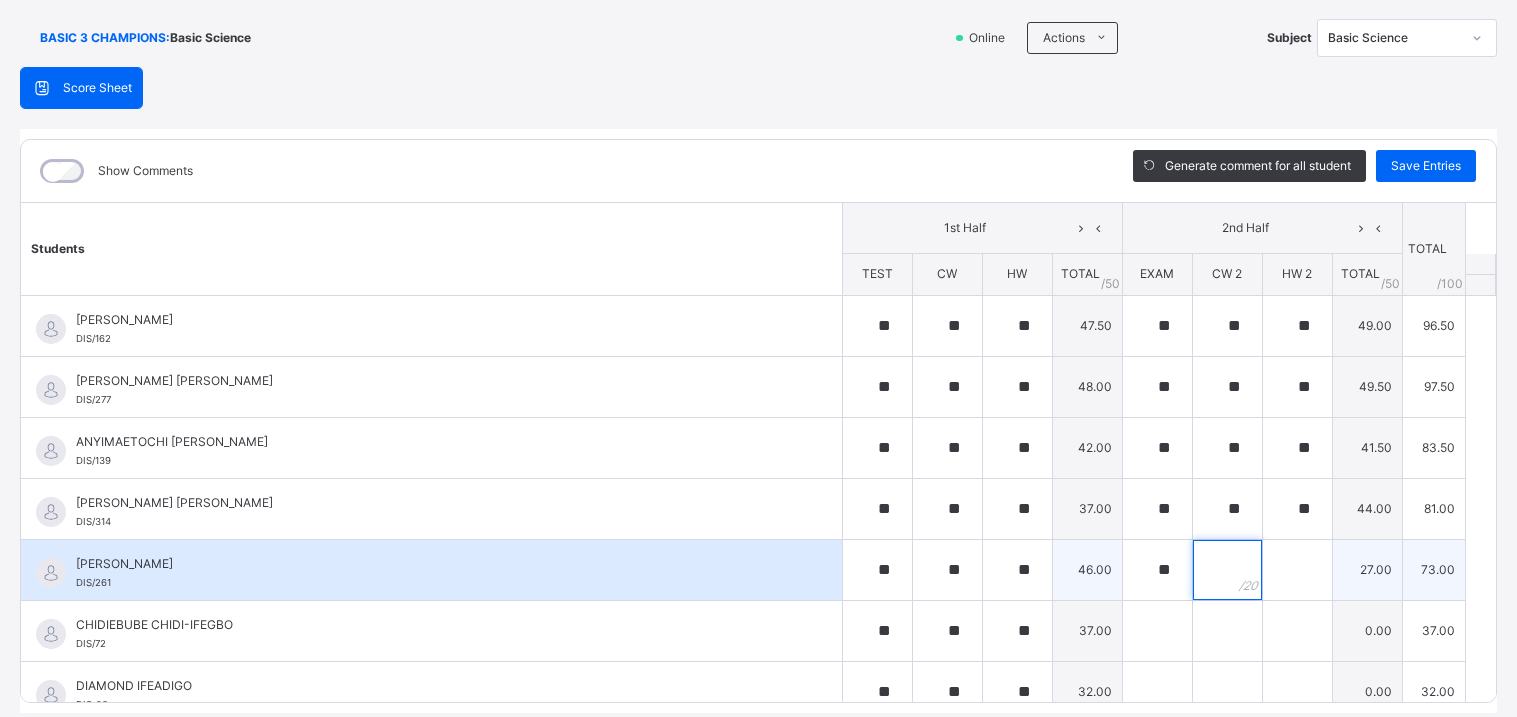 click at bounding box center (1227, 570) 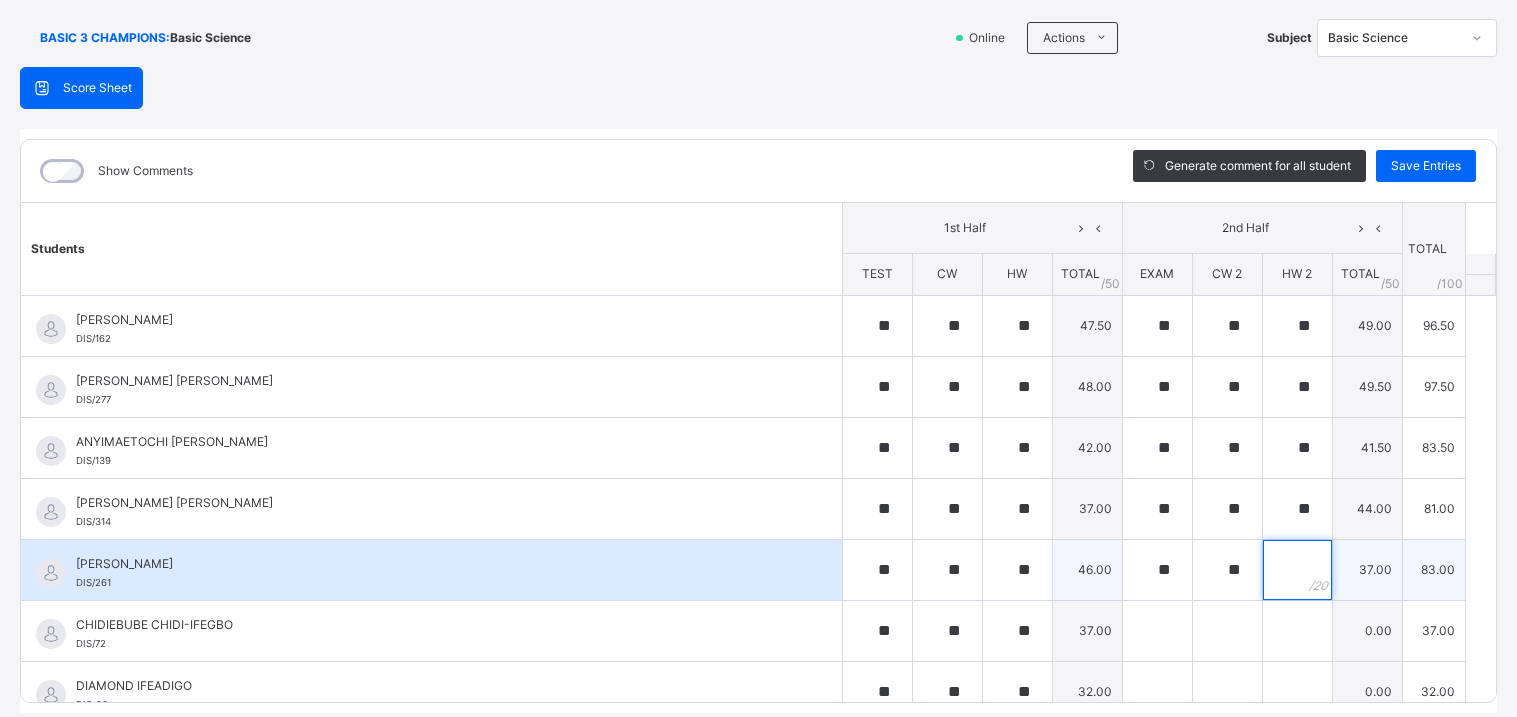 click at bounding box center (1297, 570) 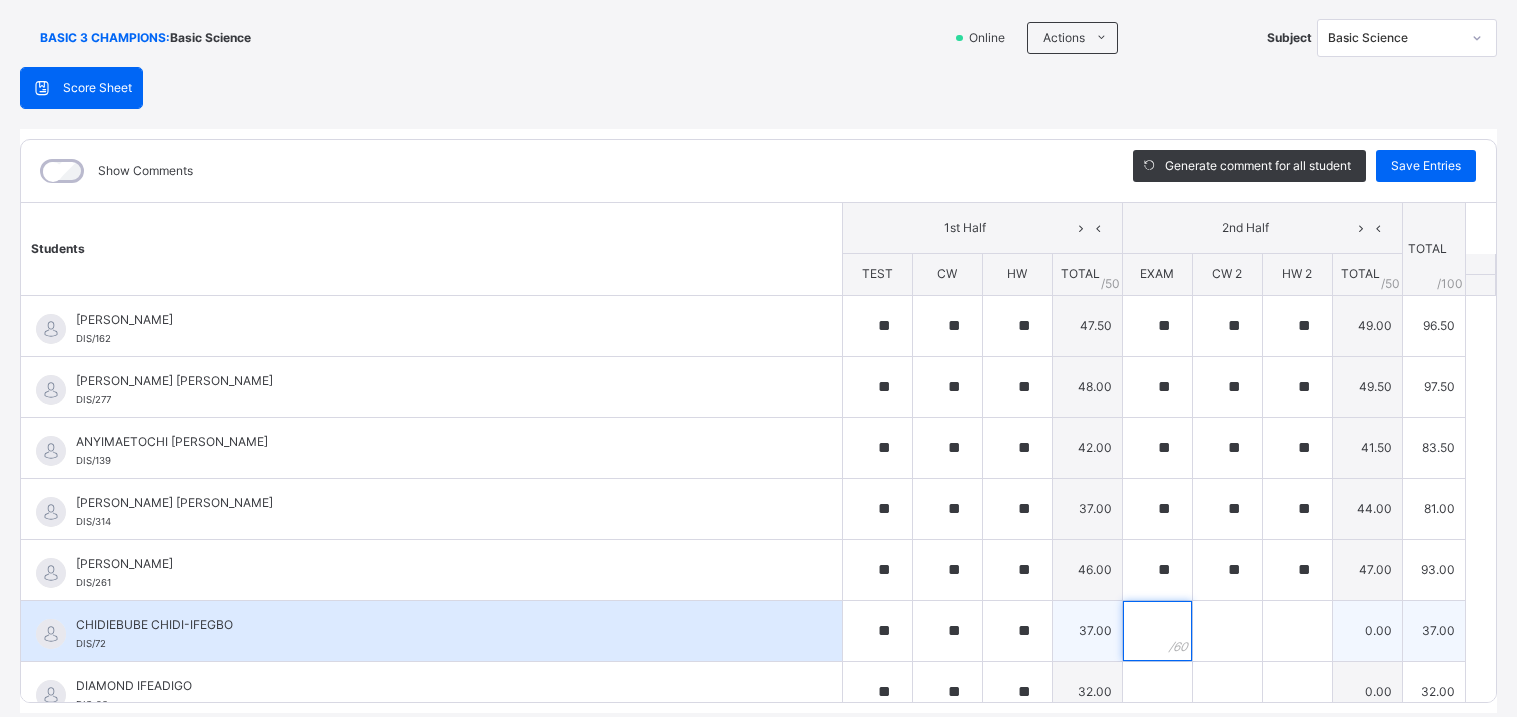click at bounding box center [1157, 631] 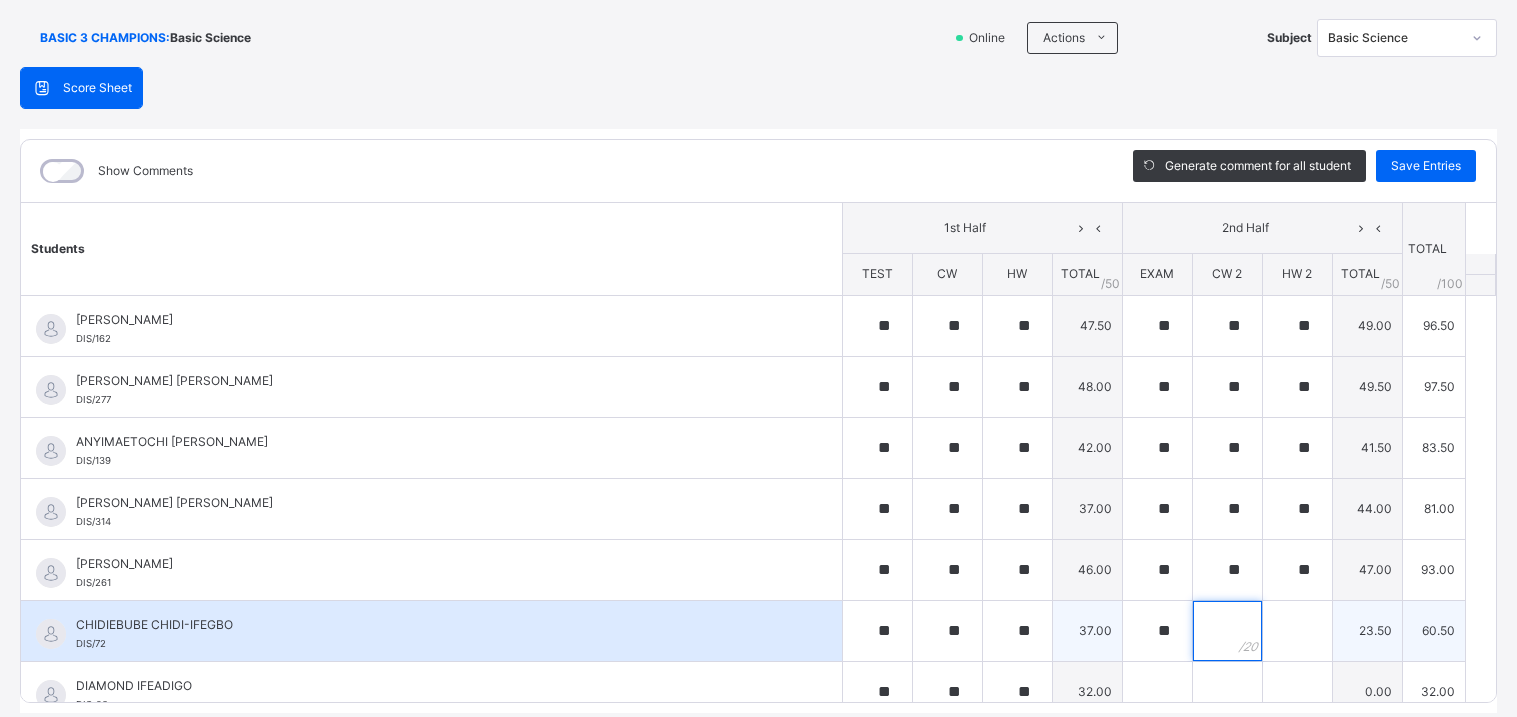 click at bounding box center [1227, 631] 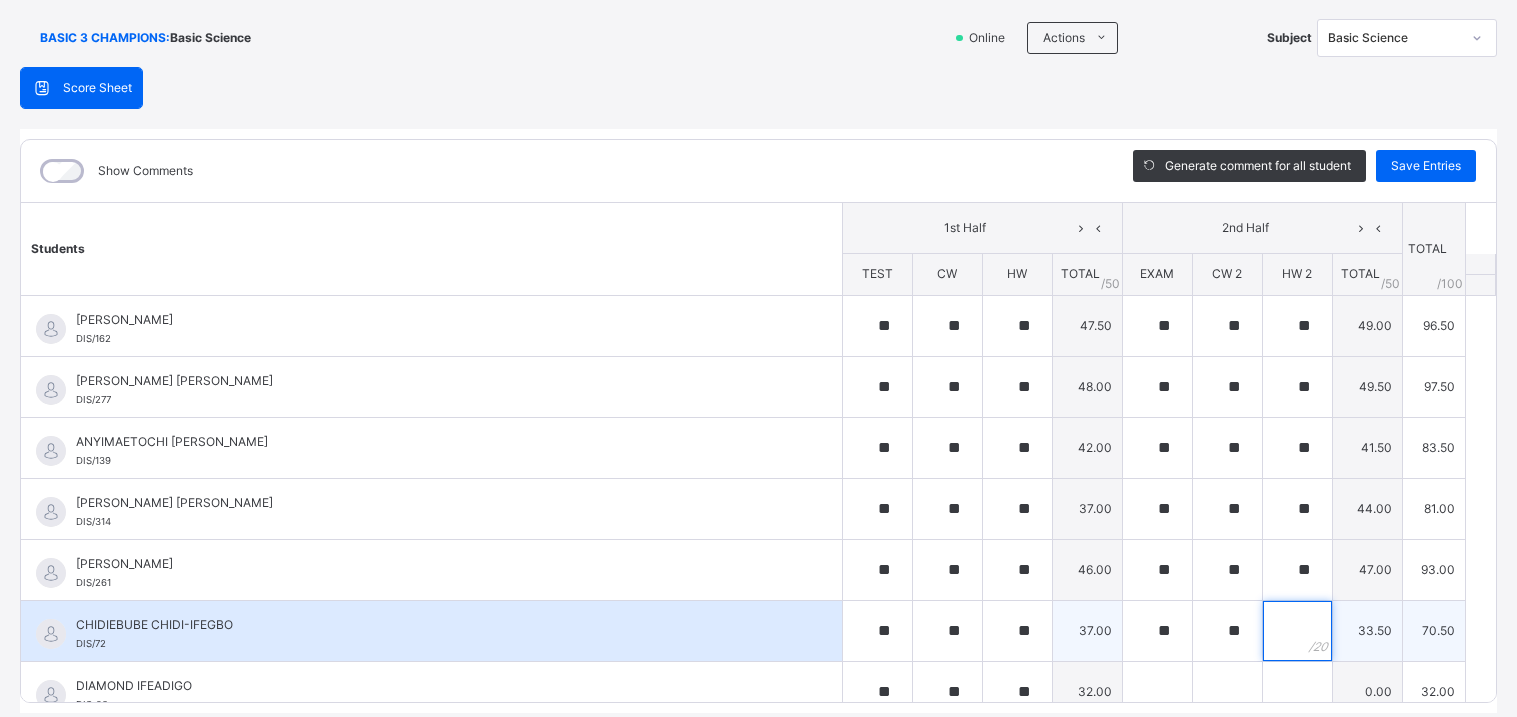 click at bounding box center [1297, 631] 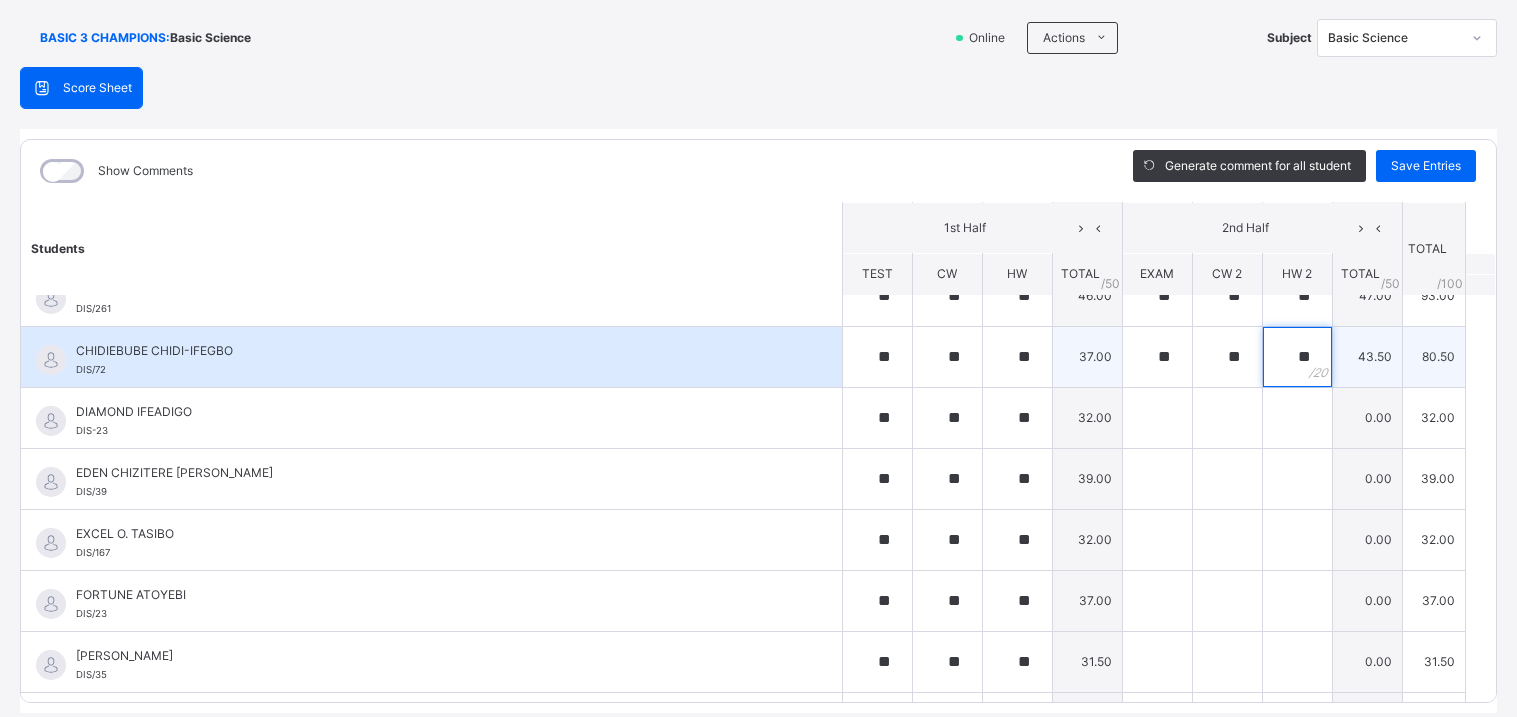 scroll, scrollTop: 275, scrollLeft: 0, axis: vertical 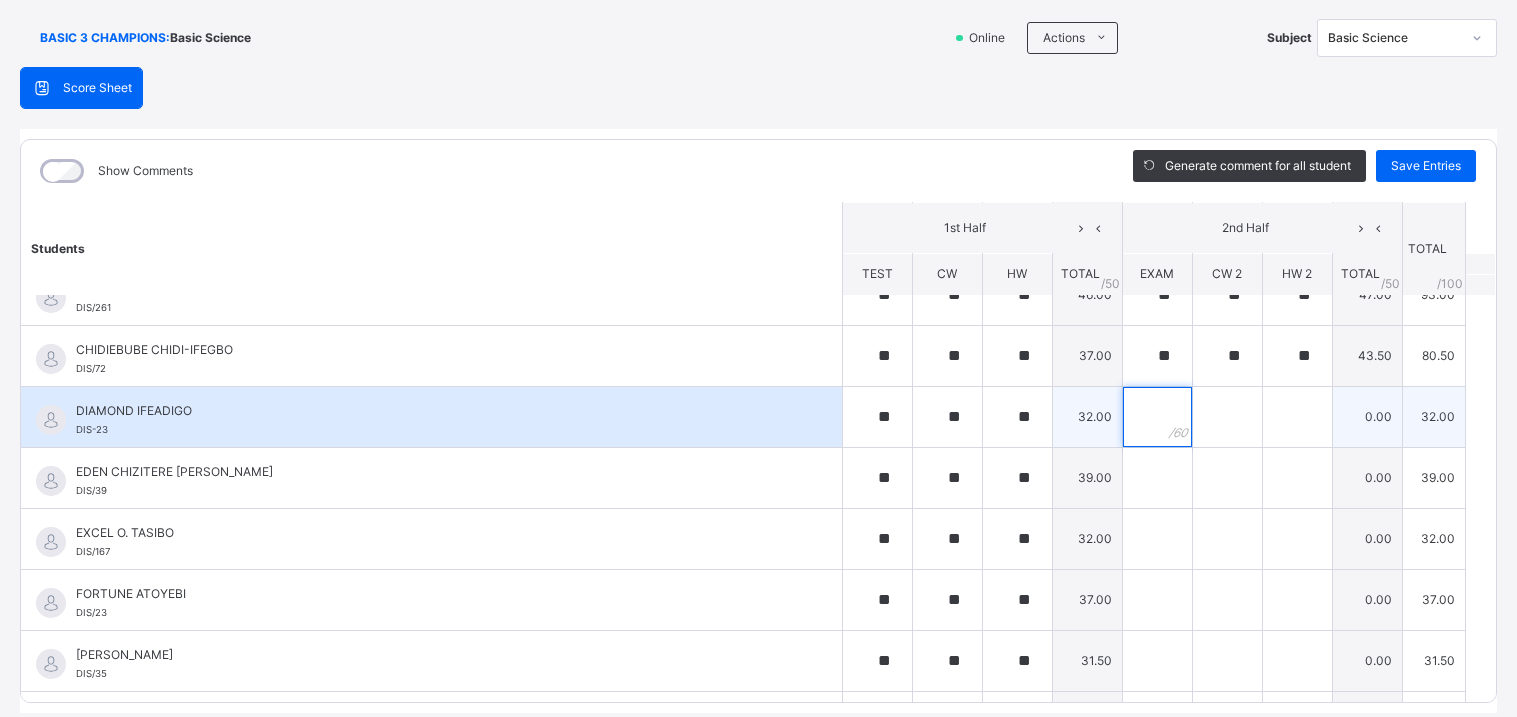 click at bounding box center [1157, 417] 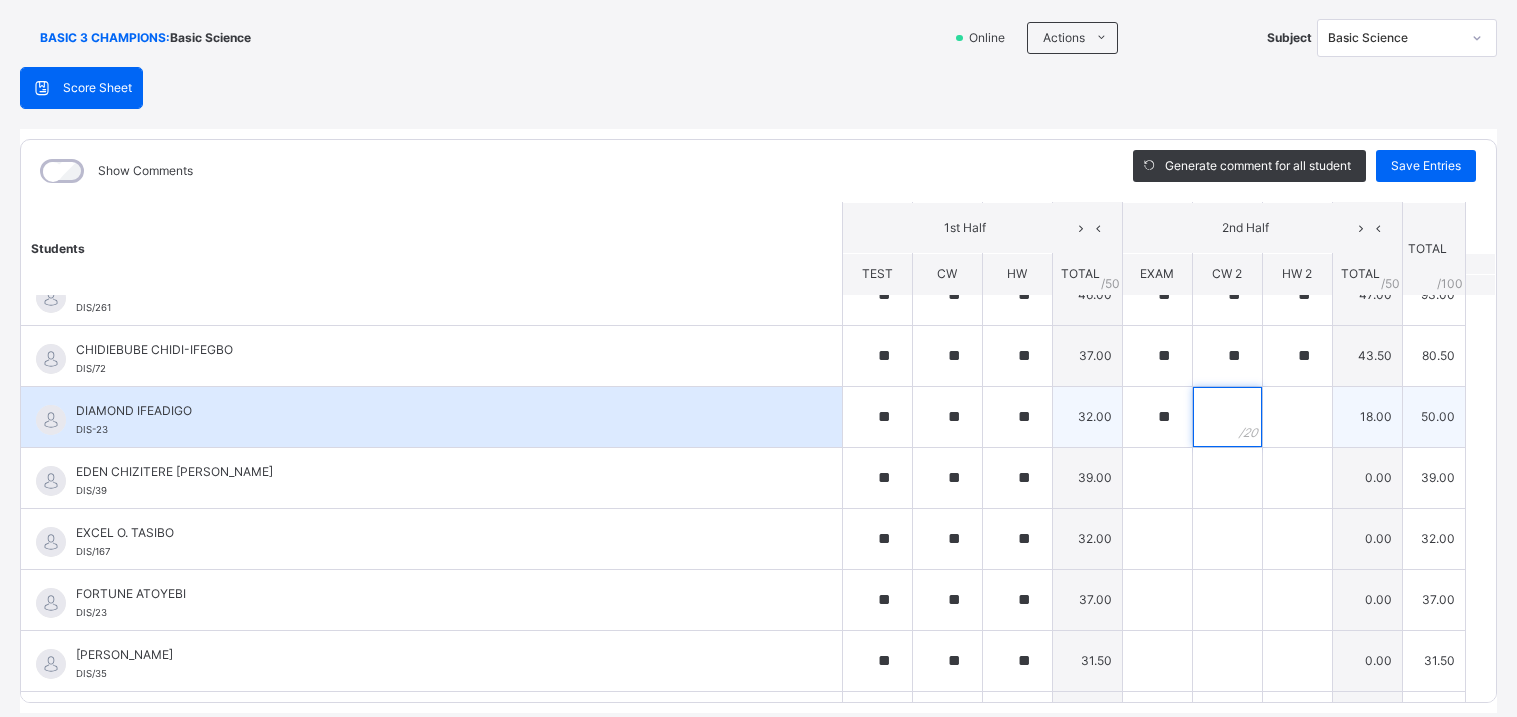 click at bounding box center [1227, 417] 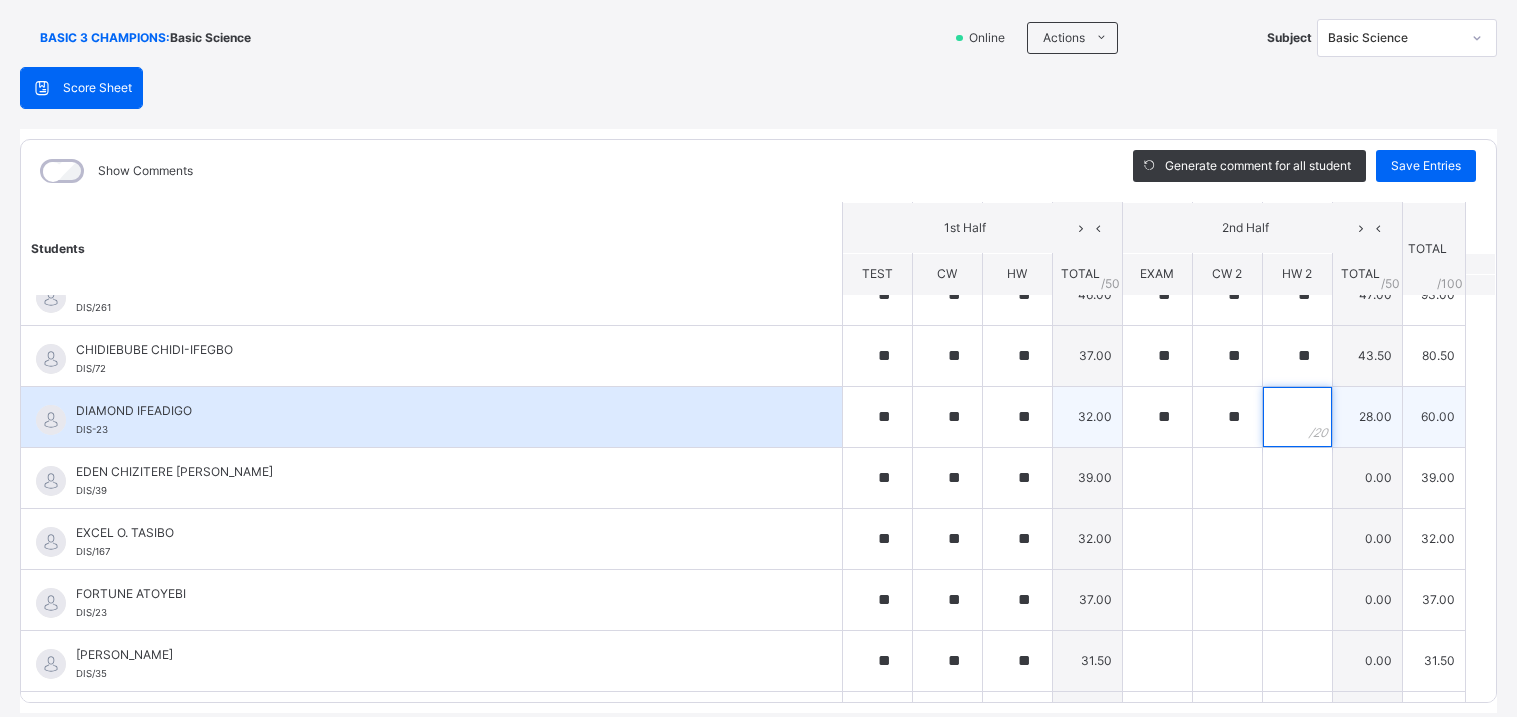 click at bounding box center (1297, 417) 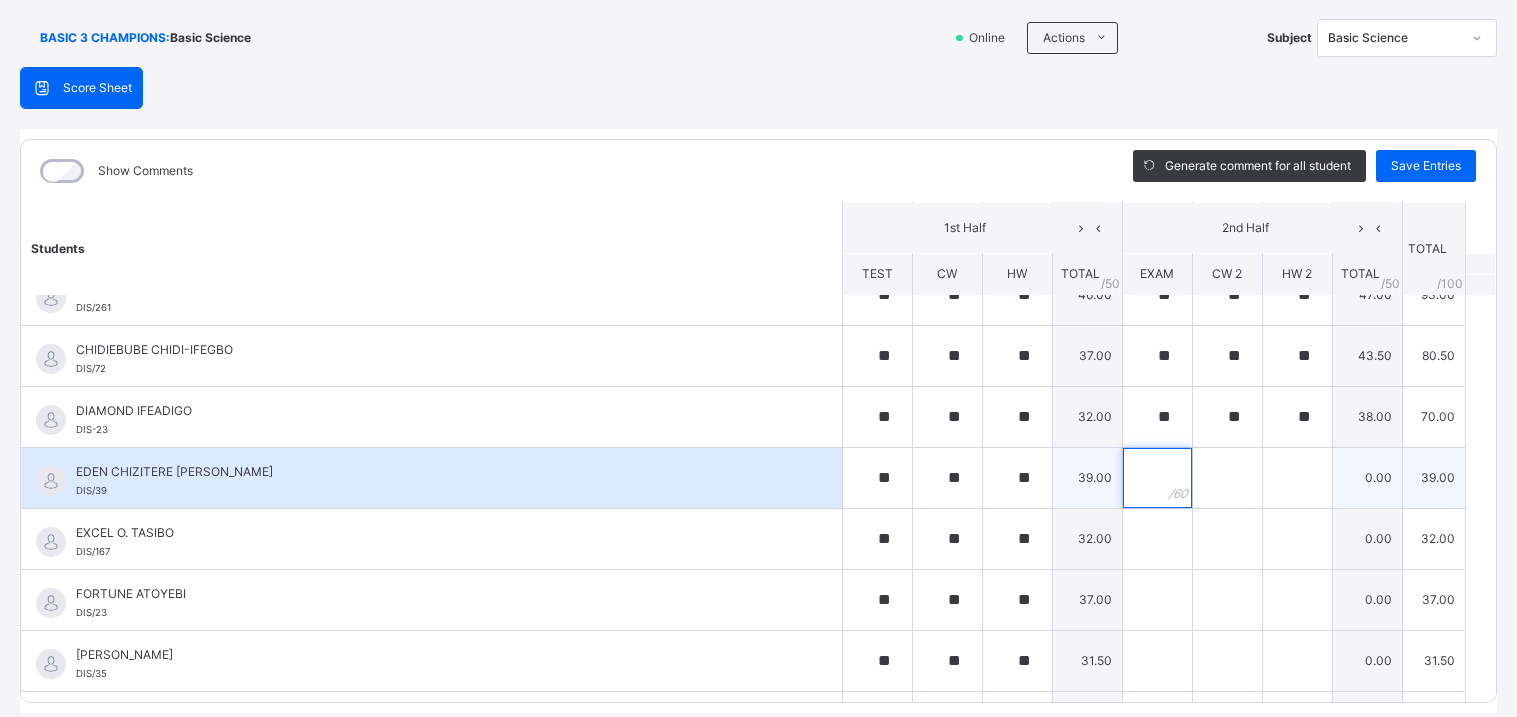 click at bounding box center (1157, 478) 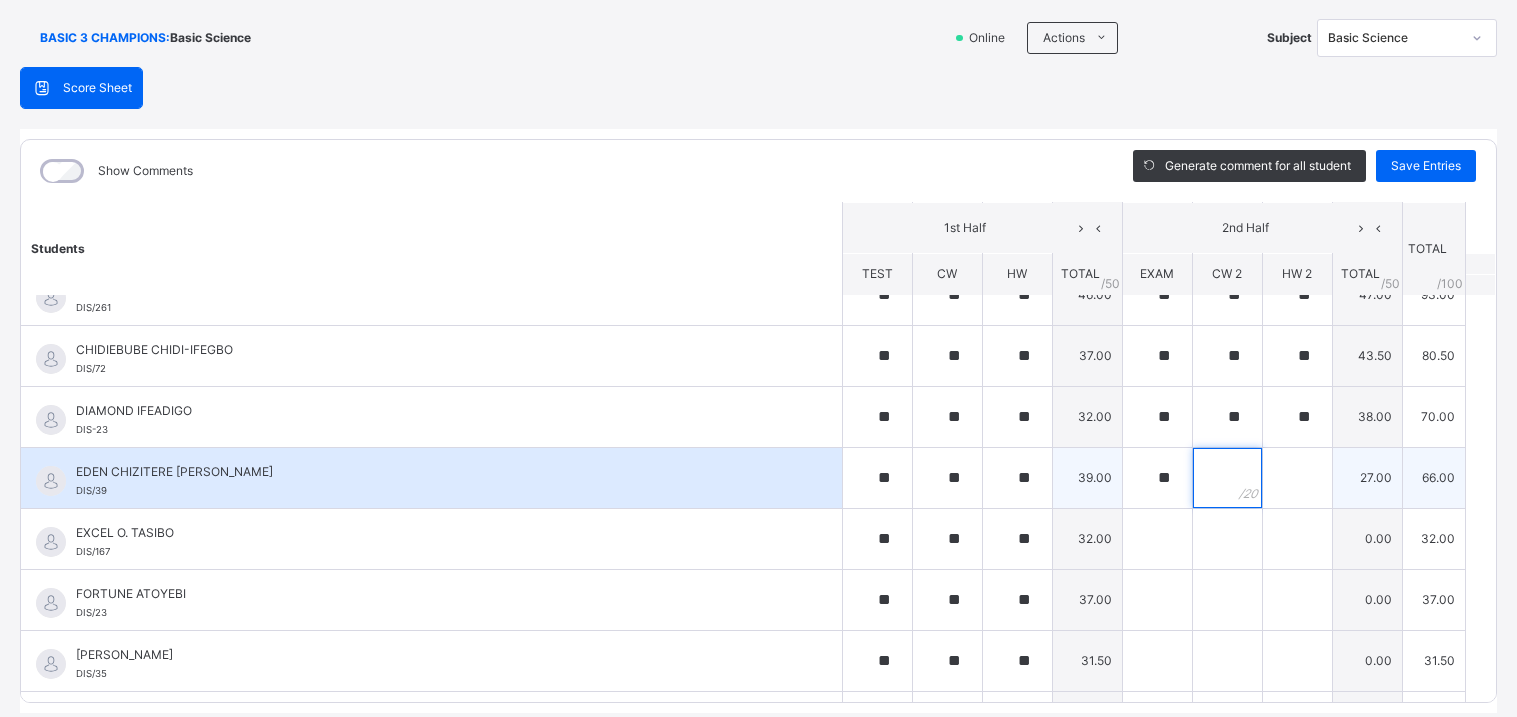 click at bounding box center (1227, 478) 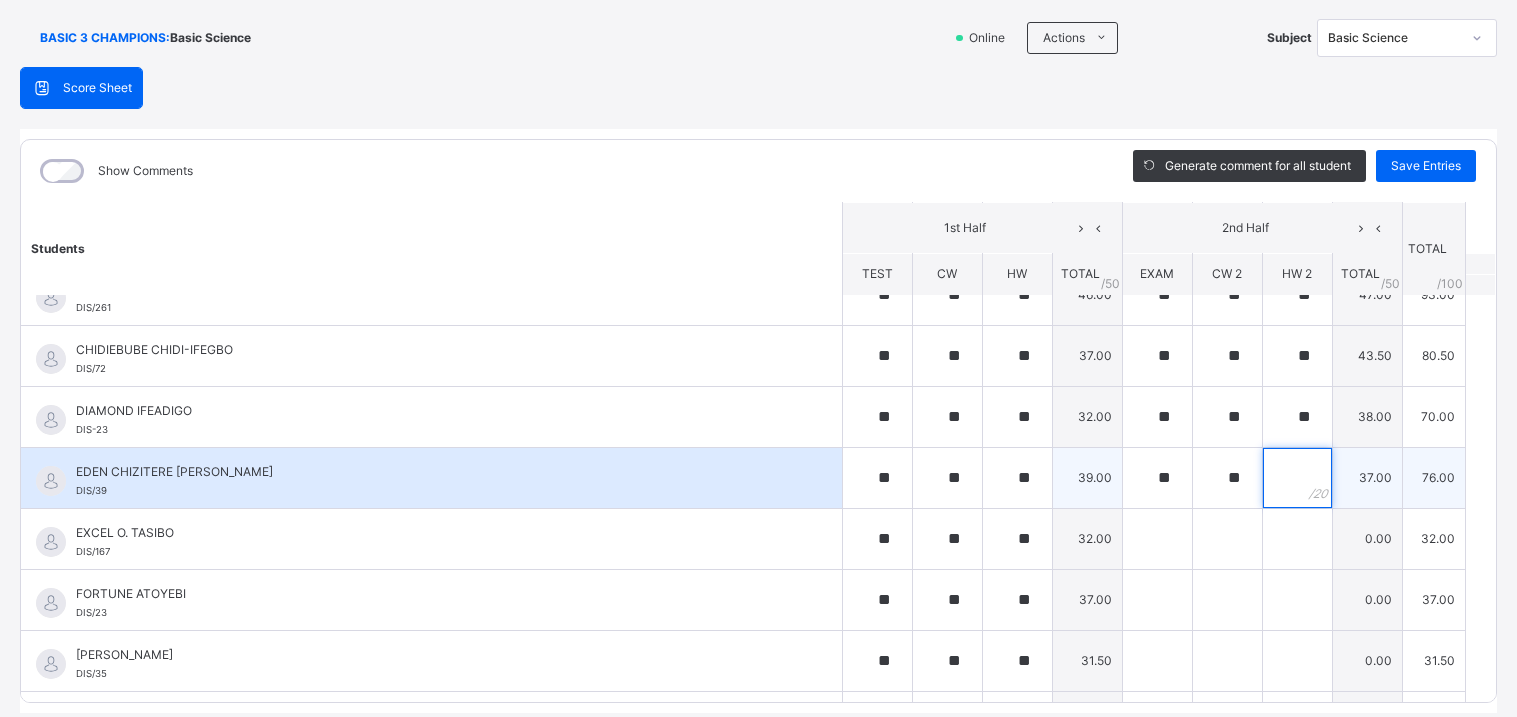 click at bounding box center (1297, 478) 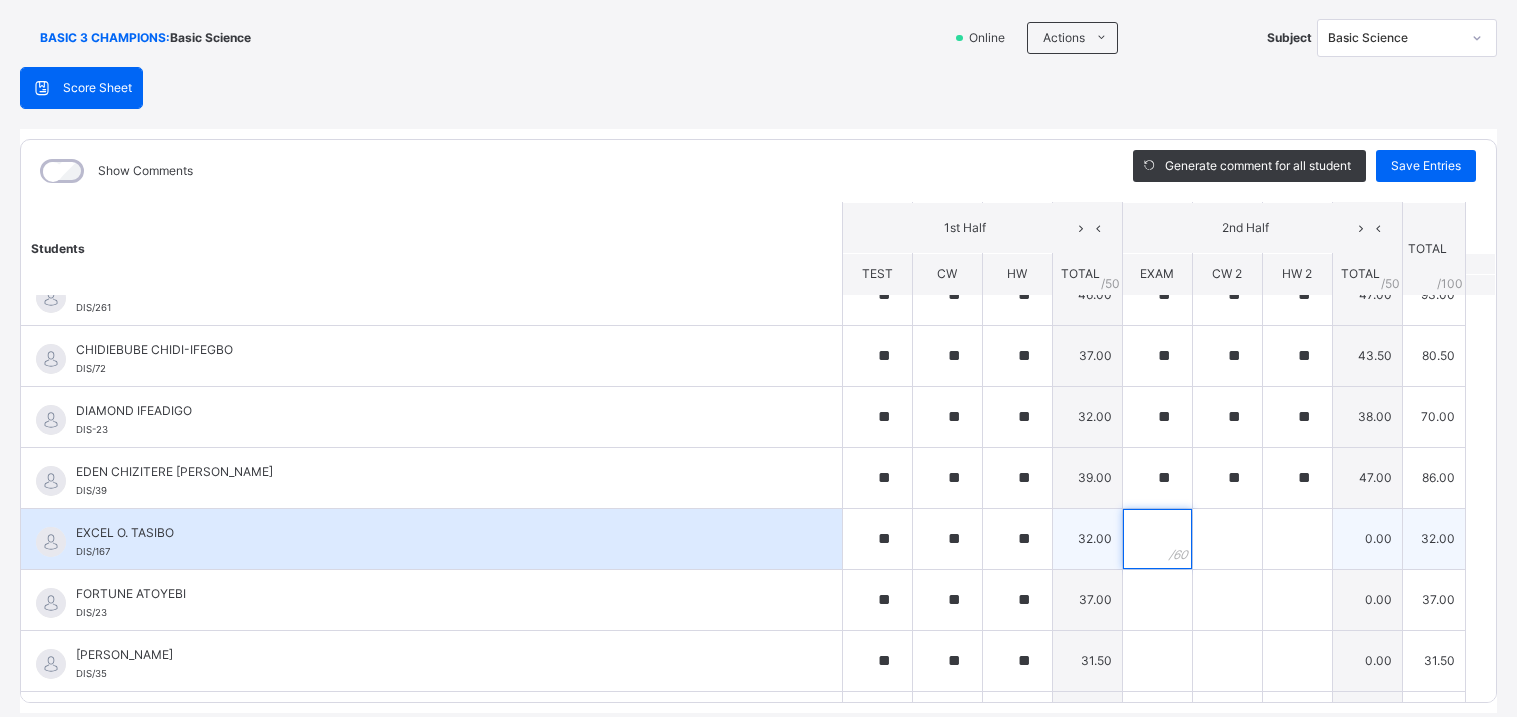 click at bounding box center (1157, 539) 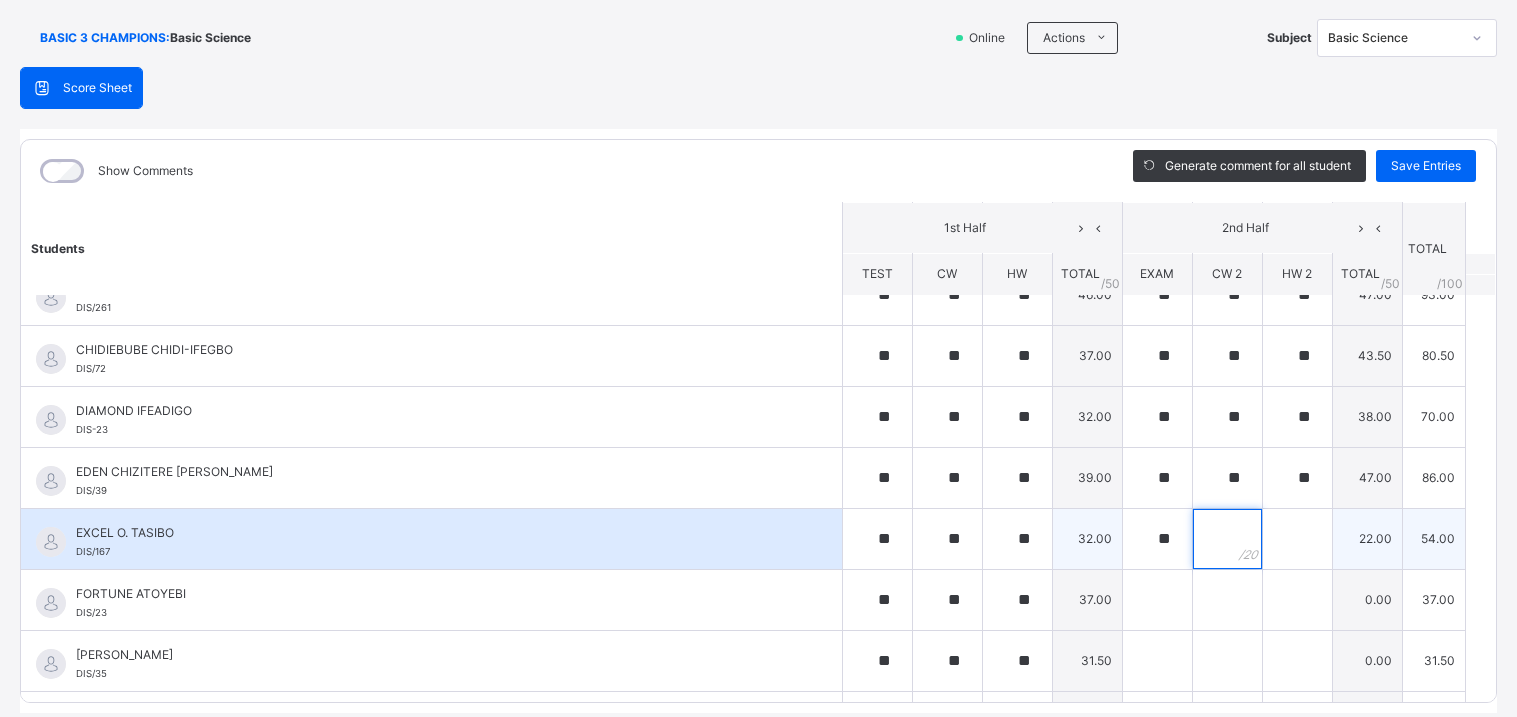 click at bounding box center [1227, 539] 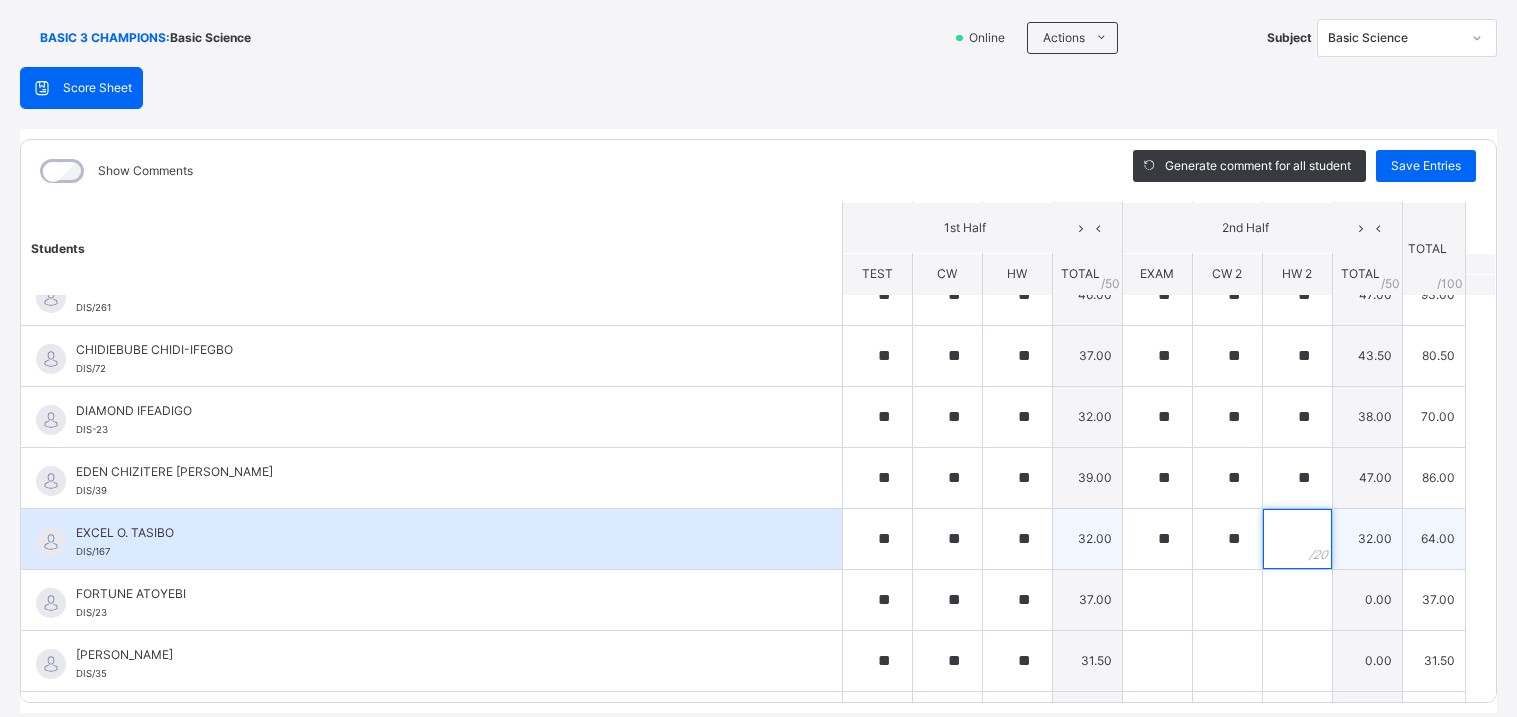 click at bounding box center [1297, 539] 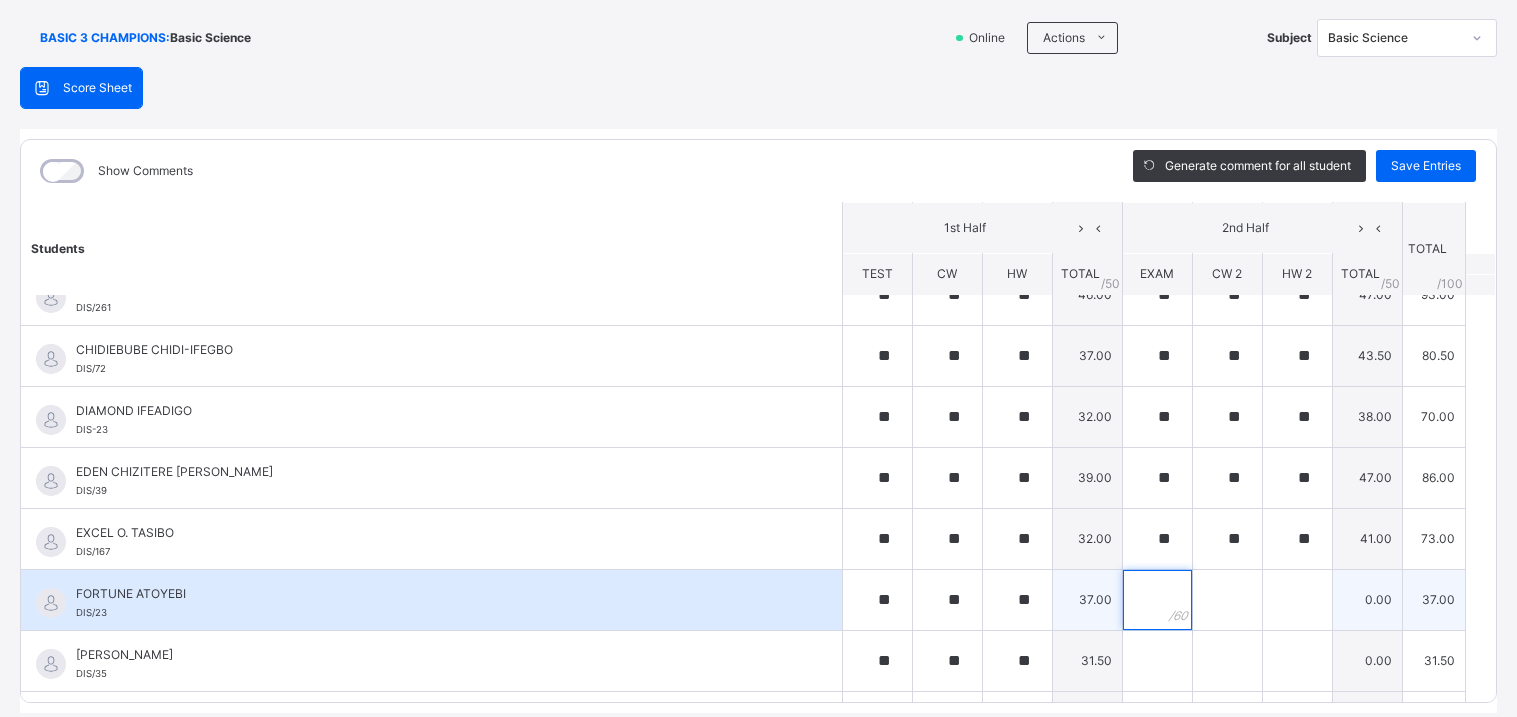 click at bounding box center [1157, 600] 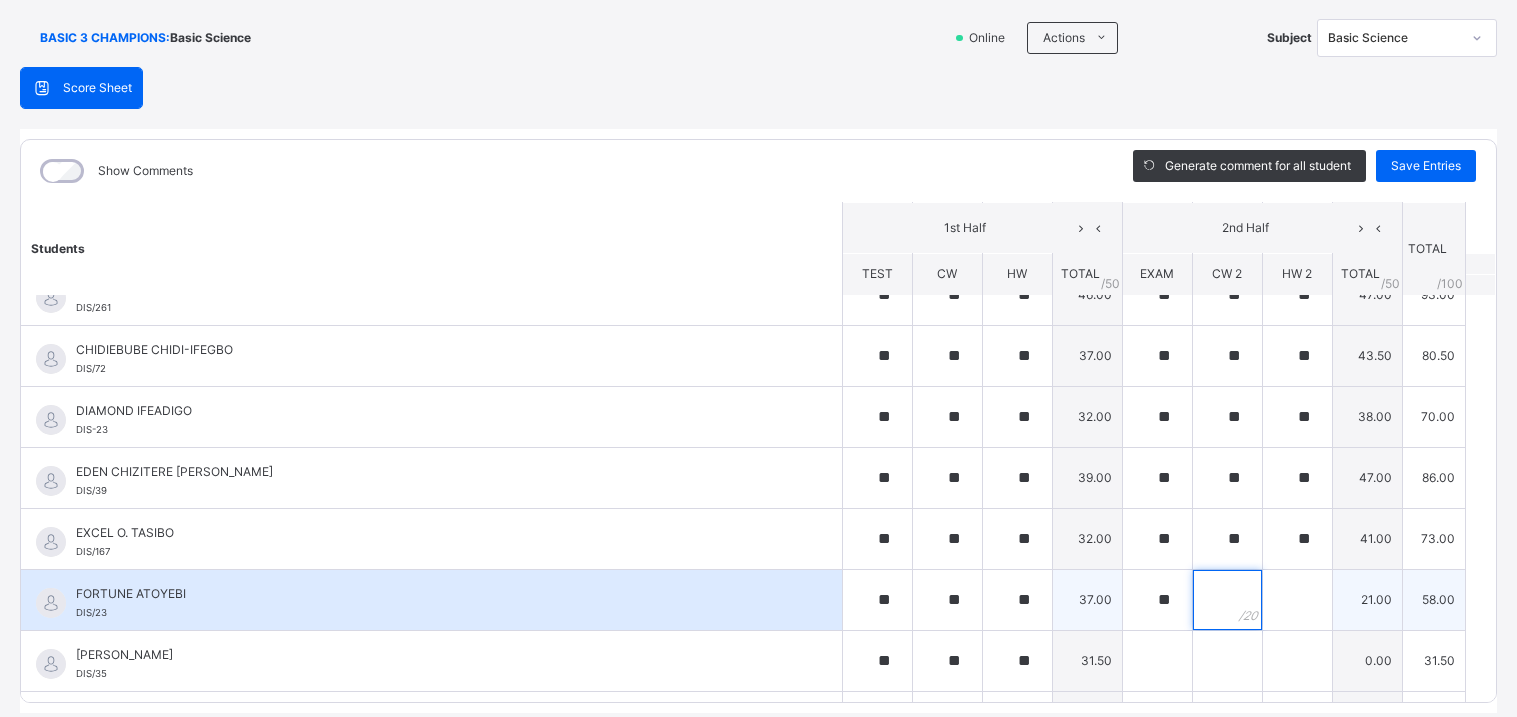 click at bounding box center (1227, 600) 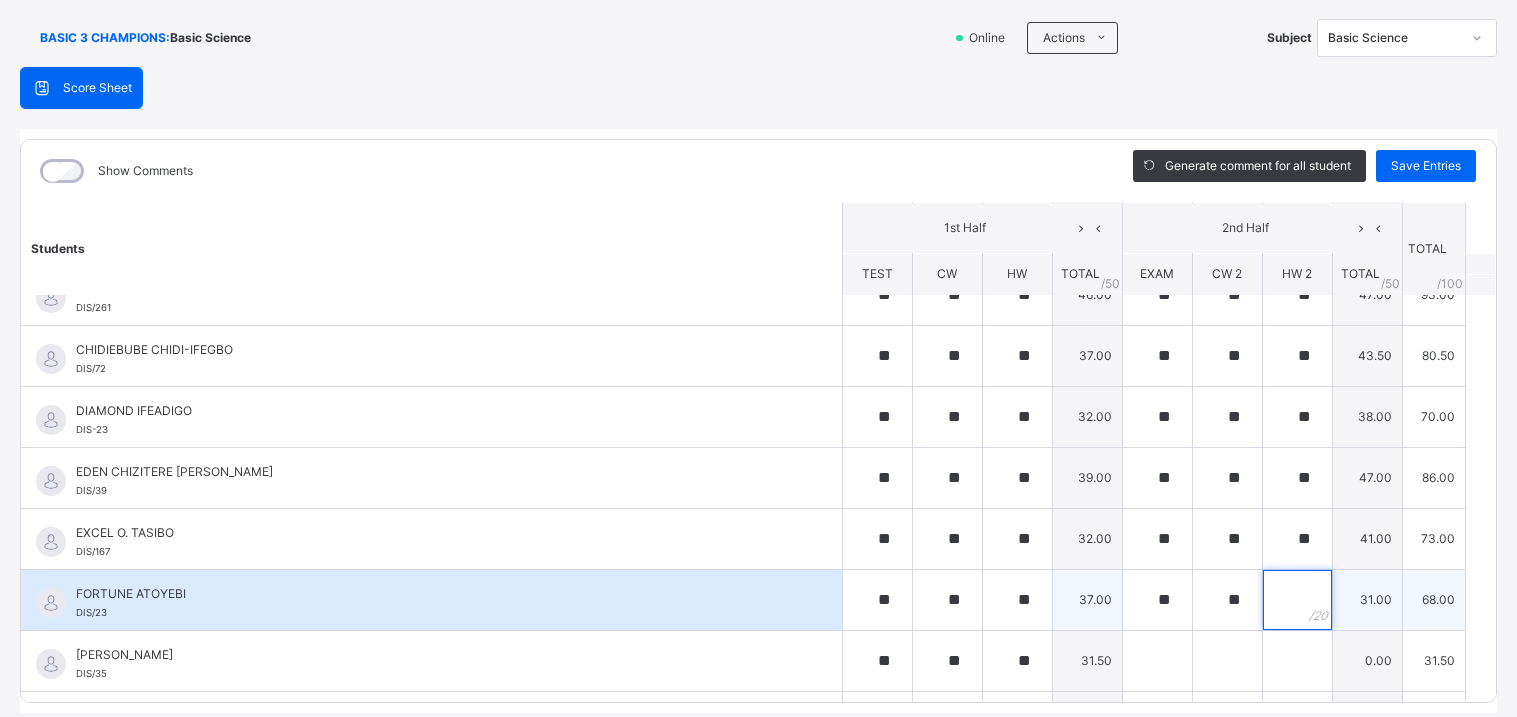 click at bounding box center [1297, 600] 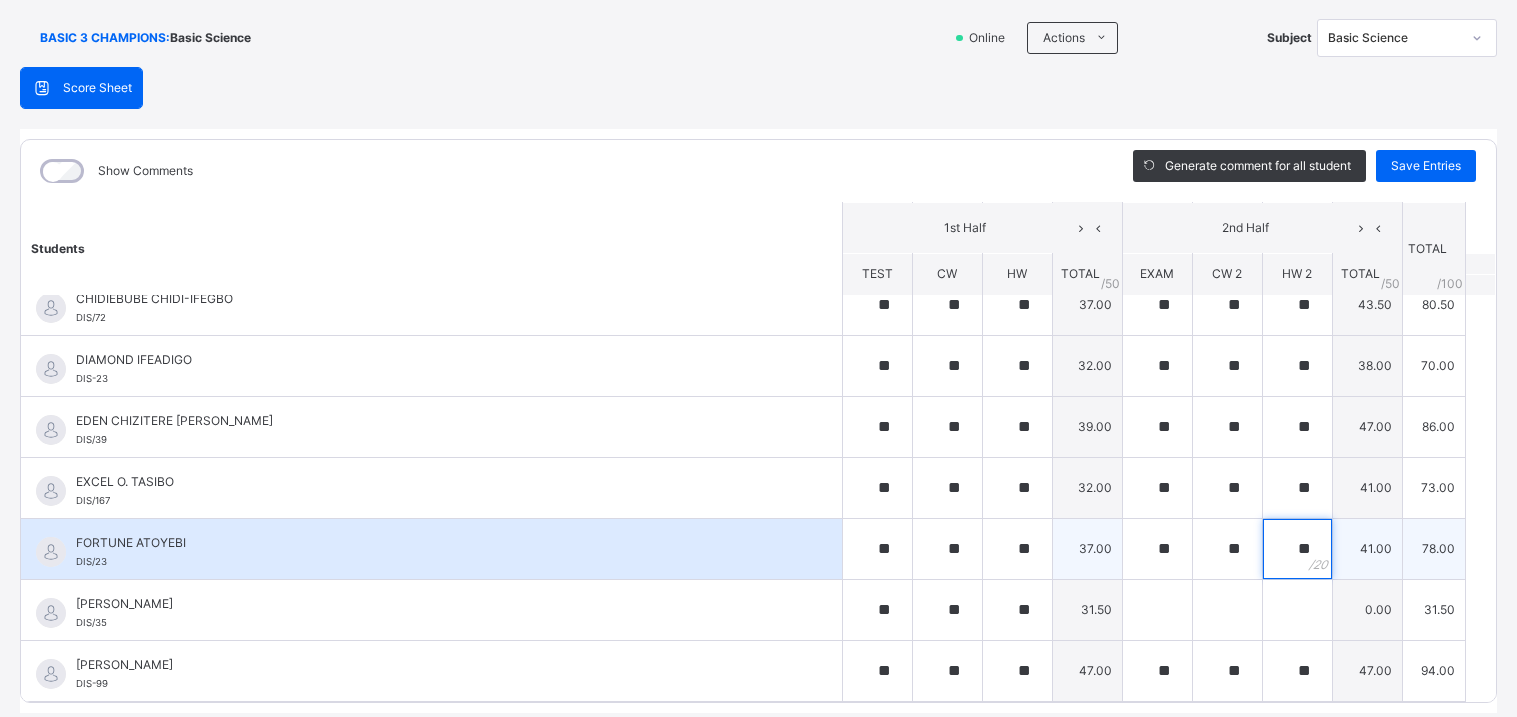 scroll, scrollTop: 329, scrollLeft: 0, axis: vertical 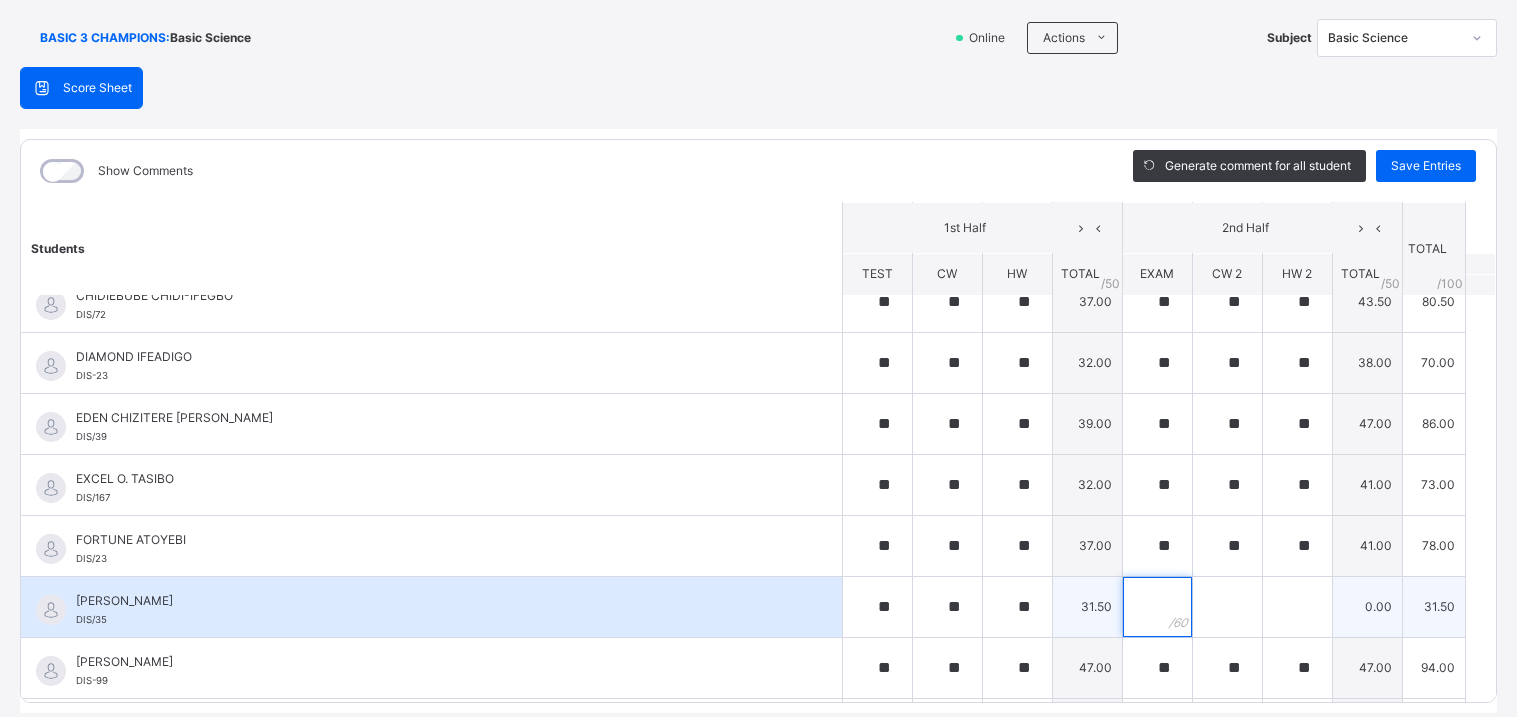 click at bounding box center (1157, 607) 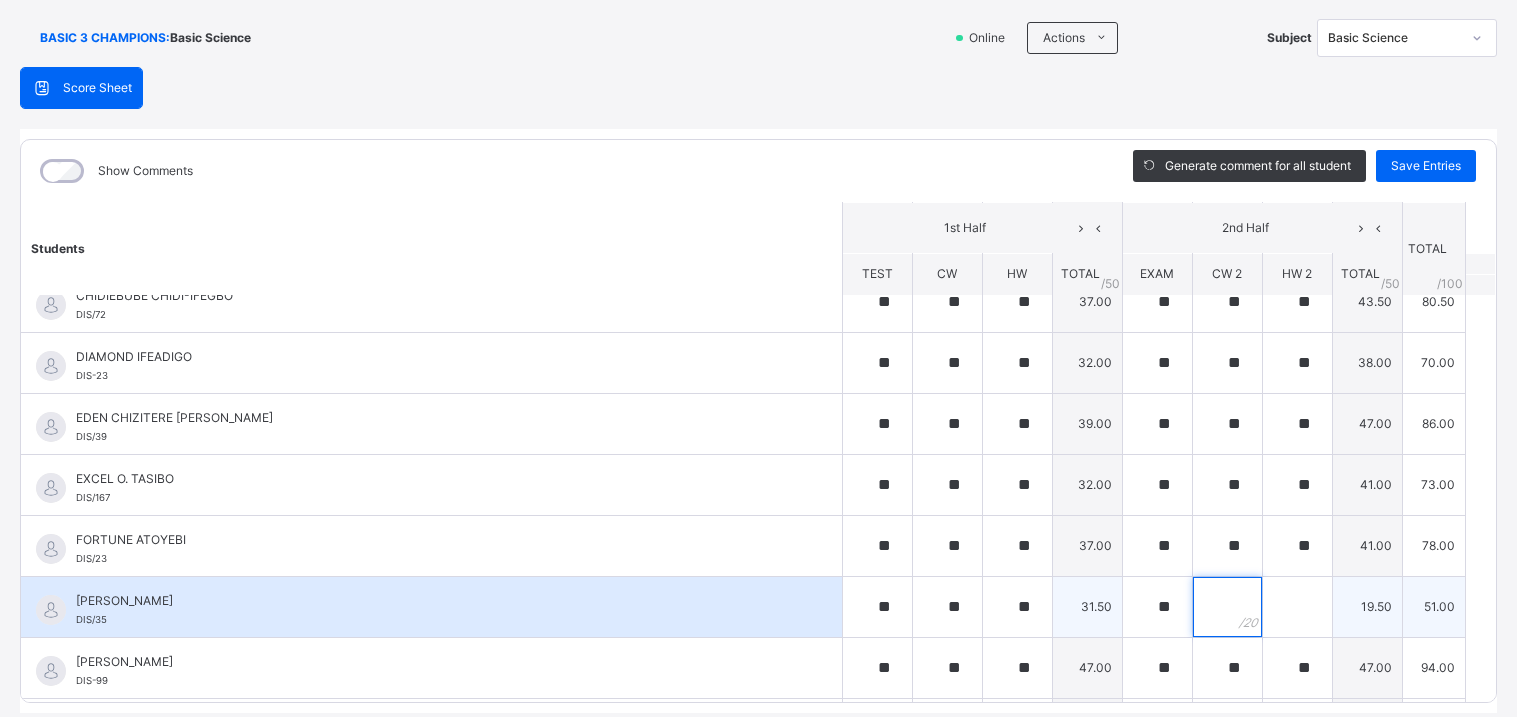 click at bounding box center (1227, 607) 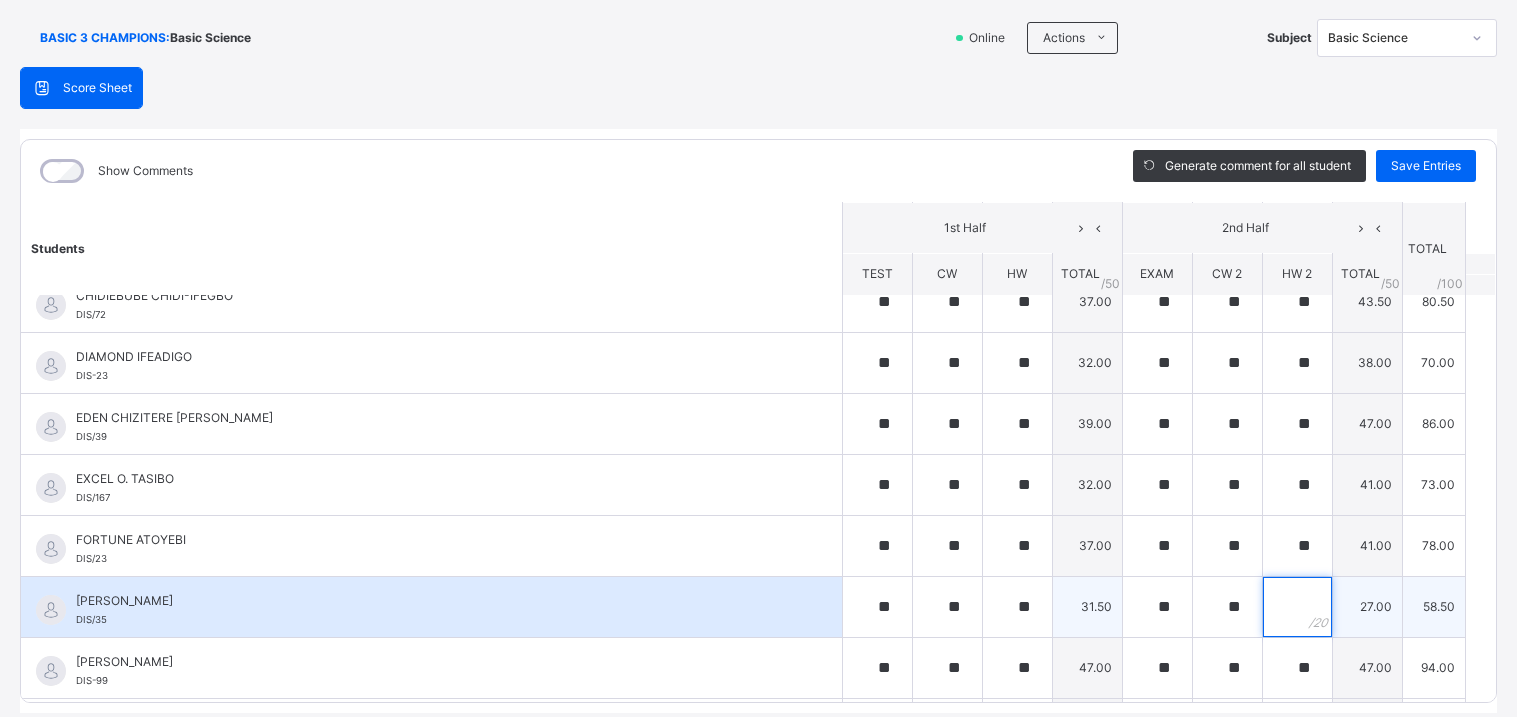 click at bounding box center (1297, 607) 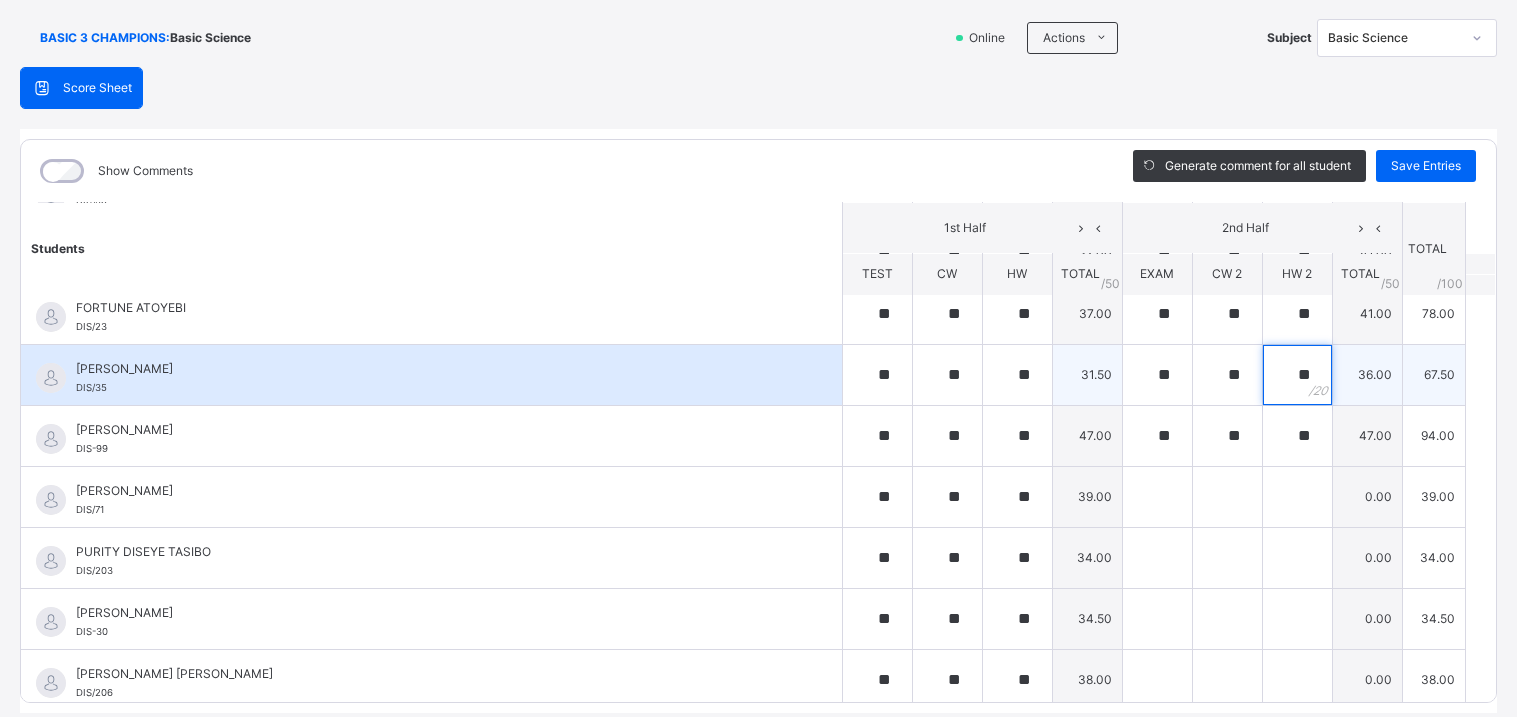 scroll, scrollTop: 565, scrollLeft: 0, axis: vertical 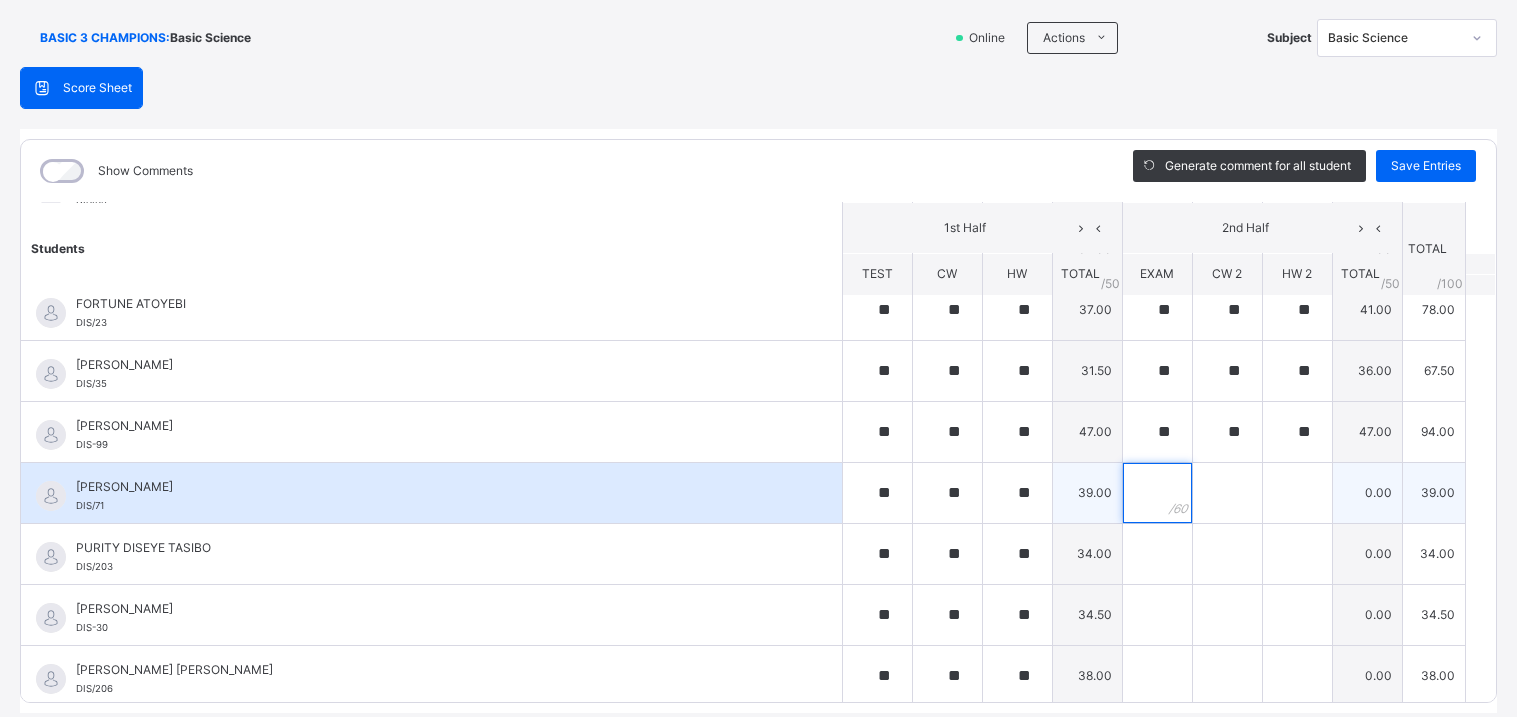 click at bounding box center [1157, 493] 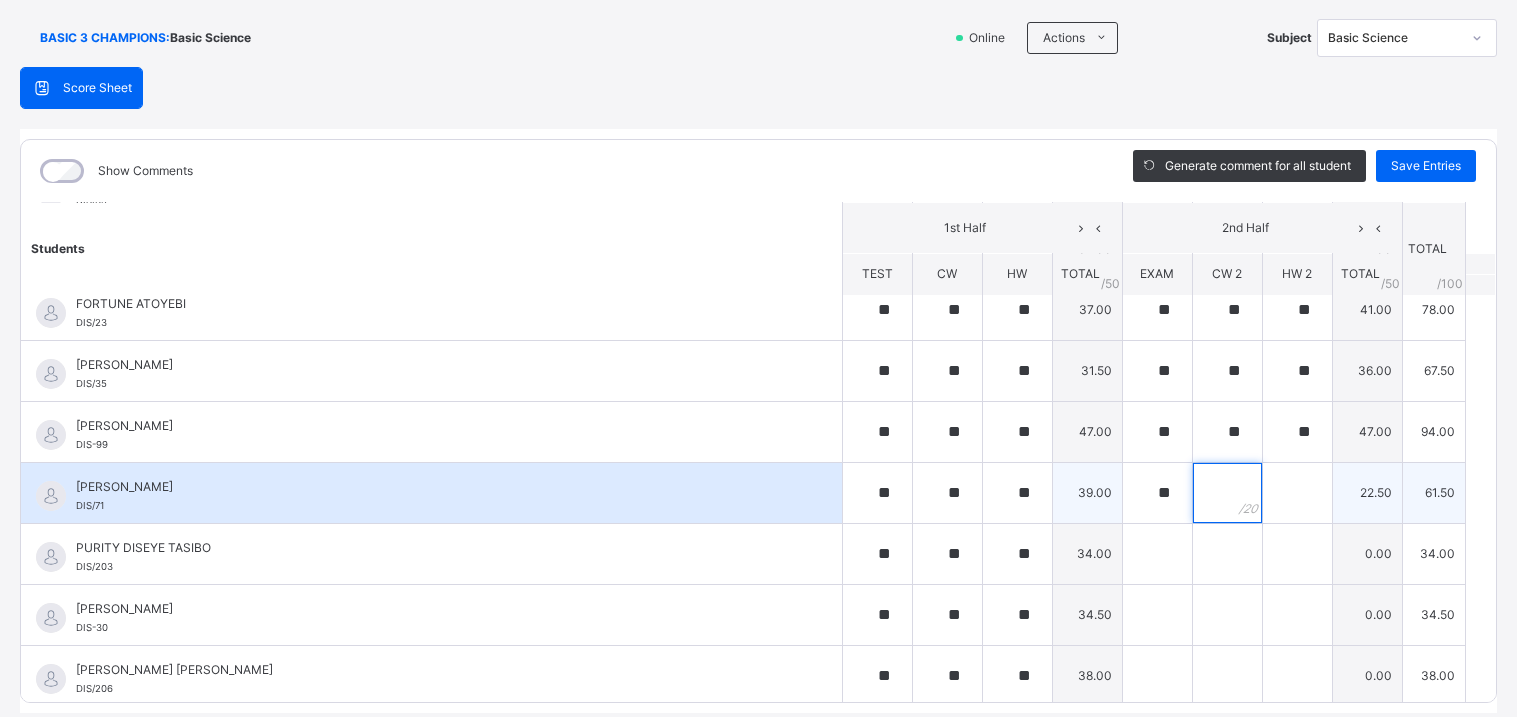 click at bounding box center [1227, 493] 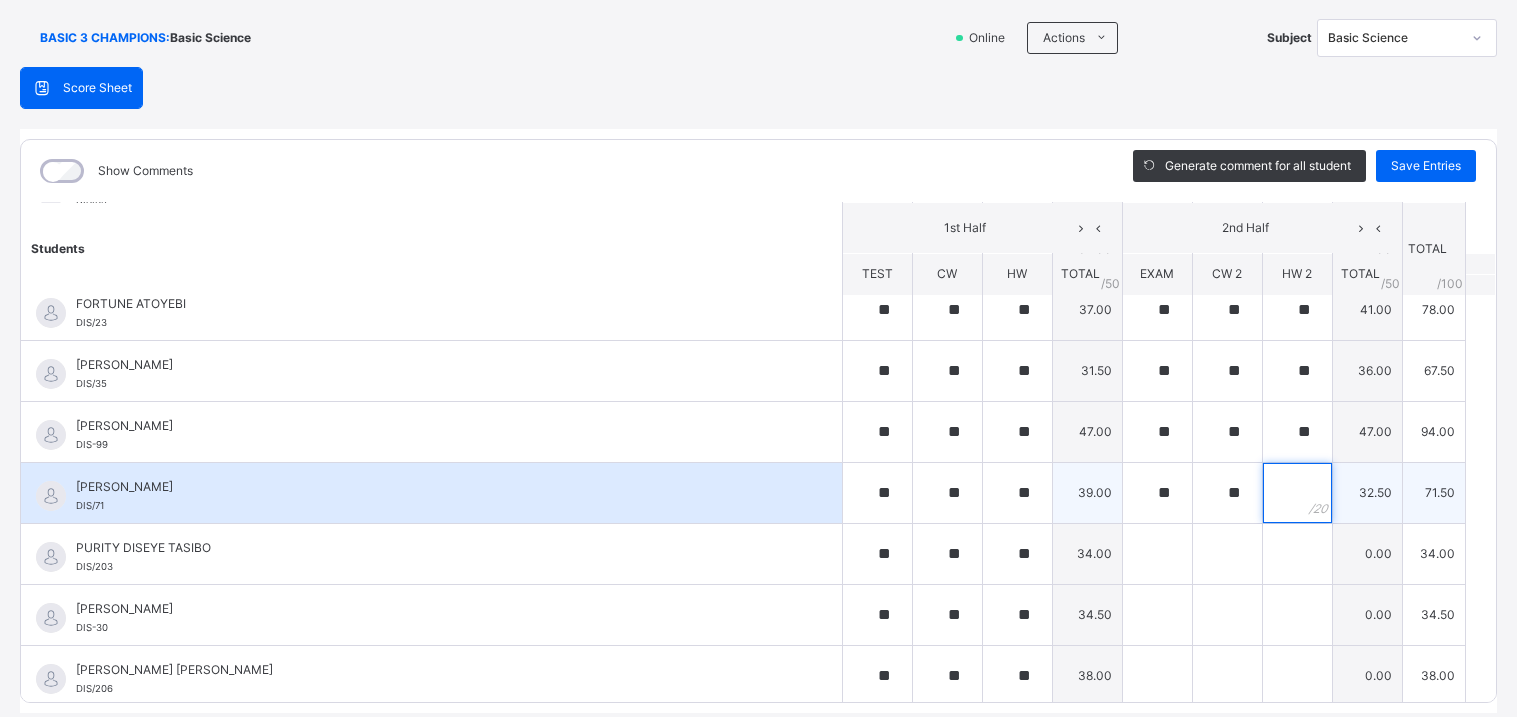 click at bounding box center [1297, 493] 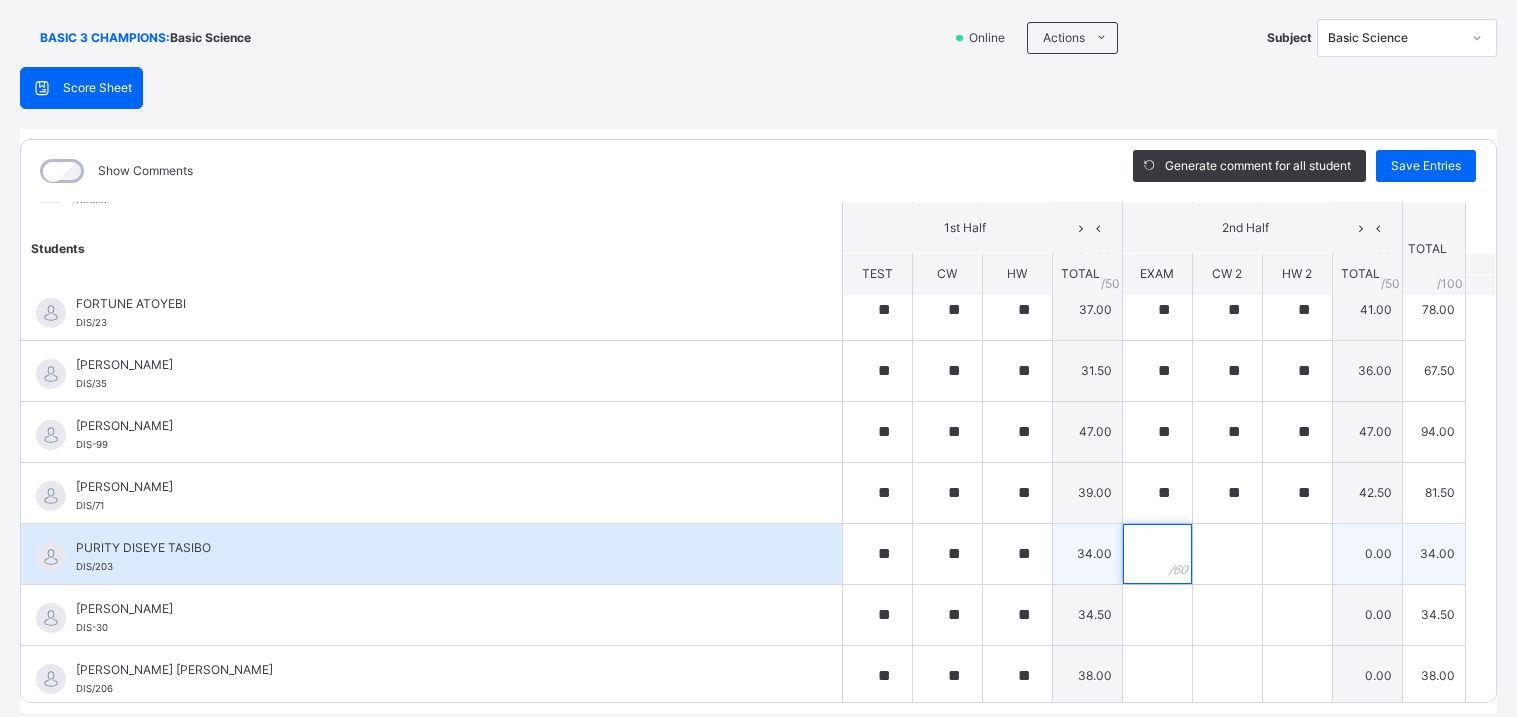 click at bounding box center [1157, 554] 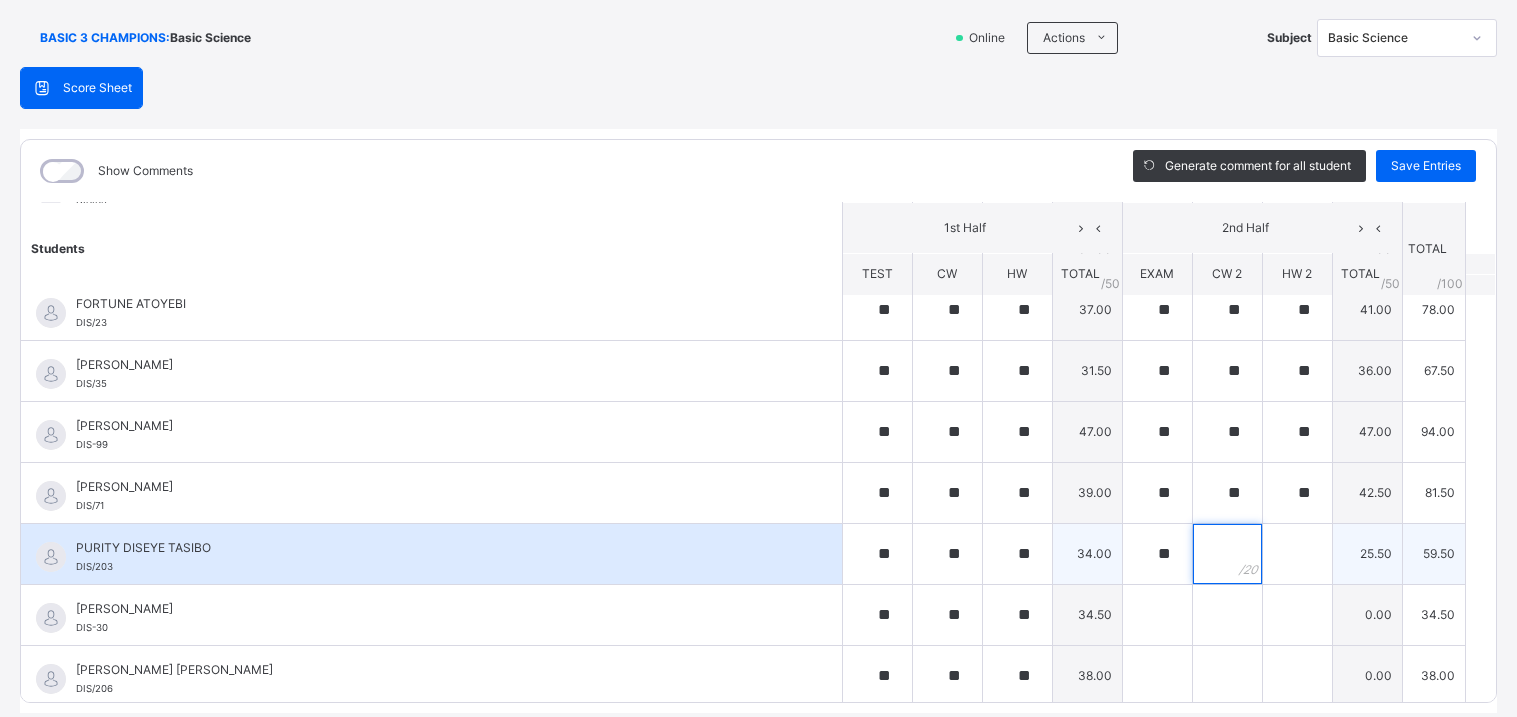 click at bounding box center [1227, 554] 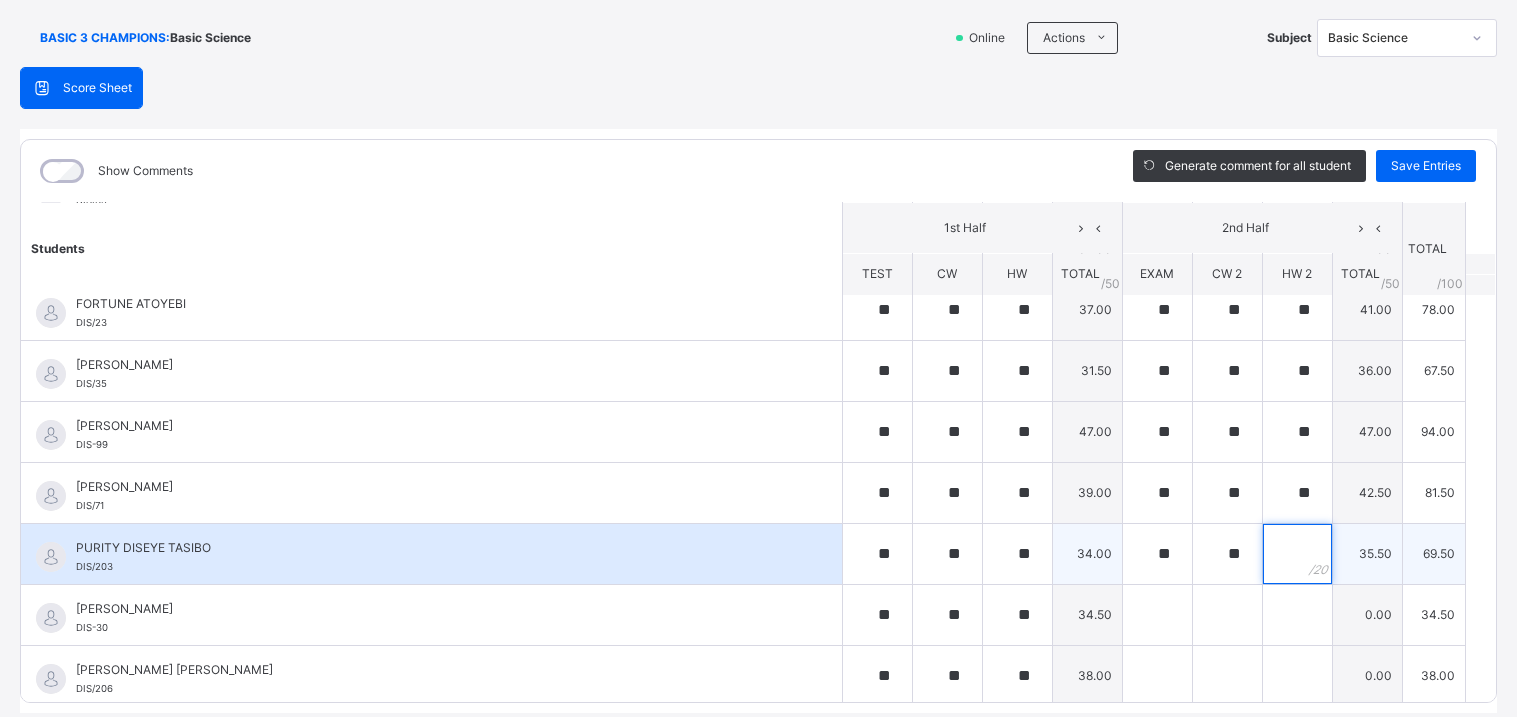 click at bounding box center (1297, 554) 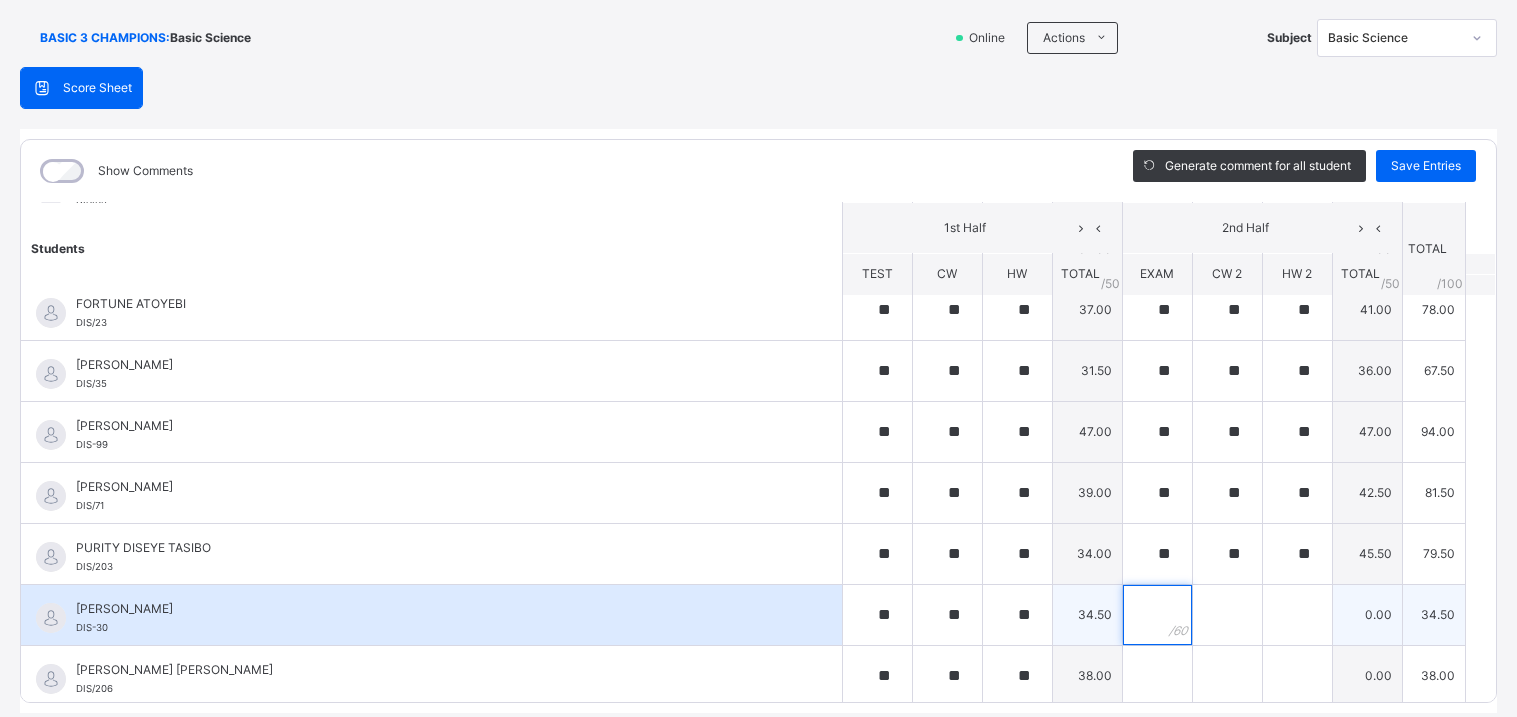 click at bounding box center [1157, 615] 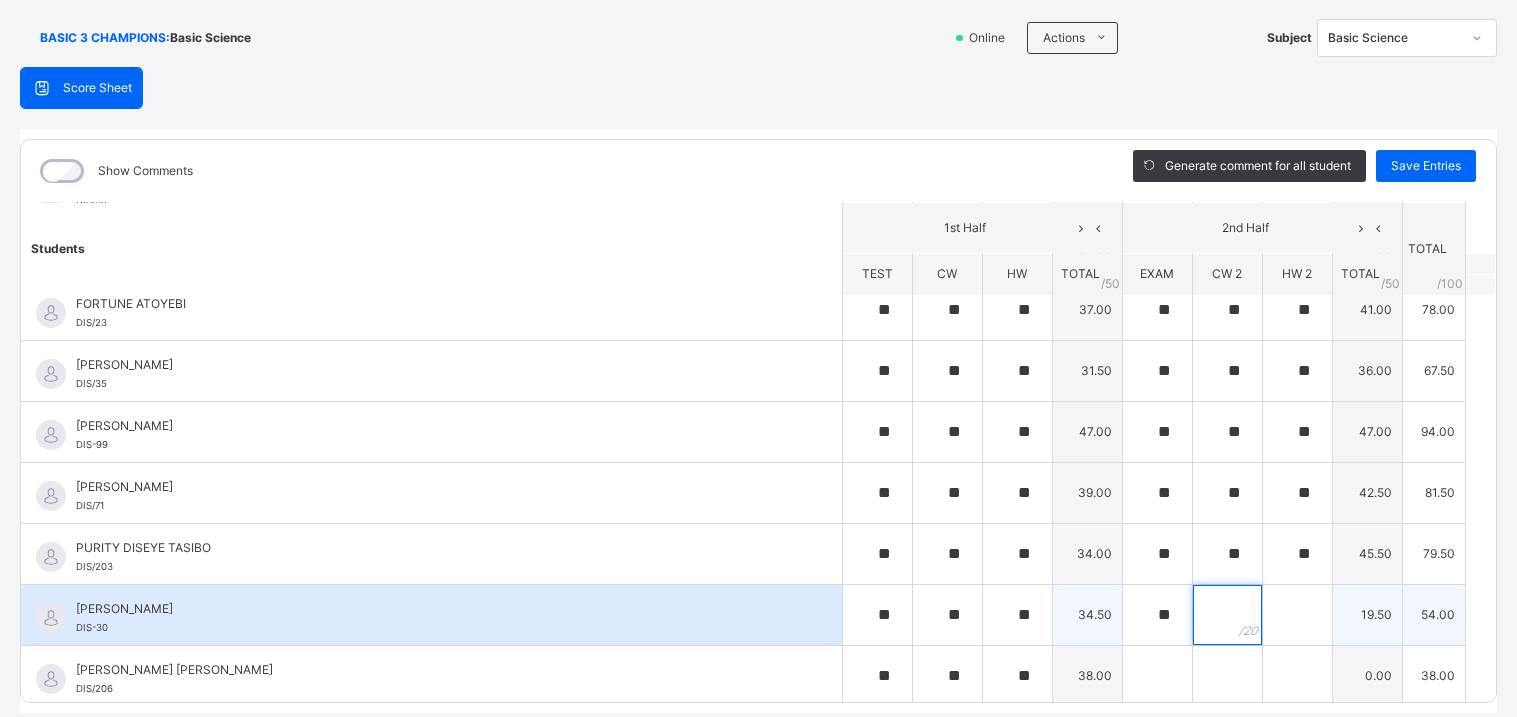 click at bounding box center (1227, 615) 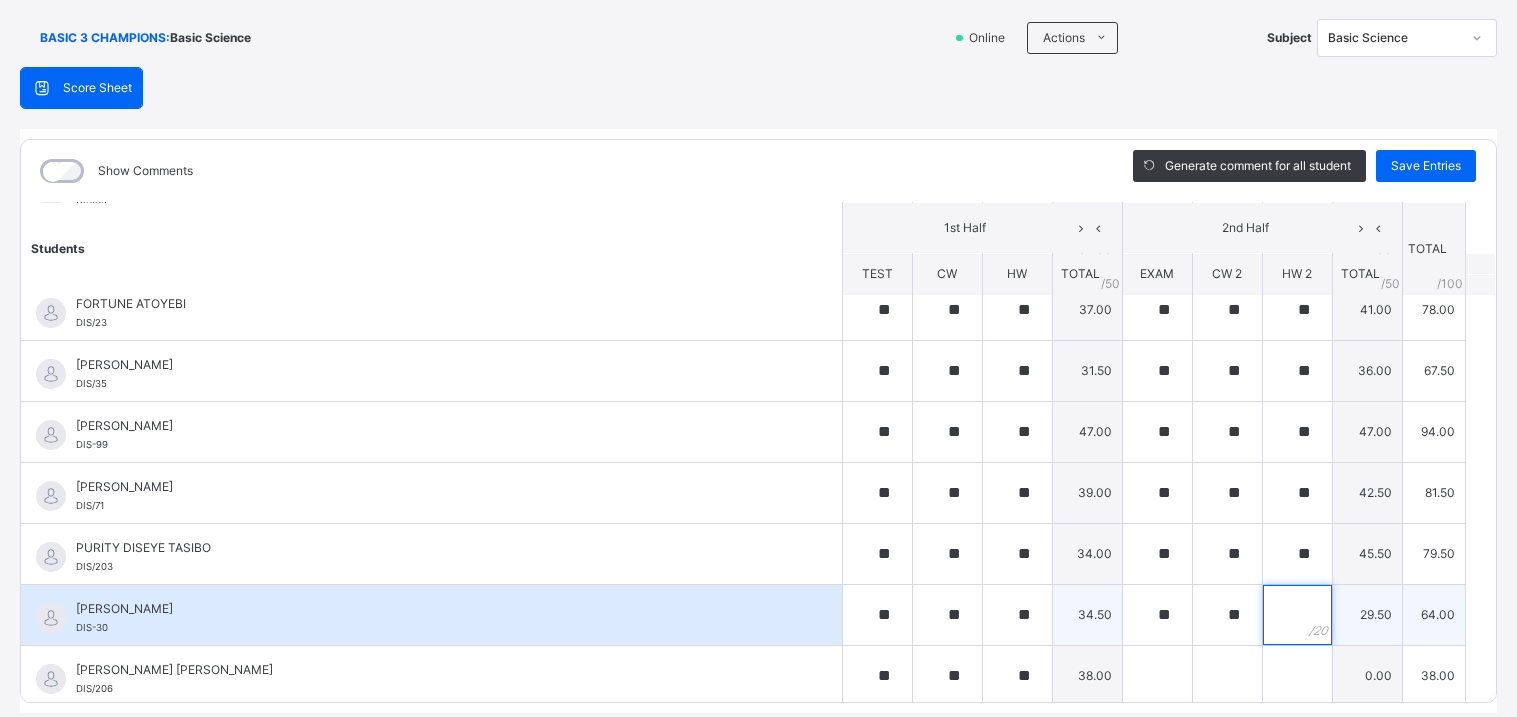 click at bounding box center [1297, 615] 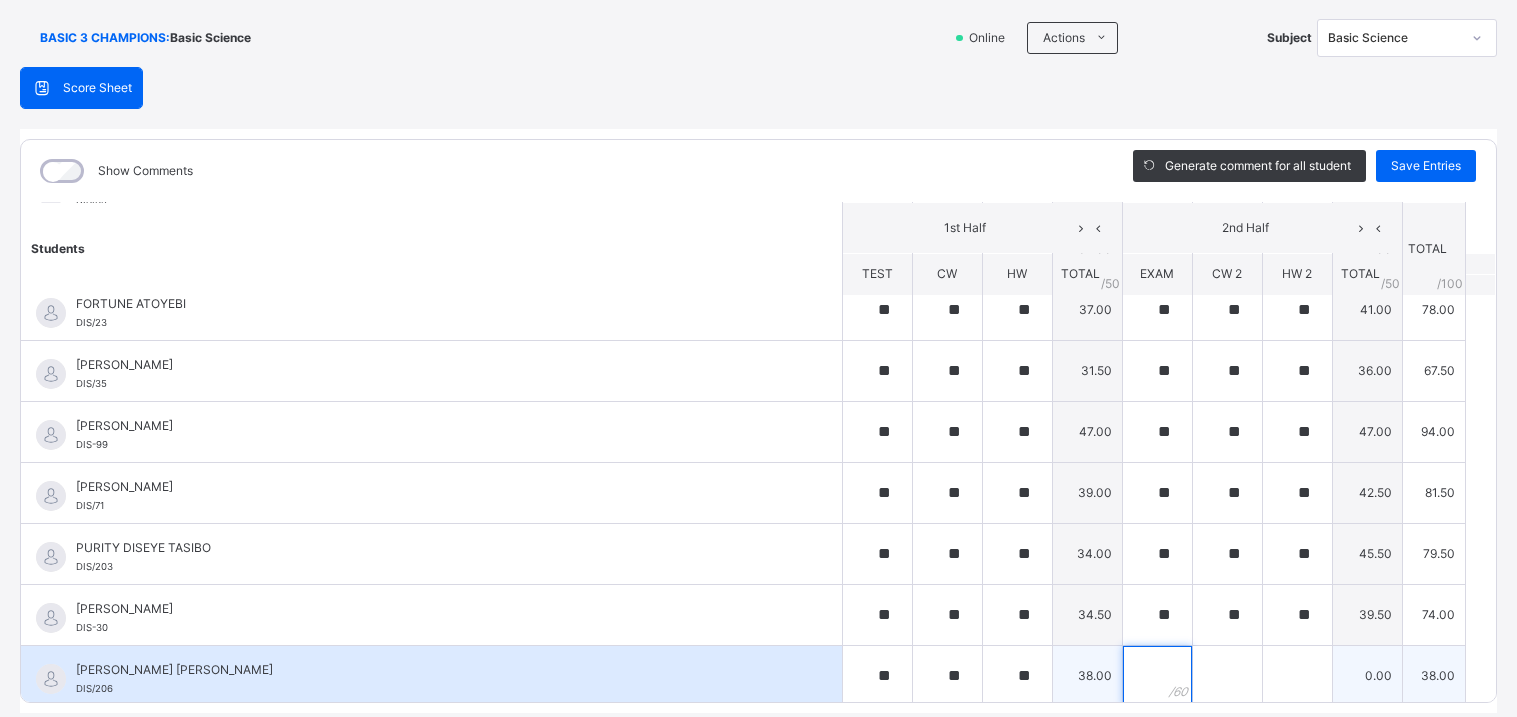 click at bounding box center [1157, 676] 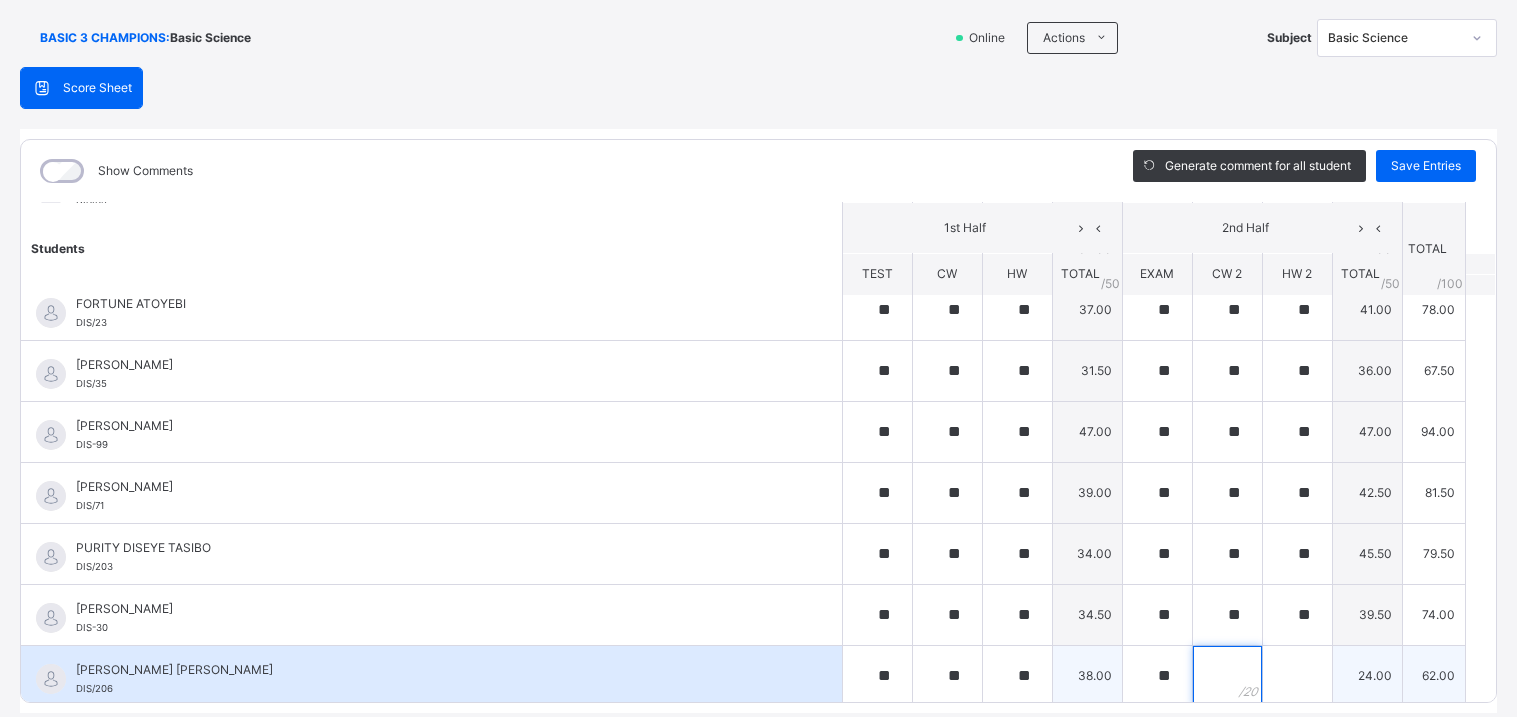 click at bounding box center [1227, 676] 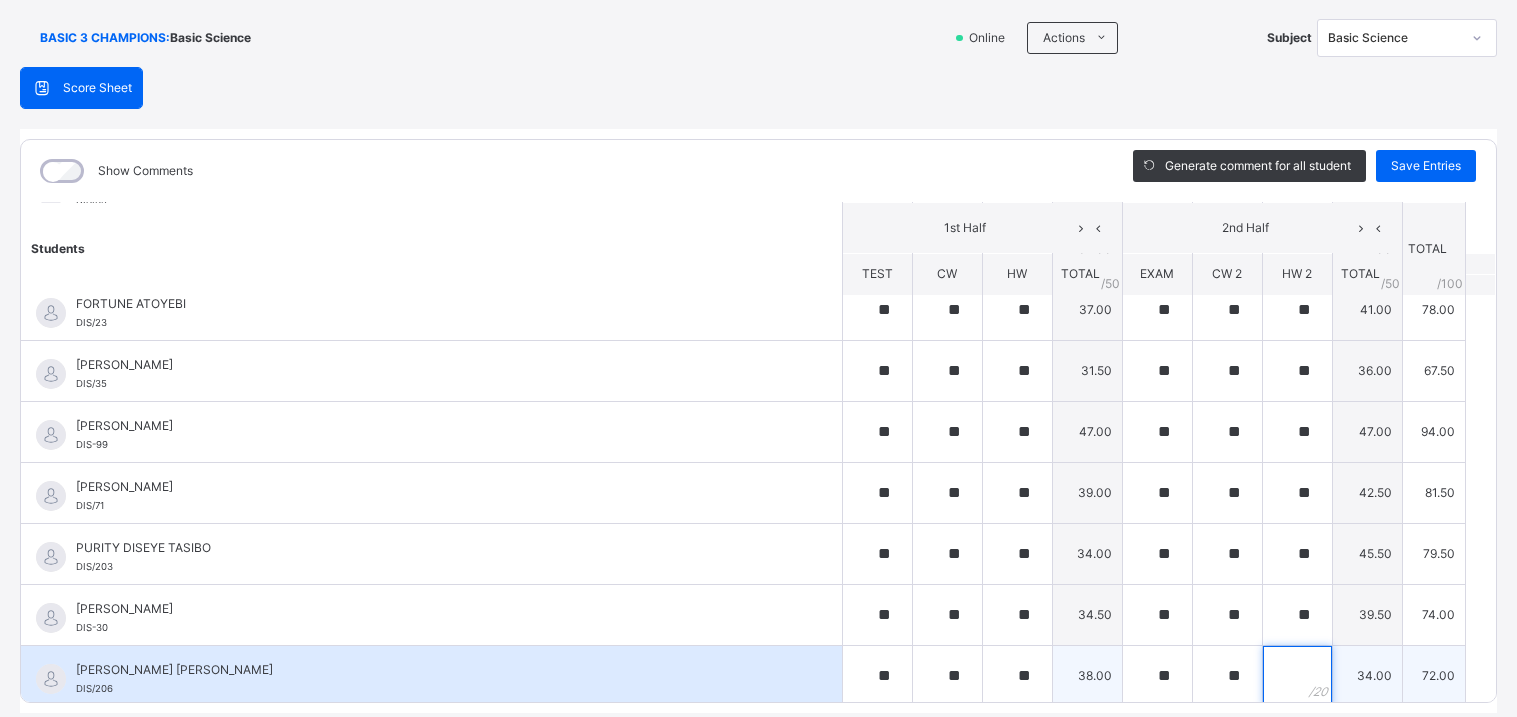 click at bounding box center (1297, 676) 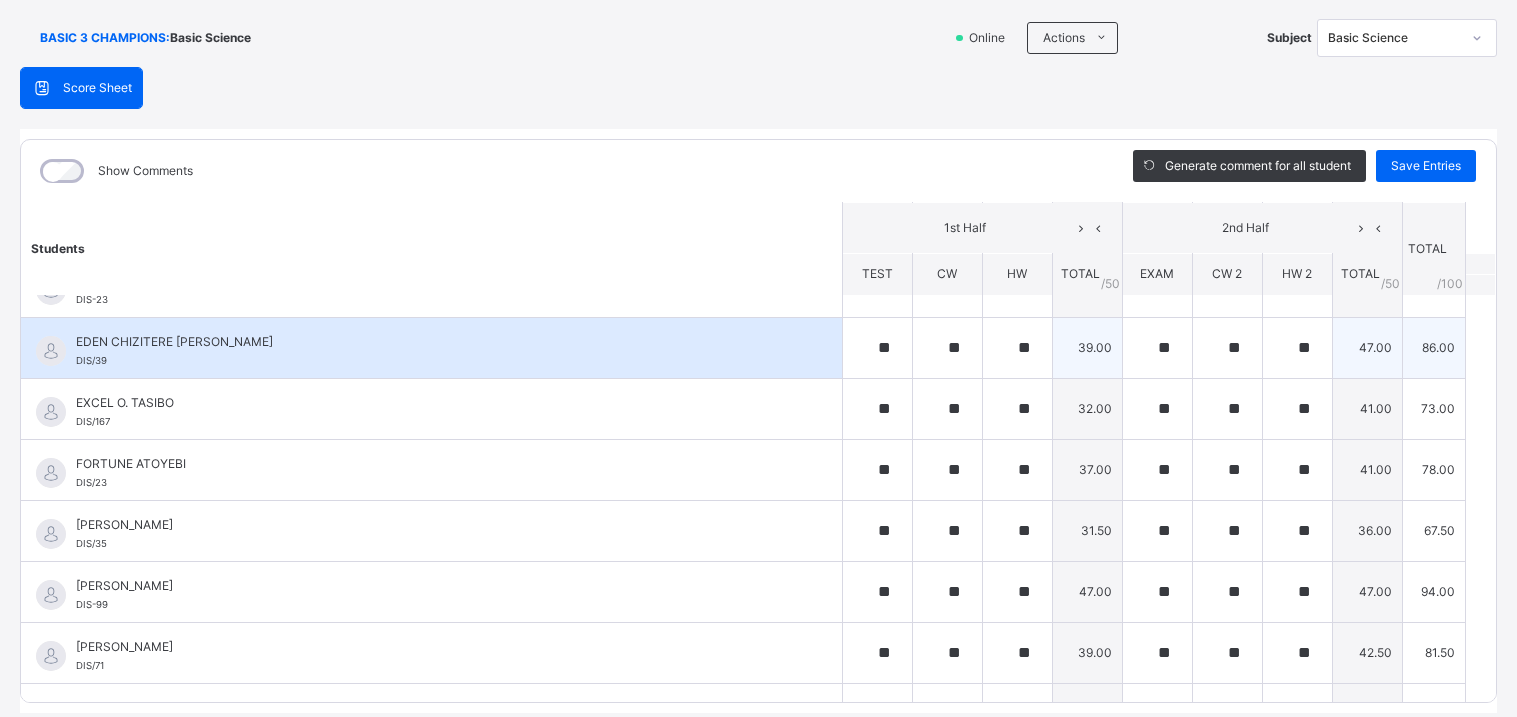 scroll, scrollTop: 0, scrollLeft: 0, axis: both 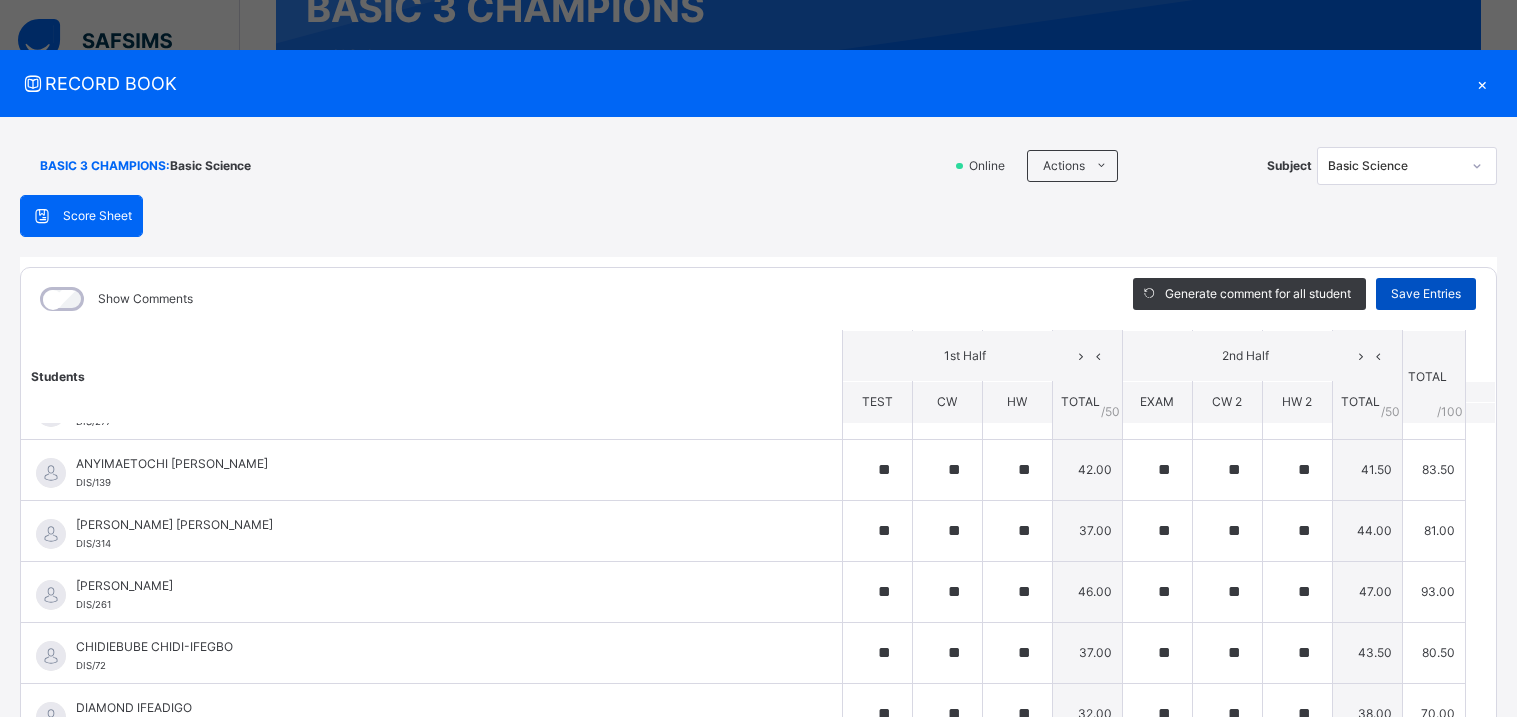 click on "Save Entries" at bounding box center (1426, 294) 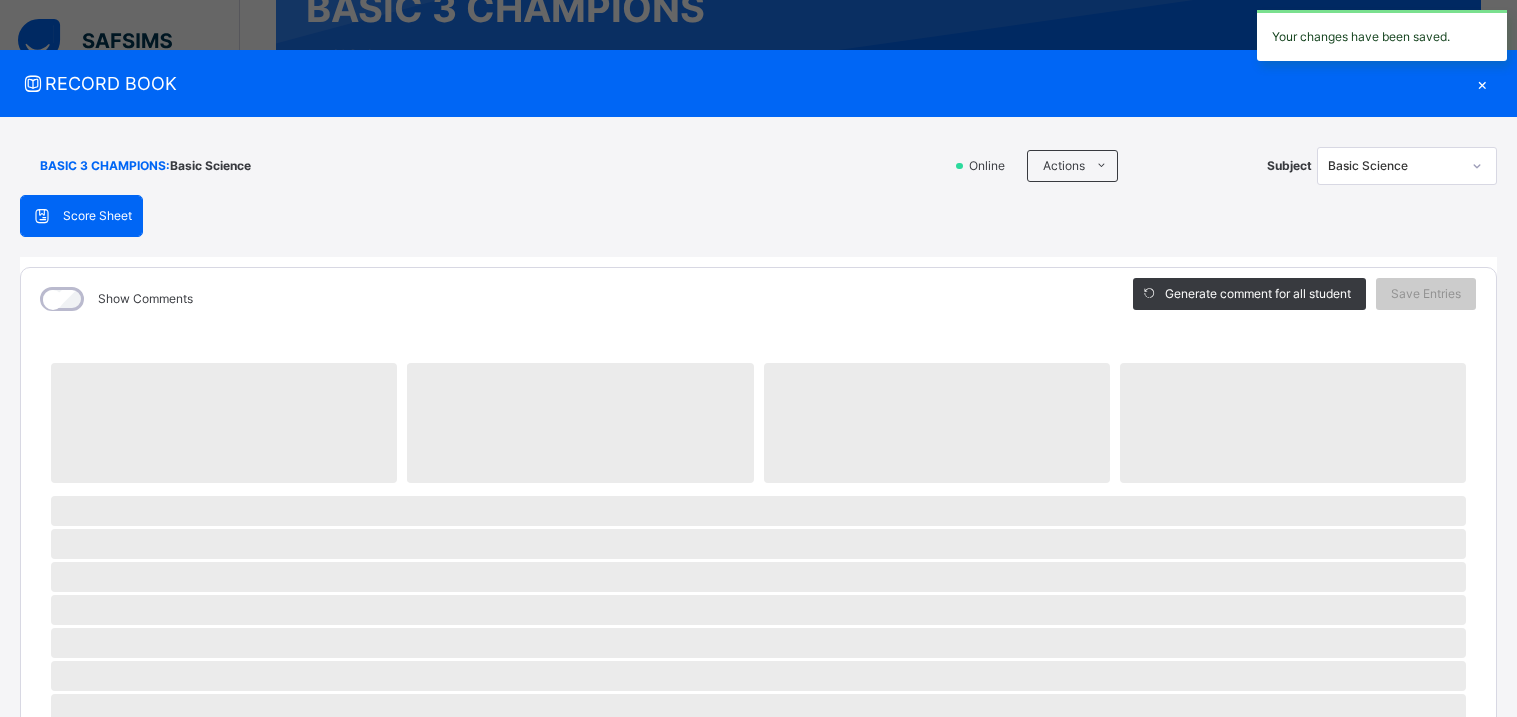 click on "Basic Science" at bounding box center (1394, 166) 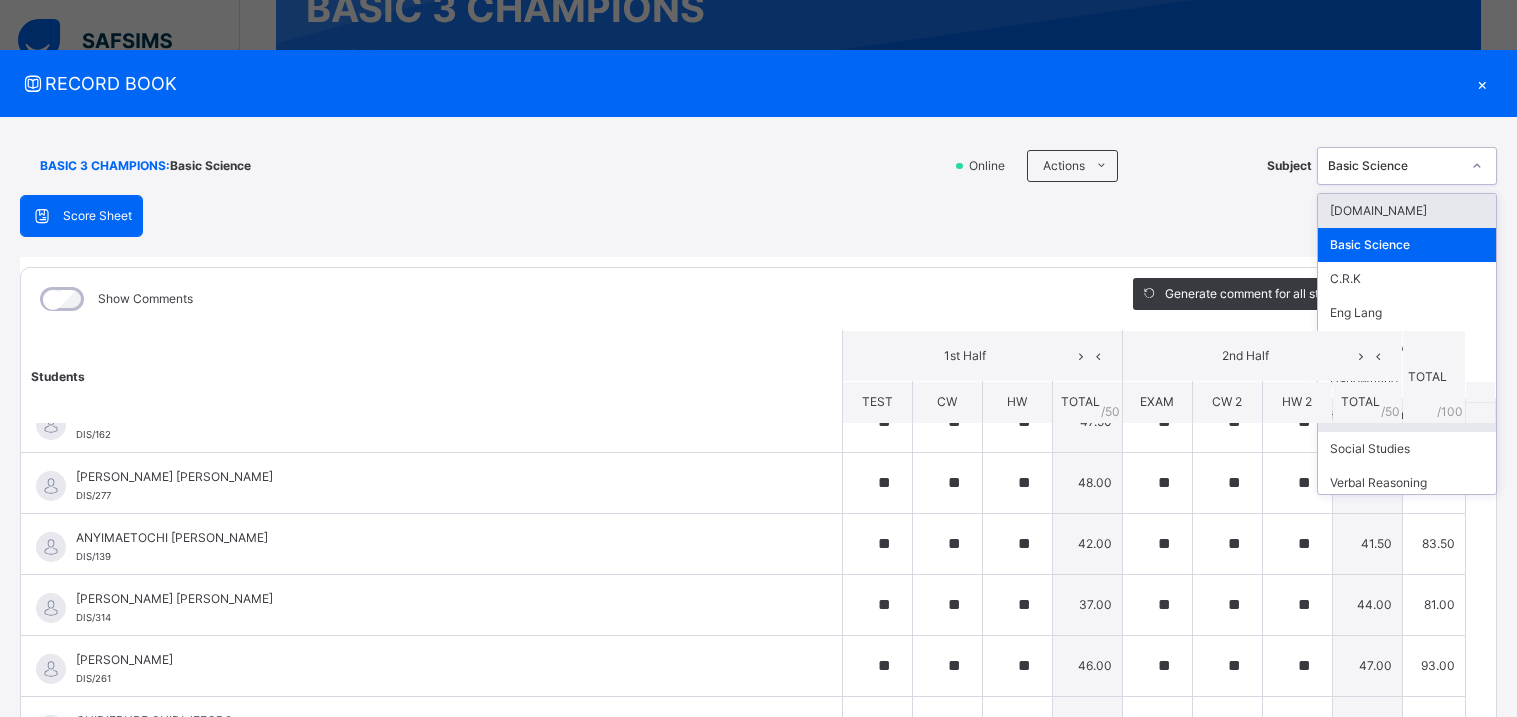 scroll, scrollTop: 0, scrollLeft: 0, axis: both 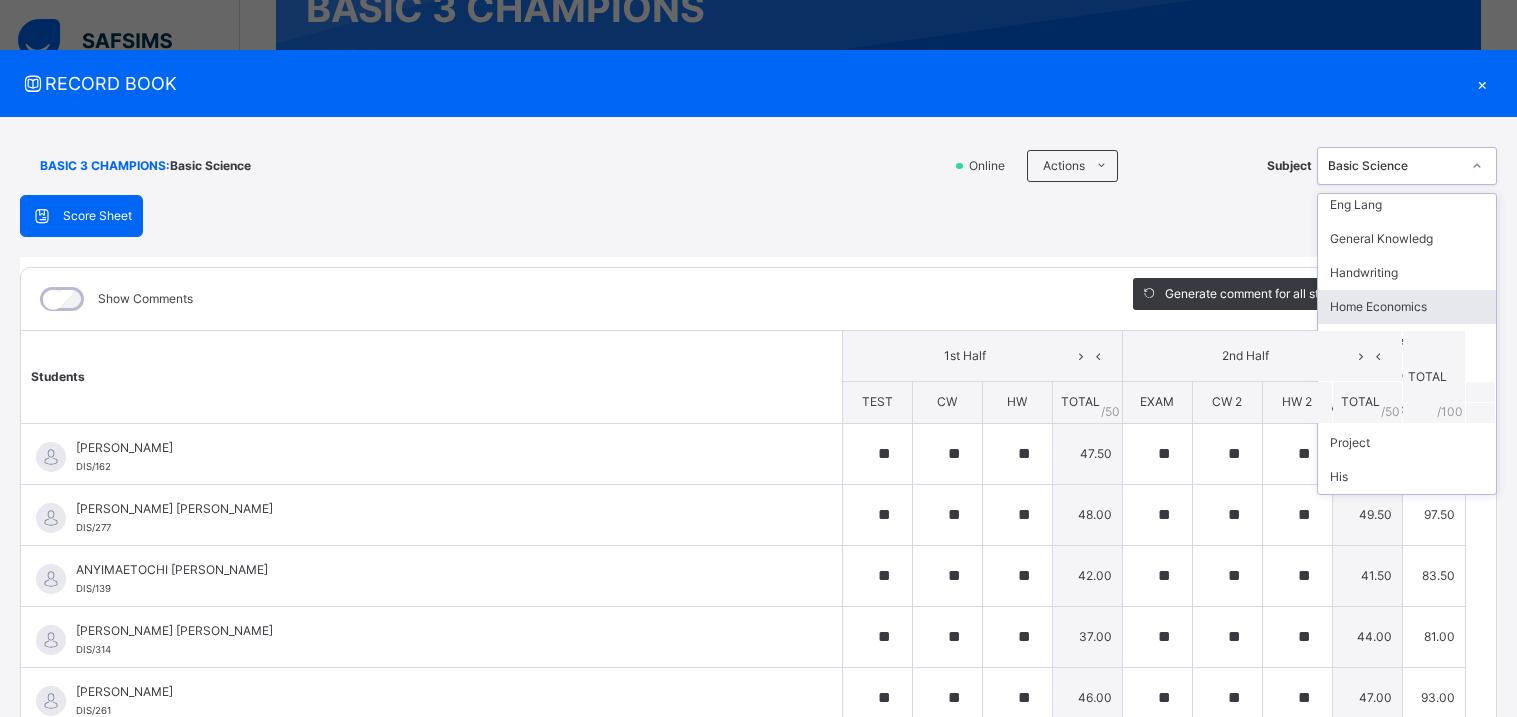 click on "Home Economics" at bounding box center (1407, 307) 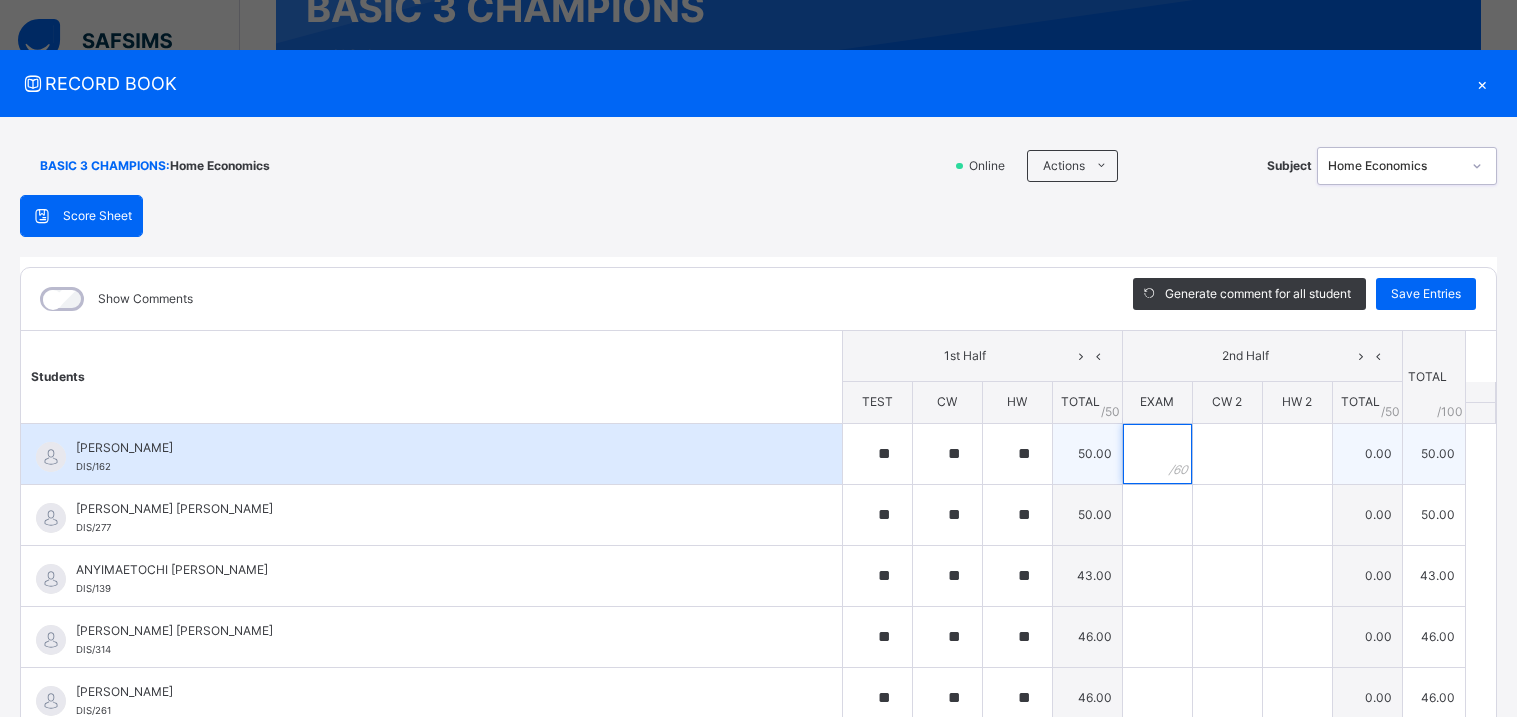 click at bounding box center [1157, 454] 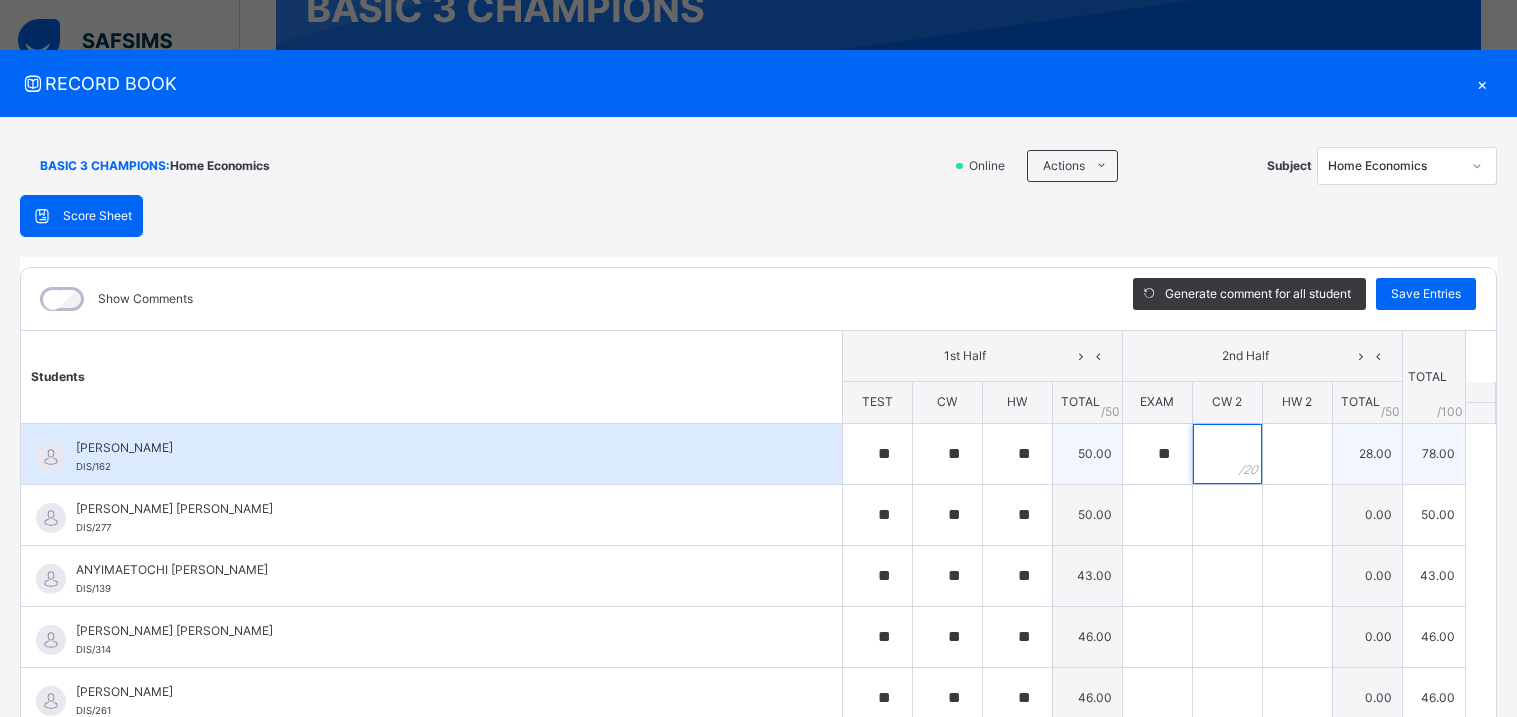 click at bounding box center (1227, 454) 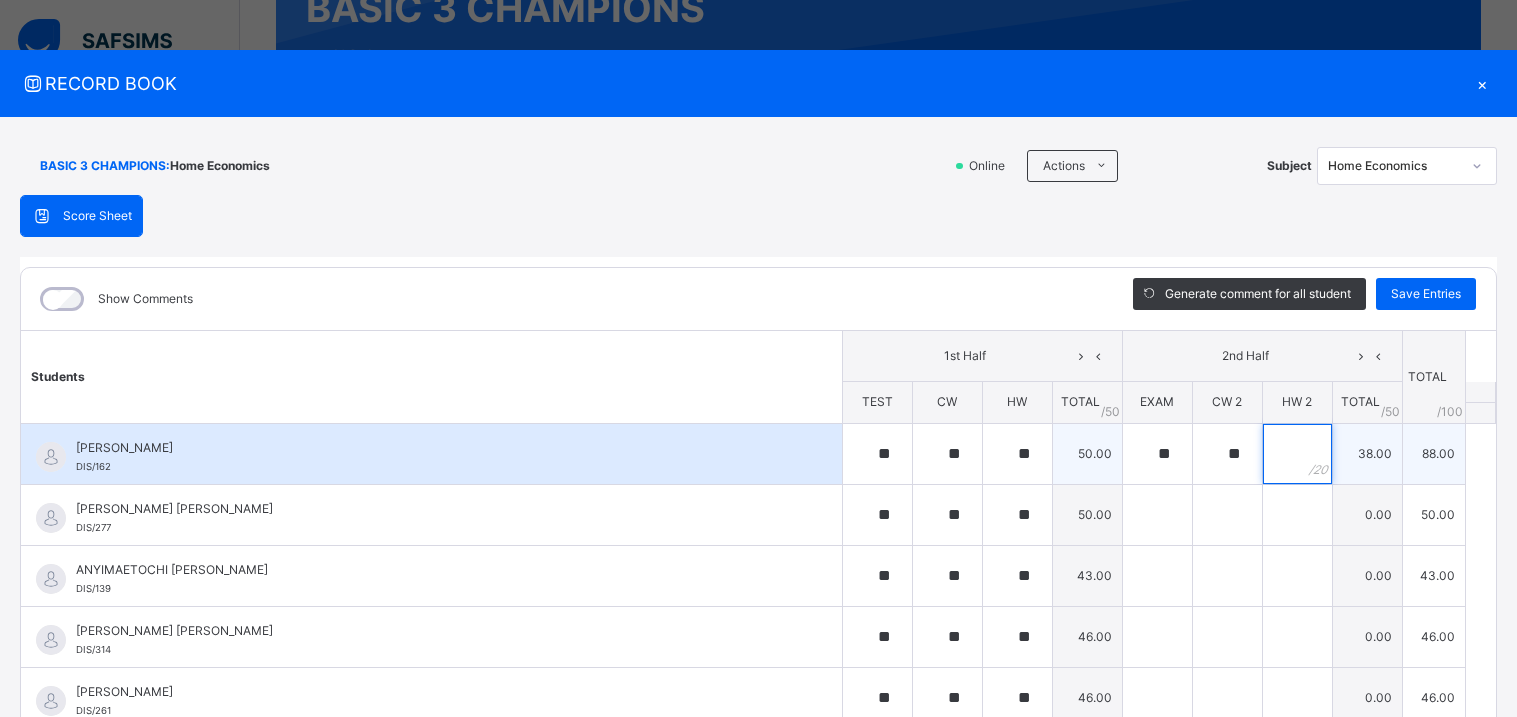 click at bounding box center (1297, 454) 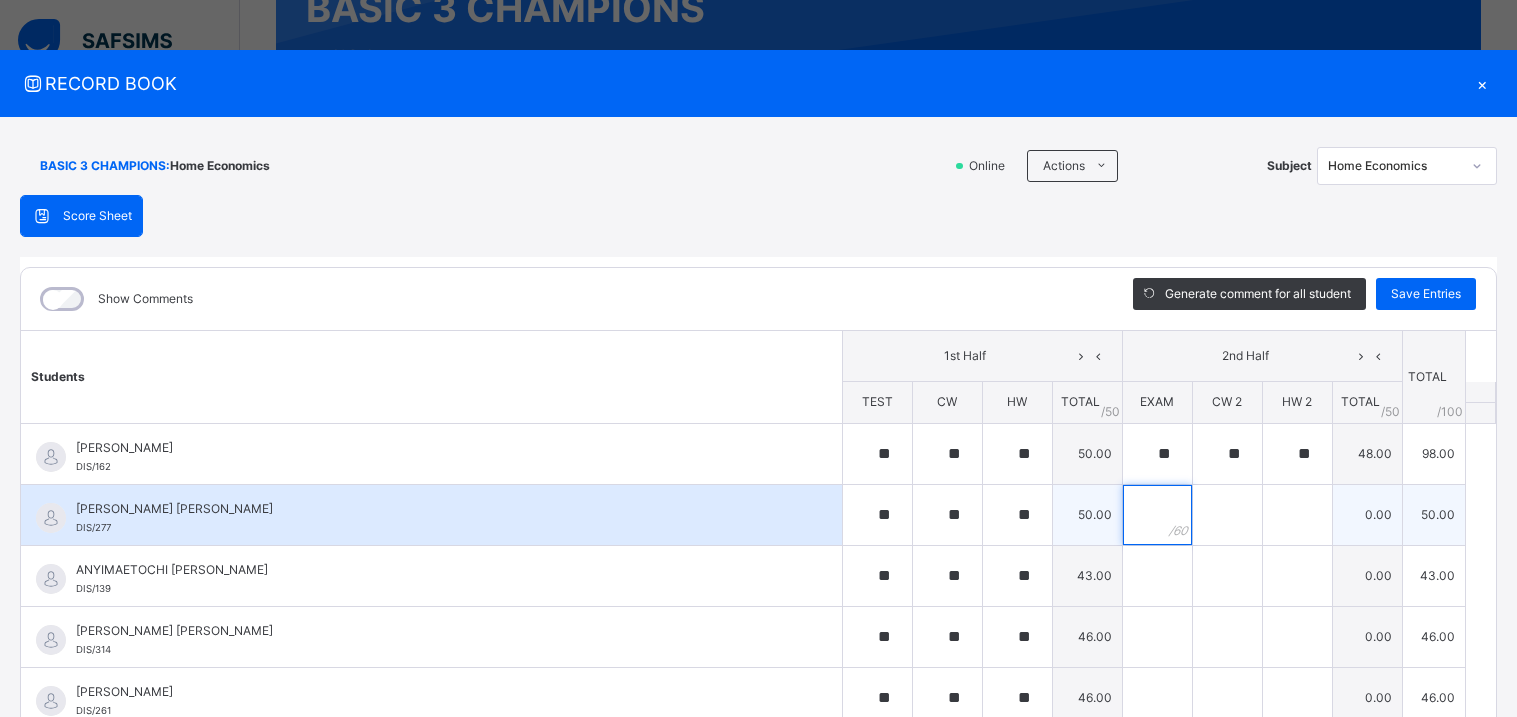 click at bounding box center [1157, 515] 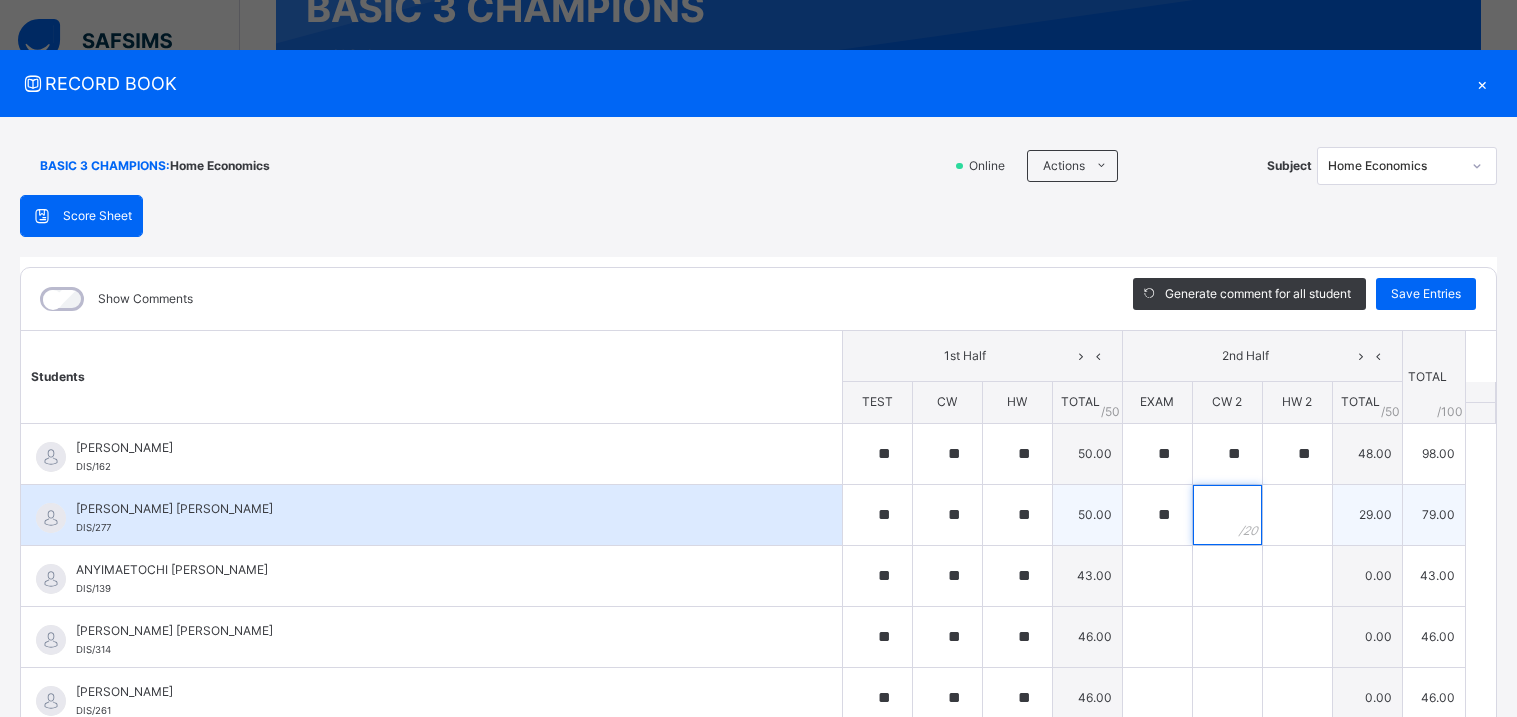 click at bounding box center (1227, 515) 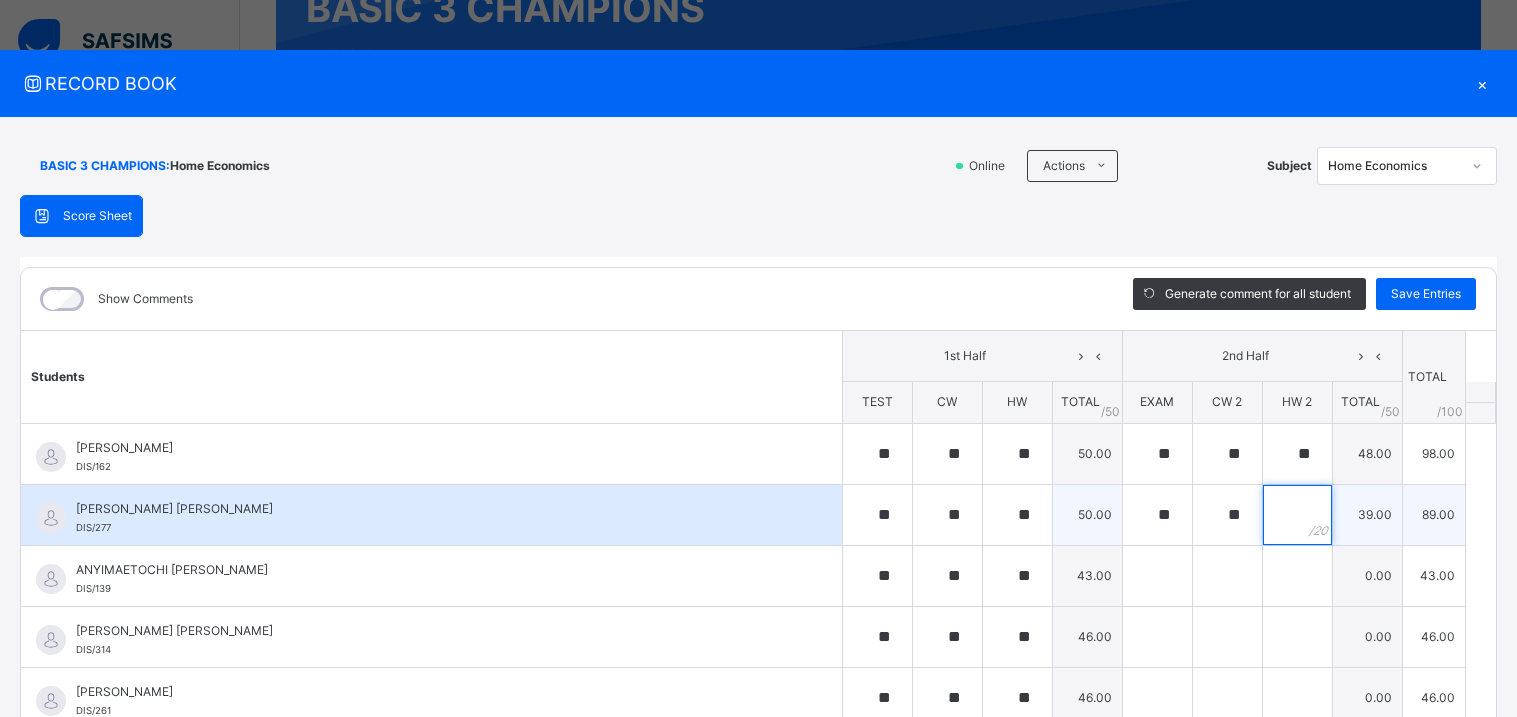 click at bounding box center (1297, 515) 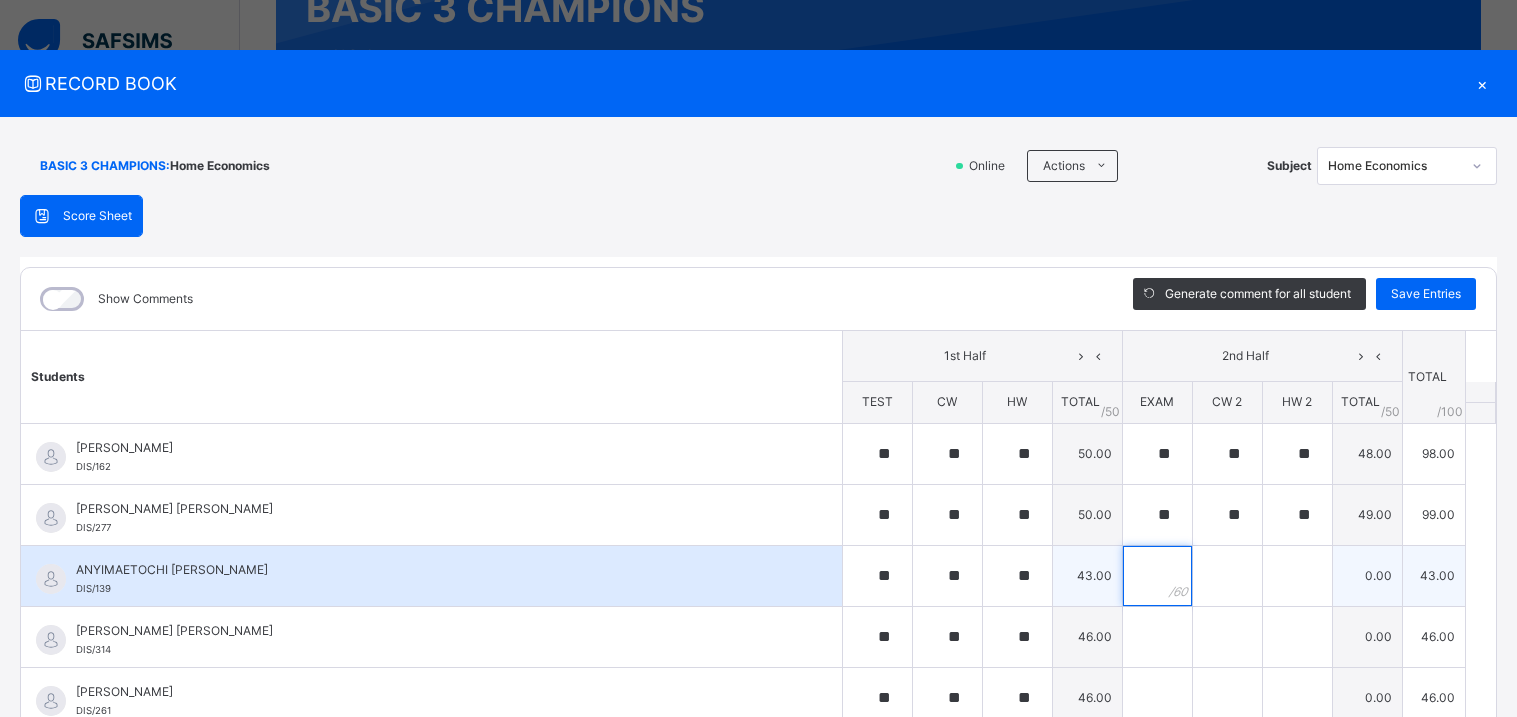 click at bounding box center (1157, 576) 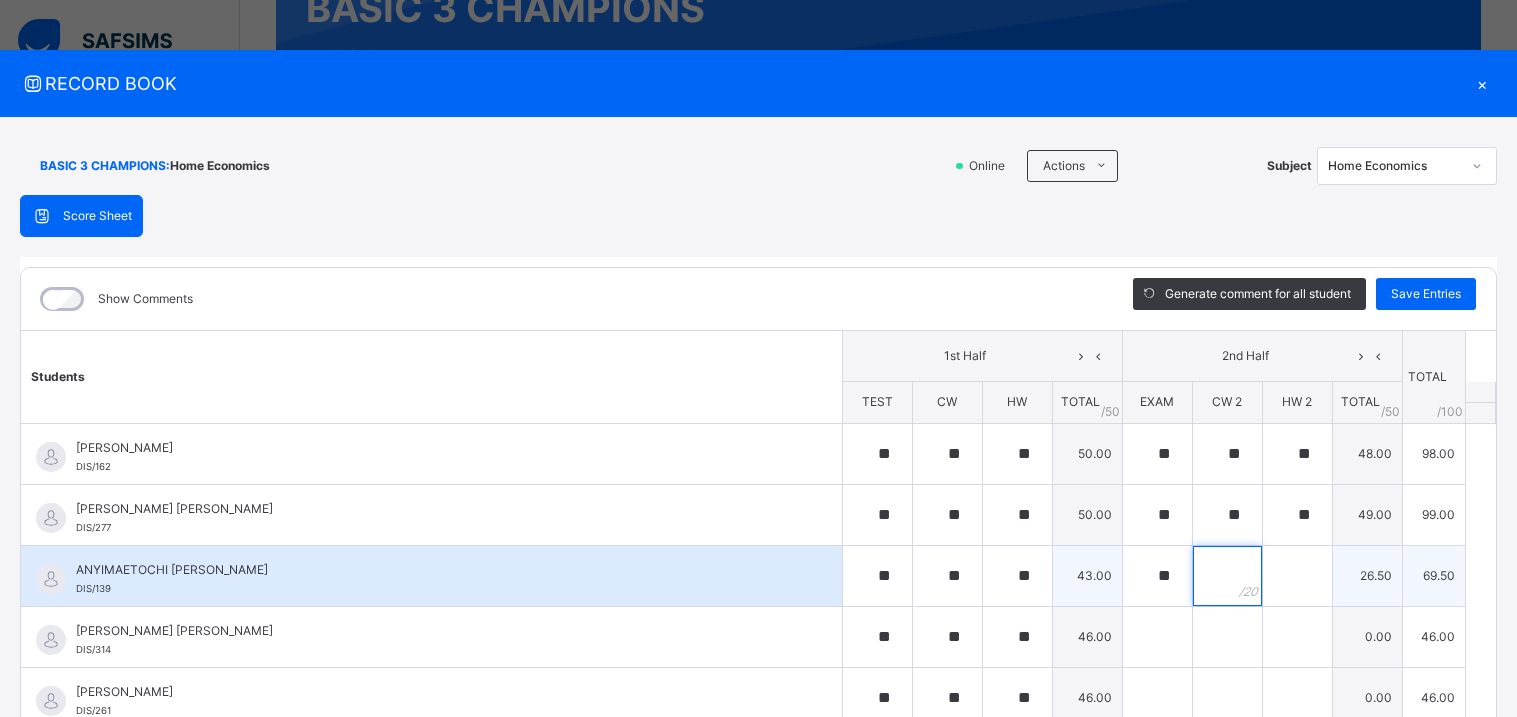 click at bounding box center [1227, 576] 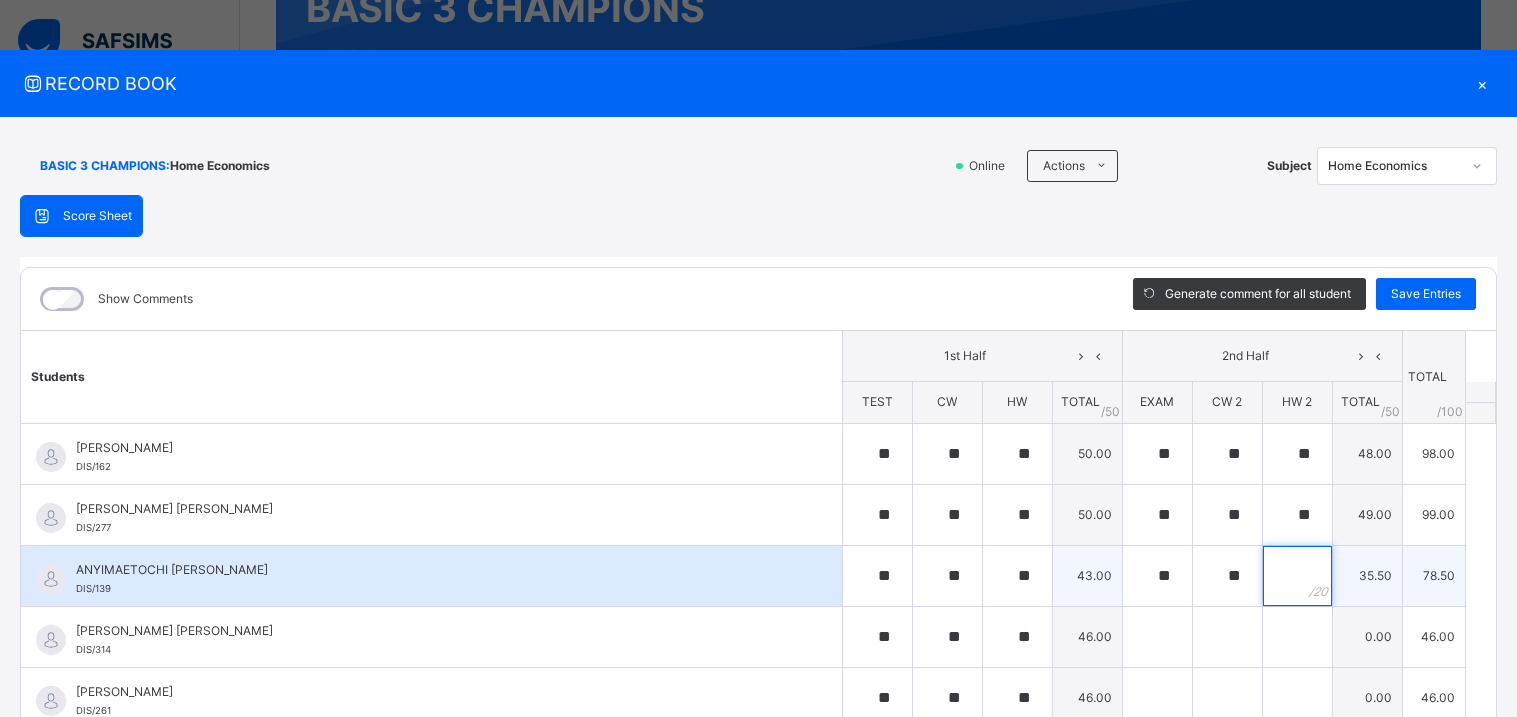 click at bounding box center (1297, 576) 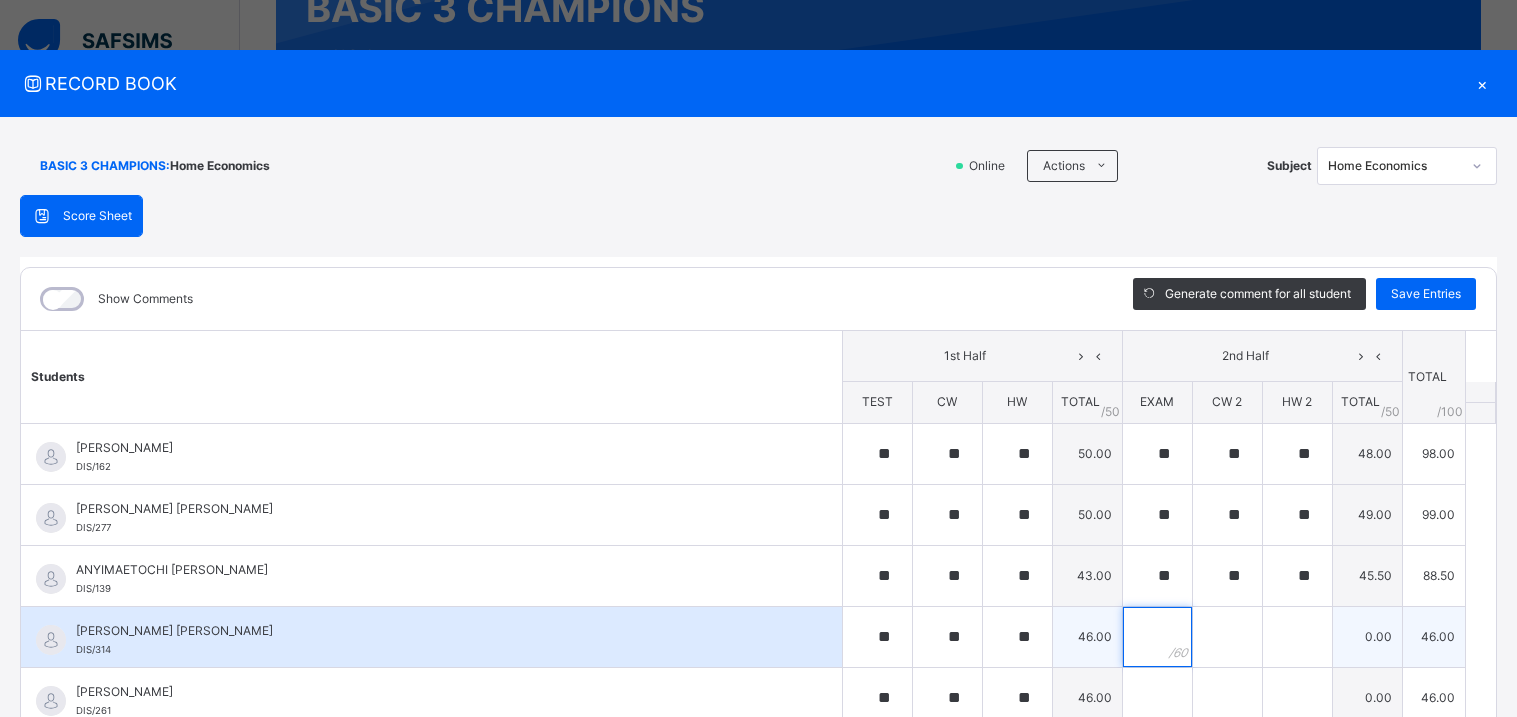 click at bounding box center [1157, 637] 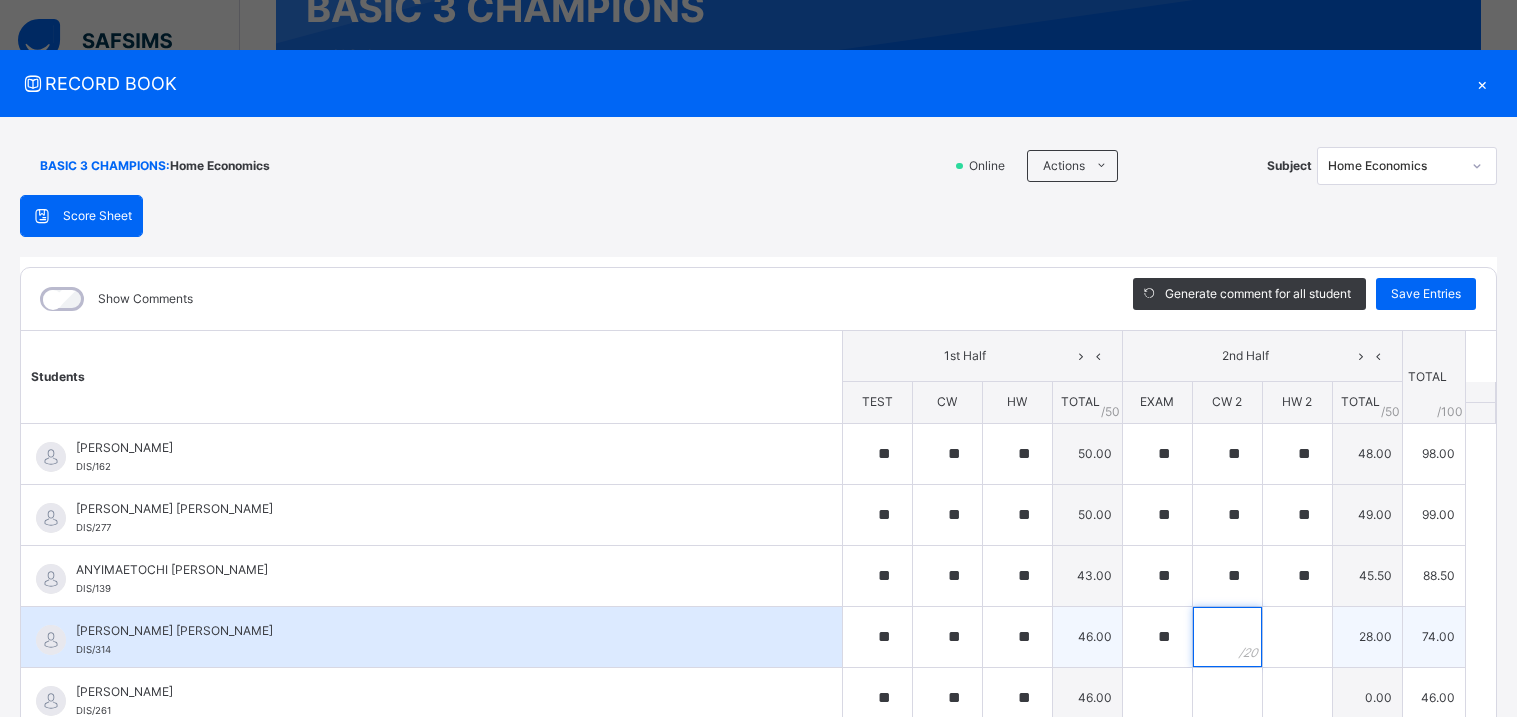 click at bounding box center (1227, 637) 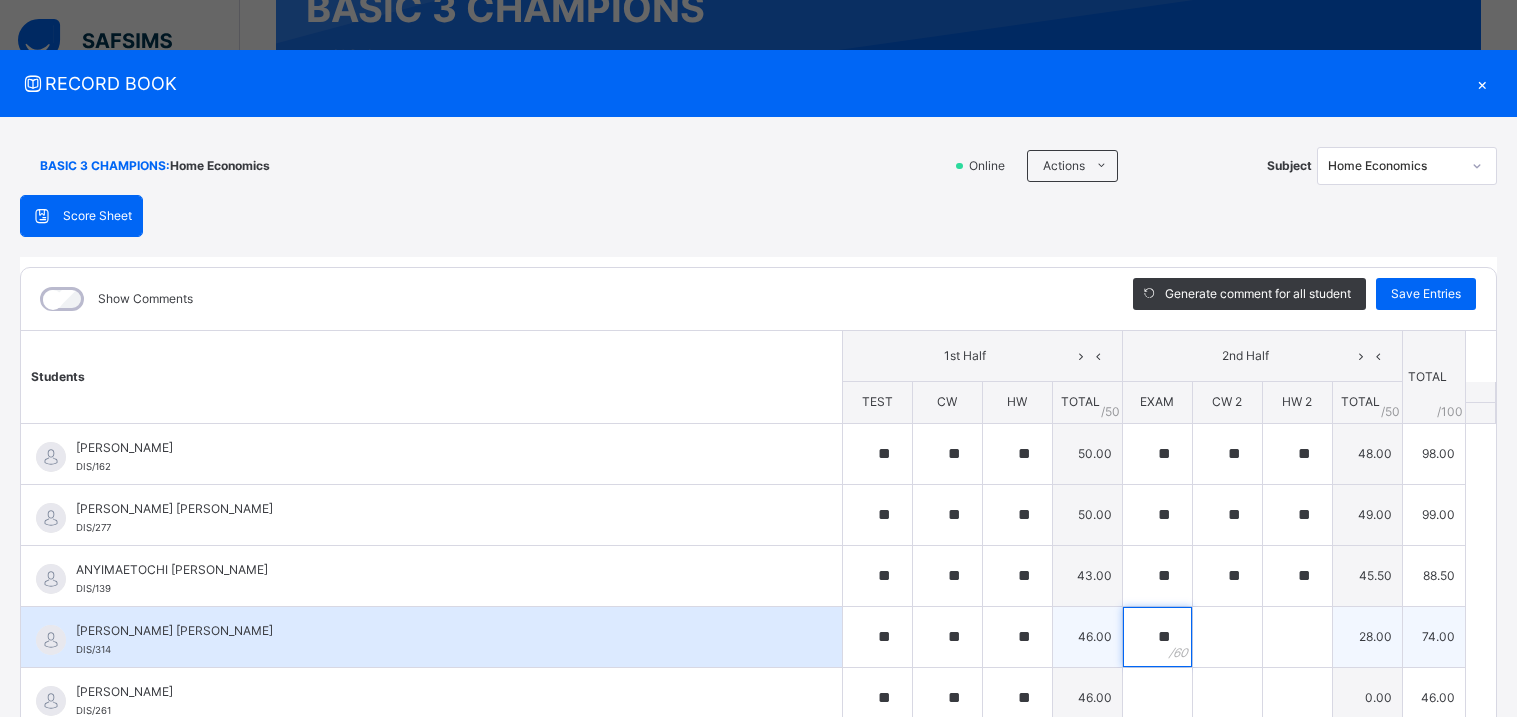 click on "**" at bounding box center [1157, 637] 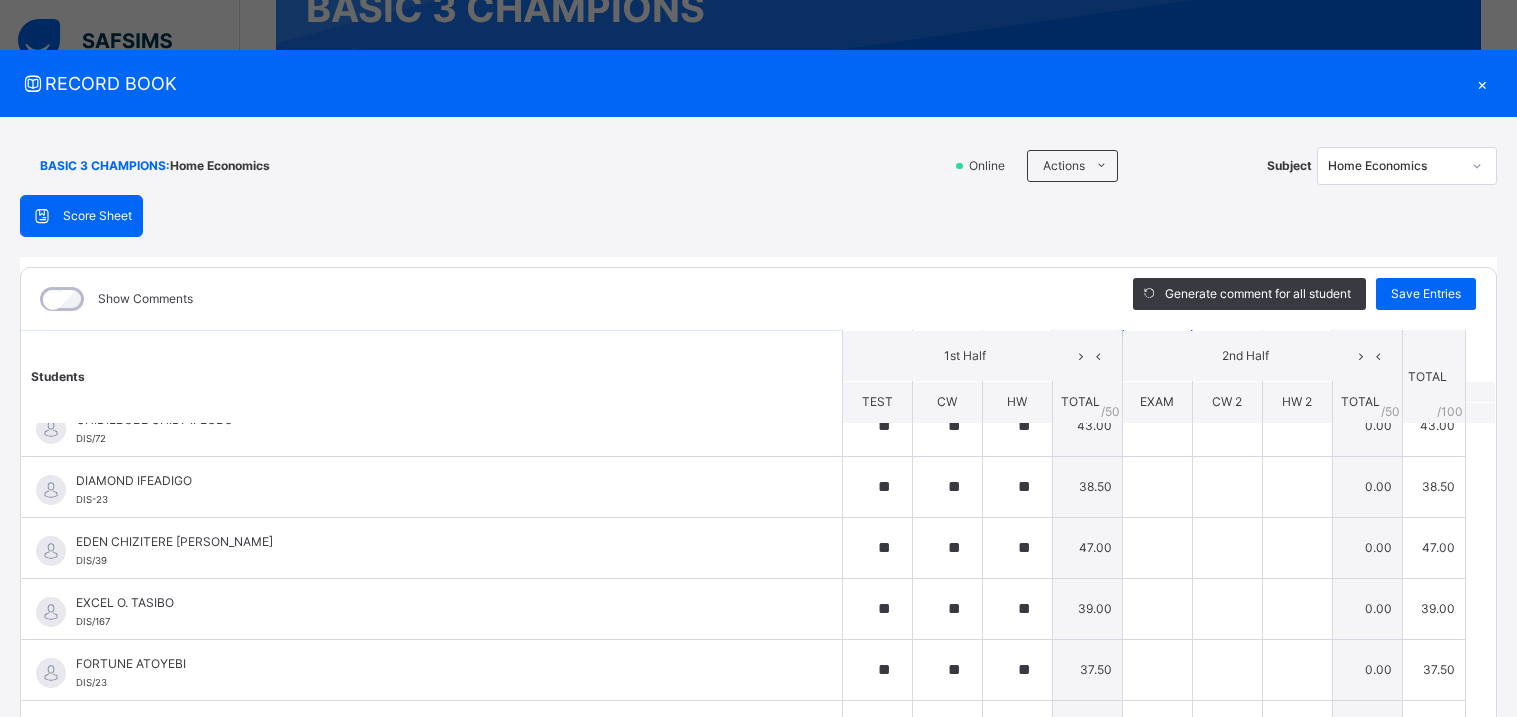 scroll, scrollTop: 478, scrollLeft: 0, axis: vertical 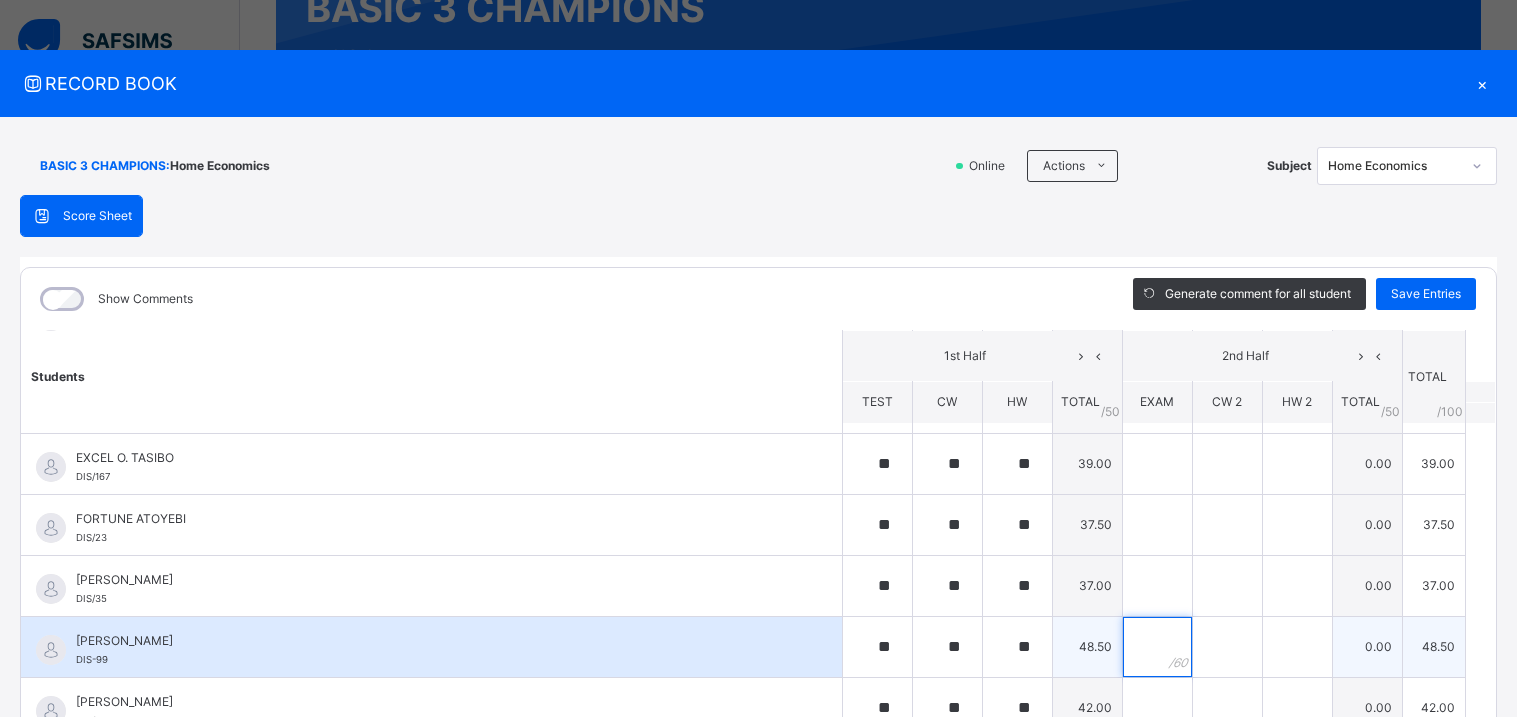 click at bounding box center [1157, 647] 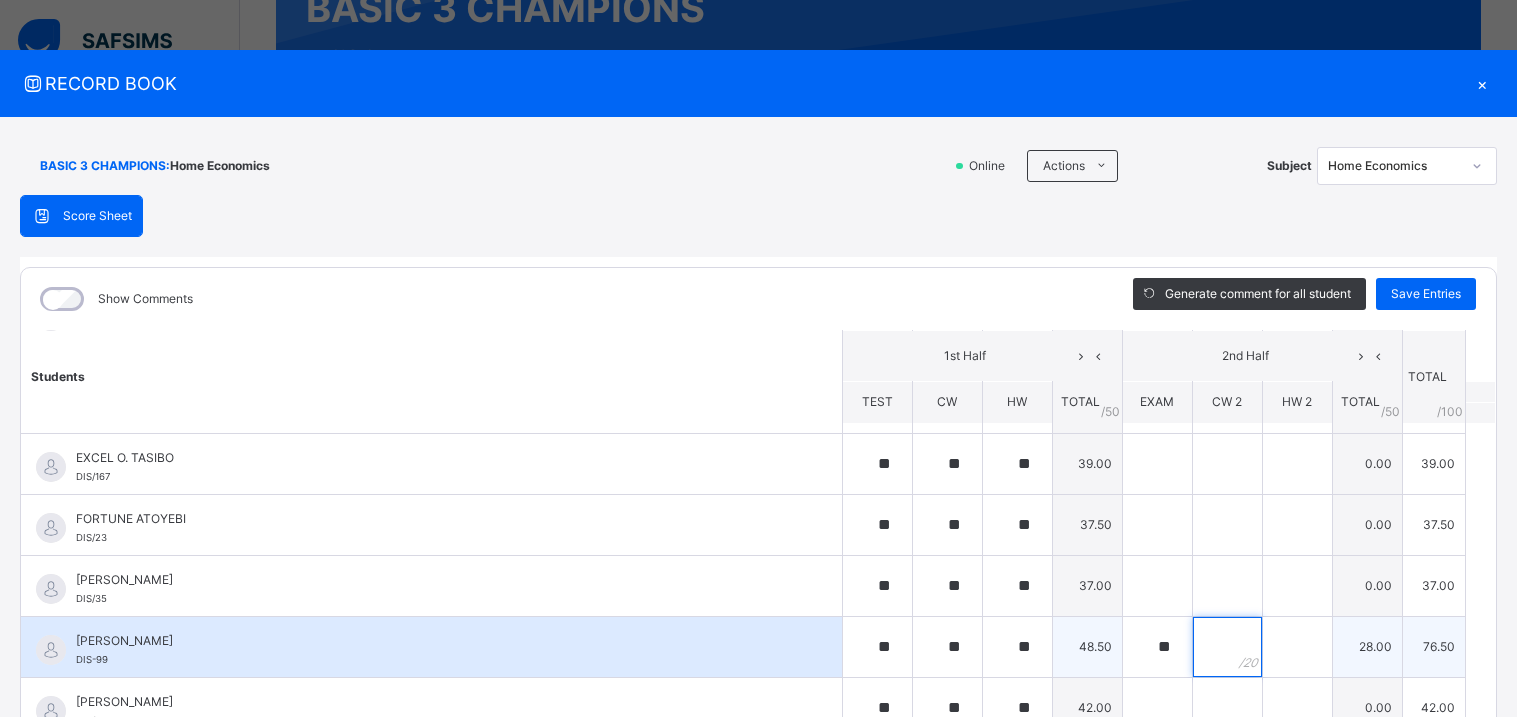 click at bounding box center (1227, 647) 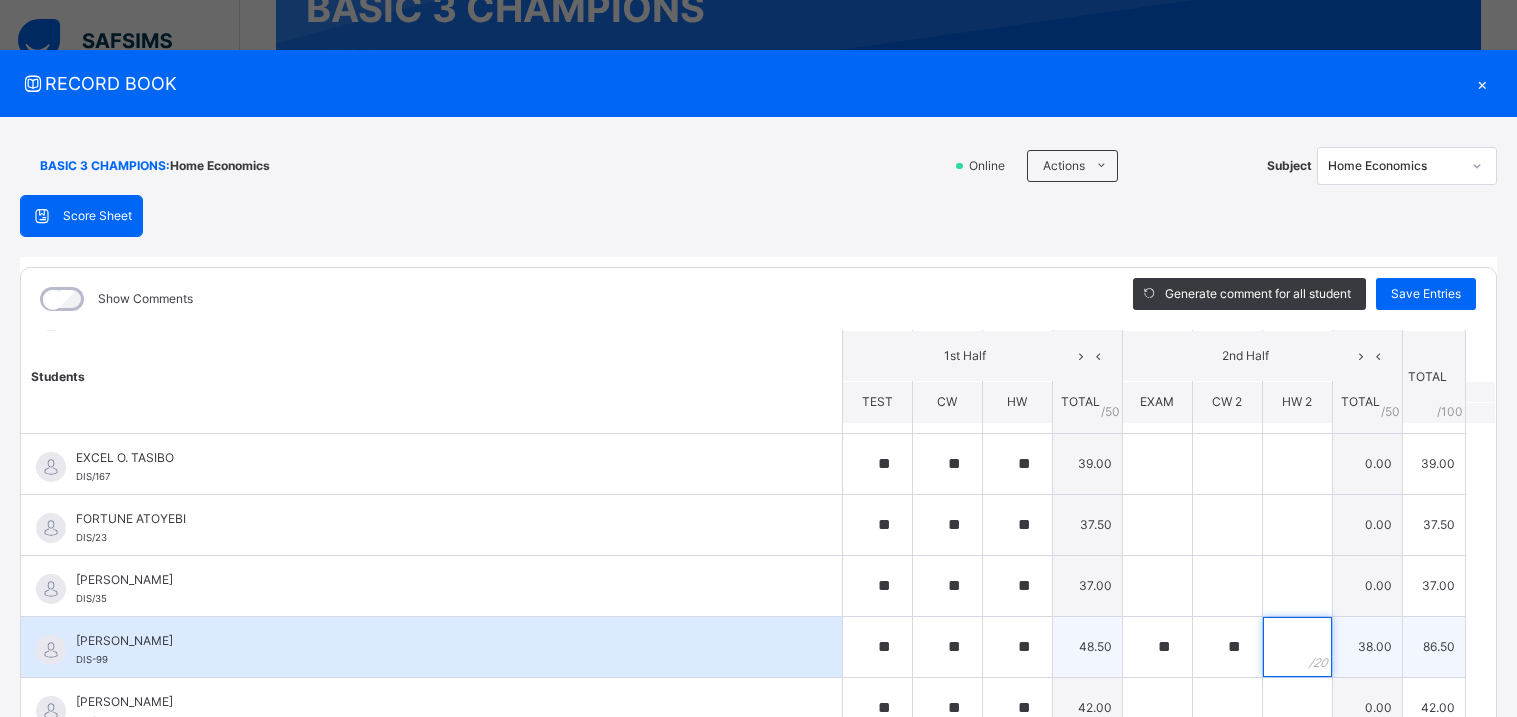 click at bounding box center [1297, 647] 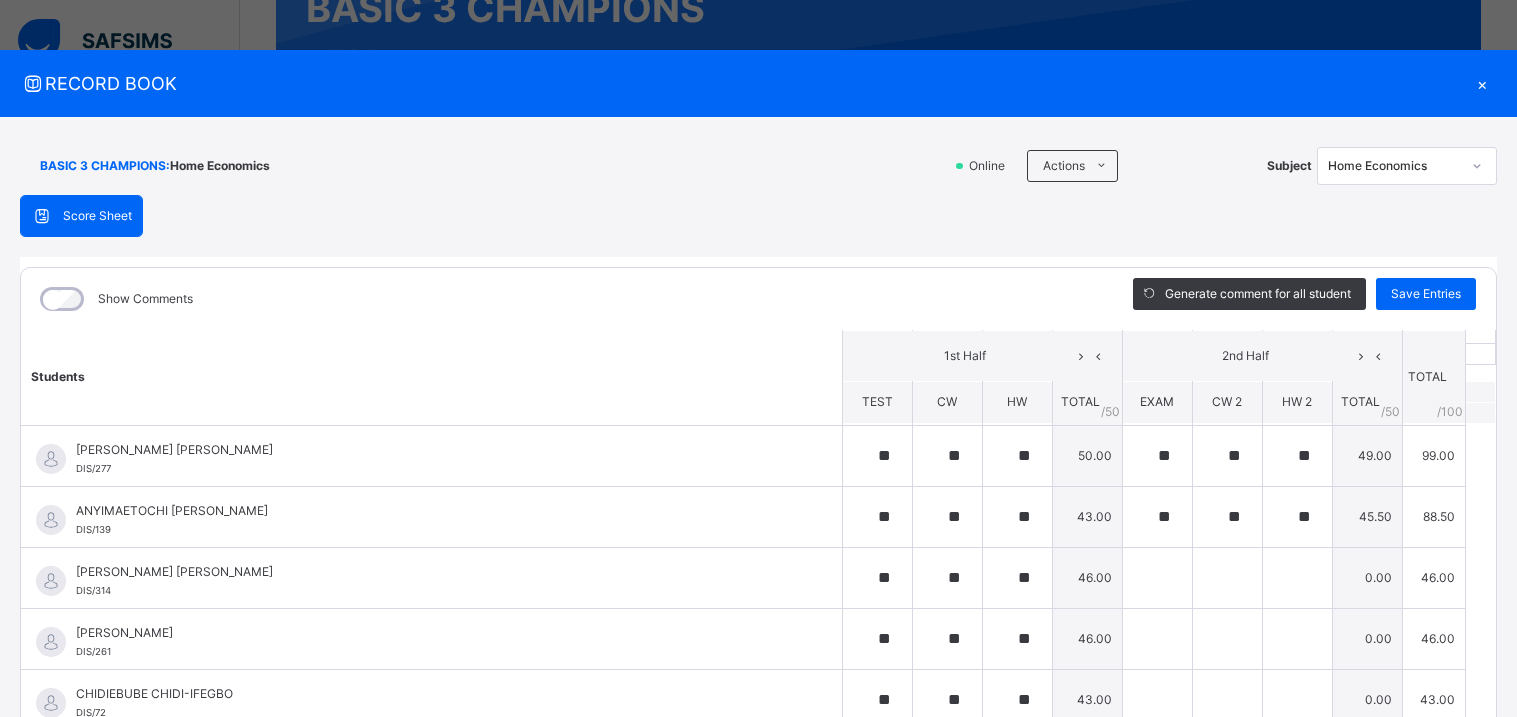 scroll, scrollTop: 0, scrollLeft: 0, axis: both 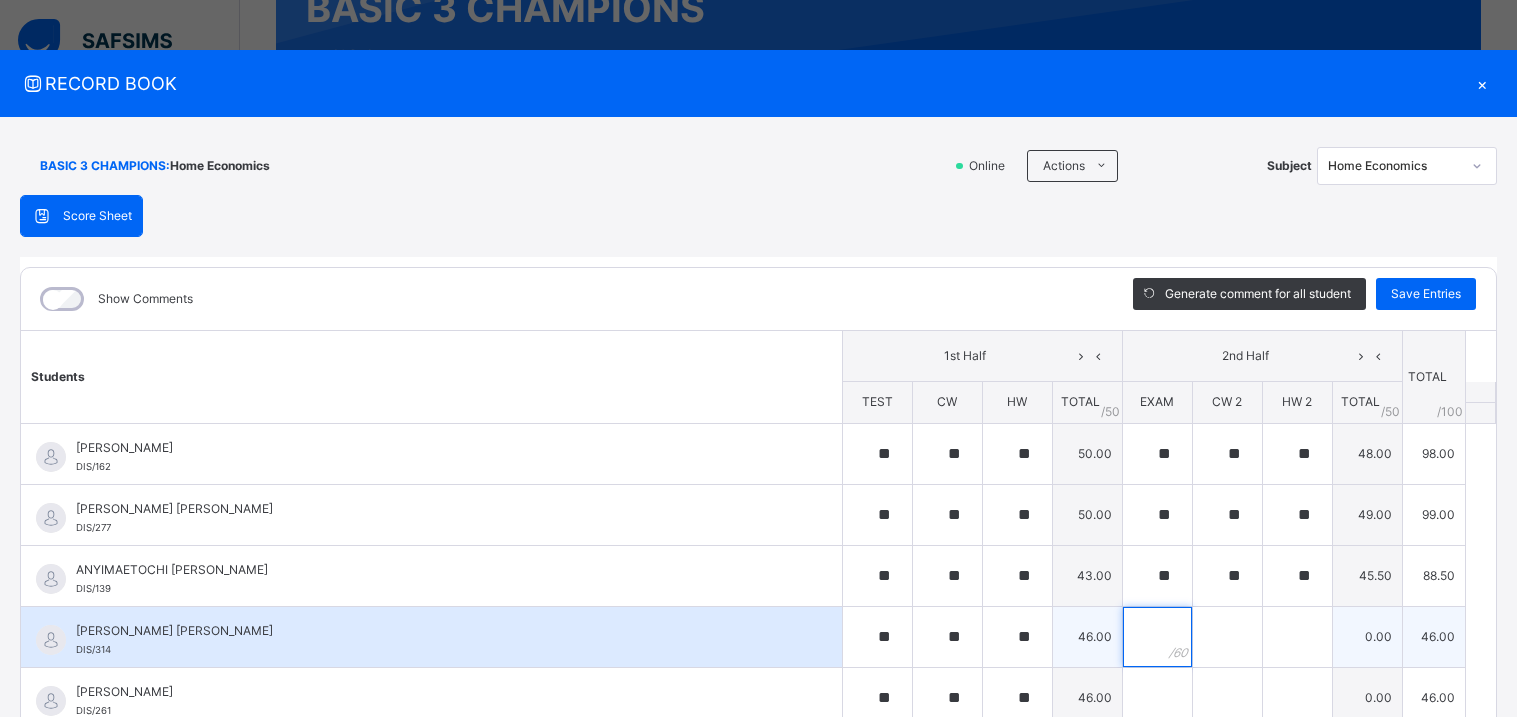 click at bounding box center (1157, 637) 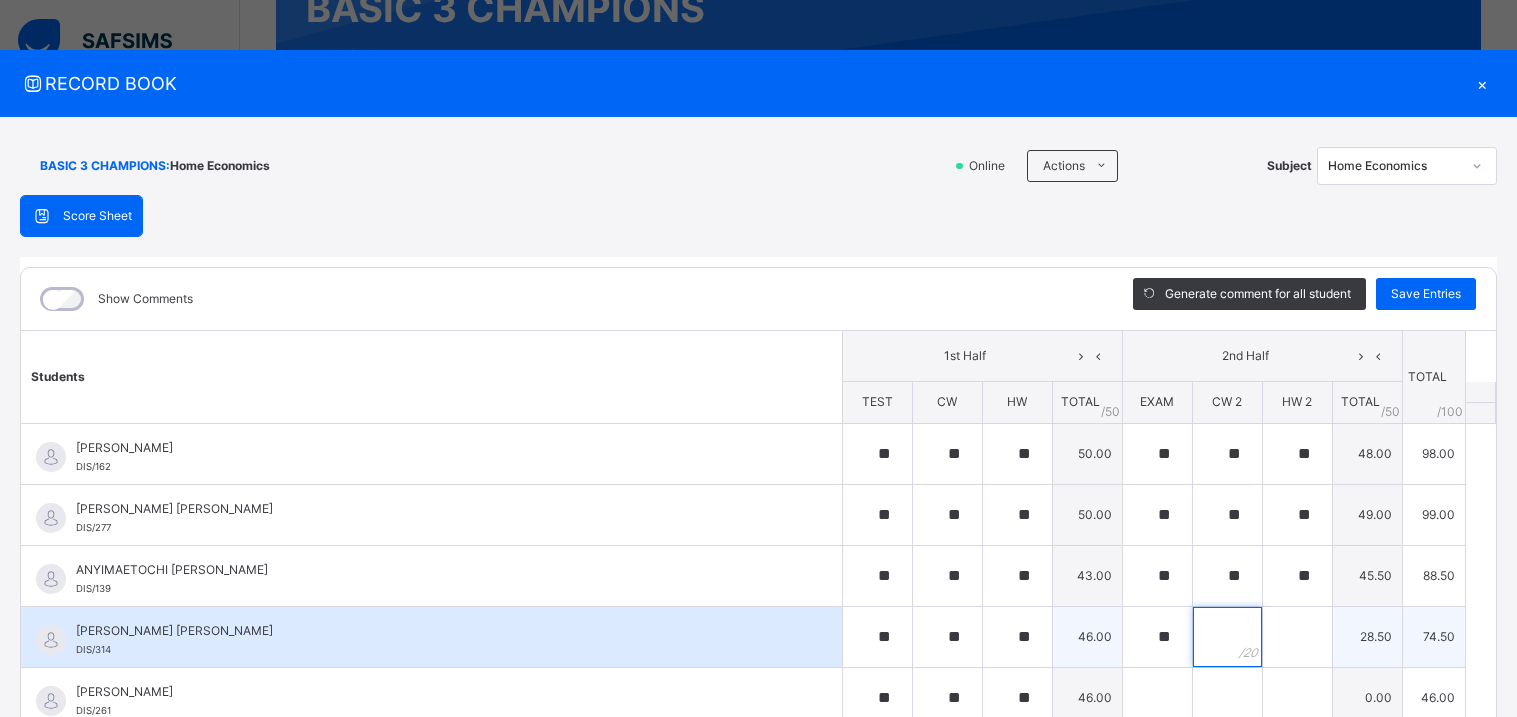 click at bounding box center [1227, 637] 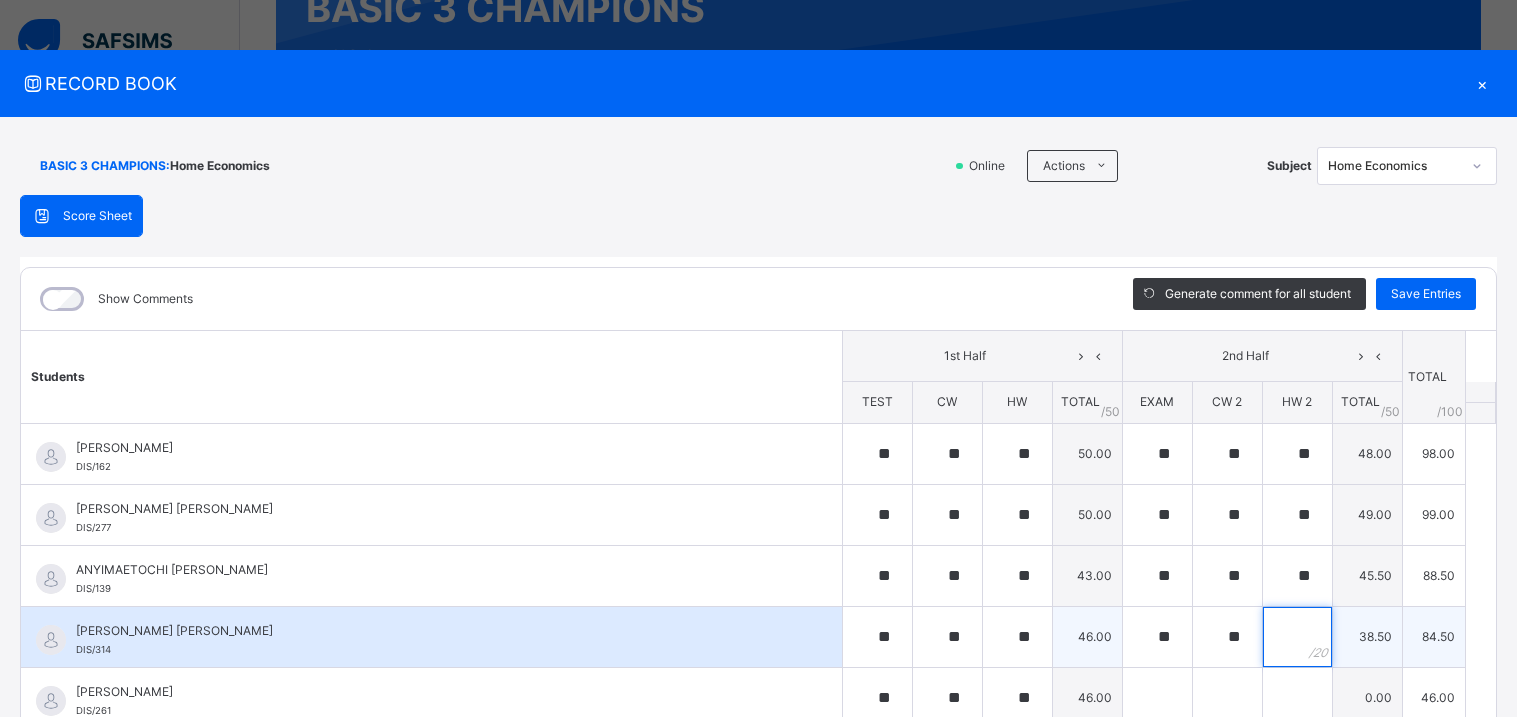 click at bounding box center [1297, 637] 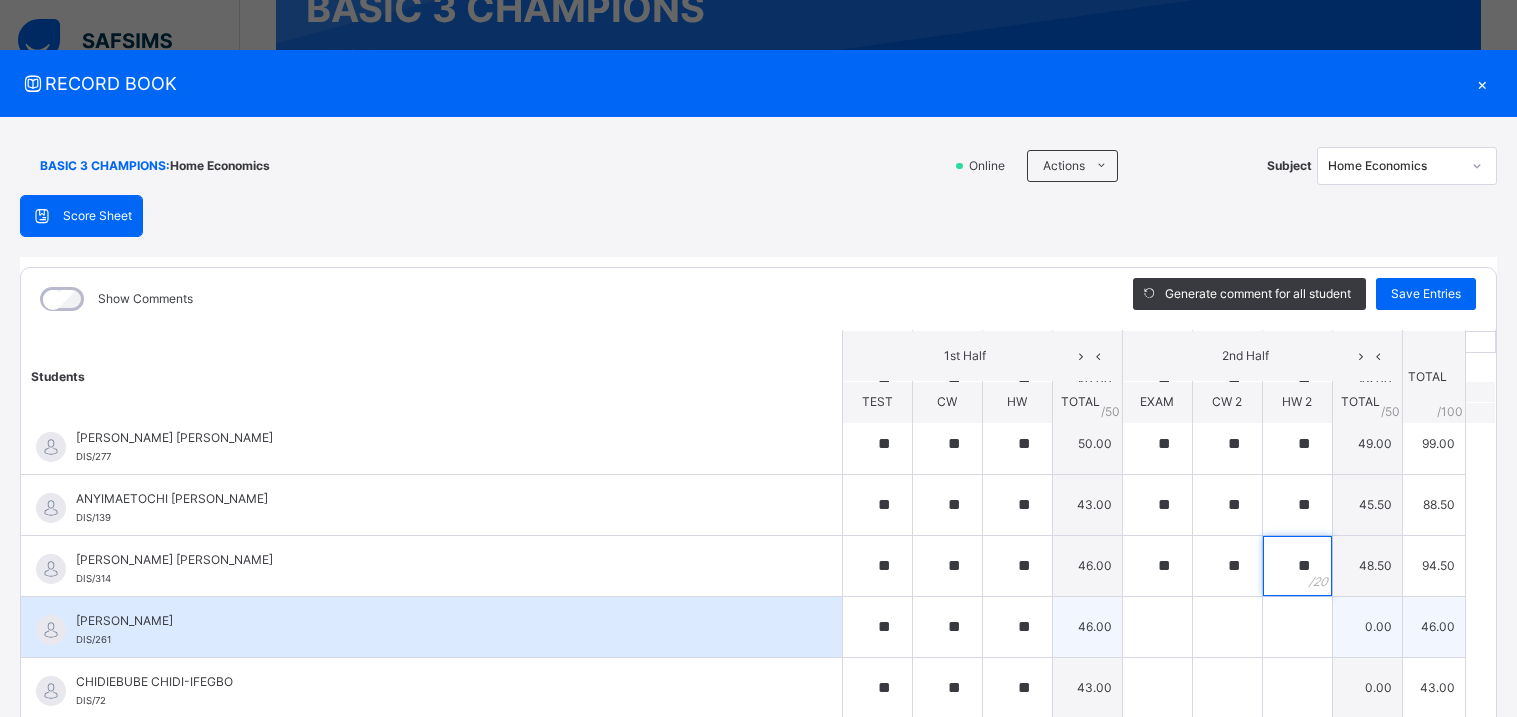 scroll, scrollTop: 72, scrollLeft: 0, axis: vertical 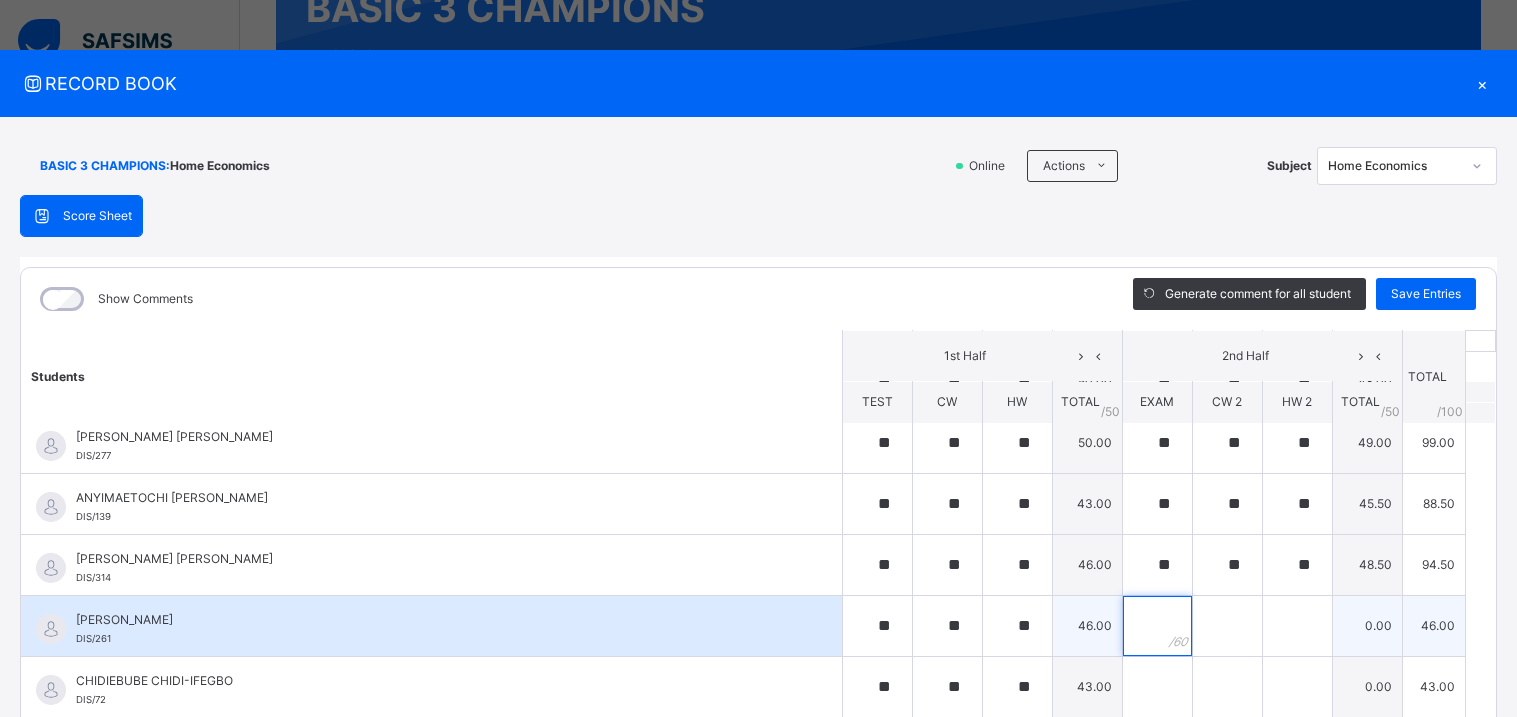 click at bounding box center [1157, 626] 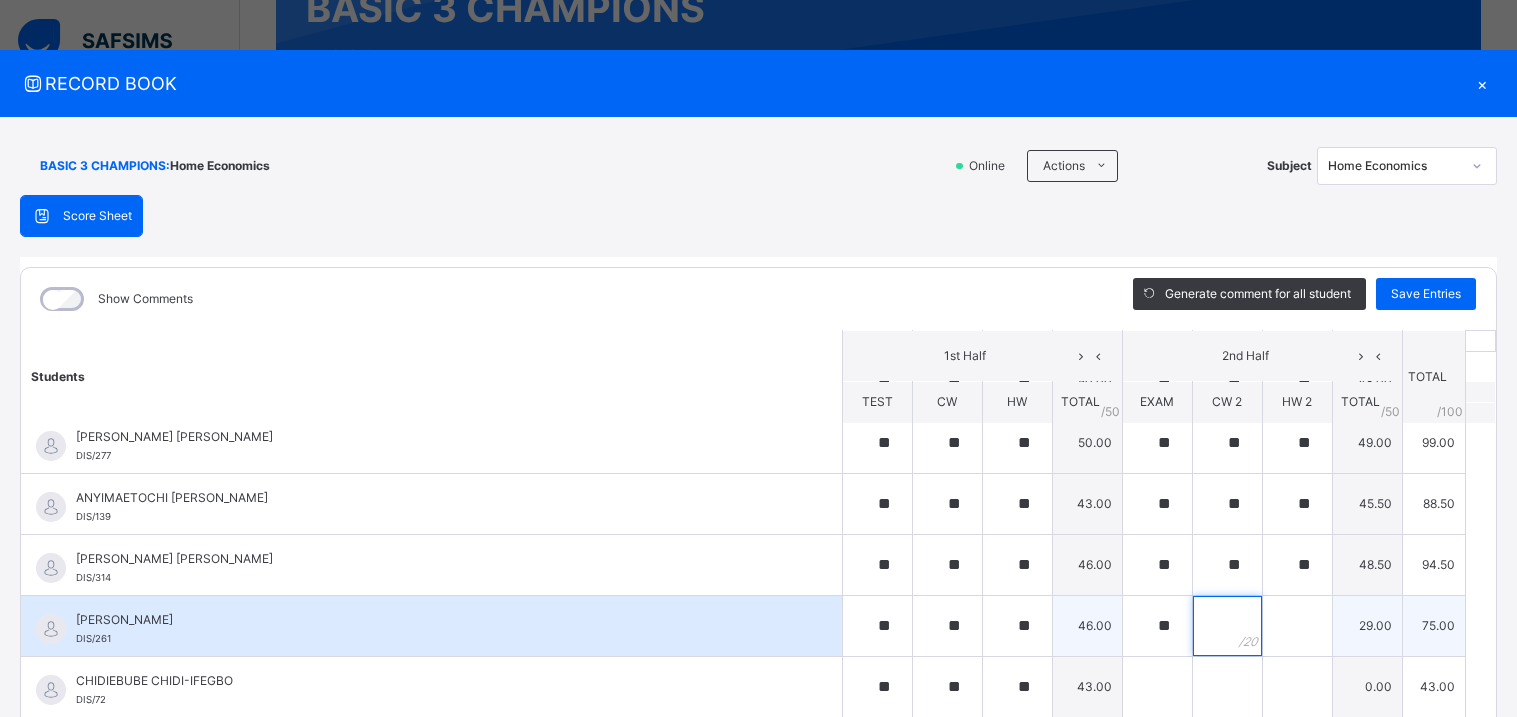 click at bounding box center (1227, 626) 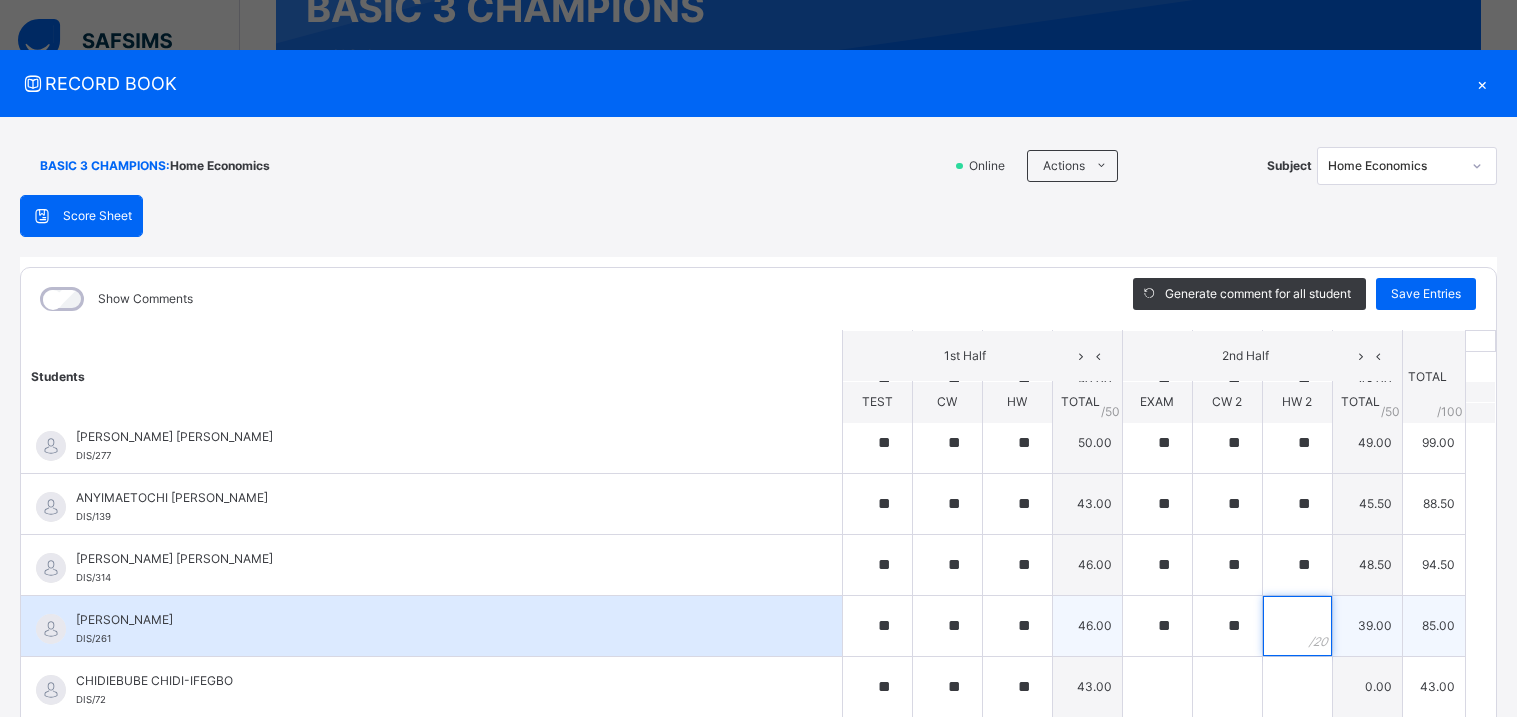 click at bounding box center [1297, 626] 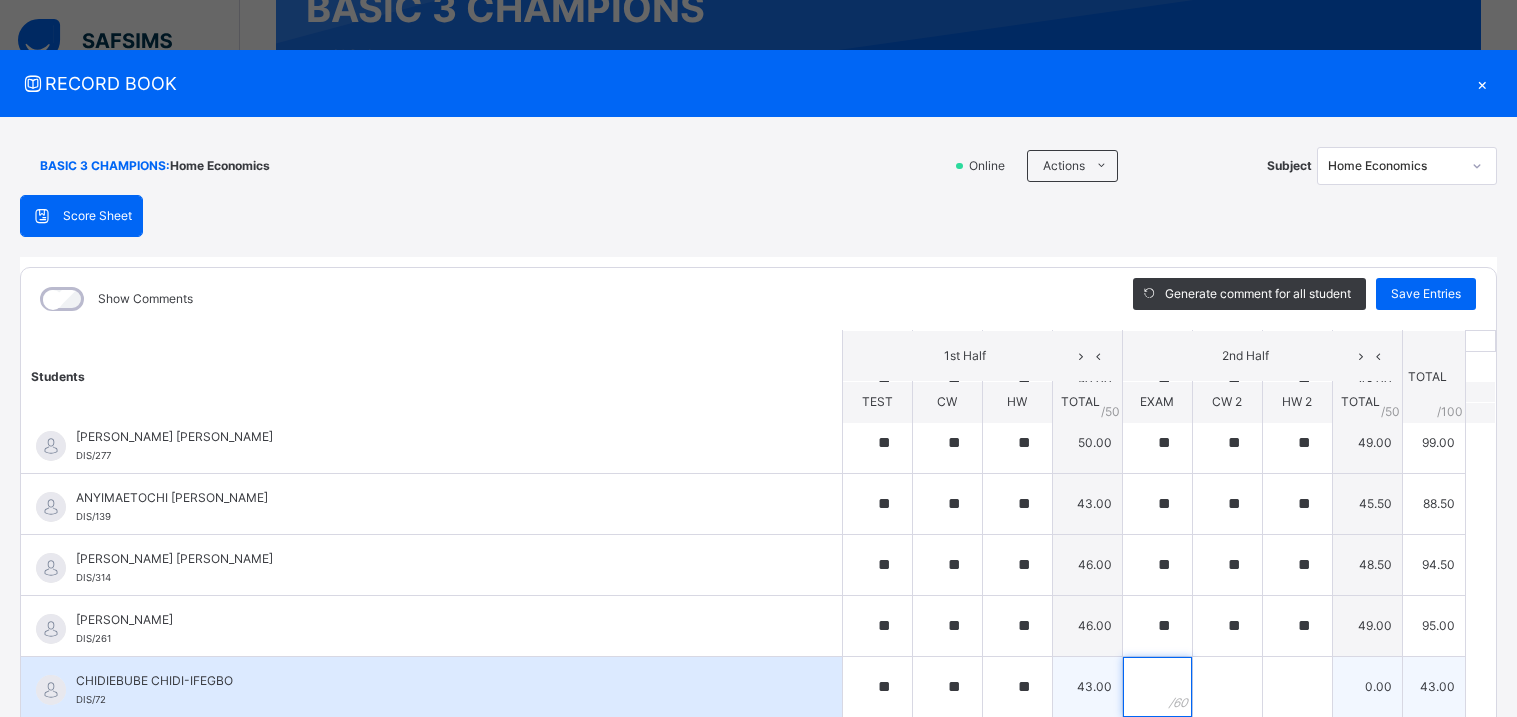 click at bounding box center (1157, 687) 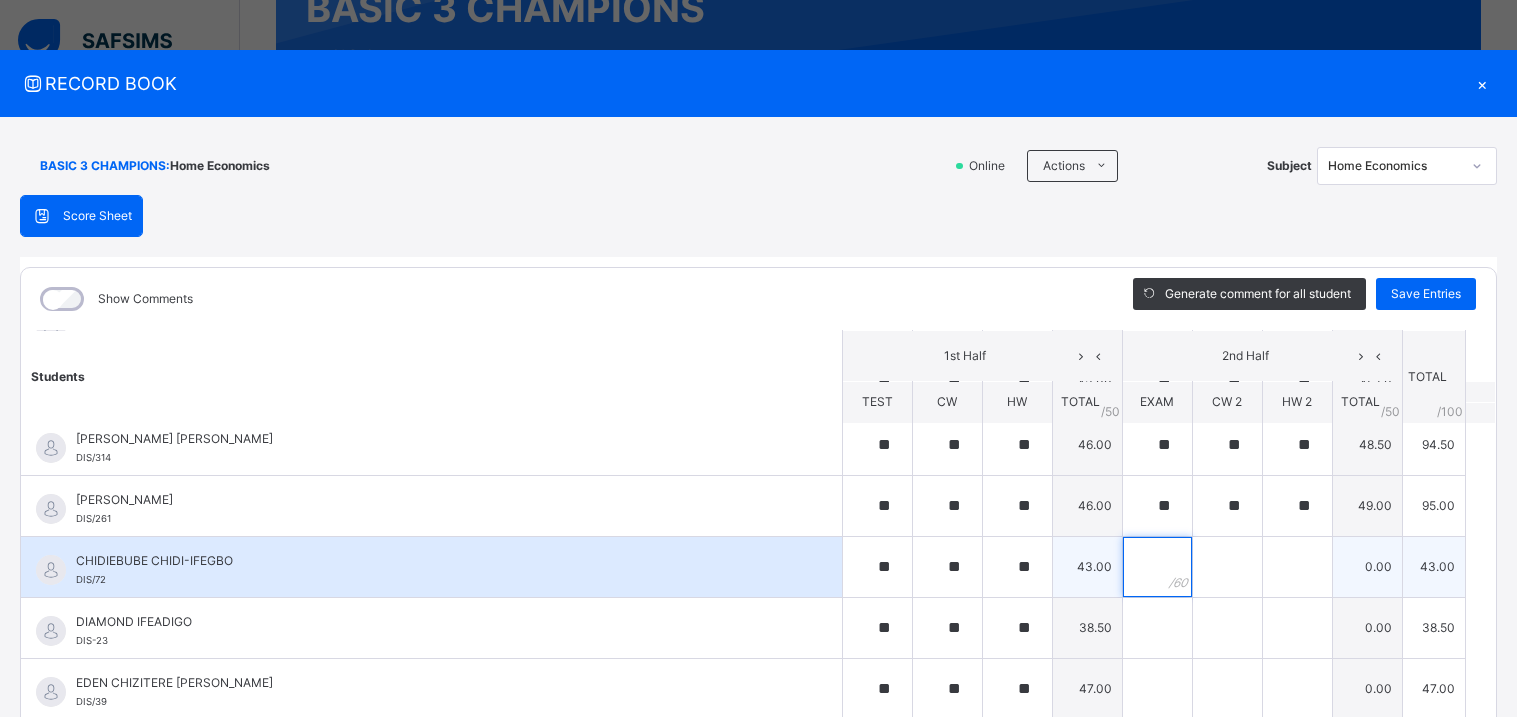 scroll, scrollTop: 193, scrollLeft: 0, axis: vertical 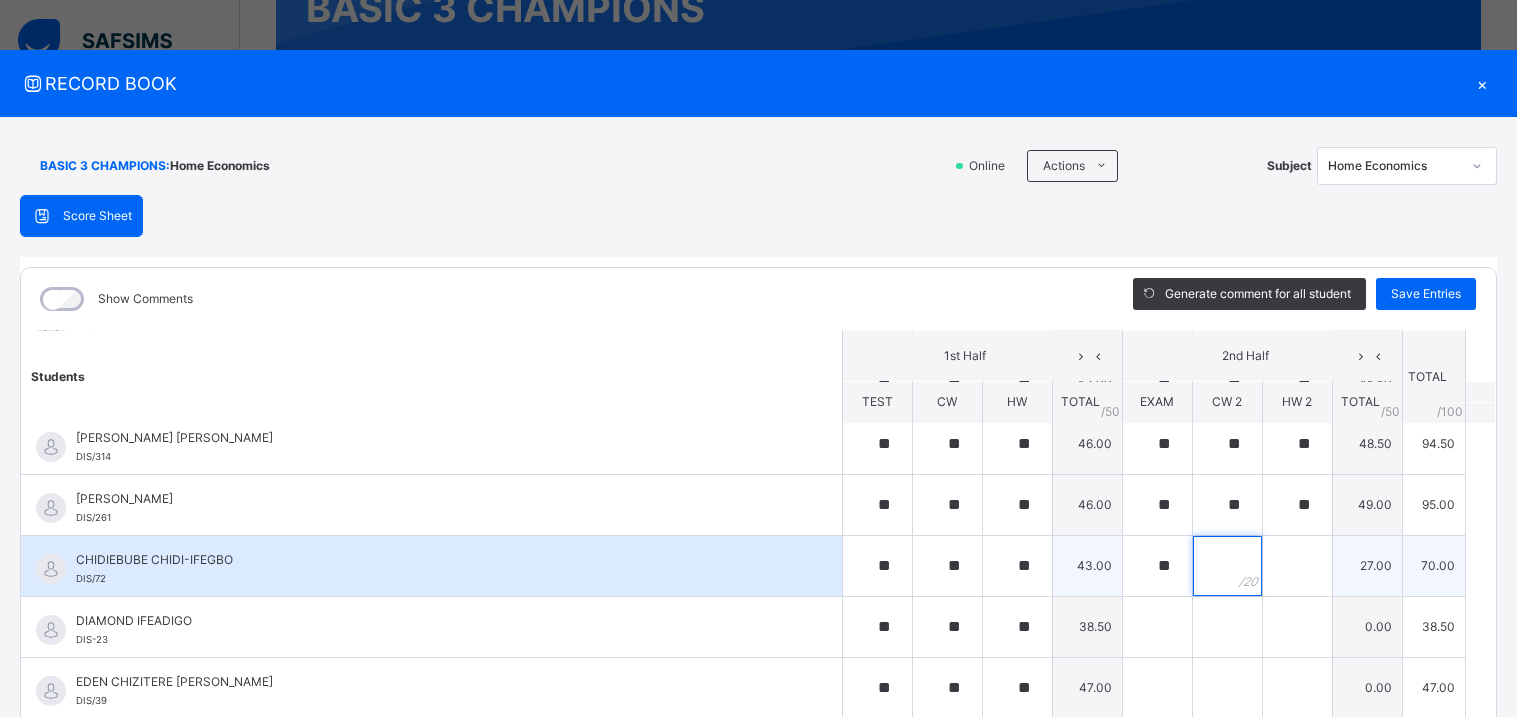 click at bounding box center (1227, 566) 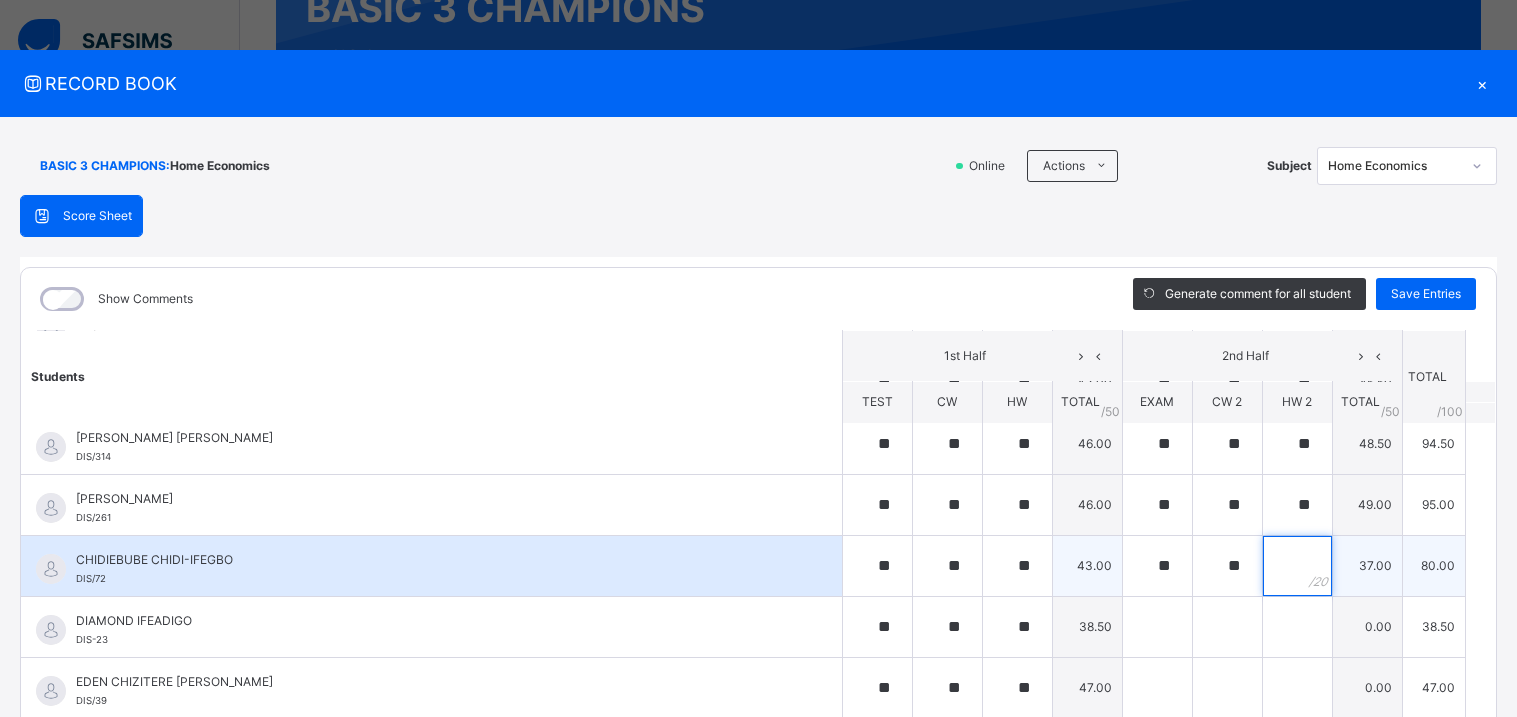 click at bounding box center [1297, 566] 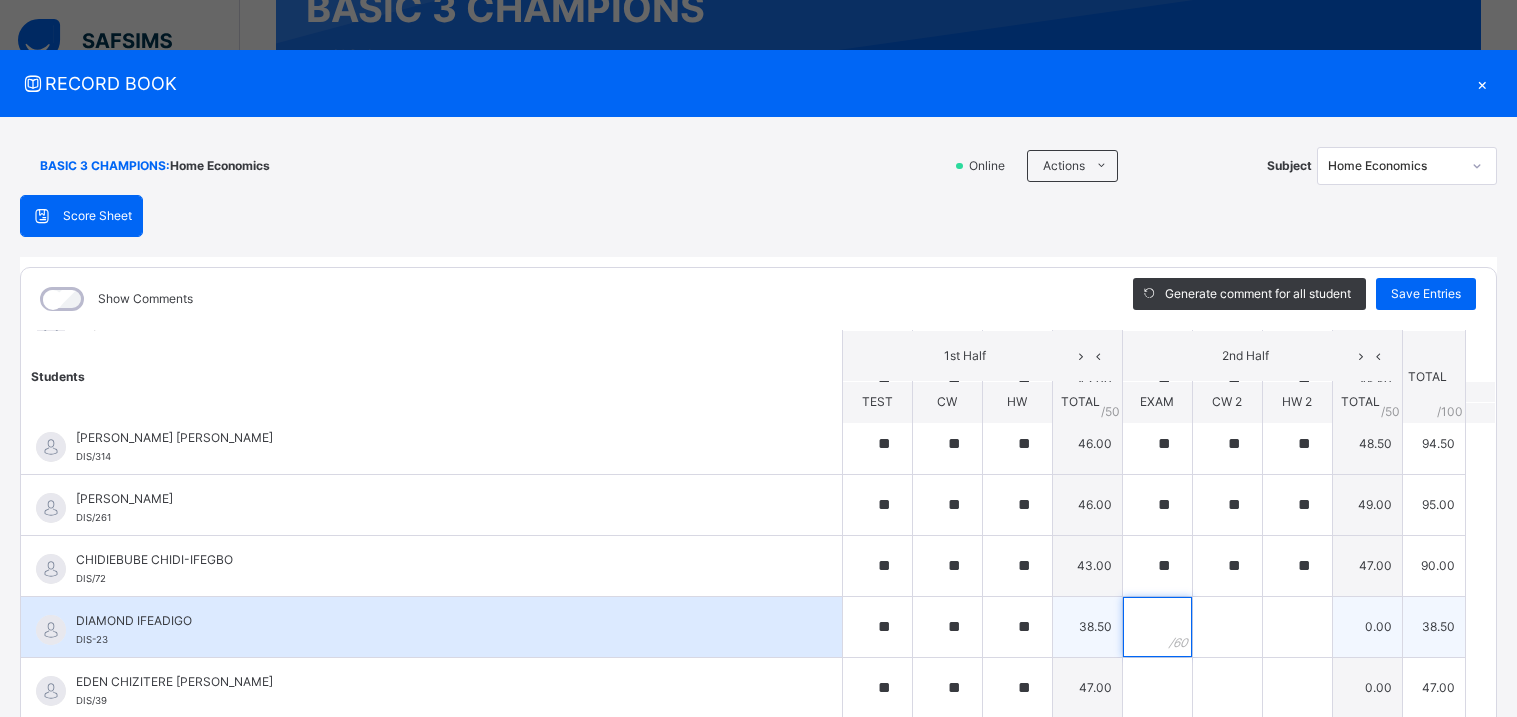 click at bounding box center (1157, 627) 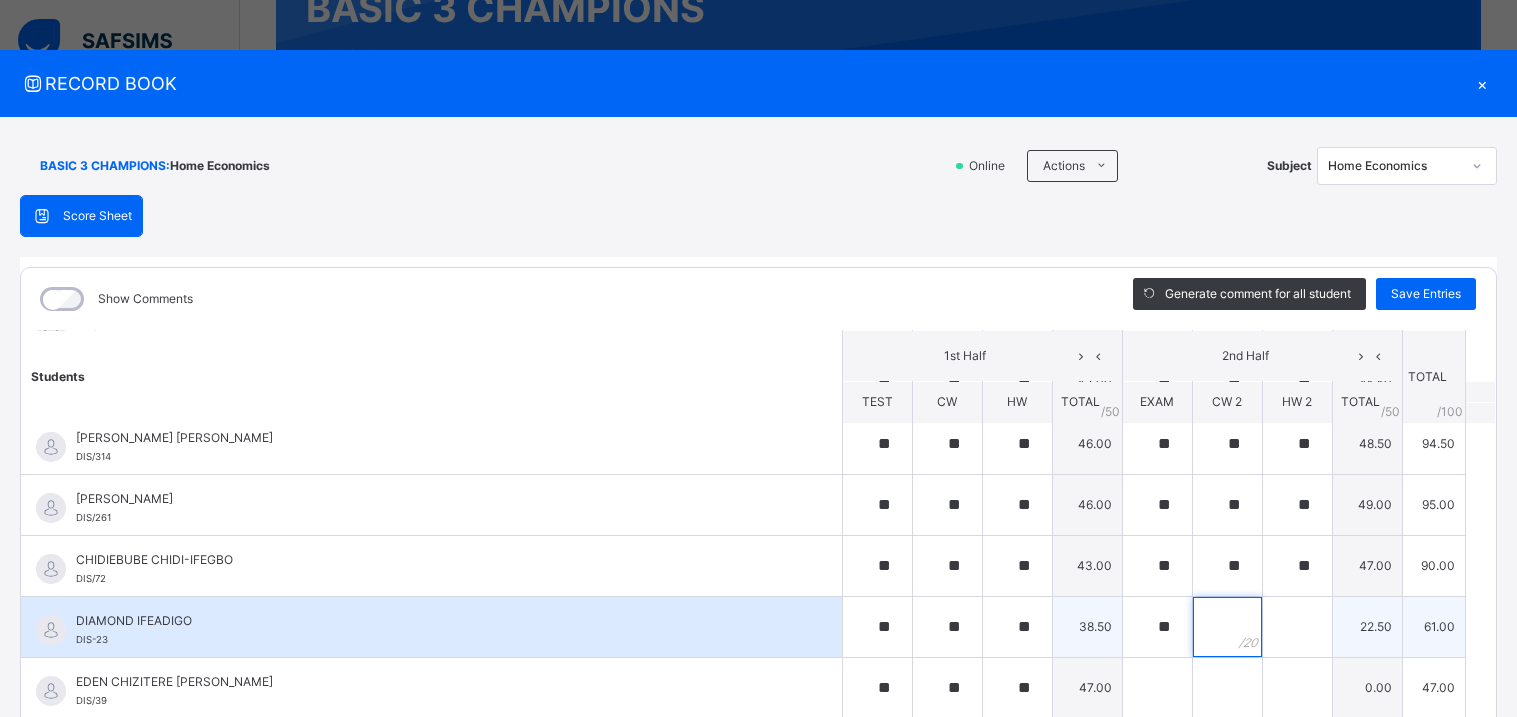 click at bounding box center (1227, 627) 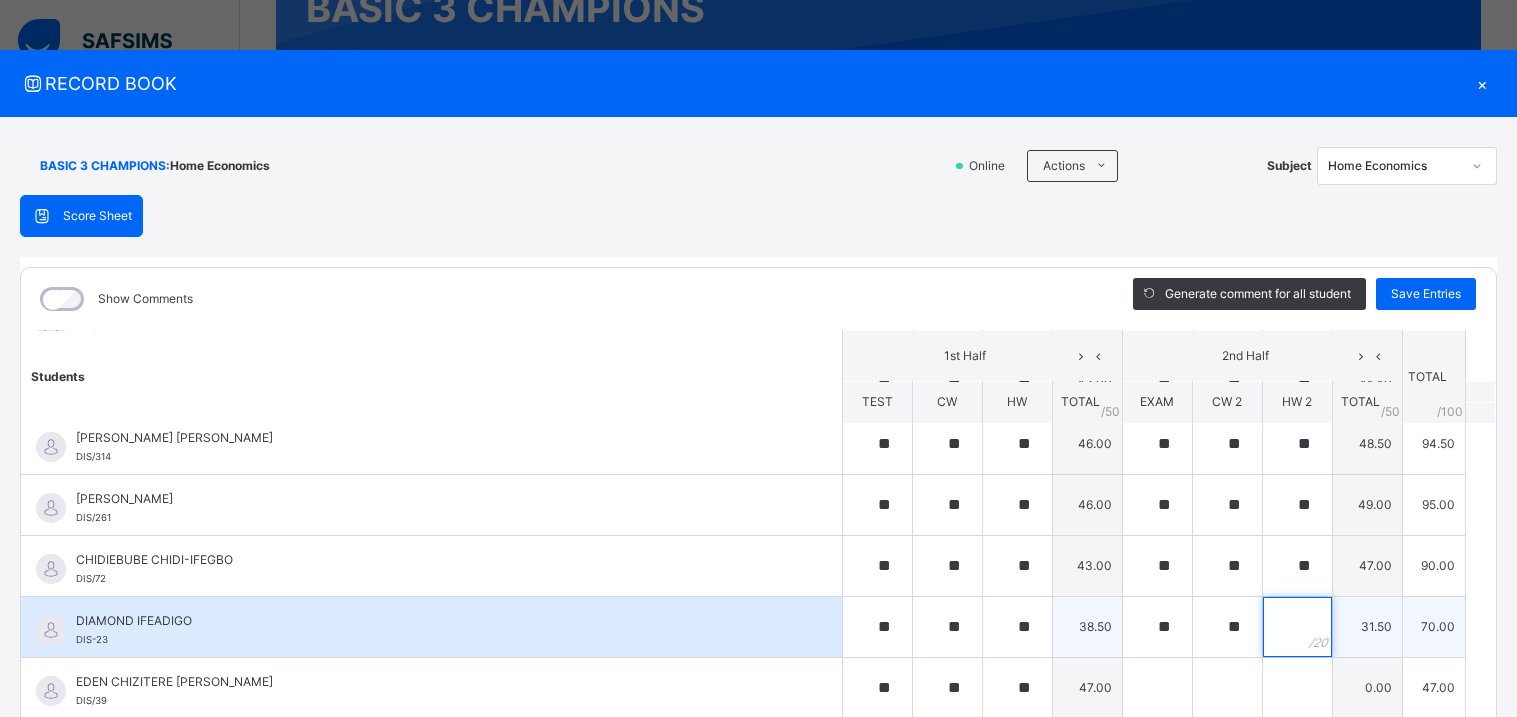 click at bounding box center [1297, 627] 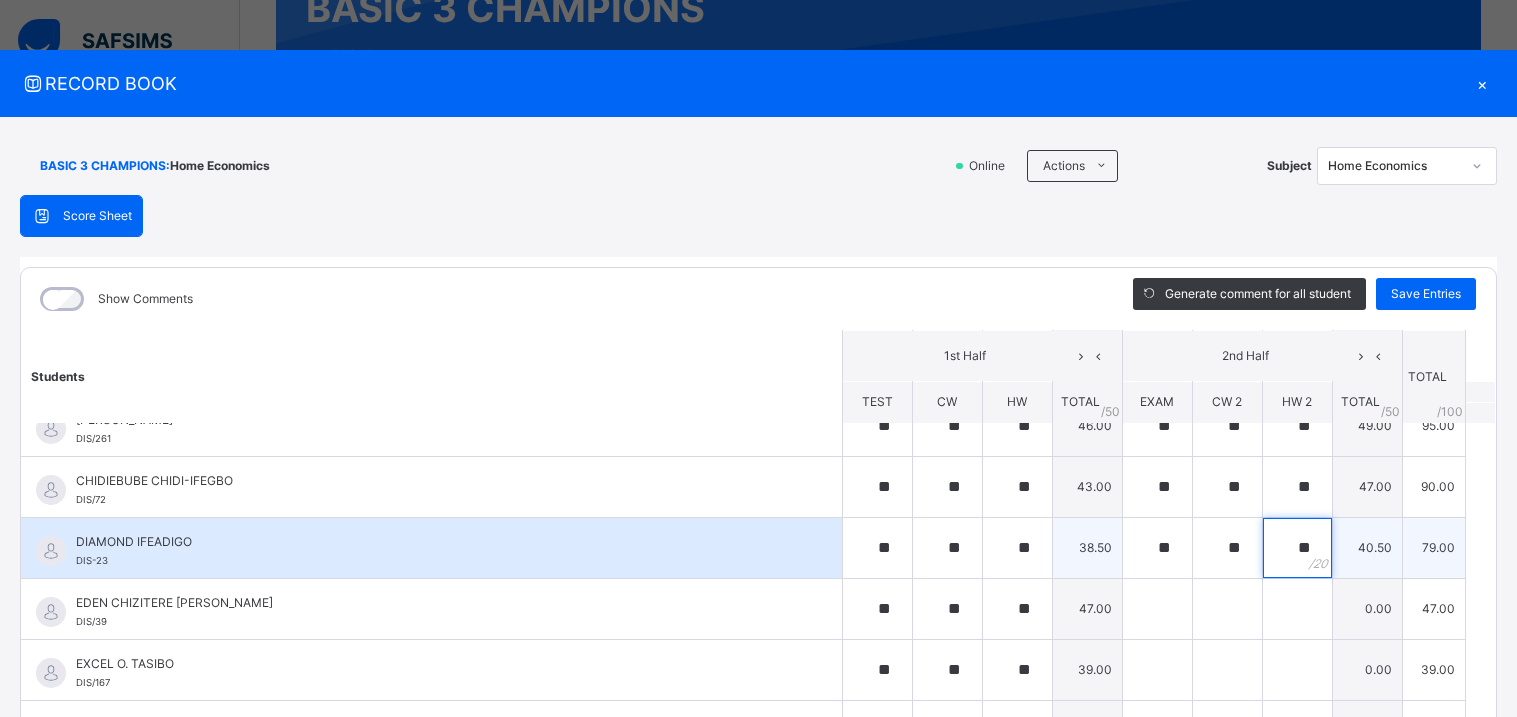scroll, scrollTop: 275, scrollLeft: 0, axis: vertical 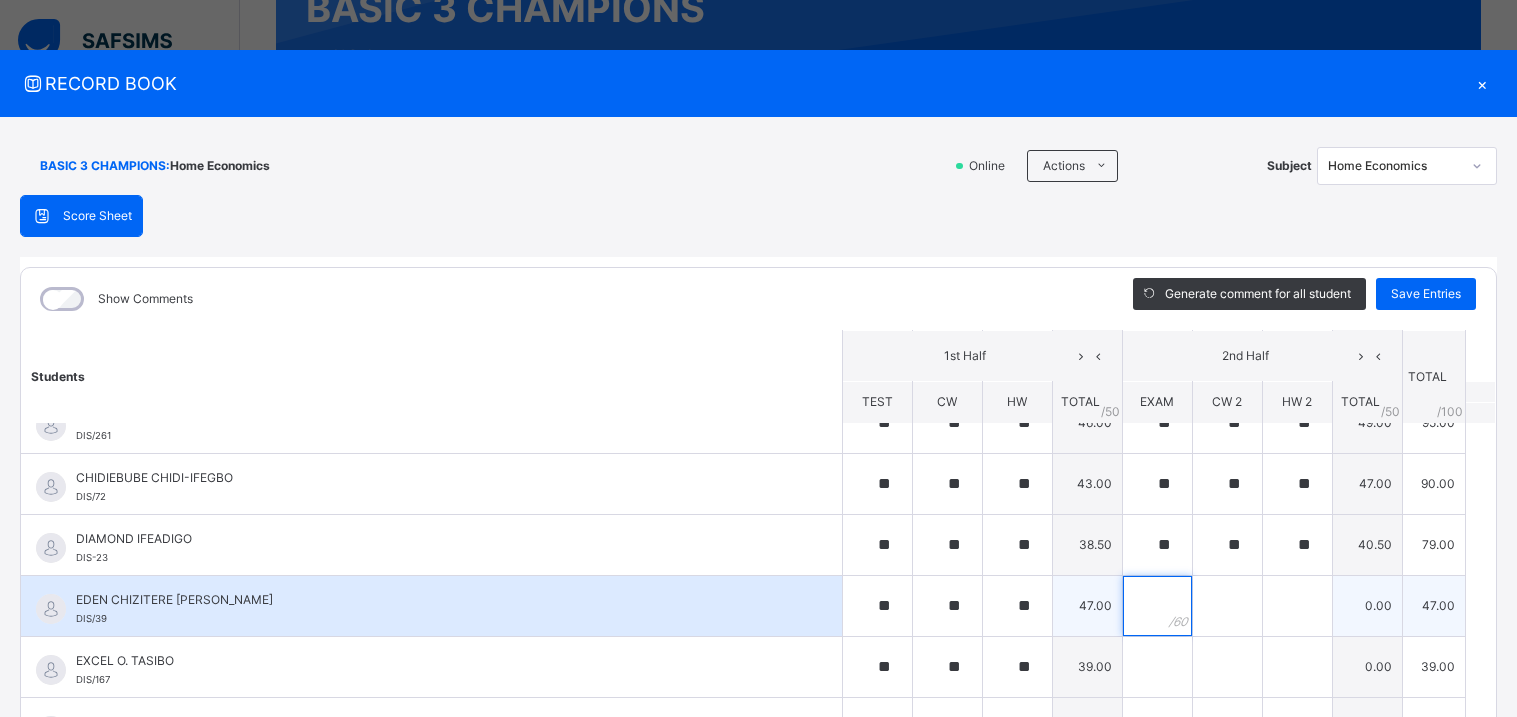 click at bounding box center (1157, 606) 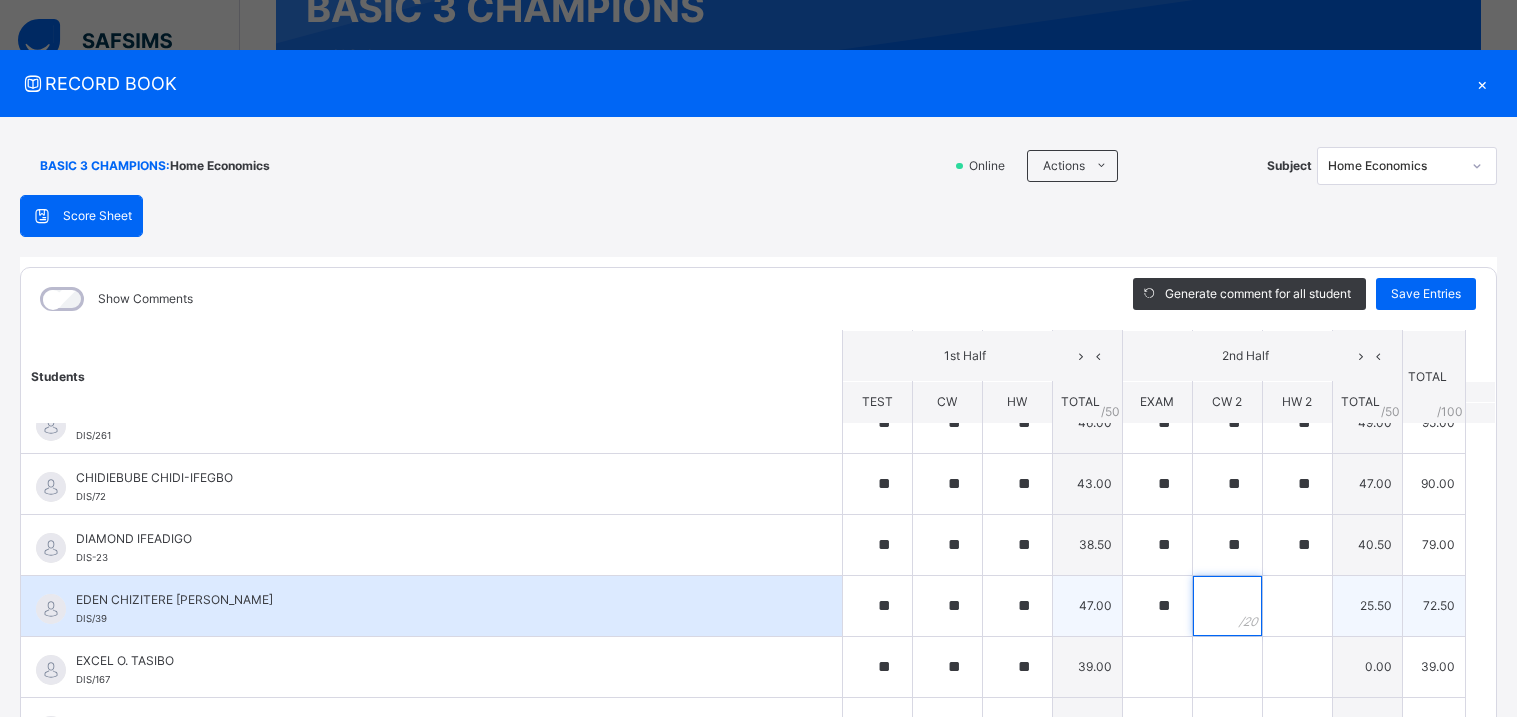 click at bounding box center (1227, 606) 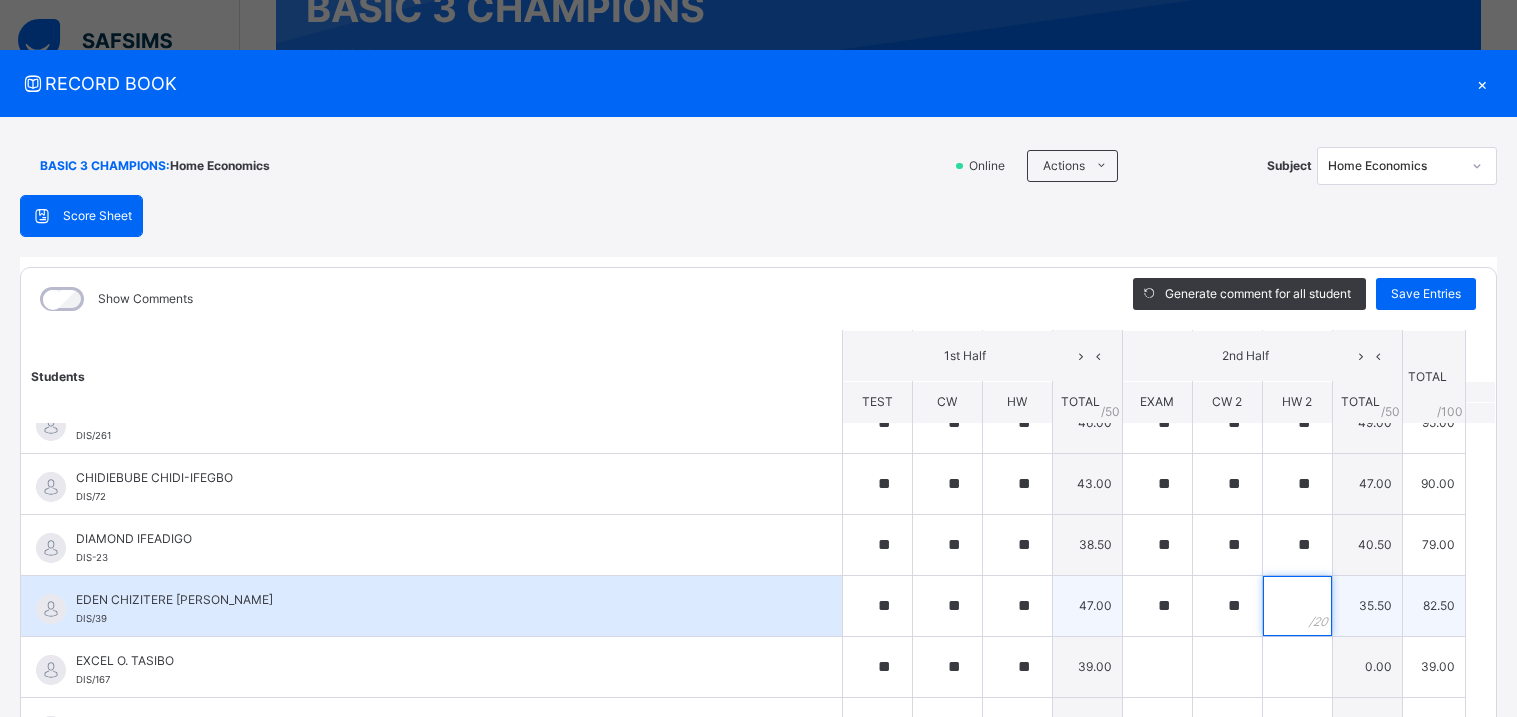 click at bounding box center [1297, 606] 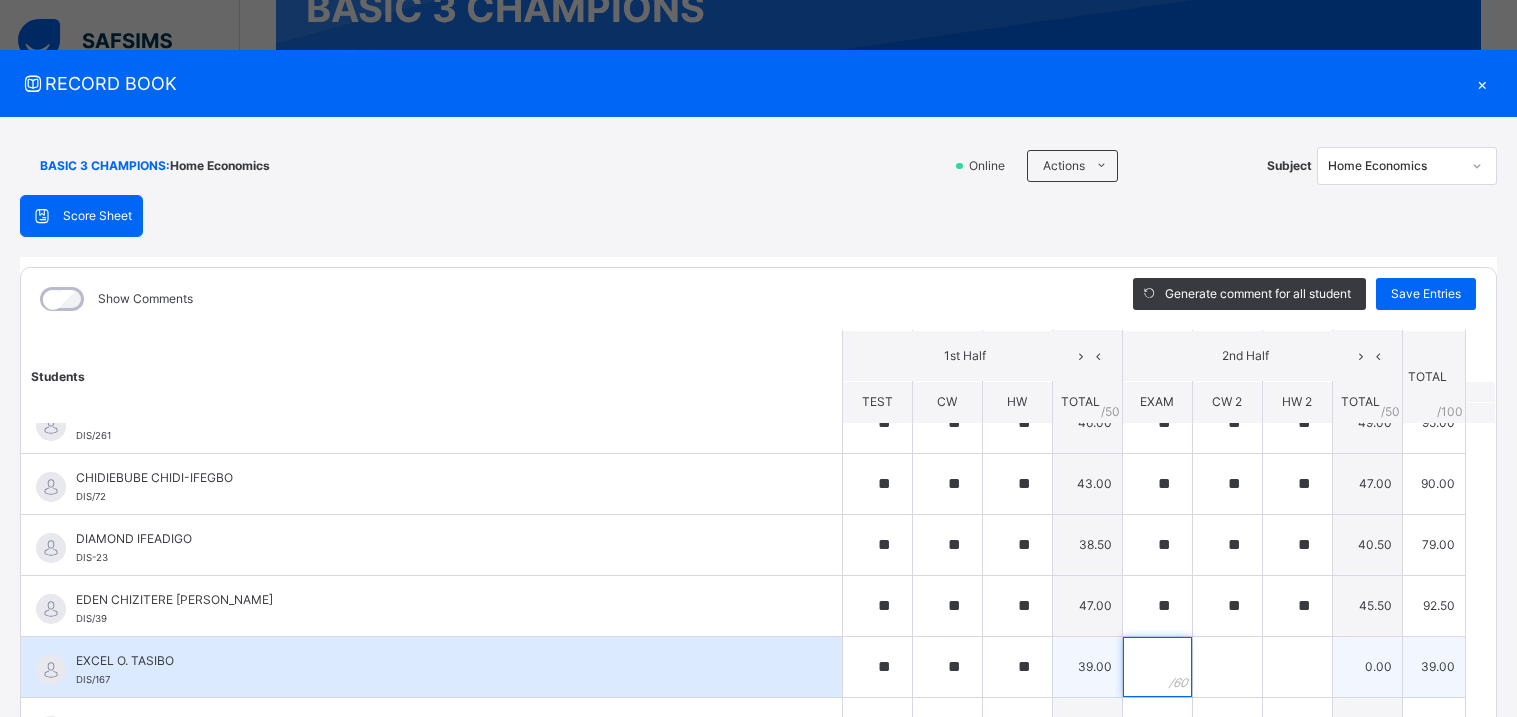 click at bounding box center [1157, 667] 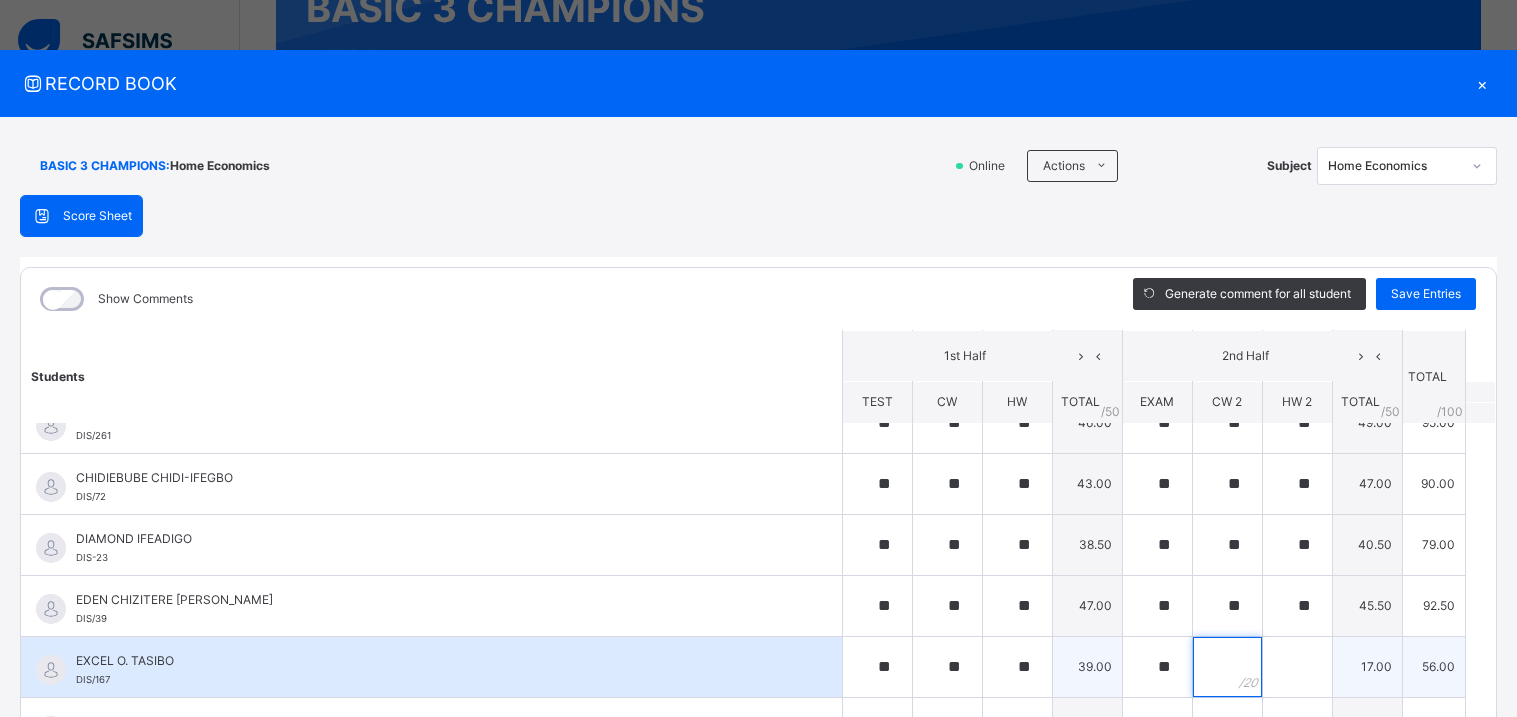 click at bounding box center (1227, 667) 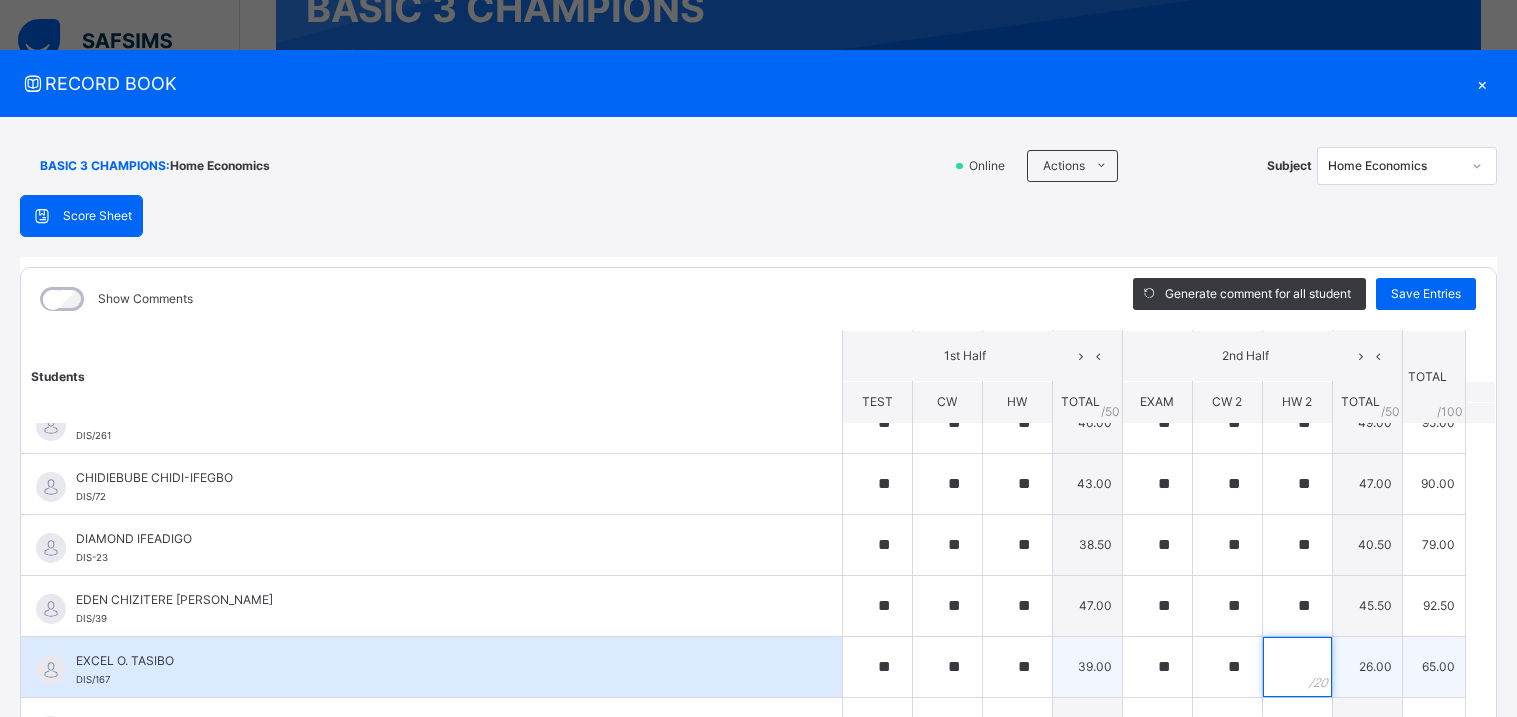 click at bounding box center (1297, 667) 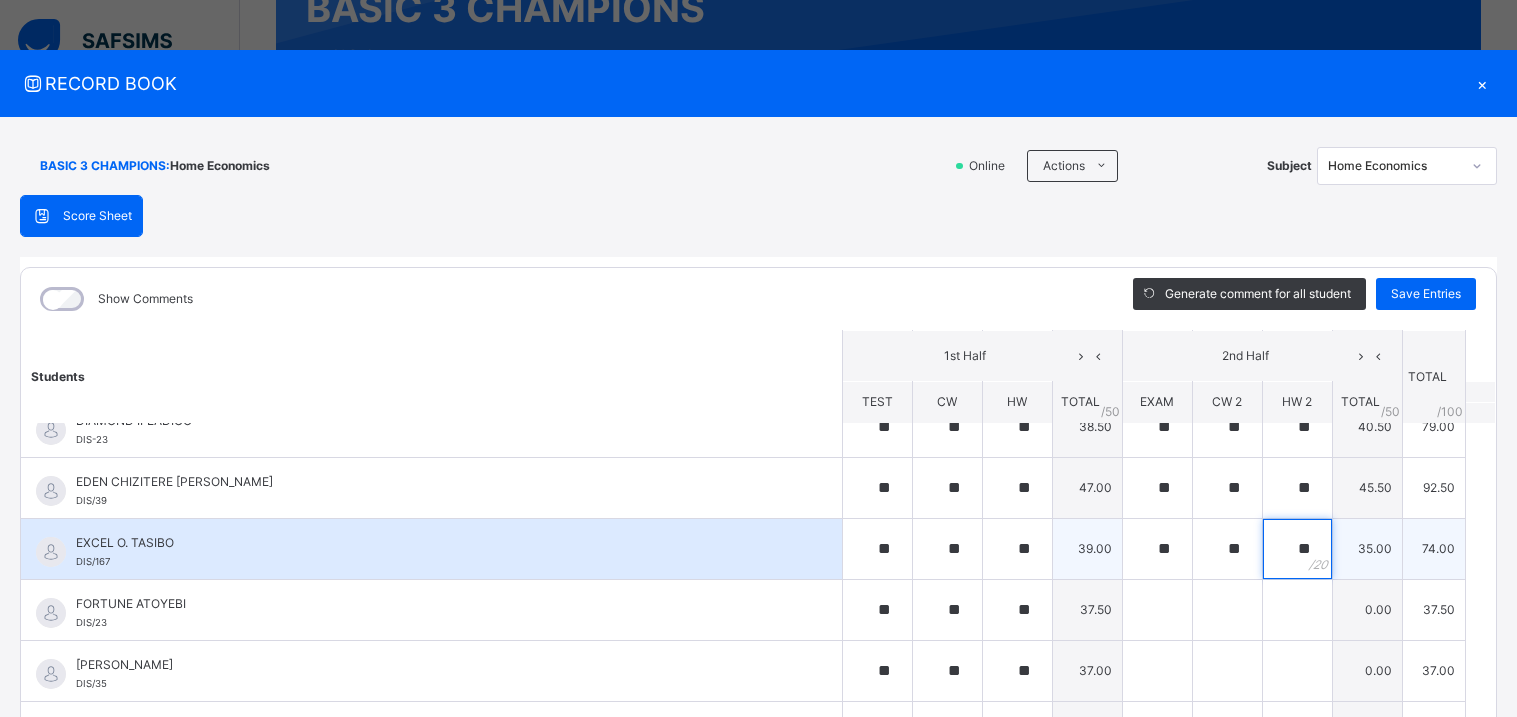 scroll, scrollTop: 394, scrollLeft: 0, axis: vertical 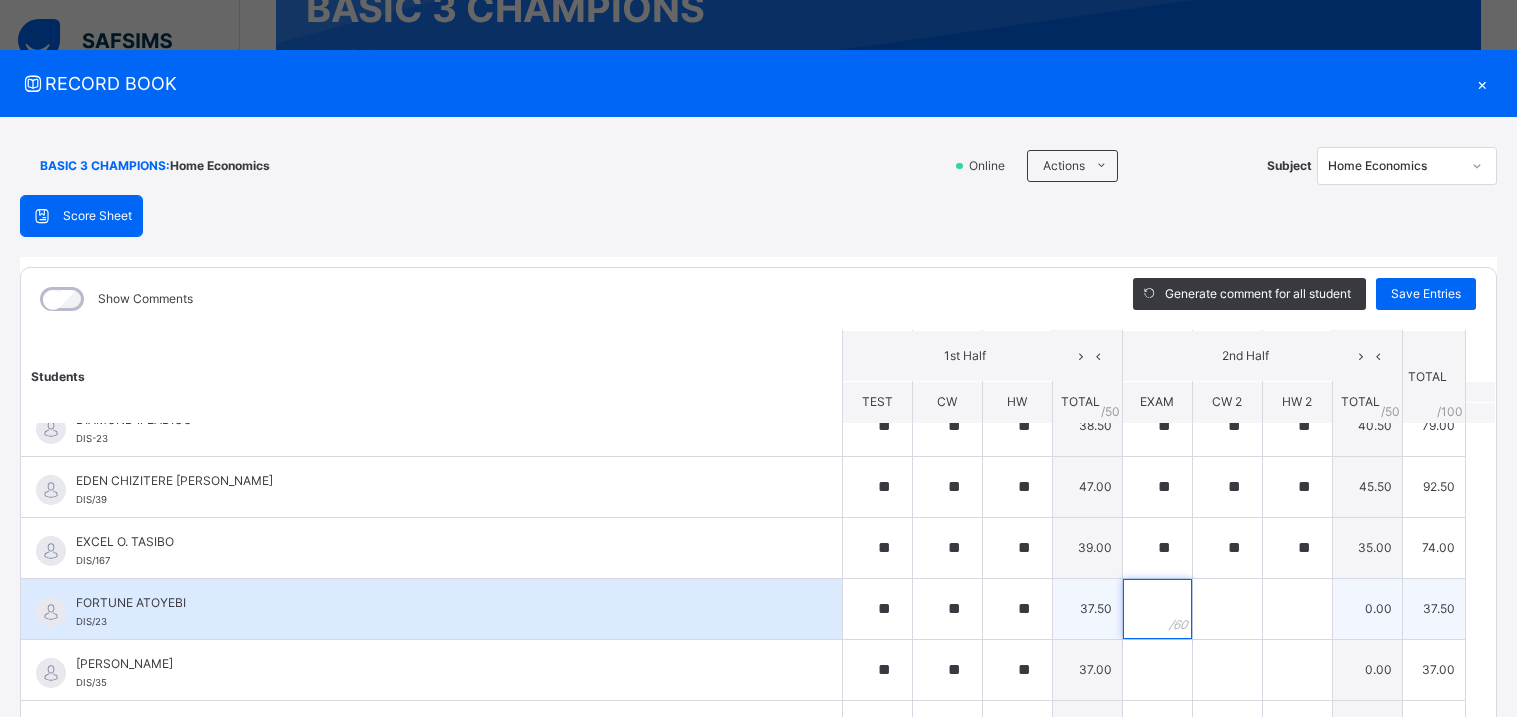 click at bounding box center (1157, 609) 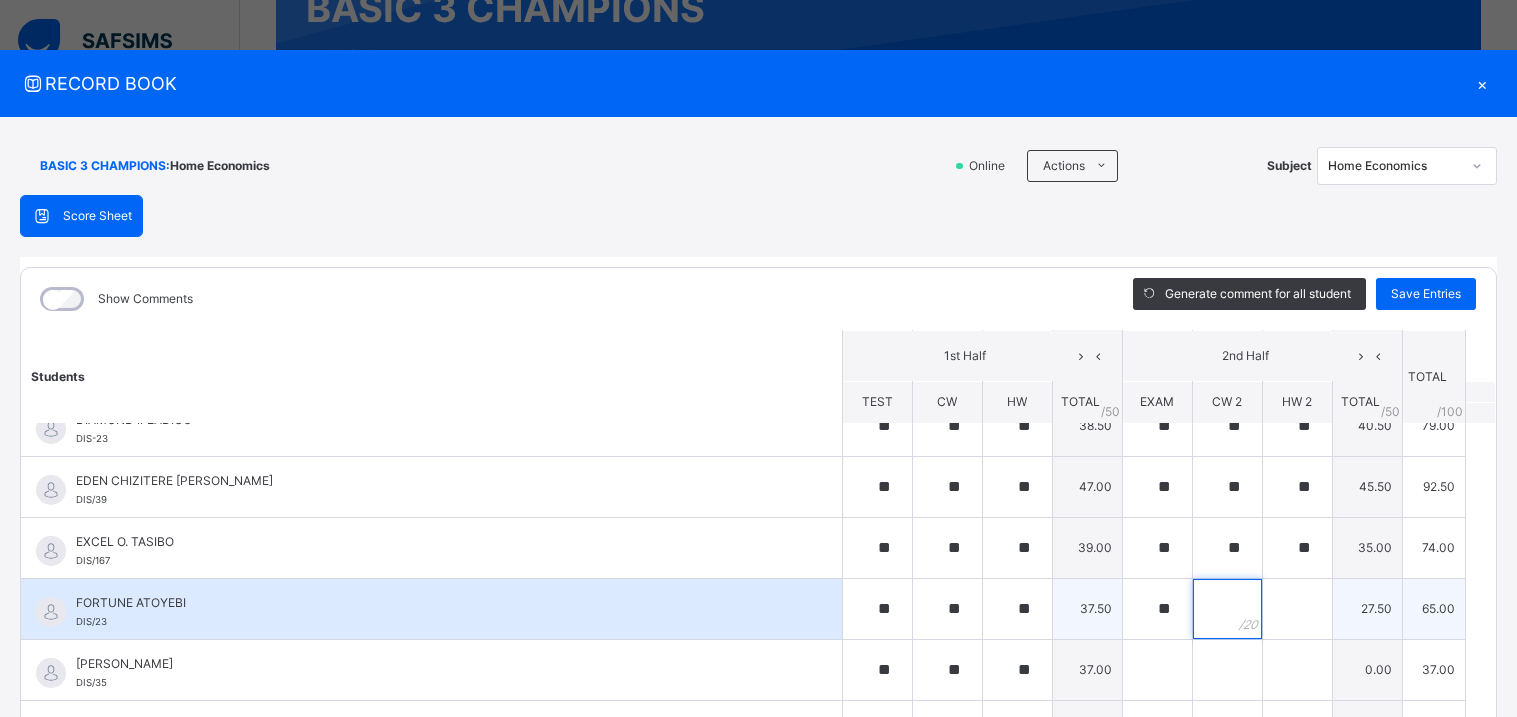 click at bounding box center (1227, 609) 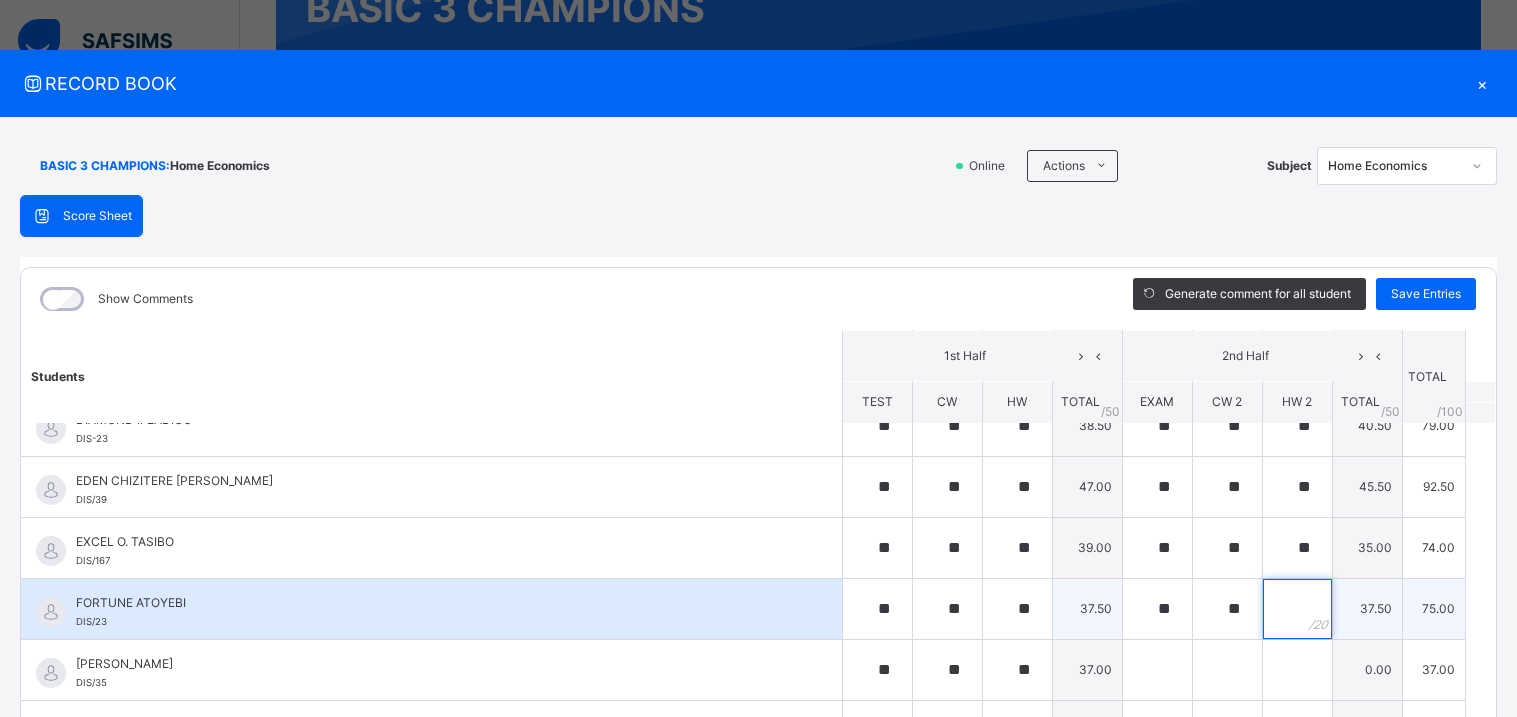 click at bounding box center (1297, 609) 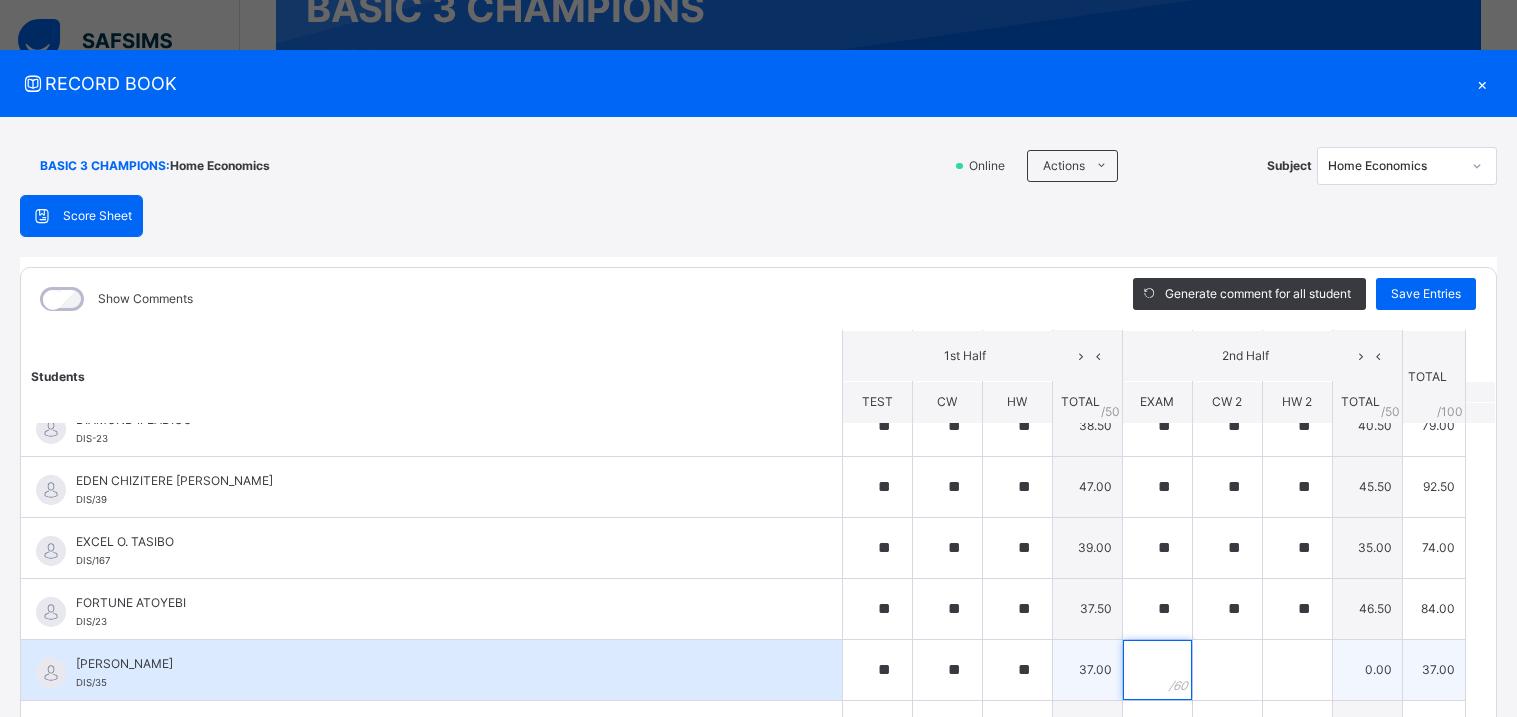 click at bounding box center (1157, 670) 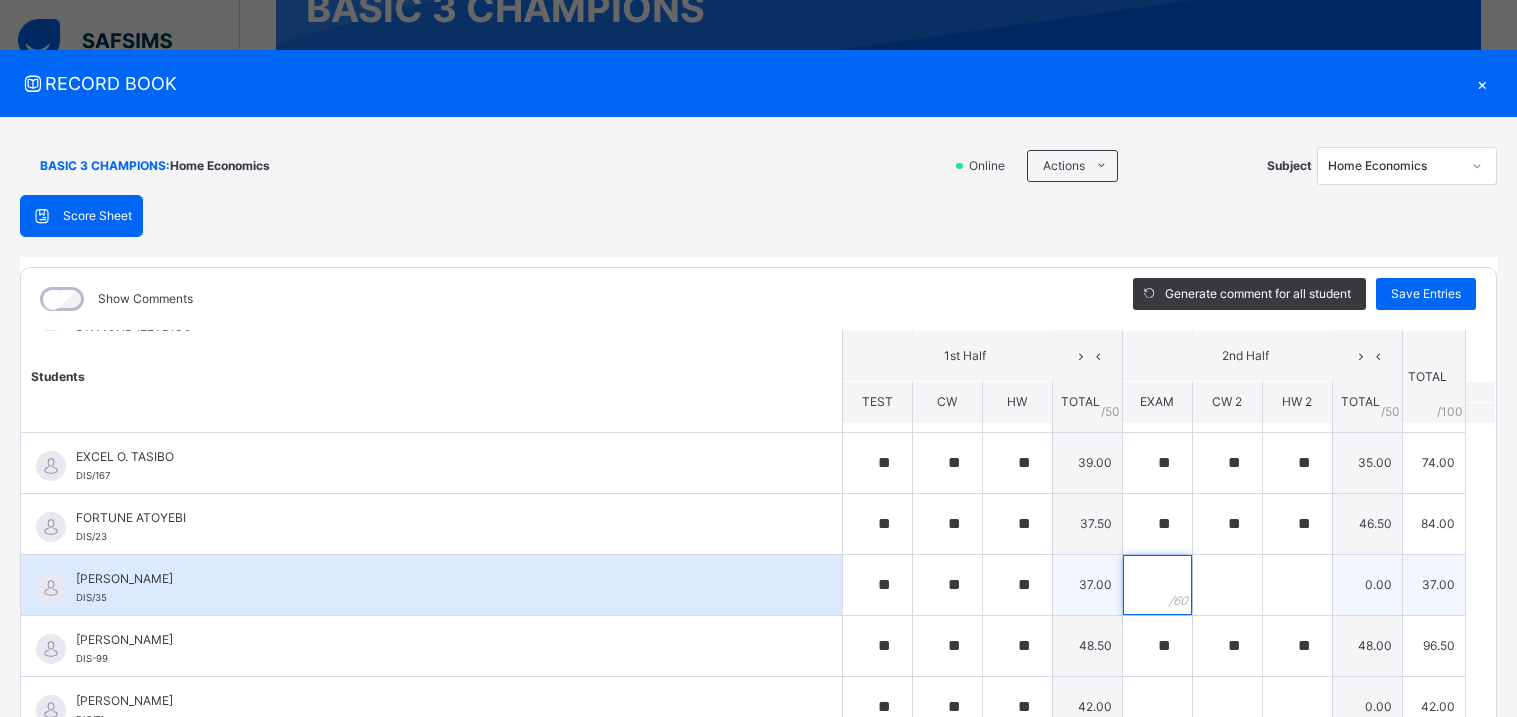 scroll, scrollTop: 570, scrollLeft: 0, axis: vertical 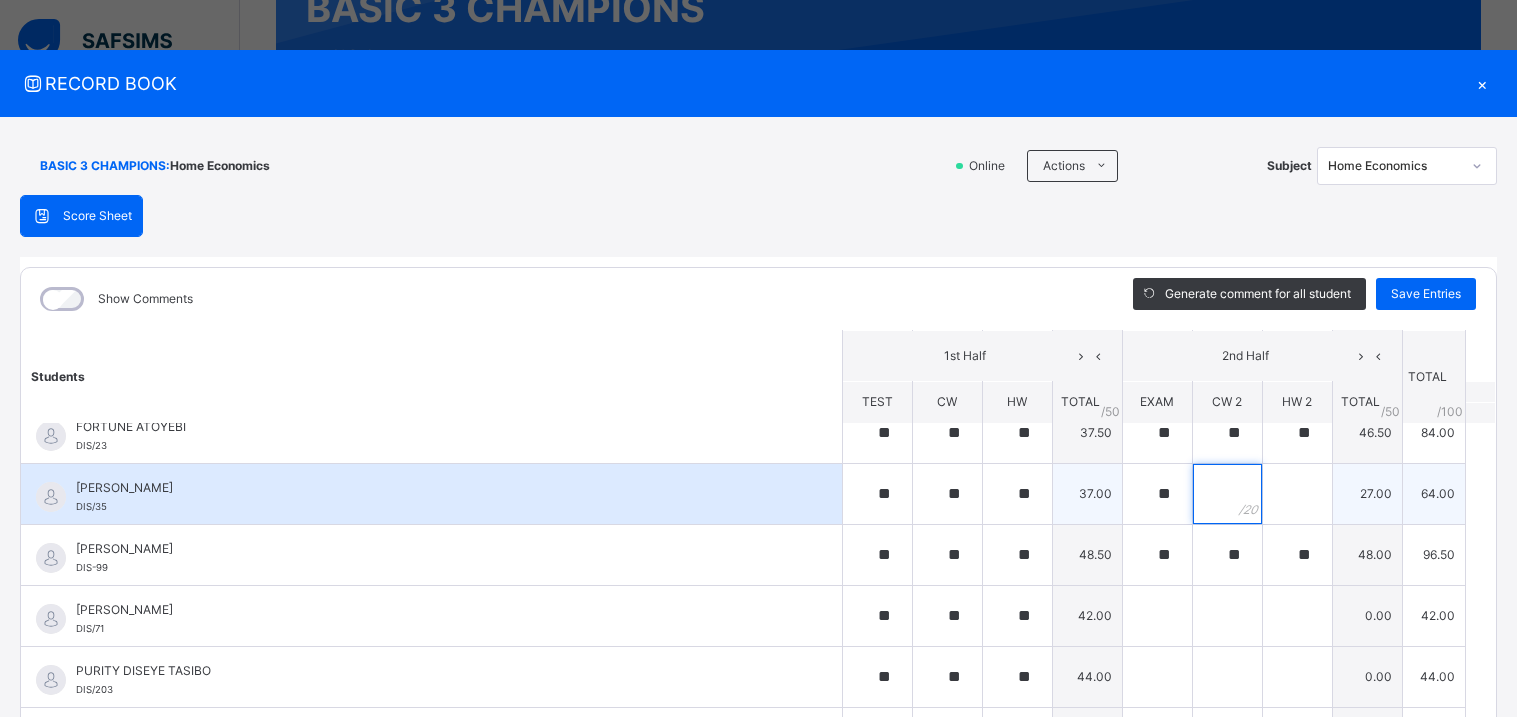 click at bounding box center (1227, 494) 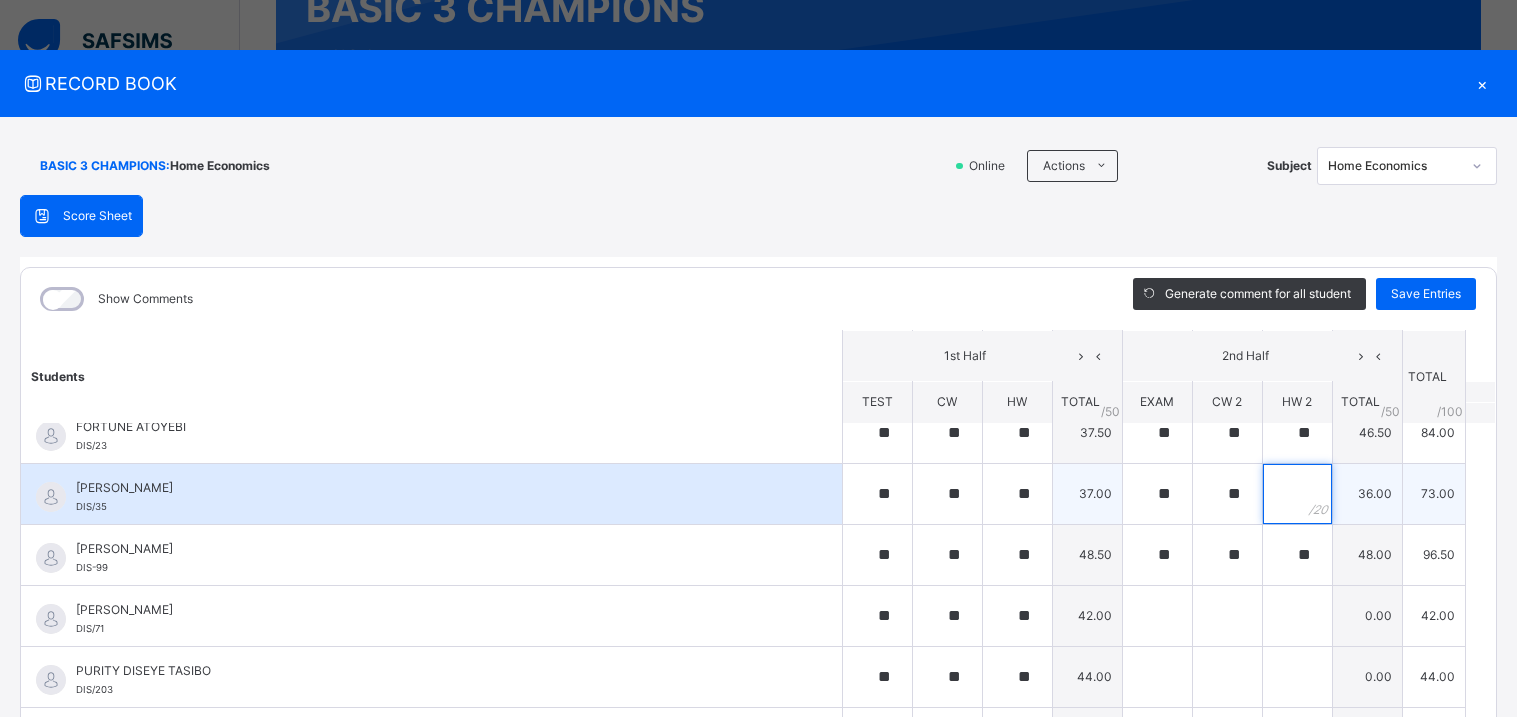 click at bounding box center (1297, 494) 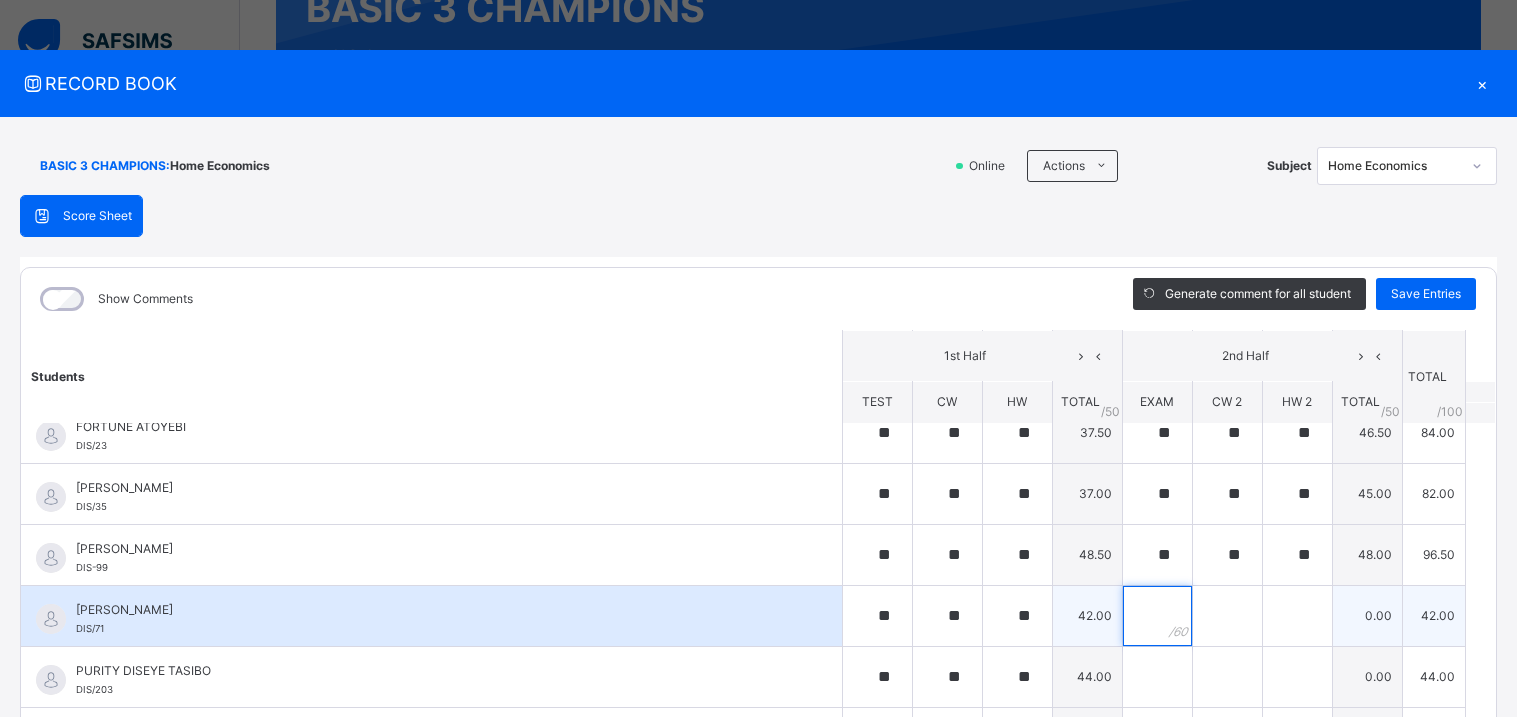 click at bounding box center (1157, 616) 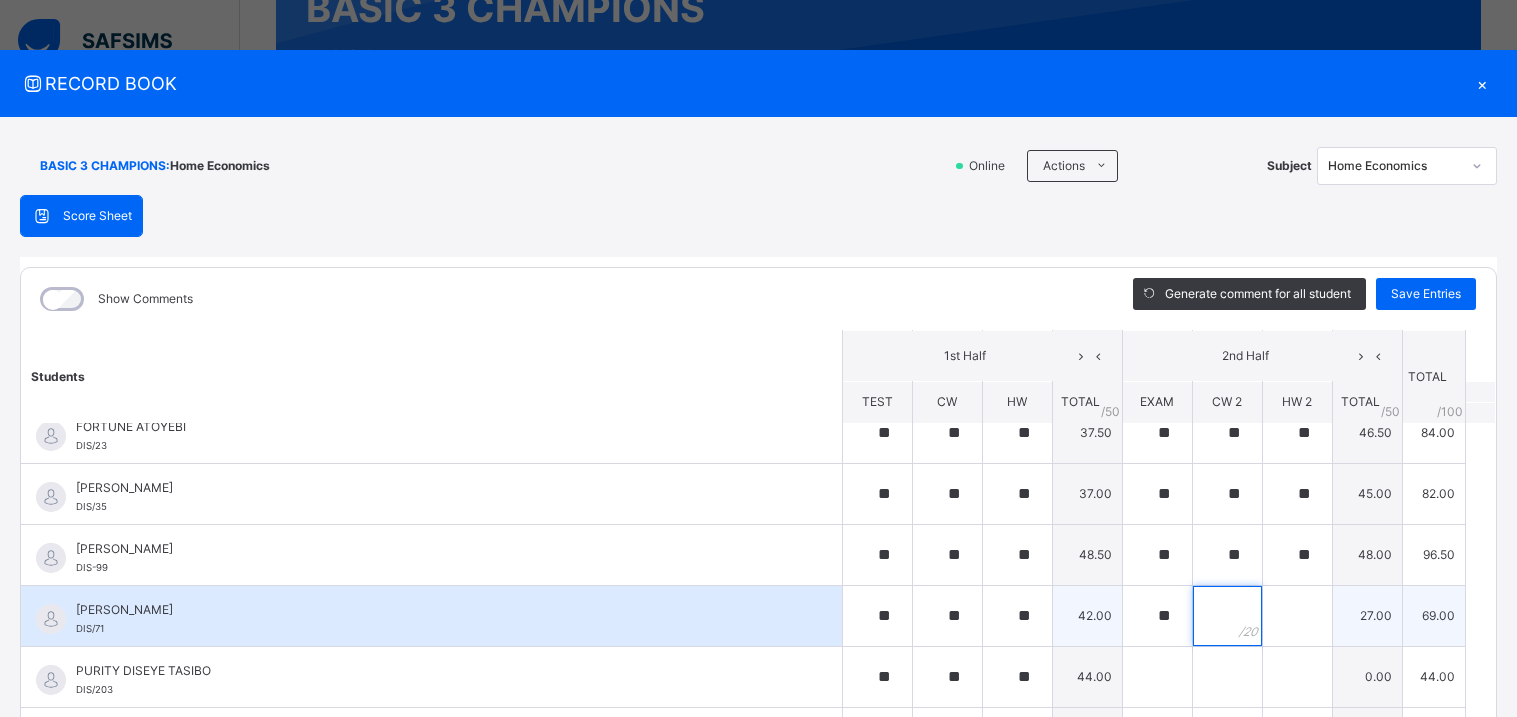 click at bounding box center (1227, 616) 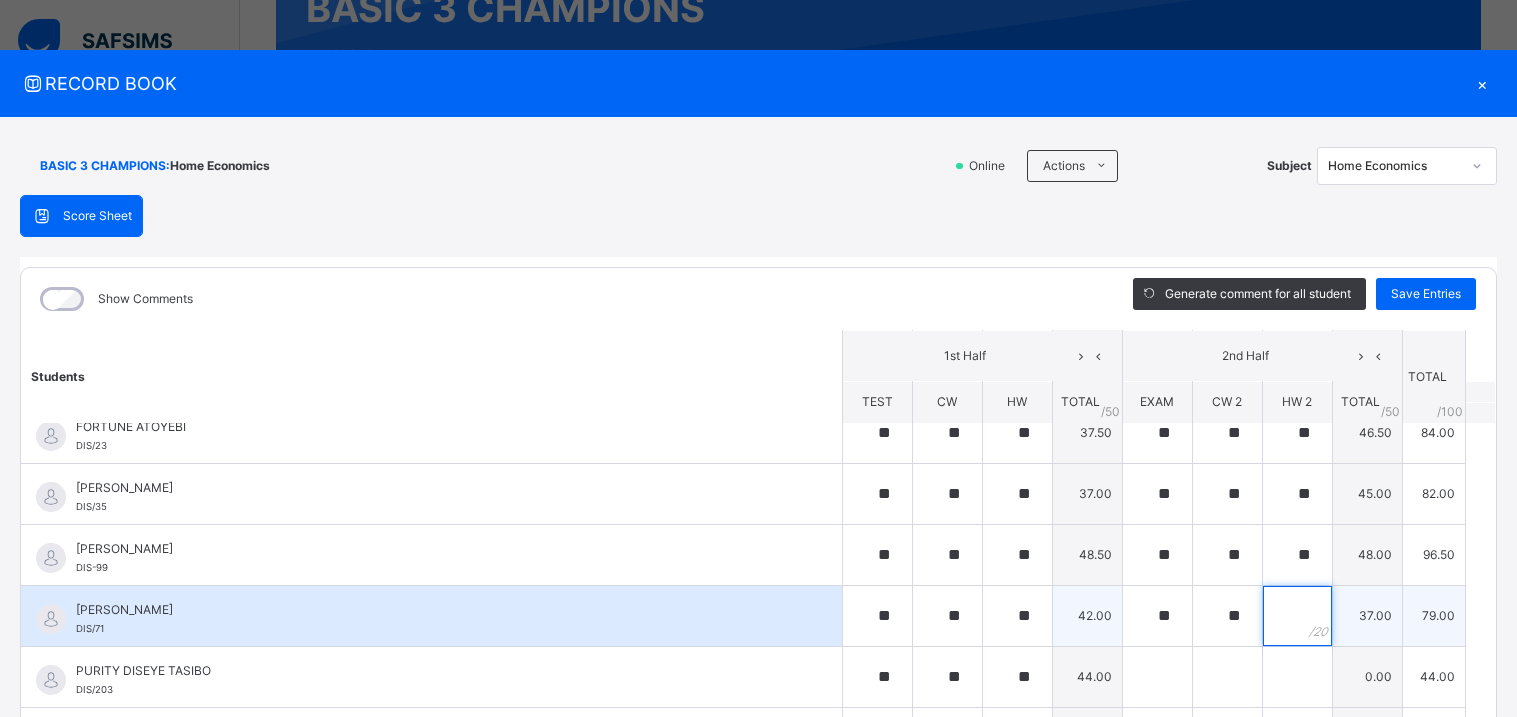 click at bounding box center [1297, 616] 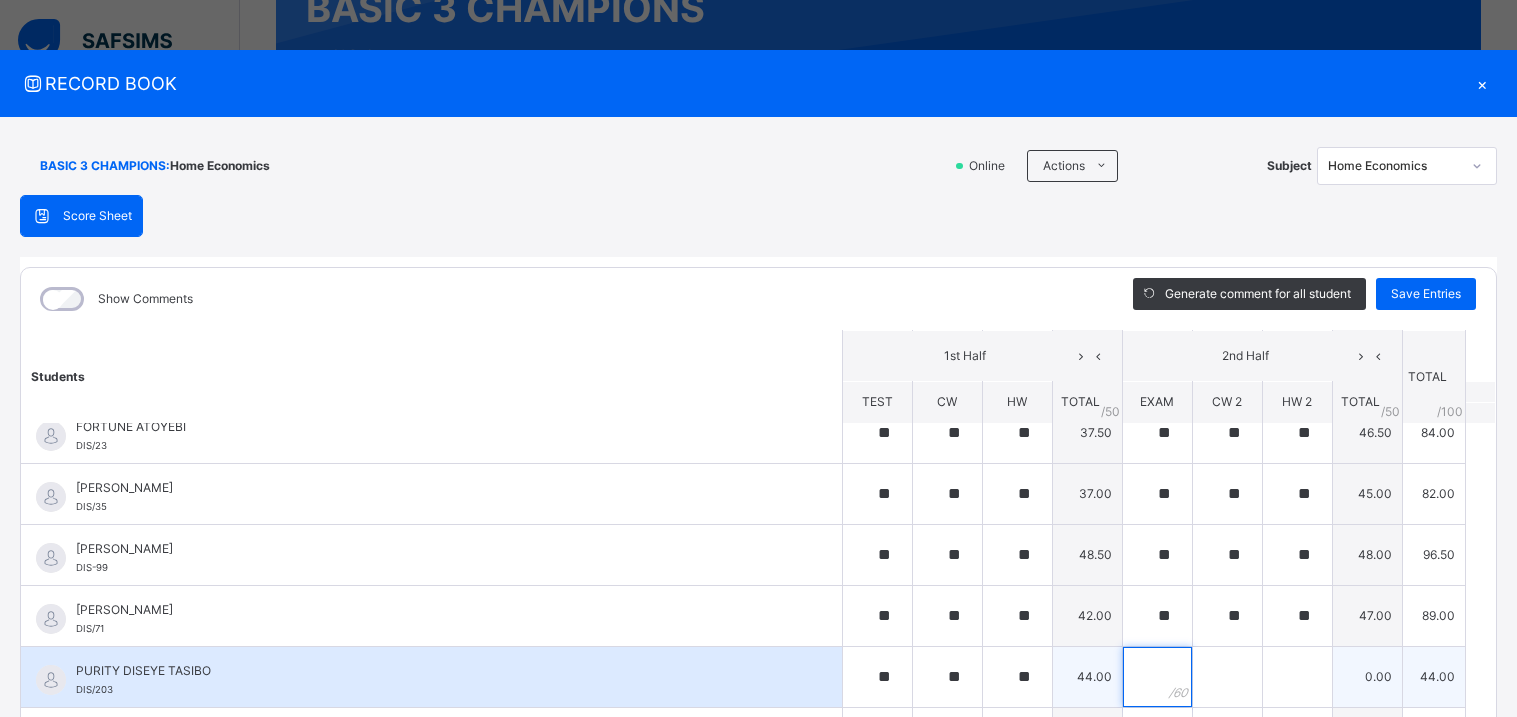 click at bounding box center (1157, 677) 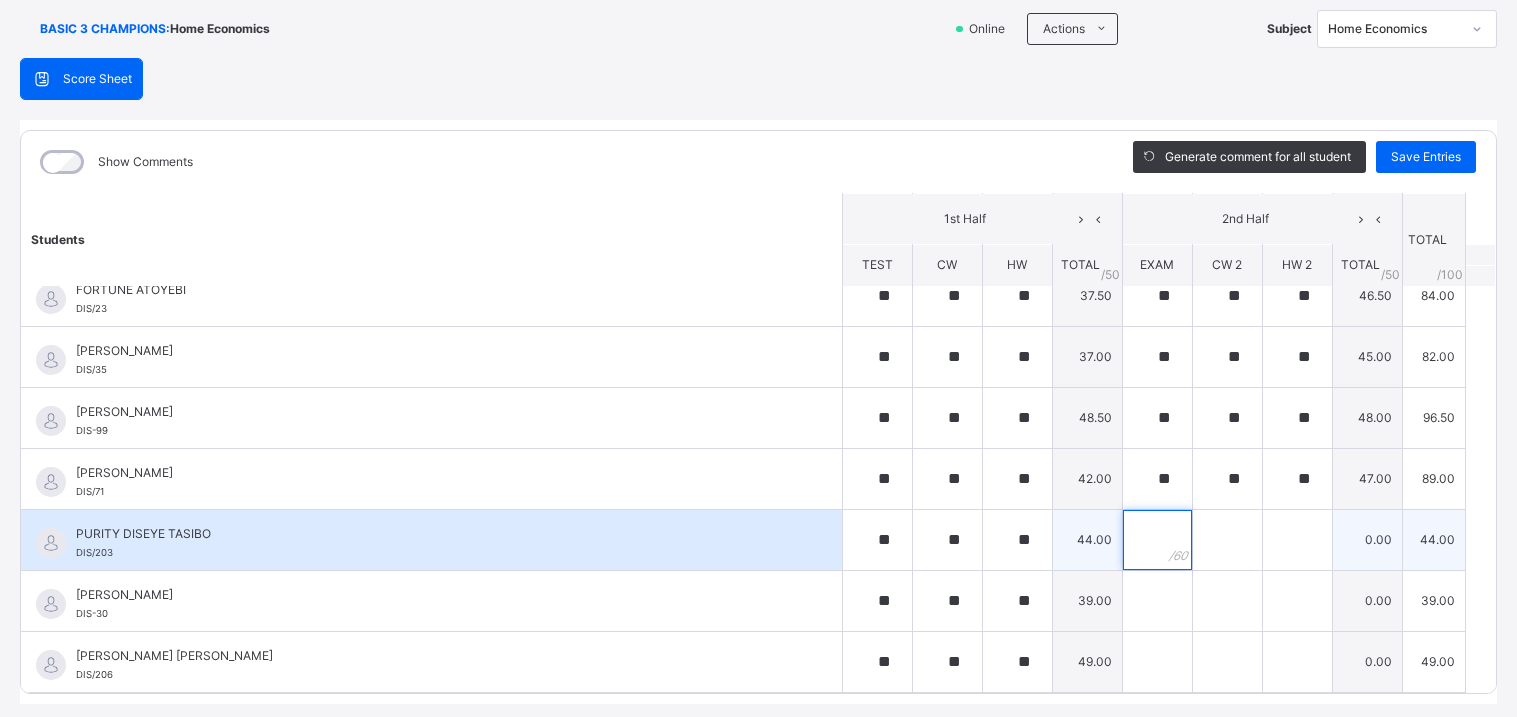 scroll, scrollTop: 141, scrollLeft: 0, axis: vertical 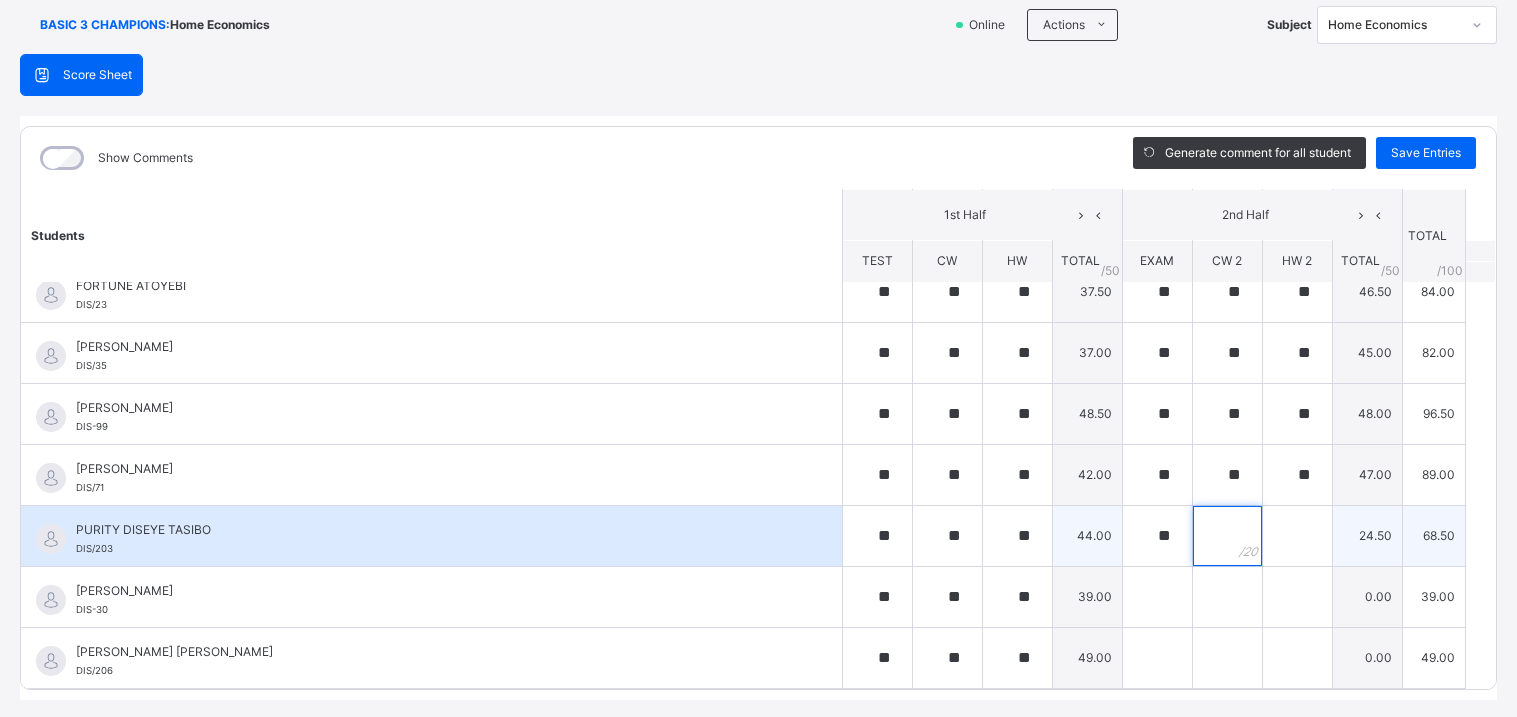 click at bounding box center (1227, 536) 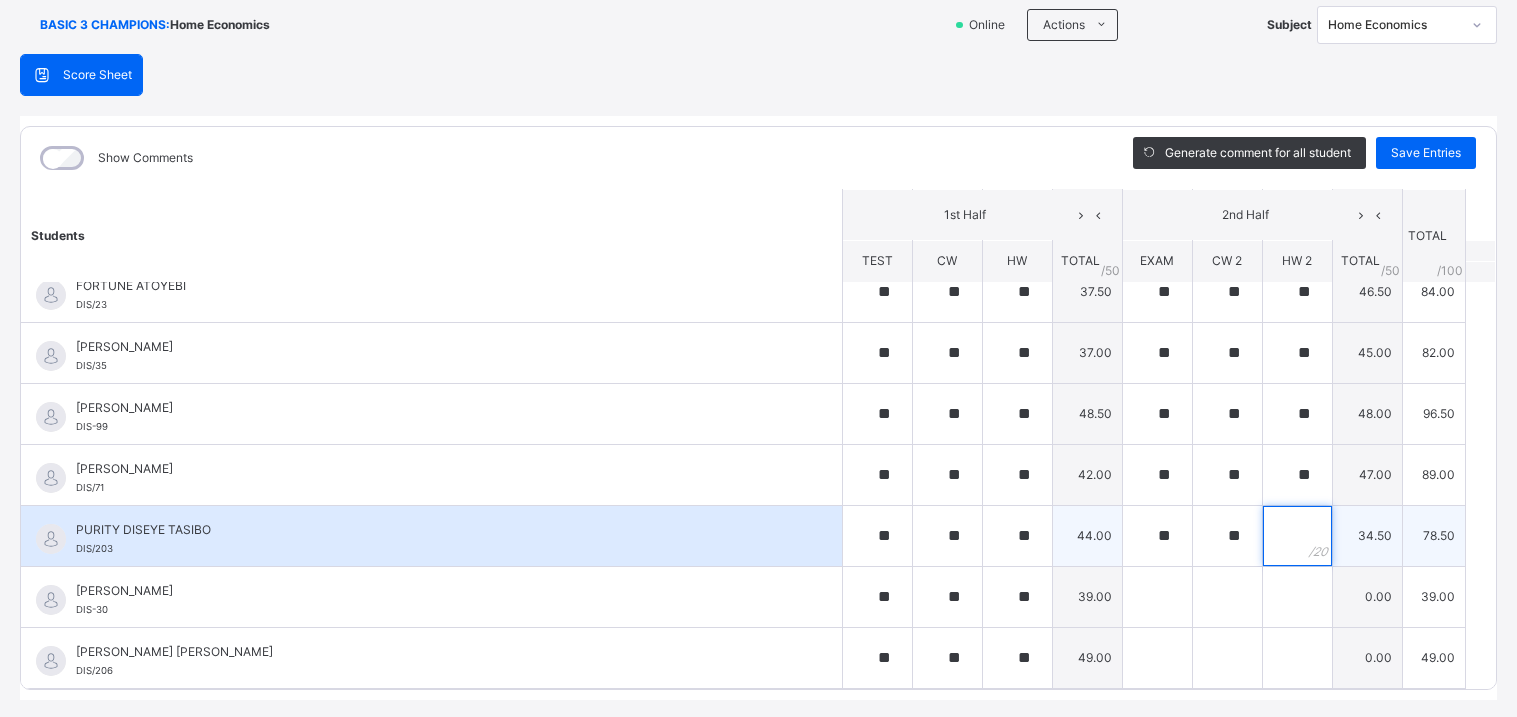 click at bounding box center (1297, 536) 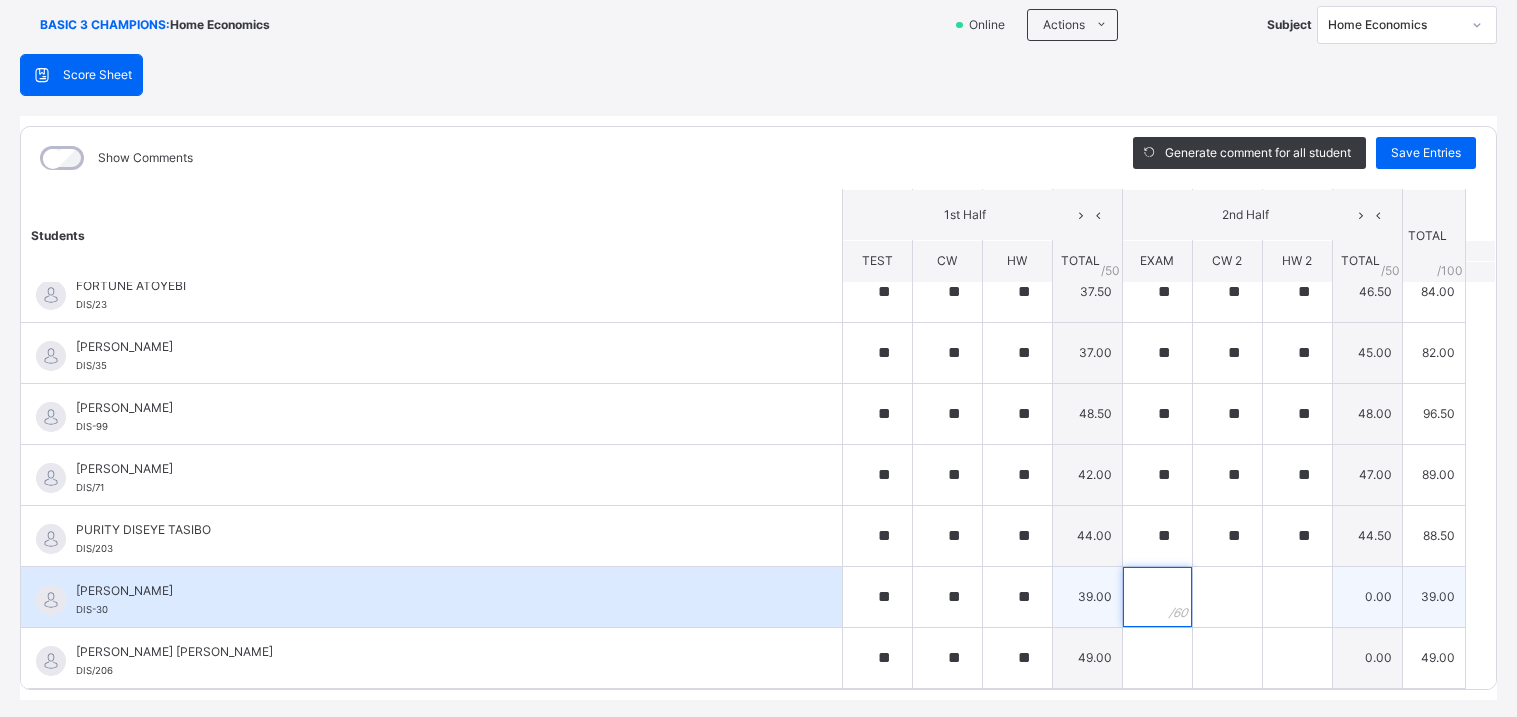 click at bounding box center [1157, 597] 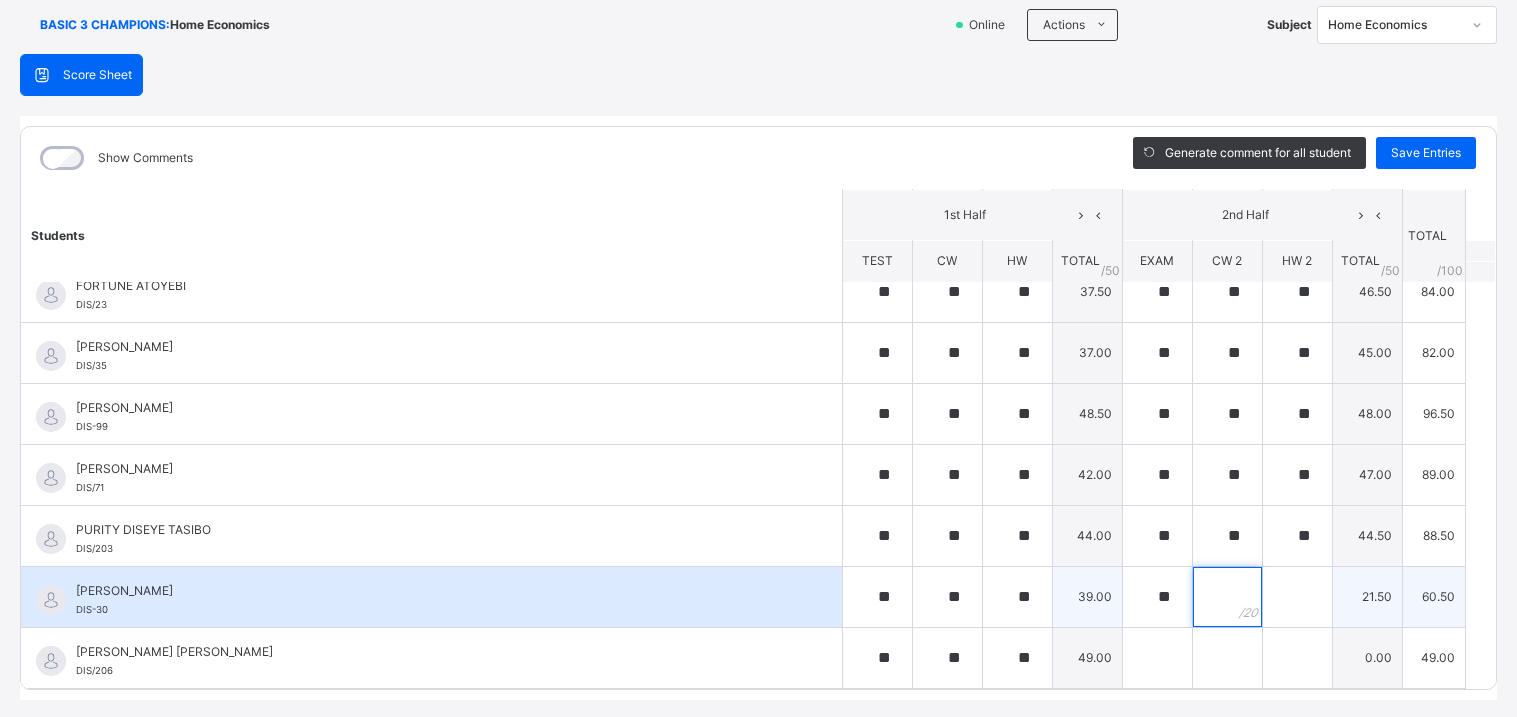 click at bounding box center [1227, 597] 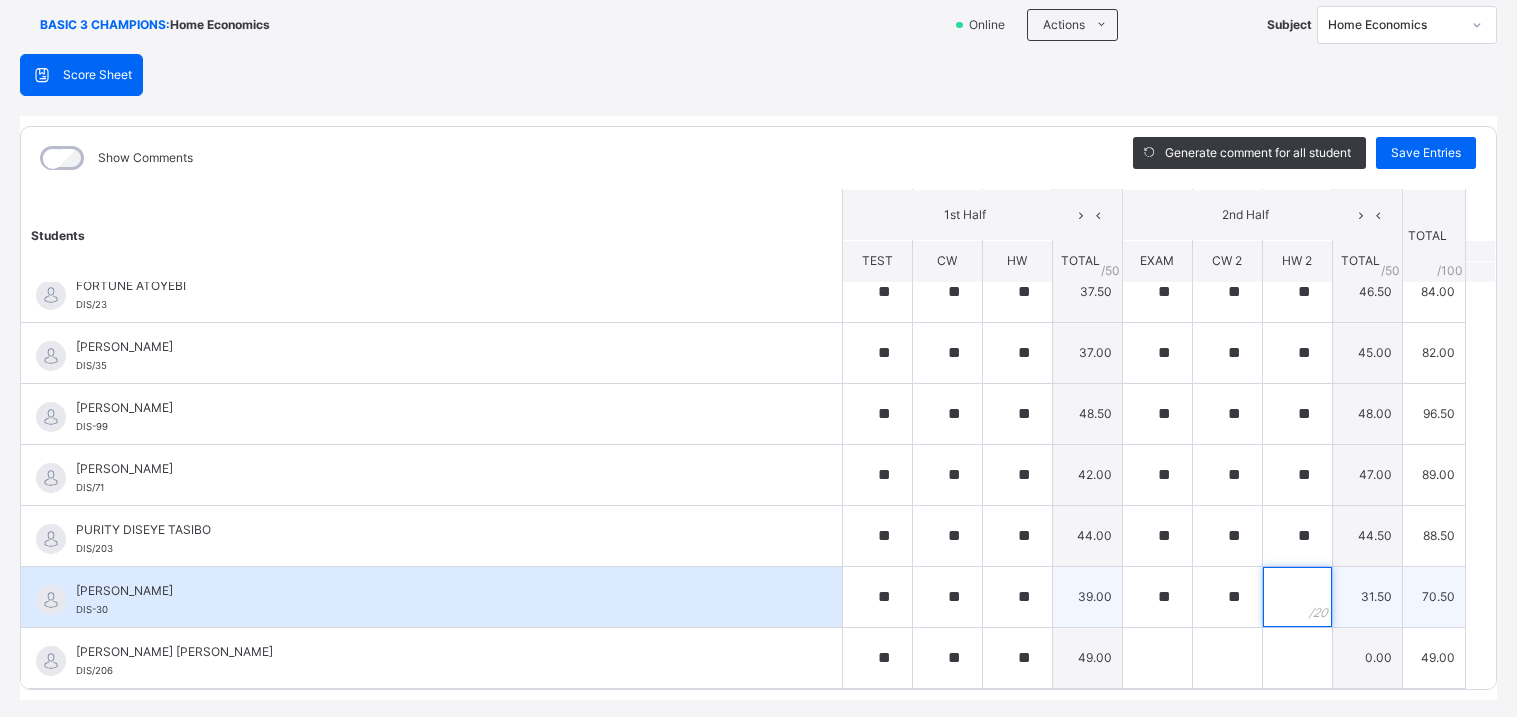 click at bounding box center (1297, 597) 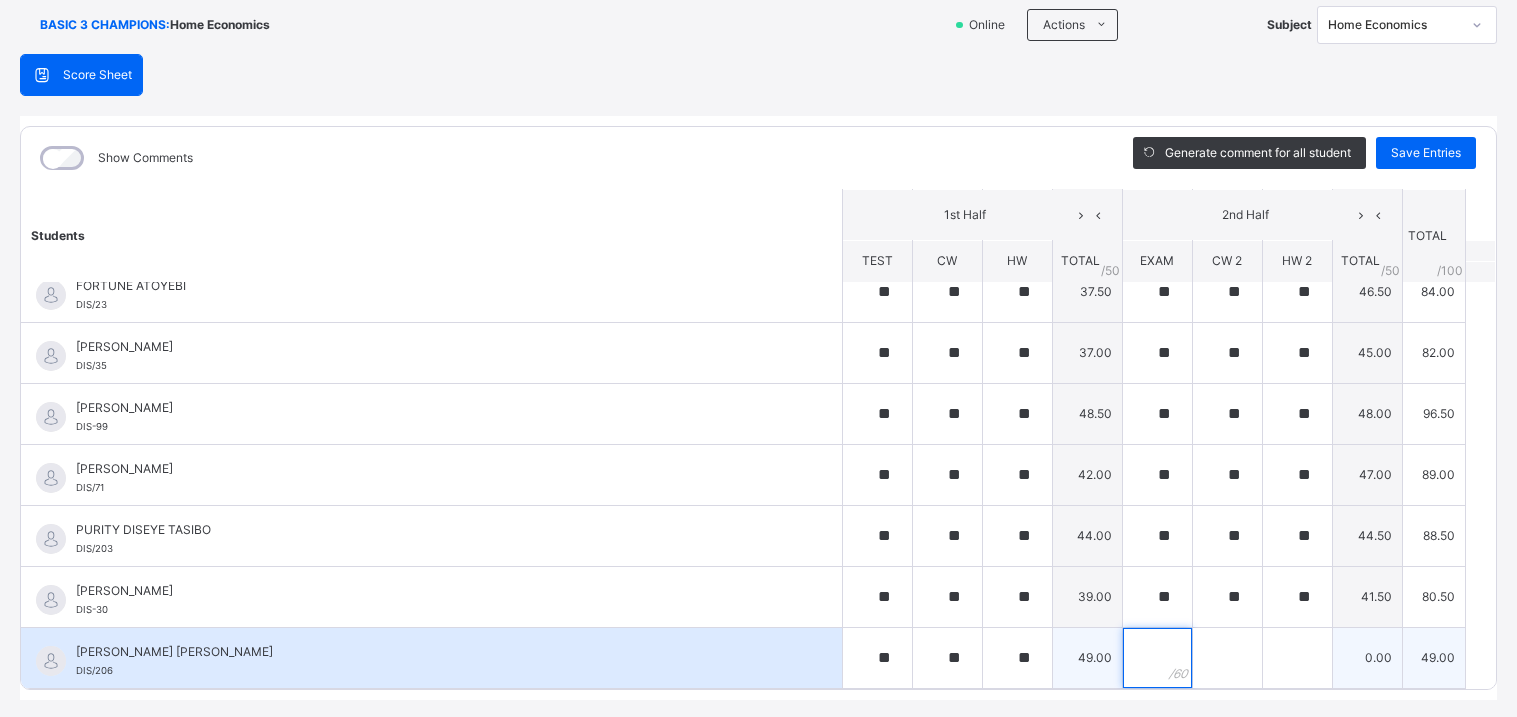 click at bounding box center (1157, 658) 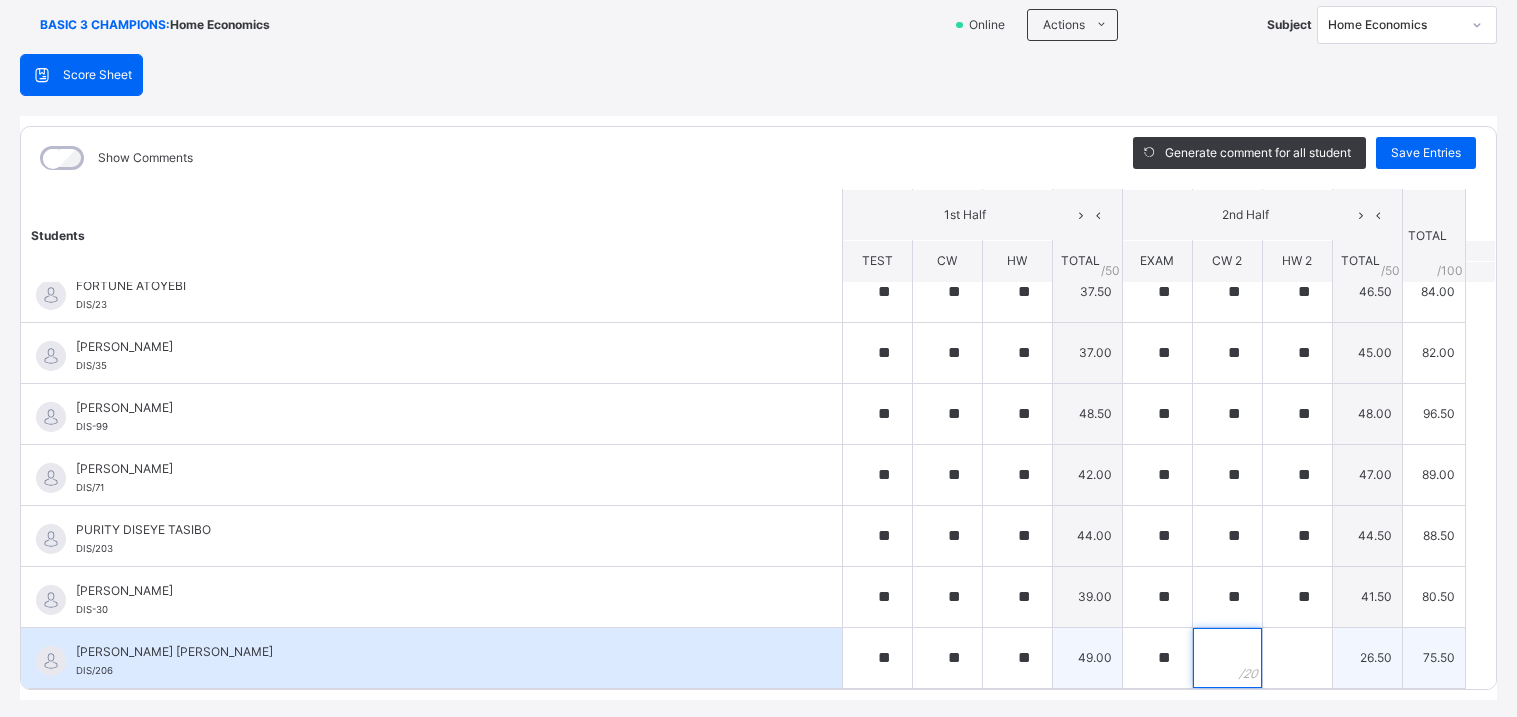 click at bounding box center [1227, 658] 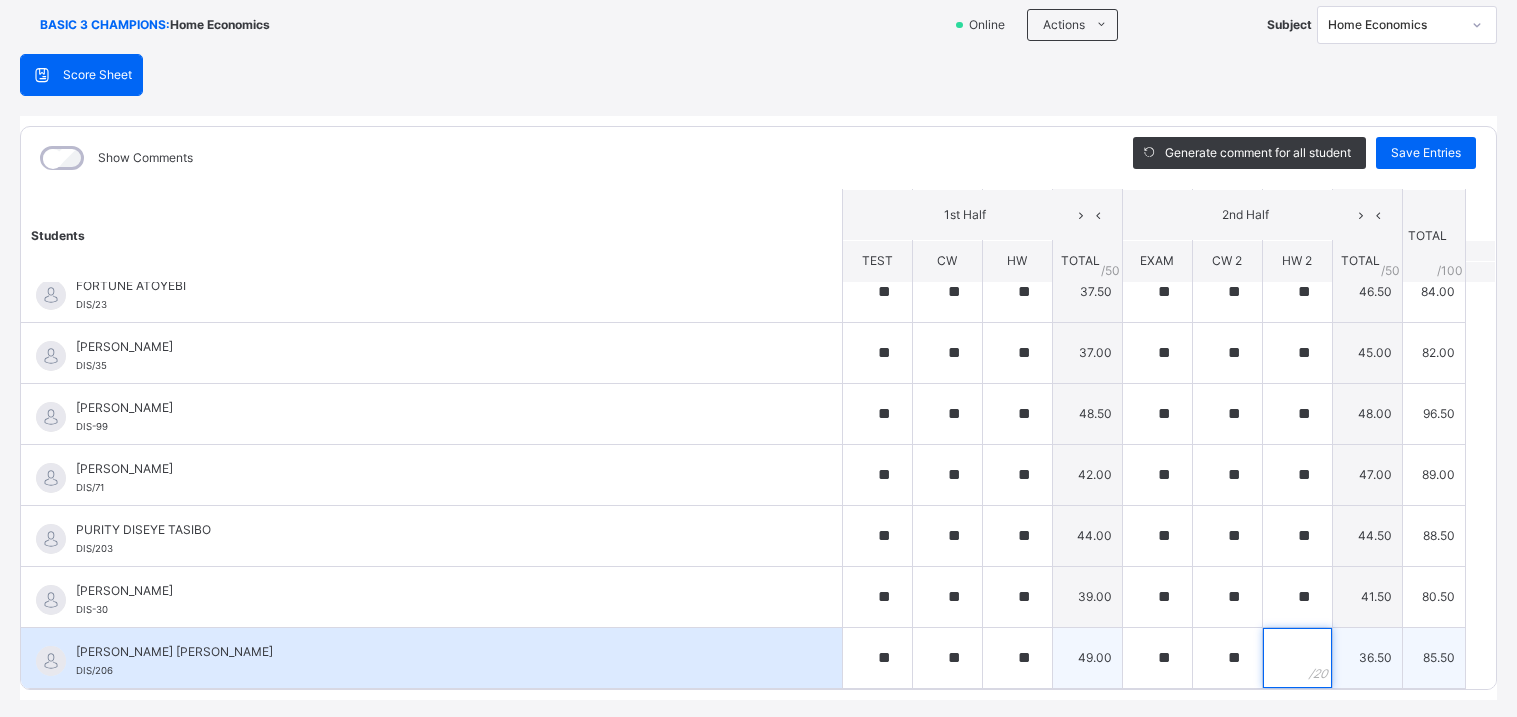 click at bounding box center (1297, 658) 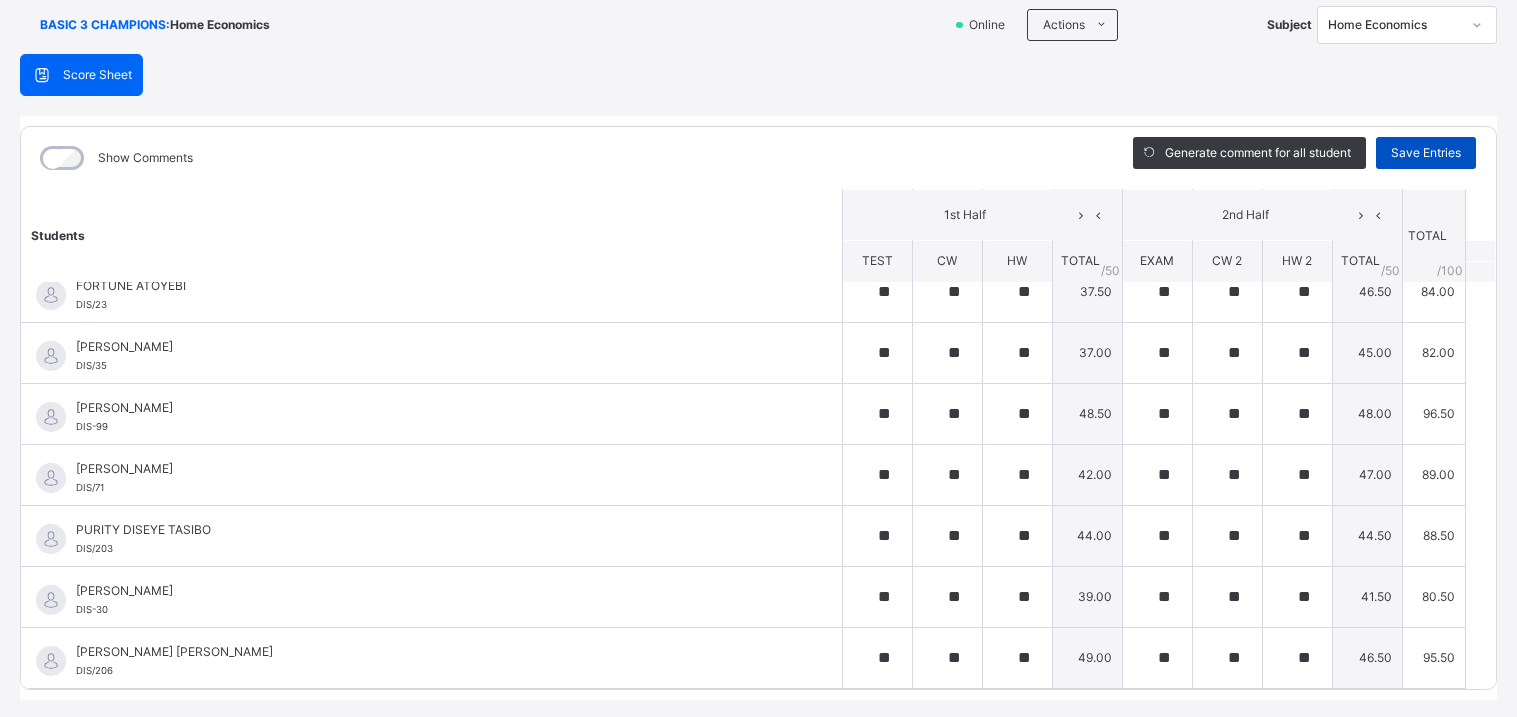 click on "Save Entries" at bounding box center (1426, 153) 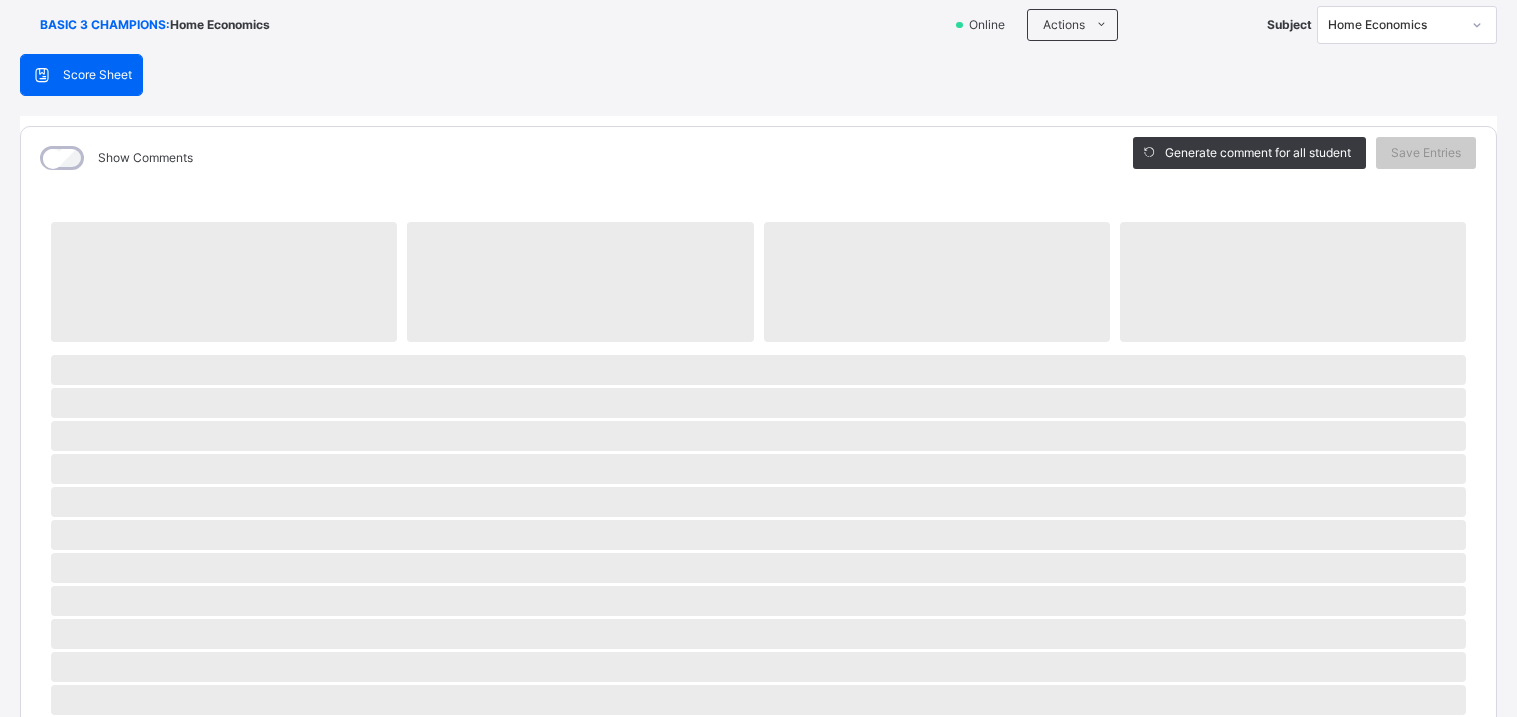 click on "Home Economics" at bounding box center (1394, 25) 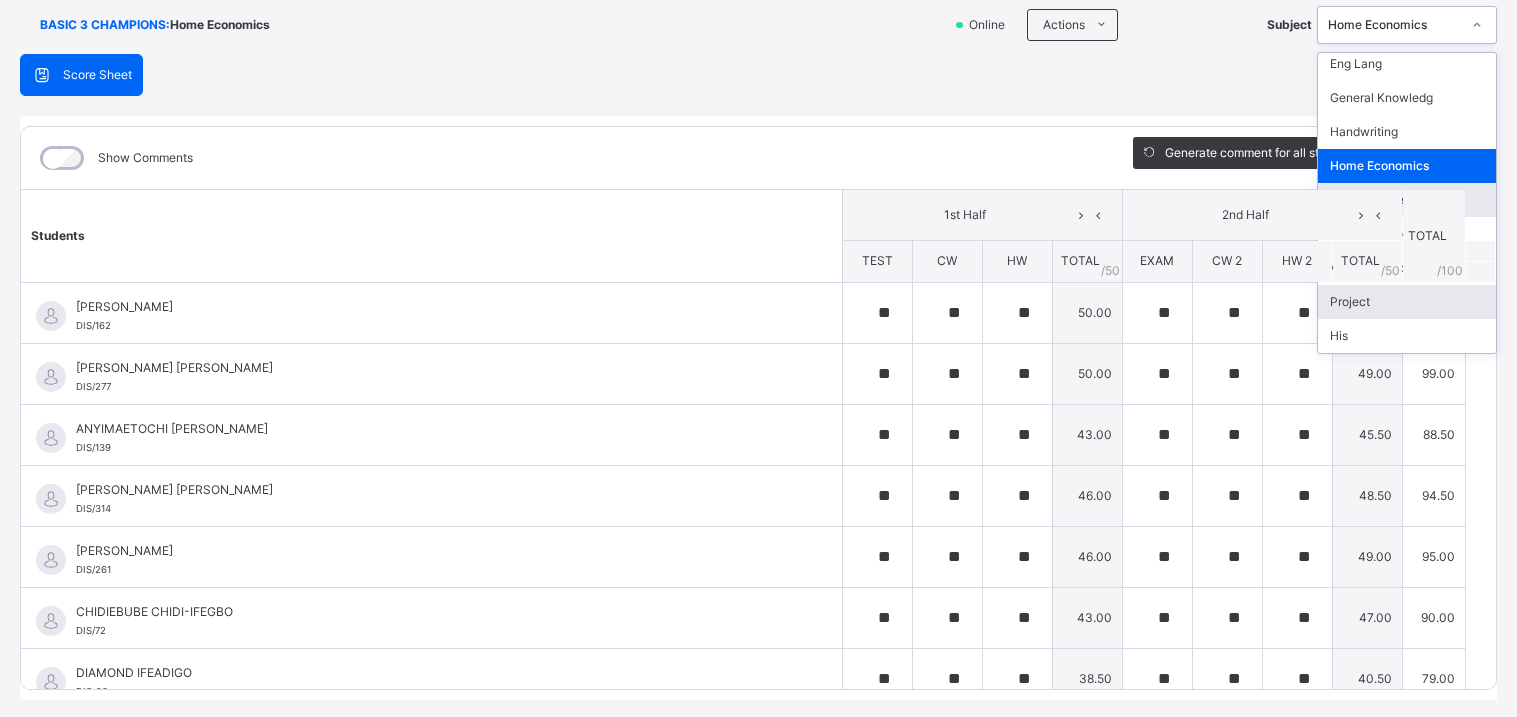 scroll, scrollTop: 107, scrollLeft: 0, axis: vertical 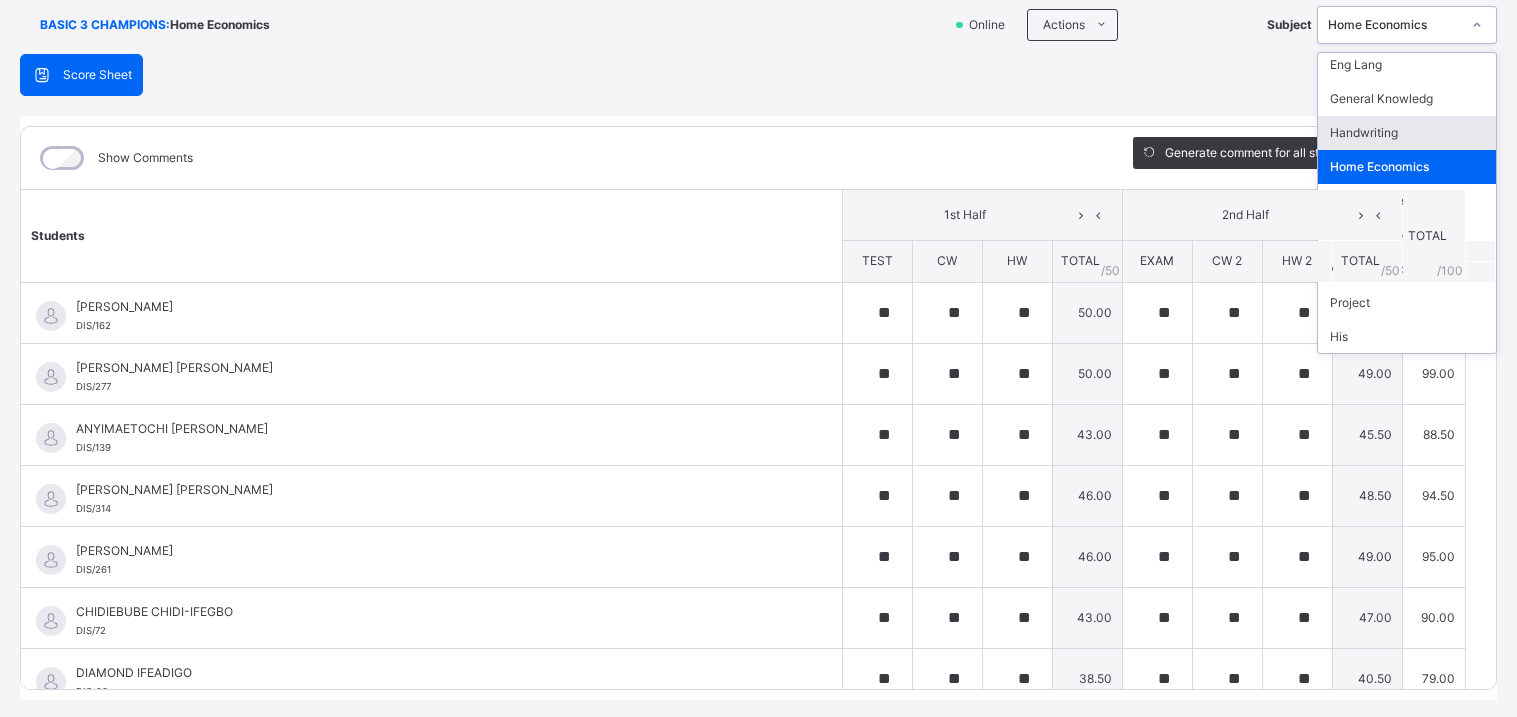 click on "Handwriting" at bounding box center [1407, 133] 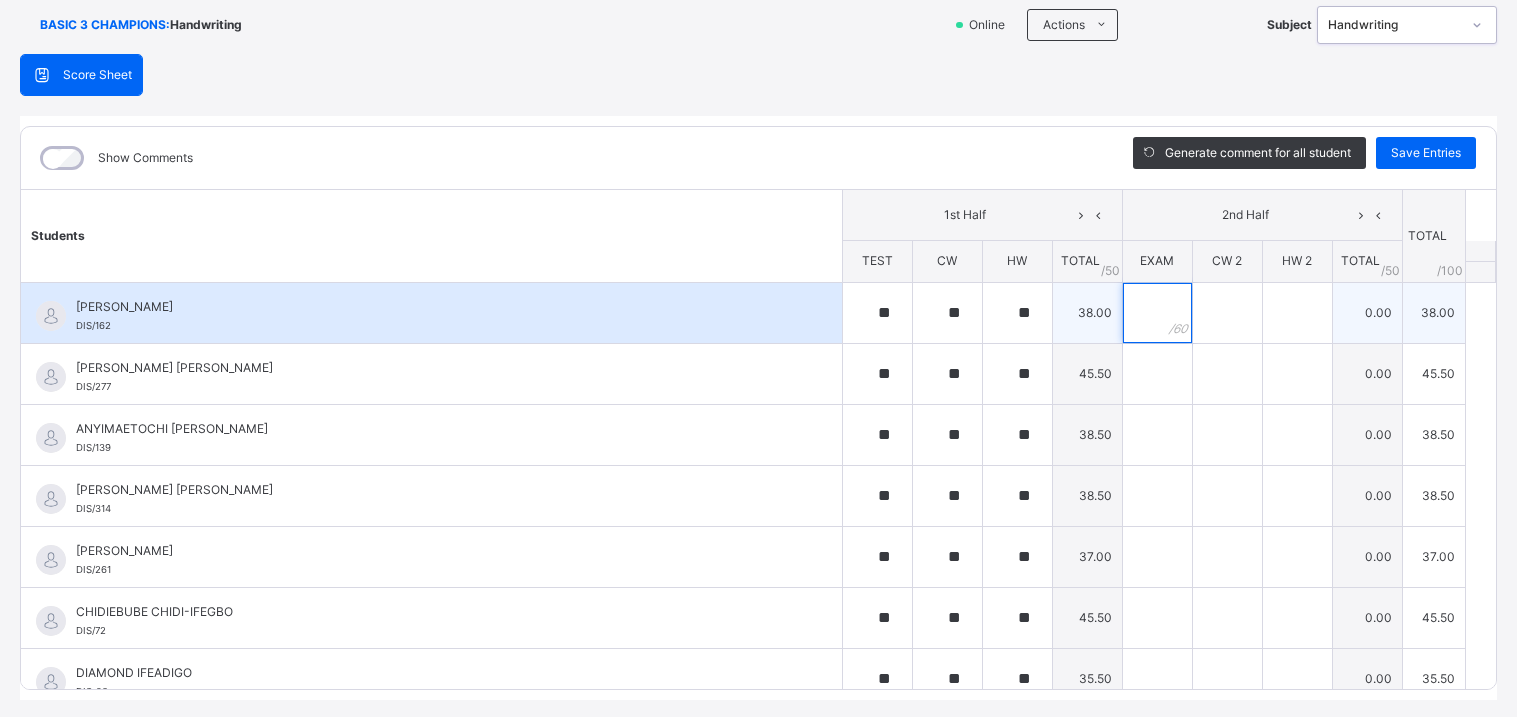 click at bounding box center (1157, 313) 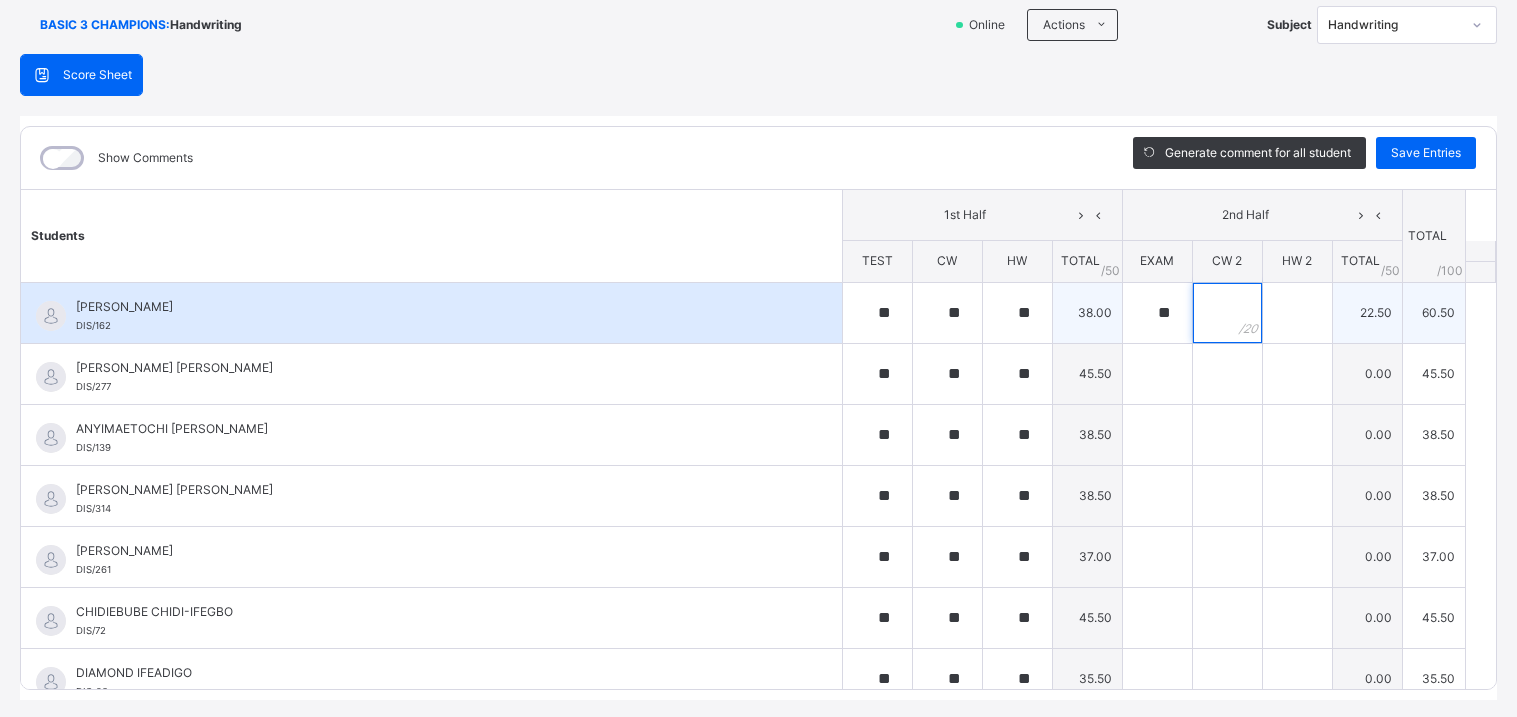 click at bounding box center [1227, 313] 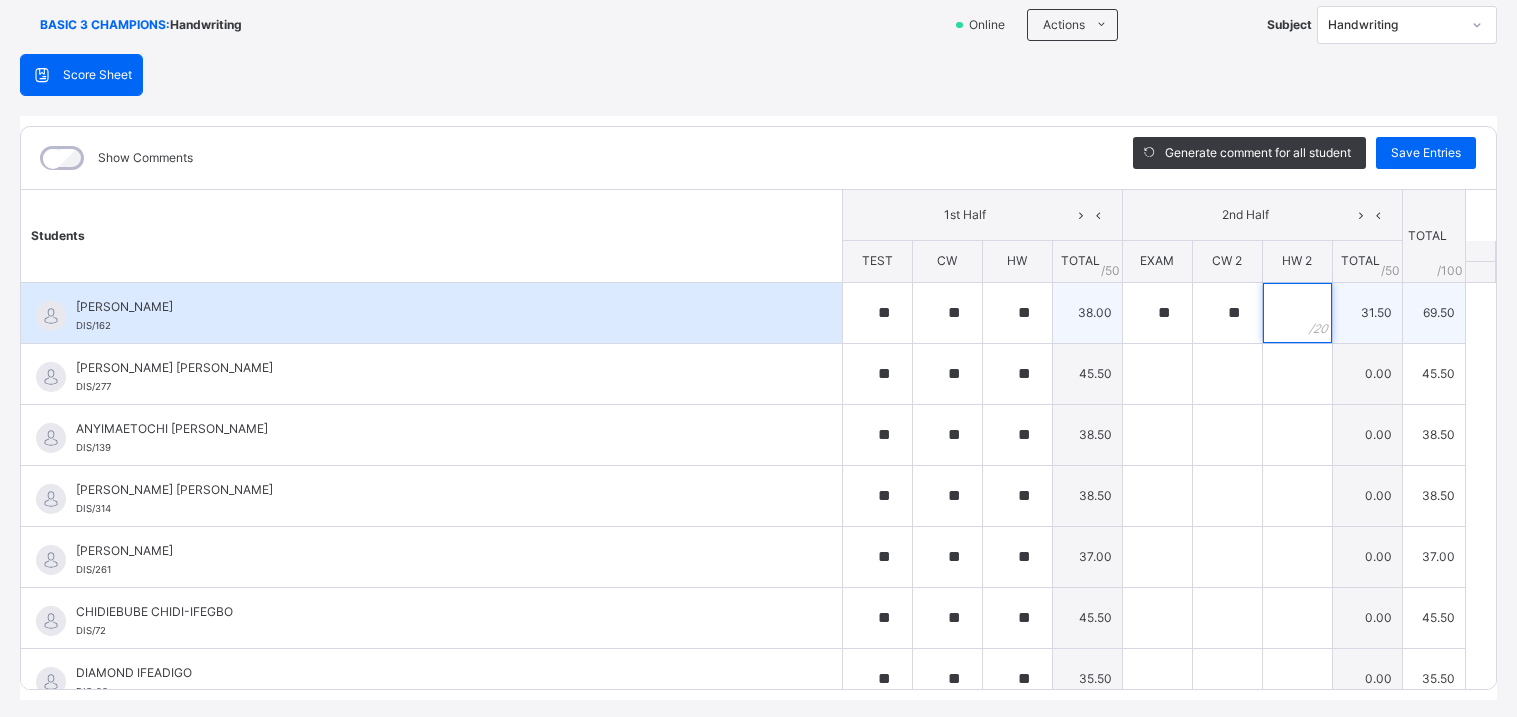 click at bounding box center (1297, 313) 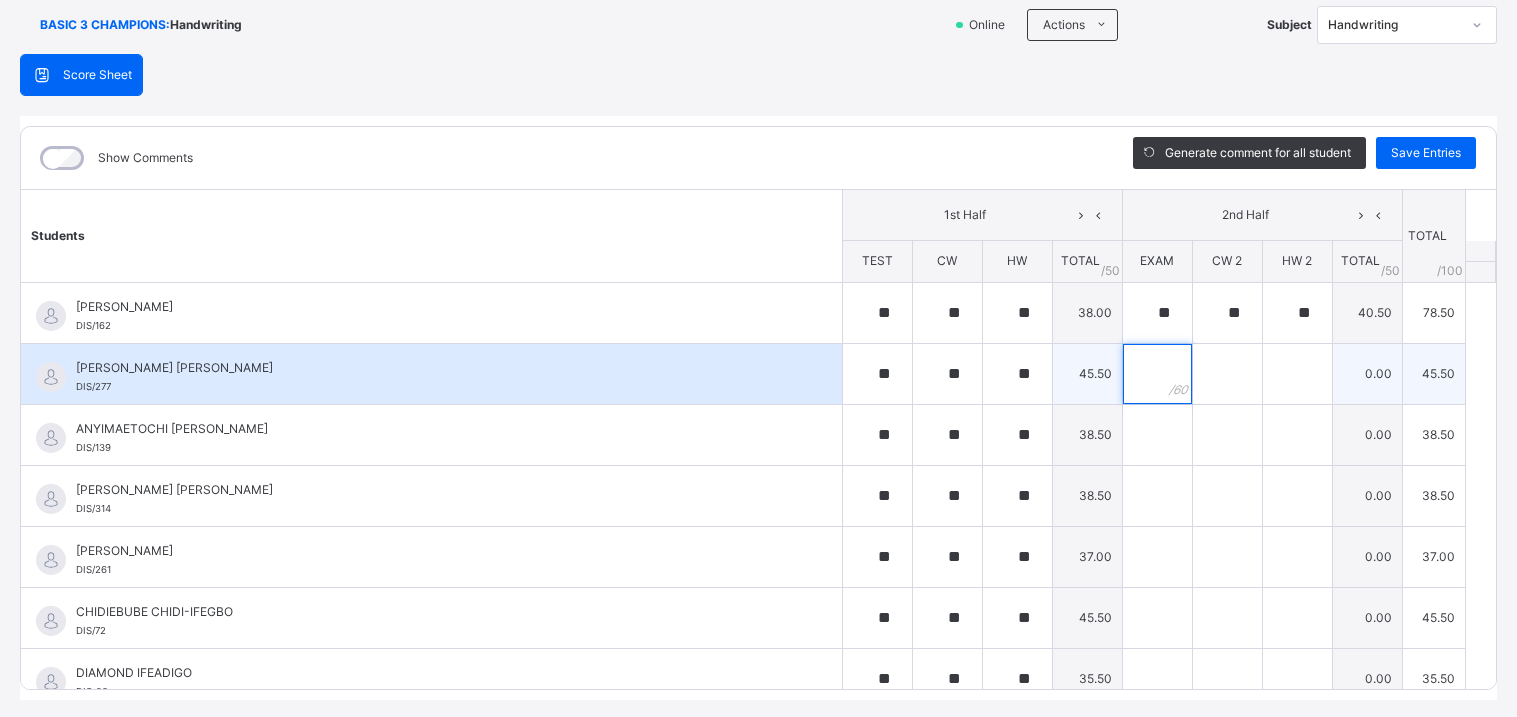 click at bounding box center (1157, 374) 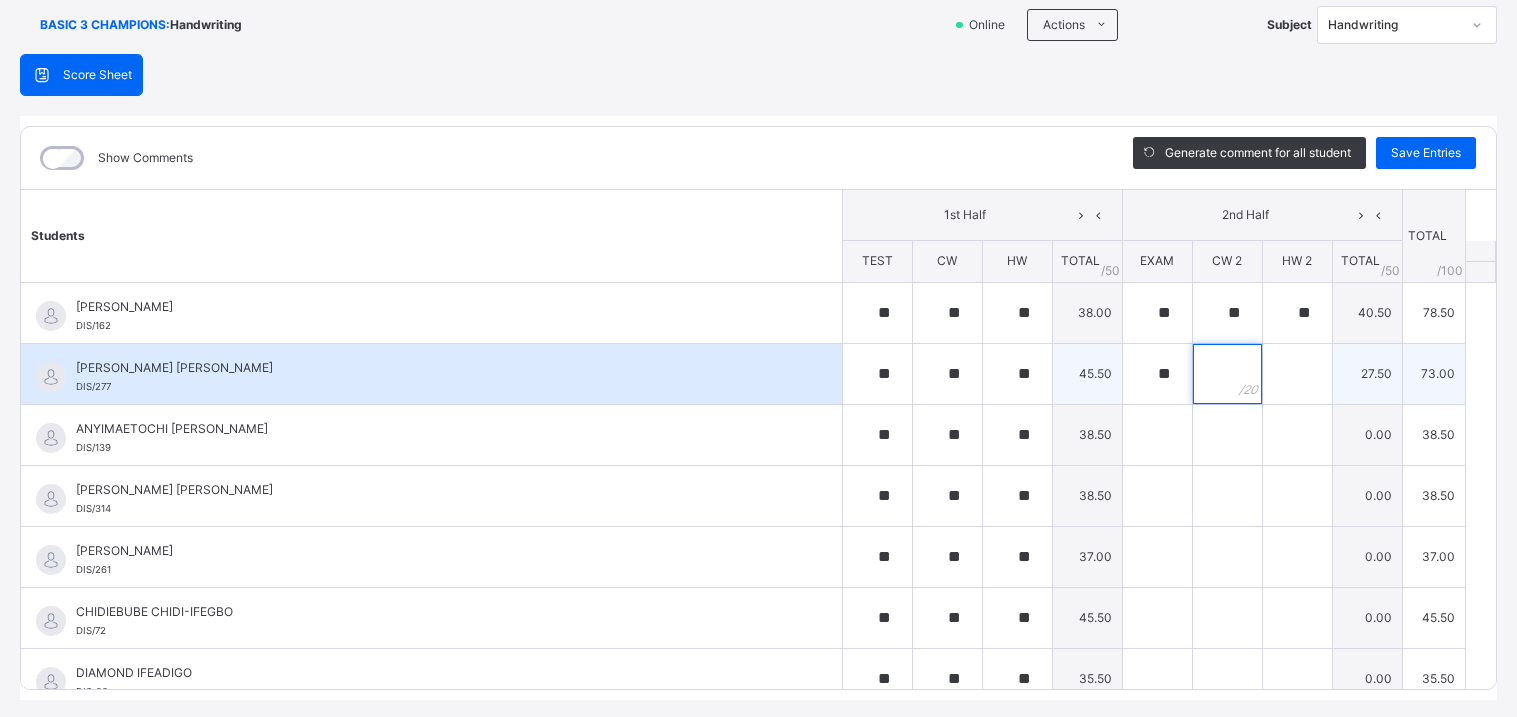 click at bounding box center (1227, 374) 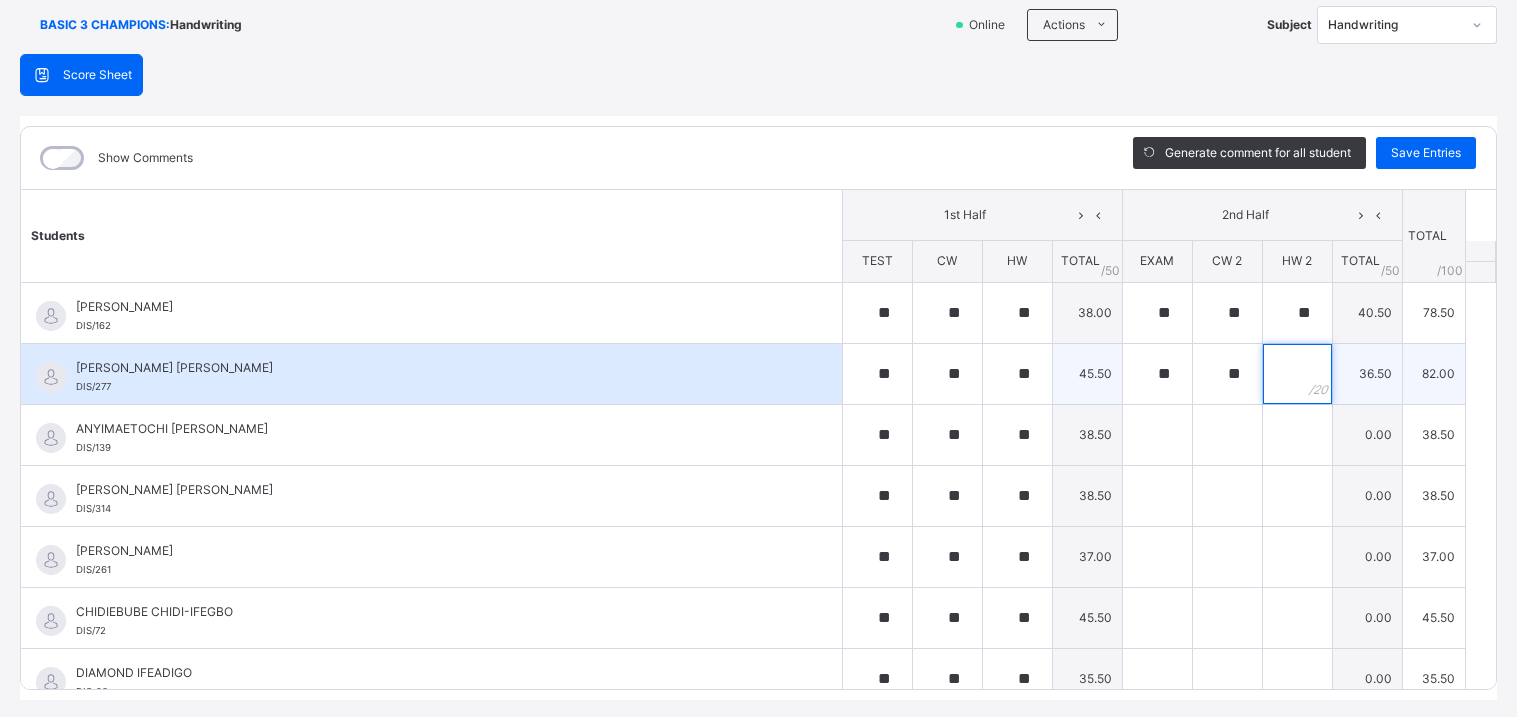 click at bounding box center [1297, 374] 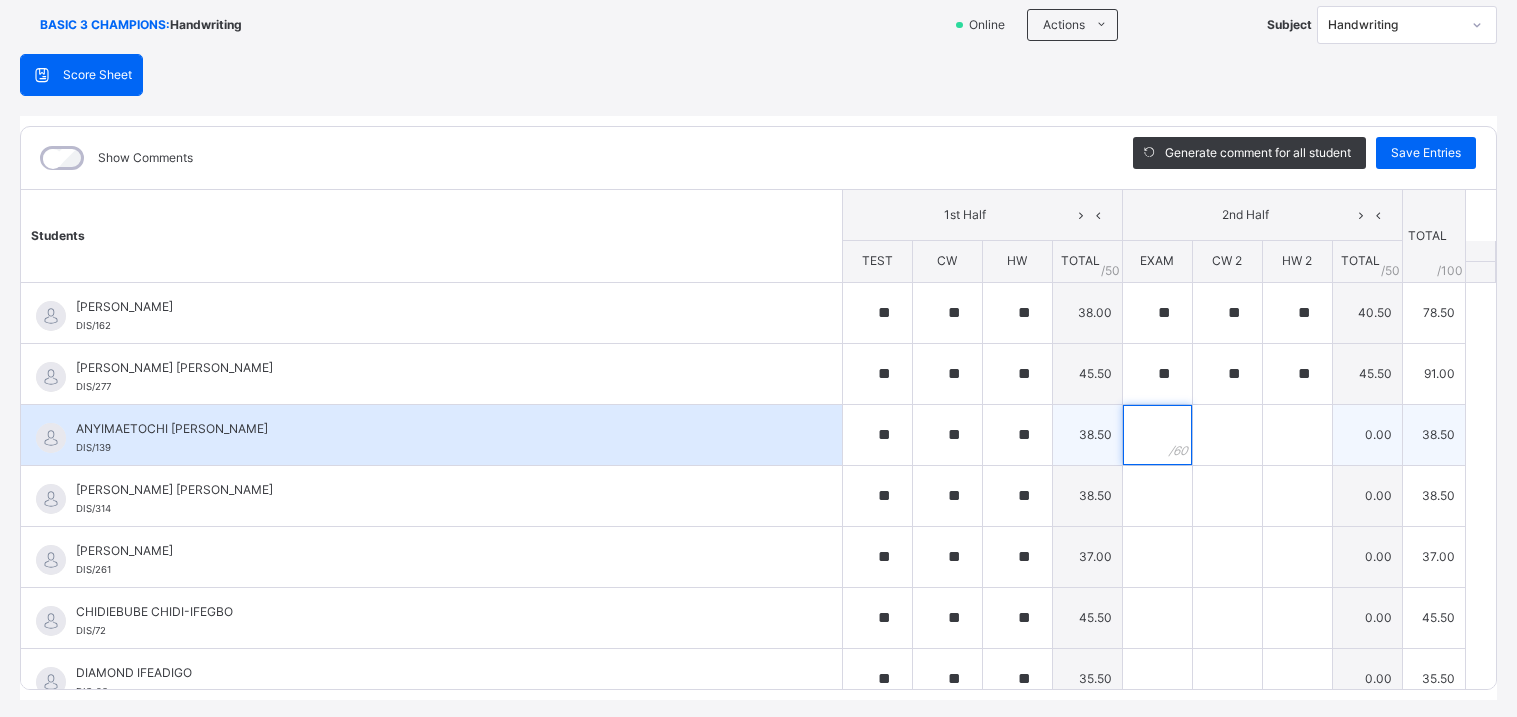 click at bounding box center [1157, 435] 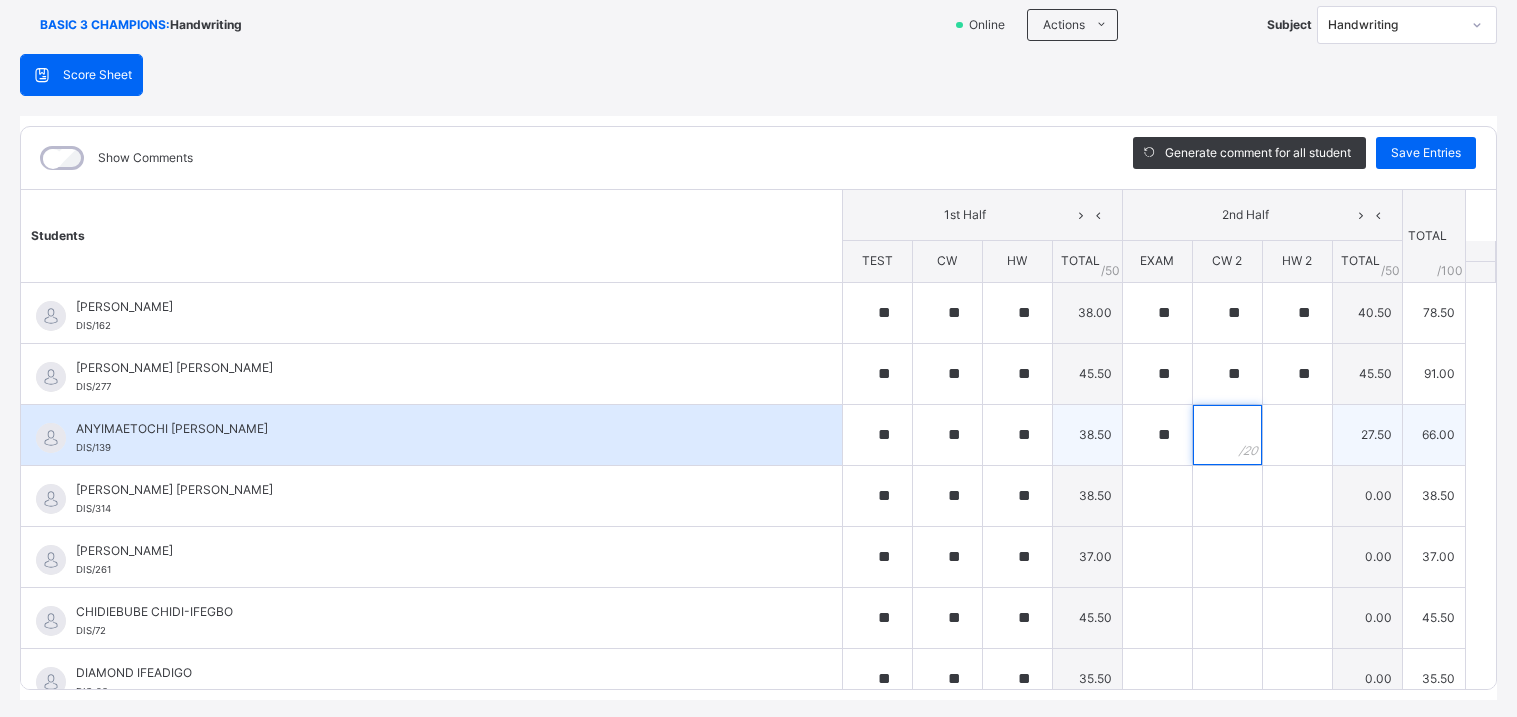click at bounding box center (1227, 435) 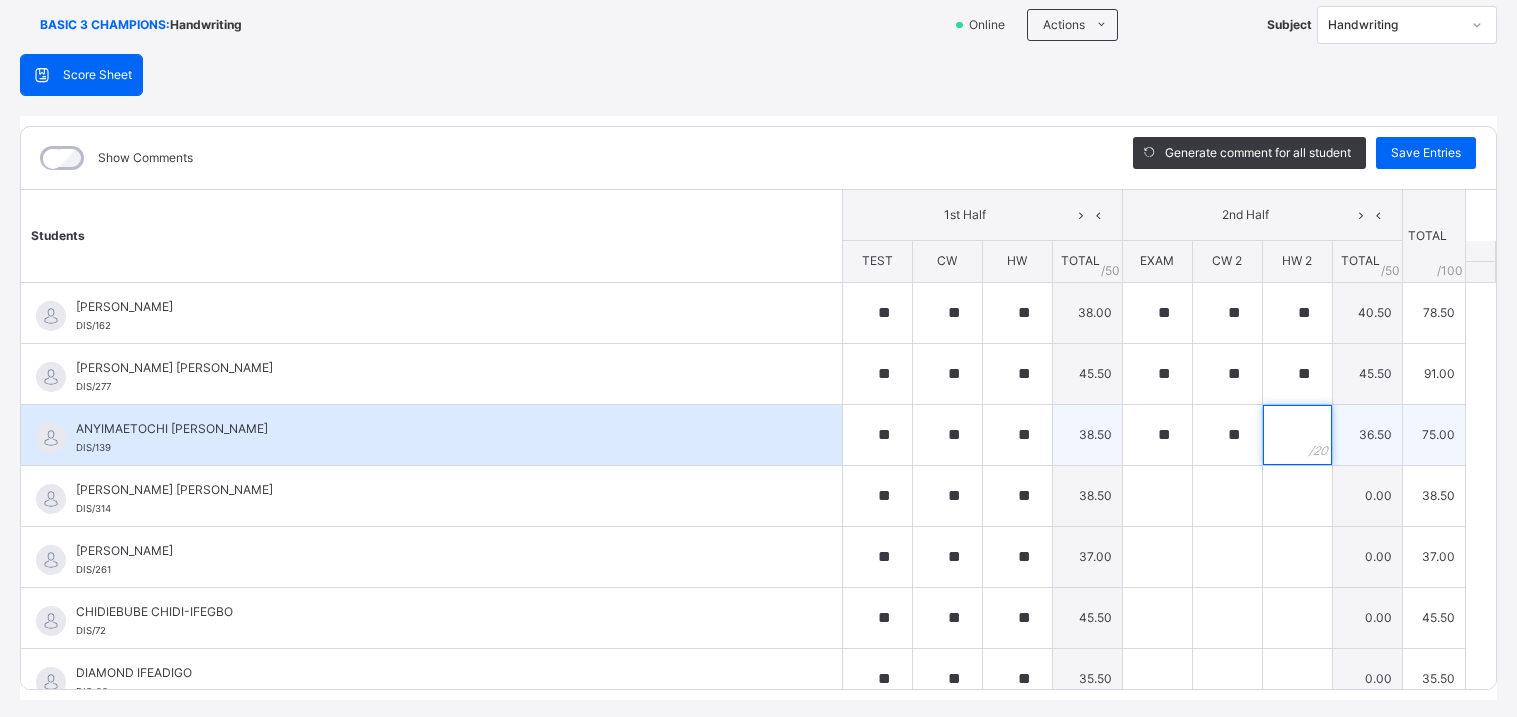 click at bounding box center (1297, 435) 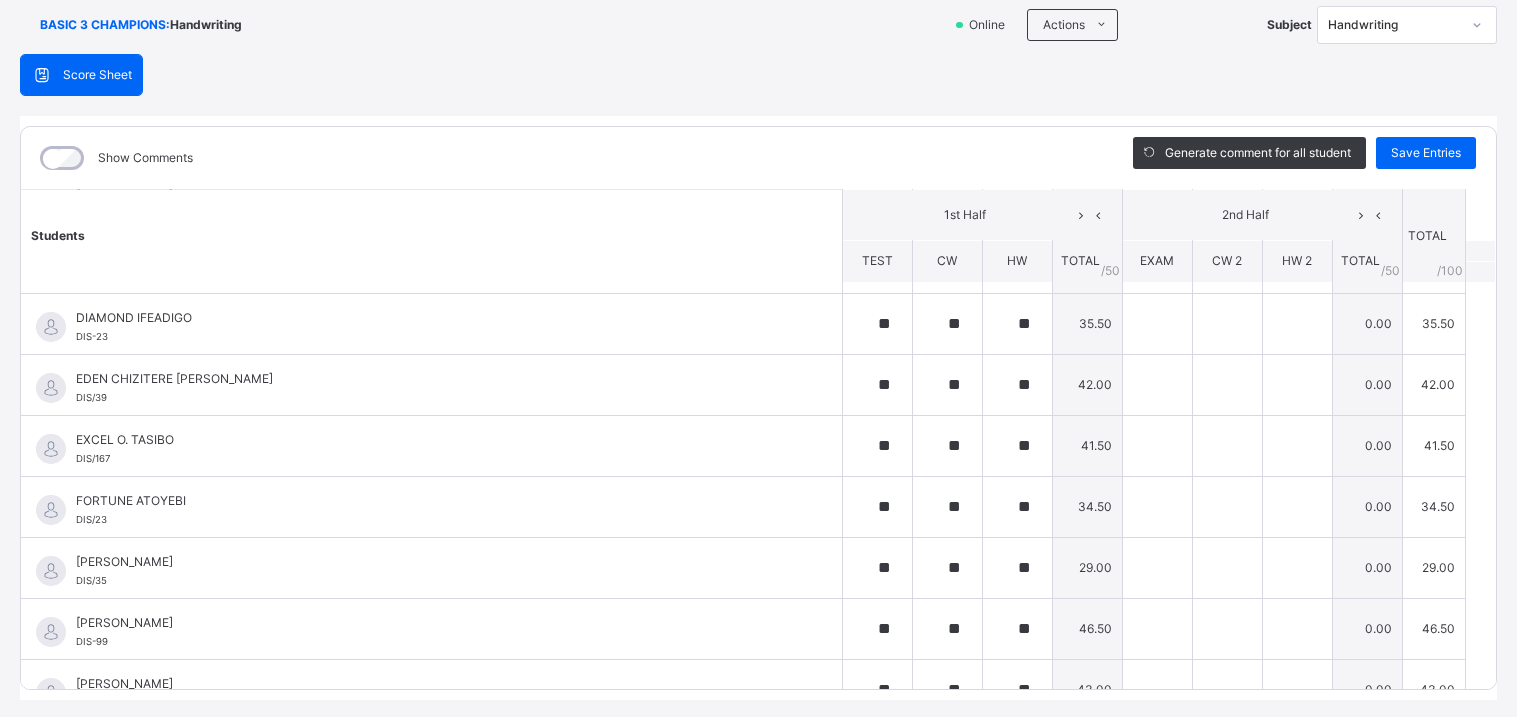 scroll, scrollTop: 366, scrollLeft: 0, axis: vertical 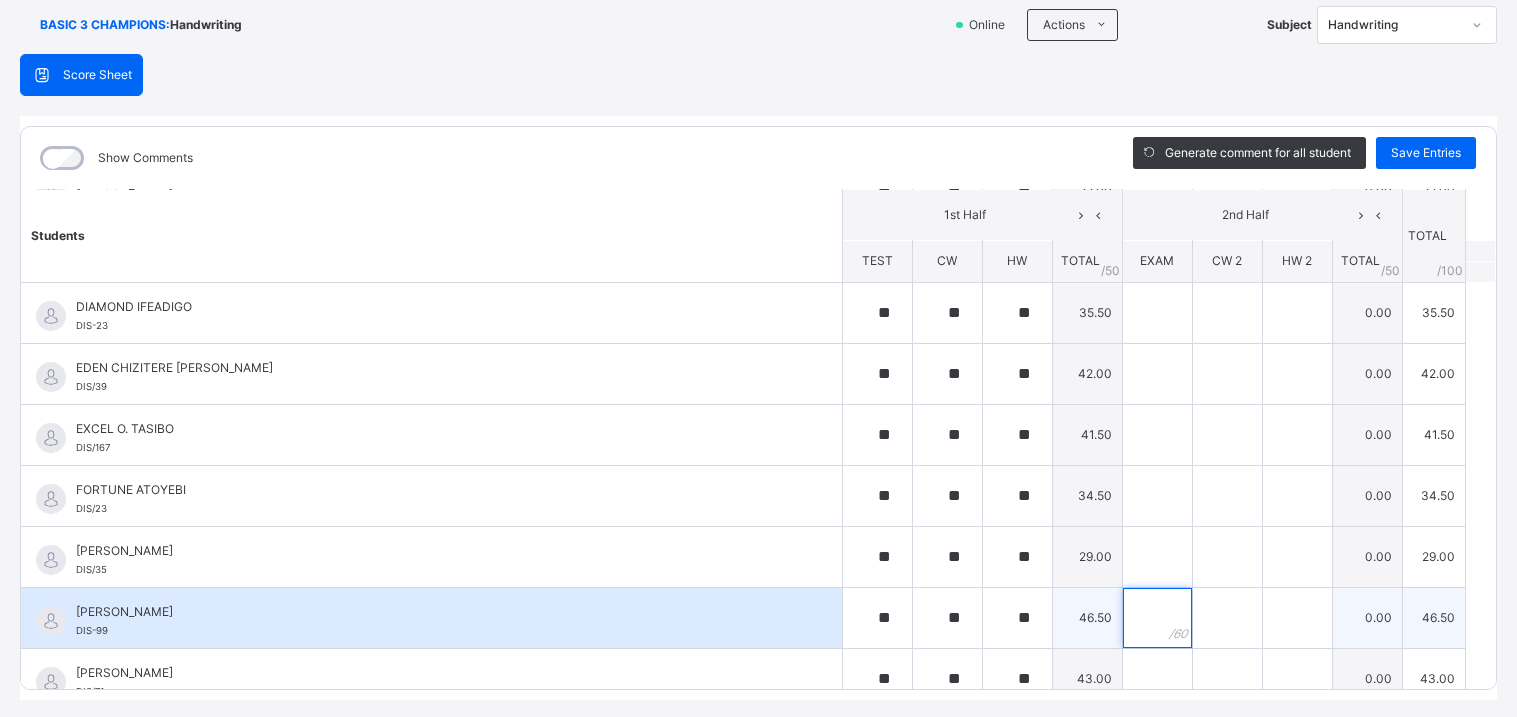 click at bounding box center (1157, 618) 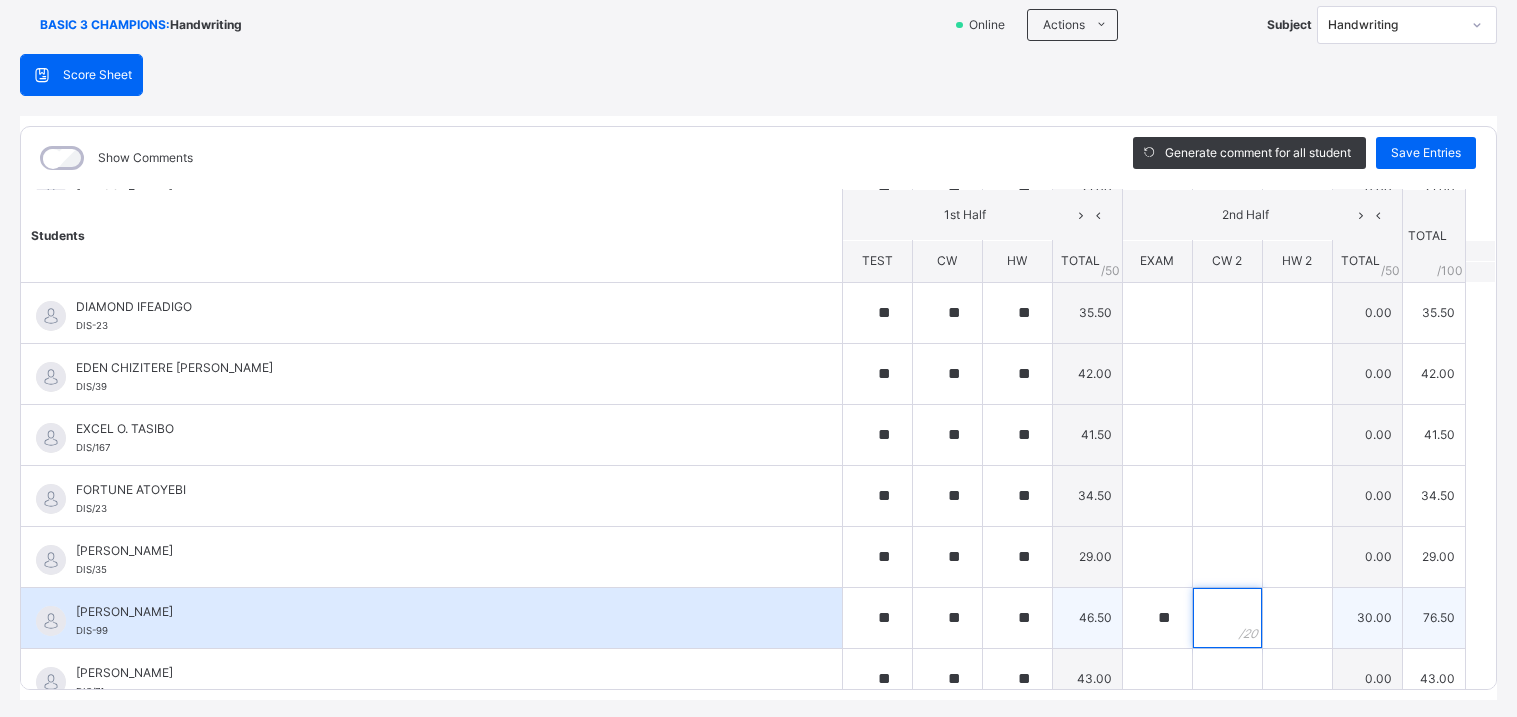 click at bounding box center [1227, 618] 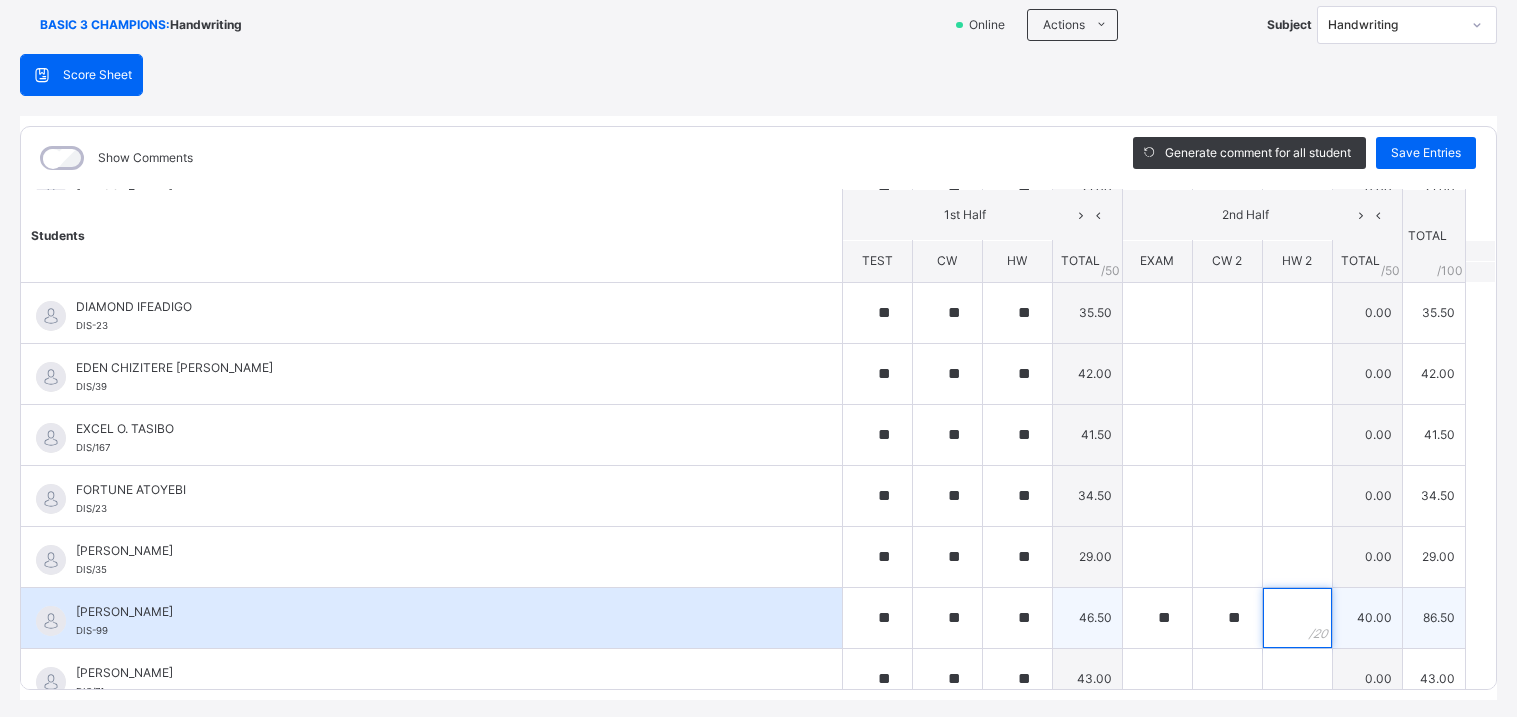 click at bounding box center [1297, 618] 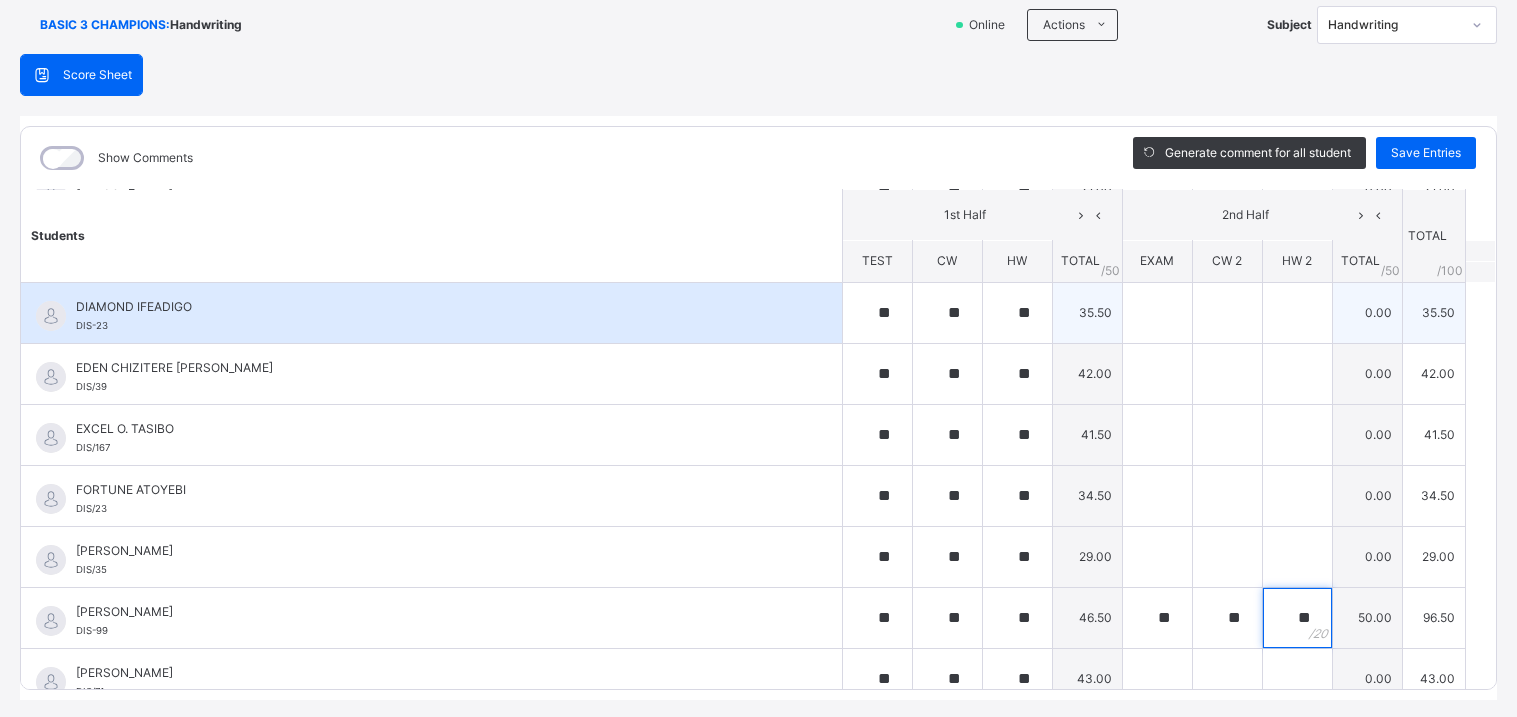 scroll, scrollTop: 0, scrollLeft: 0, axis: both 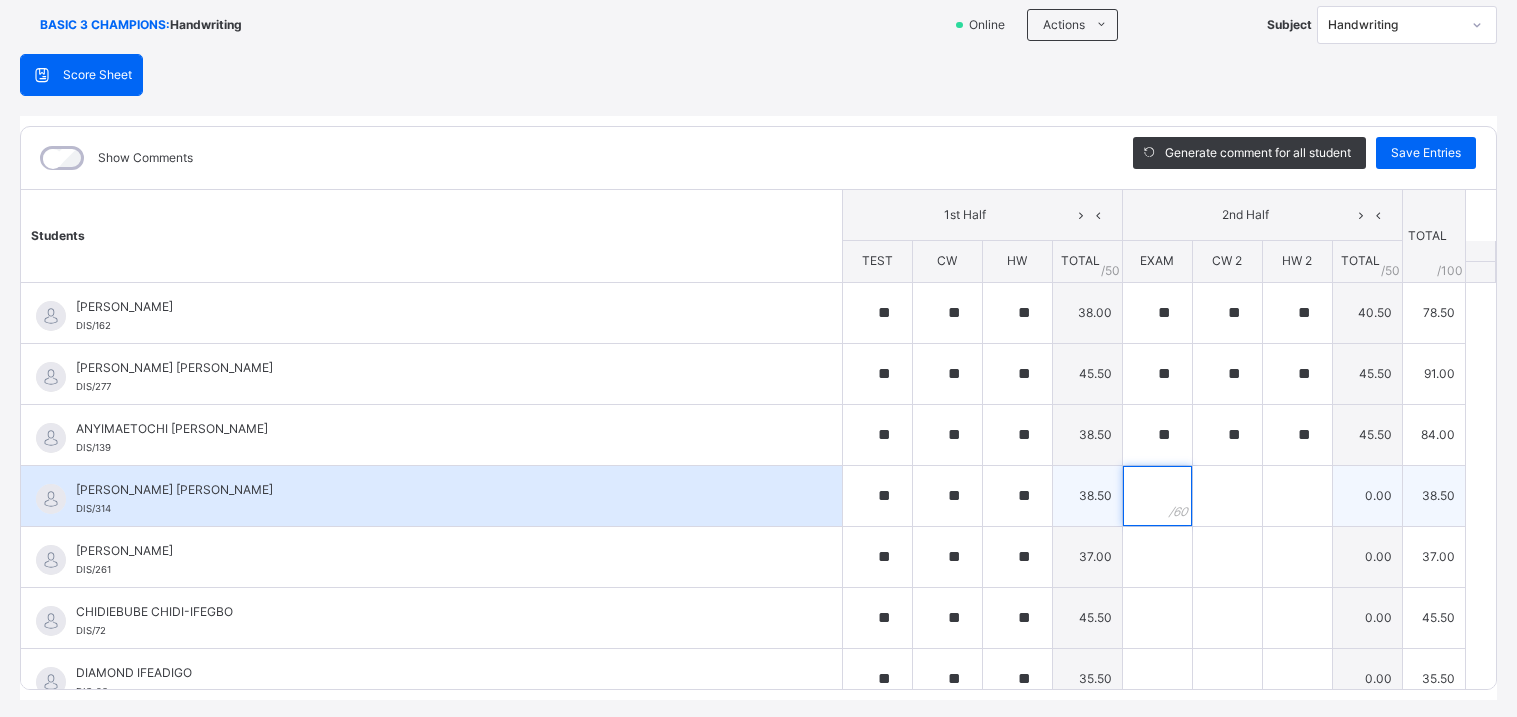 click at bounding box center (1157, 496) 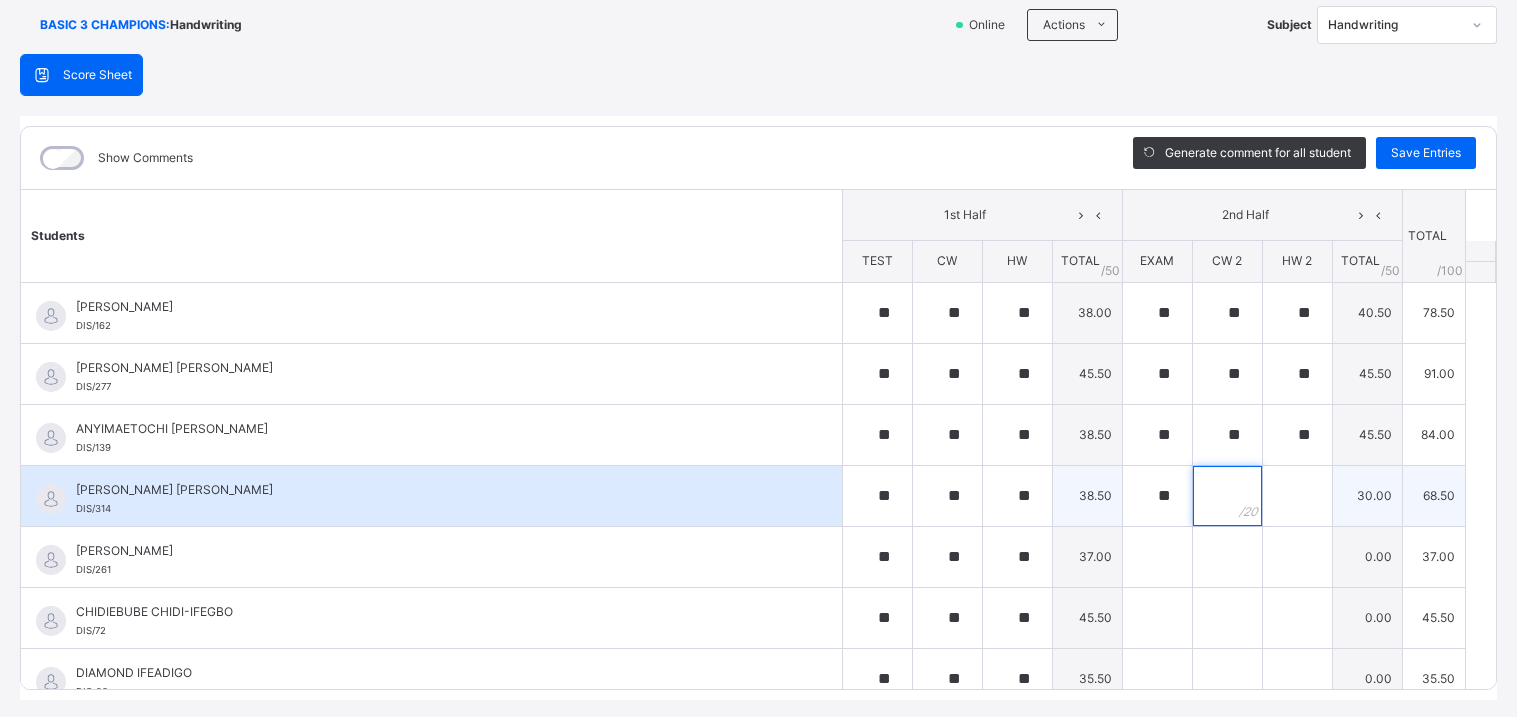 click at bounding box center [1227, 496] 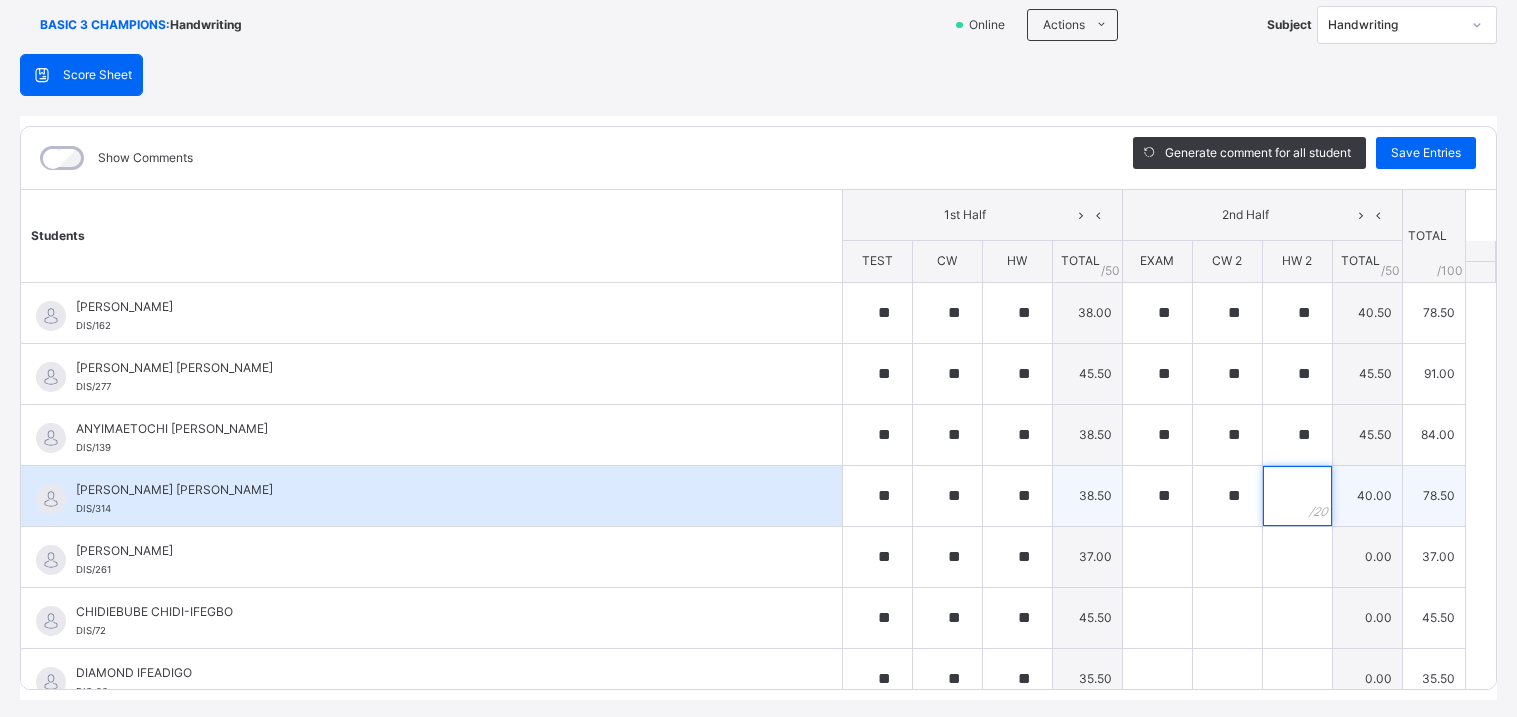 click at bounding box center (1297, 496) 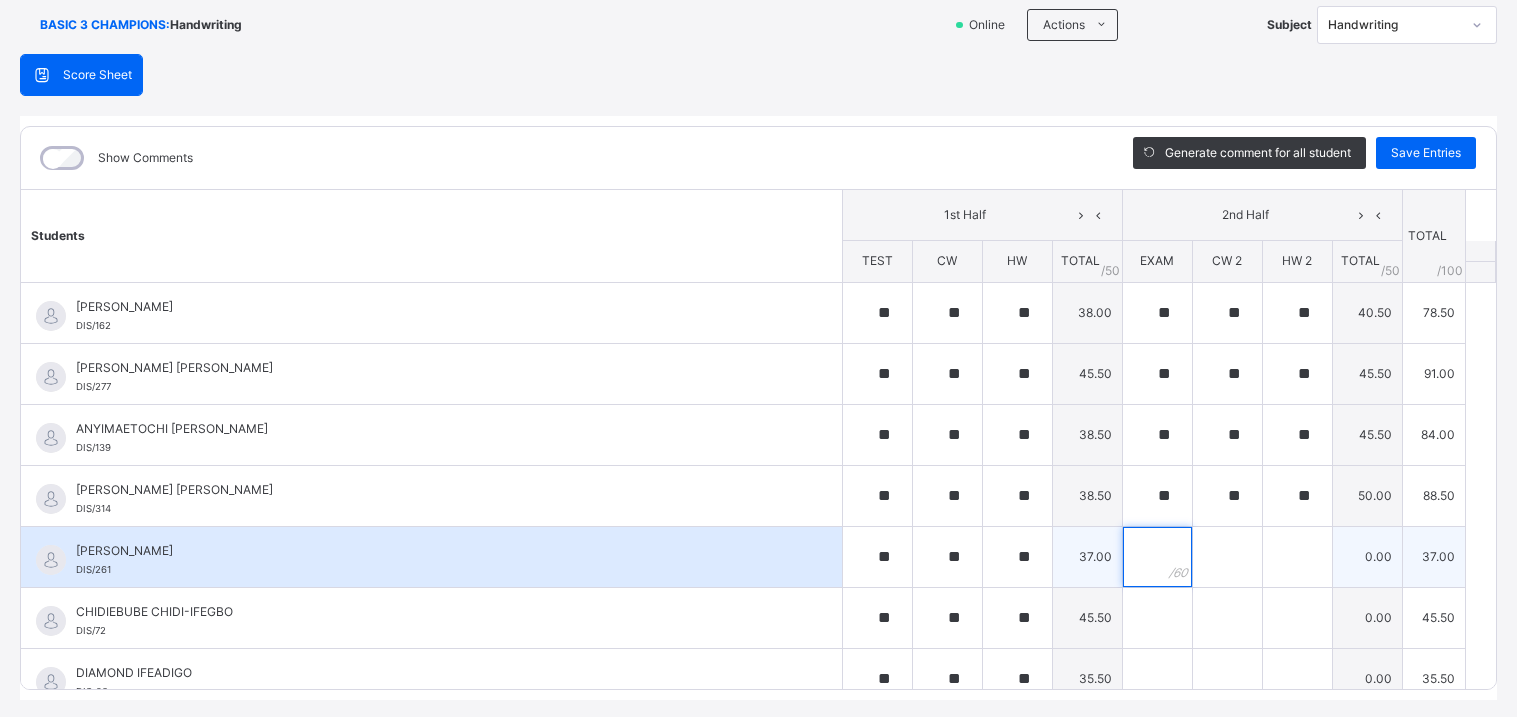 click at bounding box center [1157, 557] 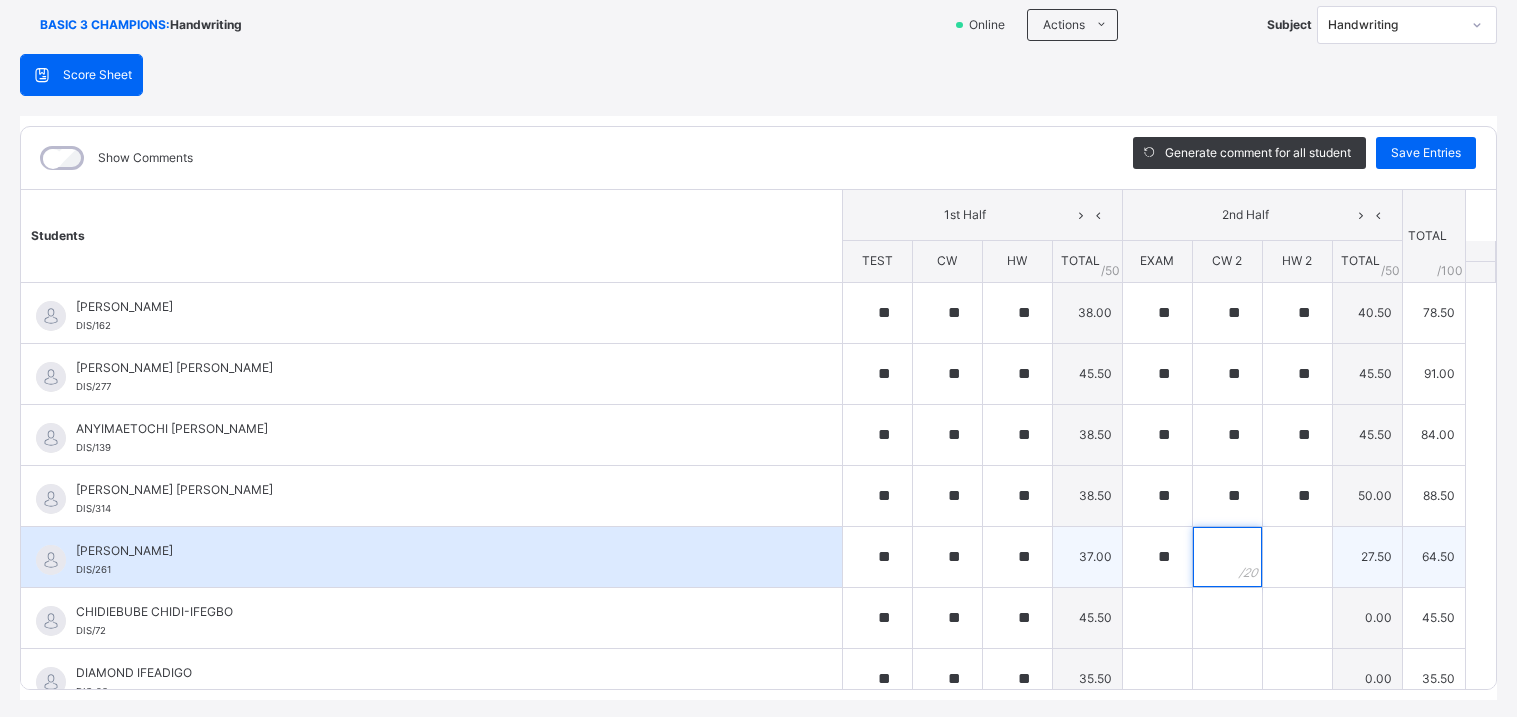click at bounding box center [1227, 557] 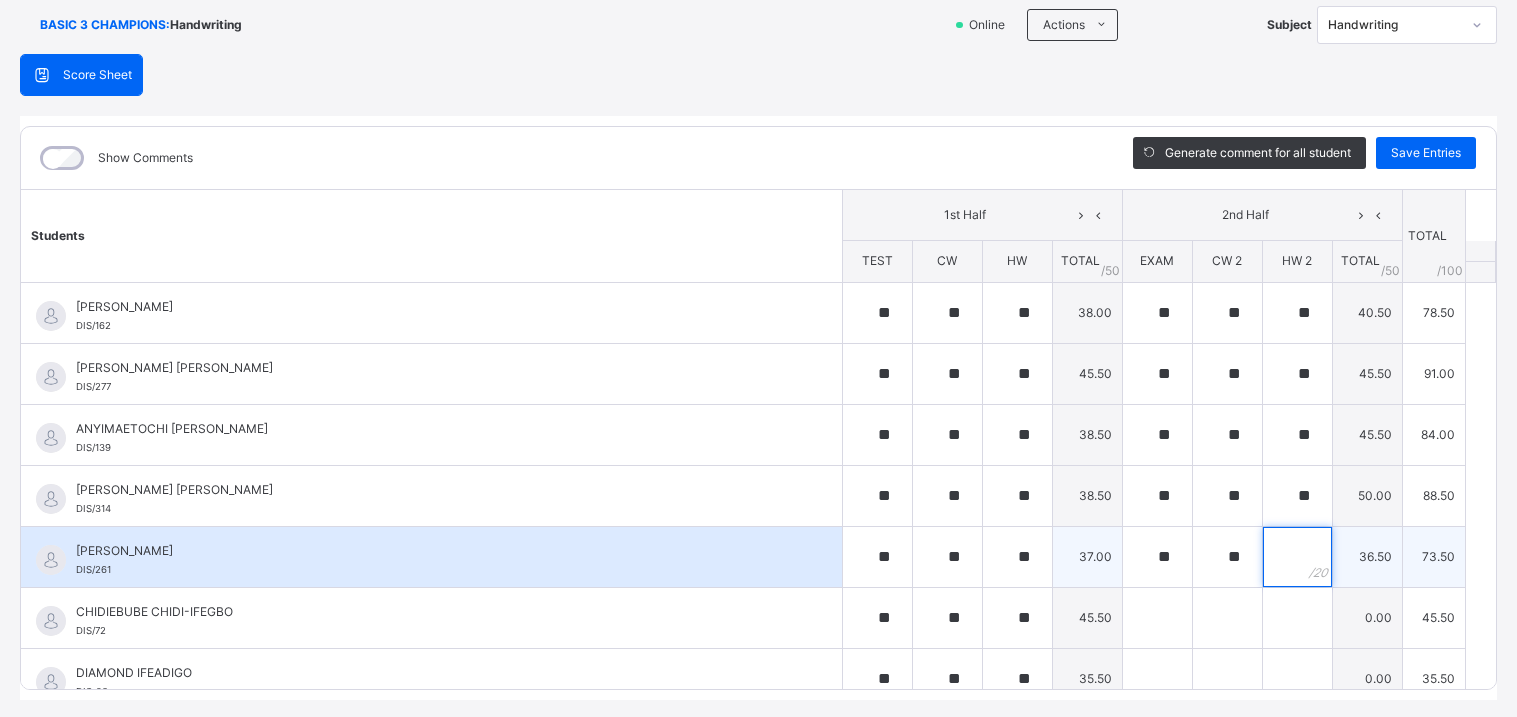 click at bounding box center (1297, 557) 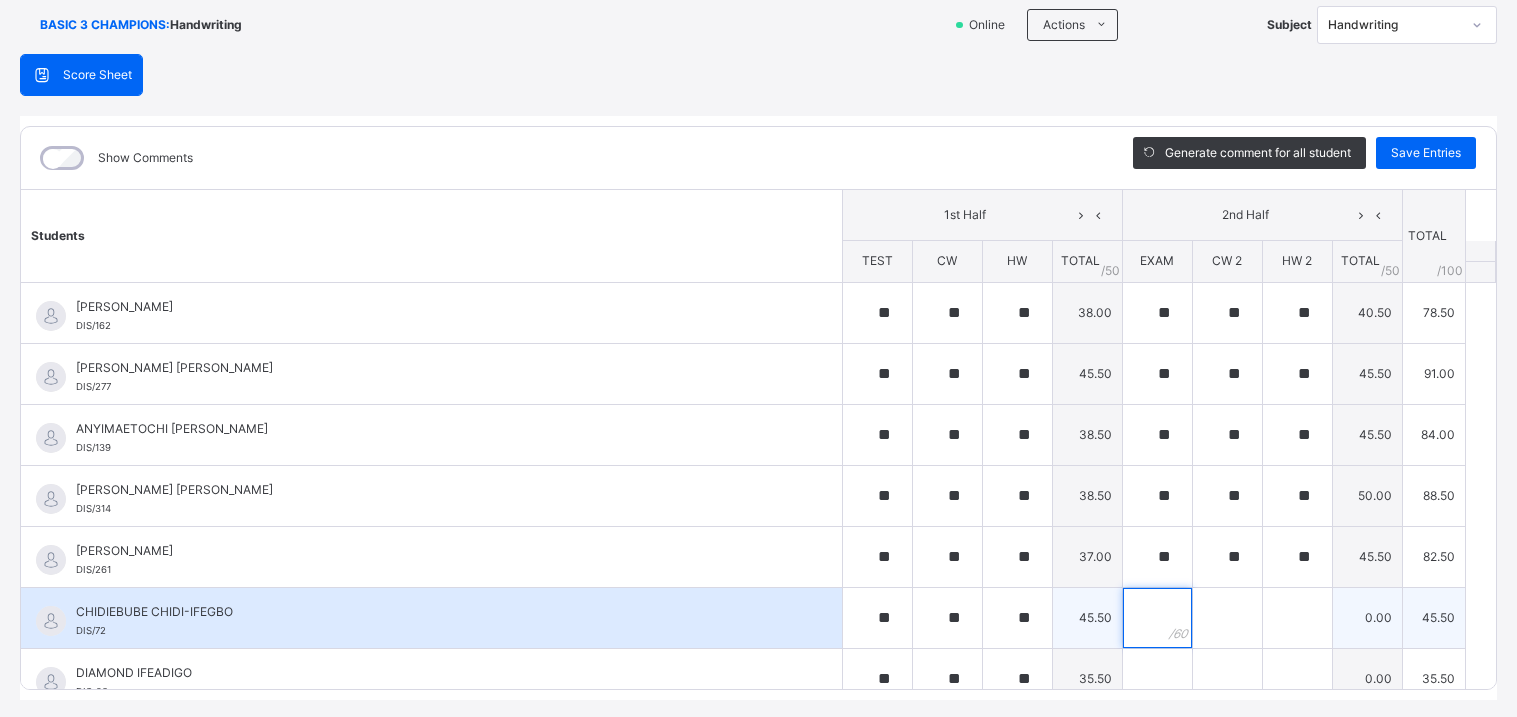 click at bounding box center (1157, 618) 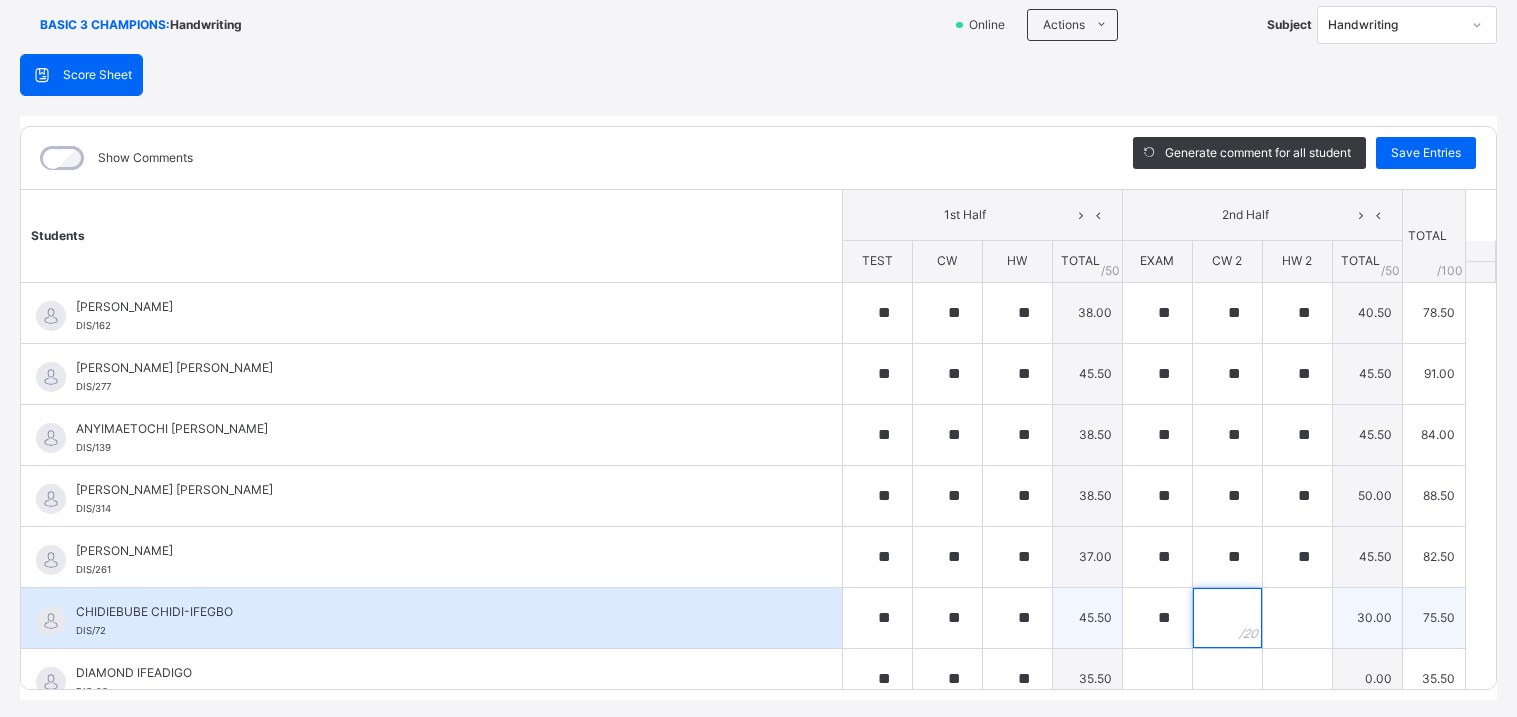 click at bounding box center (1227, 618) 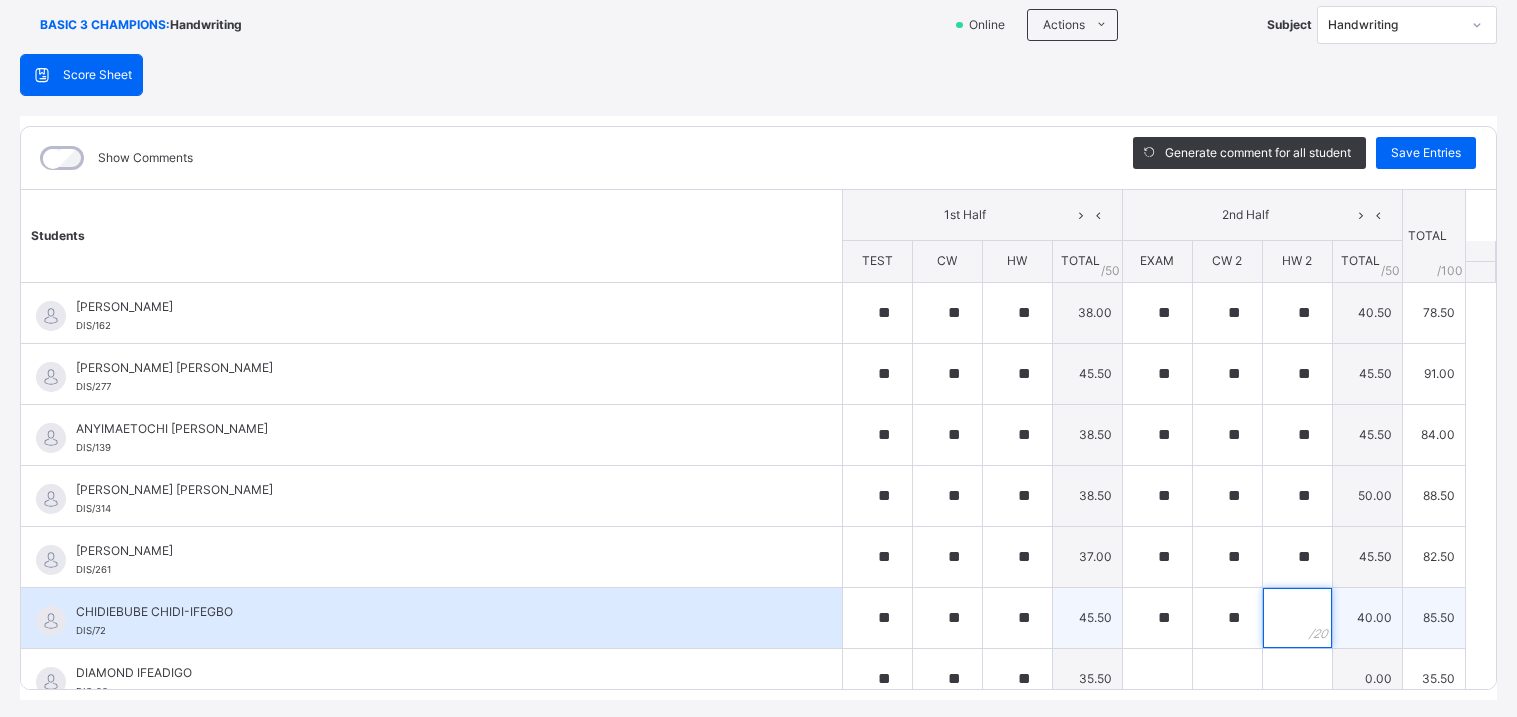 click at bounding box center [1297, 618] 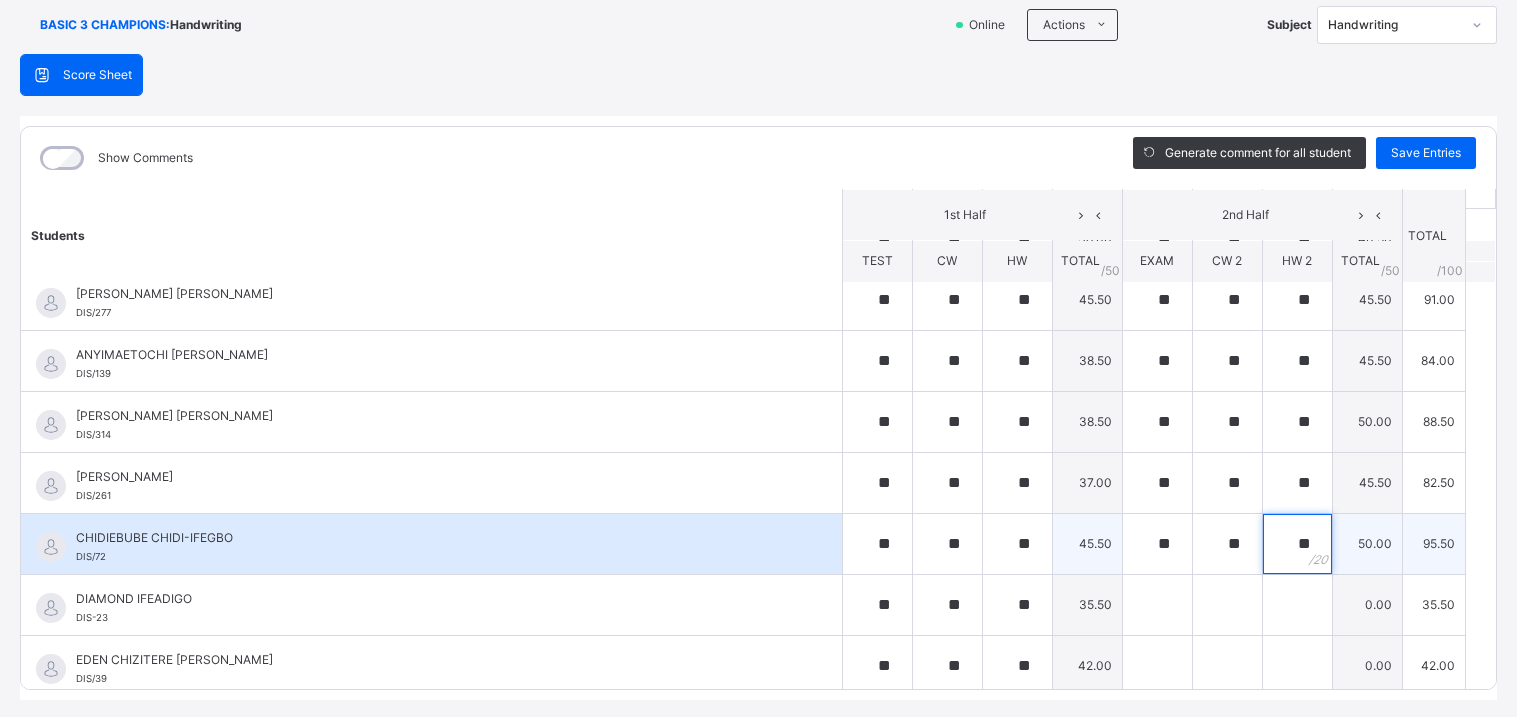 scroll, scrollTop: 77, scrollLeft: 0, axis: vertical 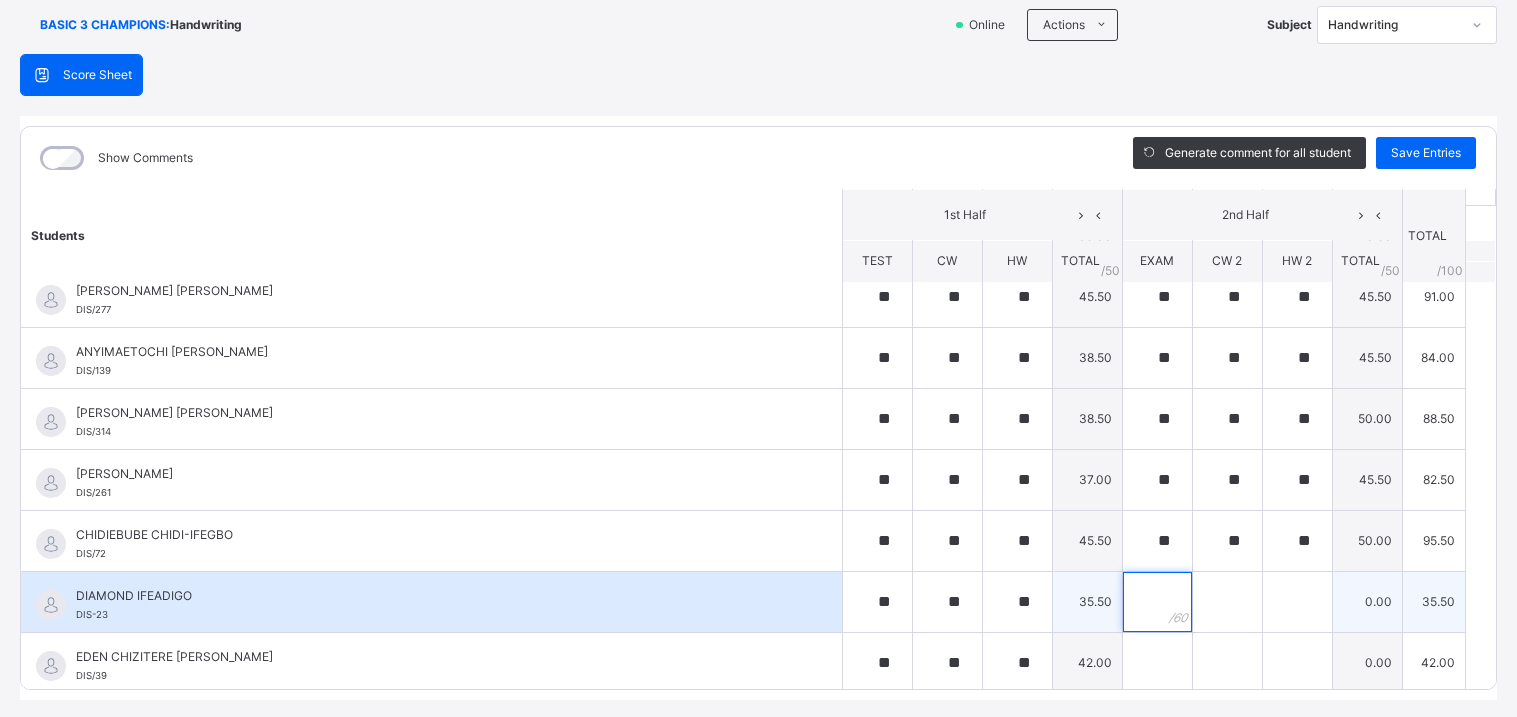 click at bounding box center [1157, 602] 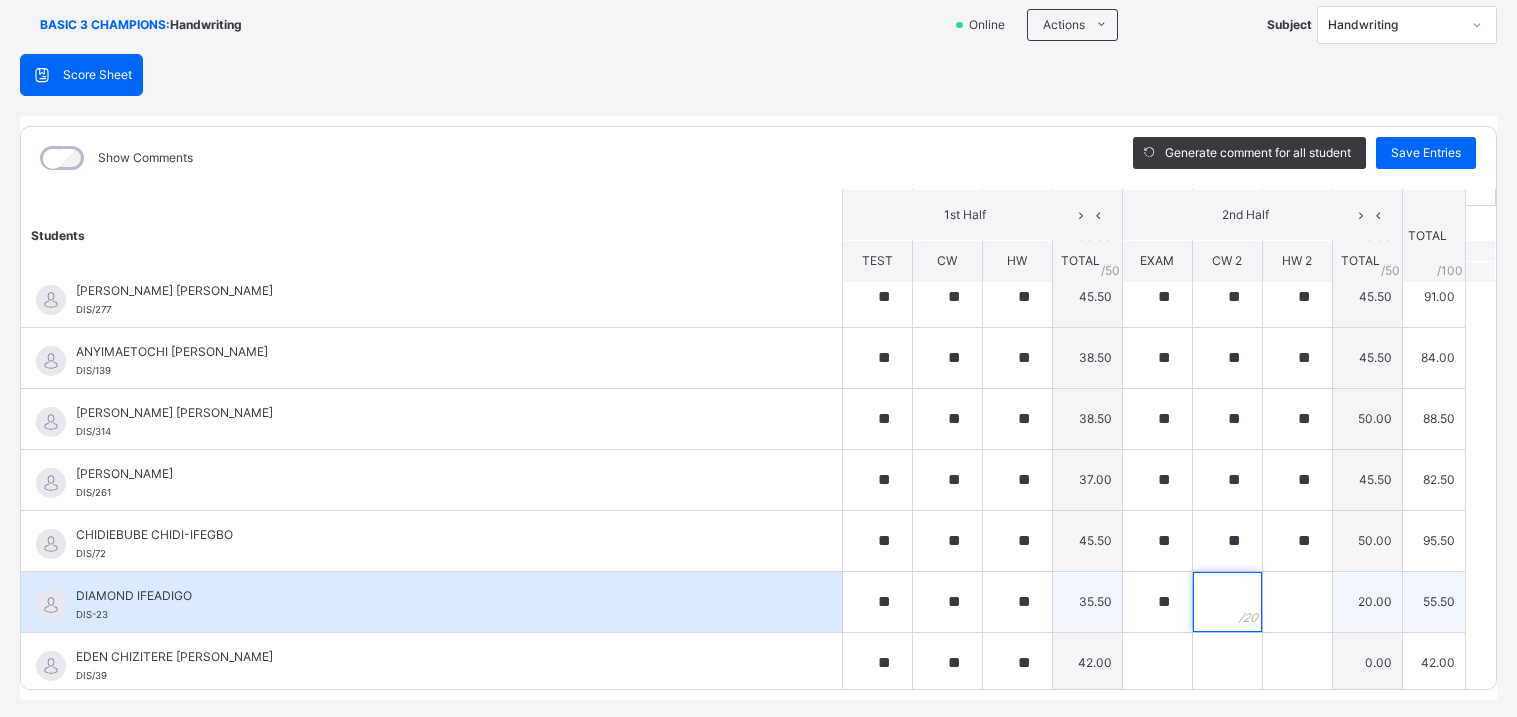 click at bounding box center (1227, 602) 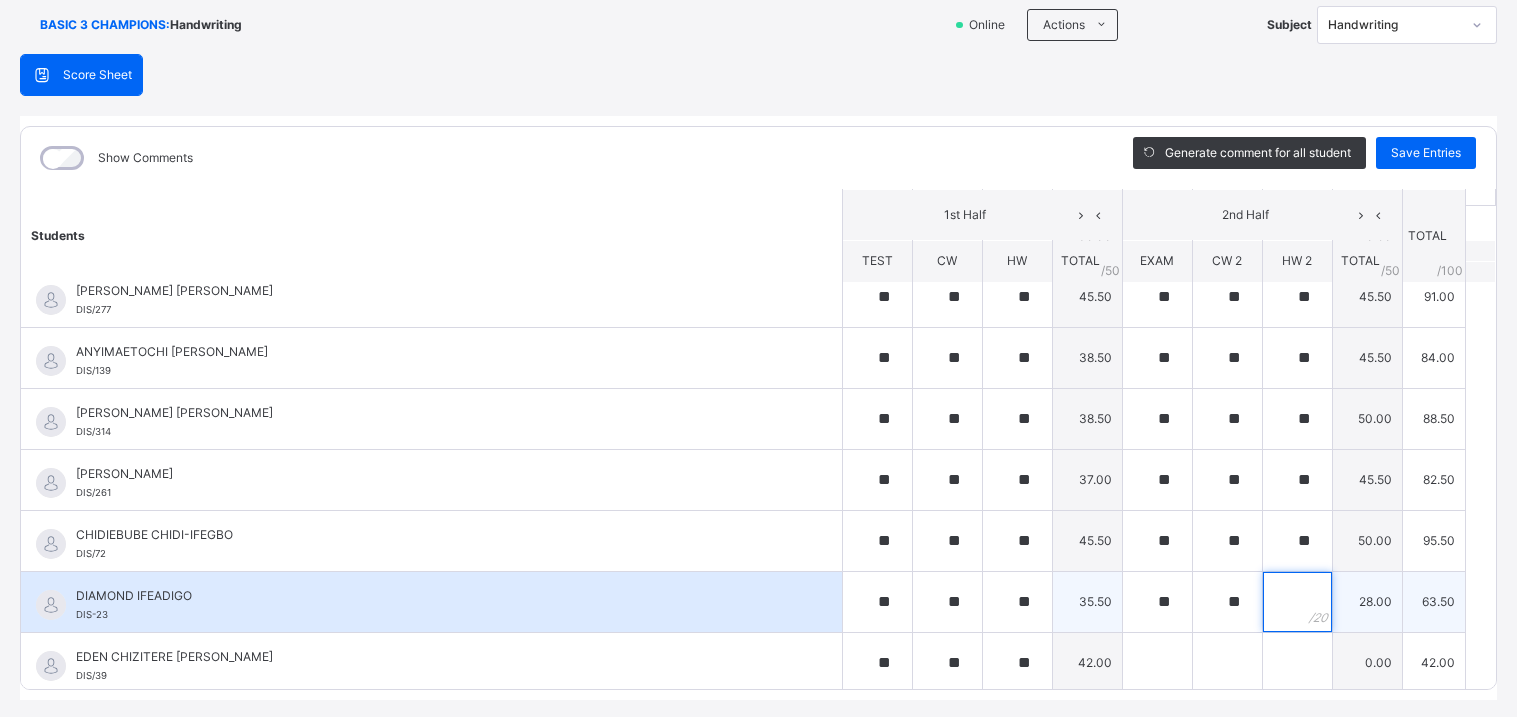 click at bounding box center [1297, 602] 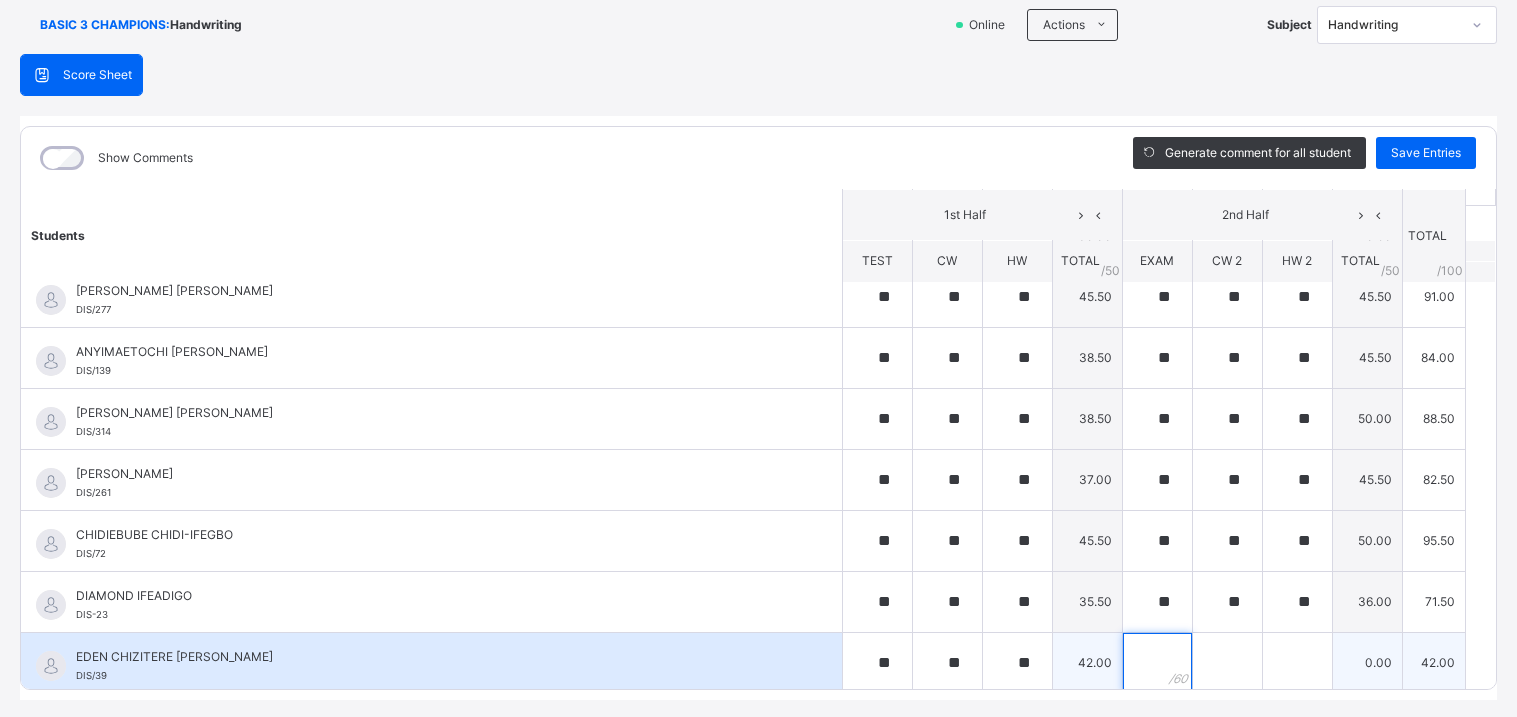 click at bounding box center [1157, 663] 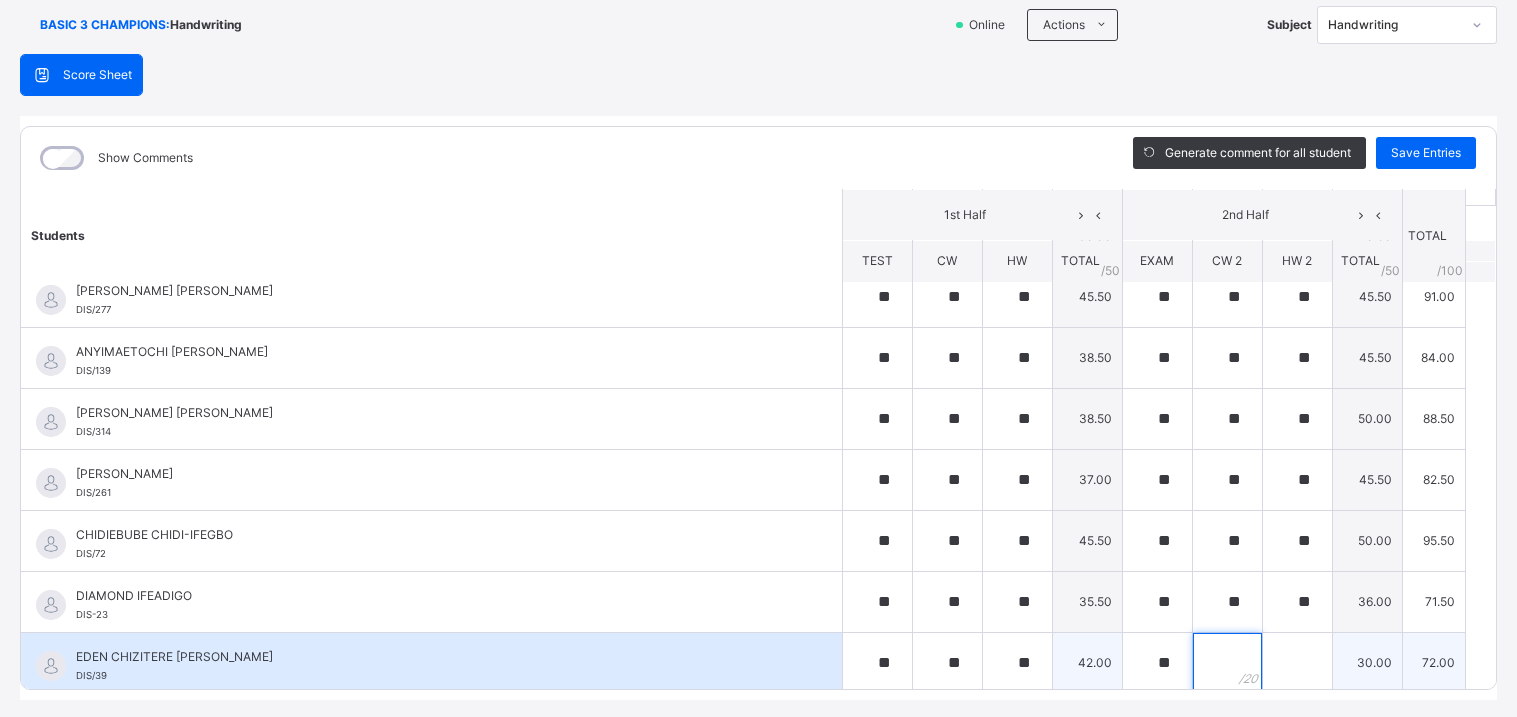 click at bounding box center [1227, 663] 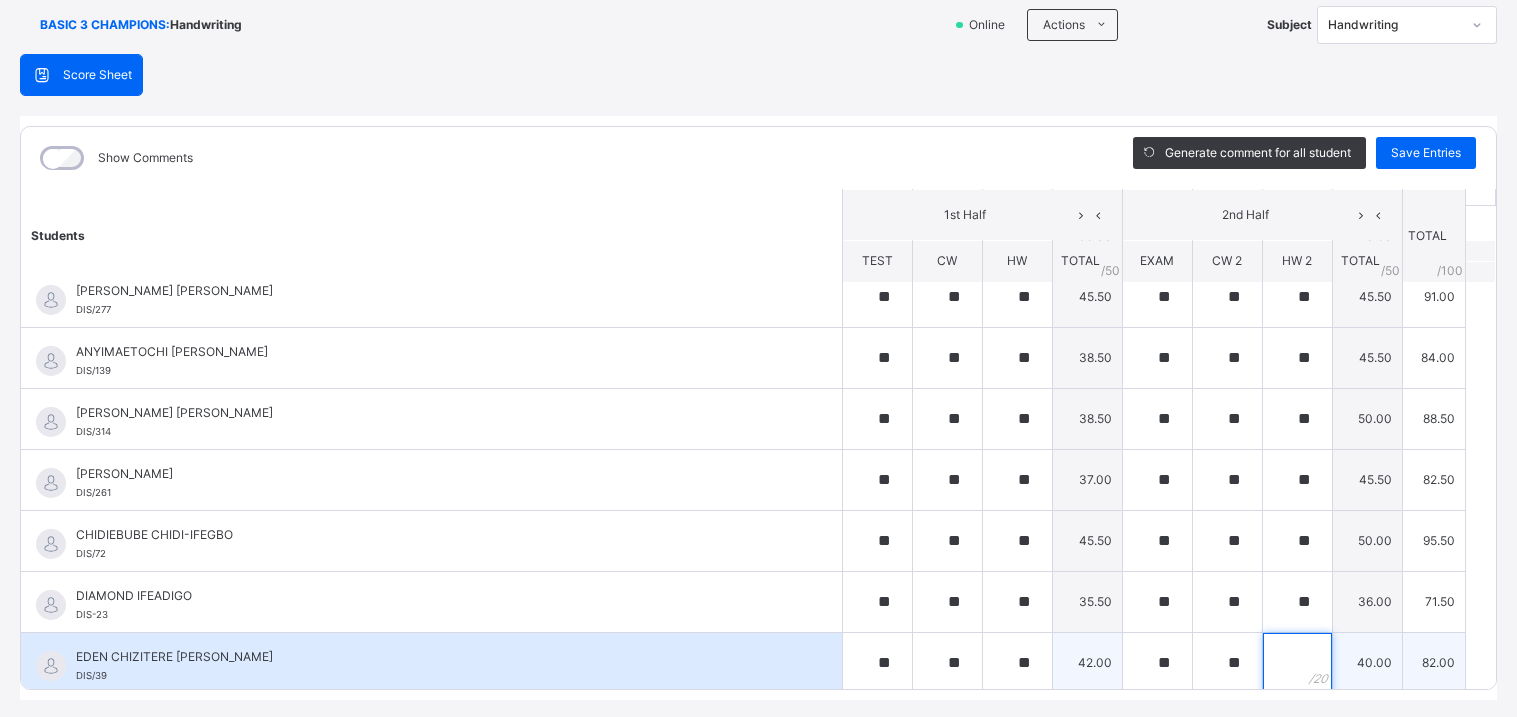 click at bounding box center (1297, 663) 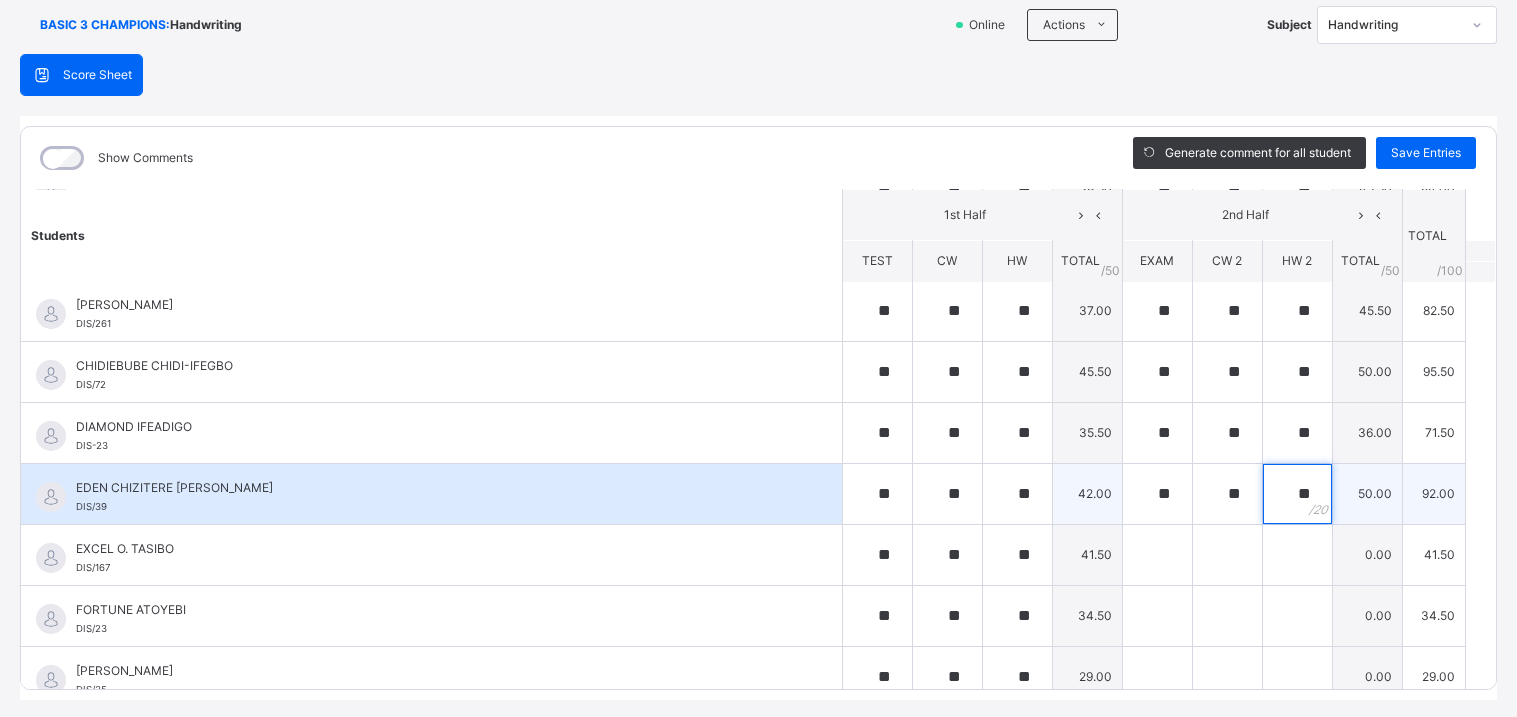 scroll, scrollTop: 250, scrollLeft: 0, axis: vertical 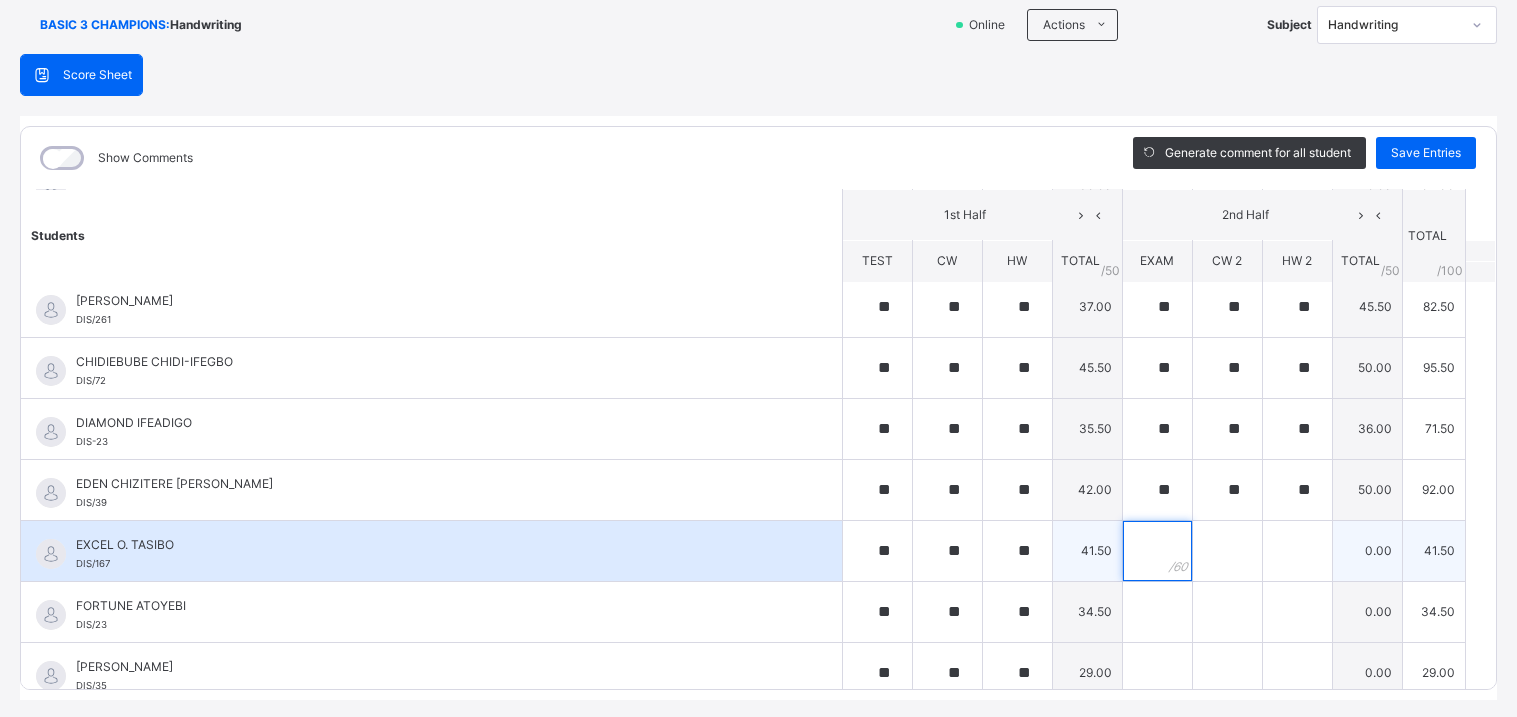 click at bounding box center [1157, 551] 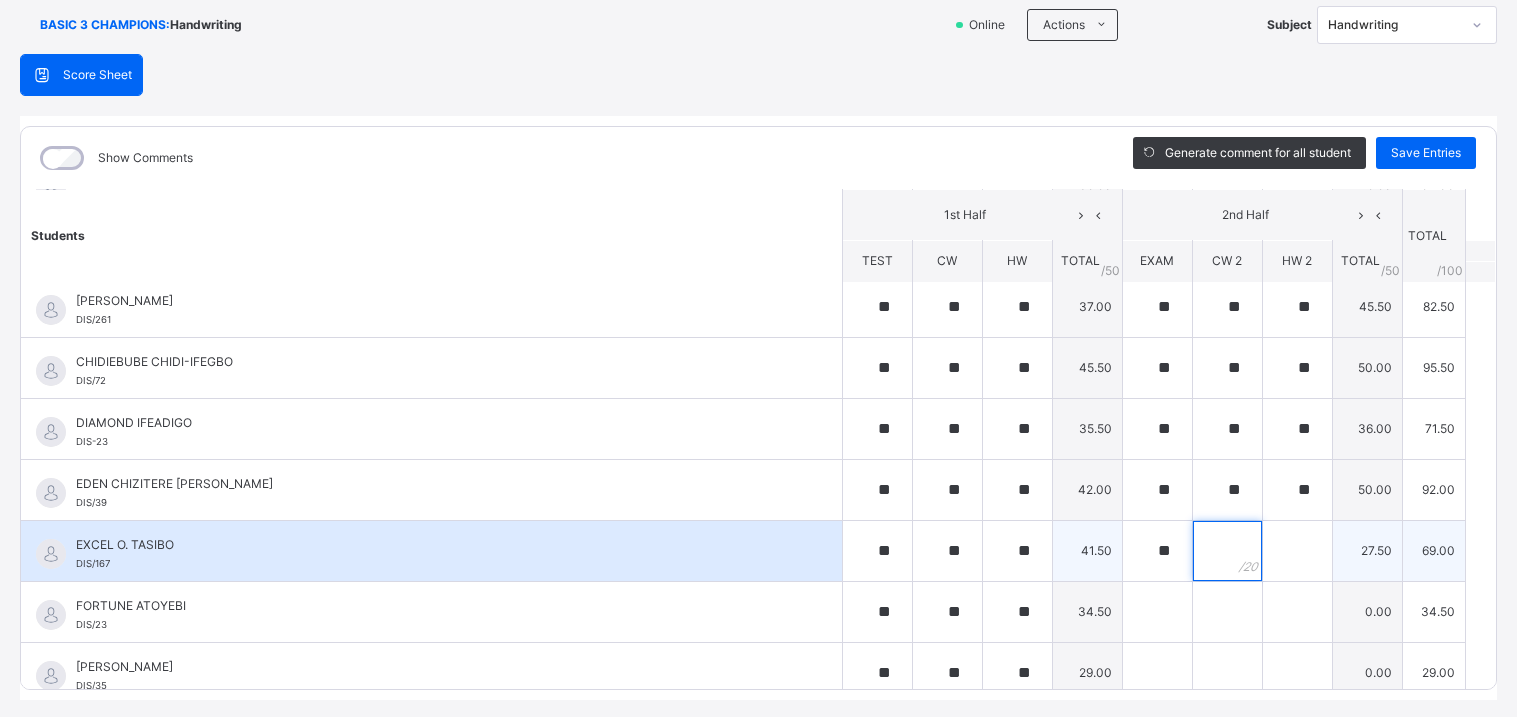 click at bounding box center (1227, 551) 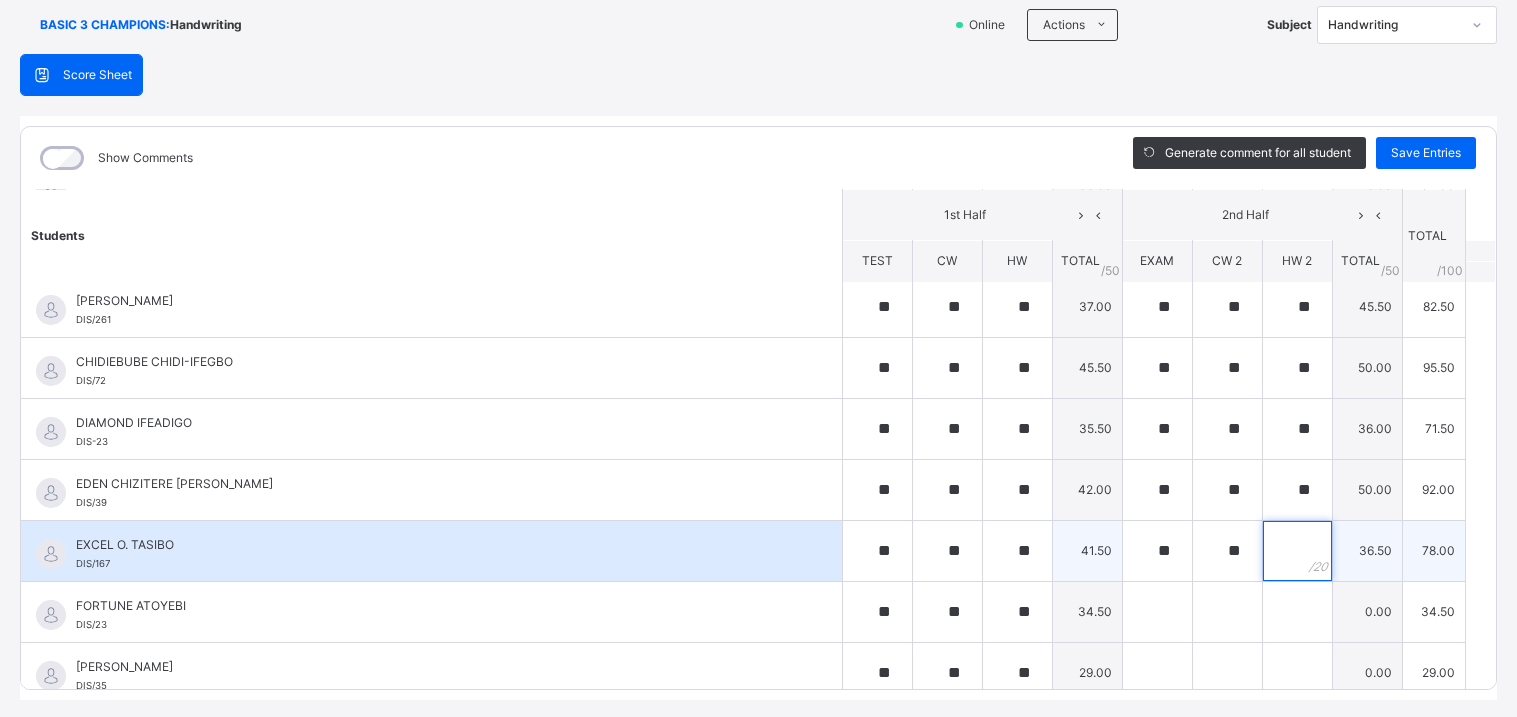 click at bounding box center [1297, 551] 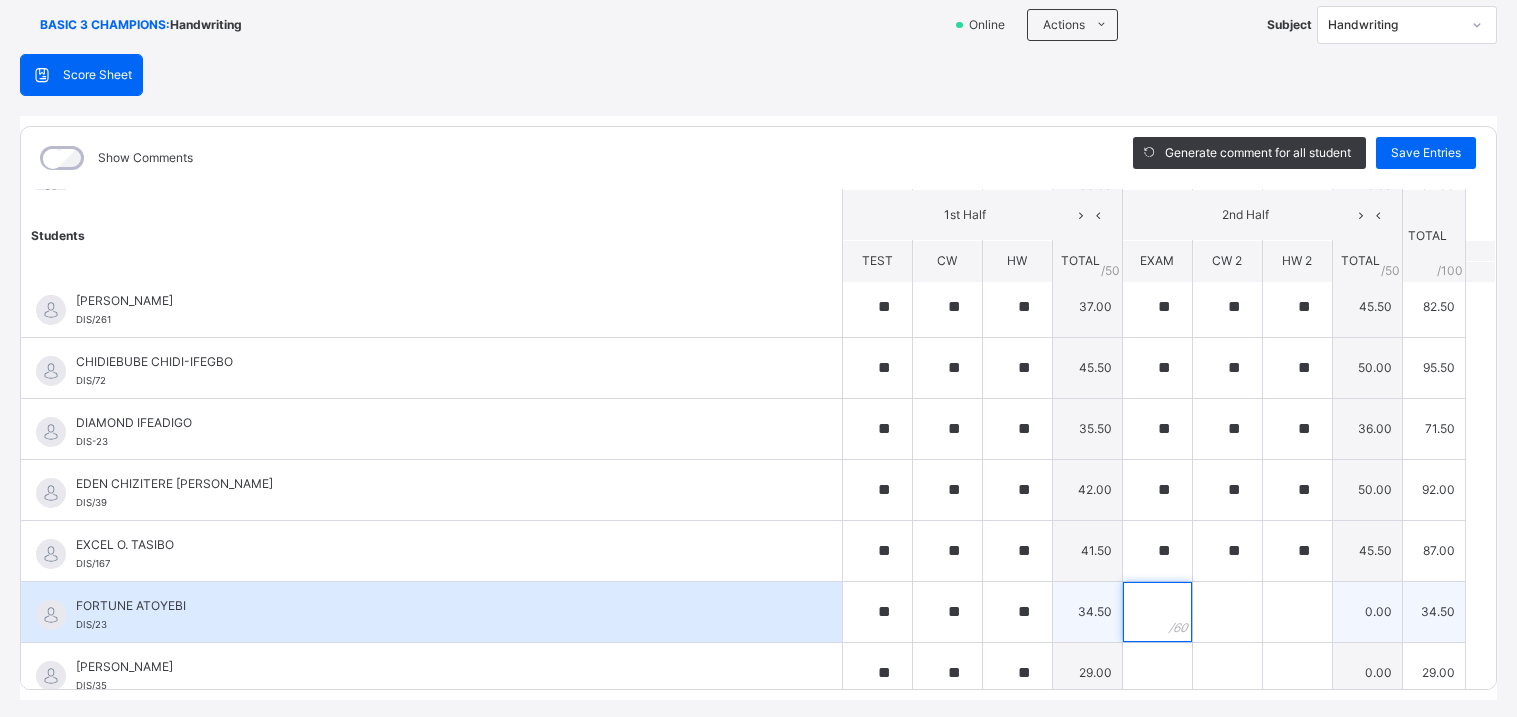 click at bounding box center [1157, 612] 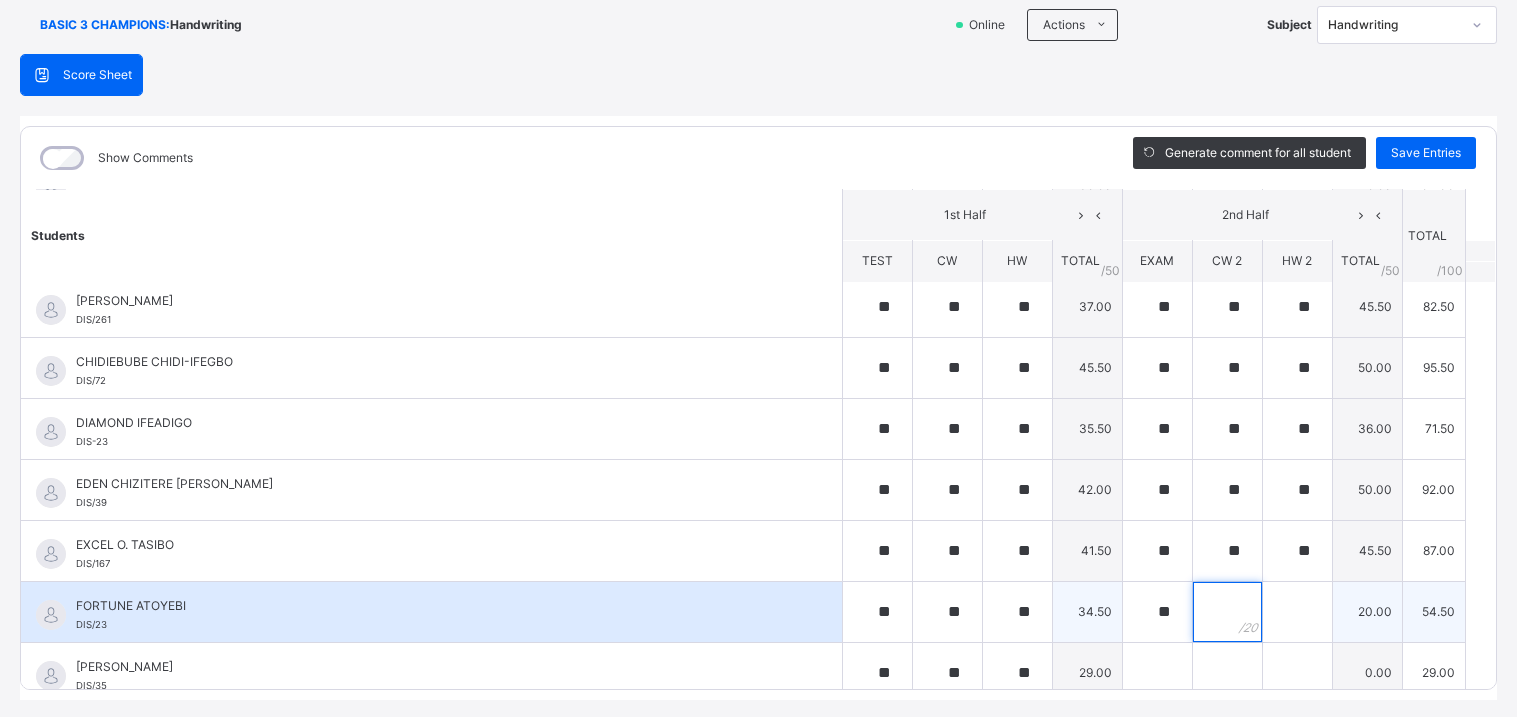 click at bounding box center [1227, 612] 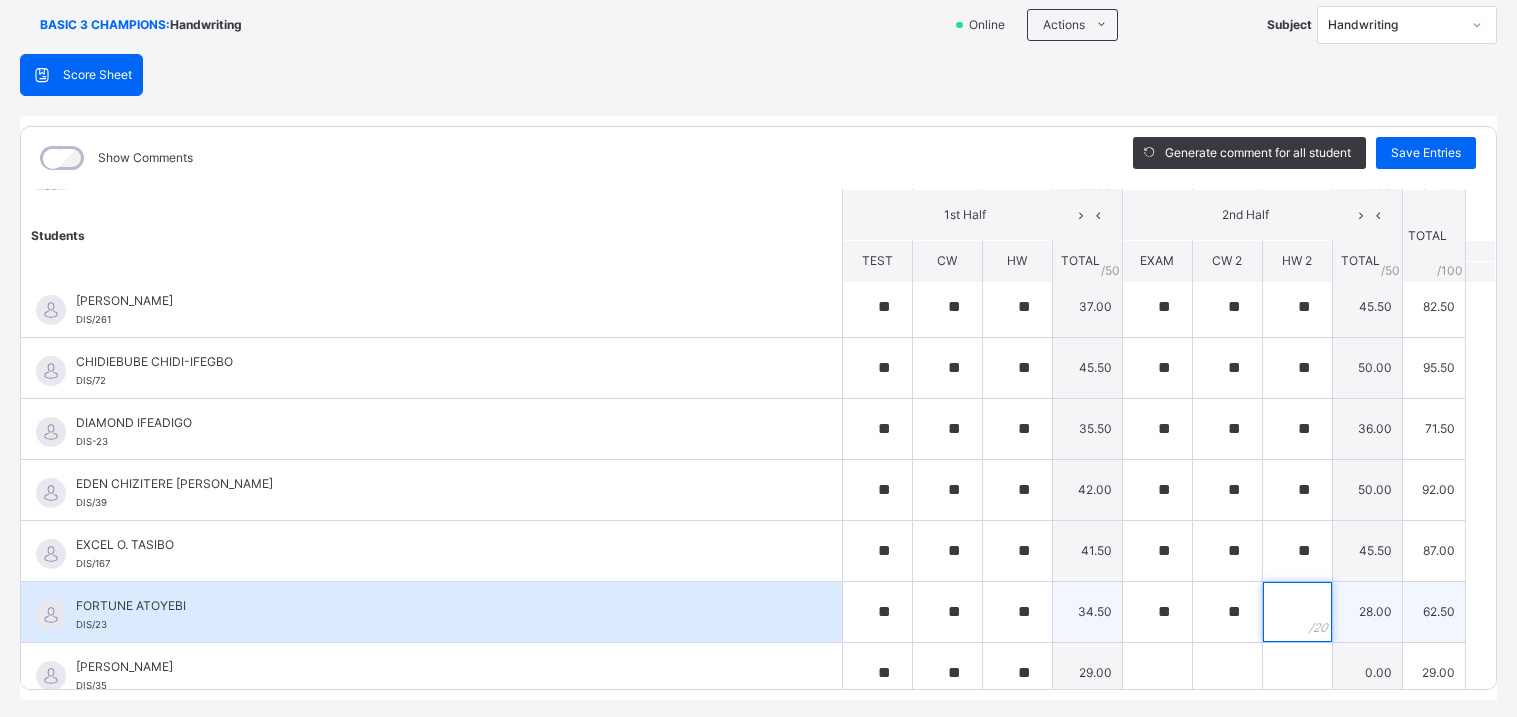 click at bounding box center [1297, 612] 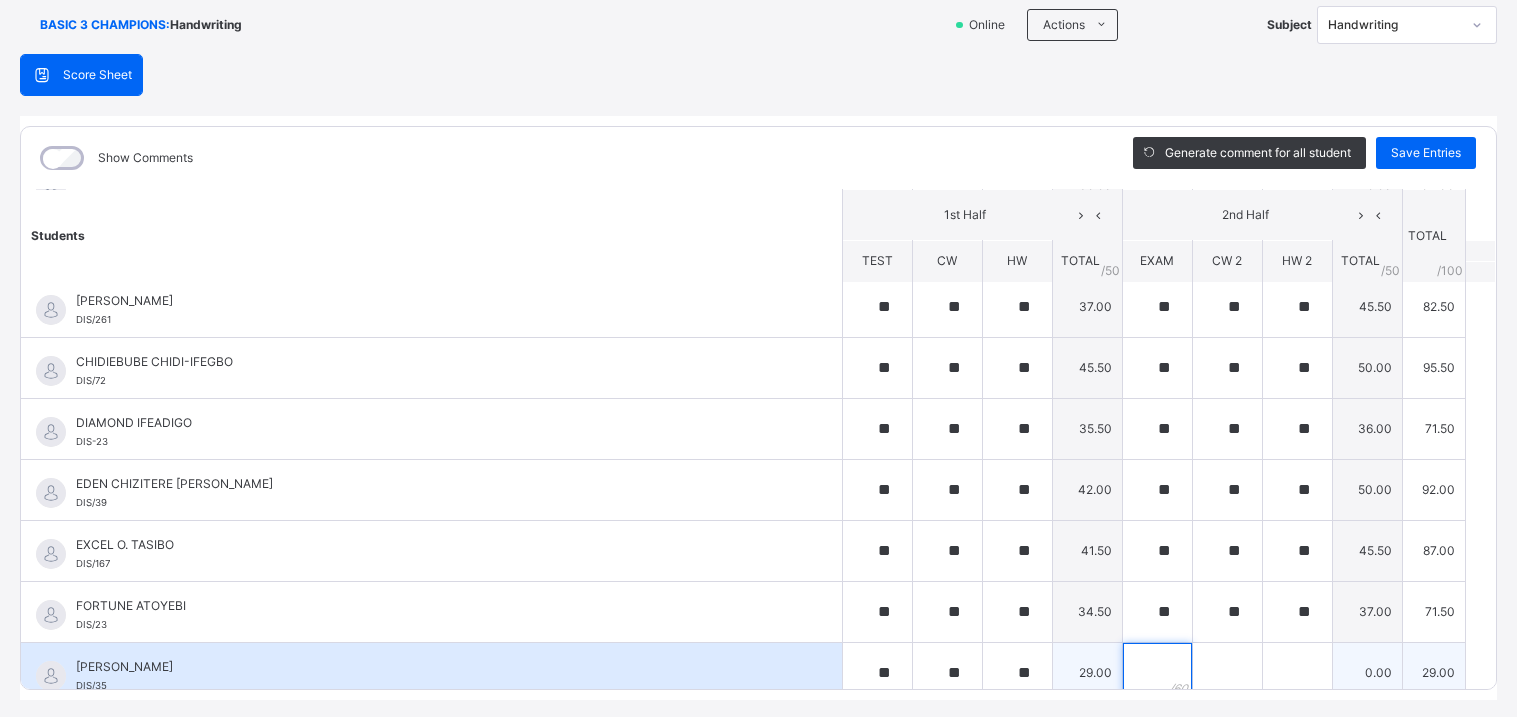 click at bounding box center [1157, 673] 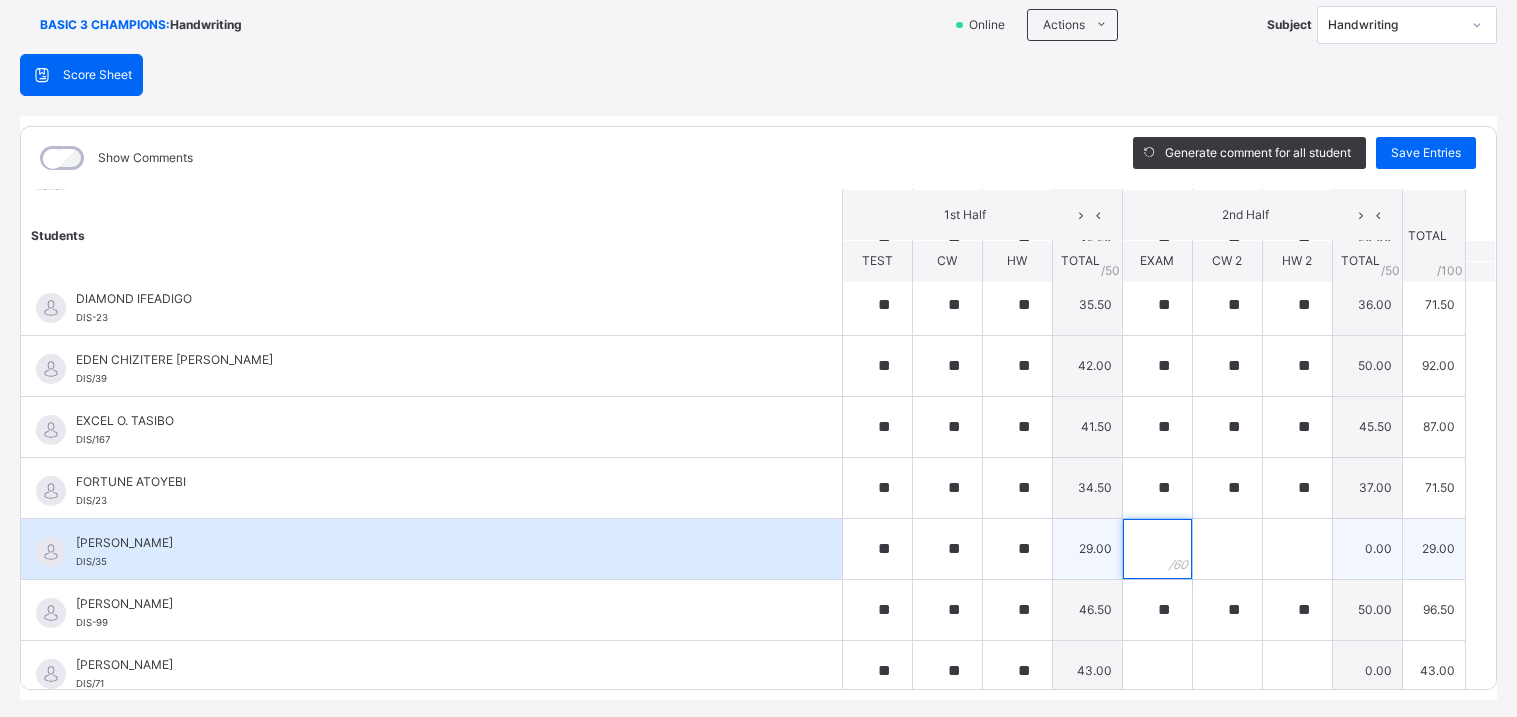 scroll, scrollTop: 376, scrollLeft: 0, axis: vertical 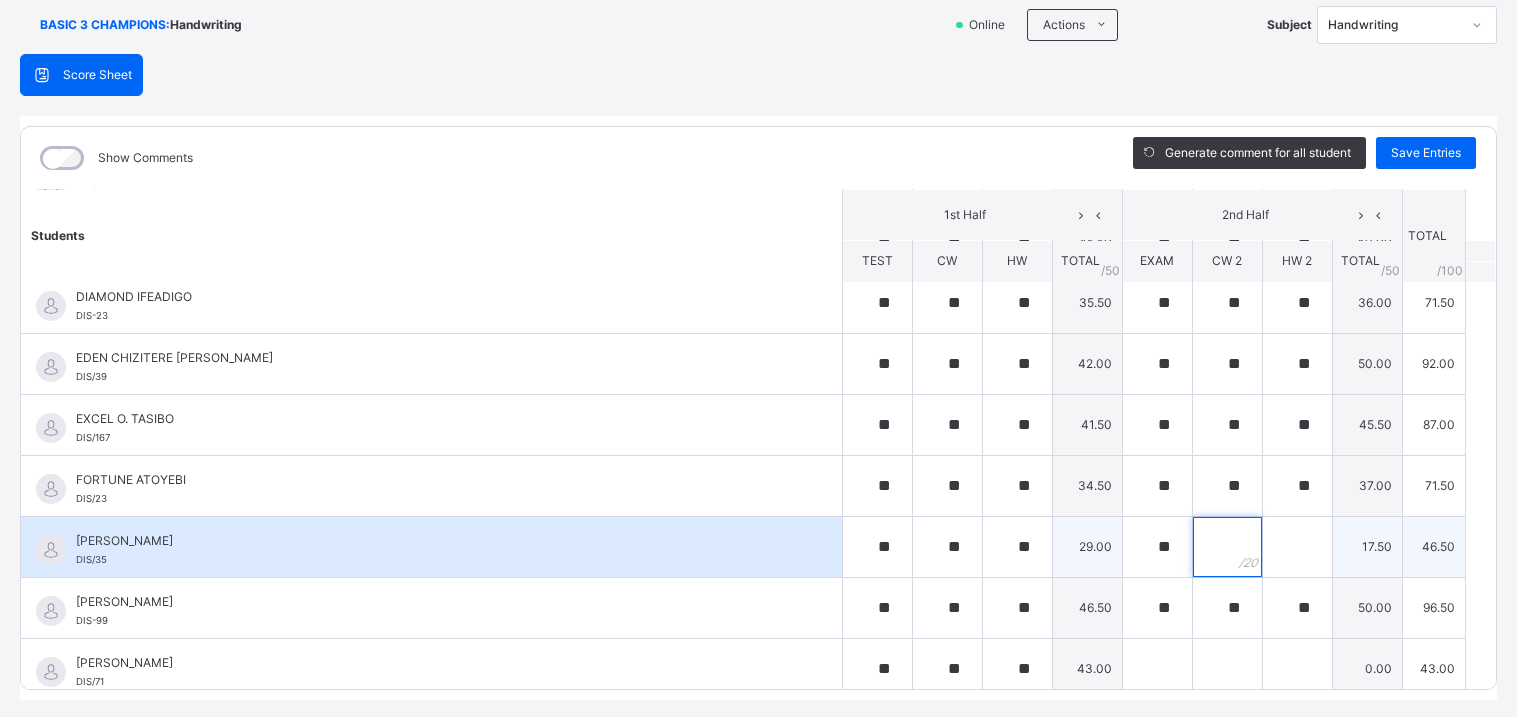 click at bounding box center (1227, 547) 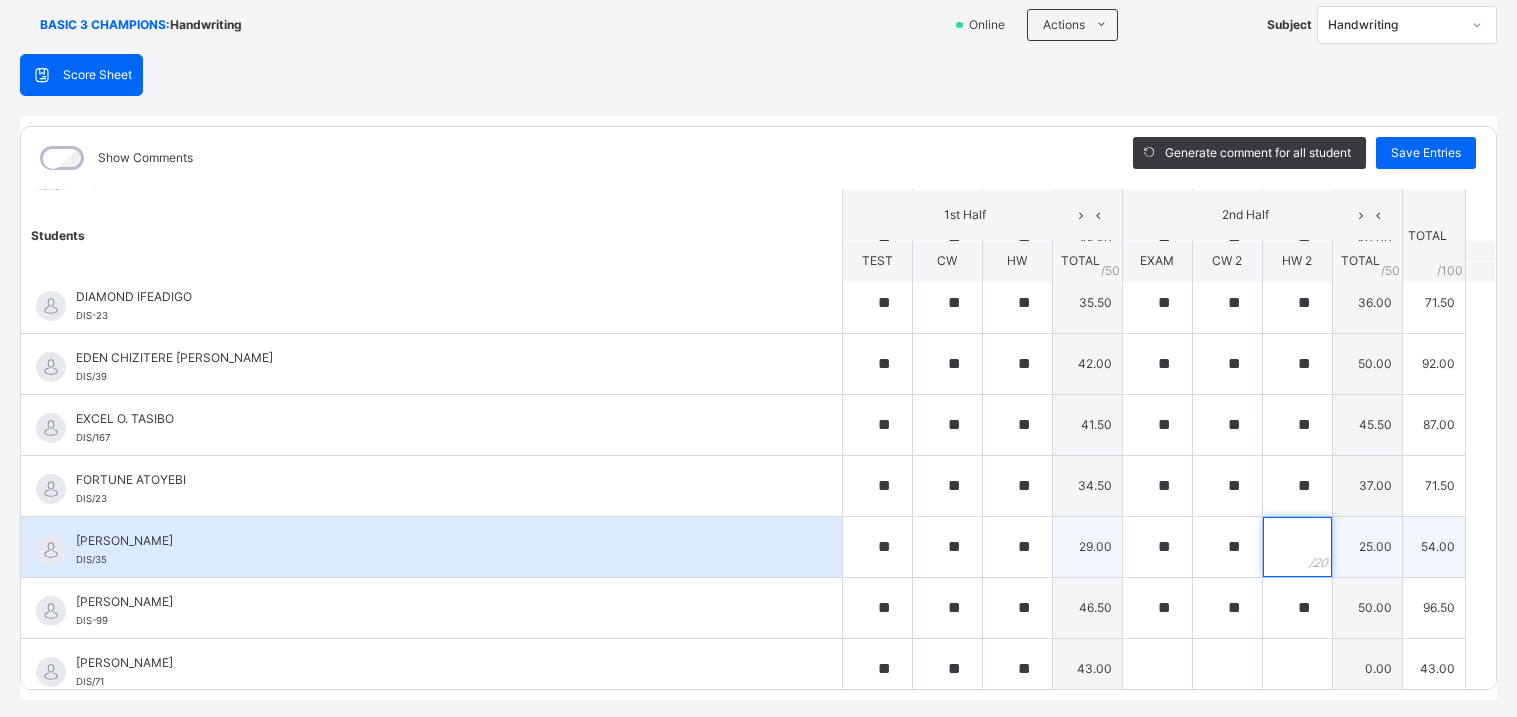 click at bounding box center (1297, 547) 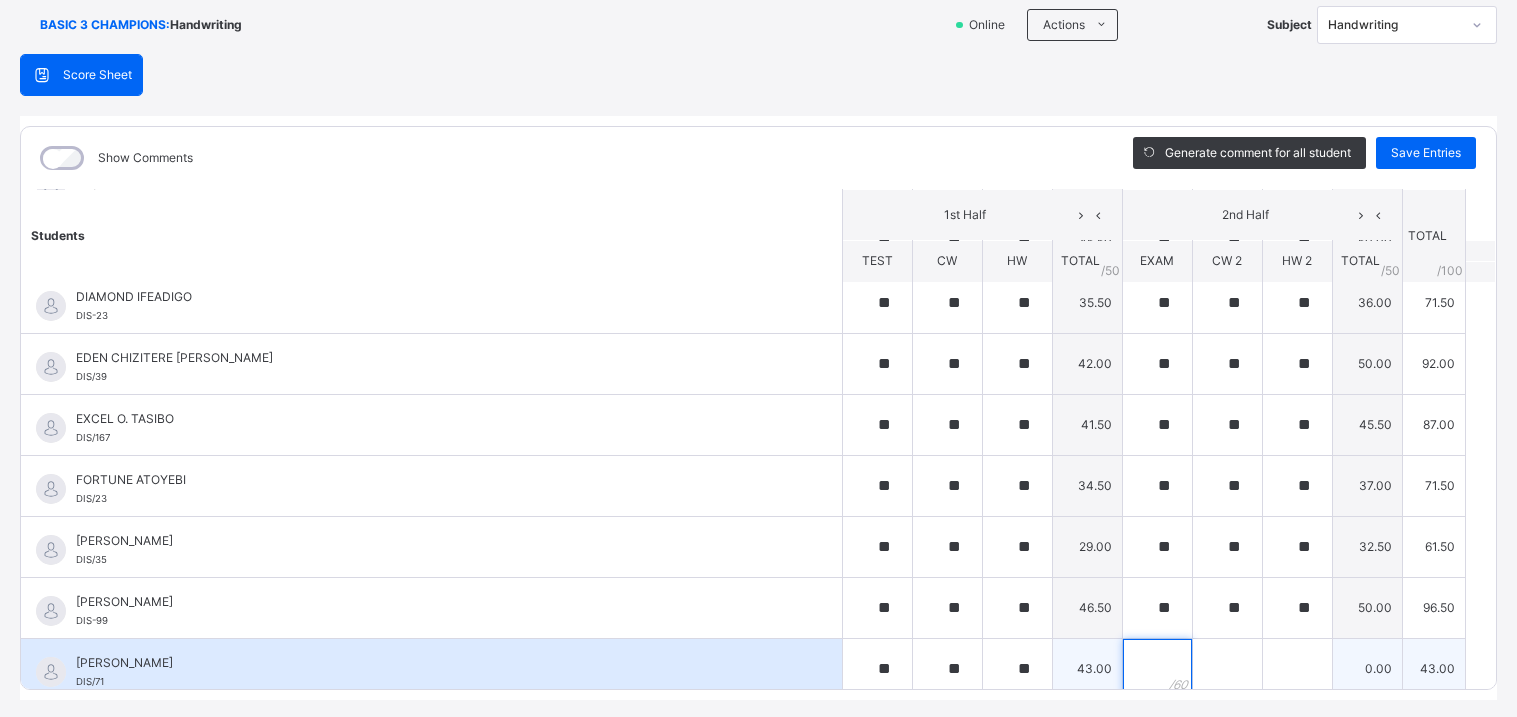 click at bounding box center (1157, 669) 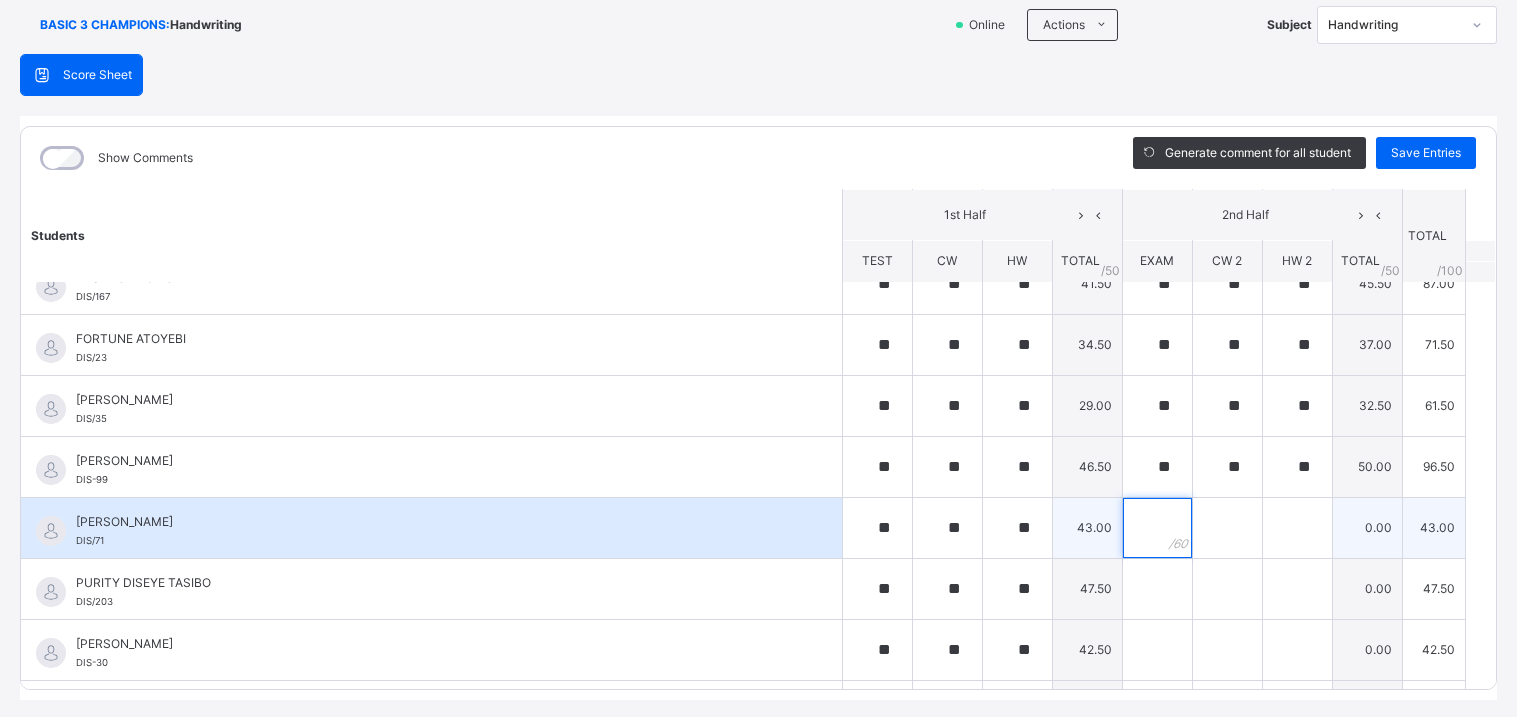 scroll, scrollTop: 570, scrollLeft: 0, axis: vertical 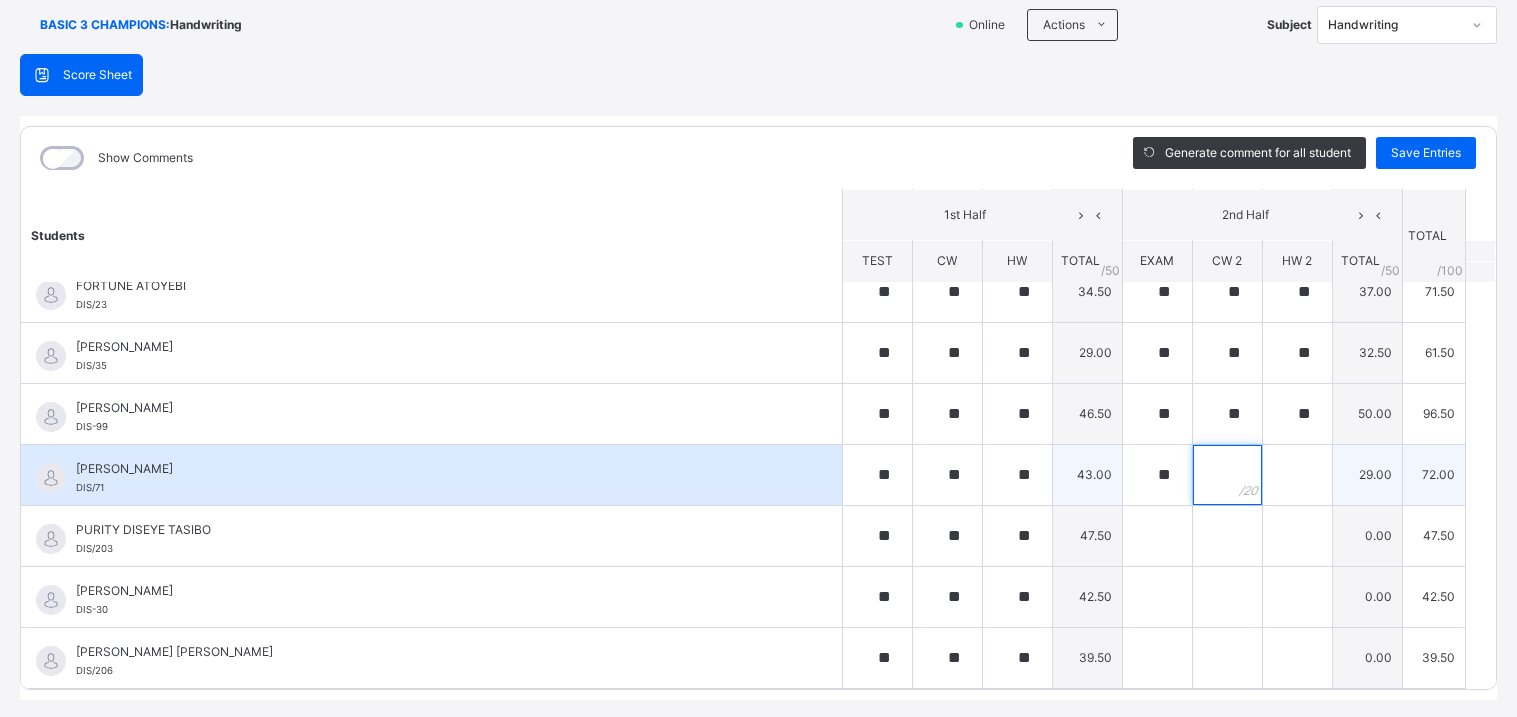 click at bounding box center (1227, 475) 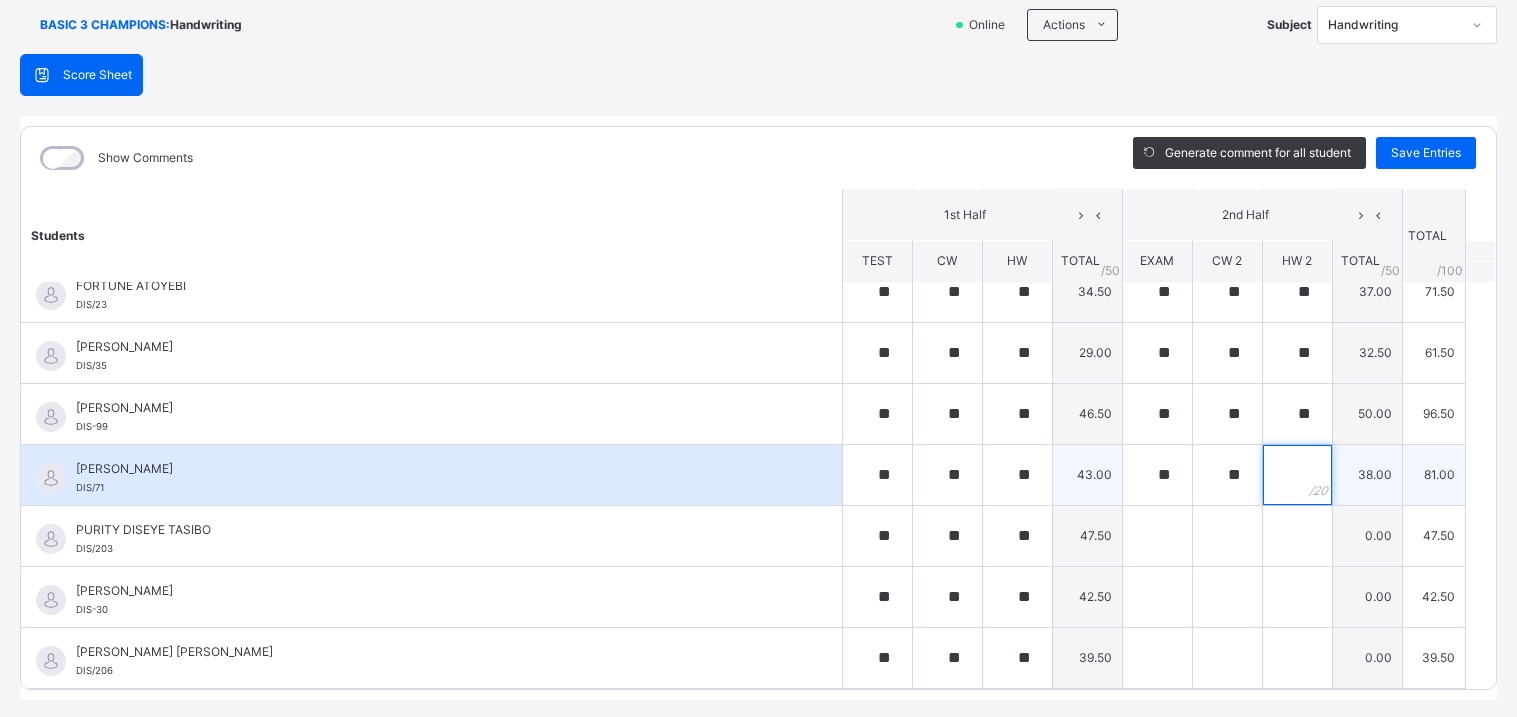 click at bounding box center [1297, 475] 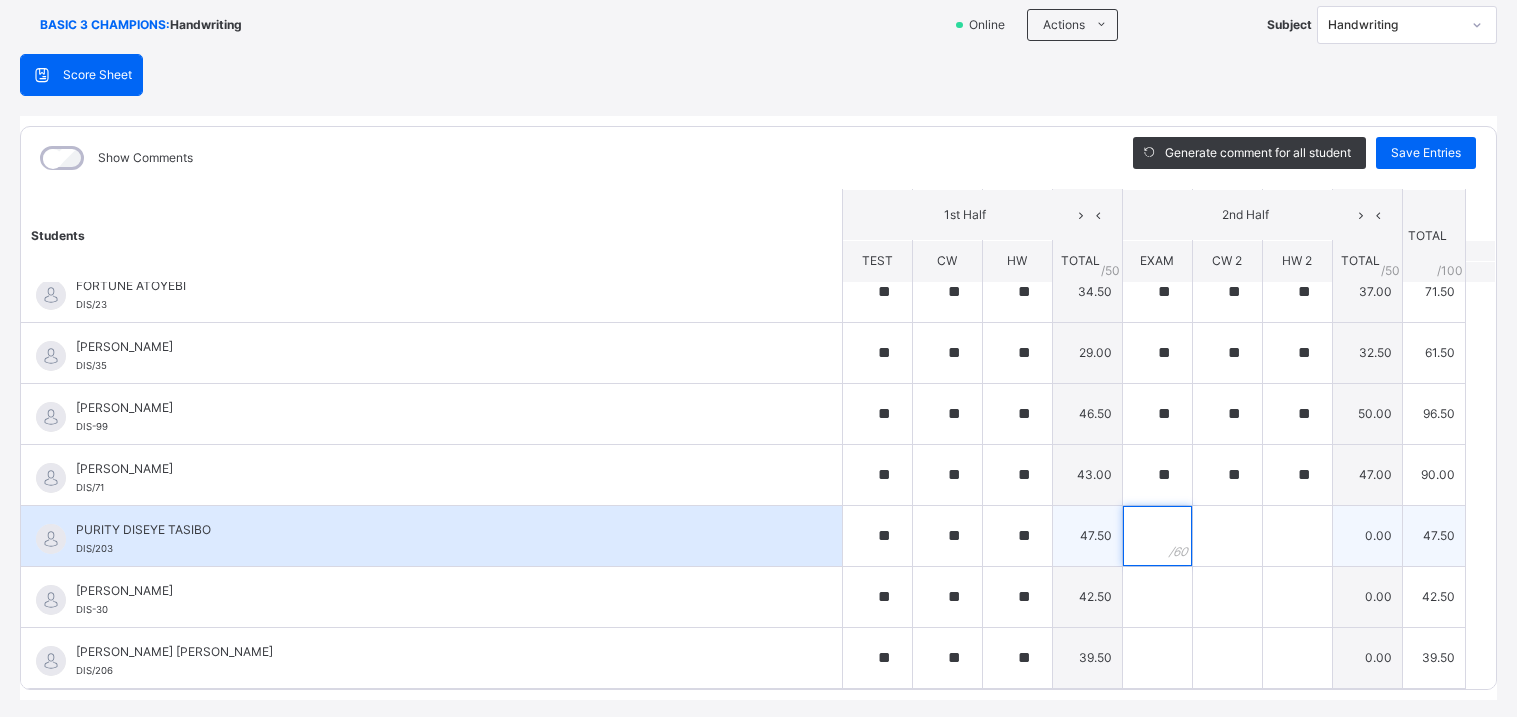 click at bounding box center (1157, 536) 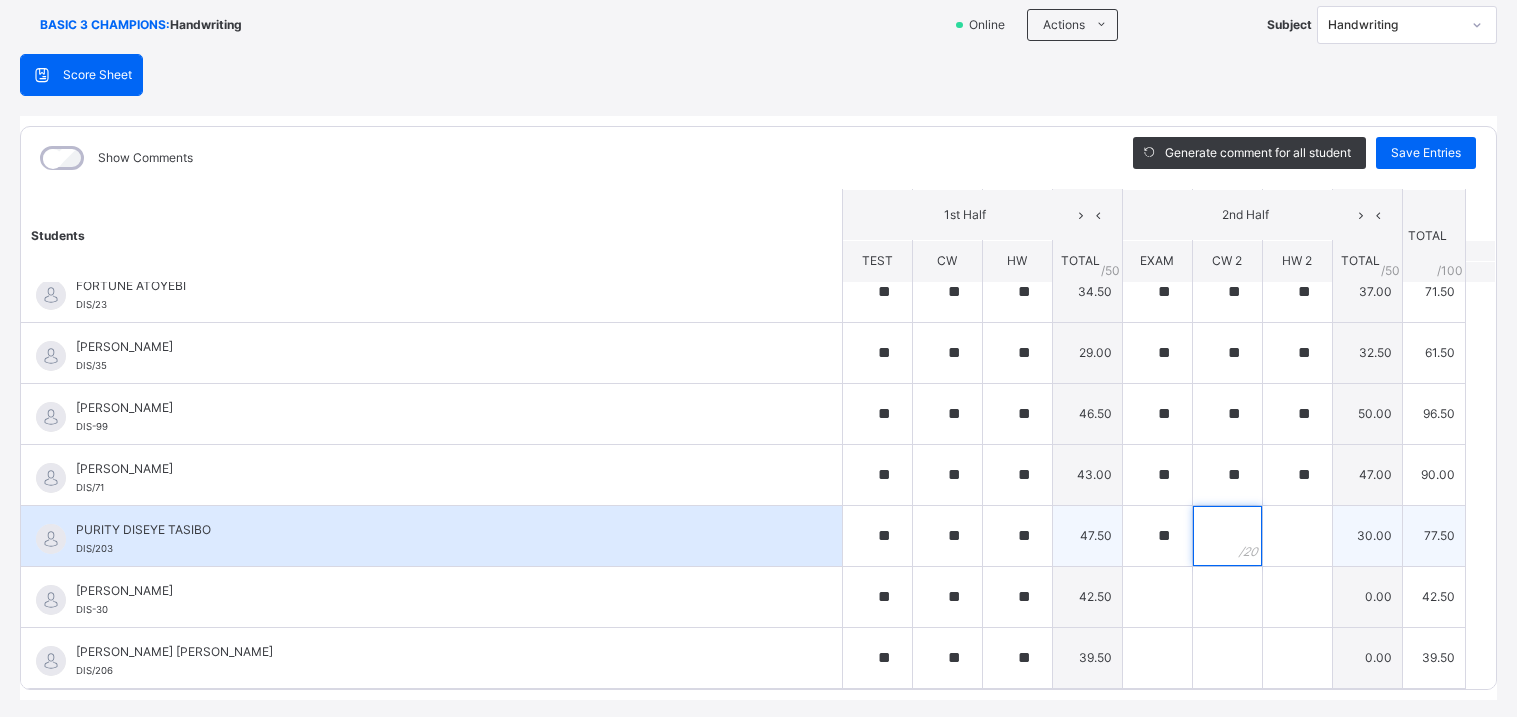 click at bounding box center [1227, 536] 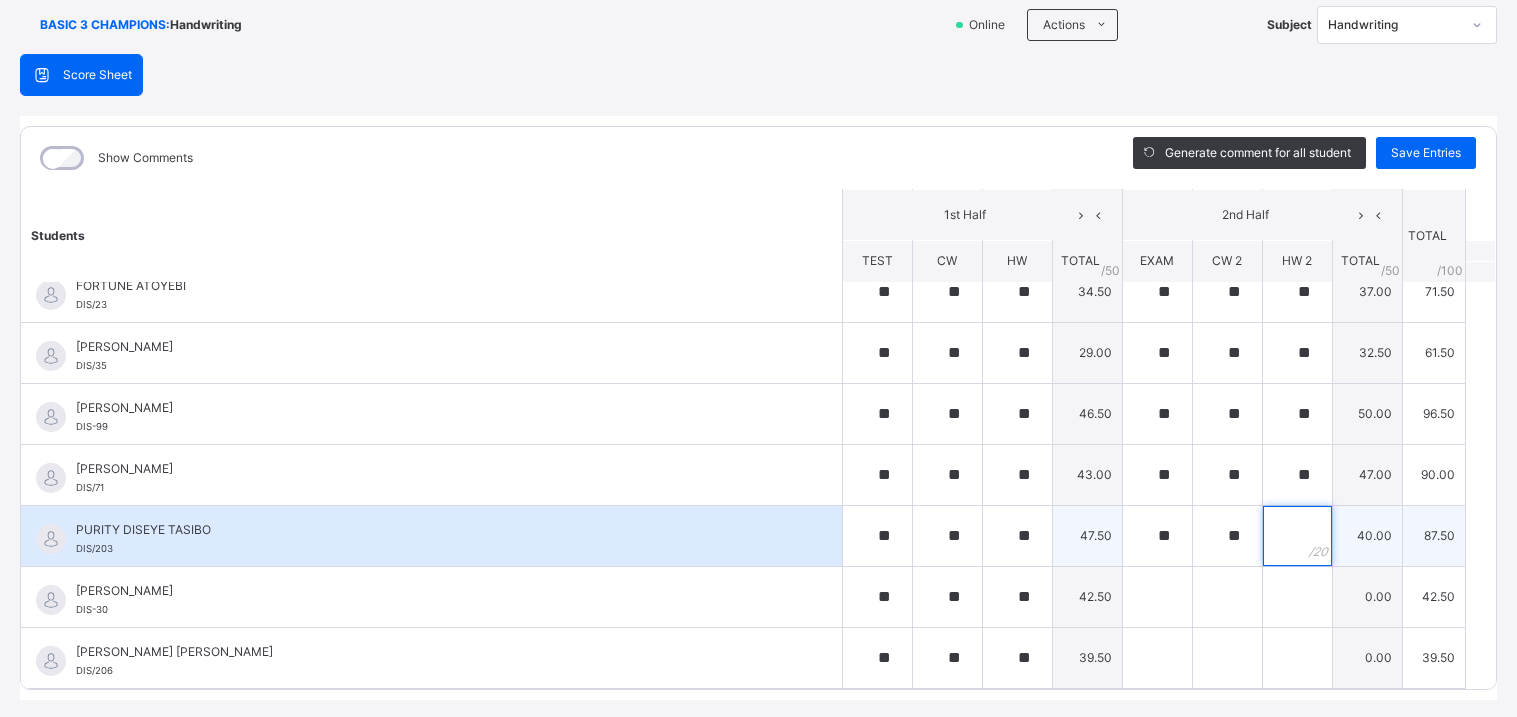 click at bounding box center [1297, 536] 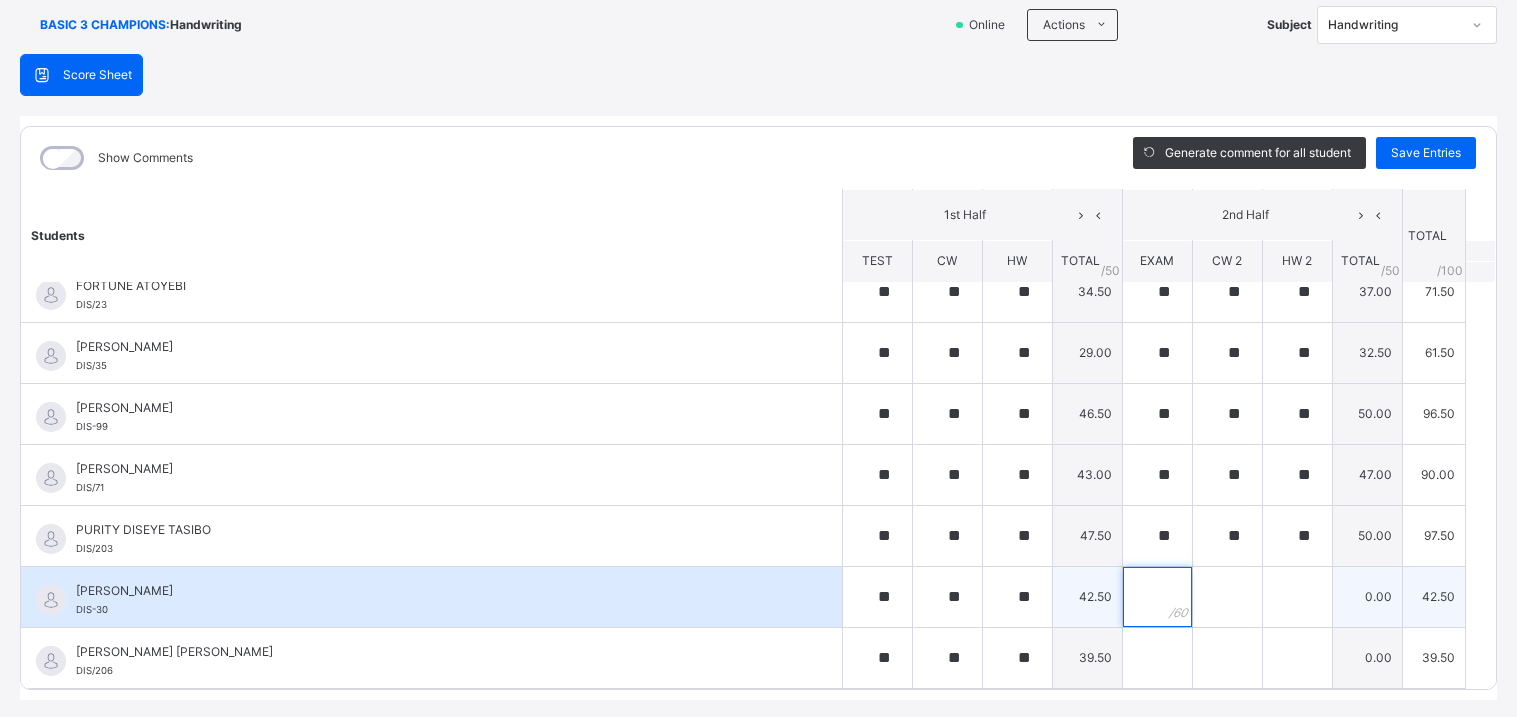 click at bounding box center (1157, 597) 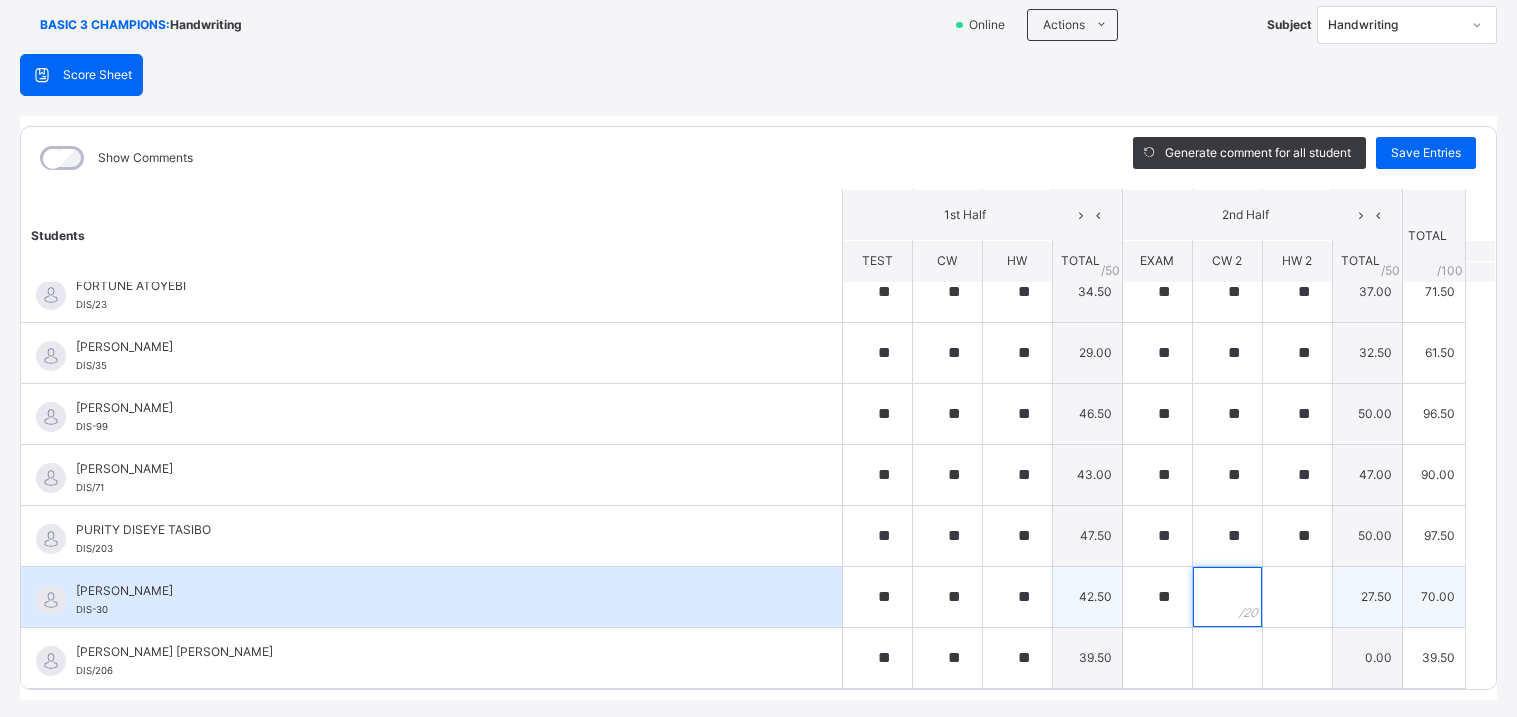 click at bounding box center [1227, 597] 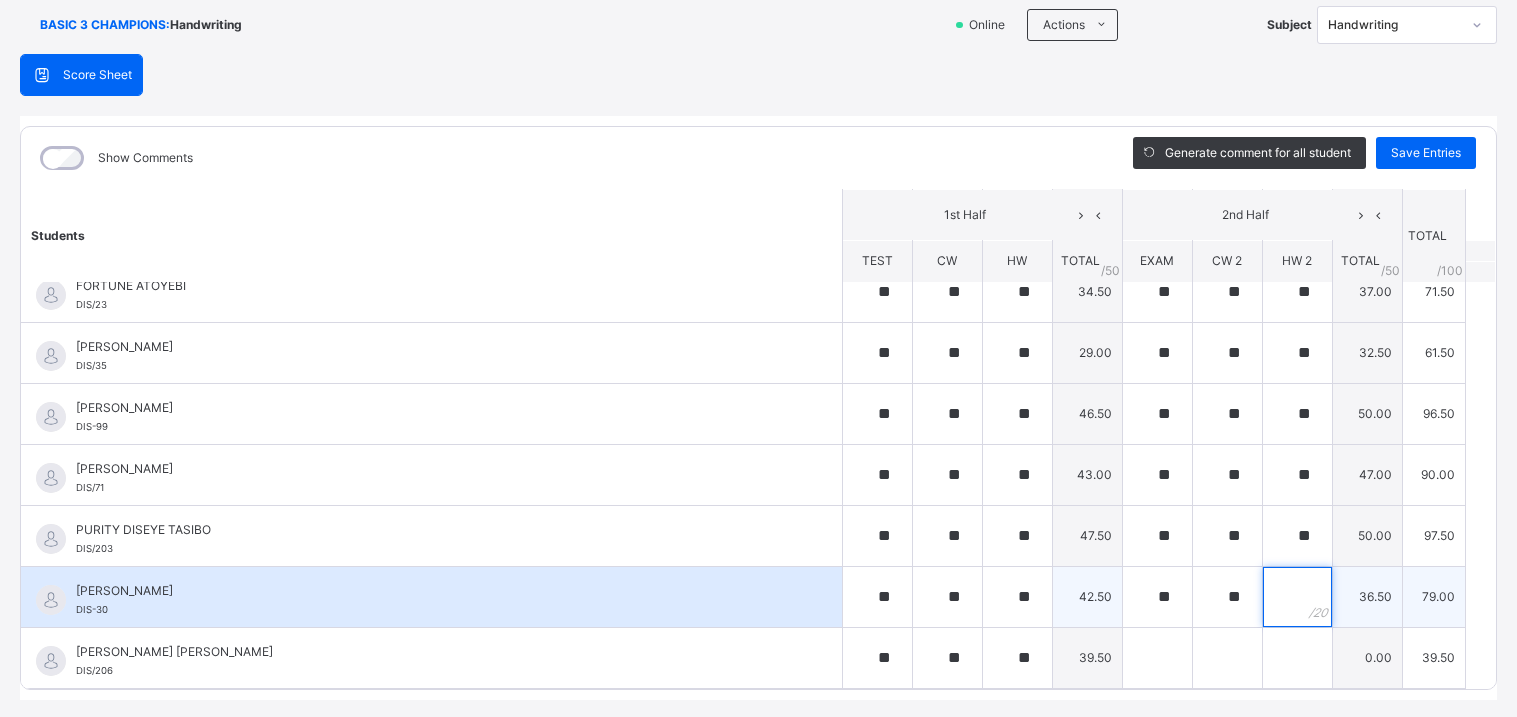 click at bounding box center [1297, 597] 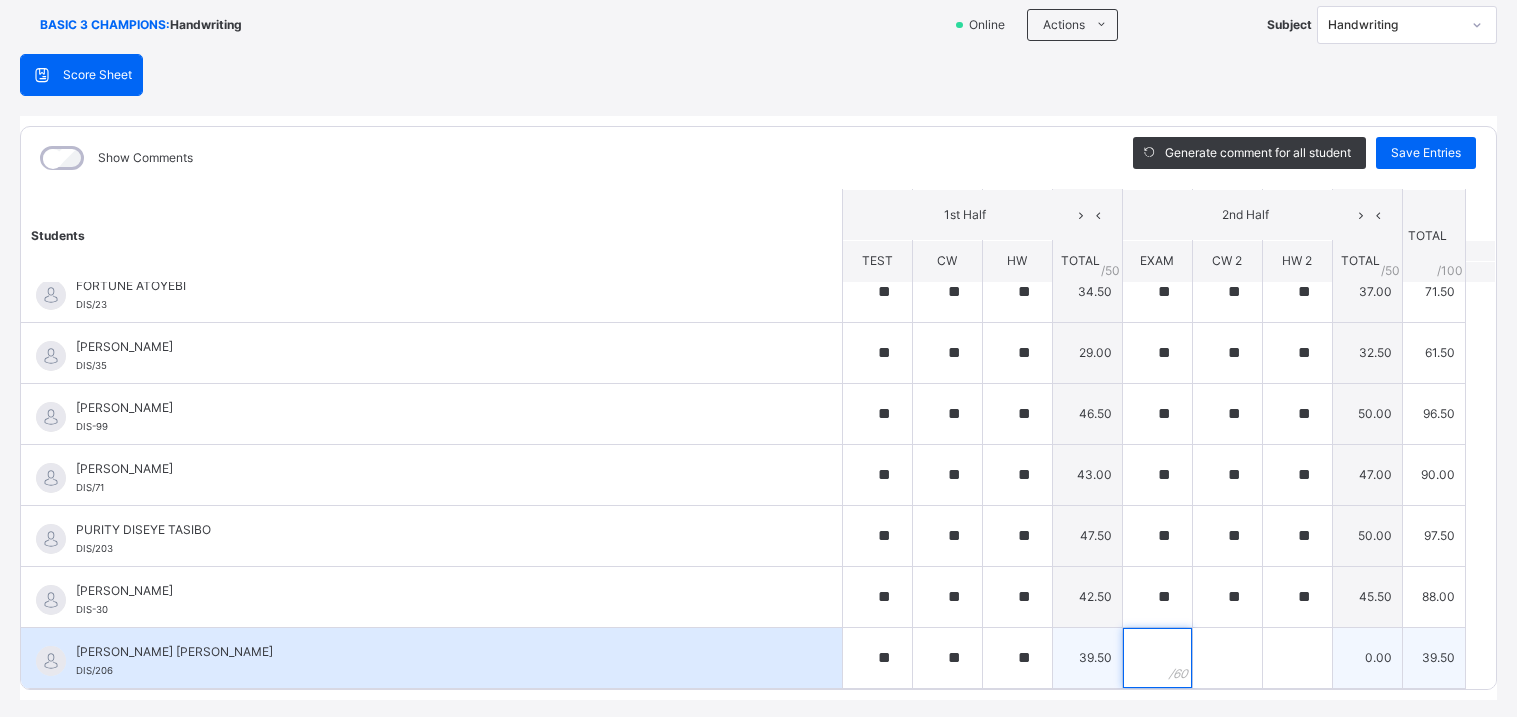 click at bounding box center (1157, 658) 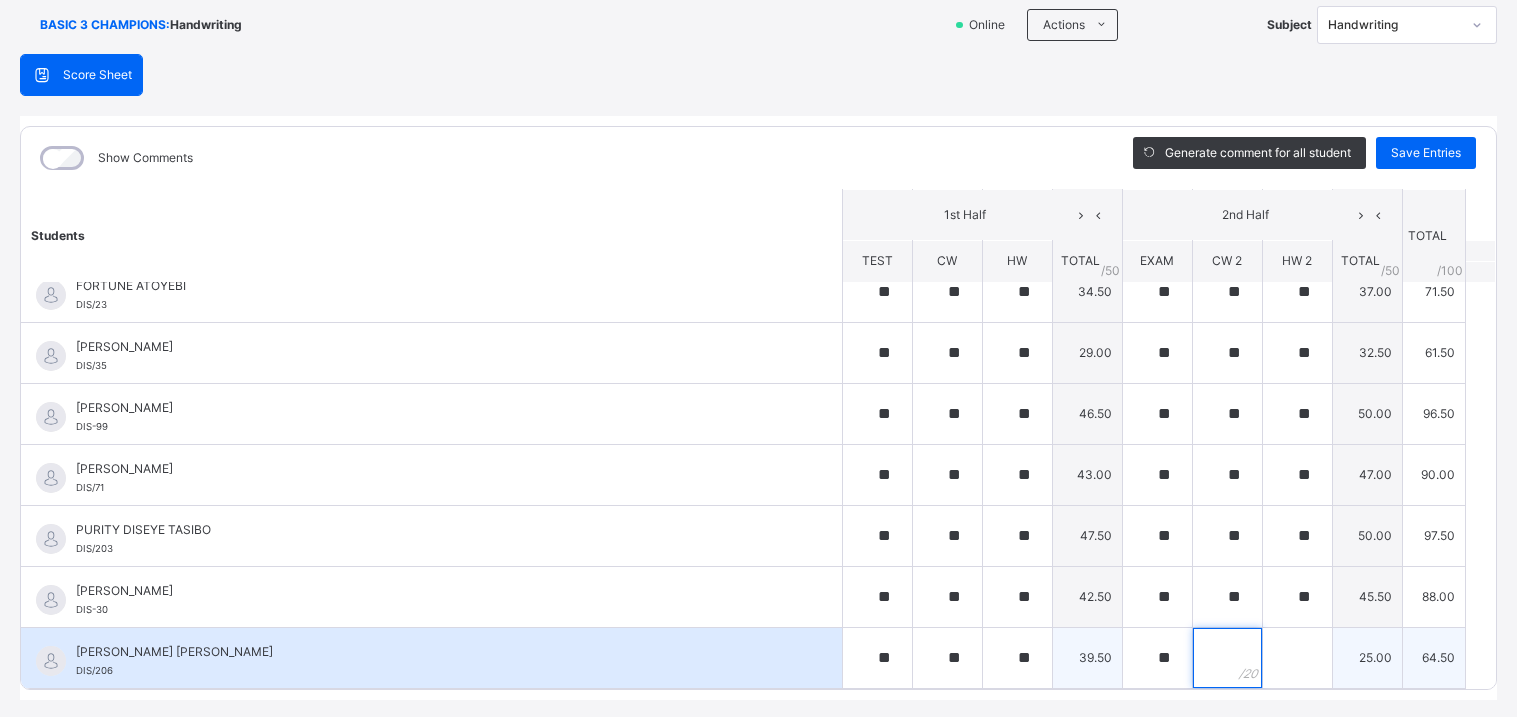 click at bounding box center (1227, 658) 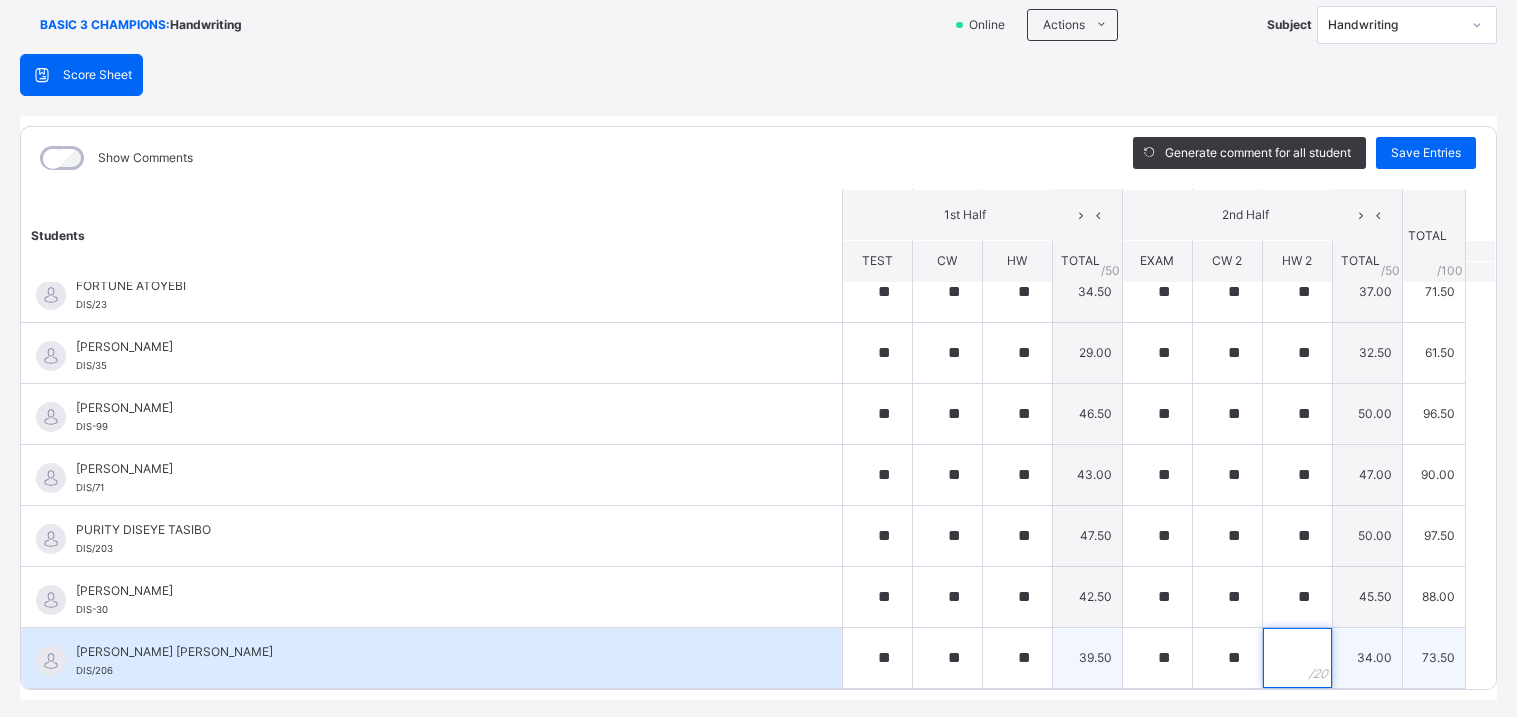 click at bounding box center [1297, 658] 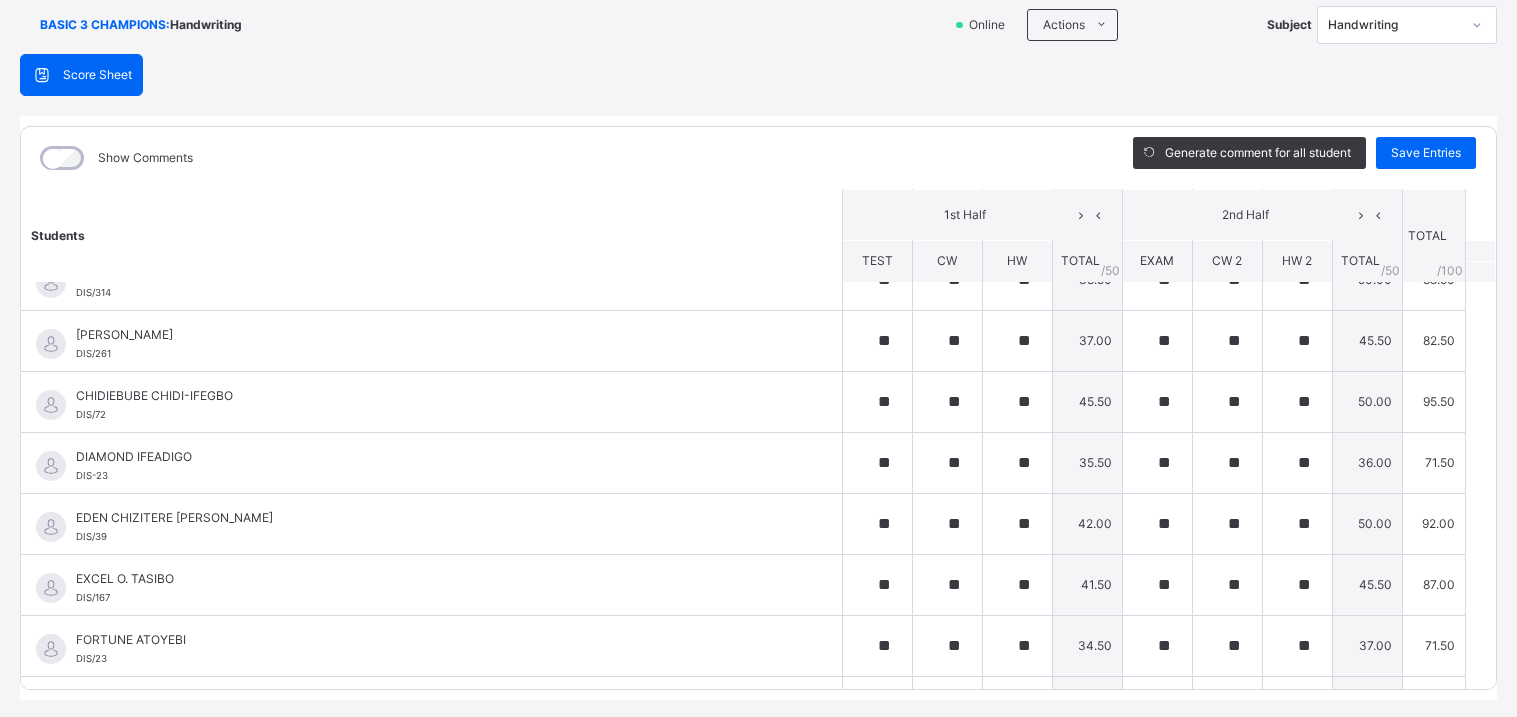 scroll, scrollTop: 220, scrollLeft: 0, axis: vertical 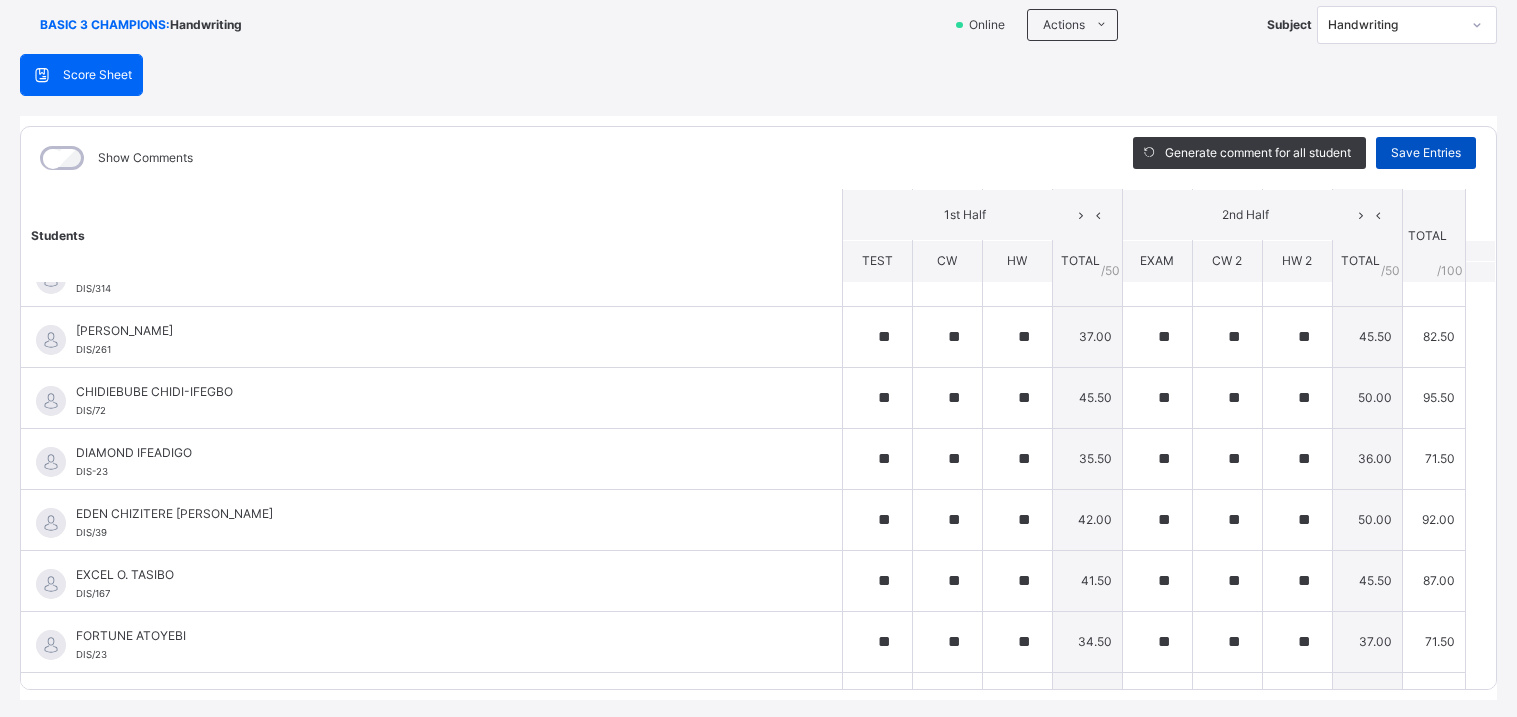 click on "Save Entries" at bounding box center (1426, 153) 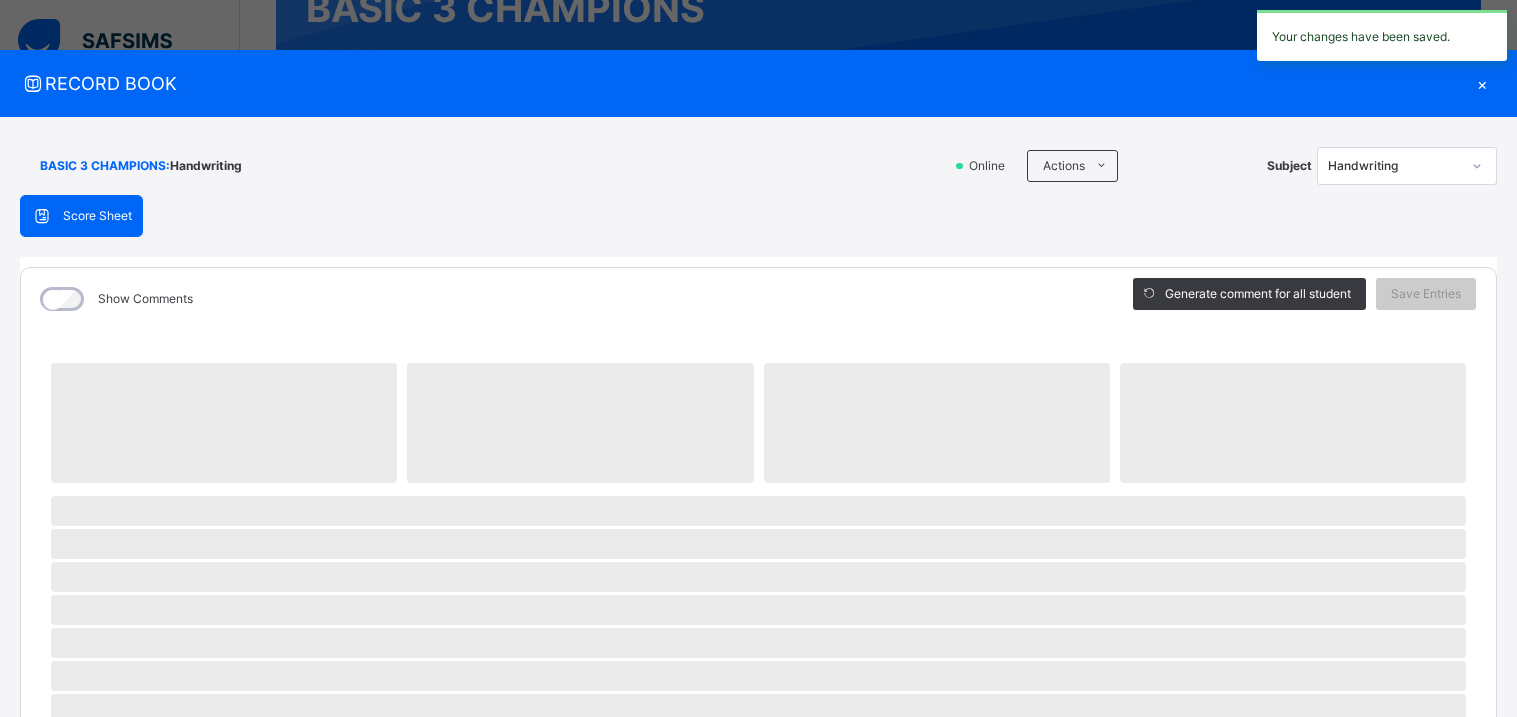 scroll, scrollTop: 3, scrollLeft: 0, axis: vertical 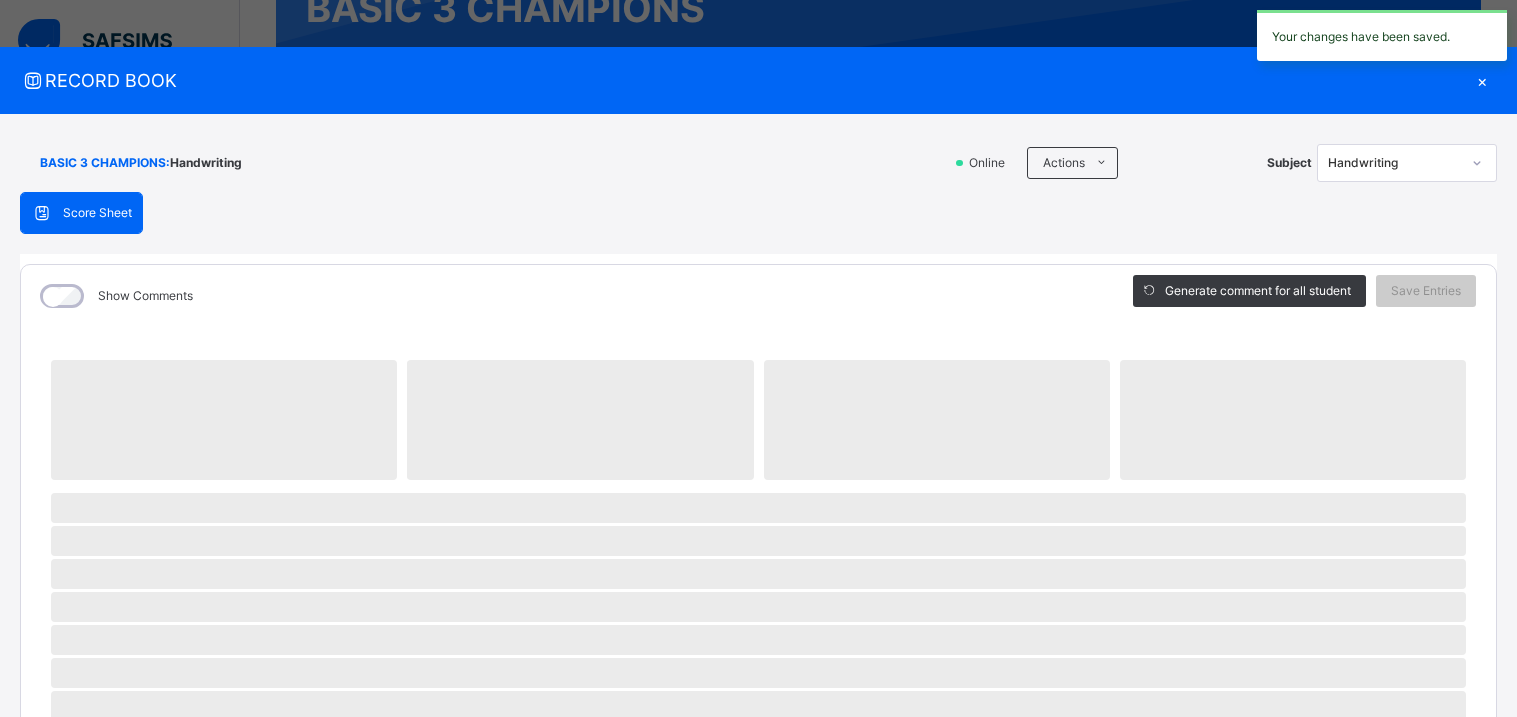 click on "Handwriting" at bounding box center (1394, 163) 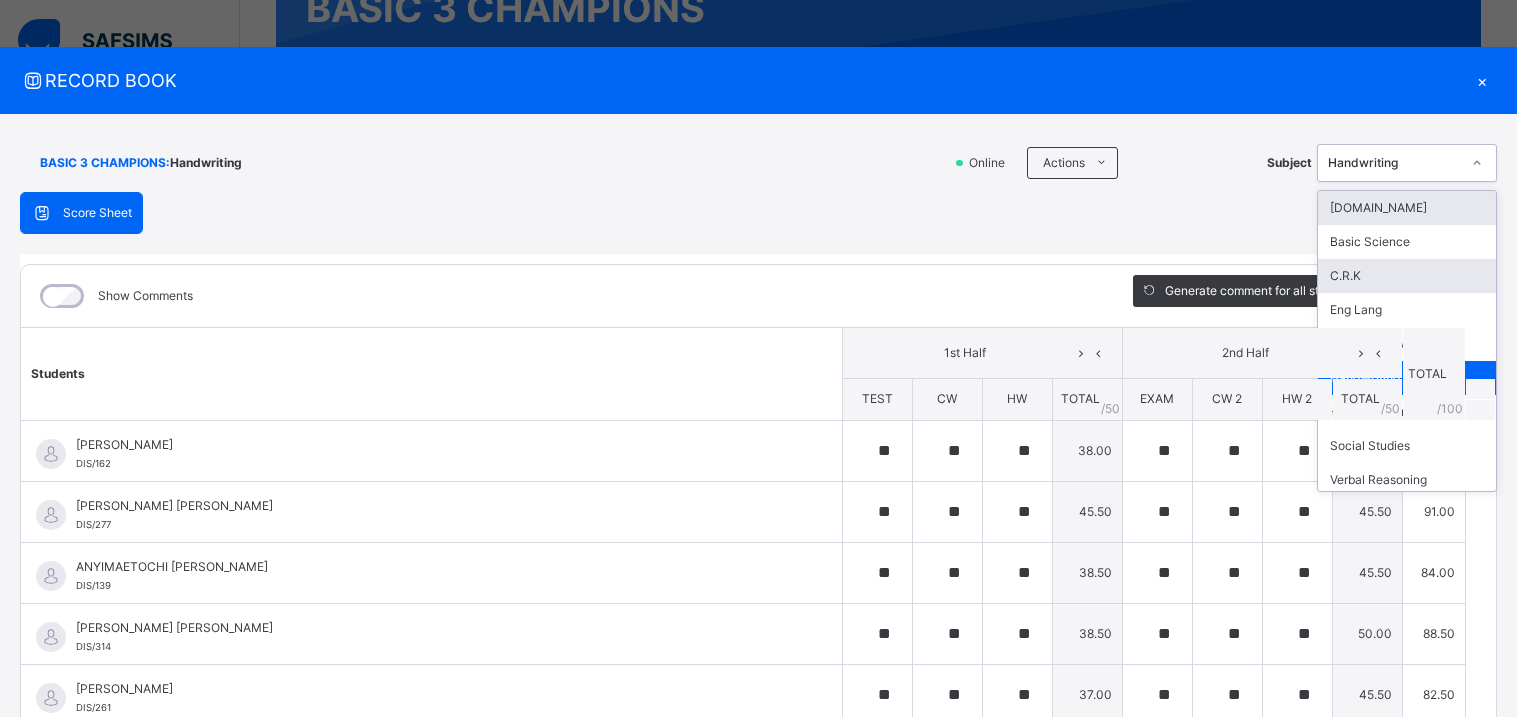 scroll, scrollTop: 135, scrollLeft: 0, axis: vertical 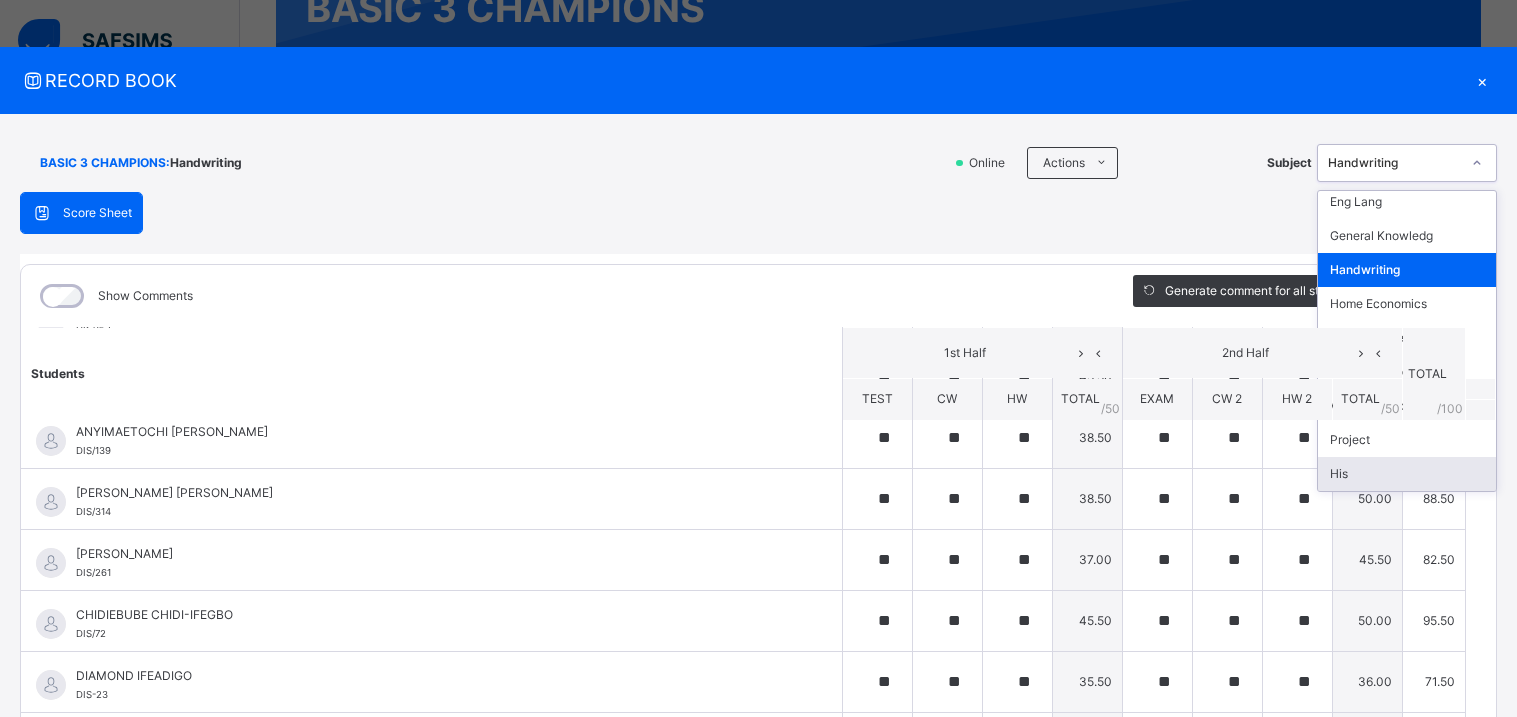 click on "His" at bounding box center (1407, 474) 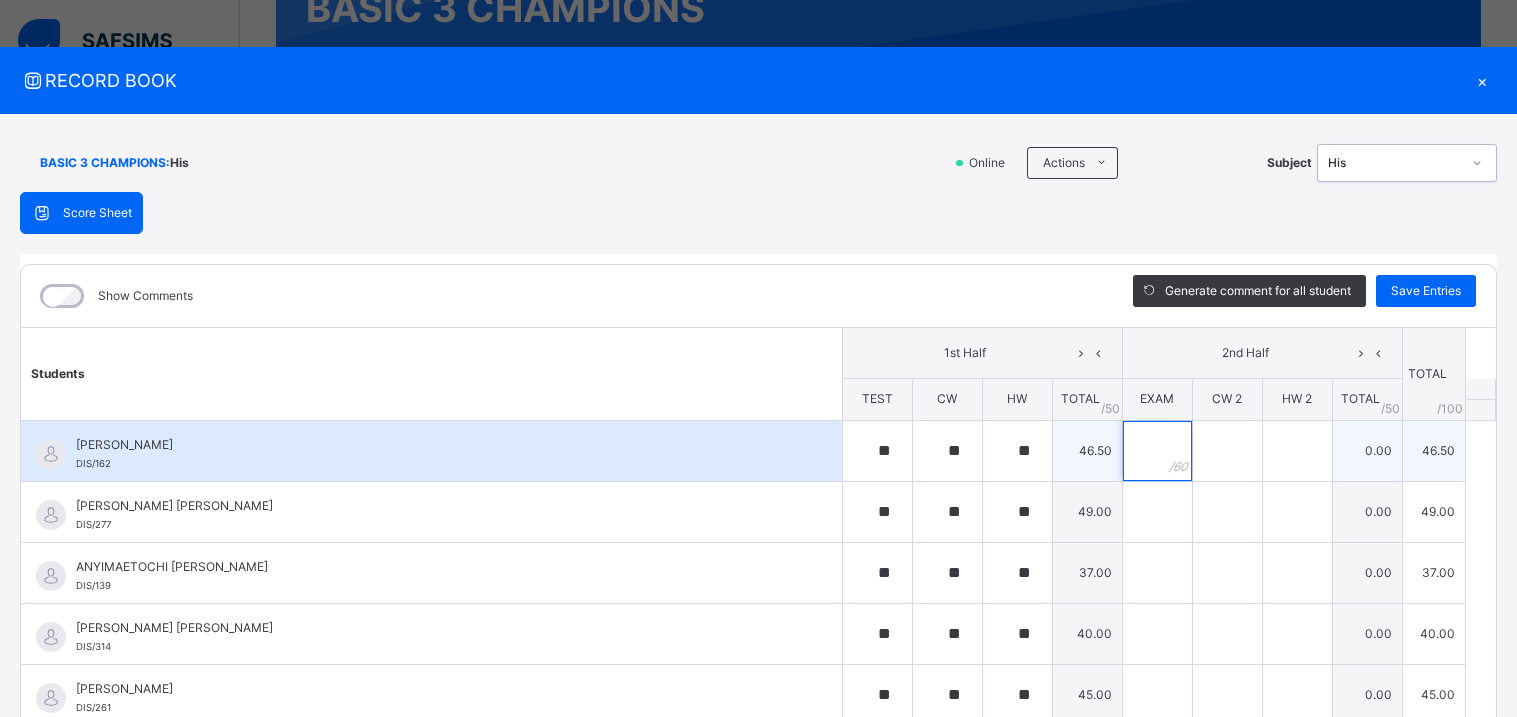 click at bounding box center [1157, 451] 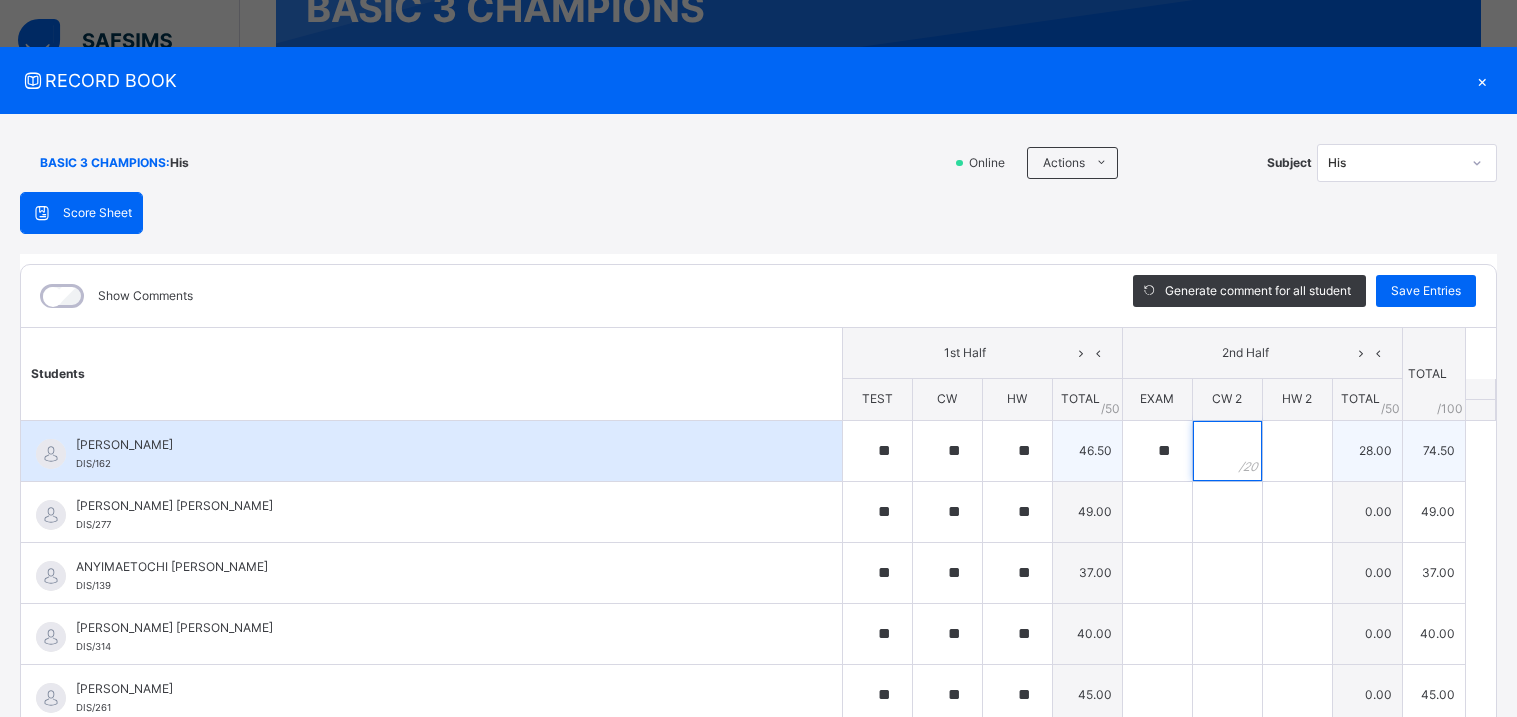 click at bounding box center (1227, 451) 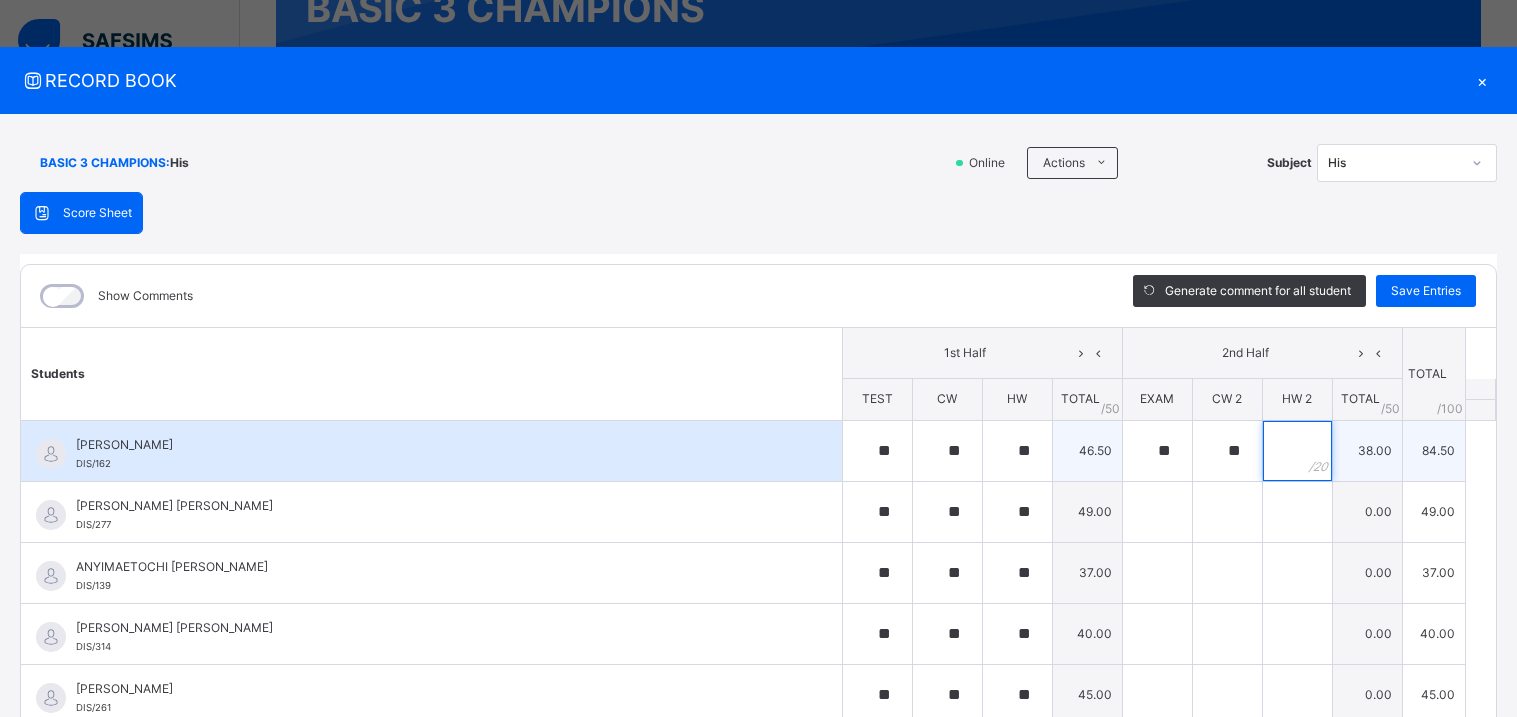 click at bounding box center [1297, 451] 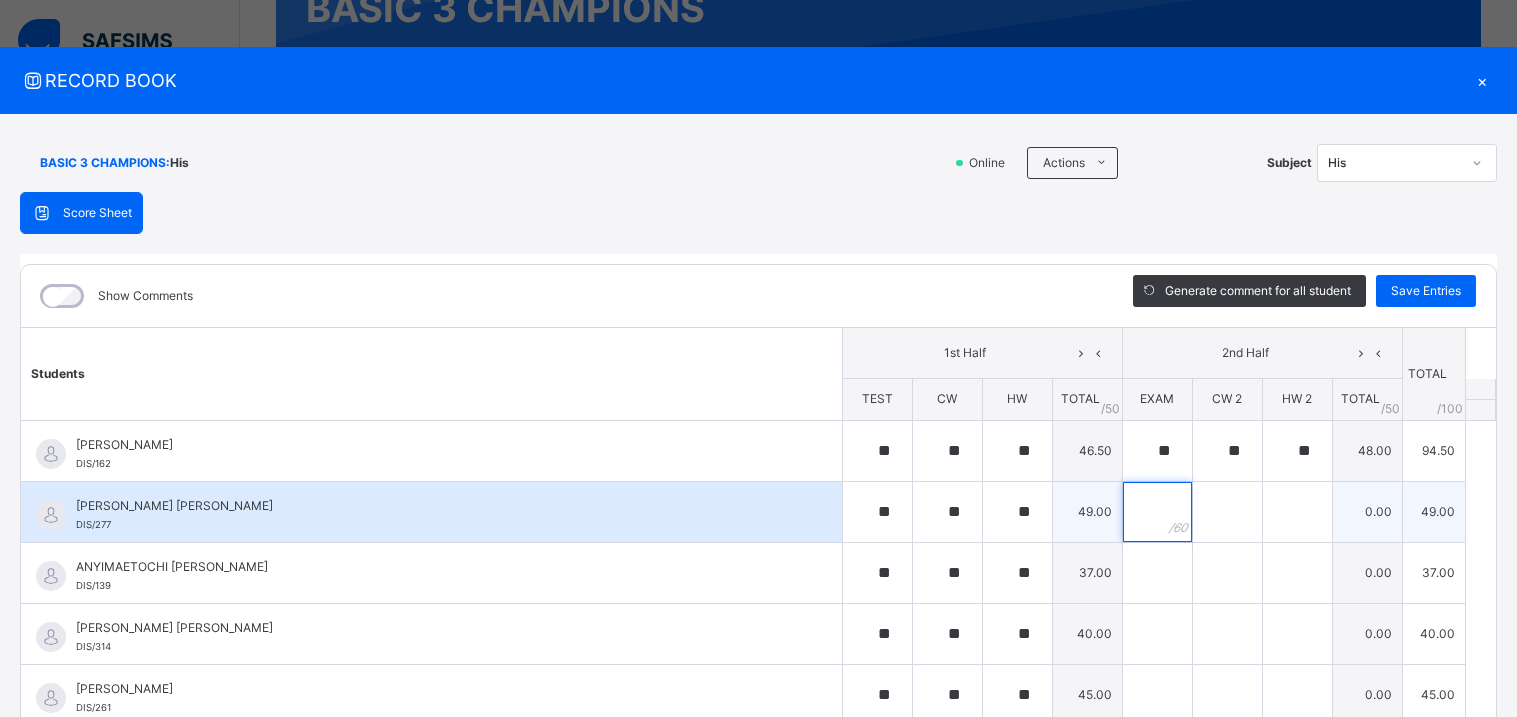 click at bounding box center [1157, 512] 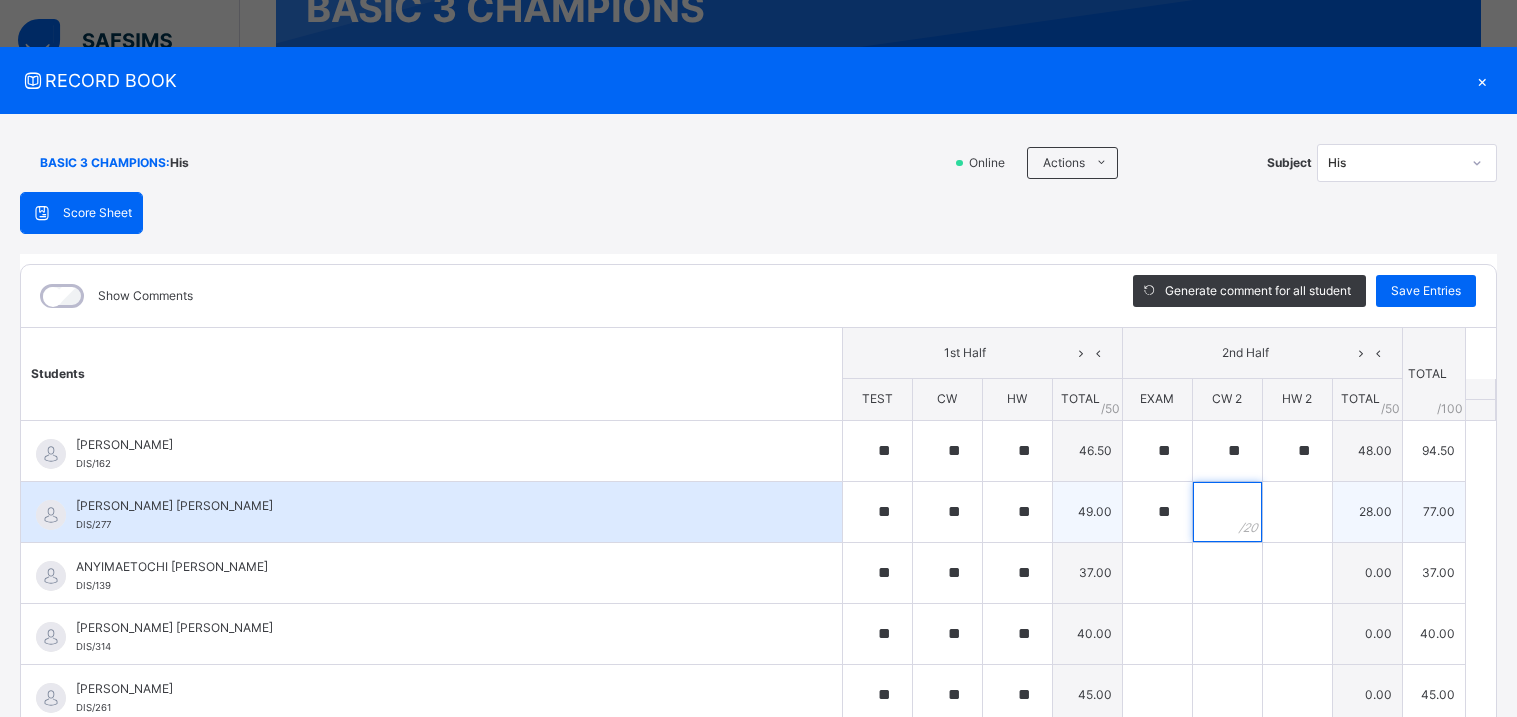 click at bounding box center [1227, 512] 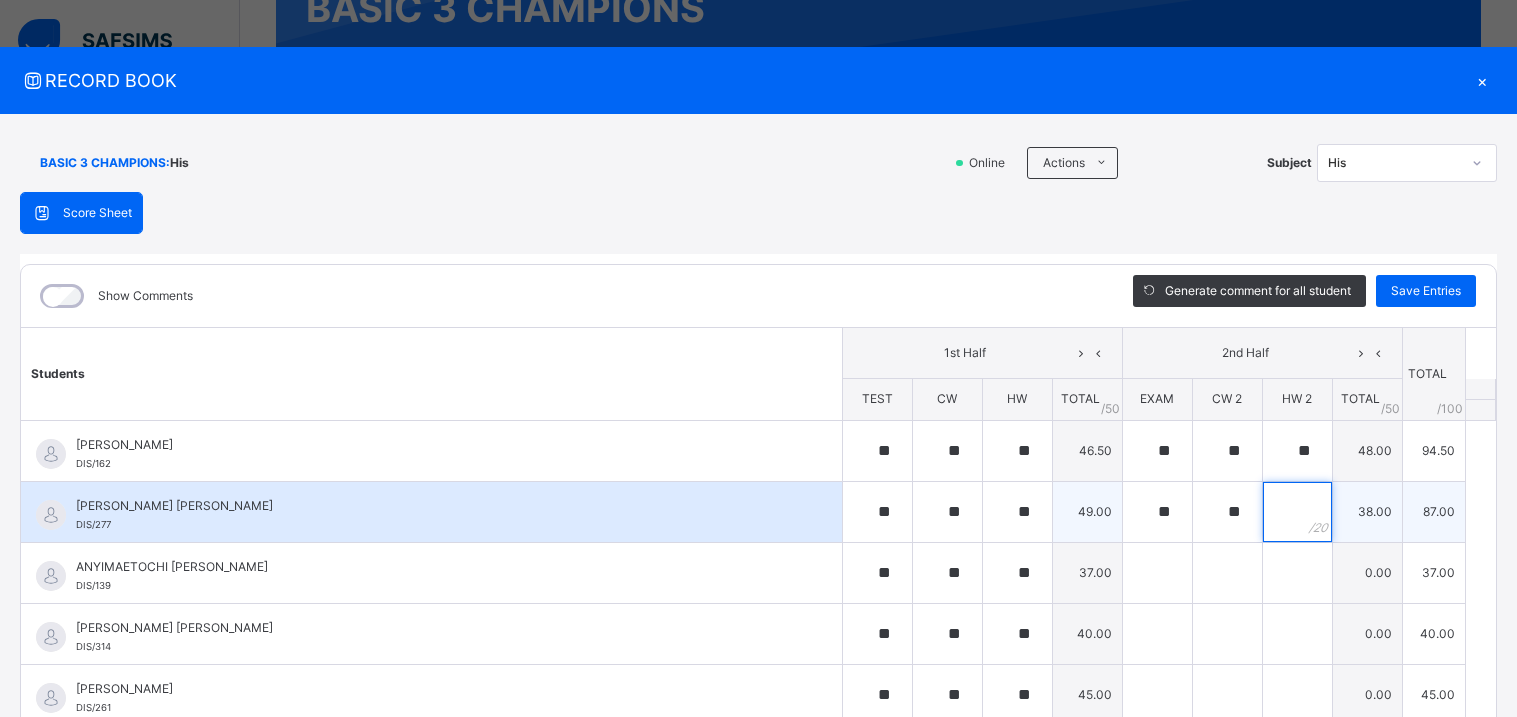 click at bounding box center (1297, 512) 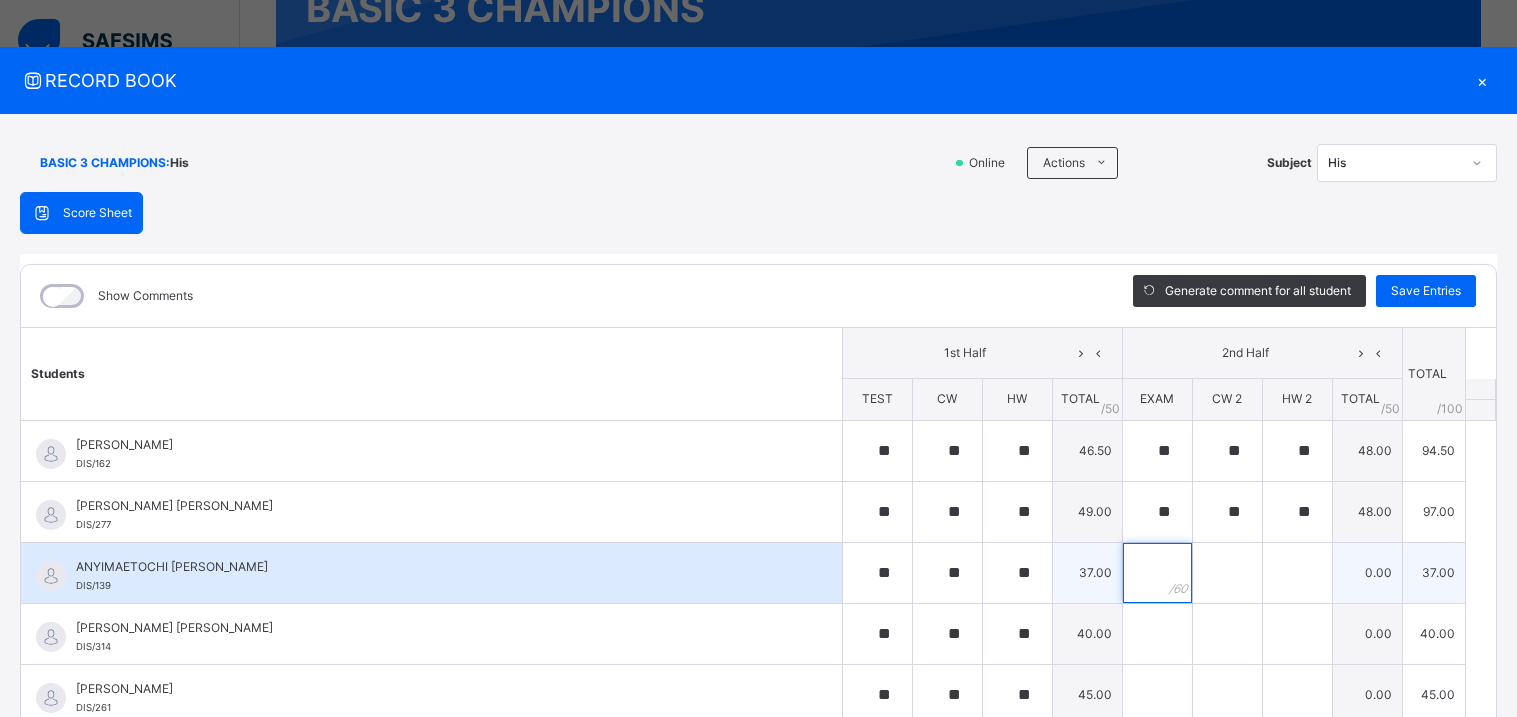 click at bounding box center (1157, 573) 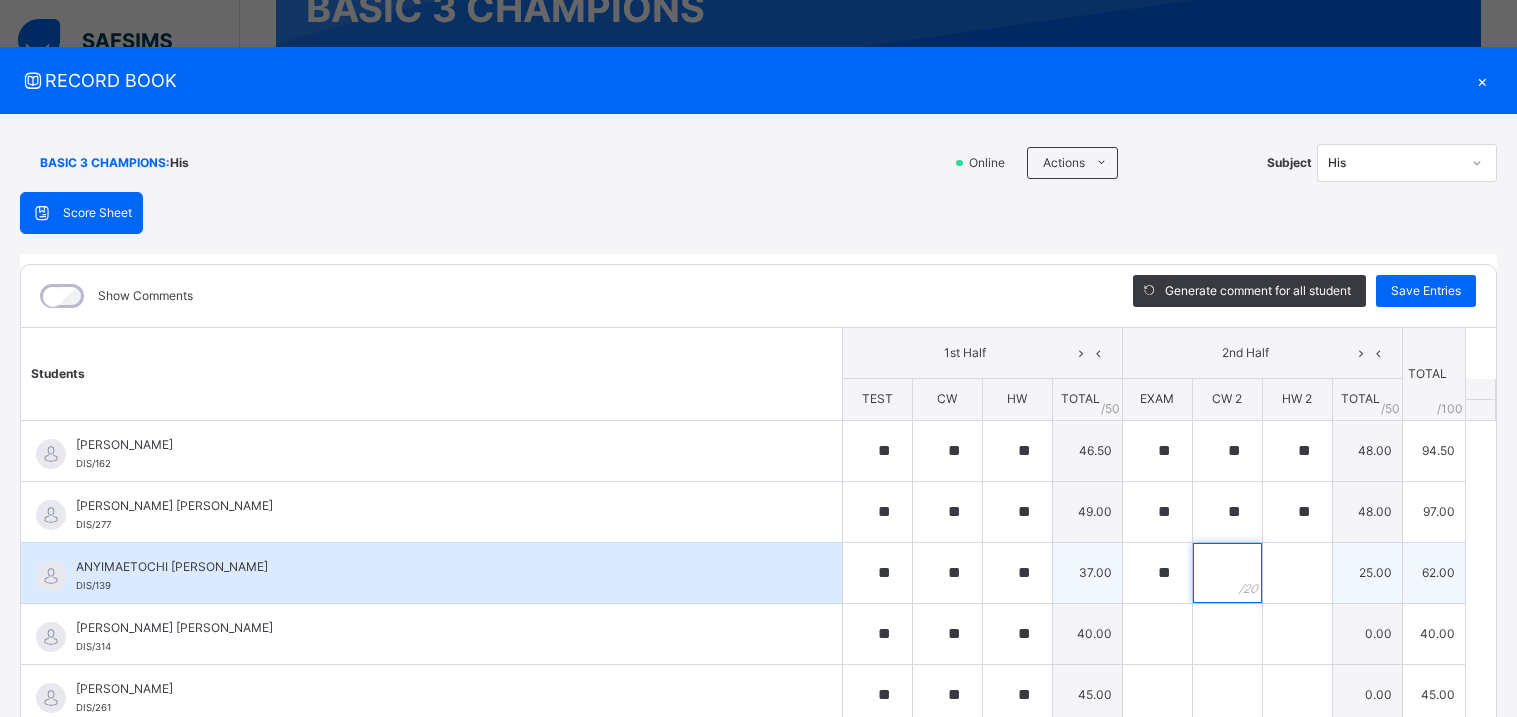 click at bounding box center [1227, 573] 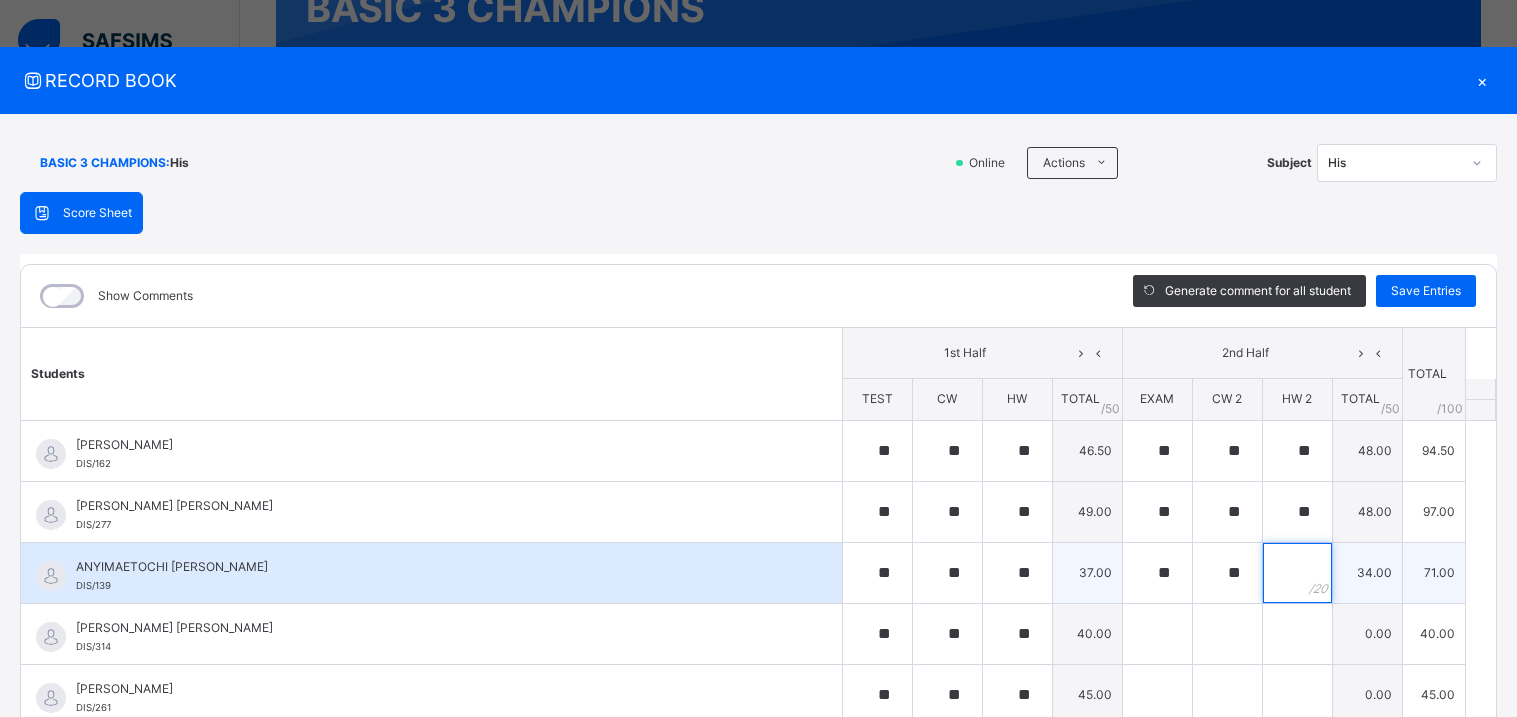 click at bounding box center [1297, 573] 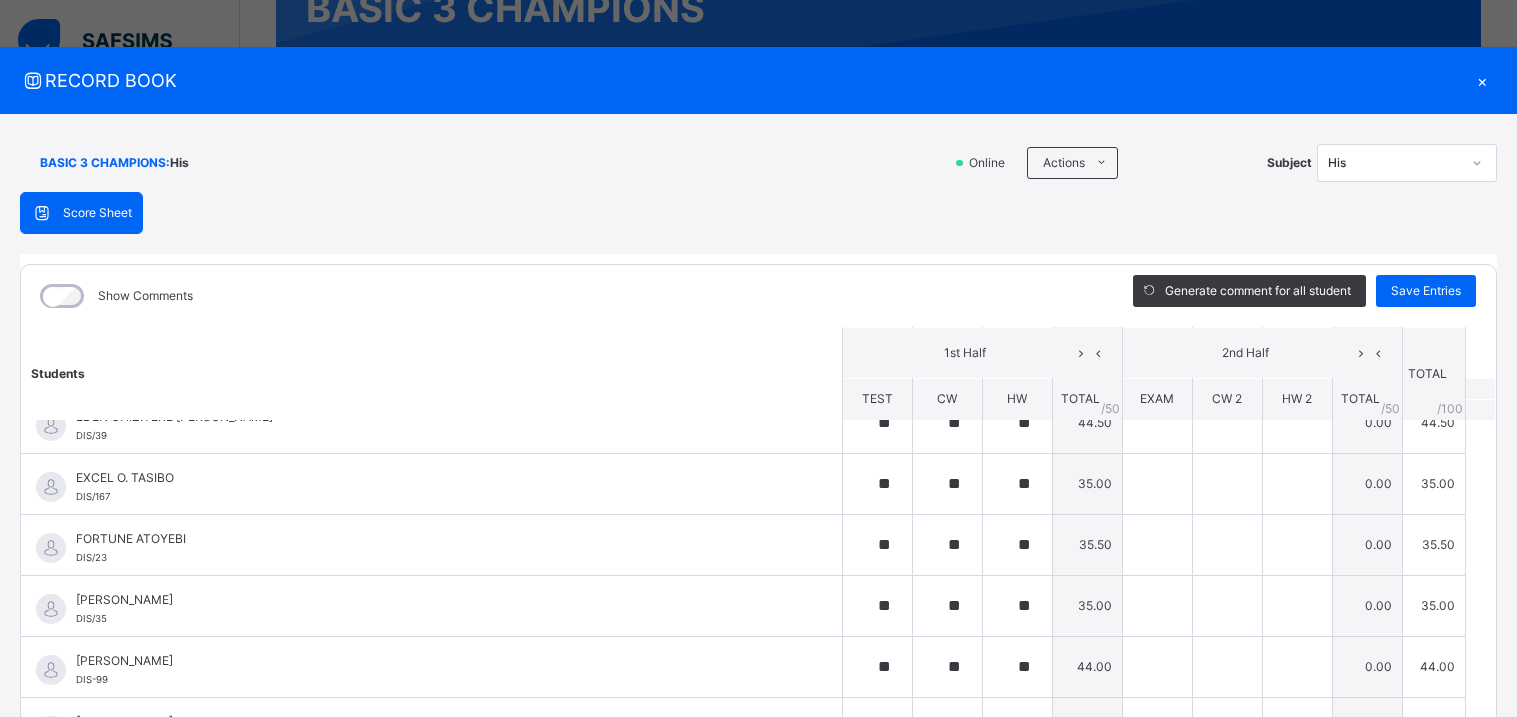 scroll, scrollTop: 458, scrollLeft: 0, axis: vertical 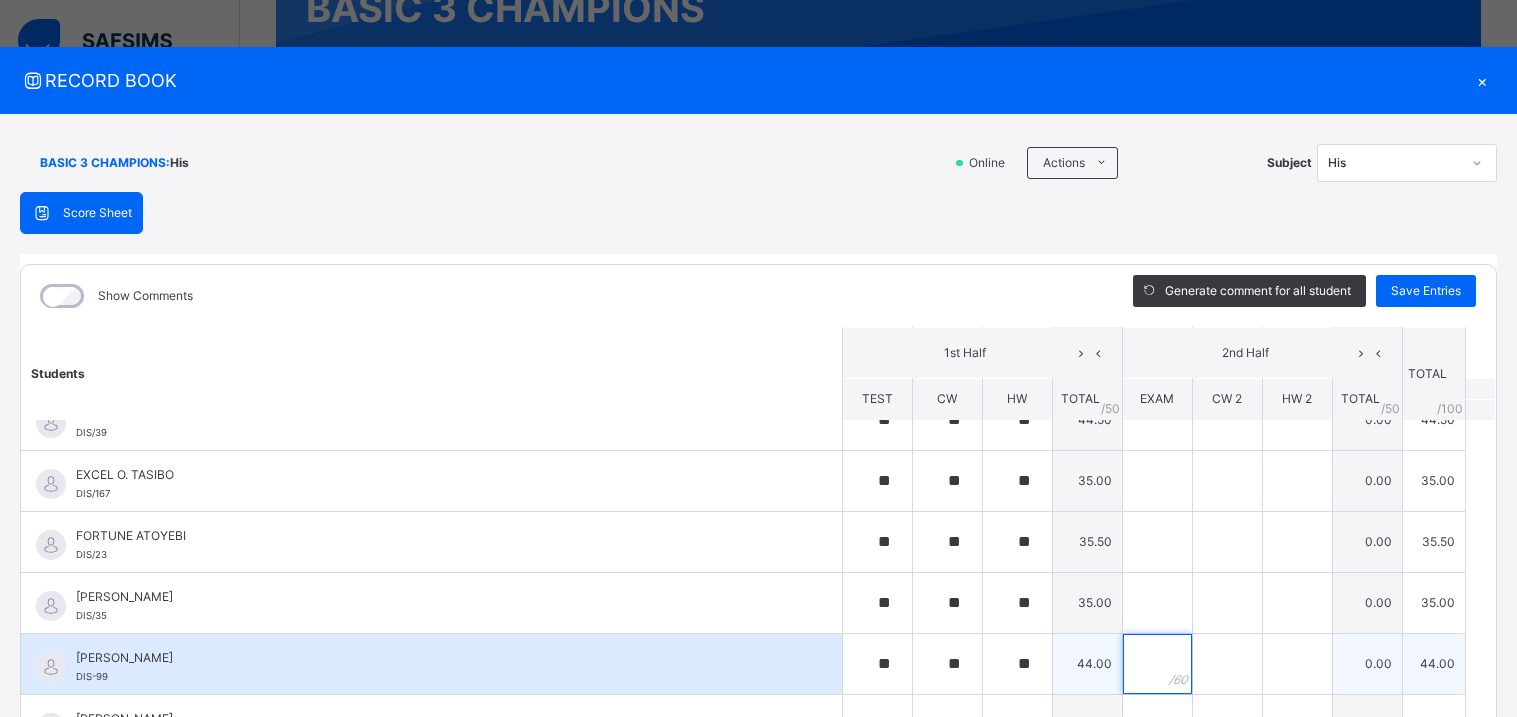 click at bounding box center [1157, 664] 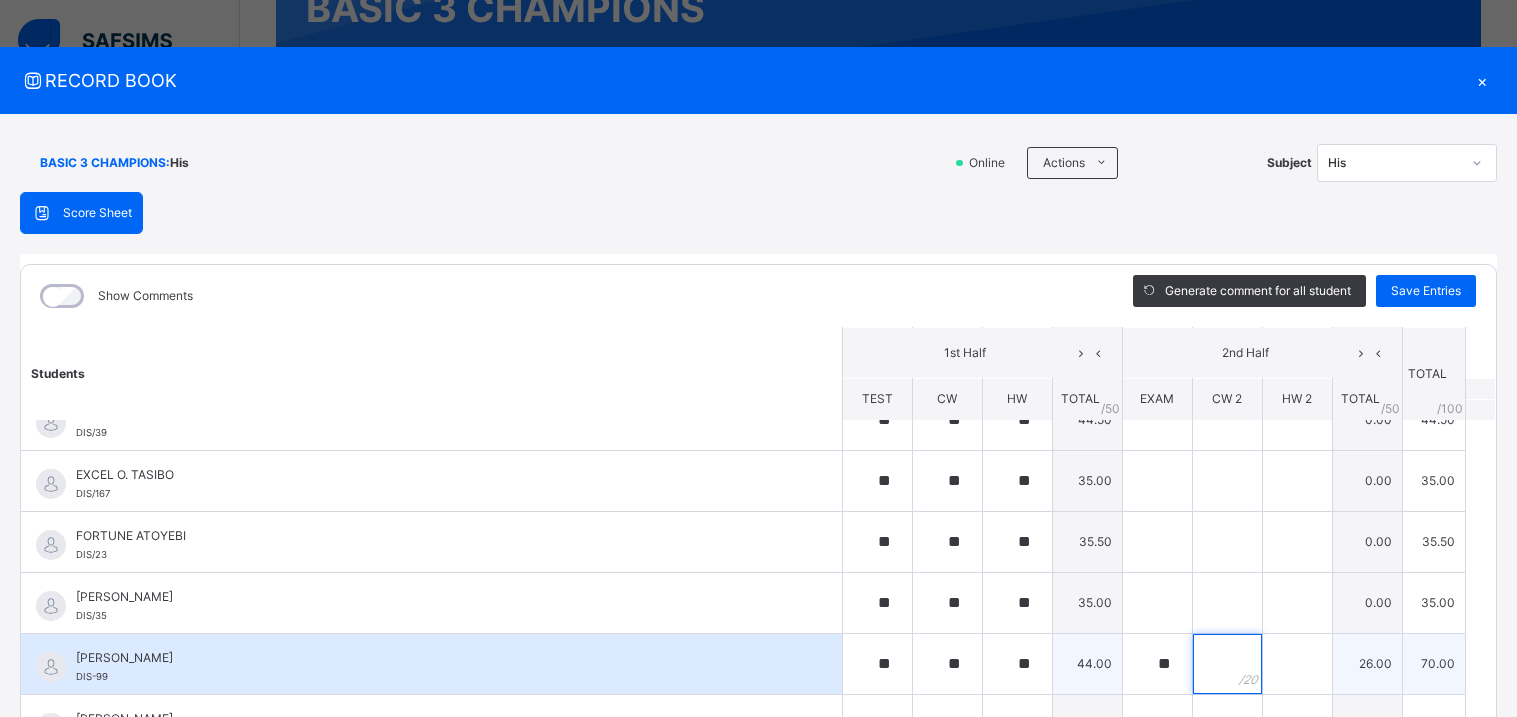 click at bounding box center [1227, 664] 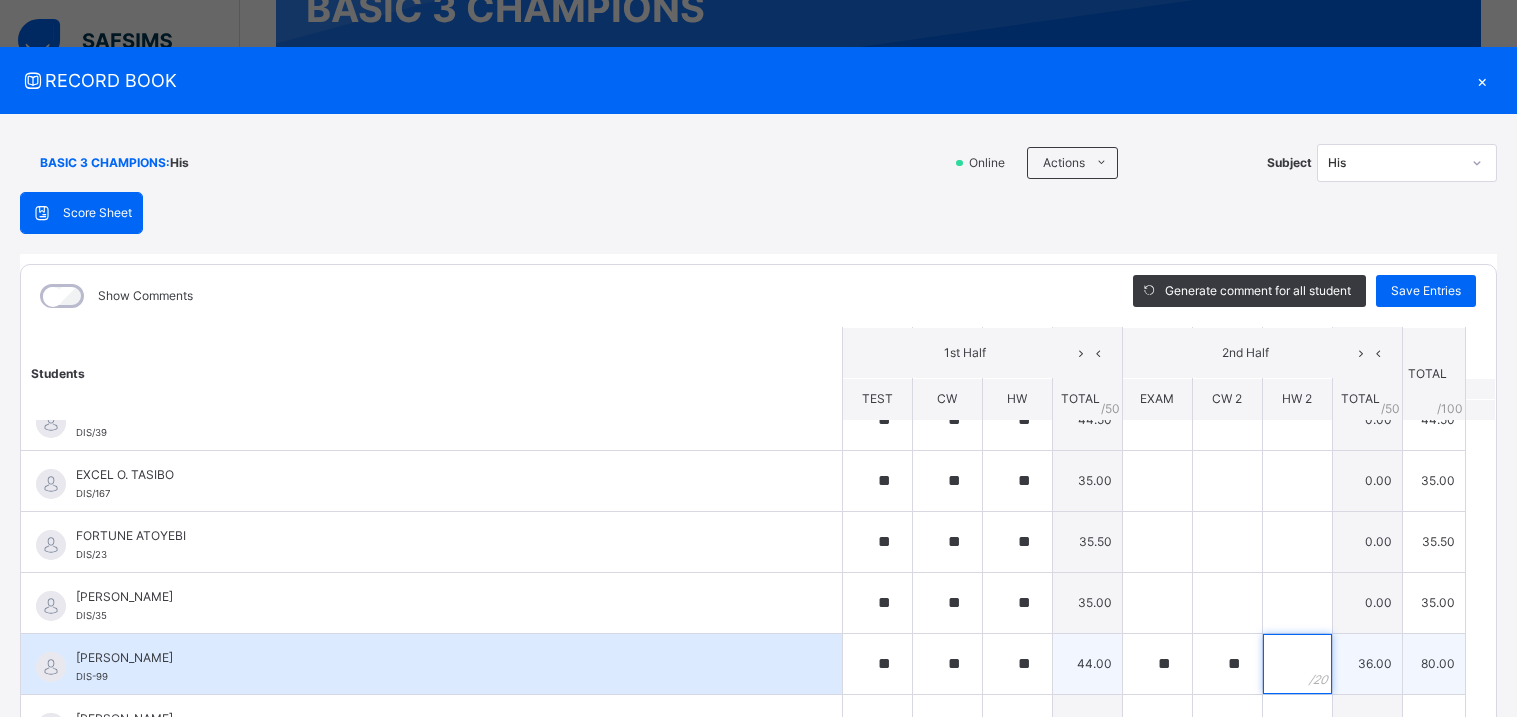 click at bounding box center [1297, 664] 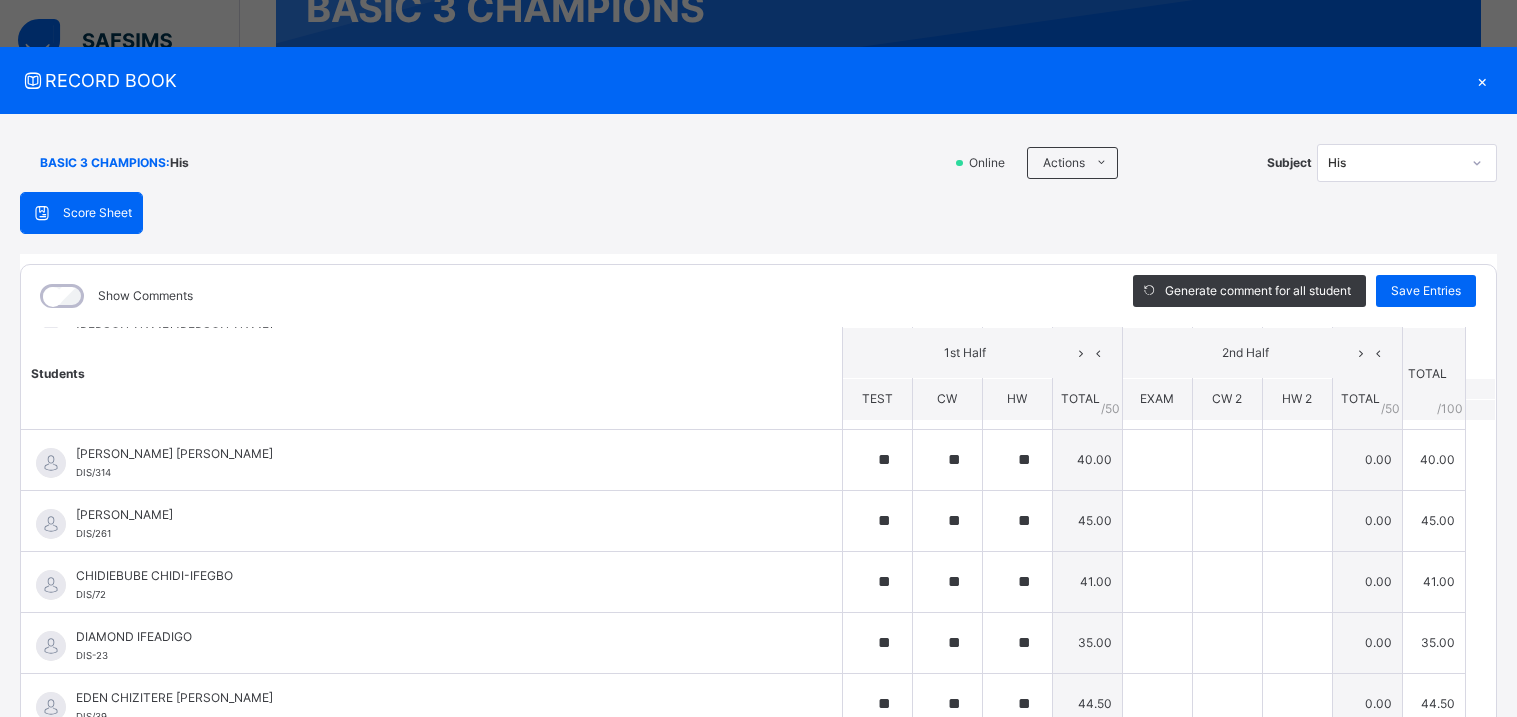 scroll, scrollTop: 61, scrollLeft: 0, axis: vertical 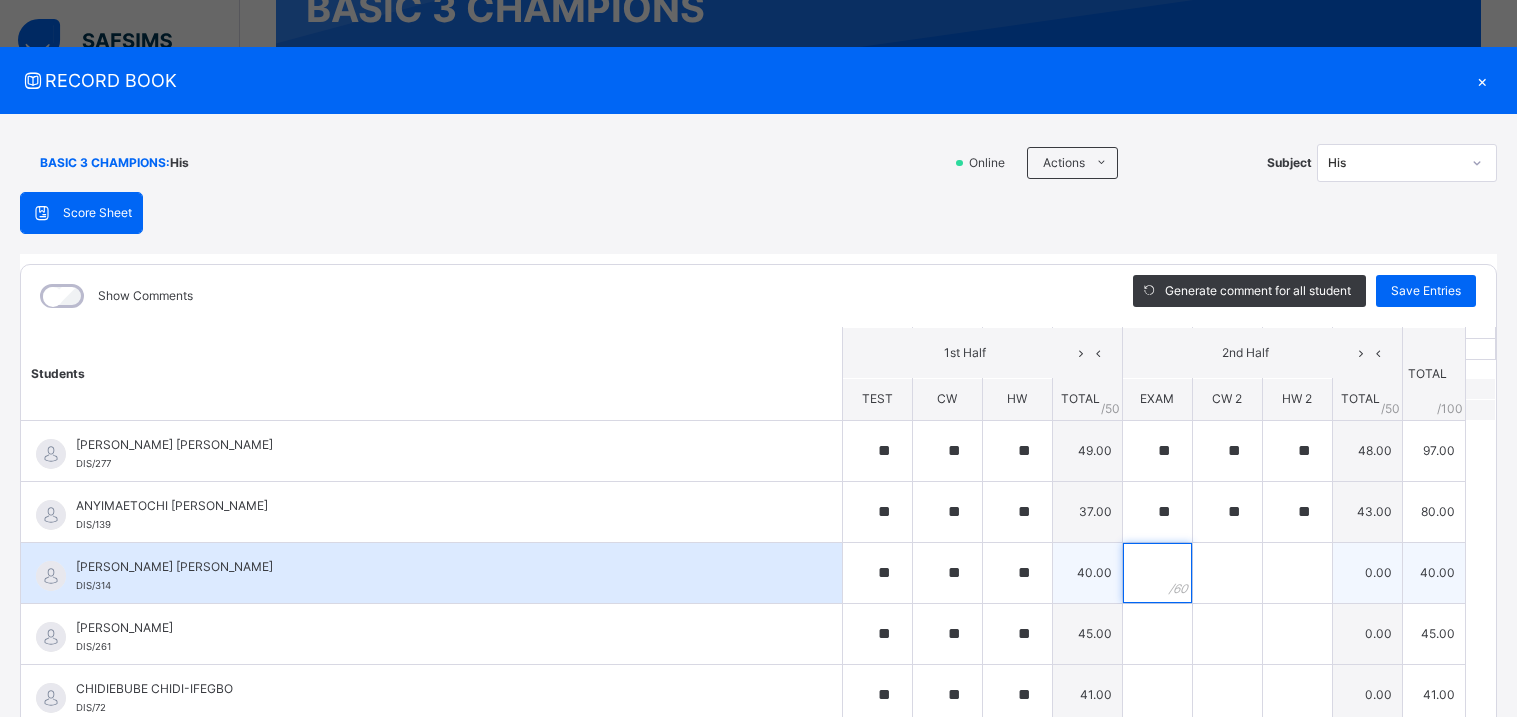click at bounding box center (1157, 573) 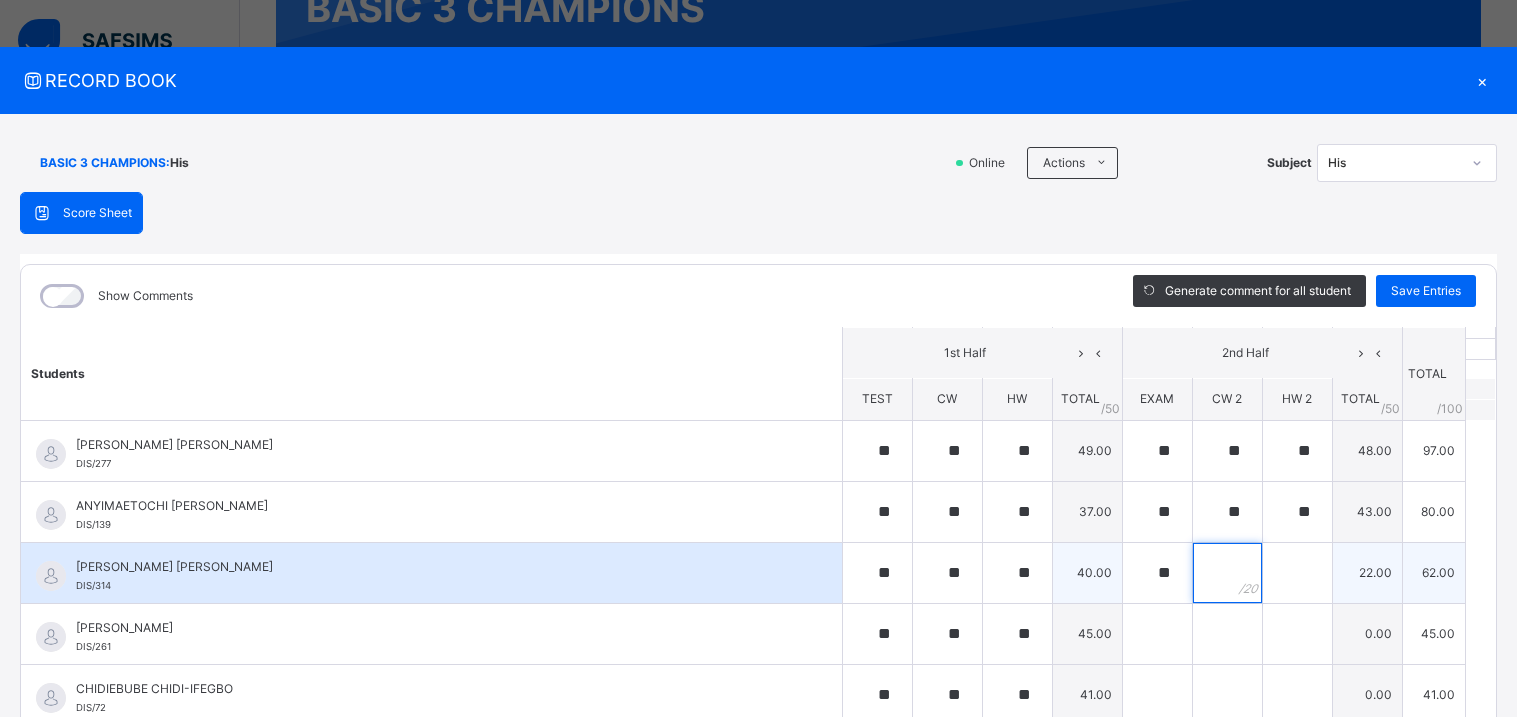 click at bounding box center (1227, 573) 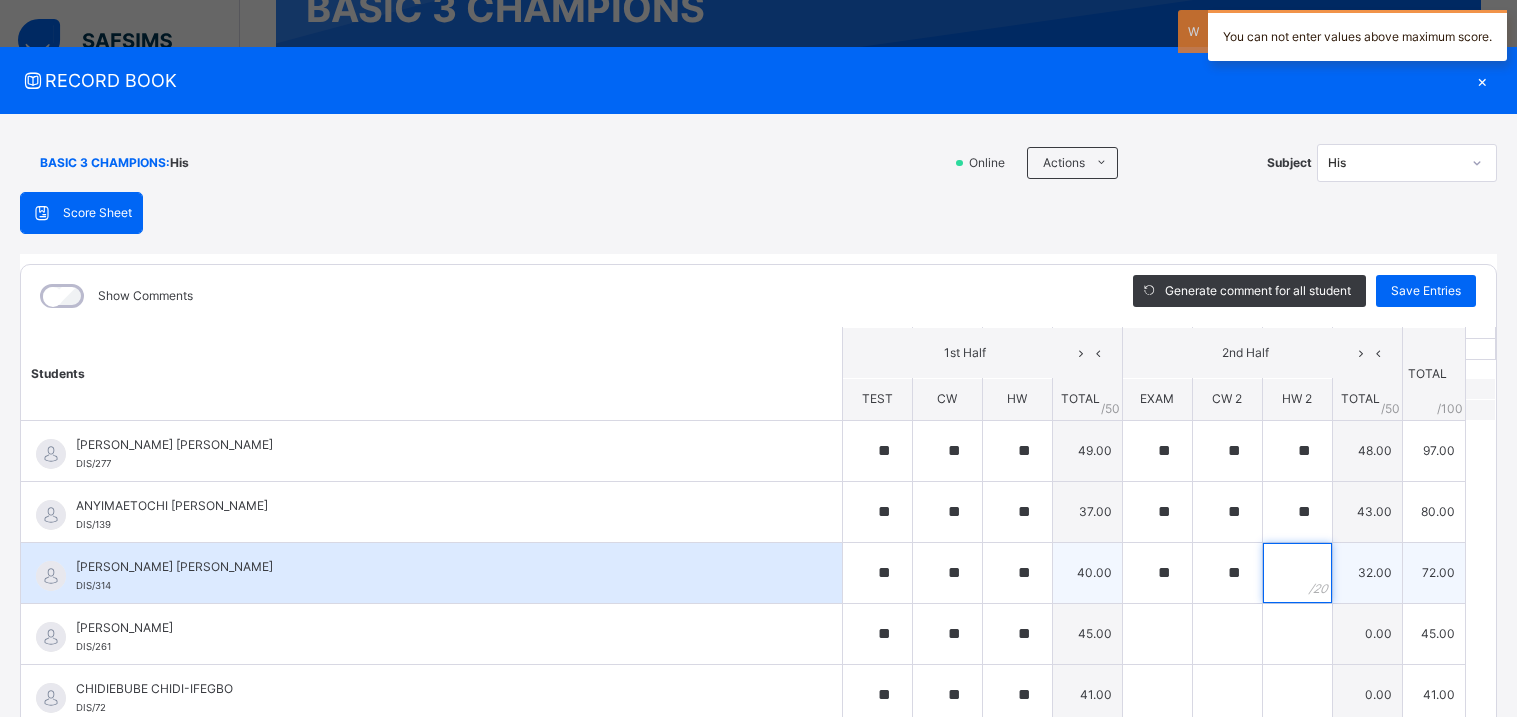 click at bounding box center (1297, 573) 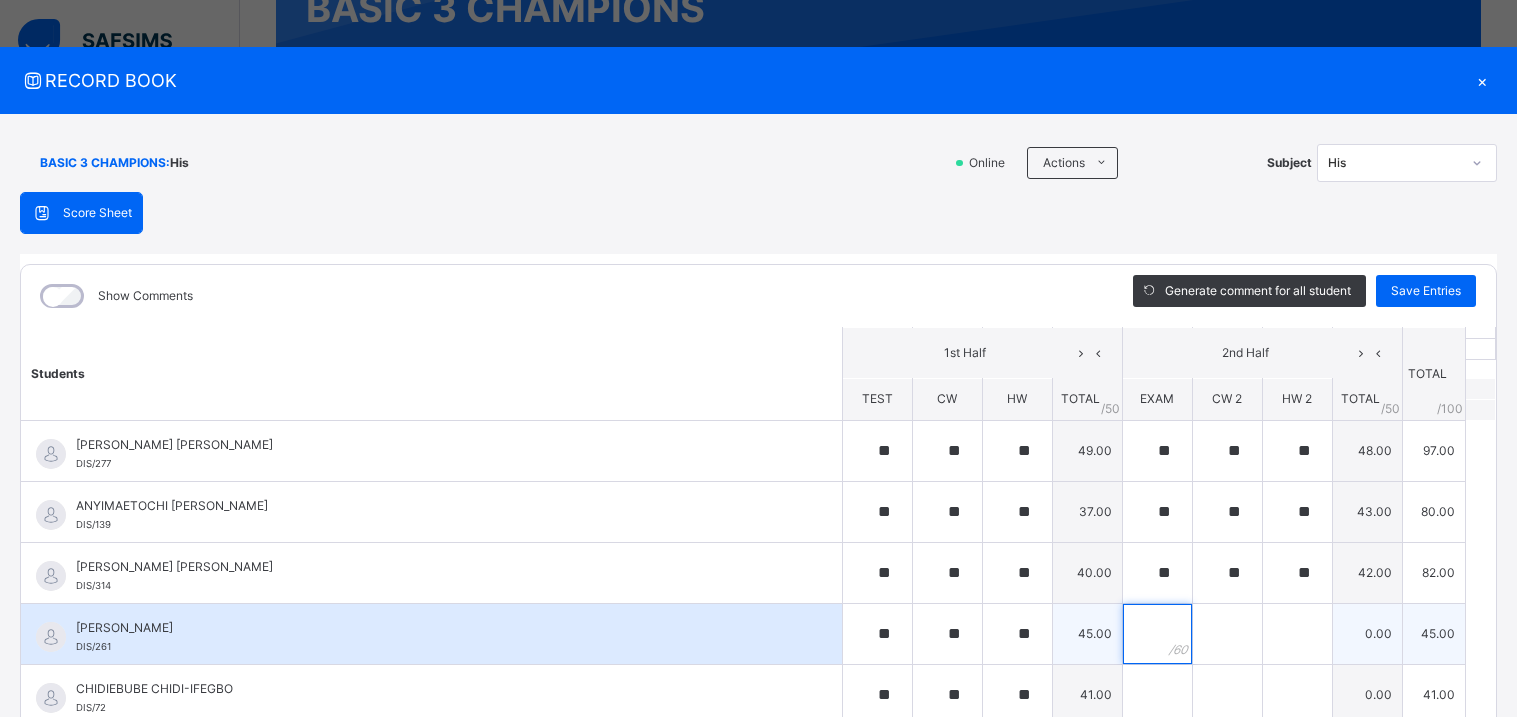 click at bounding box center [1157, 634] 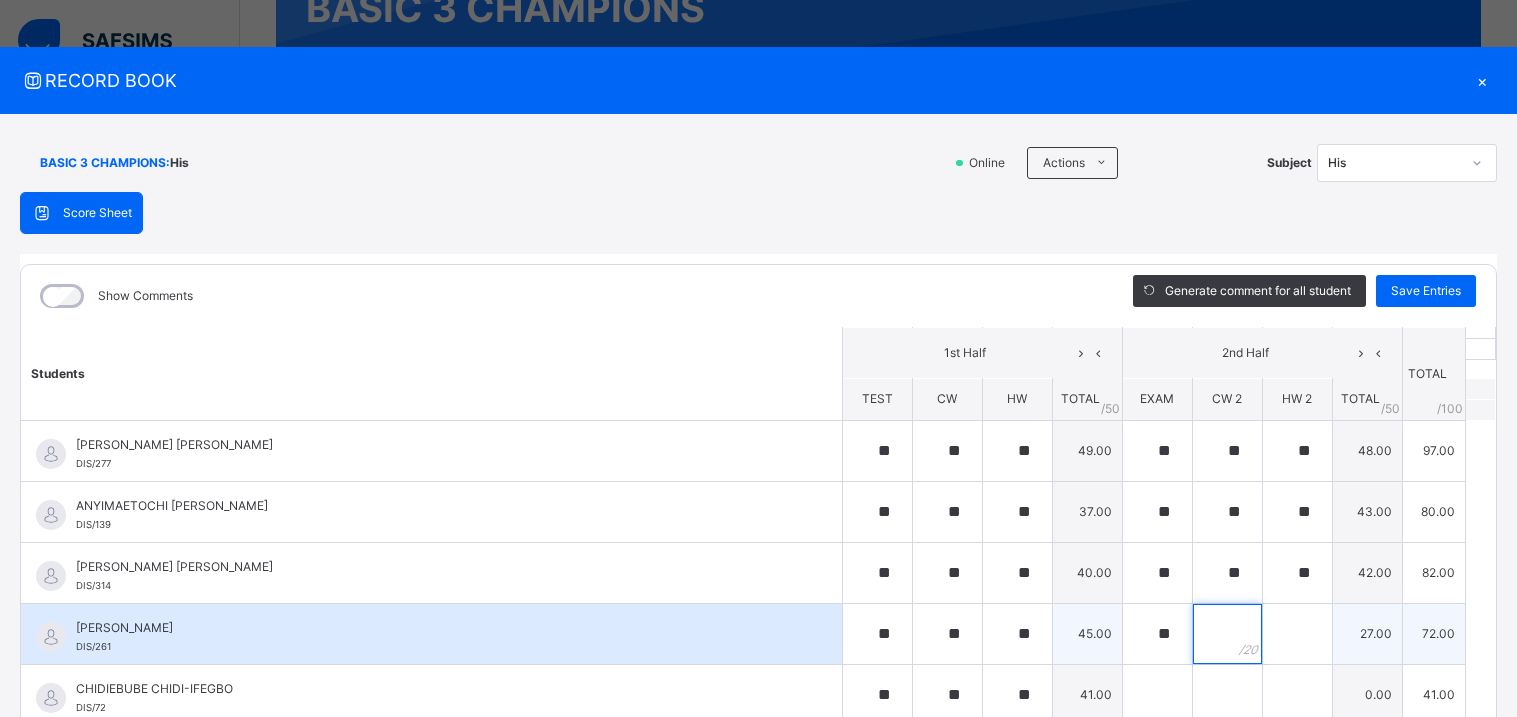 click at bounding box center (1227, 634) 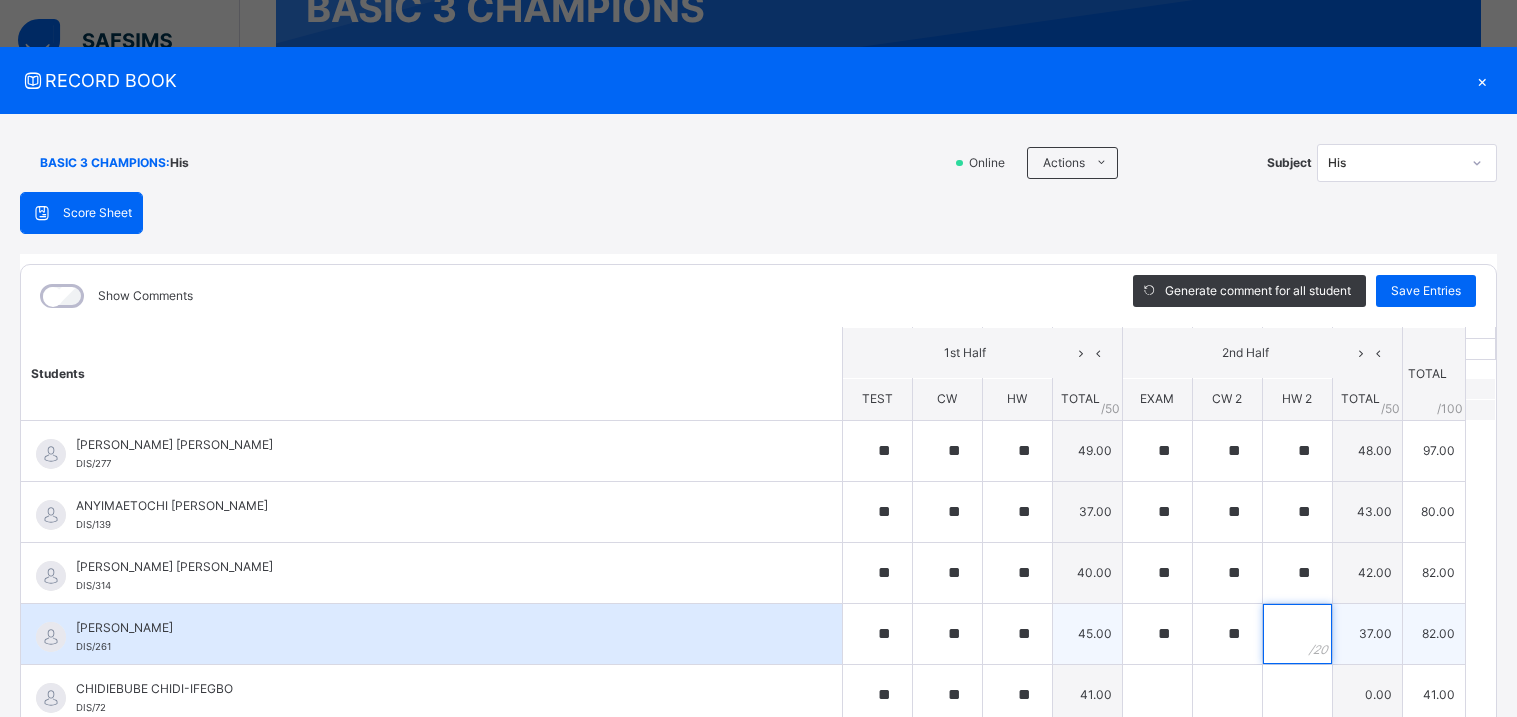 click at bounding box center [1297, 634] 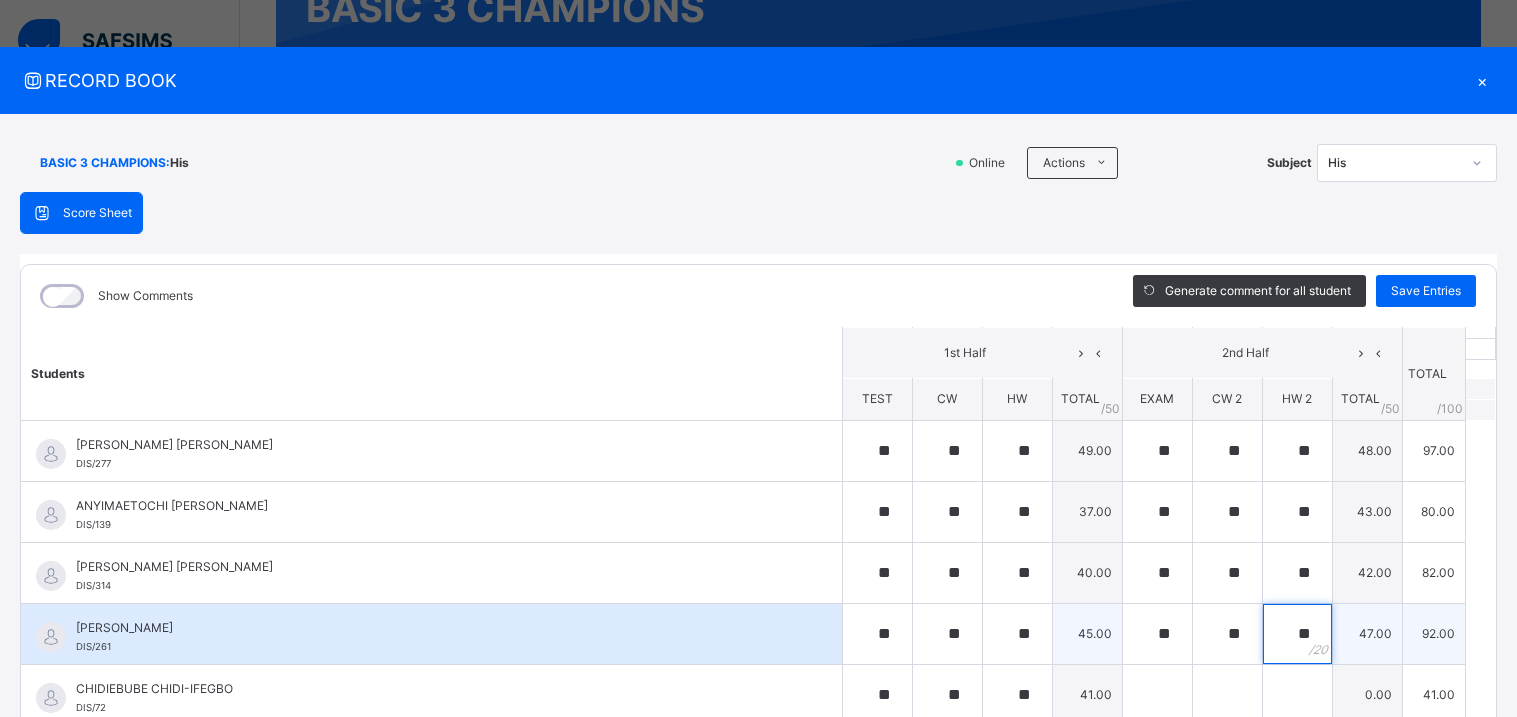 scroll, scrollTop: 260, scrollLeft: 0, axis: vertical 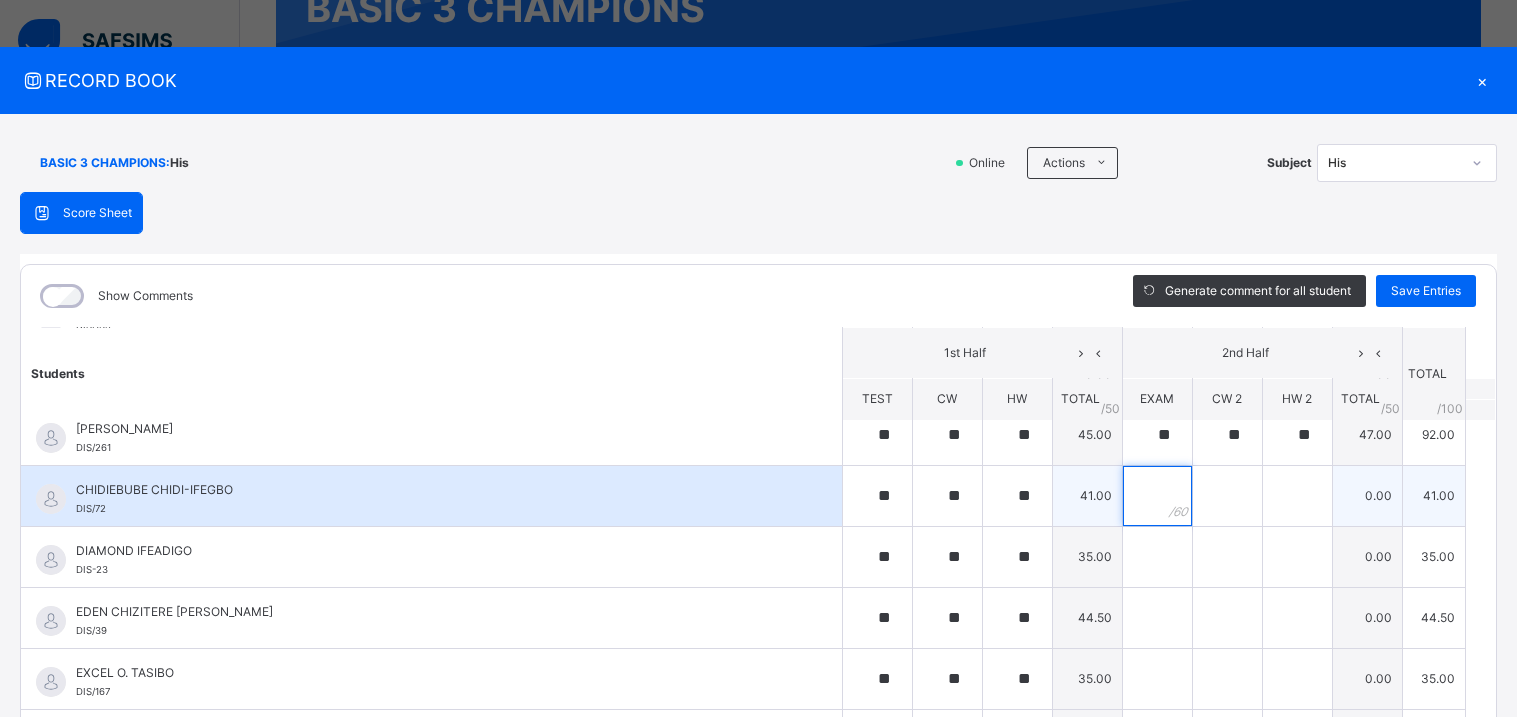click at bounding box center [1157, 496] 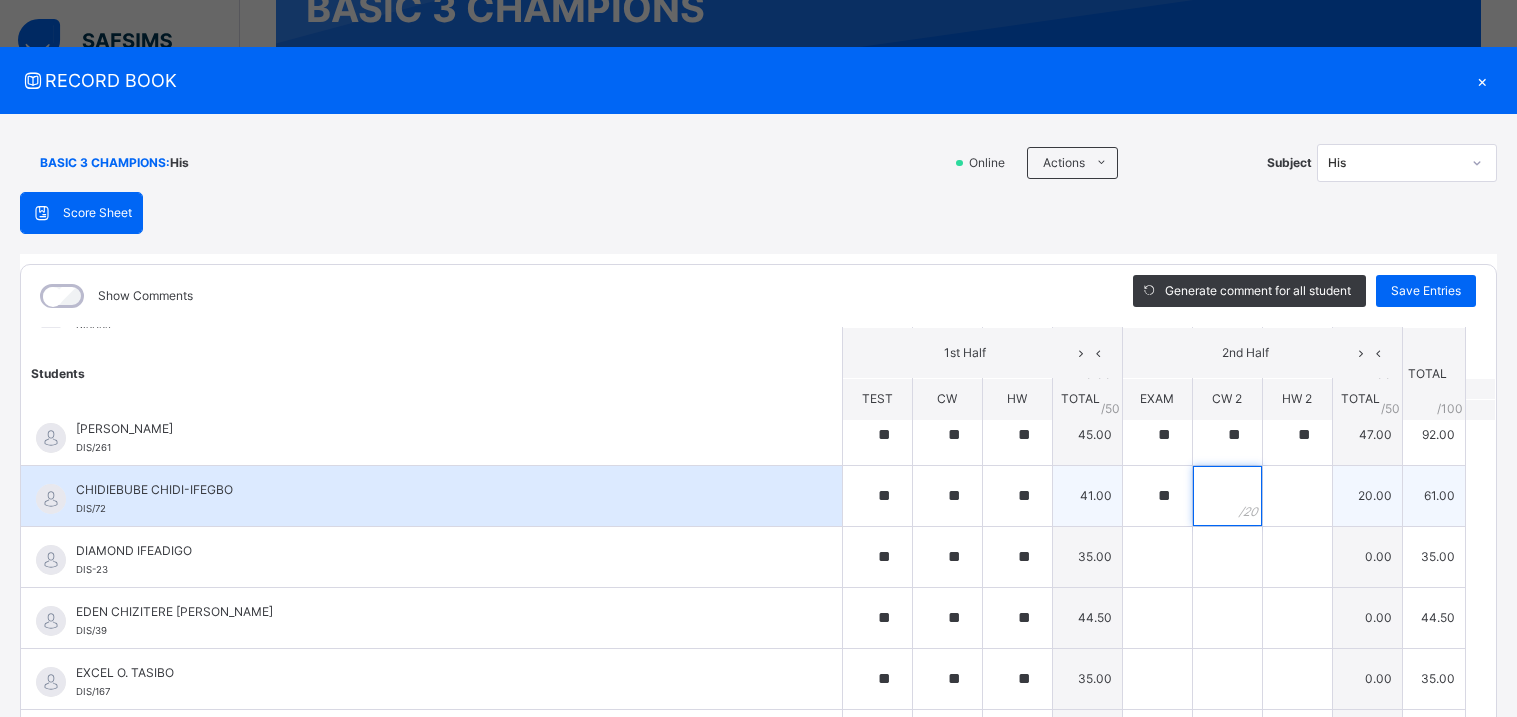 click at bounding box center [1227, 496] 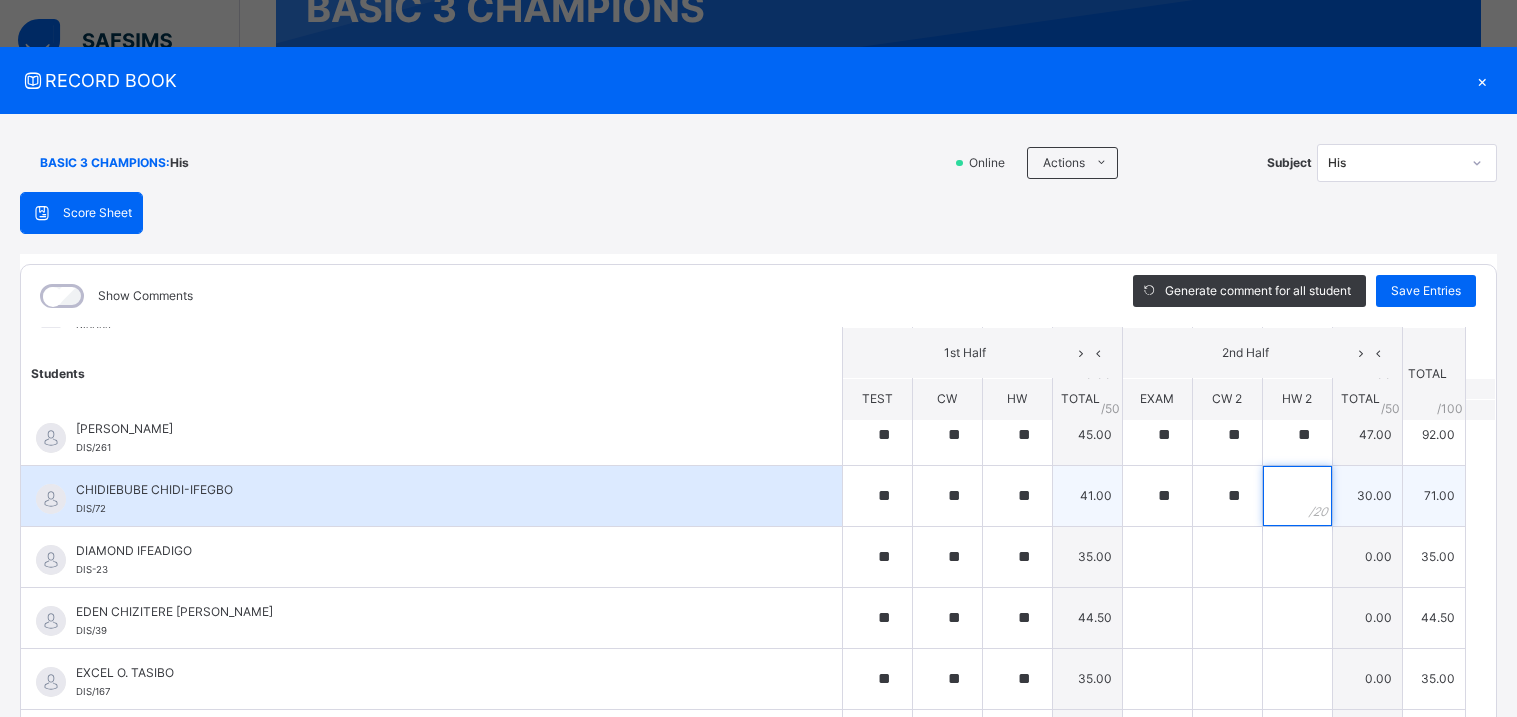 click at bounding box center [1297, 496] 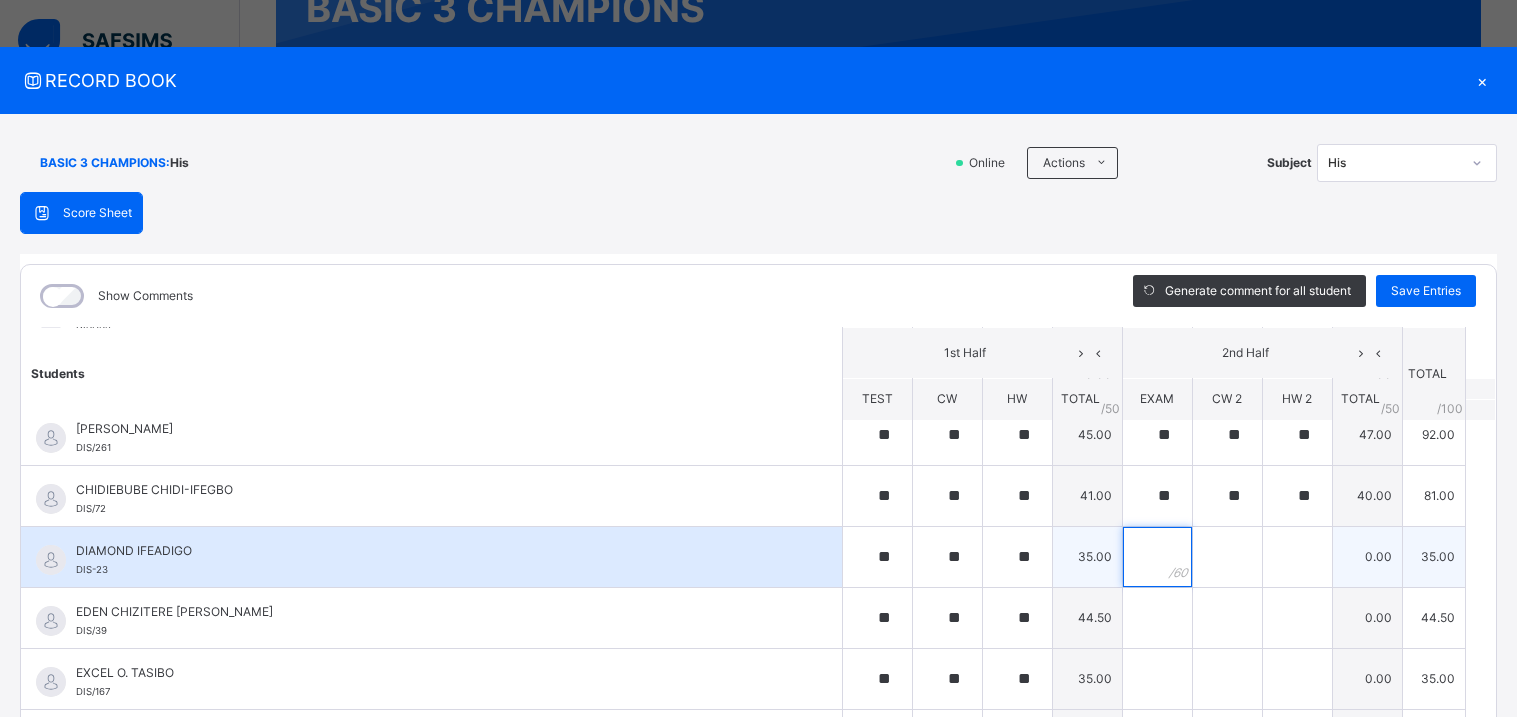 click at bounding box center [1157, 557] 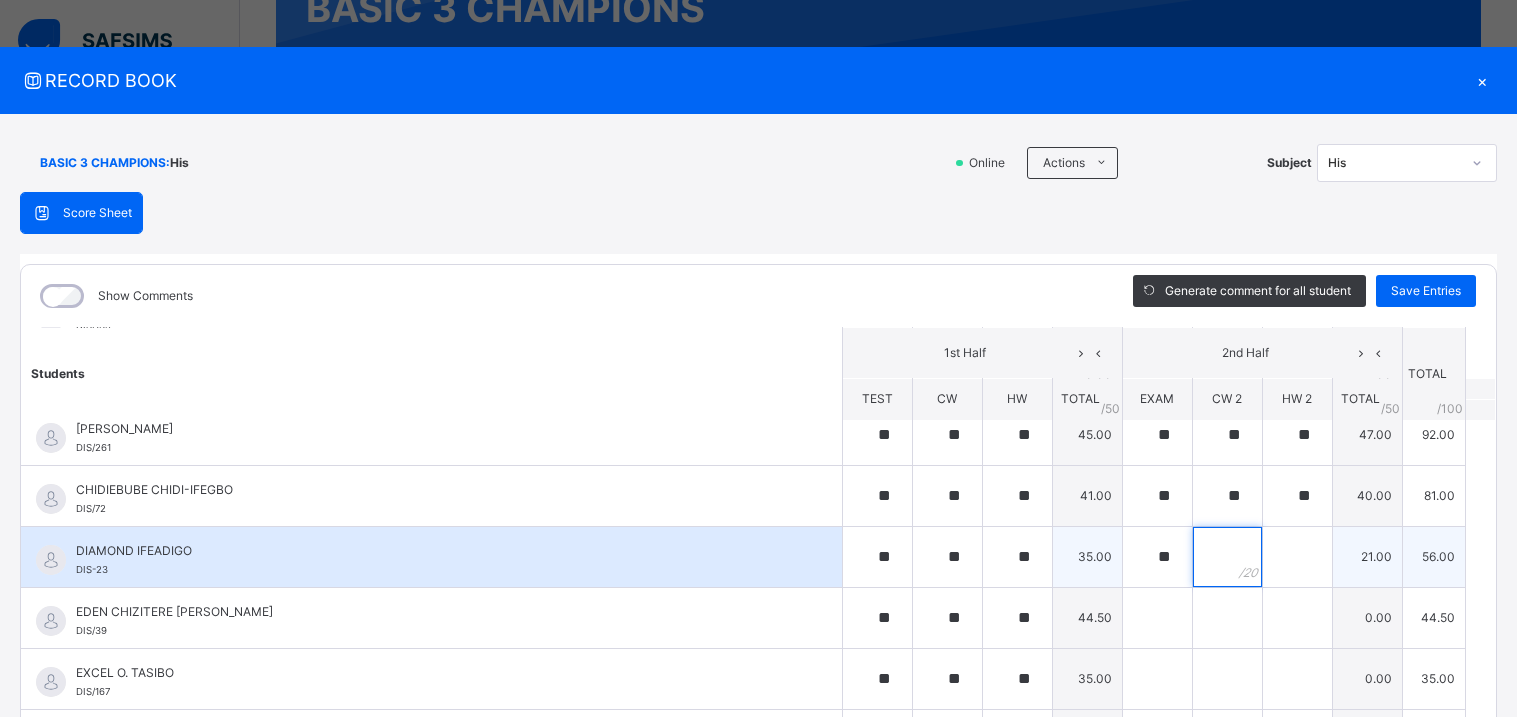 click at bounding box center [1227, 557] 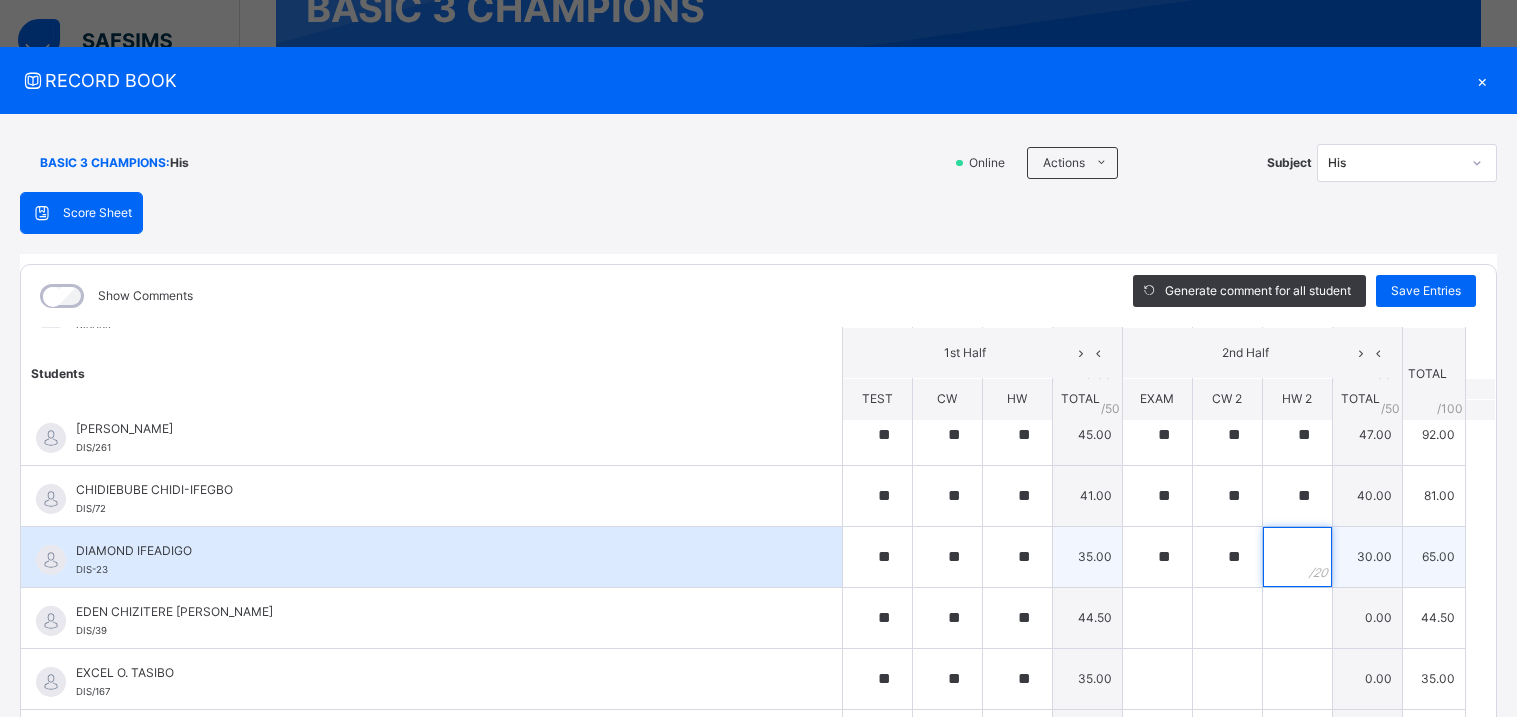 click at bounding box center (1297, 557) 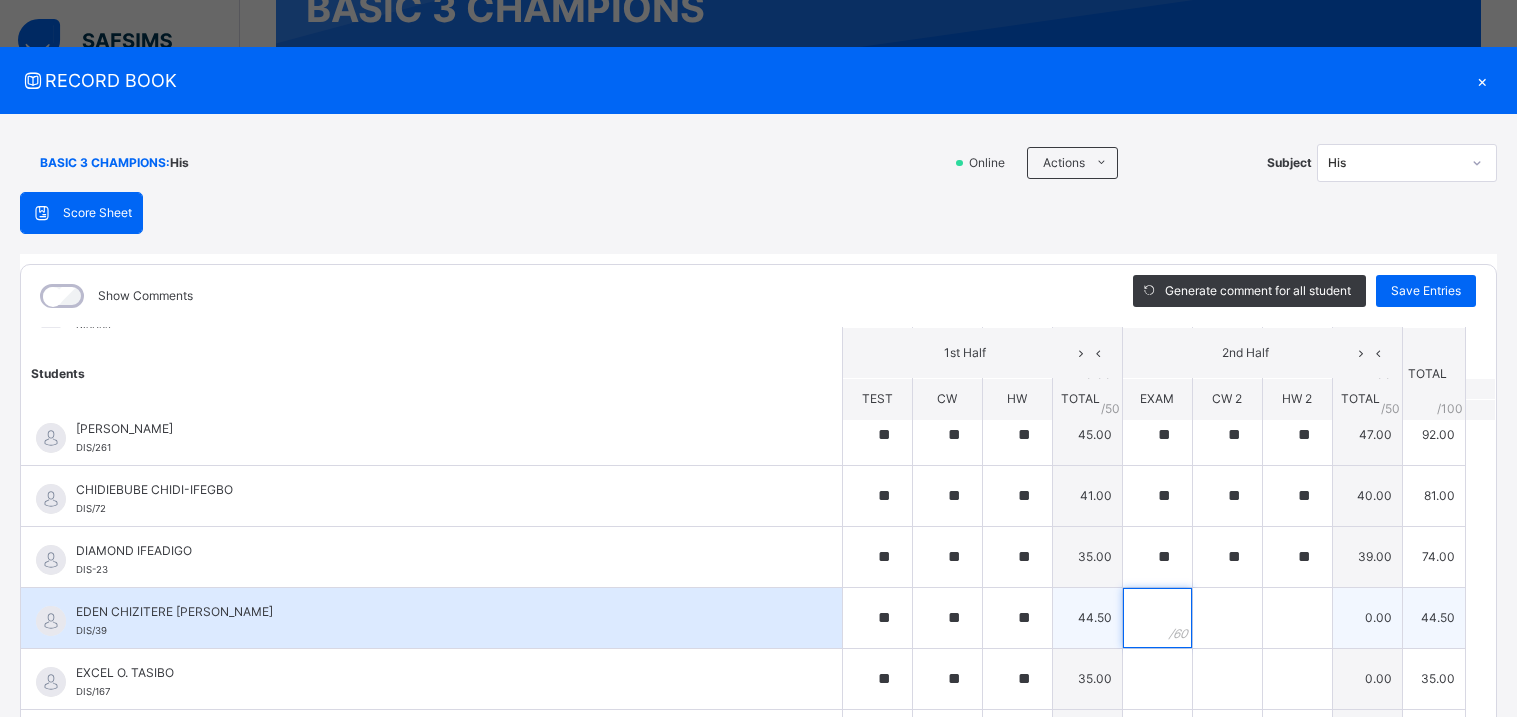 click at bounding box center (1157, 618) 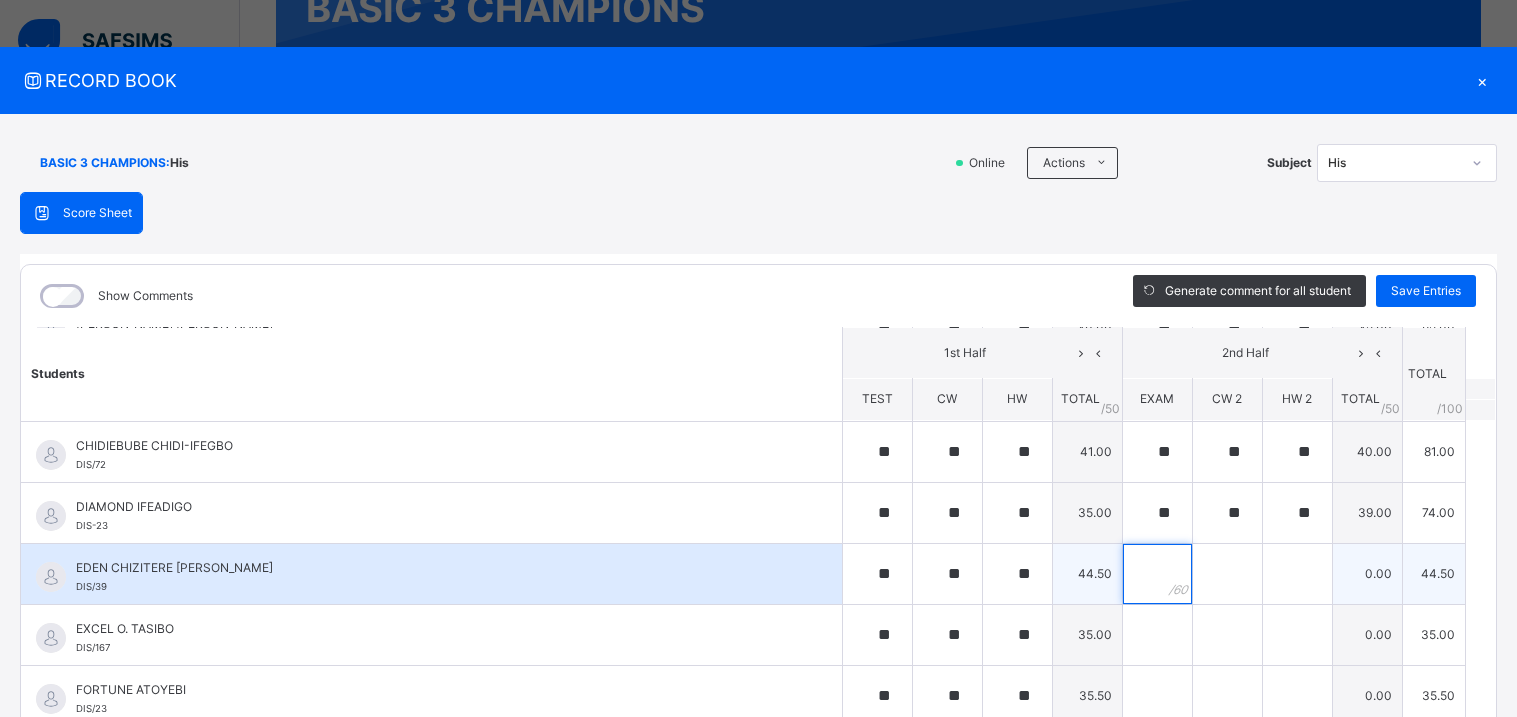 scroll, scrollTop: 305, scrollLeft: 0, axis: vertical 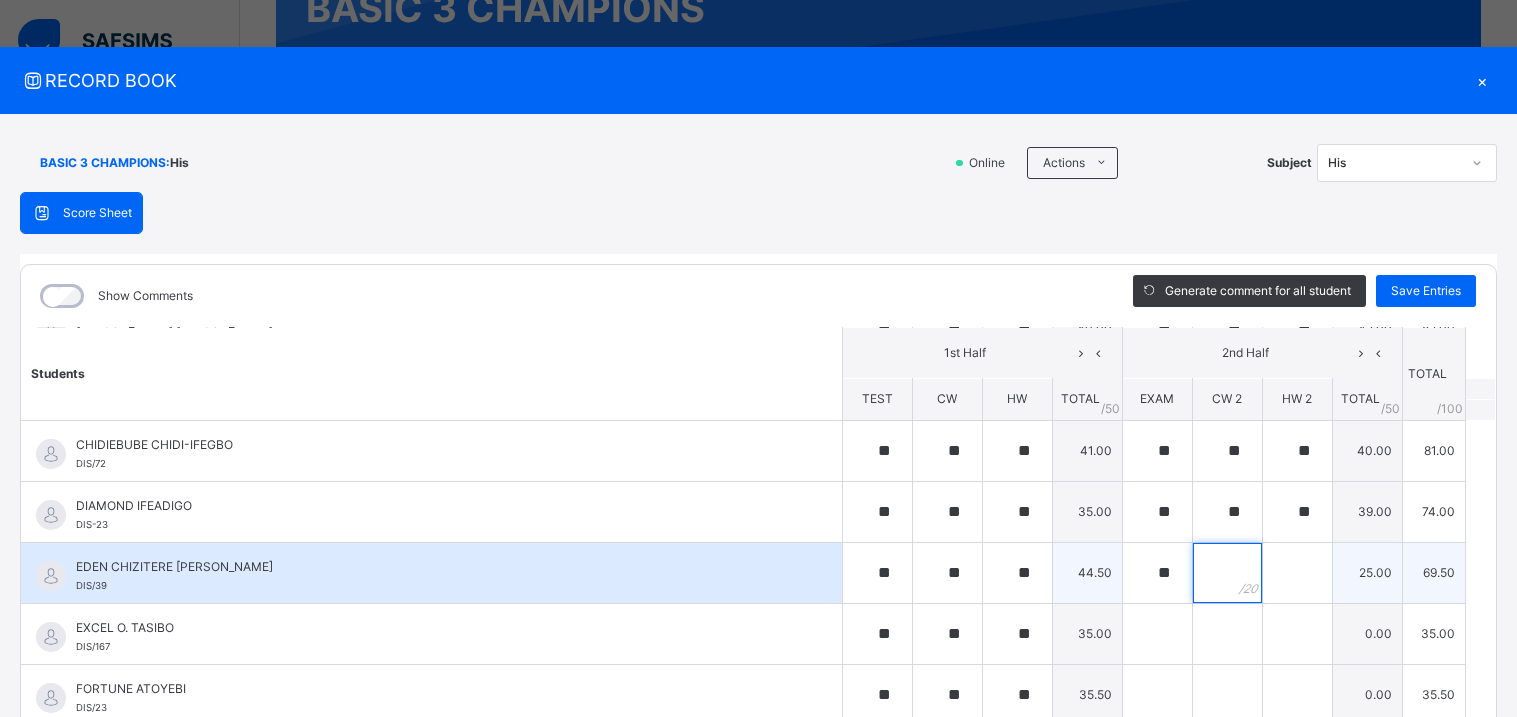 click at bounding box center [1227, 573] 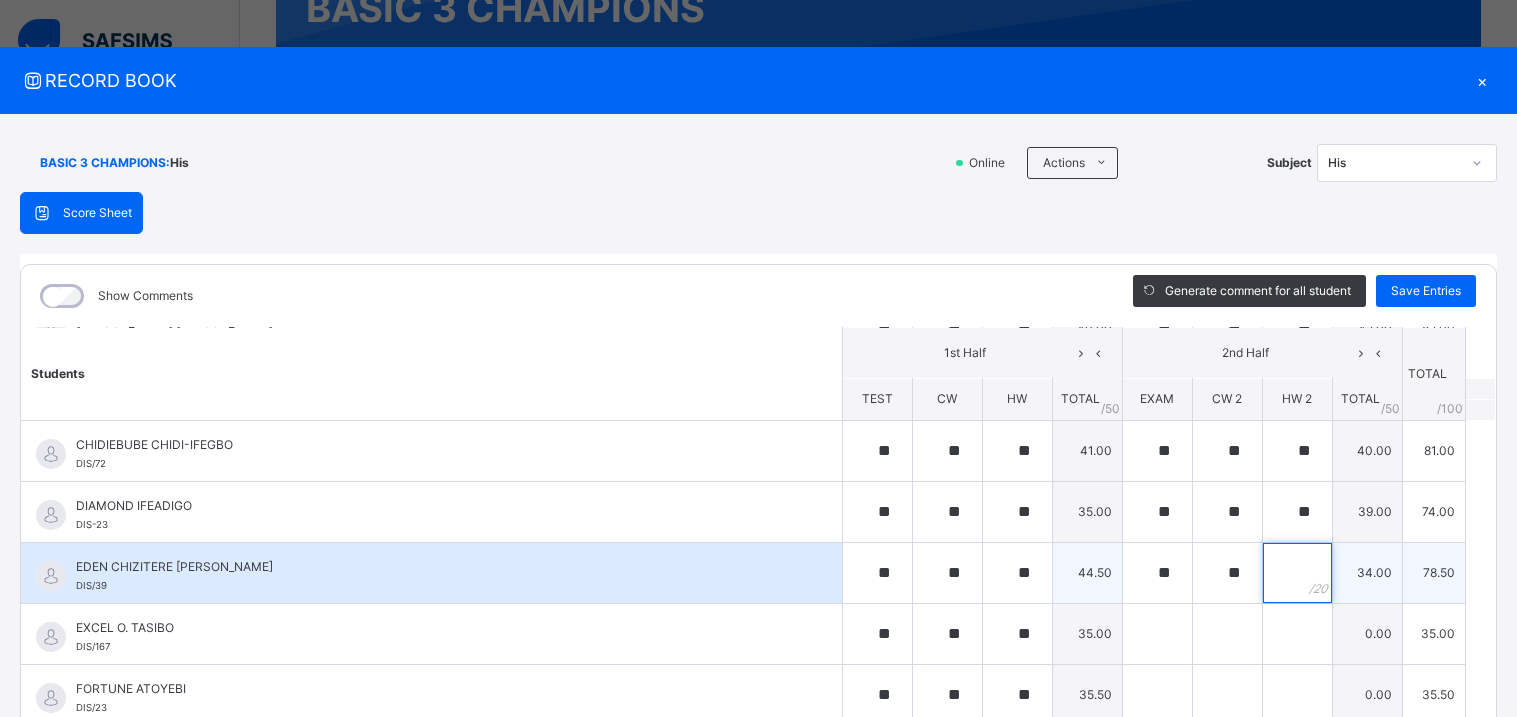 click at bounding box center [1297, 573] 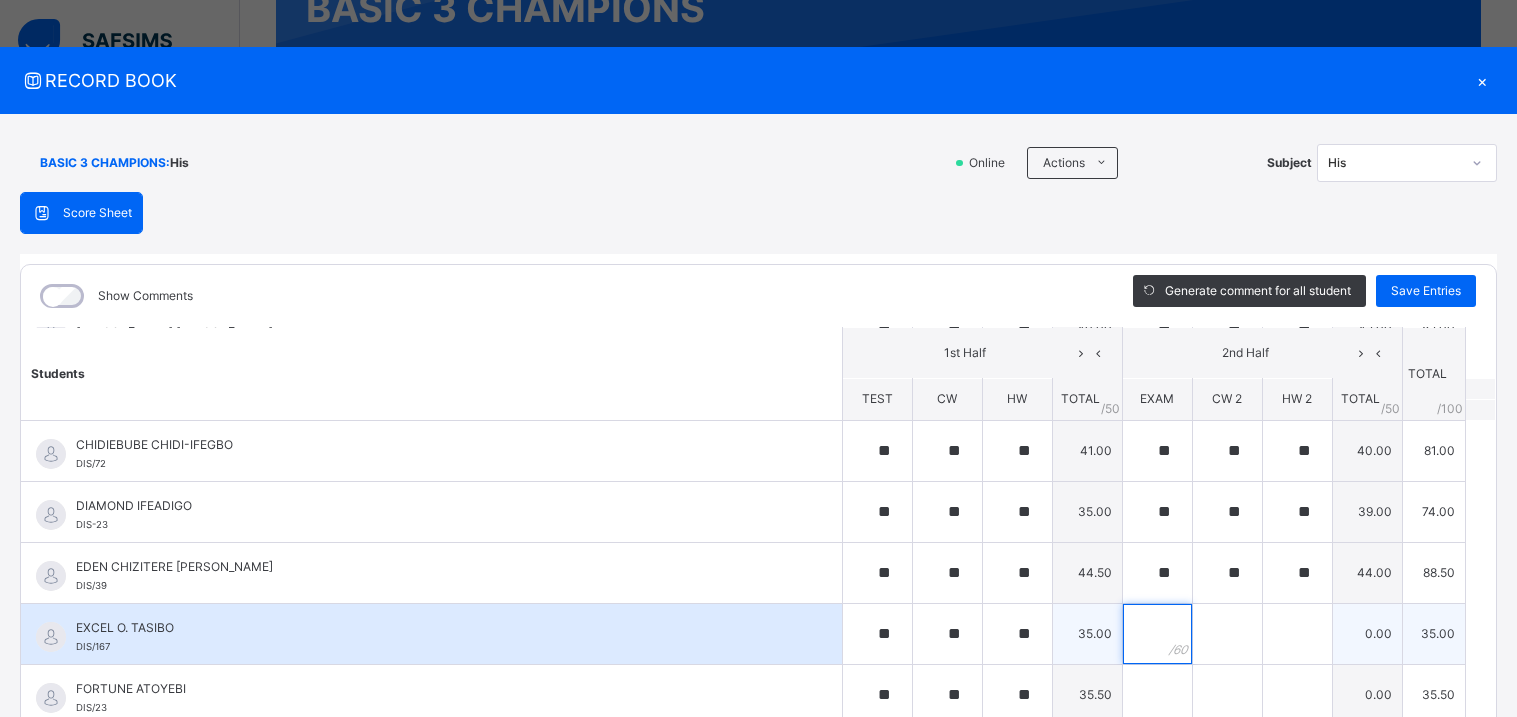 click at bounding box center (1157, 634) 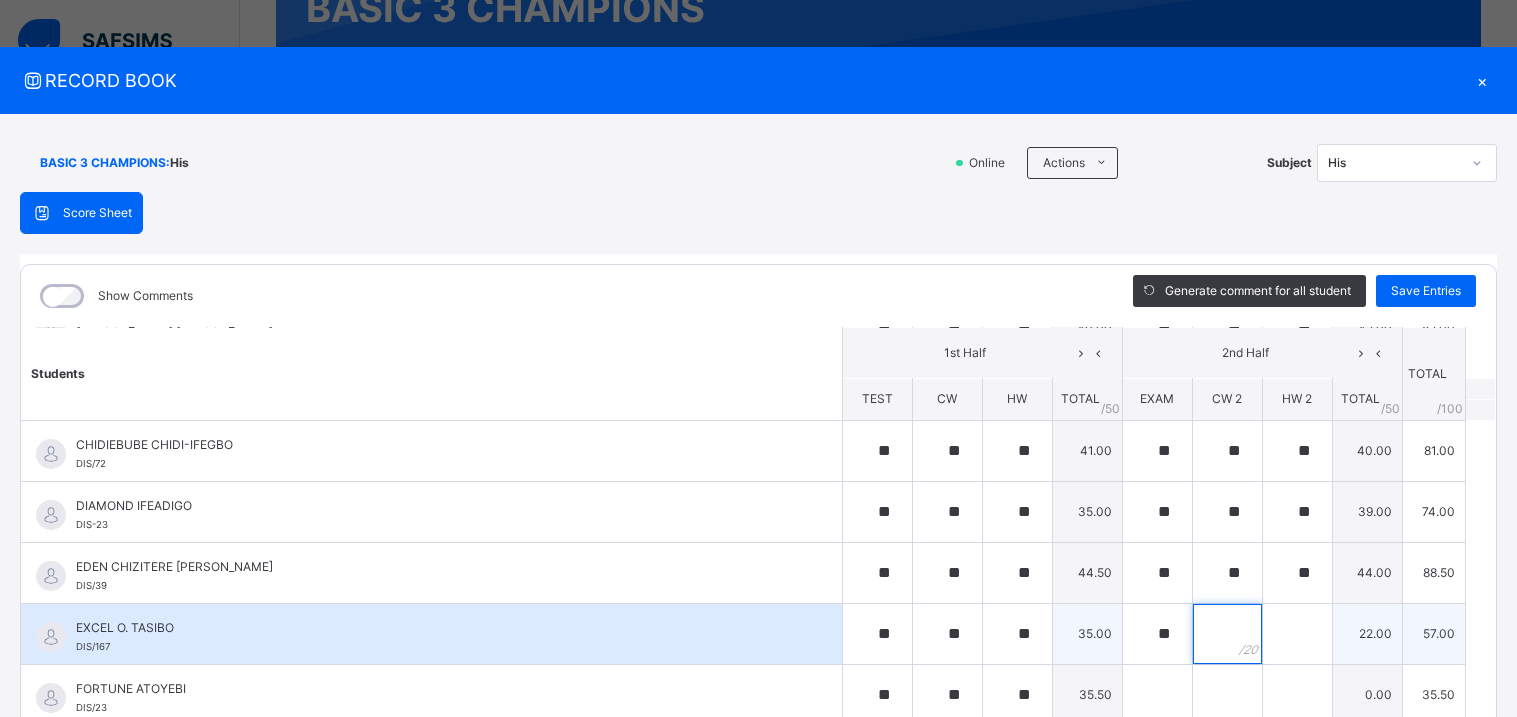 click at bounding box center (1227, 634) 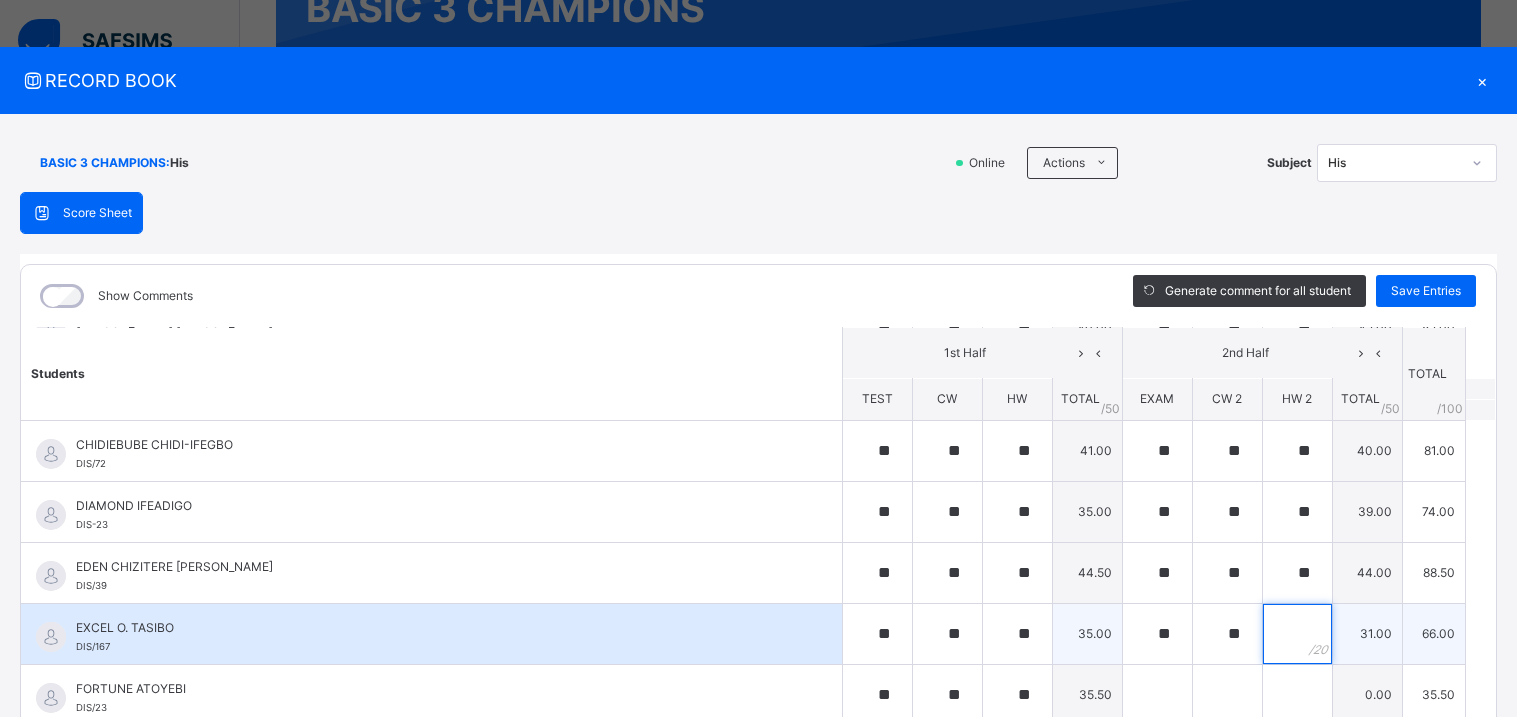 click at bounding box center (1297, 634) 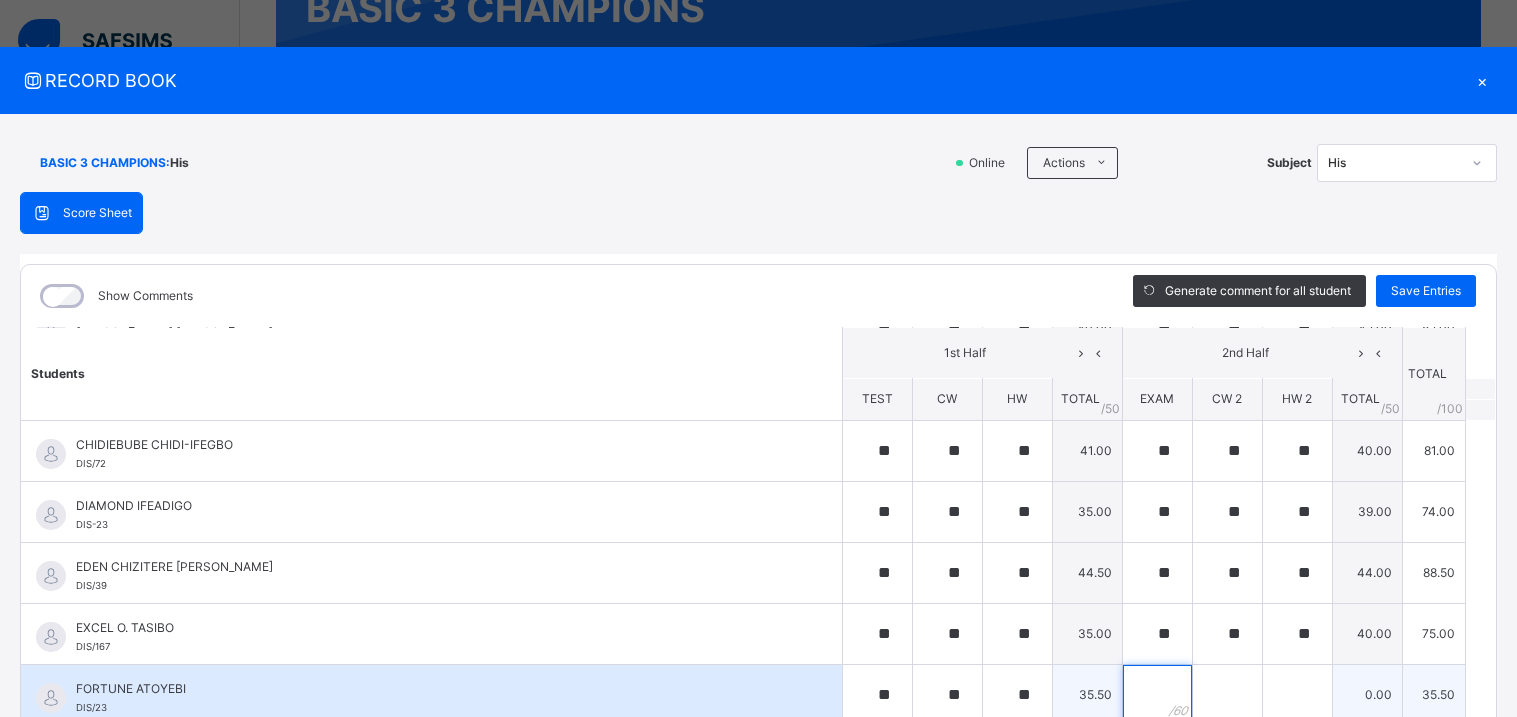 click at bounding box center [1157, 695] 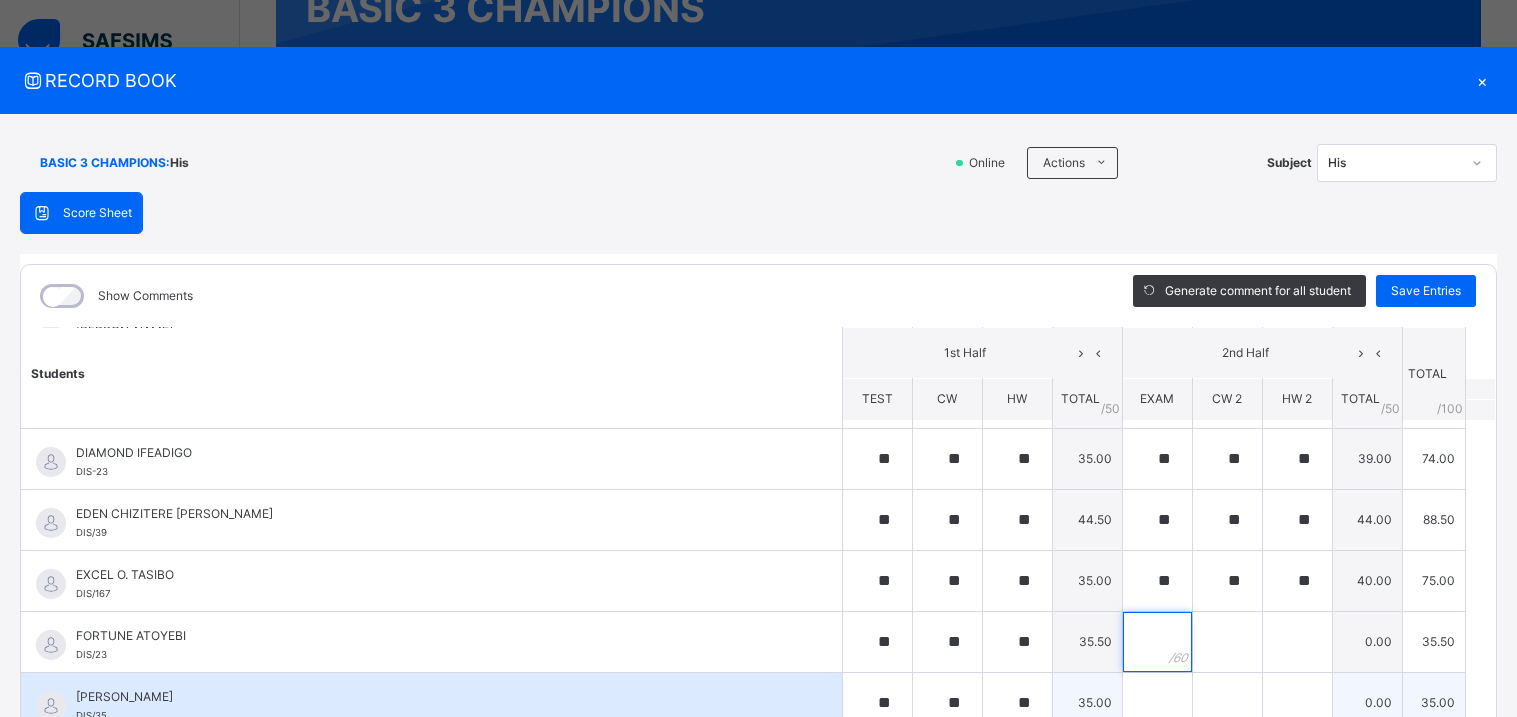 scroll, scrollTop: 364, scrollLeft: 0, axis: vertical 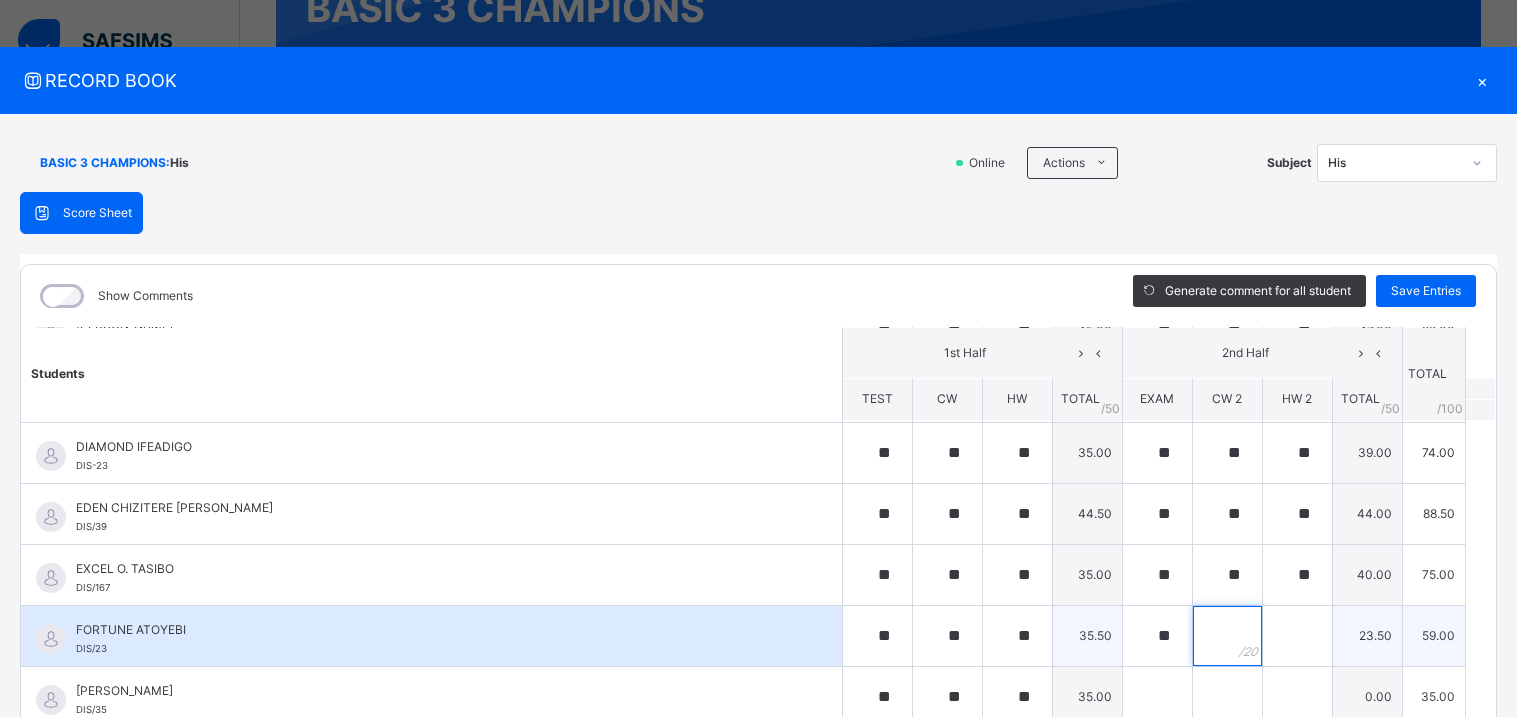 click at bounding box center (1227, 636) 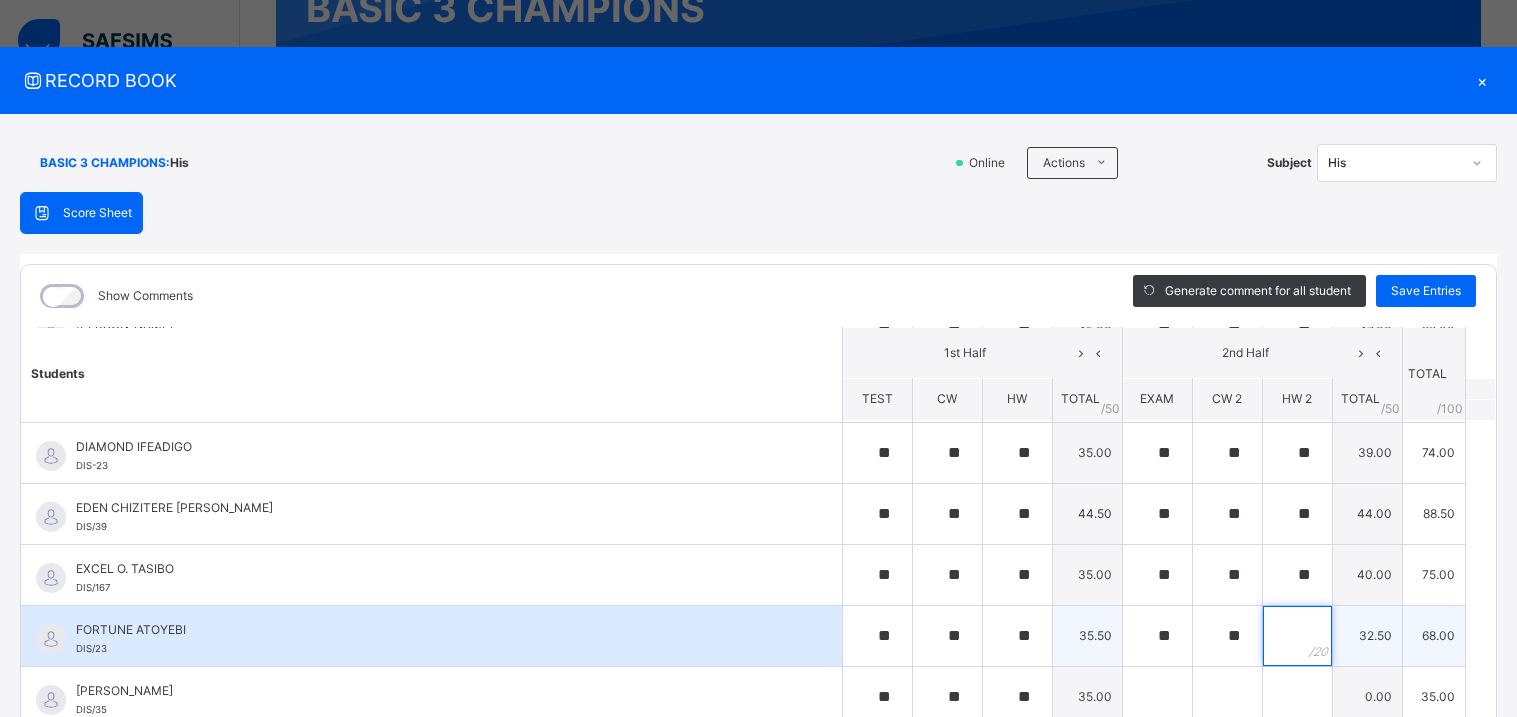 click at bounding box center (1297, 636) 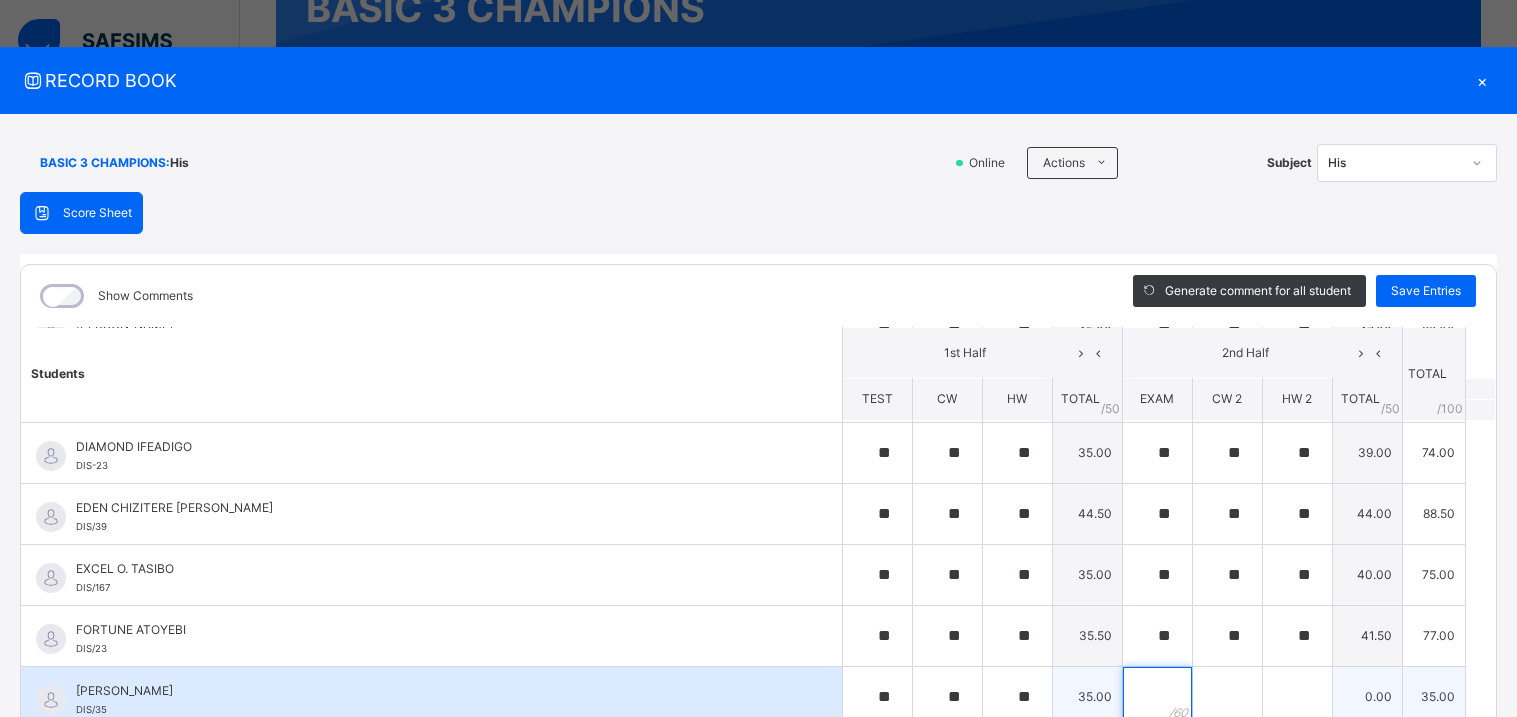 click at bounding box center (1157, 697) 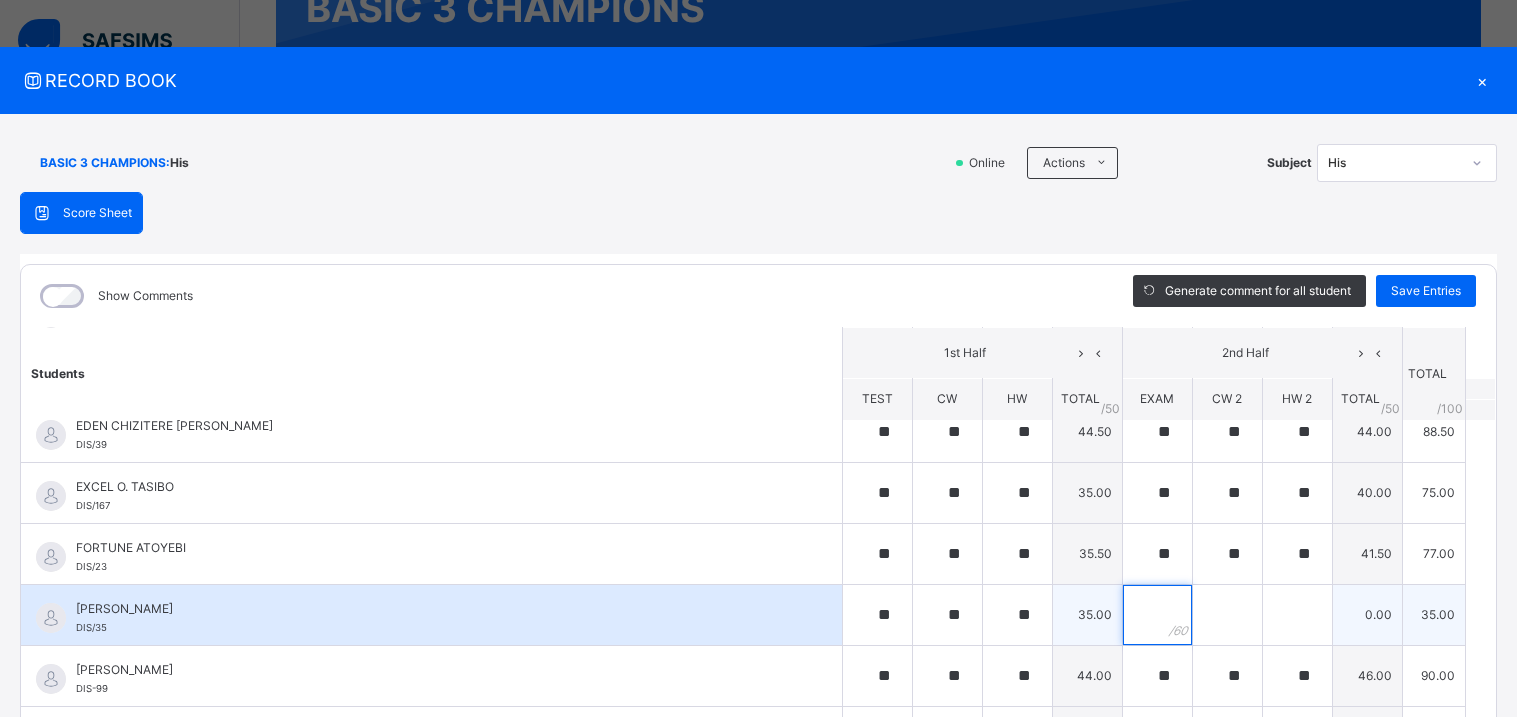 scroll, scrollTop: 448, scrollLeft: 0, axis: vertical 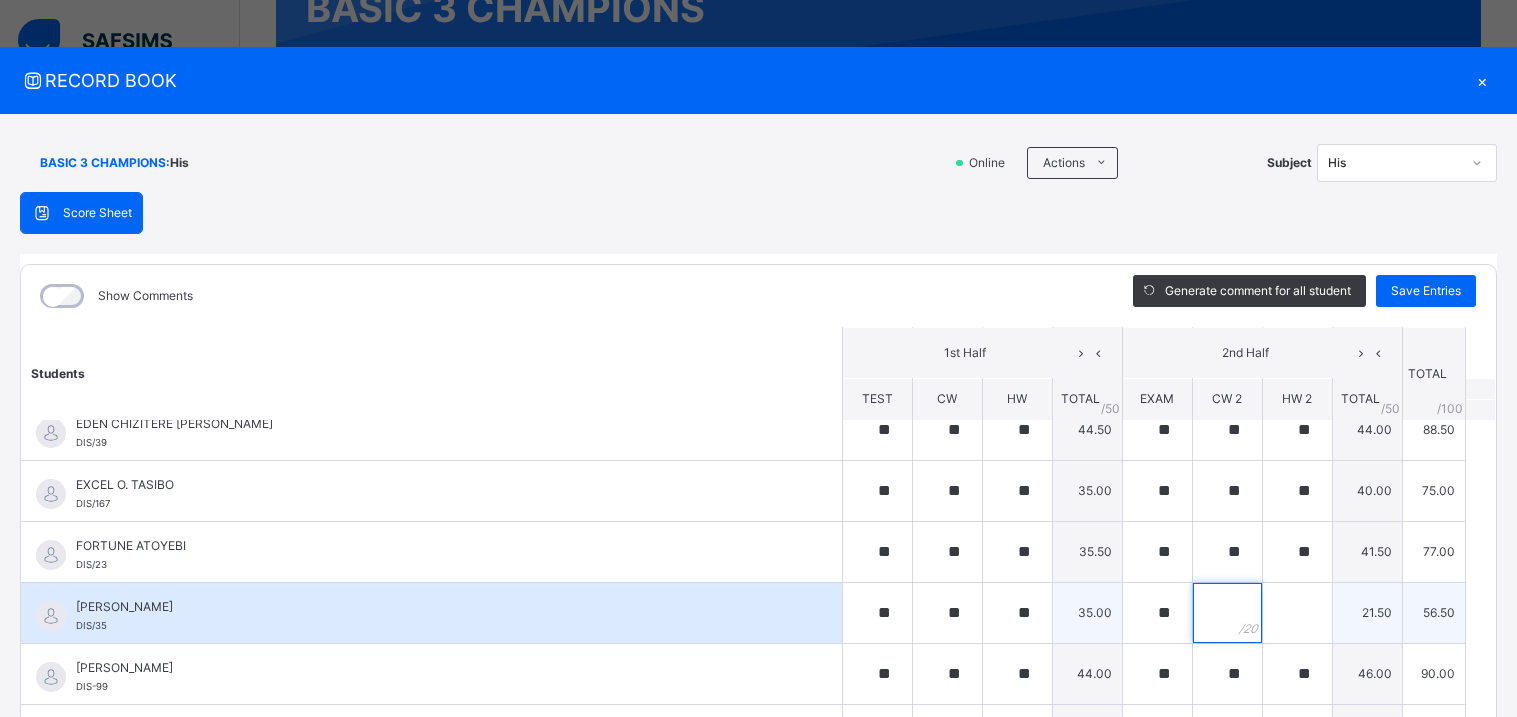 click at bounding box center (1227, 613) 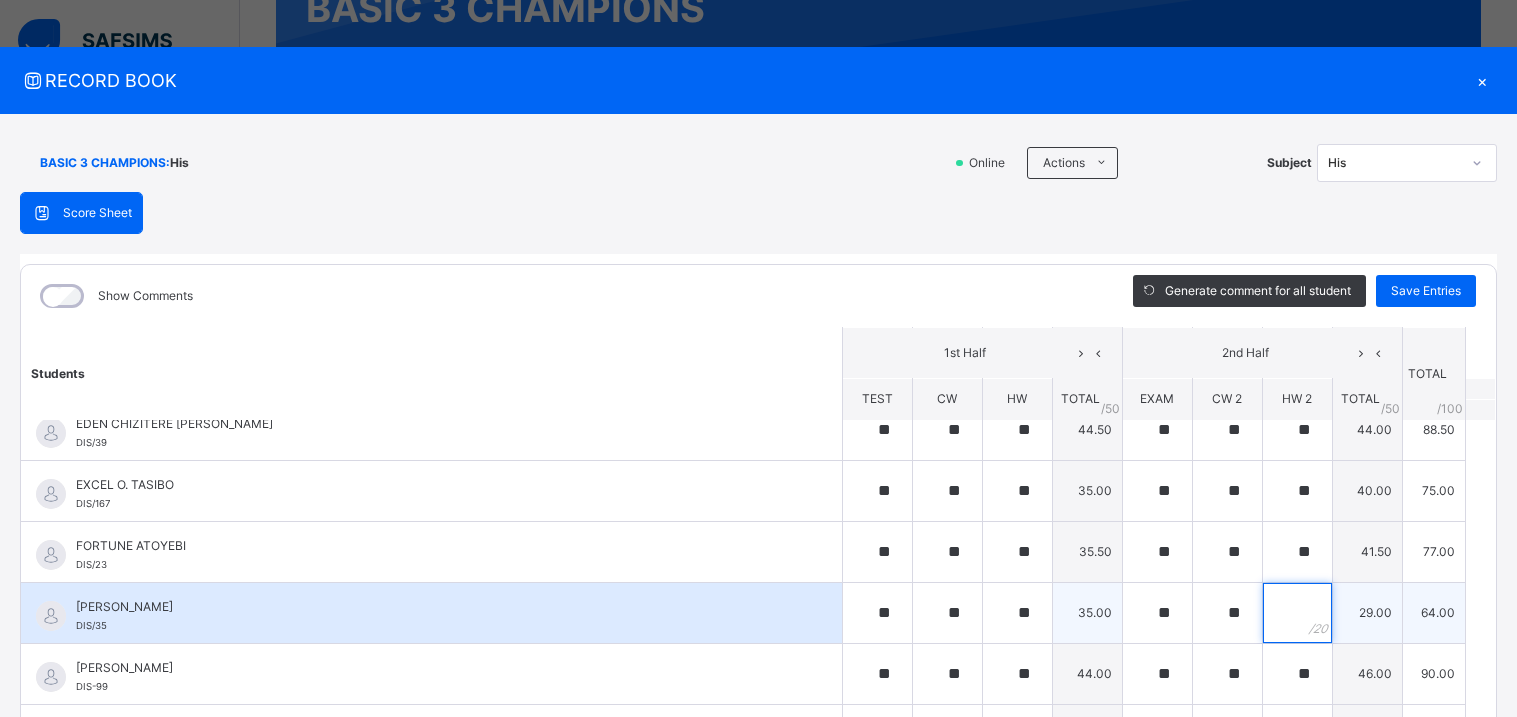 click at bounding box center (1297, 613) 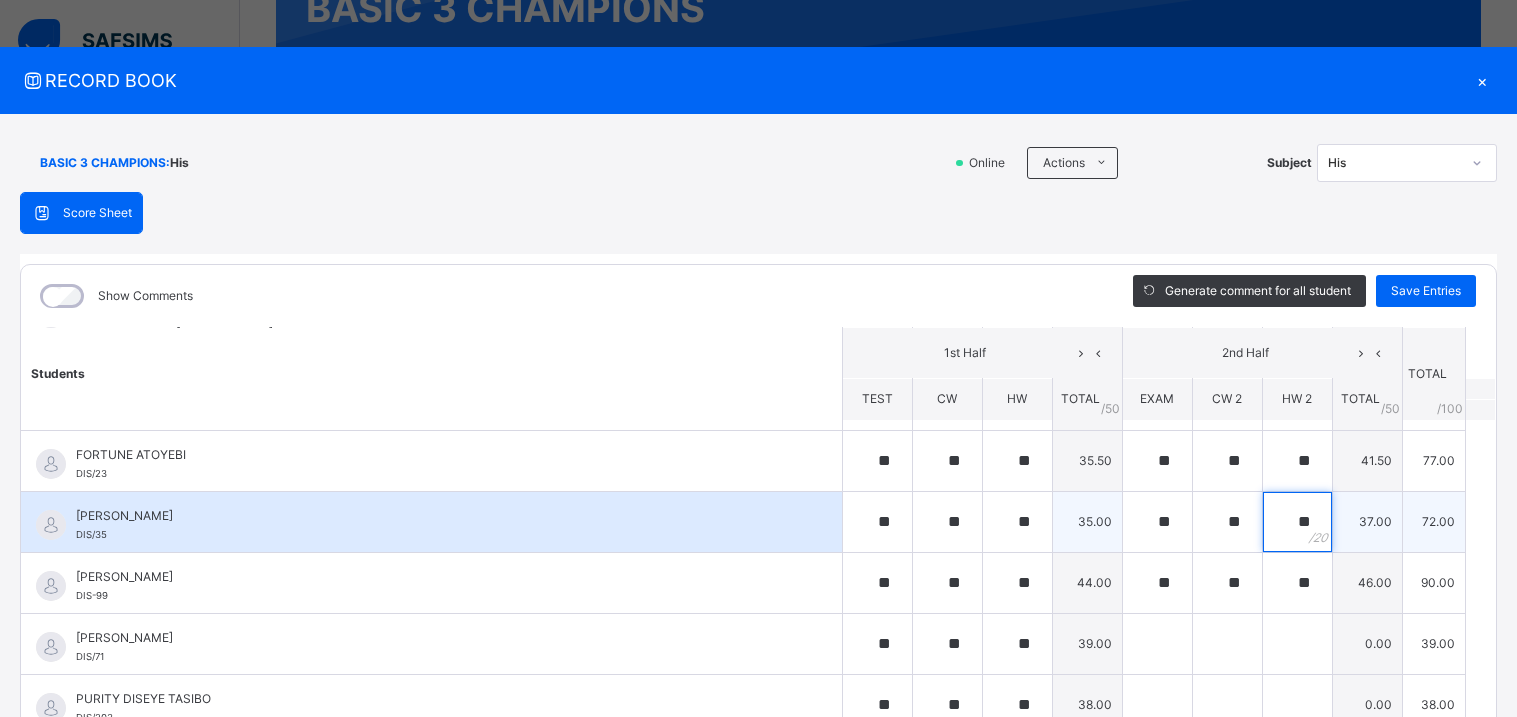 scroll, scrollTop: 570, scrollLeft: 0, axis: vertical 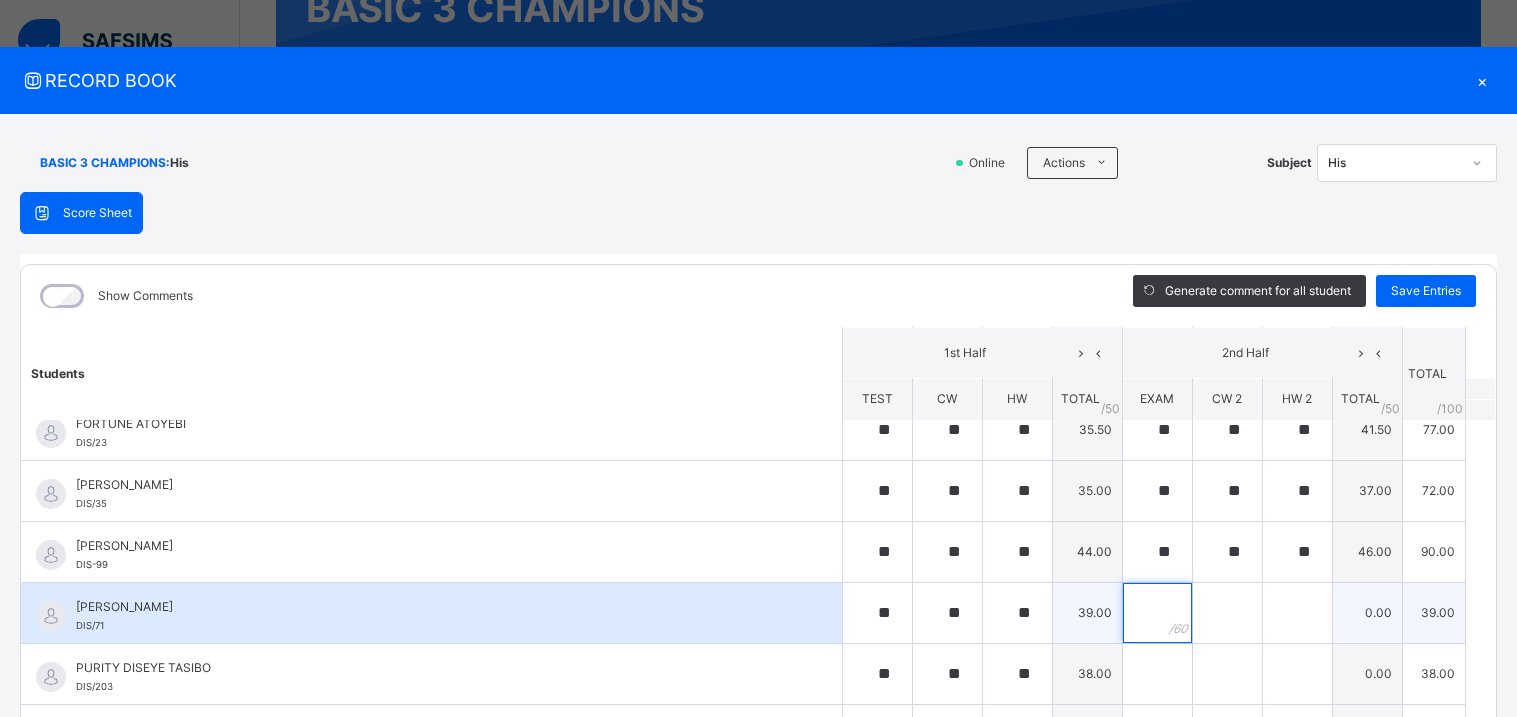 click at bounding box center [1157, 613] 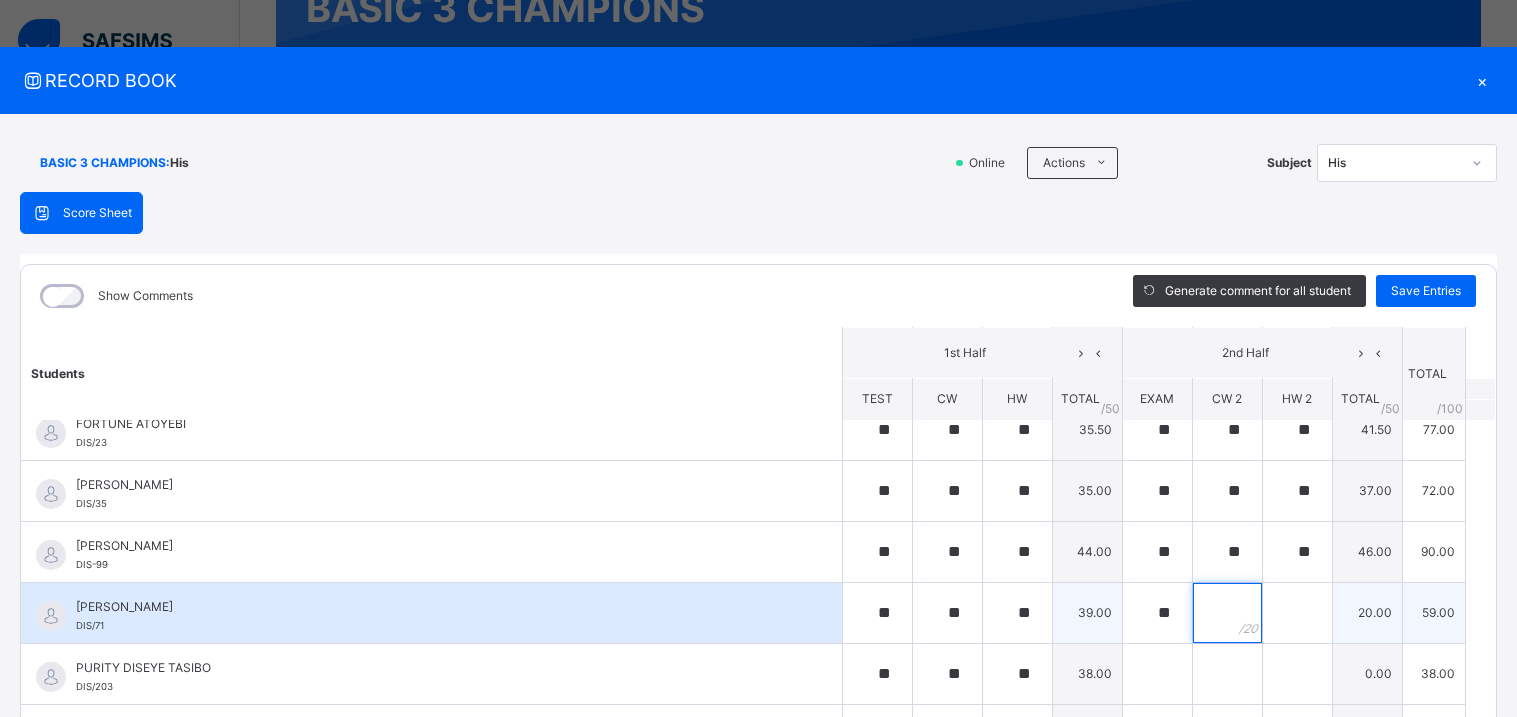 click at bounding box center (1227, 613) 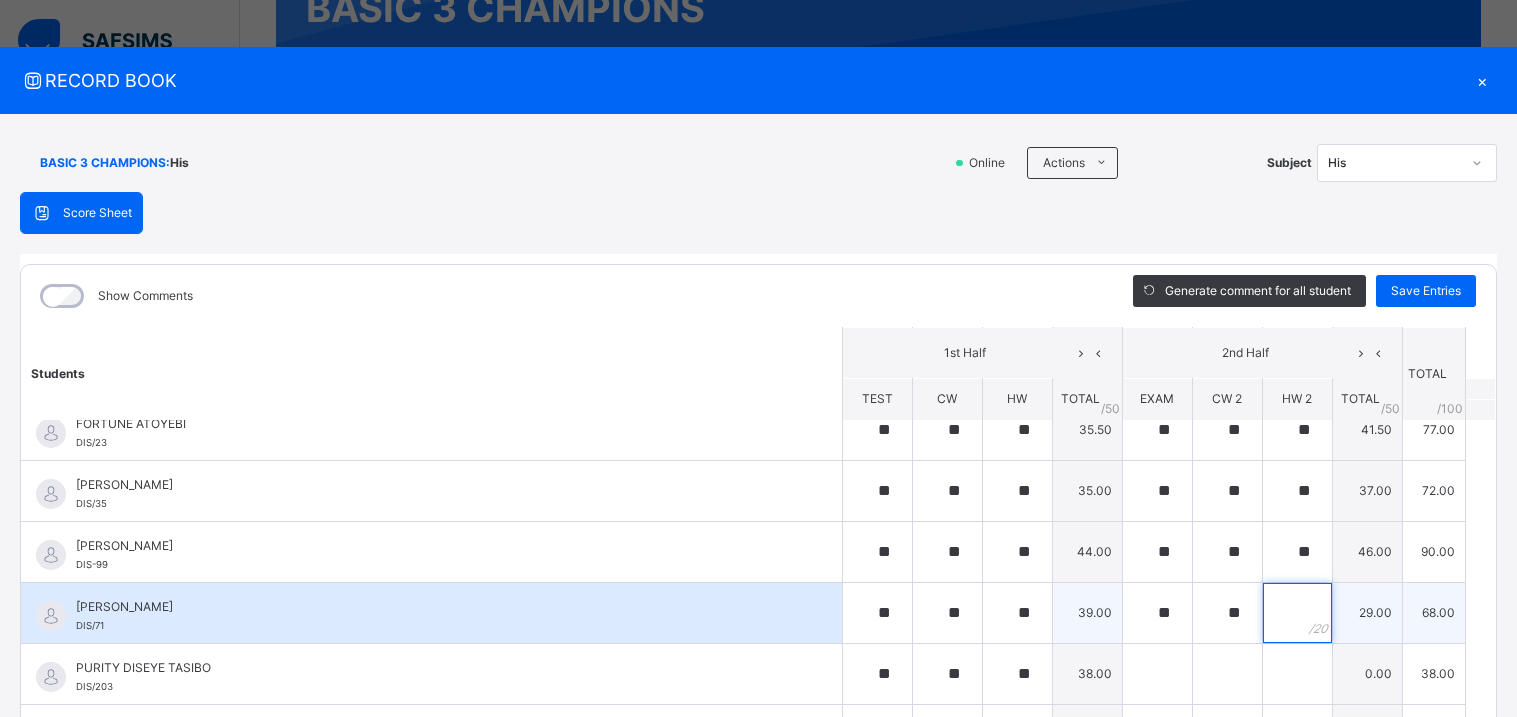 click at bounding box center [1297, 613] 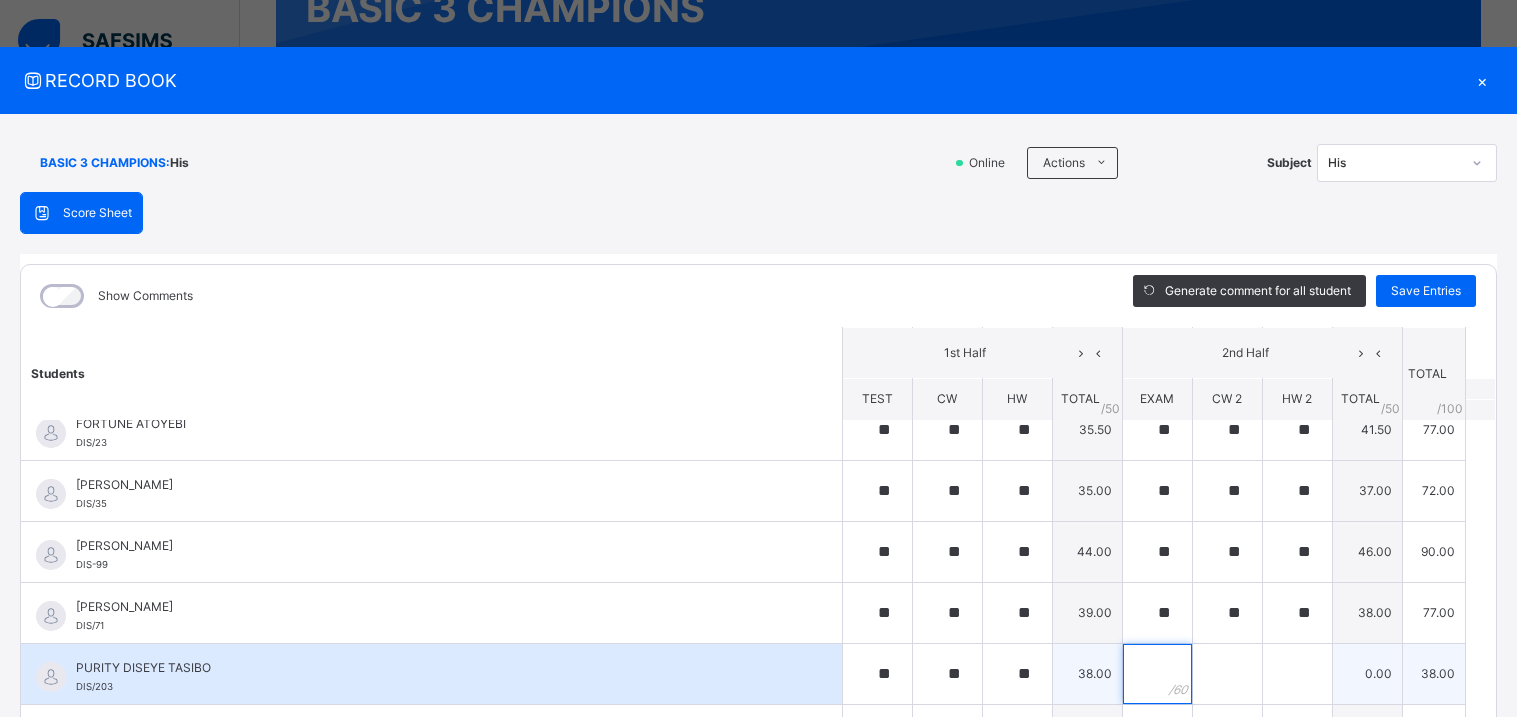 click at bounding box center (1157, 674) 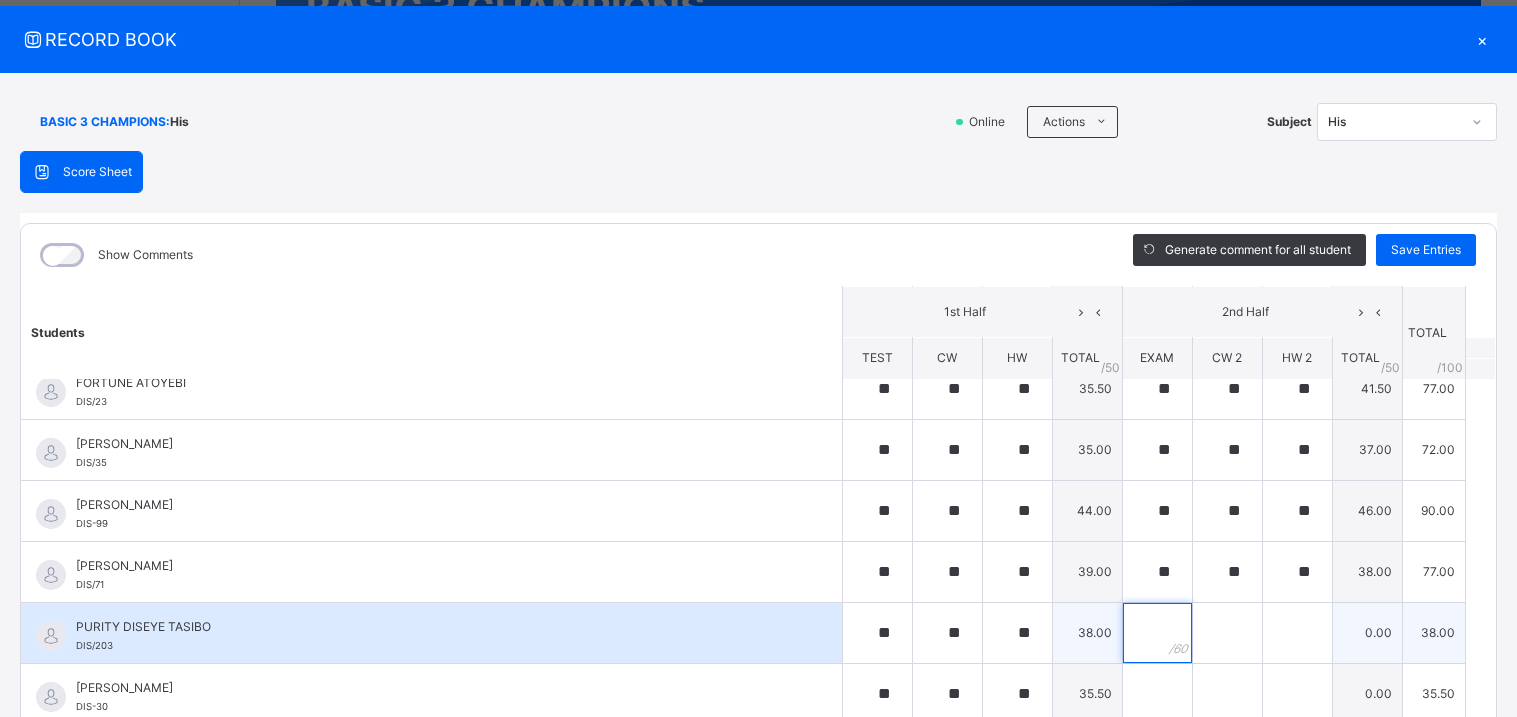 scroll, scrollTop: 47, scrollLeft: 0, axis: vertical 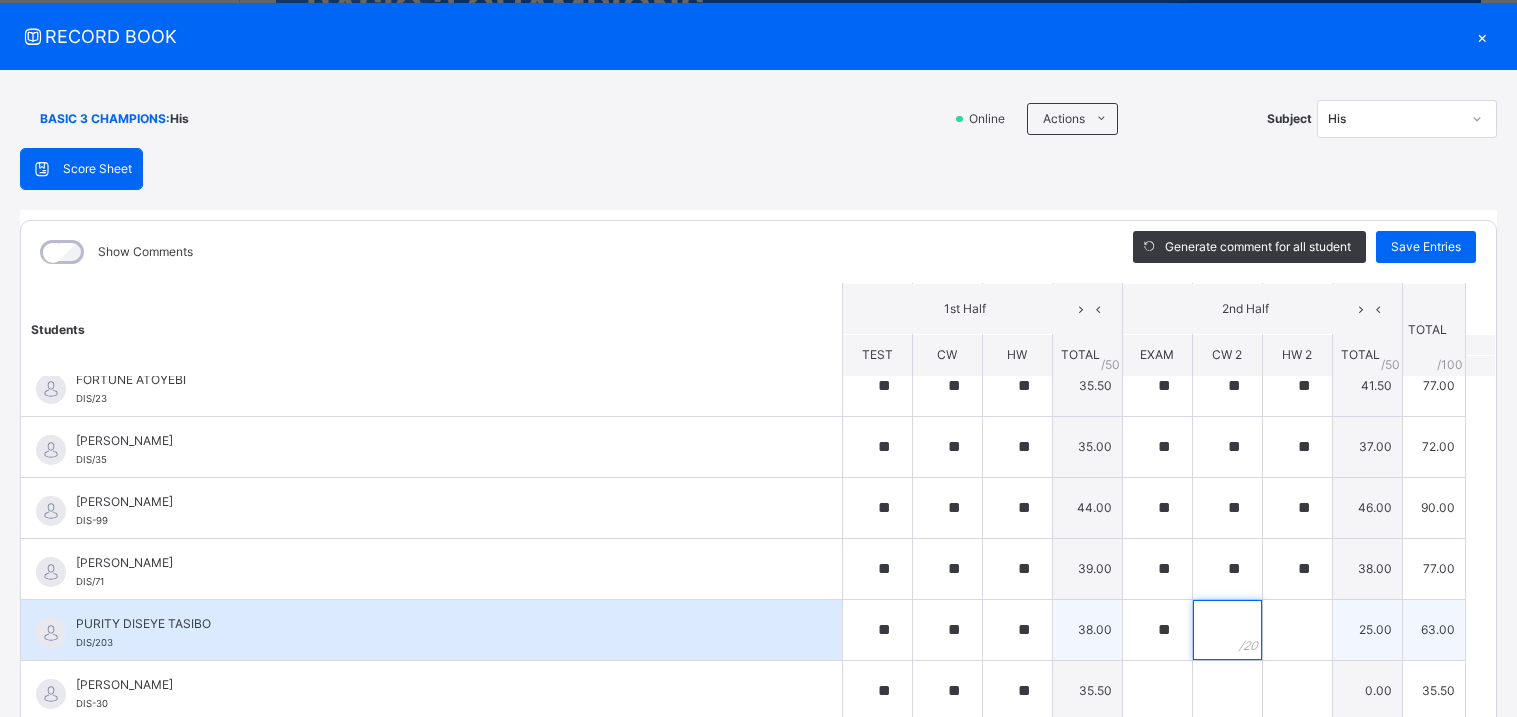 click at bounding box center (1227, 630) 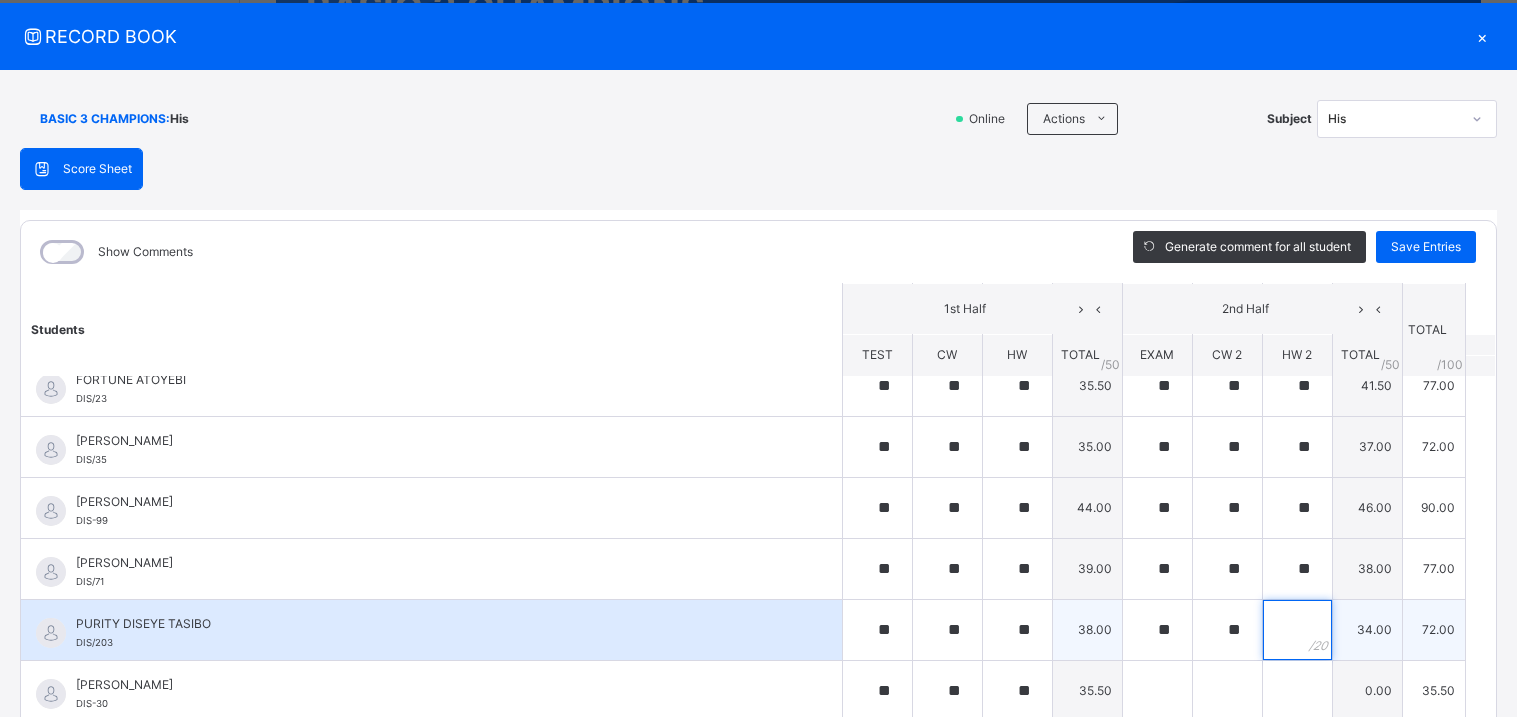 click at bounding box center (1297, 630) 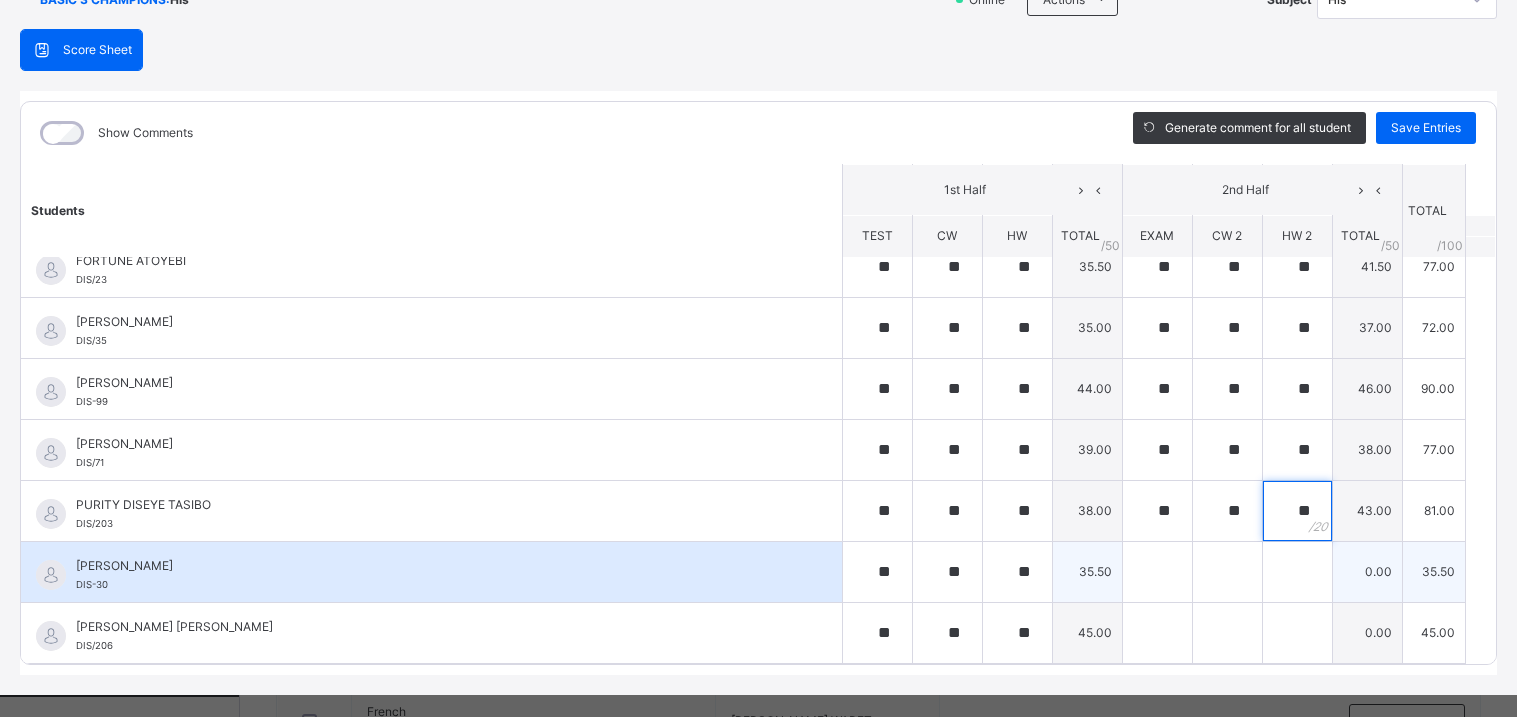 scroll, scrollTop: 172, scrollLeft: 0, axis: vertical 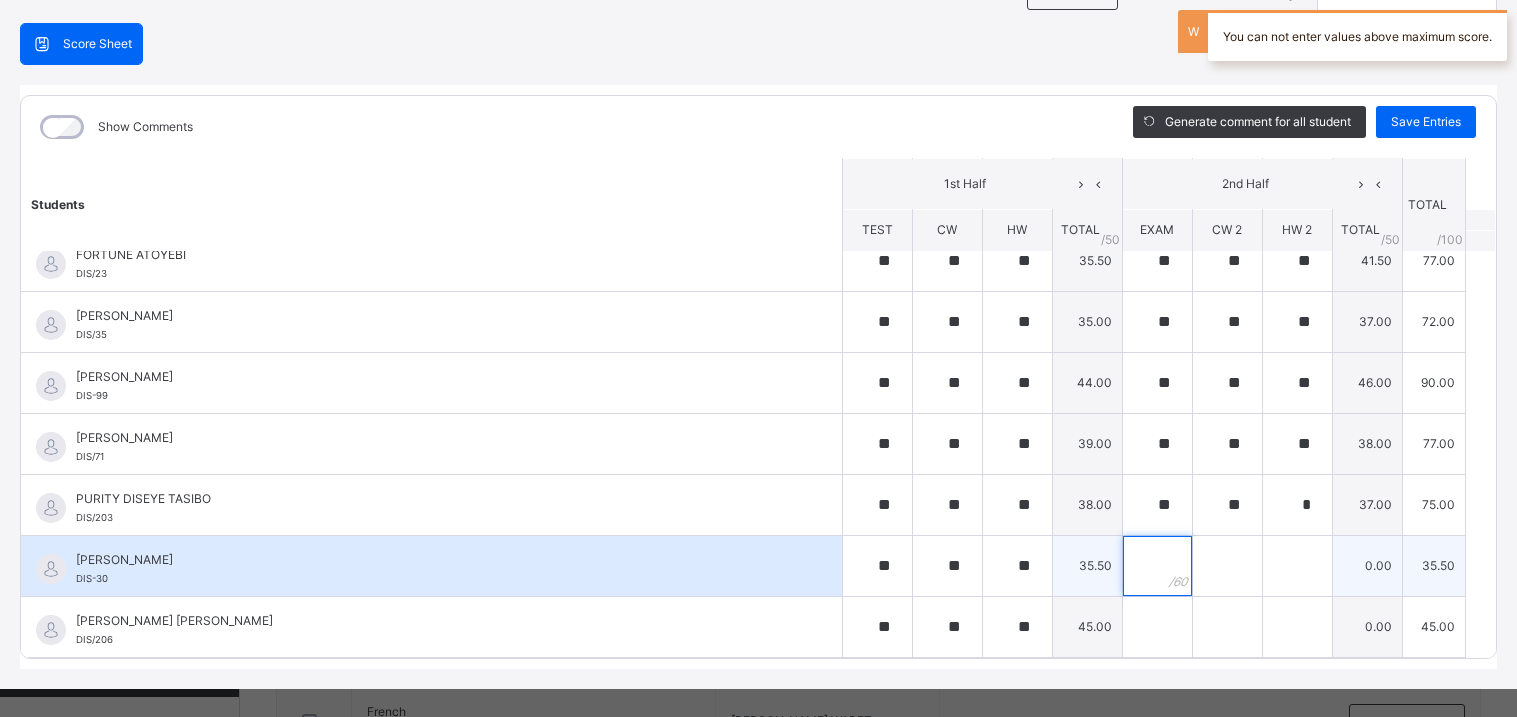 click at bounding box center (1157, 566) 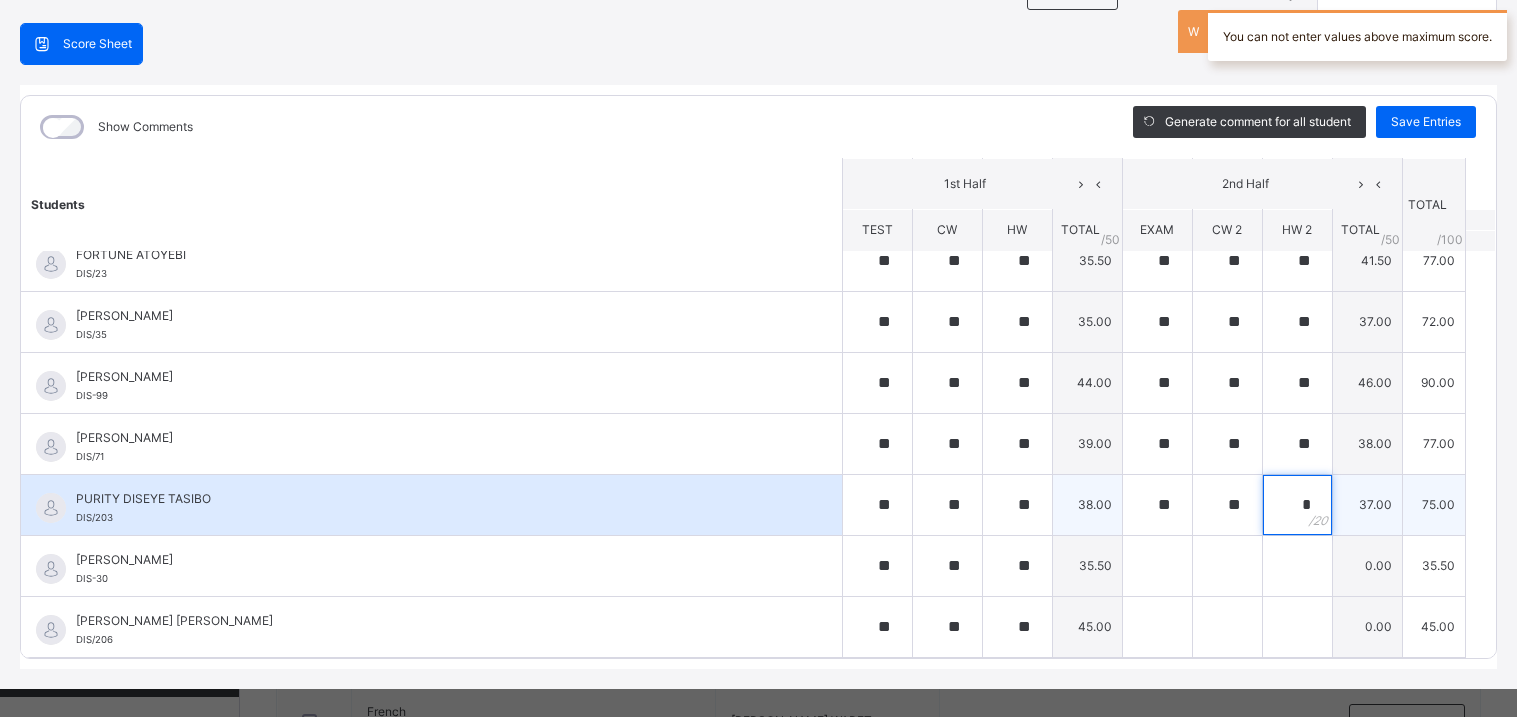 click on "*" at bounding box center [1297, 505] 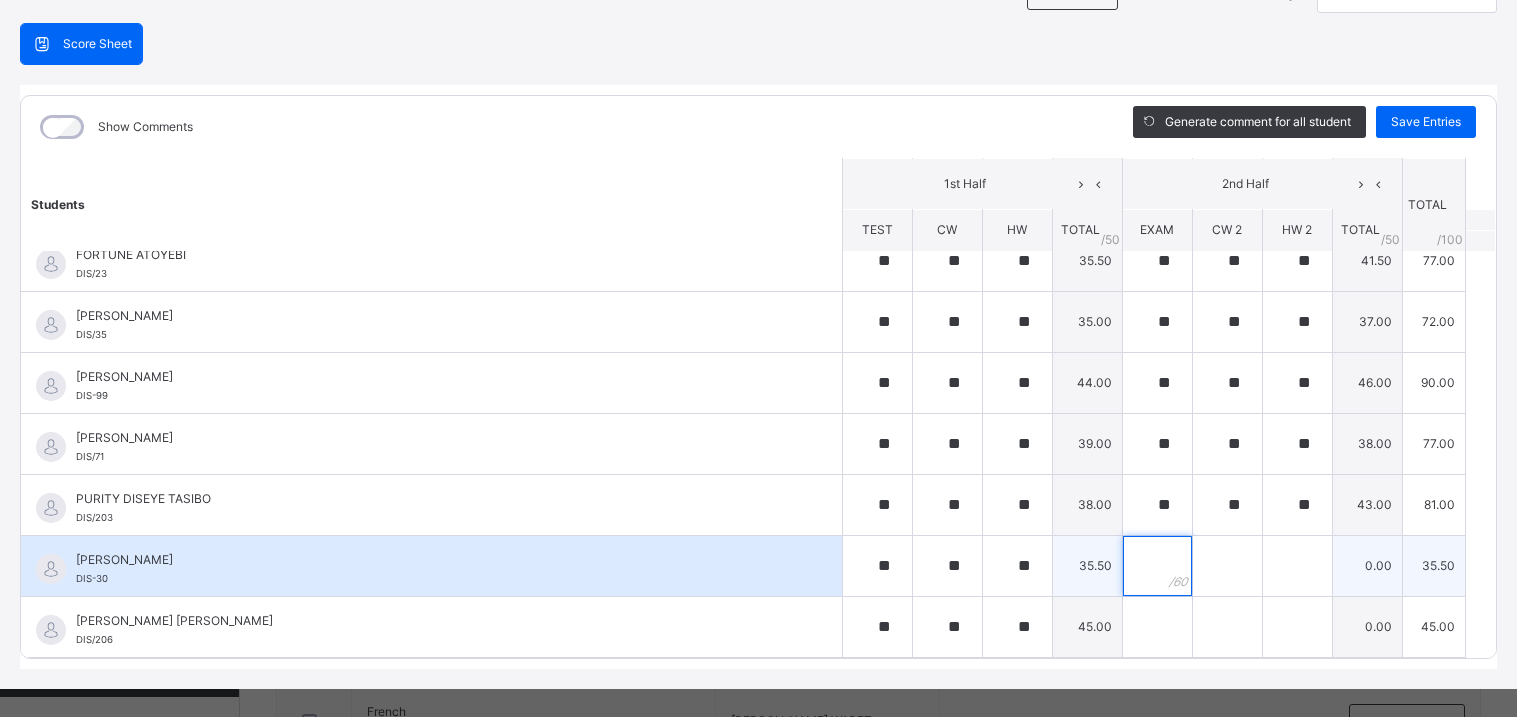 click at bounding box center [1157, 566] 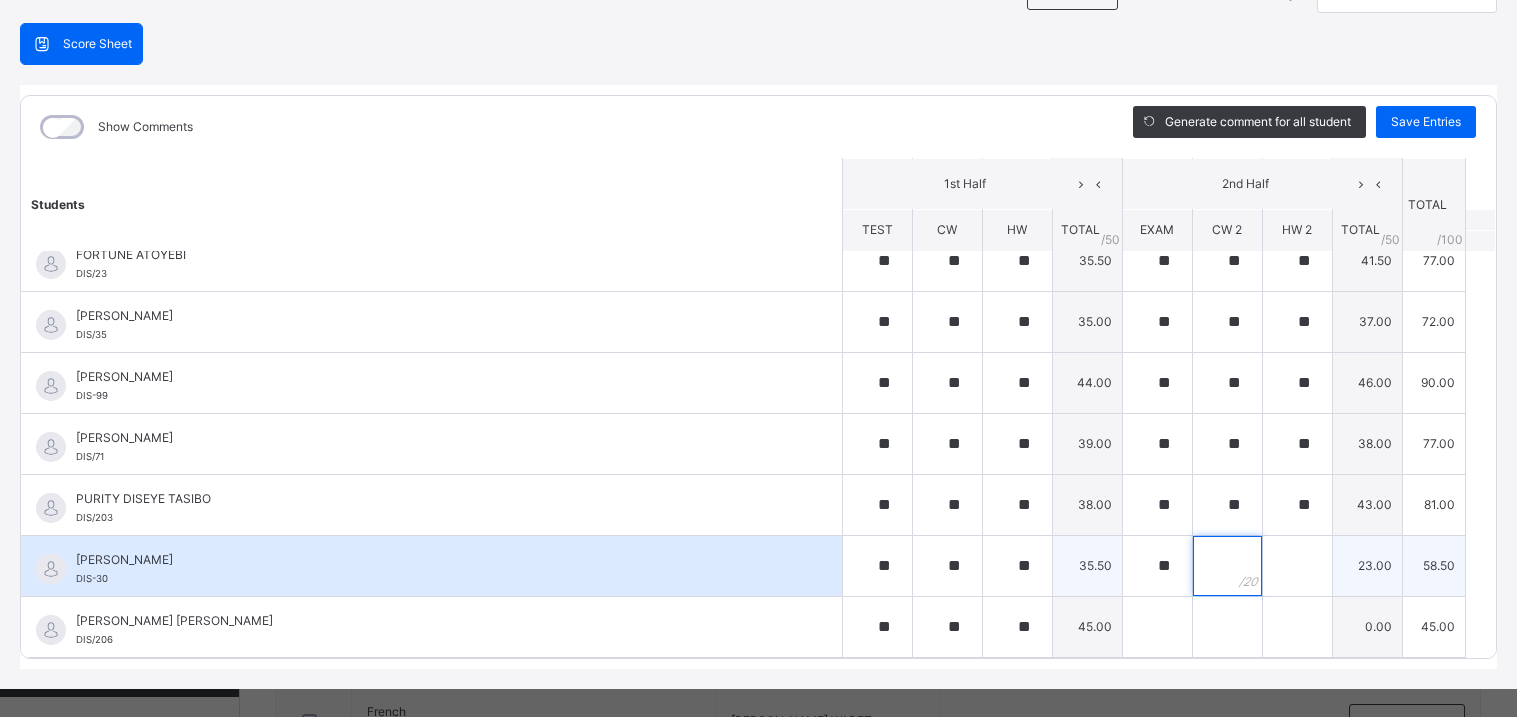 click at bounding box center [1227, 566] 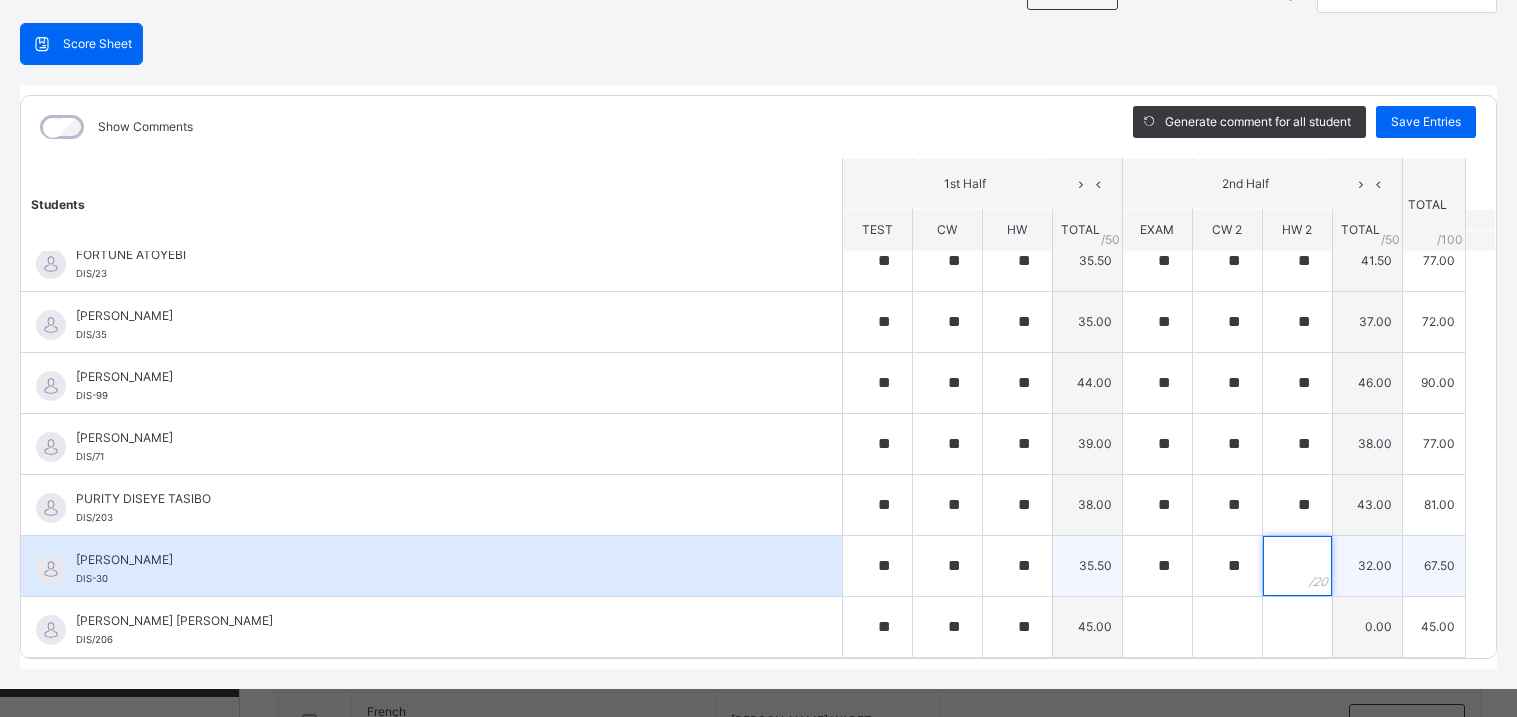 click at bounding box center (1297, 566) 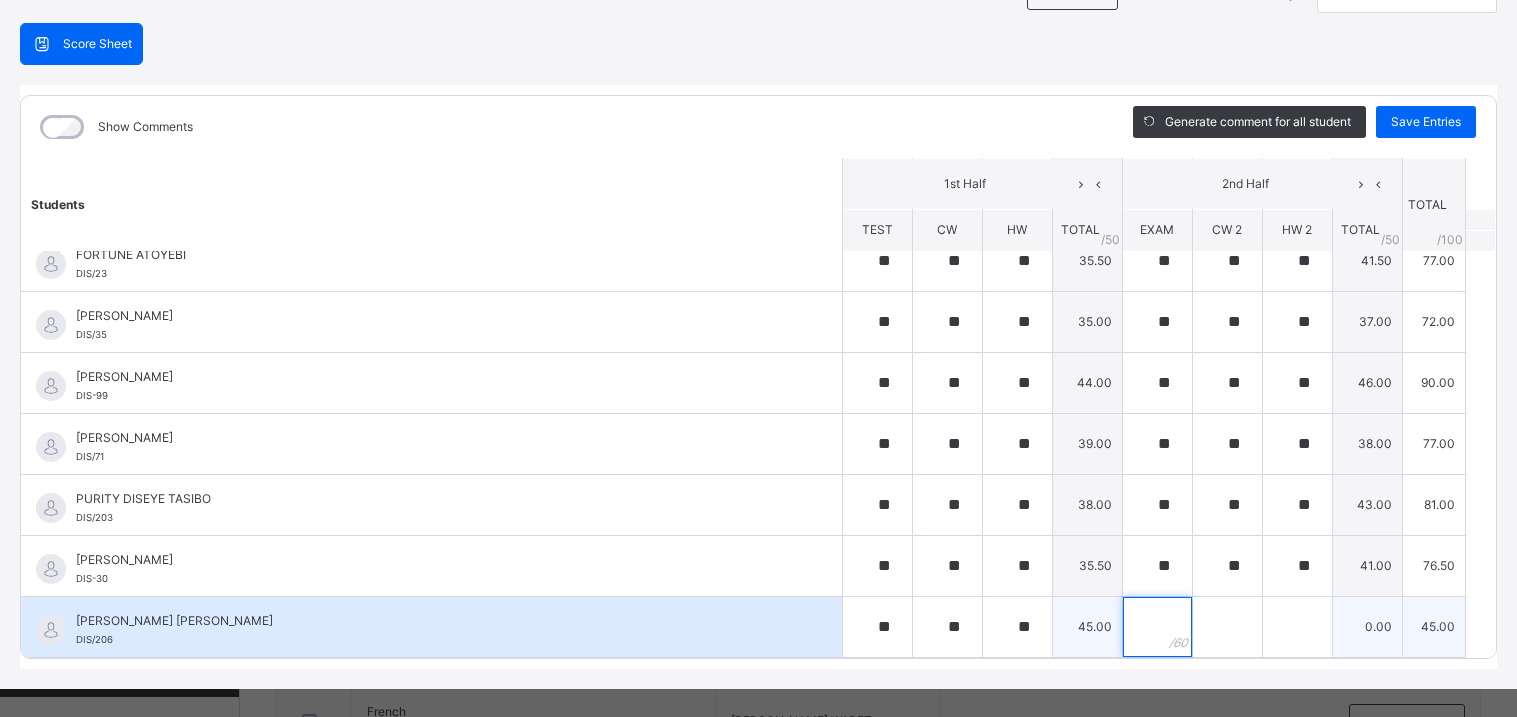 click at bounding box center (1157, 627) 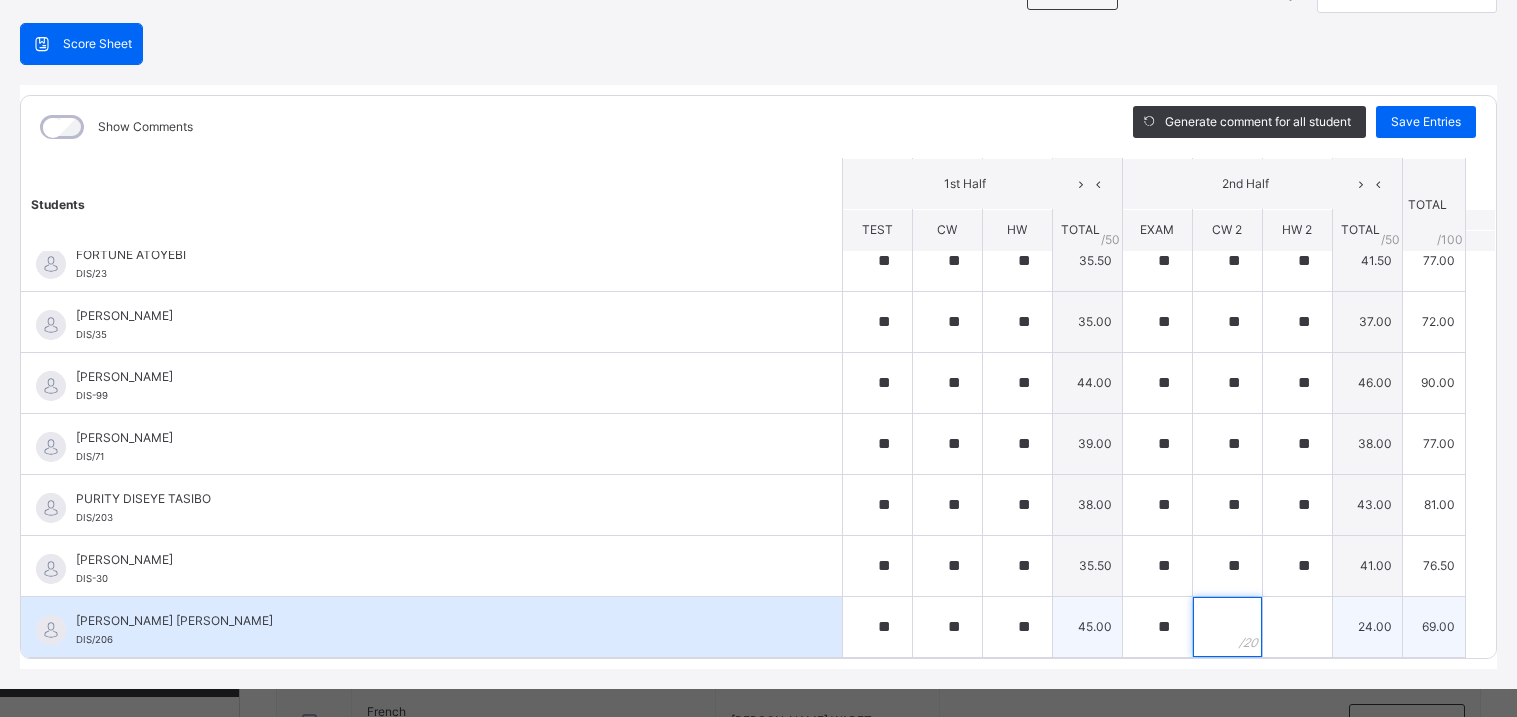 click at bounding box center [1227, 627] 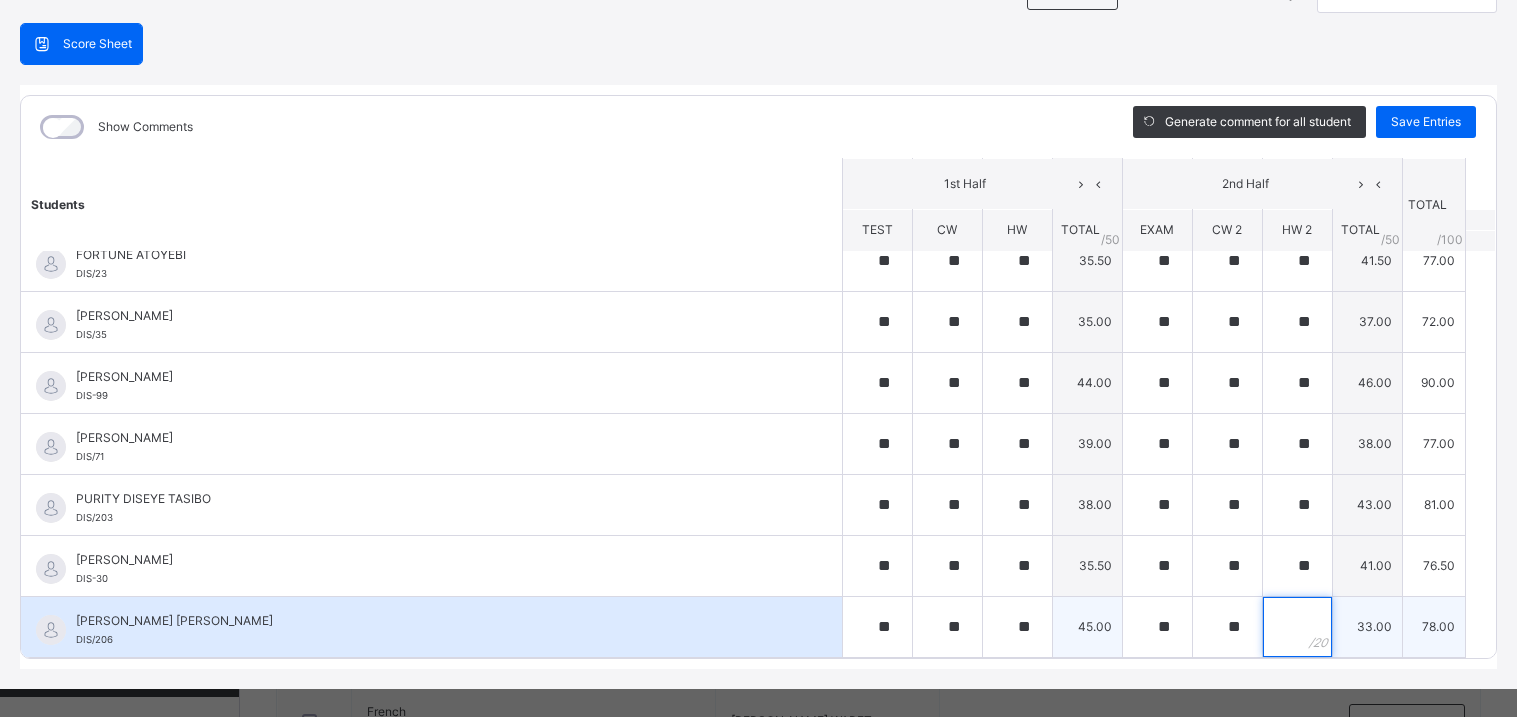 click at bounding box center [1297, 627] 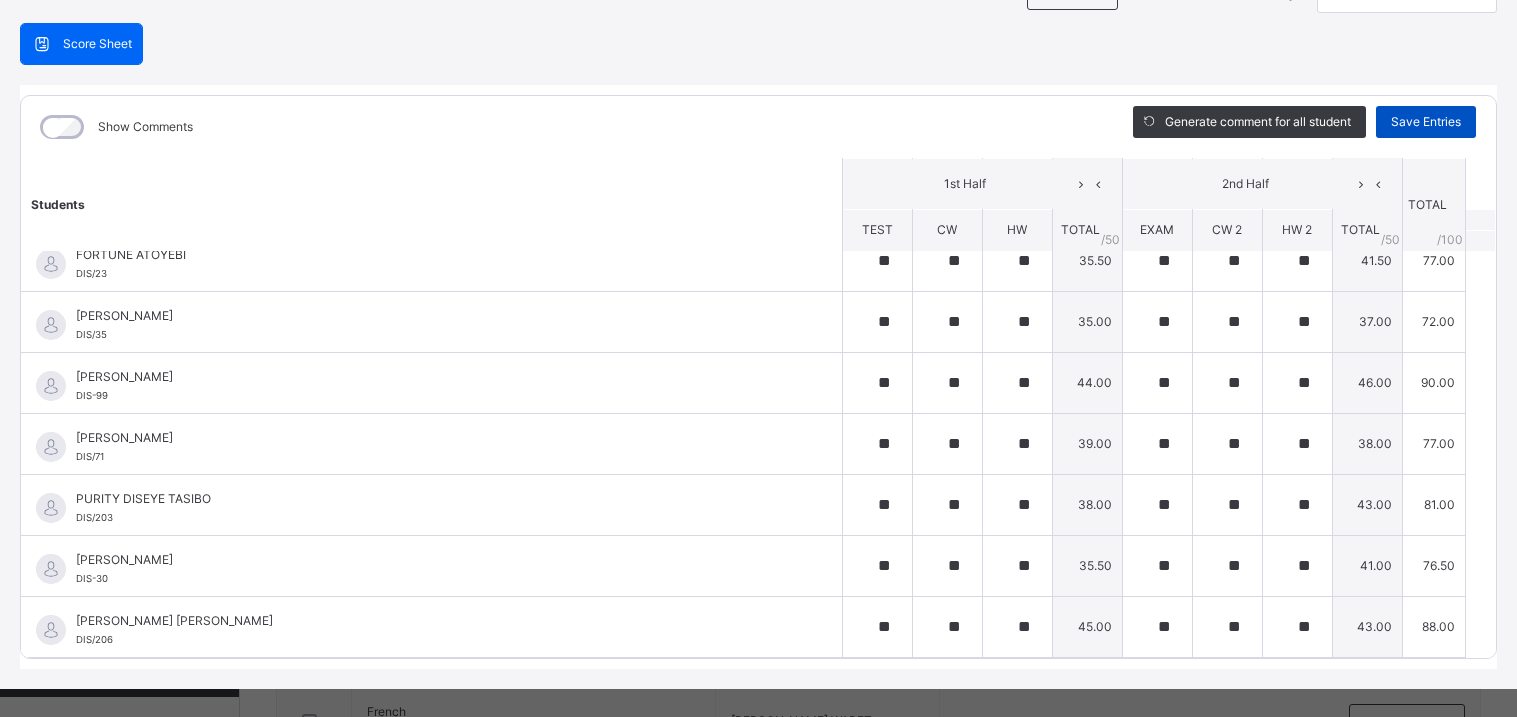 click on "Save Entries" at bounding box center [1426, 122] 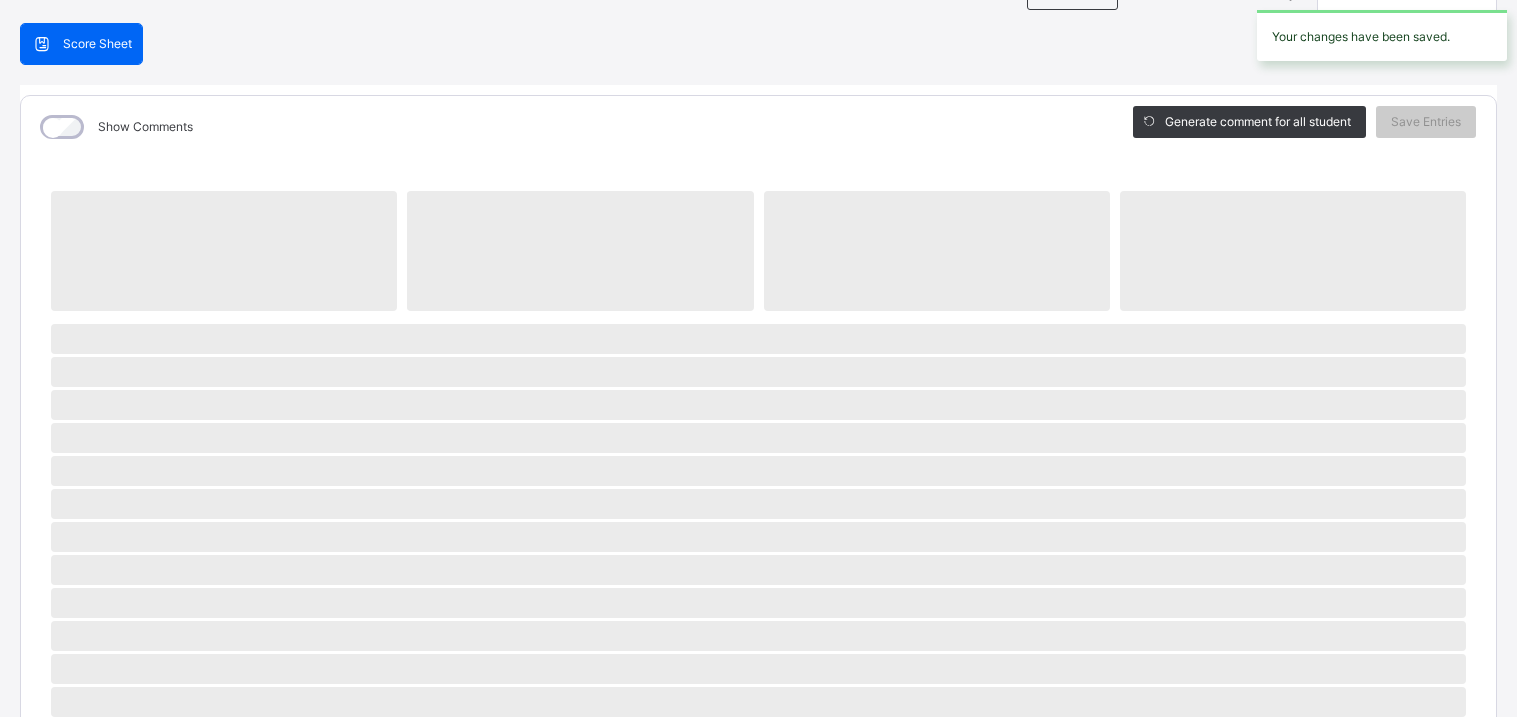 scroll, scrollTop: 0, scrollLeft: 0, axis: both 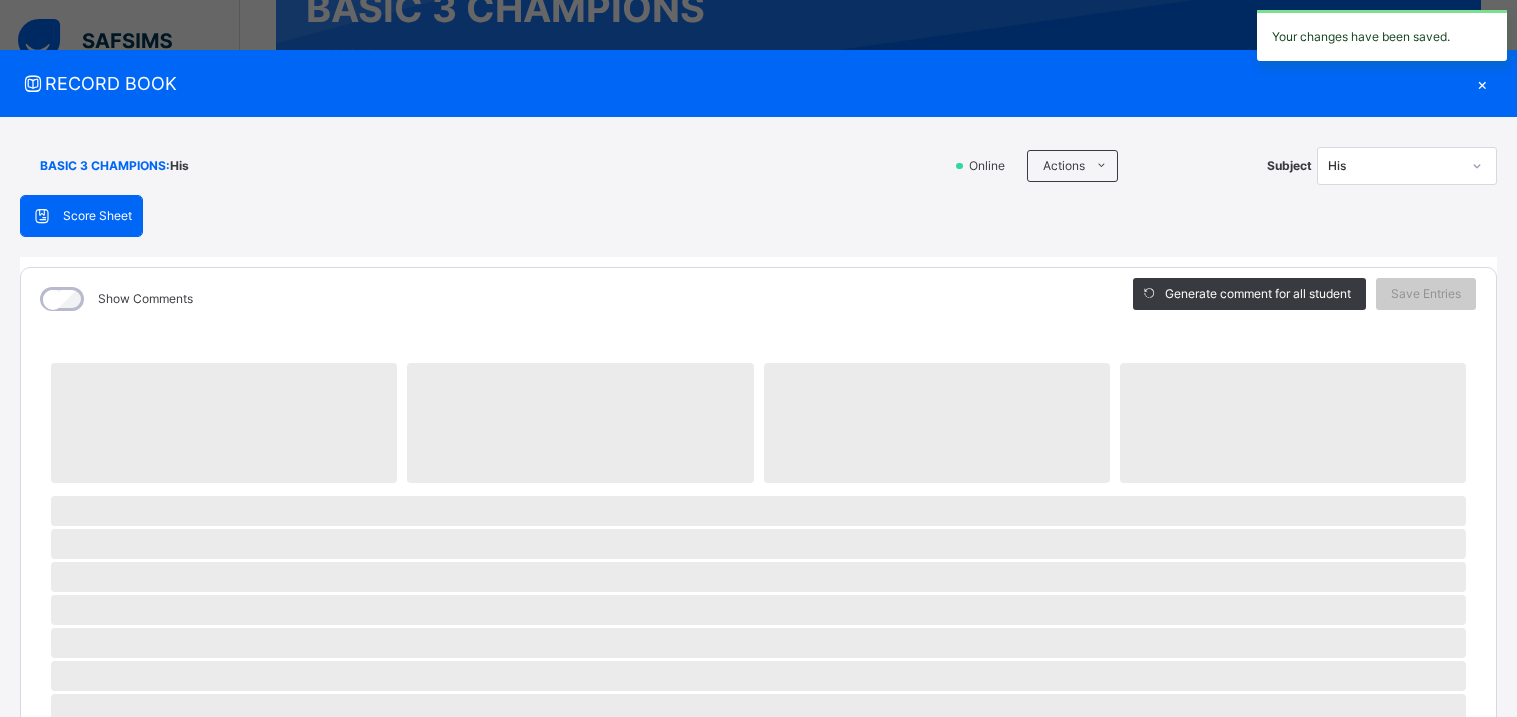 click 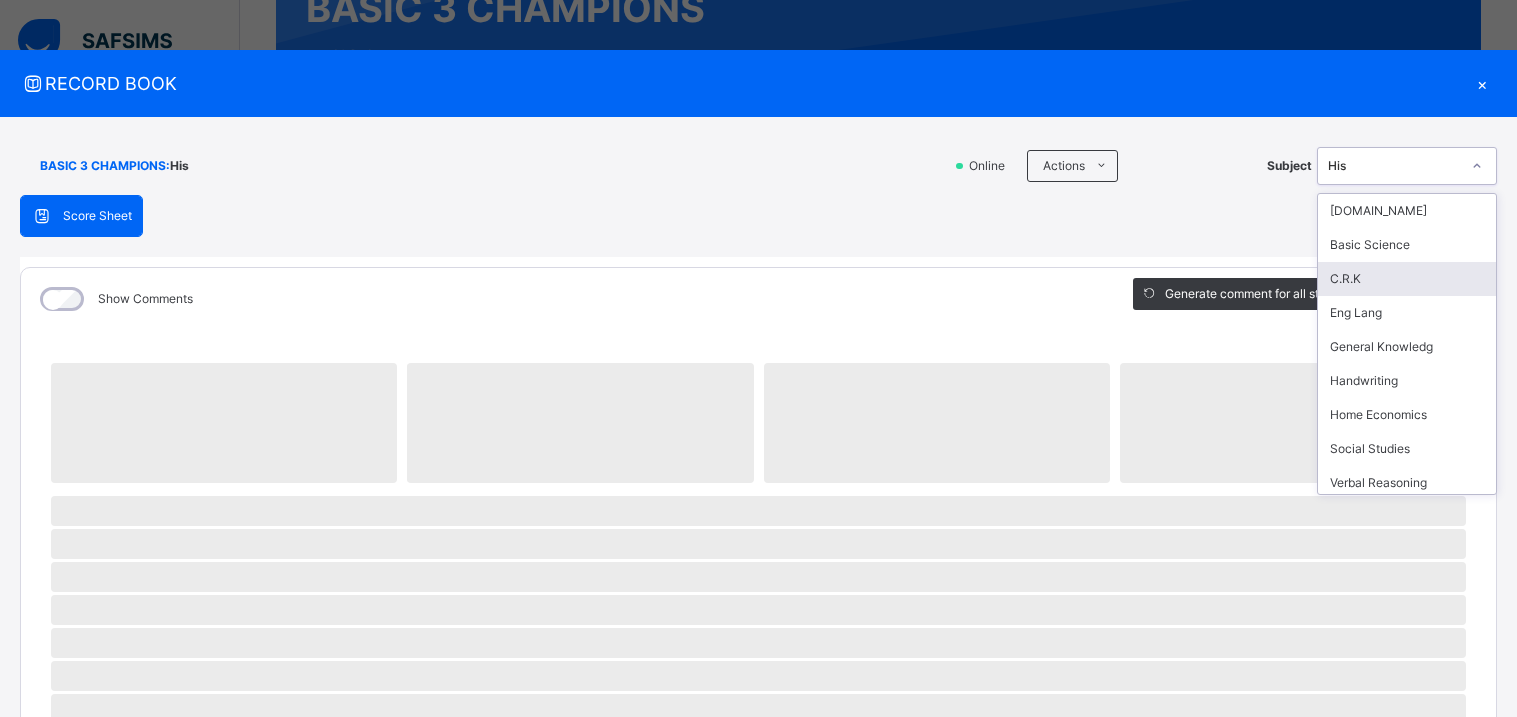 click on "C.R.K" at bounding box center [1407, 279] 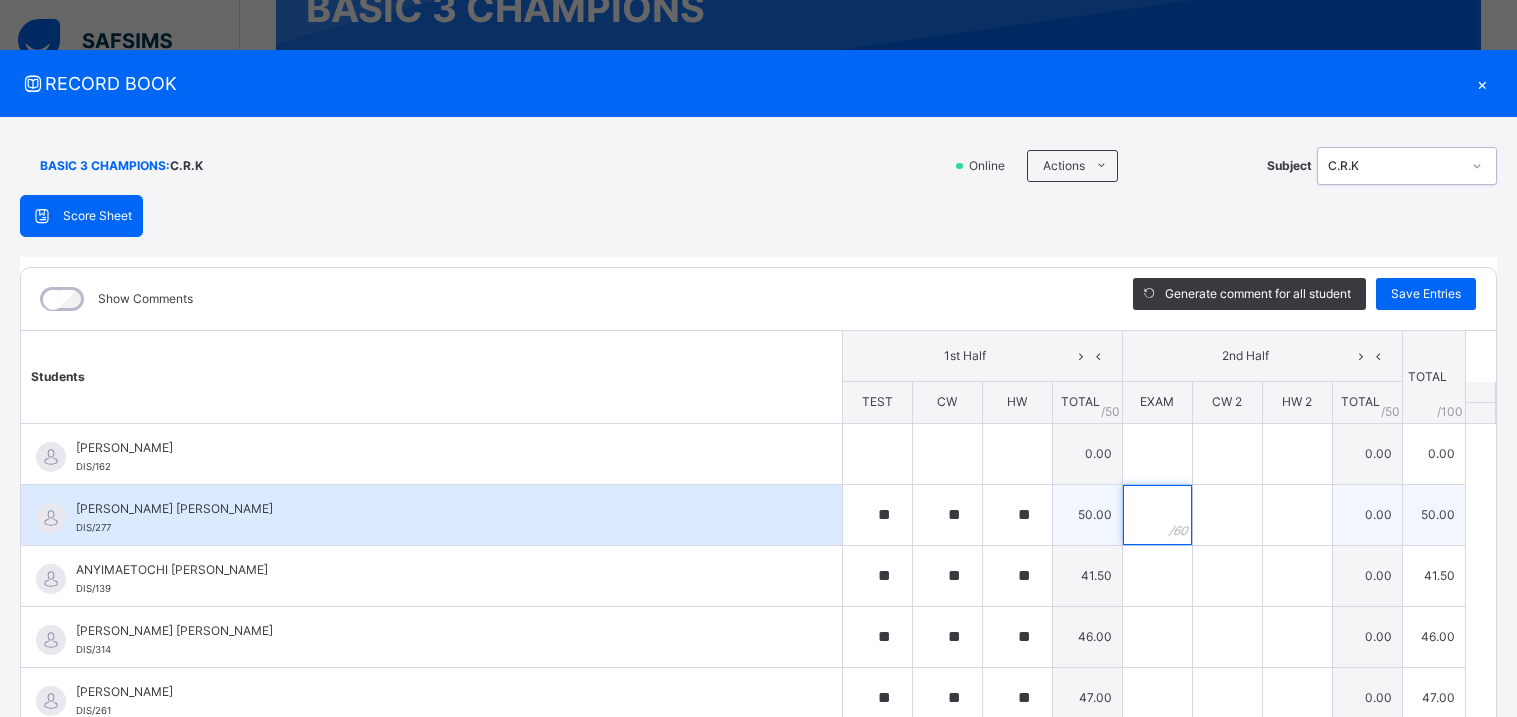 click at bounding box center (1157, 515) 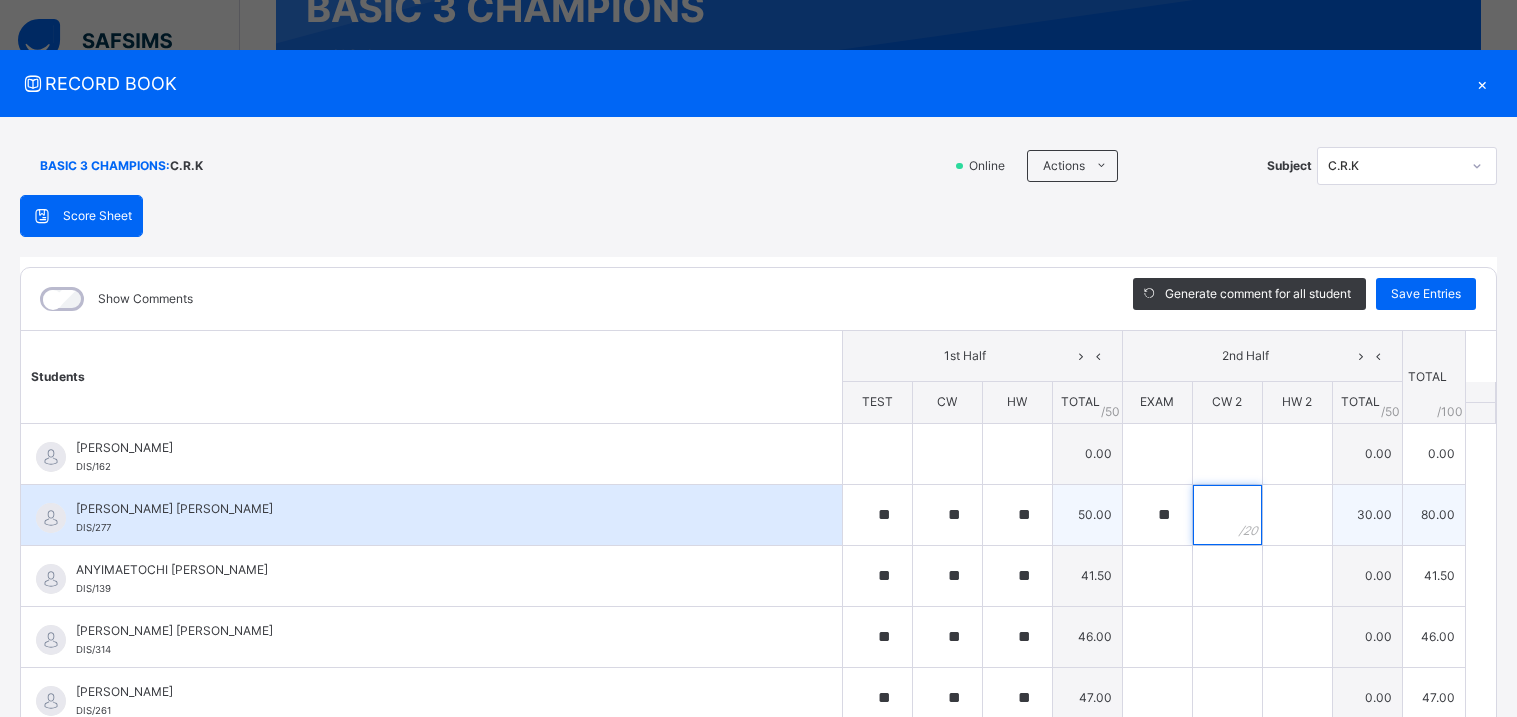 click at bounding box center (1227, 515) 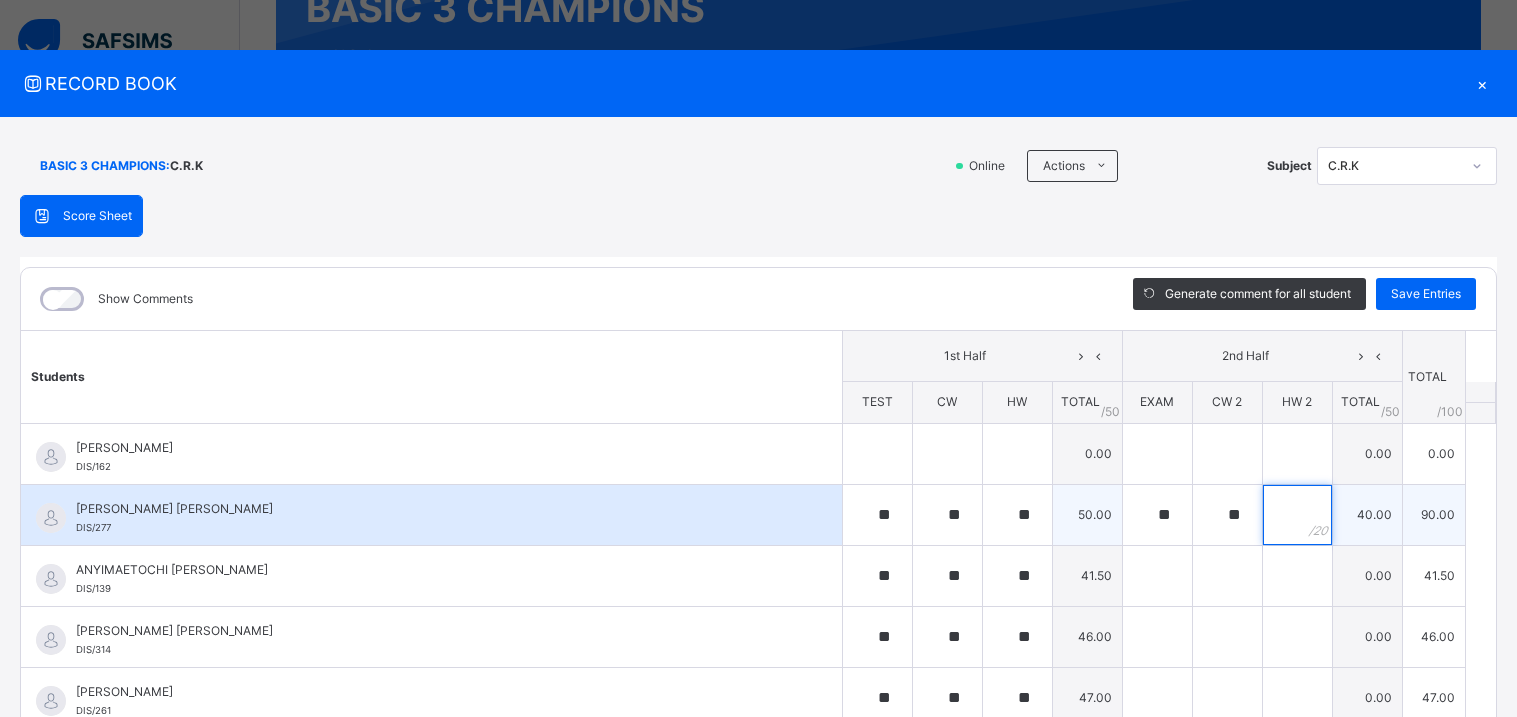 click at bounding box center (1297, 515) 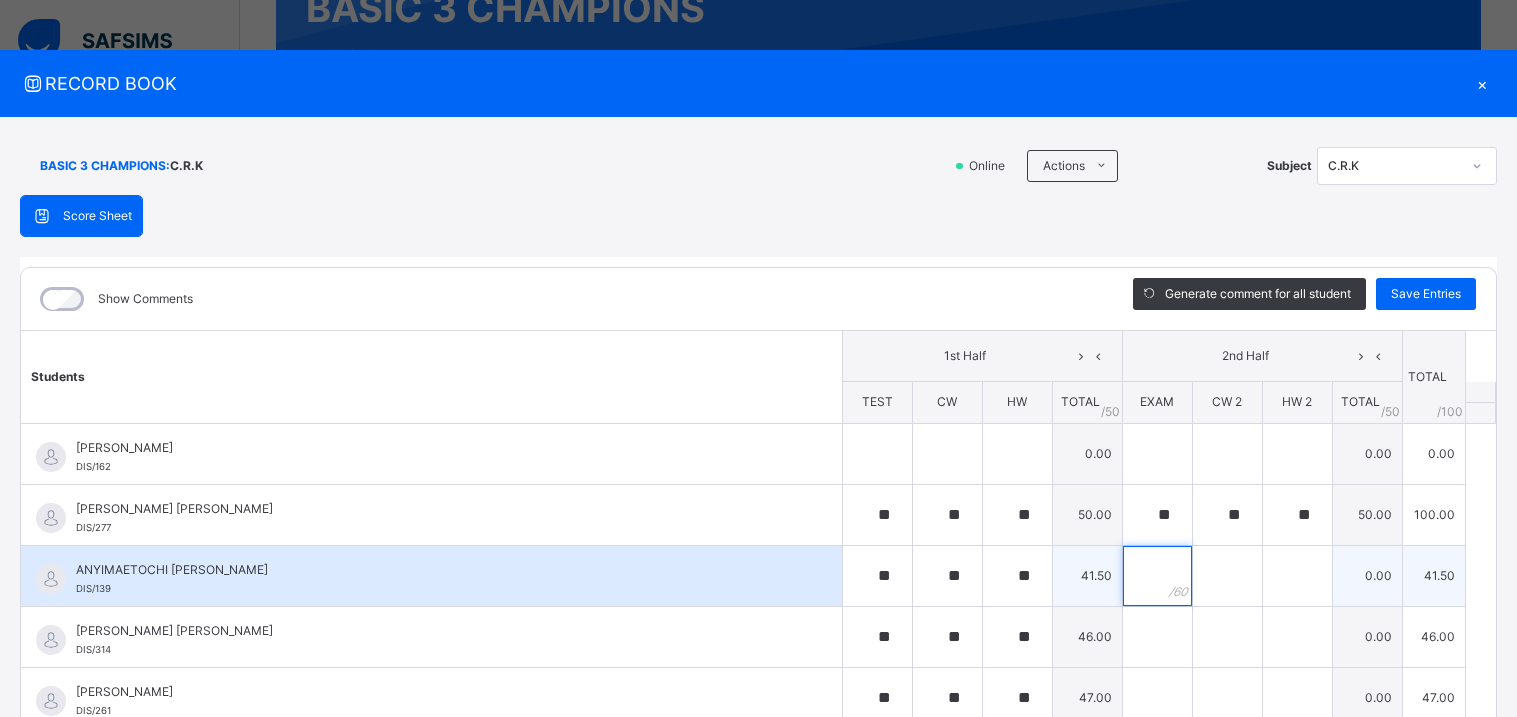 click at bounding box center [1157, 576] 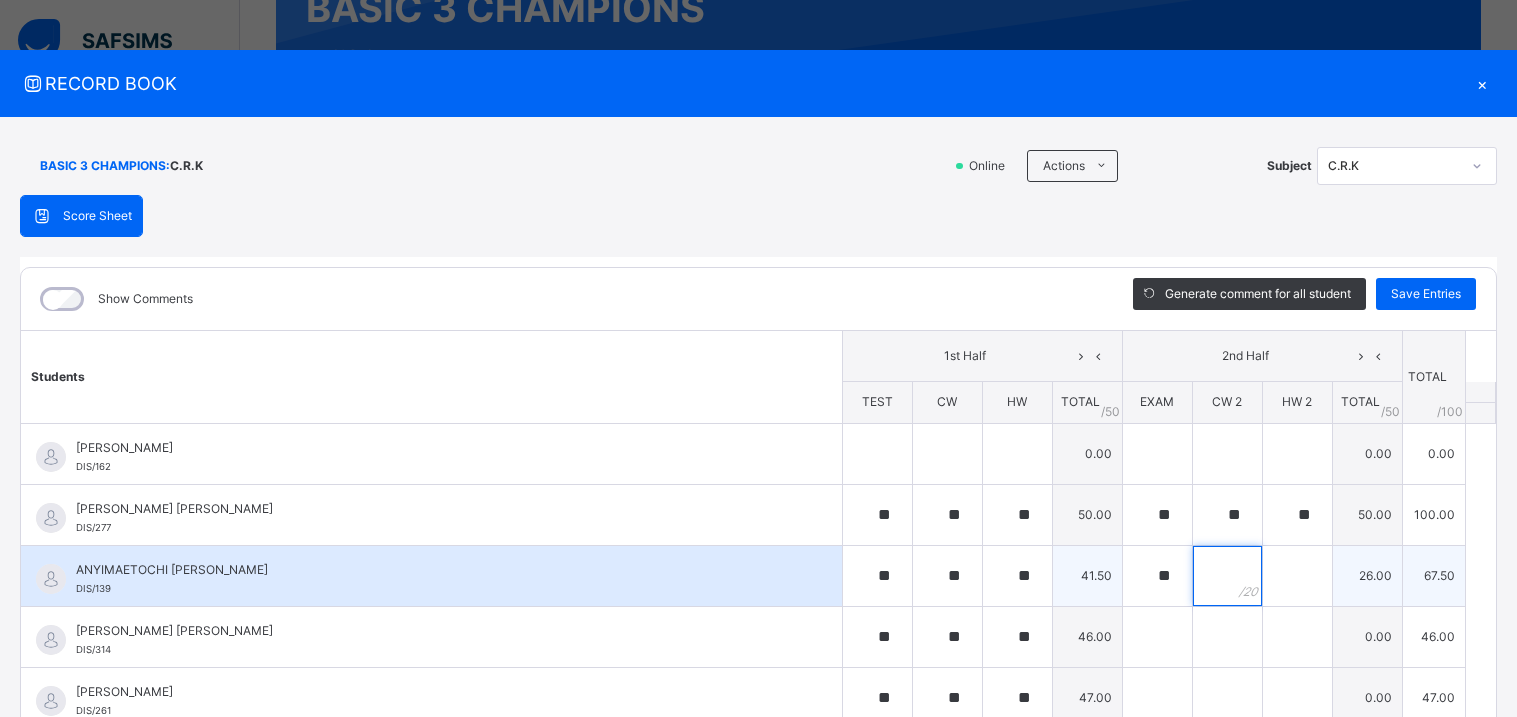 click at bounding box center [1227, 576] 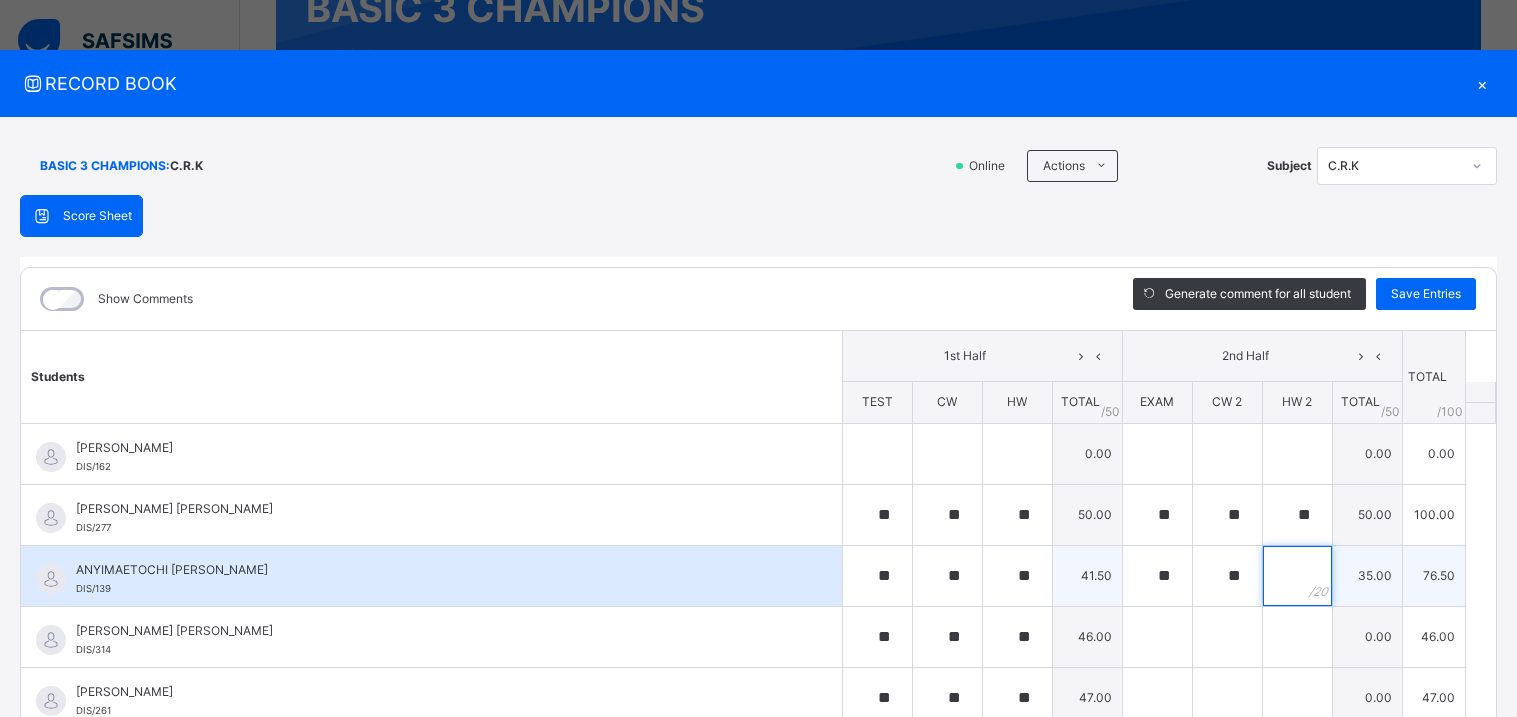 click at bounding box center (1297, 576) 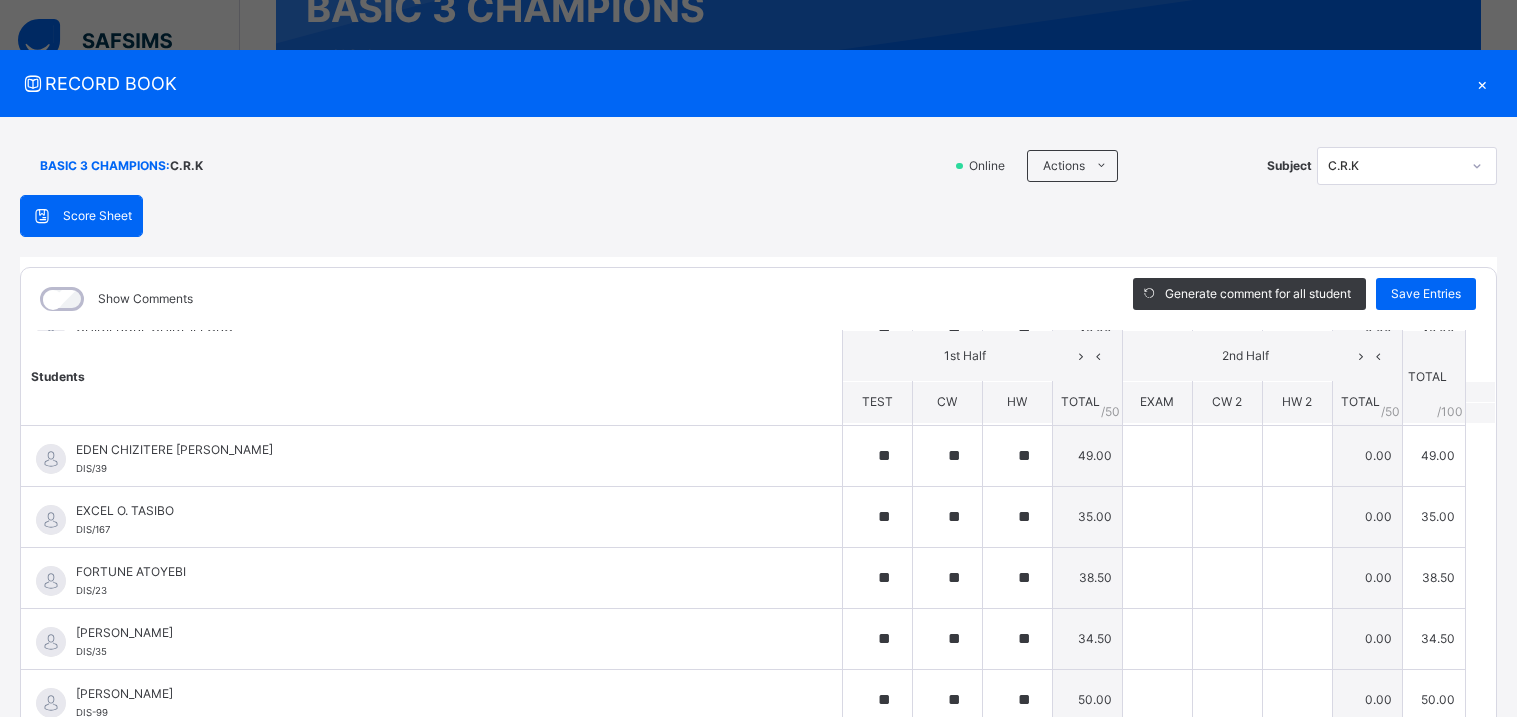 scroll, scrollTop: 468, scrollLeft: 0, axis: vertical 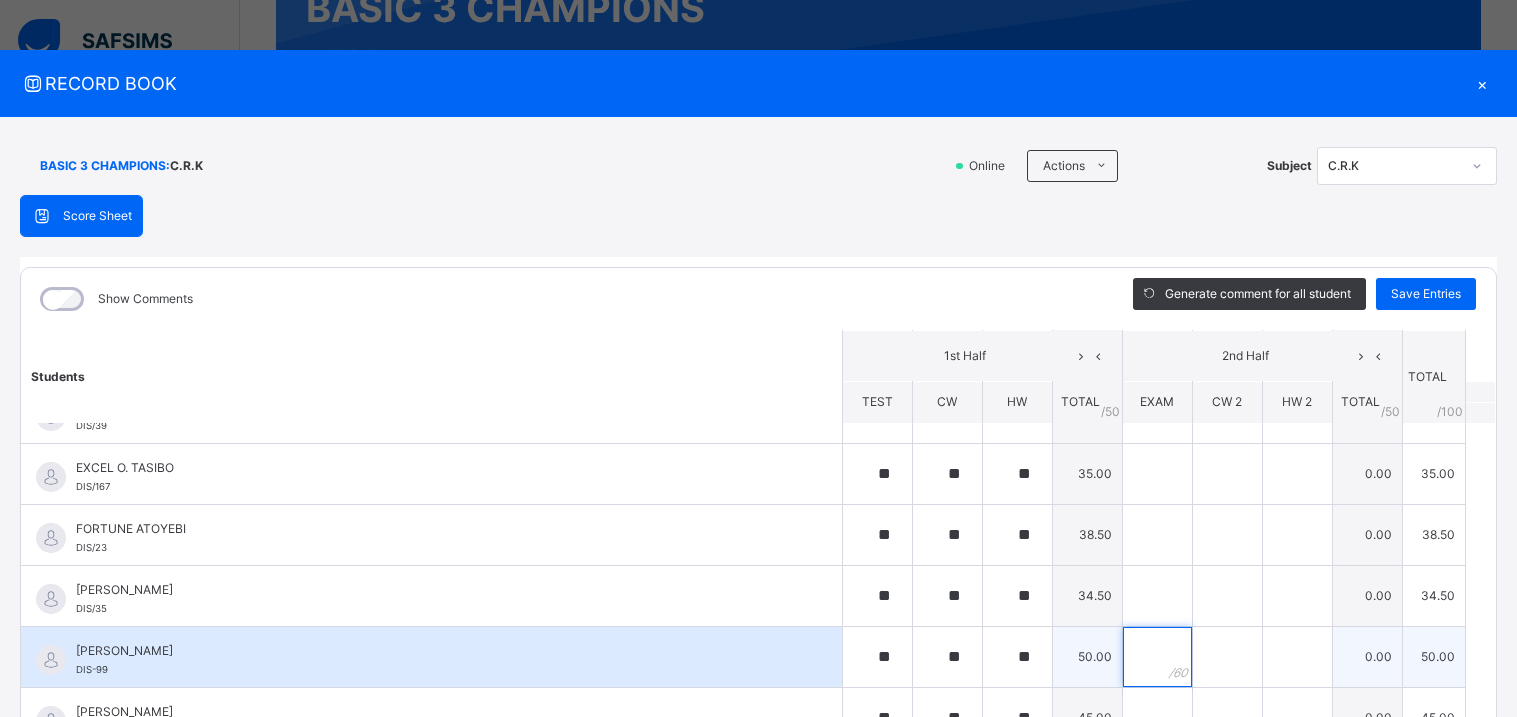 click at bounding box center [1157, 657] 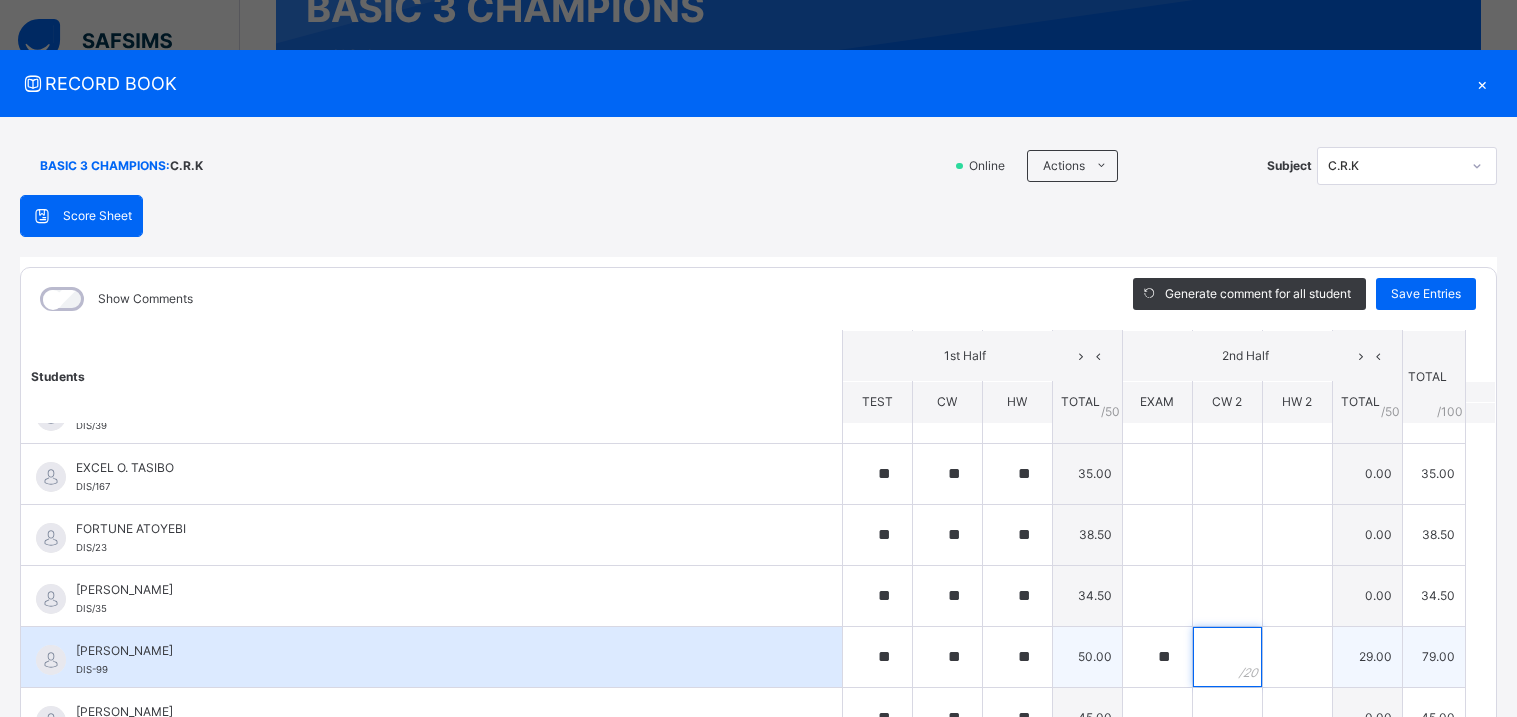 click at bounding box center (1227, 657) 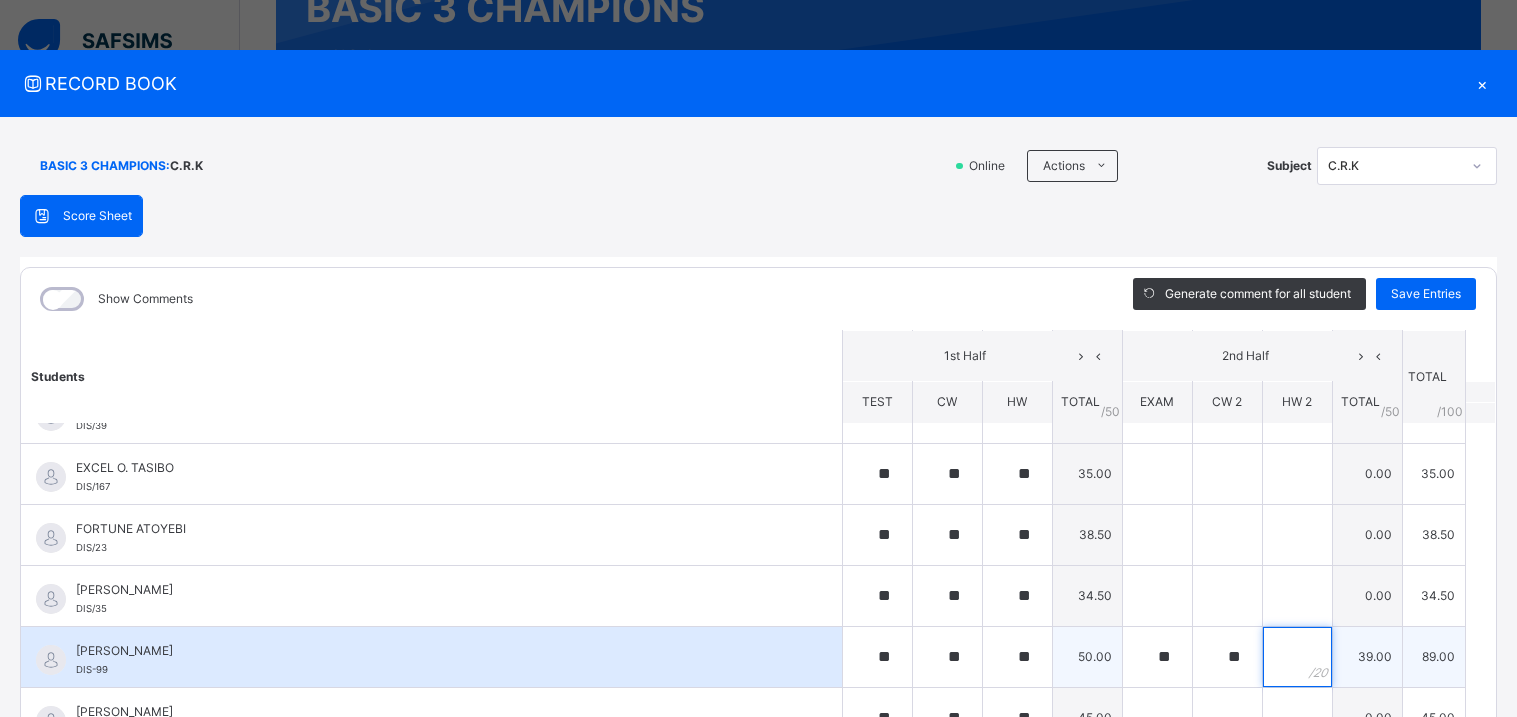 click at bounding box center [1297, 657] 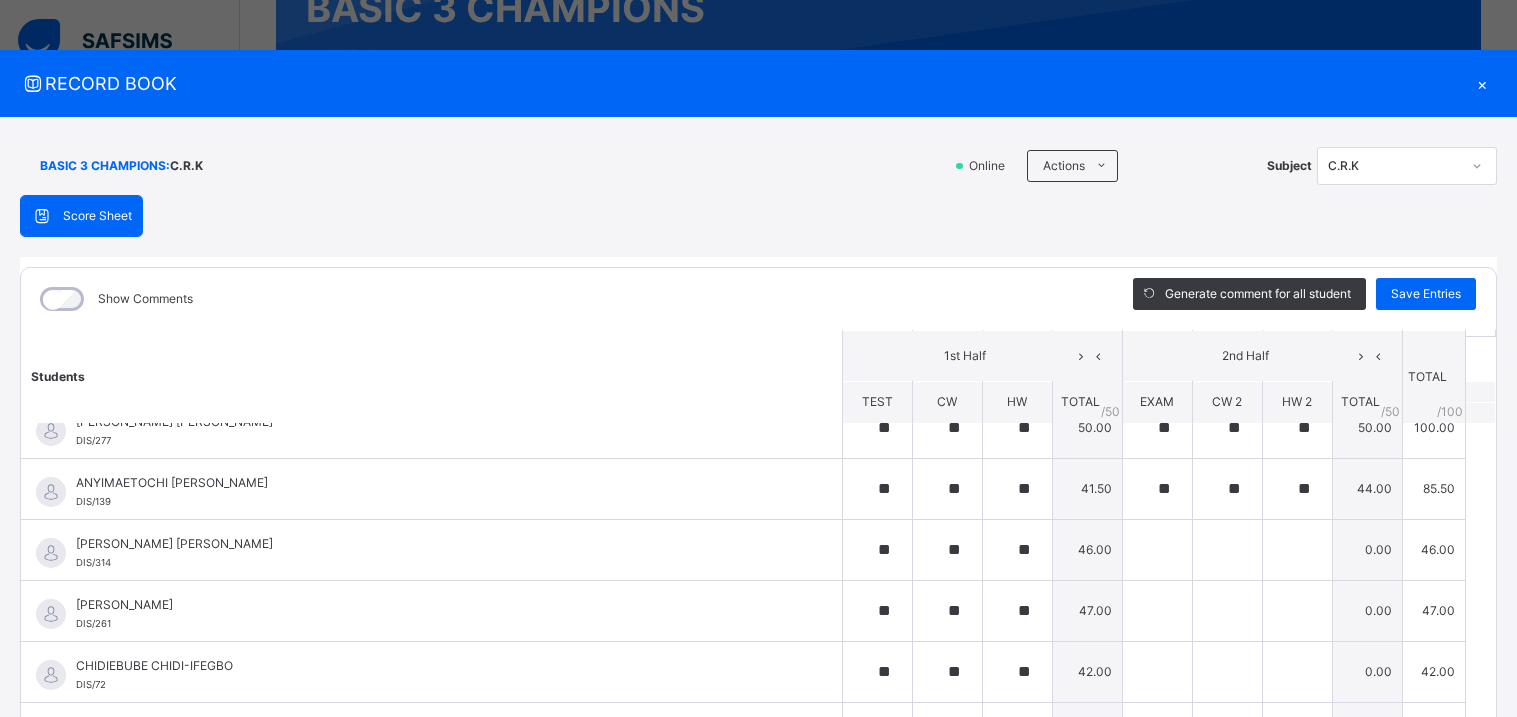 scroll, scrollTop: 86, scrollLeft: 0, axis: vertical 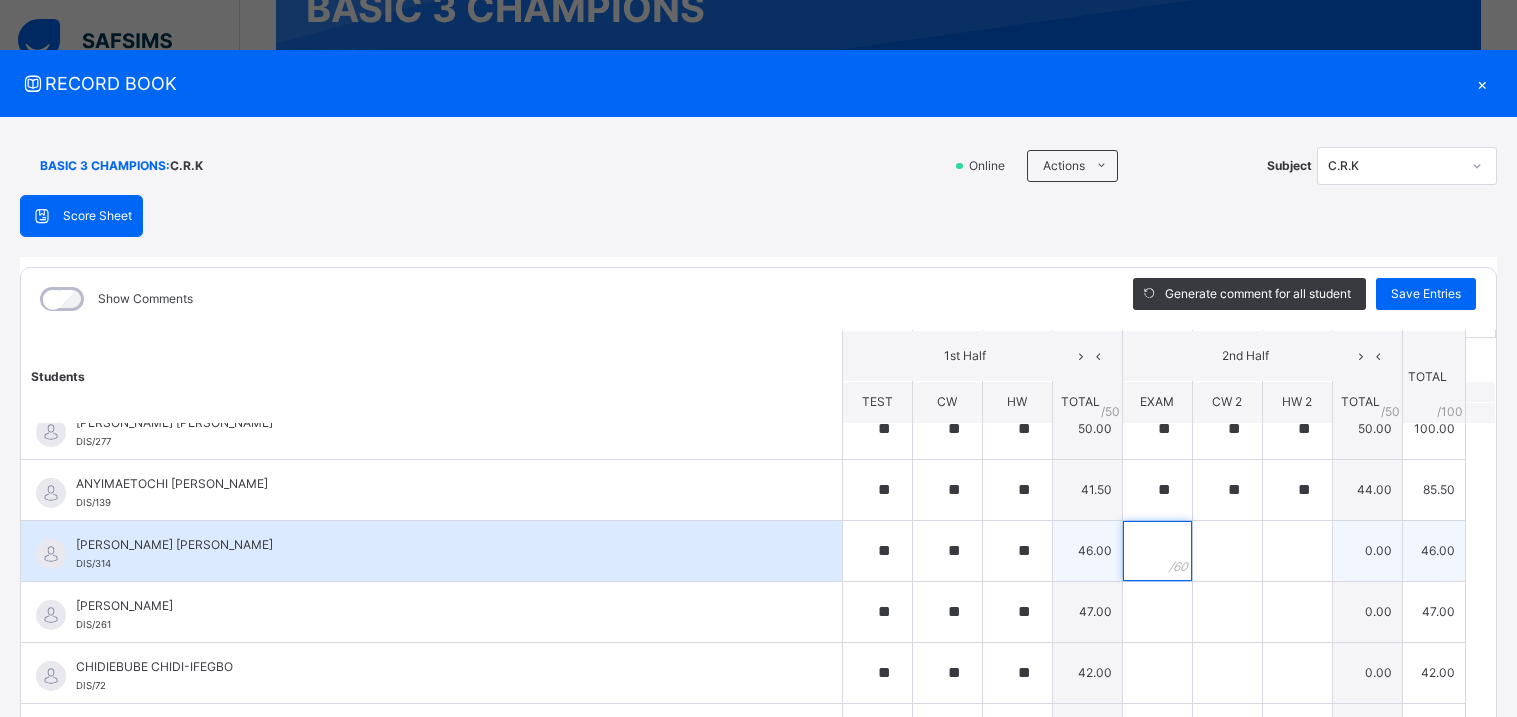 click at bounding box center (1157, 551) 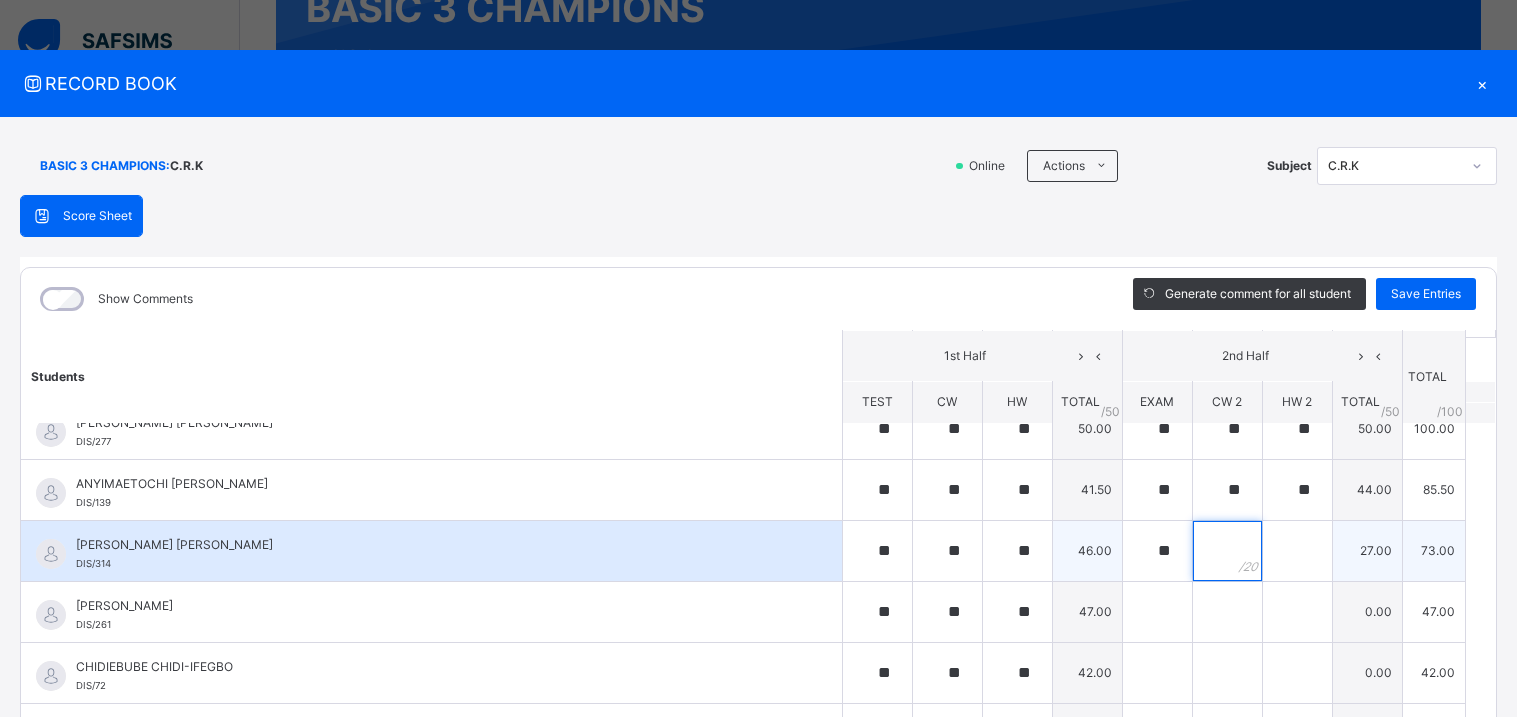 click at bounding box center [1227, 551] 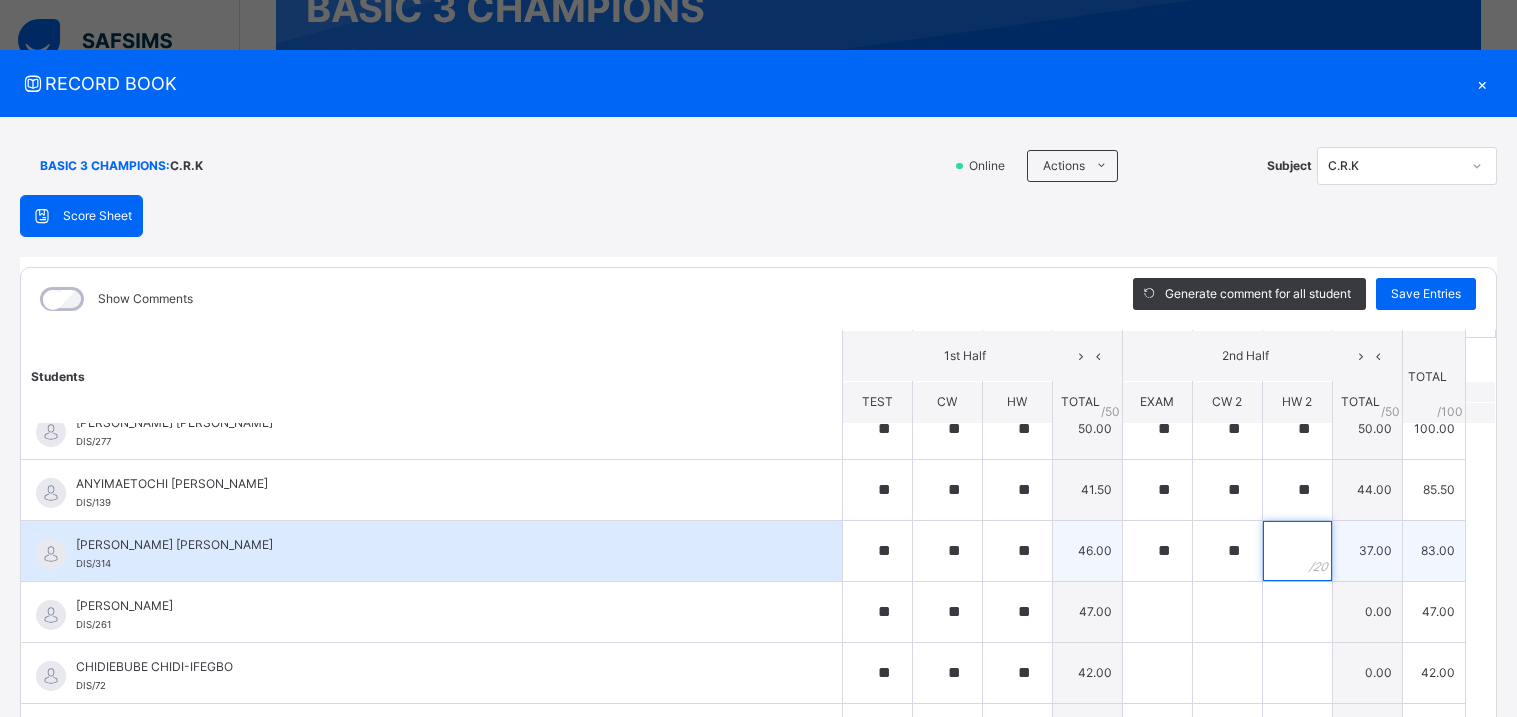 click at bounding box center [1297, 551] 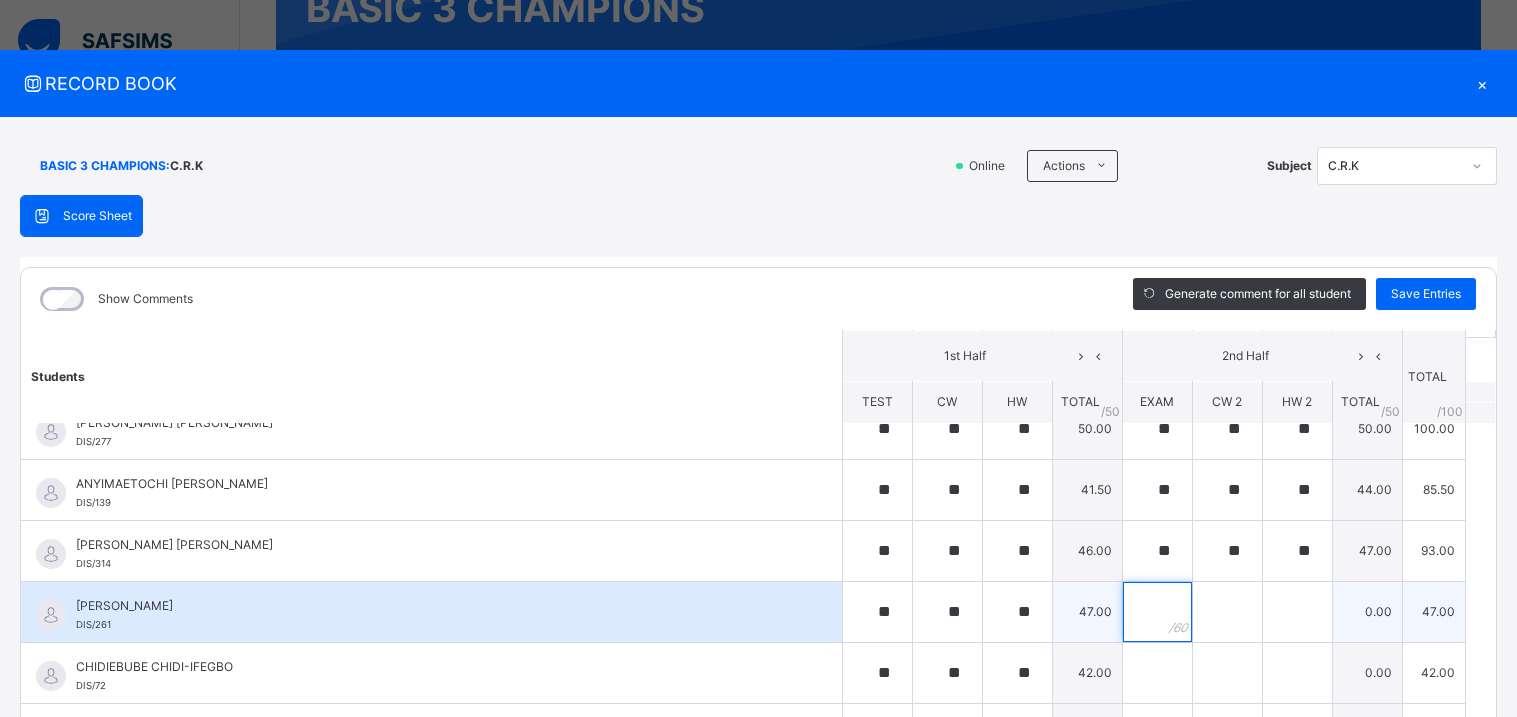 click at bounding box center (1157, 612) 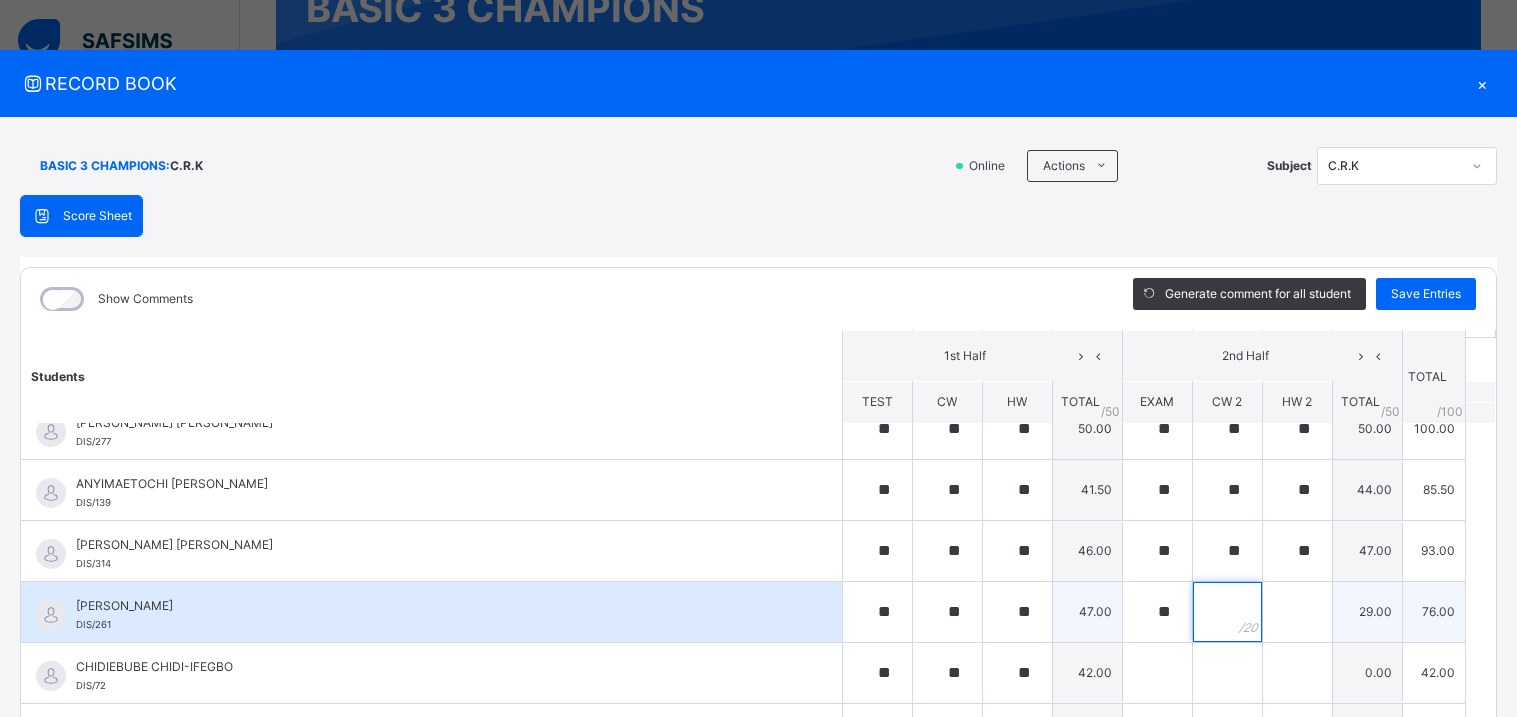 click at bounding box center [1227, 612] 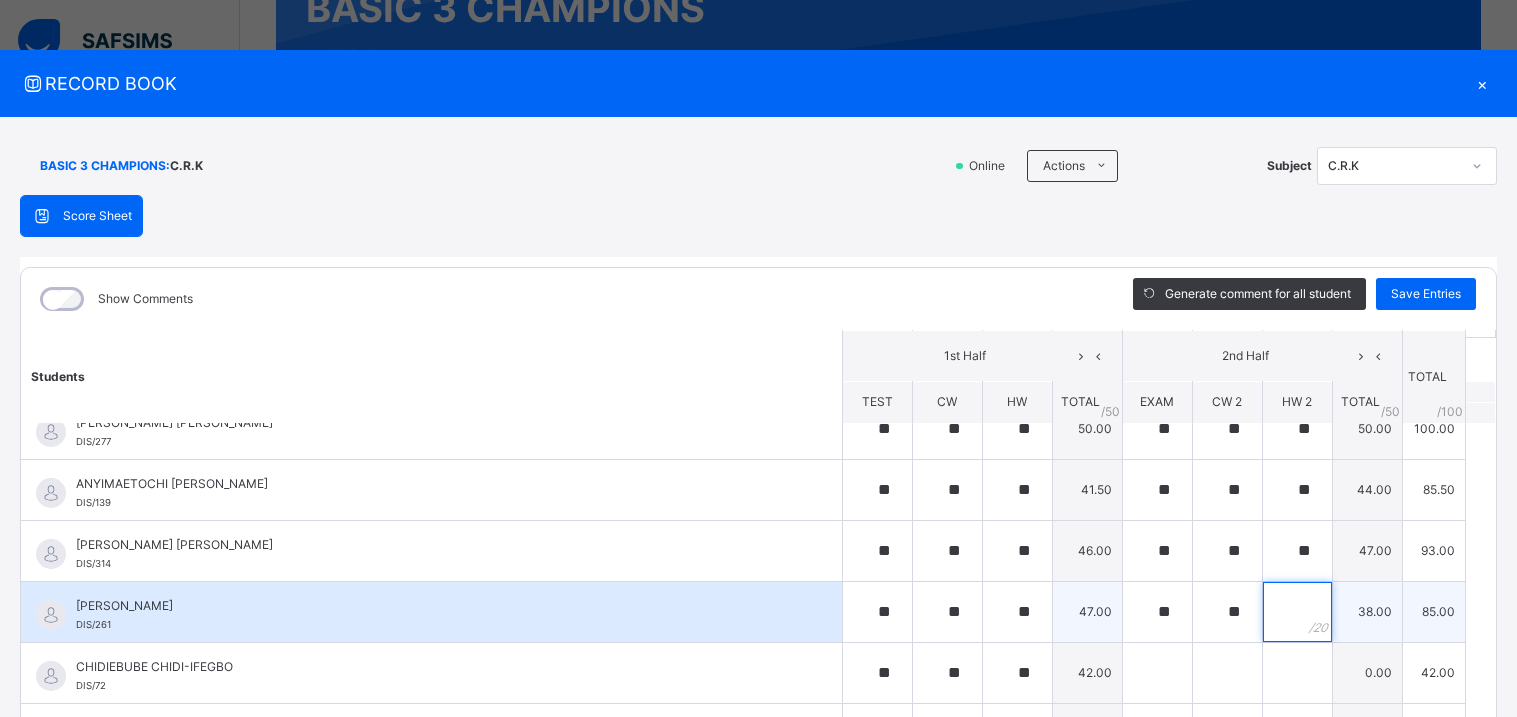 click at bounding box center [1297, 612] 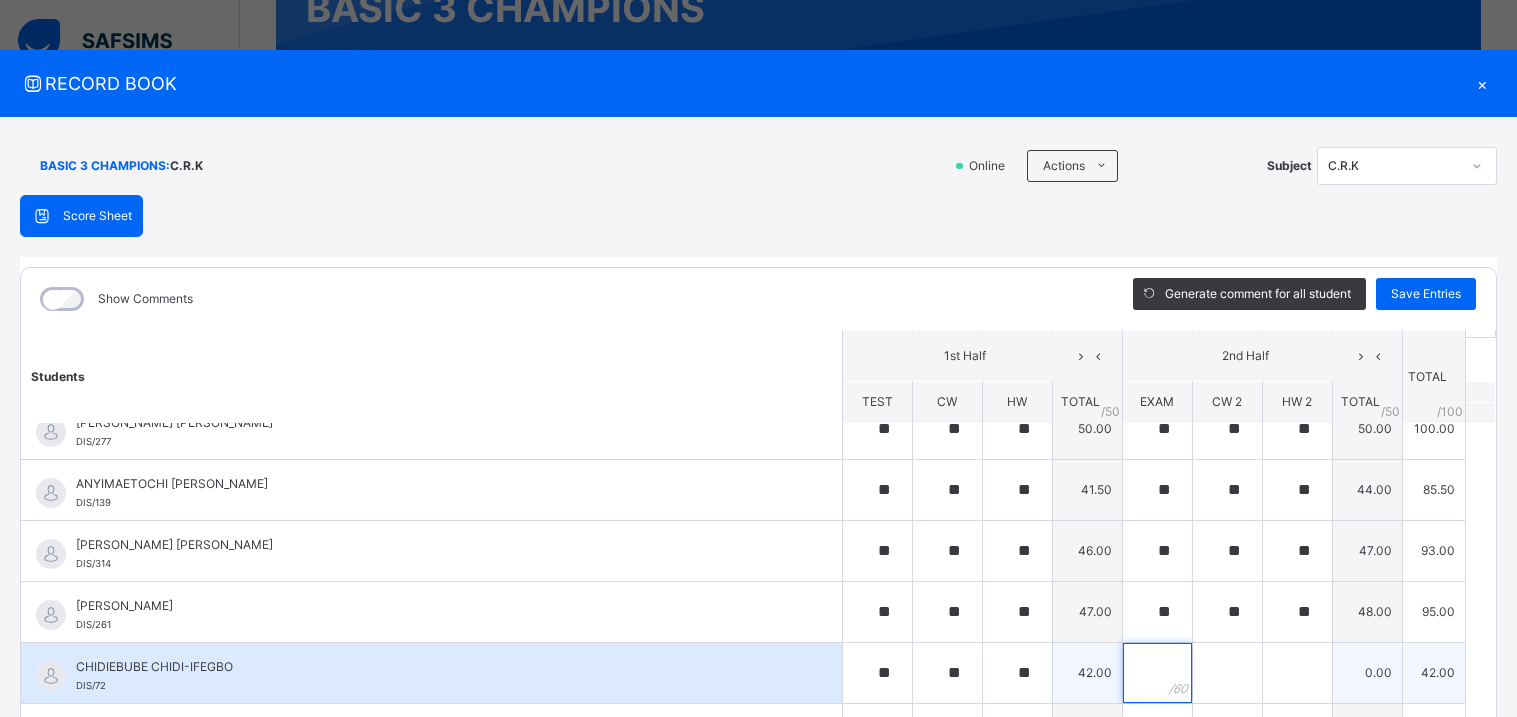 click at bounding box center [1157, 673] 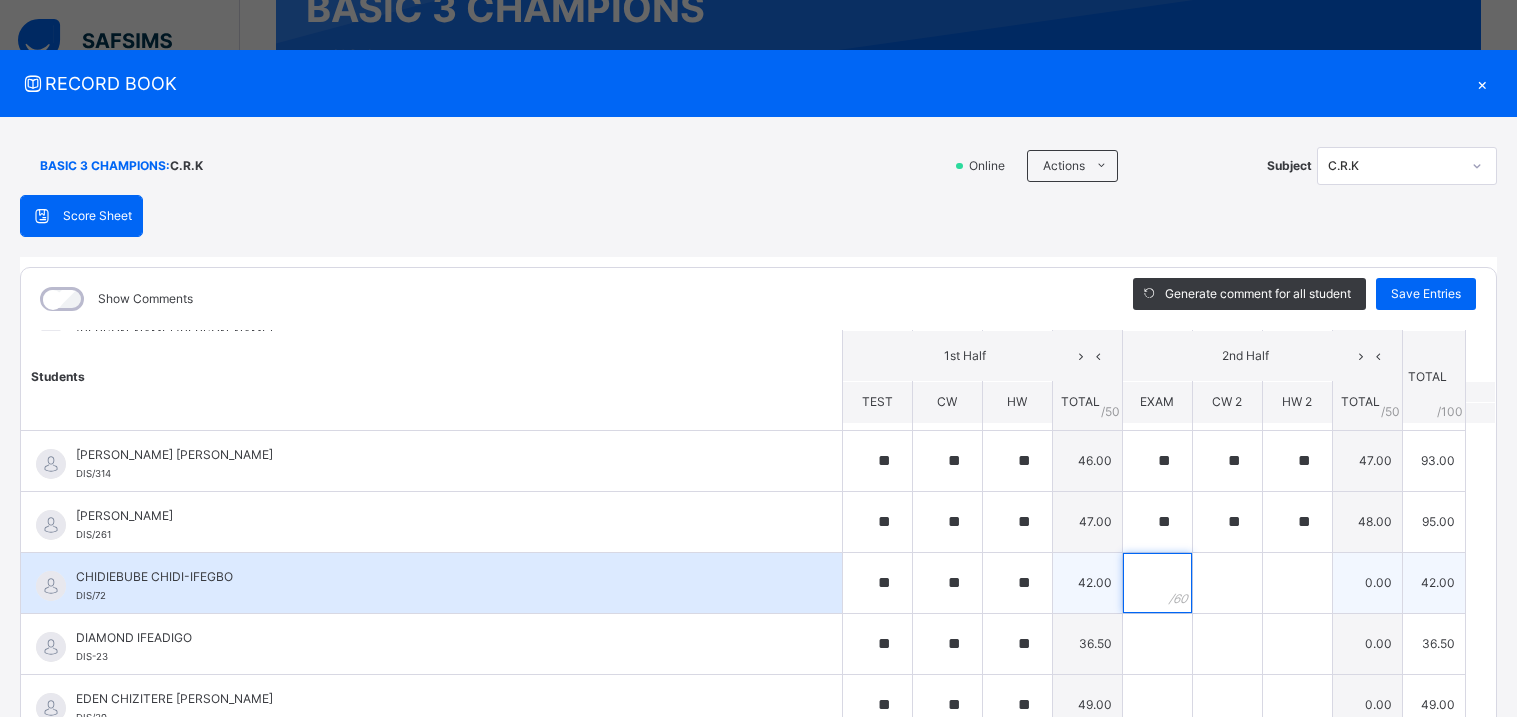 scroll, scrollTop: 197, scrollLeft: 0, axis: vertical 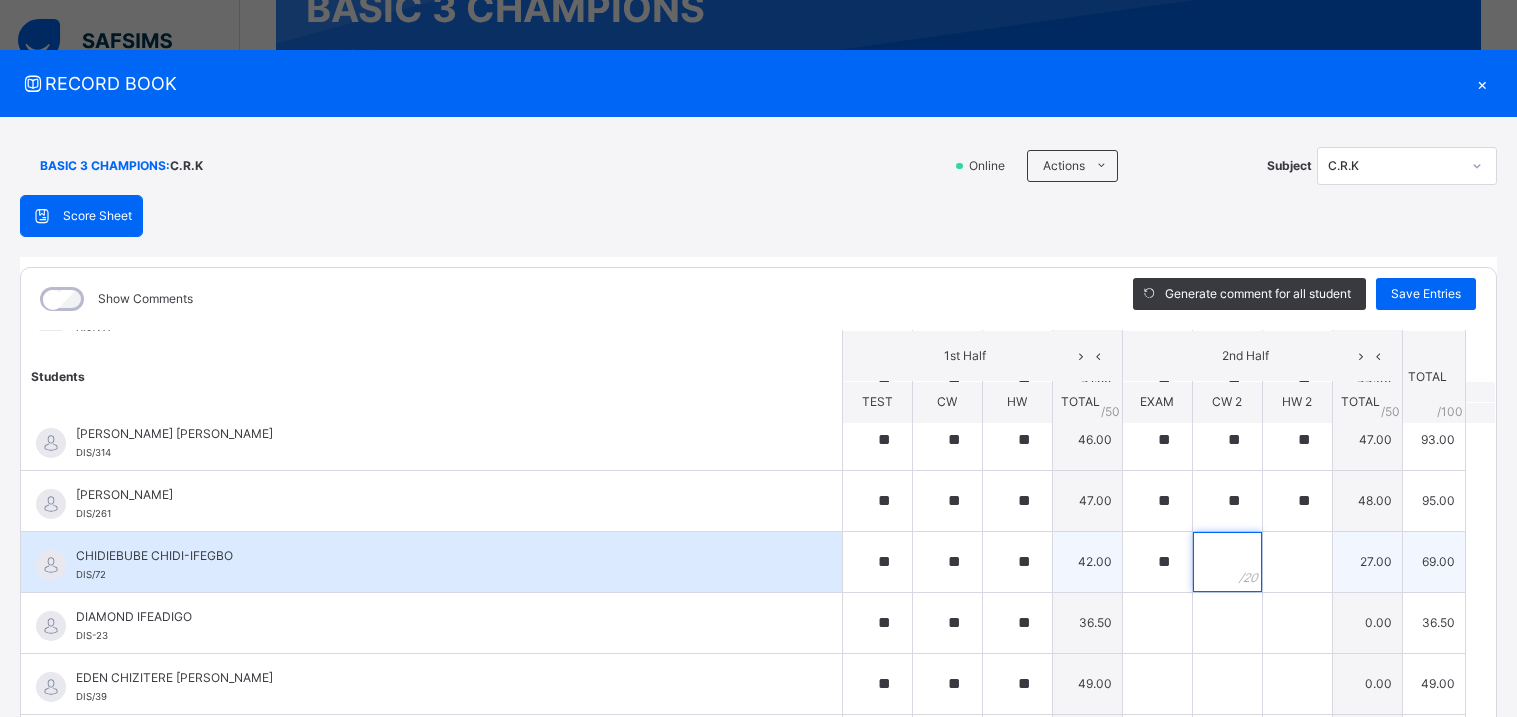 click at bounding box center [1227, 562] 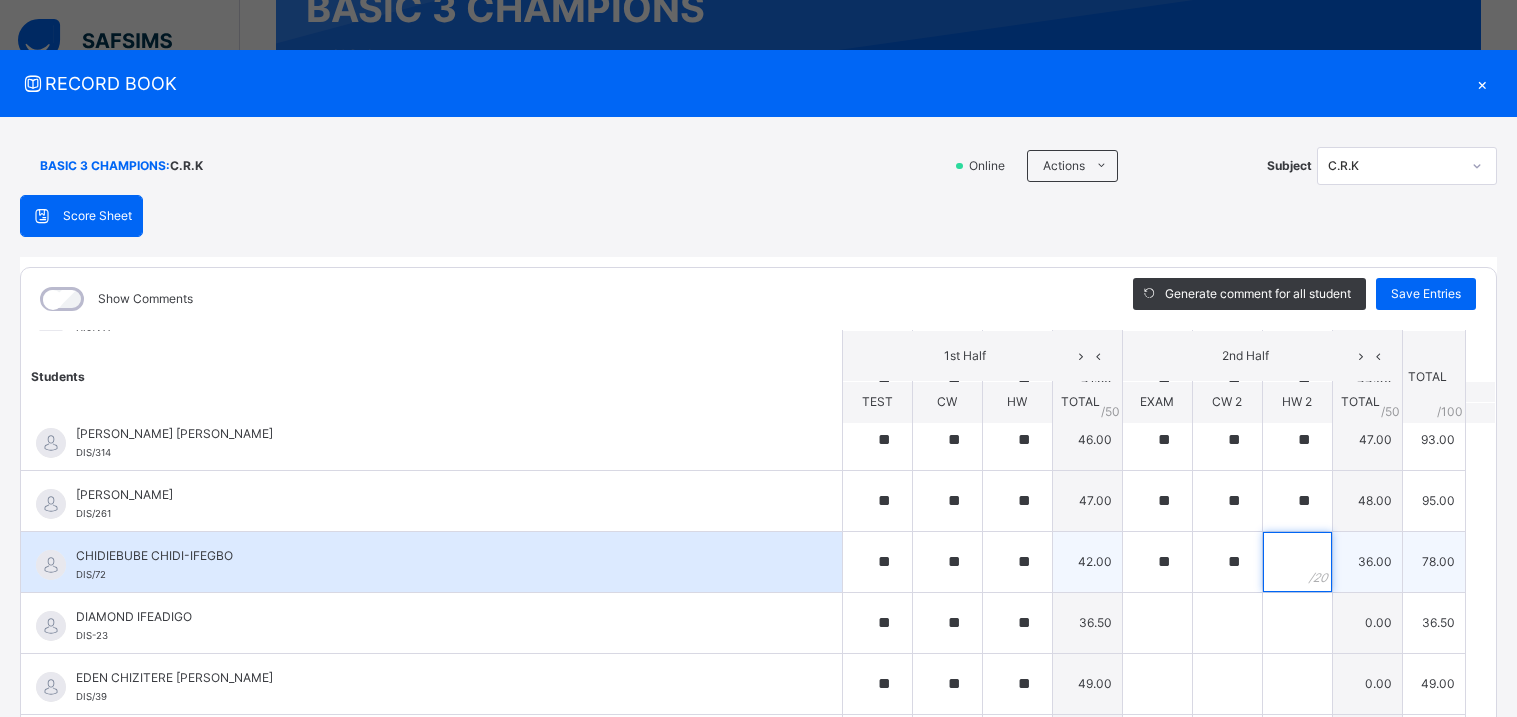 click at bounding box center (1297, 562) 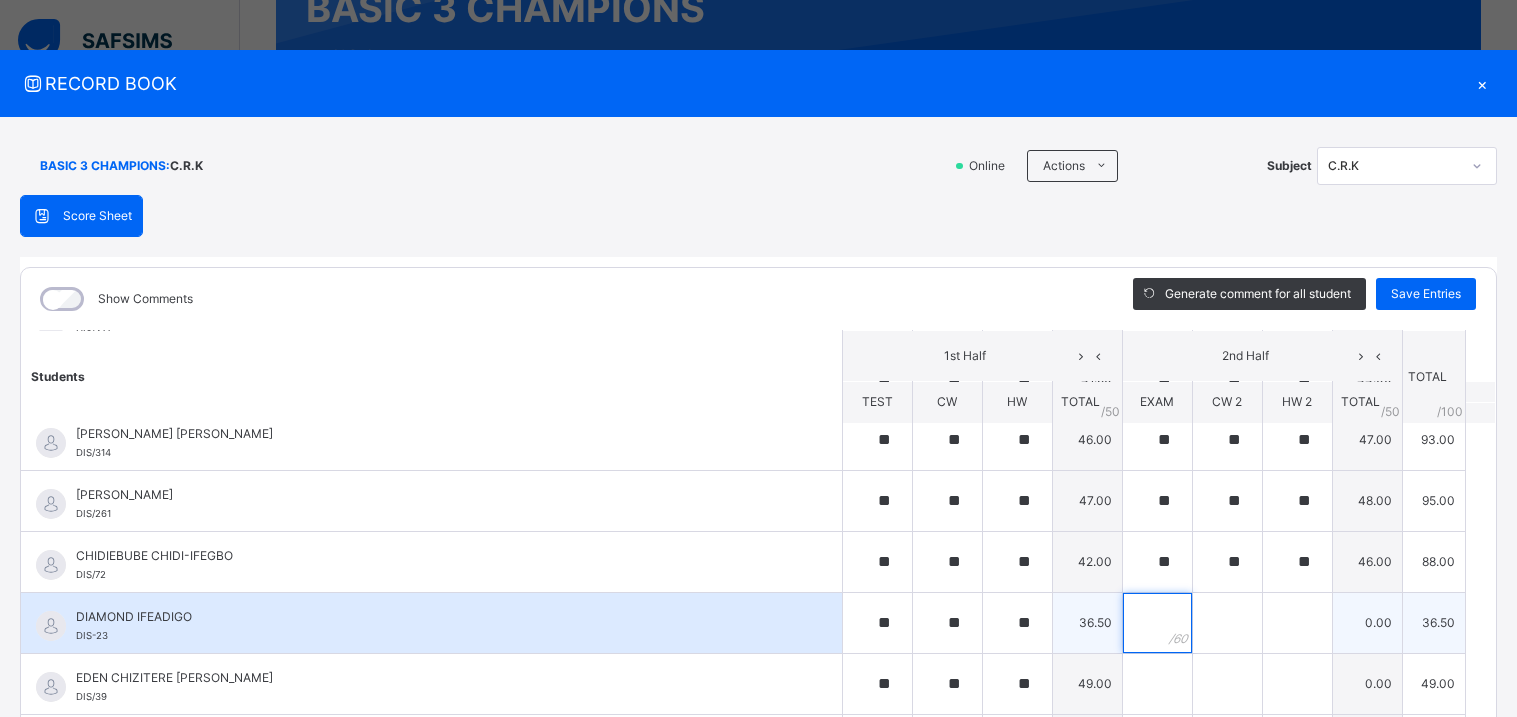 click at bounding box center [1157, 623] 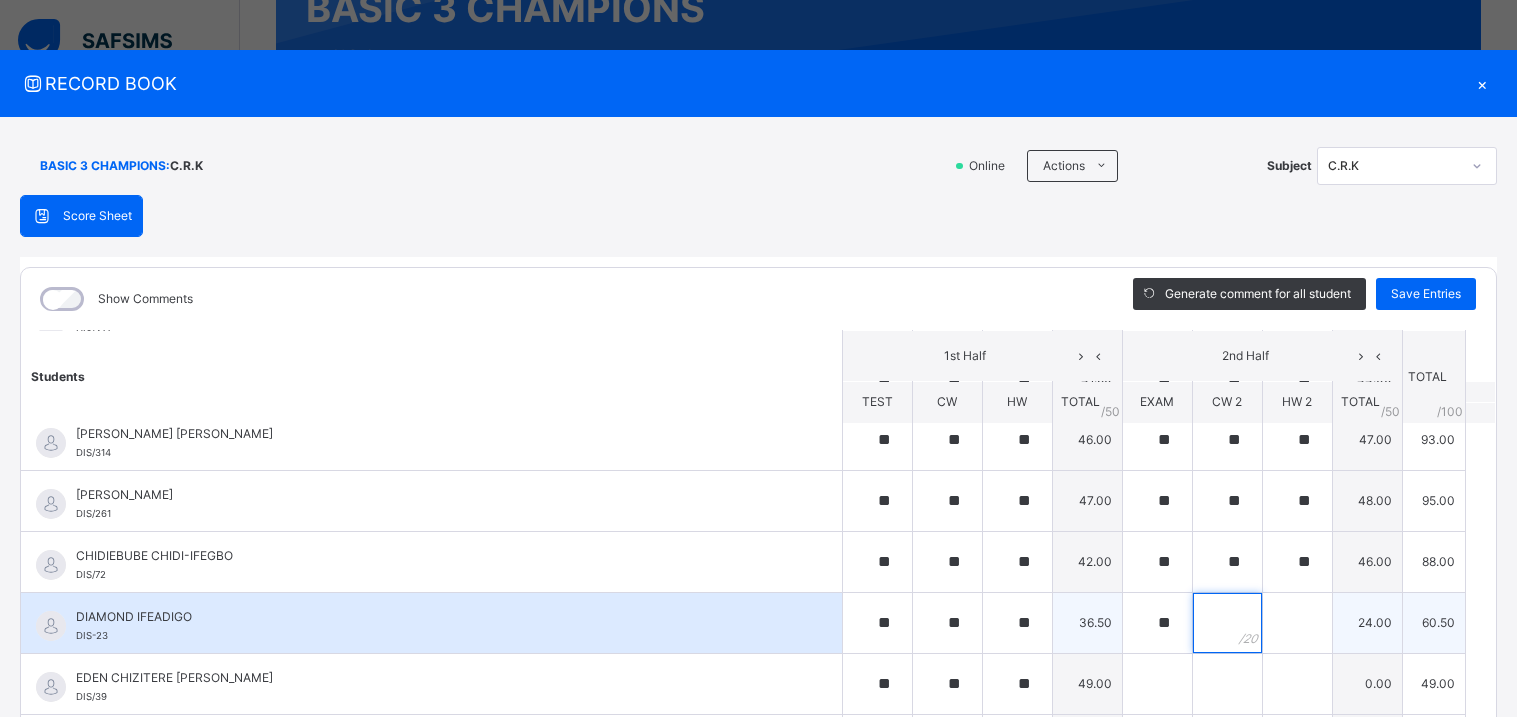 click at bounding box center (1227, 623) 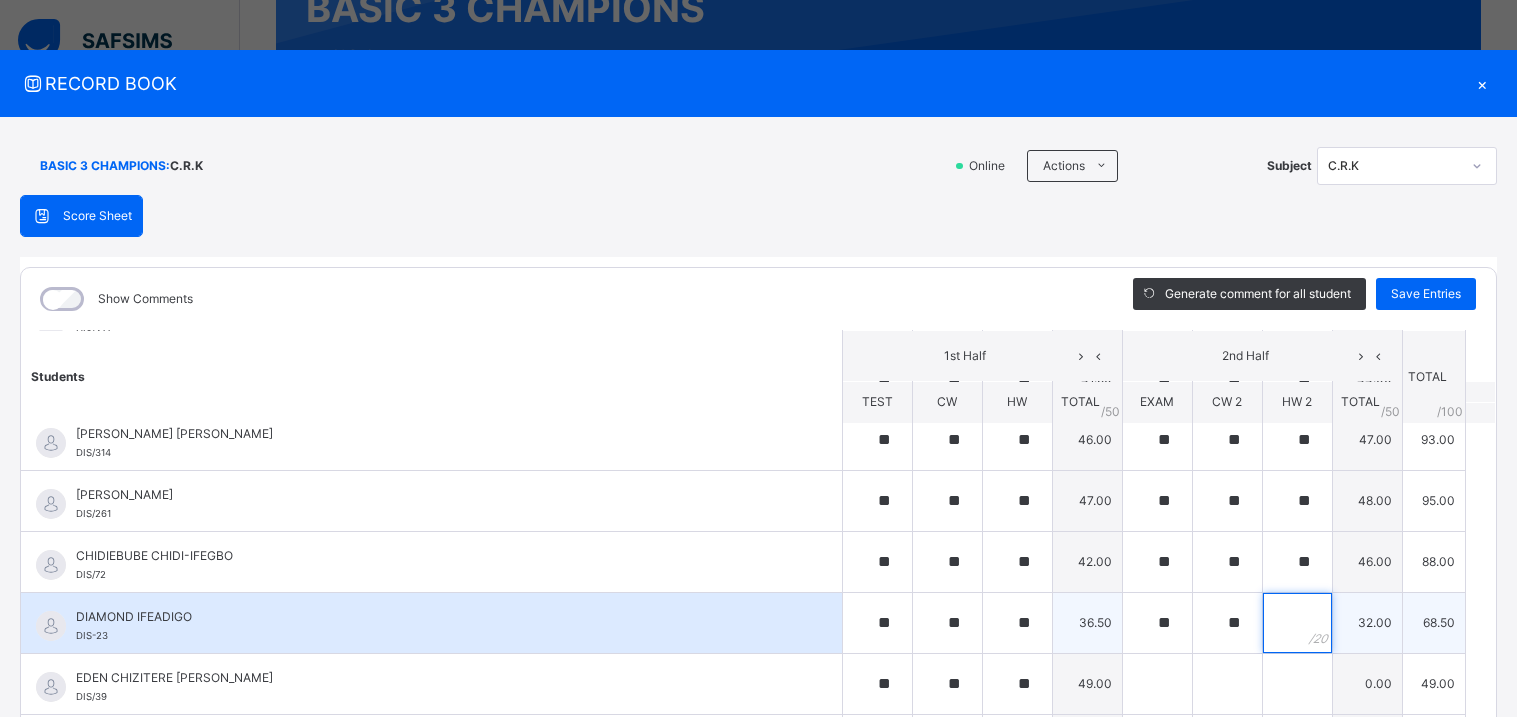 click at bounding box center [1297, 623] 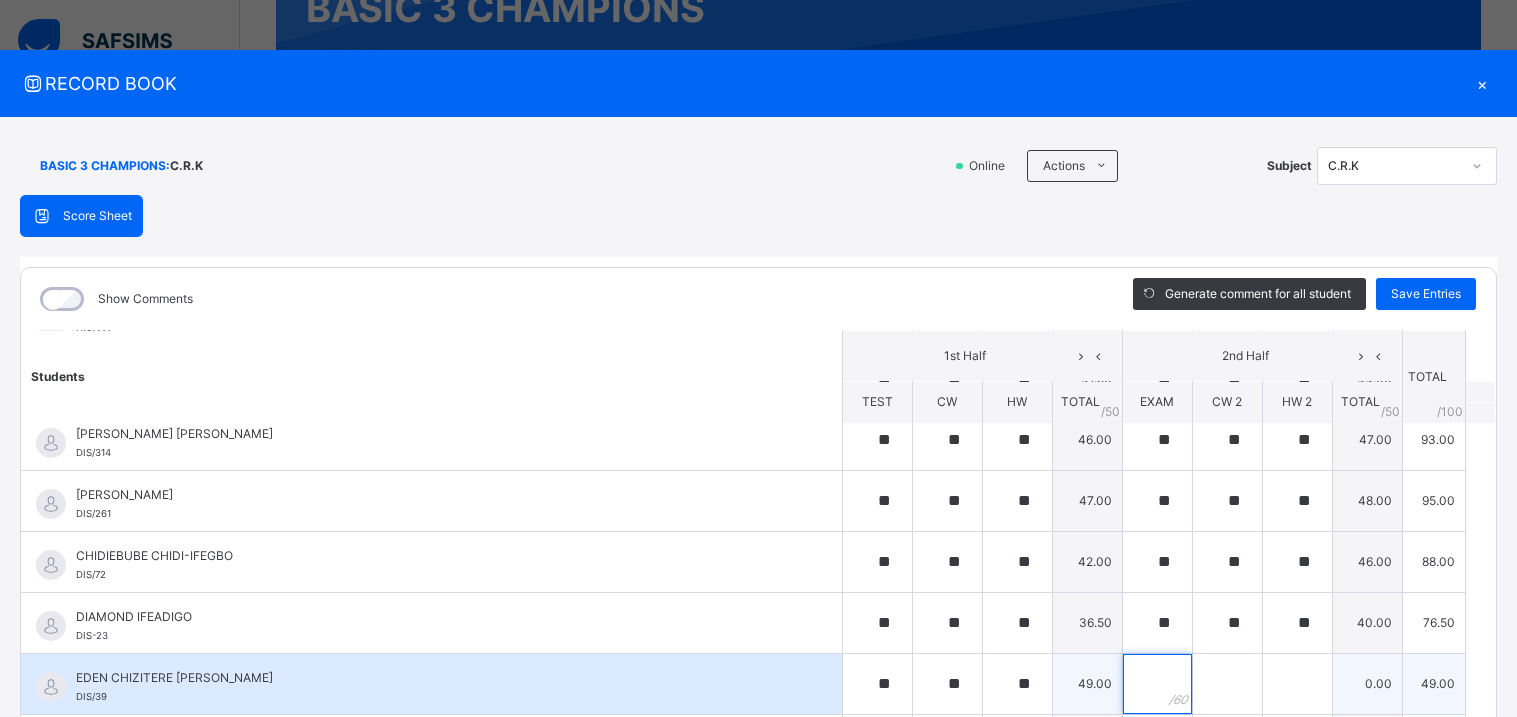 click at bounding box center (1157, 684) 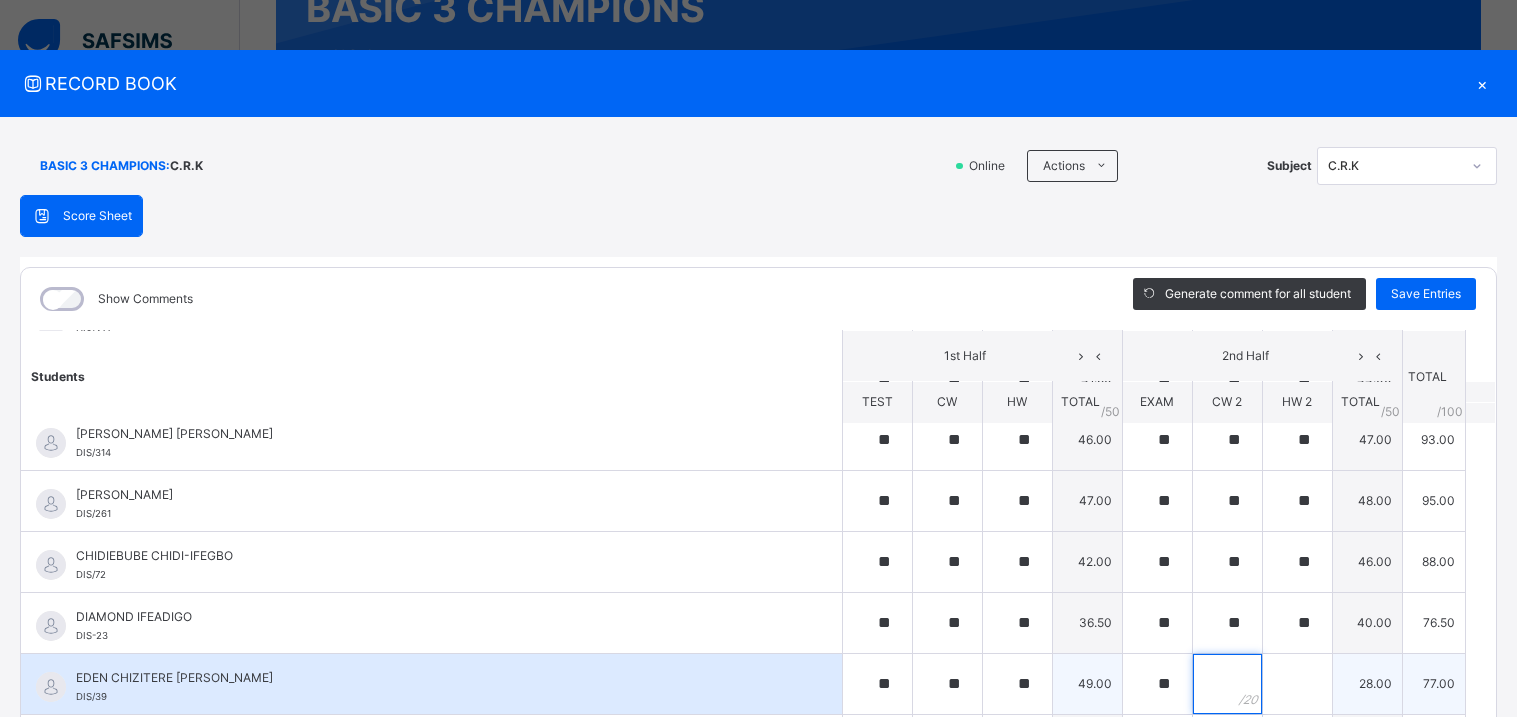 click at bounding box center [1227, 684] 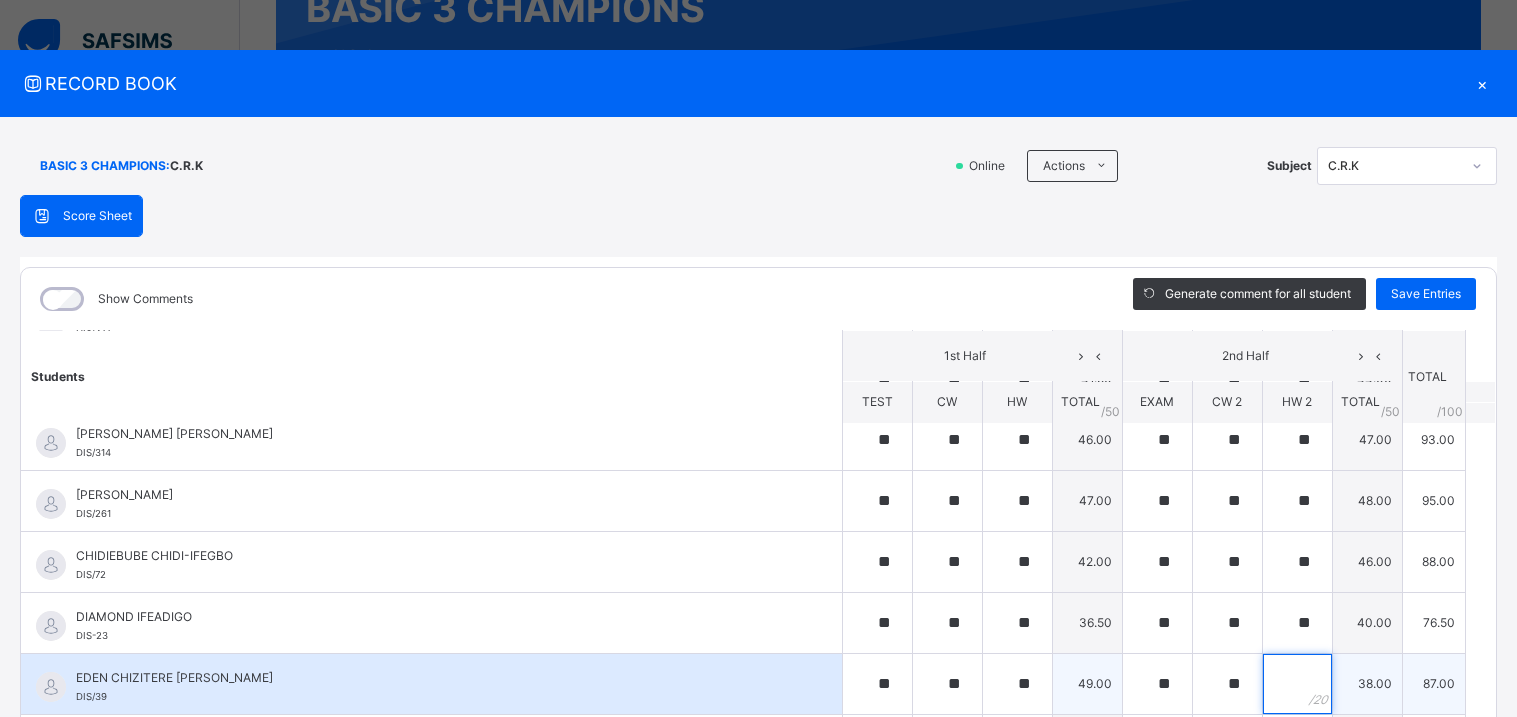 click at bounding box center [1297, 684] 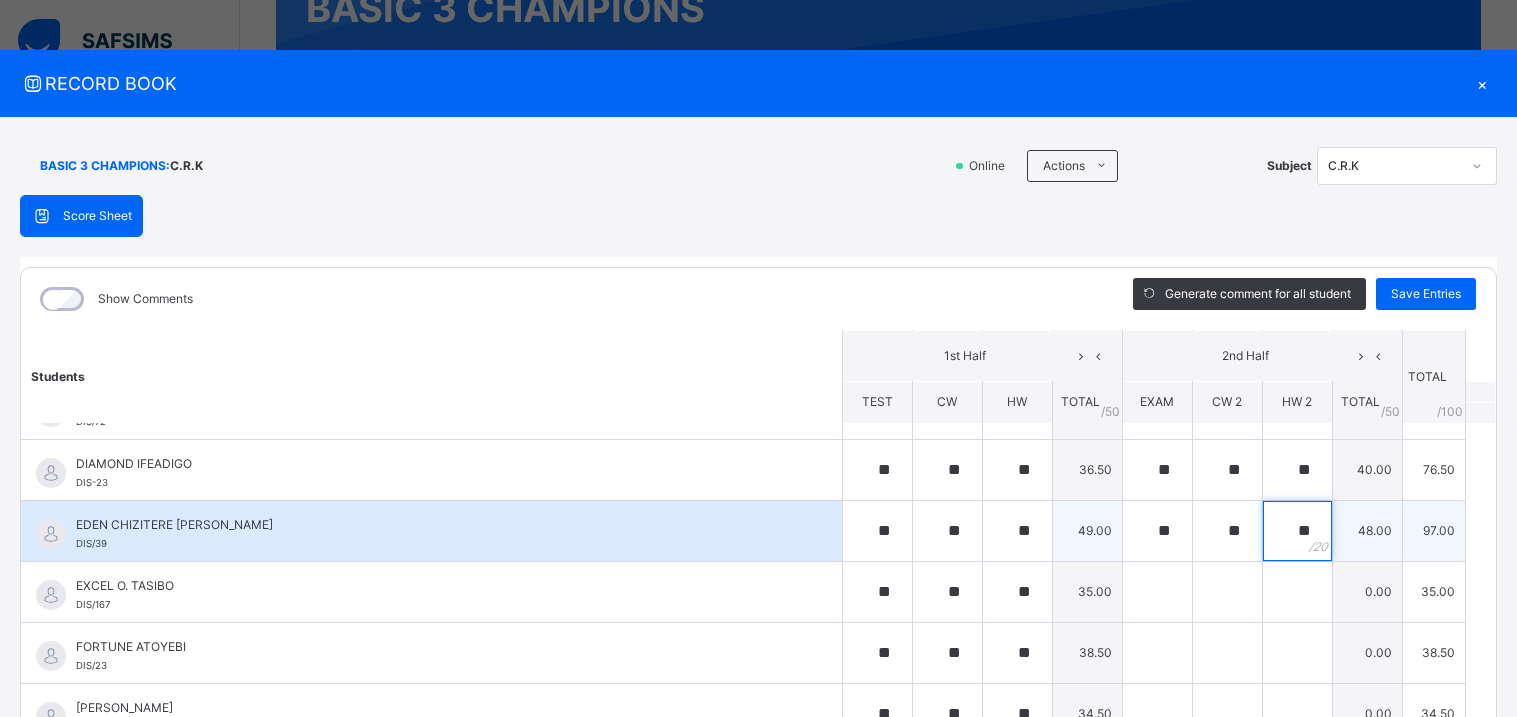 scroll, scrollTop: 353, scrollLeft: 0, axis: vertical 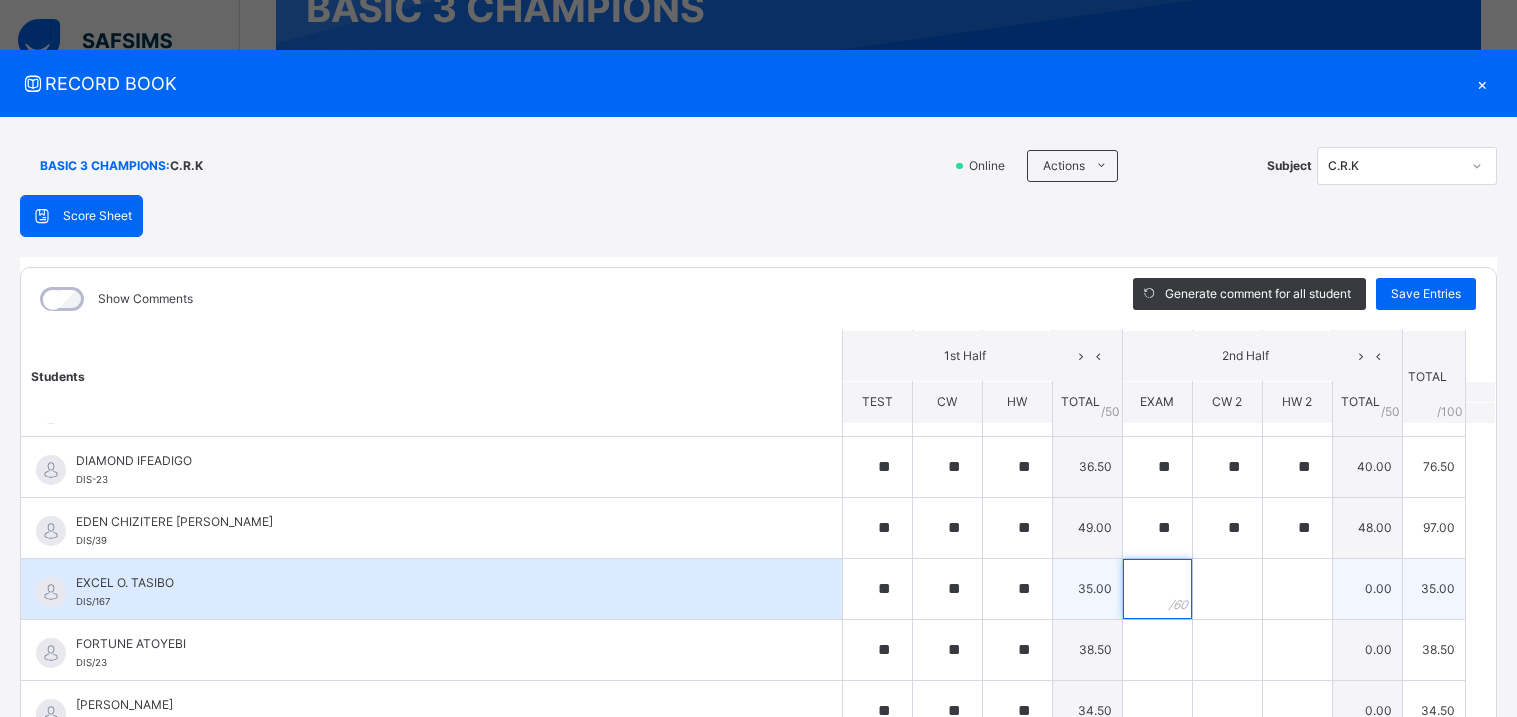 click at bounding box center [1157, 589] 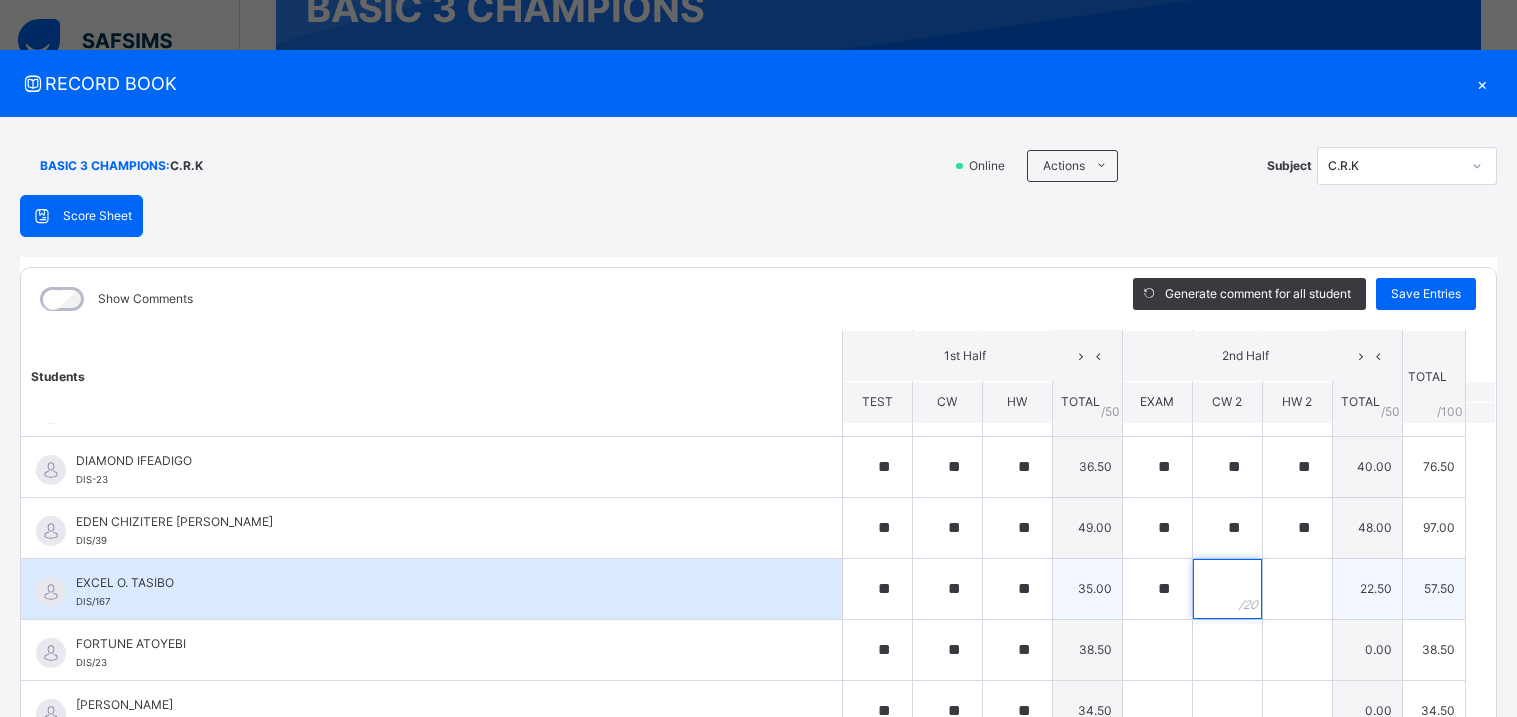 click at bounding box center (1227, 589) 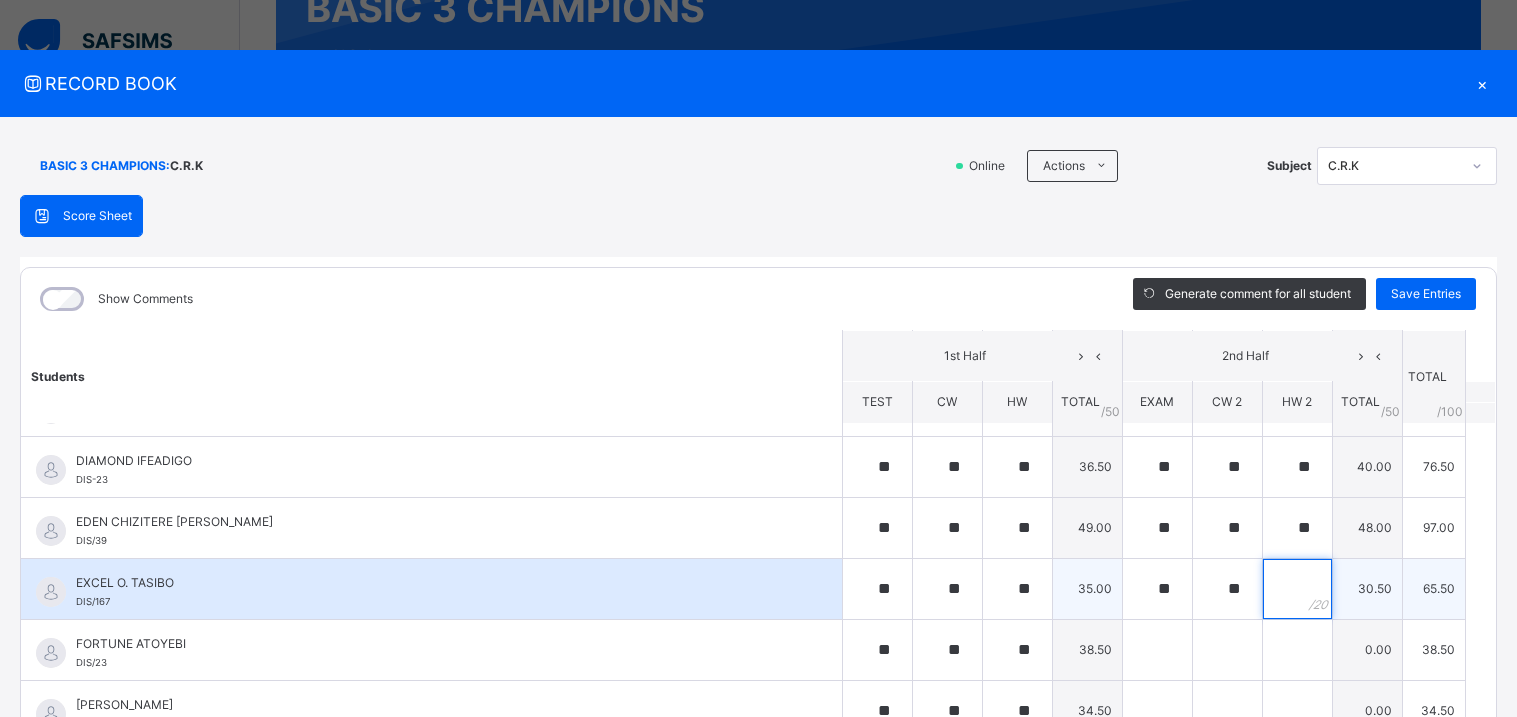 click at bounding box center (1297, 589) 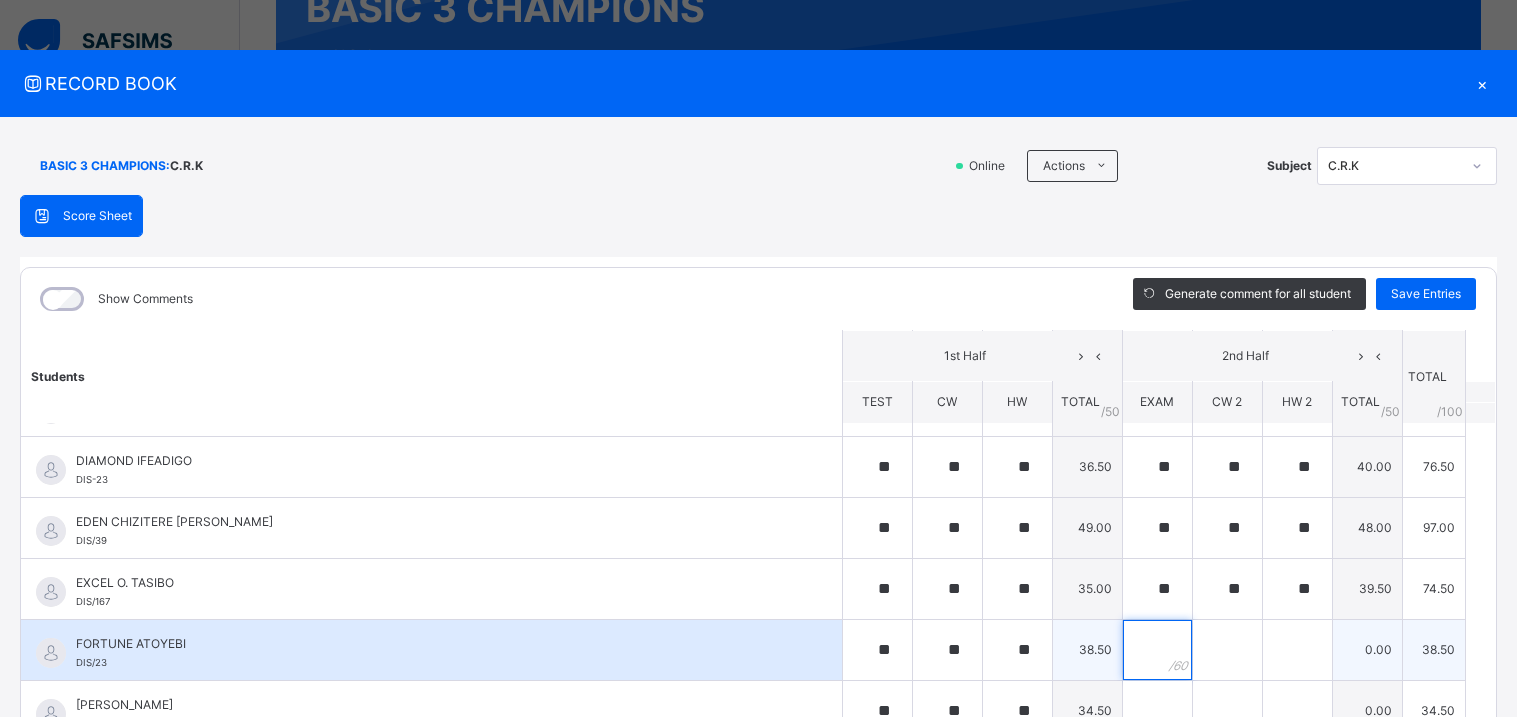 click at bounding box center [1157, 650] 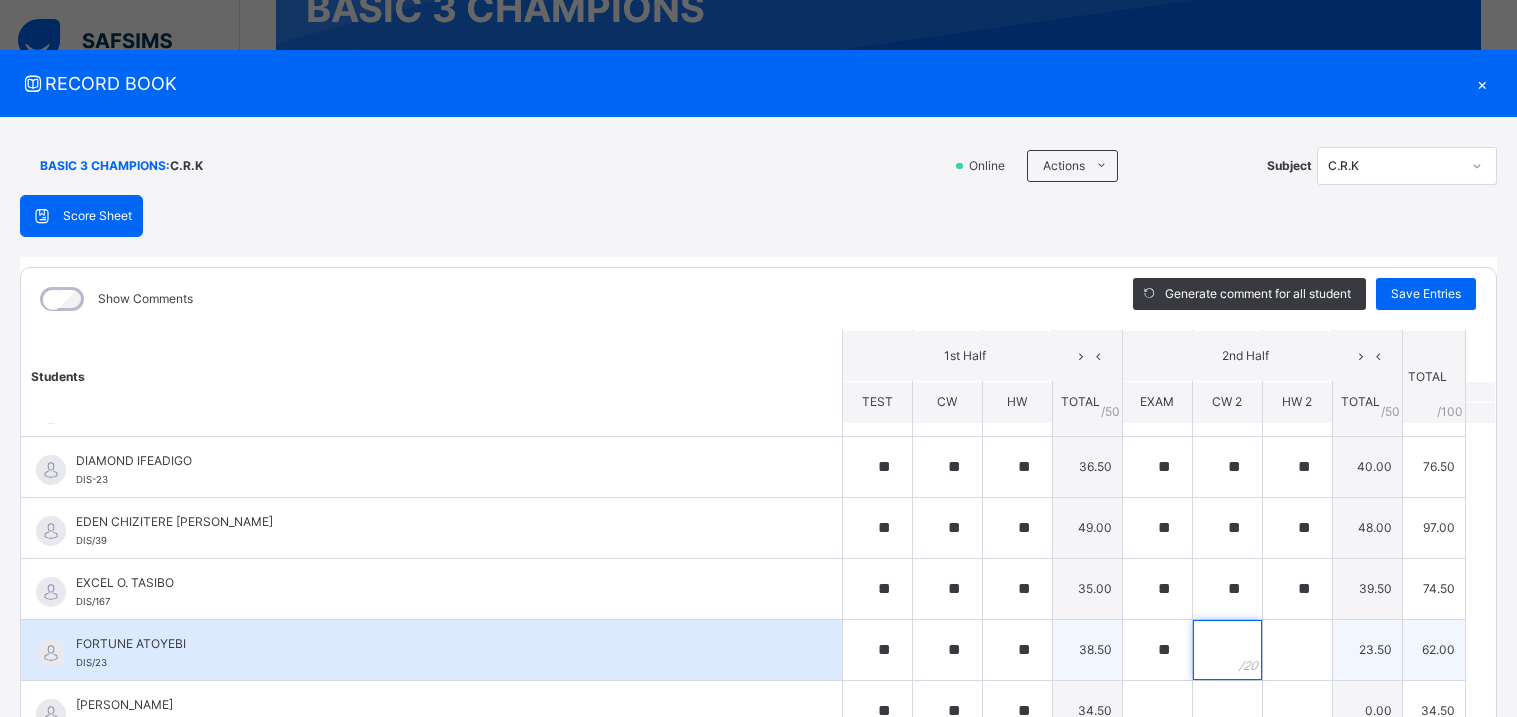 click at bounding box center [1227, 650] 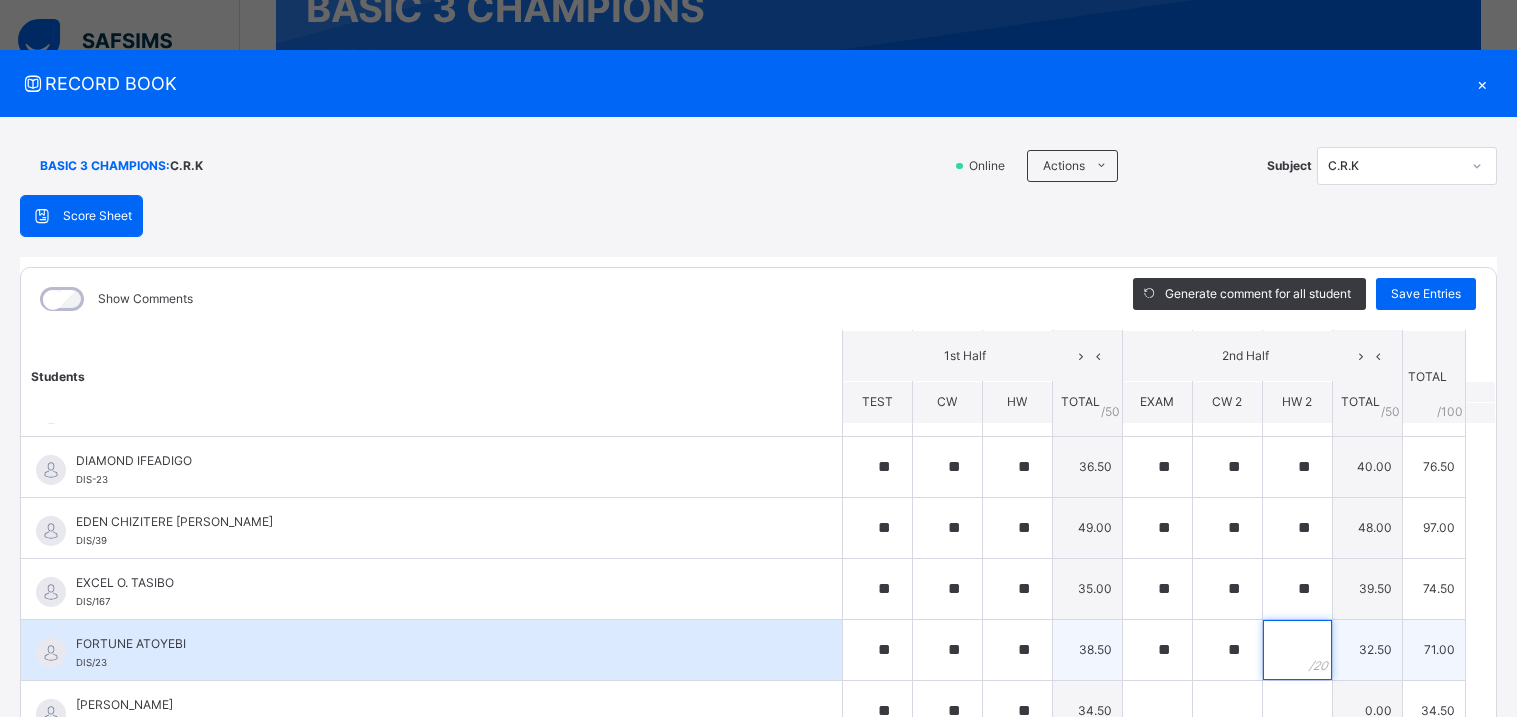 click at bounding box center (1297, 650) 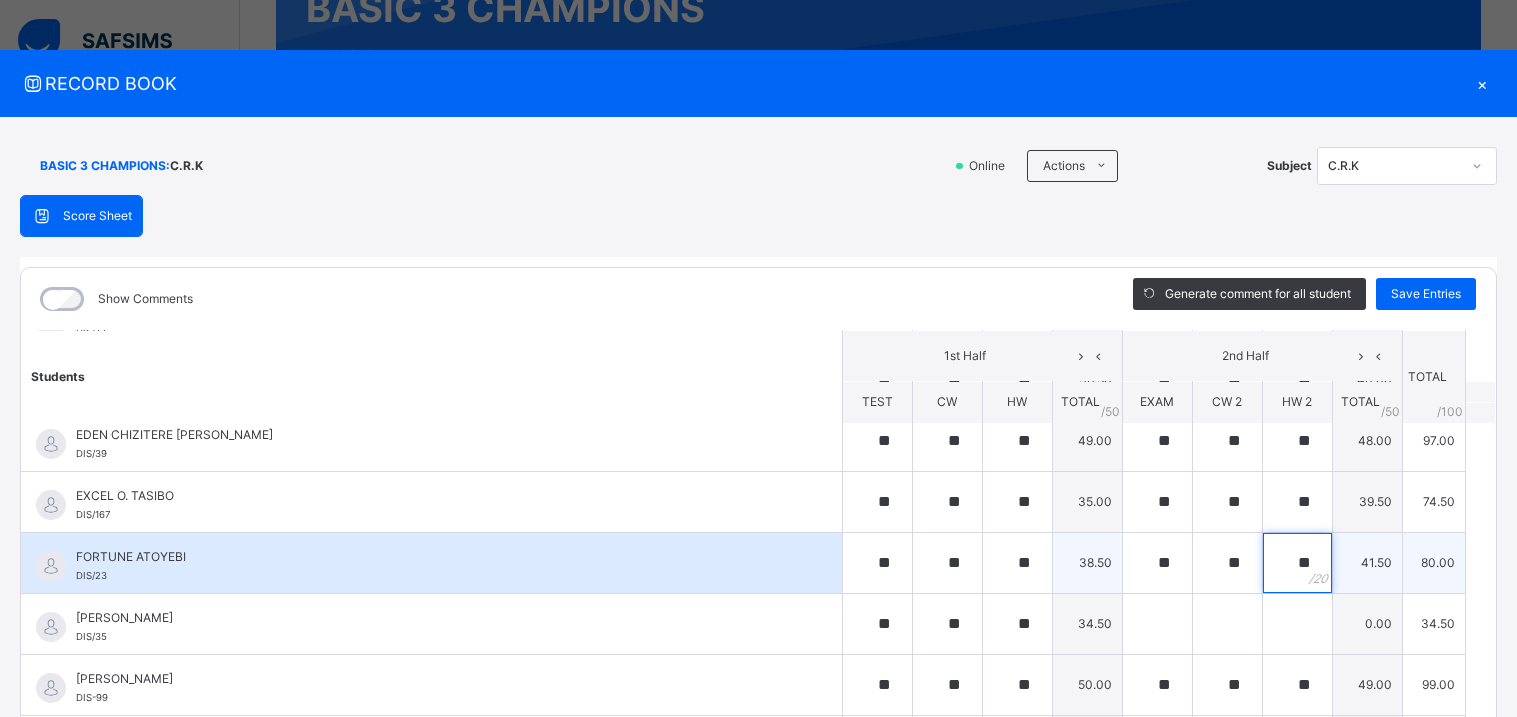 scroll, scrollTop: 445, scrollLeft: 0, axis: vertical 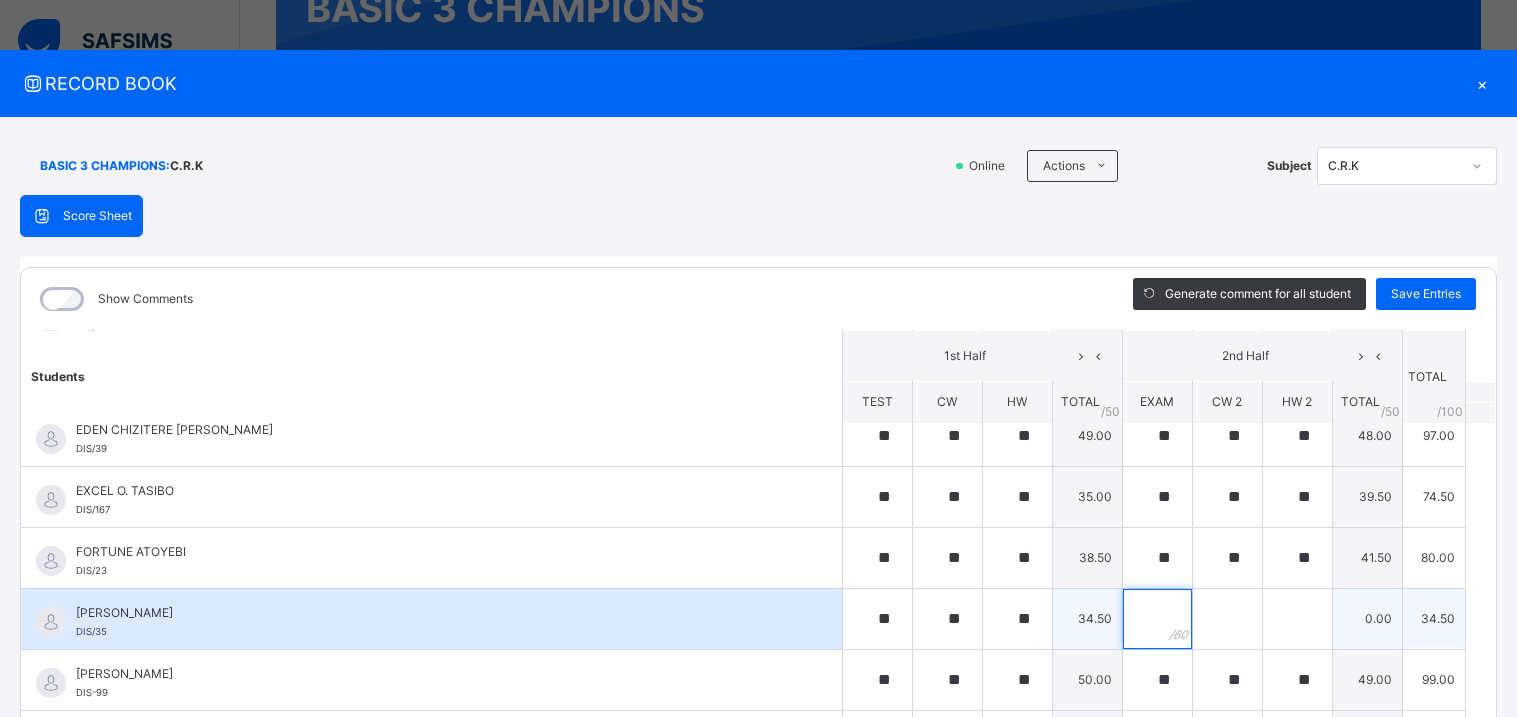 click at bounding box center (1157, 619) 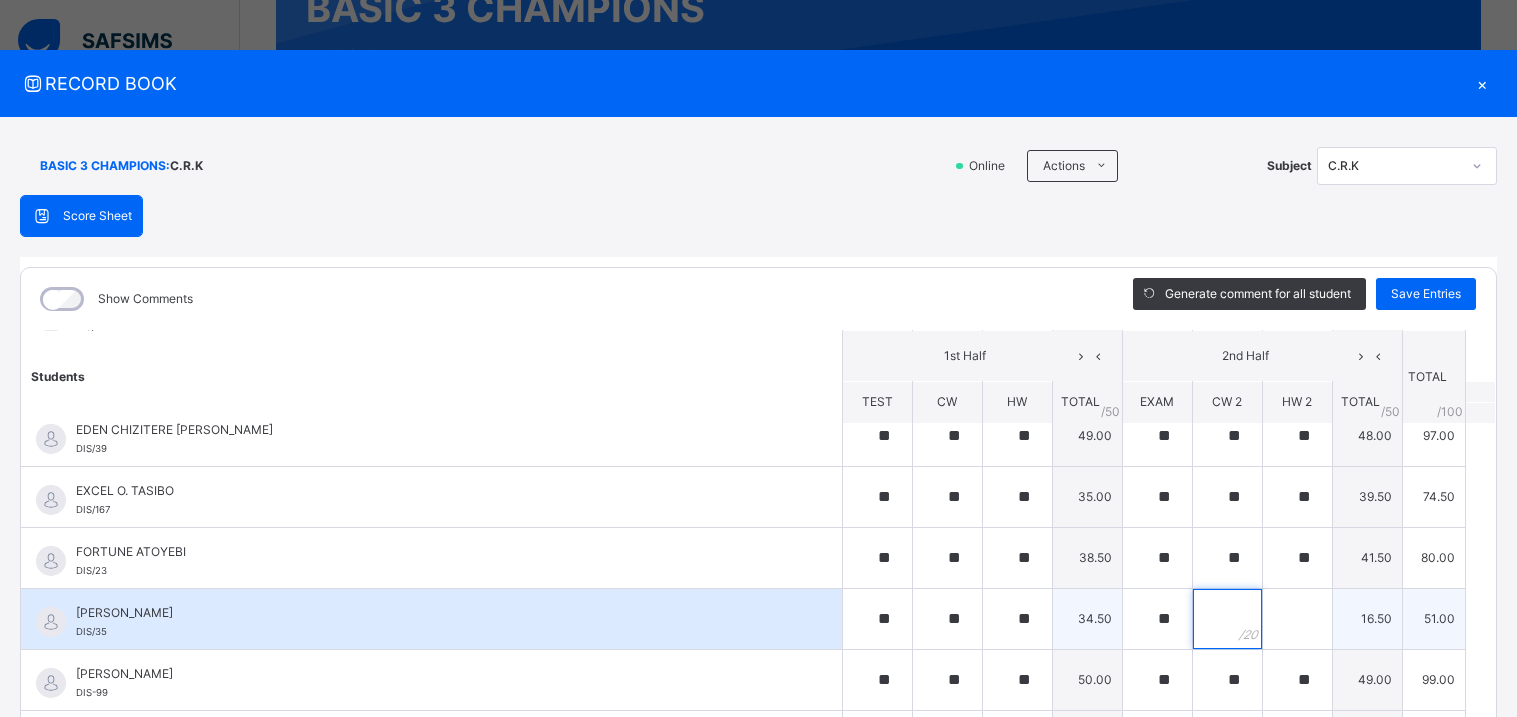 click at bounding box center [1227, 619] 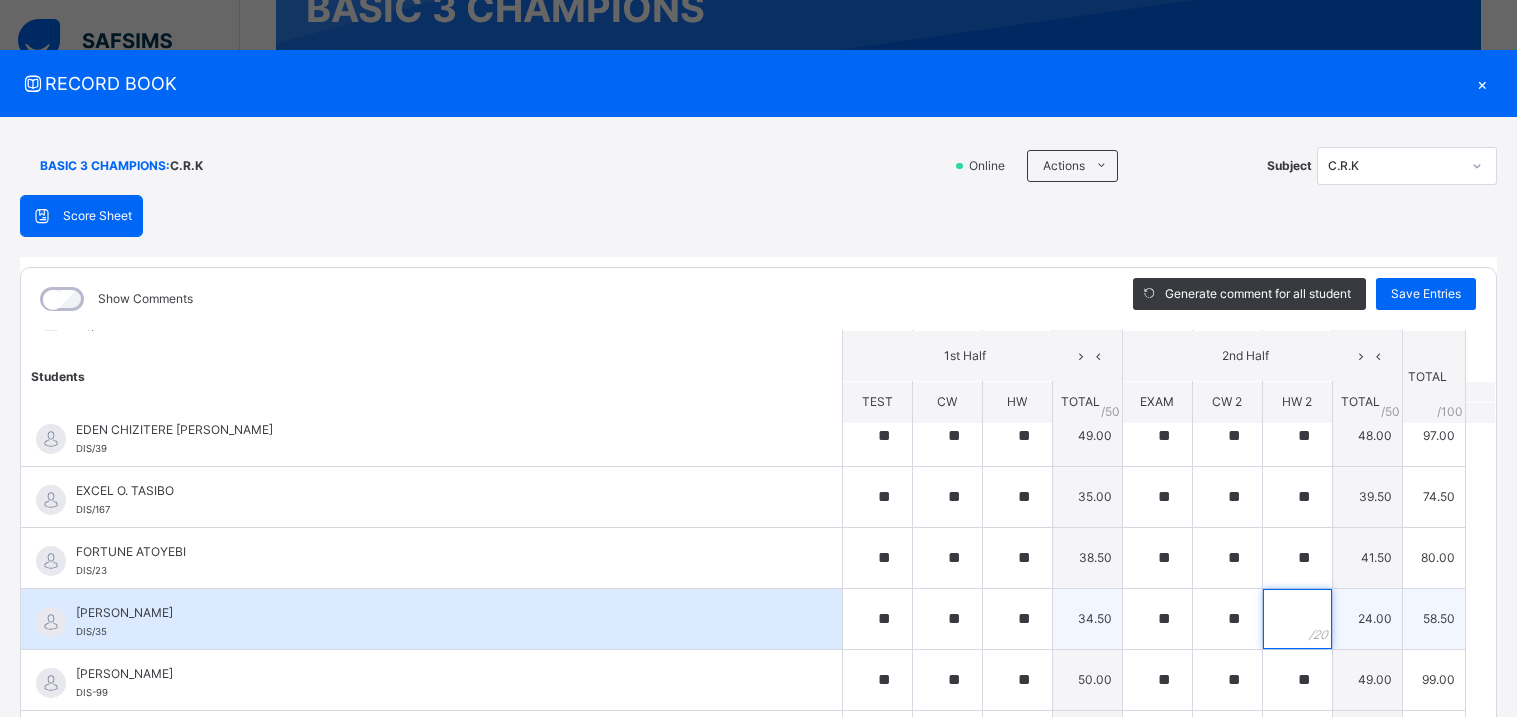 click at bounding box center (1297, 619) 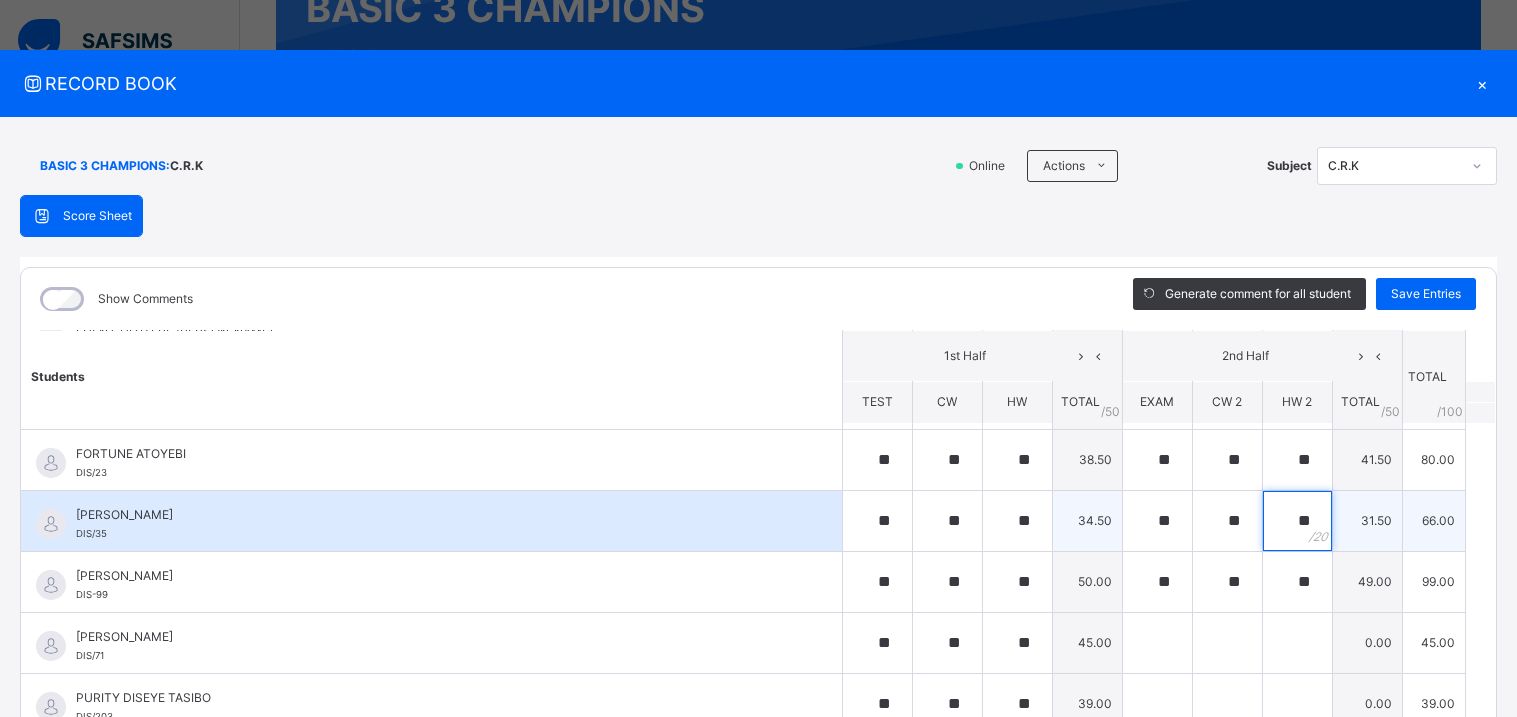 scroll, scrollTop: 550, scrollLeft: 0, axis: vertical 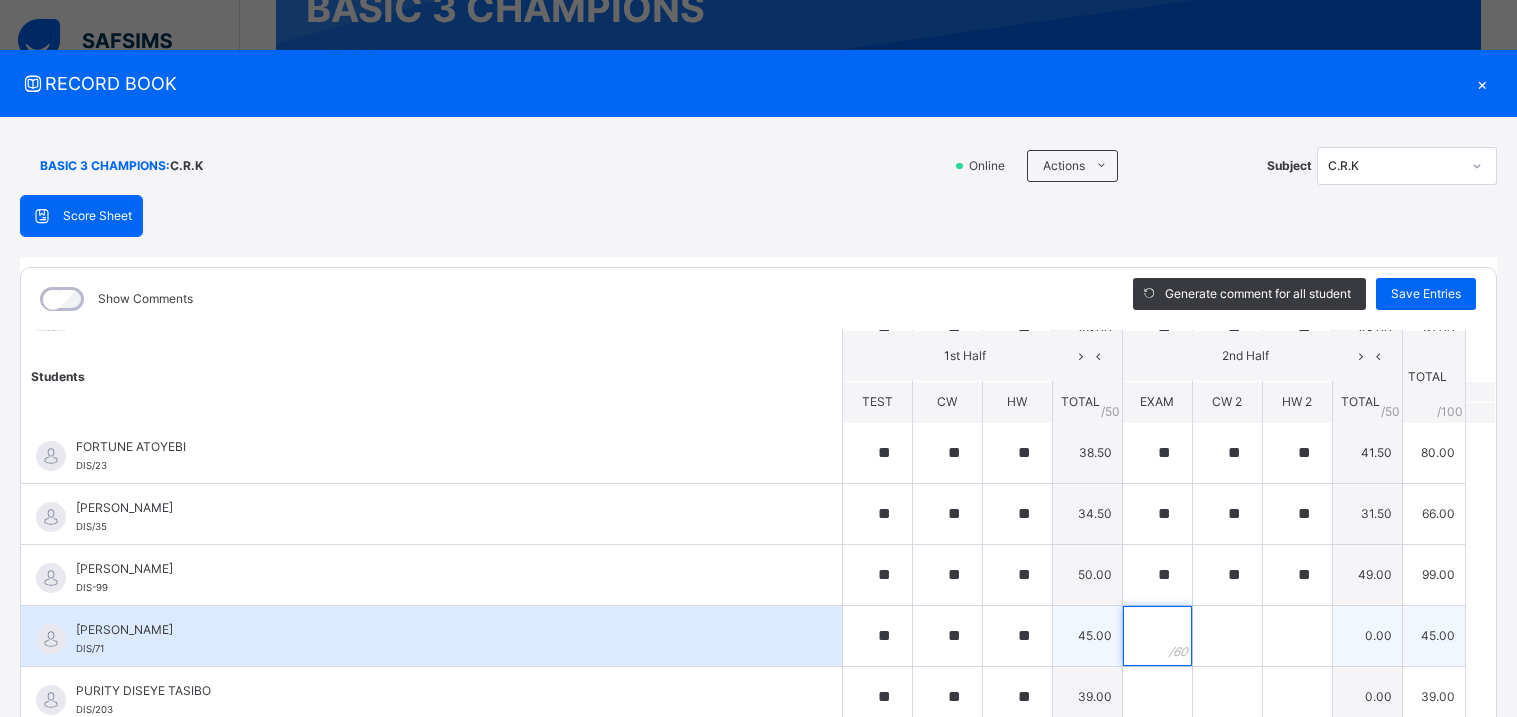 click at bounding box center [1157, 636] 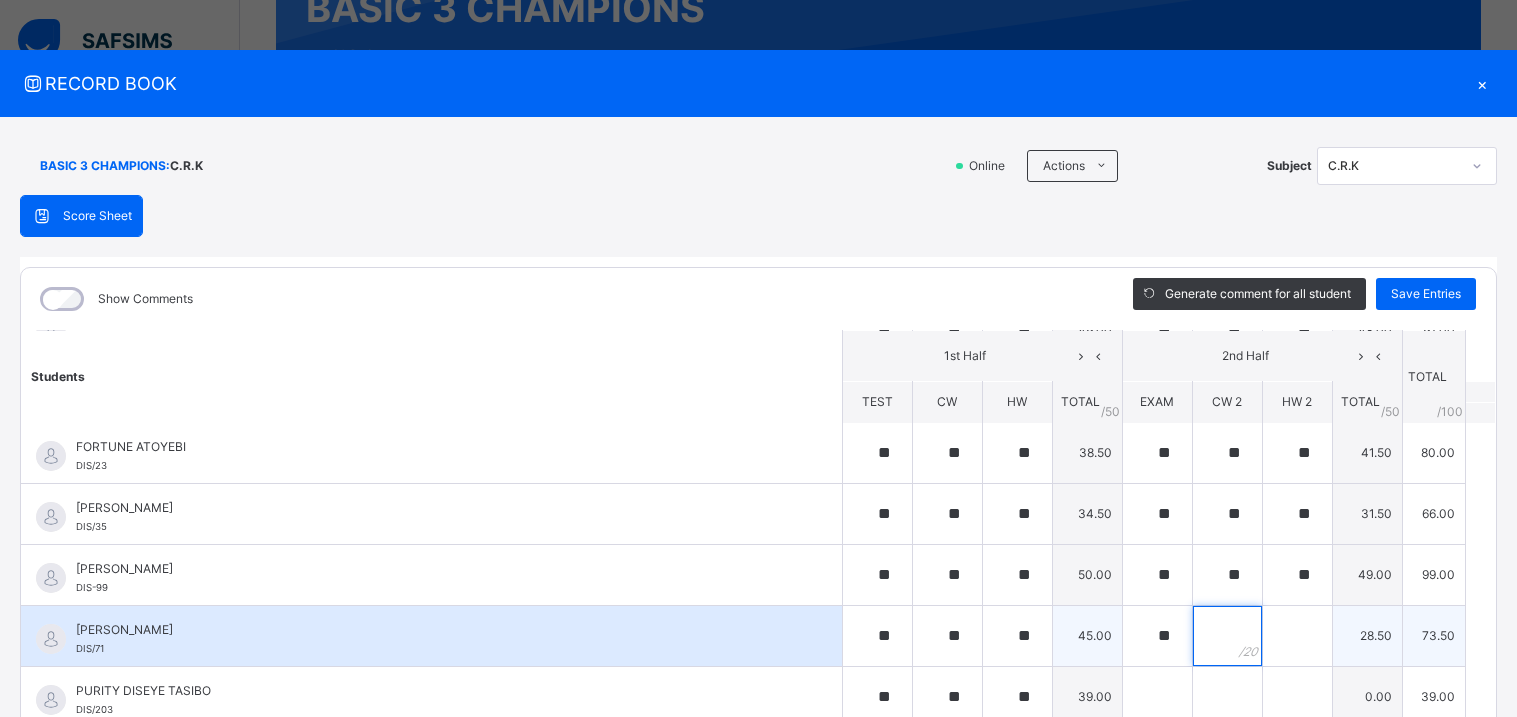 click at bounding box center [1227, 636] 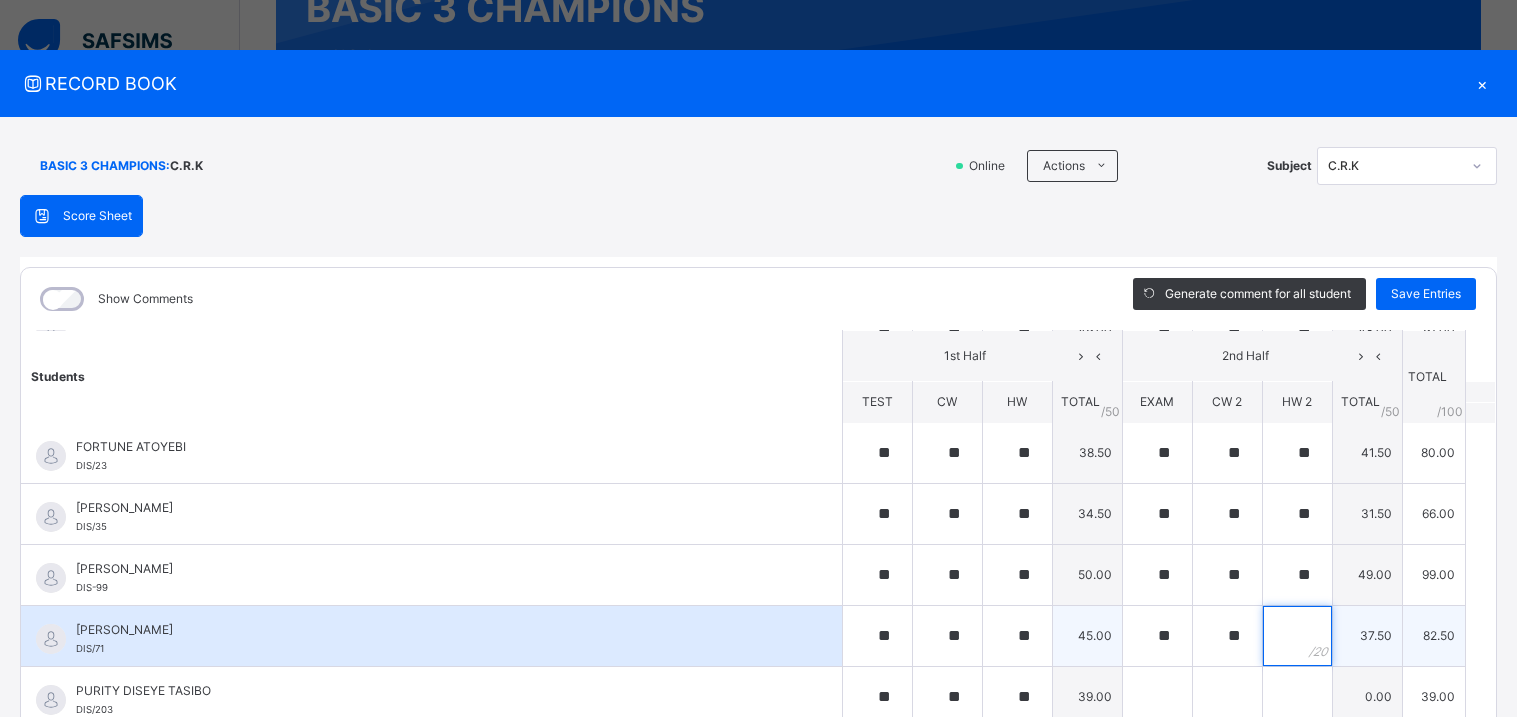 click at bounding box center [1297, 636] 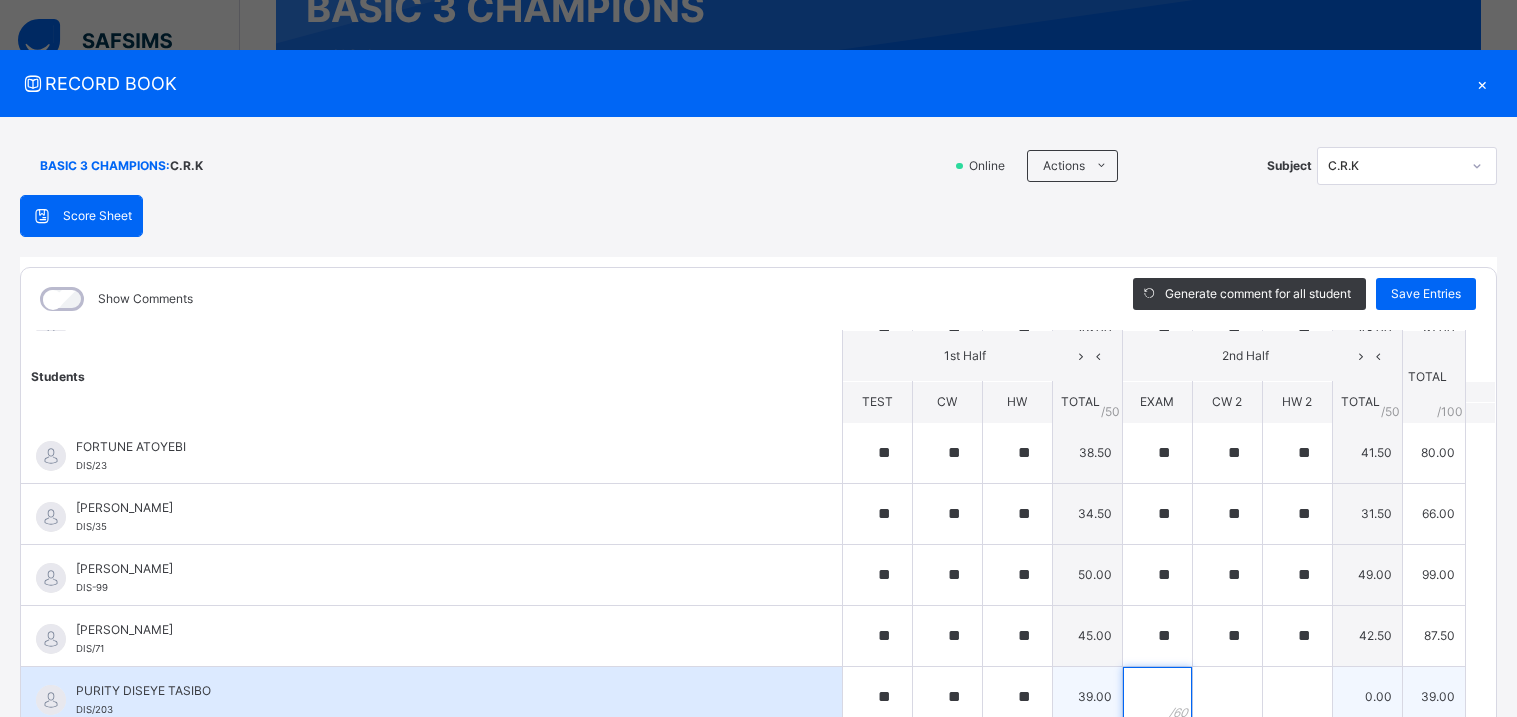 click at bounding box center [1157, 697] 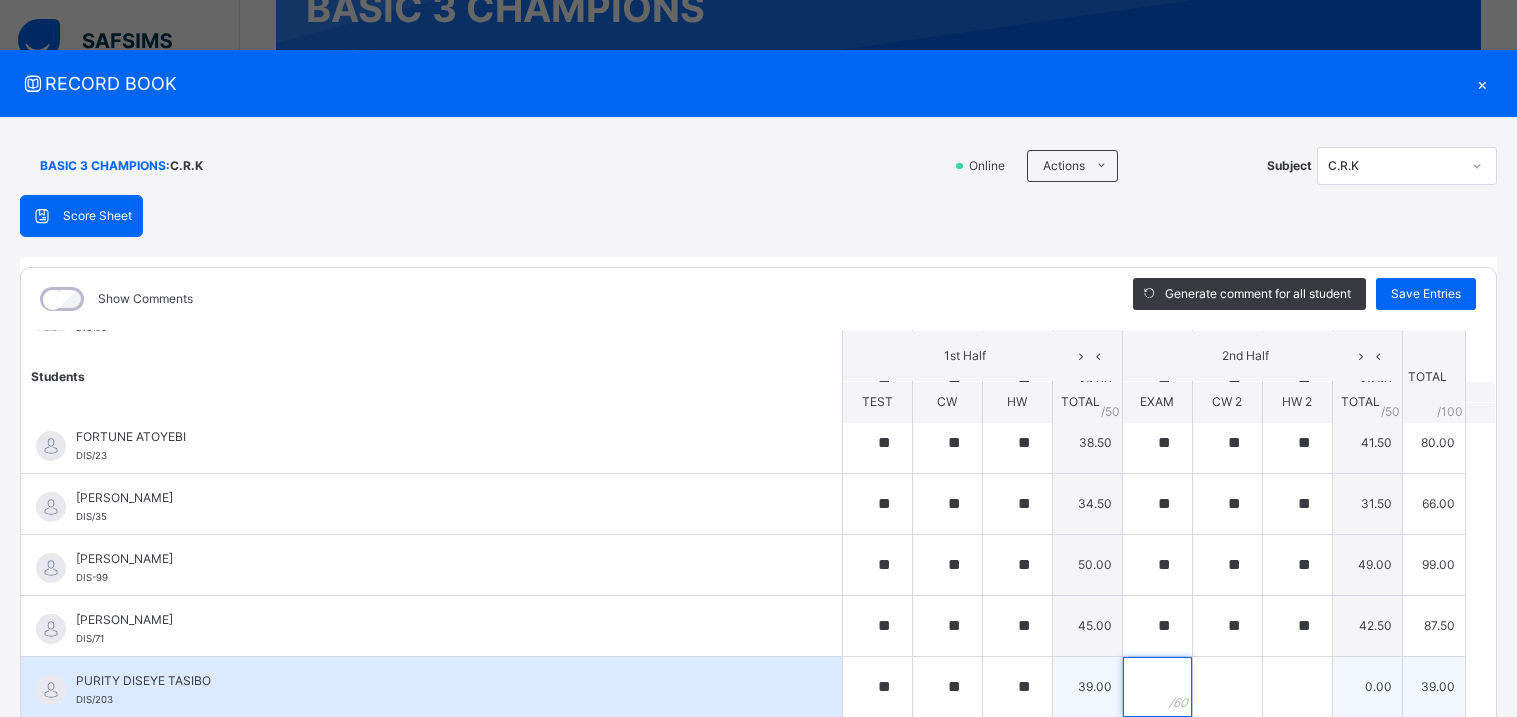 scroll, scrollTop: 570, scrollLeft: 0, axis: vertical 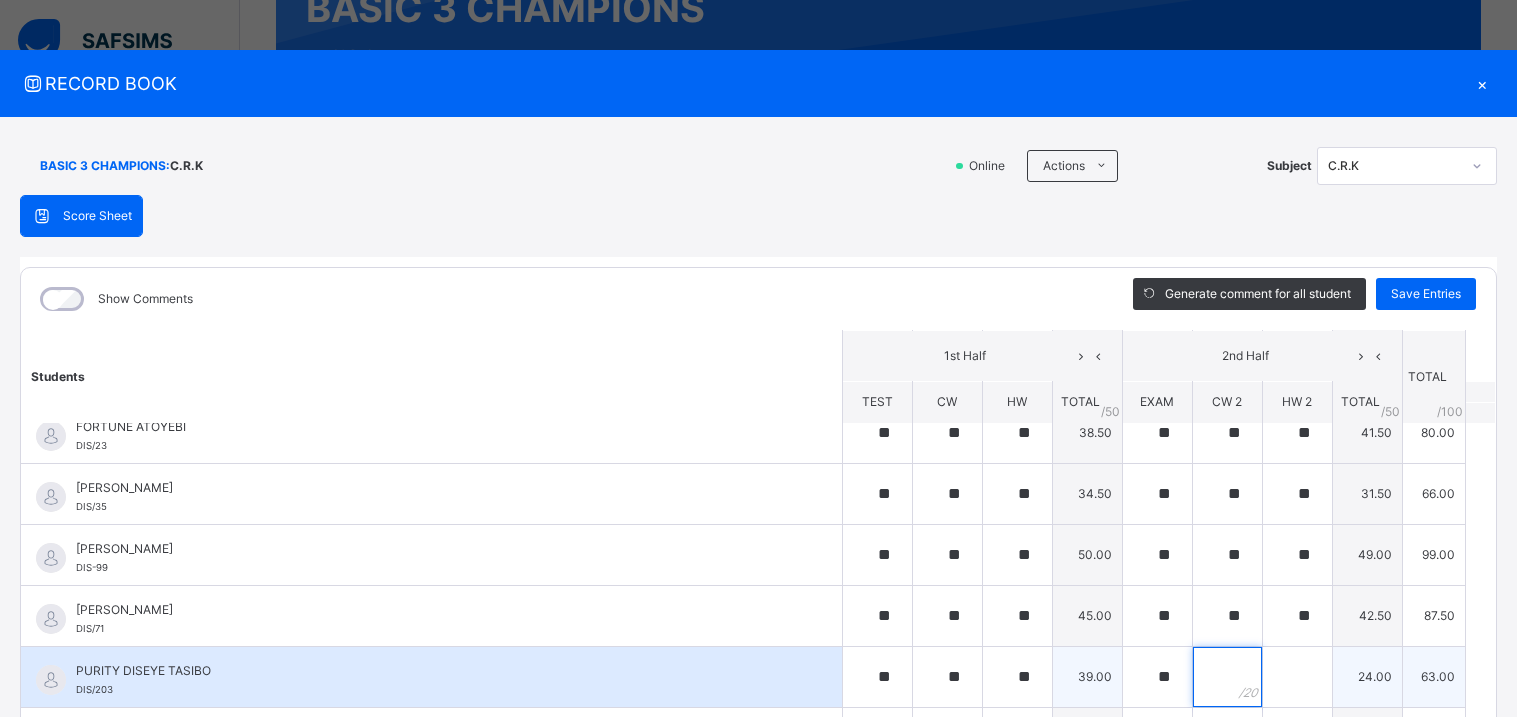 click at bounding box center [1227, 677] 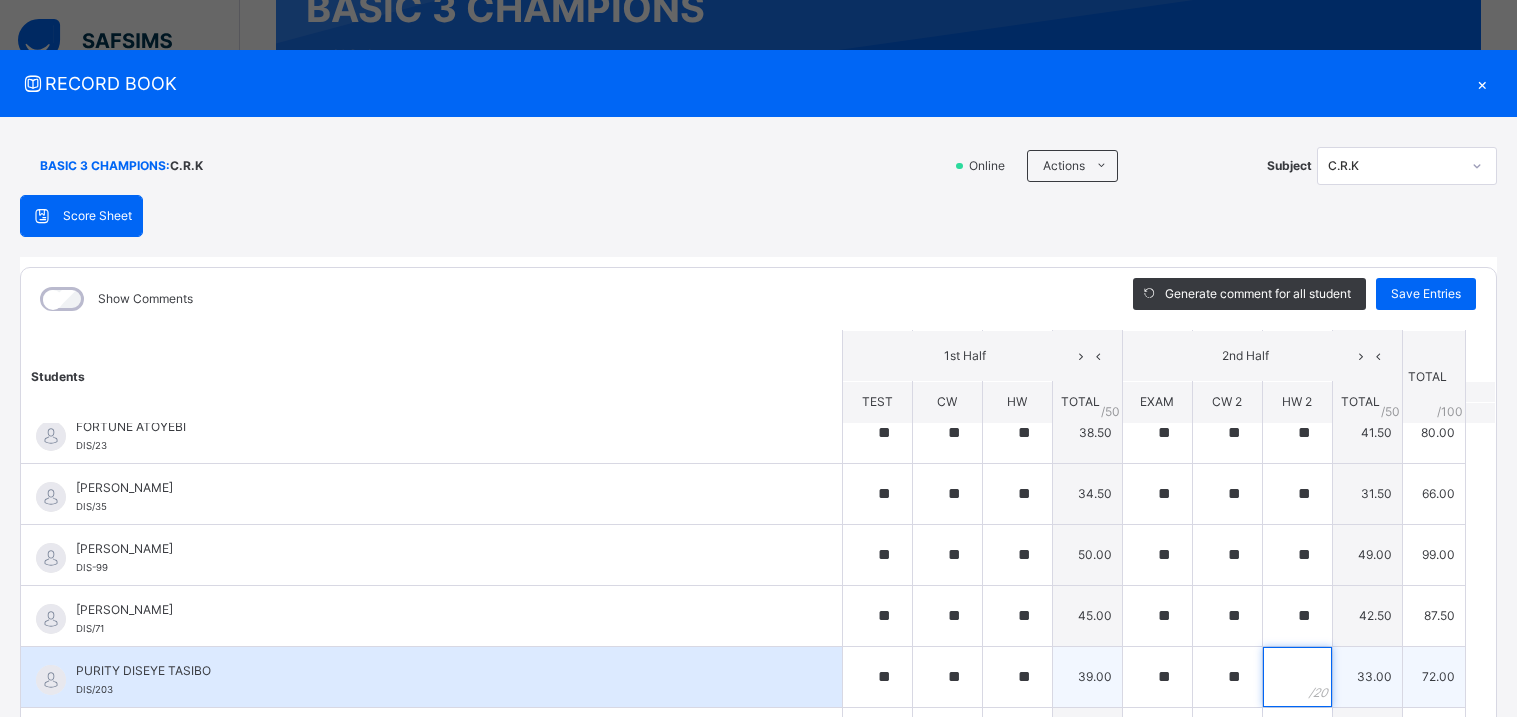 click at bounding box center (1297, 677) 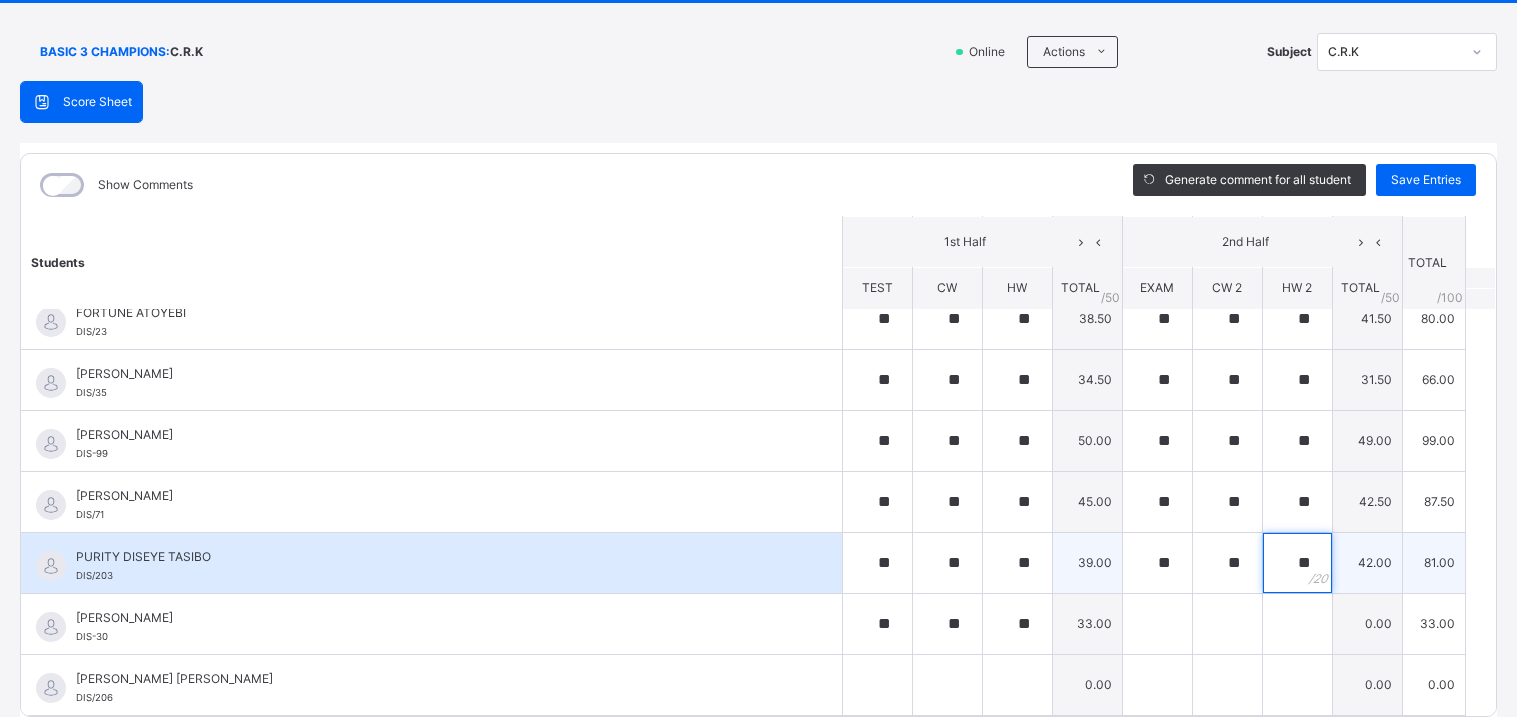 scroll, scrollTop: 122, scrollLeft: 0, axis: vertical 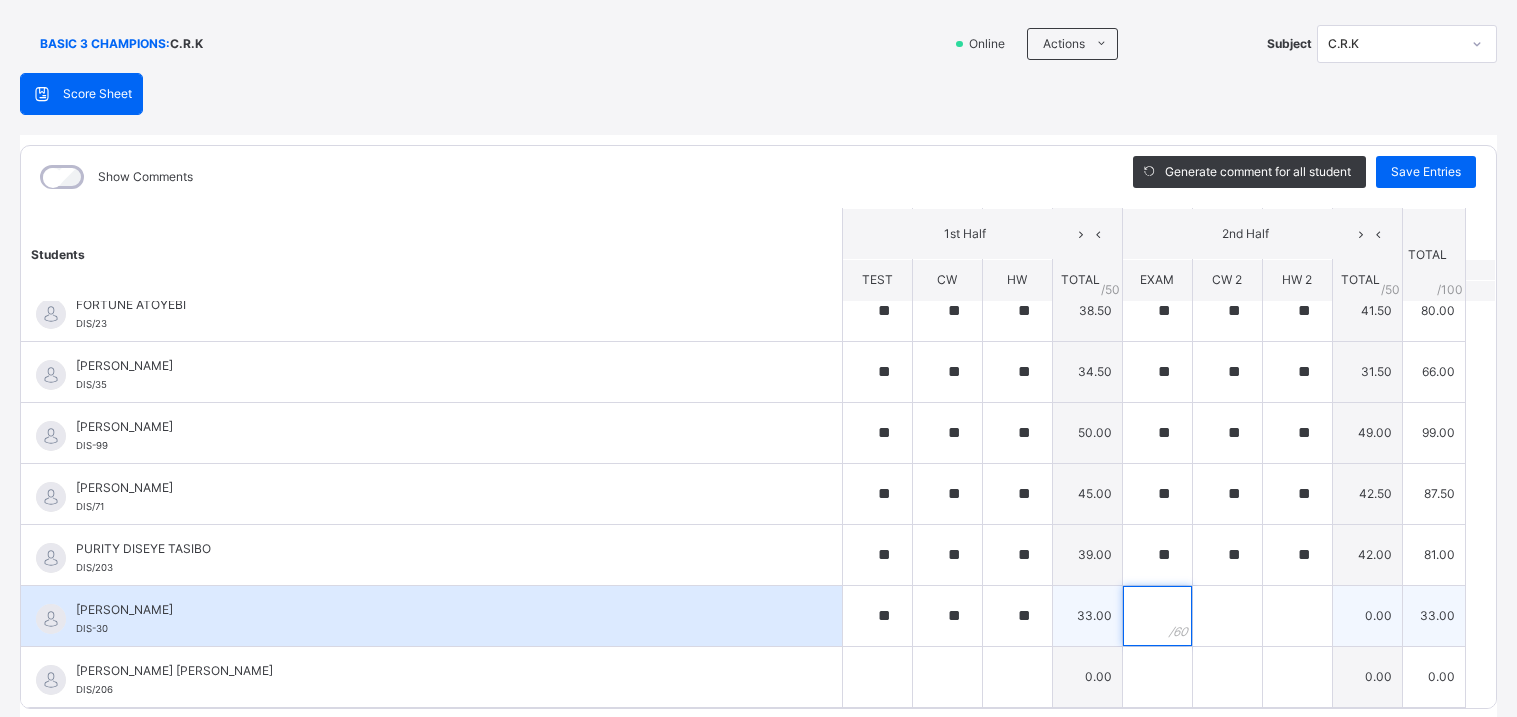 click at bounding box center [1157, 616] 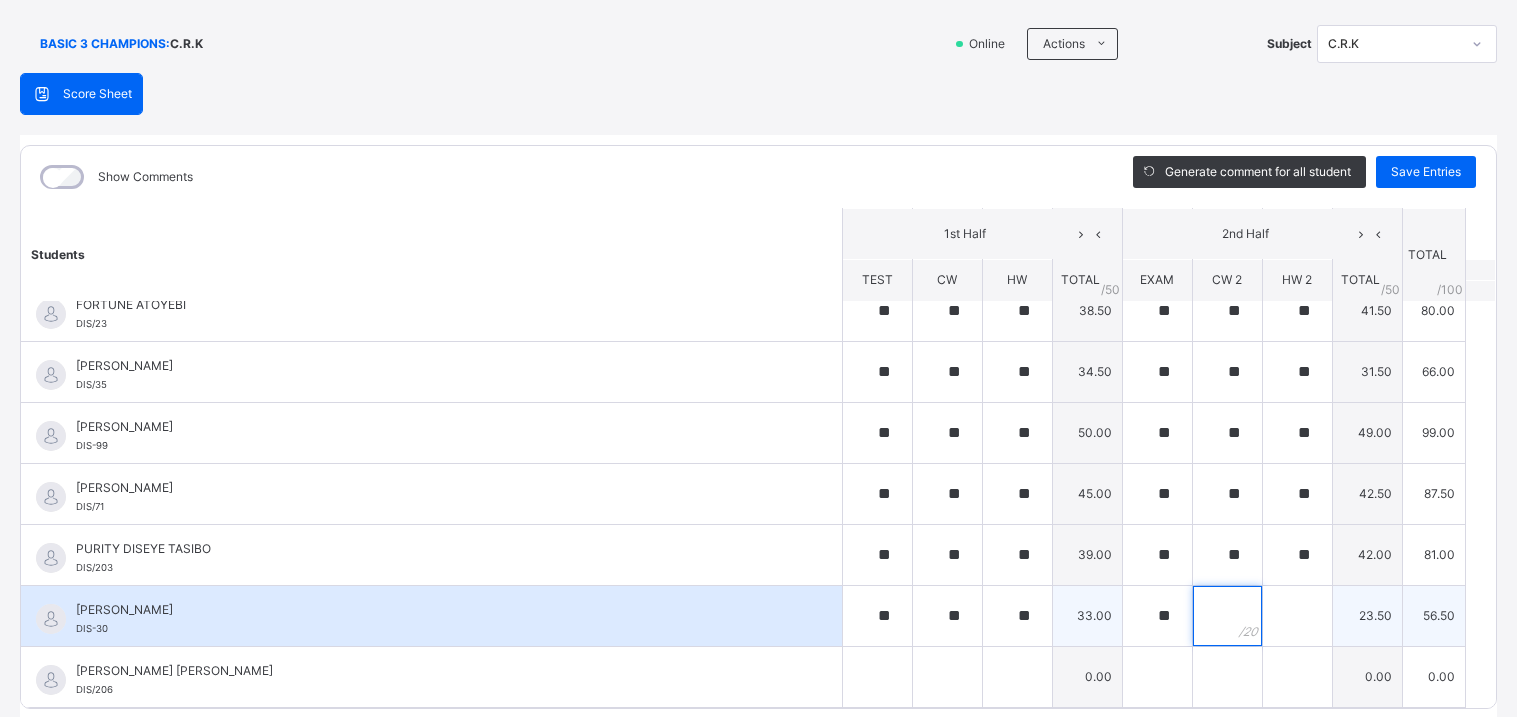 click at bounding box center (1227, 616) 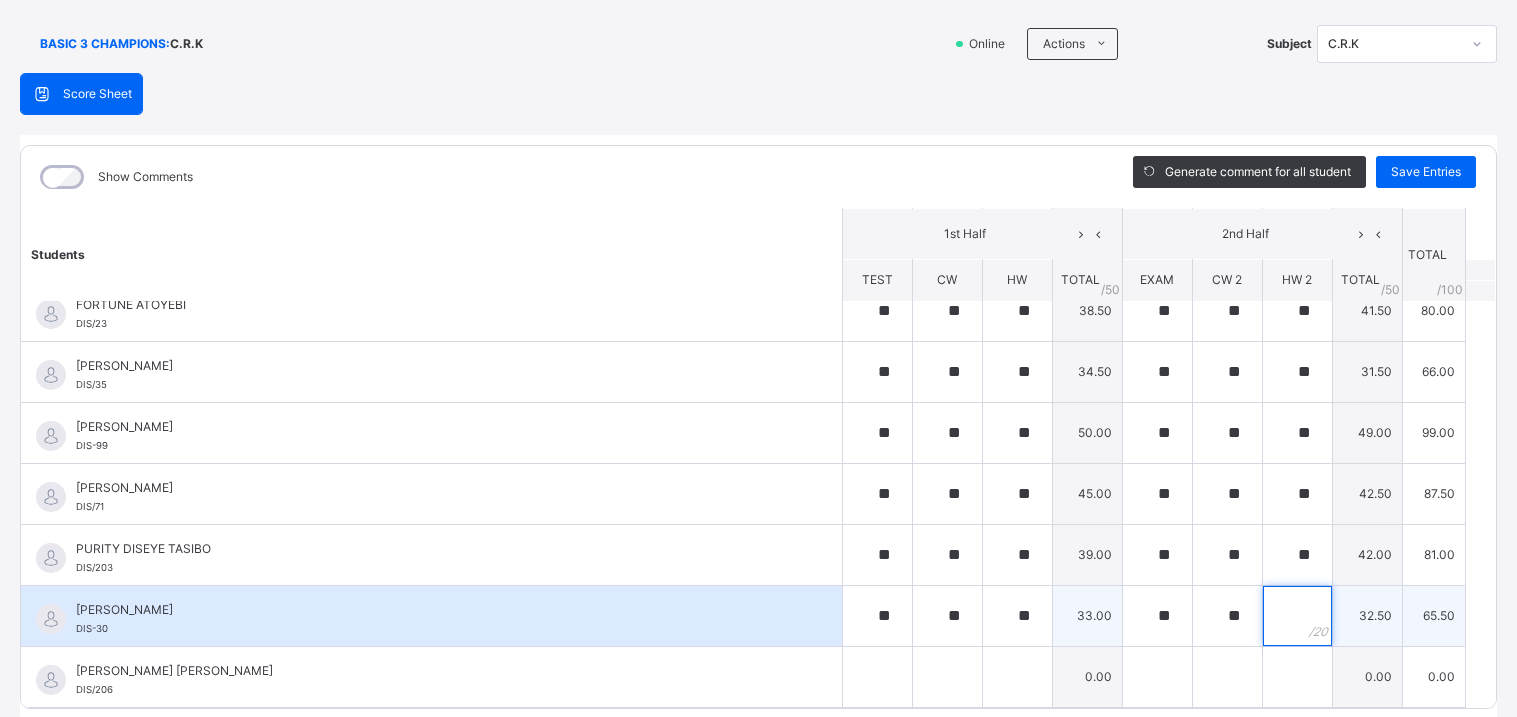click at bounding box center (1297, 616) 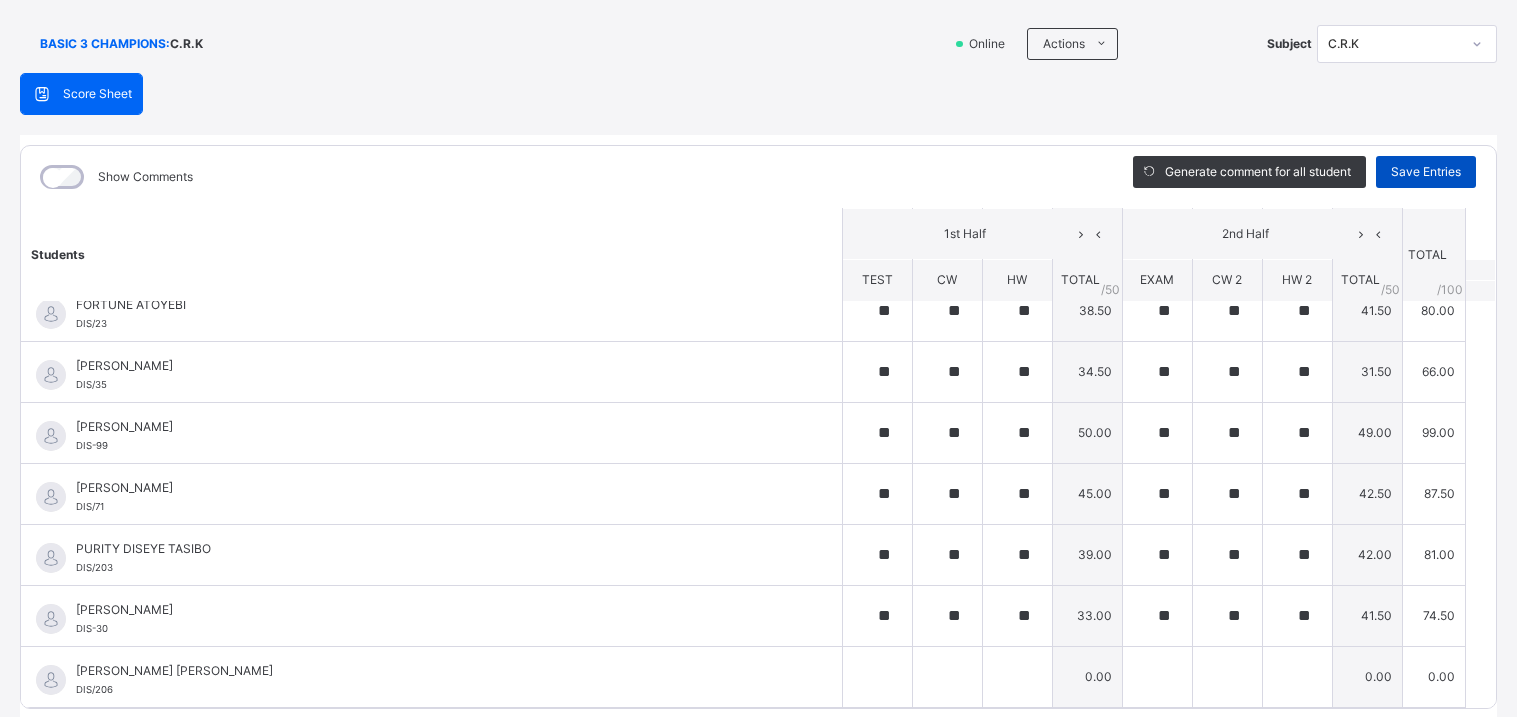 click on "Save Entries" at bounding box center [1426, 172] 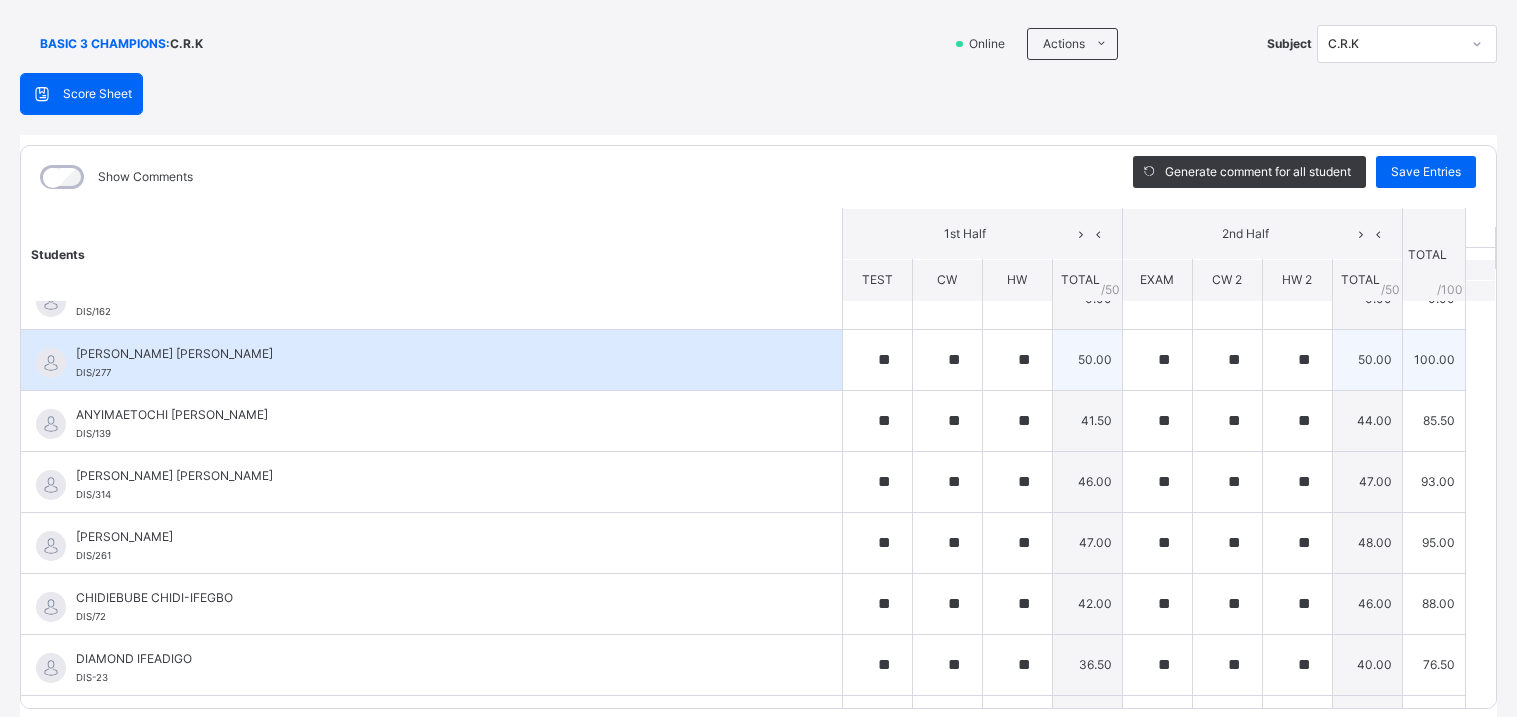 scroll, scrollTop: 0, scrollLeft: 0, axis: both 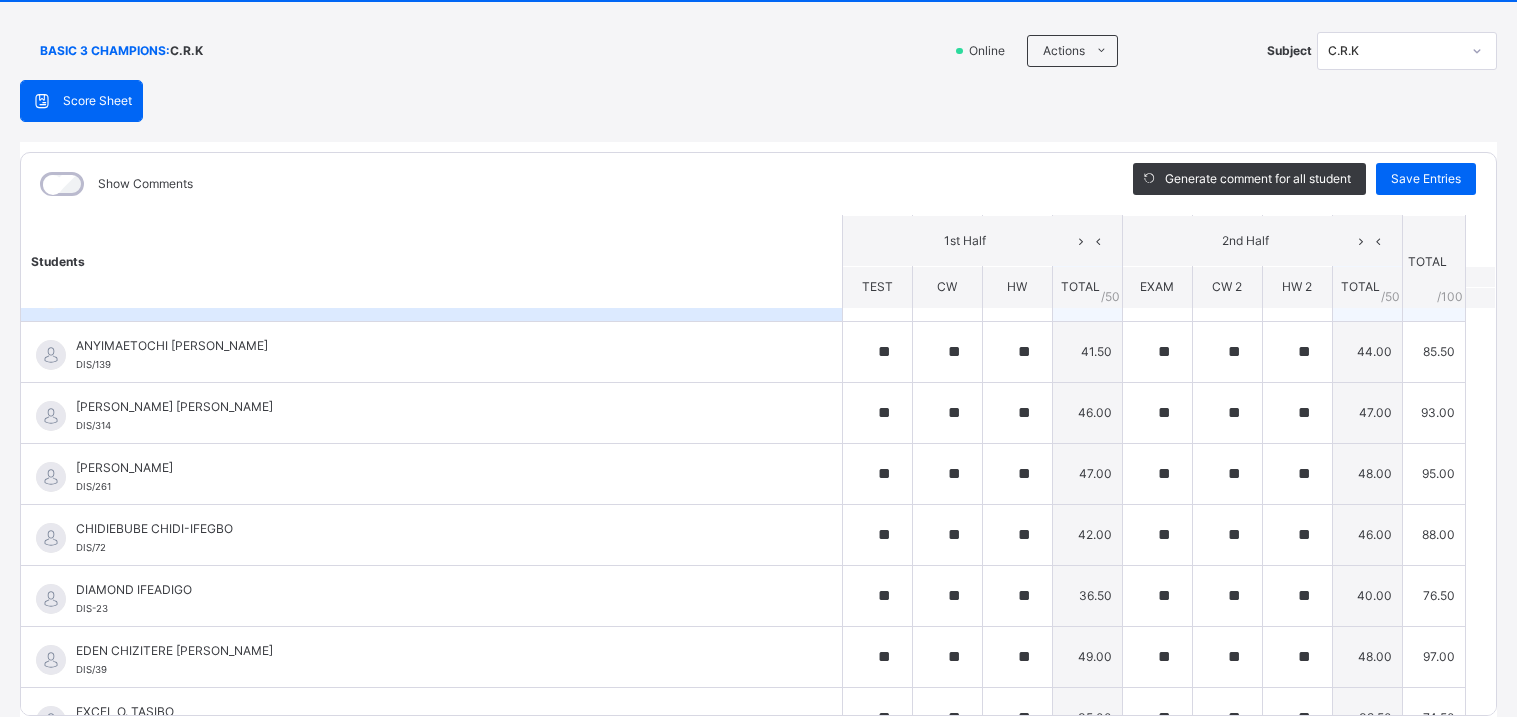 click on "93.00" at bounding box center [1433, 412] 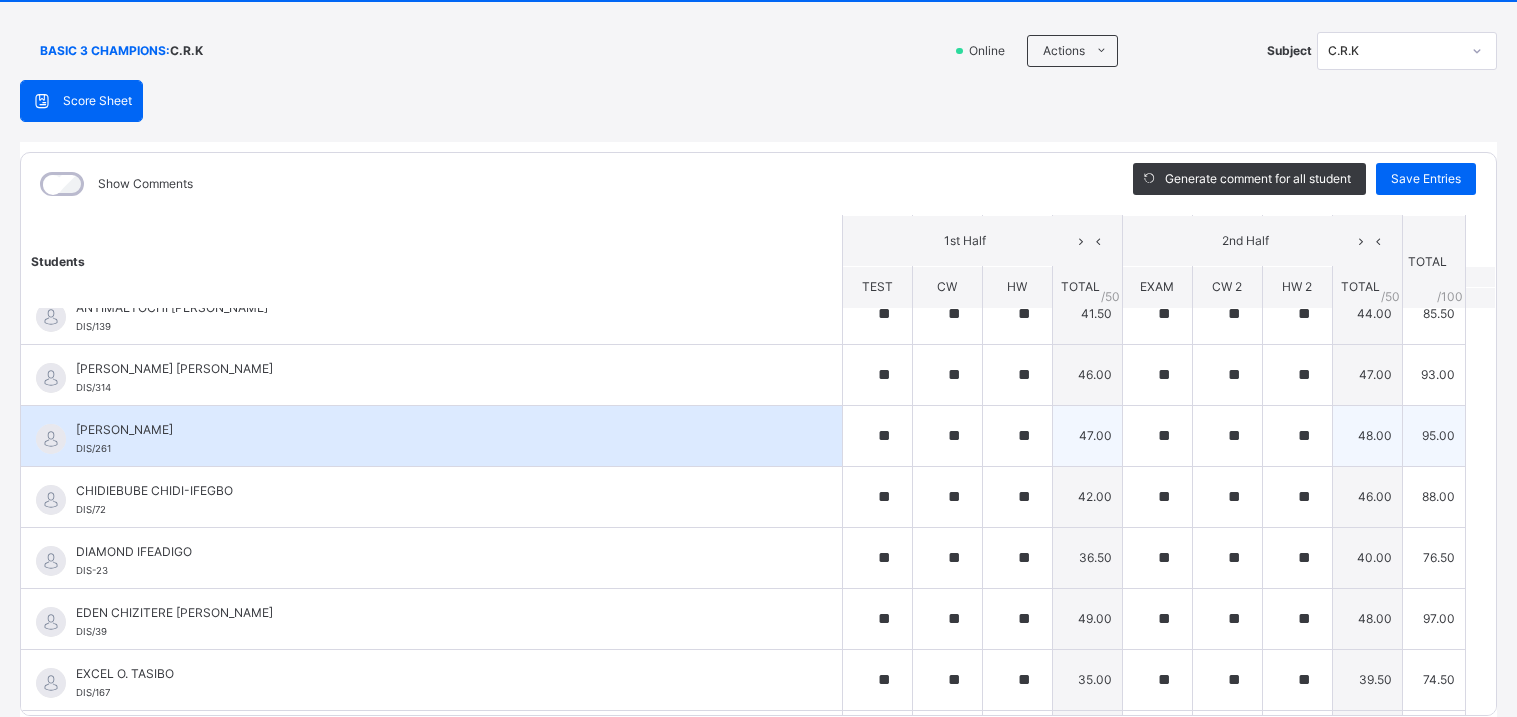 scroll, scrollTop: 205, scrollLeft: 0, axis: vertical 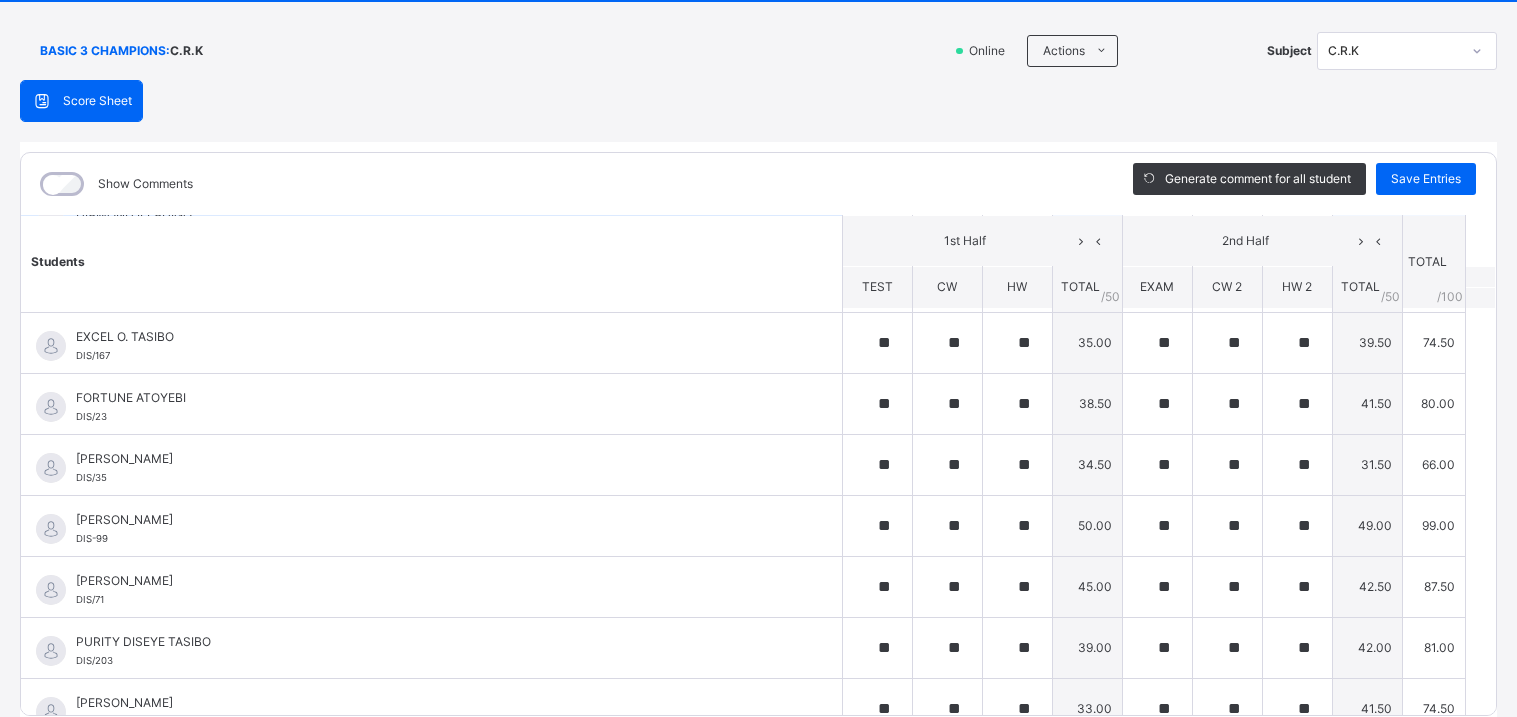 click on "49.00" at bounding box center [1367, 525] 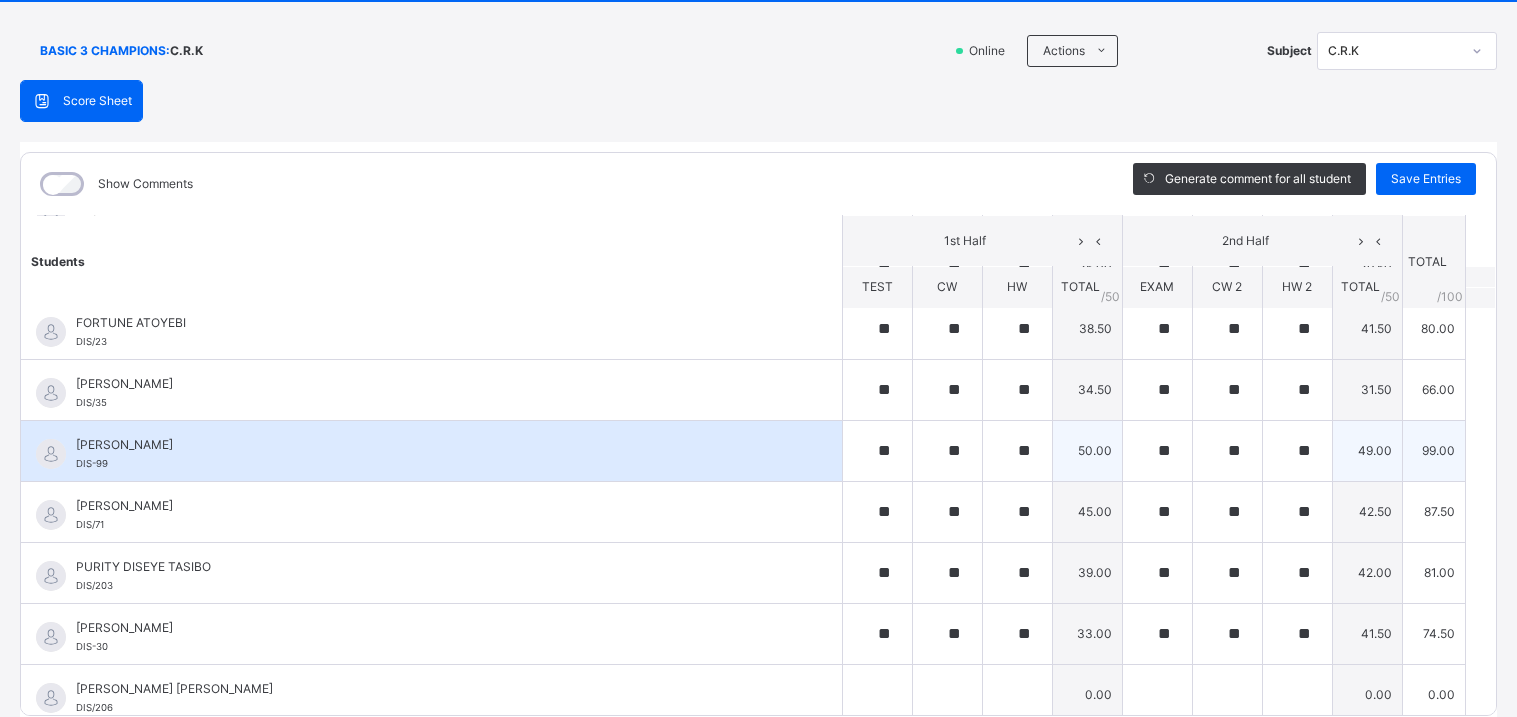scroll, scrollTop: 557, scrollLeft: 0, axis: vertical 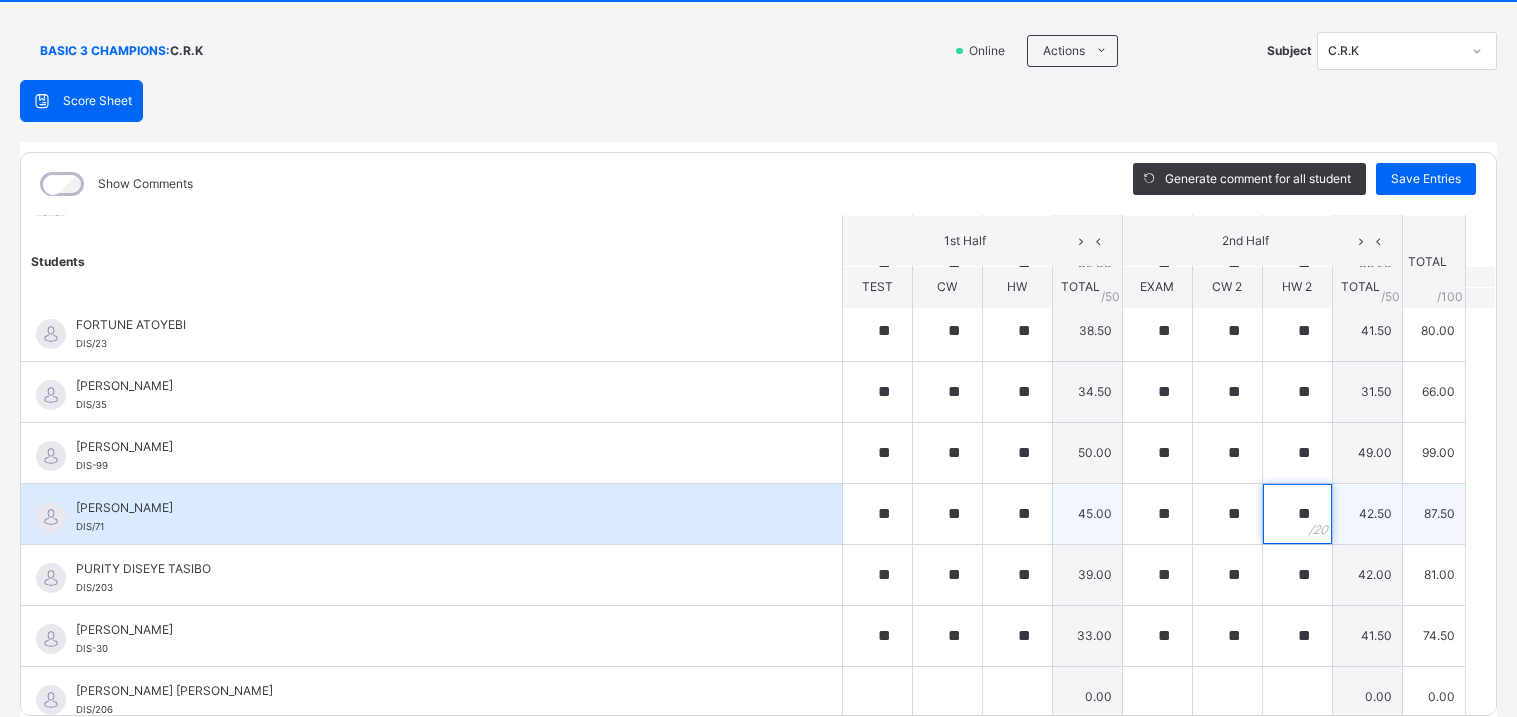 click on "**" at bounding box center [1297, 514] 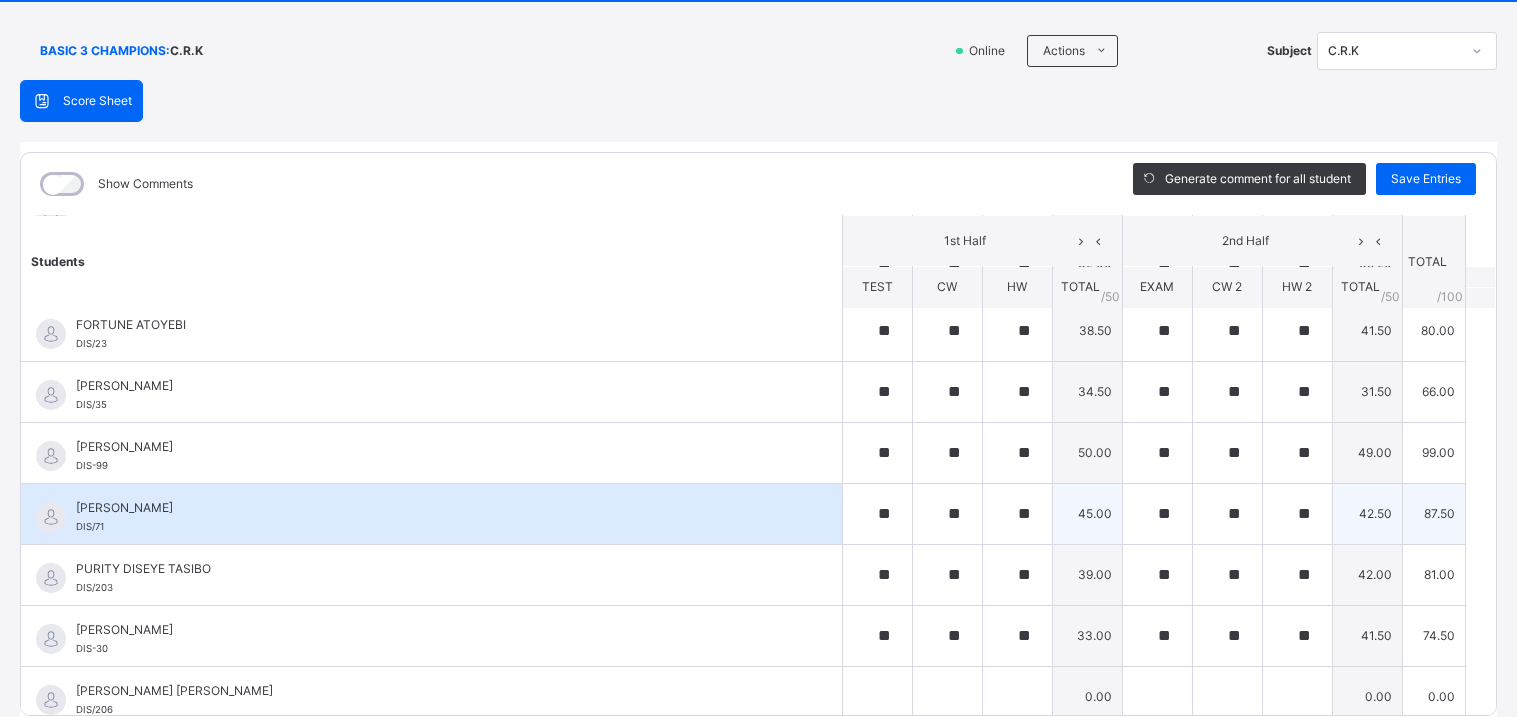 click on "**" at bounding box center (1297, 514) 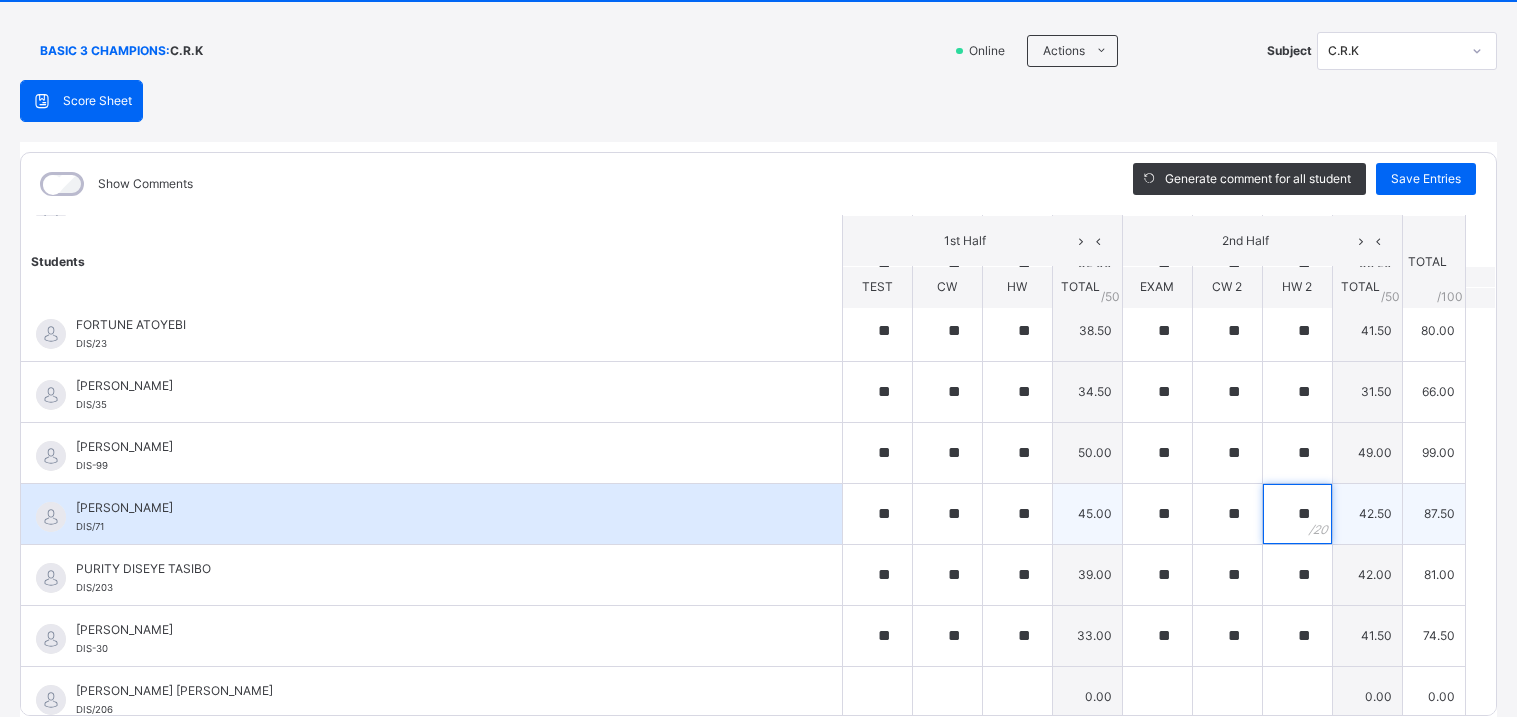 click on "**" at bounding box center [1297, 514] 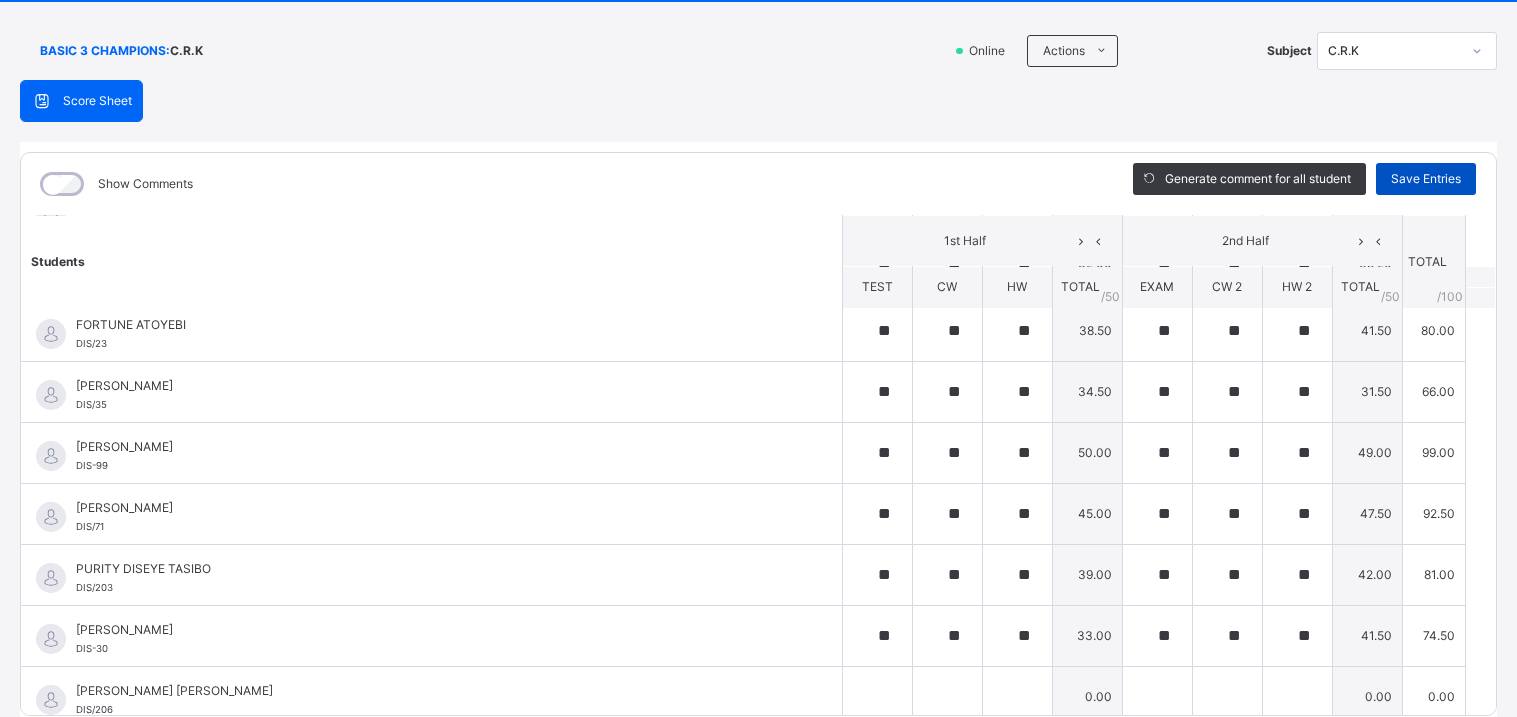 click on "Save Entries" at bounding box center (1426, 179) 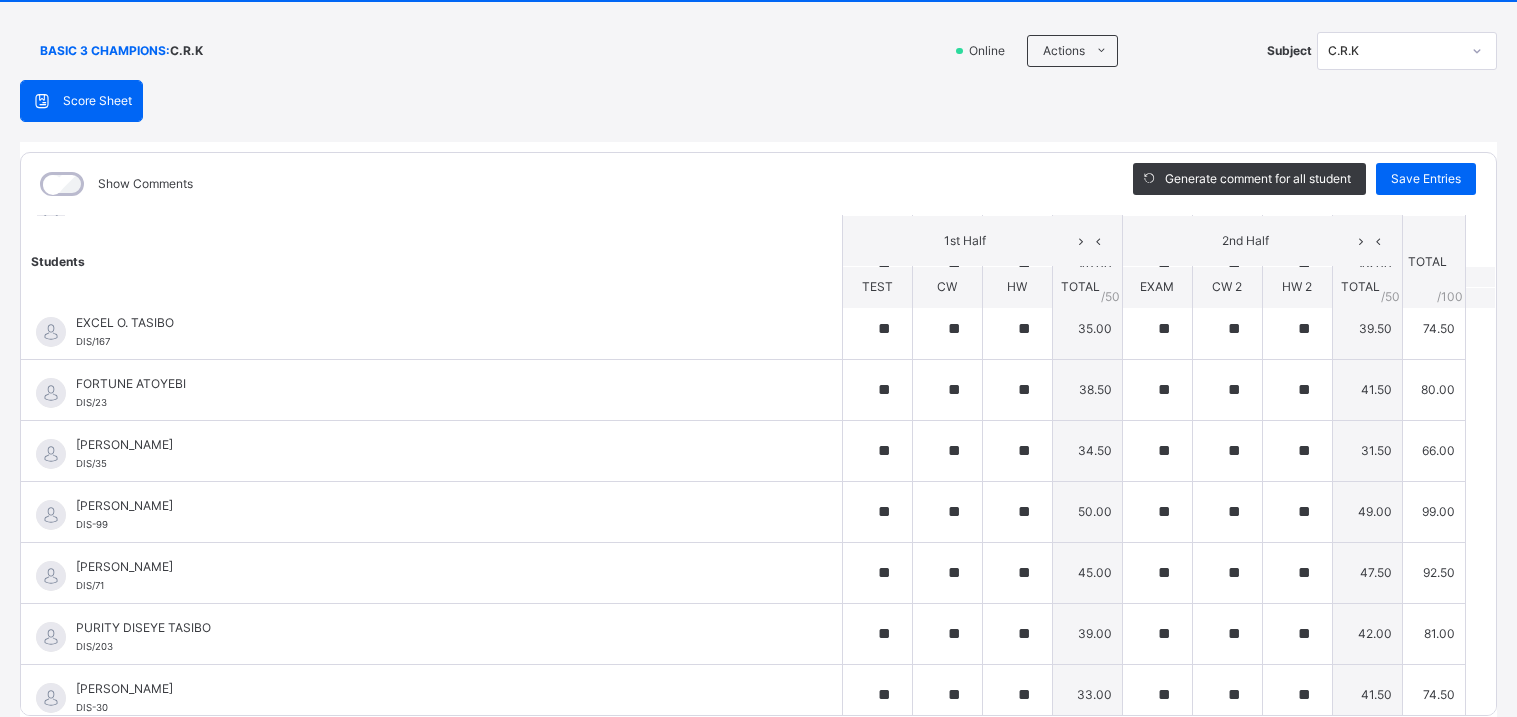 scroll, scrollTop: 570, scrollLeft: 0, axis: vertical 